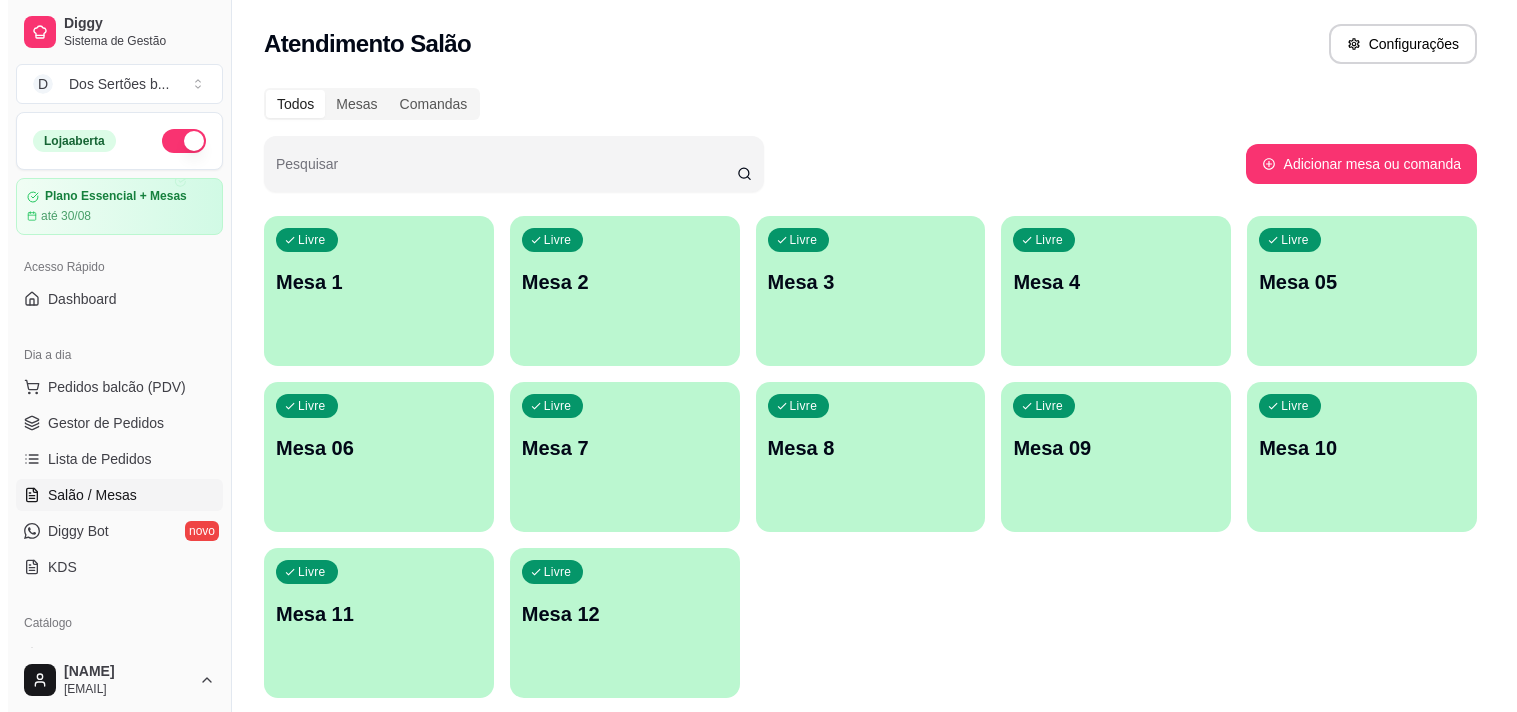 scroll, scrollTop: 0, scrollLeft: 0, axis: both 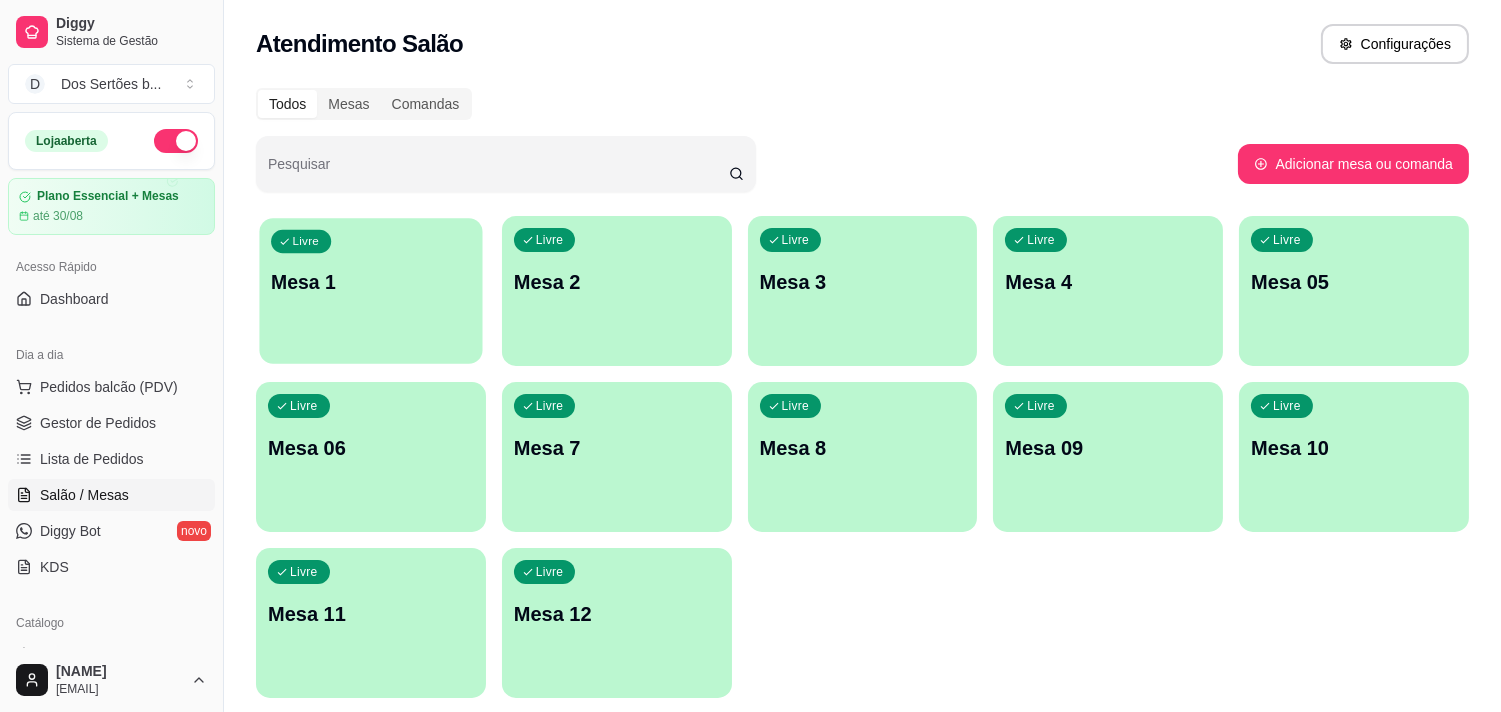 click on "Livre Mesa 1" at bounding box center [370, 279] 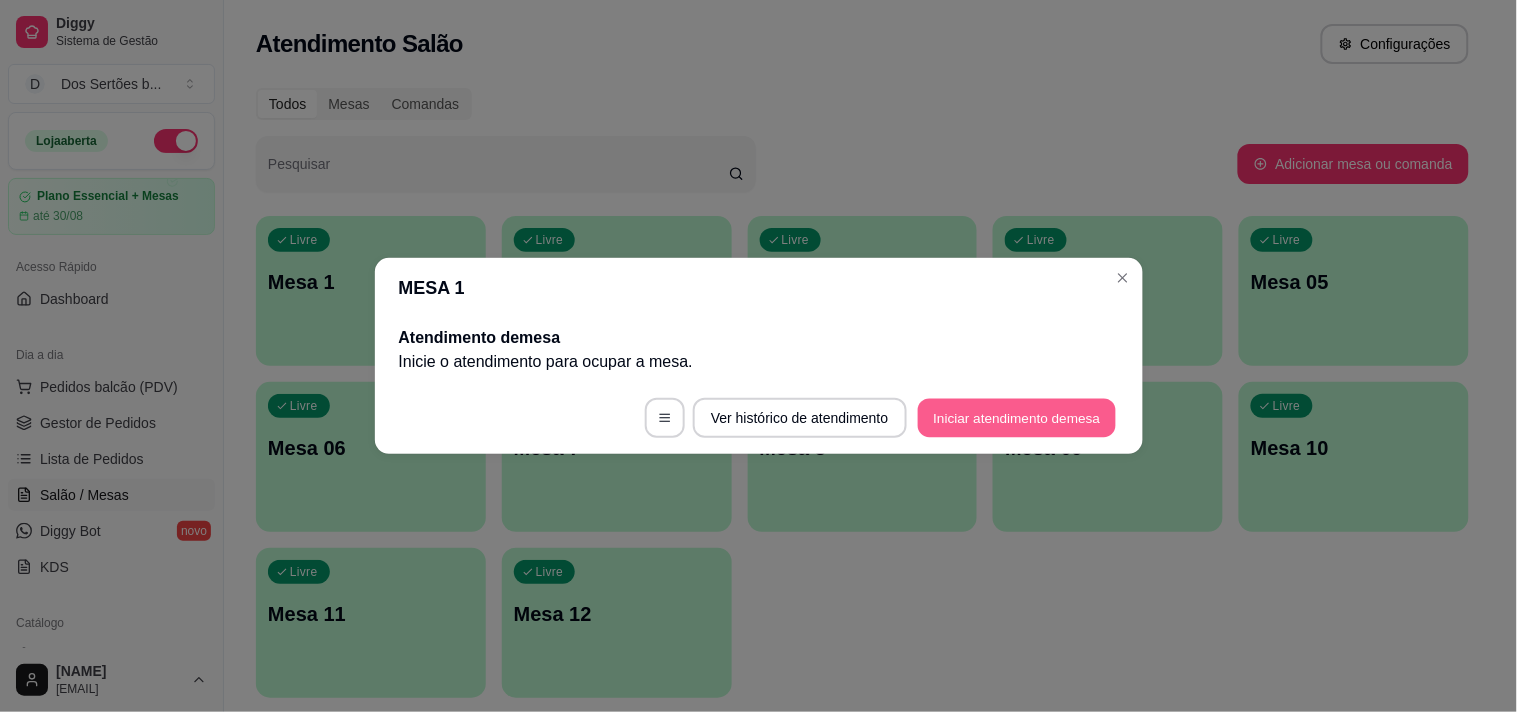click on "Iniciar atendimento de  mesa" at bounding box center [1017, 418] 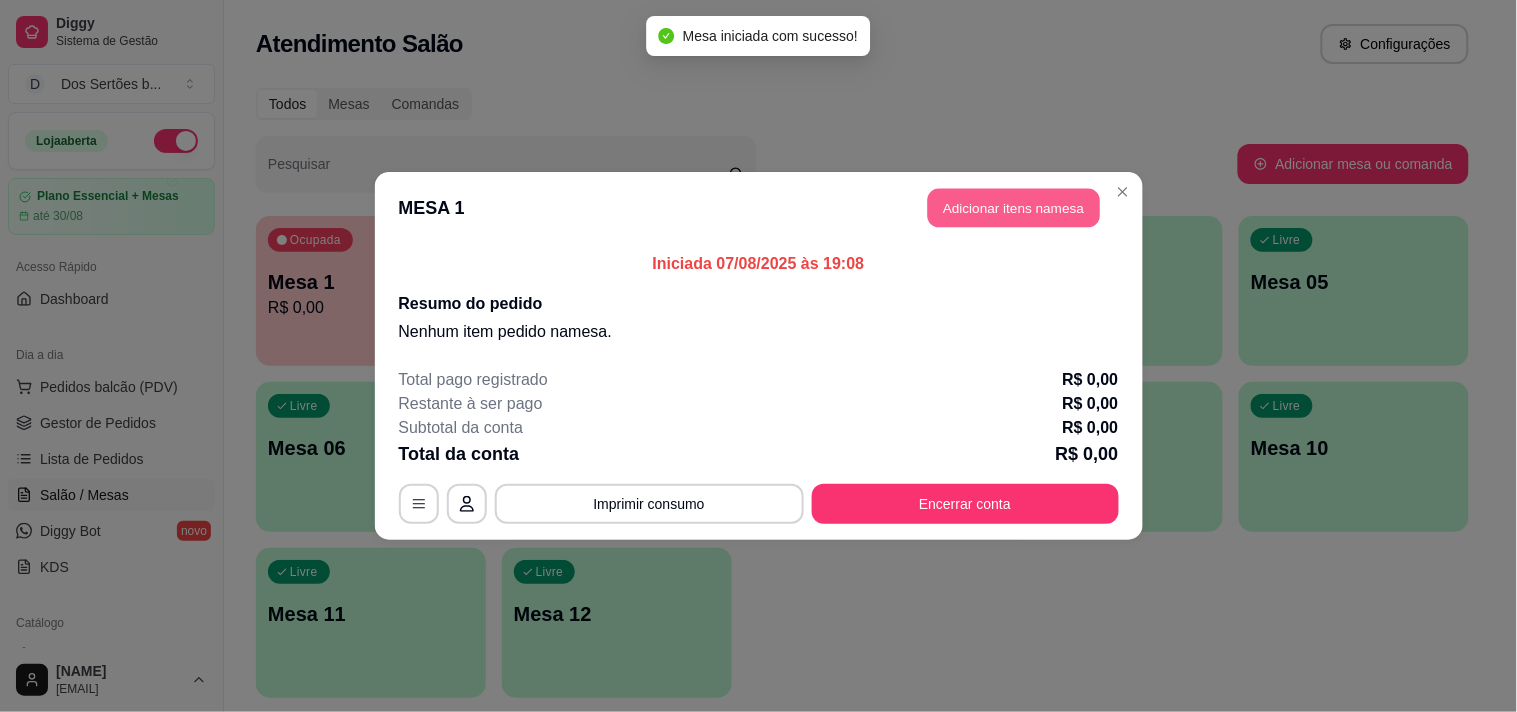 click on "Adicionar itens na  mesa" at bounding box center [1014, 208] 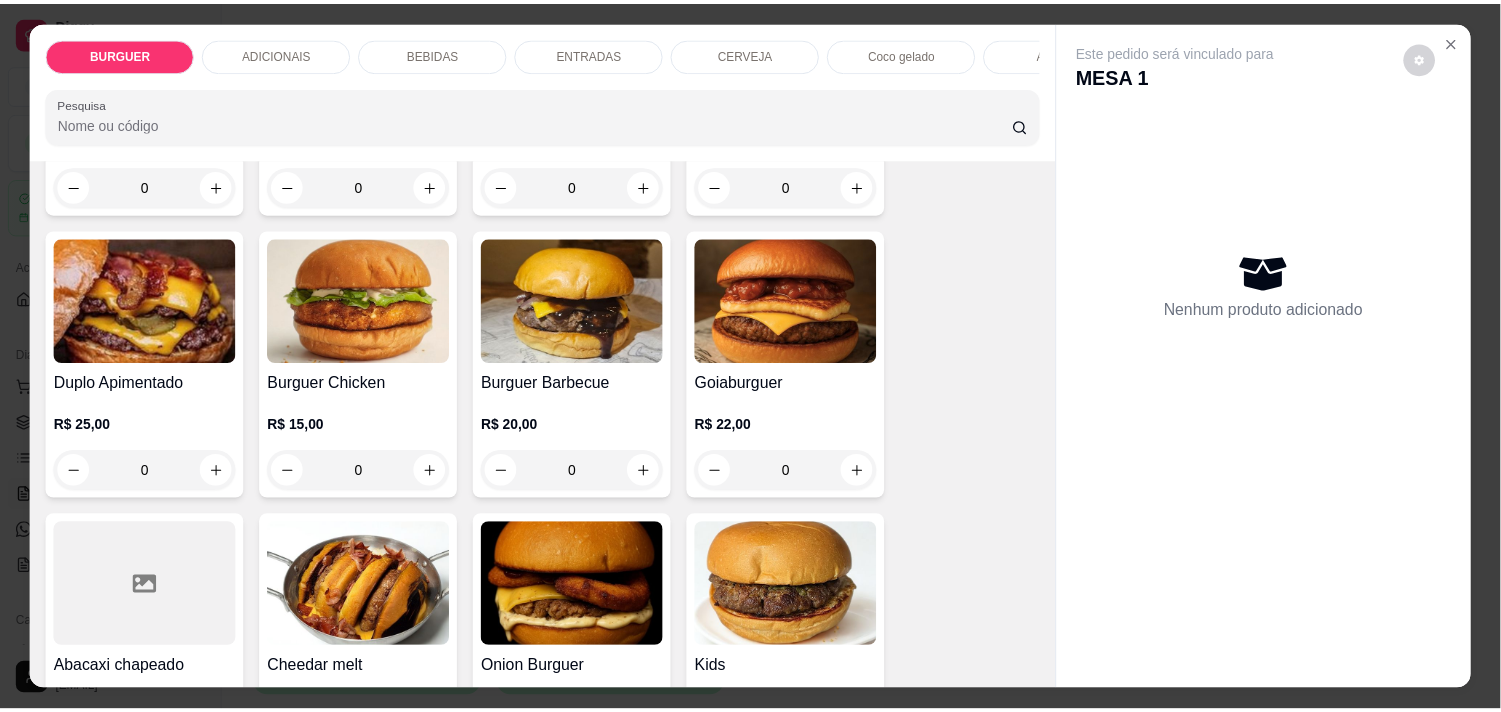 scroll, scrollTop: 727, scrollLeft: 0, axis: vertical 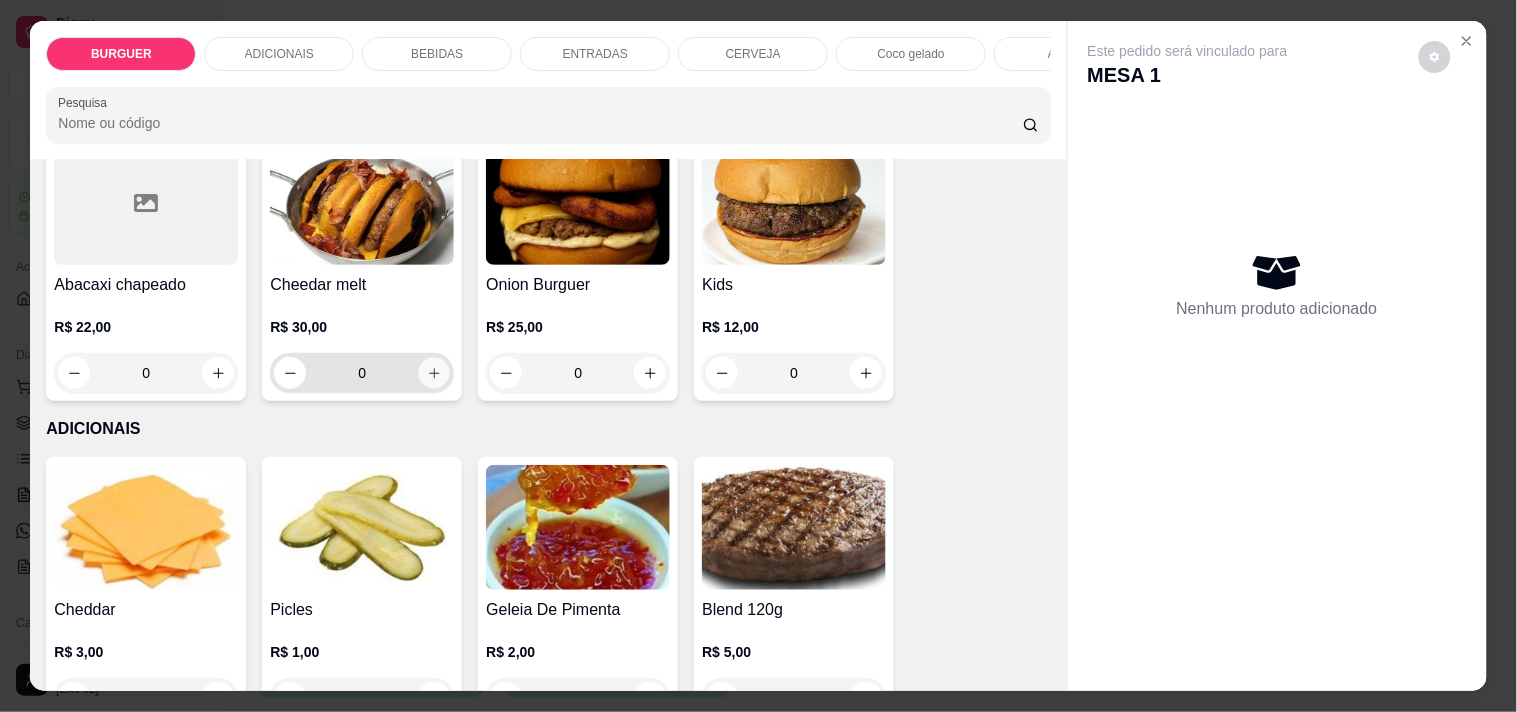 click at bounding box center (434, 373) 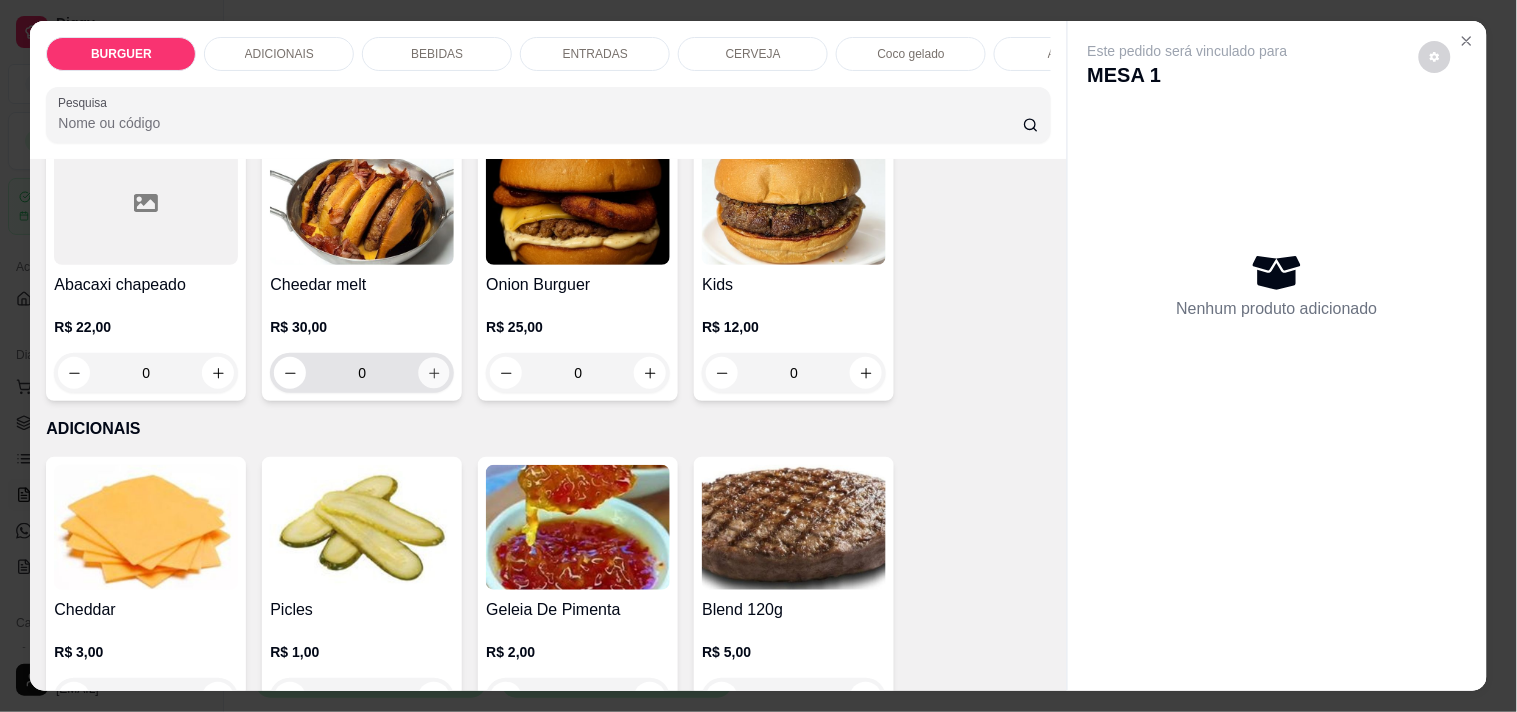 type on "1" 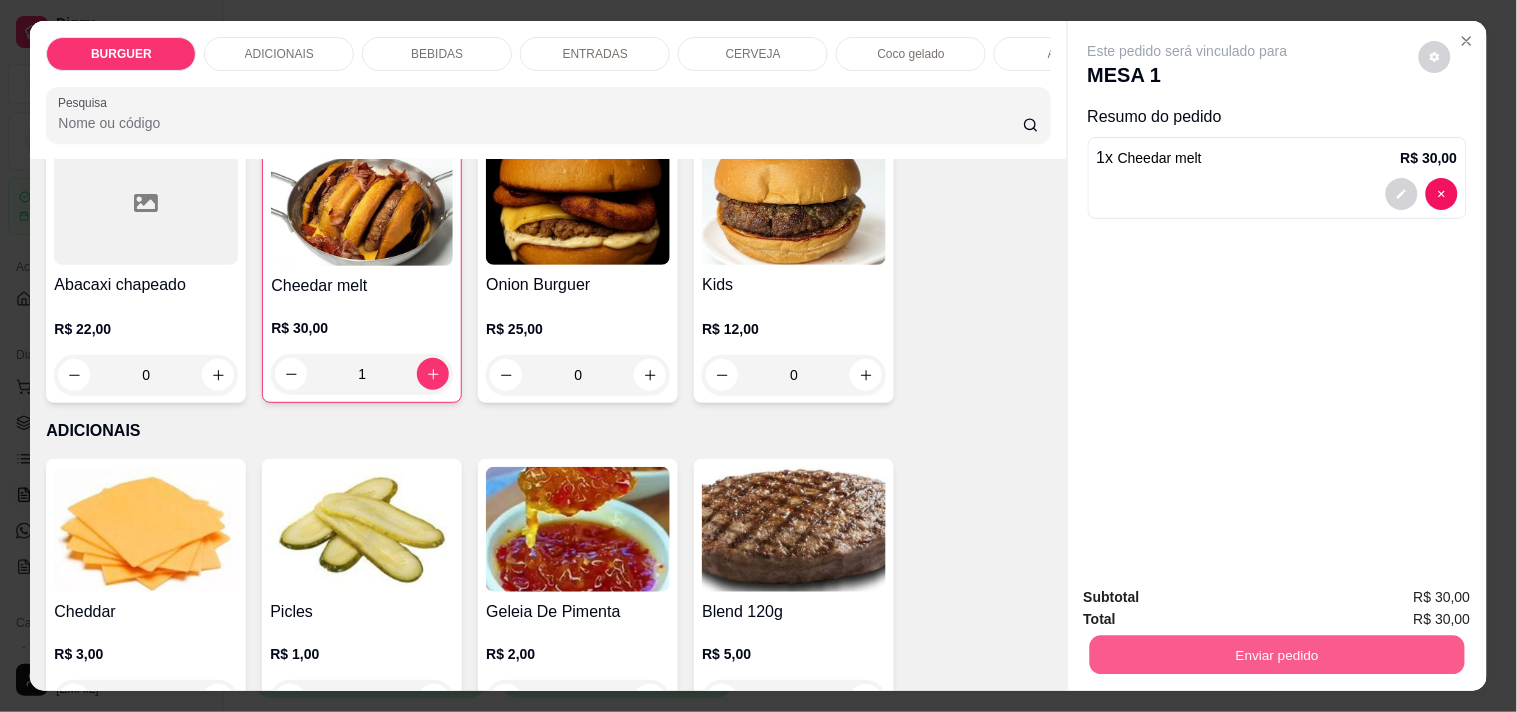 click on "Enviar pedido" at bounding box center (1276, 654) 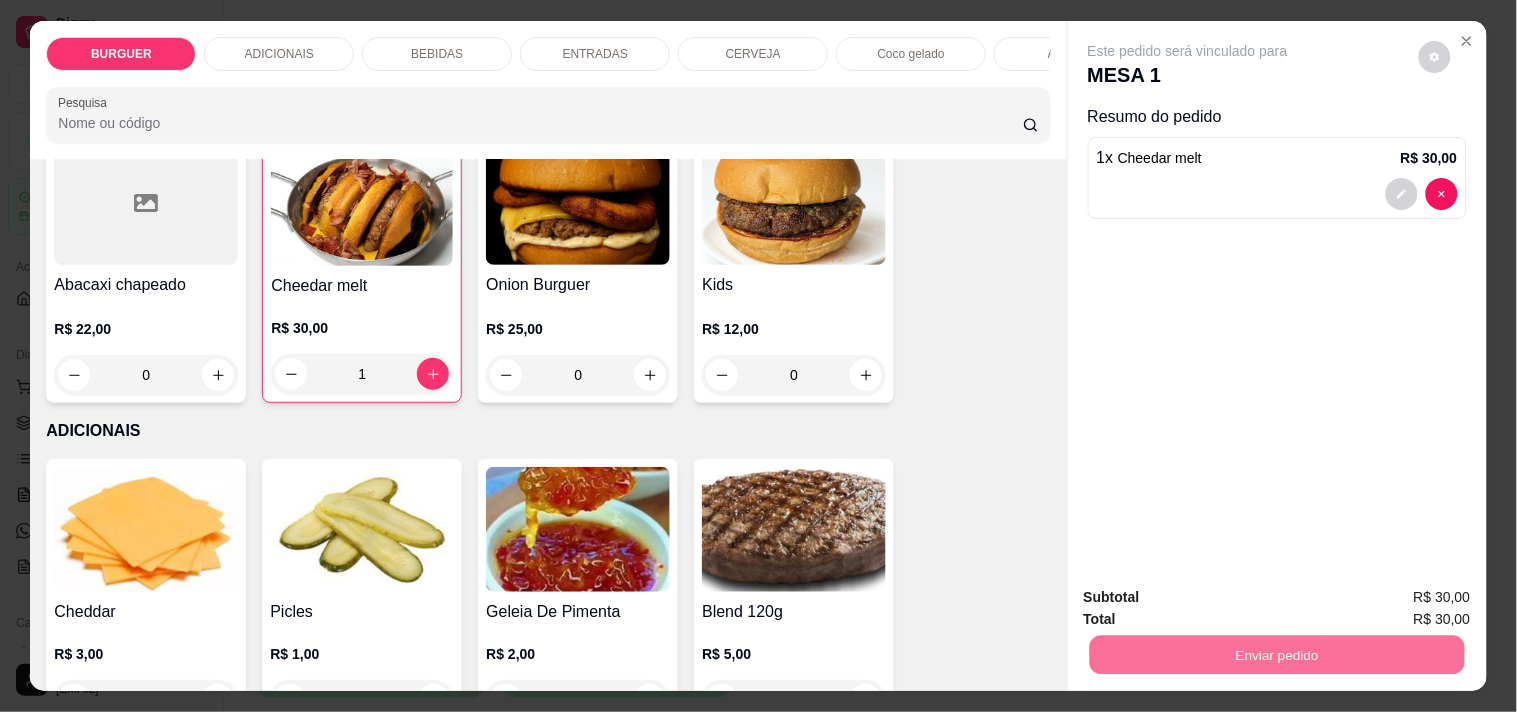 click on "Não registrar e enviar pedido" at bounding box center (1211, 597) 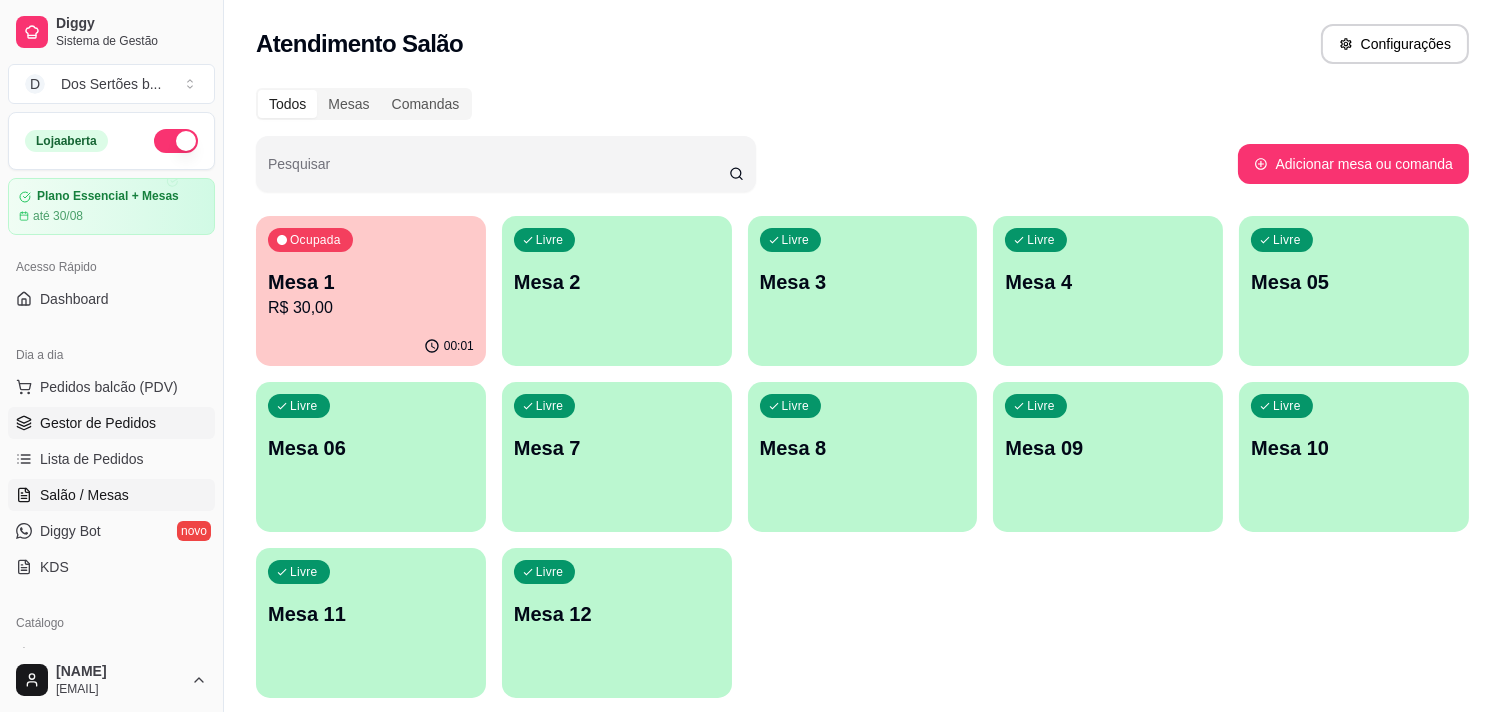 click on "Gestor de Pedidos" at bounding box center [98, 423] 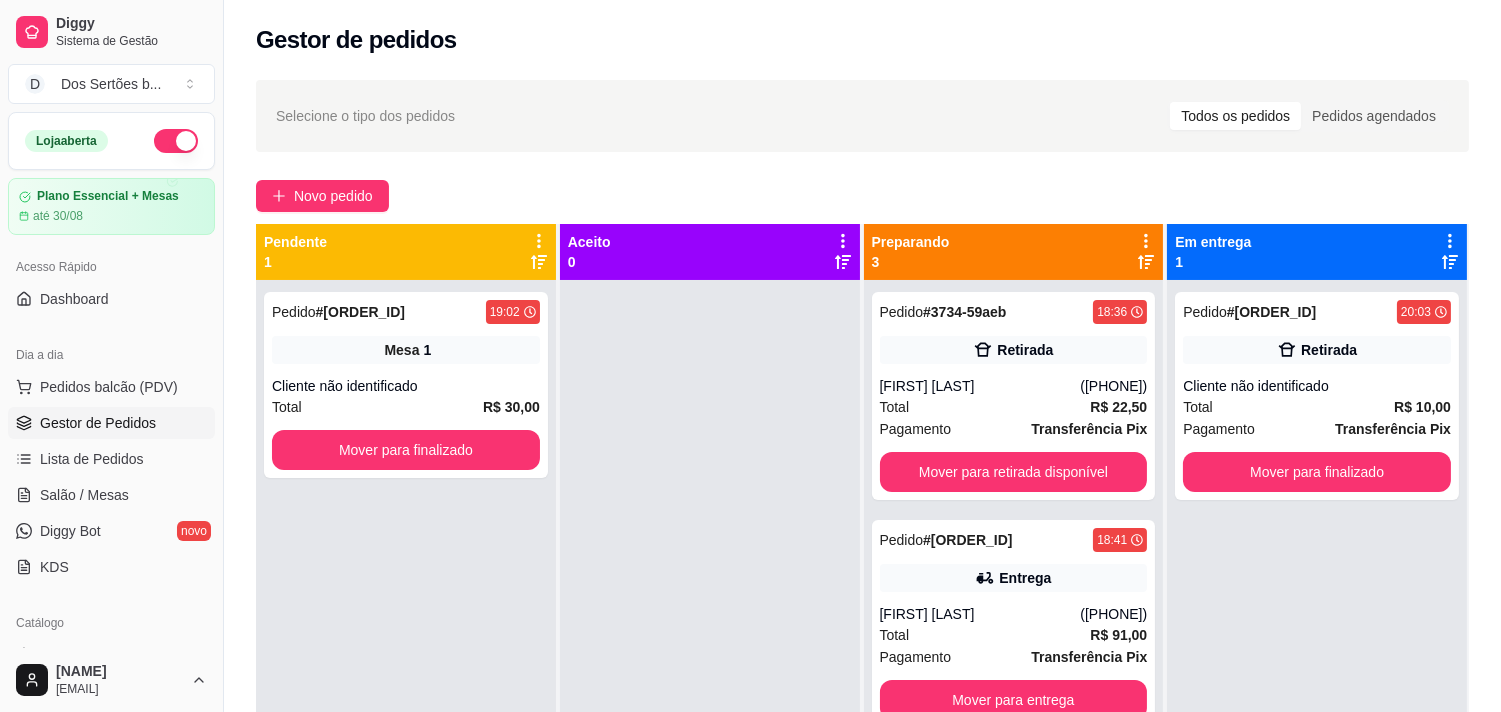 scroll, scrollTop: 55, scrollLeft: 0, axis: vertical 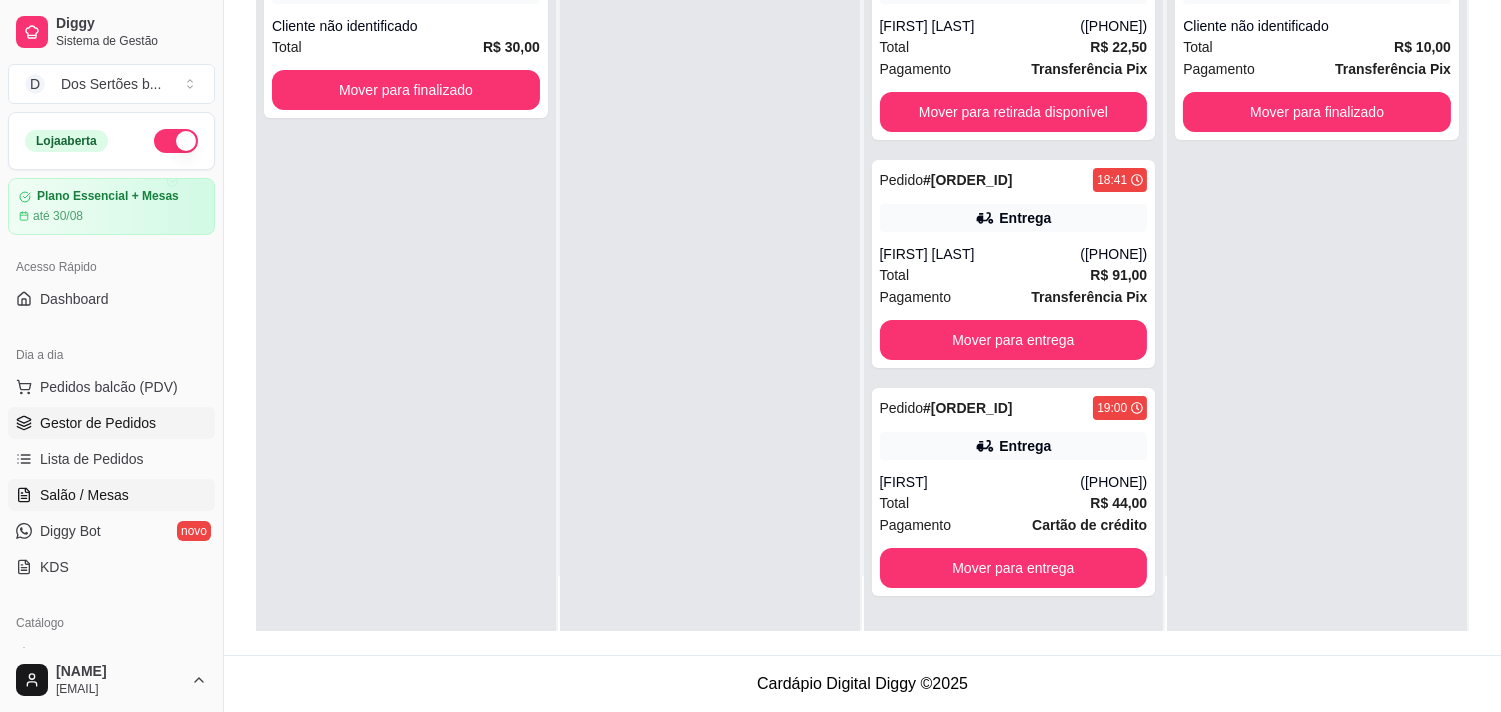 click on "Salão / Mesas" at bounding box center (84, 495) 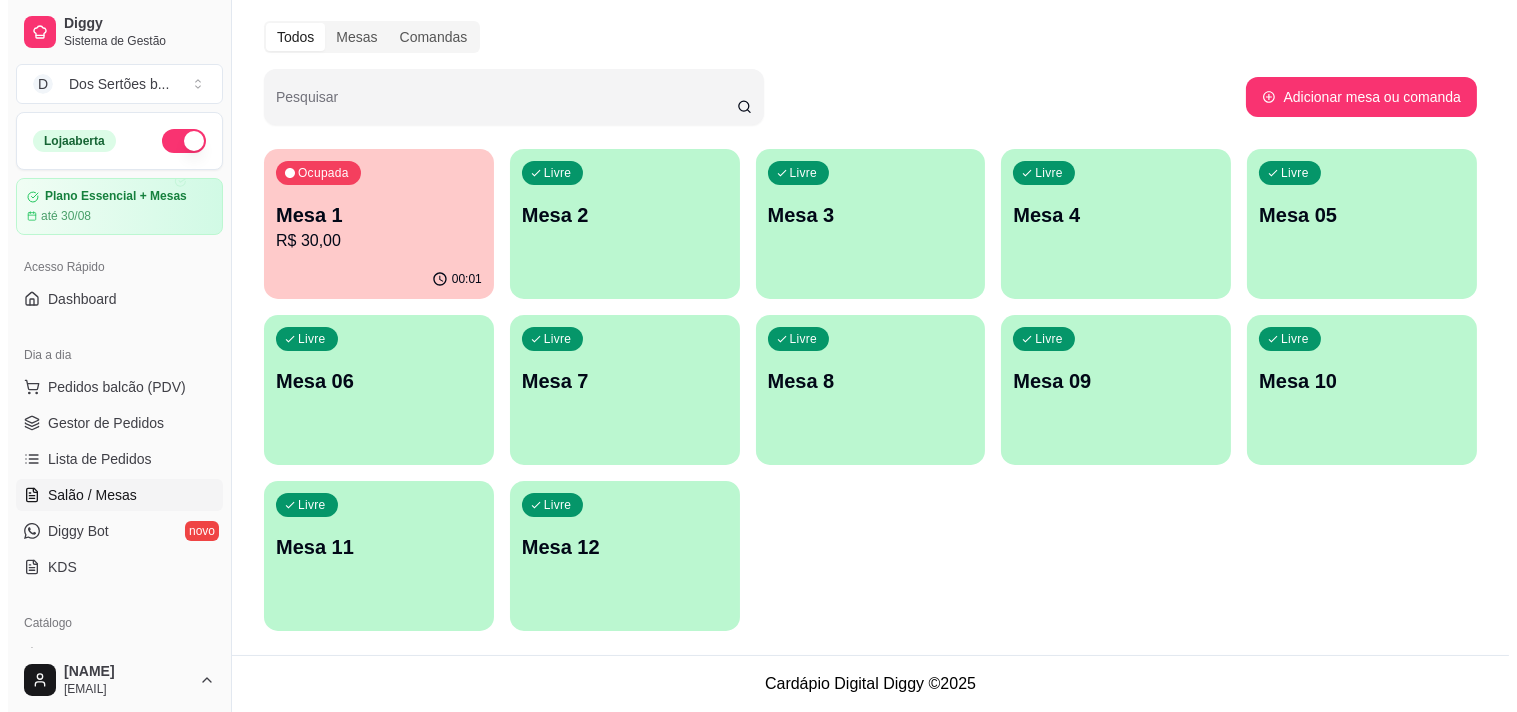 scroll, scrollTop: 0, scrollLeft: 0, axis: both 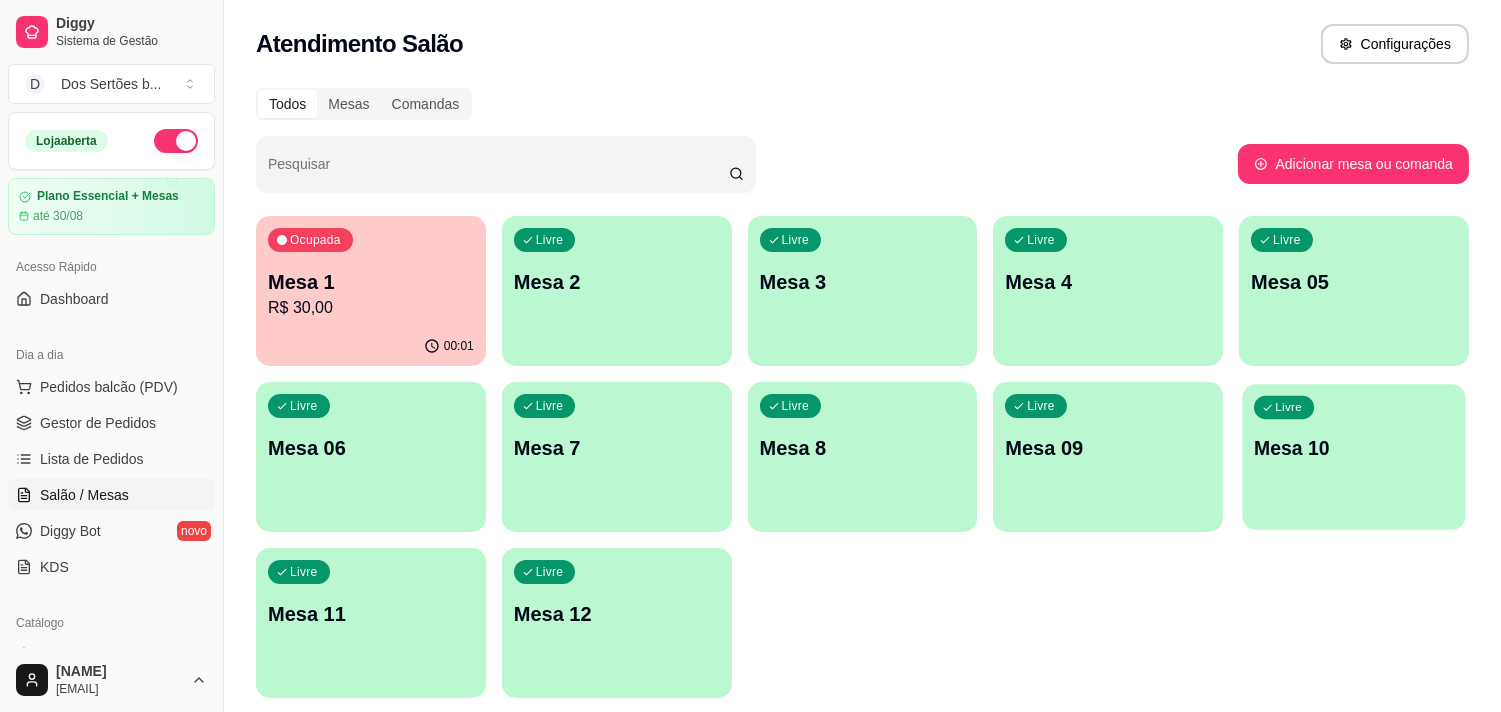 click on "Livre Mesa 10" at bounding box center (1354, 445) 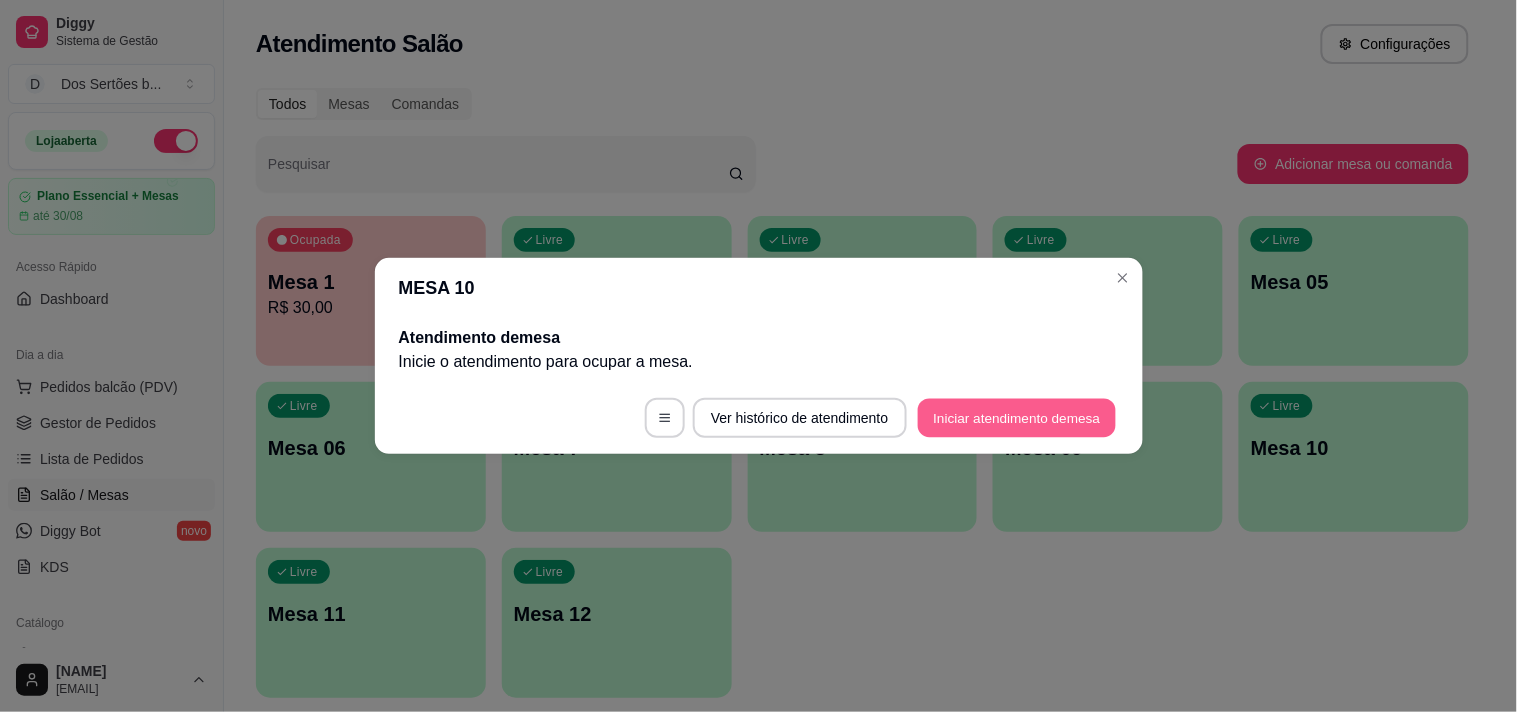 click on "Iniciar atendimento de  mesa" at bounding box center [1017, 418] 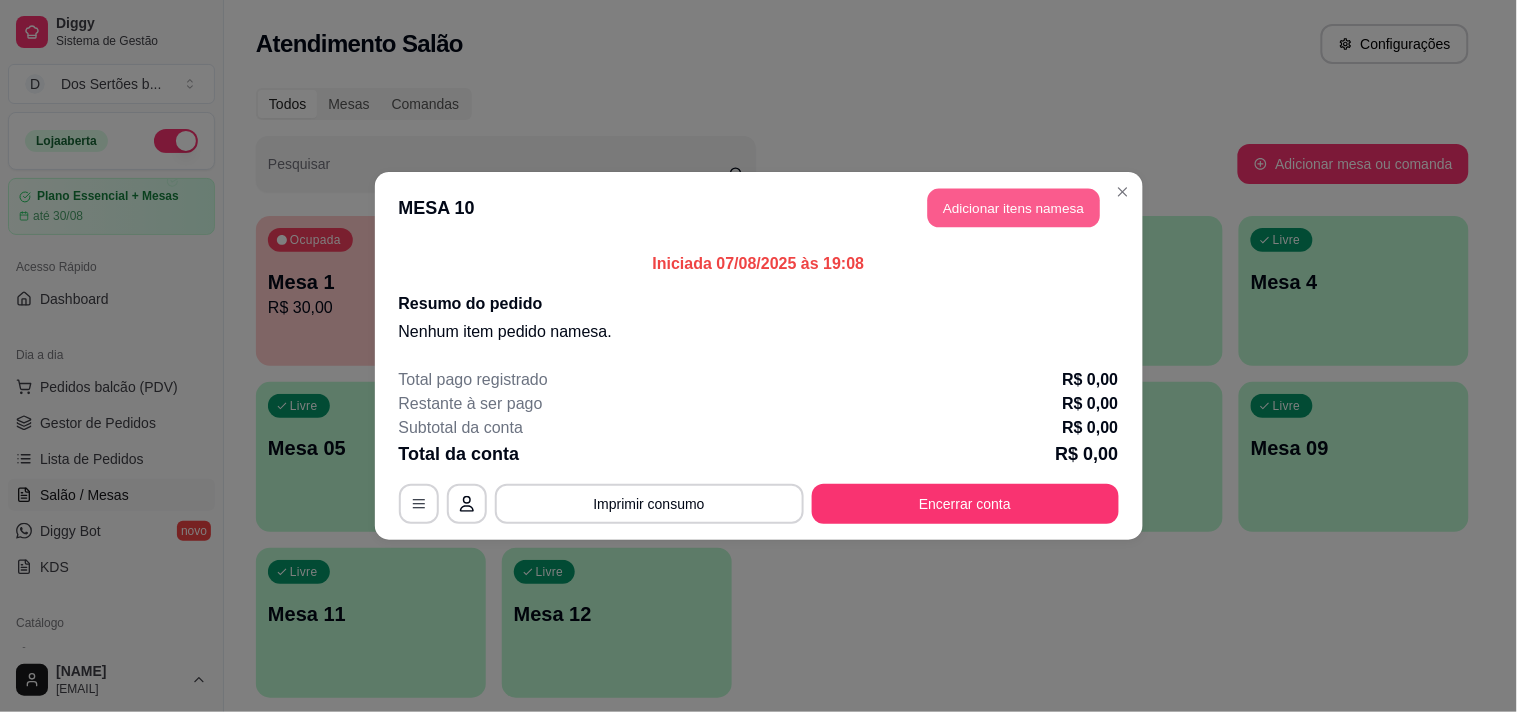 click on "Adicionar itens na  mesa" at bounding box center (1014, 208) 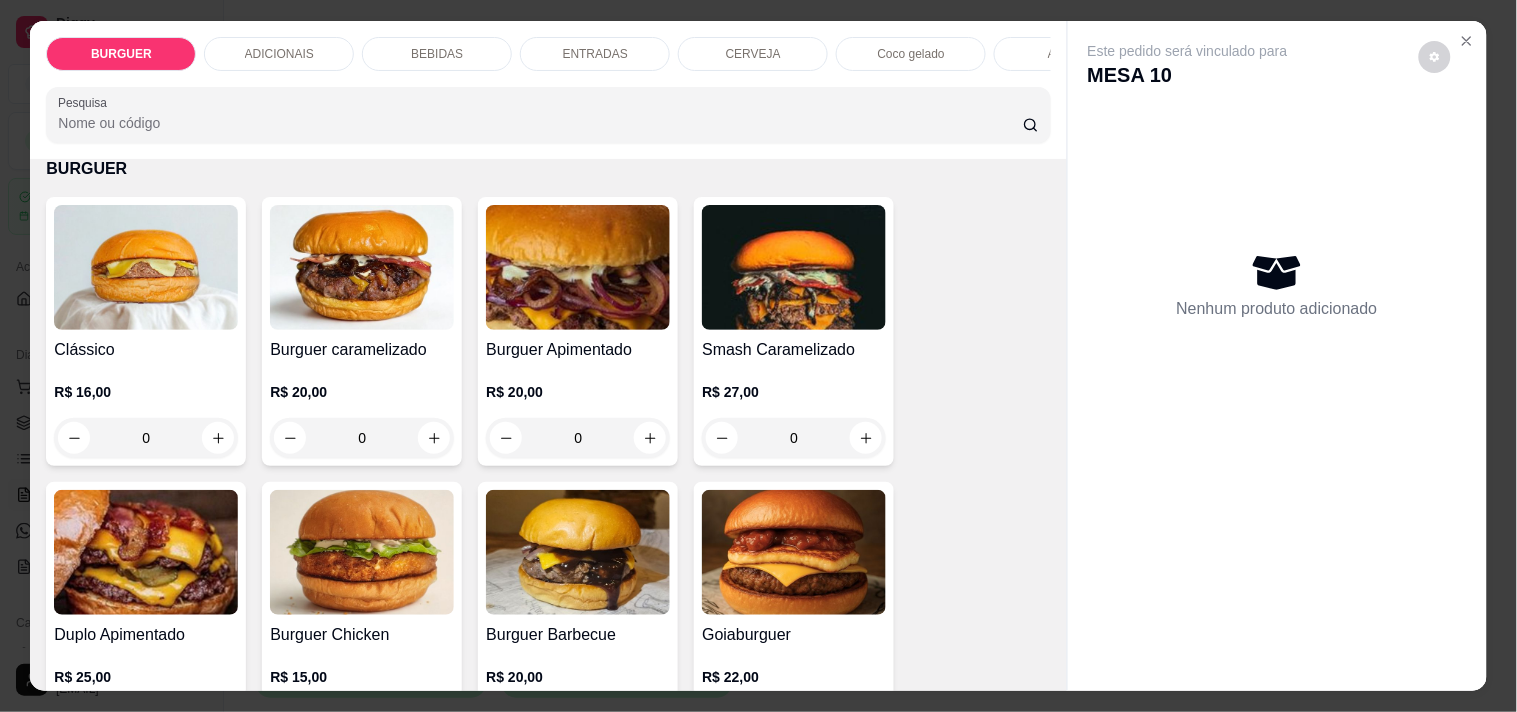 scroll, scrollTop: 91, scrollLeft: 0, axis: vertical 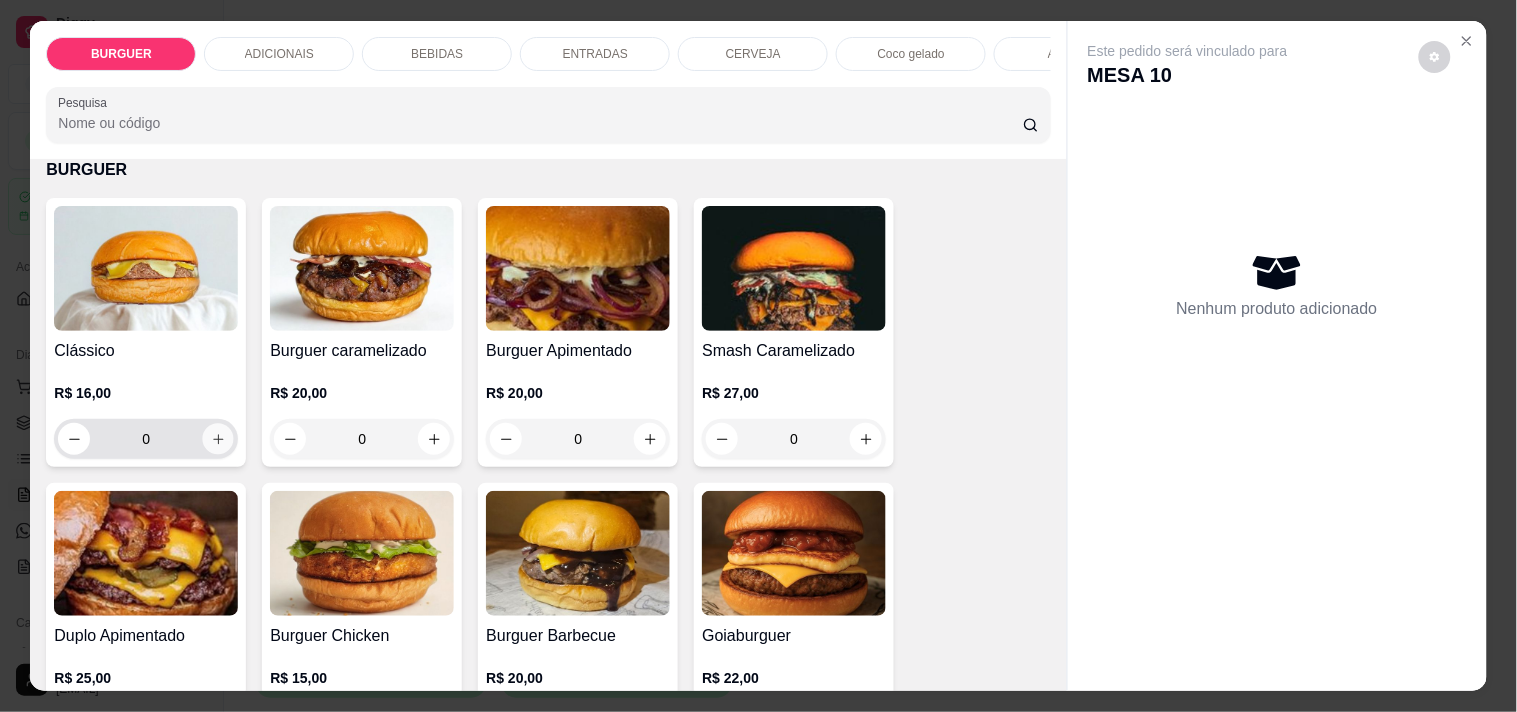 click 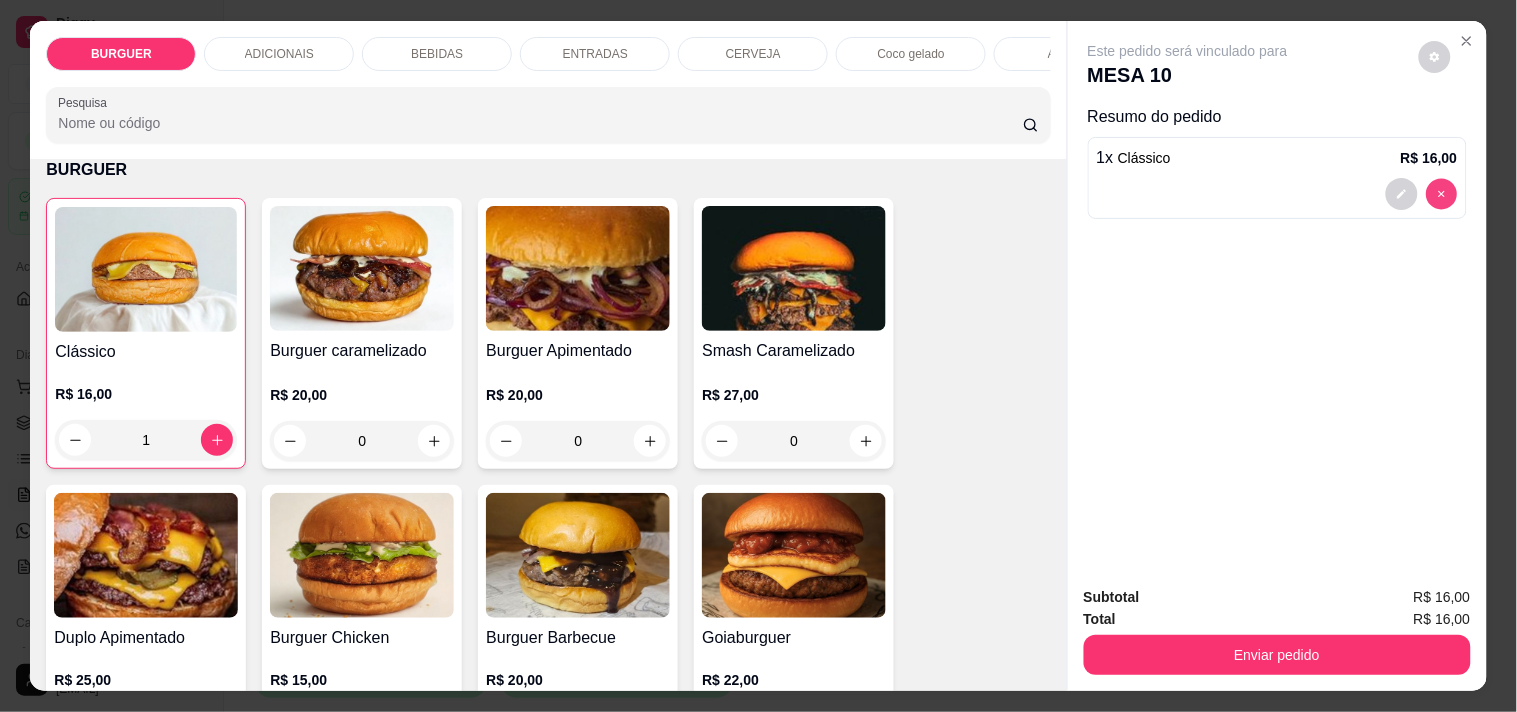 type on "0" 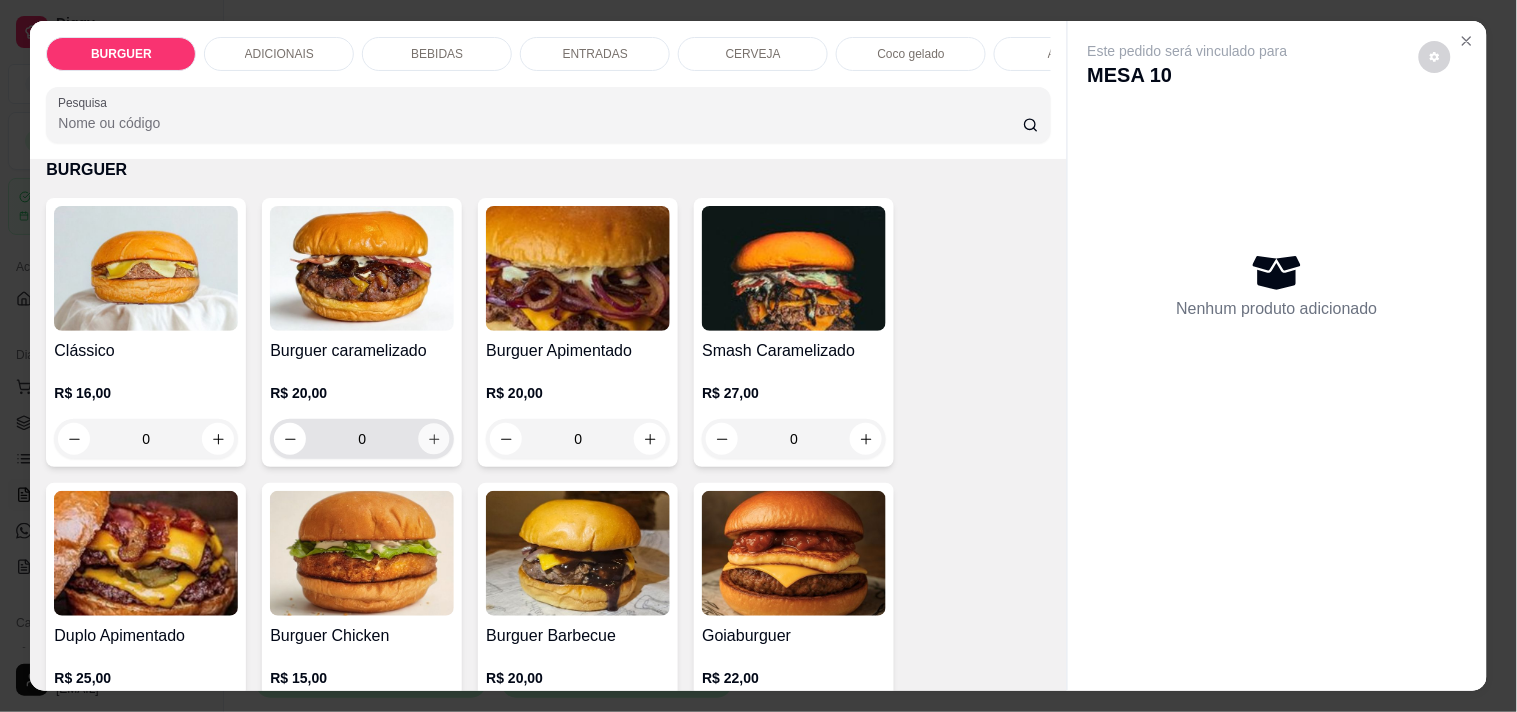 click 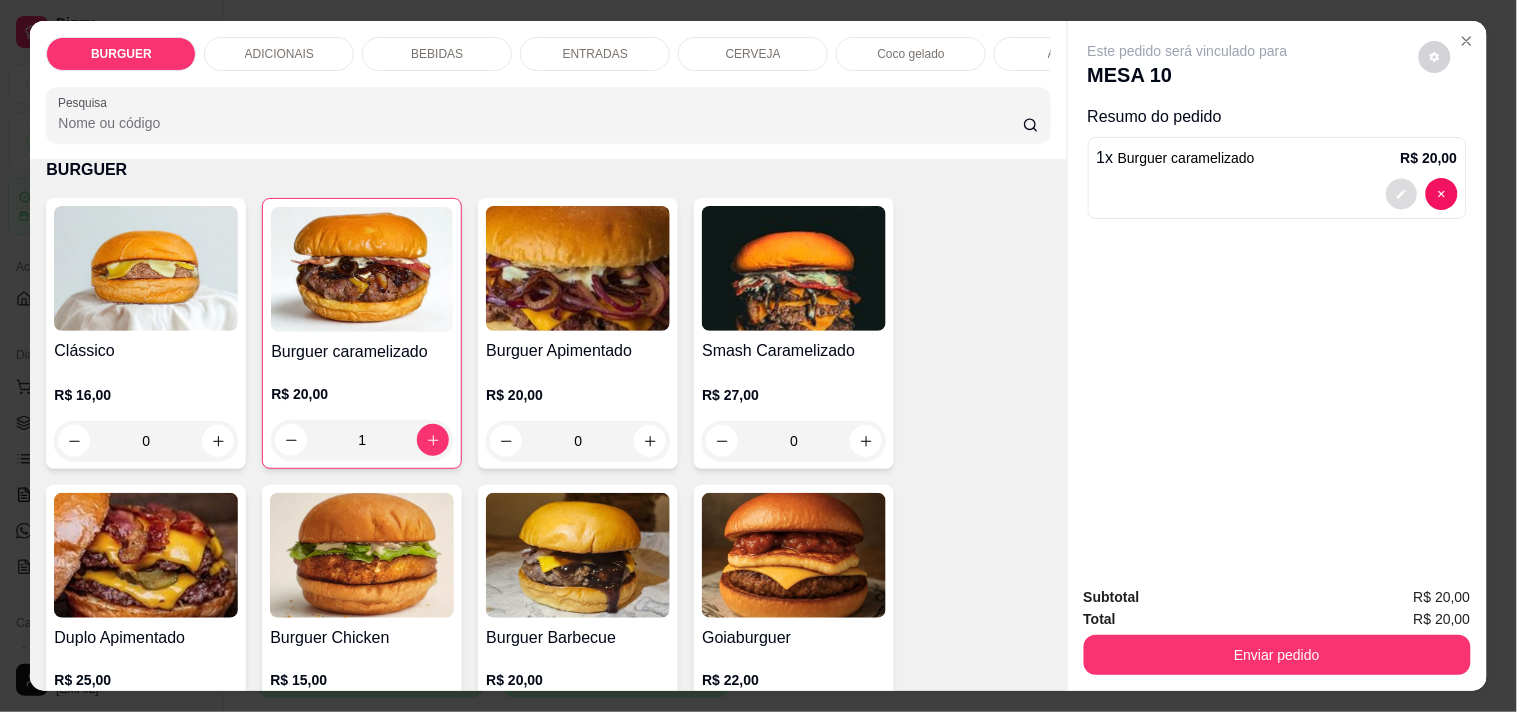 click at bounding box center [1401, 194] 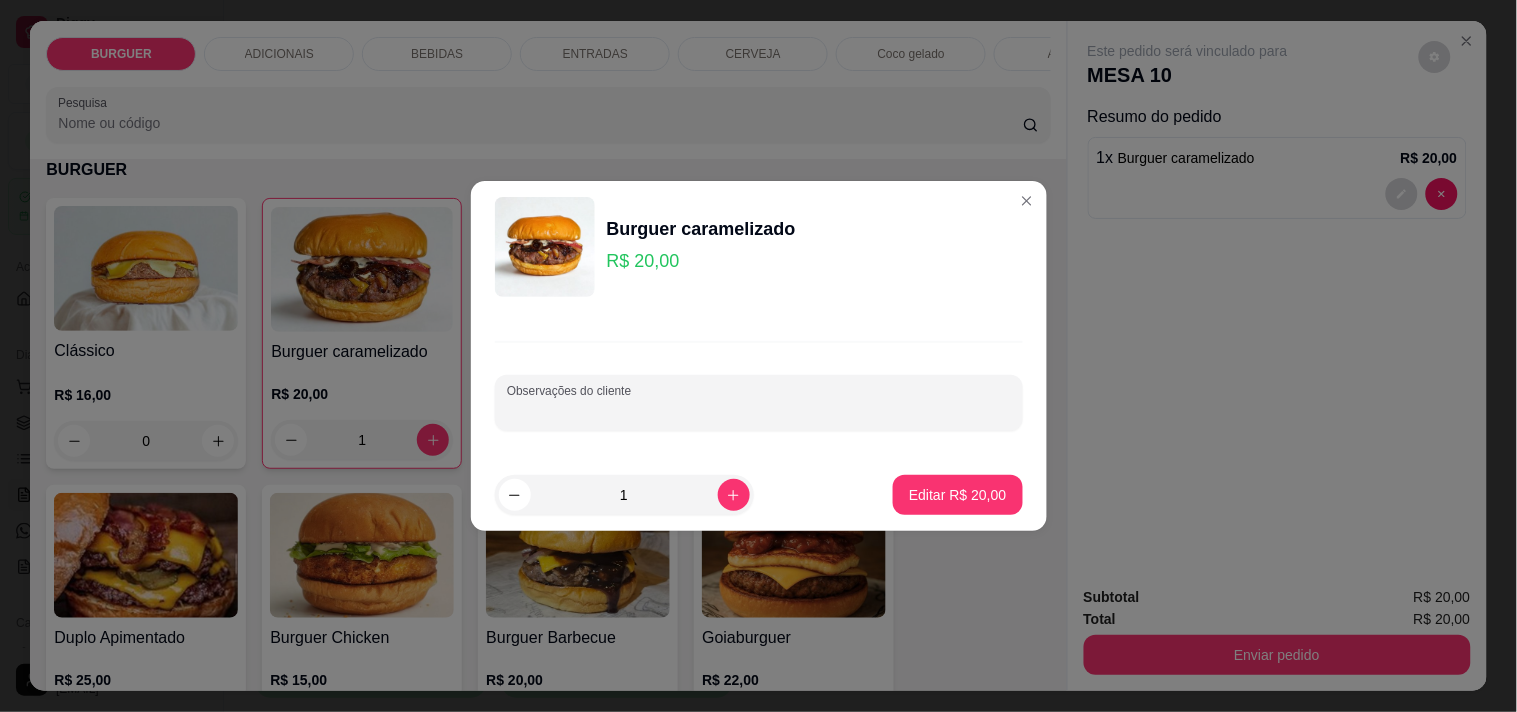 click on "Observações do cliente" at bounding box center (759, 411) 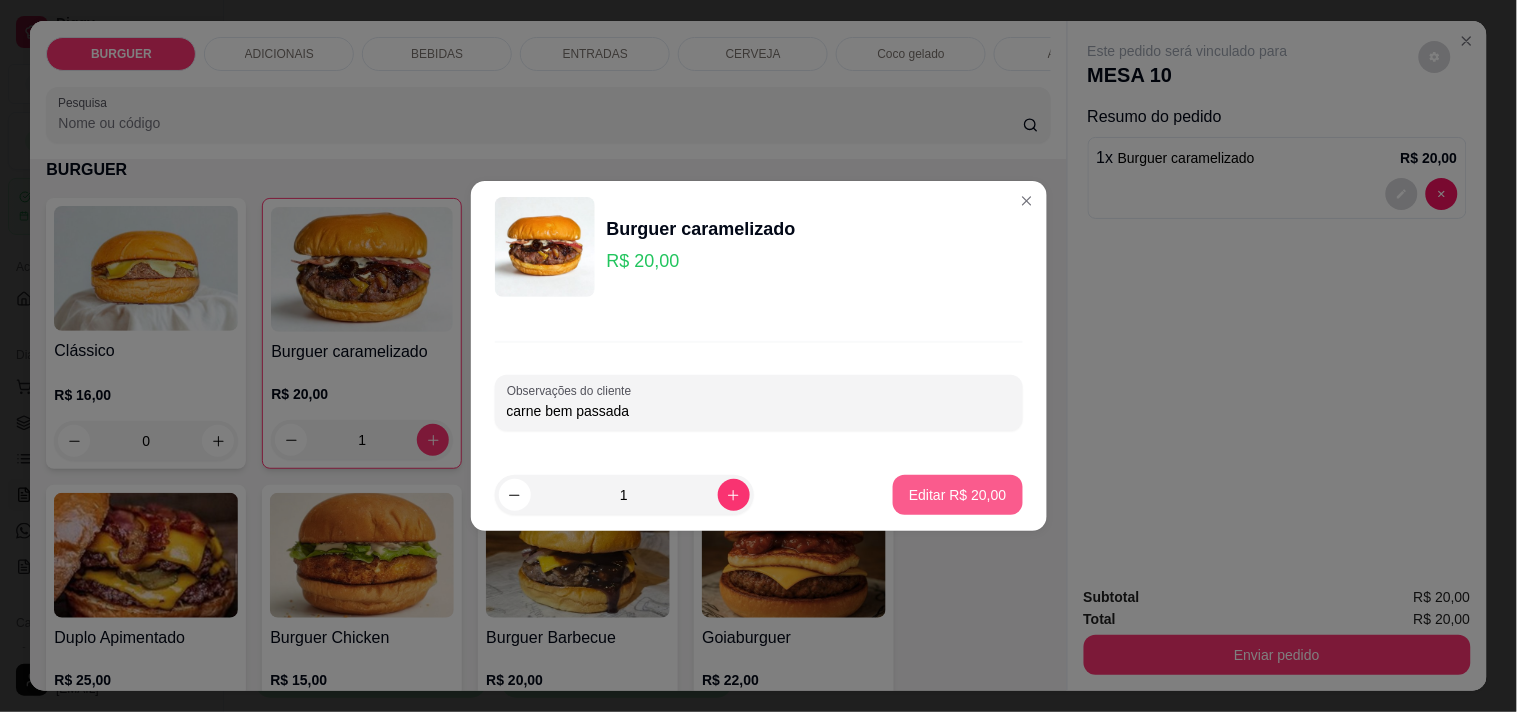 type on "carne bem passada" 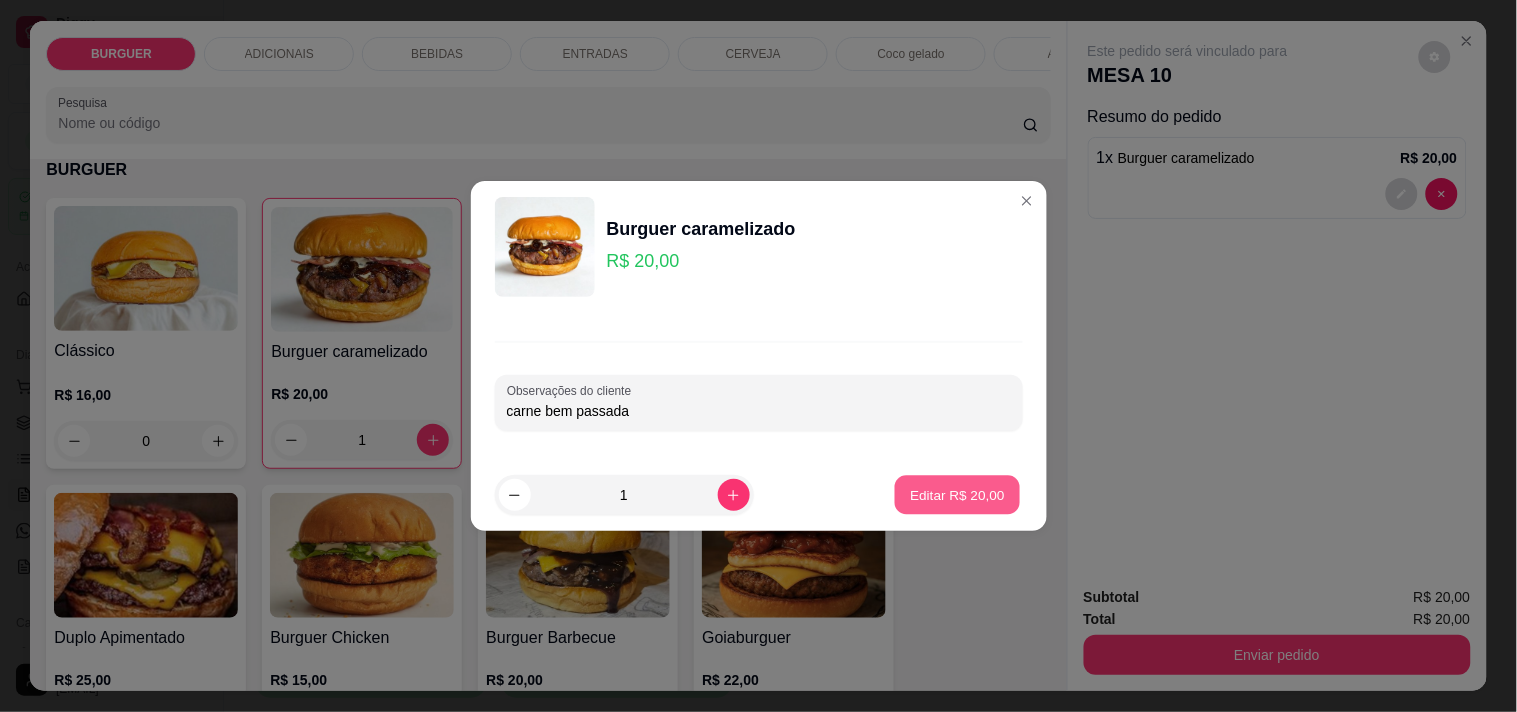 click on "Editar   R$ 20,00" at bounding box center (958, 494) 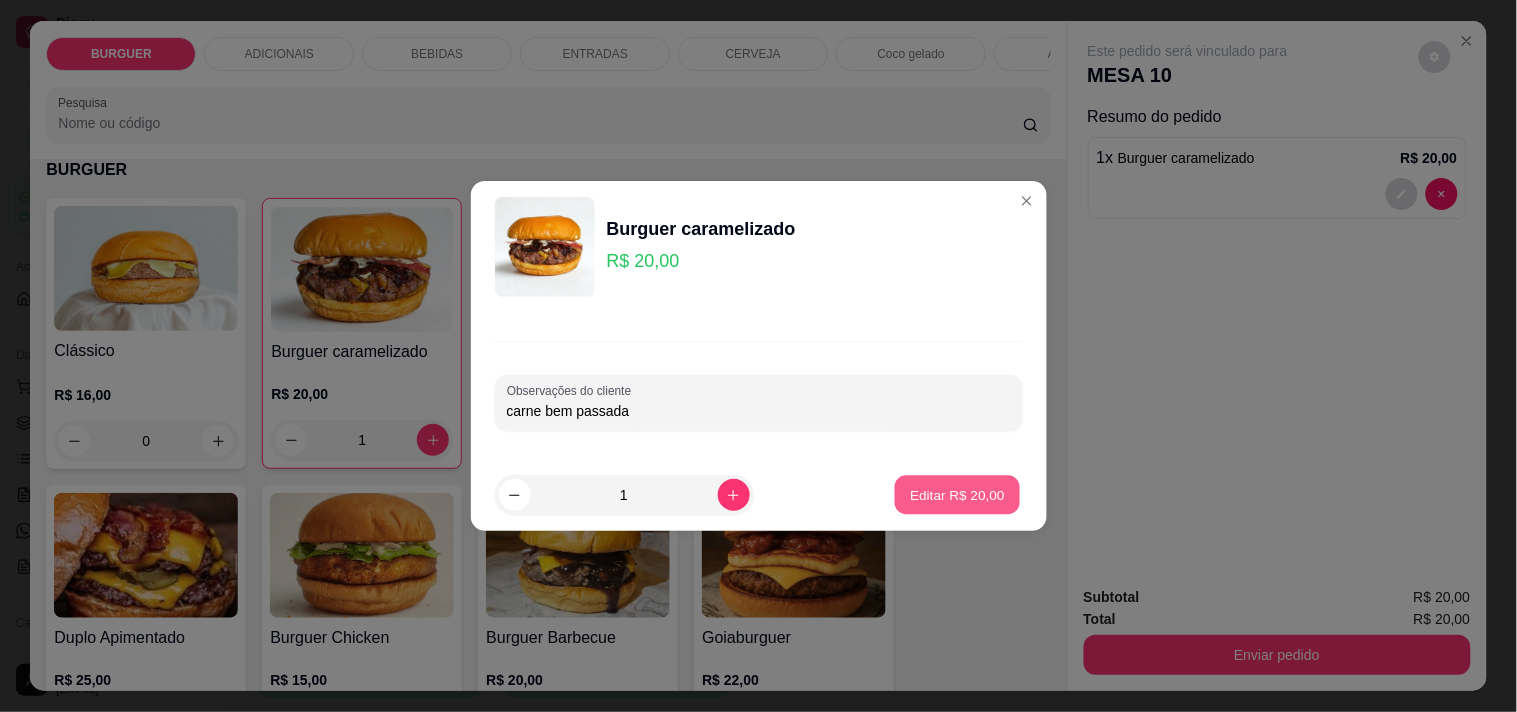 type on "0" 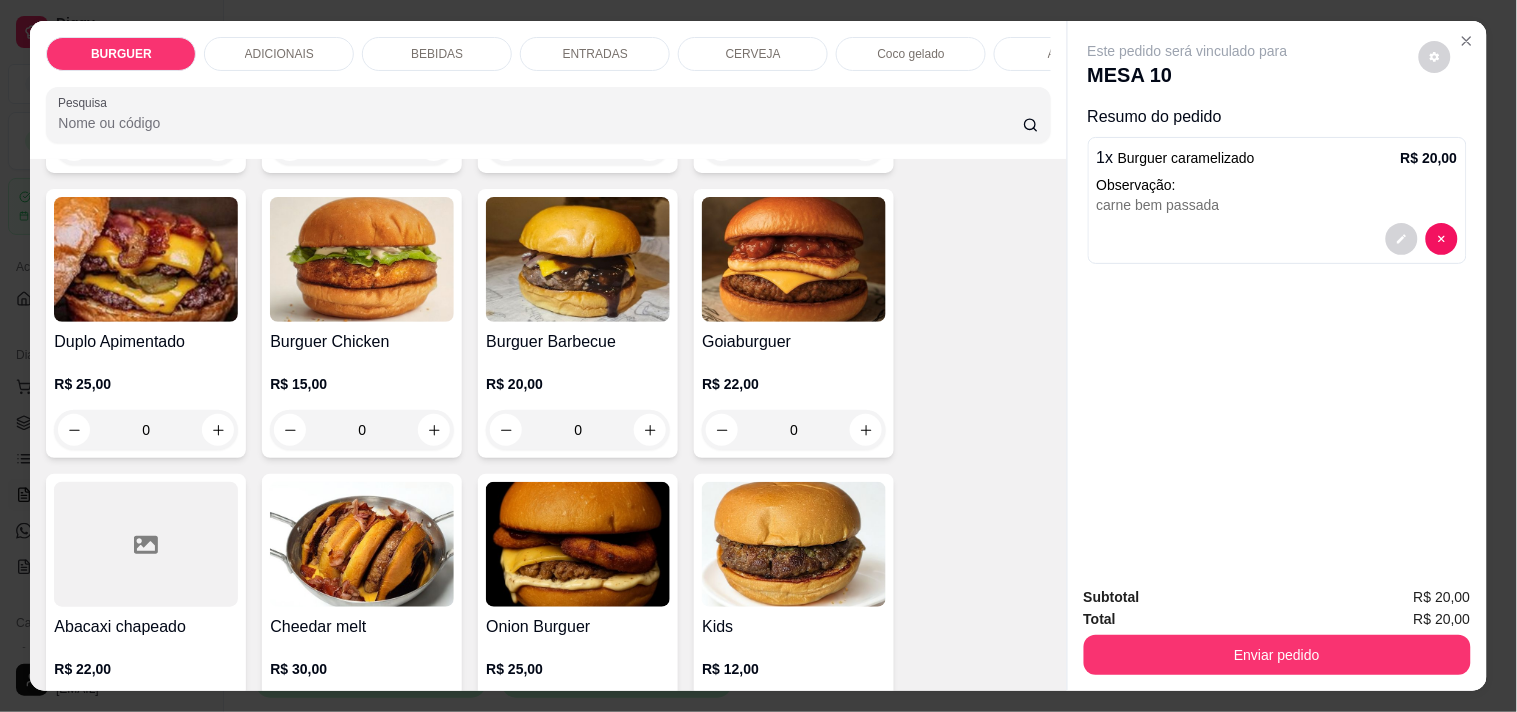scroll, scrollTop: 517, scrollLeft: 0, axis: vertical 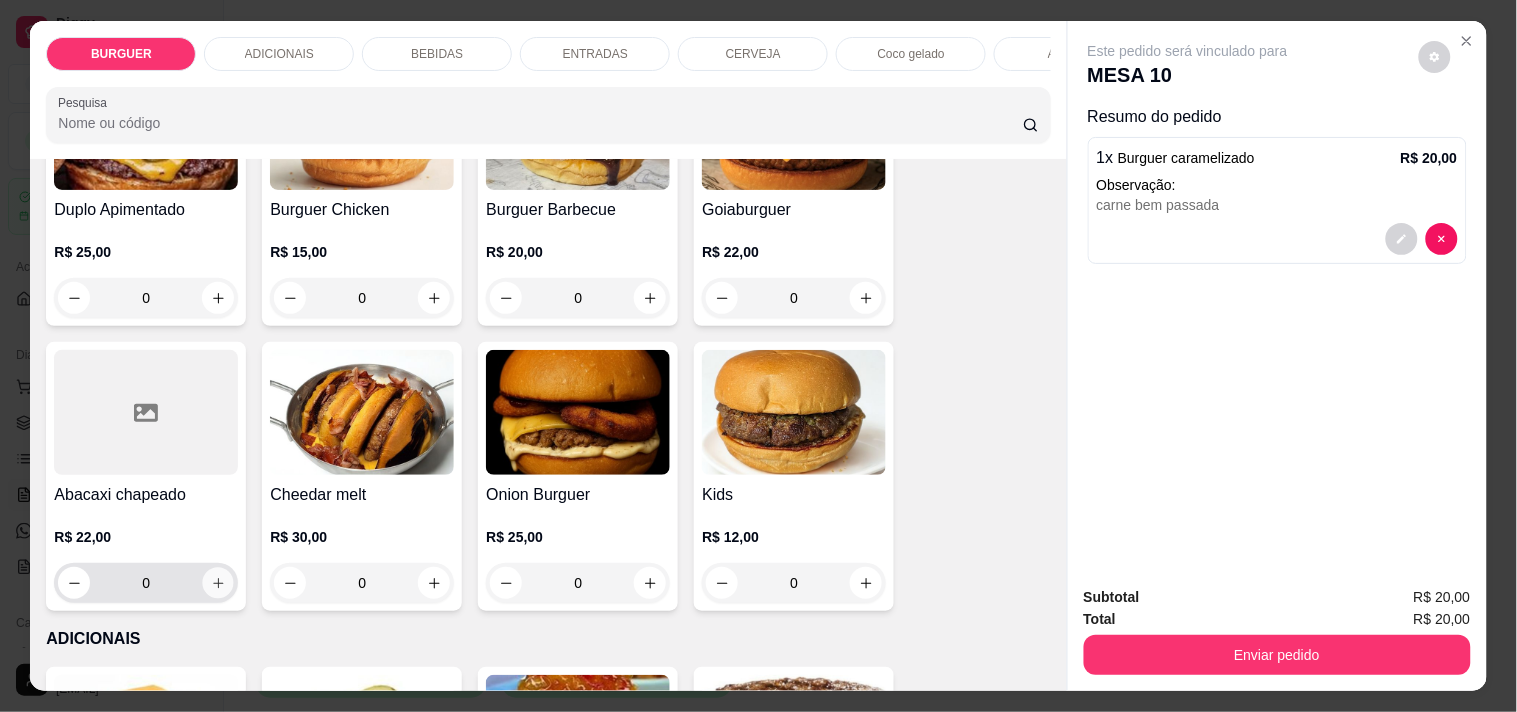 click 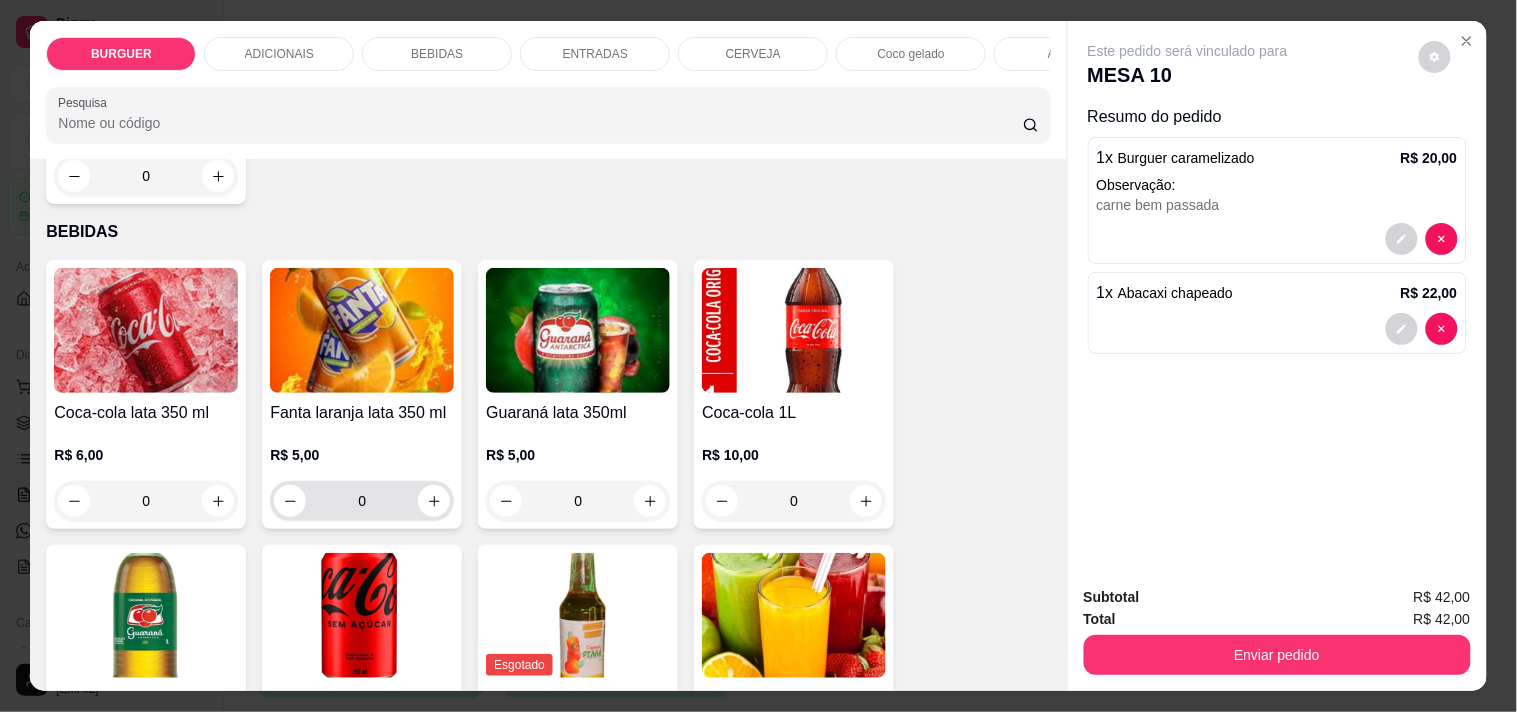 scroll, scrollTop: 1846, scrollLeft: 0, axis: vertical 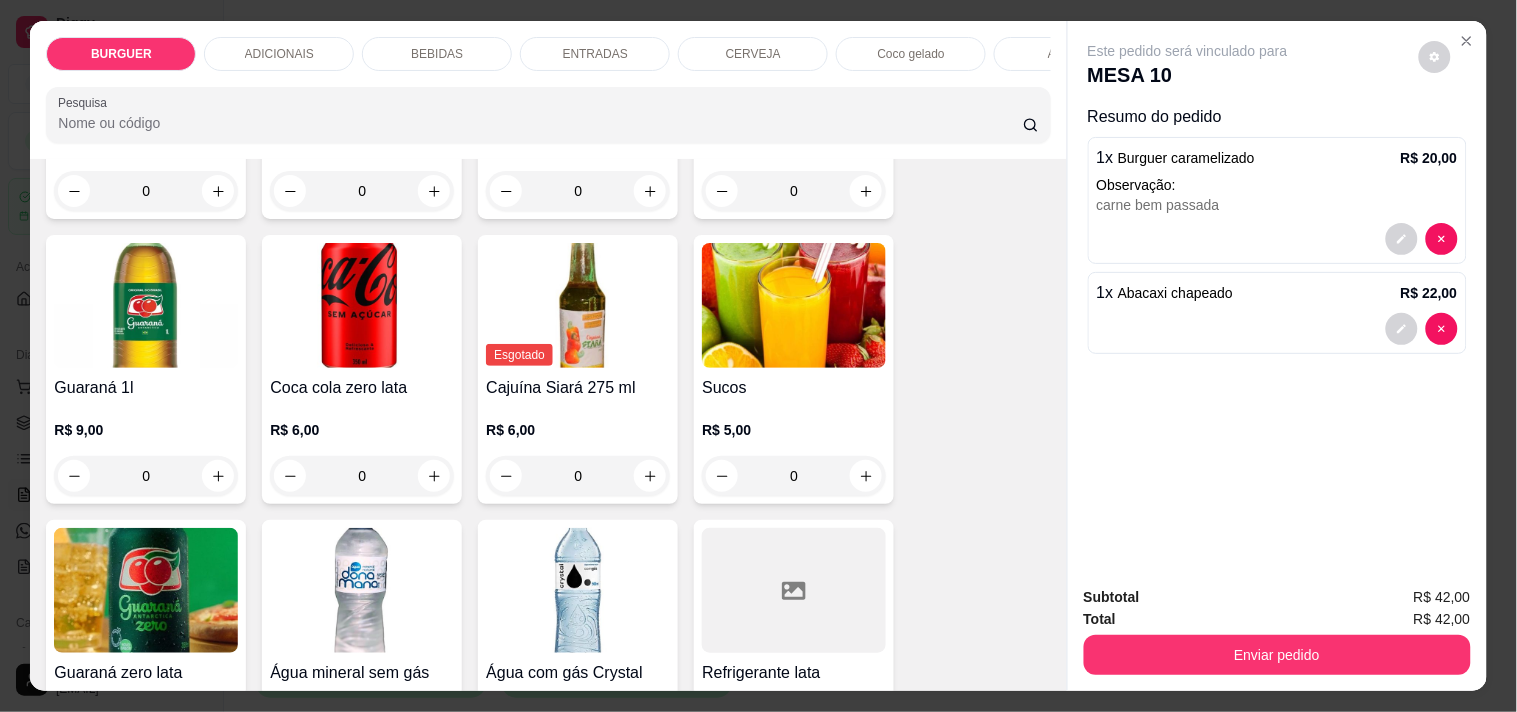 click on "0" at bounding box center [362, 476] 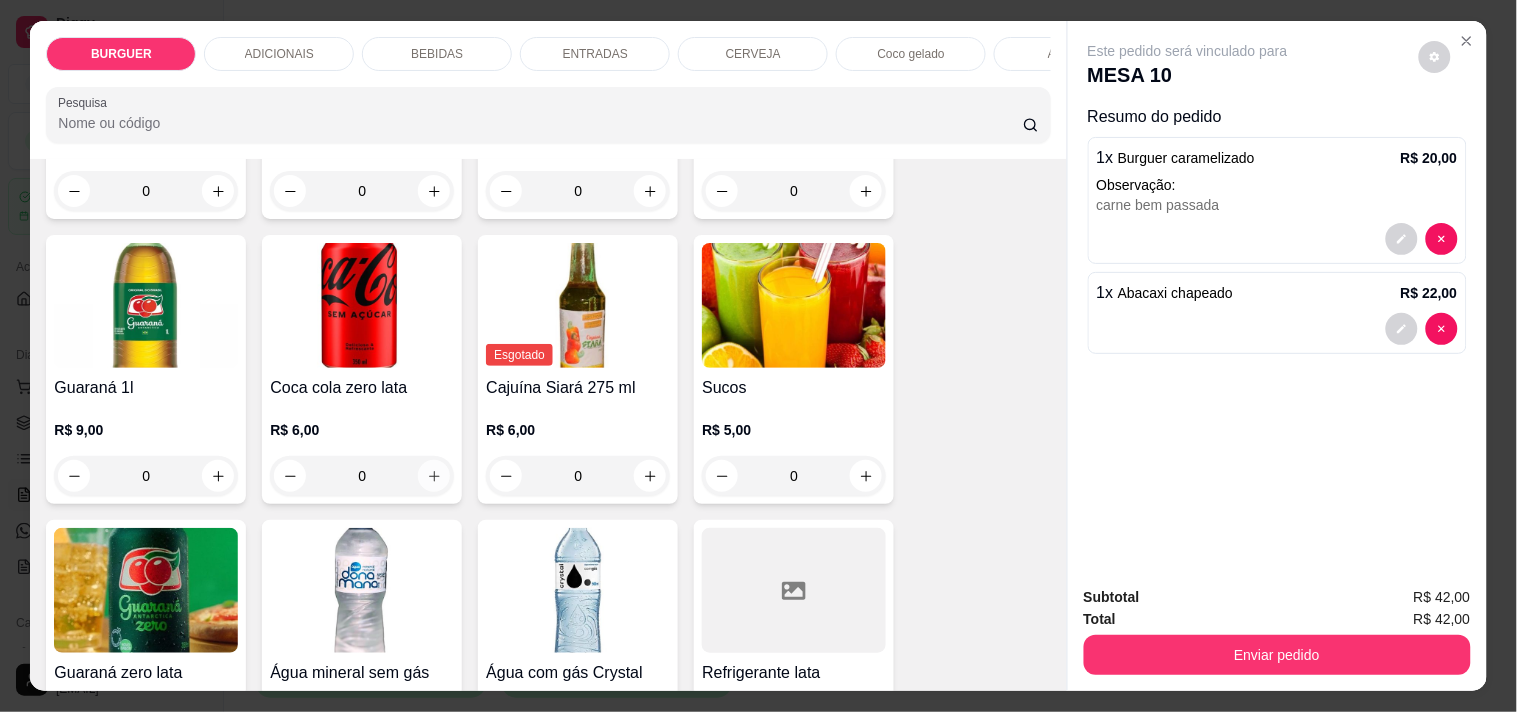 click 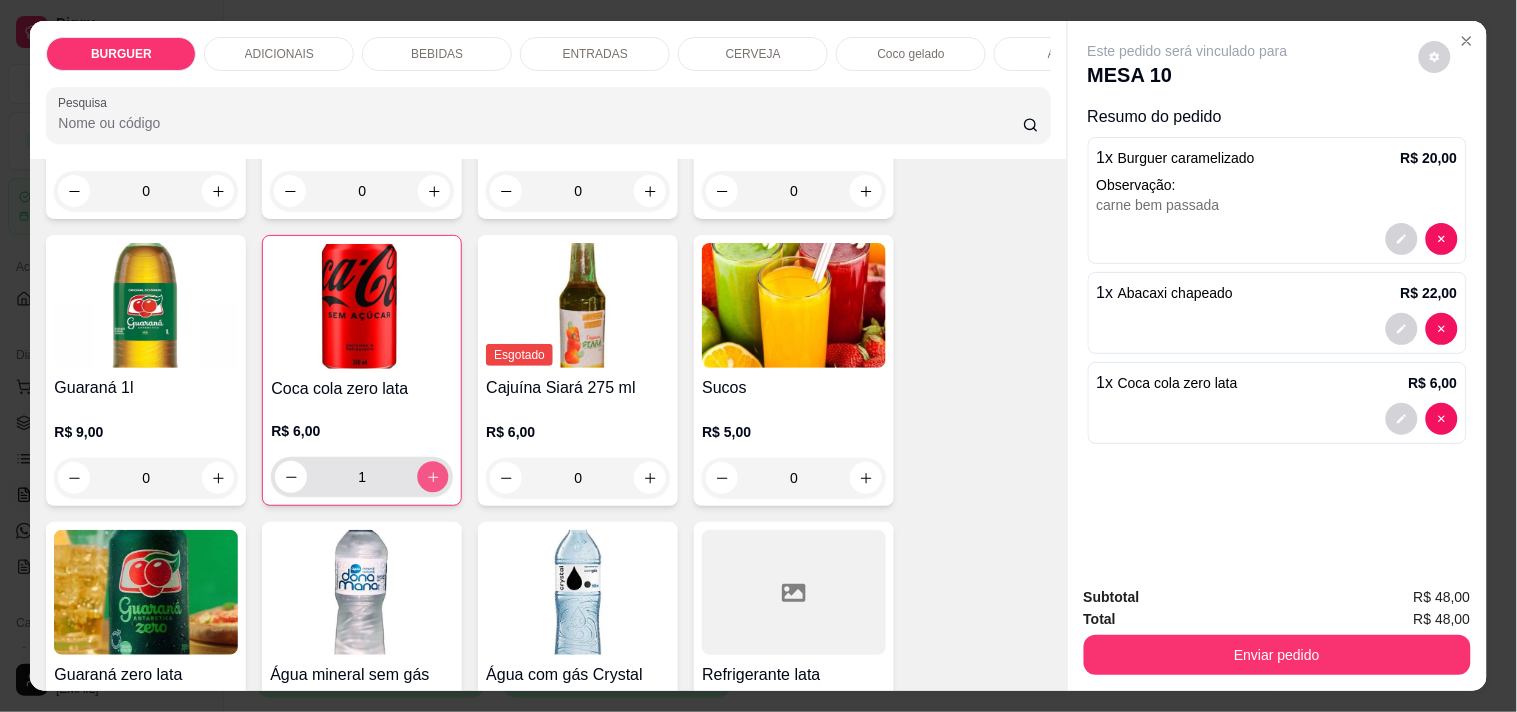 click 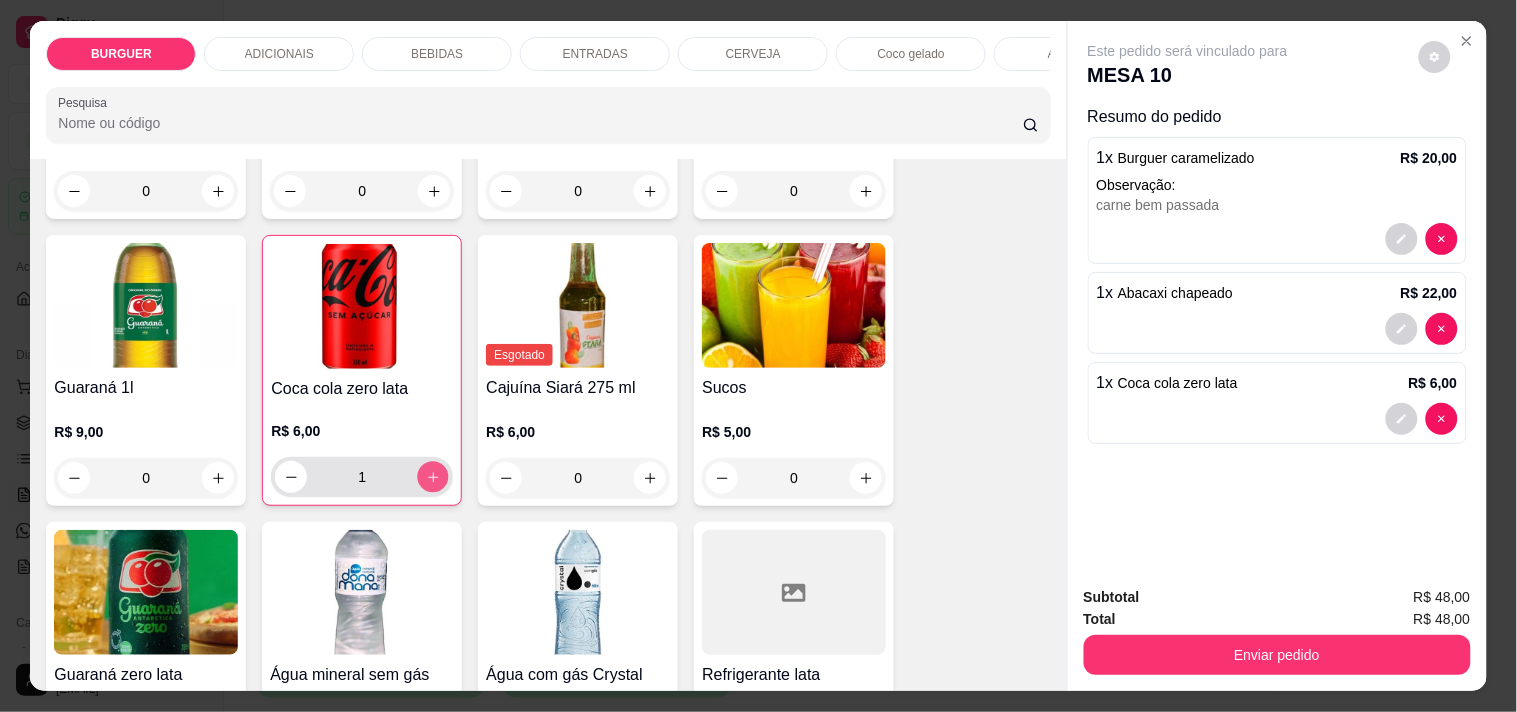 type on "2" 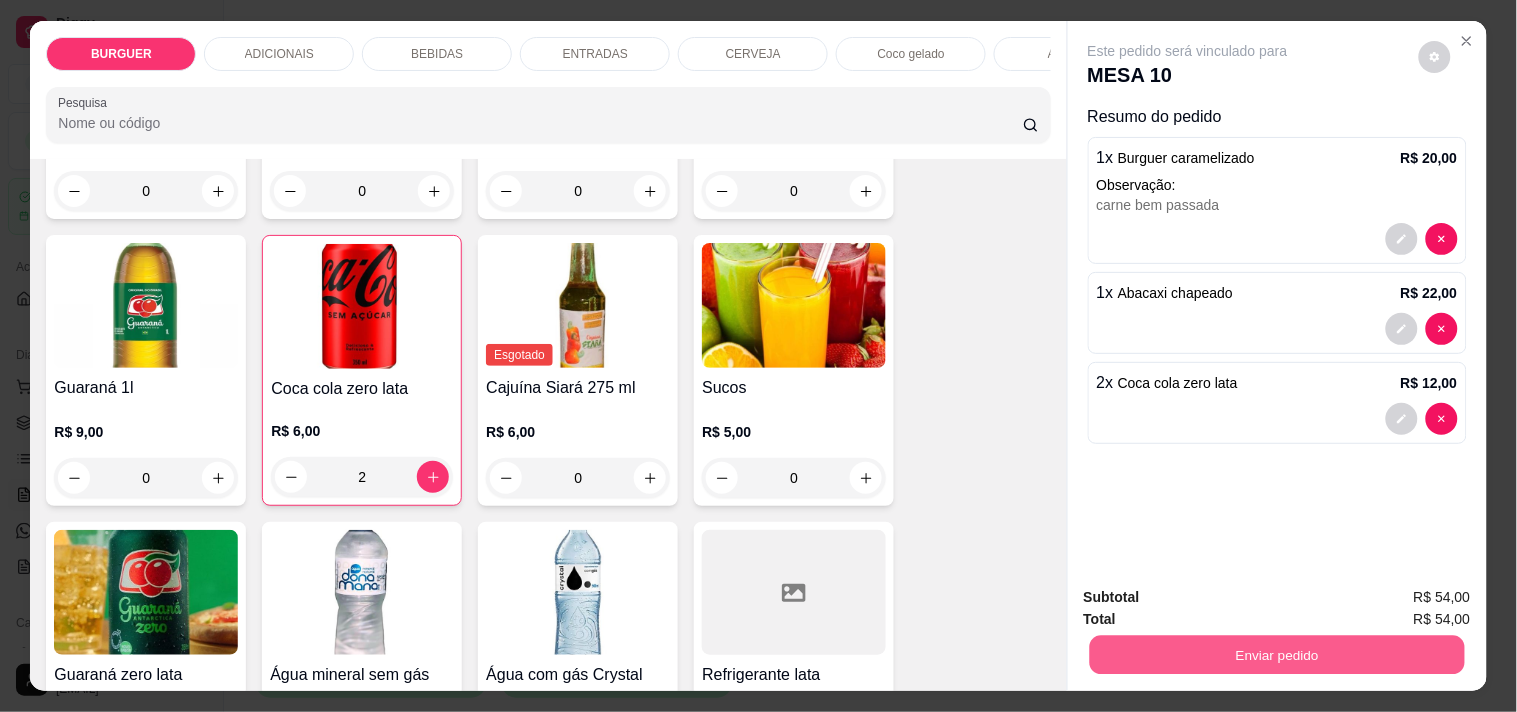 click on "Enviar pedido" at bounding box center [1276, 654] 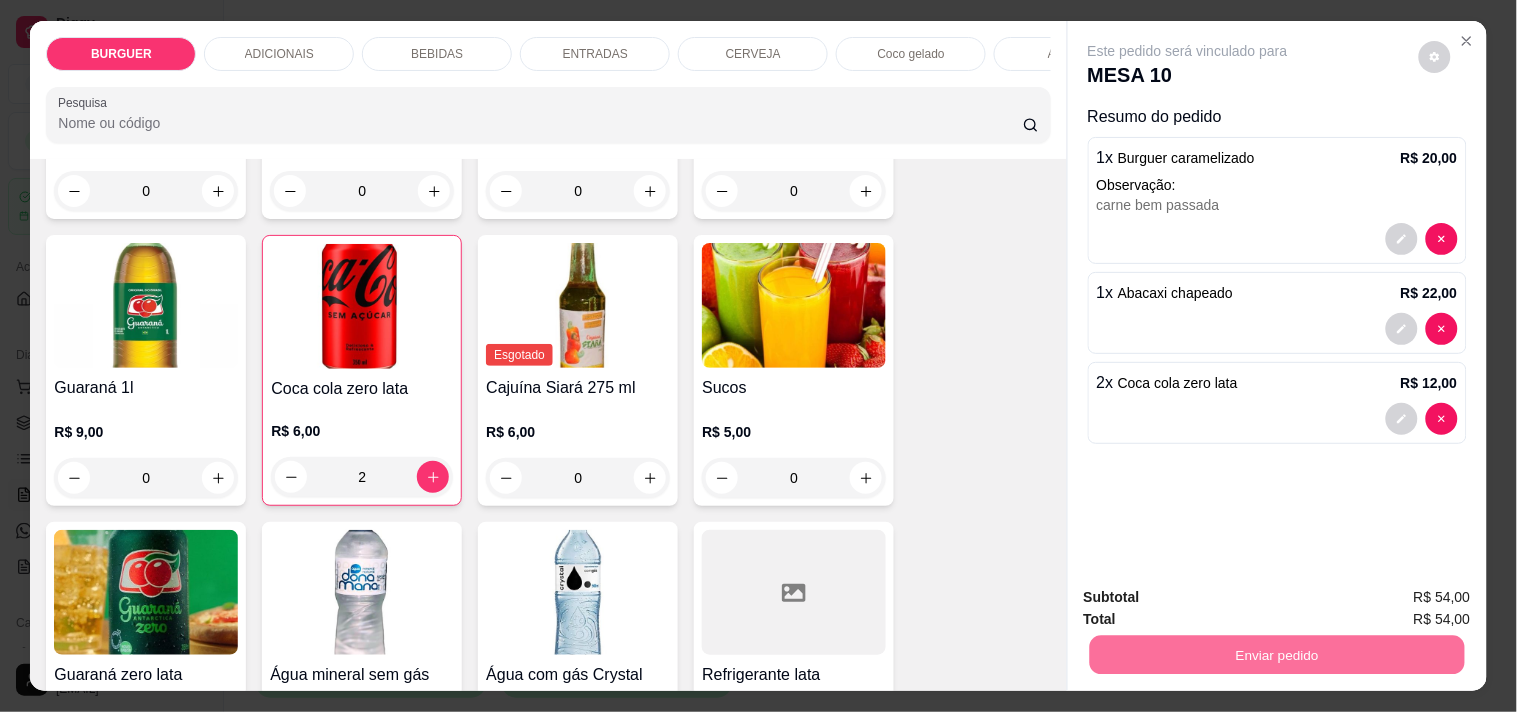 click on "Não registrar e enviar pedido" at bounding box center [1211, 597] 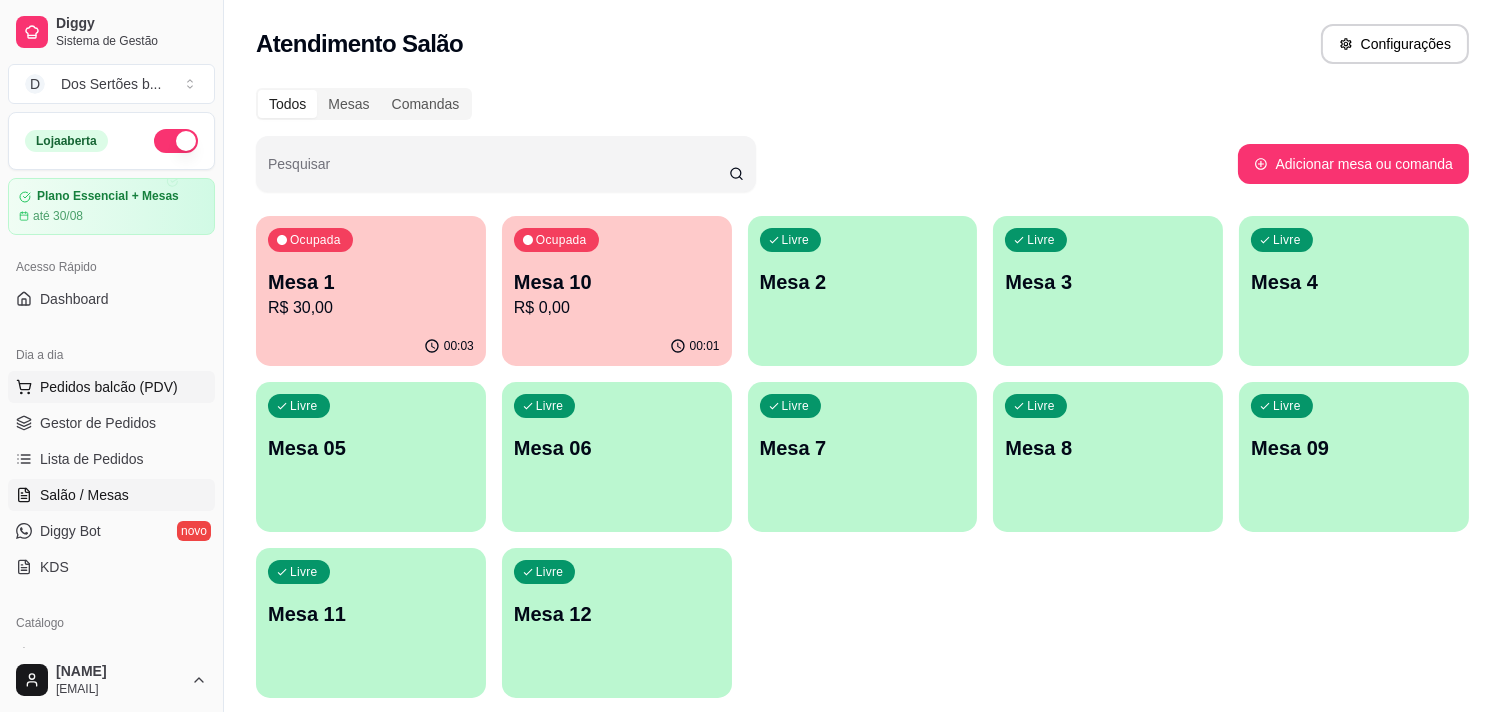 click on "Pedidos balcão (PDV)" at bounding box center (109, 387) 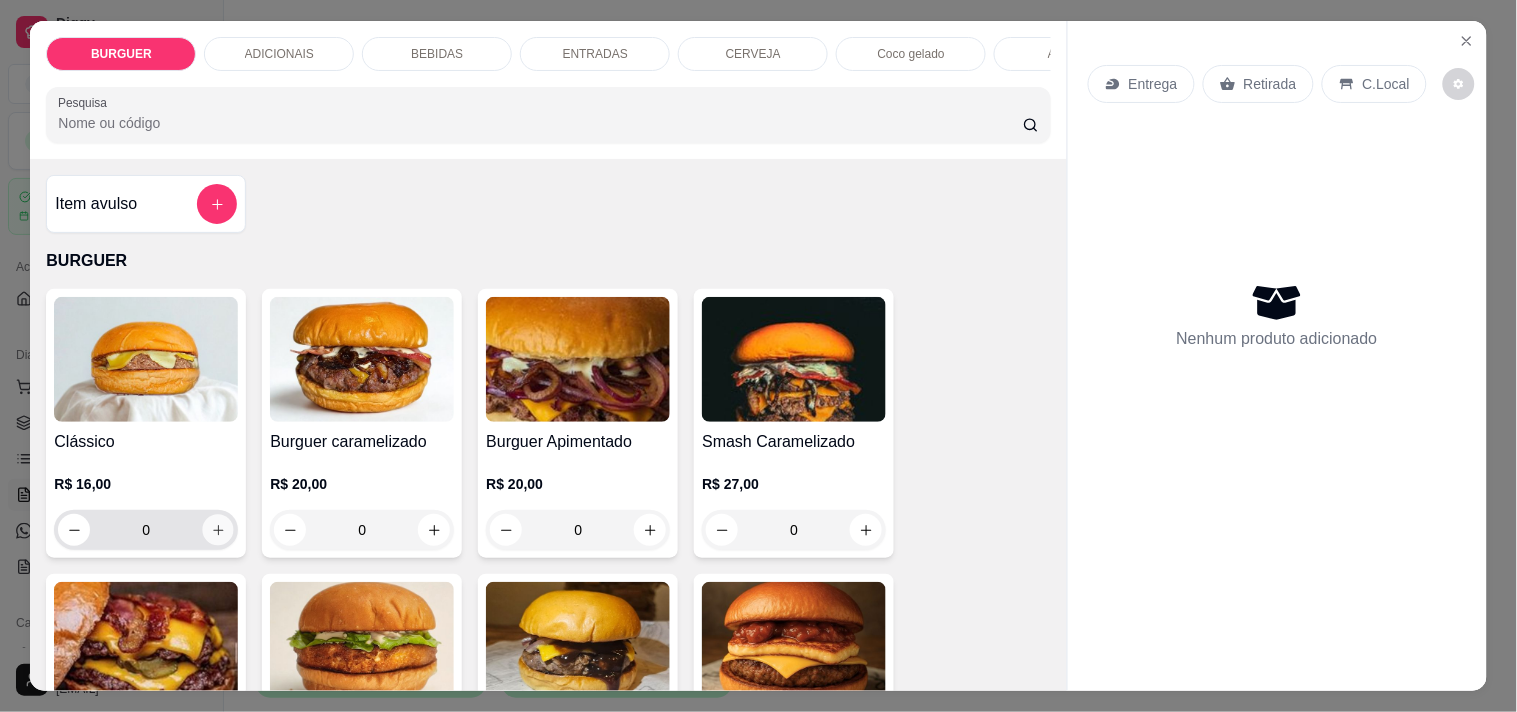 click 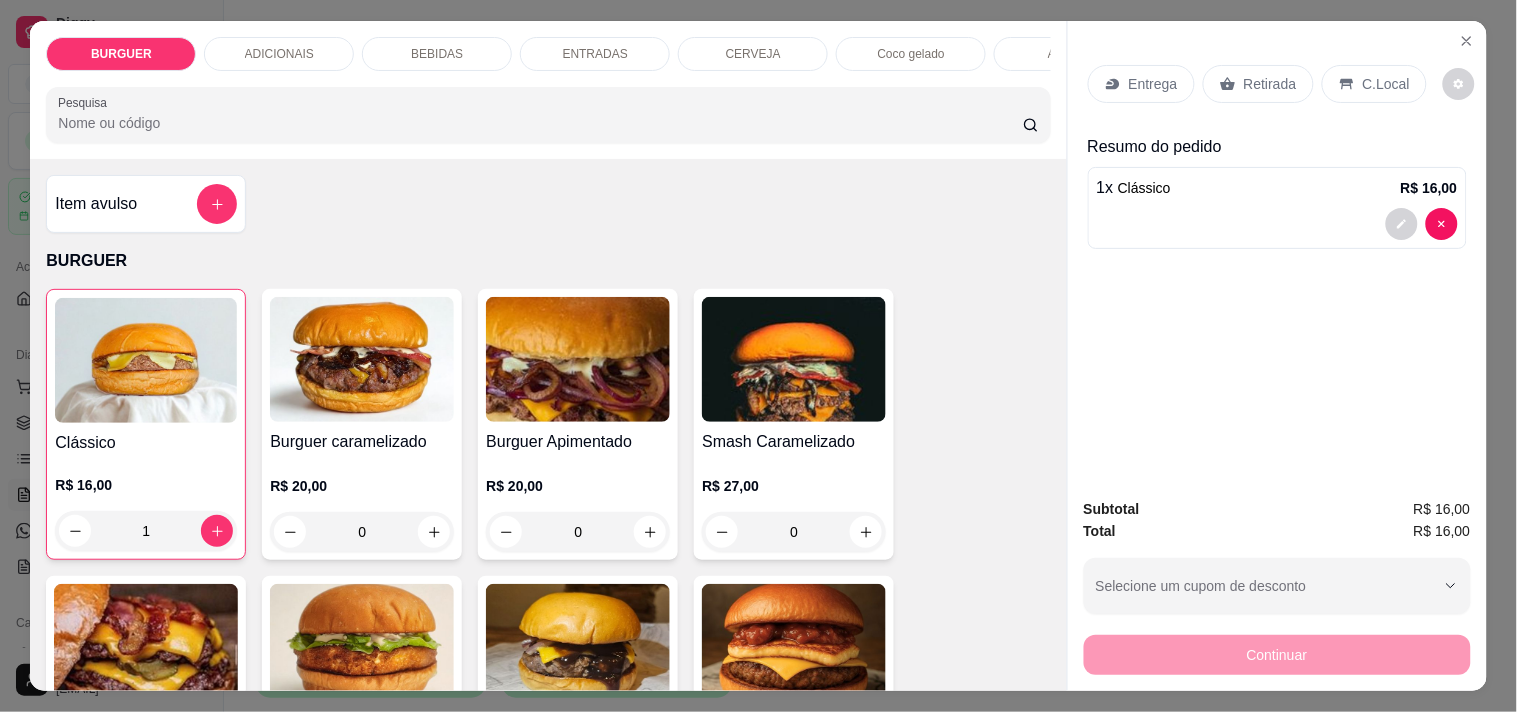 click 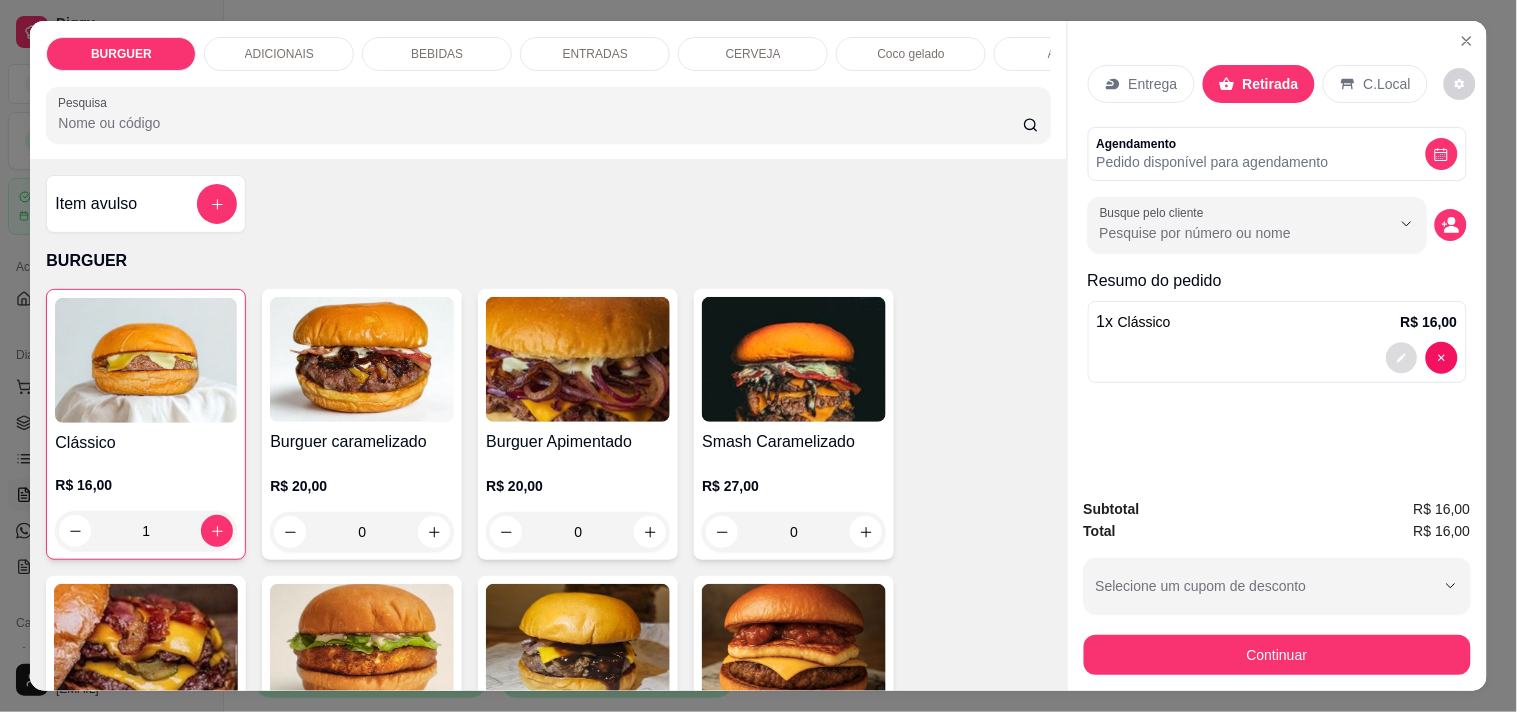 click at bounding box center [1401, 358] 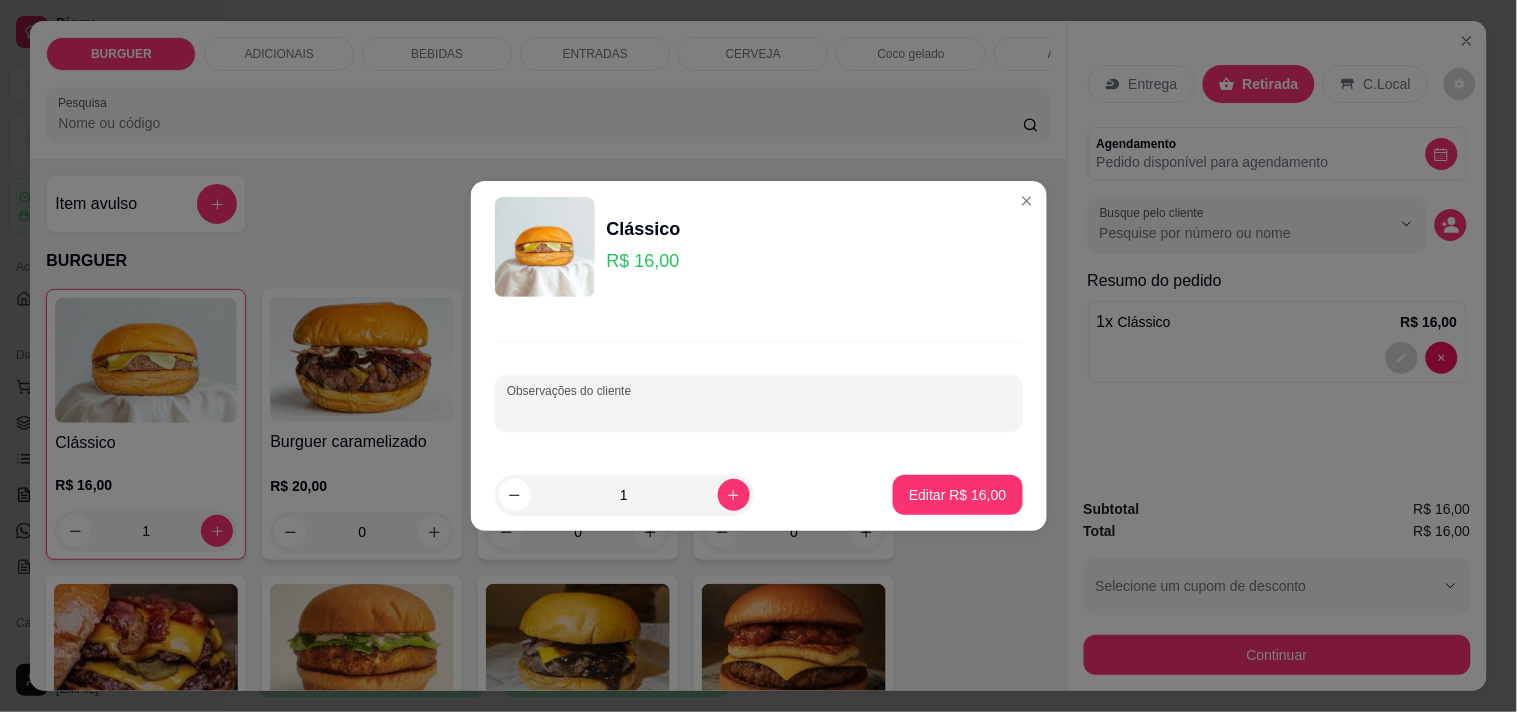 click on "Observações do cliente" at bounding box center [759, 411] 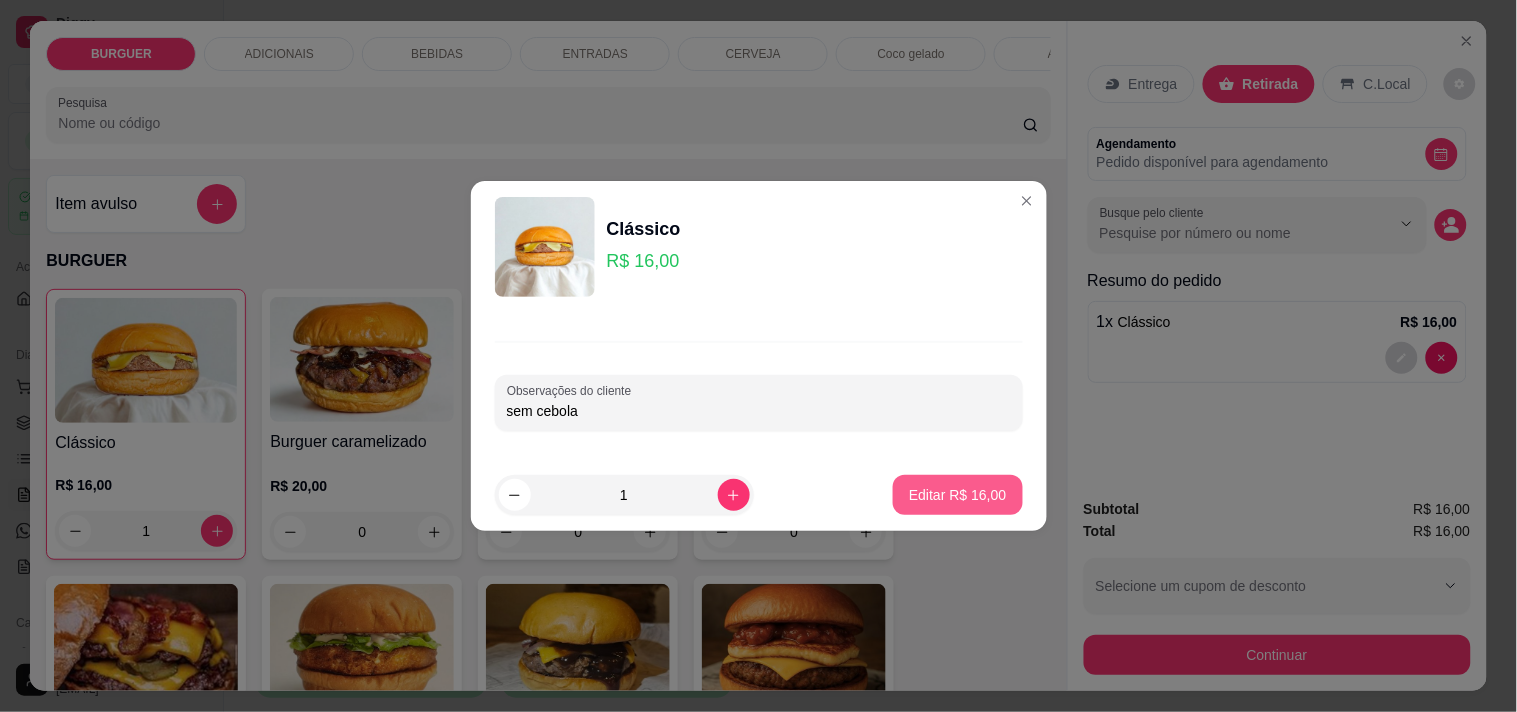 type on "sem cebola" 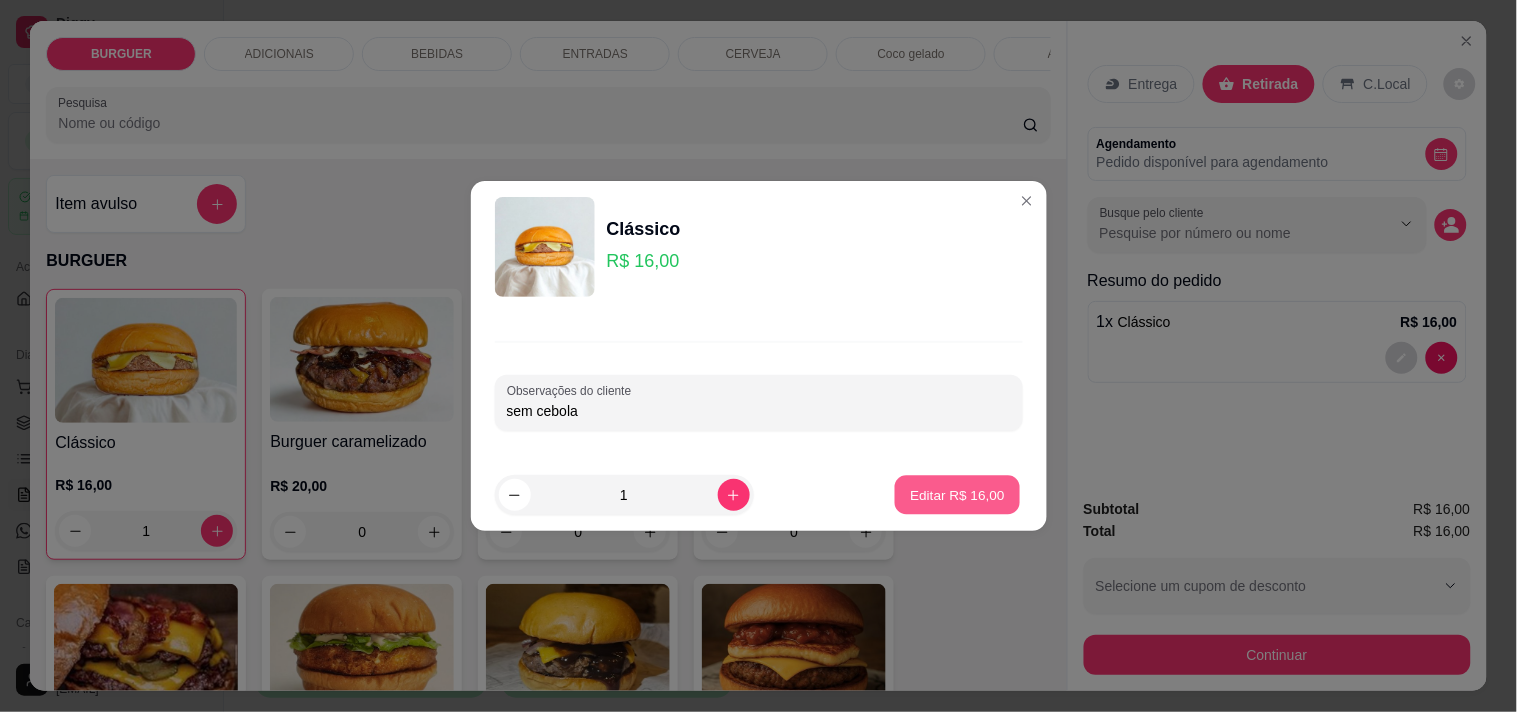 click on "Editar   R$ 16,00" at bounding box center (957, 495) 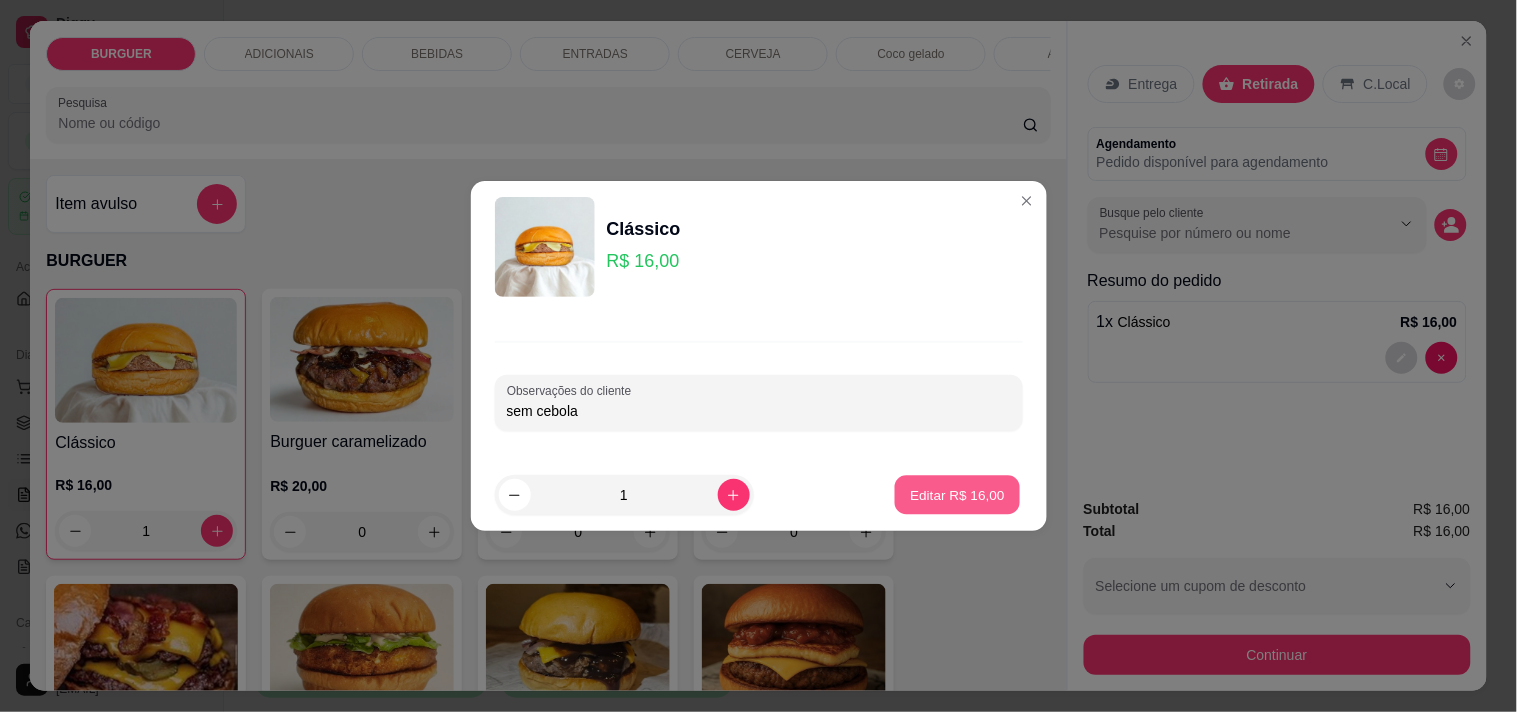 type on "0" 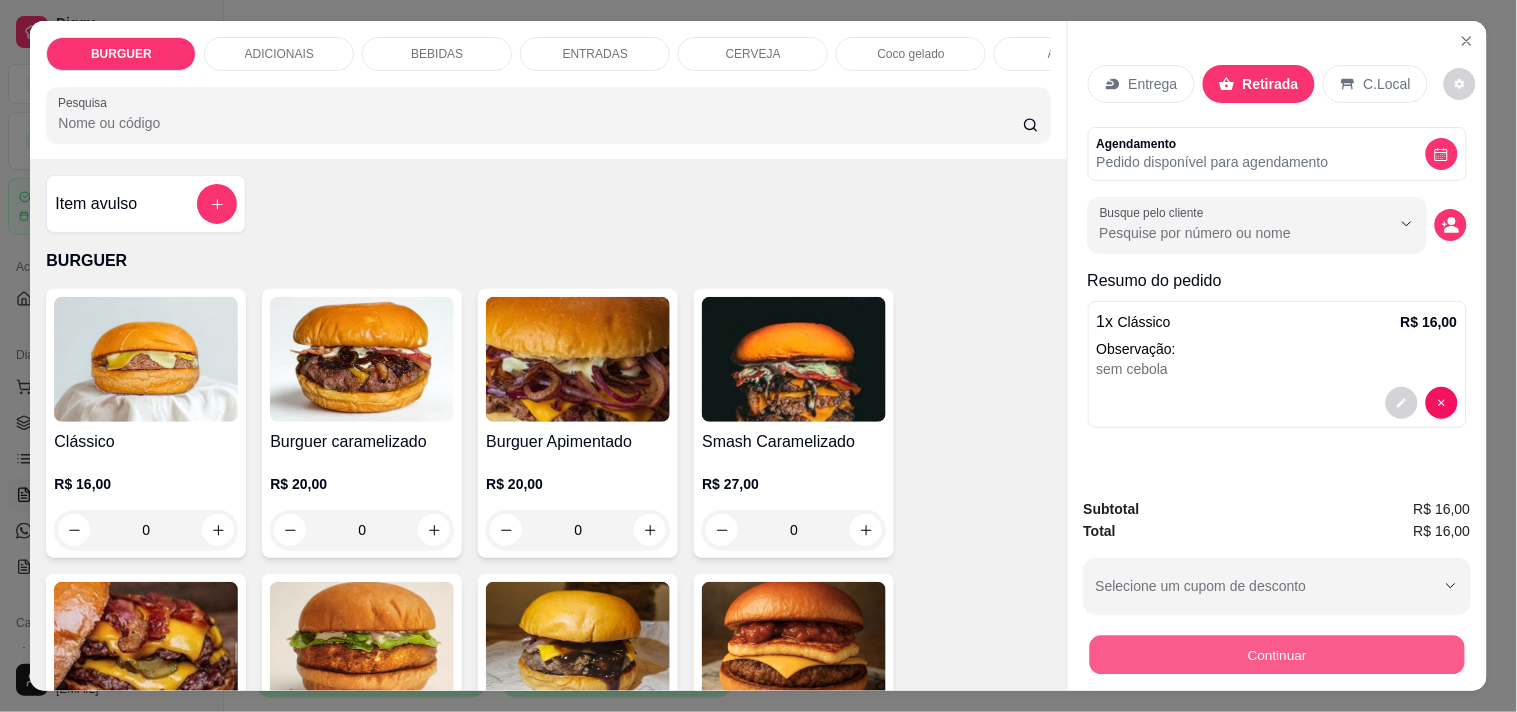 click on "Continuar" at bounding box center [1276, 654] 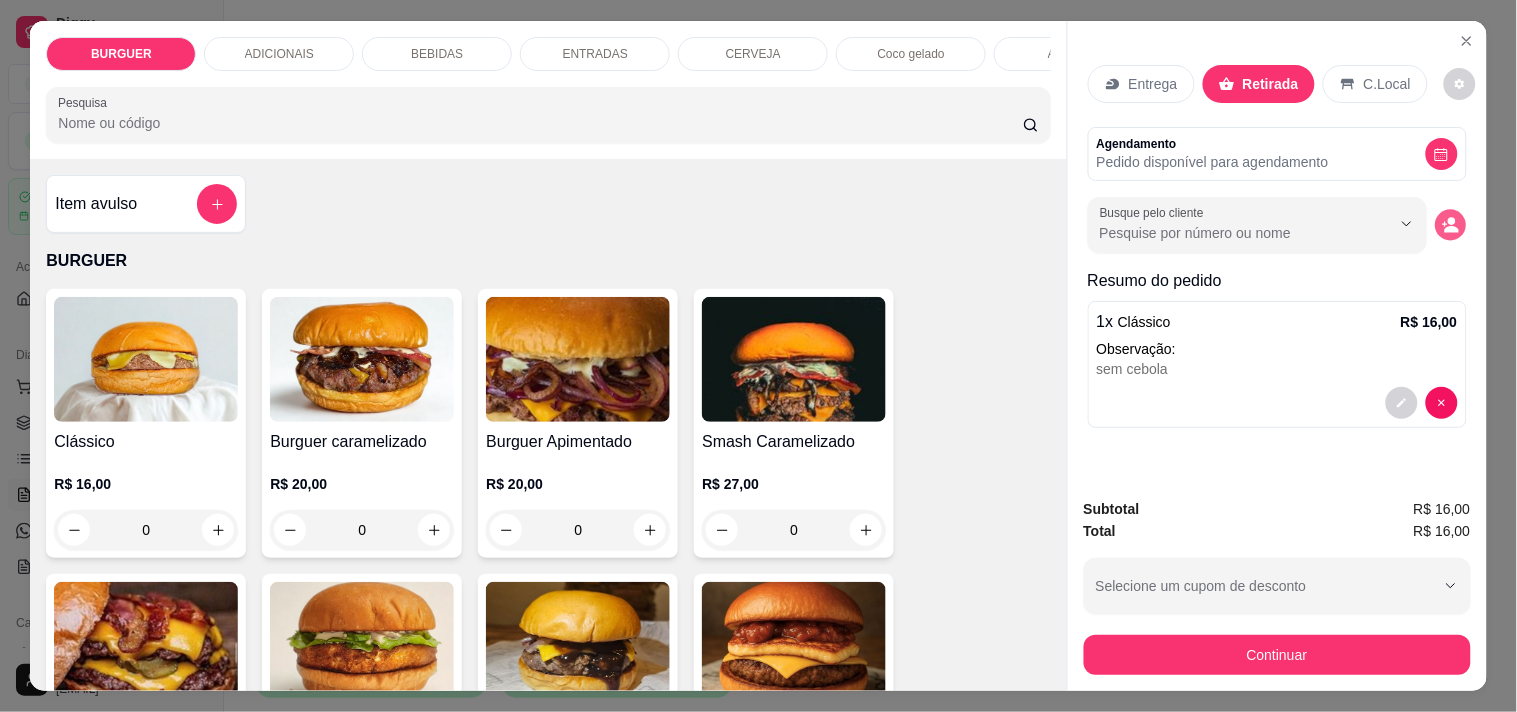 click 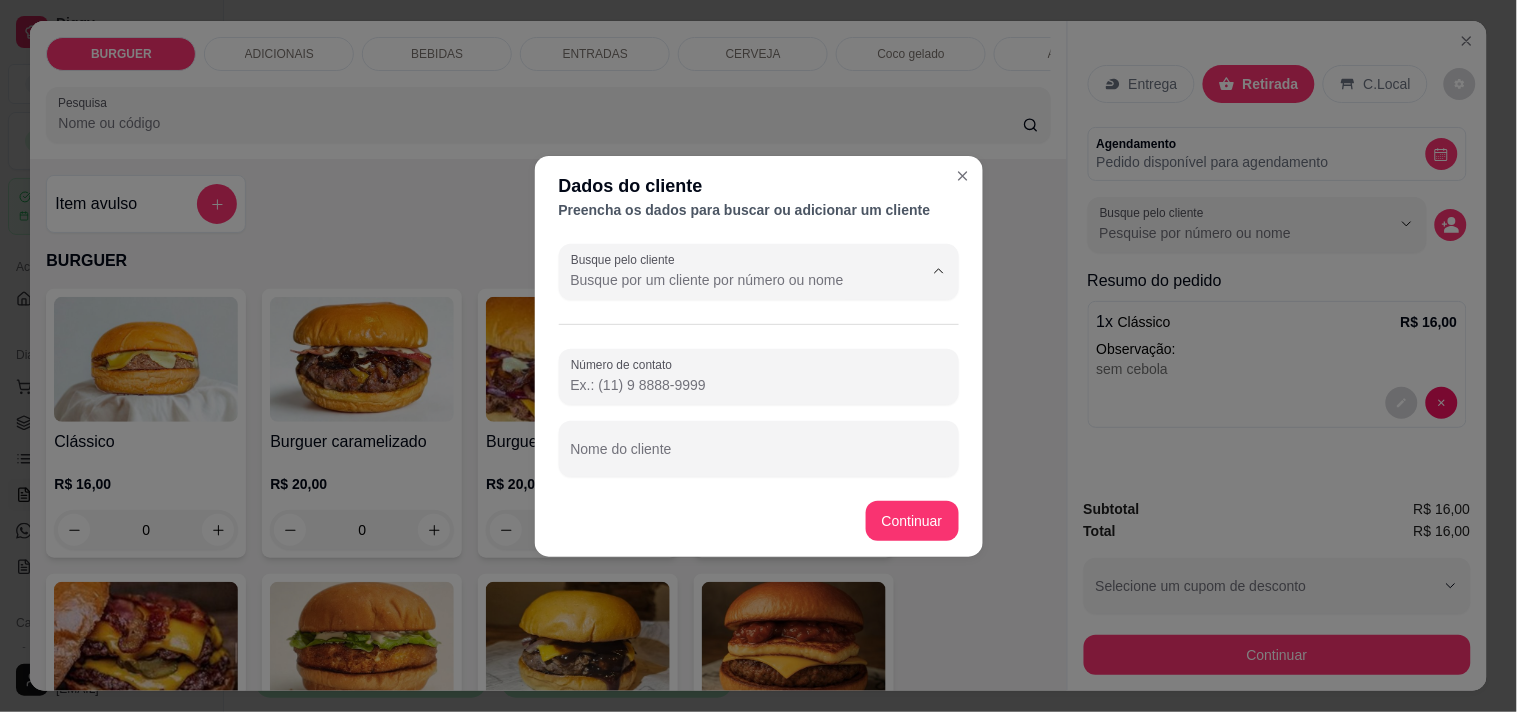click on "Busque pelo cliente" at bounding box center (731, 280) 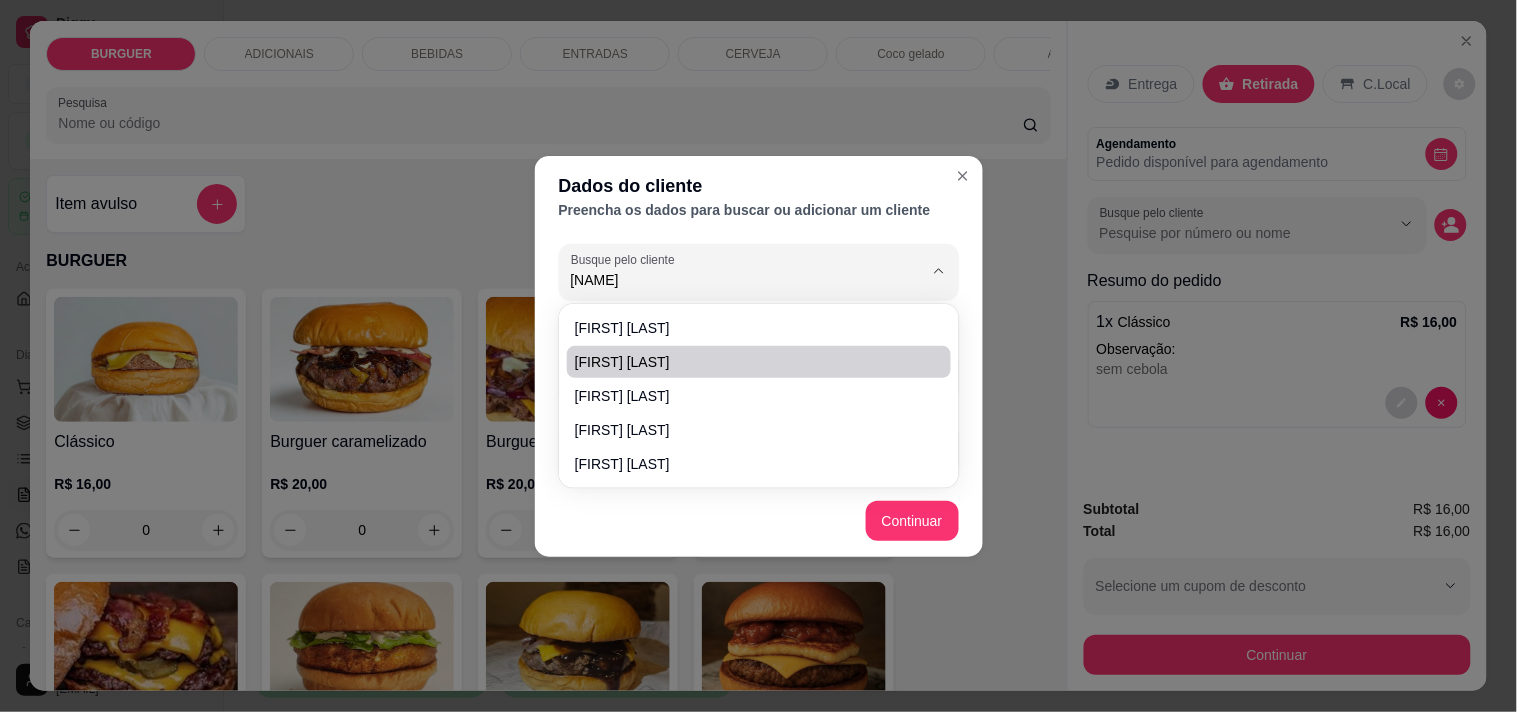 click on "[FIRST] [LAST]" at bounding box center (749, 362) 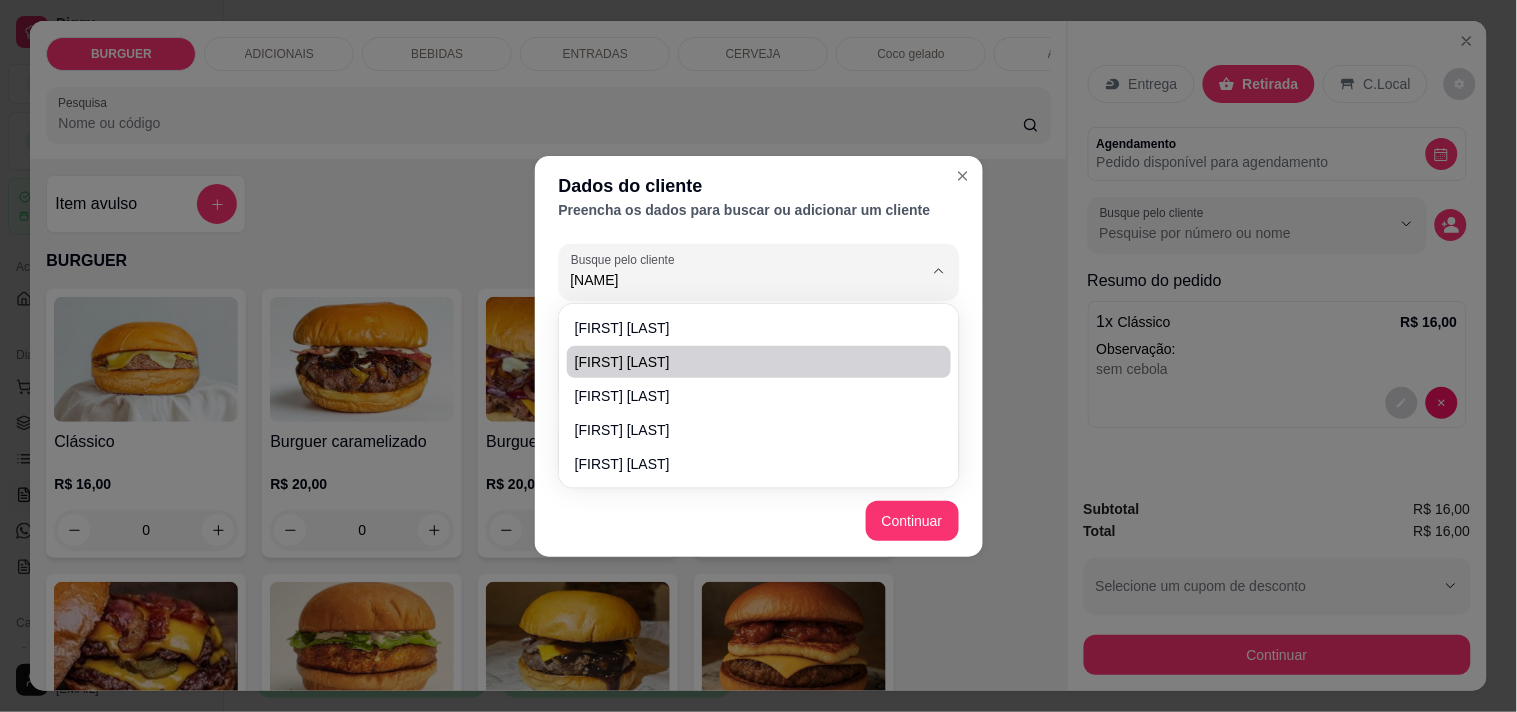 type on "[FIRST] [LAST]" 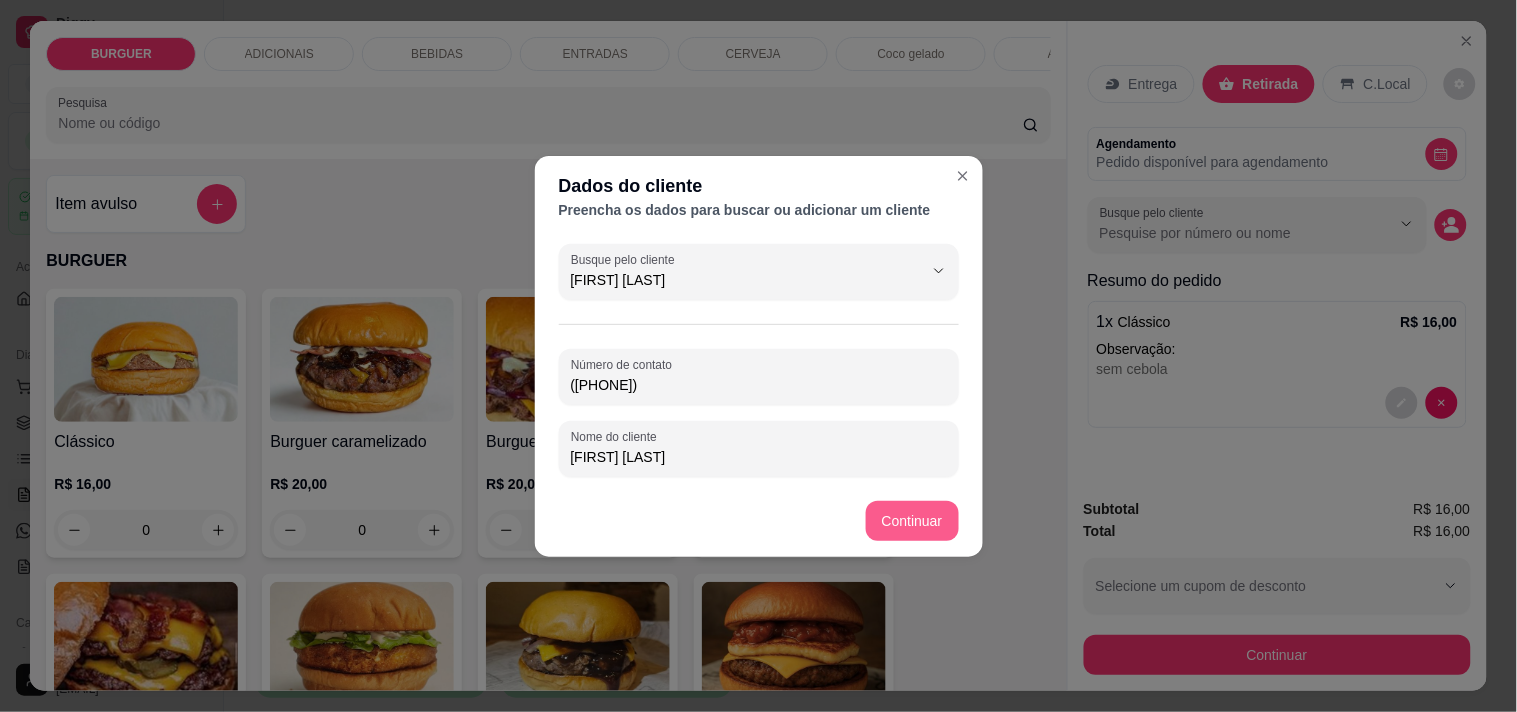 type on "[FIRST] [LAST]" 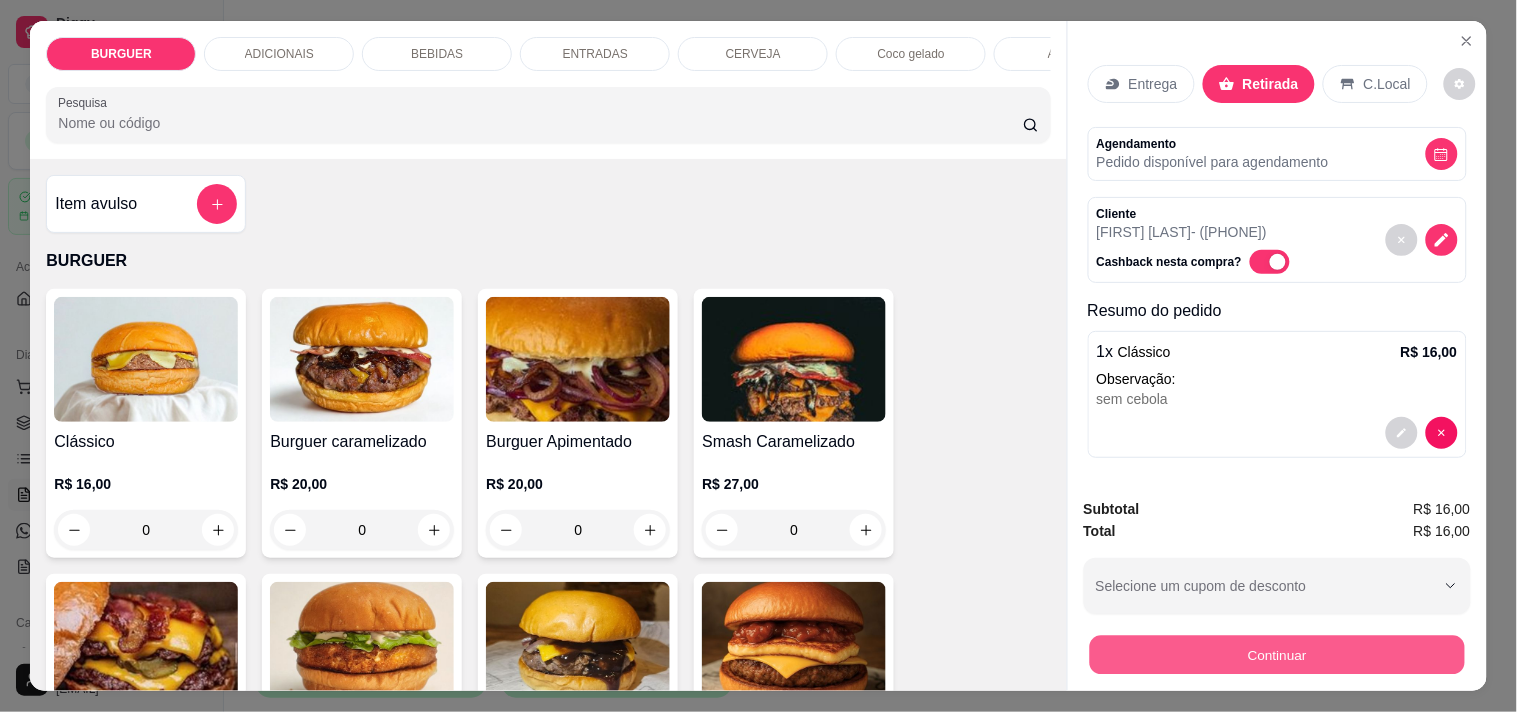 click on "Continuar" at bounding box center (1276, 654) 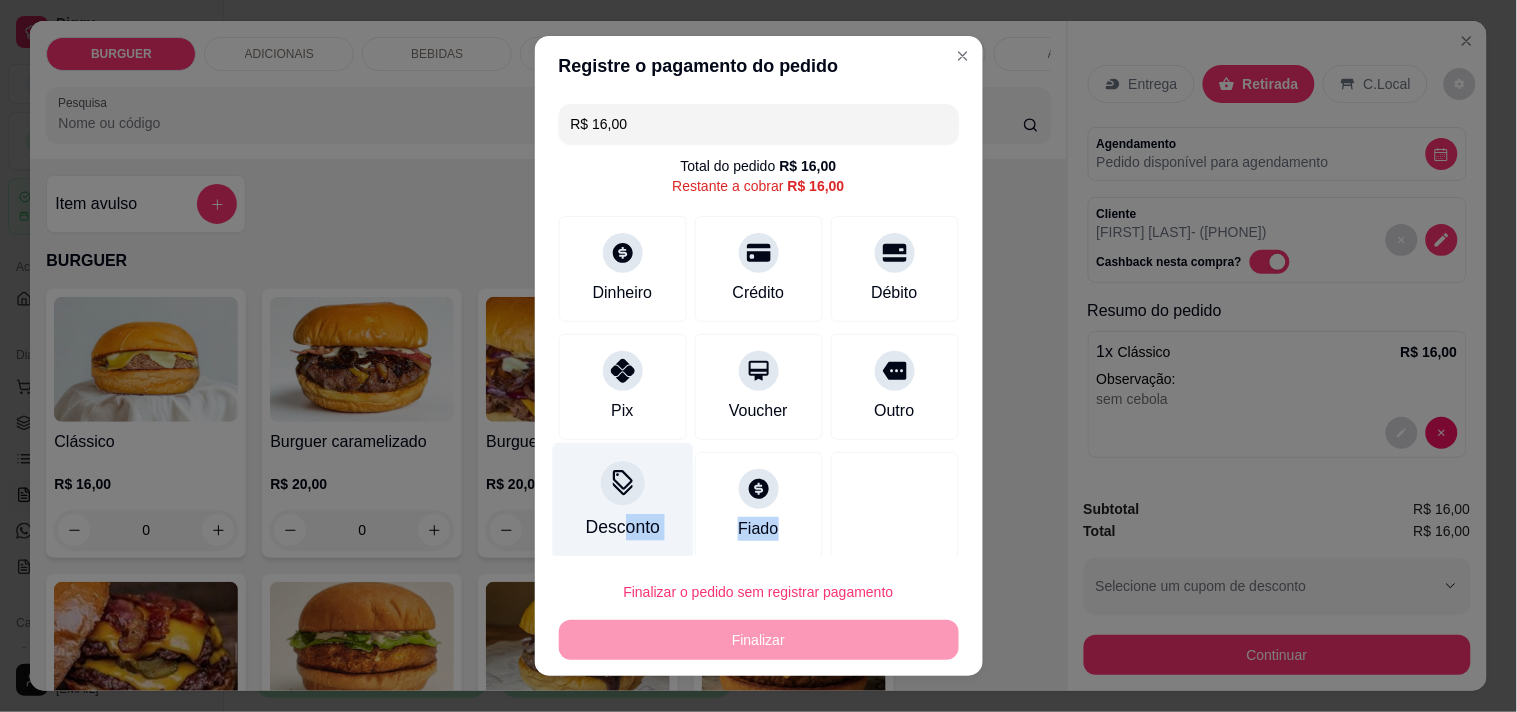 scroll, scrollTop: 8, scrollLeft: 0, axis: vertical 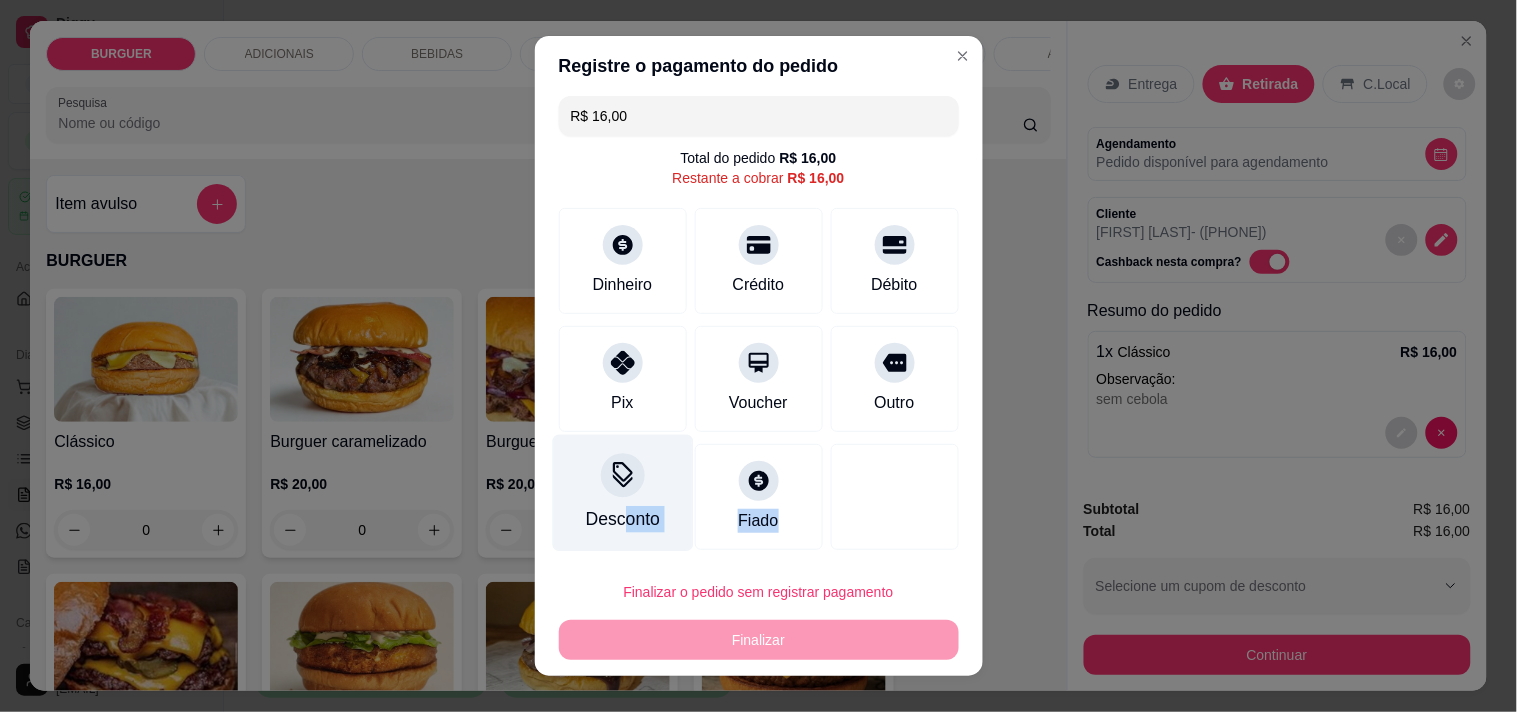 drag, startPoint x: 618, startPoint y: 571, endPoint x: 613, endPoint y: 542, distance: 29.427877 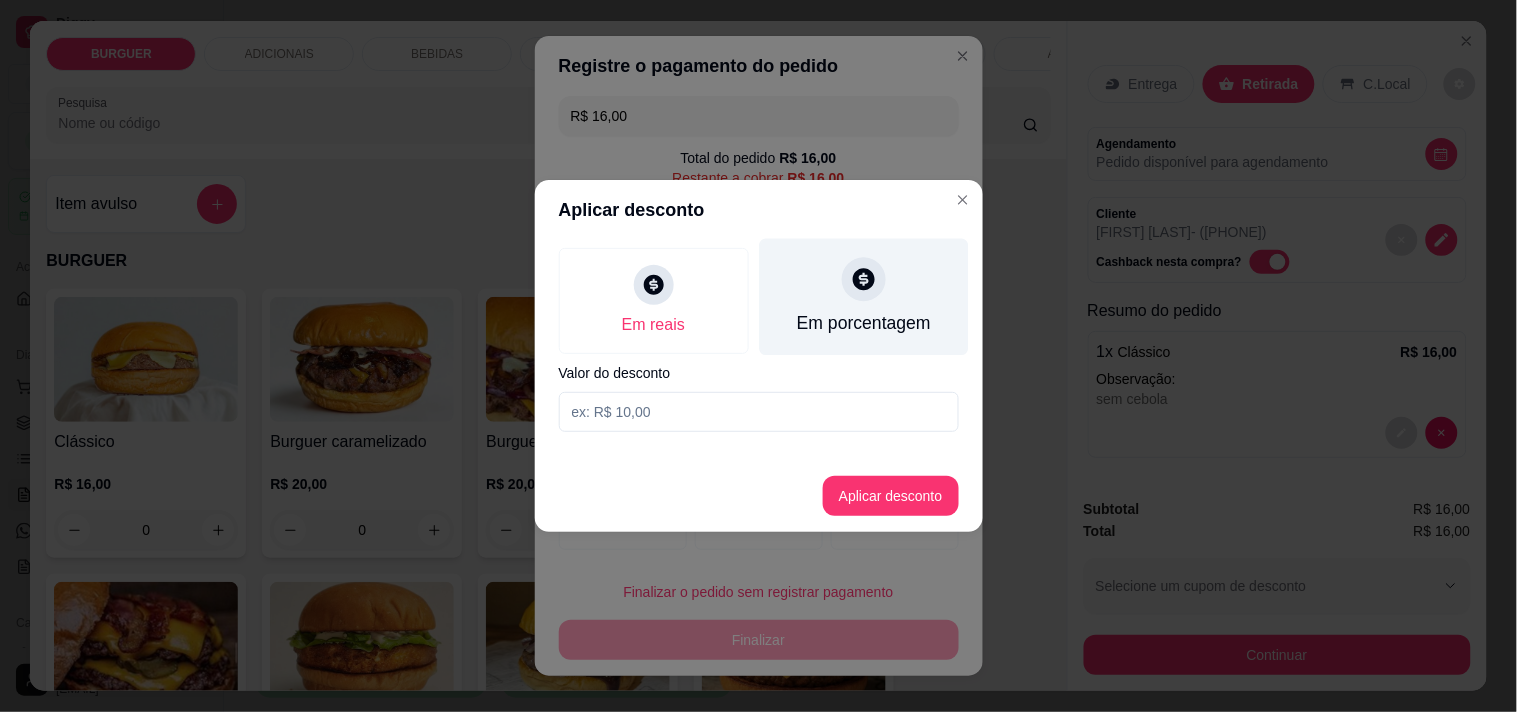 click on "Em porcentagem" at bounding box center [863, 297] 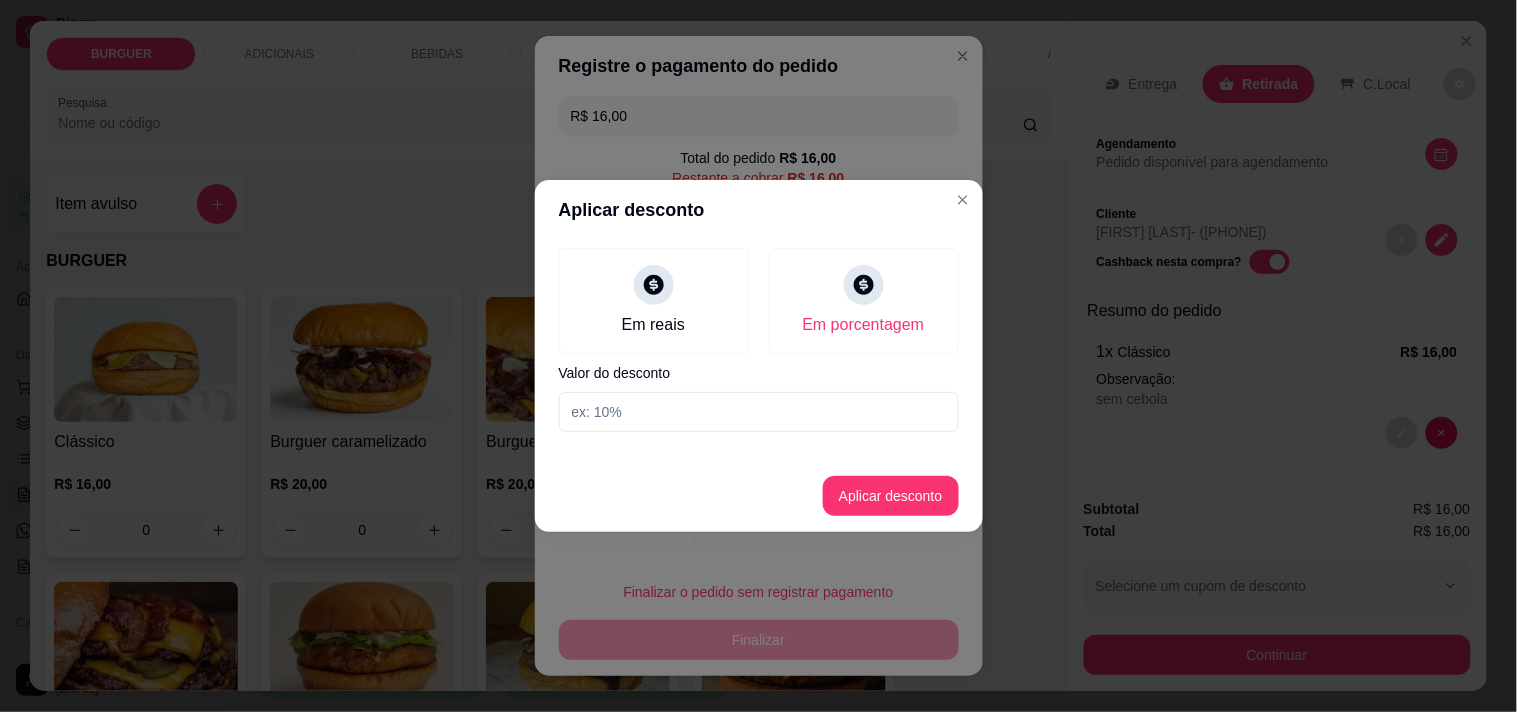 click at bounding box center (759, 412) 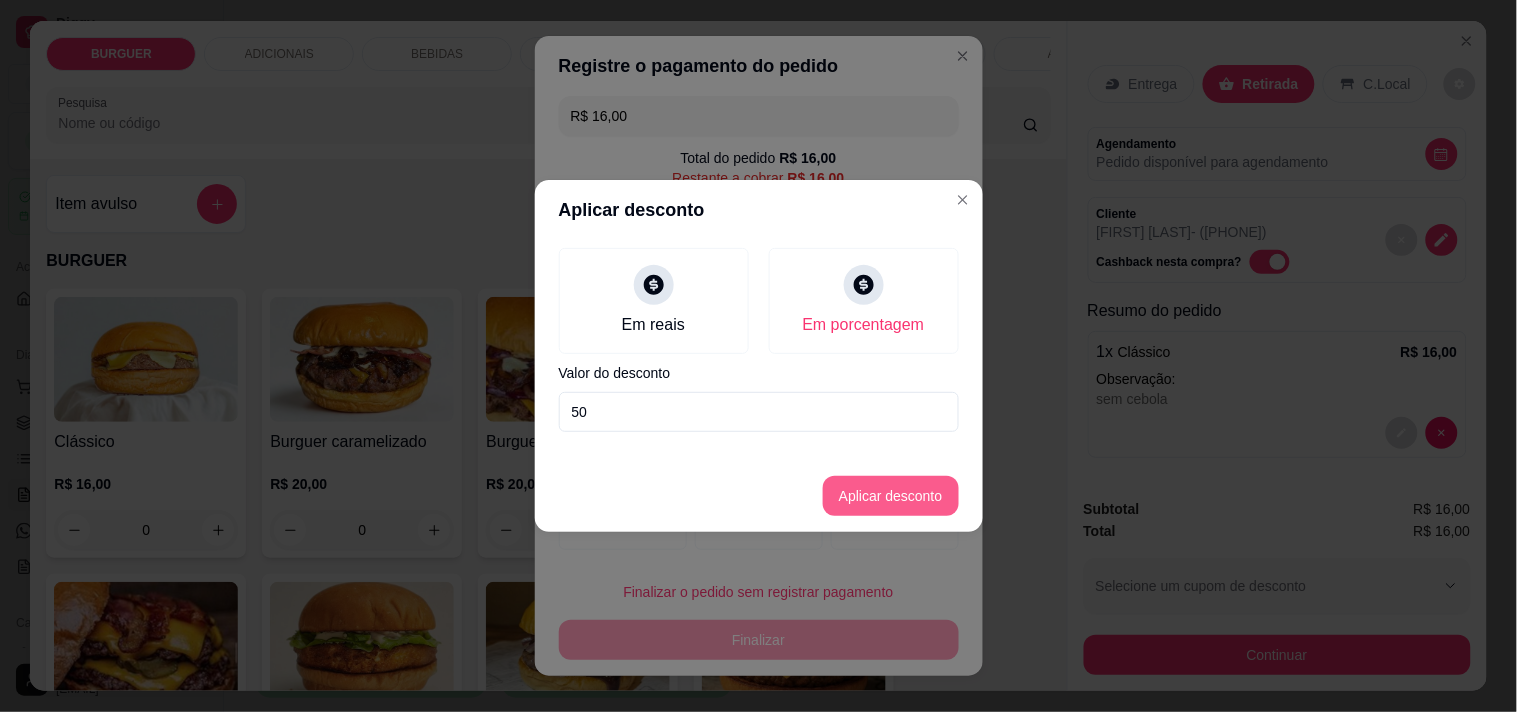 type on "50" 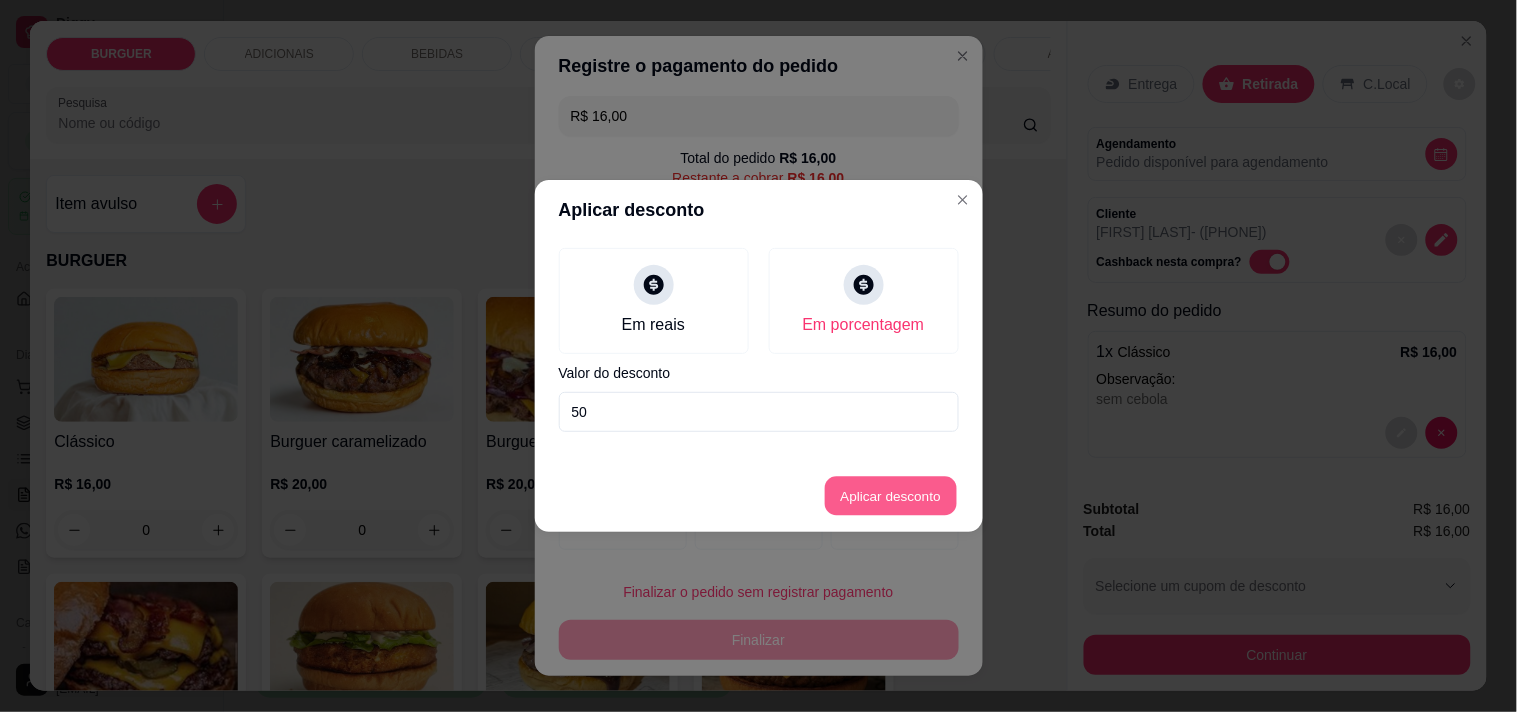 click on "Aplicar desconto" at bounding box center [890, 496] 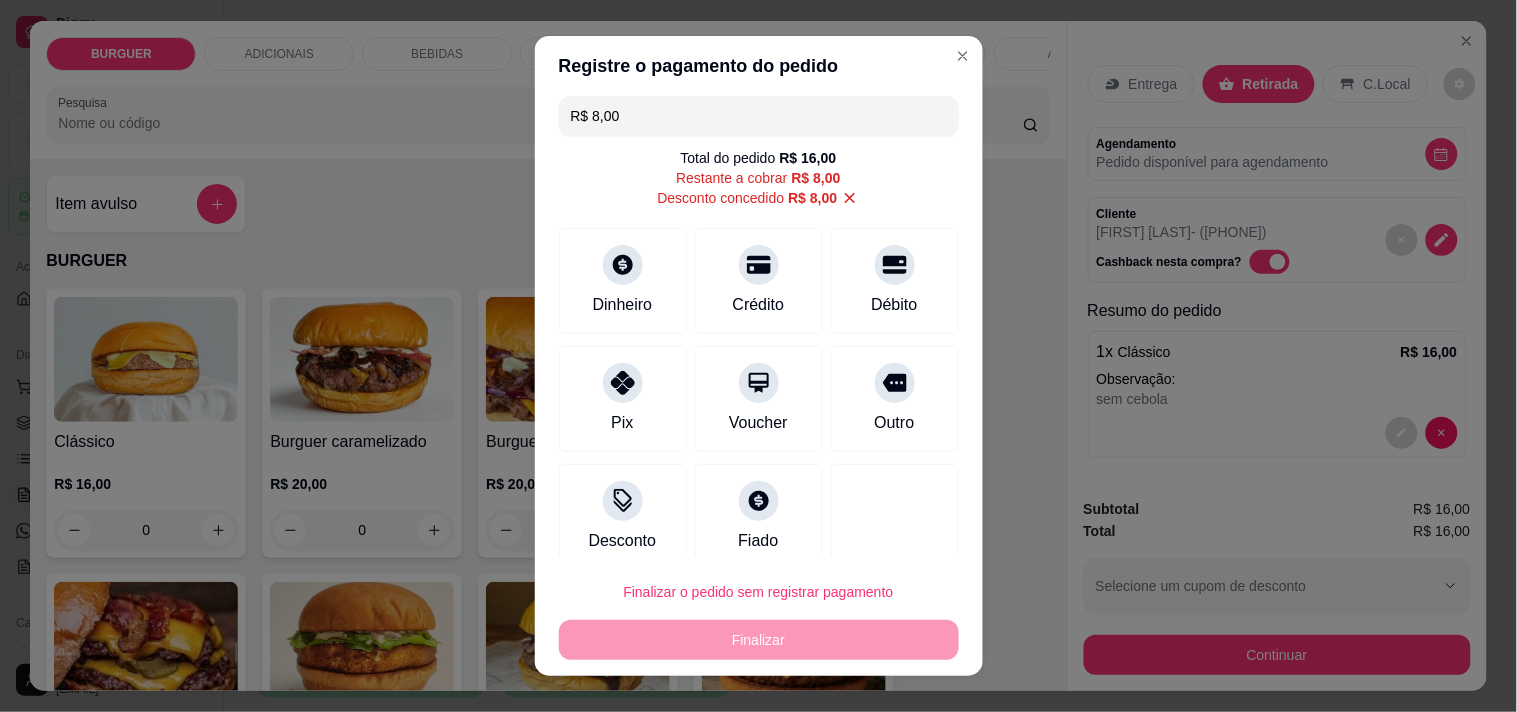 scroll, scrollTop: 28, scrollLeft: 0, axis: vertical 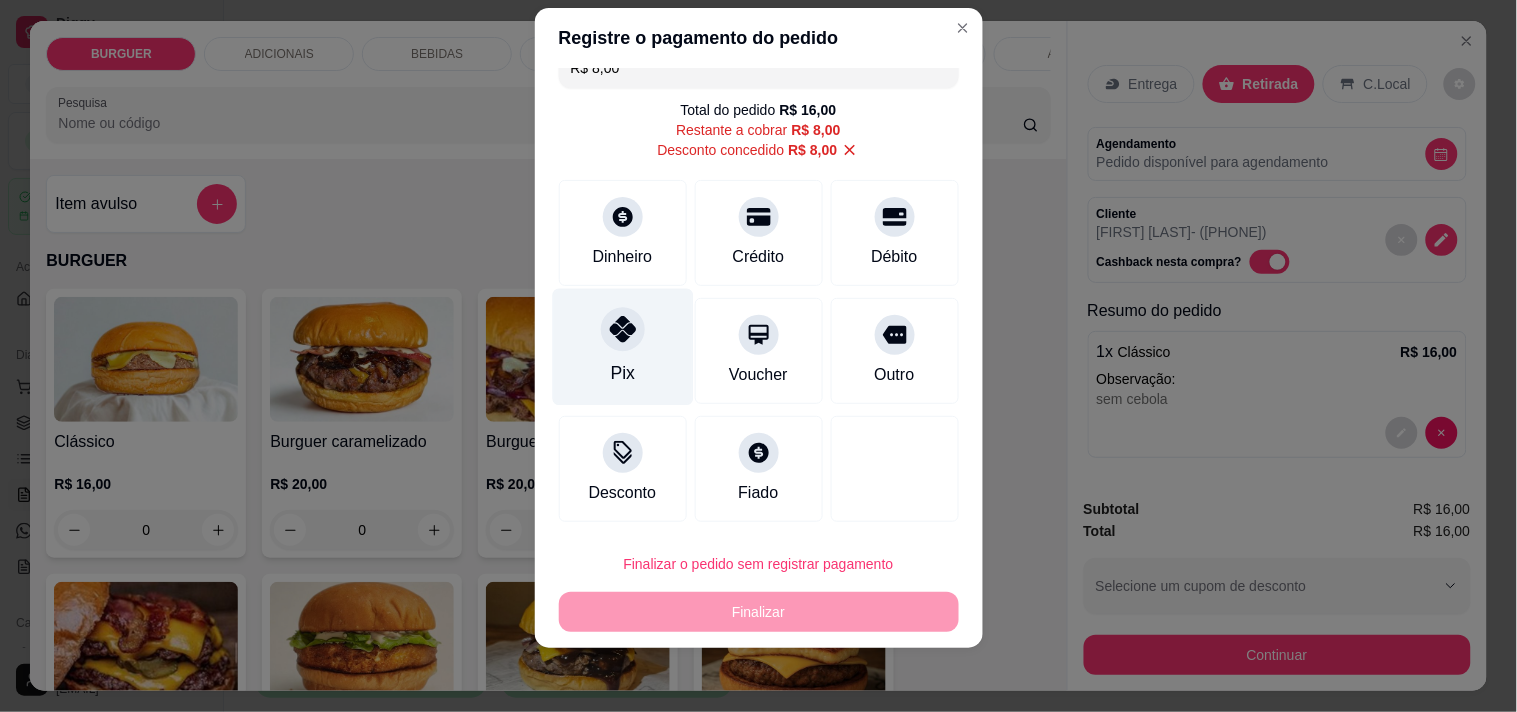 click on "Pix" at bounding box center (622, 346) 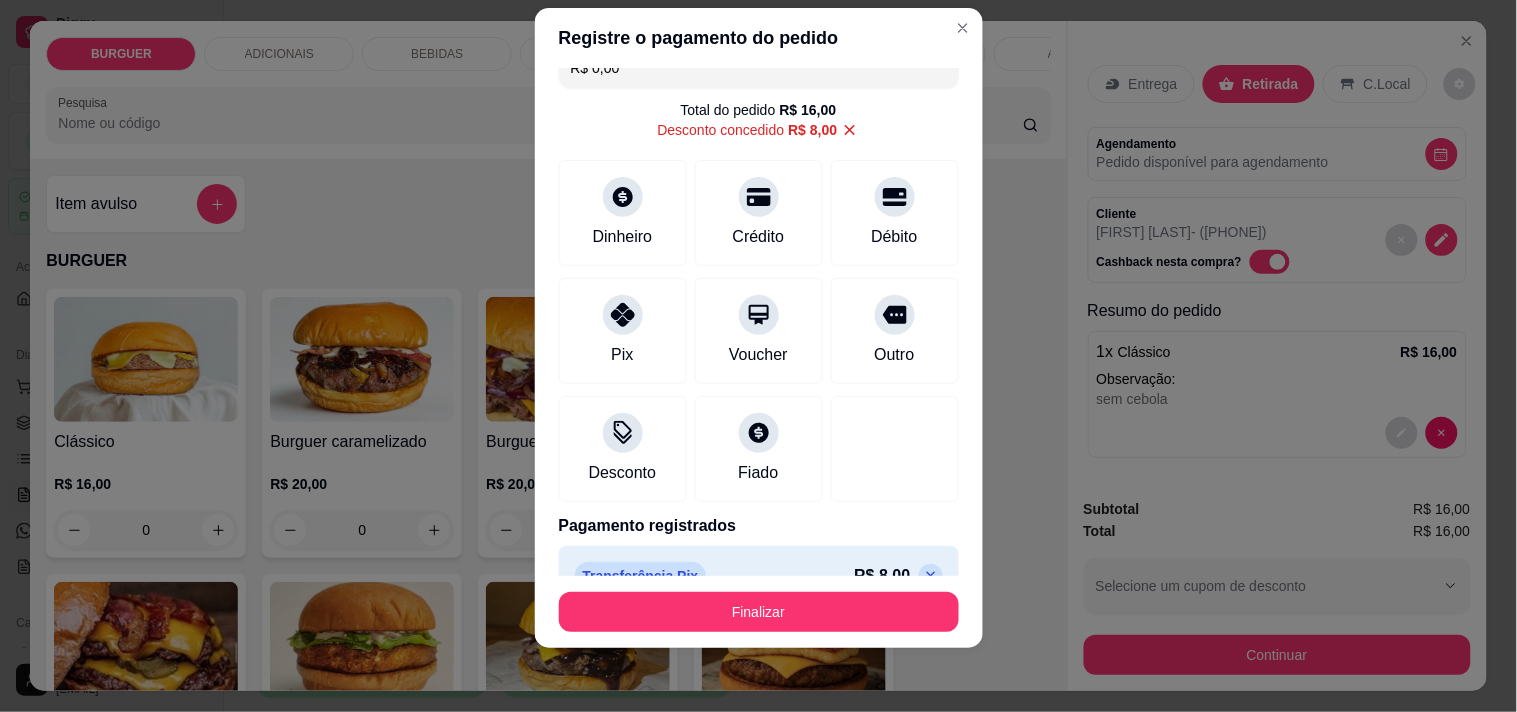 scroll, scrollTop: 65, scrollLeft: 0, axis: vertical 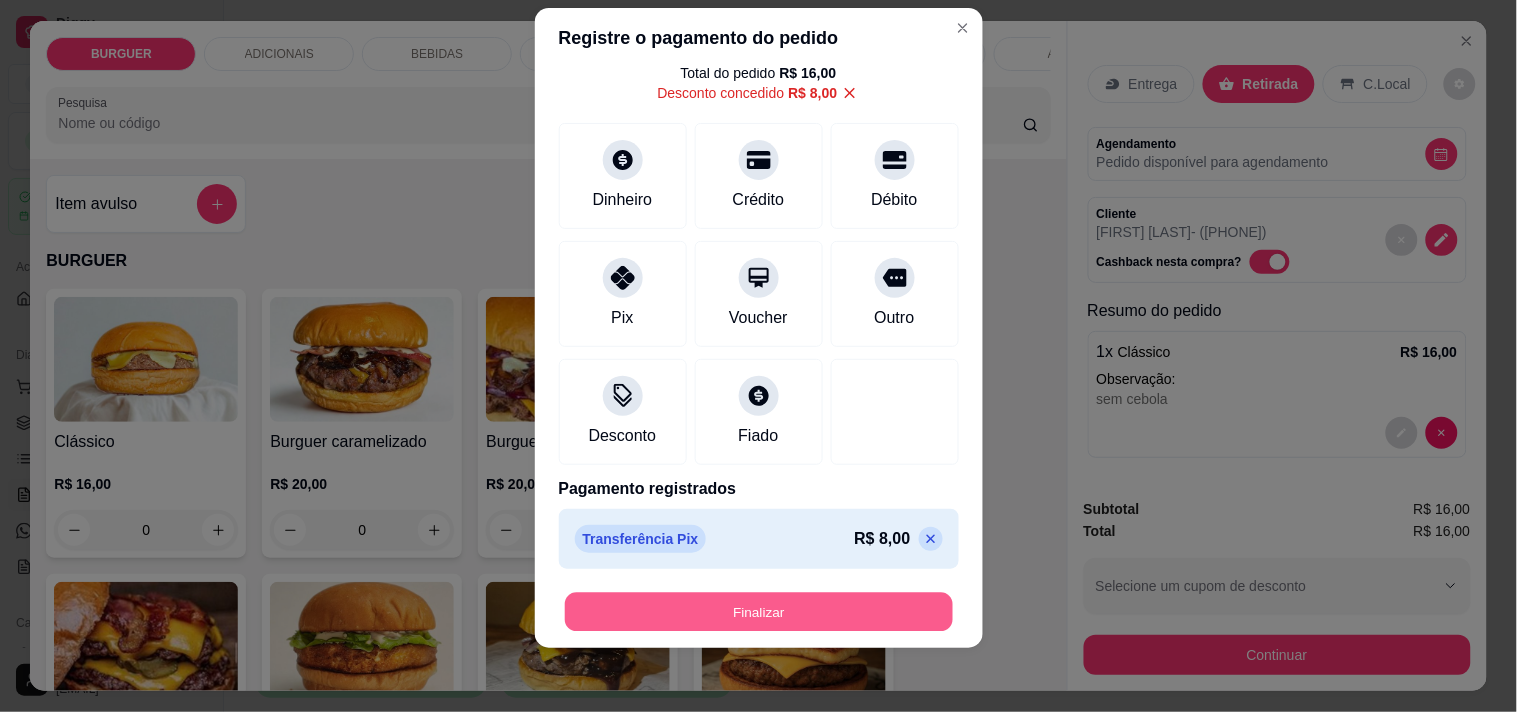 click on "Finalizar" at bounding box center (759, 612) 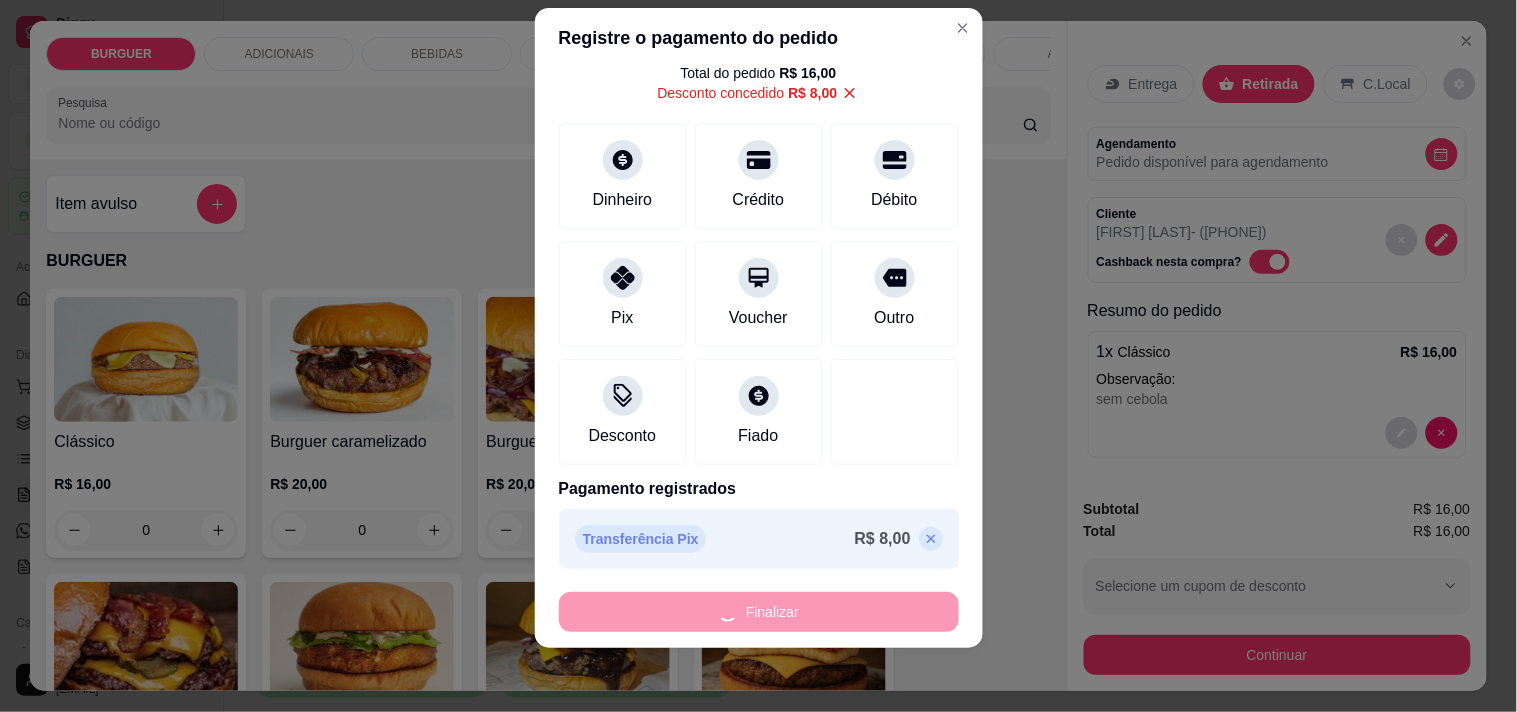 type on "-R$ 16,00" 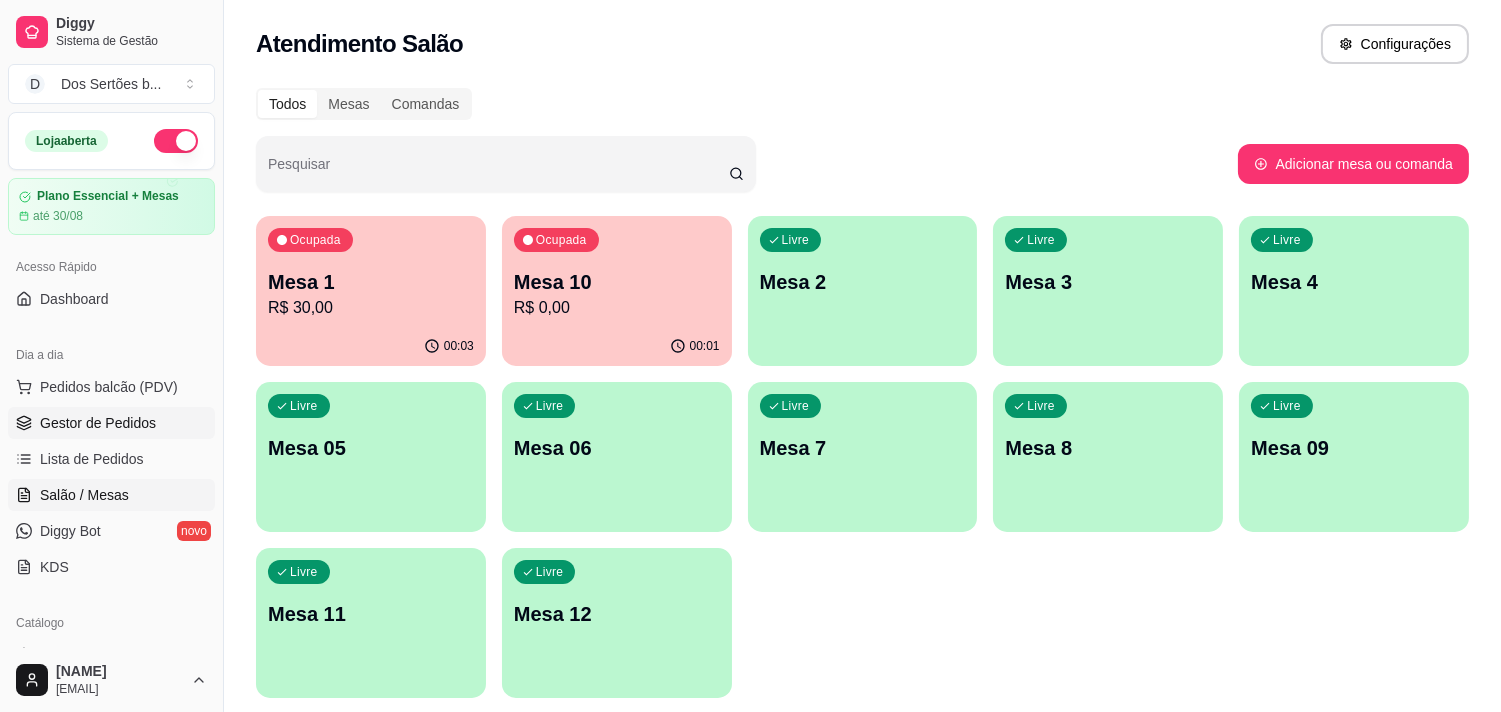 click on "Gestor de Pedidos" at bounding box center [111, 423] 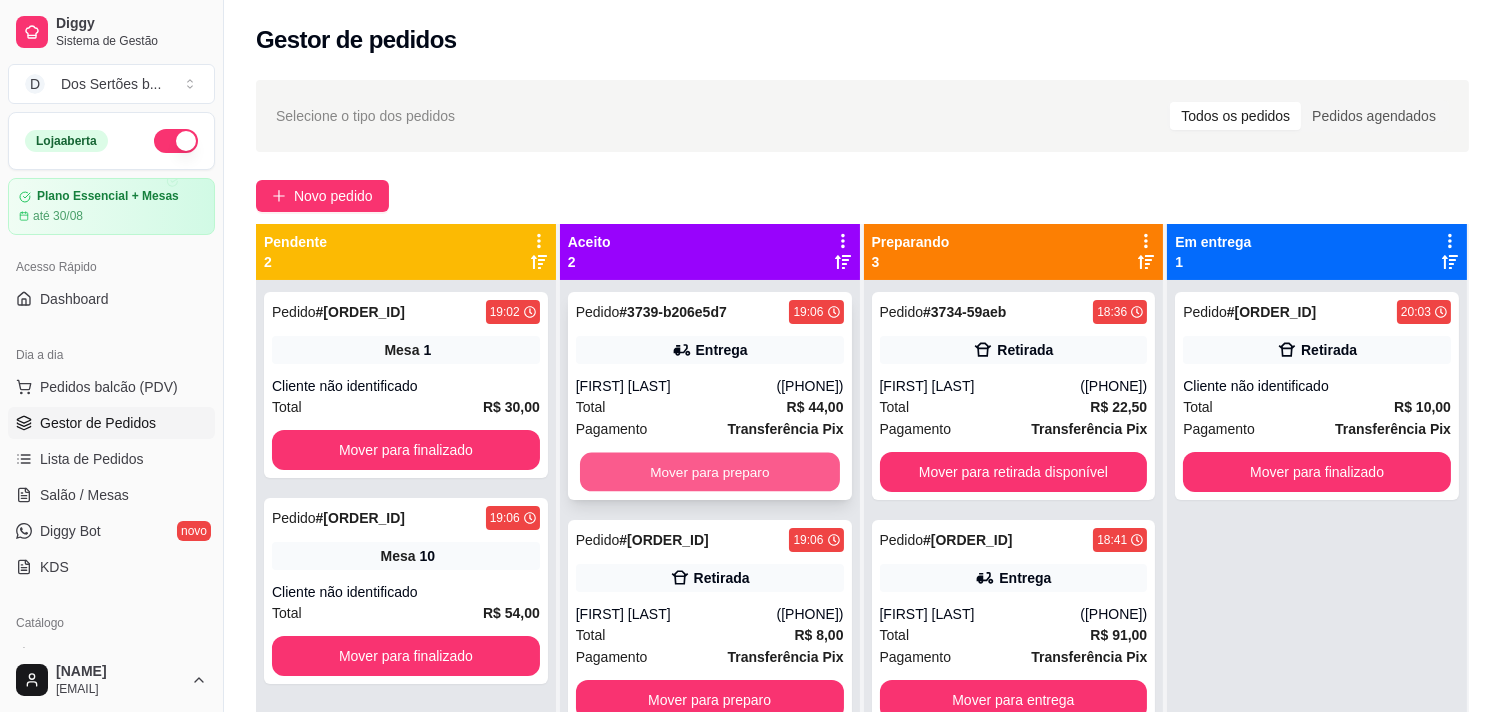 click on "Mover para preparo" at bounding box center [710, 472] 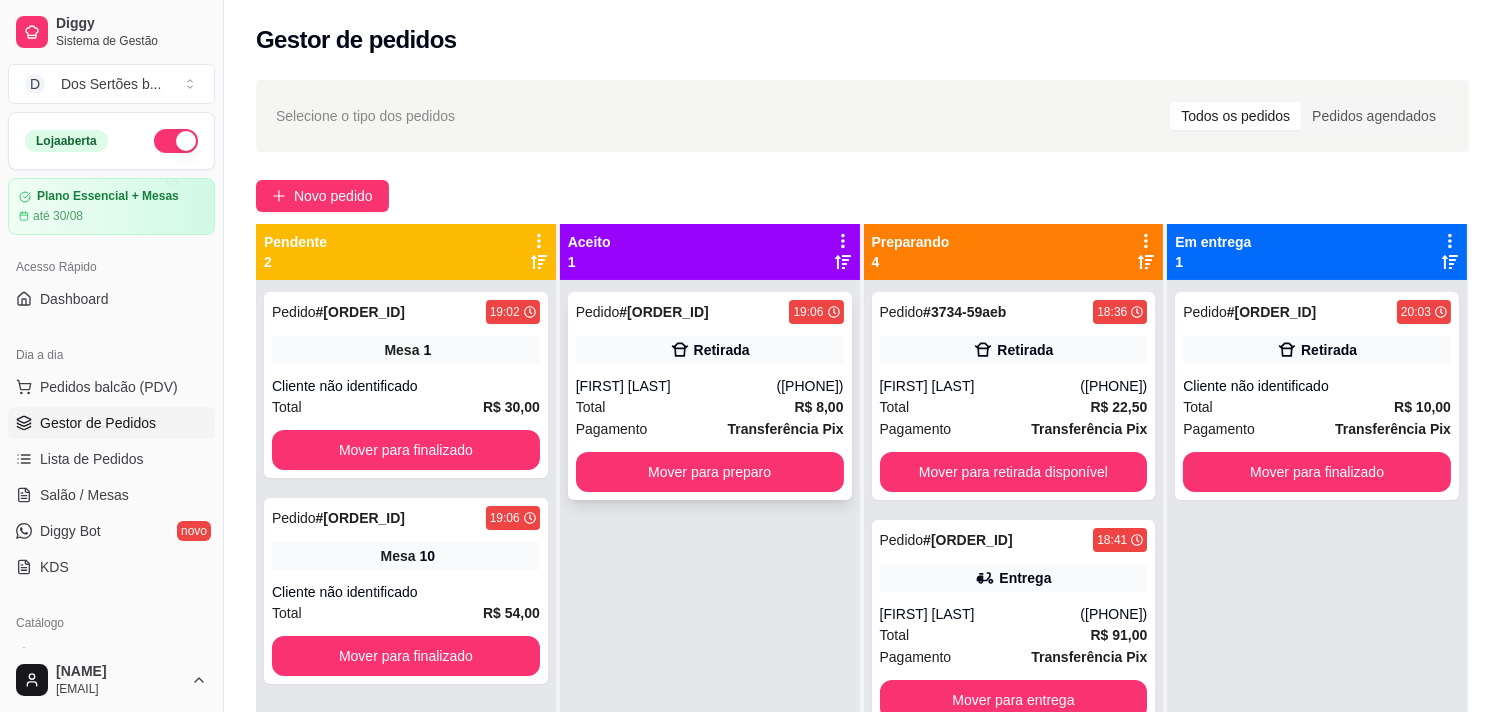 click on "Total R$ 8,00" at bounding box center [710, 407] 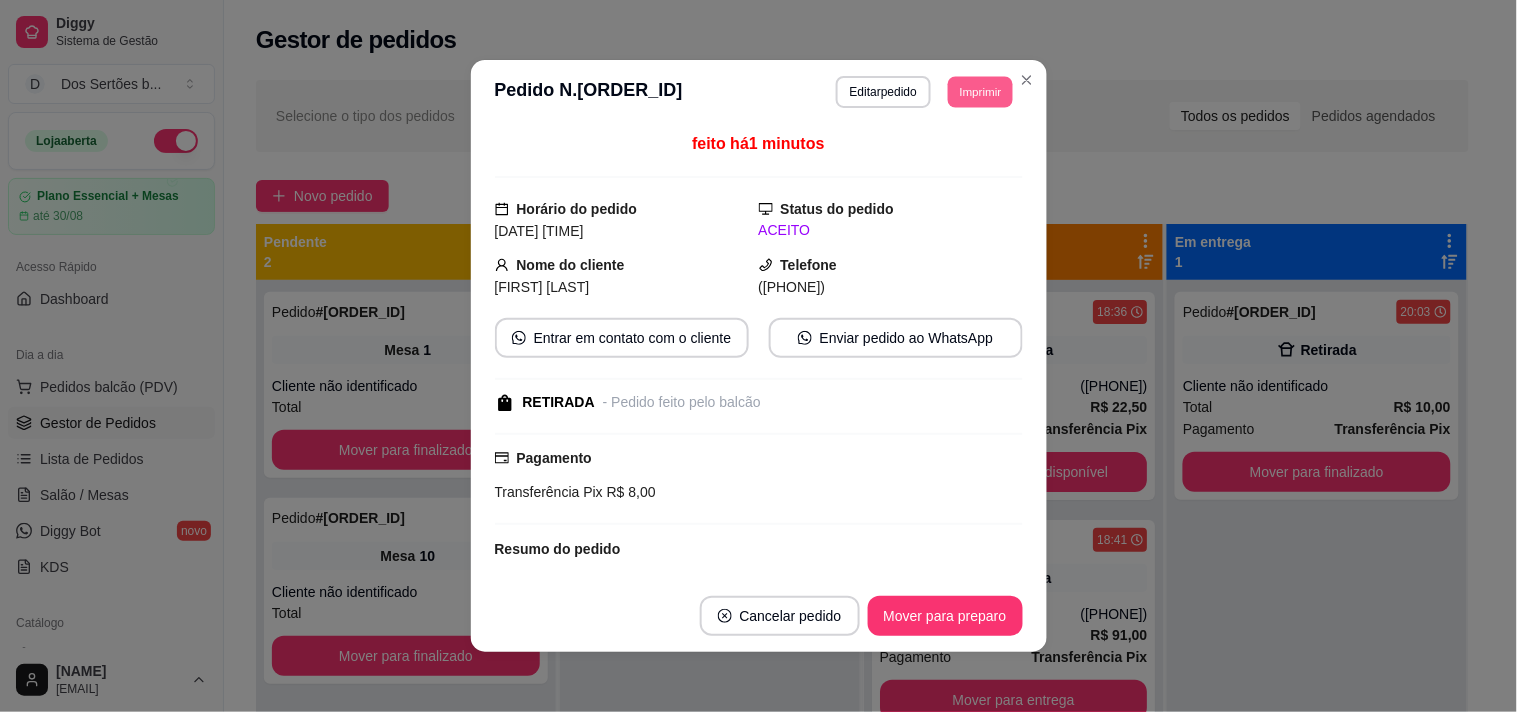 click on "Imprimir" at bounding box center [980, 91] 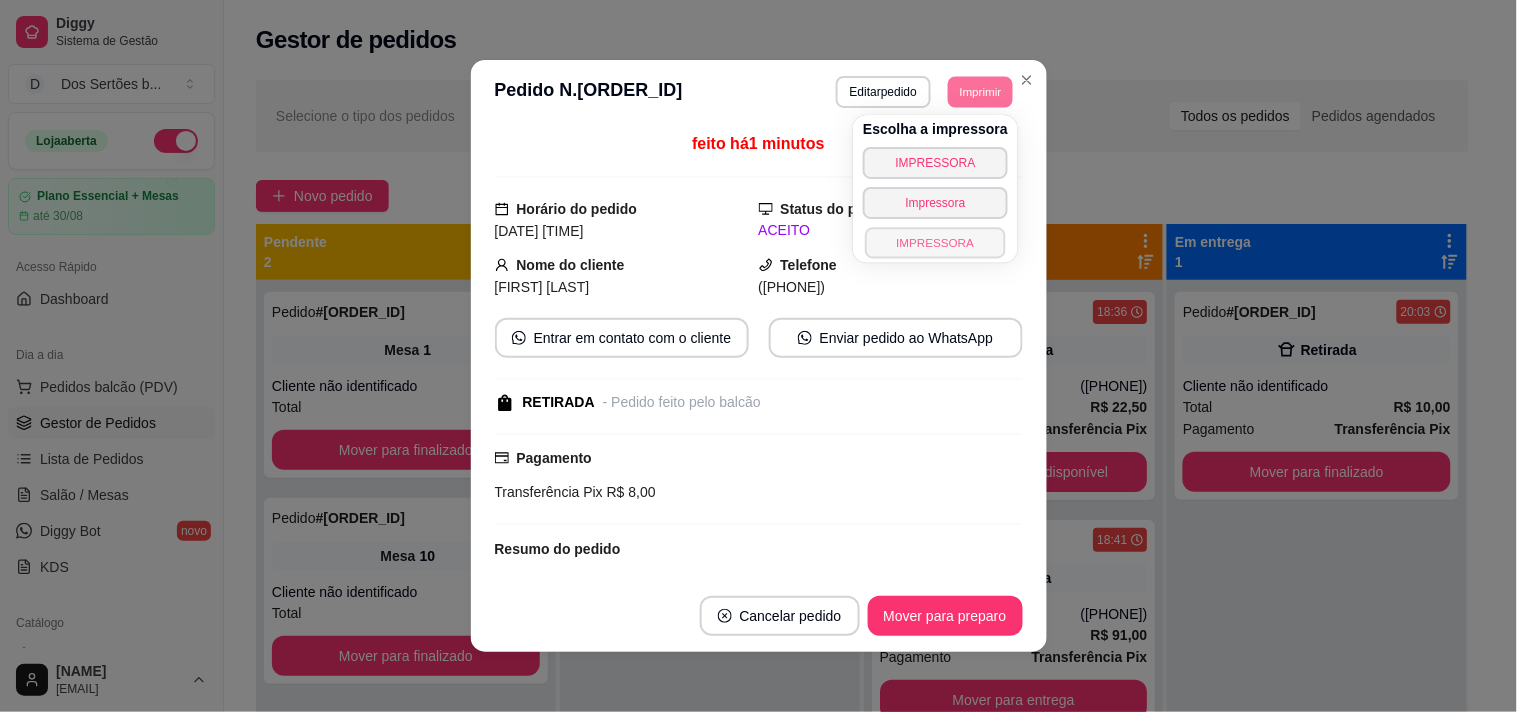 click on "IMPRESSORA" at bounding box center [935, 242] 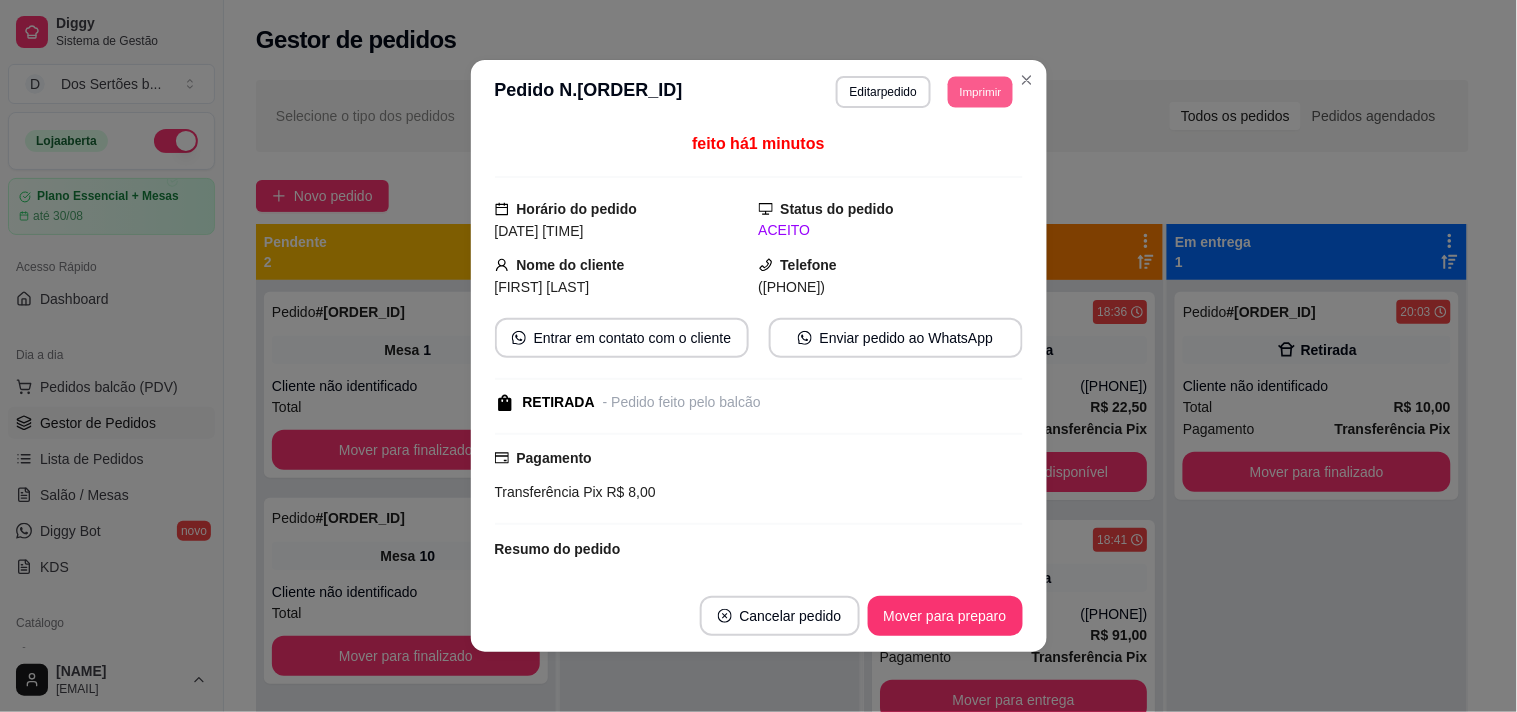 click on "Imprimir" at bounding box center (980, 91) 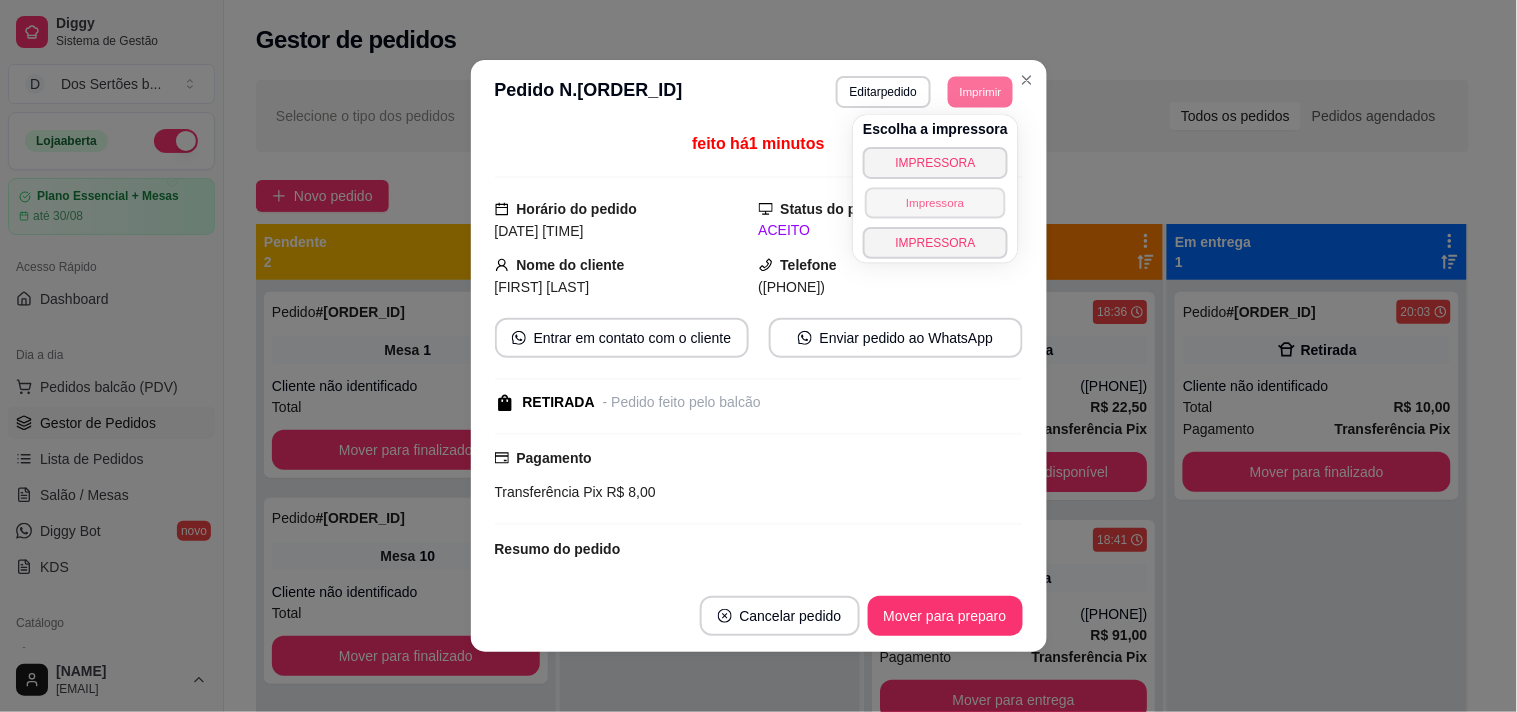click on "Impressora" at bounding box center (935, 202) 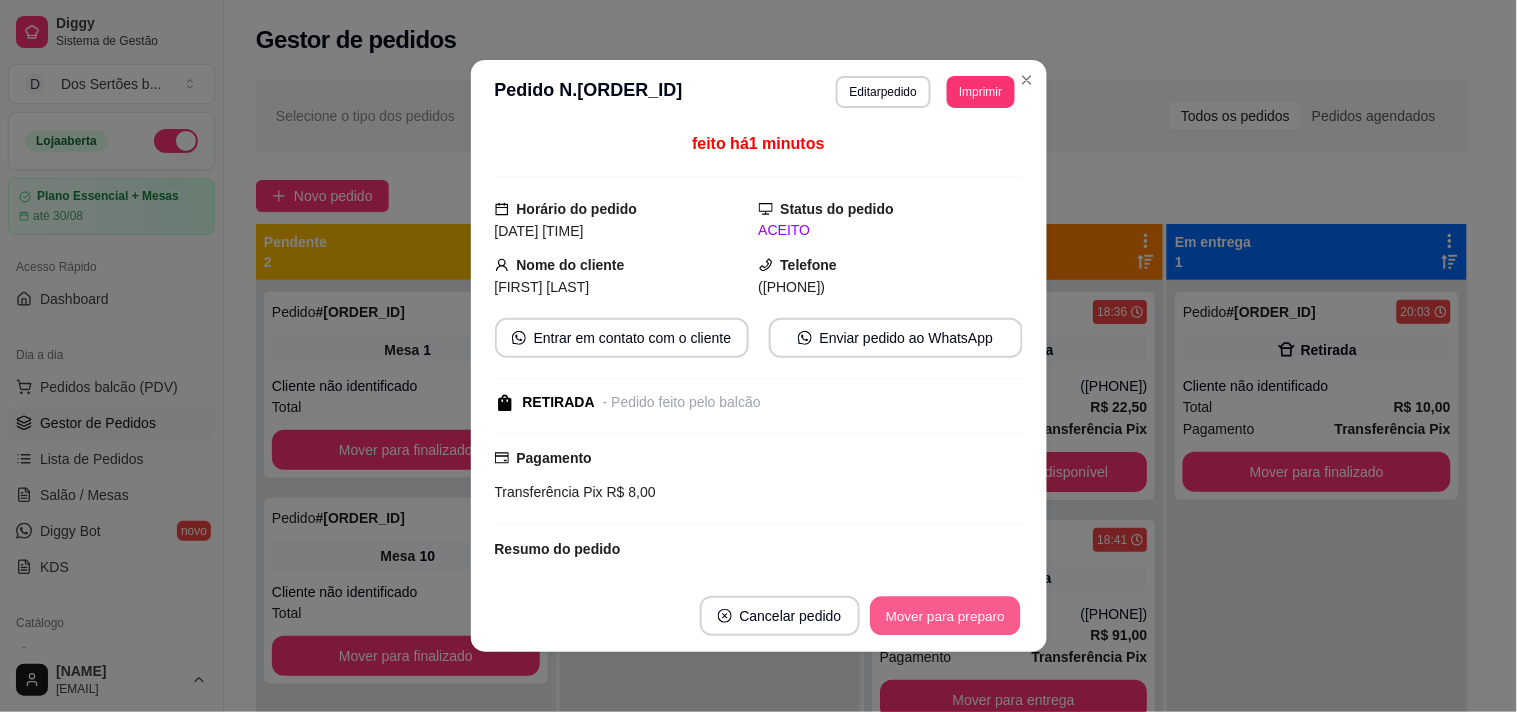 click on "Mover para preparo" at bounding box center (945, 616) 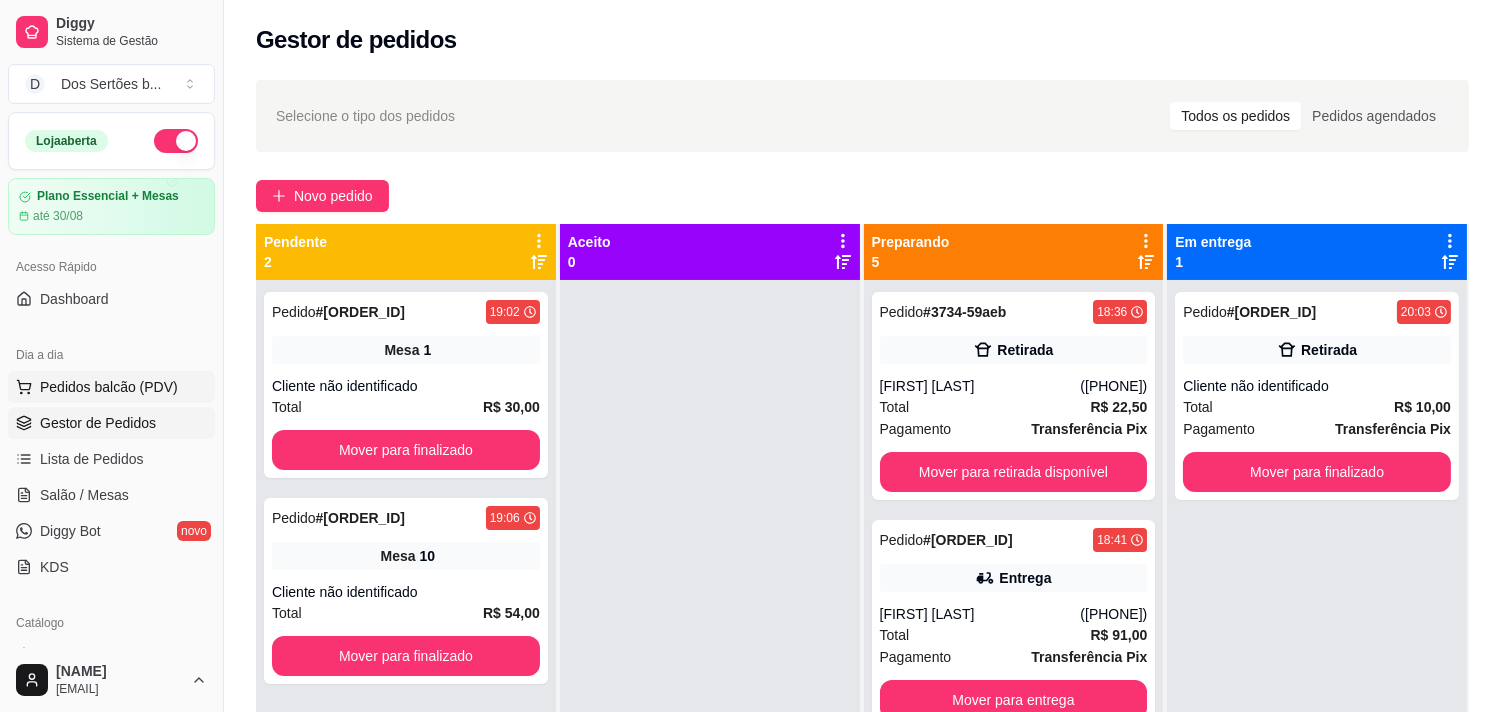 click on "Pedidos balcão (PDV)" at bounding box center [109, 387] 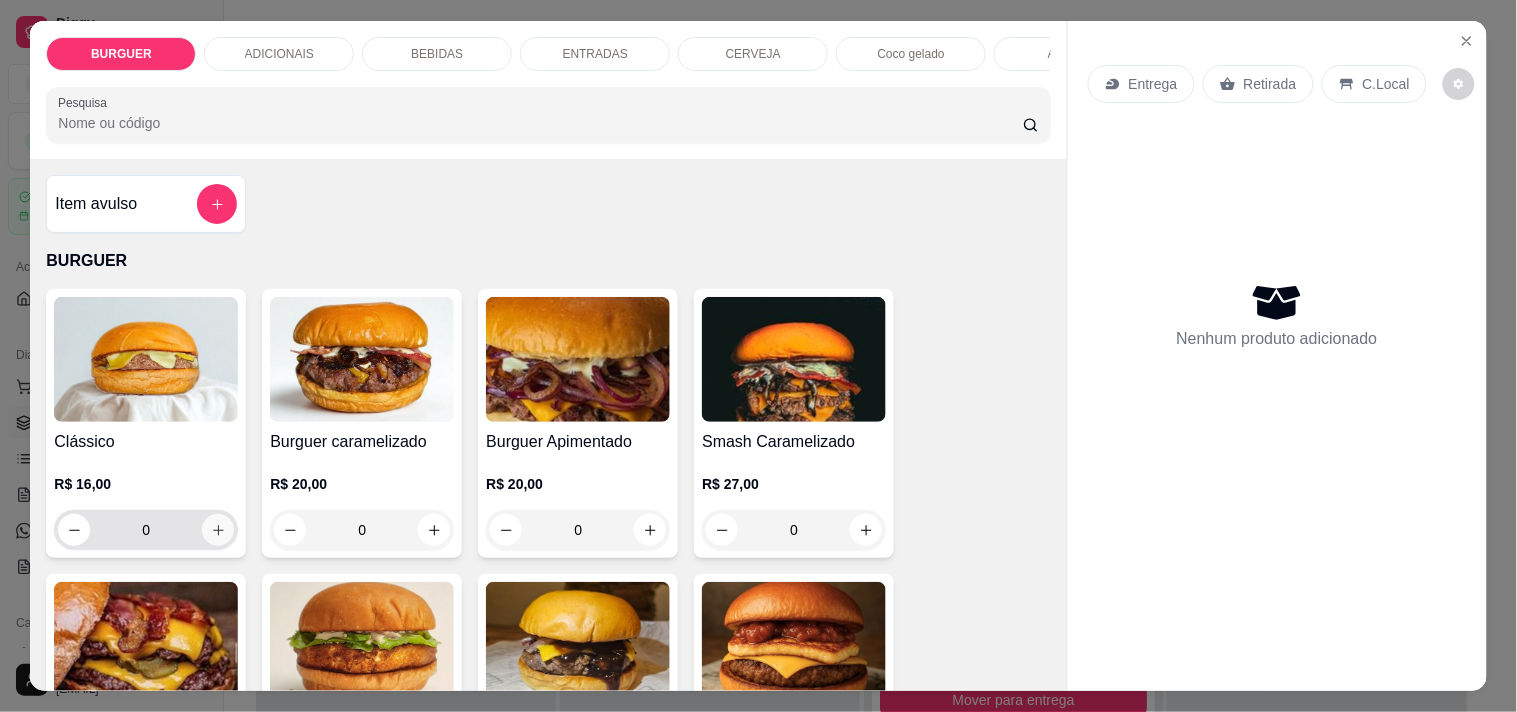 click at bounding box center [218, 530] 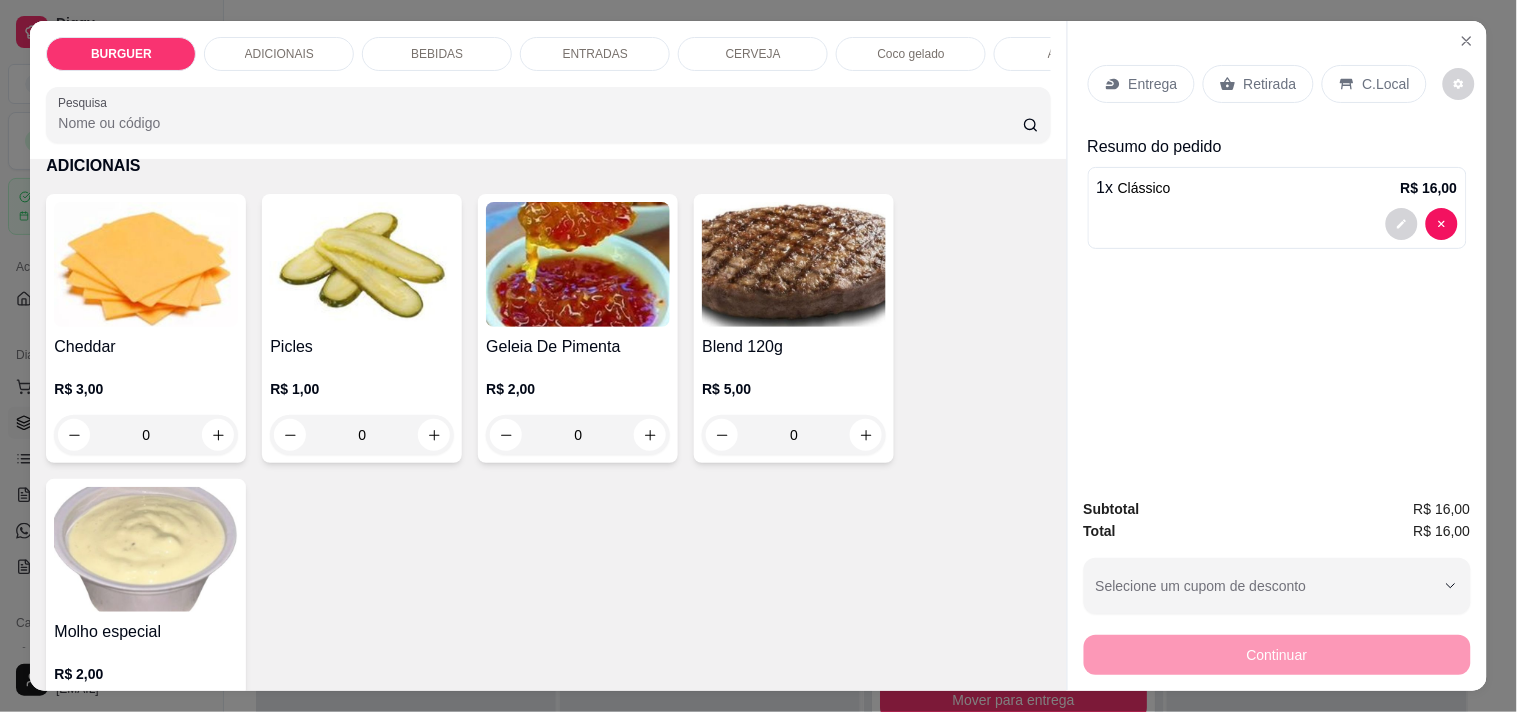 scroll, scrollTop: 1406, scrollLeft: 0, axis: vertical 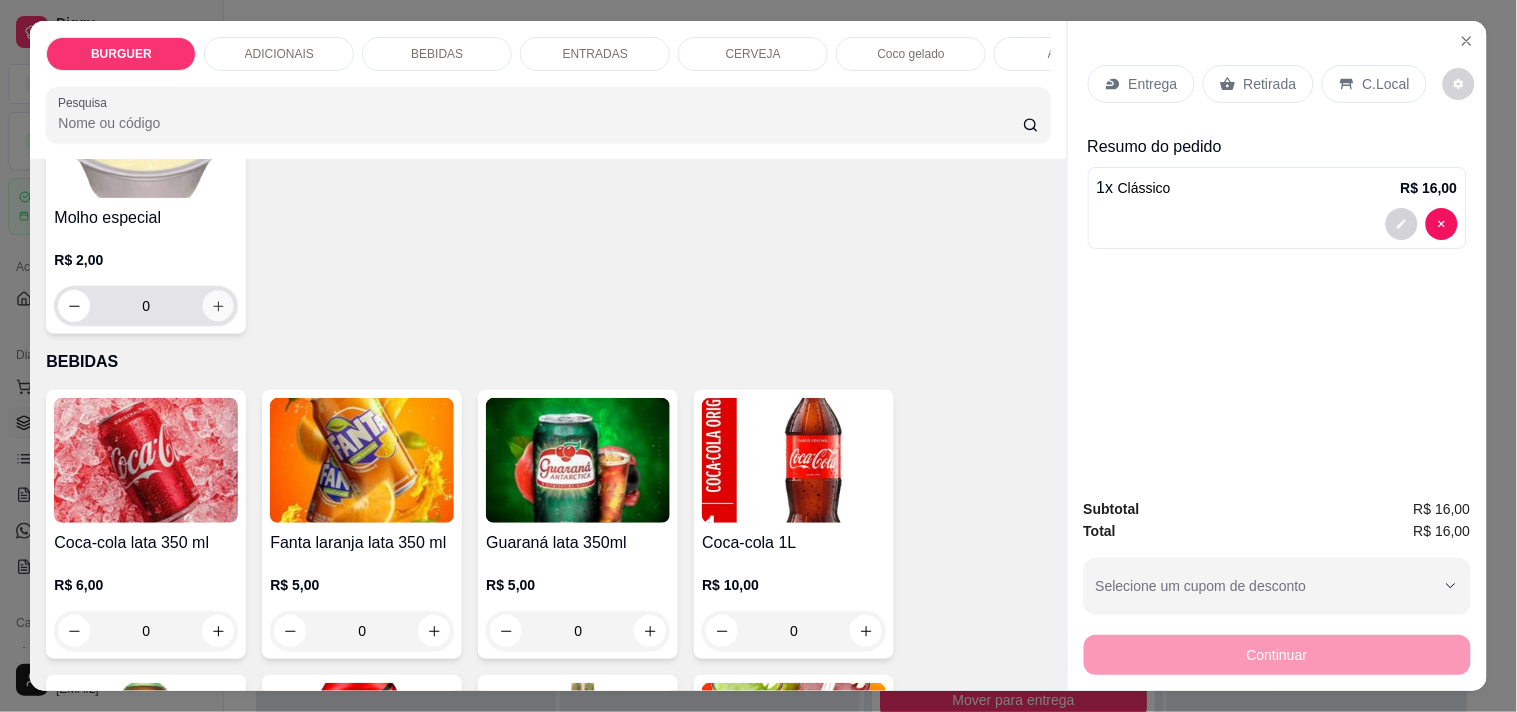 click 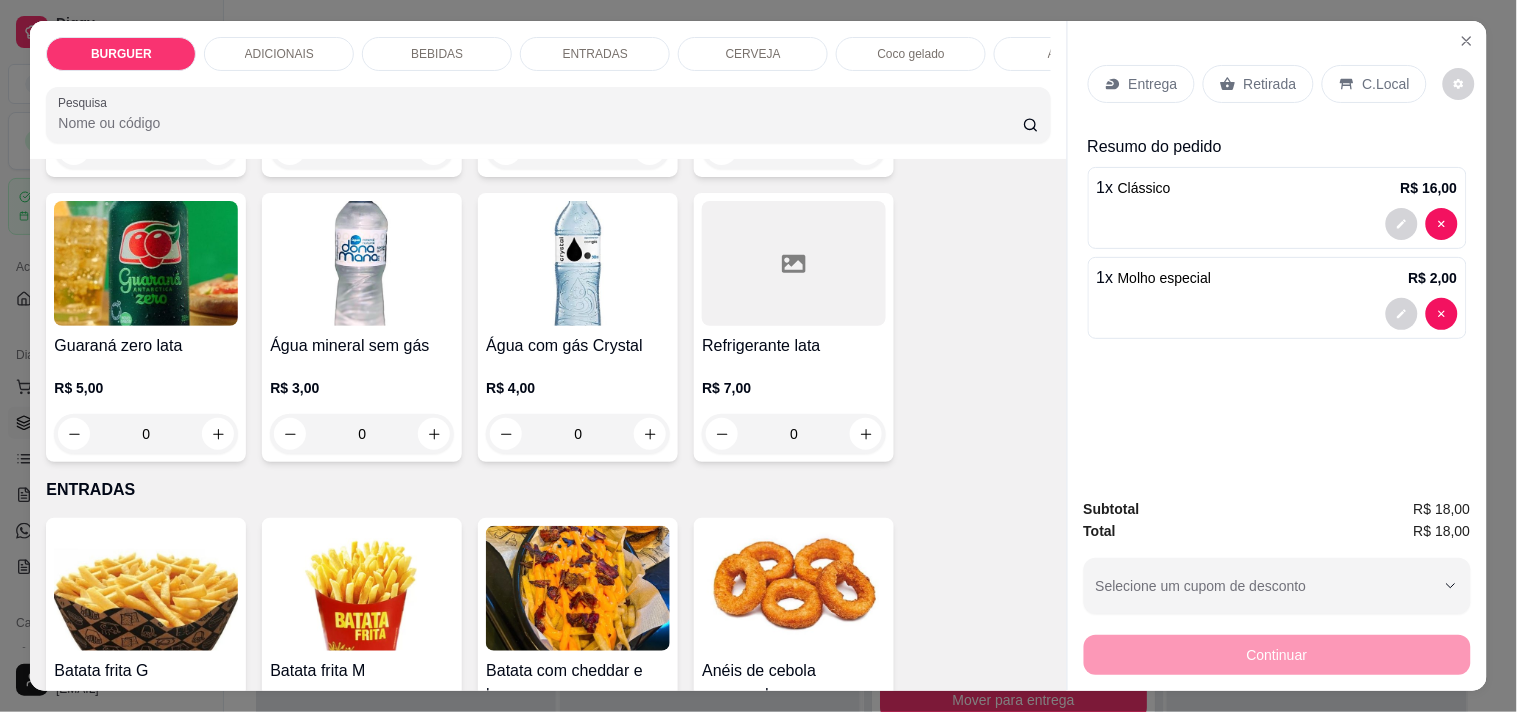 scroll, scrollTop: 2071, scrollLeft: 0, axis: vertical 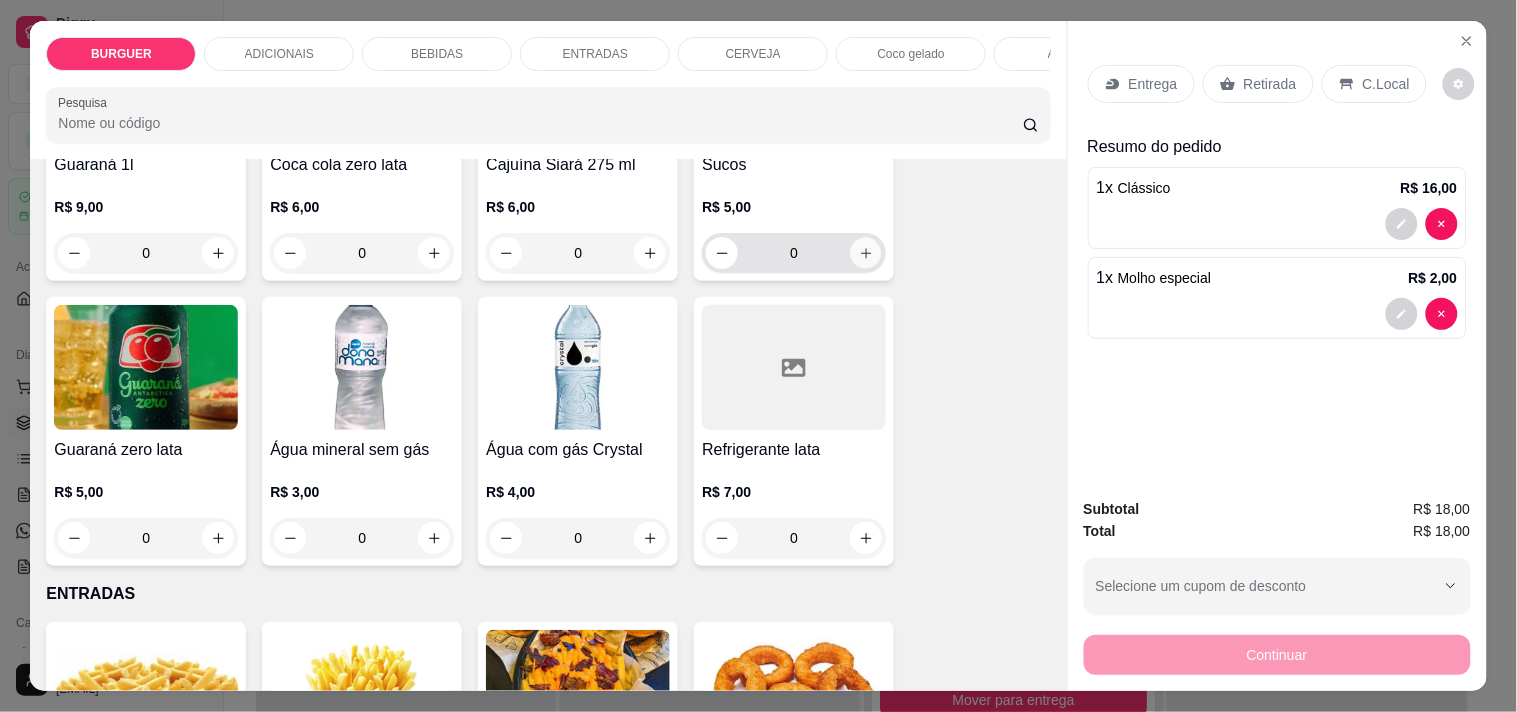 click 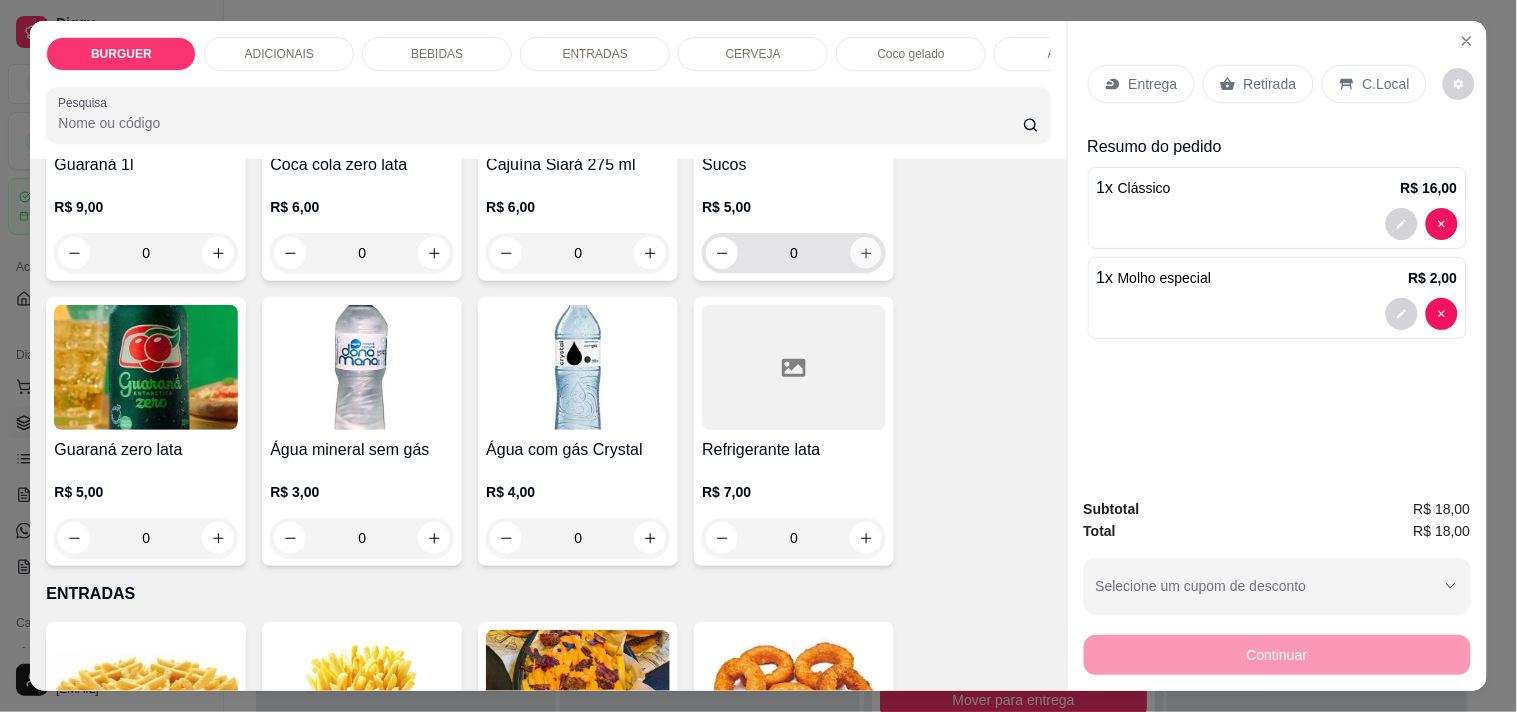 type on "1" 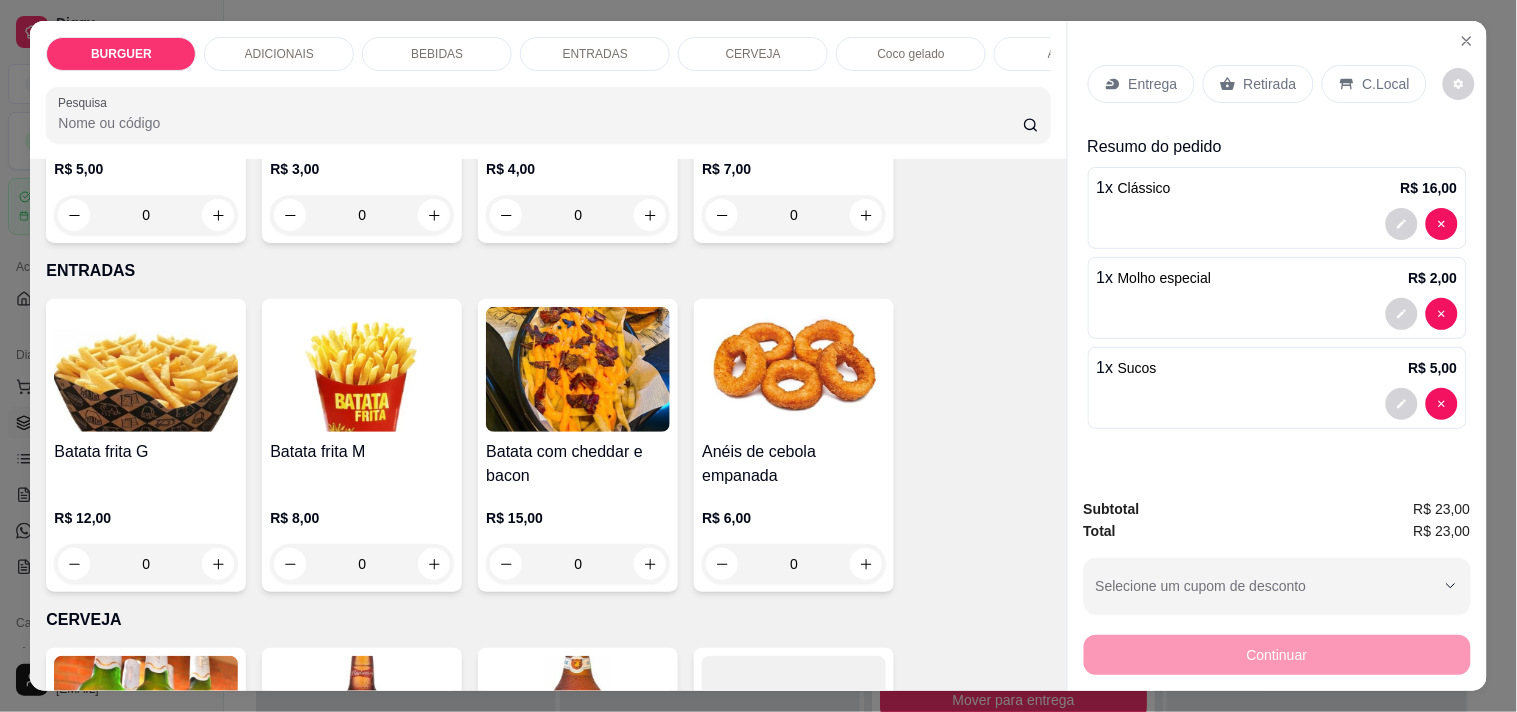 scroll, scrollTop: 2485, scrollLeft: 0, axis: vertical 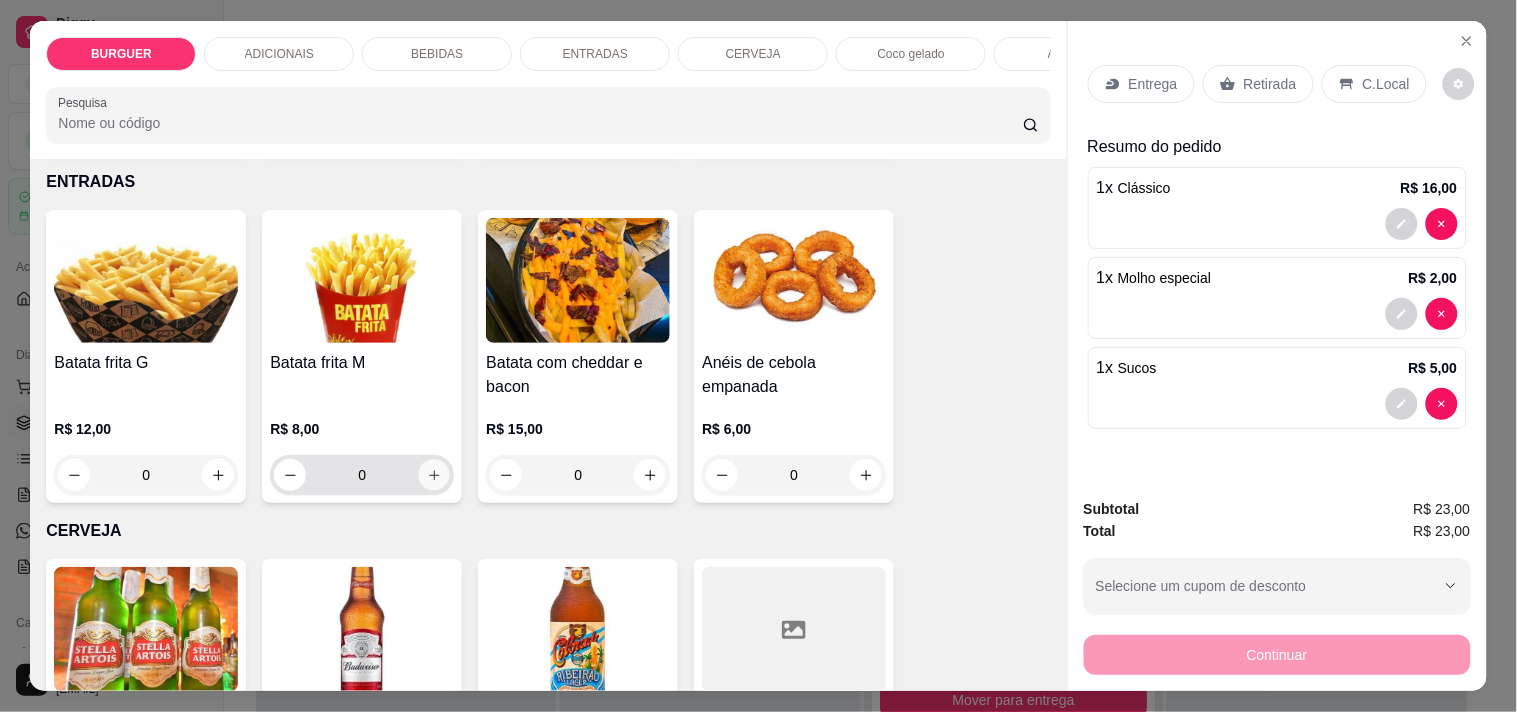 click 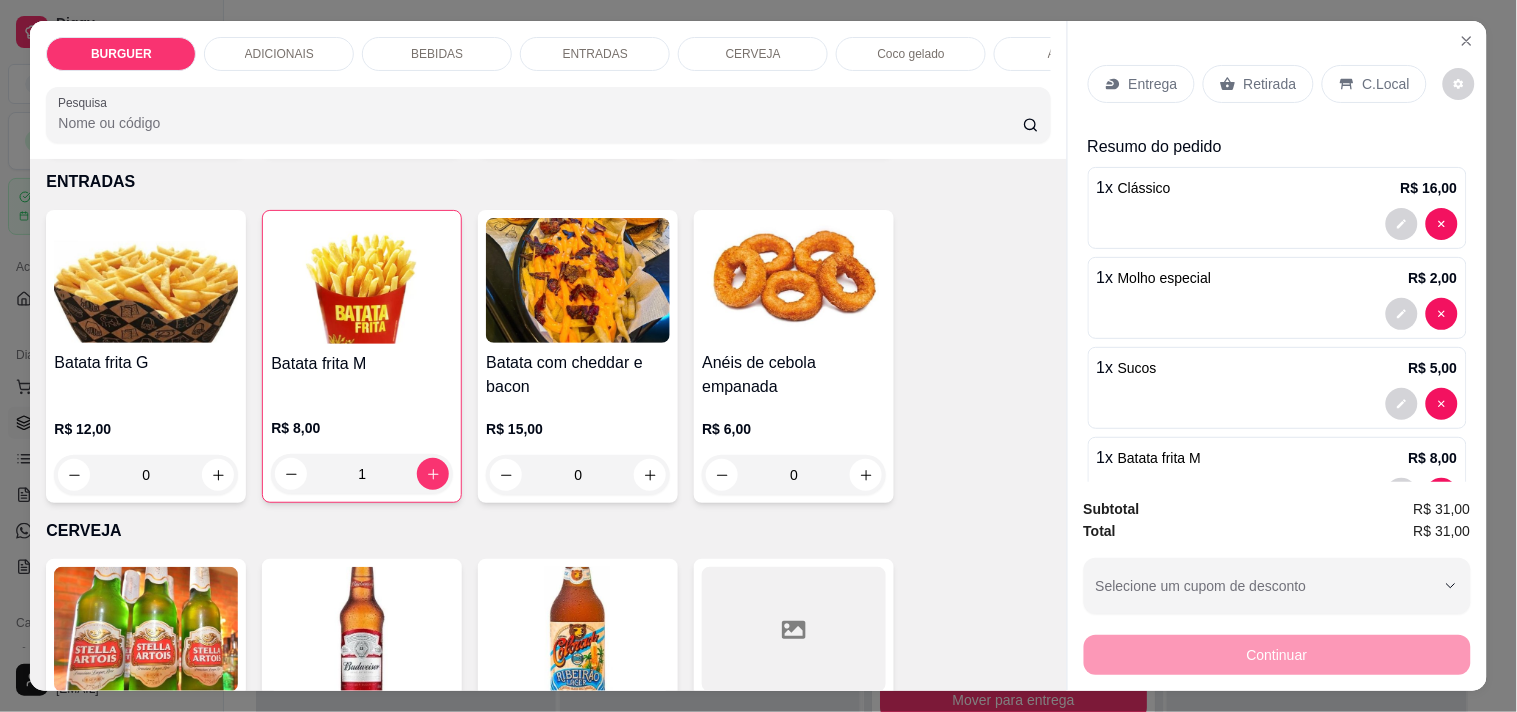 scroll, scrollTop: 65, scrollLeft: 0, axis: vertical 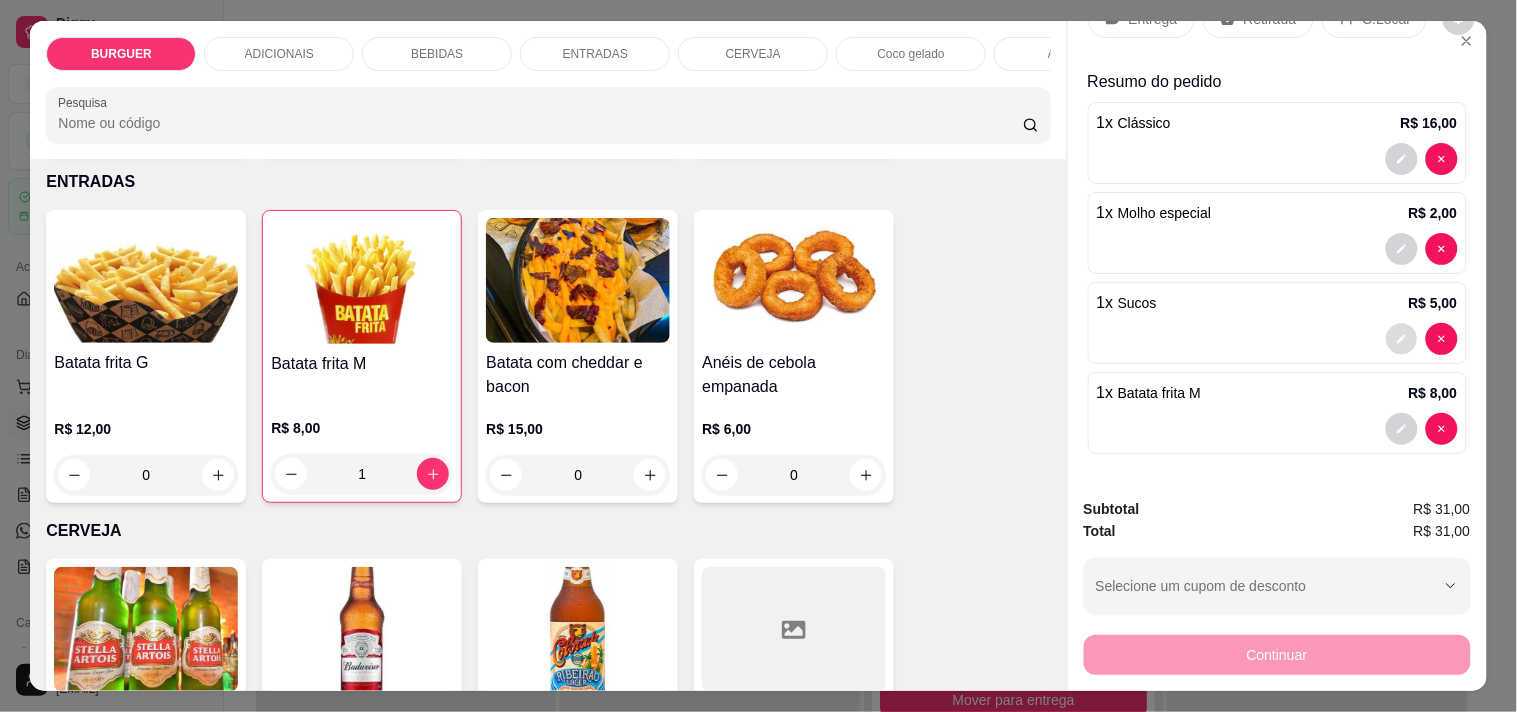 click at bounding box center [1401, 339] 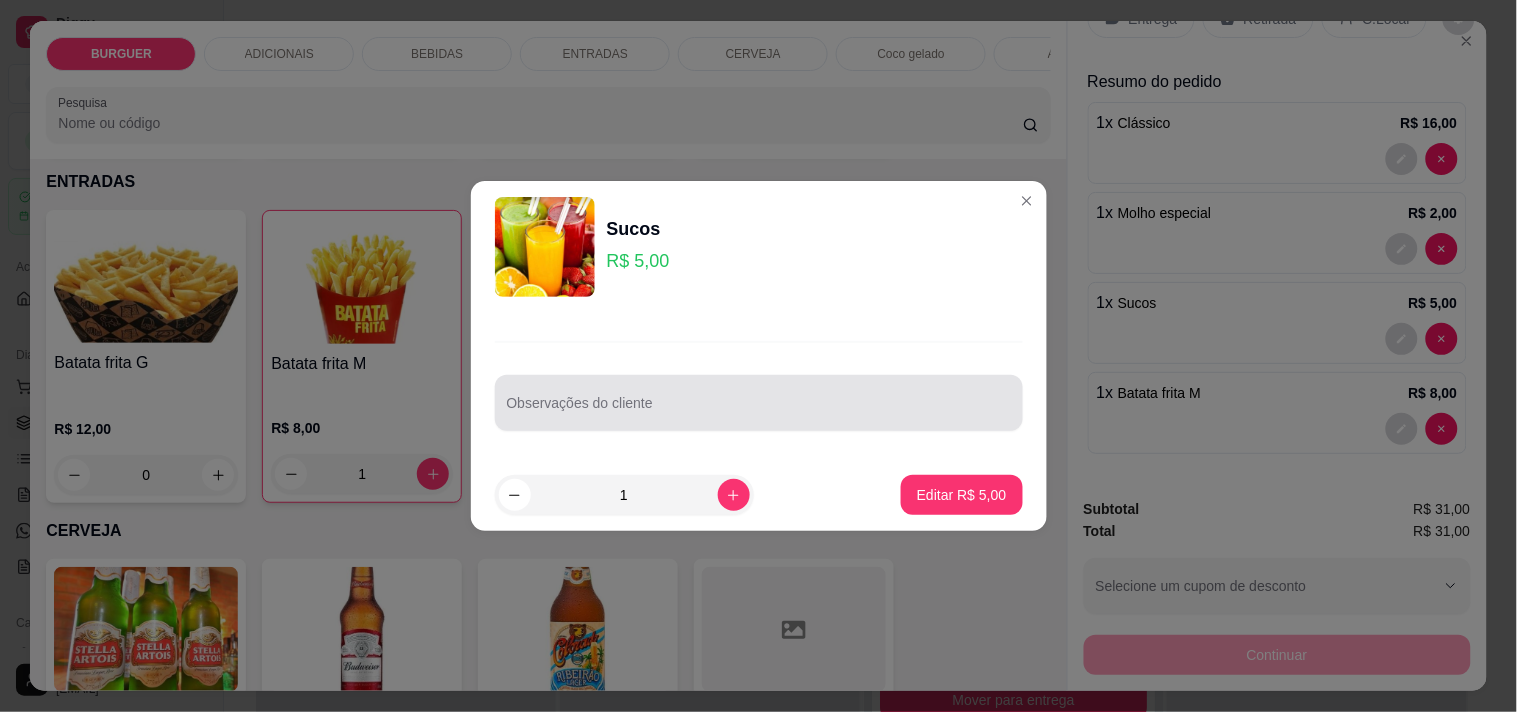 click at bounding box center [759, 403] 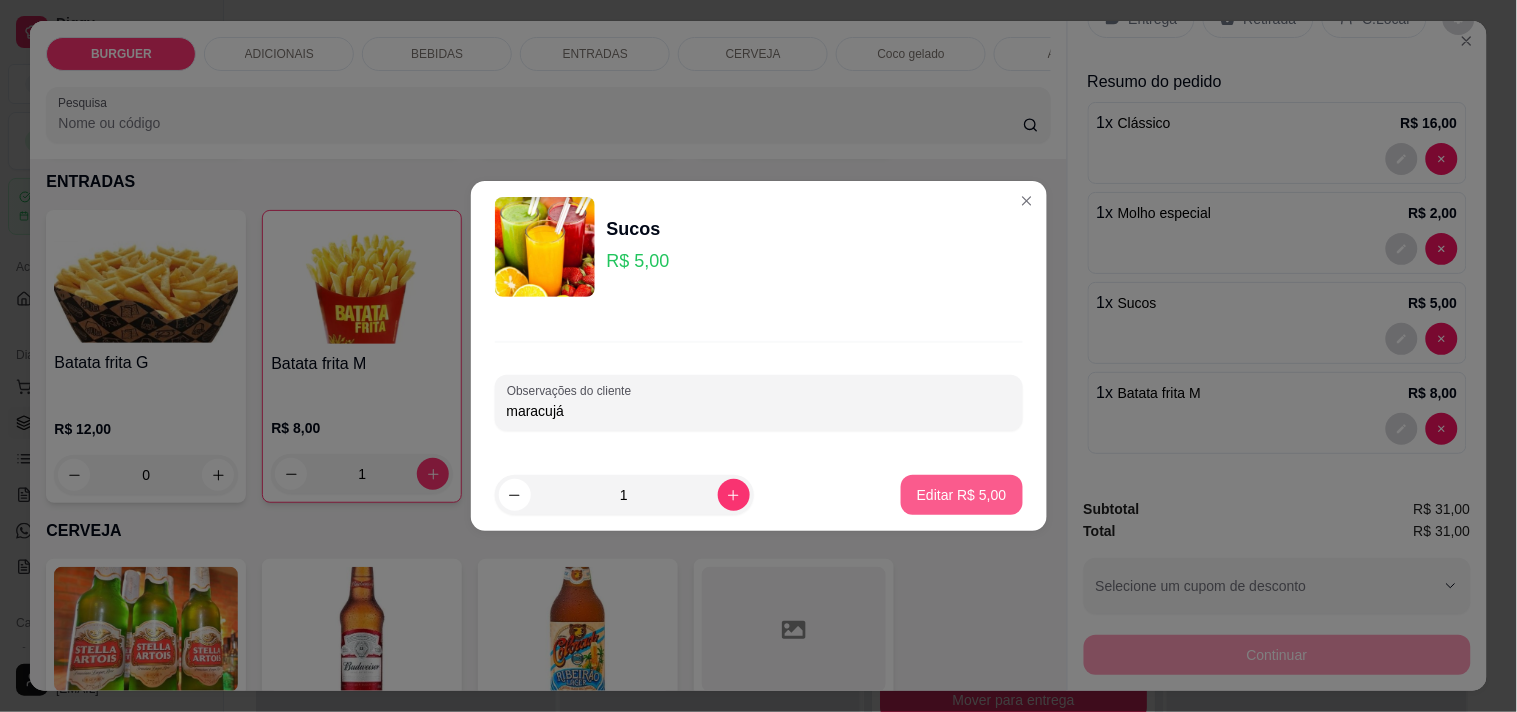 type on "maracujá" 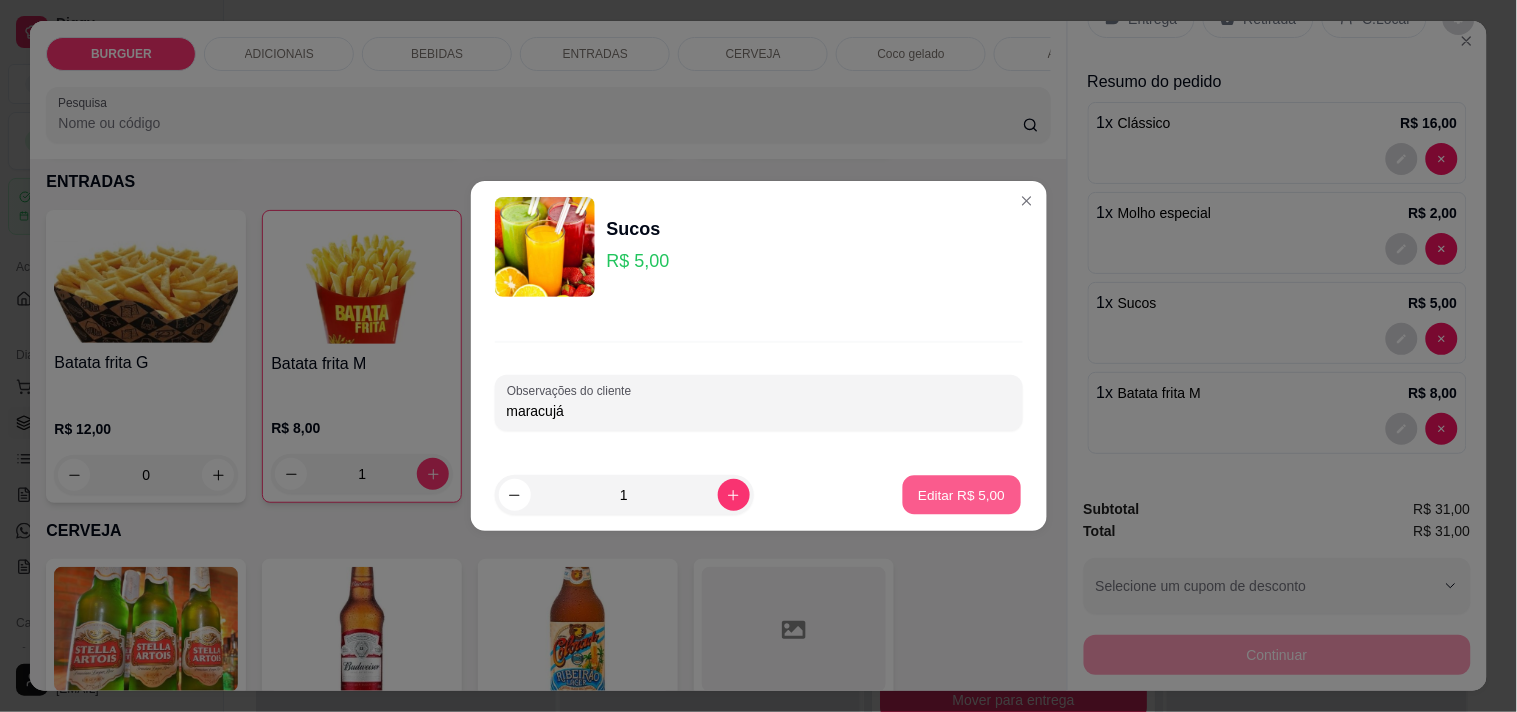 click on "Editar   R$ 5,00" at bounding box center (961, 494) 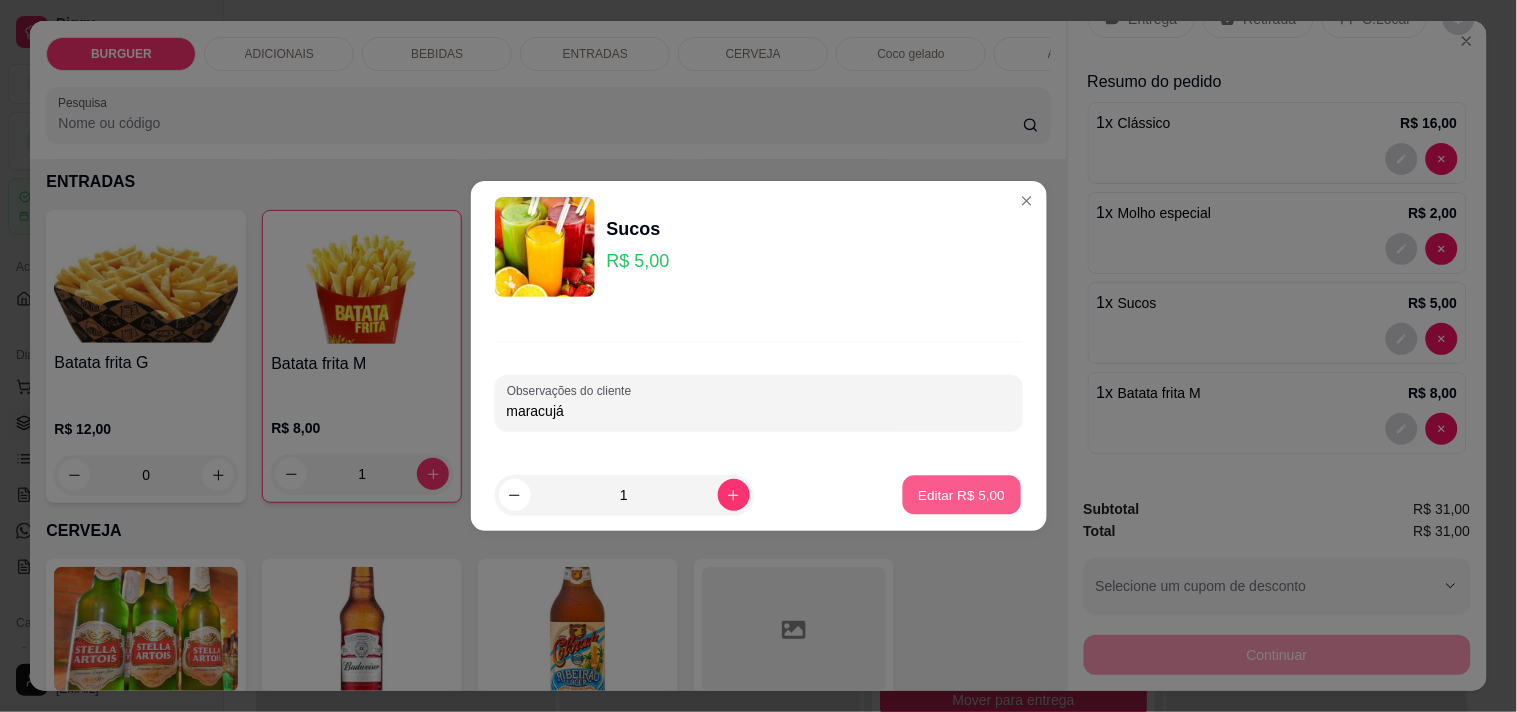 type on "0" 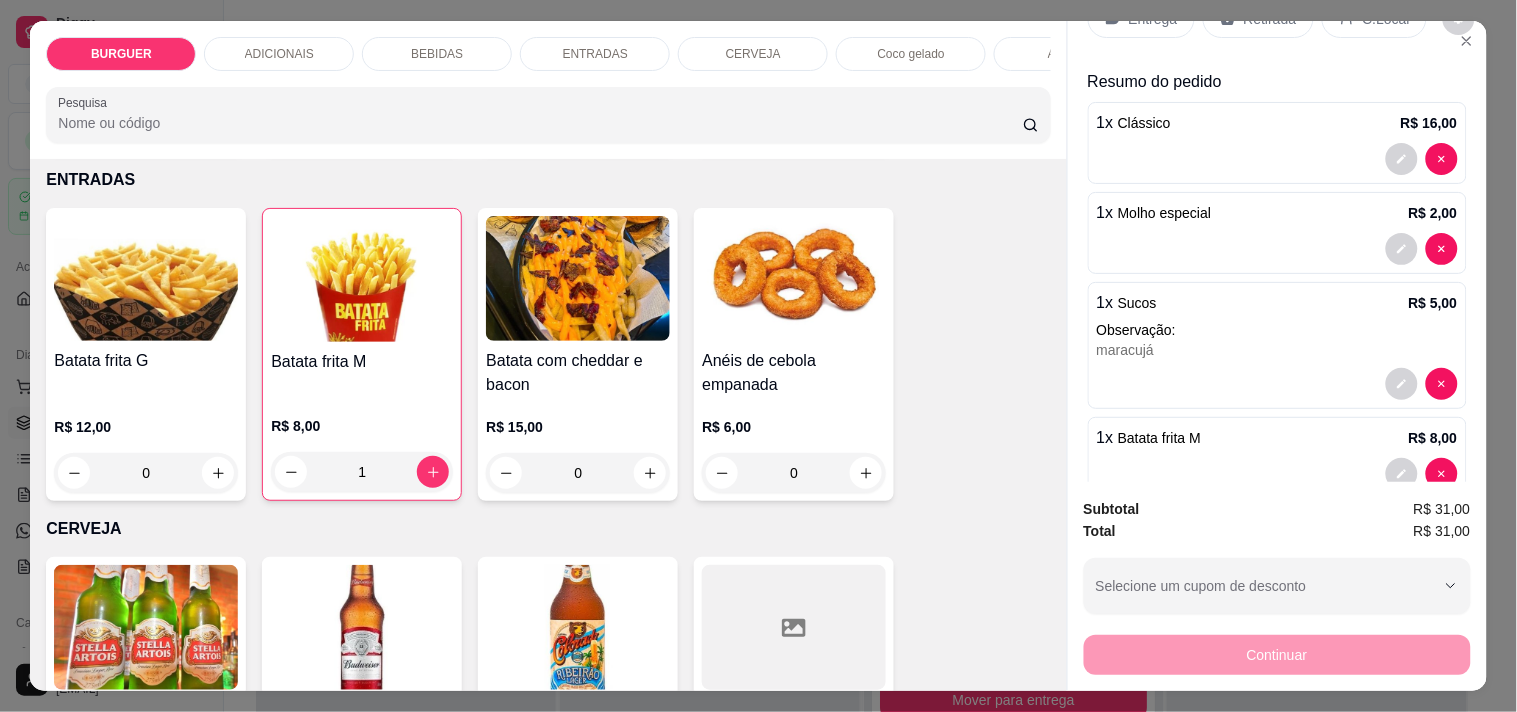 scroll, scrollTop: 2483, scrollLeft: 0, axis: vertical 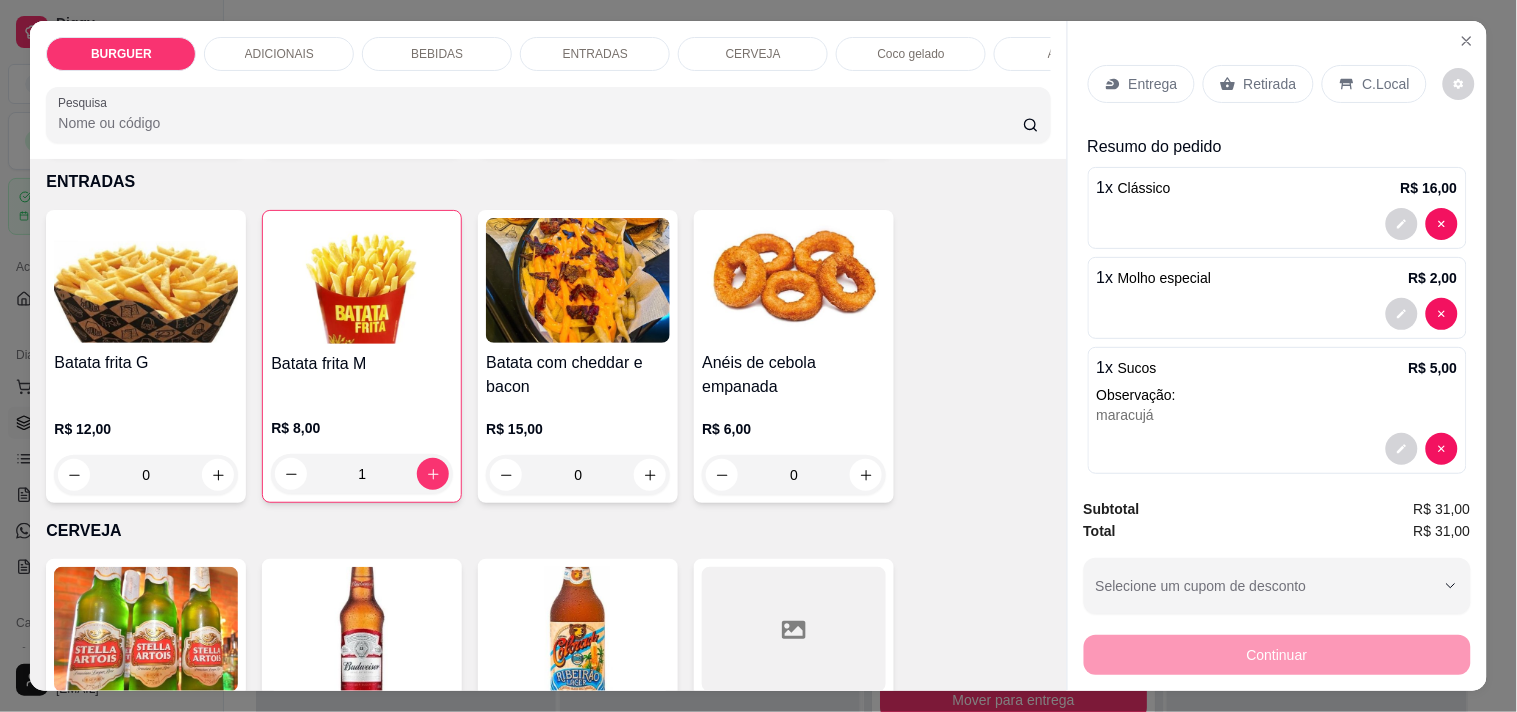 click 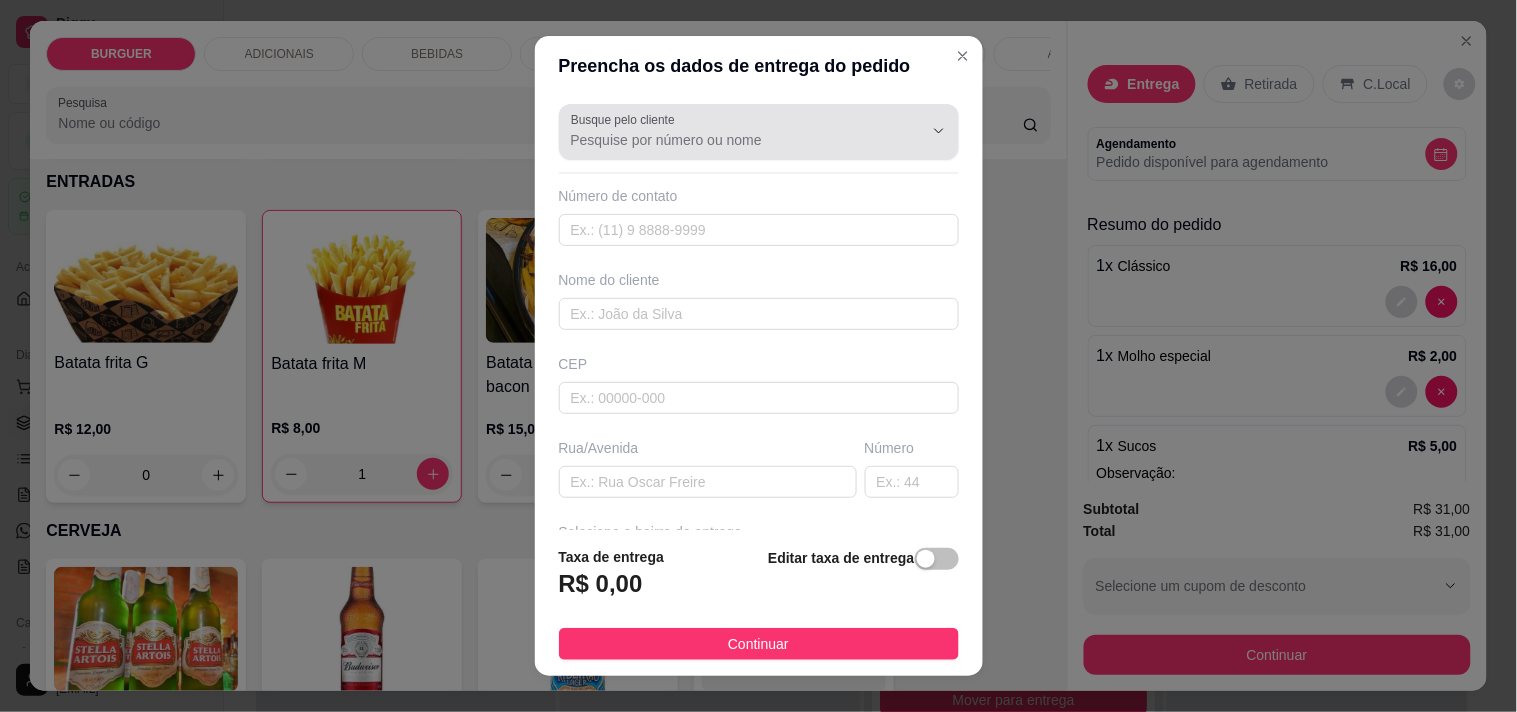 click at bounding box center (759, 132) 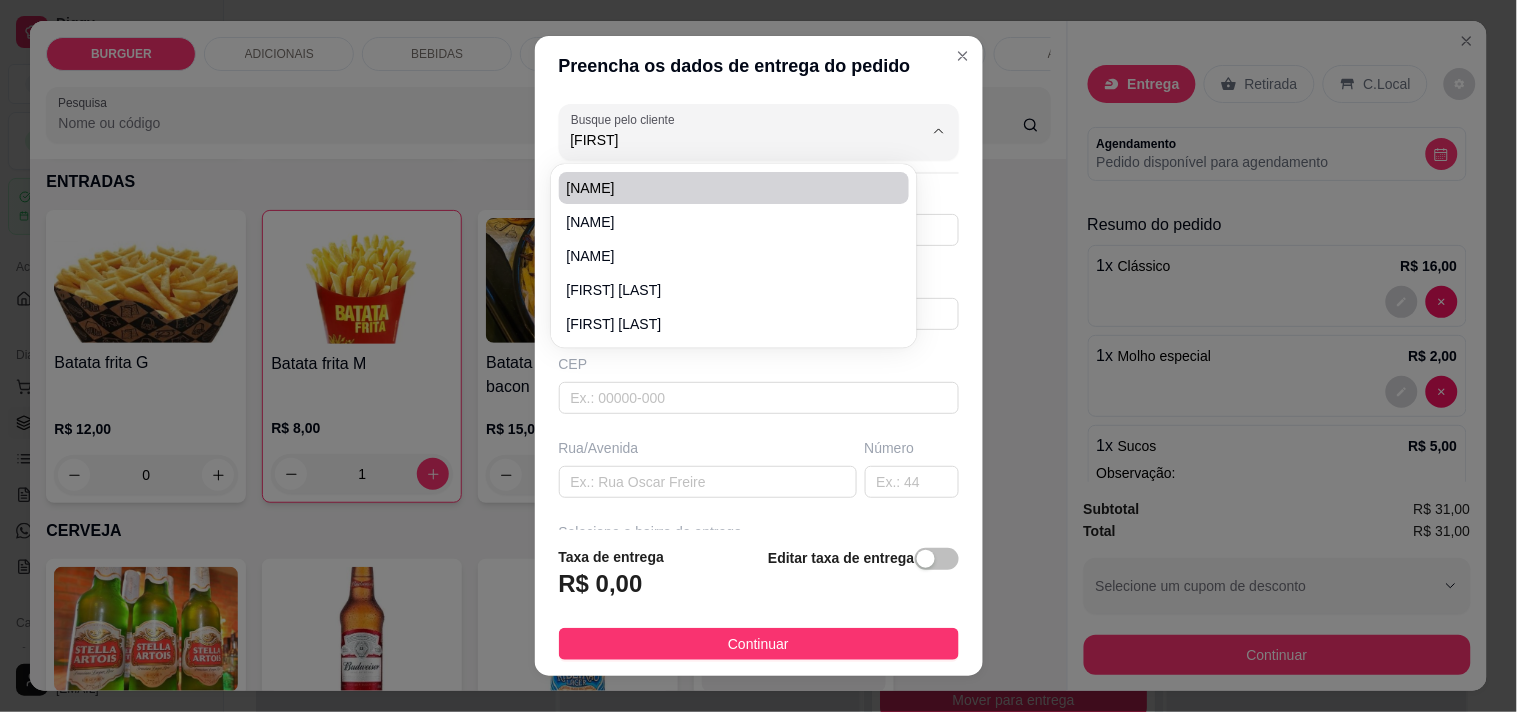 click on "[NAME]" at bounding box center [724, 188] 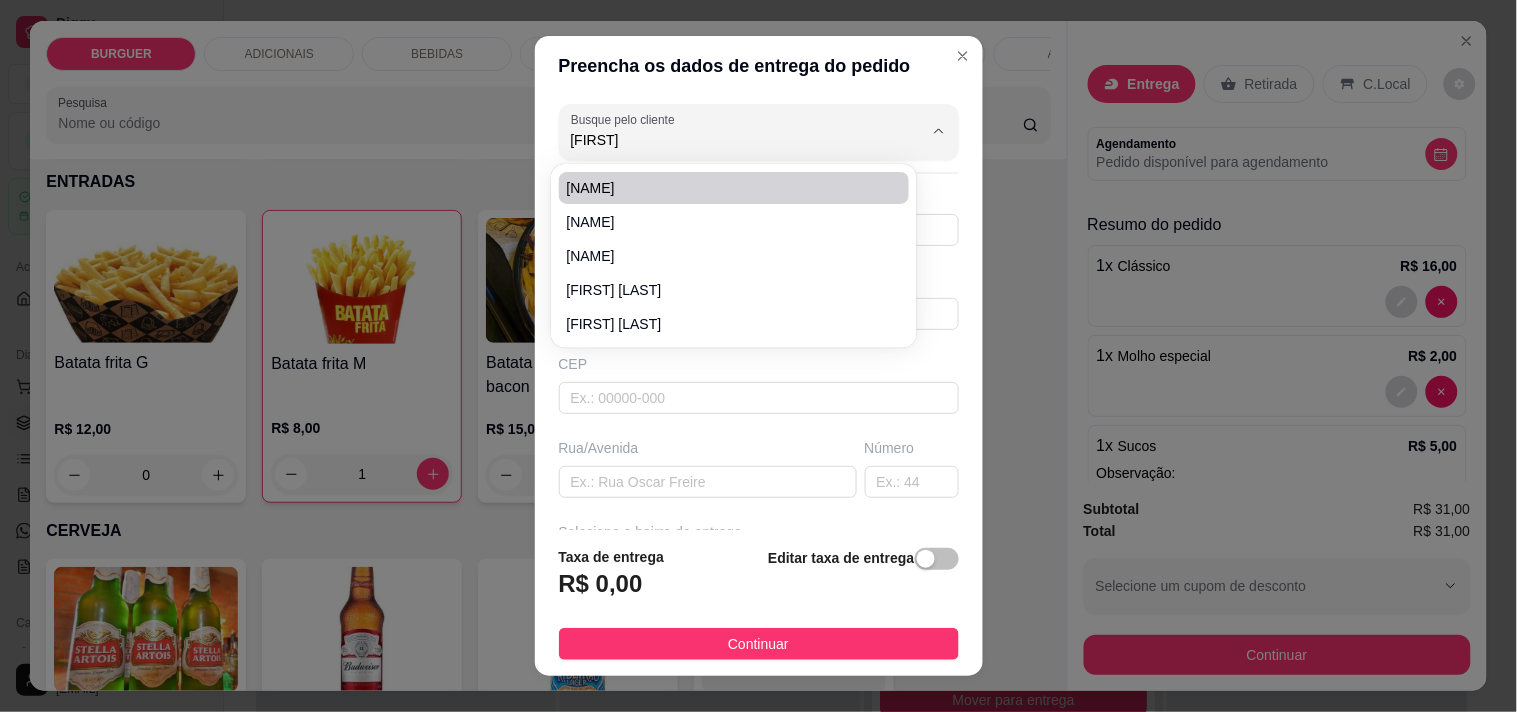 type on "[NAME]" 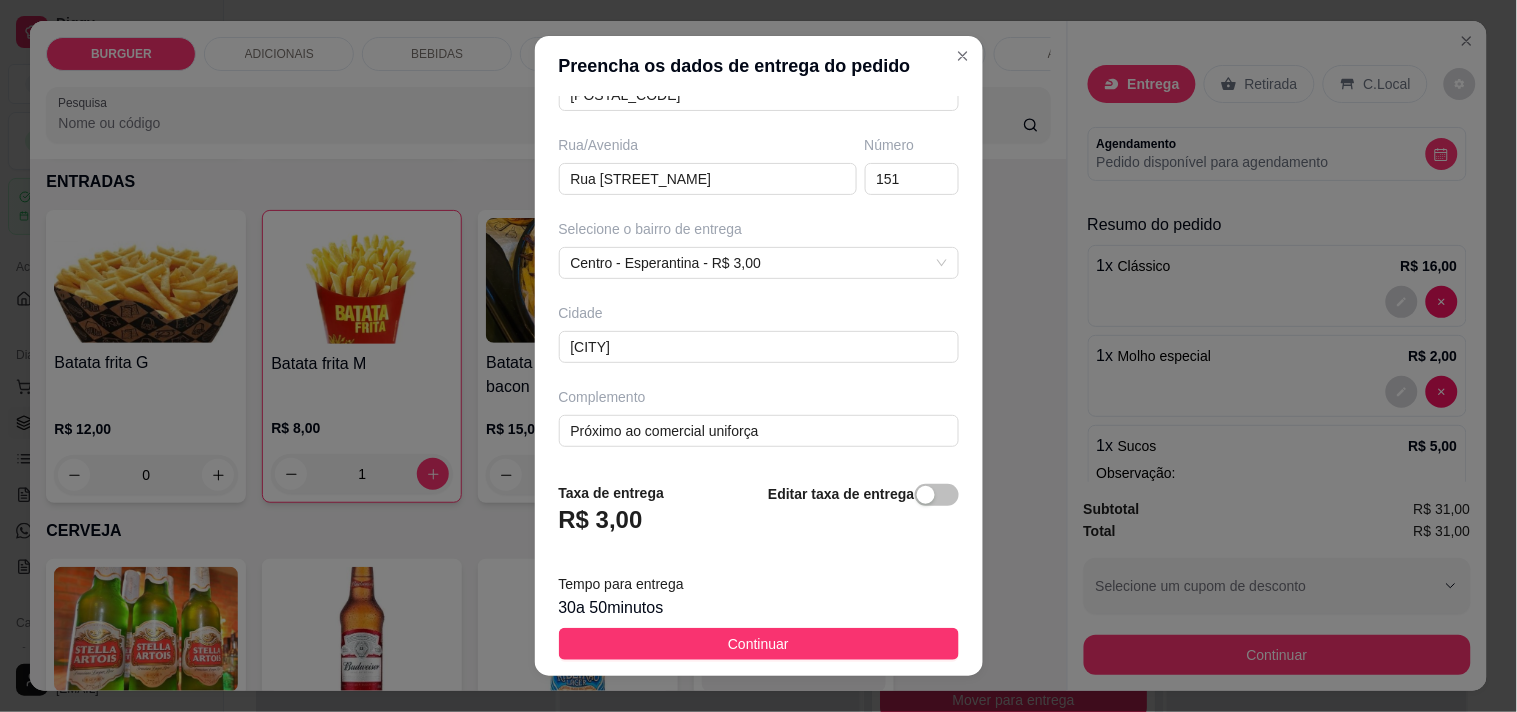 scroll, scrollTop: 0, scrollLeft: 0, axis: both 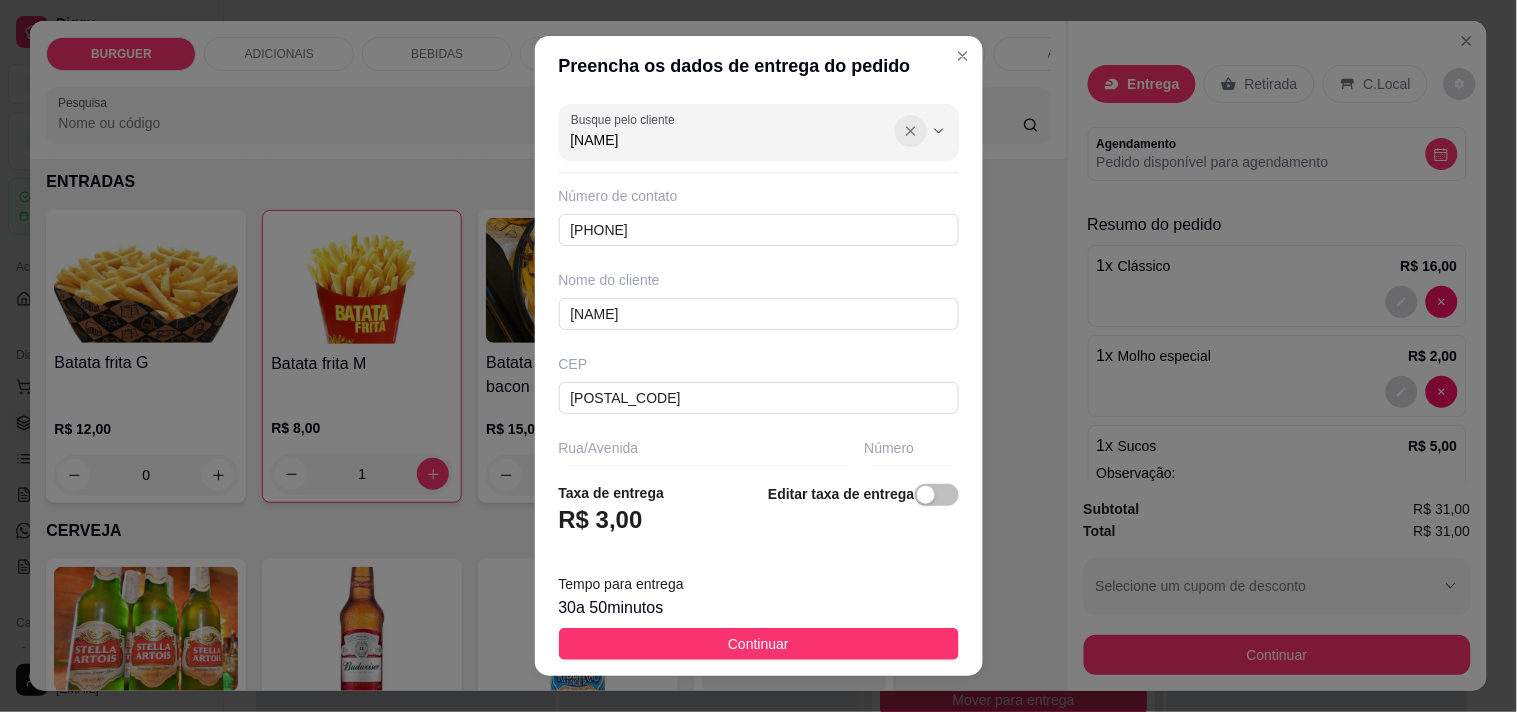 type on "[NAME]" 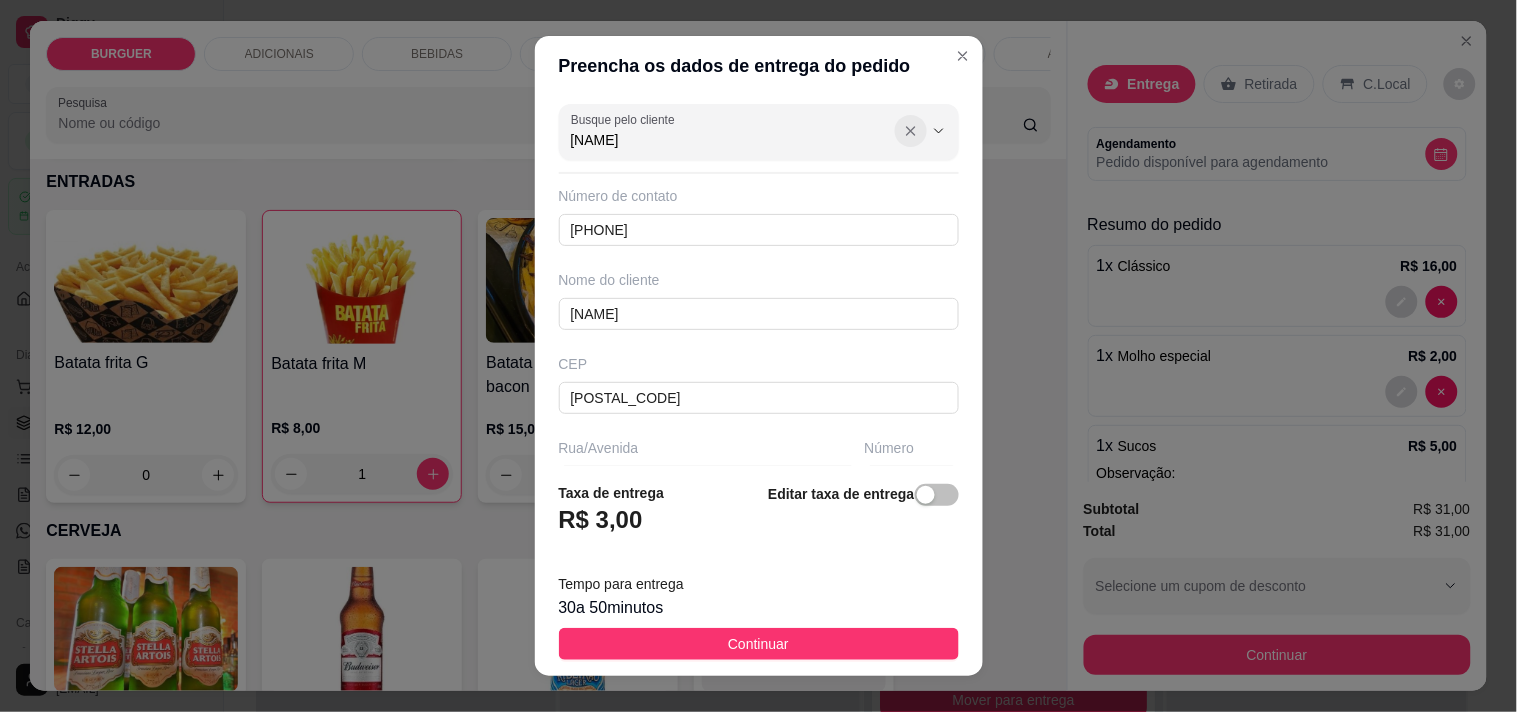 click 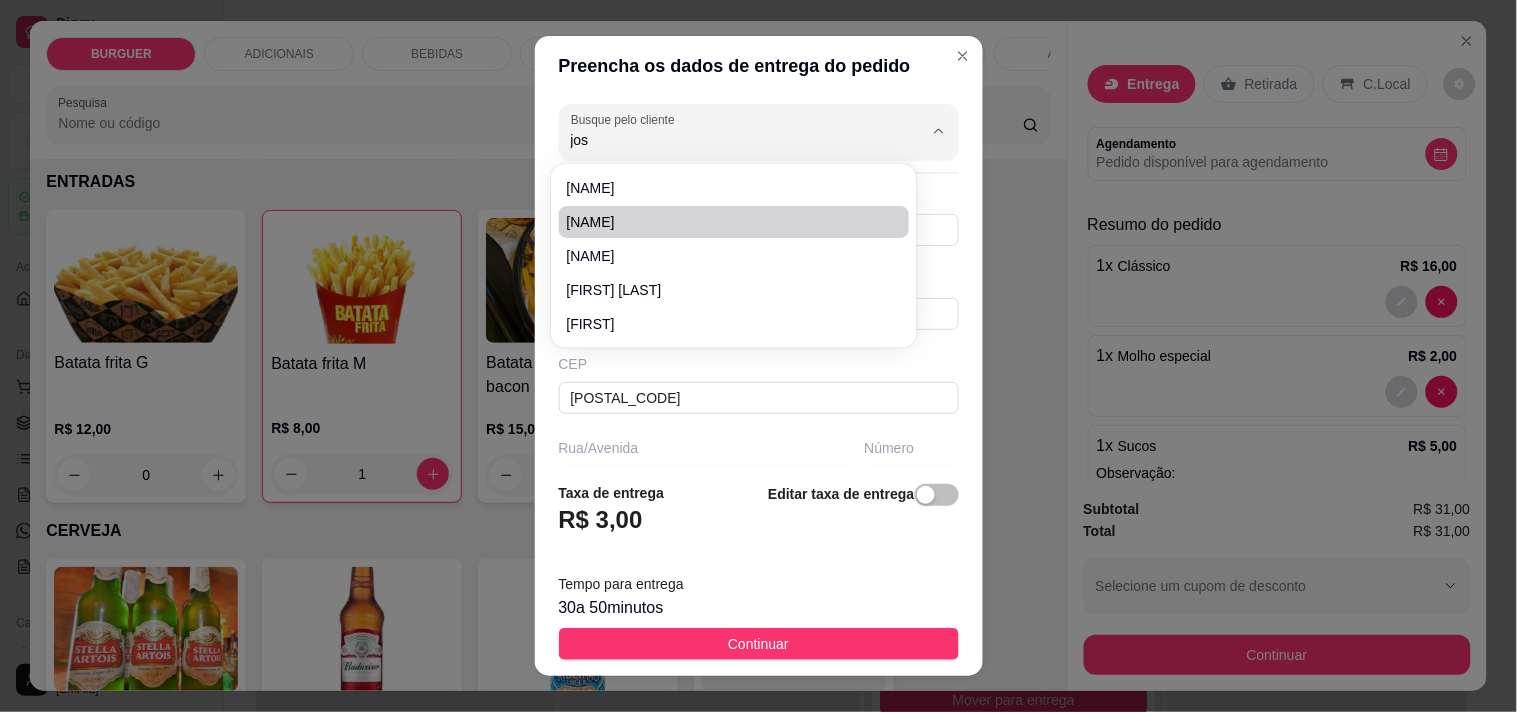 click on "[NAME]" at bounding box center [724, 222] 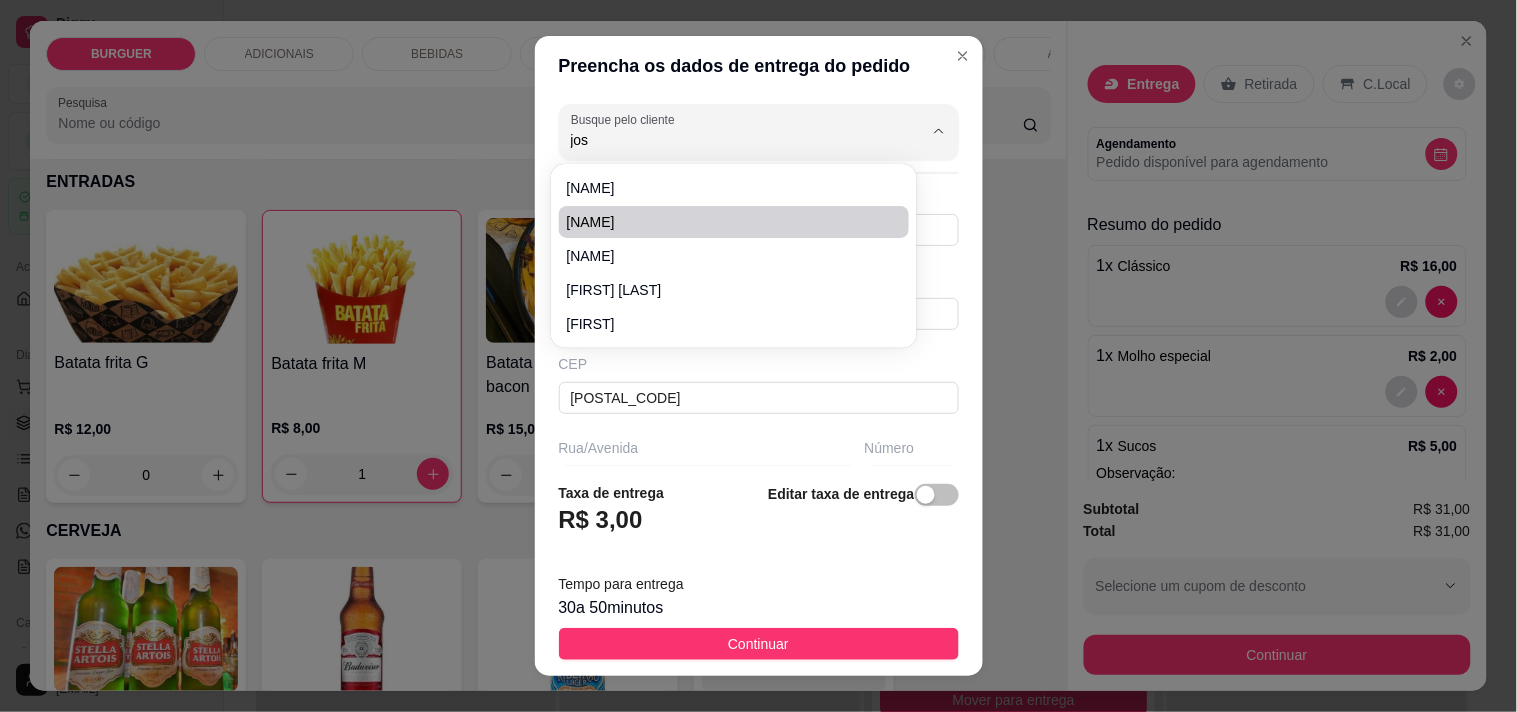 type on "[NAME]" 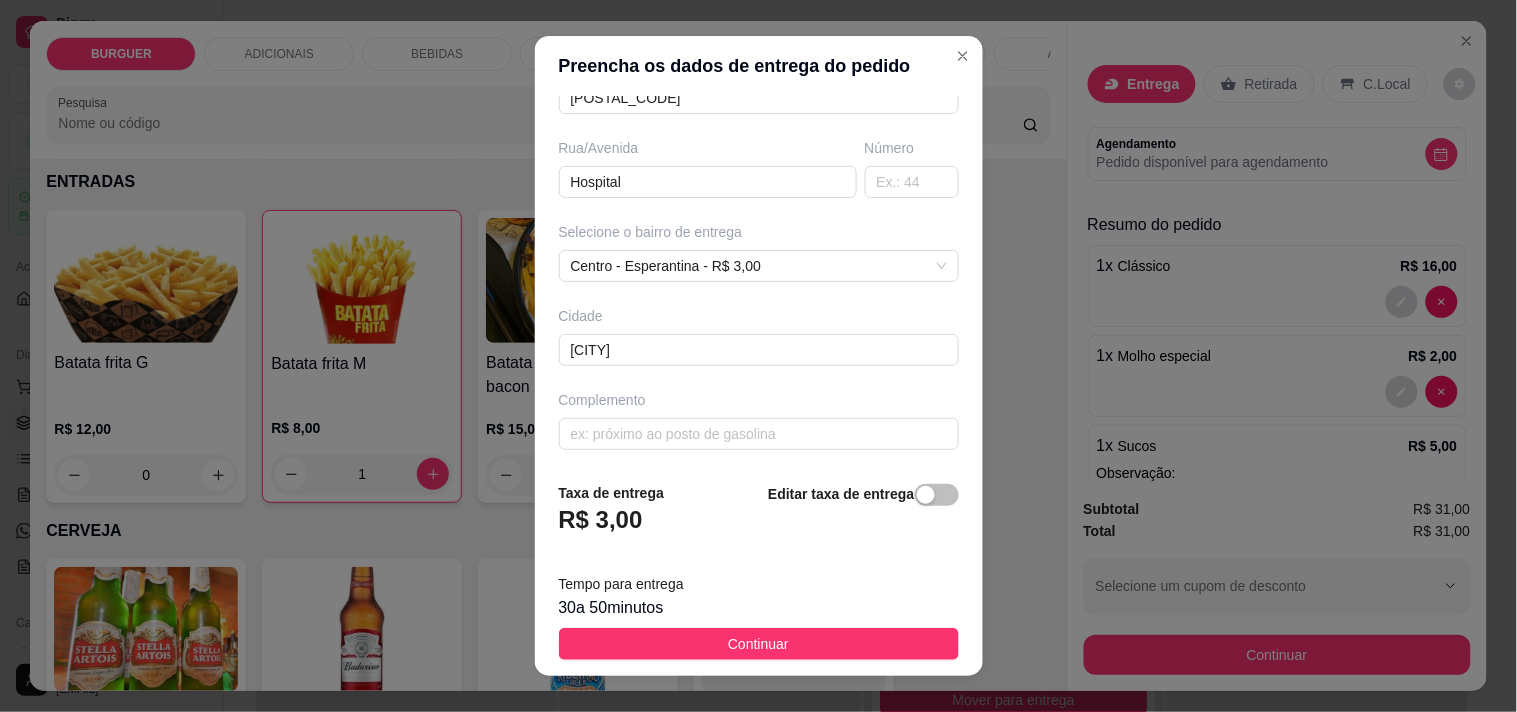 scroll, scrollTop: 0, scrollLeft: 0, axis: both 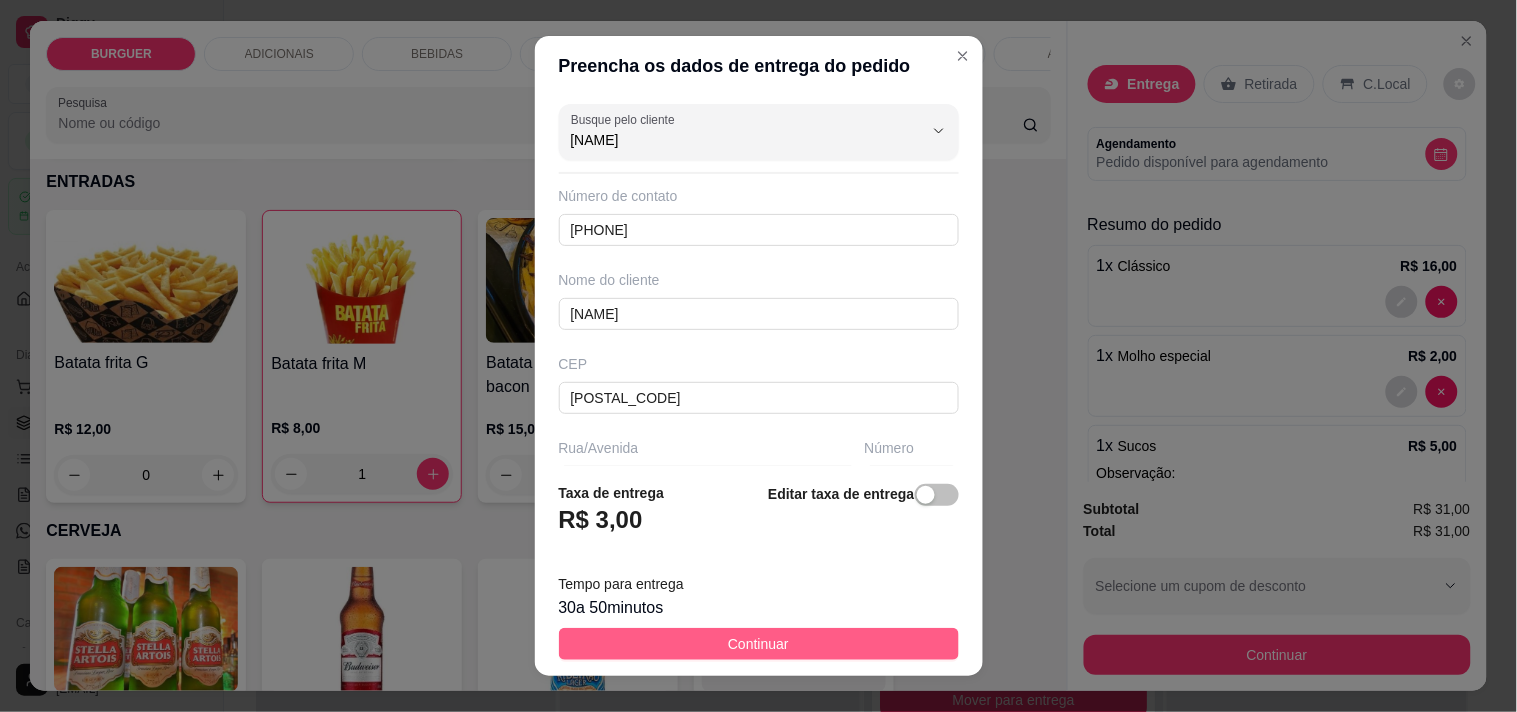 type on "[NAME]" 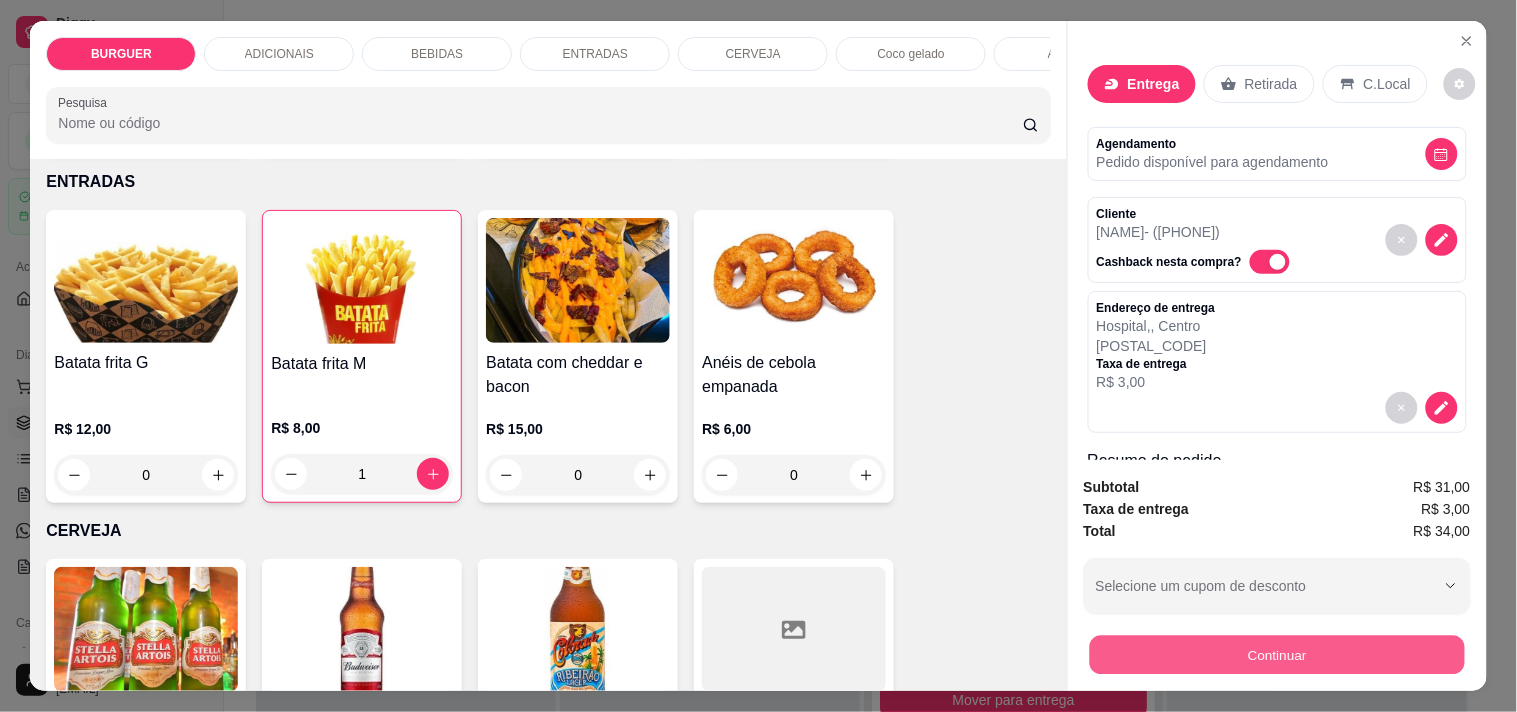 click on "Continuar" at bounding box center (1276, 654) 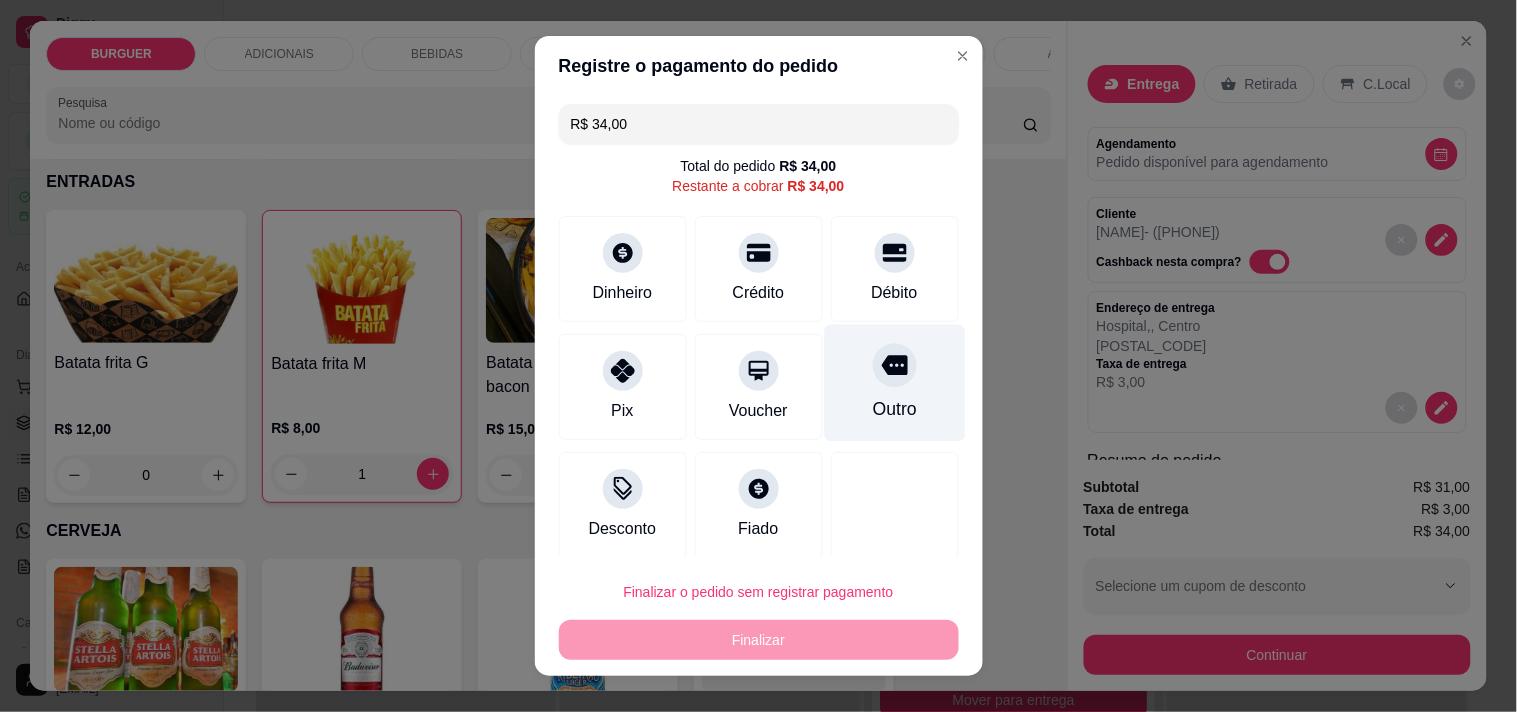 scroll, scrollTop: 8, scrollLeft: 0, axis: vertical 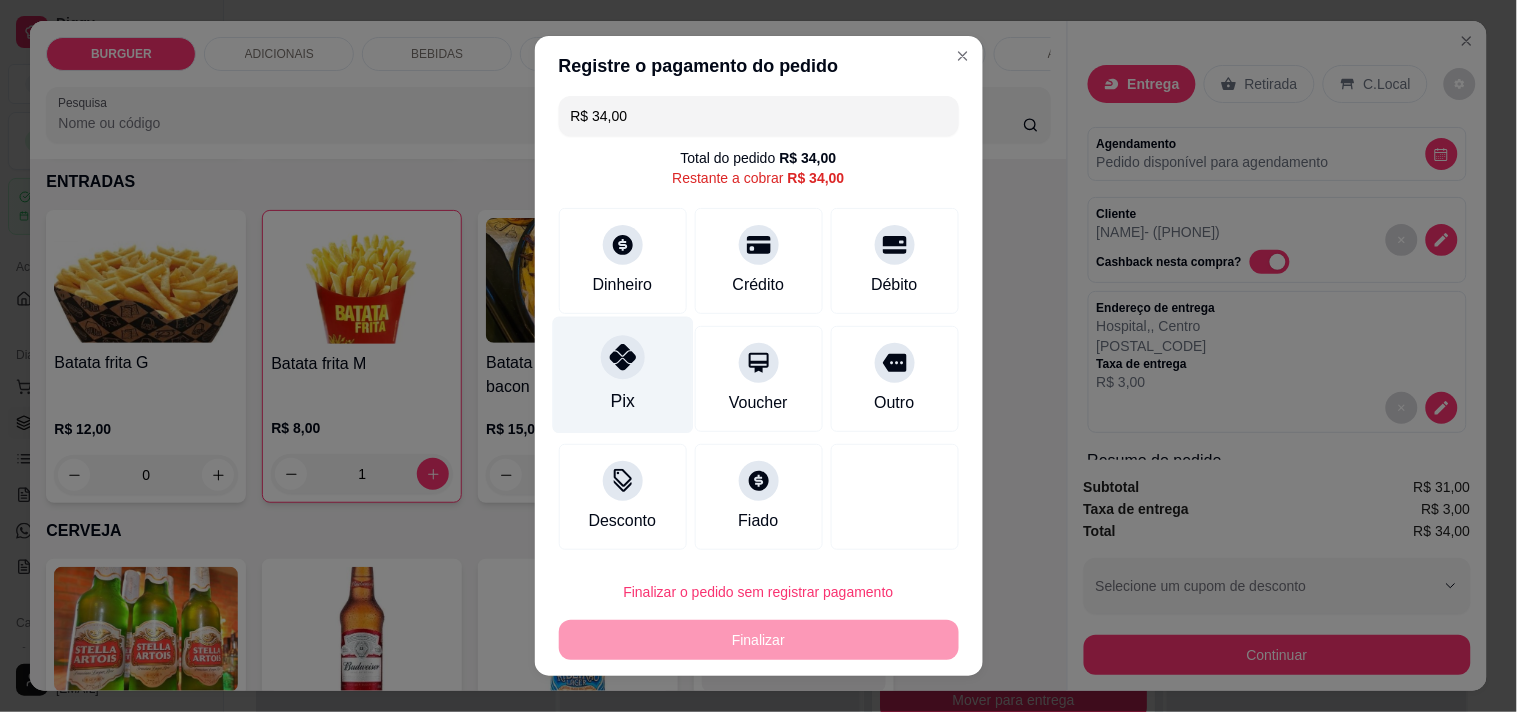 click on "Pix" at bounding box center [622, 374] 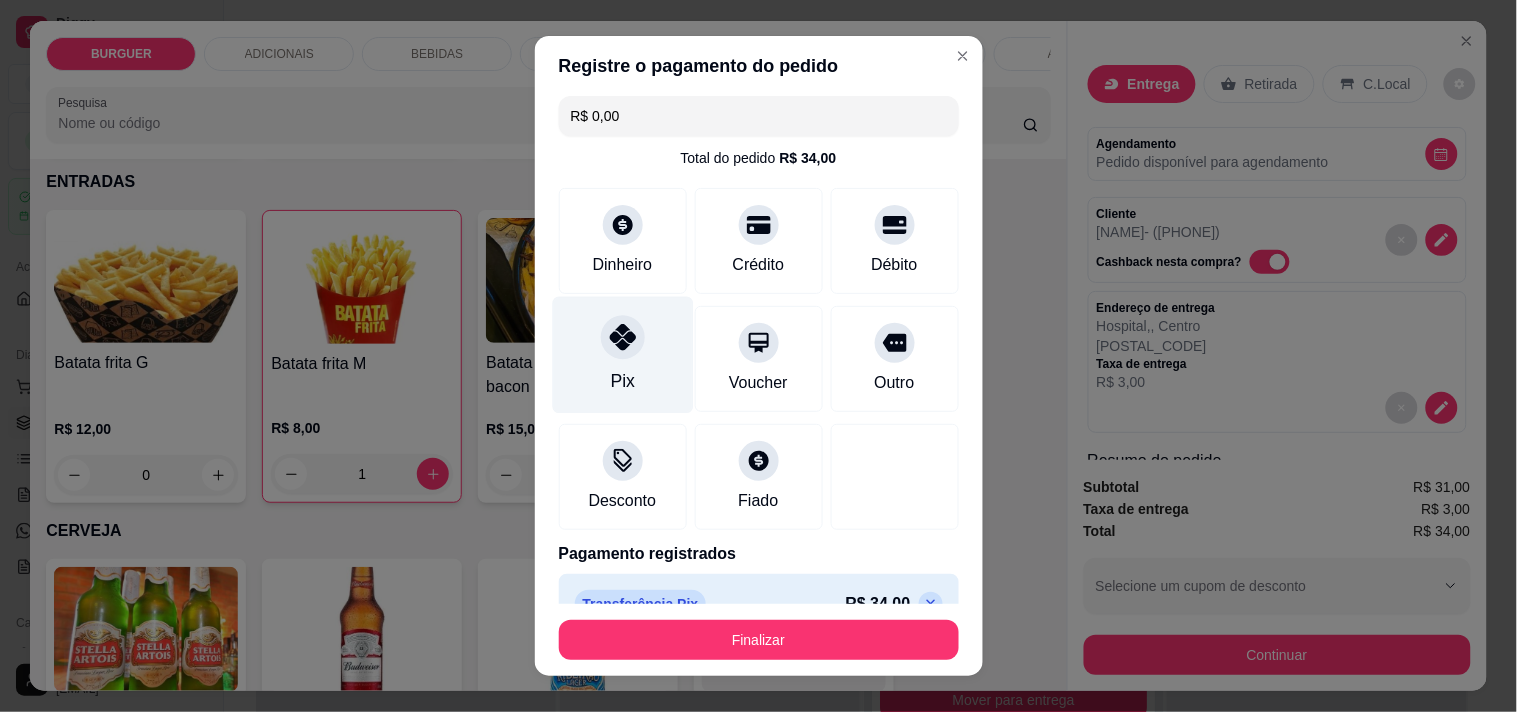 scroll, scrollTop: 45, scrollLeft: 0, axis: vertical 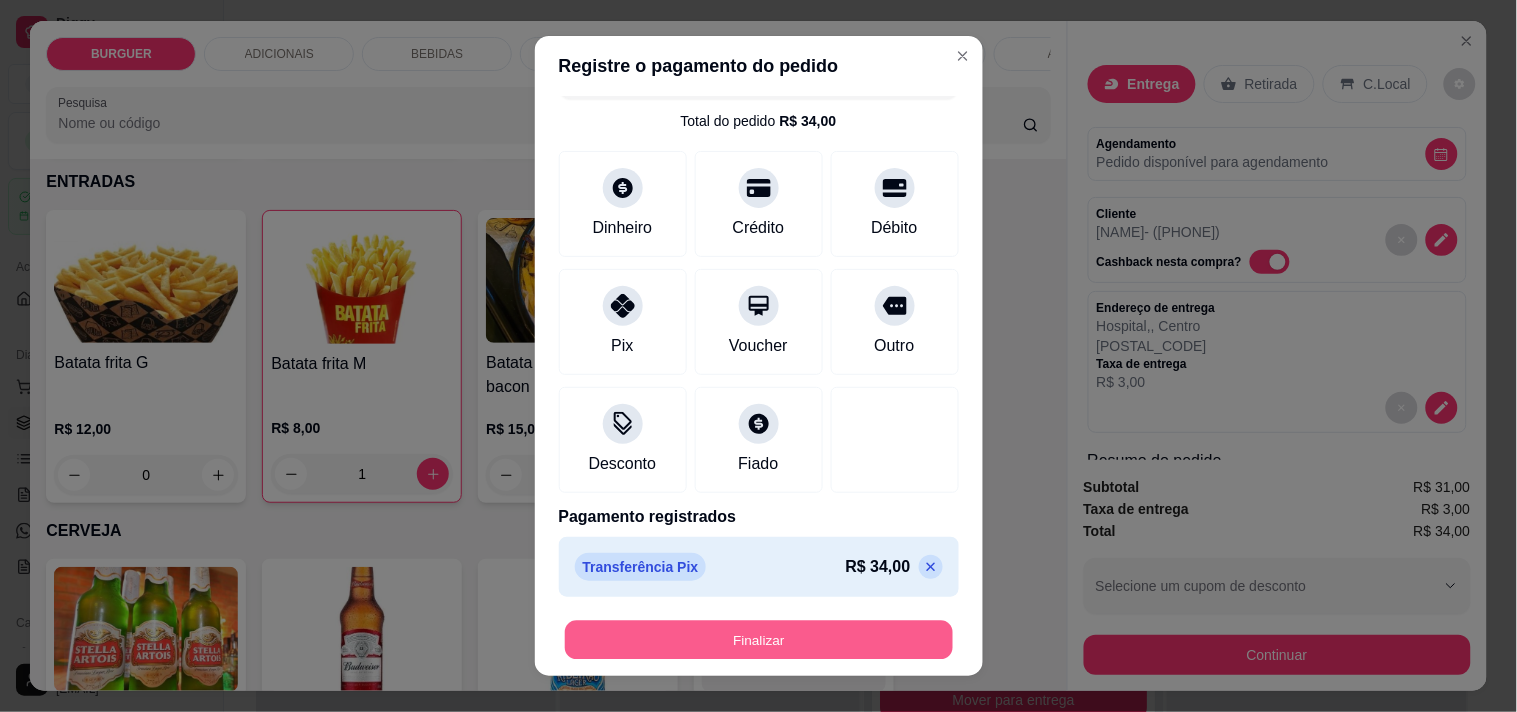 click on "Finalizar" at bounding box center [759, 640] 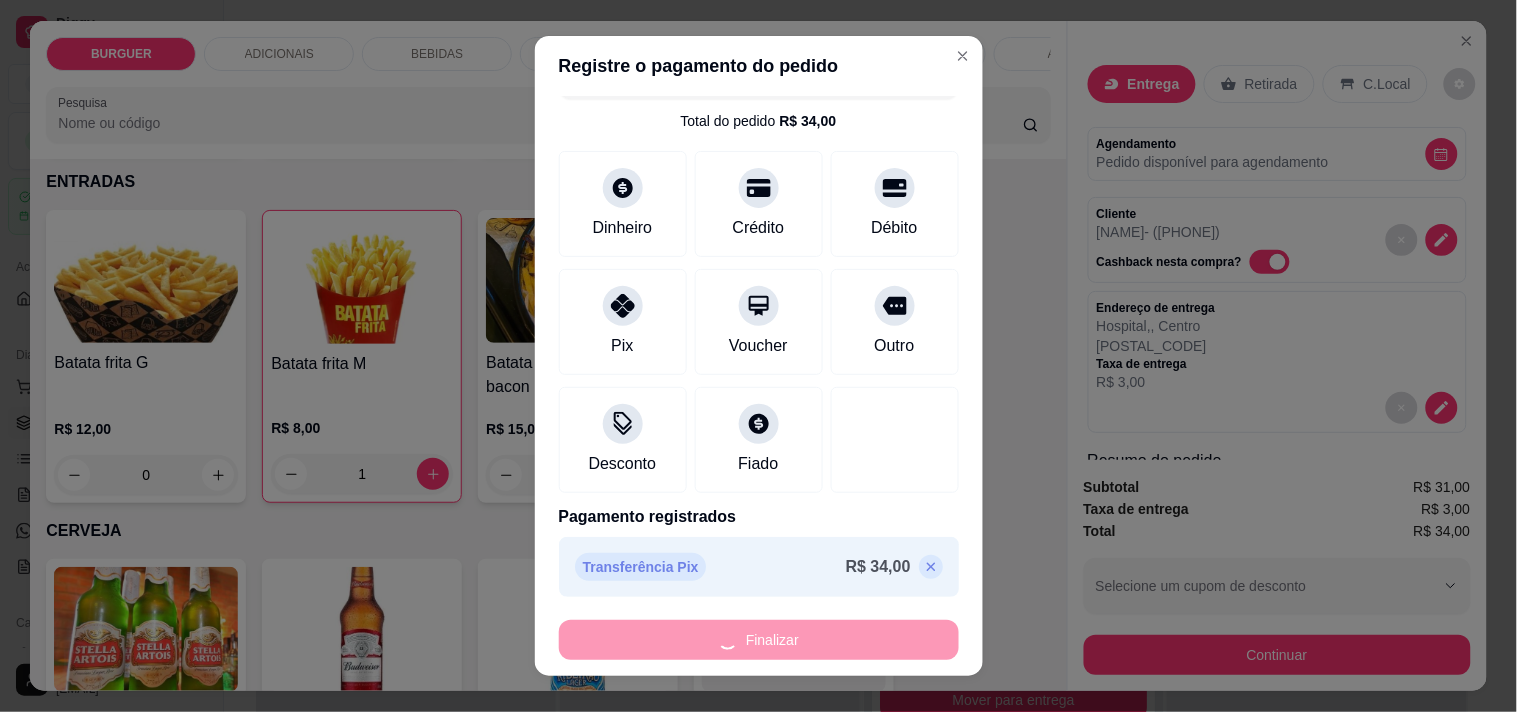 type on "0" 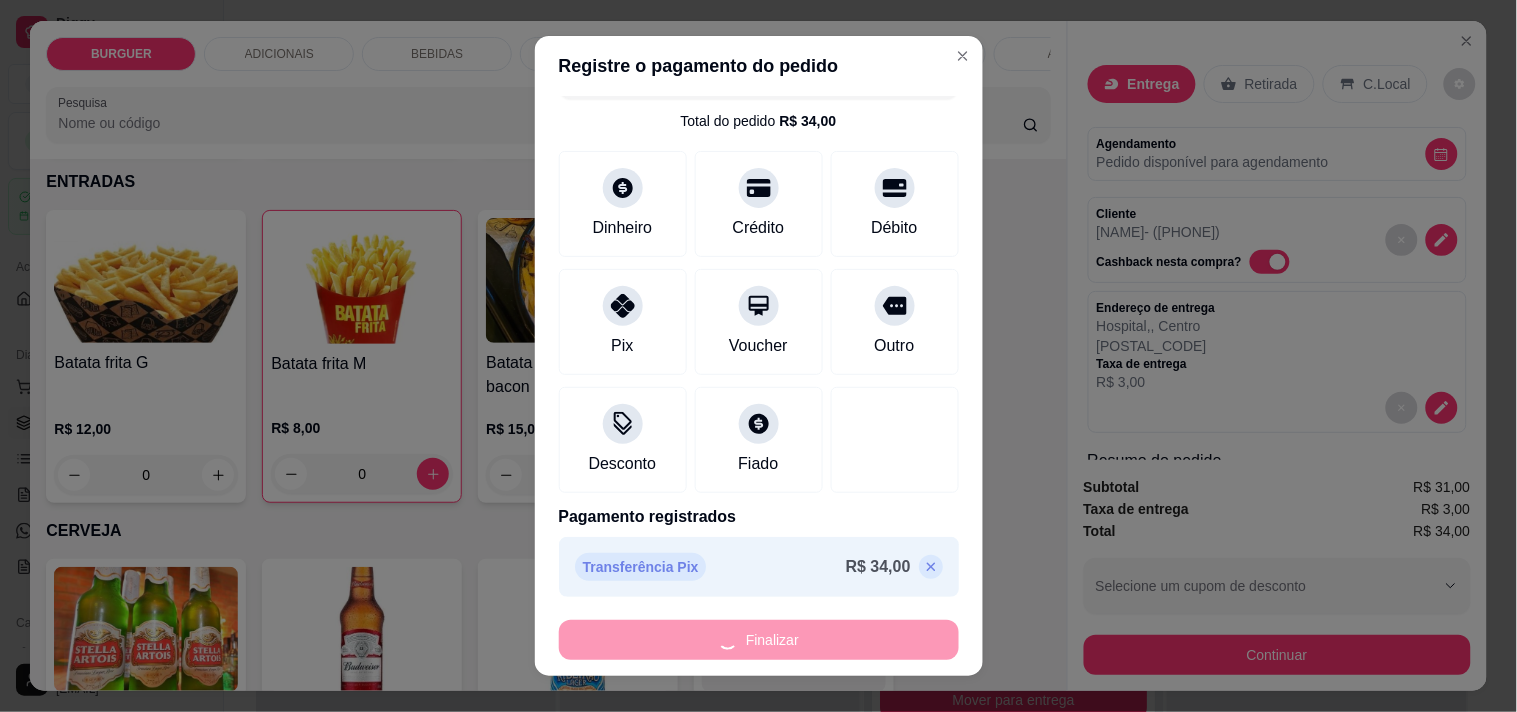 type on "-R$ 34,00" 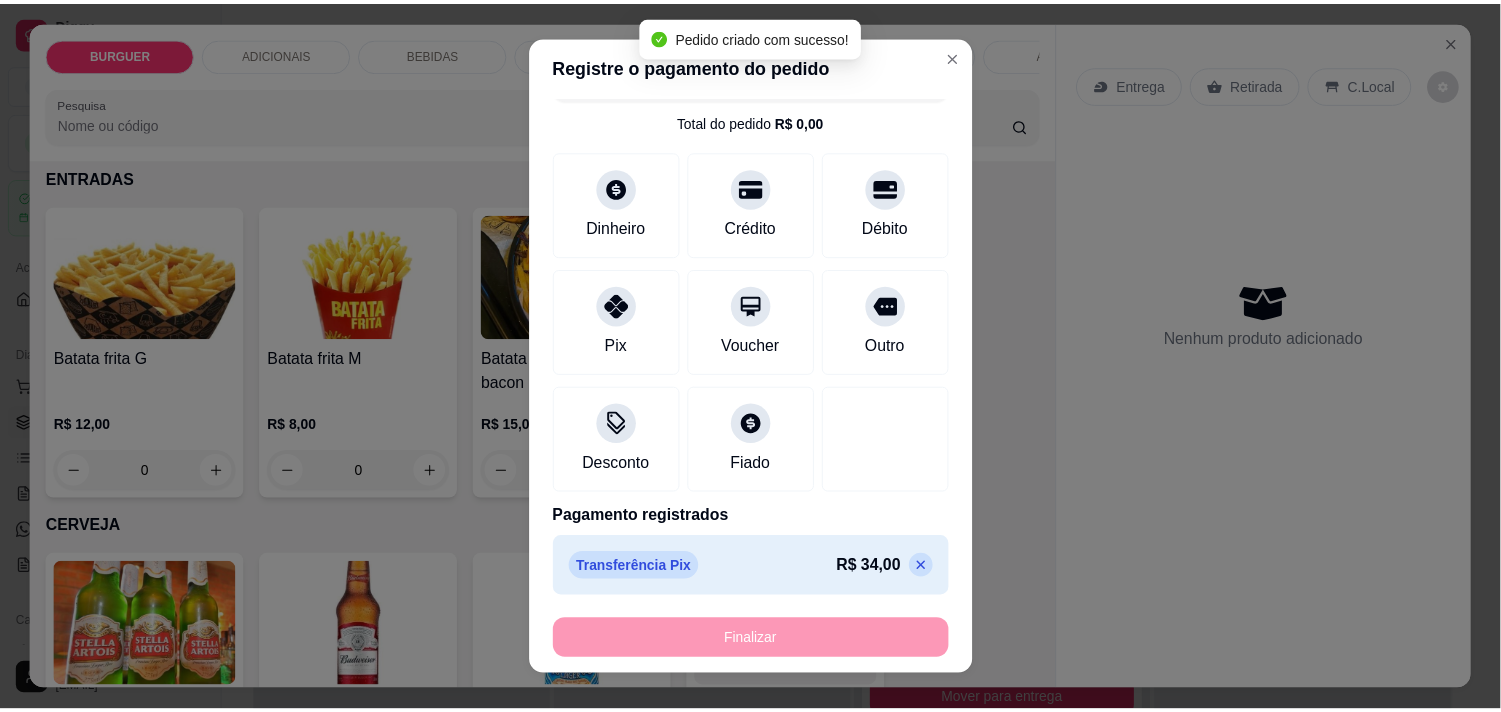 scroll, scrollTop: 2478, scrollLeft: 0, axis: vertical 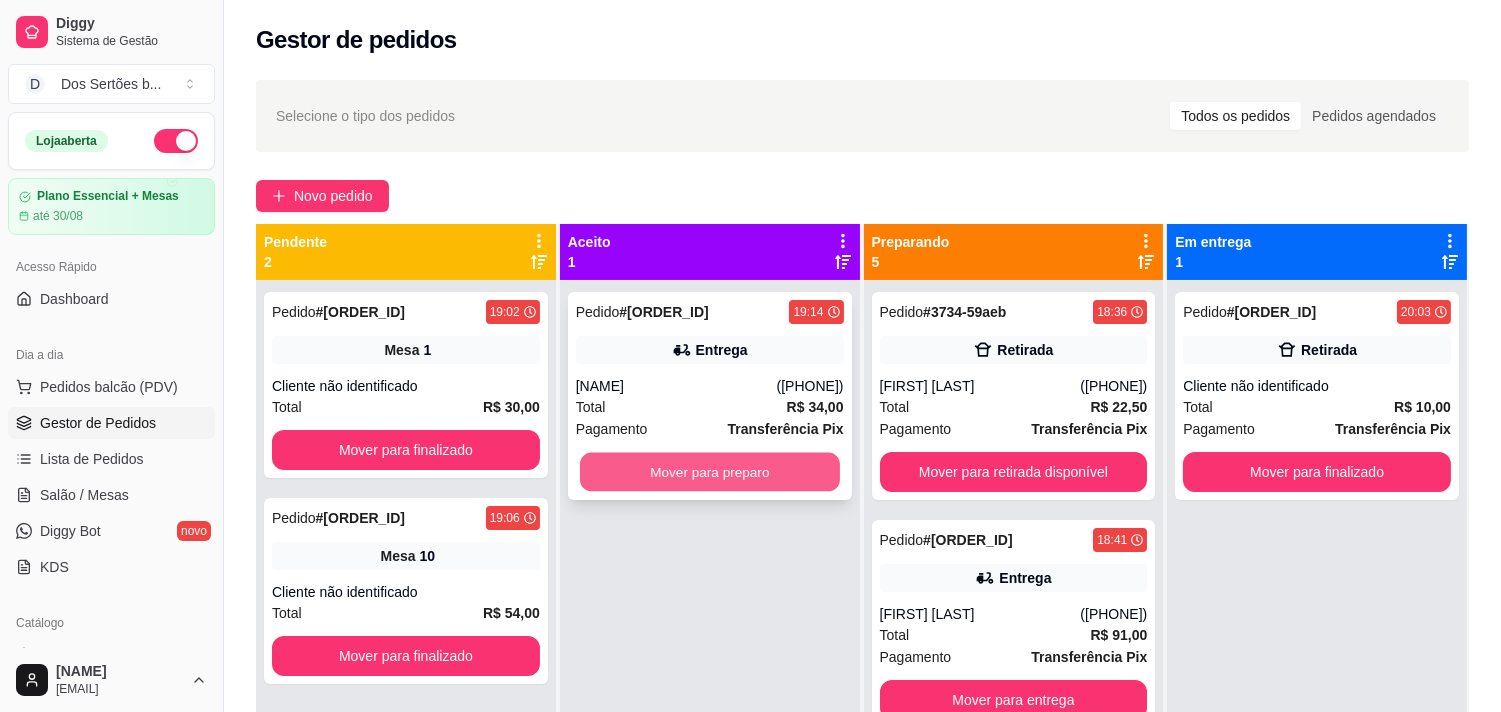 click on "Mover para preparo" at bounding box center (710, 472) 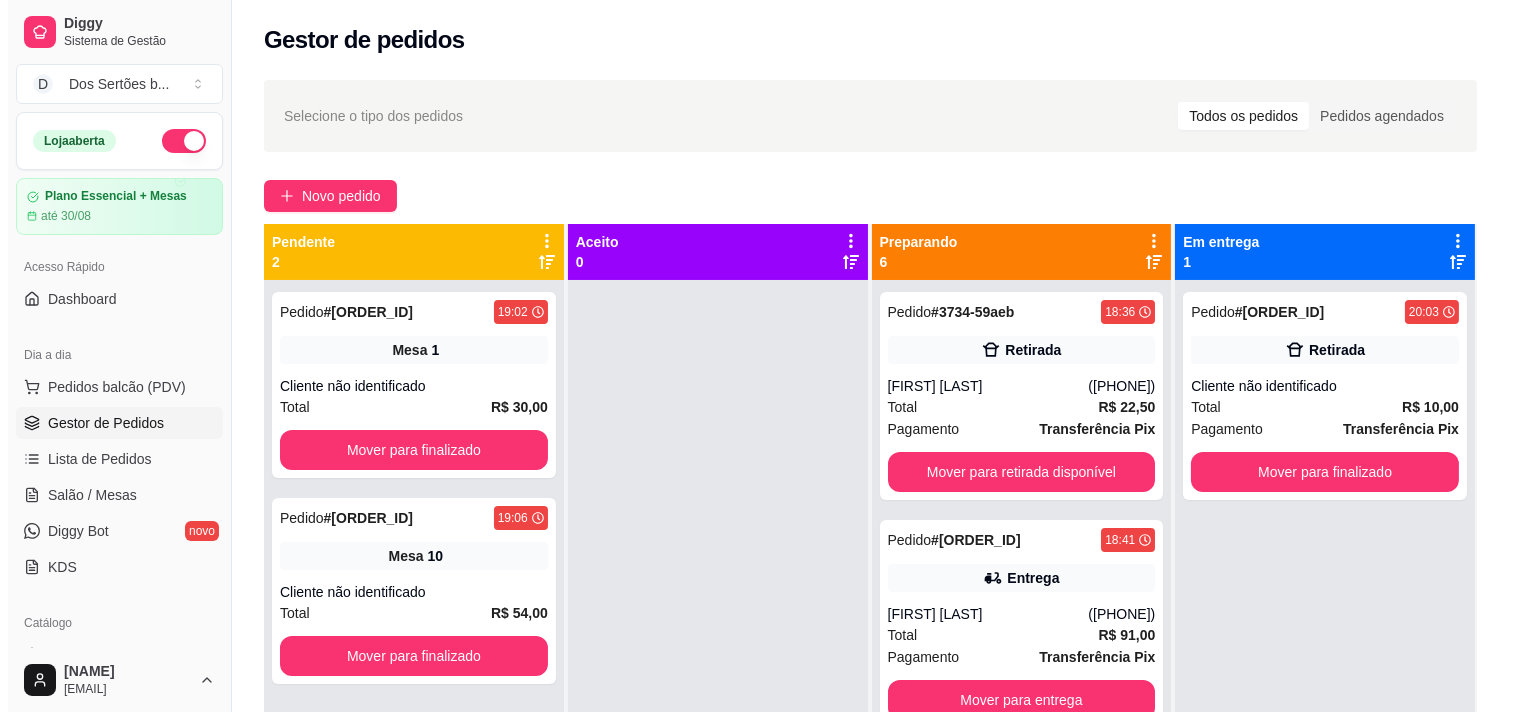 scroll, scrollTop: 55, scrollLeft: 0, axis: vertical 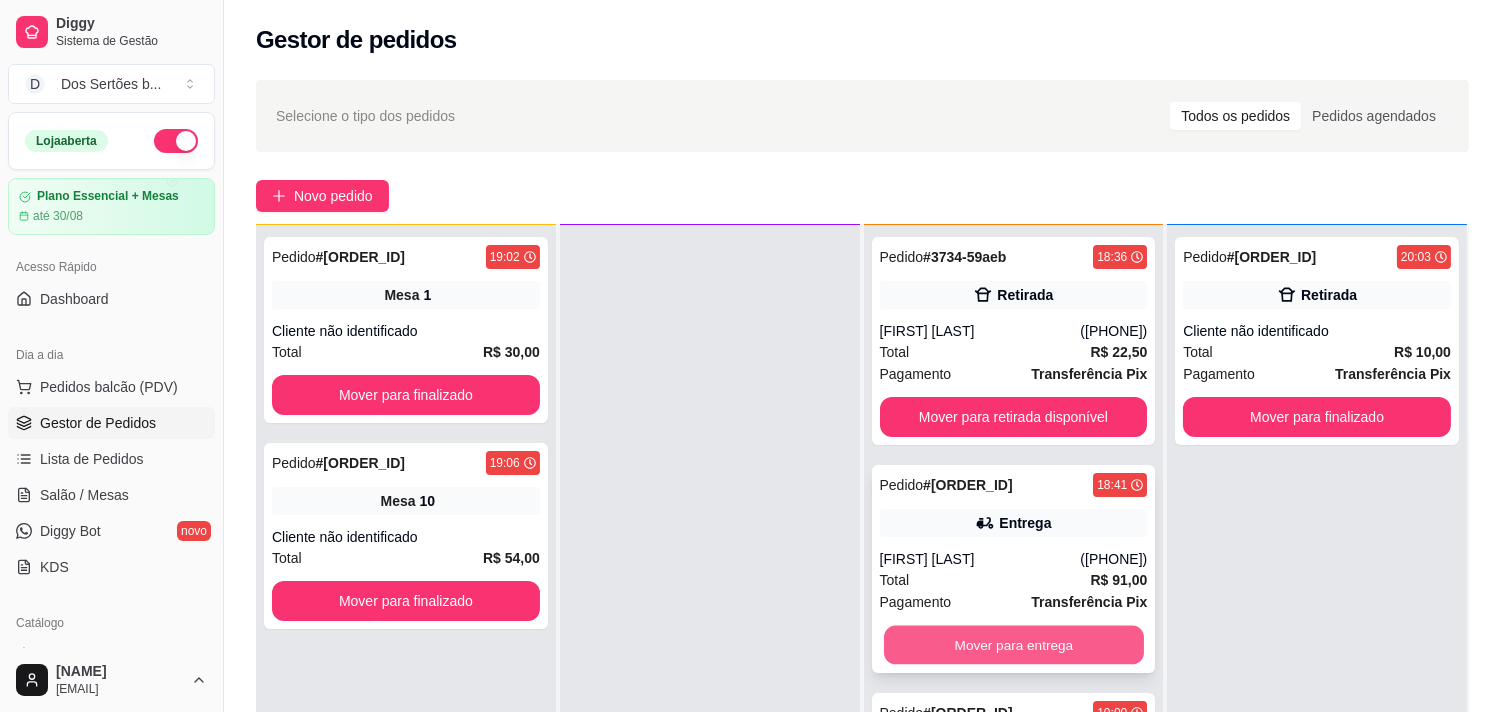 click on "Mover para entrega" at bounding box center (1014, 645) 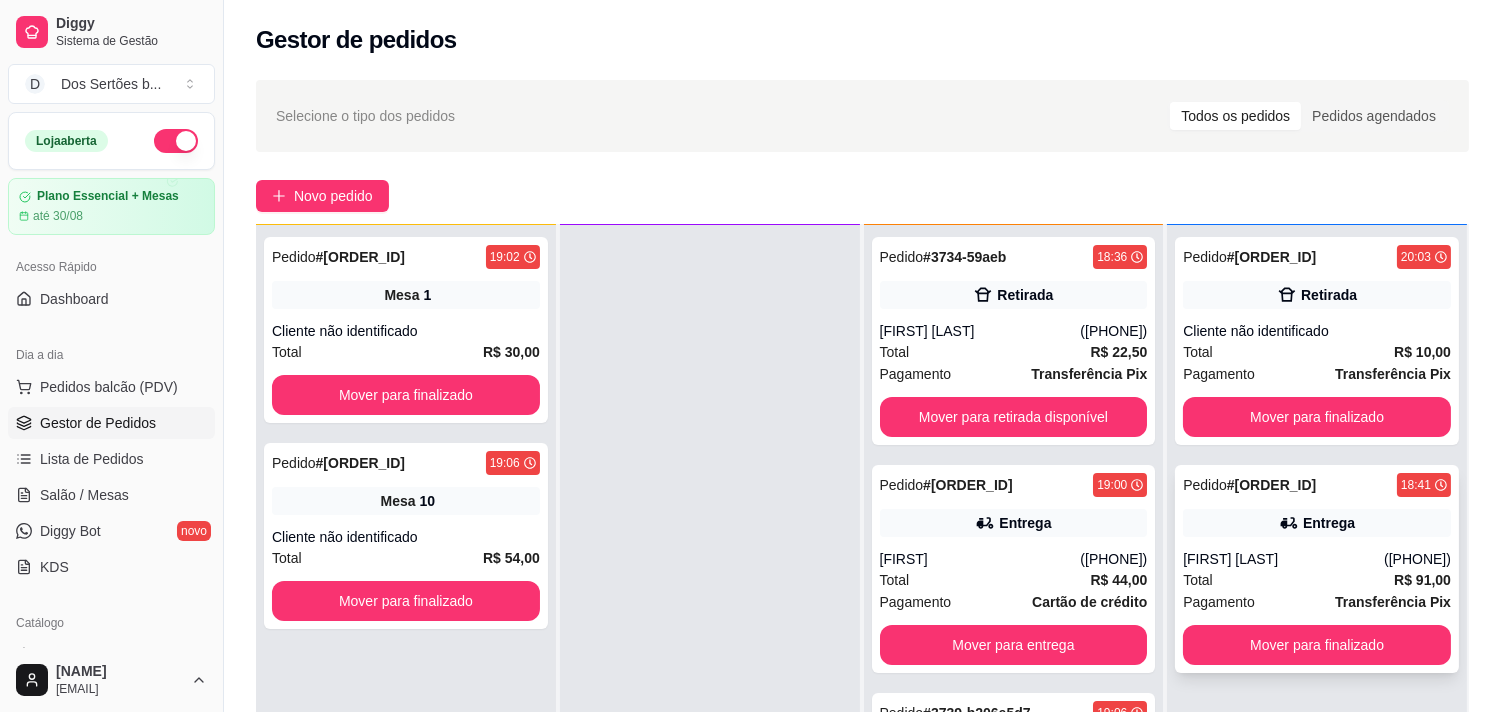 click on "Total" at bounding box center (1198, 580) 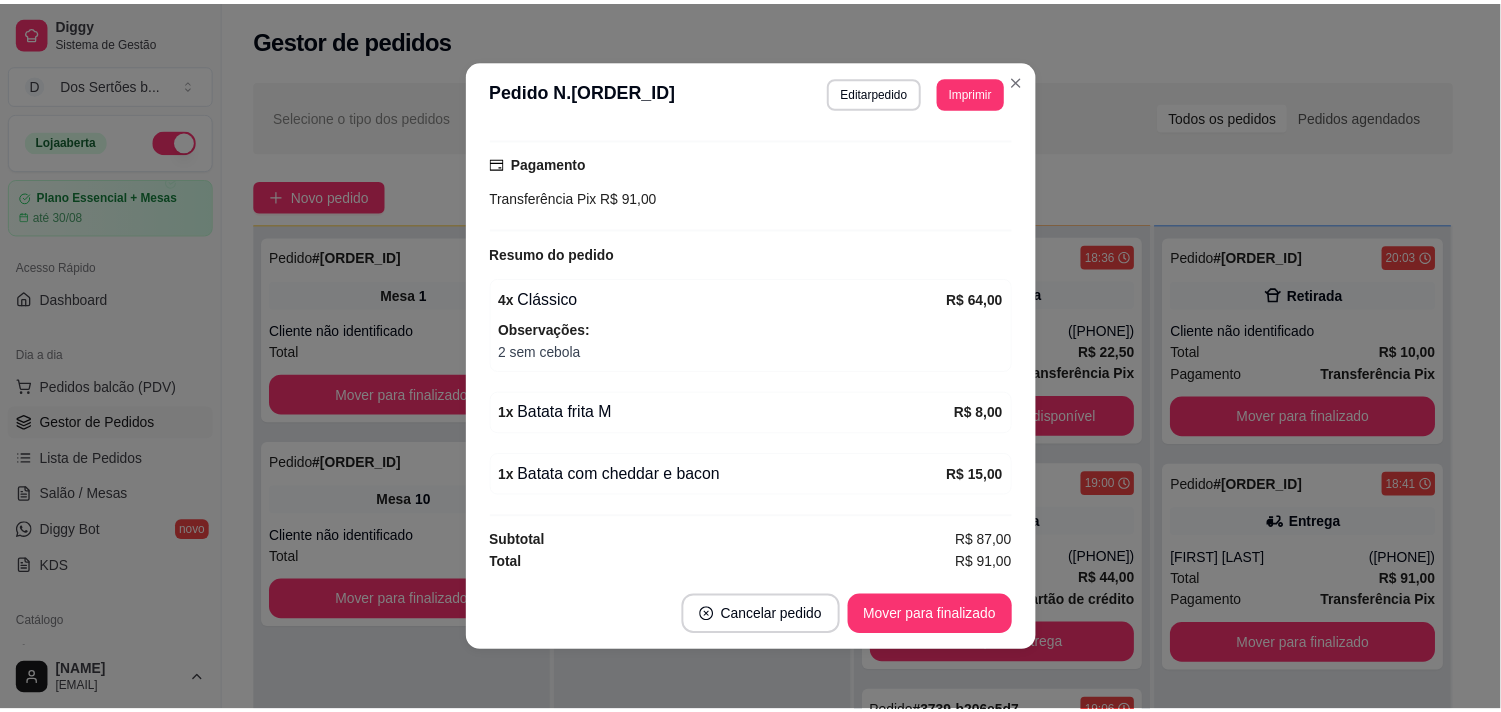 scroll, scrollTop: 455, scrollLeft: 0, axis: vertical 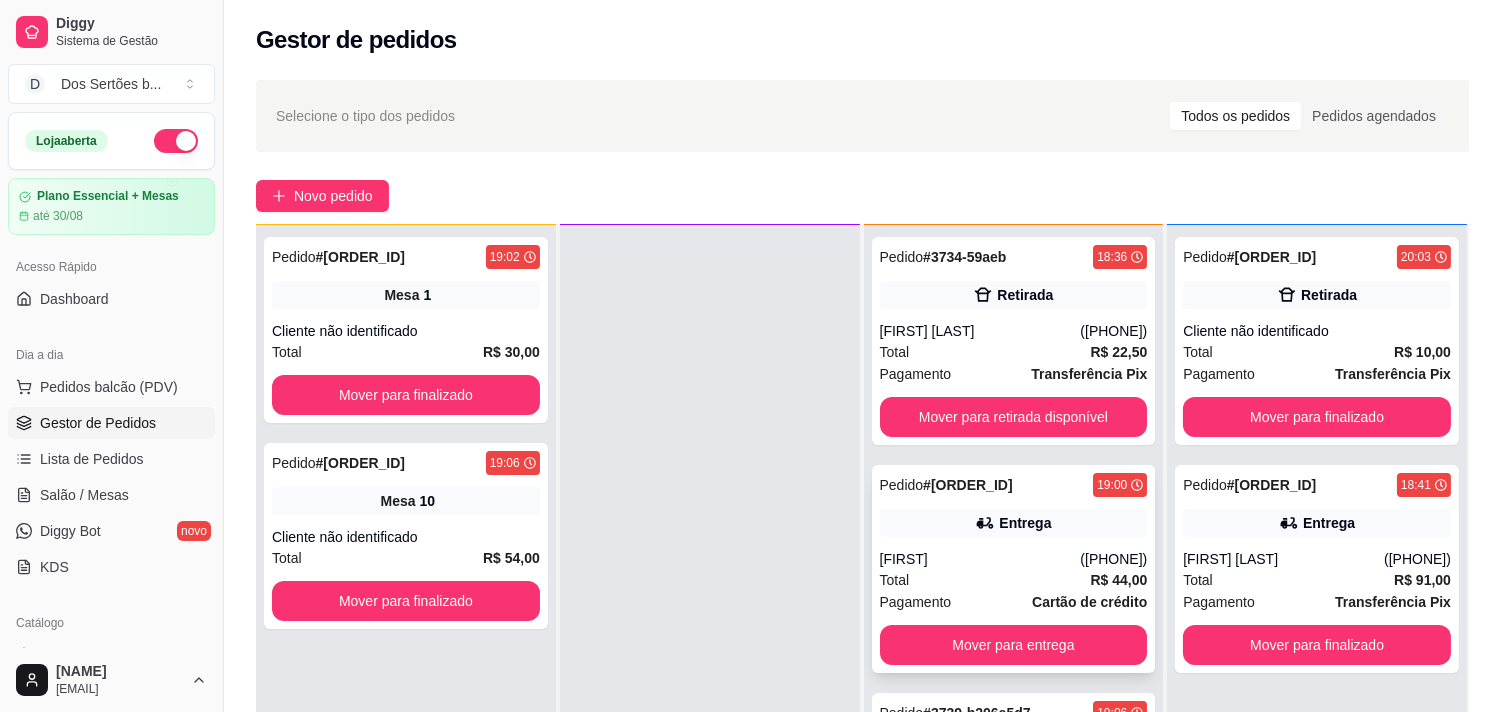 click on "Total R$ 44,00" at bounding box center (1014, 580) 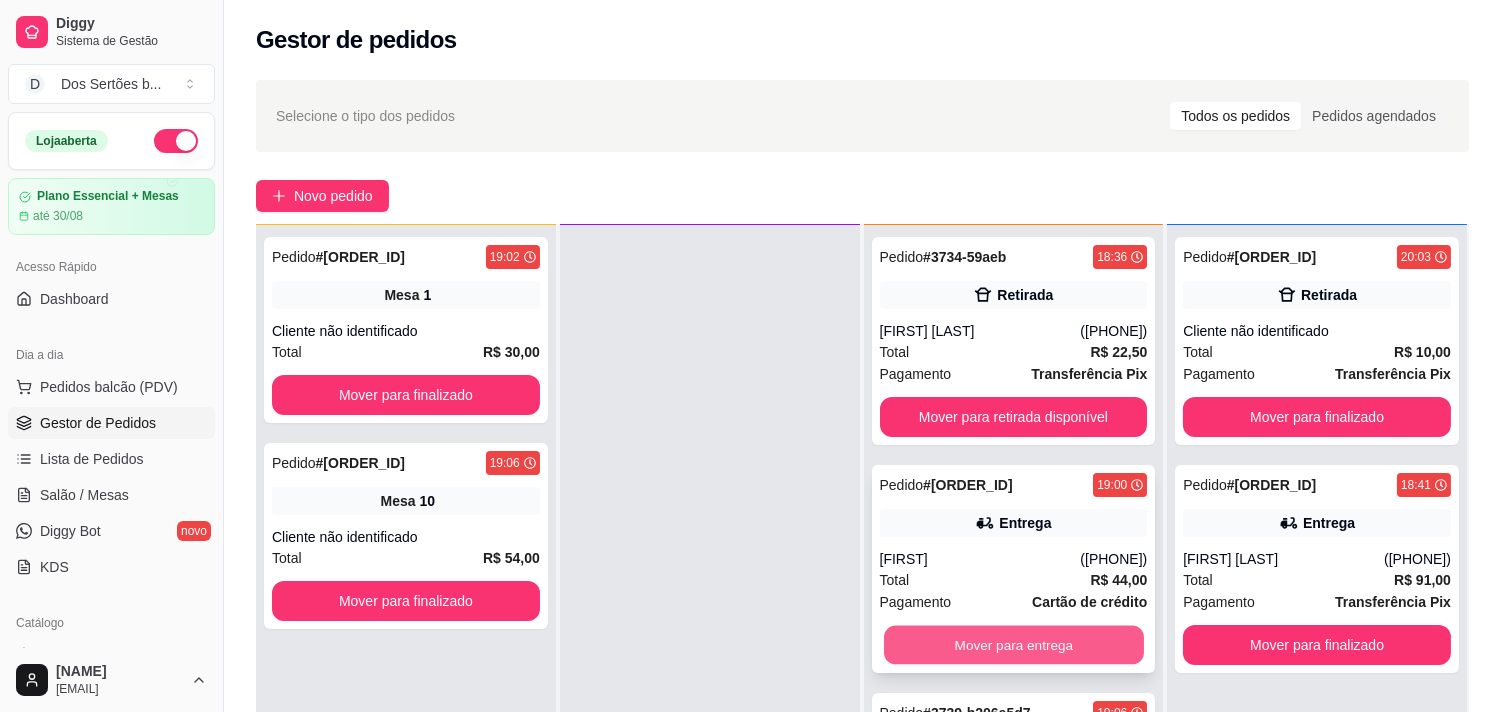 click on "Mover para entrega" at bounding box center (1014, 645) 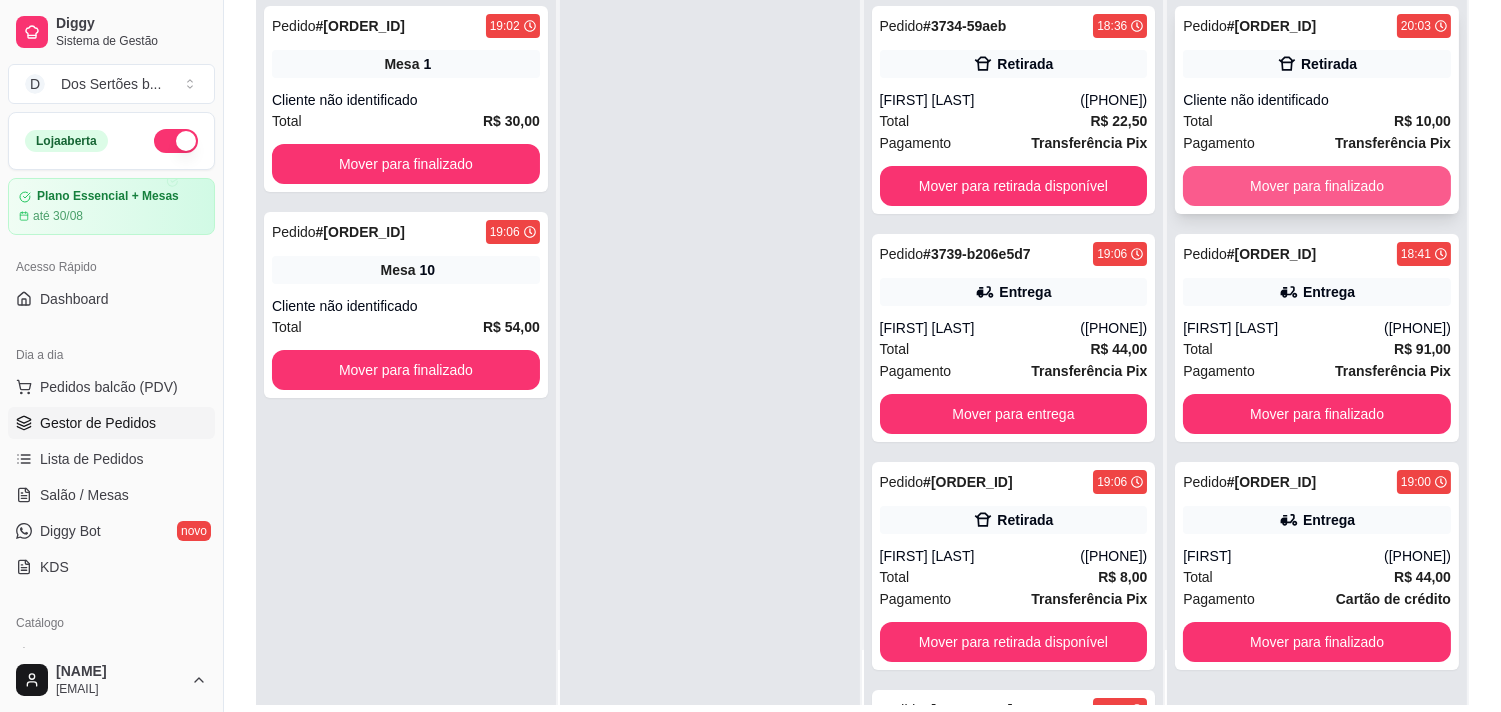 scroll, scrollTop: 305, scrollLeft: 0, axis: vertical 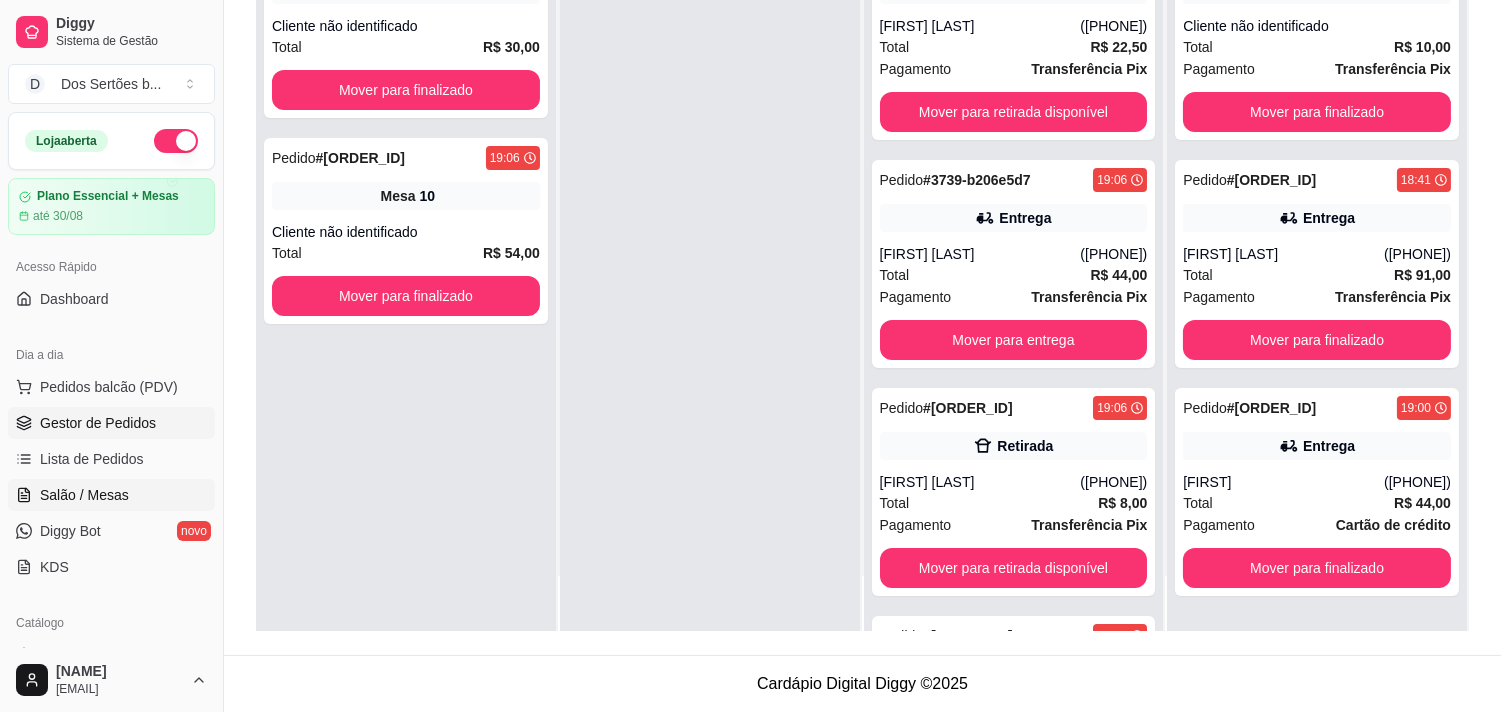 click on "Salão / Mesas" at bounding box center (84, 495) 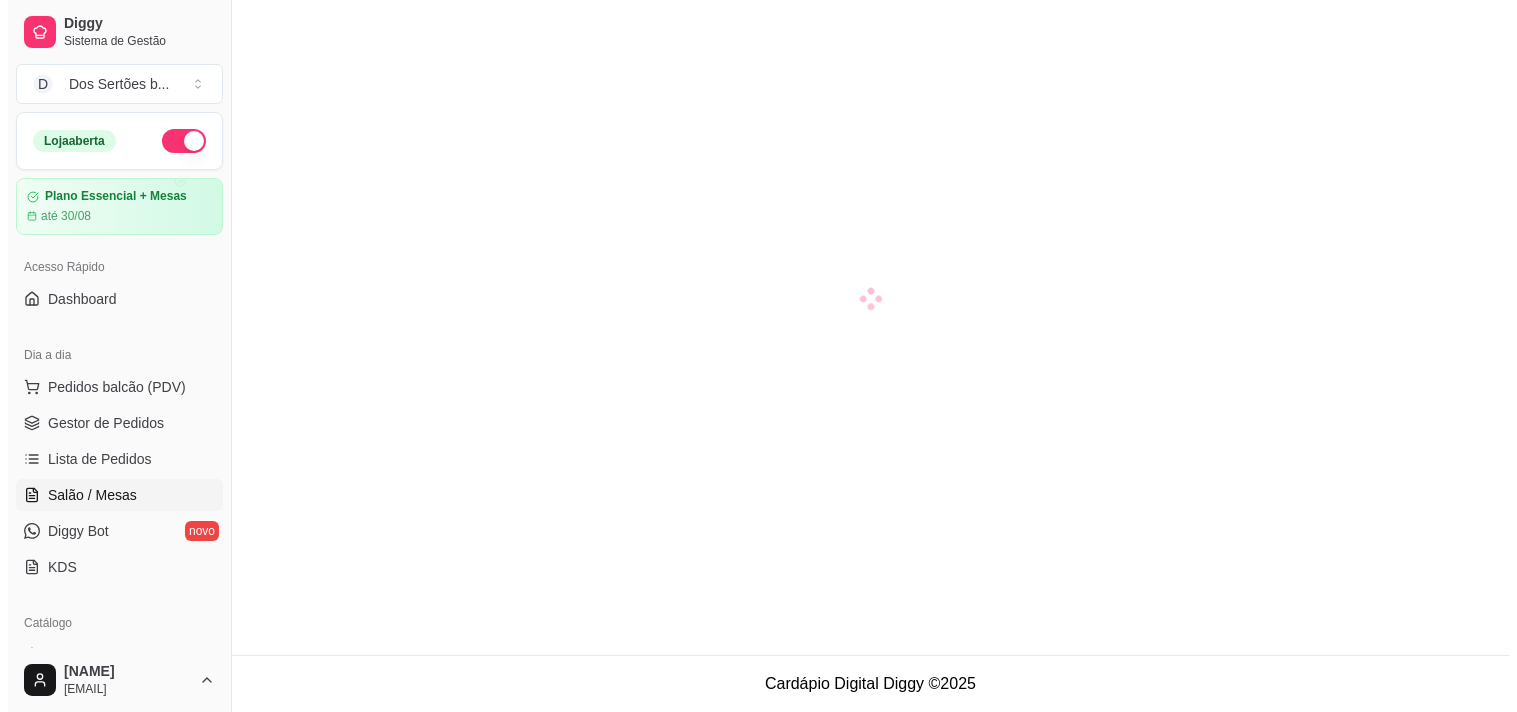 scroll, scrollTop: 0, scrollLeft: 0, axis: both 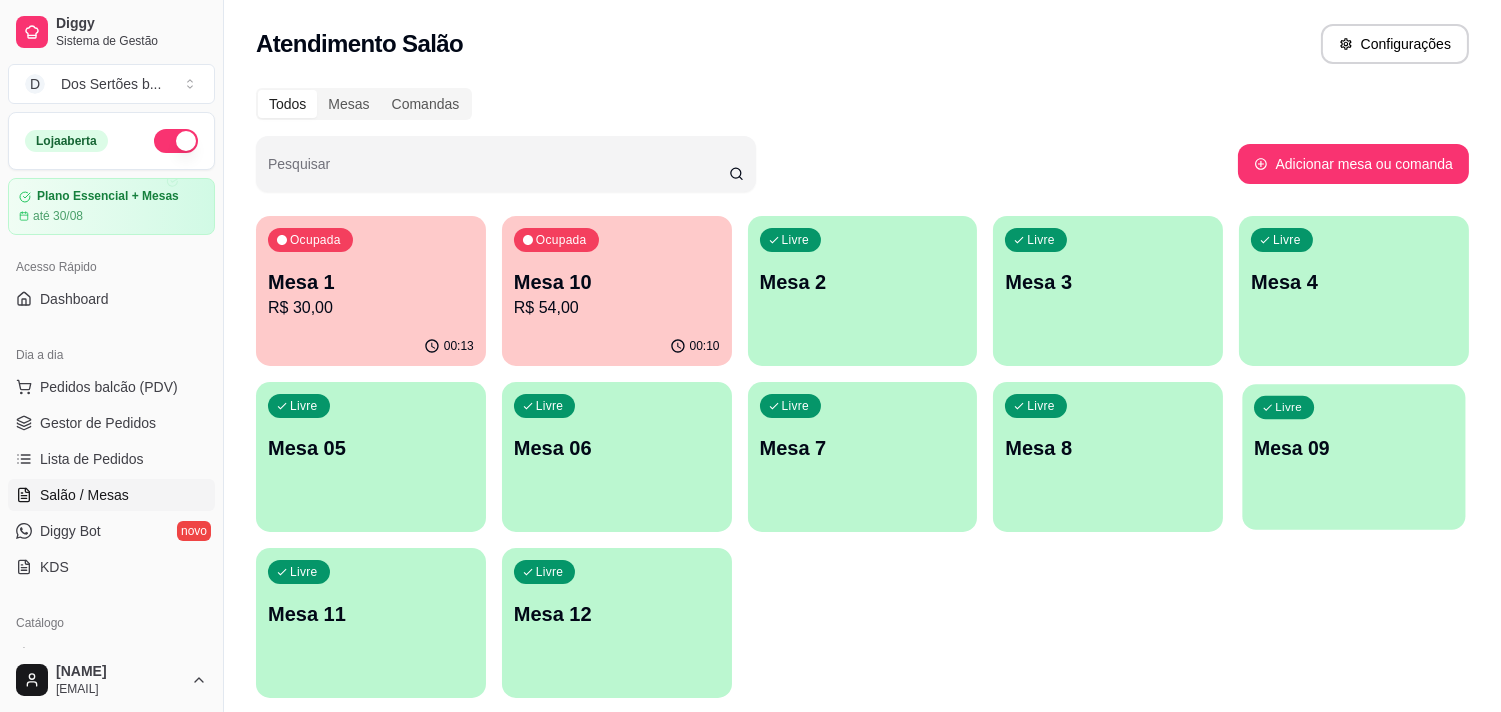 click on "Livre Mesa 09" at bounding box center (1354, 445) 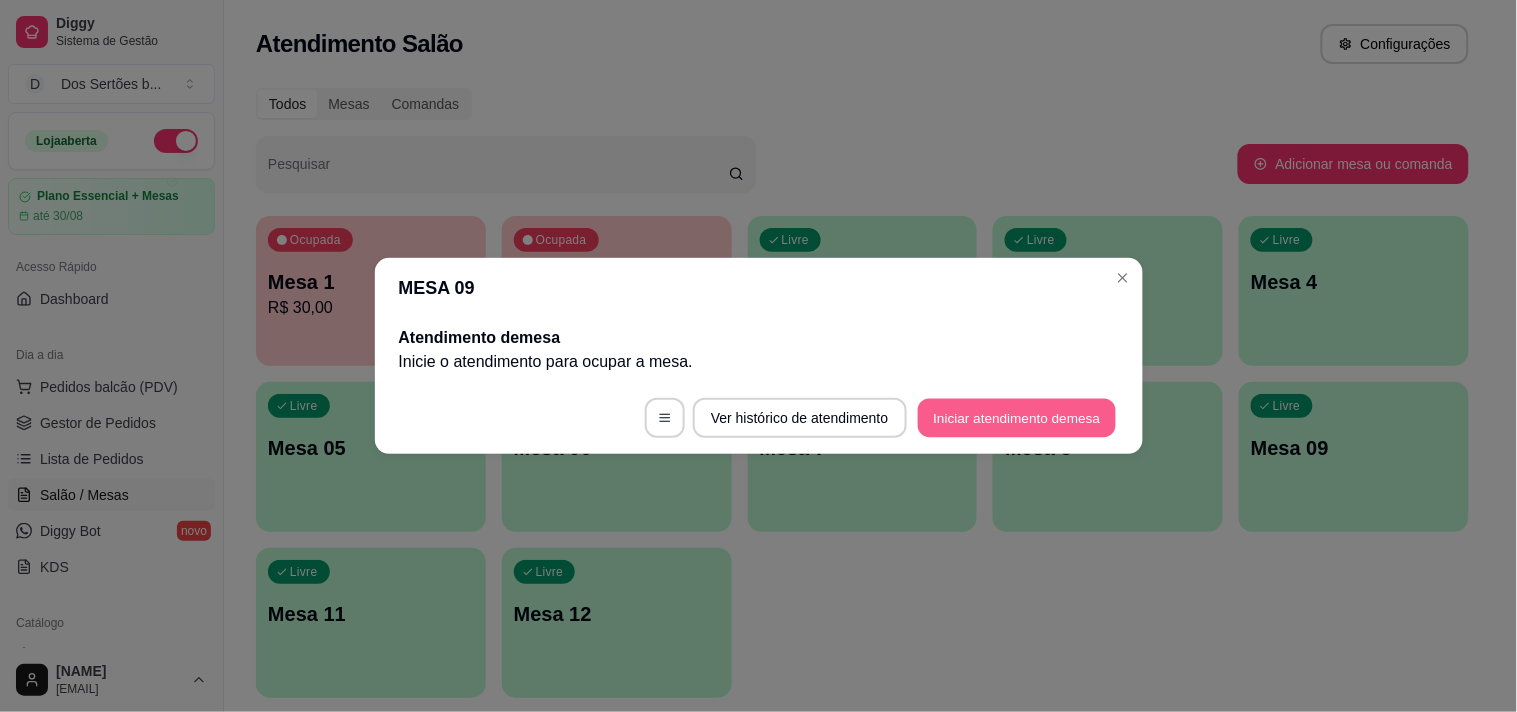 click on "Iniciar atendimento de  mesa" at bounding box center (1017, 418) 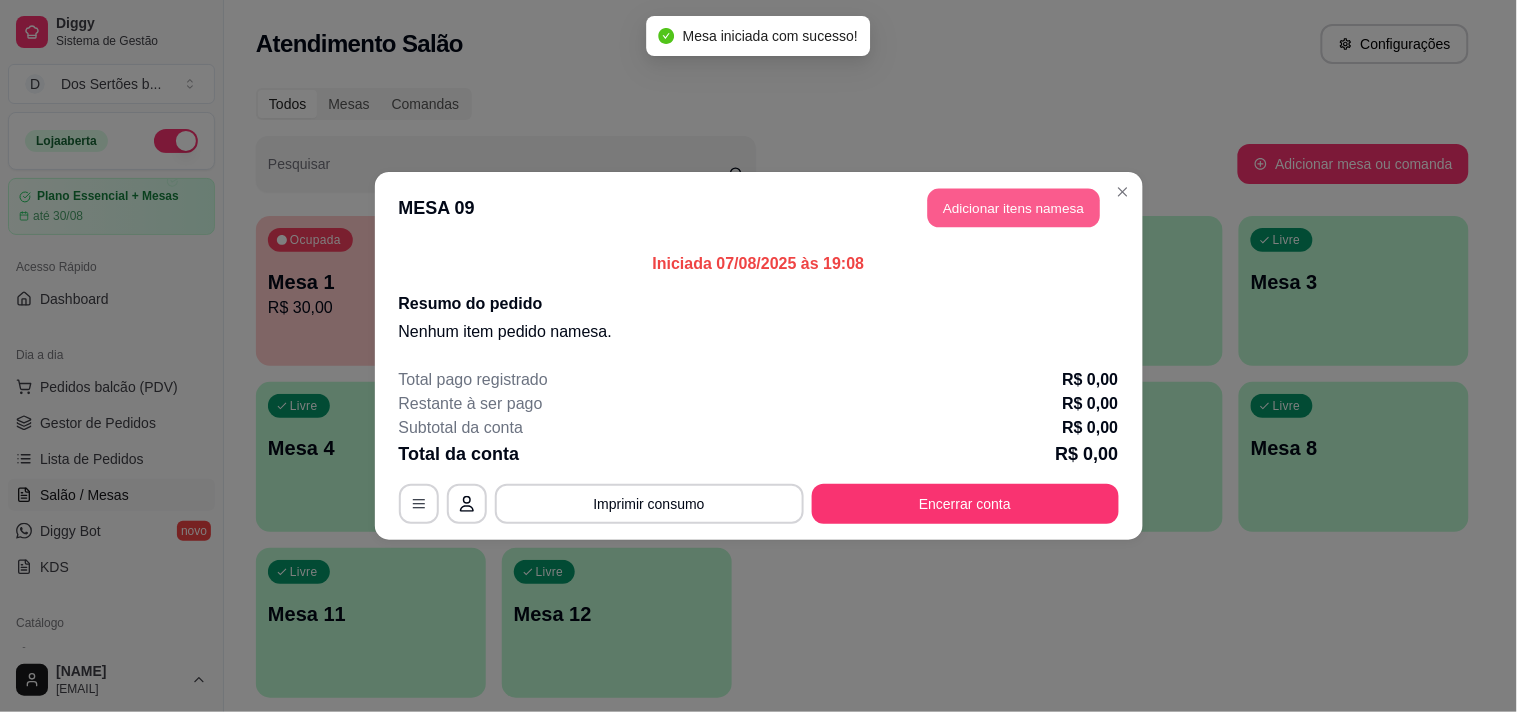 click on "Adicionar itens na  mesa" at bounding box center (1014, 208) 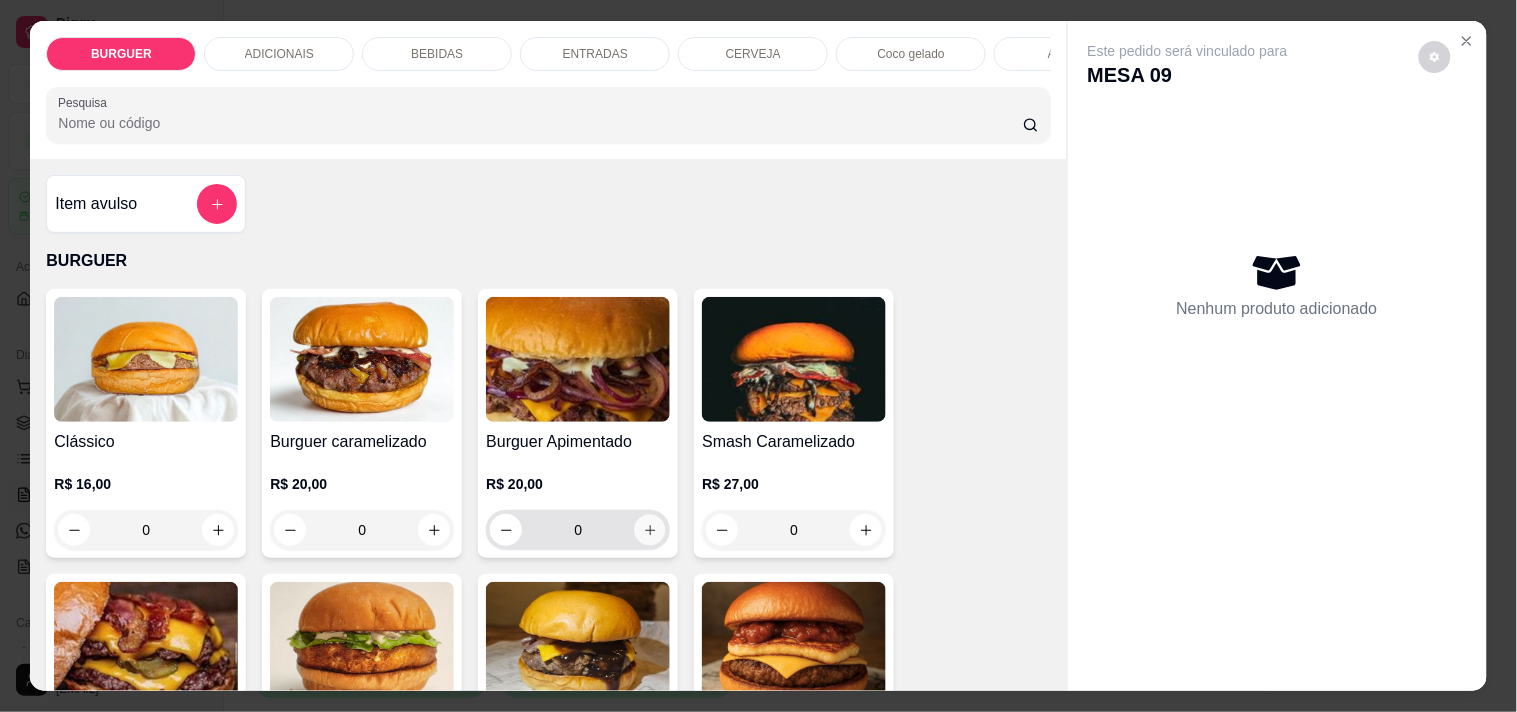 click at bounding box center [650, 530] 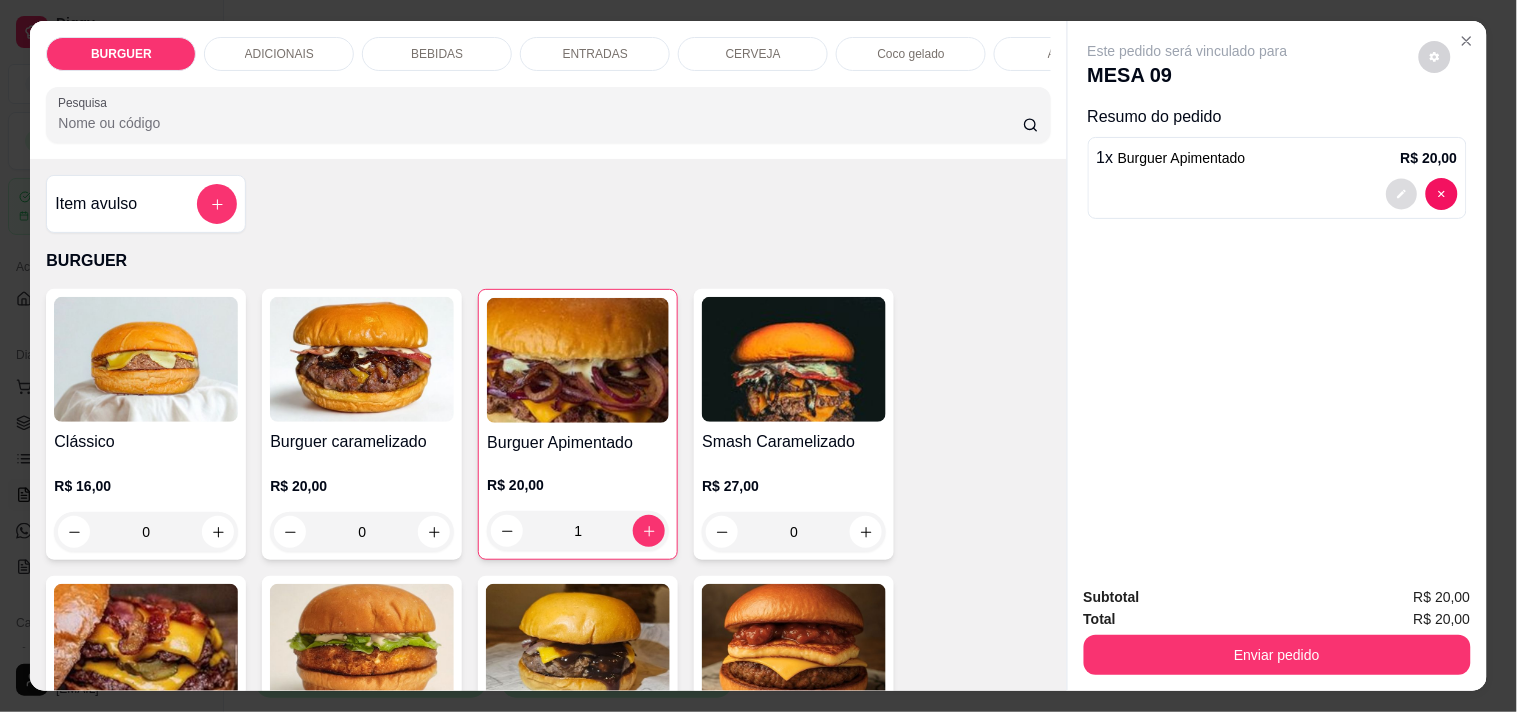 click at bounding box center (1401, 194) 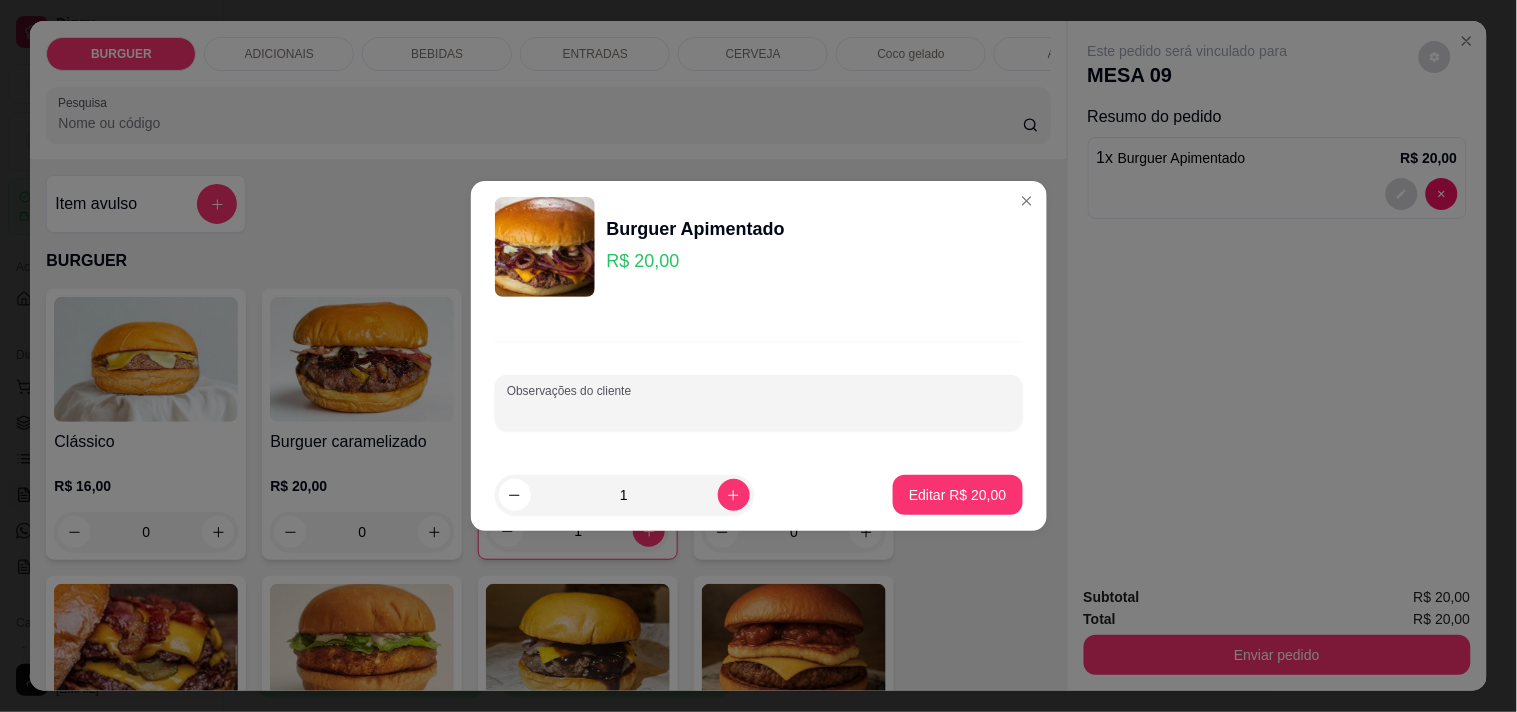 click on "Observações do cliente" at bounding box center [759, 411] 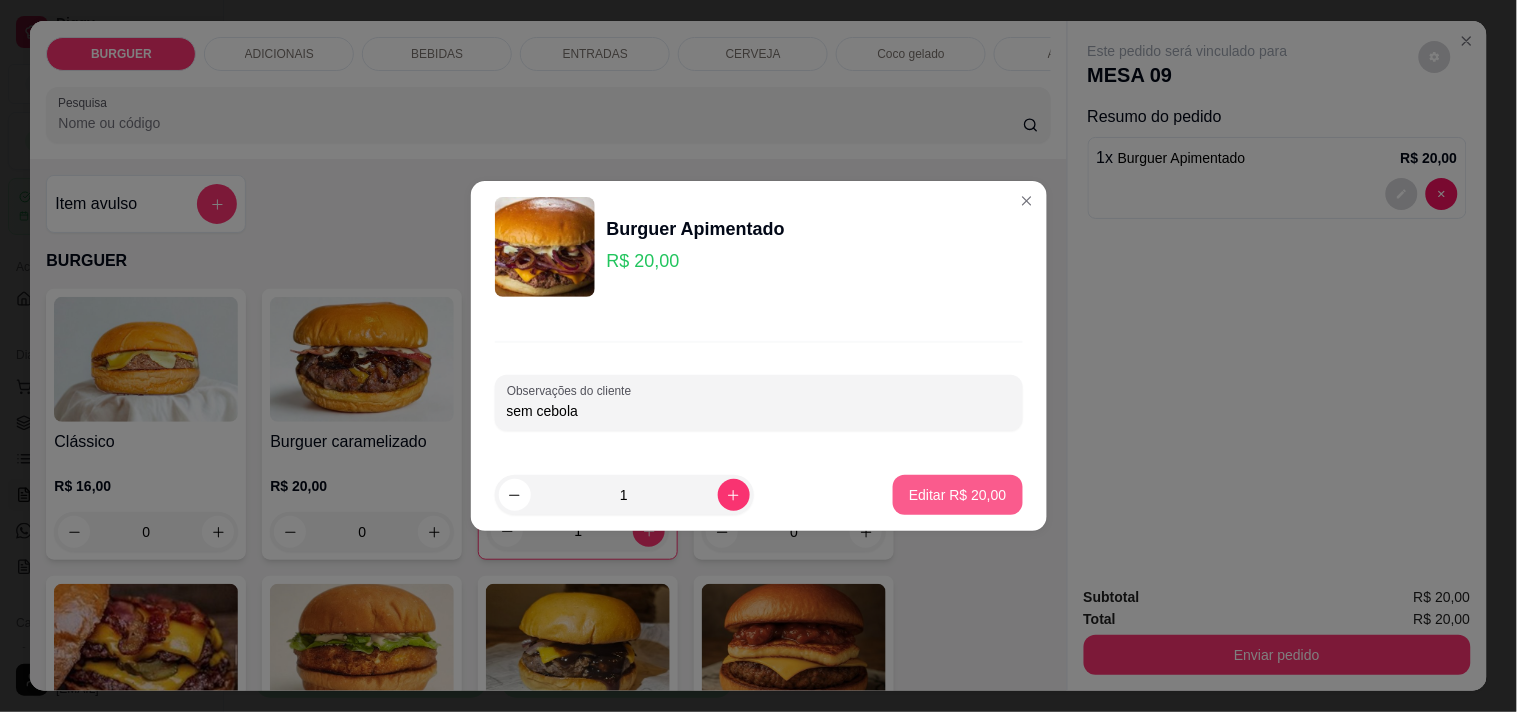 type on "sem cebola" 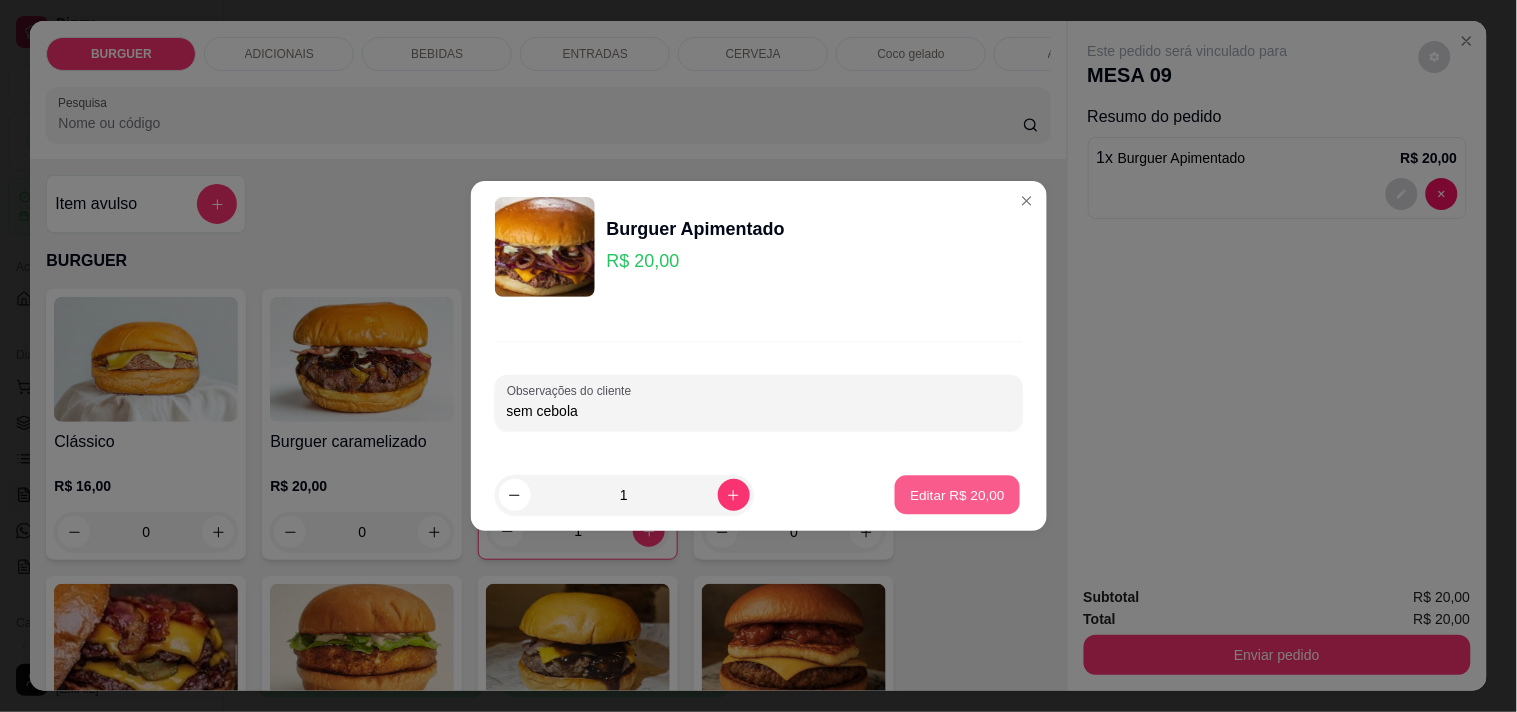 click on "Editar   R$ 20,00" at bounding box center (958, 494) 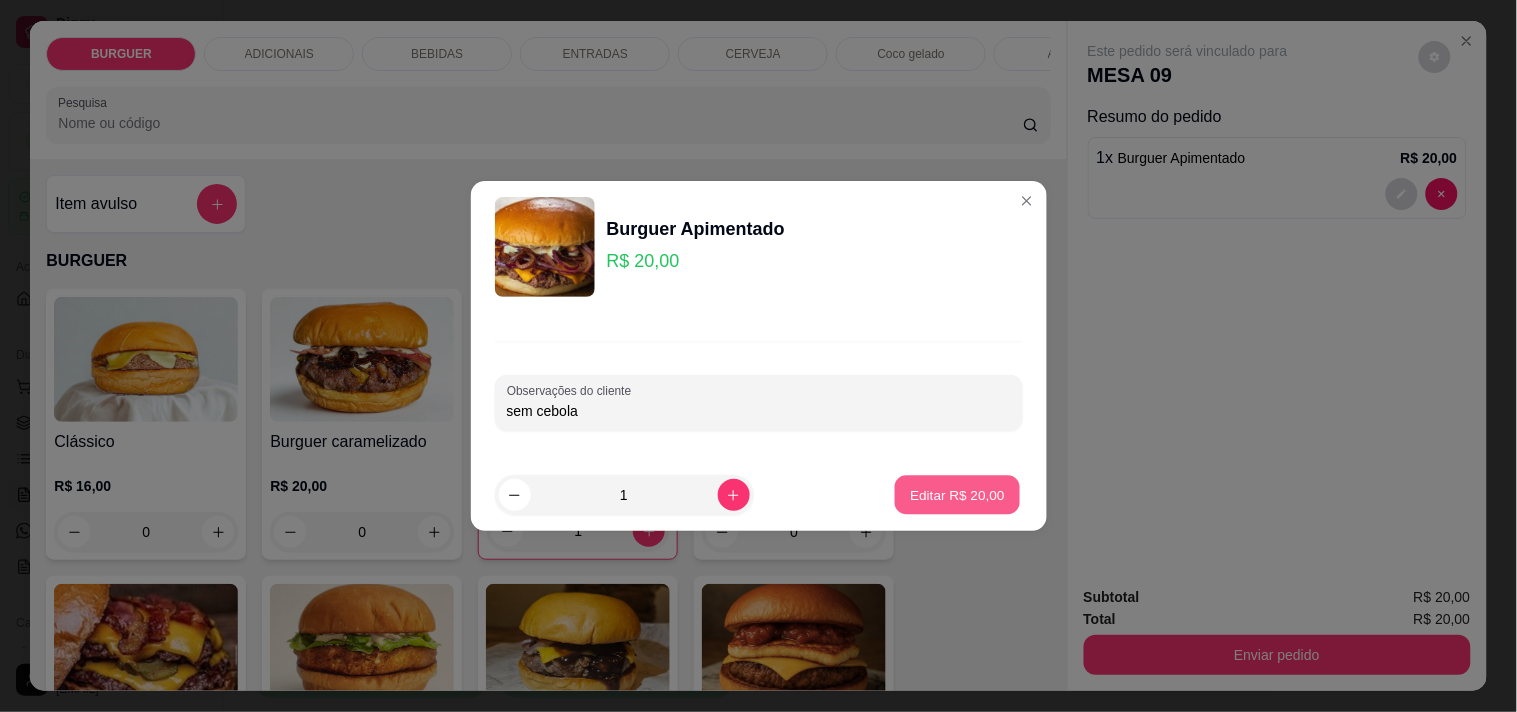 type on "0" 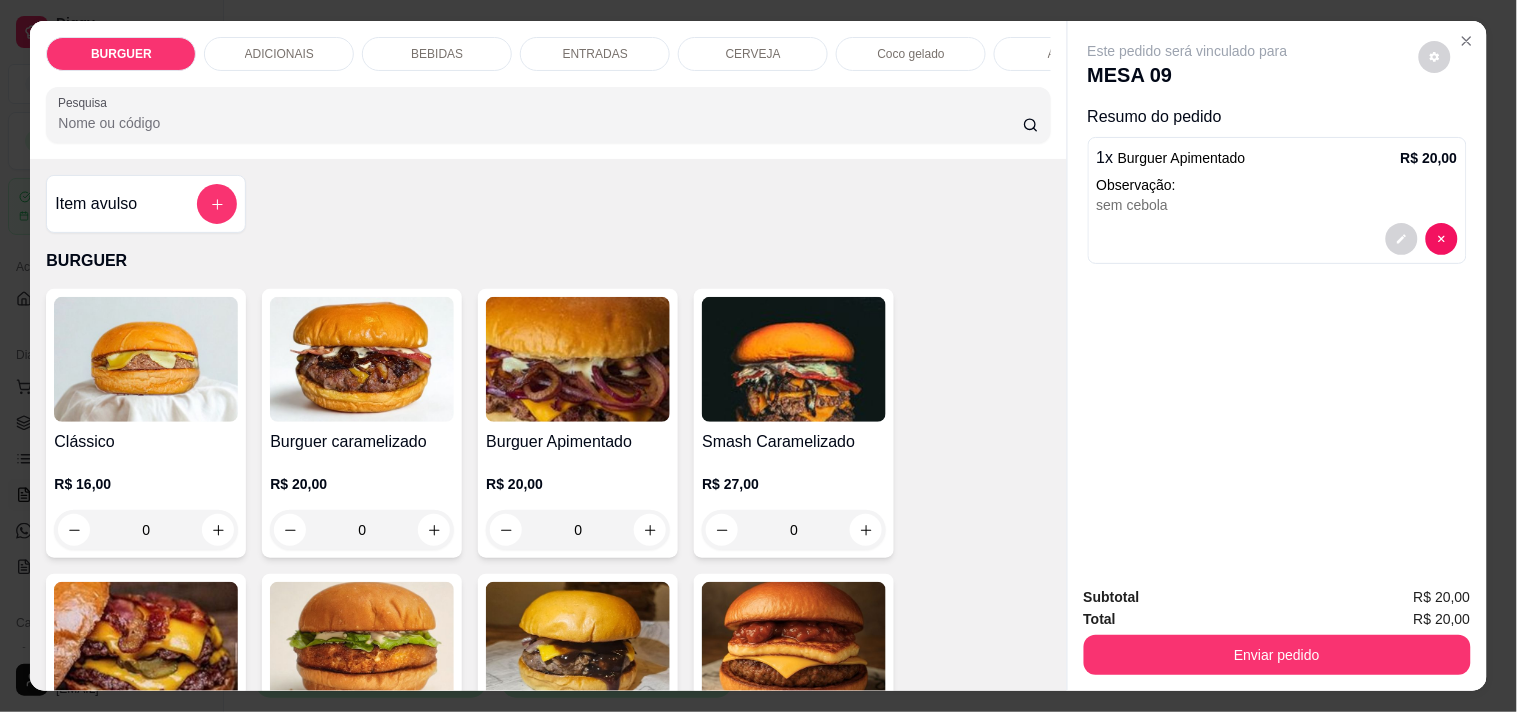 scroll, scrollTop: 260, scrollLeft: 0, axis: vertical 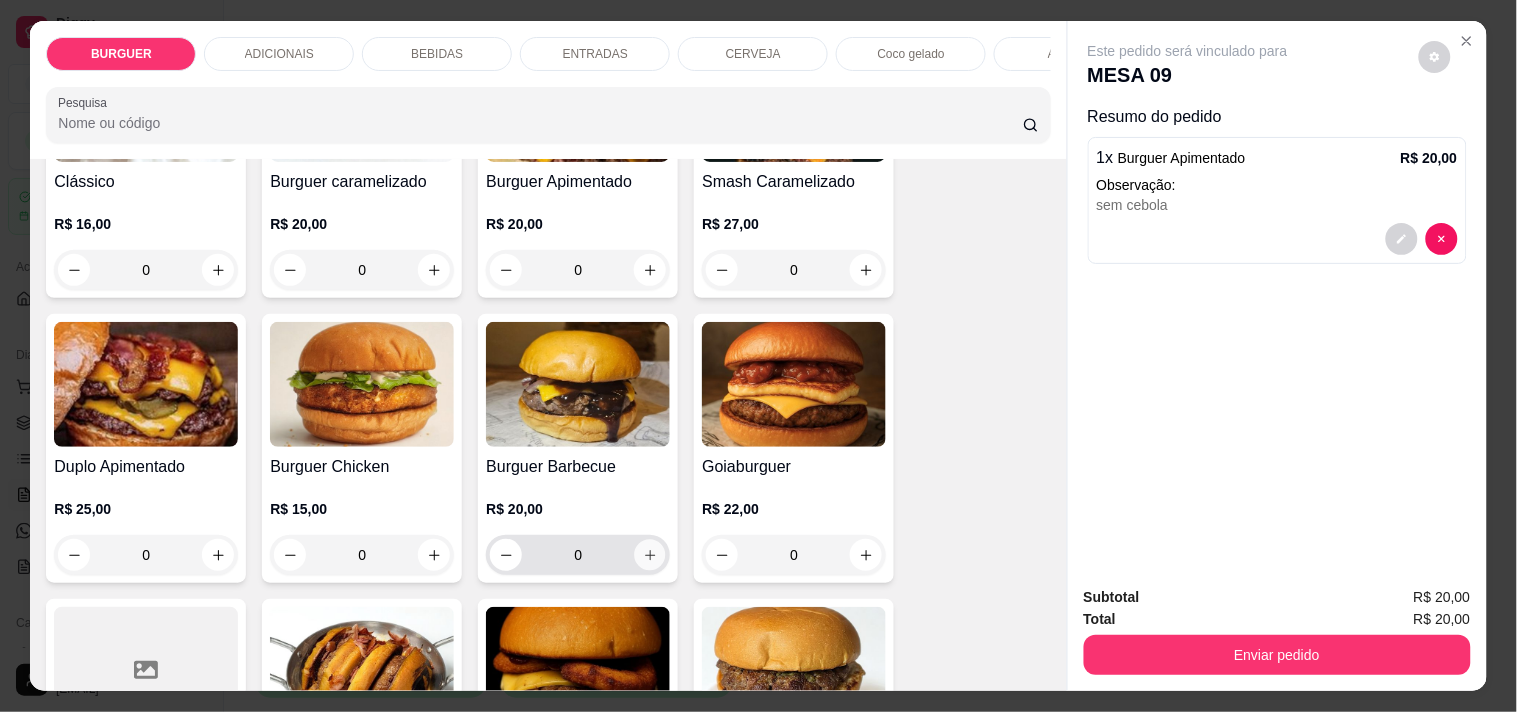 click 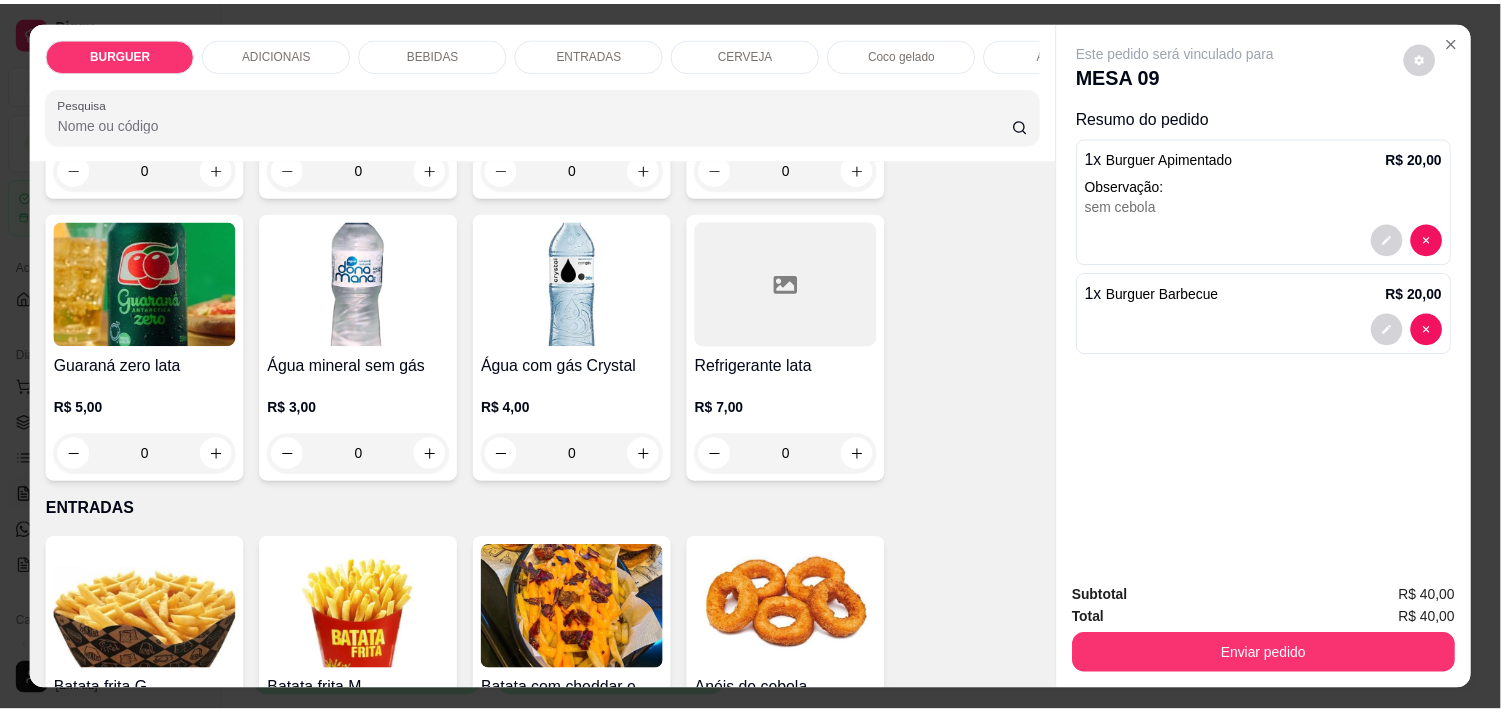 scroll, scrollTop: 1774, scrollLeft: 0, axis: vertical 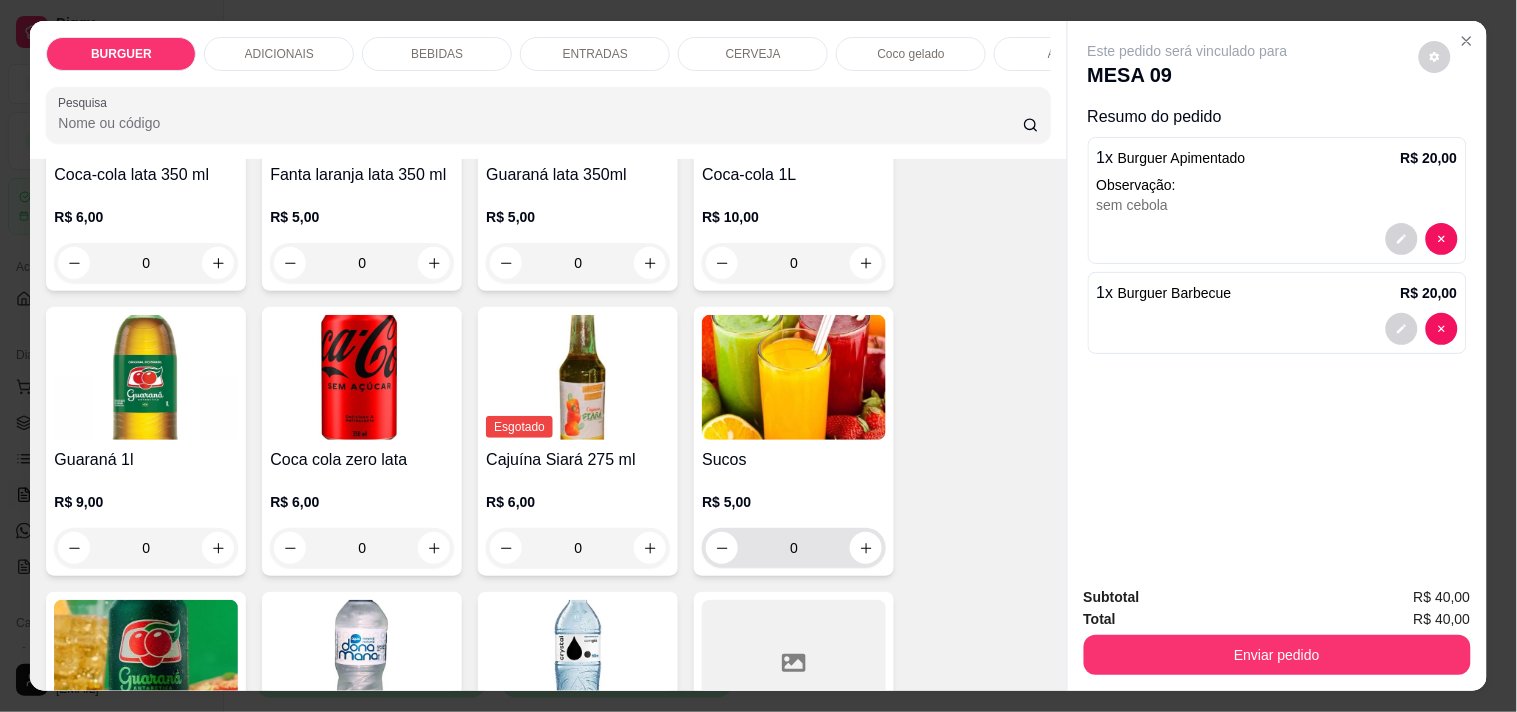 click on "0" at bounding box center (794, 548) 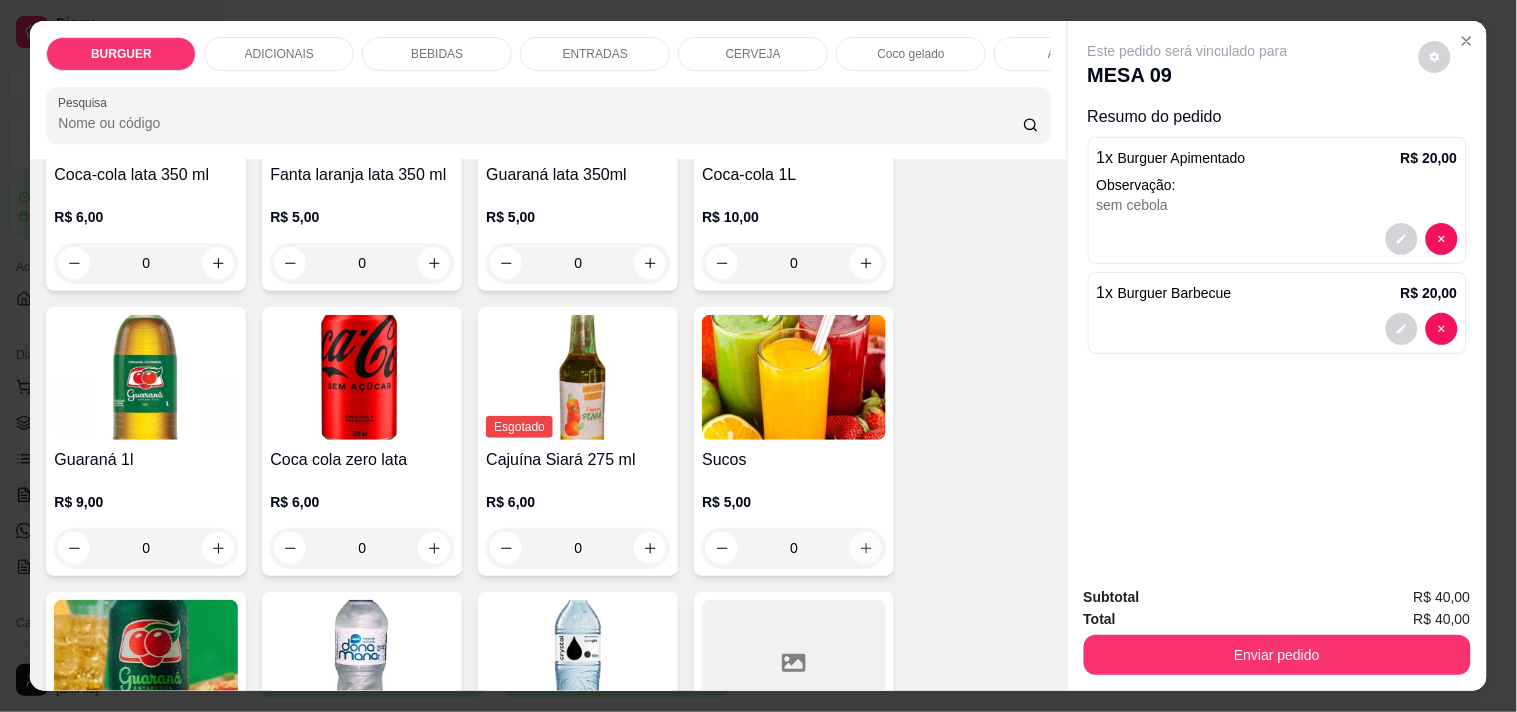 click 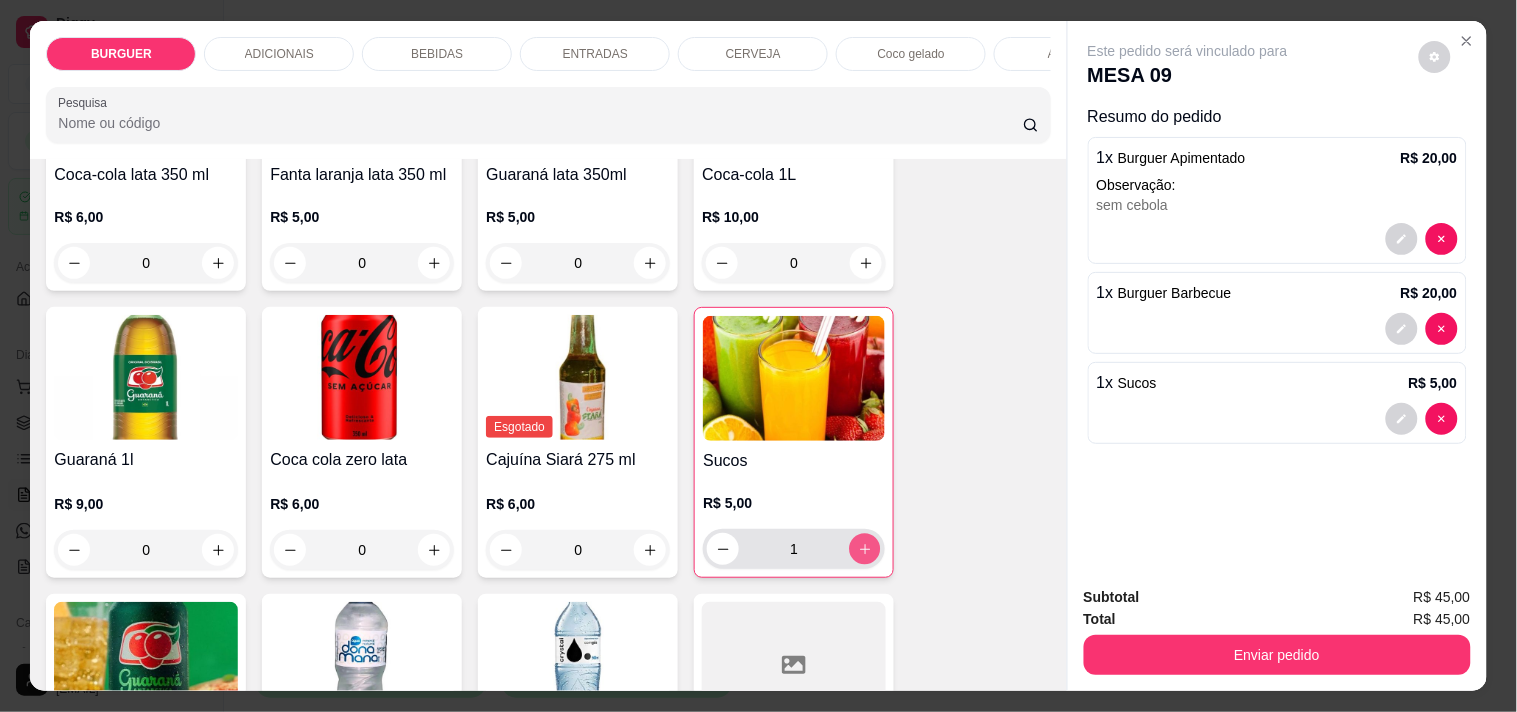 click 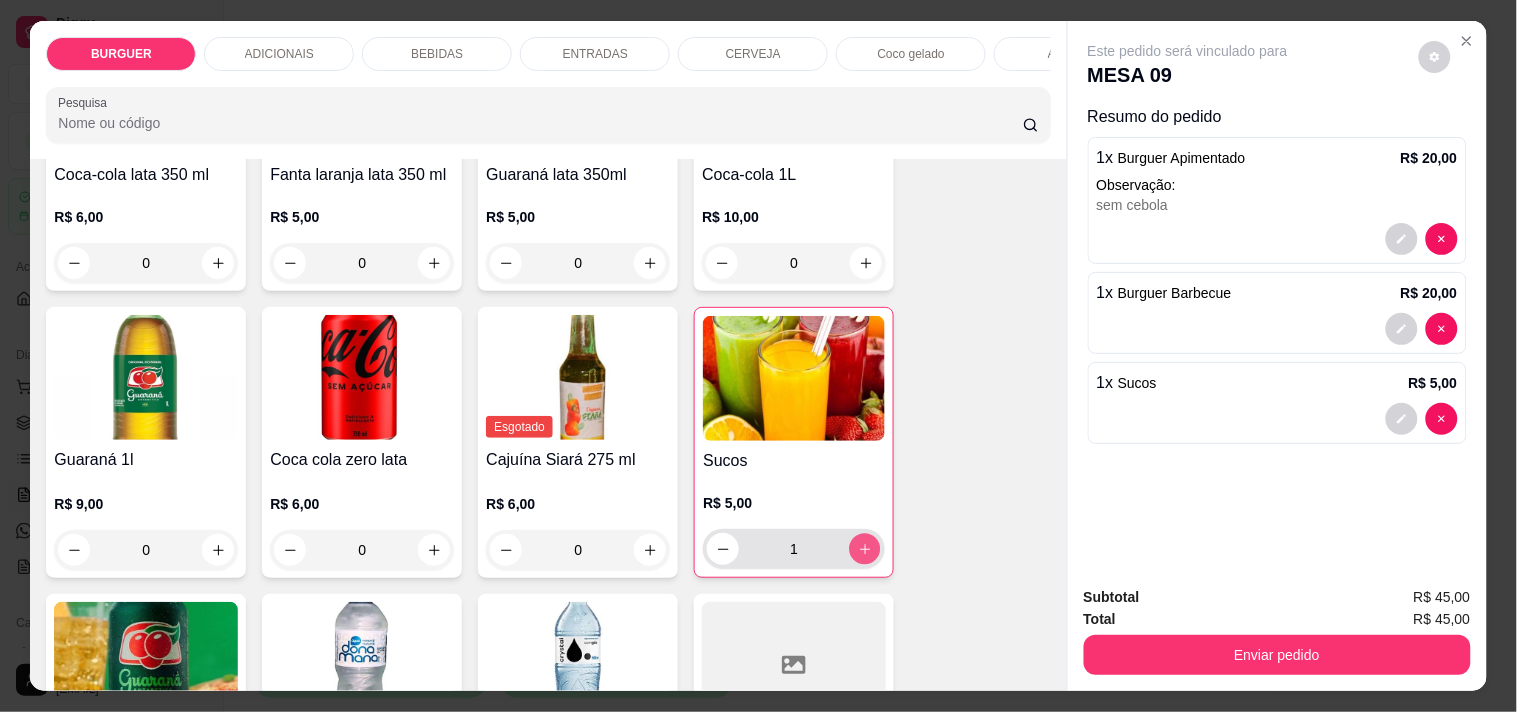 type on "2" 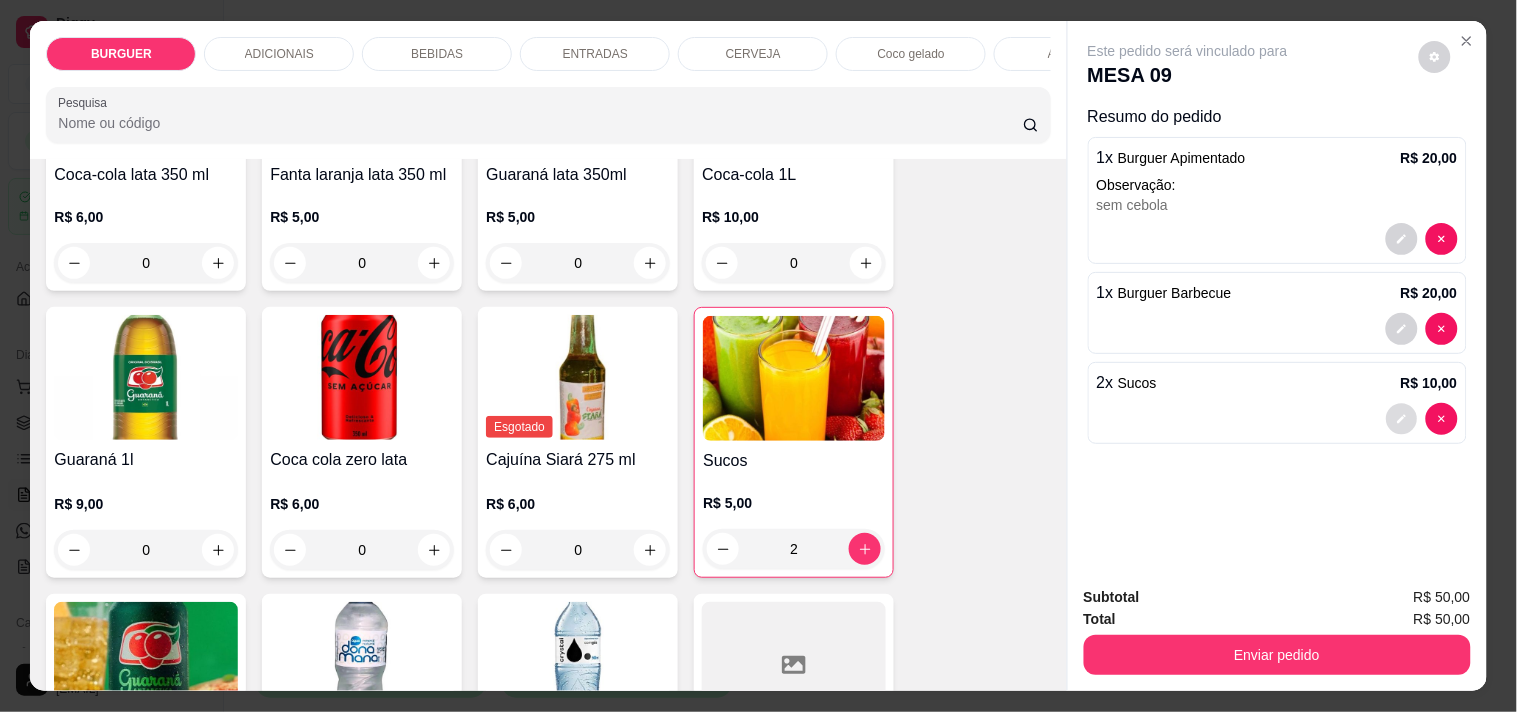 click at bounding box center (1401, 419) 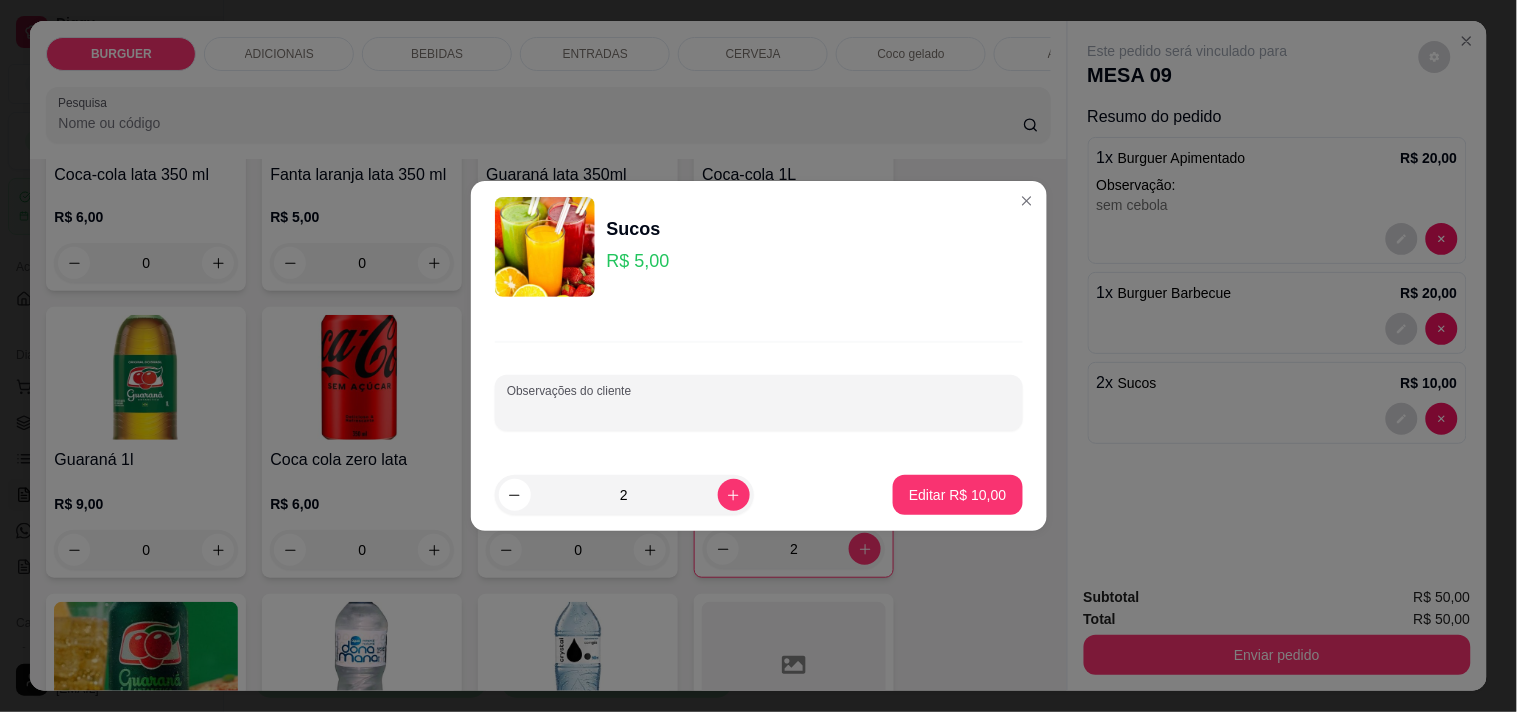 click on "Observações do cliente" at bounding box center (759, 411) 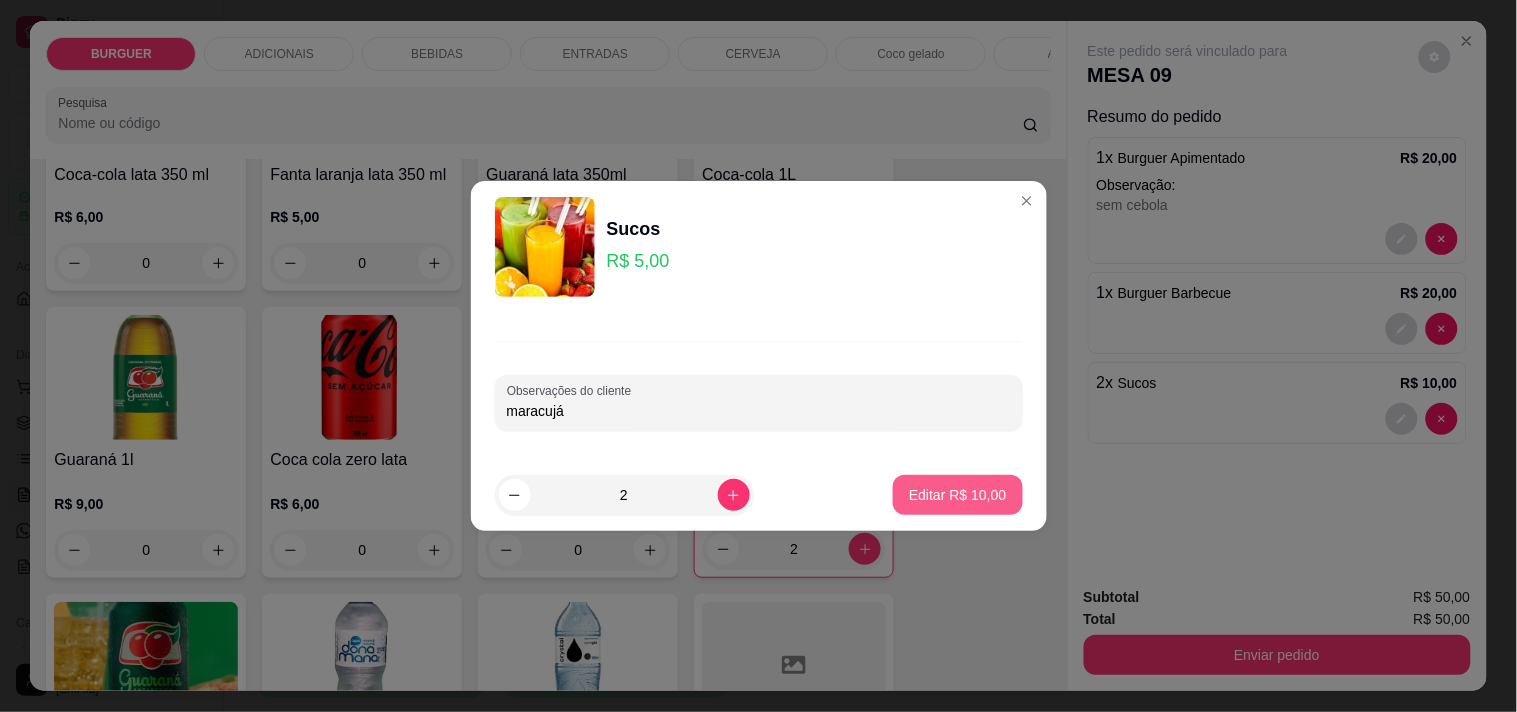 type on "maracujá" 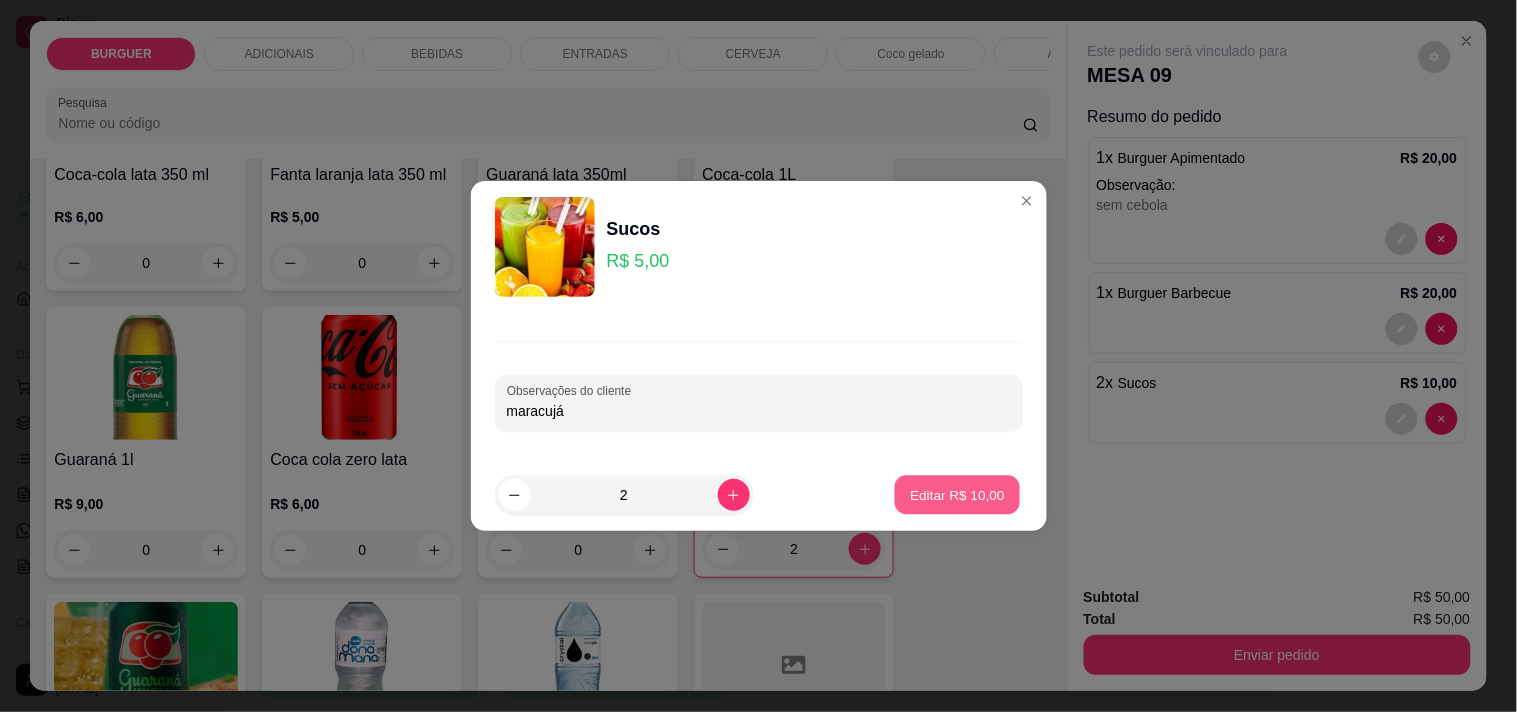 click on "Editar   R$ 10,00" at bounding box center [957, 495] 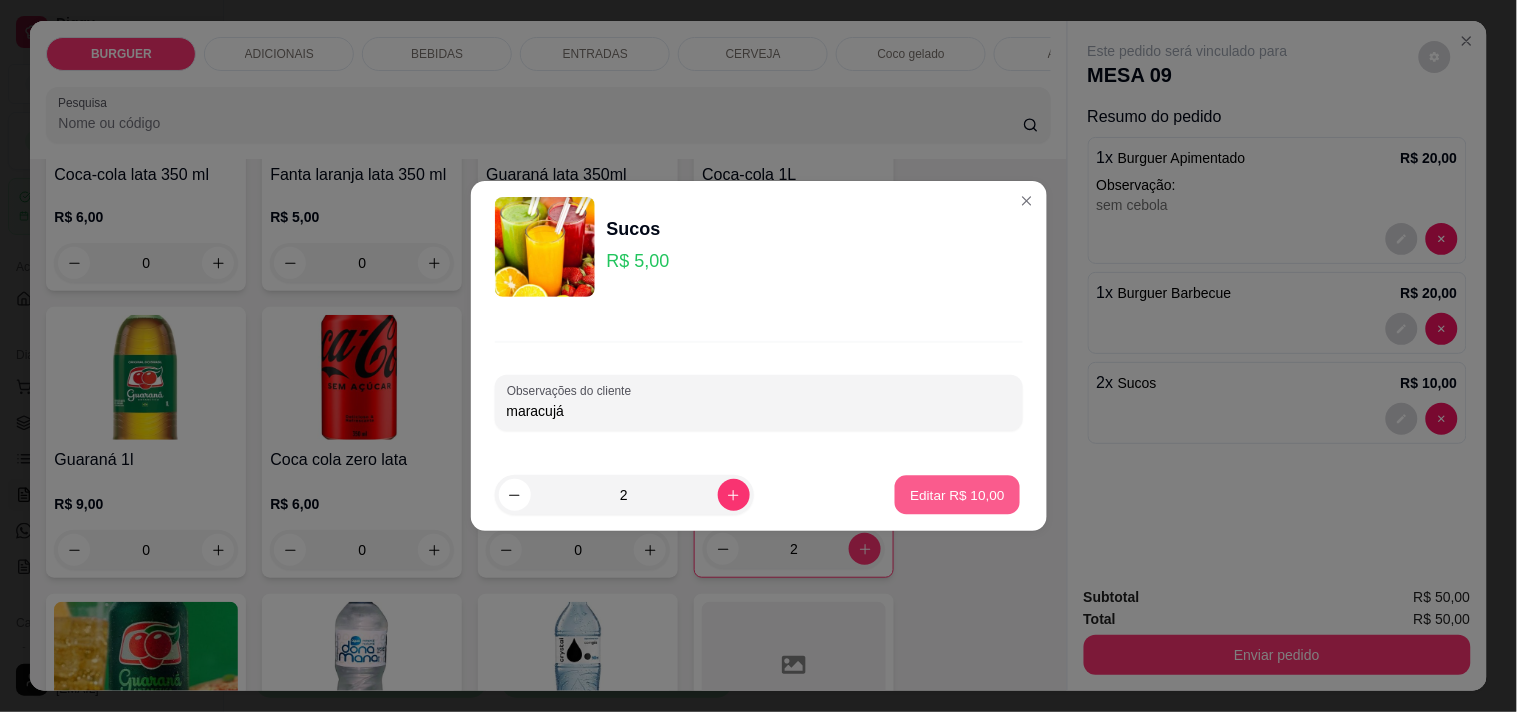 type on "0" 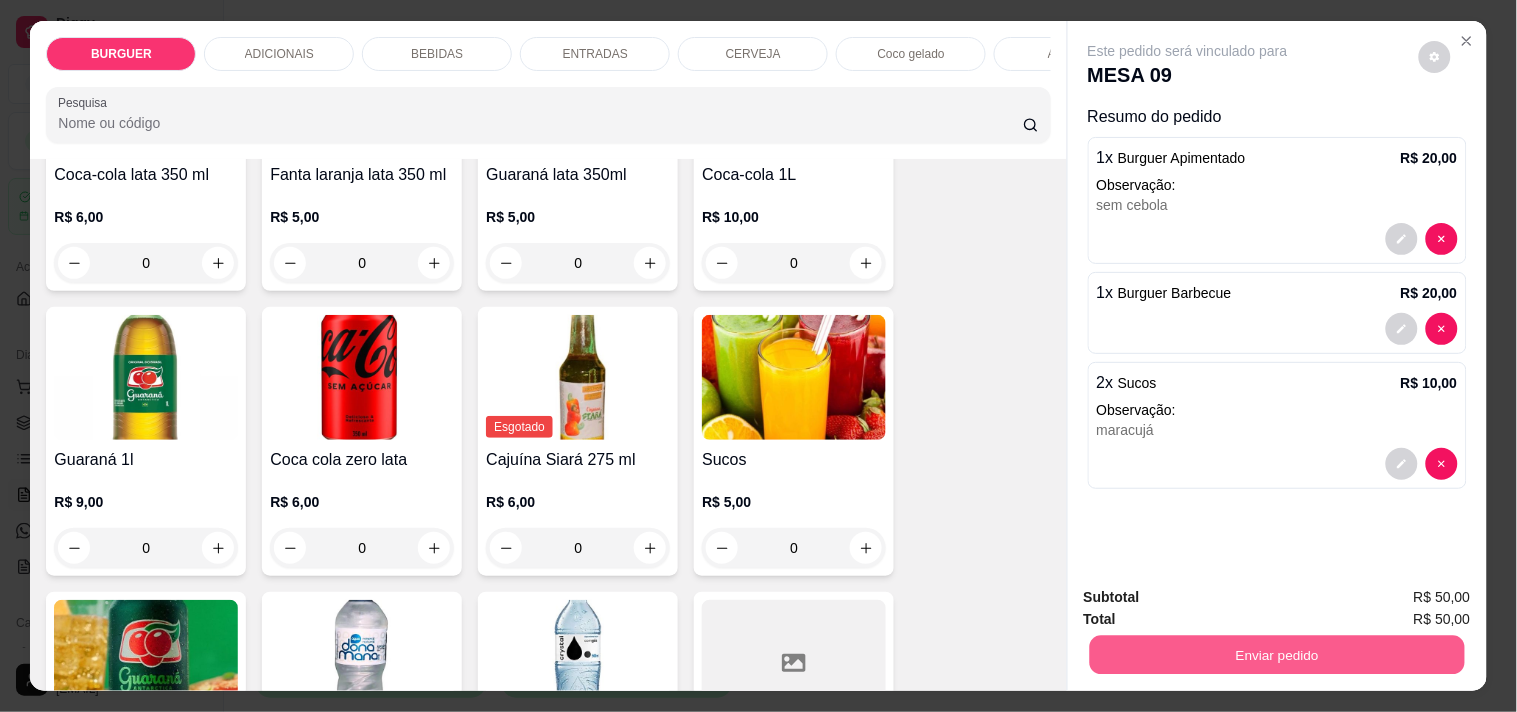 click on "Enviar pedido" at bounding box center [1276, 654] 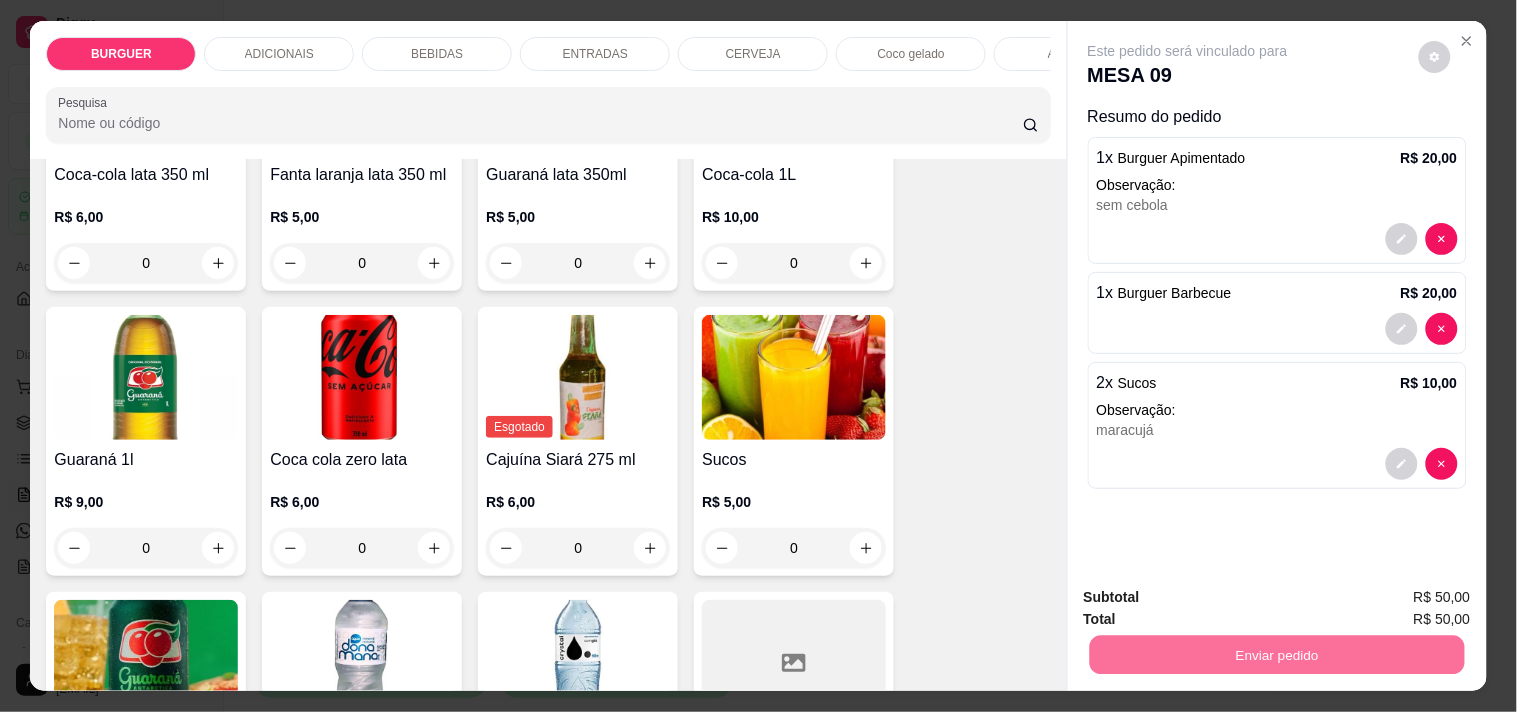 click on "Não registrar e enviar pedido" at bounding box center (1211, 598) 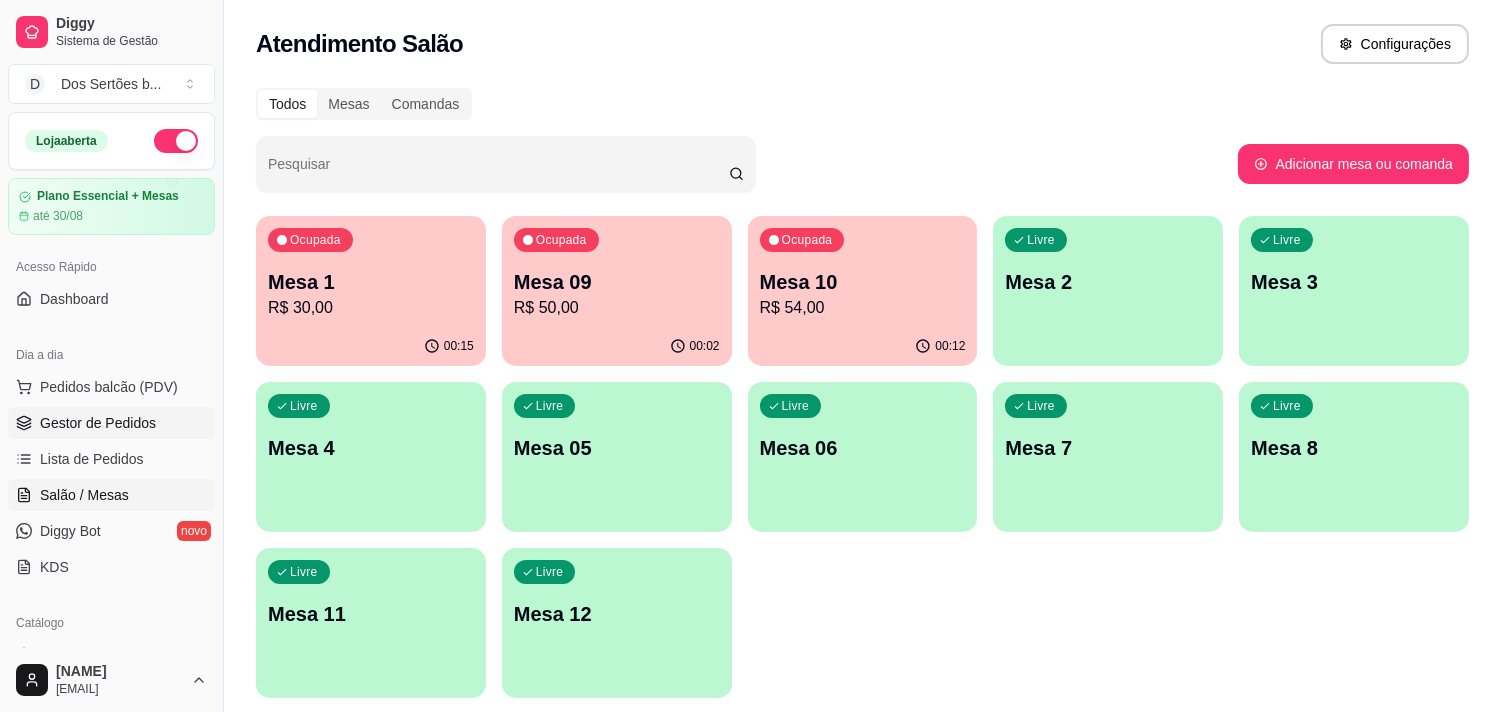 click on "Gestor de Pedidos" at bounding box center [111, 423] 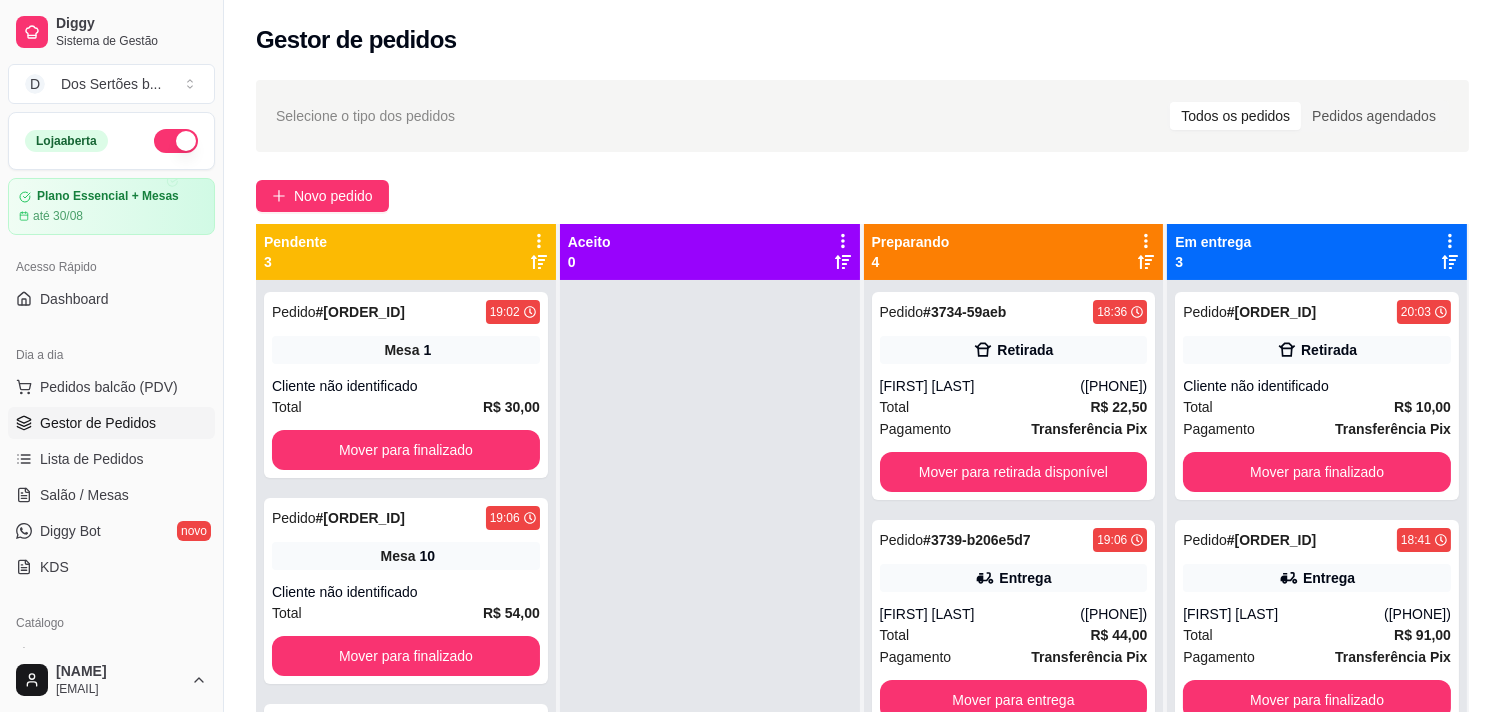 scroll, scrollTop: 55, scrollLeft: 0, axis: vertical 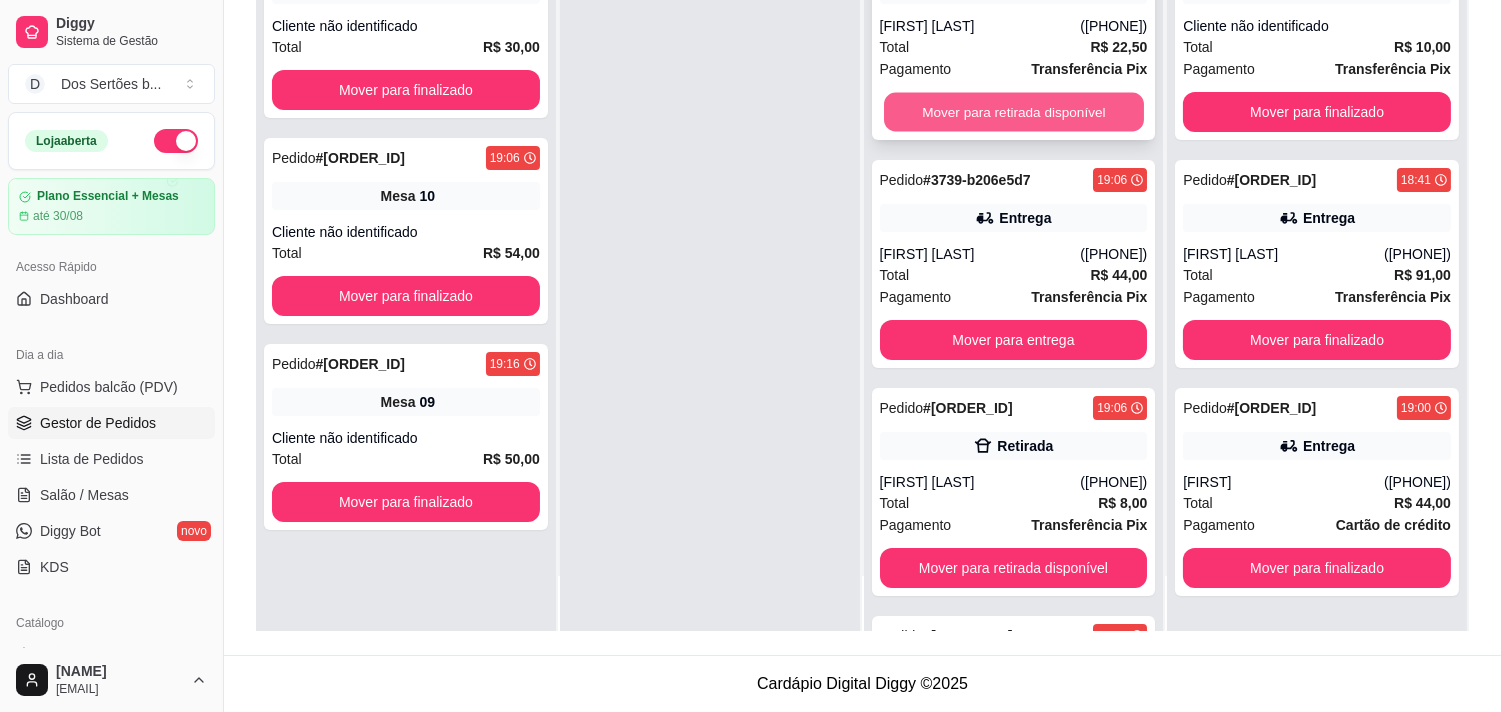 click on "Mover para retirada disponível" at bounding box center (1014, 112) 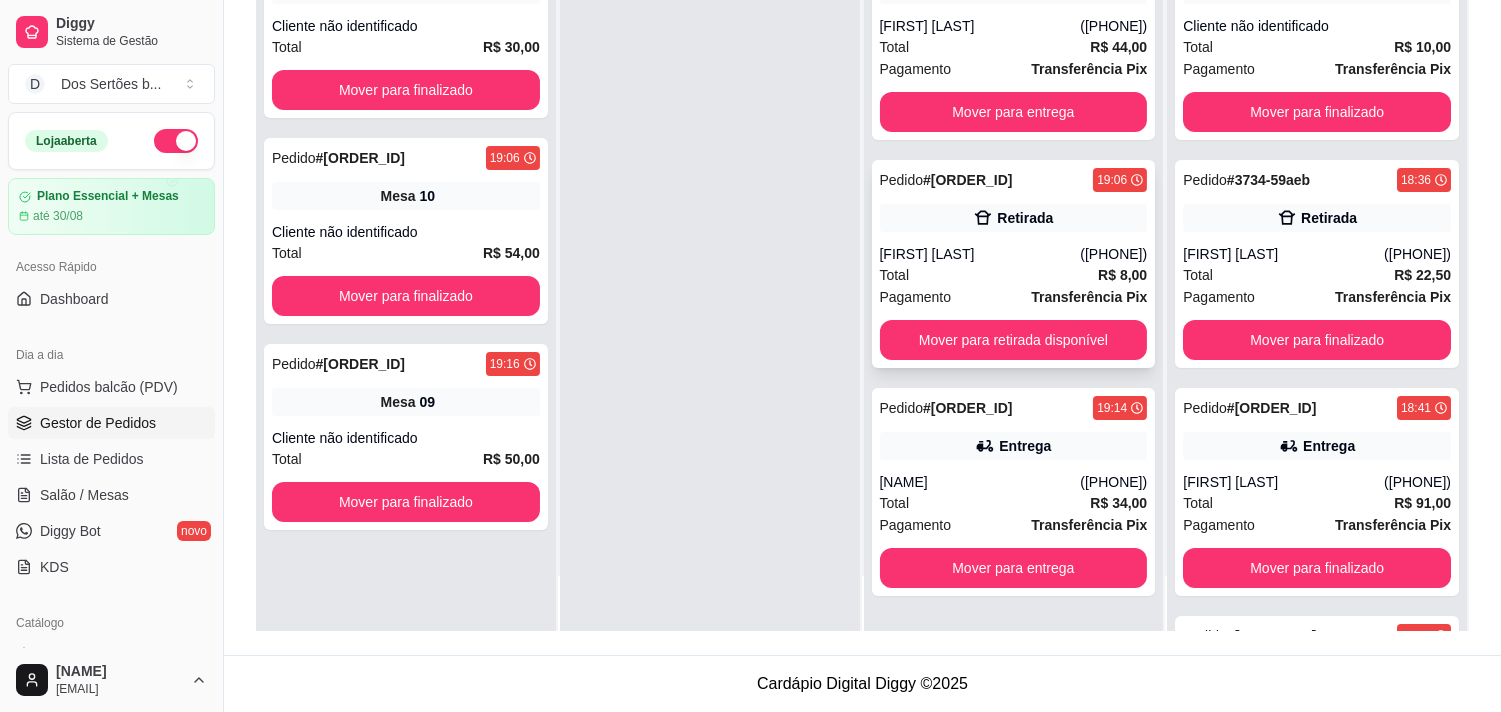scroll, scrollTop: 0, scrollLeft: 0, axis: both 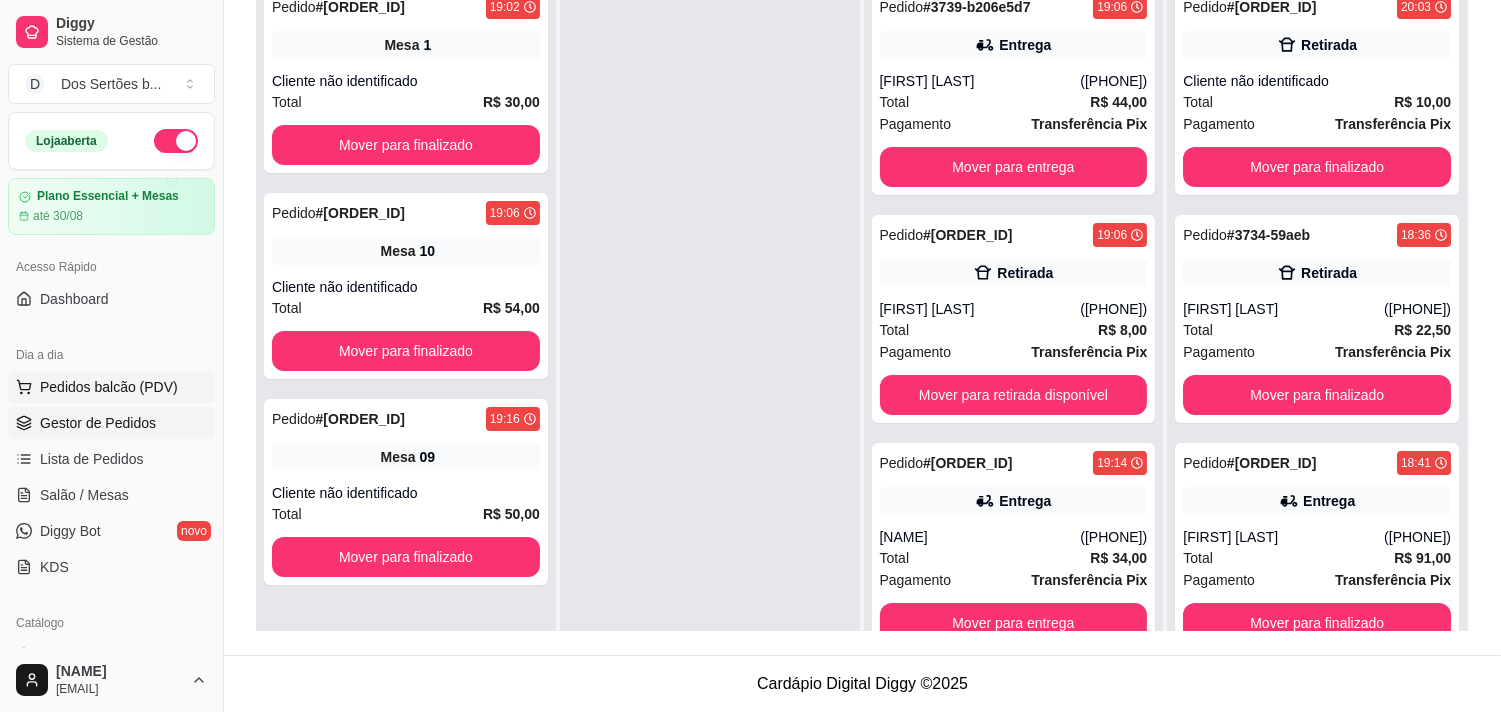 click on "Pedidos balcão (PDV)" at bounding box center [109, 387] 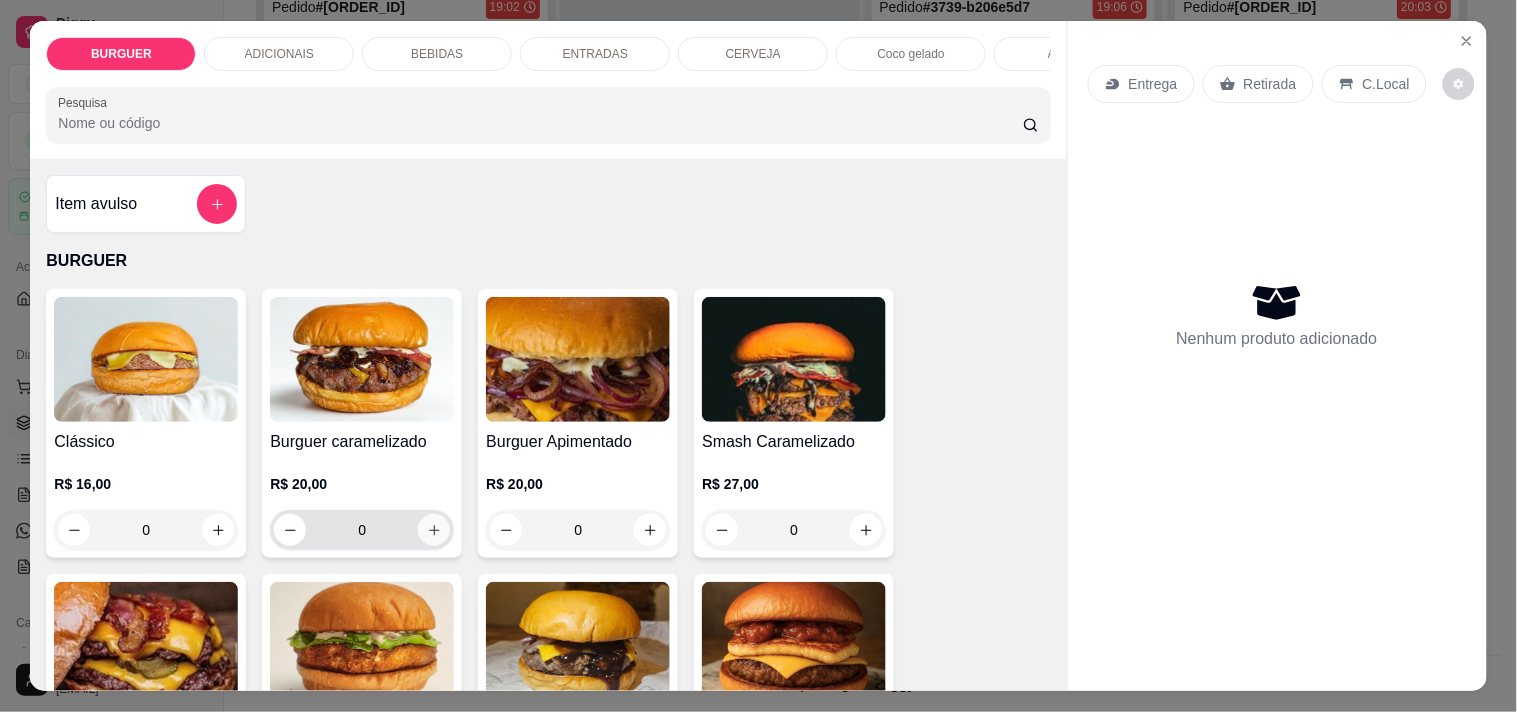 click at bounding box center [434, 530] 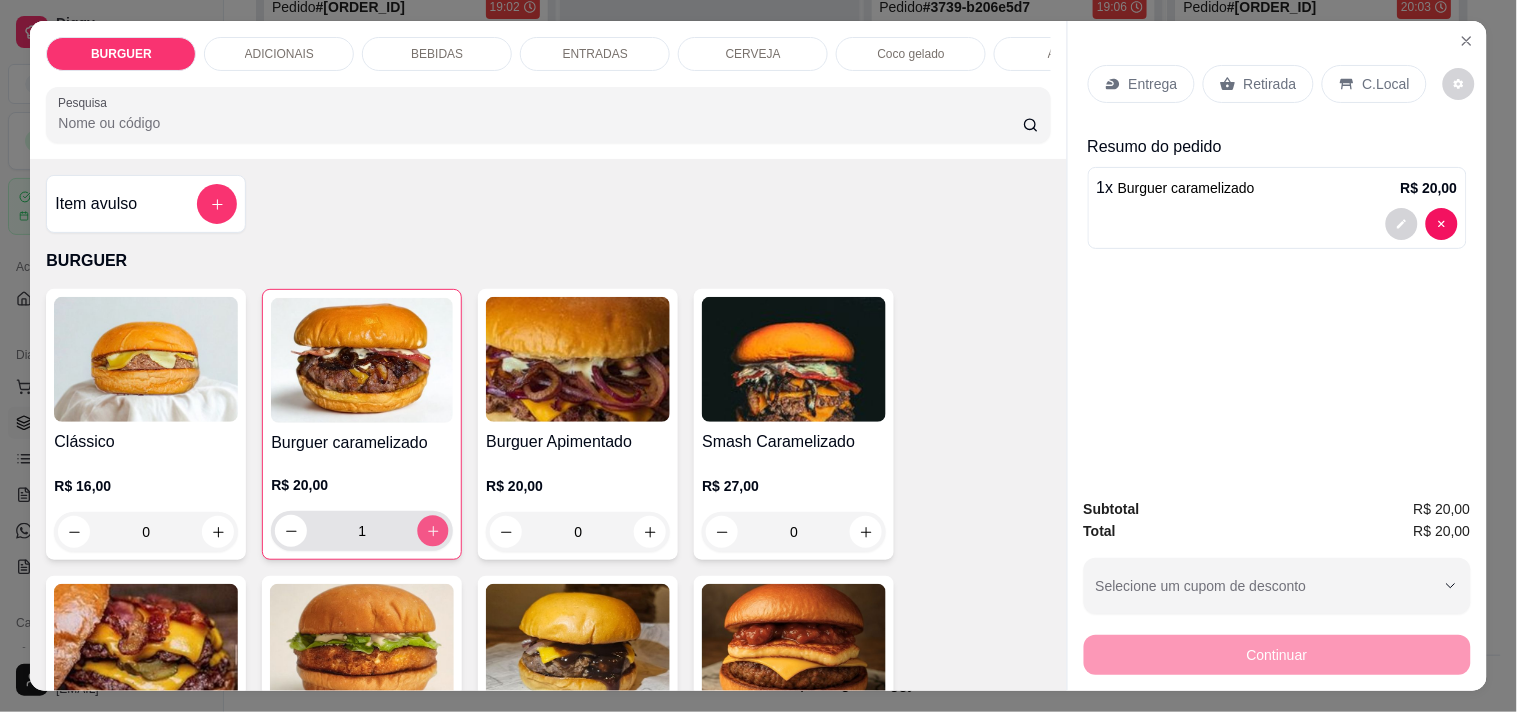 click at bounding box center [433, 531] 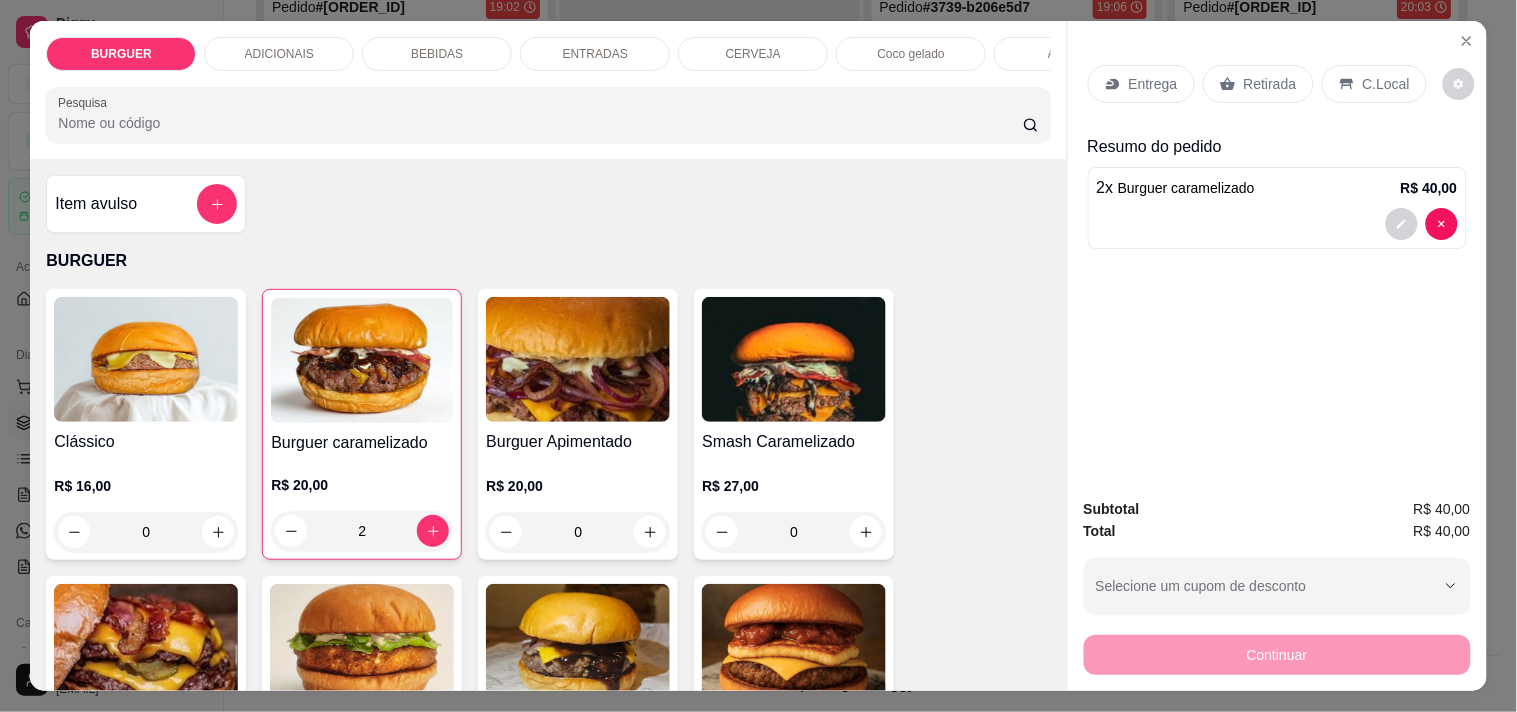 click on "Retirada" at bounding box center (1270, 84) 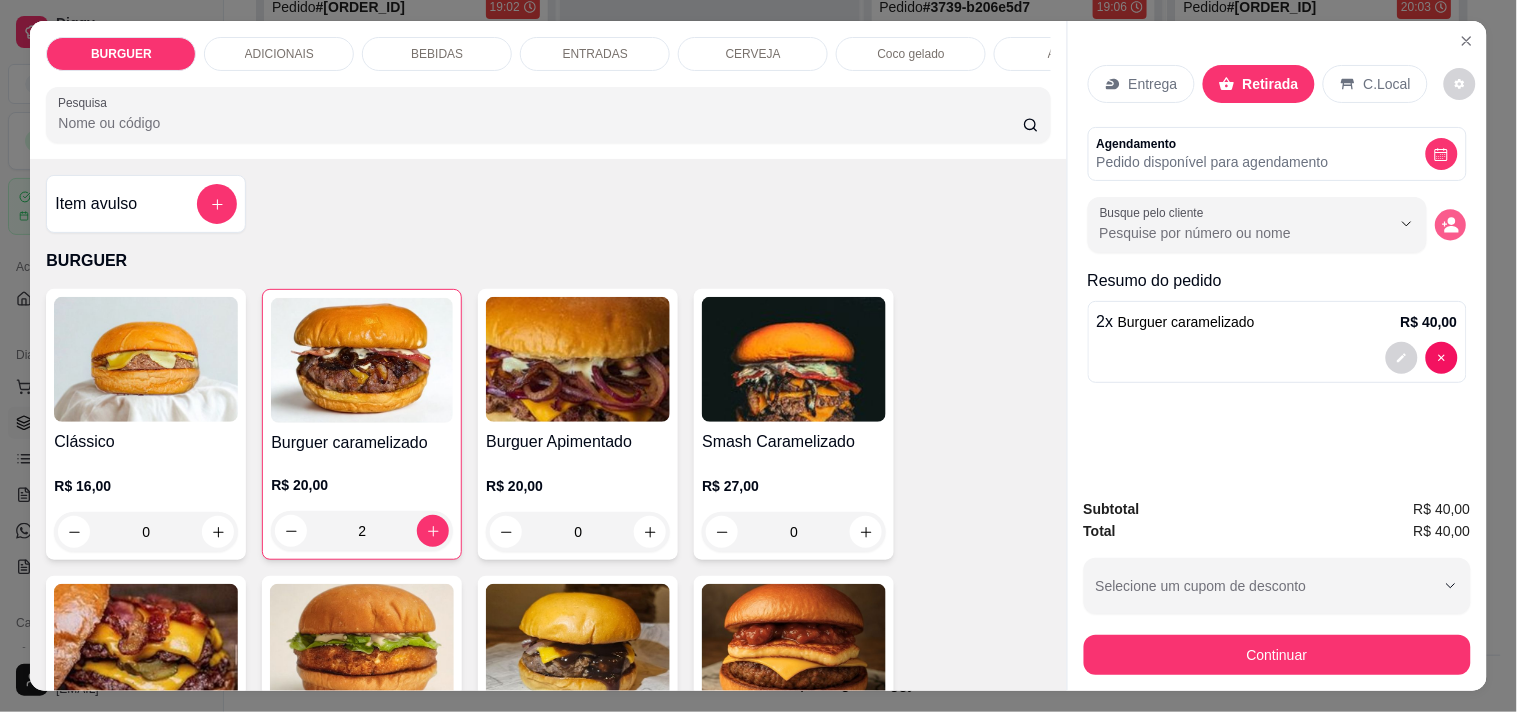 click 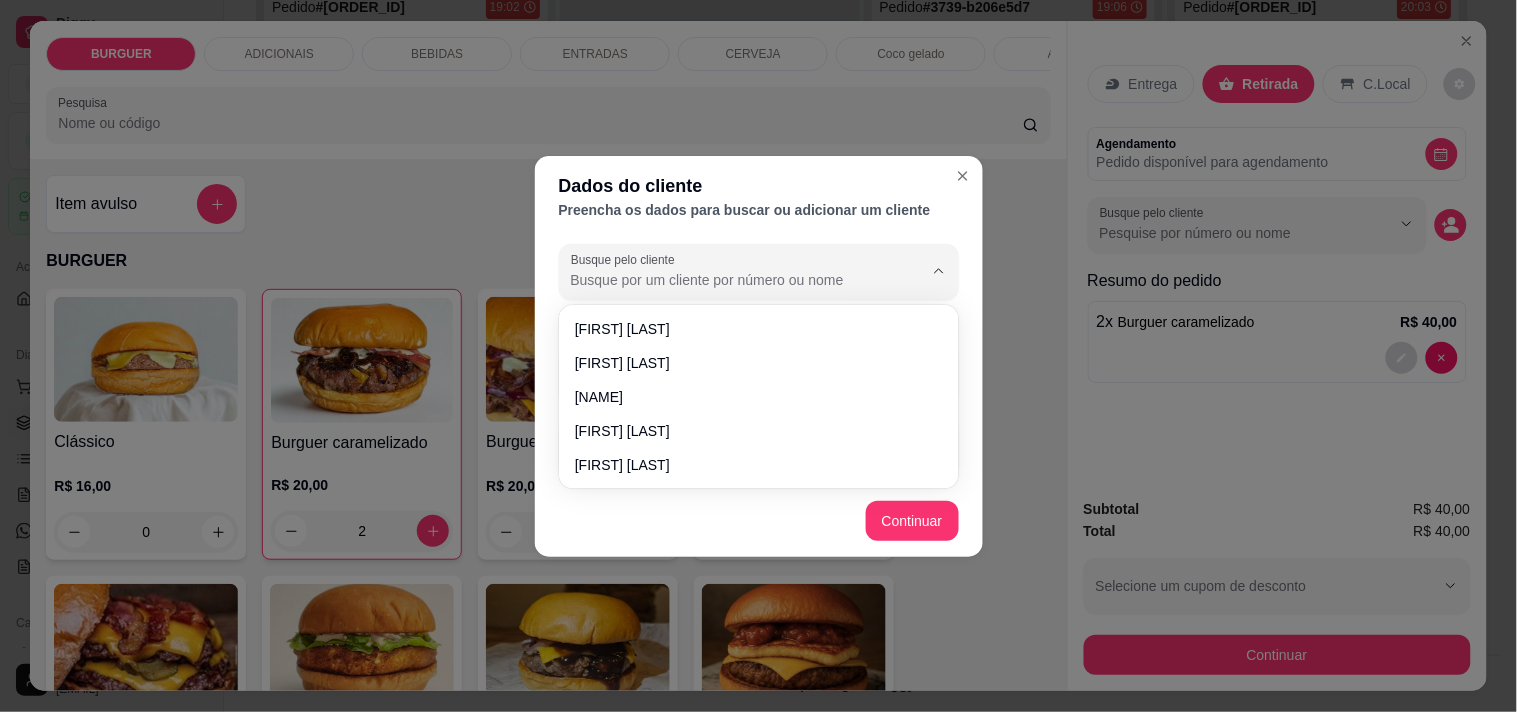 click on "Busque pelo cliente" at bounding box center (731, 280) 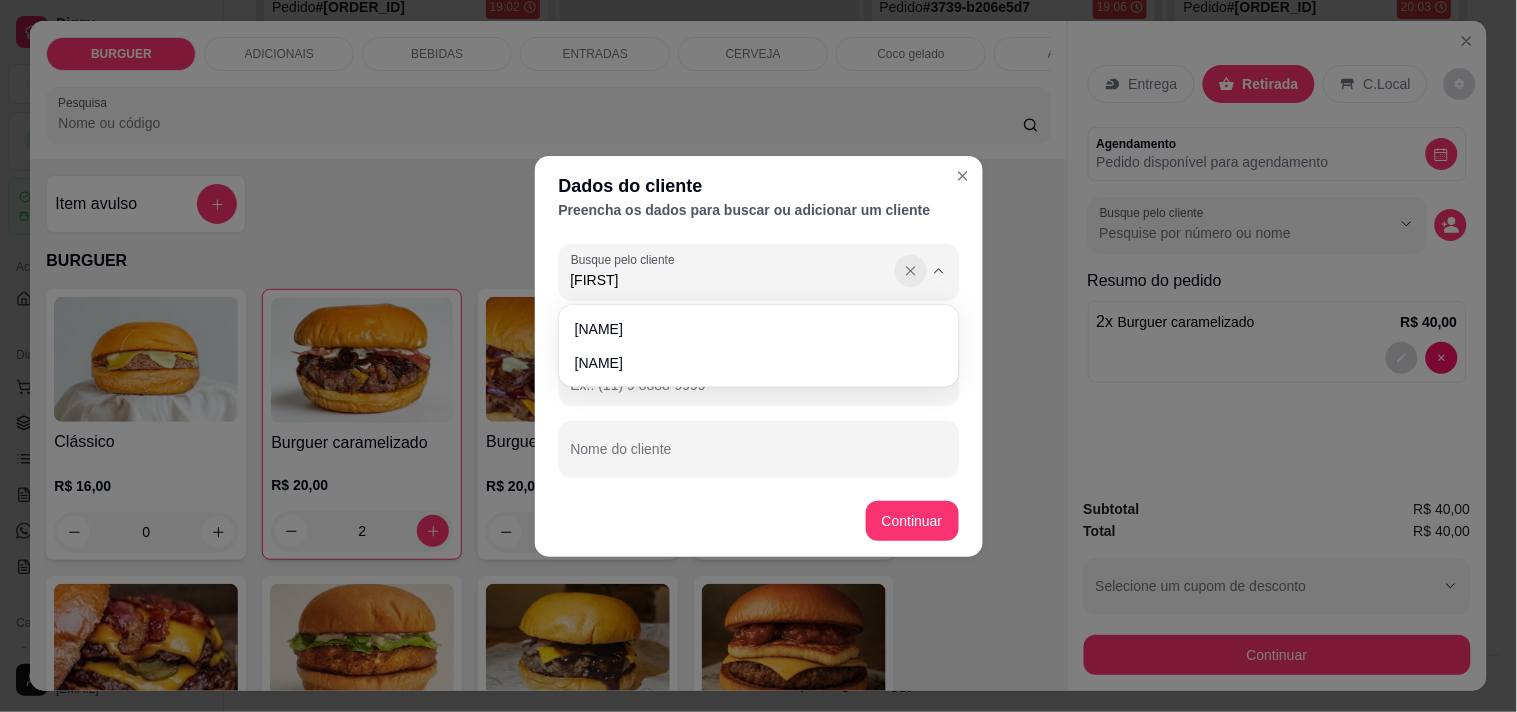 type on "[FIRST]" 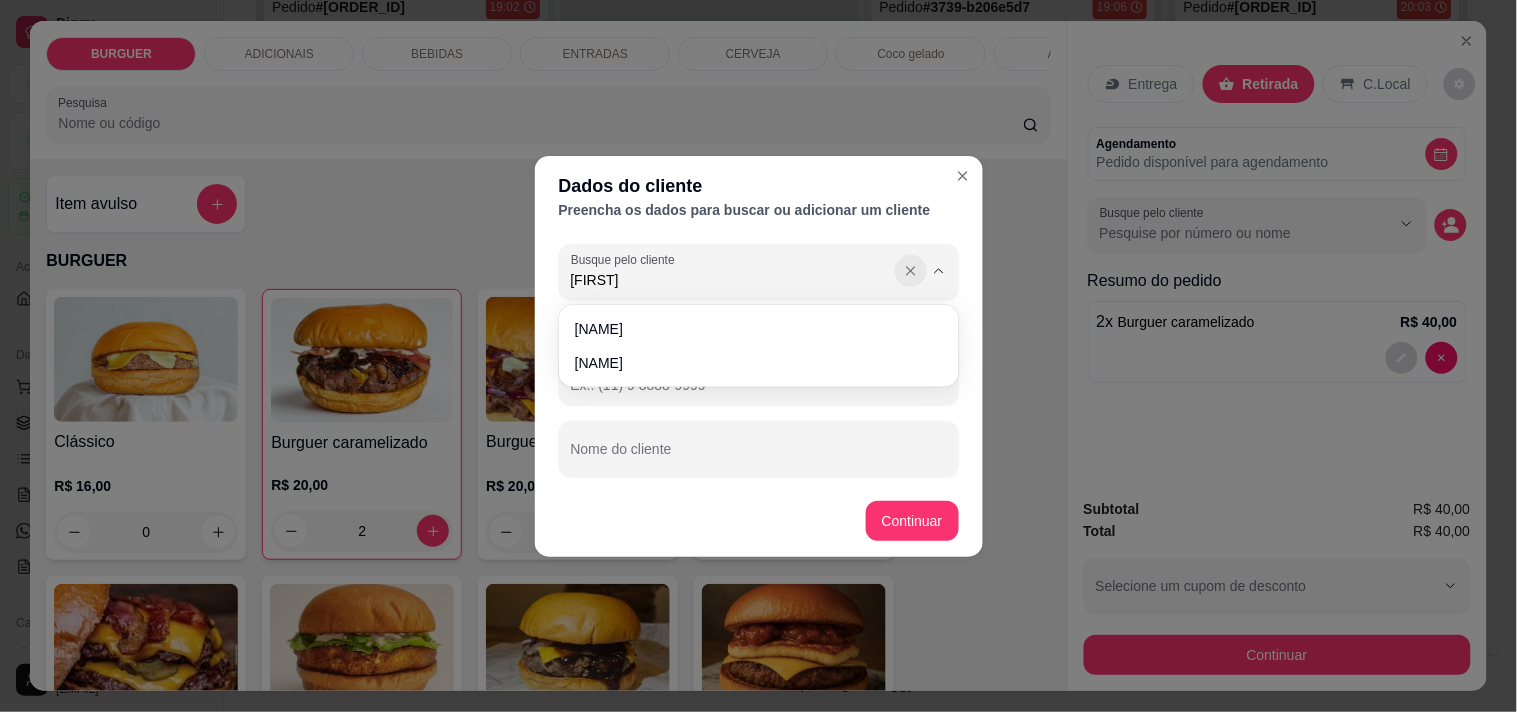 type 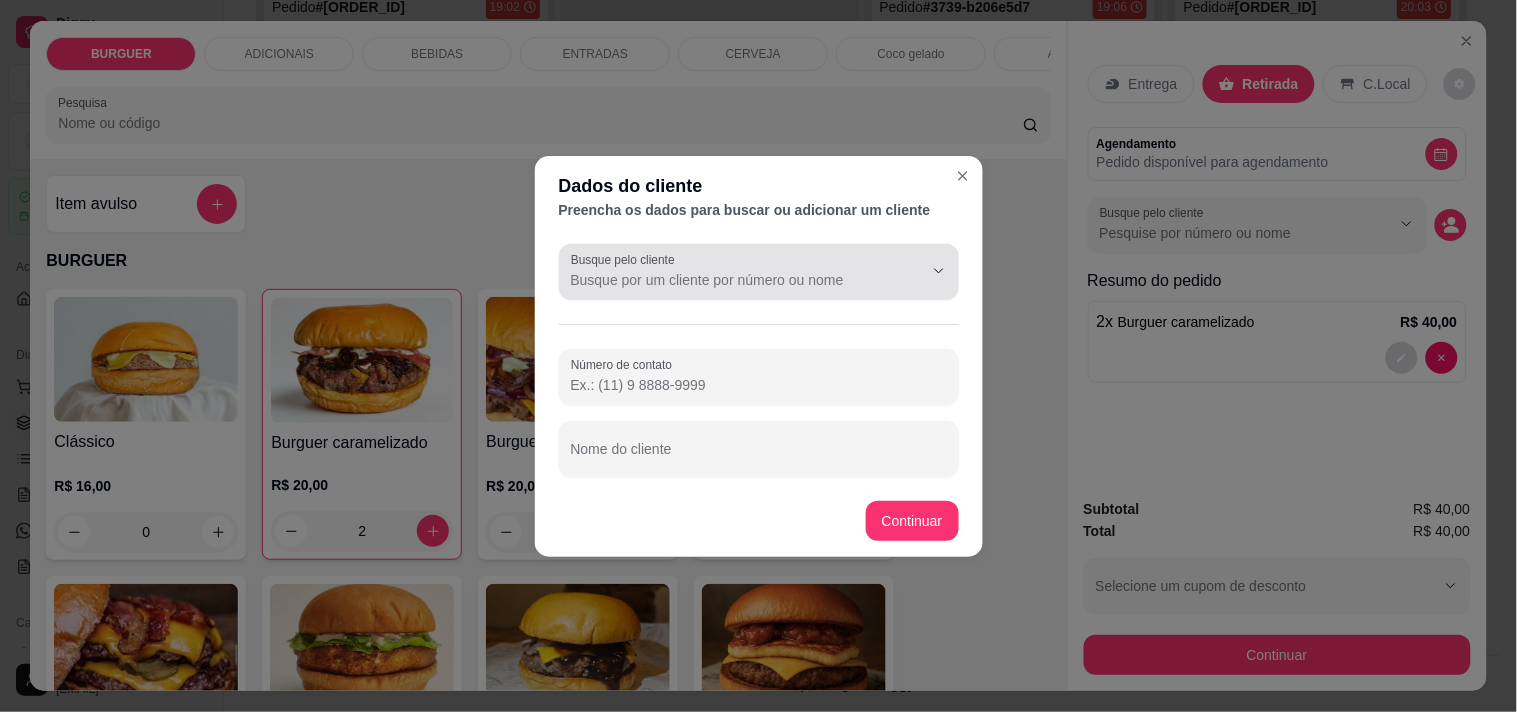 click 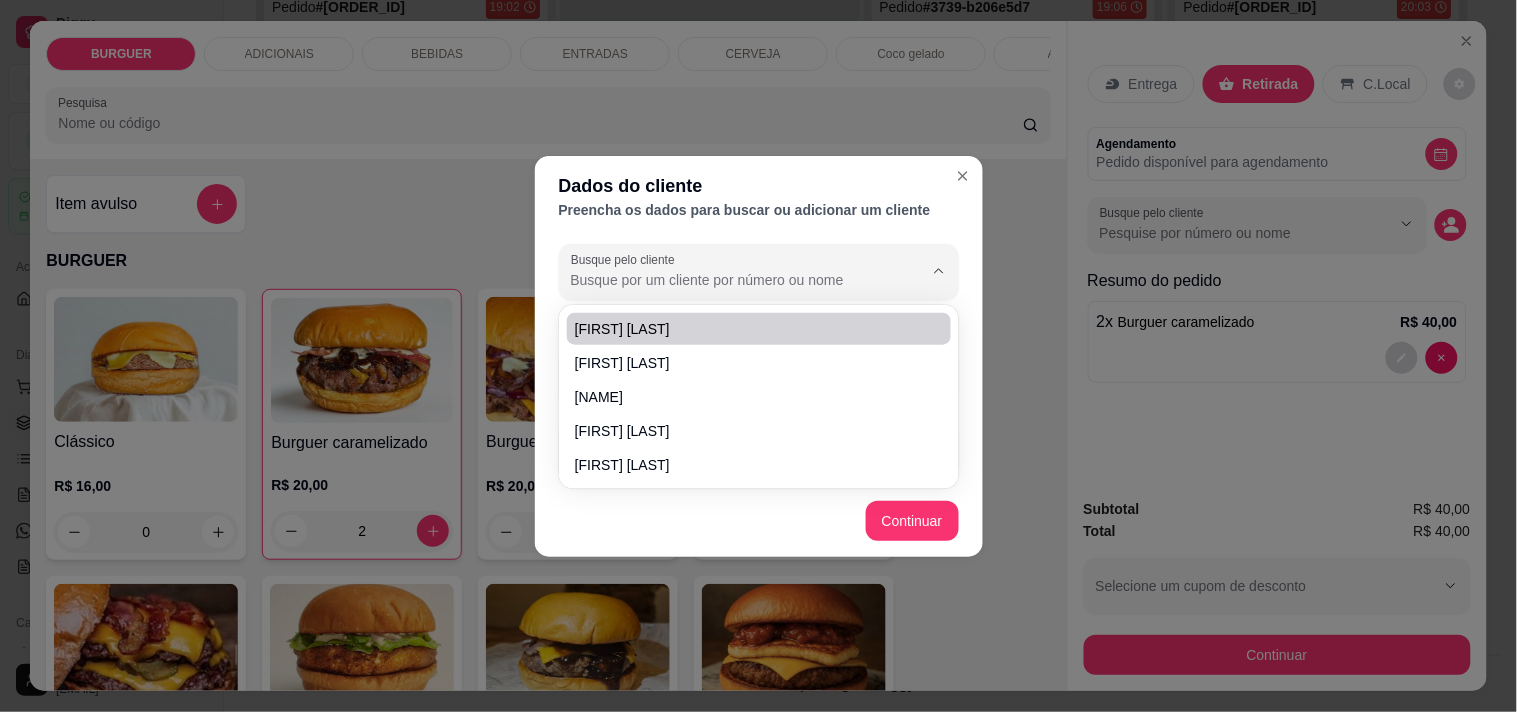 click on "Dados do cliente Preencha os dados para buscar ou adicionar um cliente Busque pelo cliente Número de contato Nome do cliente Continuar" at bounding box center (758, 356) 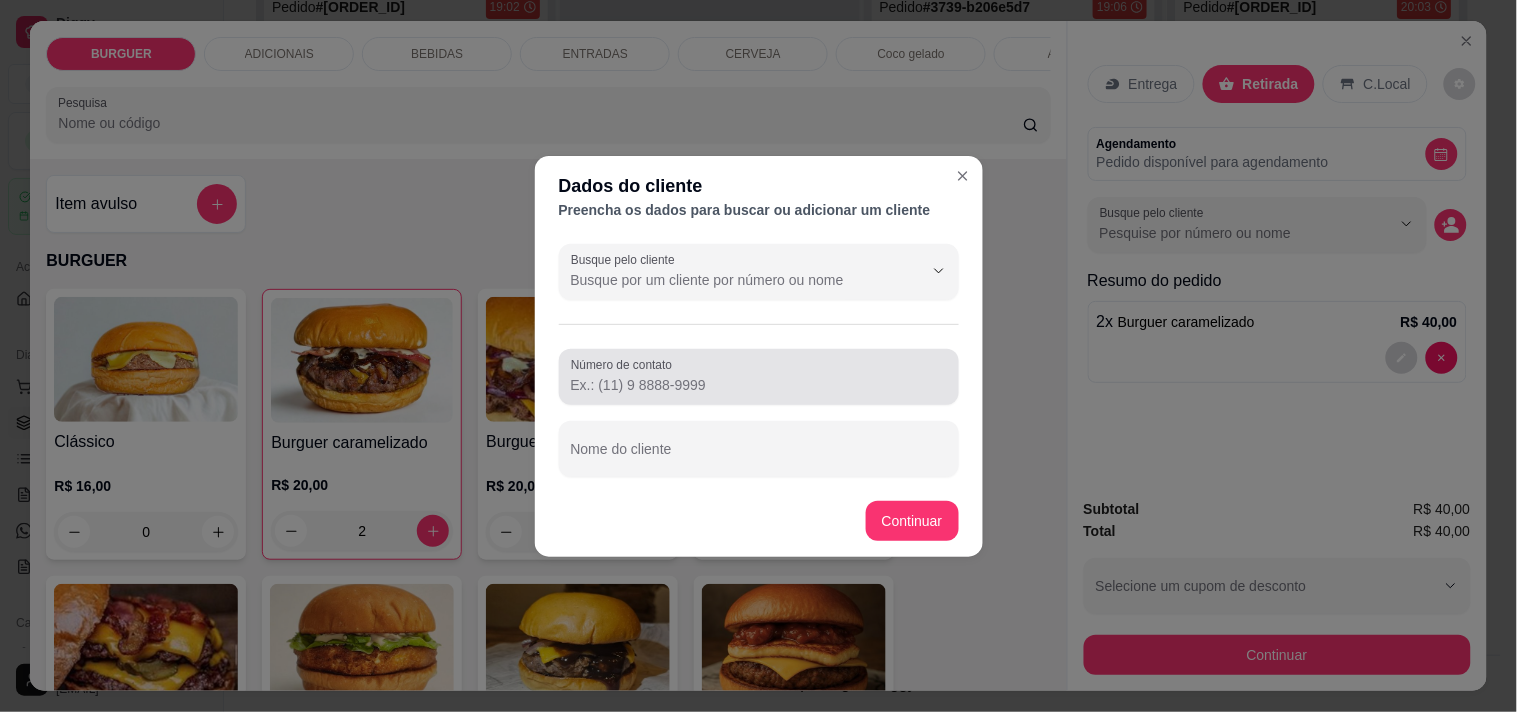 click at bounding box center (759, 377) 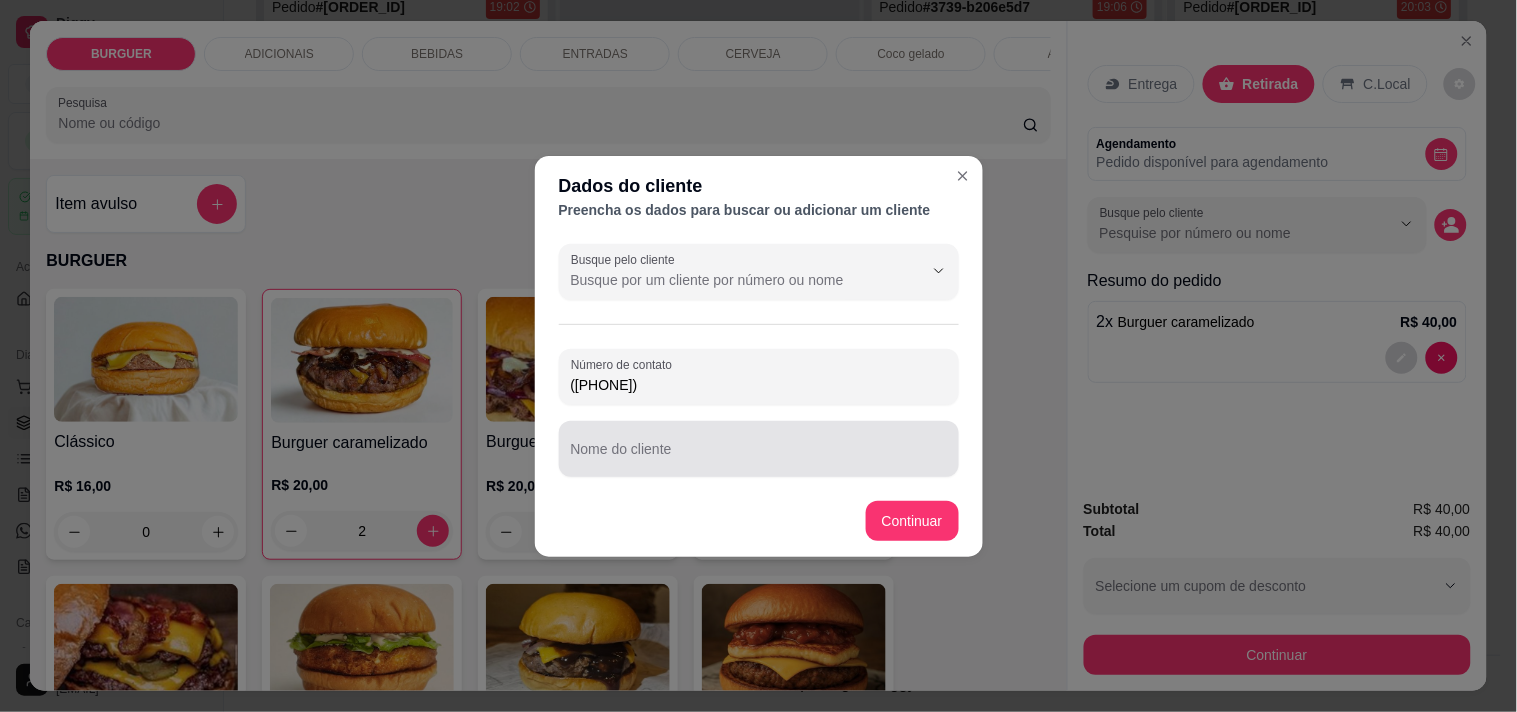 type on "([PHONE])" 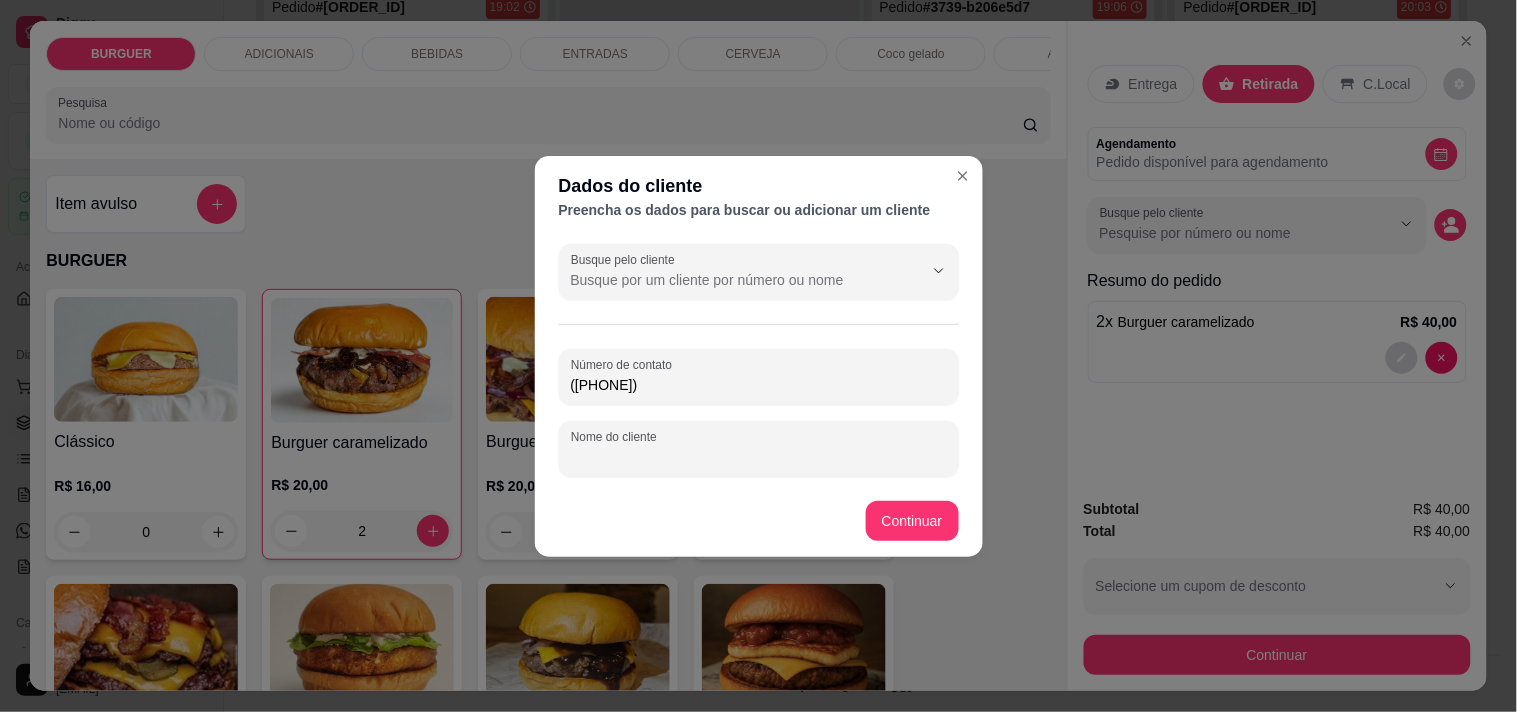 click on "Nome do cliente" at bounding box center [759, 457] 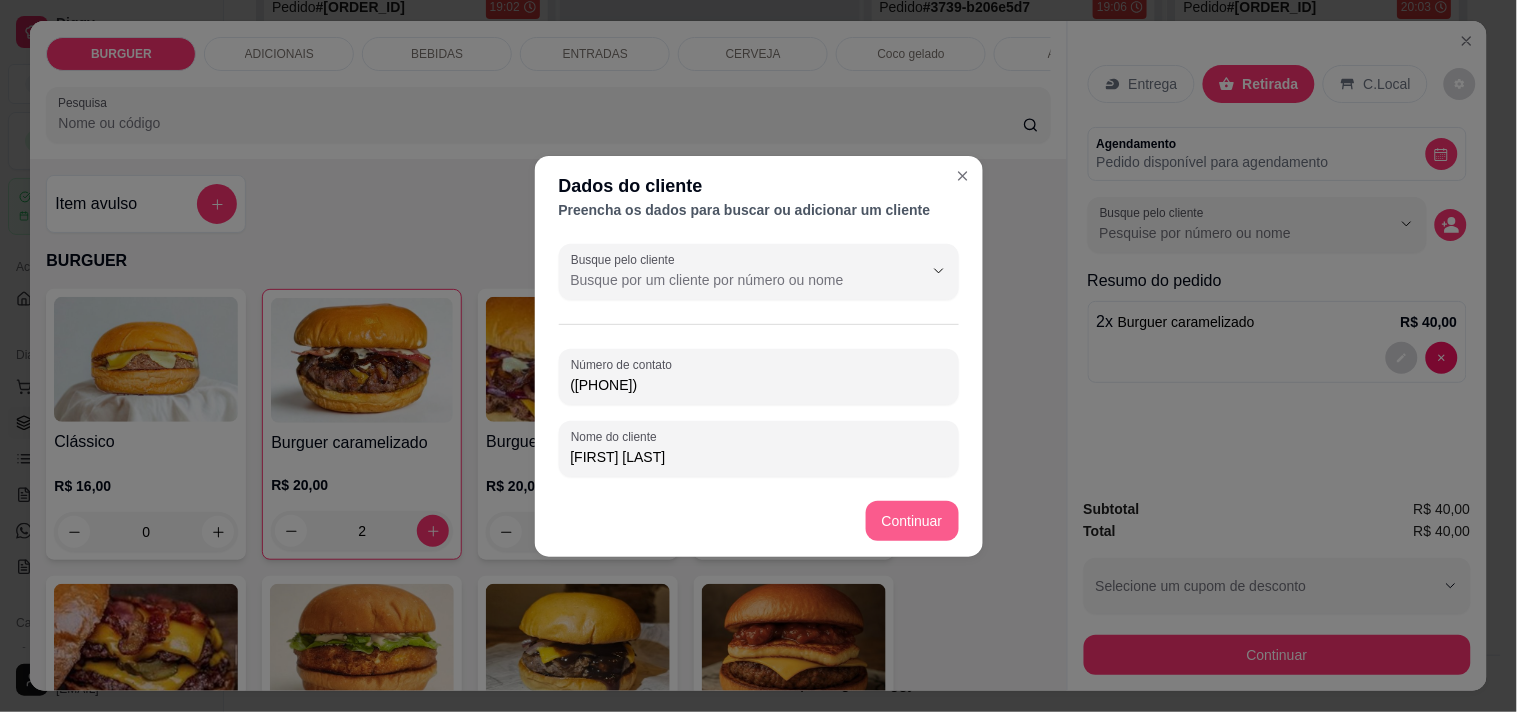type on "[FIRST] [LAST]" 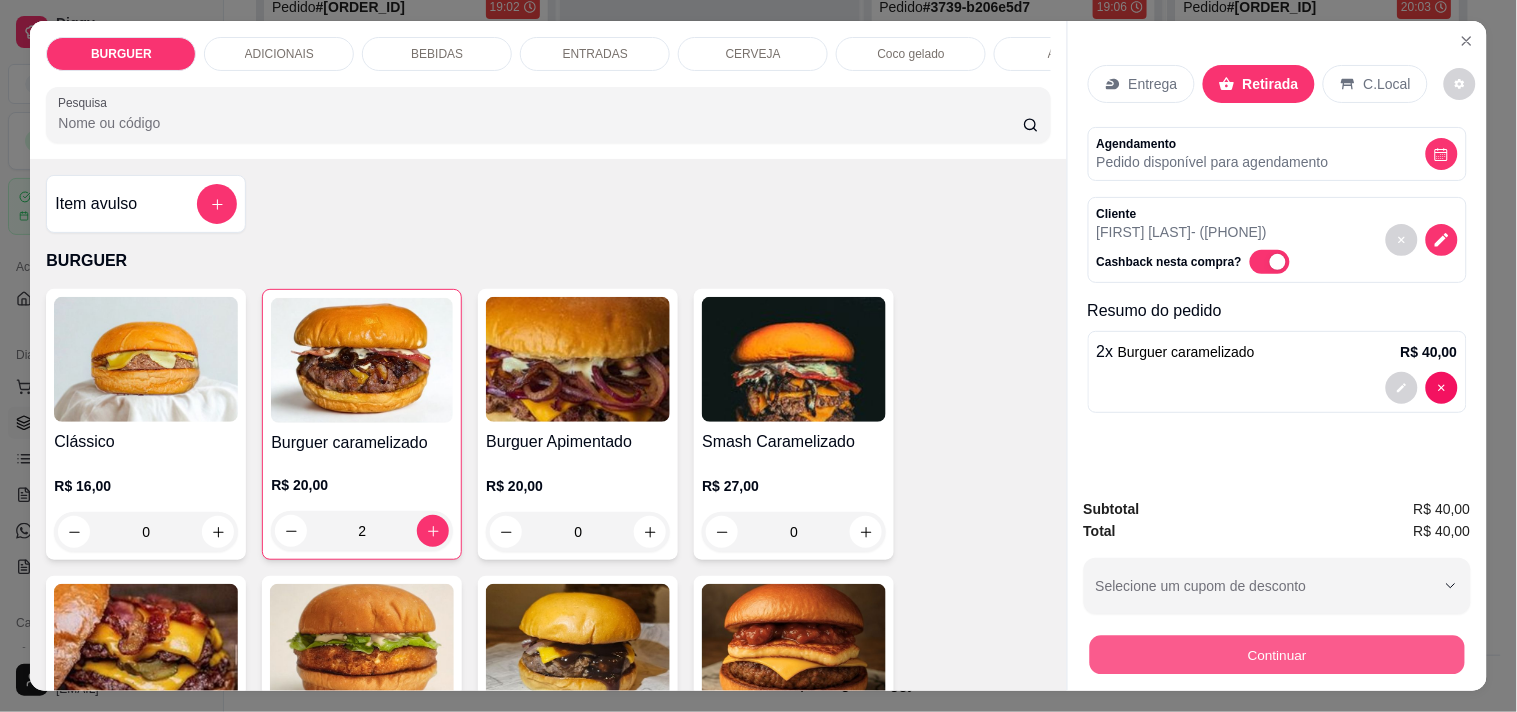 click on "Continuar" at bounding box center [1276, 654] 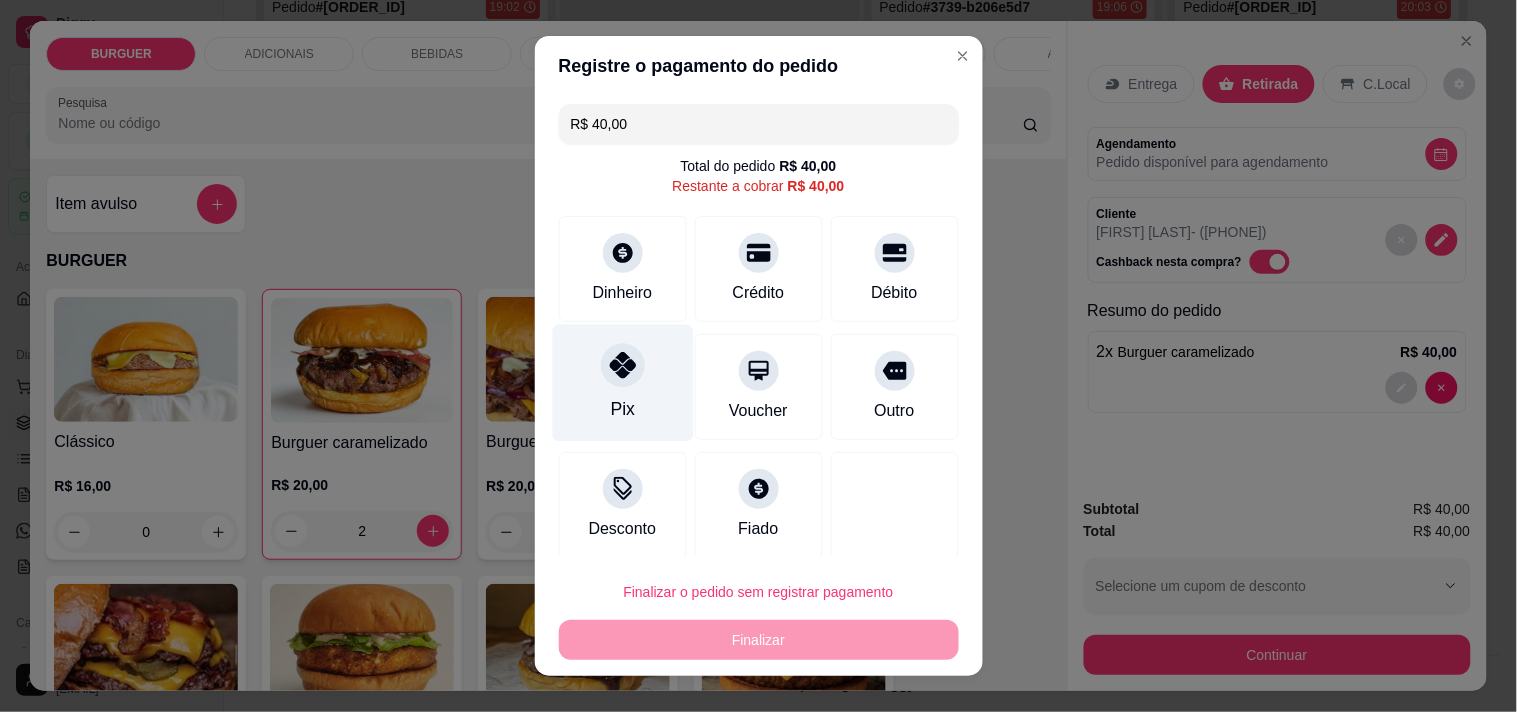 click at bounding box center (623, 365) 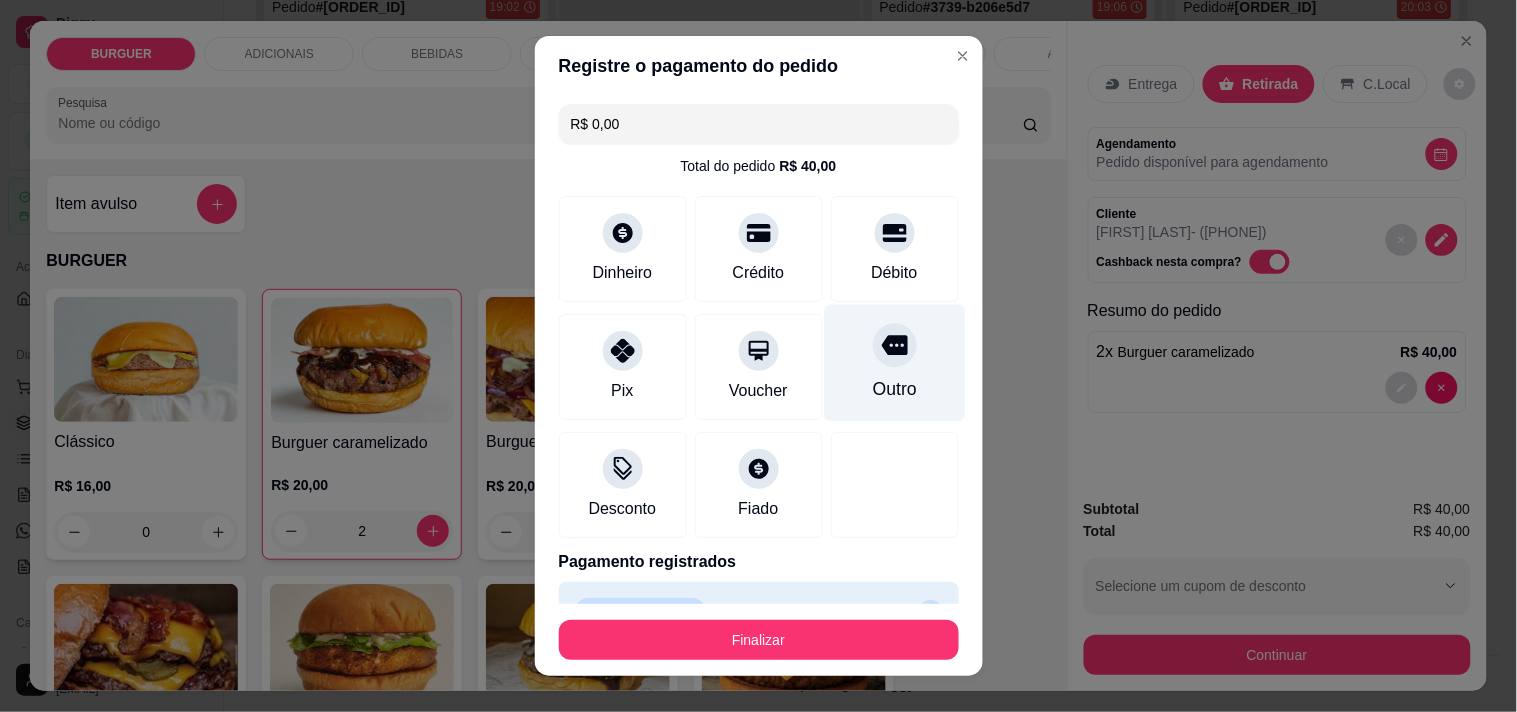scroll, scrollTop: 45, scrollLeft: 0, axis: vertical 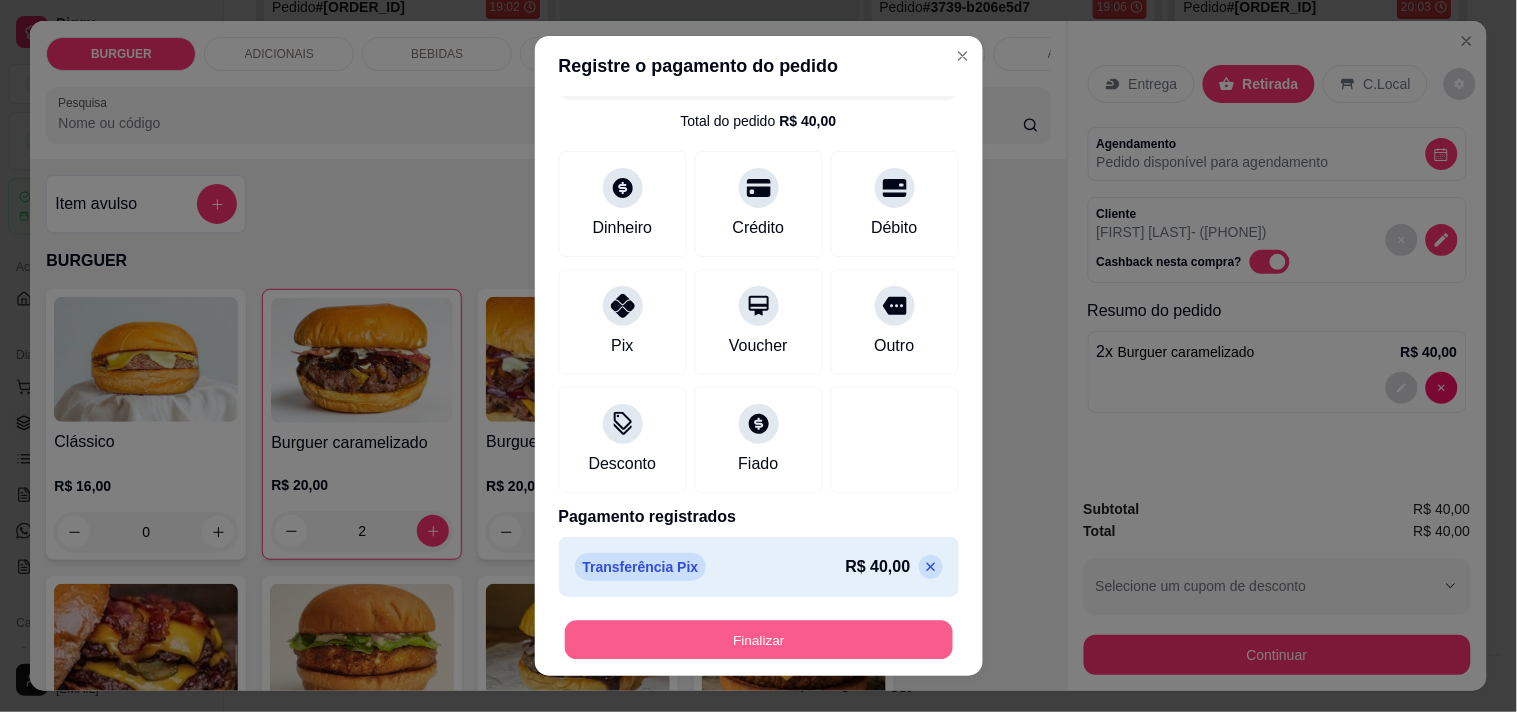 click on "Finalizar" at bounding box center [759, 640] 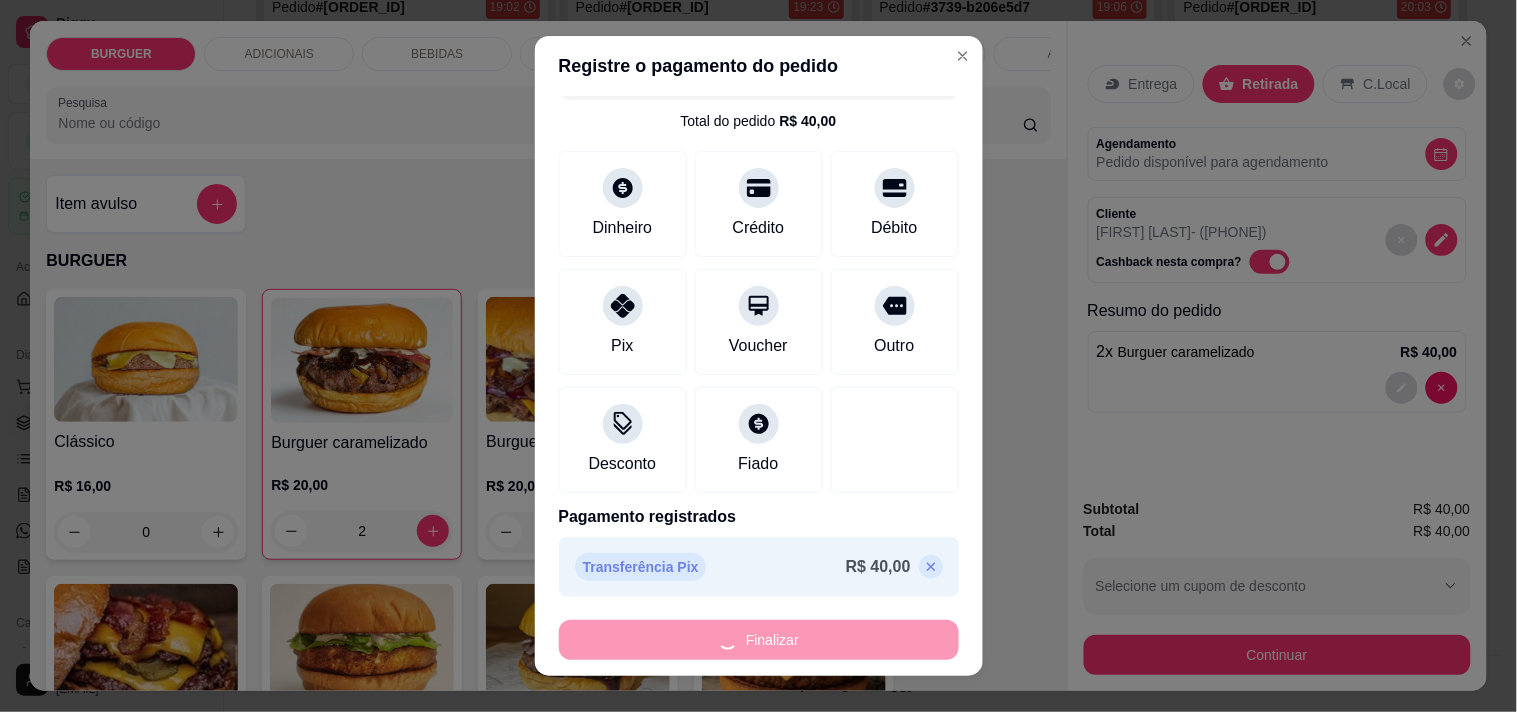 type on "0" 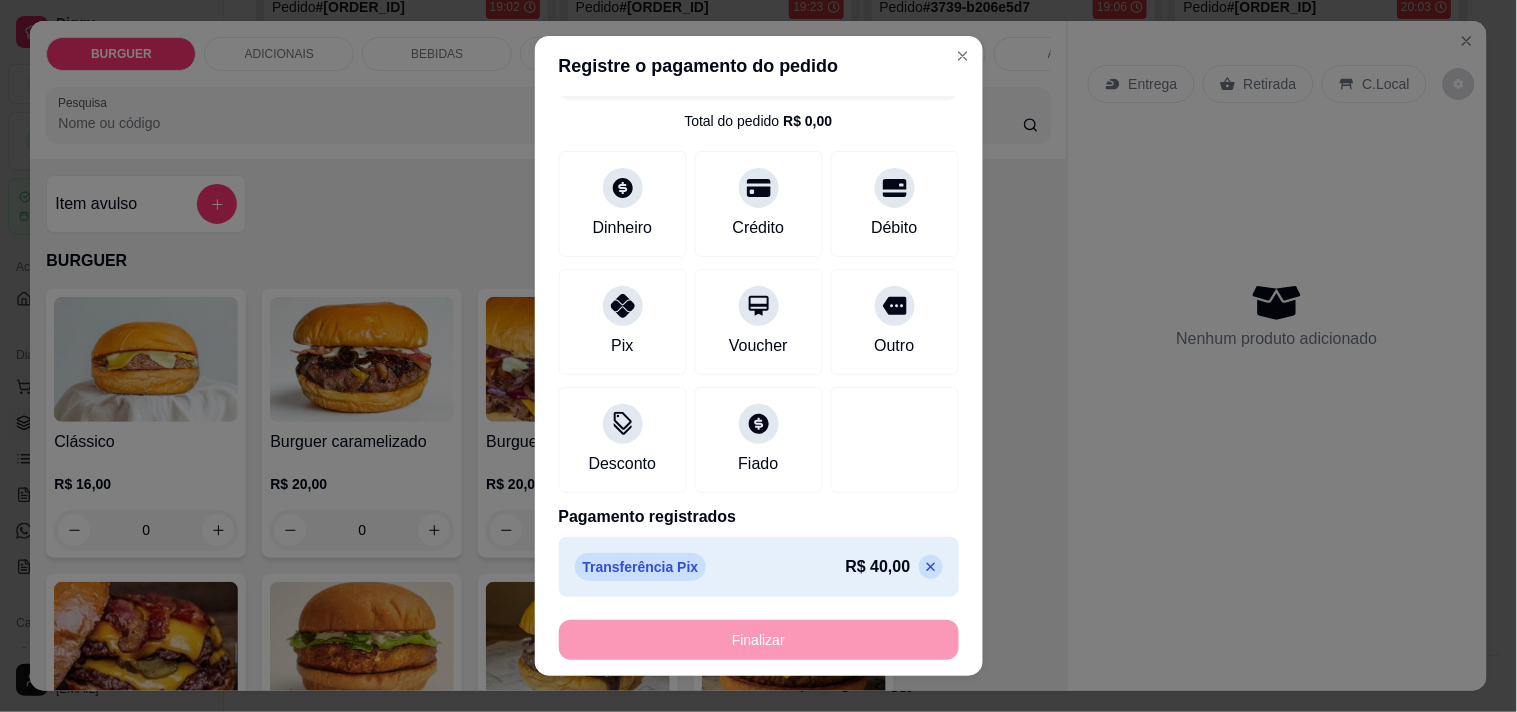type on "-R$ 40,00" 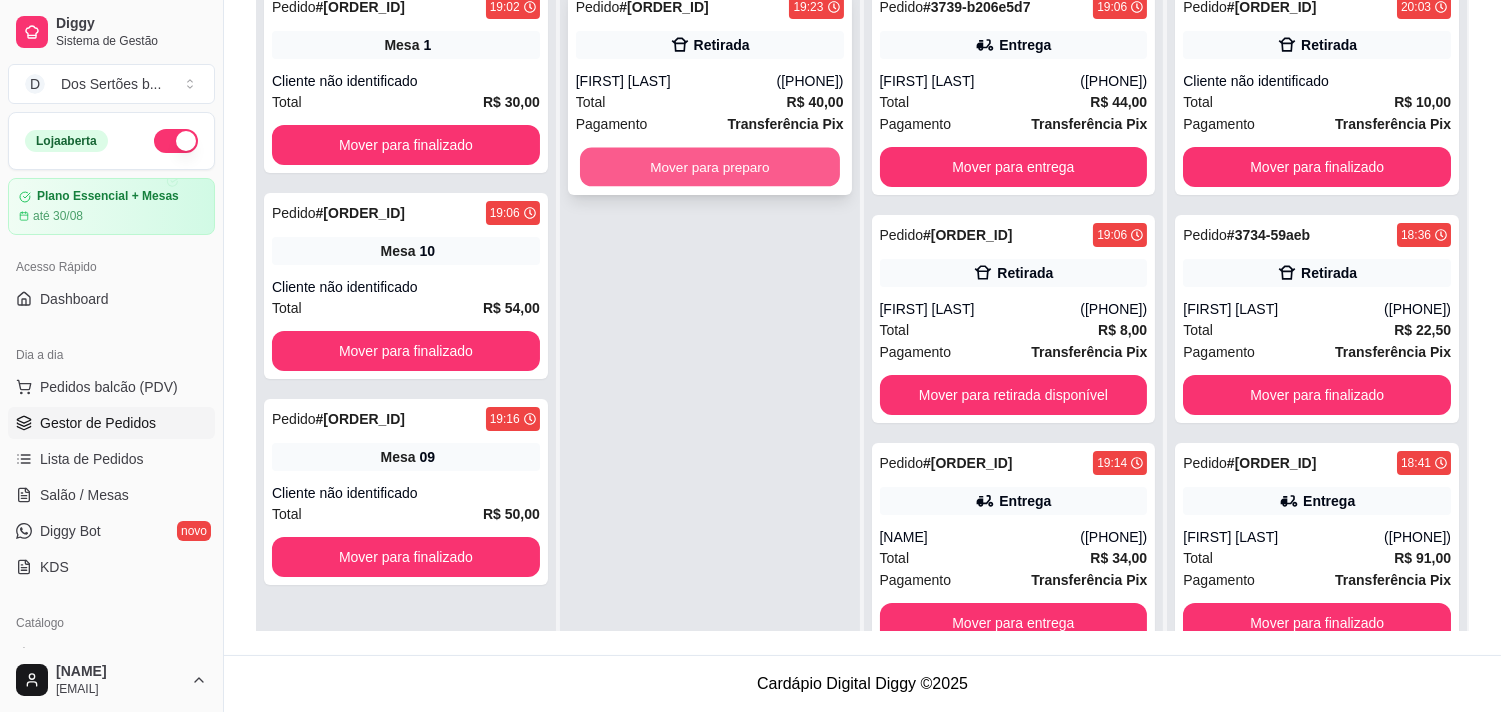click on "Mover para preparo" at bounding box center [710, 167] 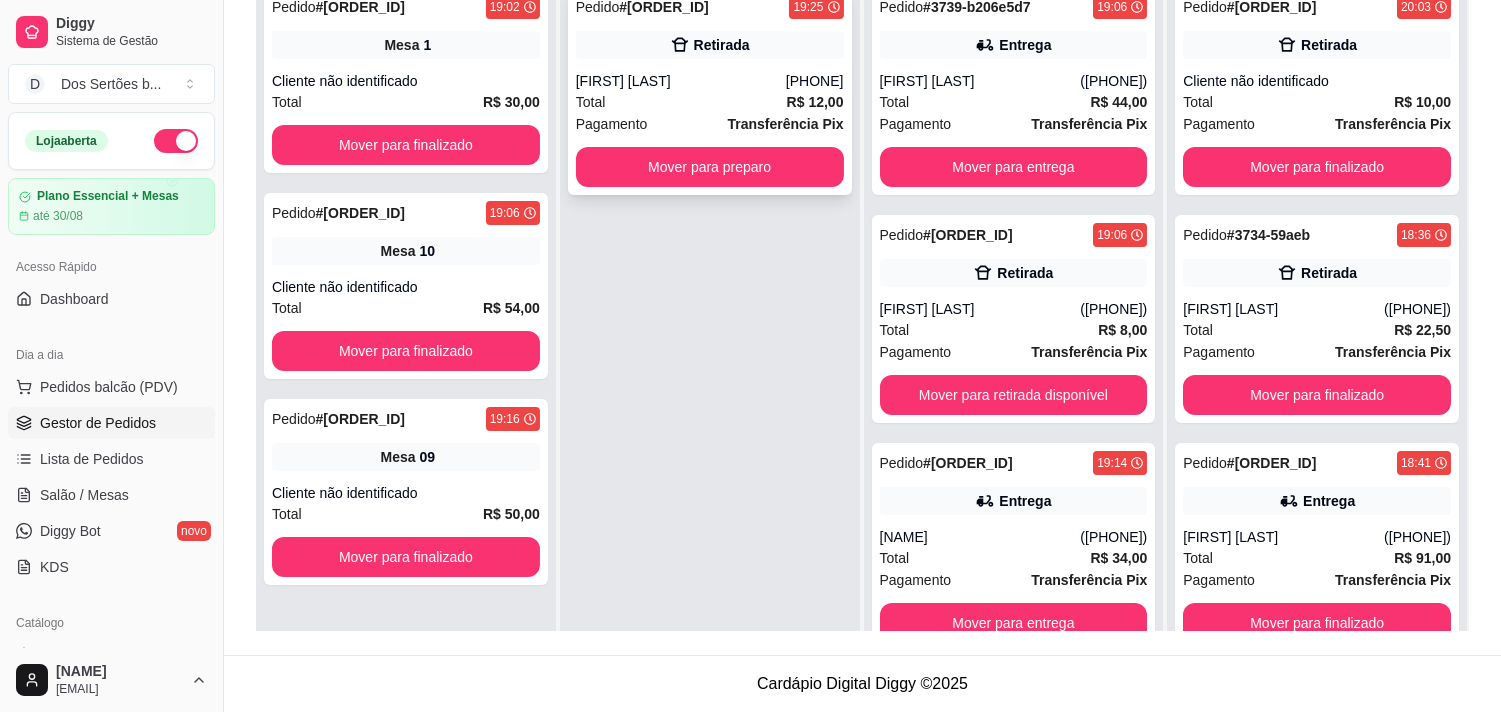 click on "Total R$ 12,00" at bounding box center [710, 102] 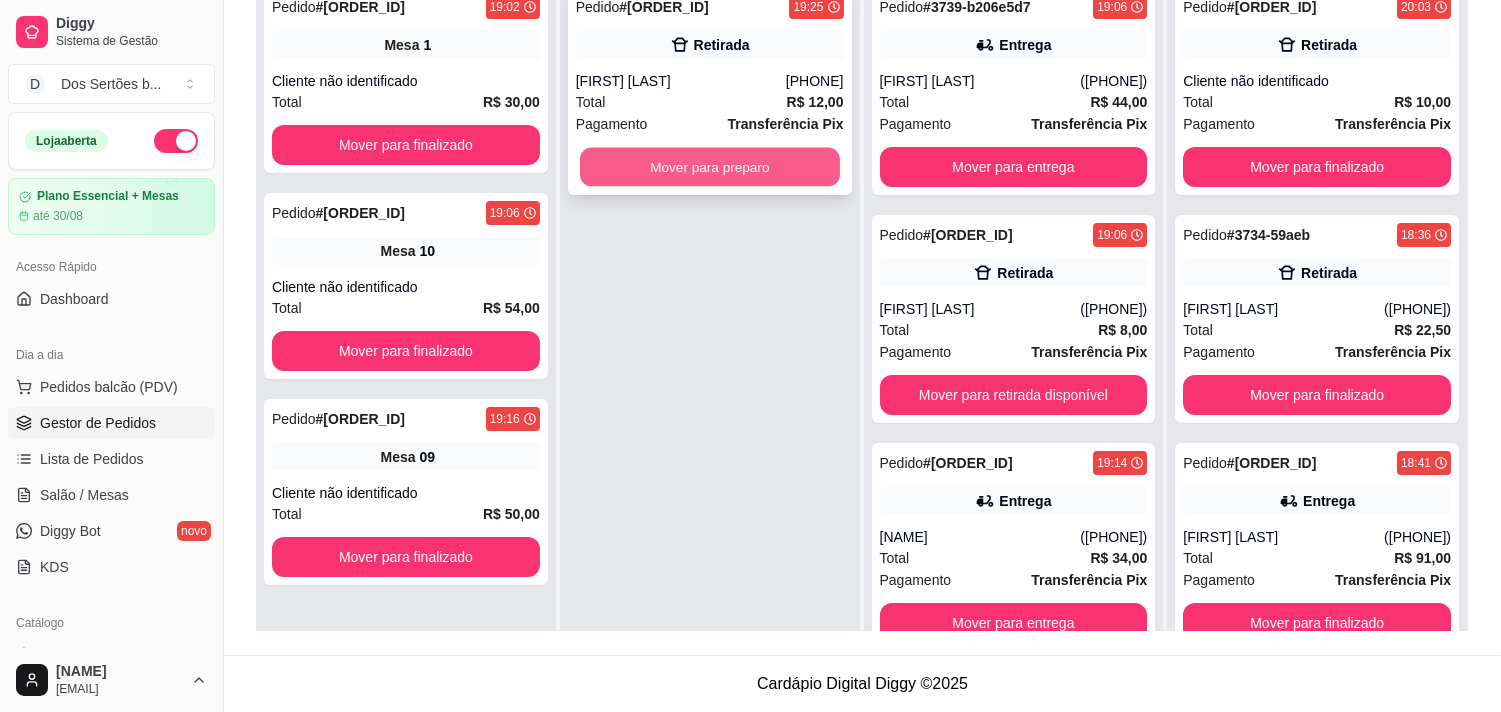 click on "Mover para preparo" at bounding box center (710, 167) 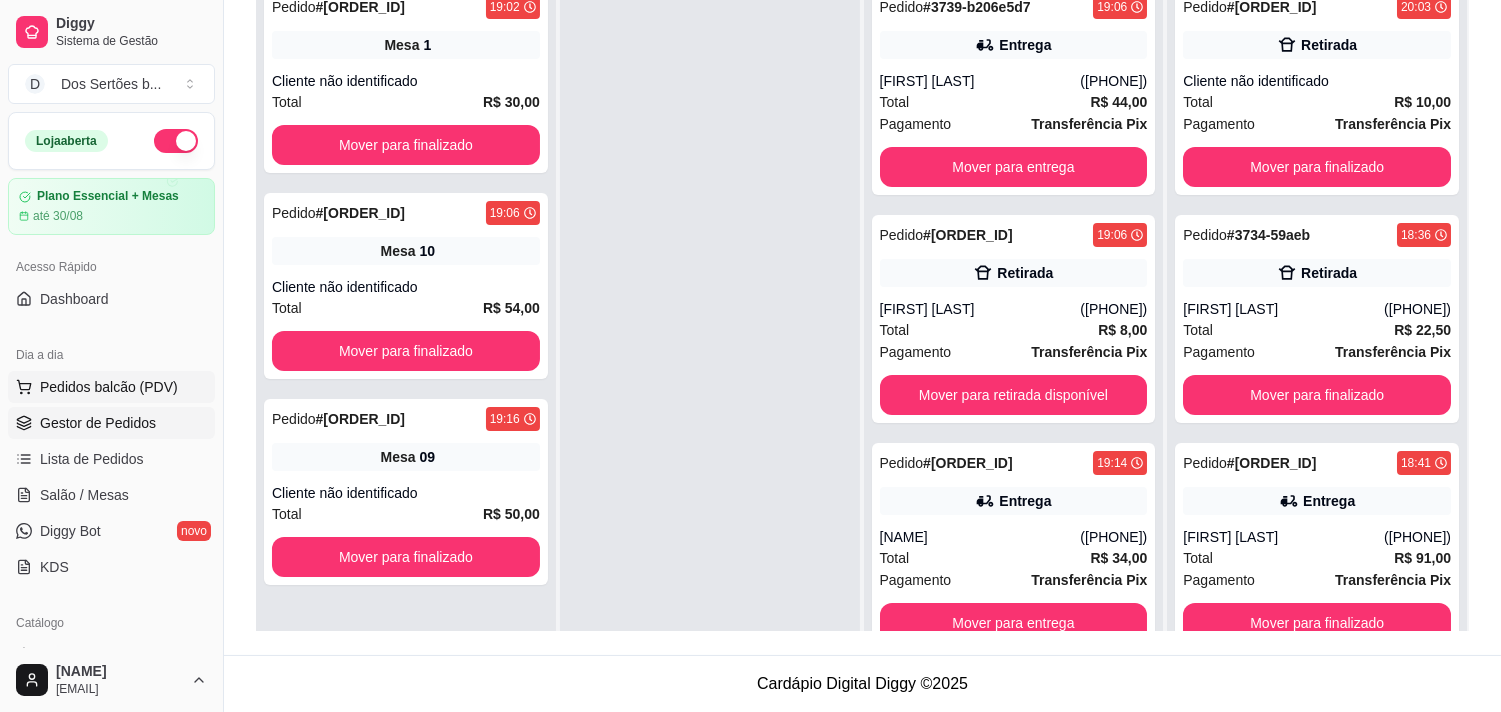 click on "Pedidos balcão (PDV)" at bounding box center [109, 387] 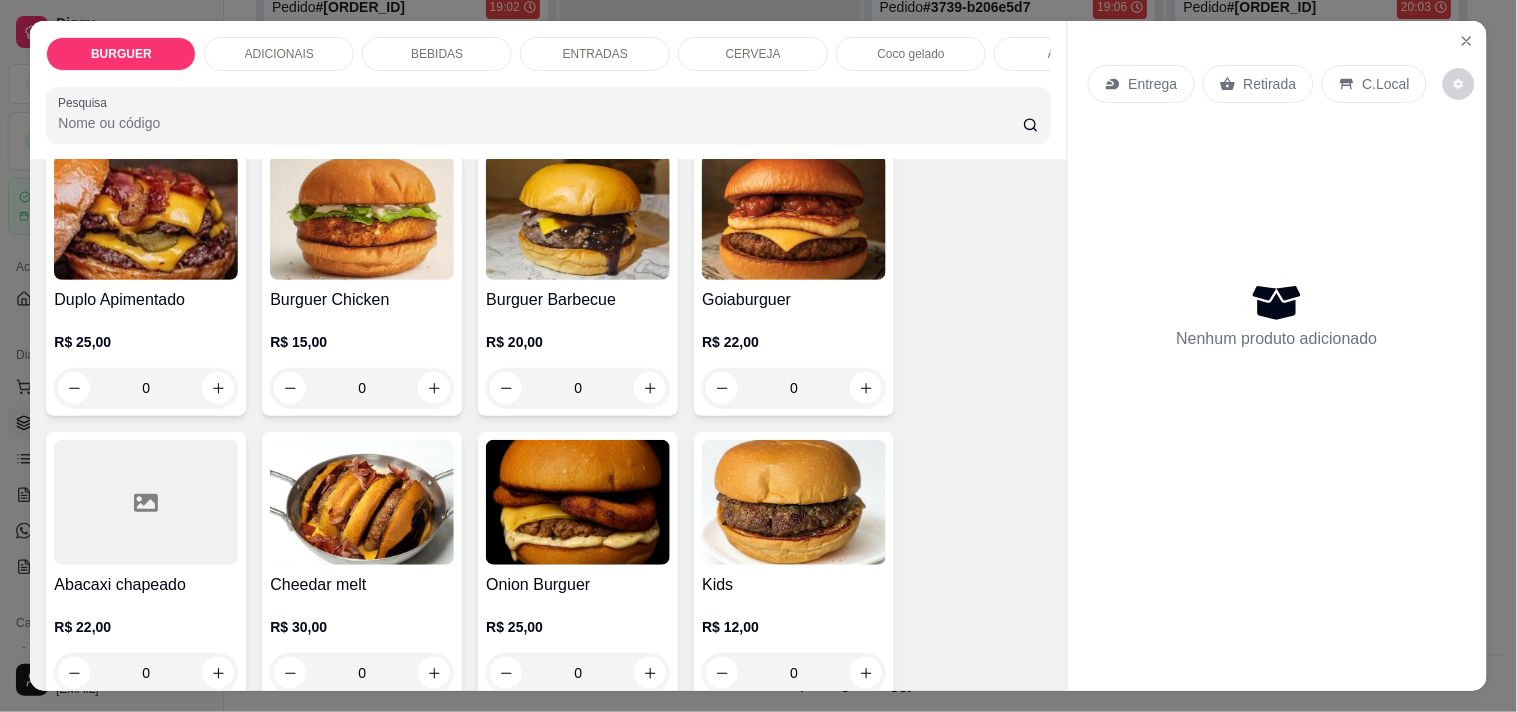 scroll, scrollTop: 428, scrollLeft: 0, axis: vertical 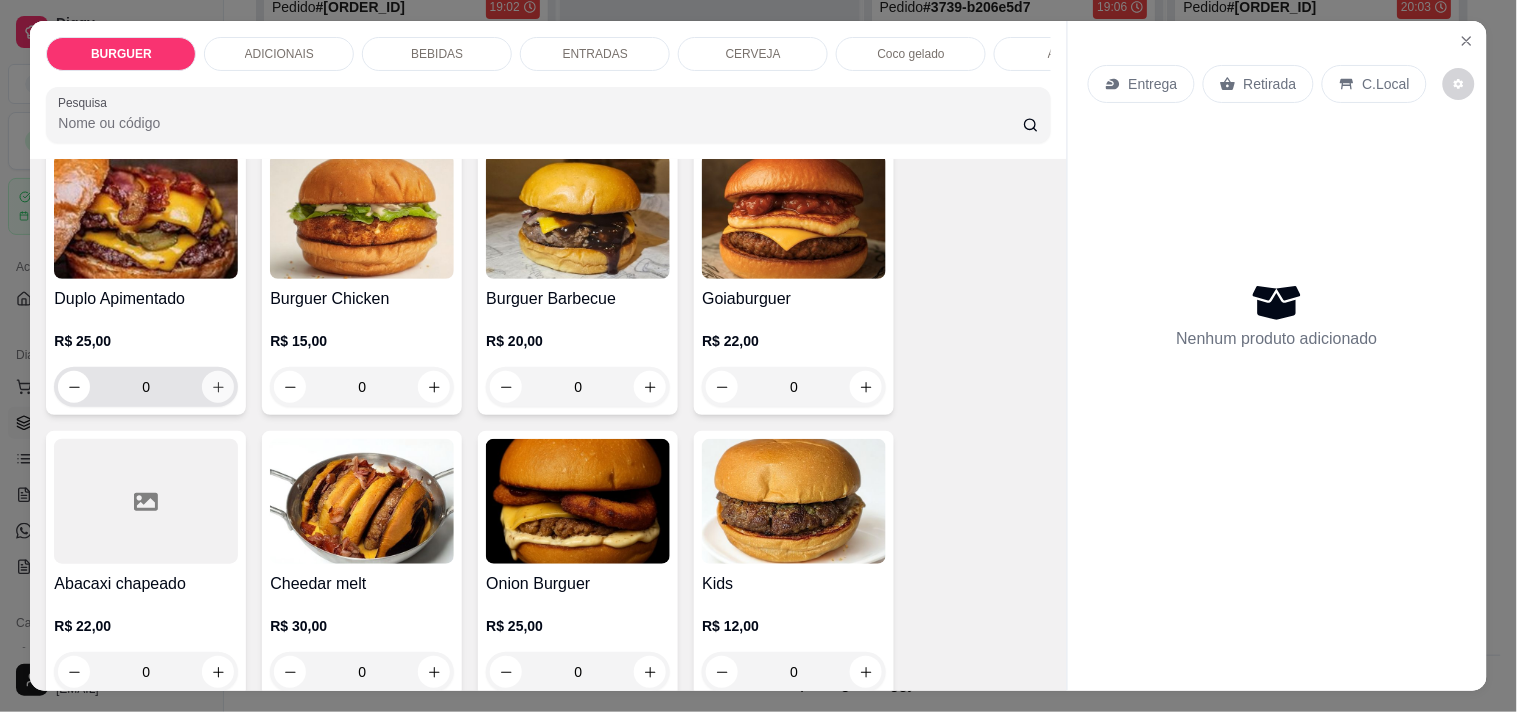 click at bounding box center [218, 387] 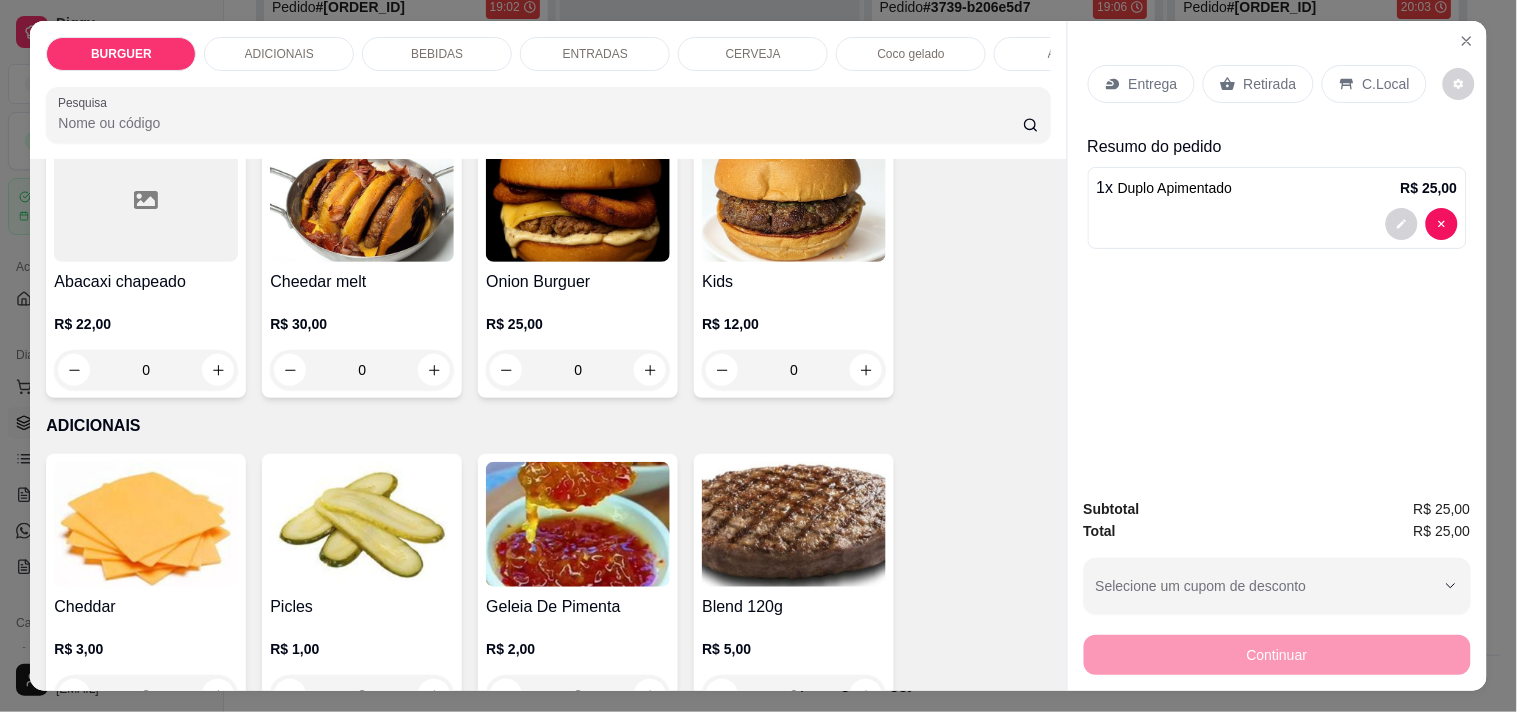scroll, scrollTop: 1001, scrollLeft: 0, axis: vertical 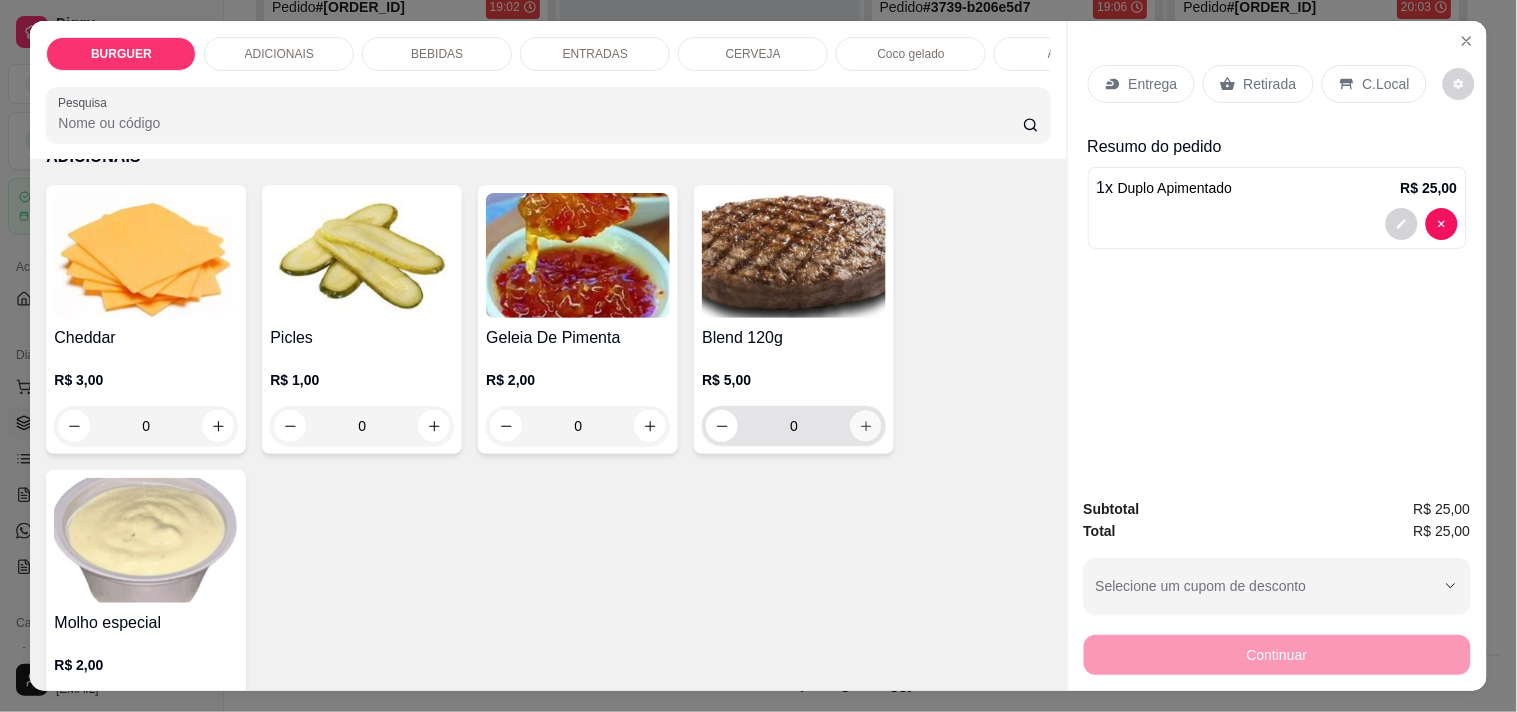 click 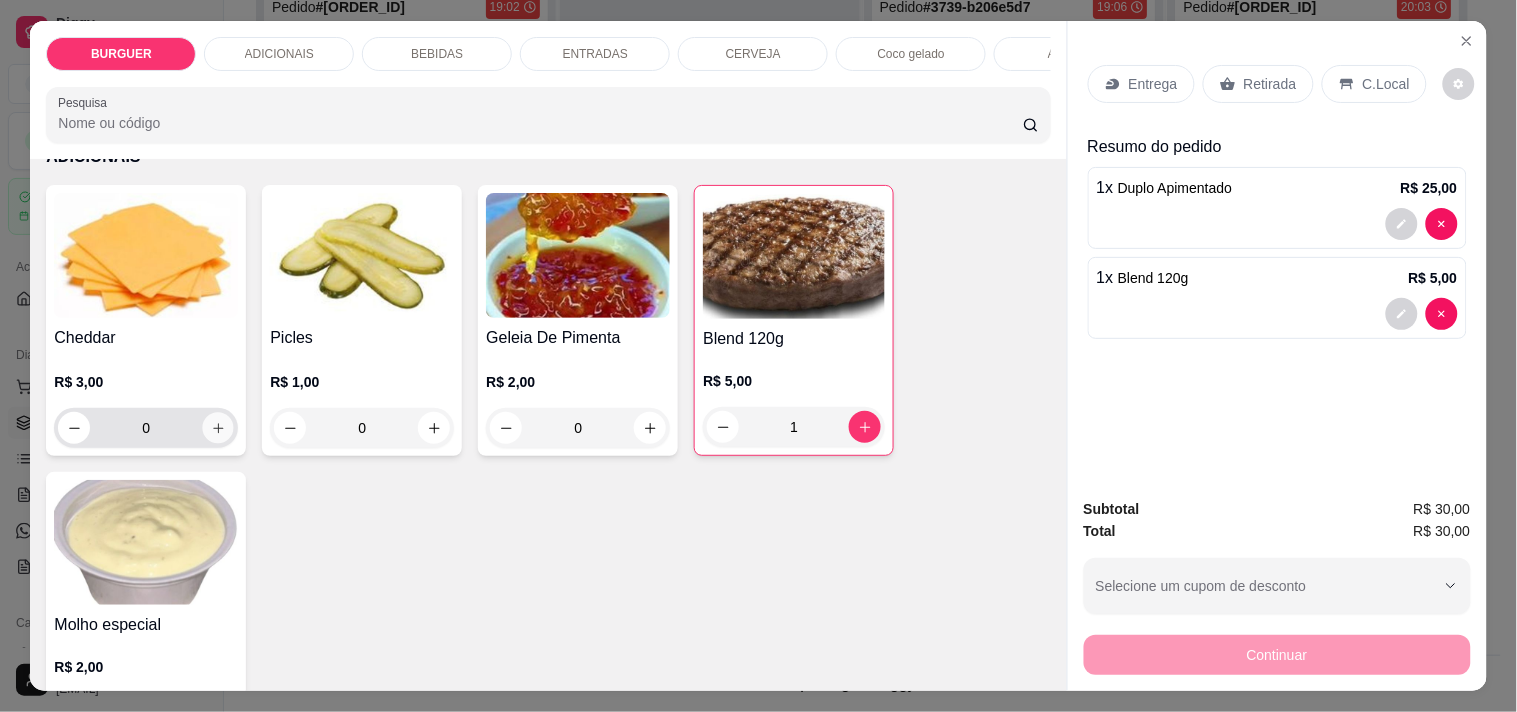 click 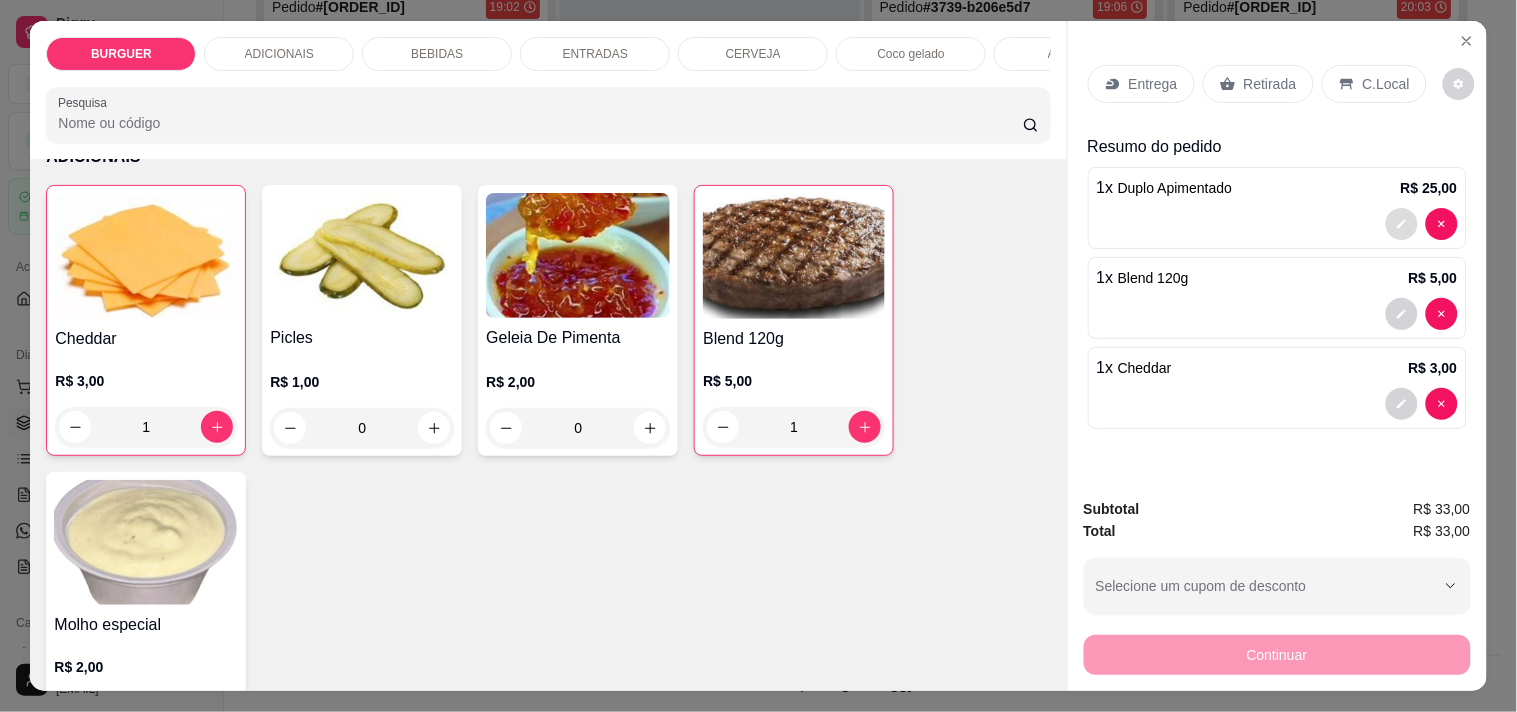click at bounding box center [1402, 224] 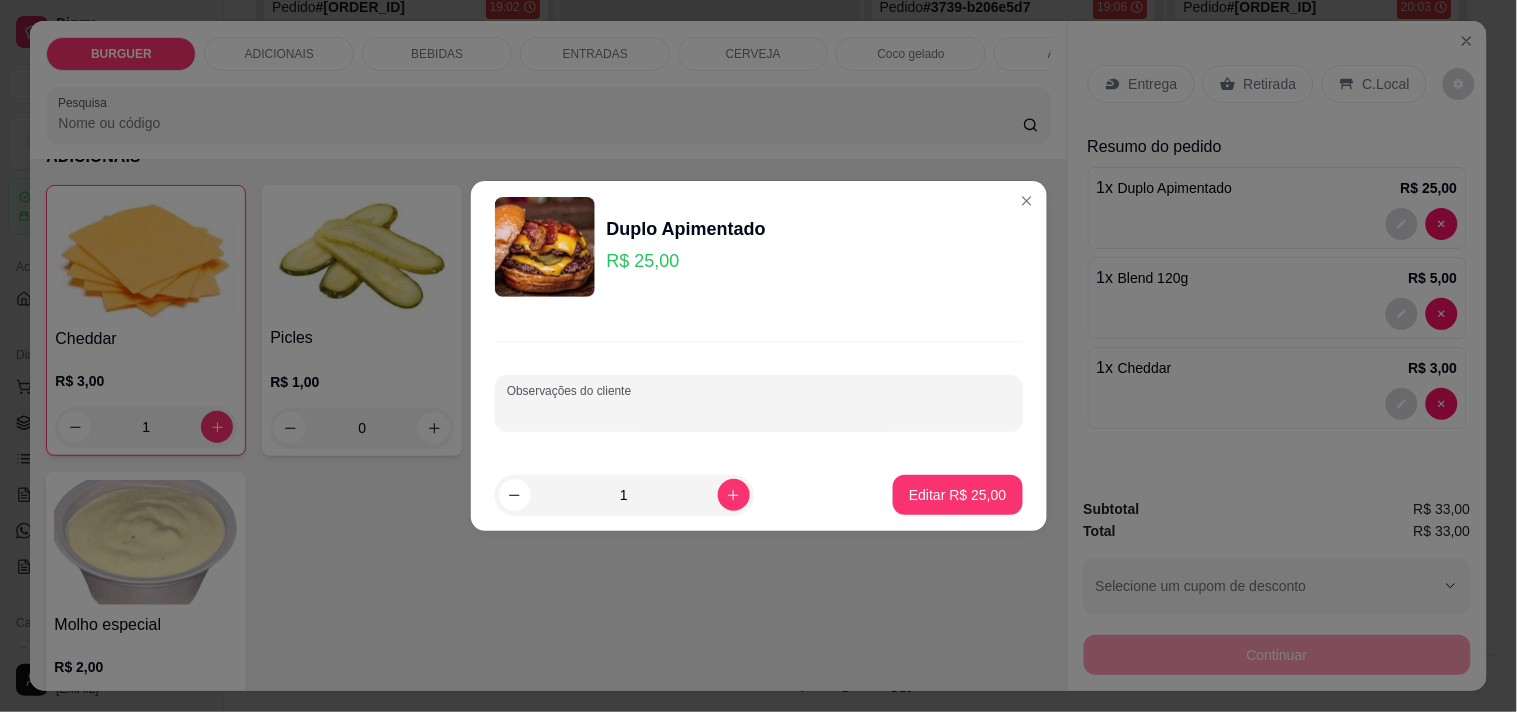 click on "Observações do cliente" at bounding box center (759, 411) 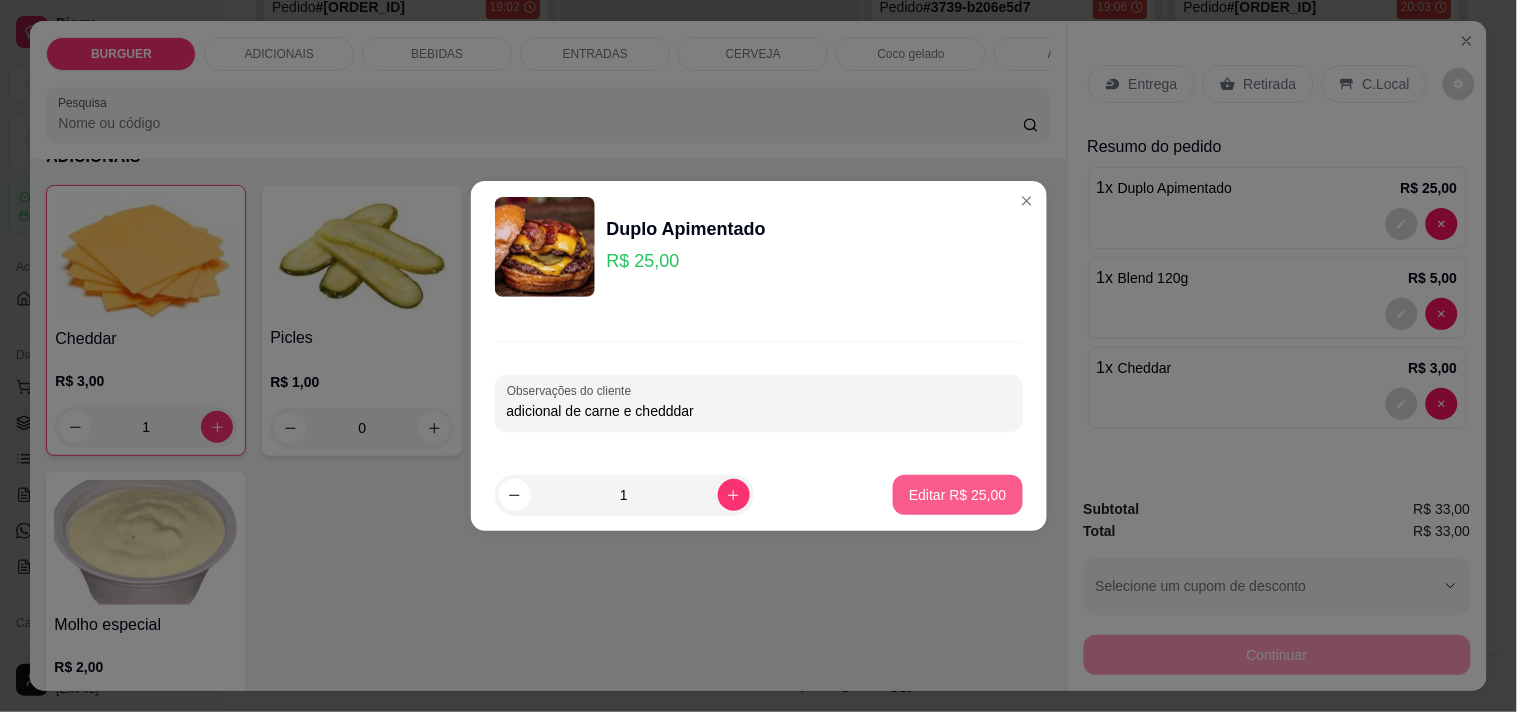 type on "adicional de carne e chedddar" 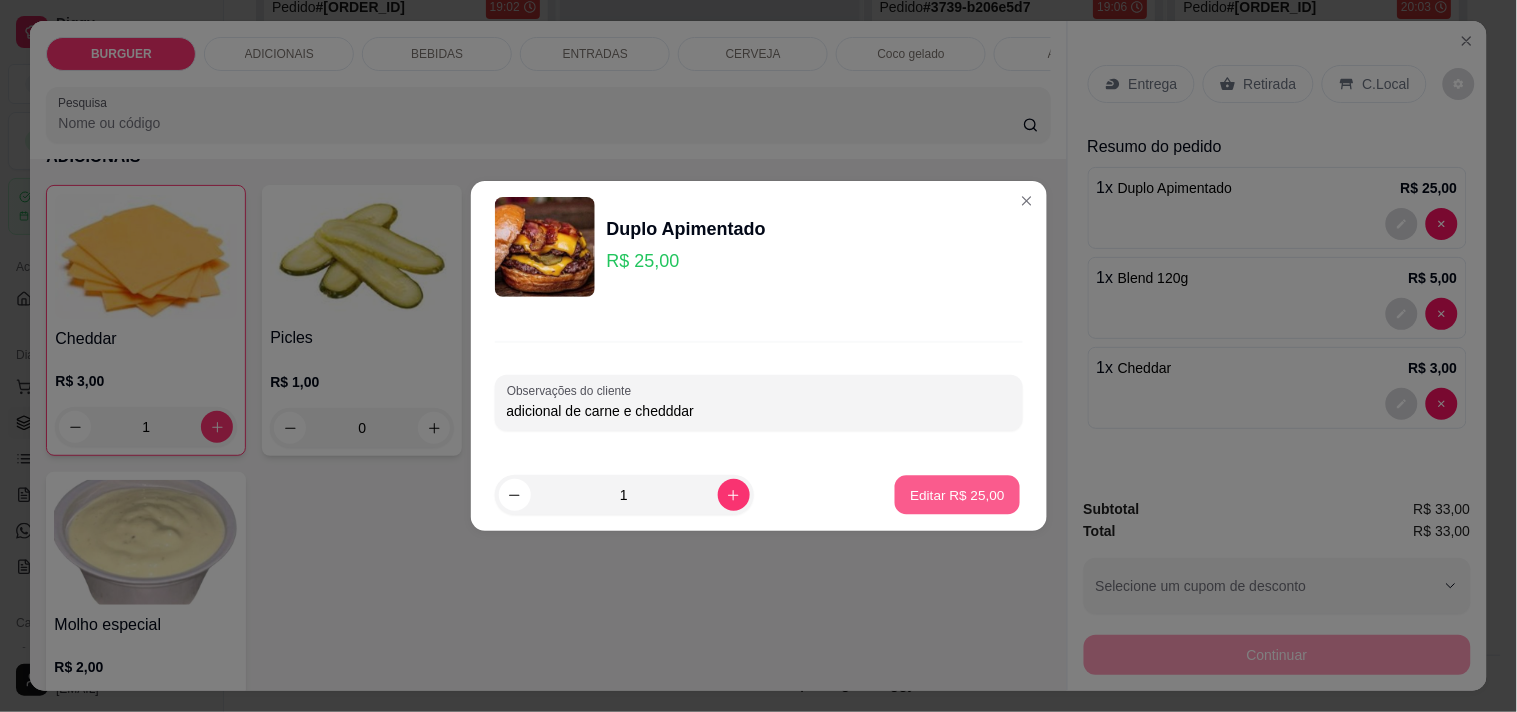 click on "Editar   R$ 25,00" at bounding box center [958, 494] 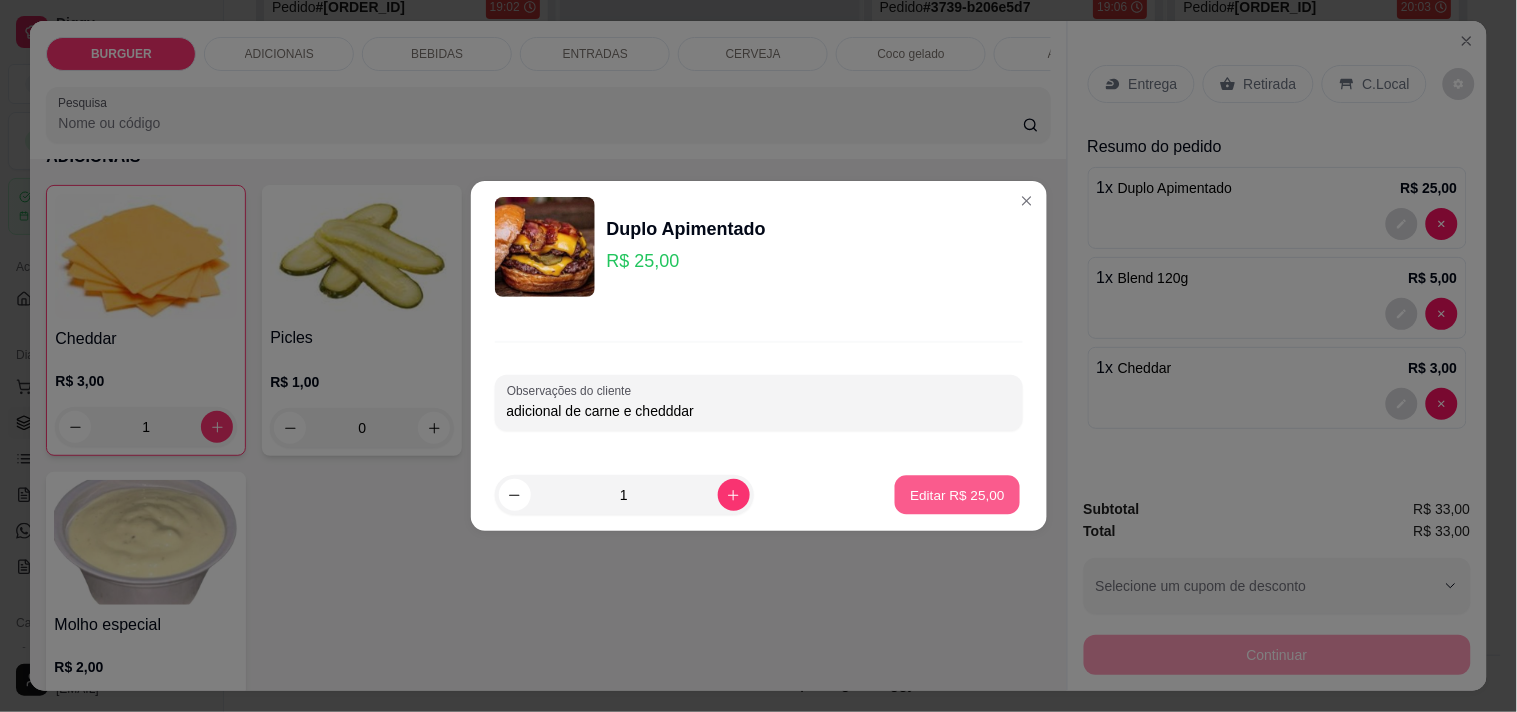 type on "0" 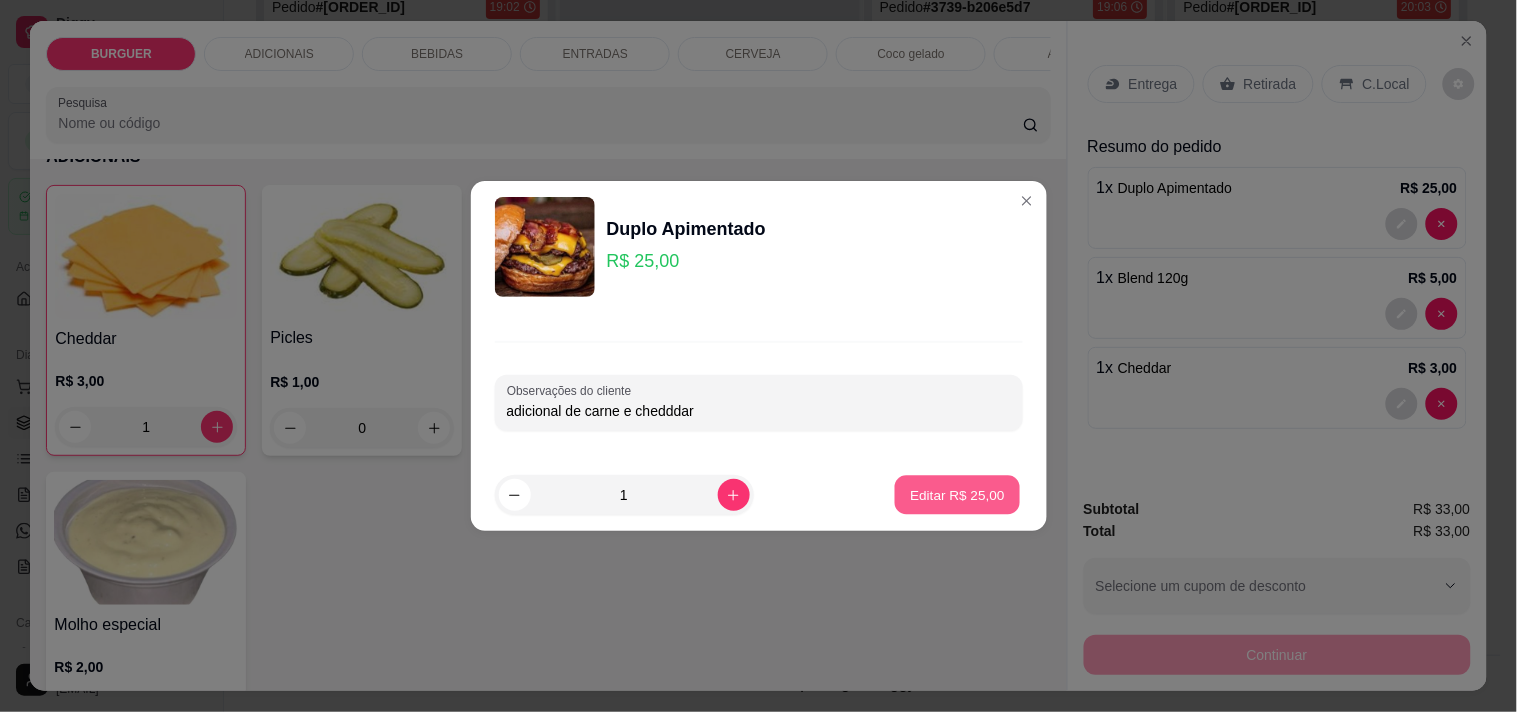 scroll, scrollTop: 998, scrollLeft: 0, axis: vertical 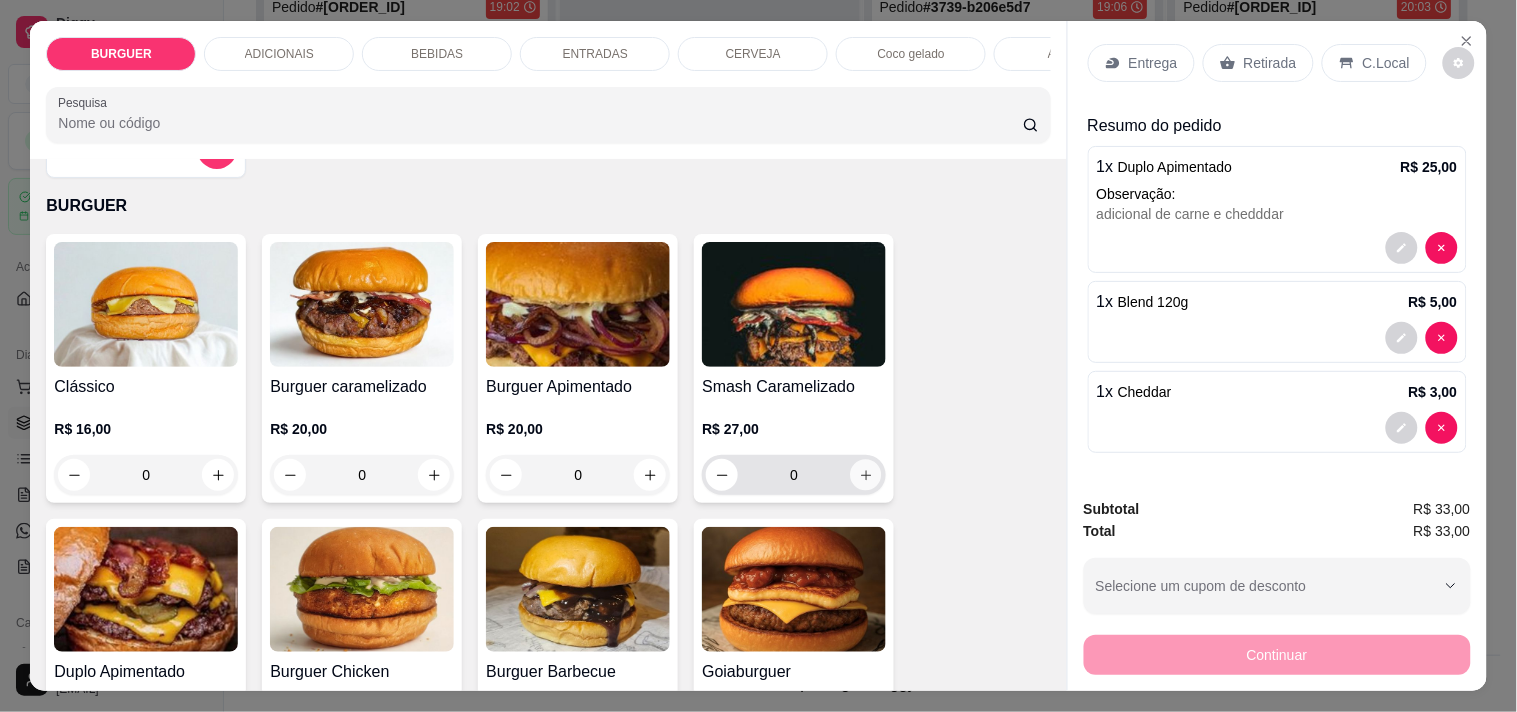 click 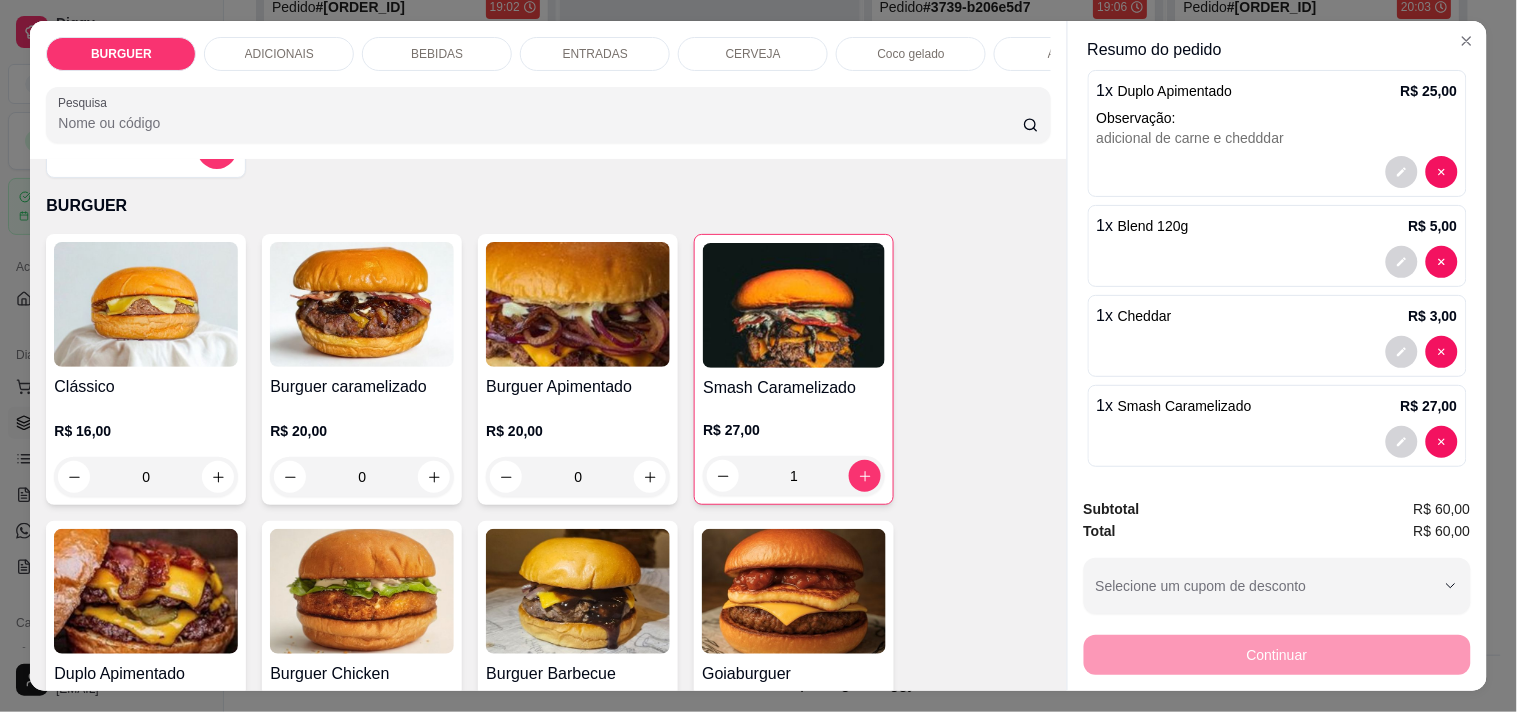 scroll, scrollTop: 111, scrollLeft: 0, axis: vertical 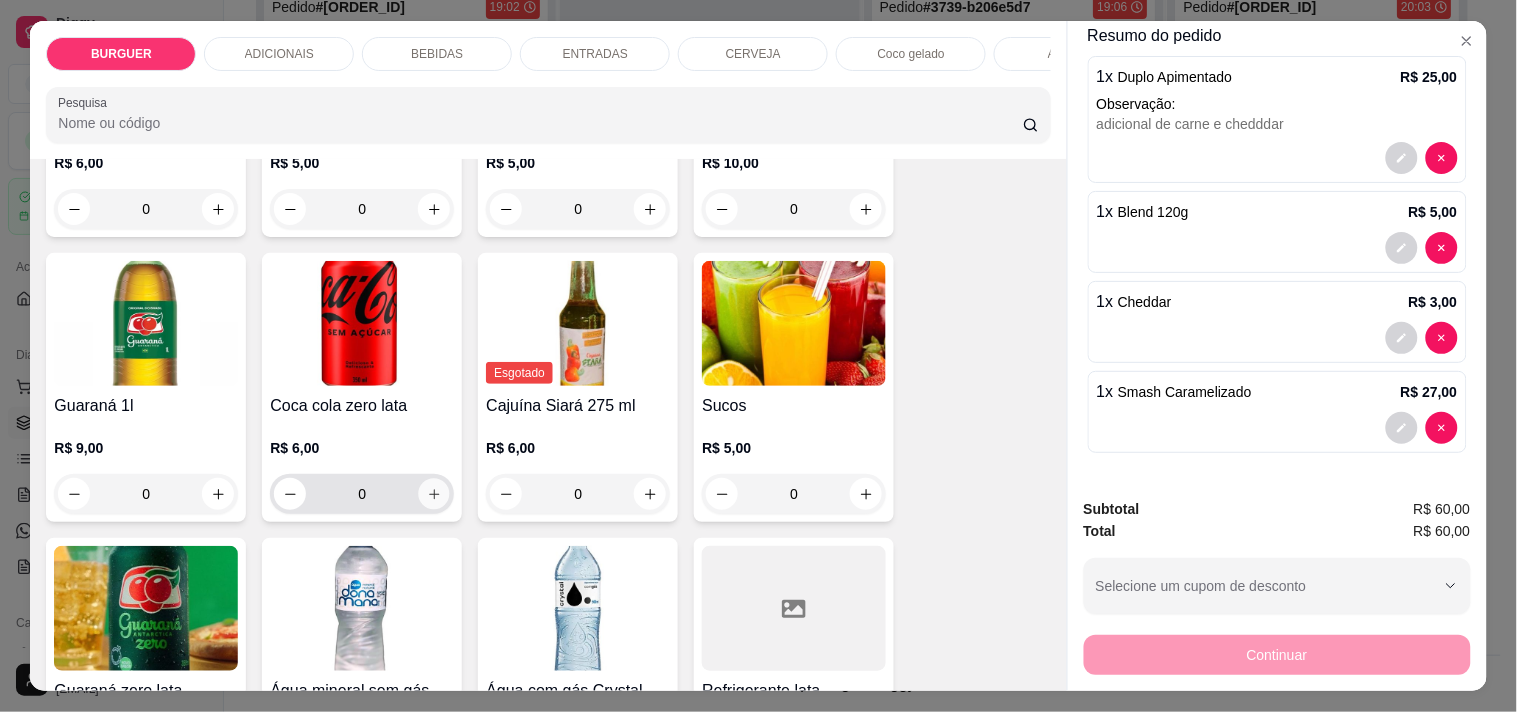 click 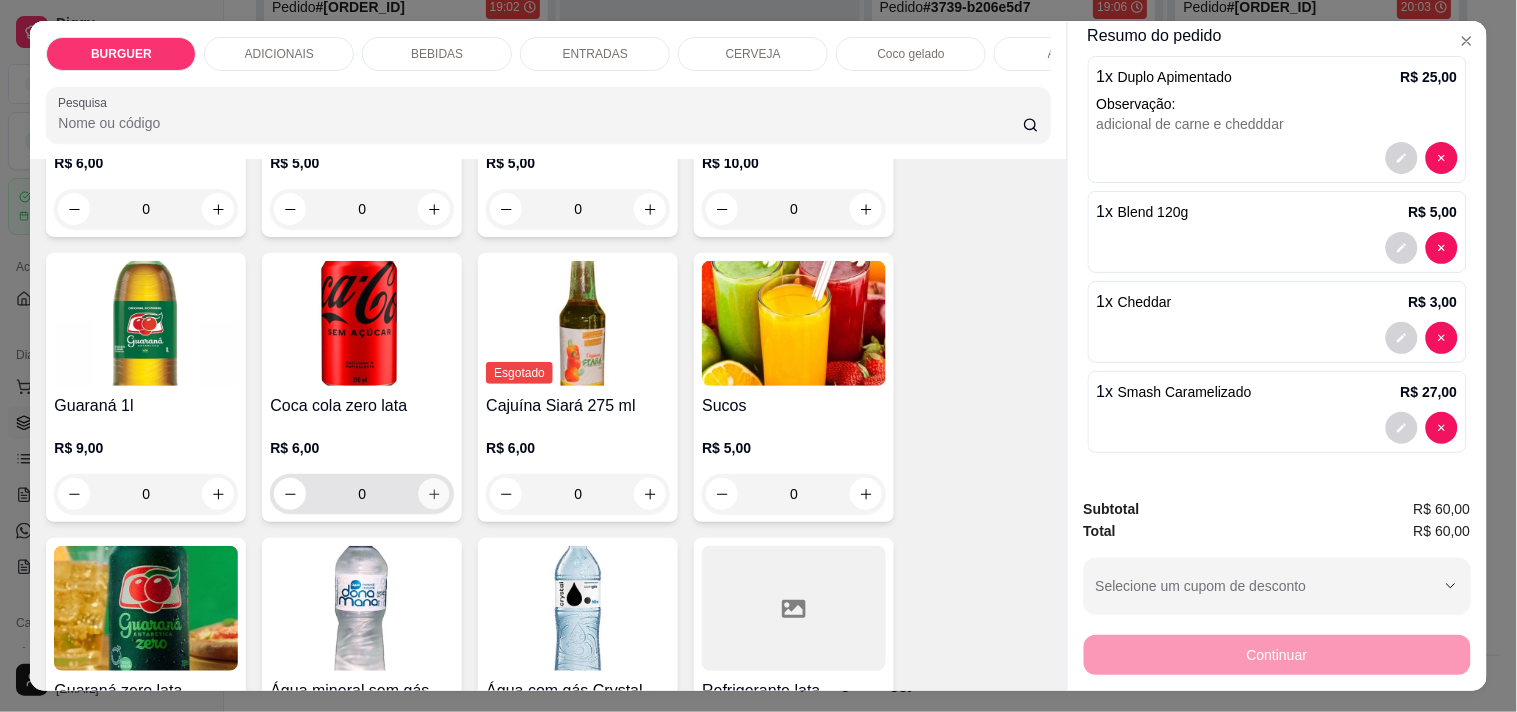 type on "1" 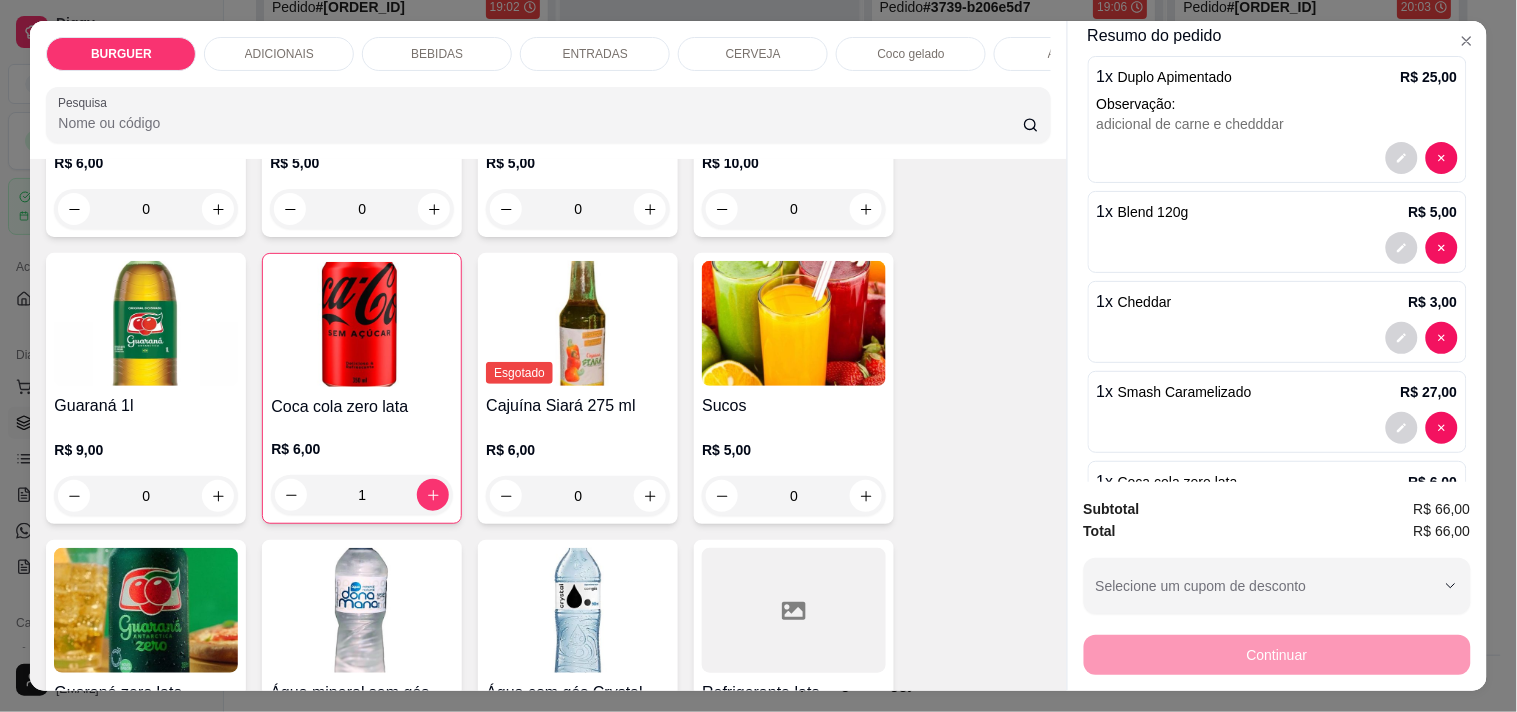 scroll, scrollTop: 0, scrollLeft: 0, axis: both 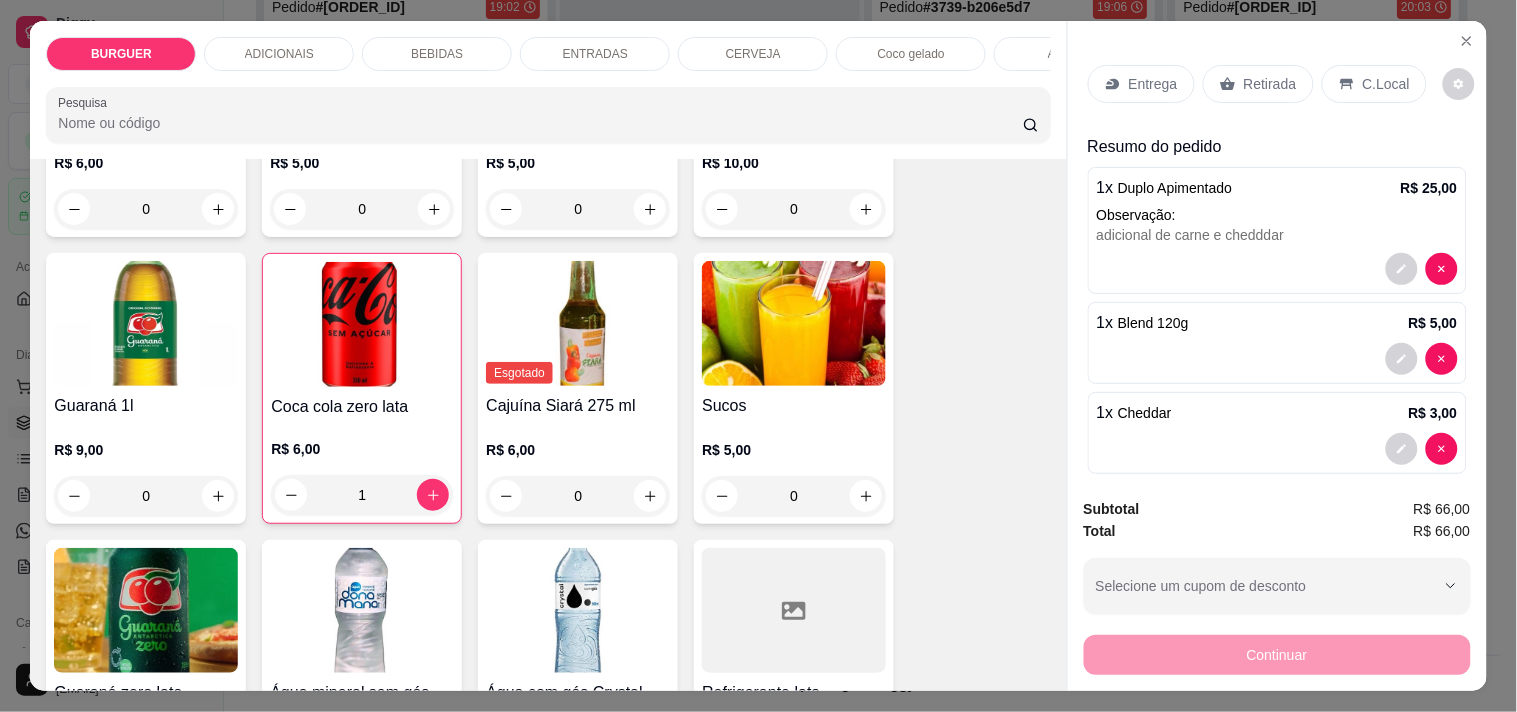 click on "Retirada" at bounding box center [1270, 84] 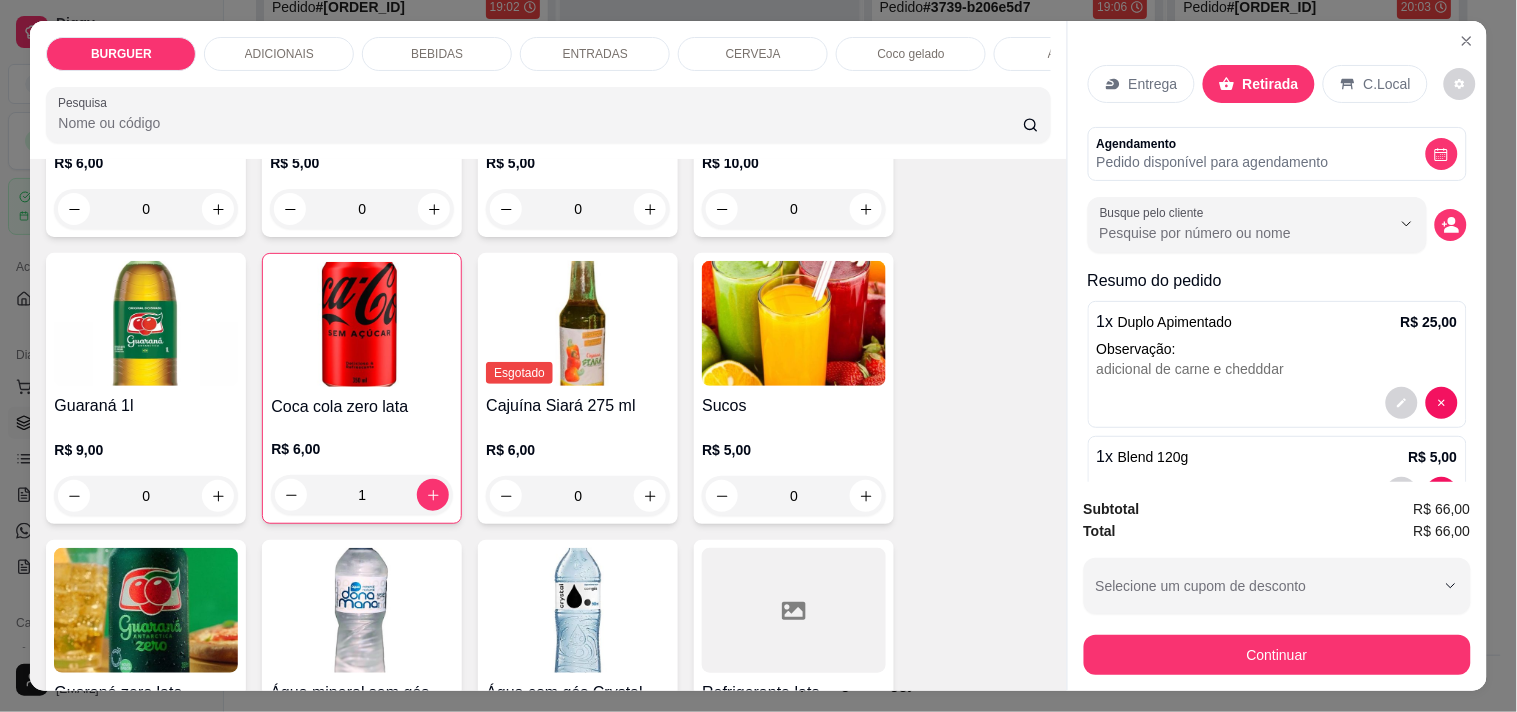 scroll, scrollTop: 335, scrollLeft: 0, axis: vertical 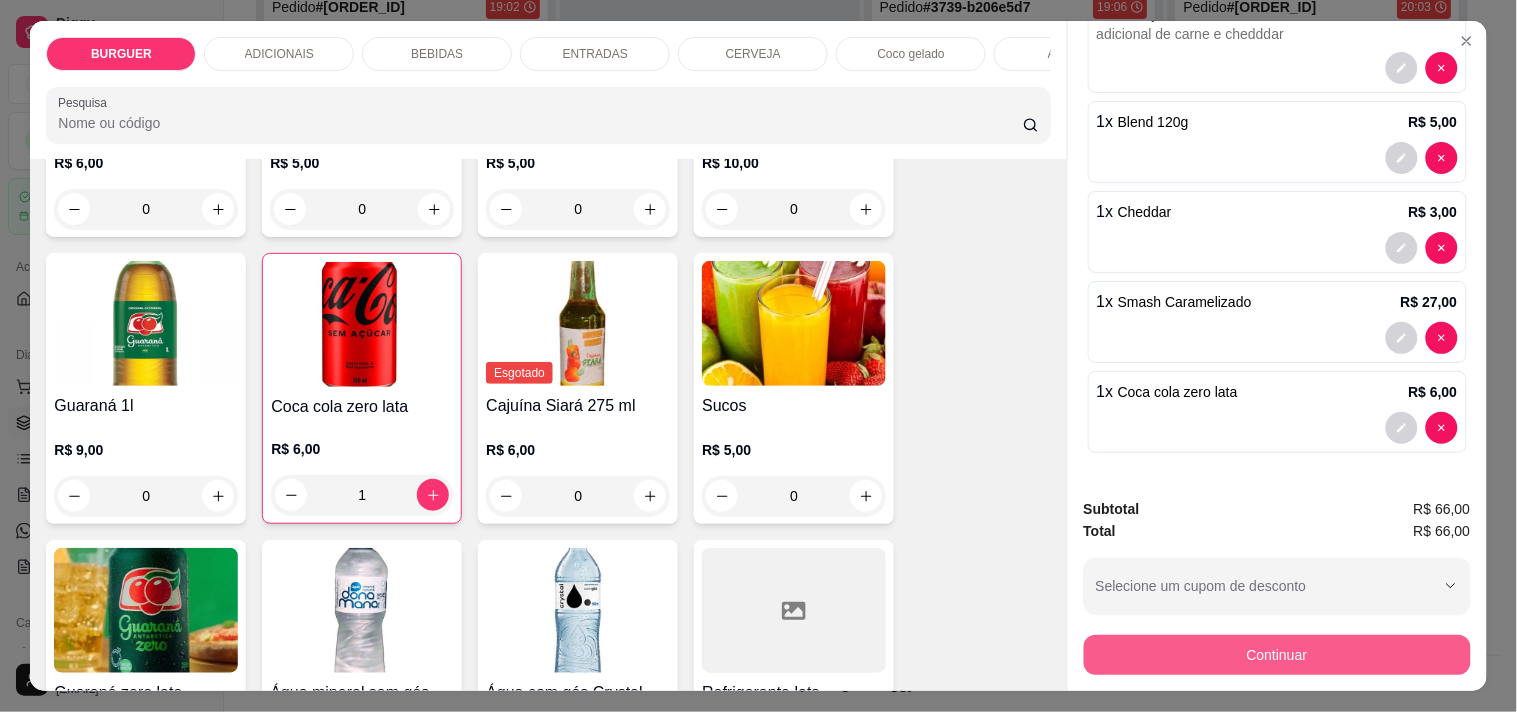 click on "Continuar" at bounding box center [1277, 655] 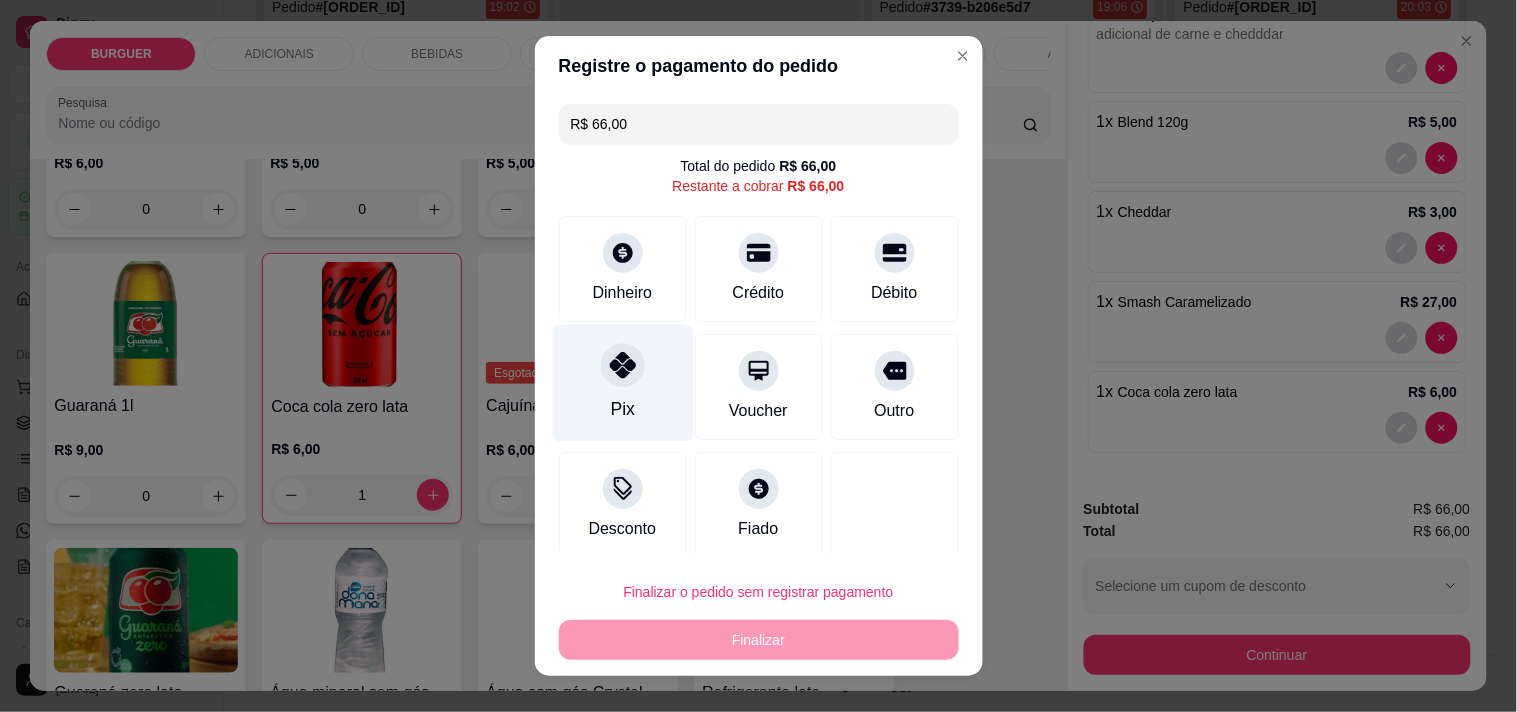 click at bounding box center [623, 365] 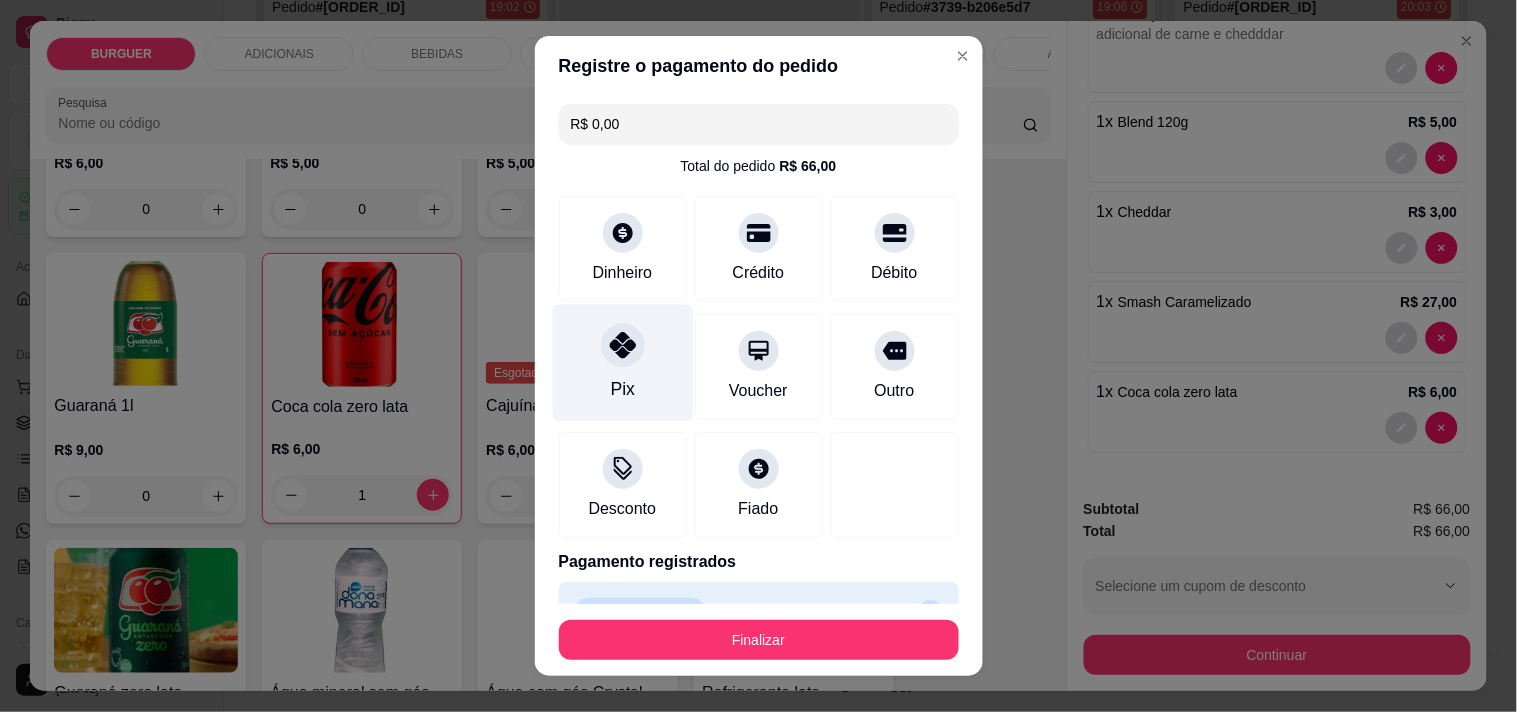 scroll, scrollTop: 45, scrollLeft: 0, axis: vertical 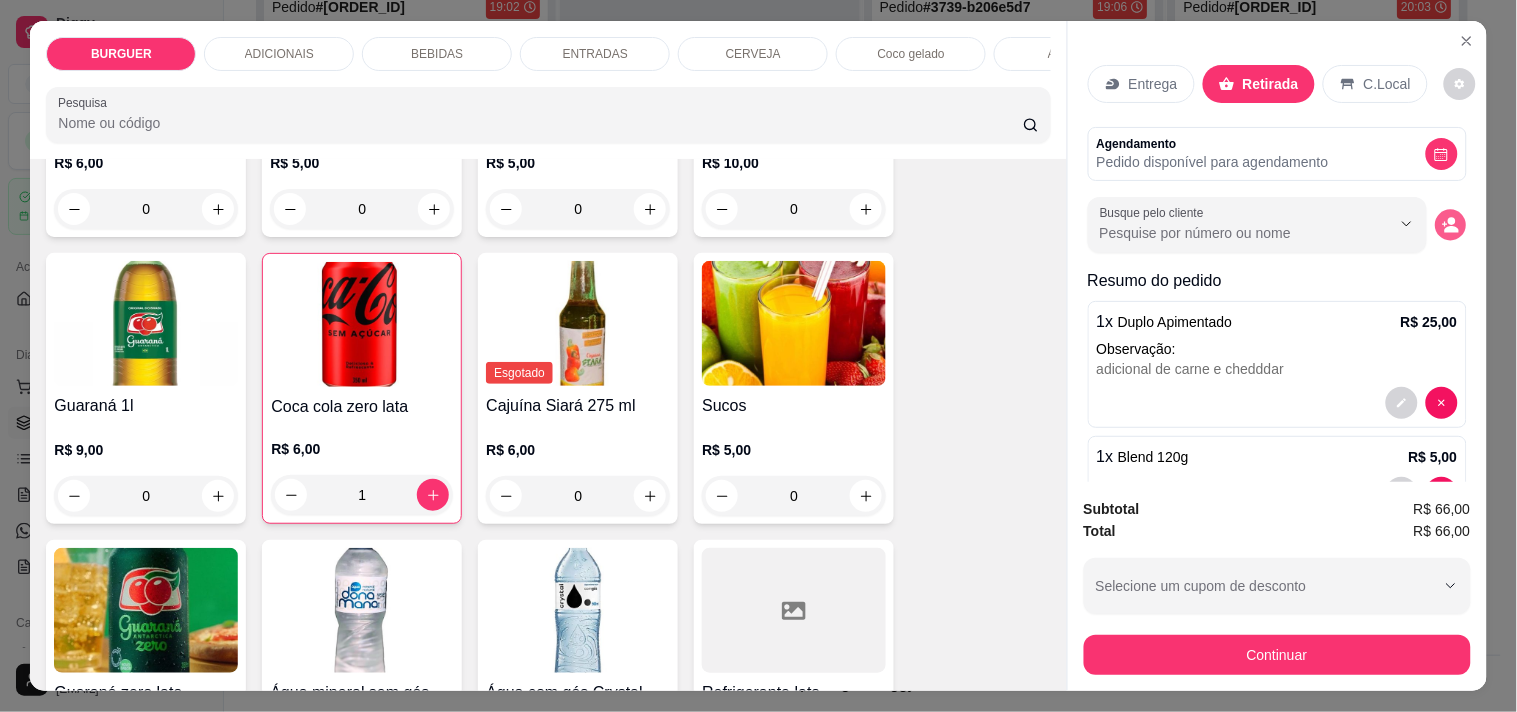 click 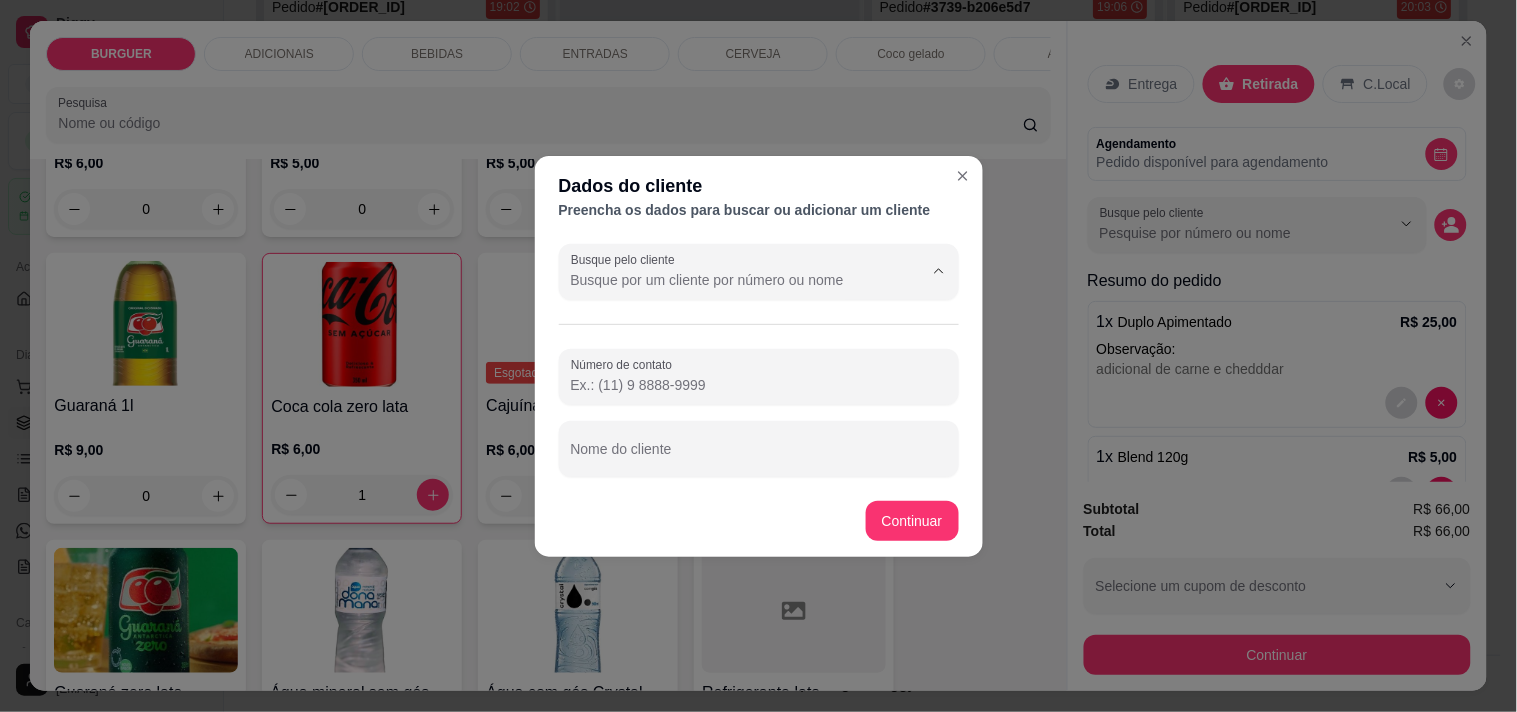 click on "Busque pelo cliente" at bounding box center (731, 280) 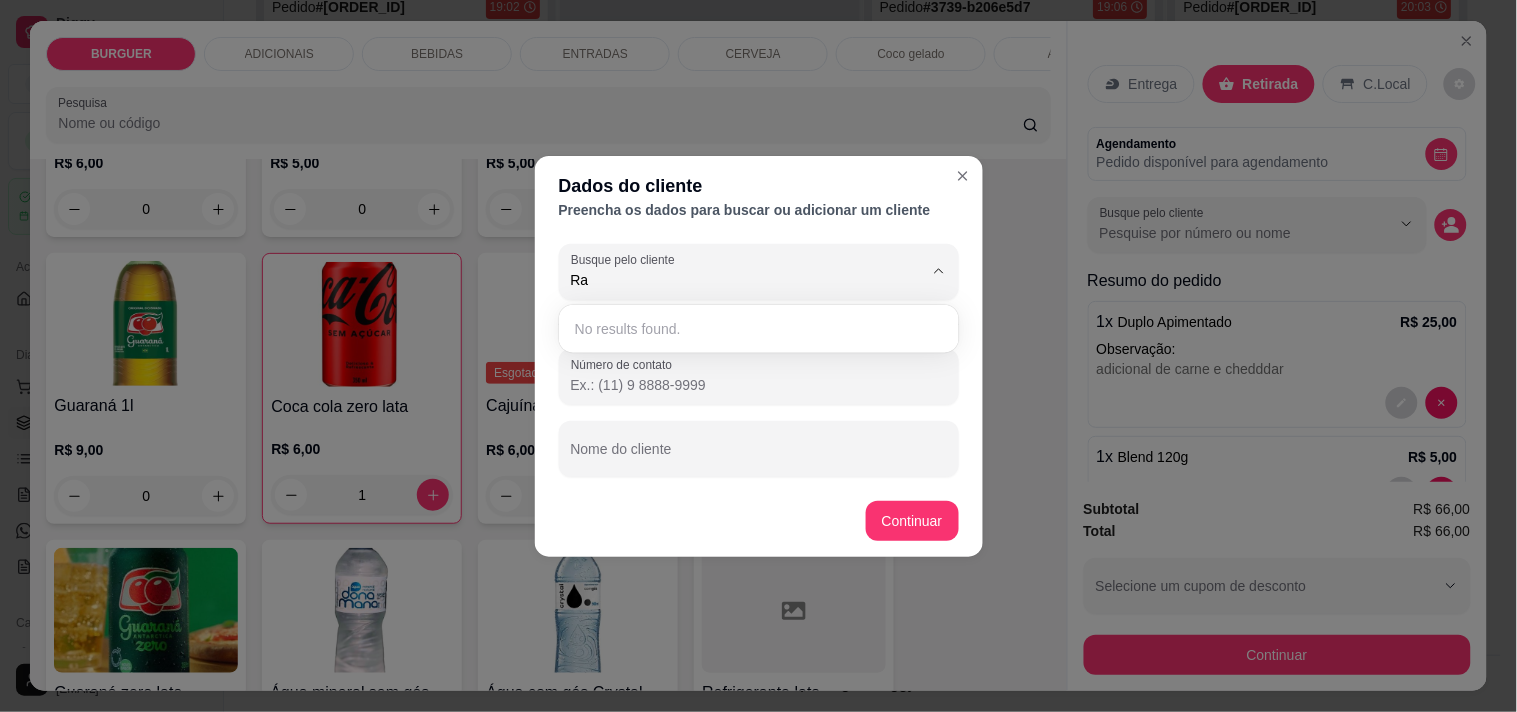 type on "R" 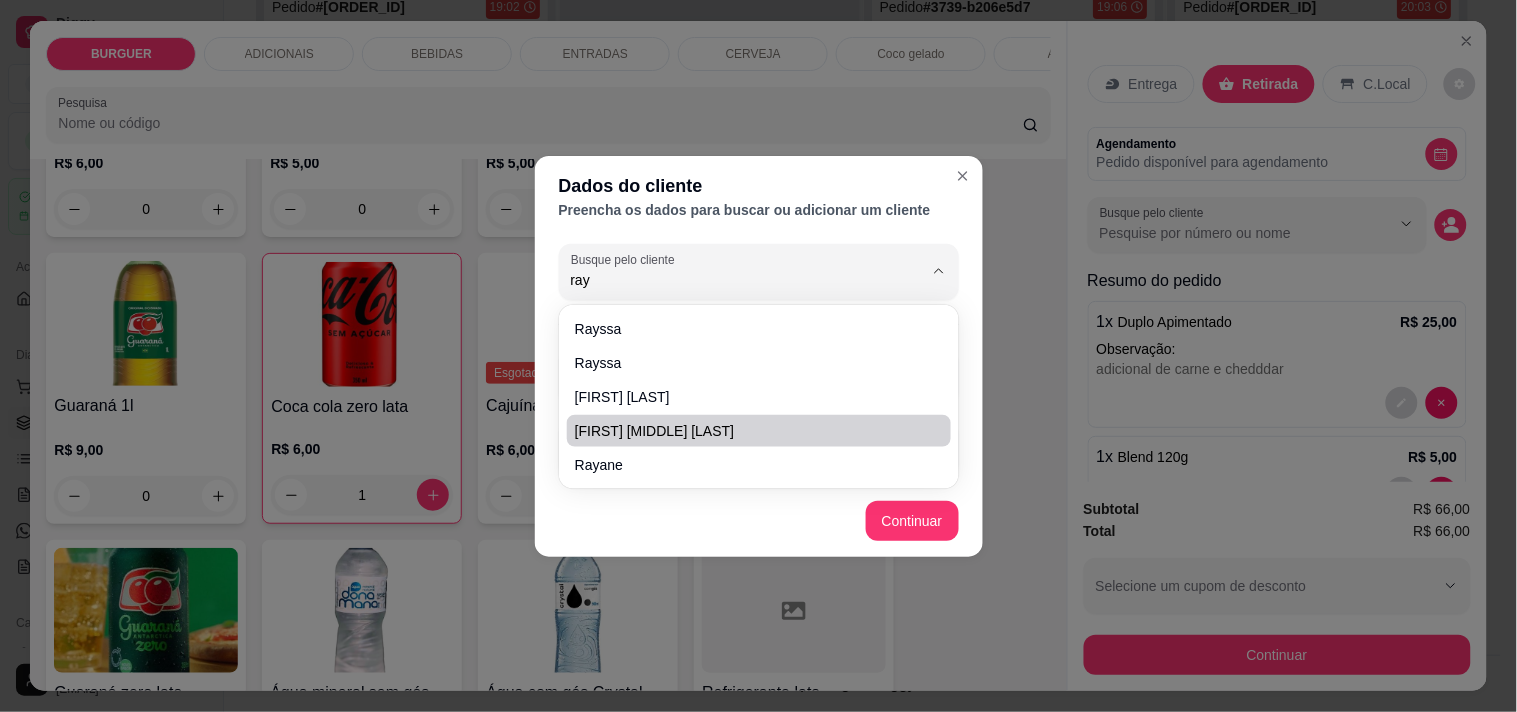 click on "[FIRST] [MIDDLE] [LAST]" at bounding box center [749, 431] 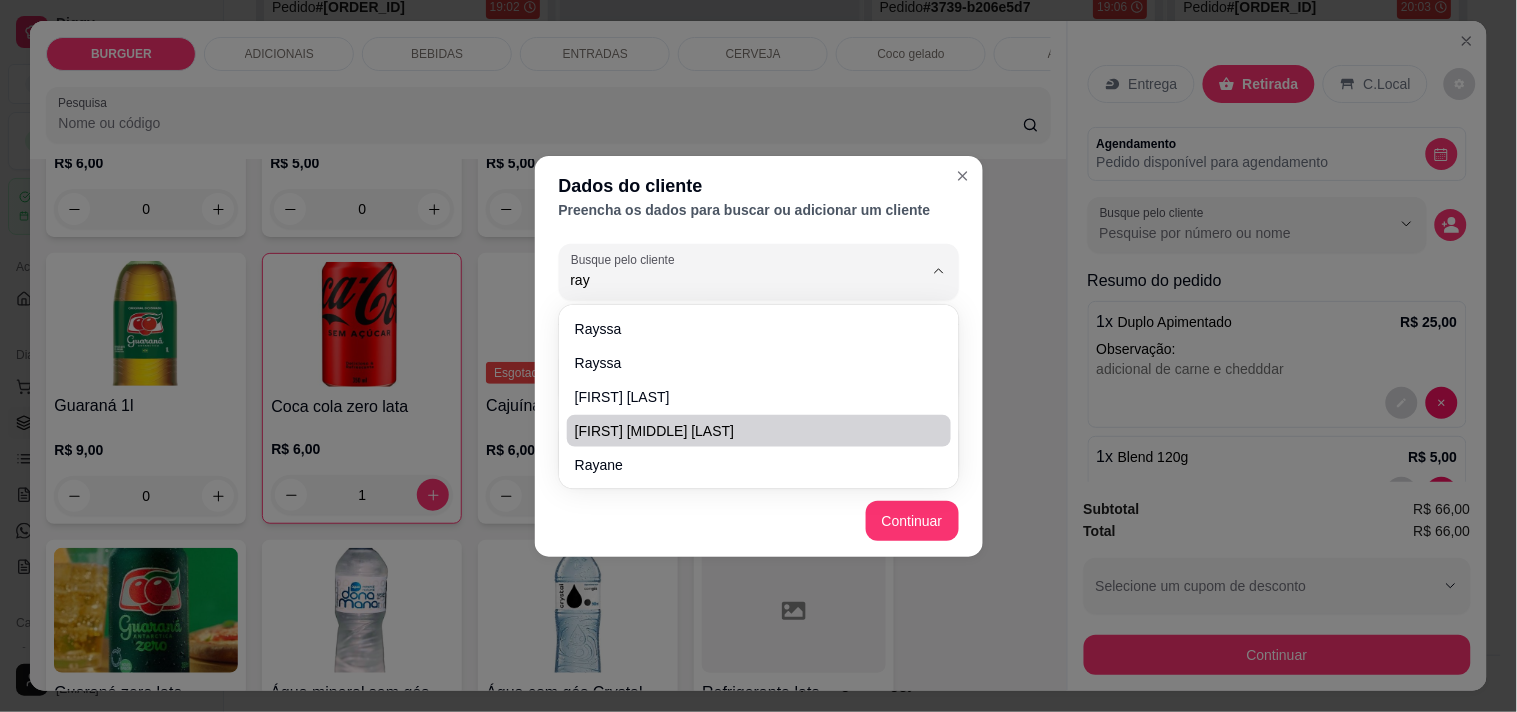 type on "[FIRST] [MIDDLE] [LAST]" 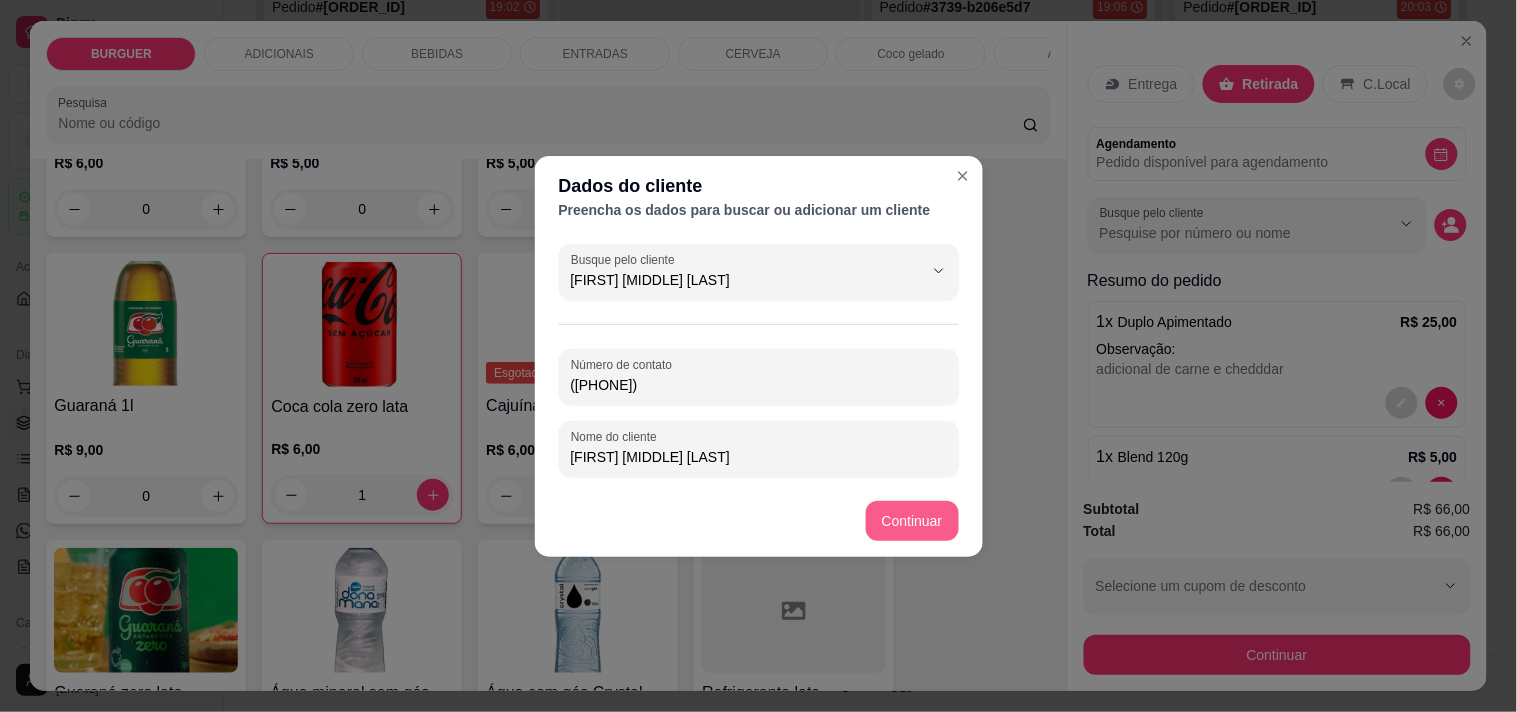 type on "[FIRST] [MIDDLE] [LAST]" 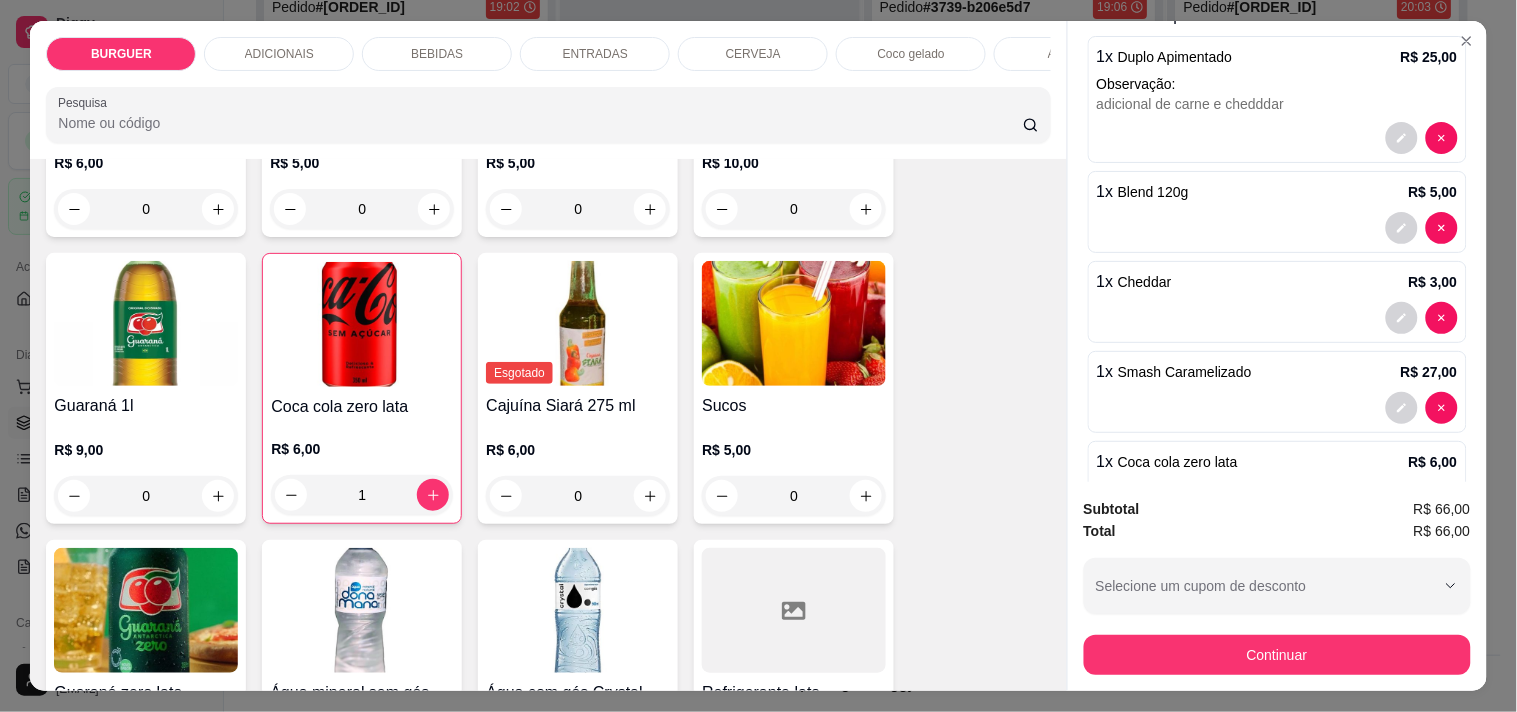 scroll, scrollTop: 385, scrollLeft: 0, axis: vertical 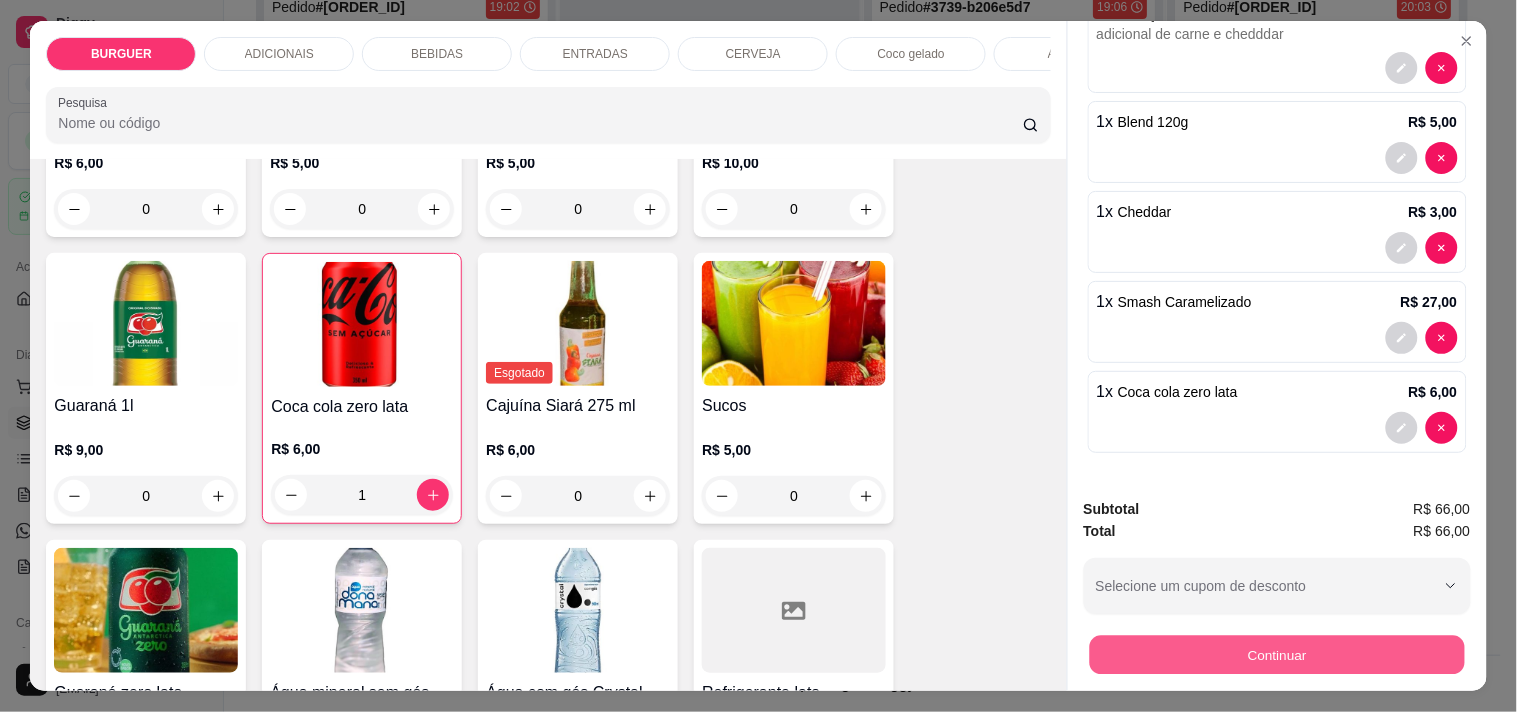 click on "Continuar" at bounding box center (1276, 654) 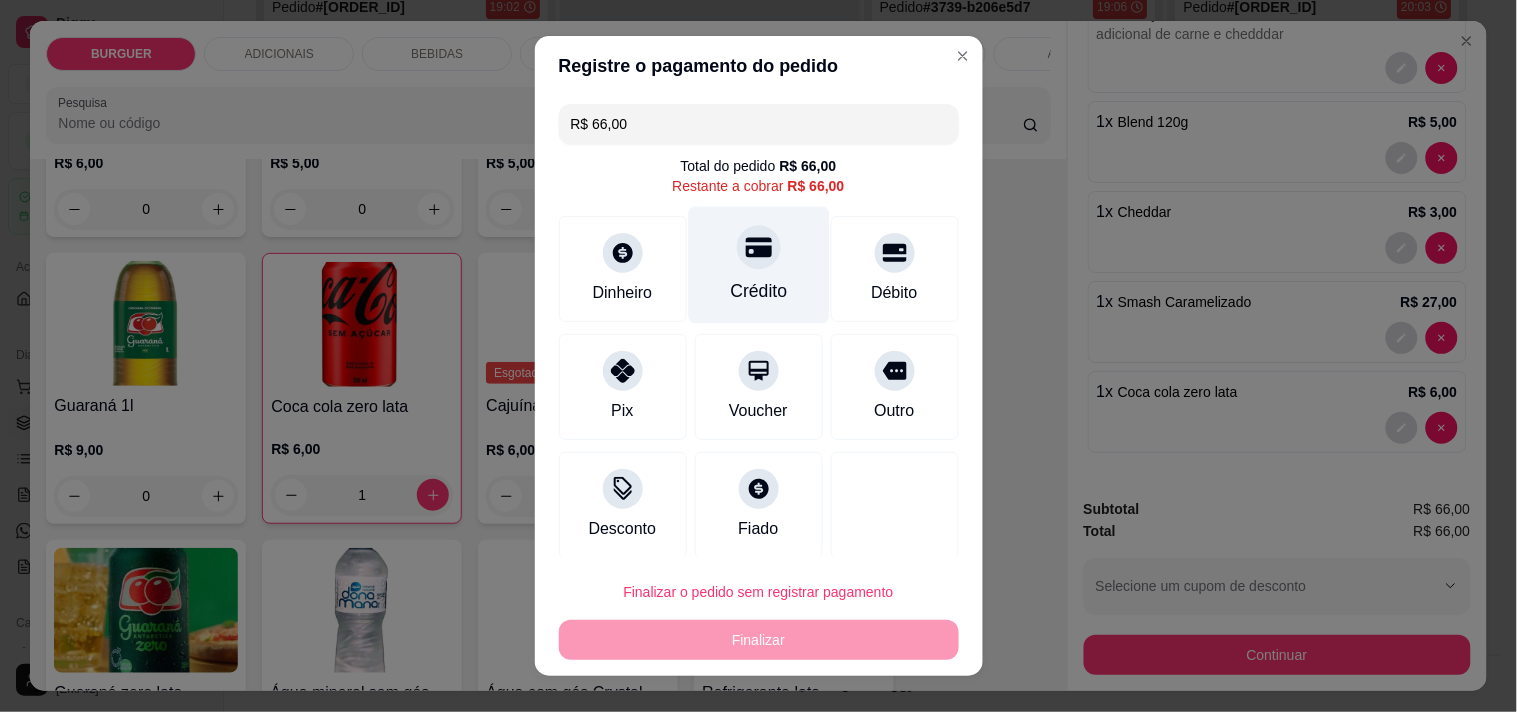 scroll, scrollTop: 8, scrollLeft: 0, axis: vertical 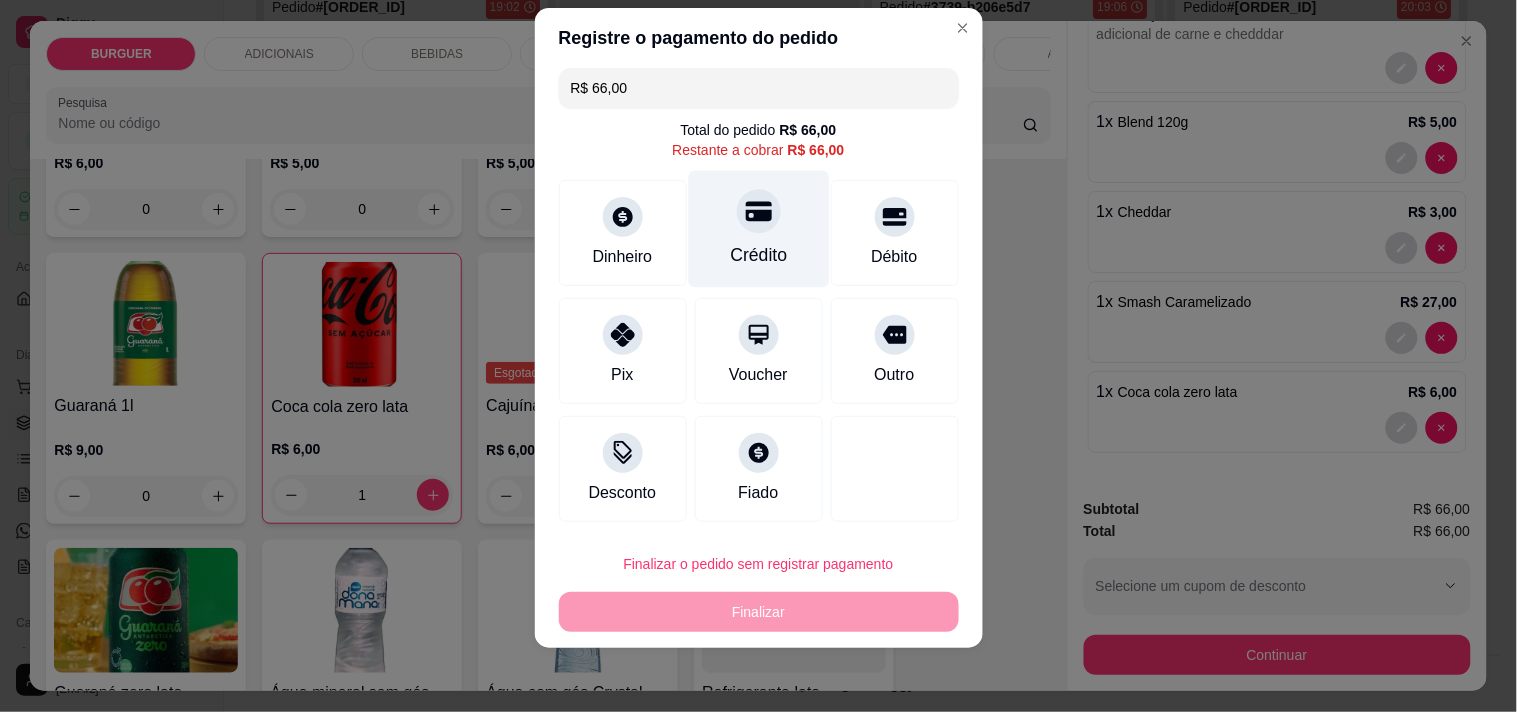 click on "Crédito" at bounding box center (758, 228) 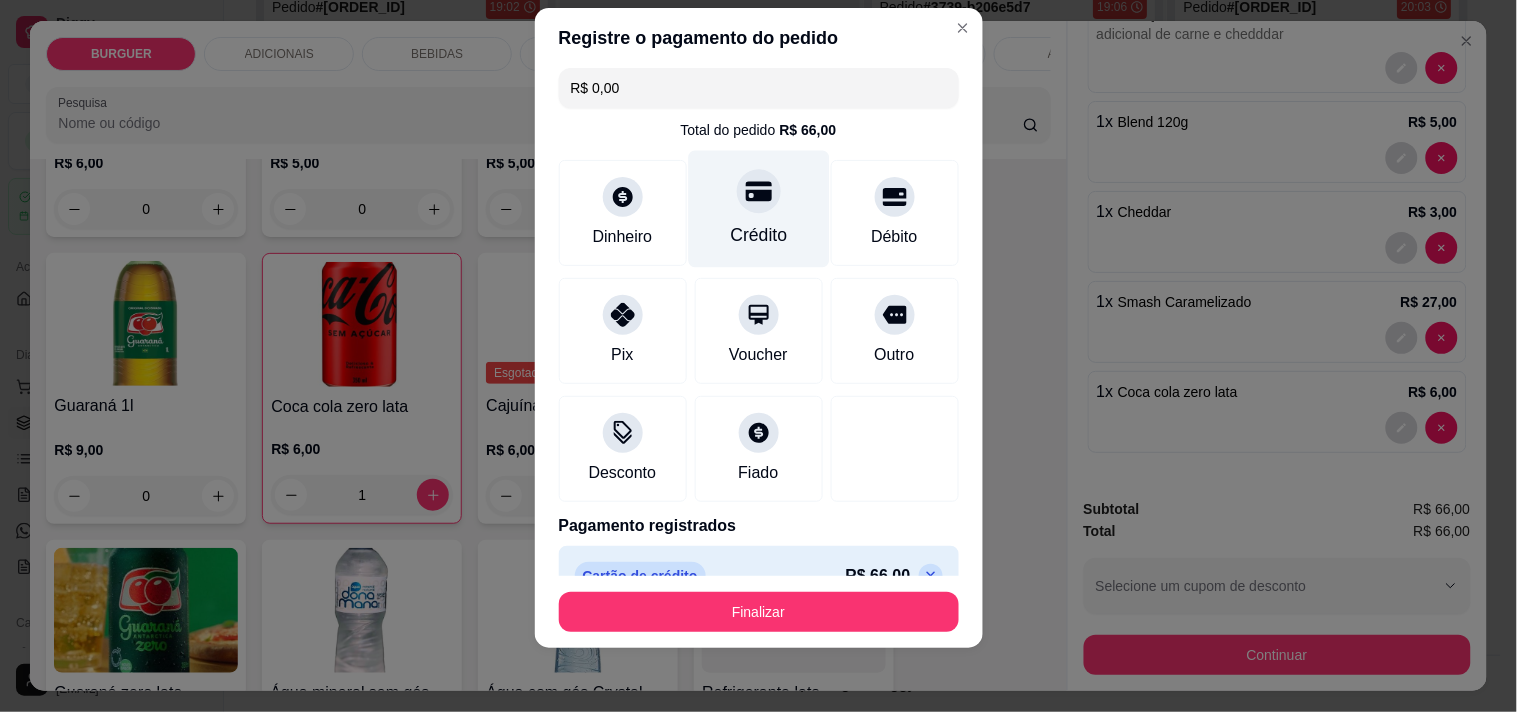 scroll, scrollTop: 45, scrollLeft: 0, axis: vertical 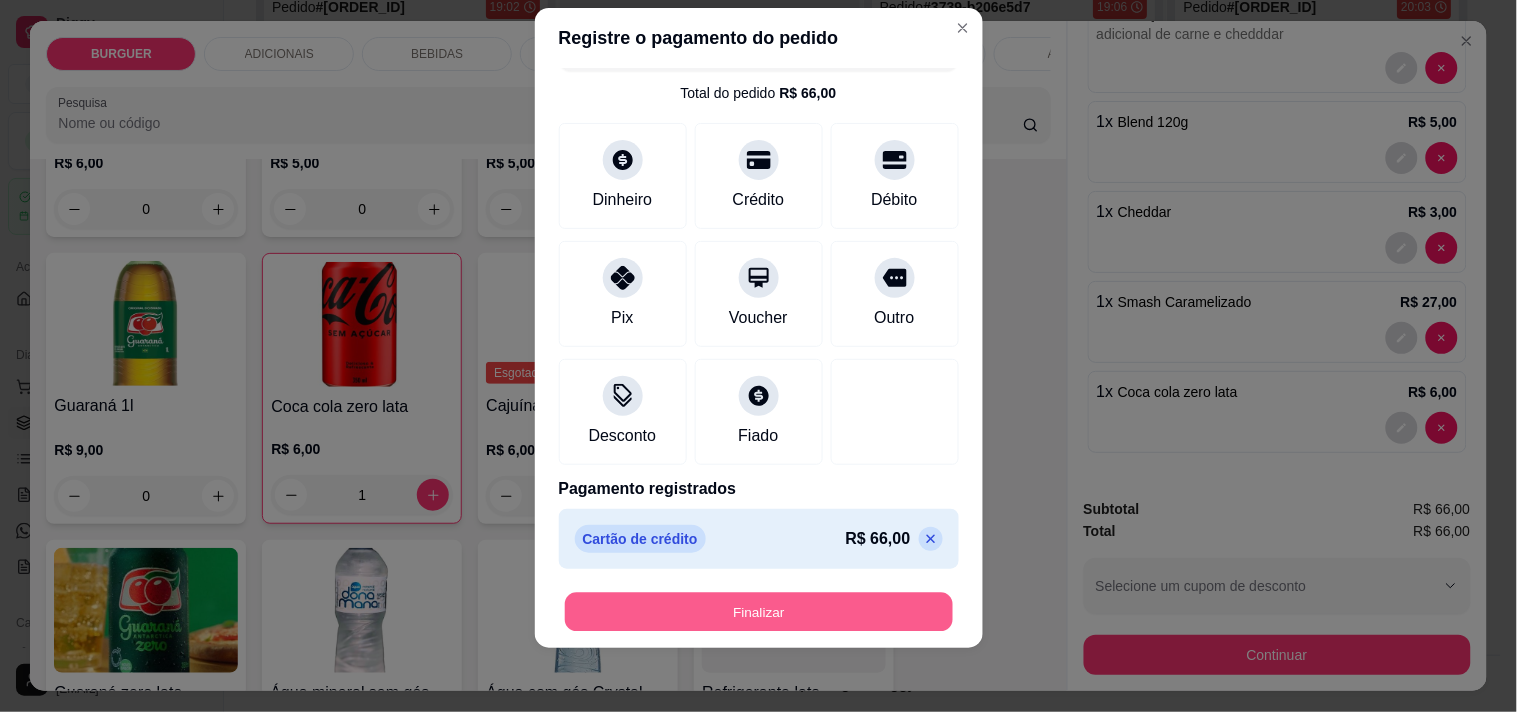 click on "Finalizar" at bounding box center [759, 612] 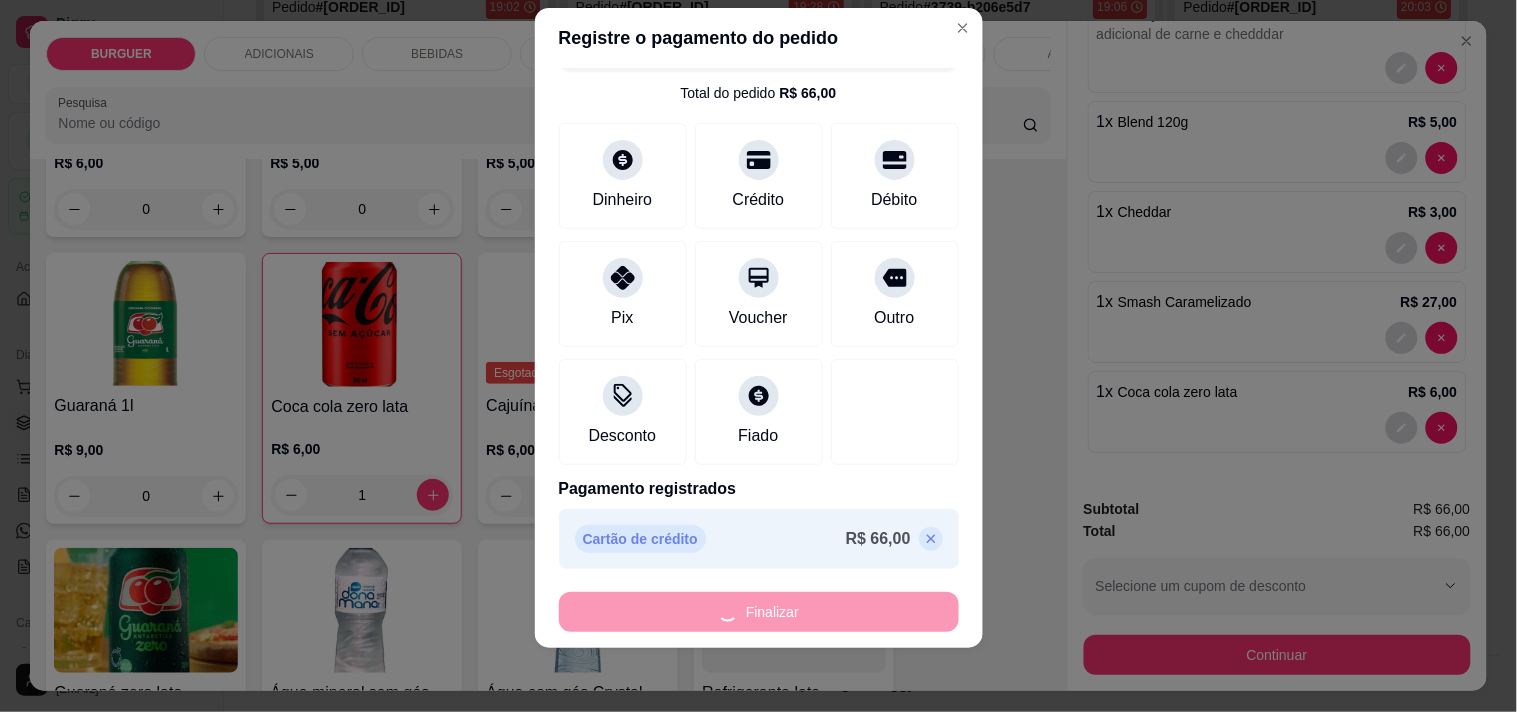 type on "0" 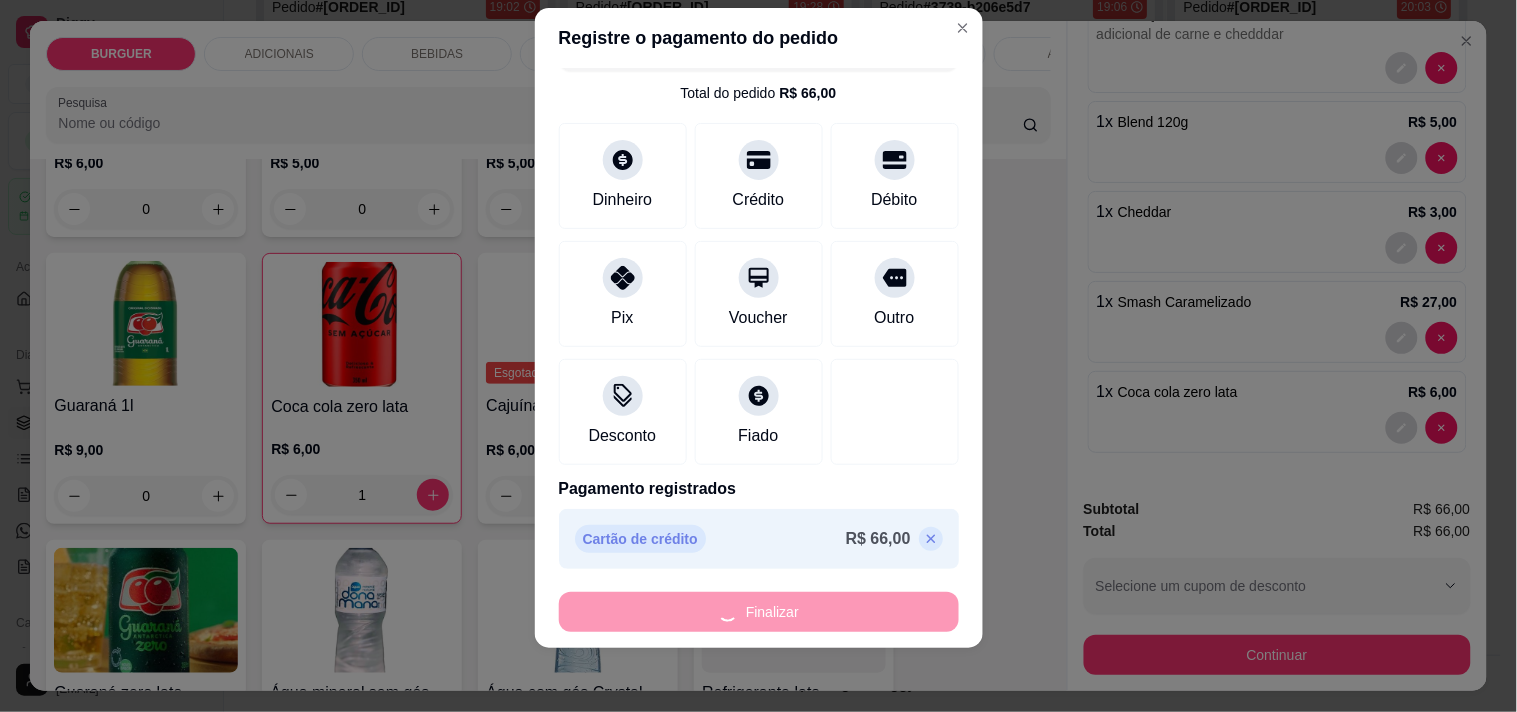 type on "0" 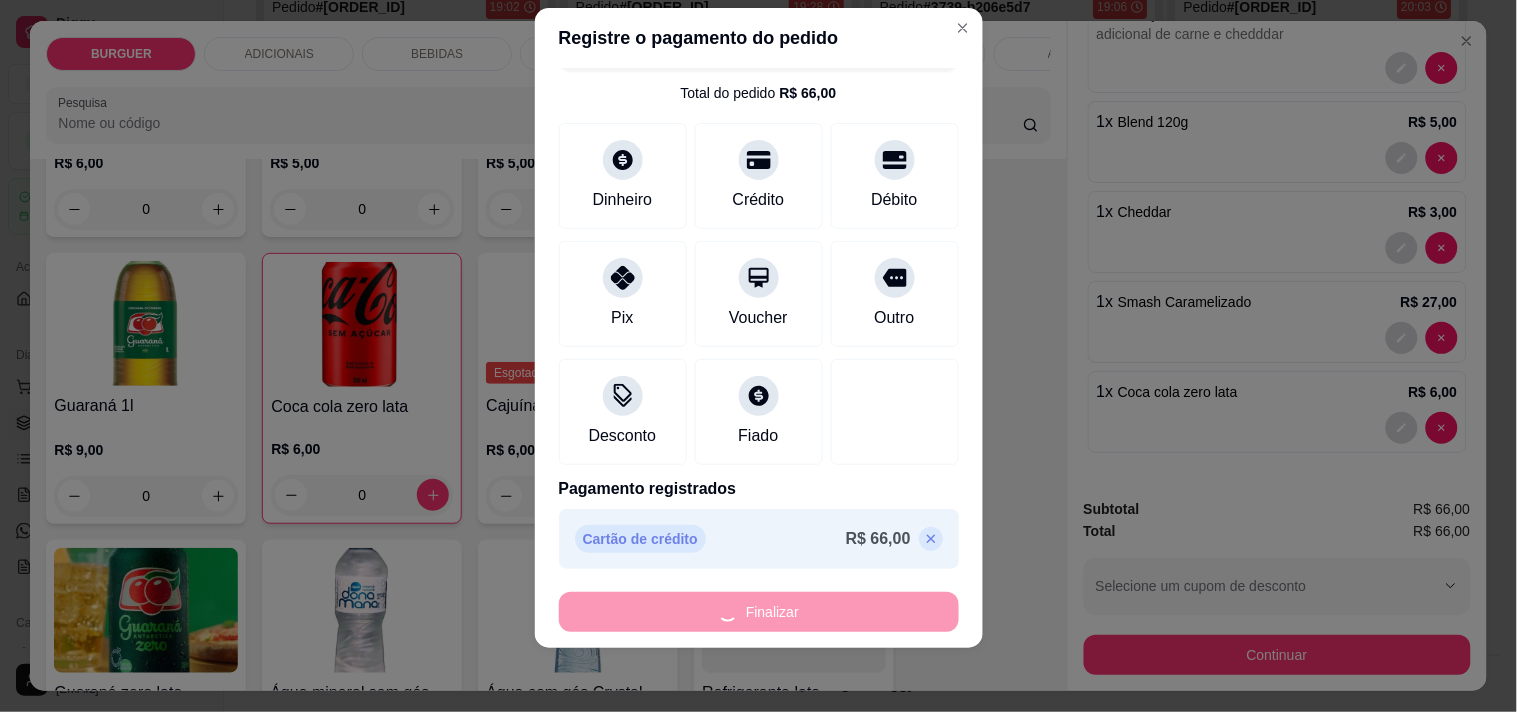 type on "-R$ 66,00" 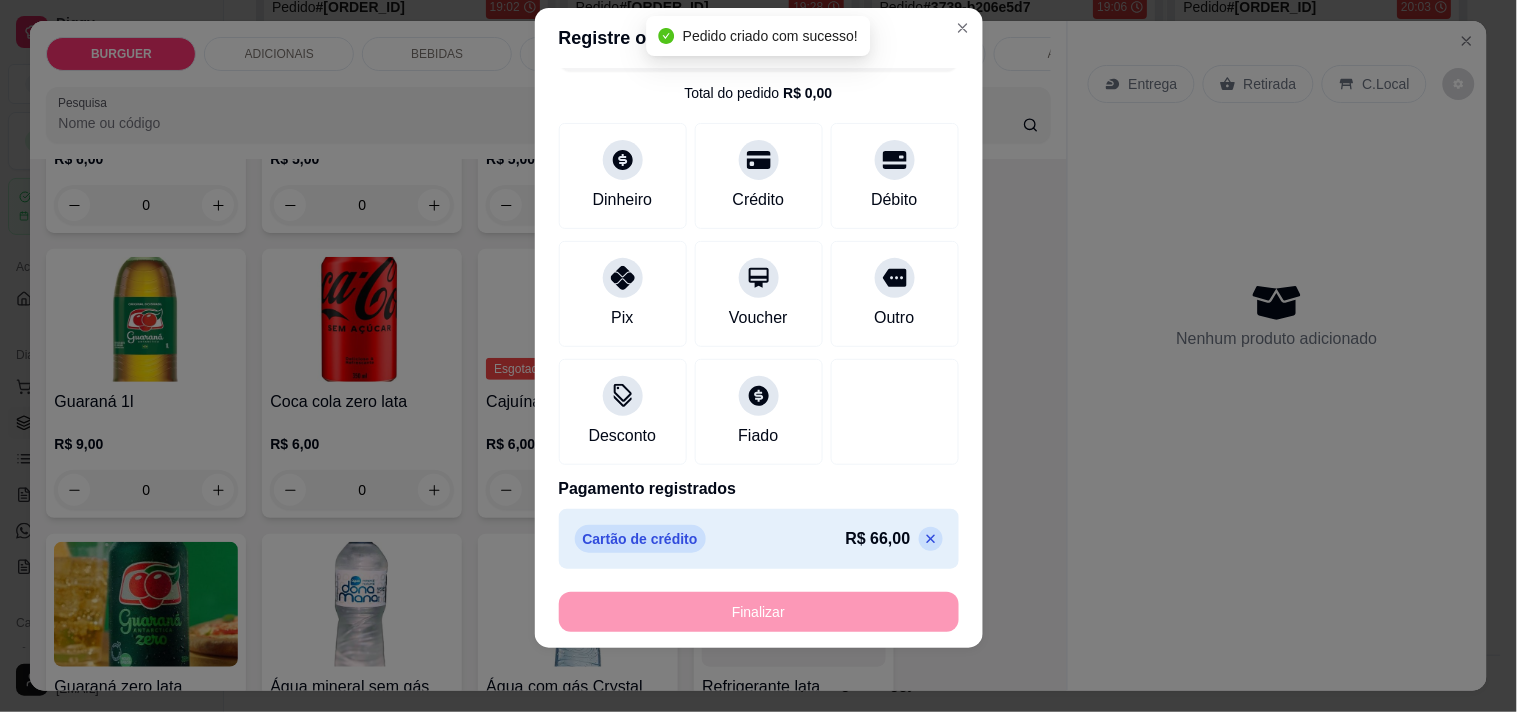 scroll, scrollTop: 0, scrollLeft: 0, axis: both 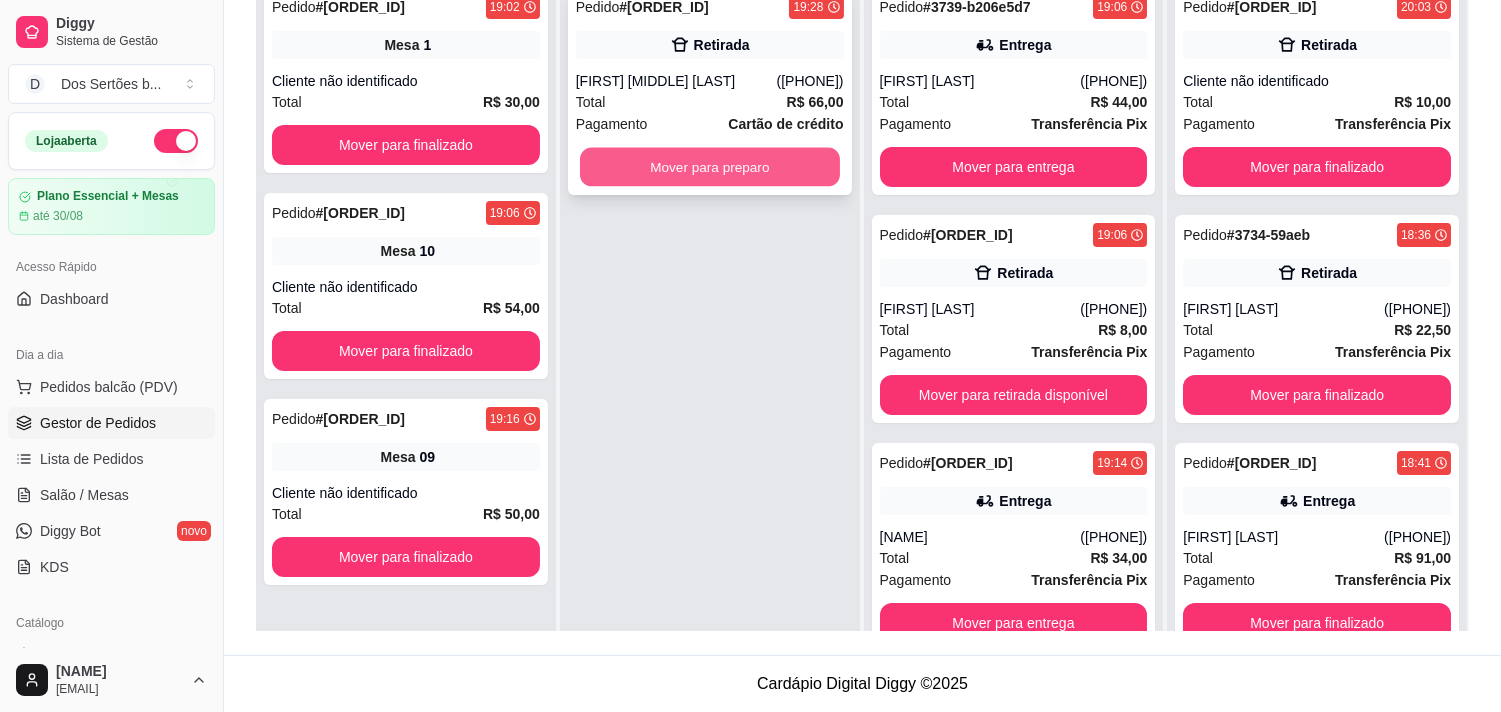 click on "Mover para preparo" at bounding box center [710, 167] 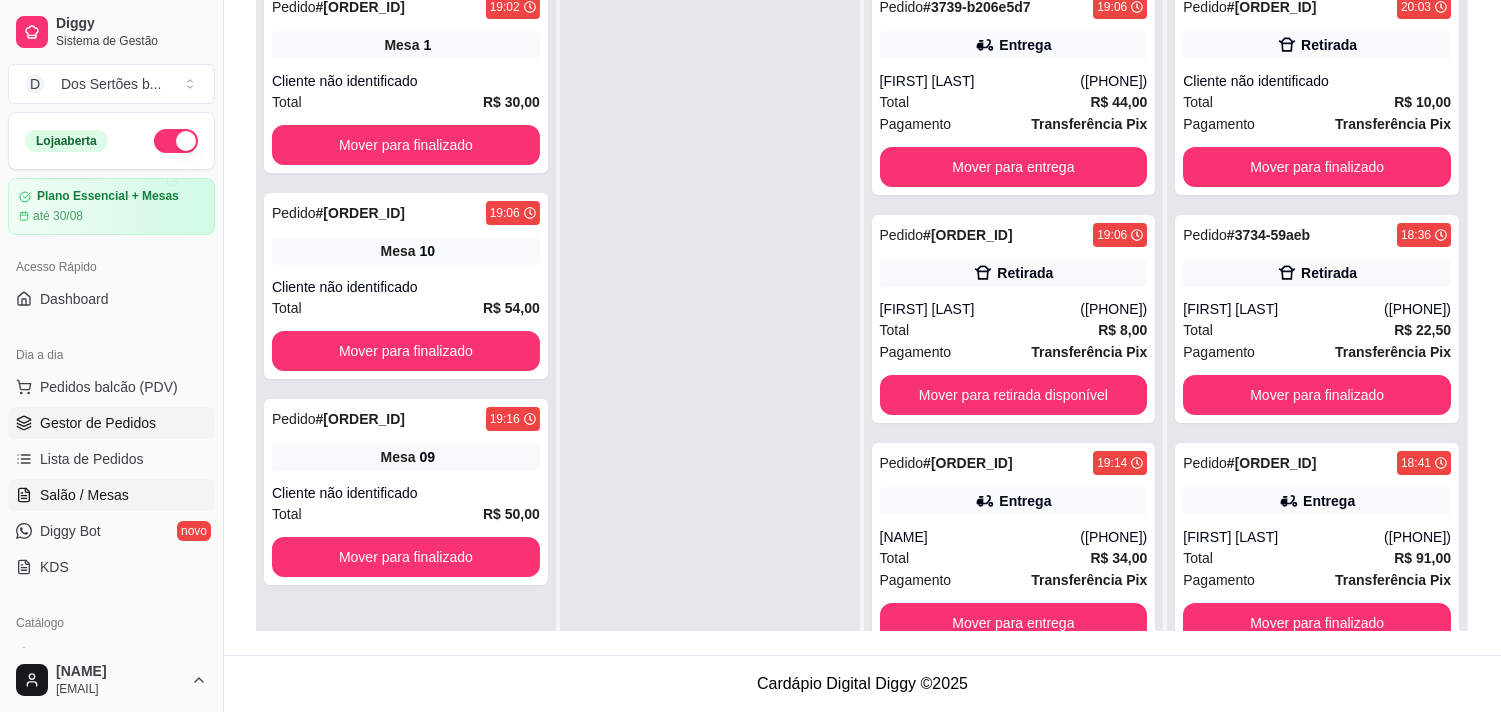 click on "Salão / Mesas" at bounding box center (84, 495) 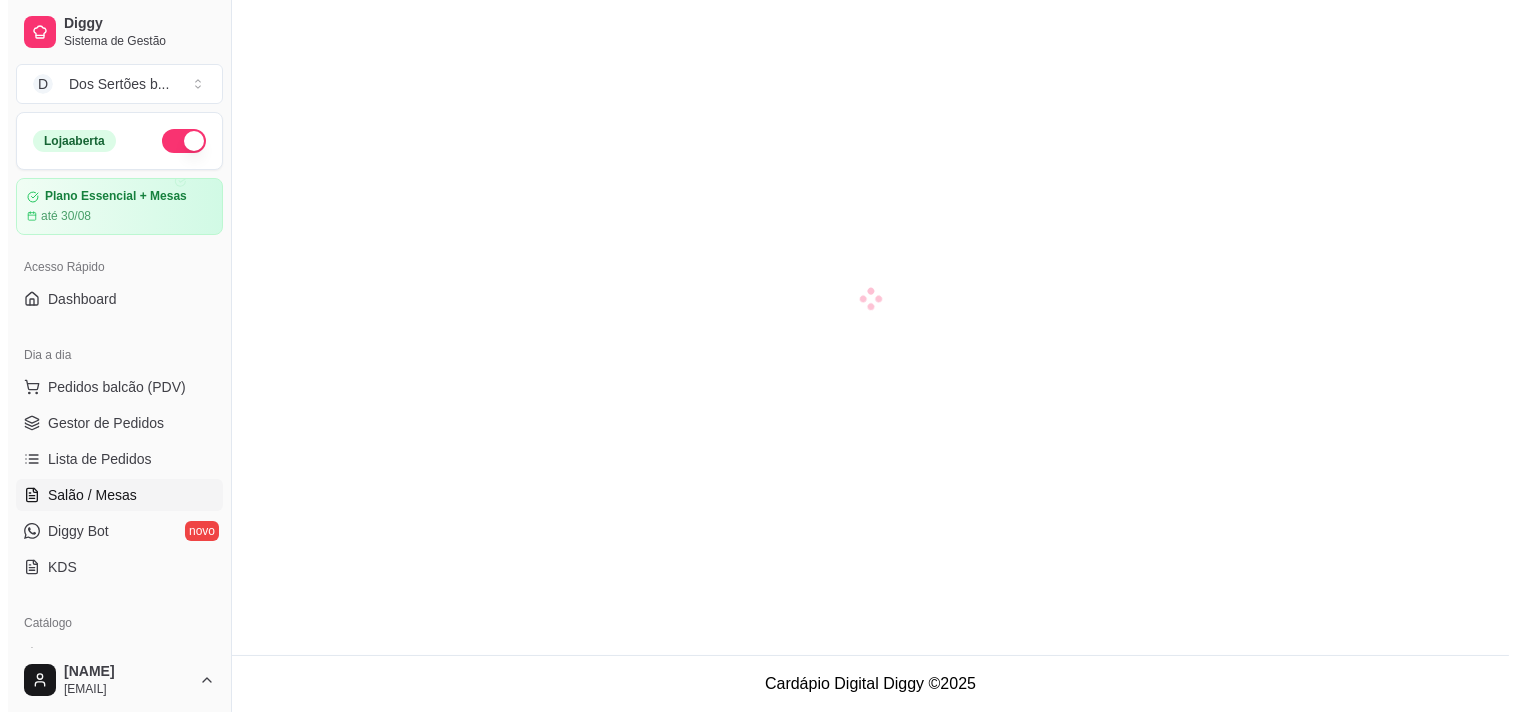 scroll, scrollTop: 0, scrollLeft: 0, axis: both 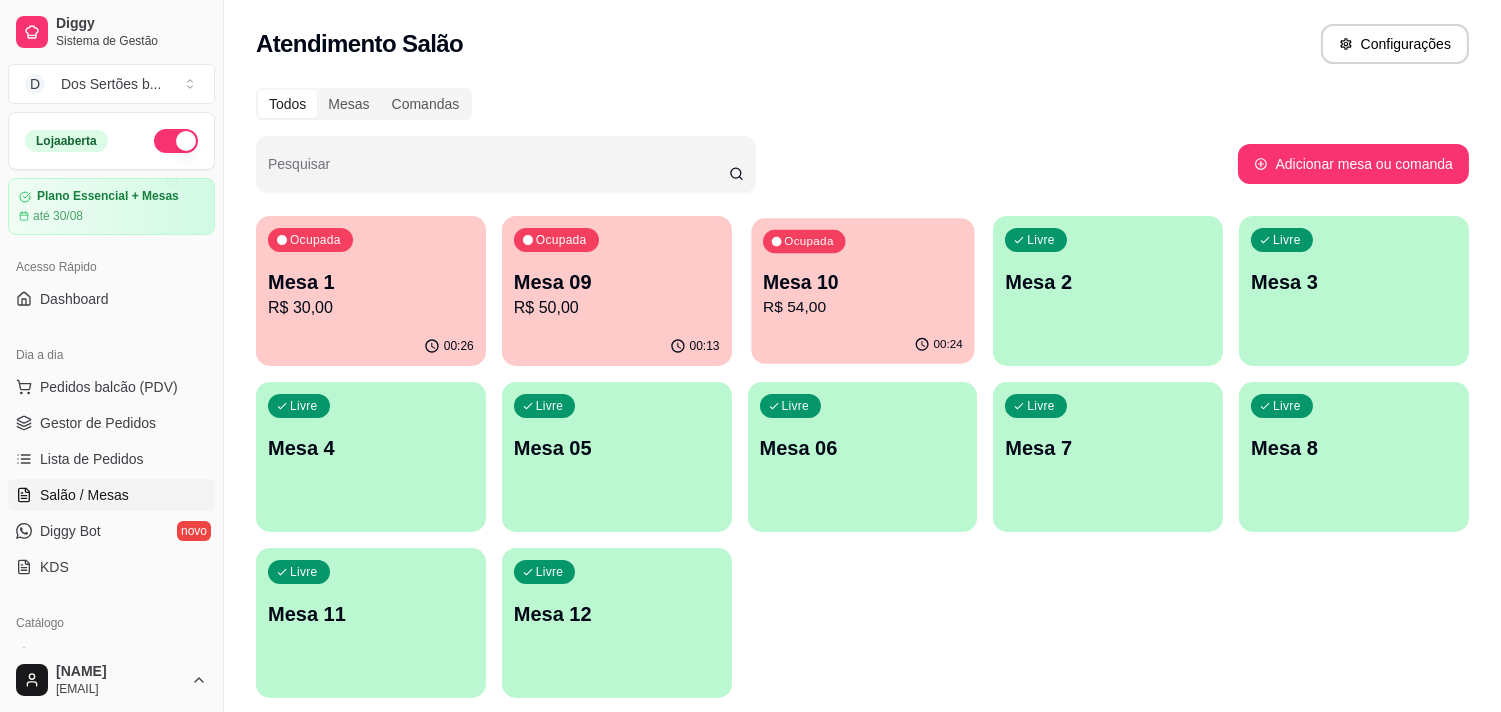 click on "Ocupada Mesa 10 R$ 54,00" at bounding box center [862, 272] 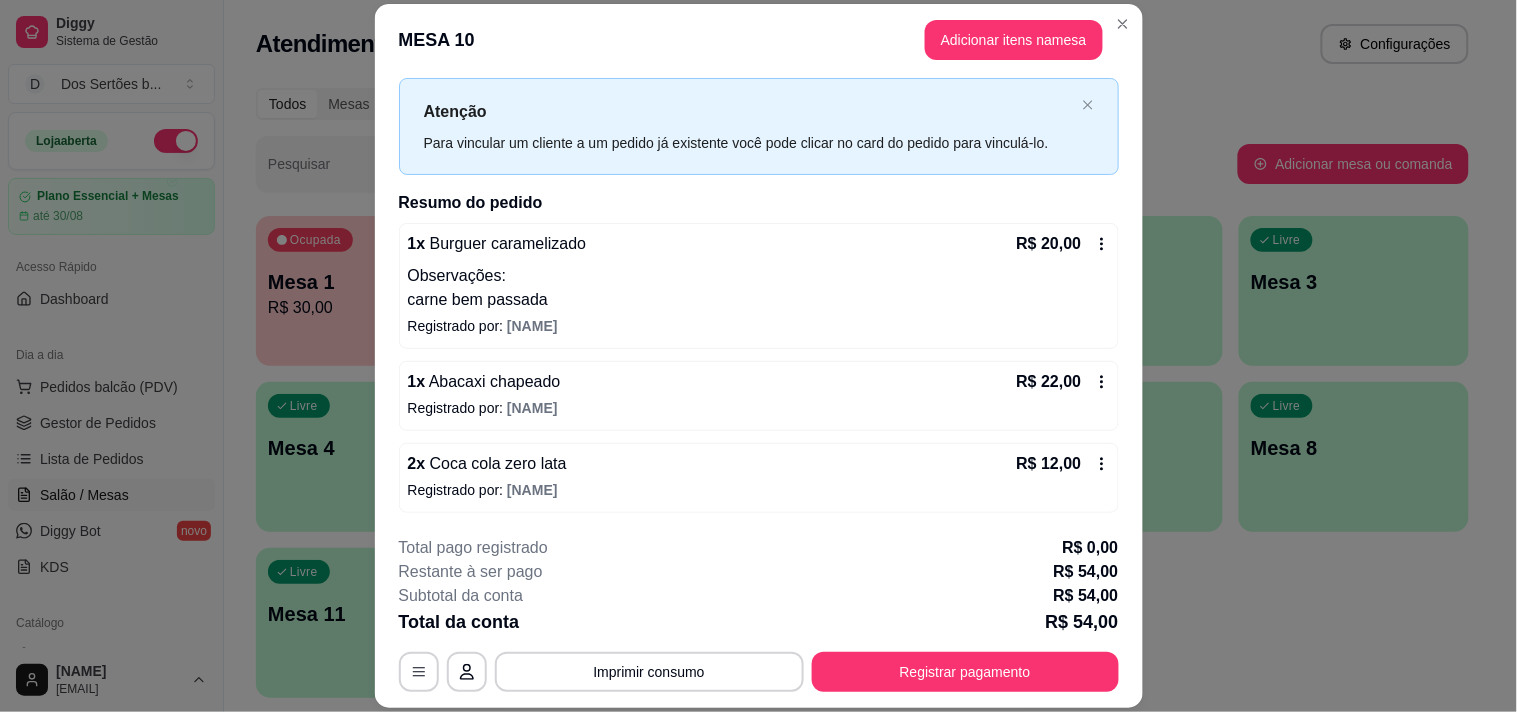 scroll, scrollTop: 42, scrollLeft: 0, axis: vertical 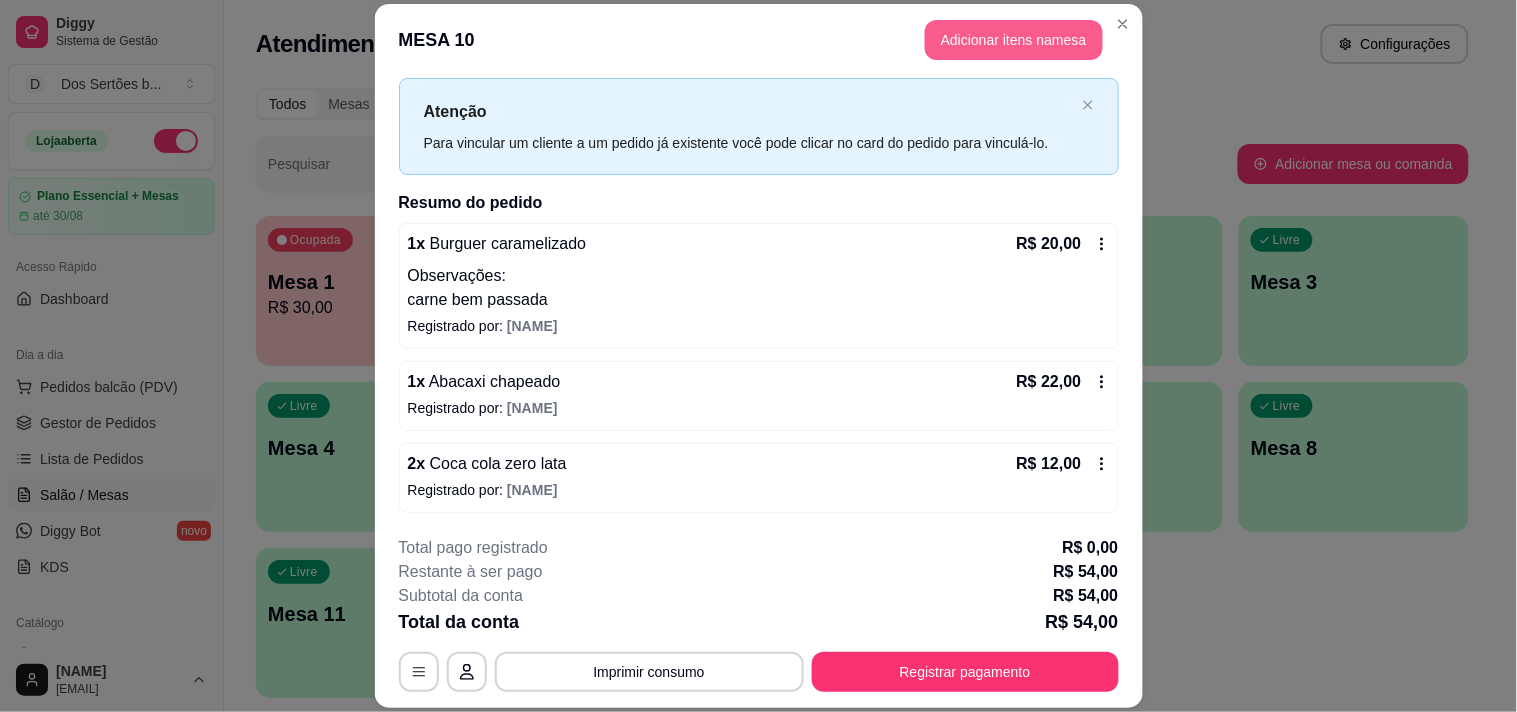 click on "Adicionar itens na  mesa" at bounding box center (1014, 40) 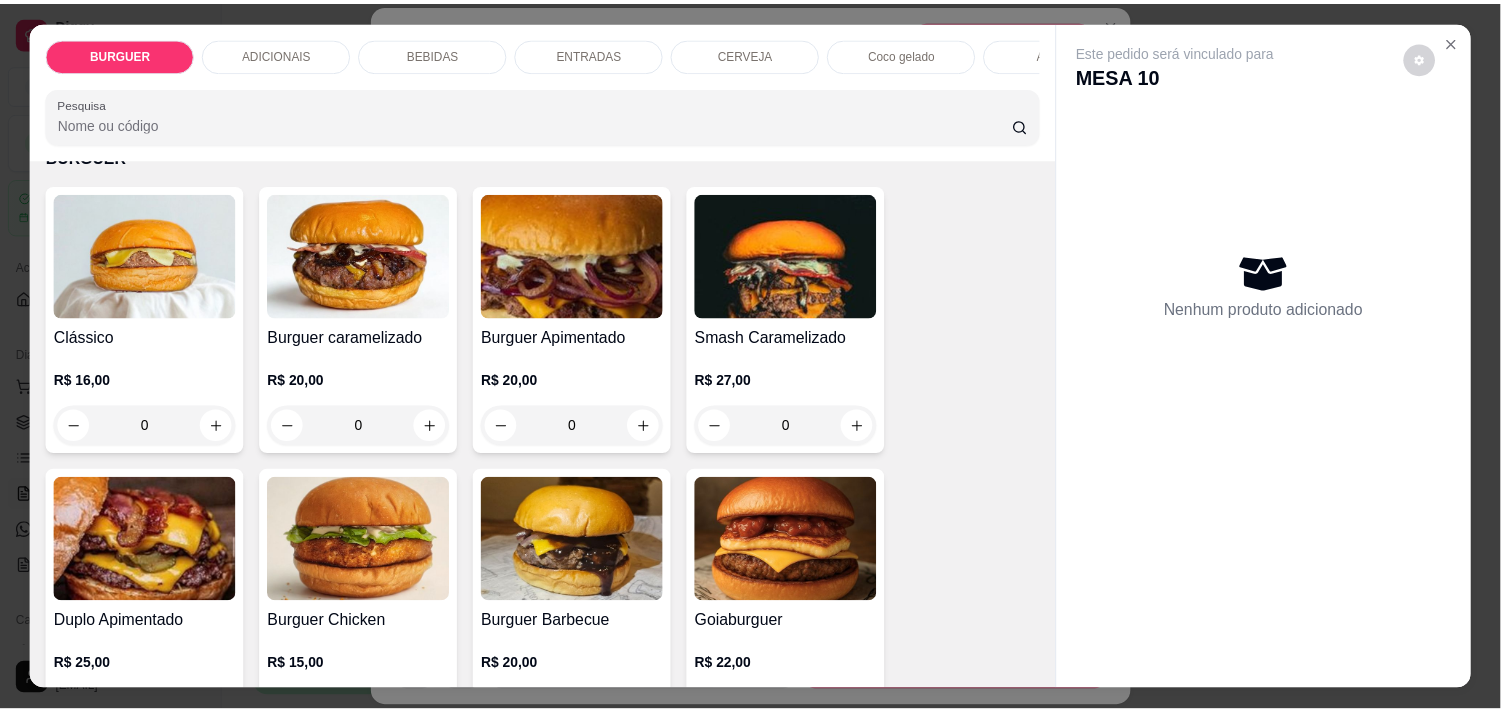 scroll, scrollTop: 266, scrollLeft: 0, axis: vertical 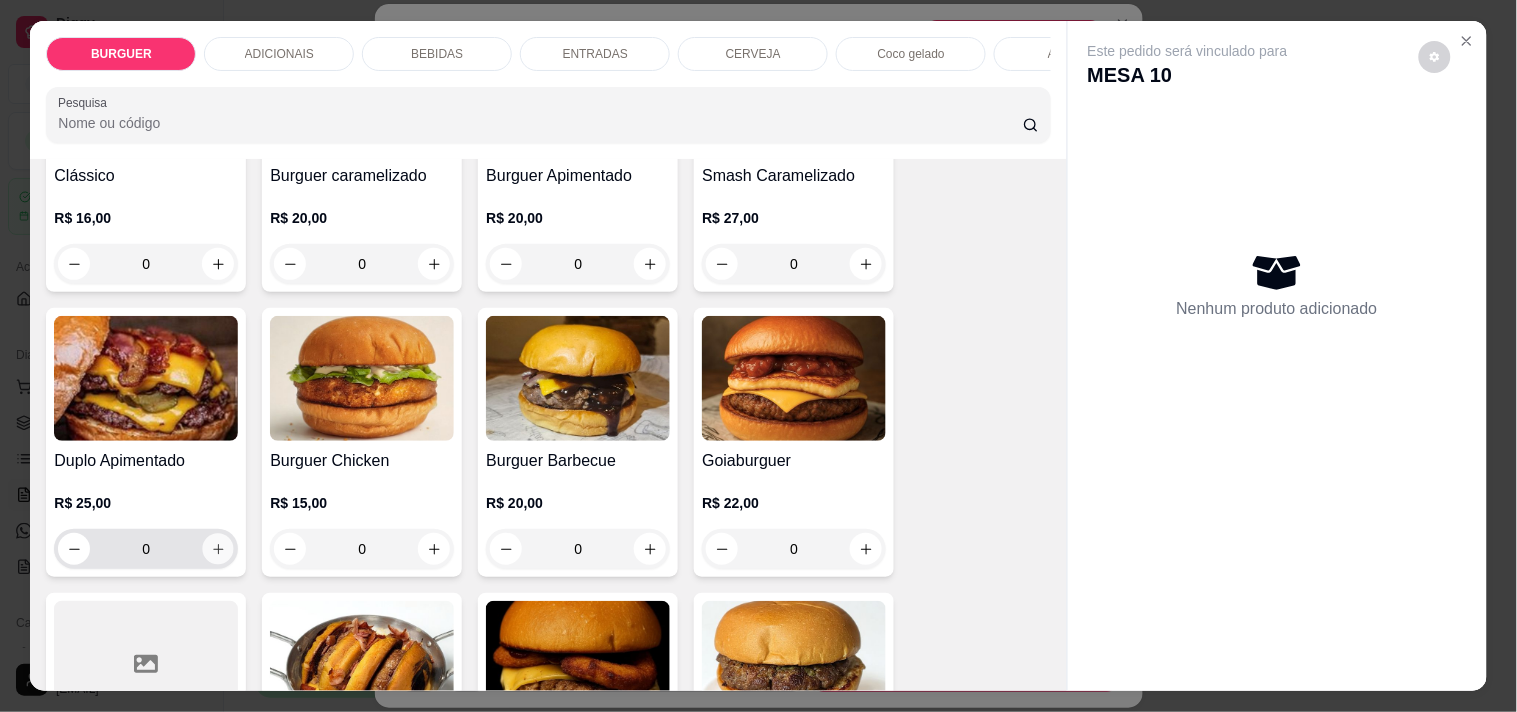 click at bounding box center (218, 549) 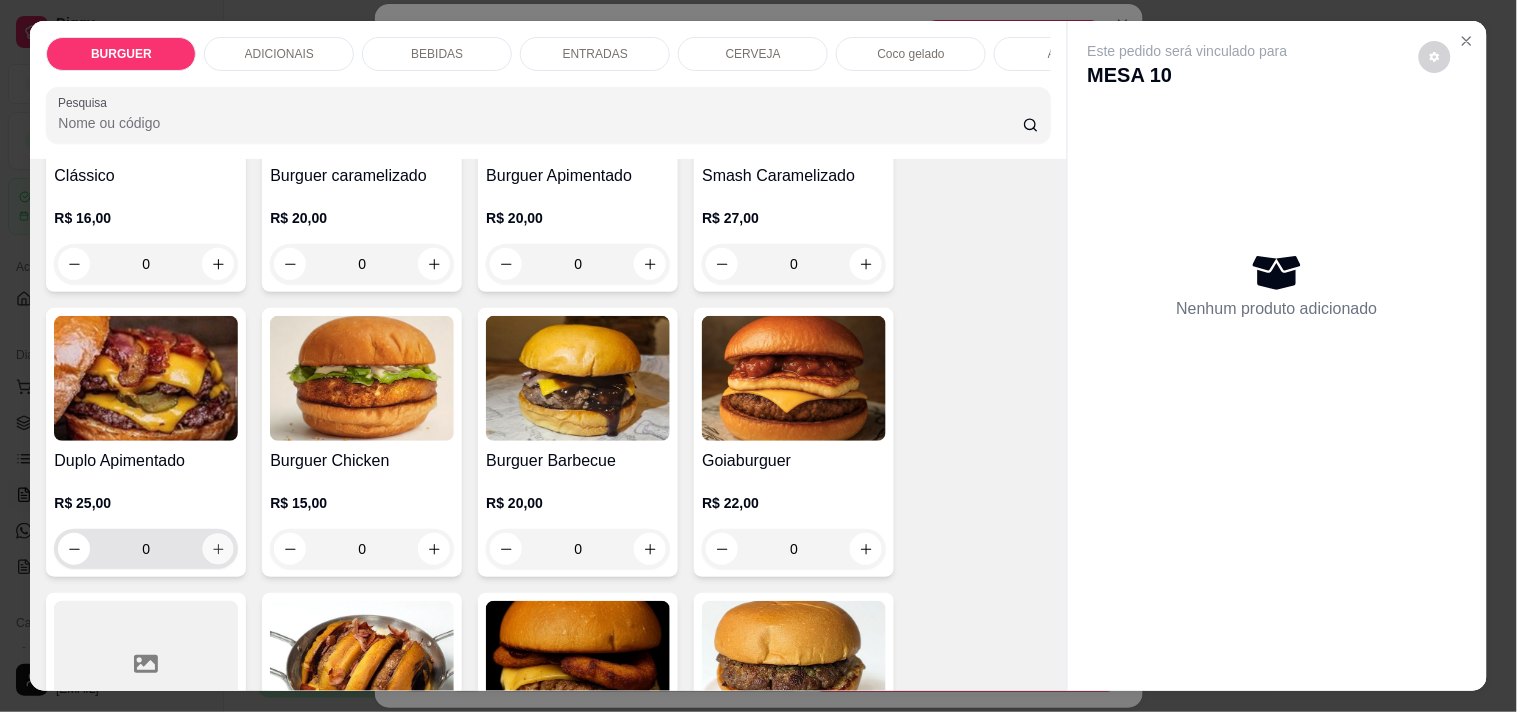 type on "1" 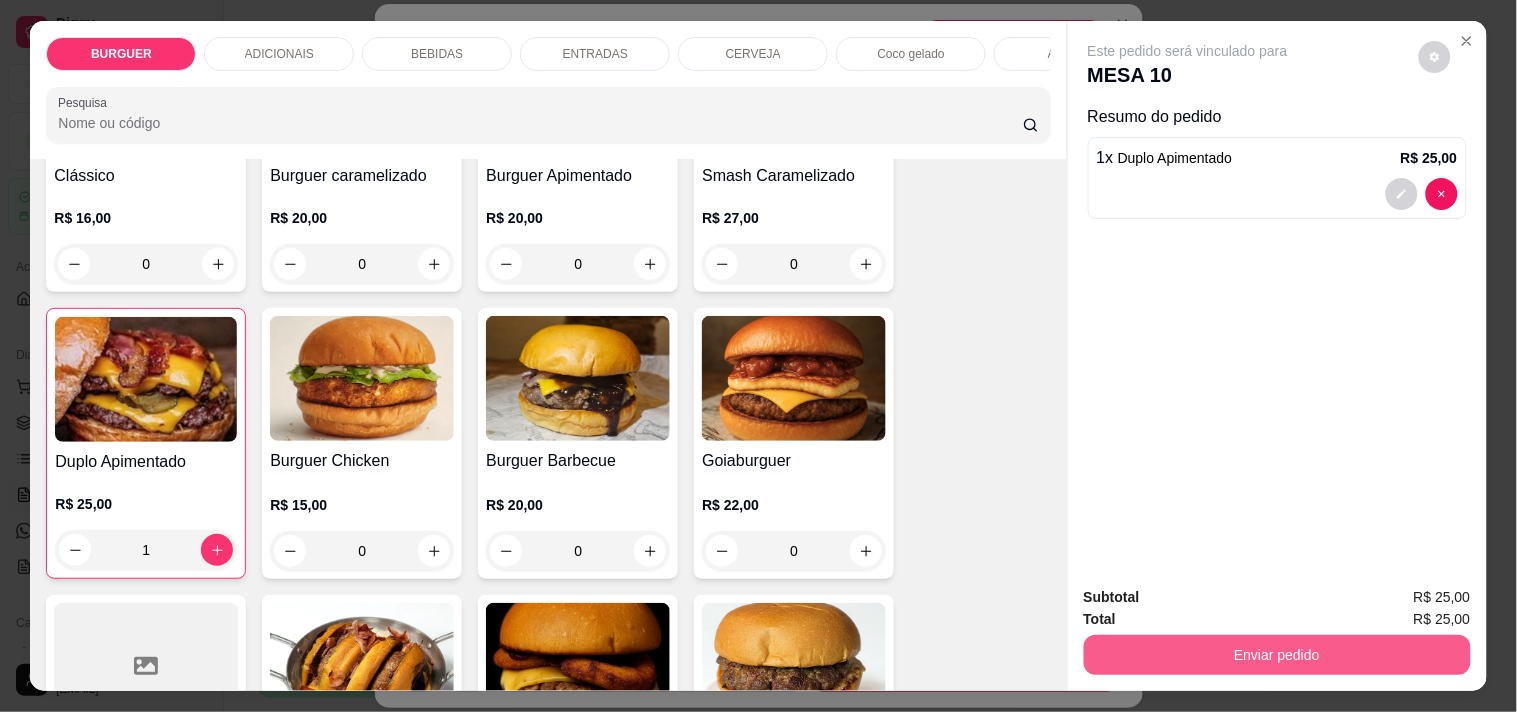 click on "Enviar pedido" at bounding box center (1277, 655) 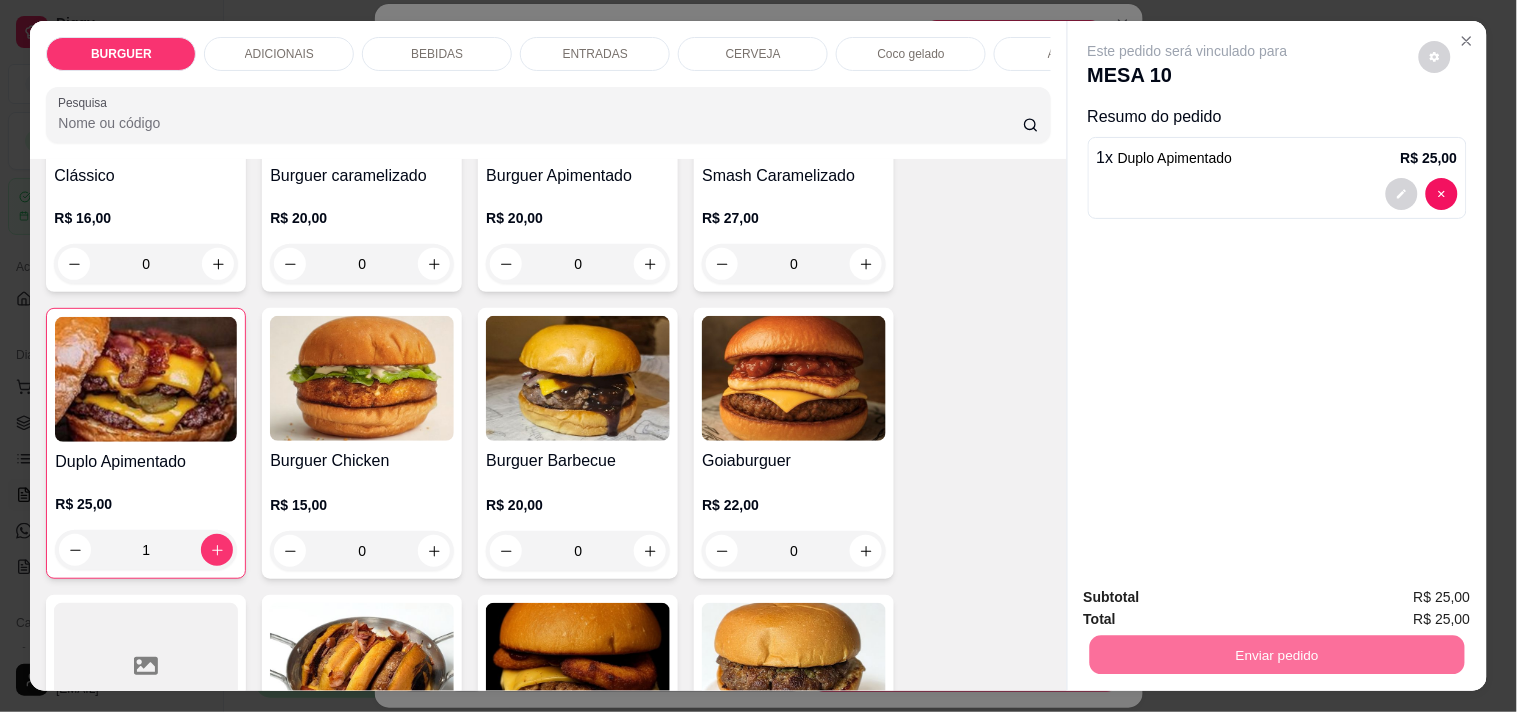 click on "Não registrar e enviar pedido" at bounding box center [1211, 597] 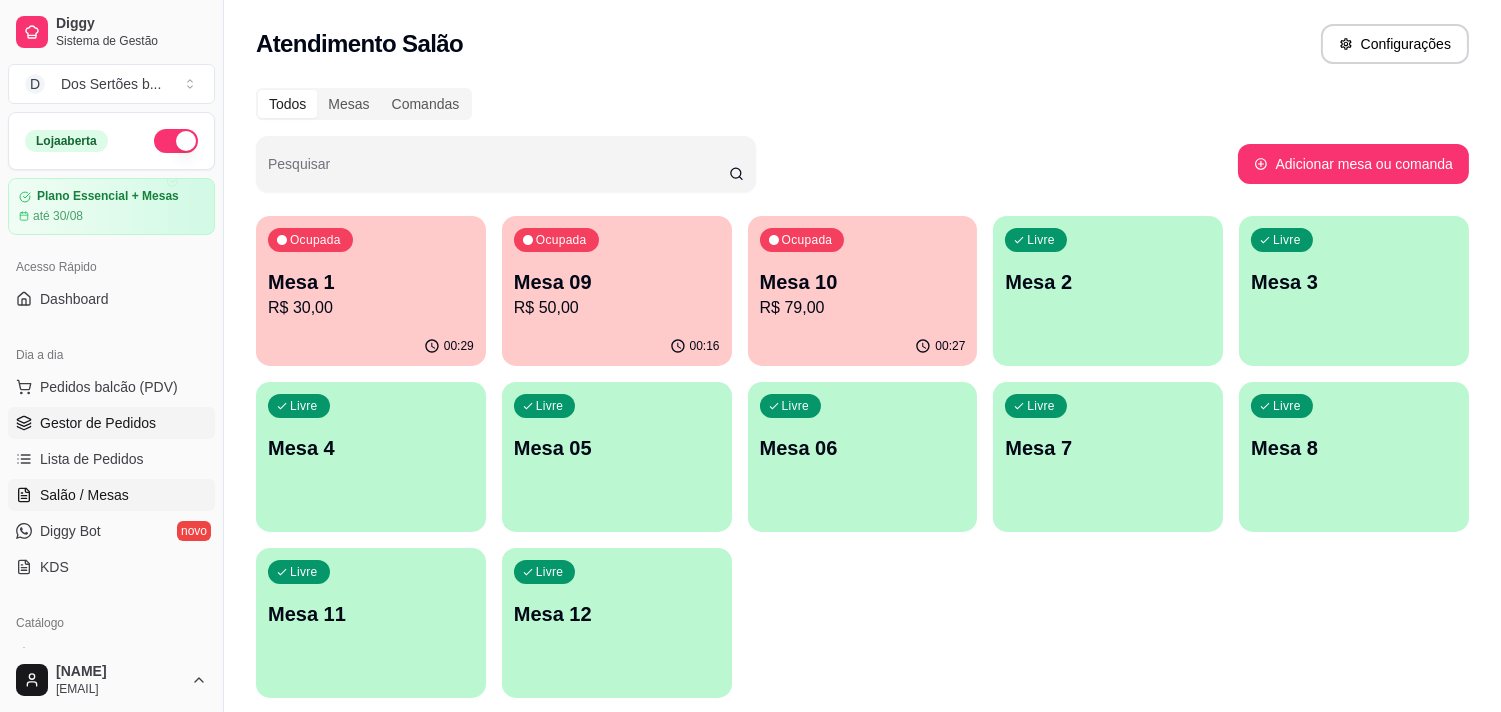click on "Gestor de Pedidos" at bounding box center [111, 423] 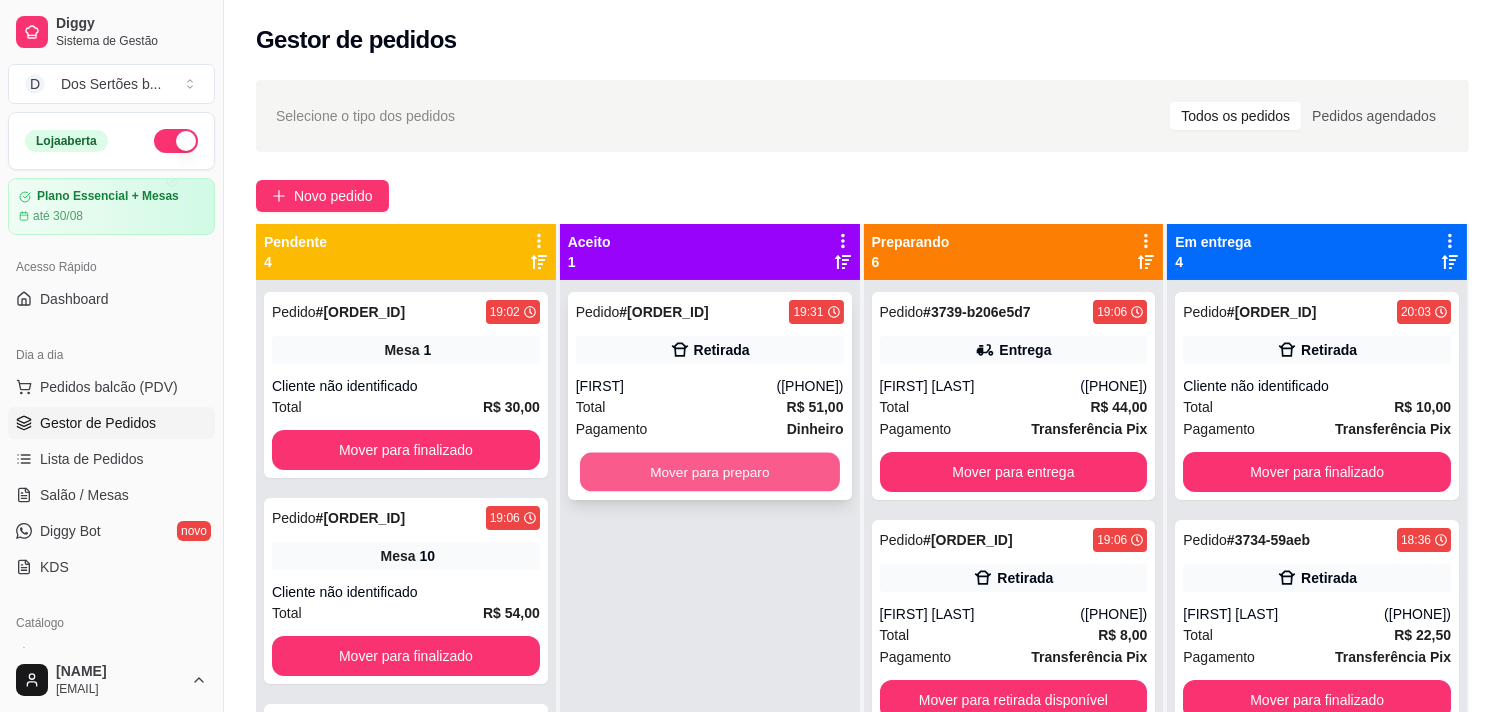 click on "Mover para preparo" at bounding box center (710, 472) 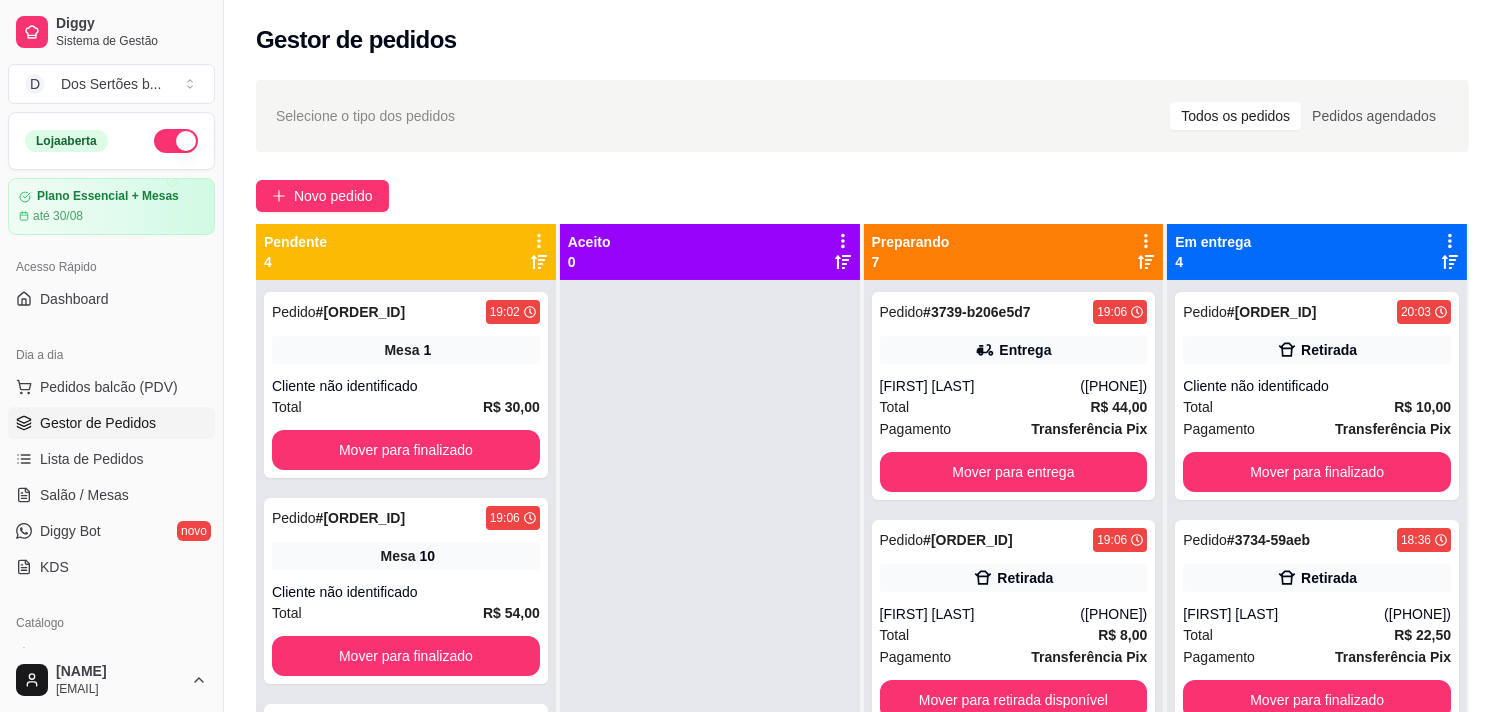 scroll, scrollTop: 55, scrollLeft: 0, axis: vertical 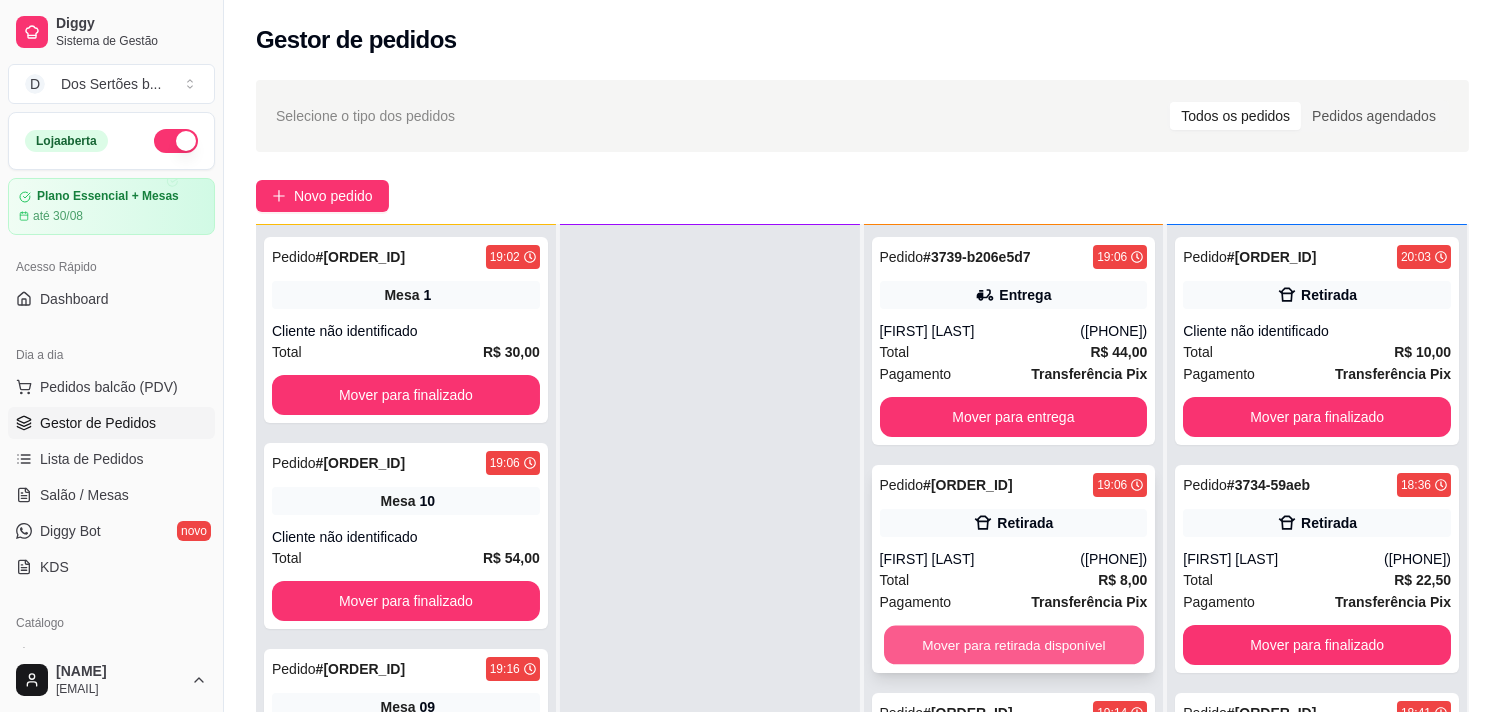 click on "Mover para retirada disponível" at bounding box center (1014, 645) 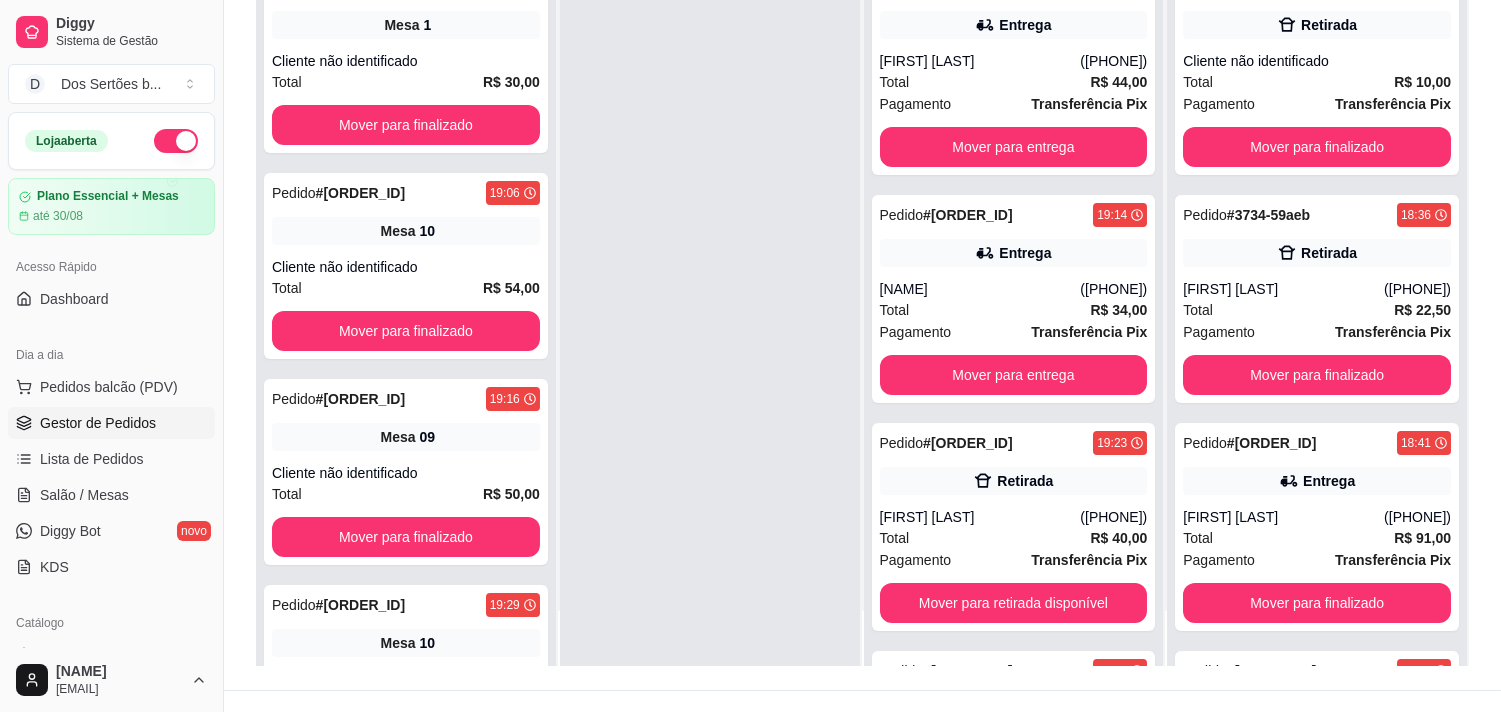 scroll, scrollTop: 305, scrollLeft: 0, axis: vertical 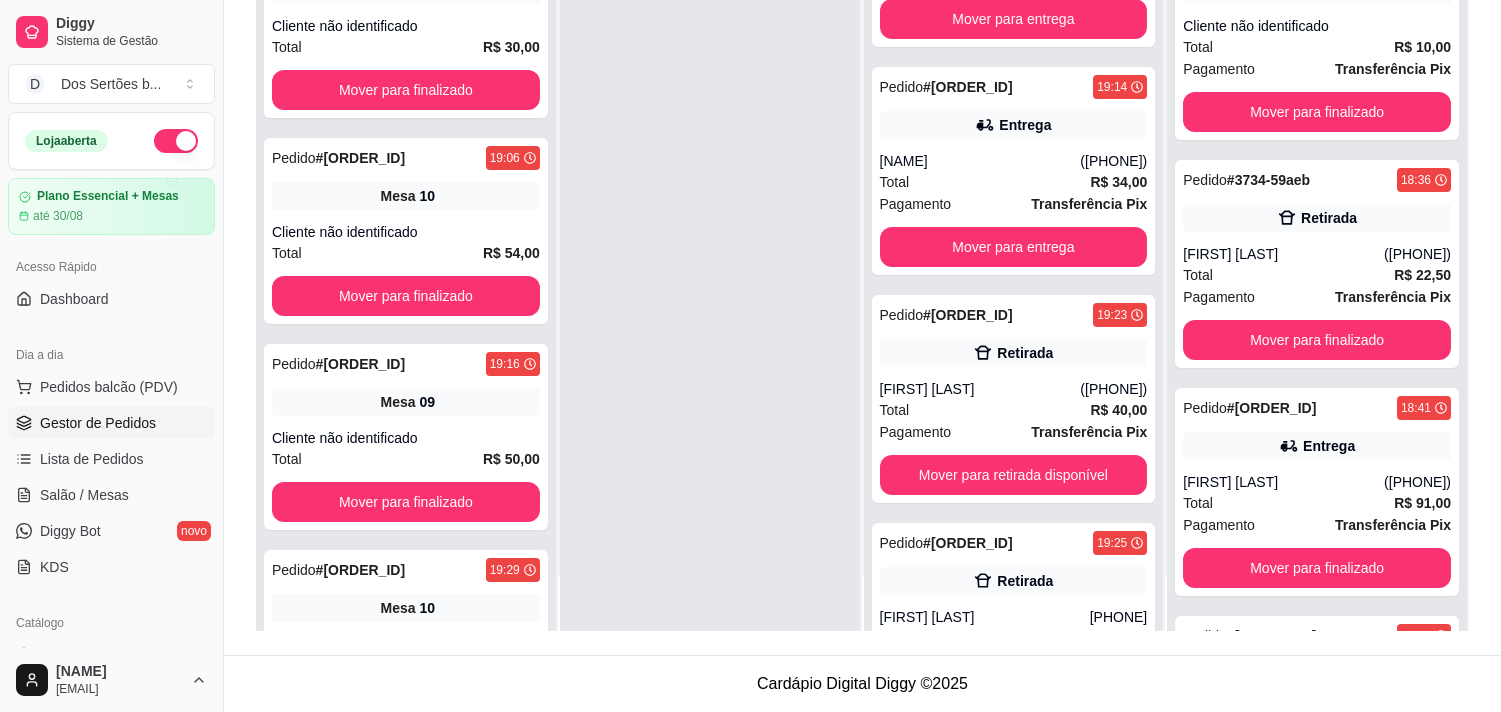 click on "Preparando 6 Pedido # [ORDER_ID] 19:06 Entrega [FIRST] [LAST] ([PHONE]) Total R$ 44,00 Pagamento Transferência Pix Mover para entrega Pedido # [ORDER_ID] 19:14 Entrega [FIRST] [LAST] ([PHONE]) Total R$ 34,00 Pagamento Transferência Pix Mover para entrega Pedido # [ORDER_ID] 19:23 Retirada [FIRST] [LAST] ([PHONE]) Total R$ 40,00 Pagamento Transferência Pix Mover para retirada disponível Pedido # [ORDER_ID] 19:25 Retirada [FIRST] [LAST] ([PHONE]) Total R$ 12,00 Pagamento Transferência Pix Mover para retirada disponível Pedido # [ORDER_ID] 19:28 Retirada [FIRST] [LAST] ([PHONE]) Total R$ 66,00 Pagamento Cartão de crédito Mover para retirada disponível Pedido # [ORDER_ID] 19:31 Retirada [FIRST] ([PHONE]) Total R$ 51,00 Pagamento Dinheiro Mover para retirada disponível" at bounding box center [1015, 248] 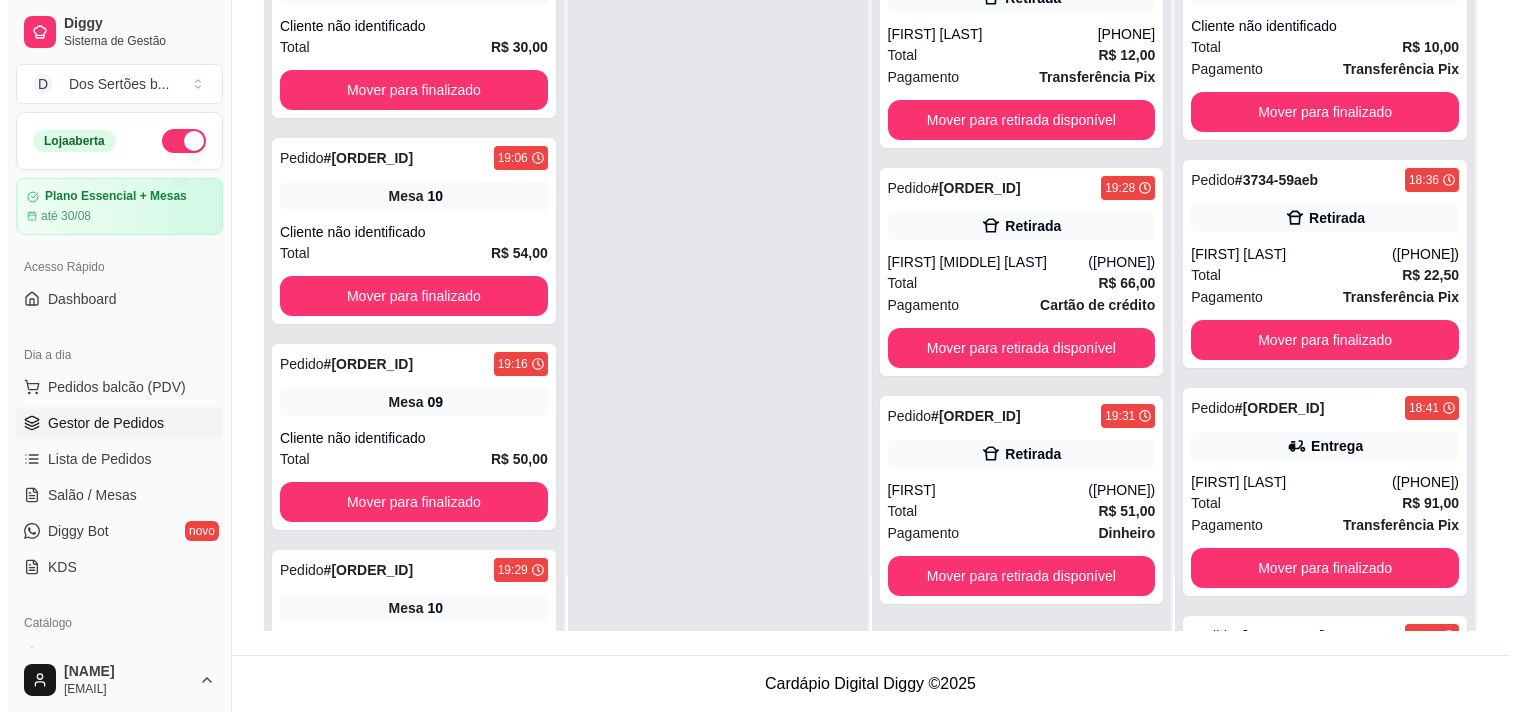 scroll, scrollTop: 93, scrollLeft: 0, axis: vertical 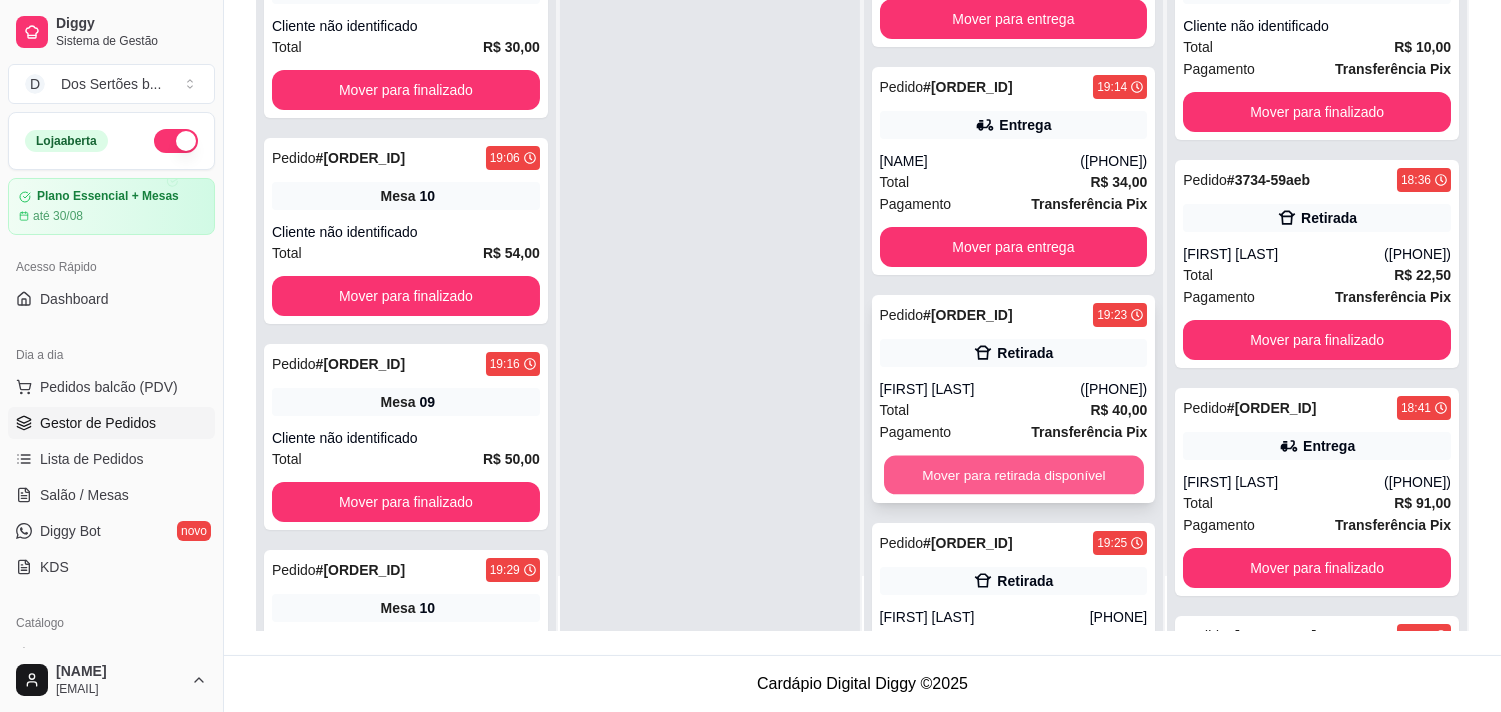 click on "Mover para retirada disponível" at bounding box center [1014, 475] 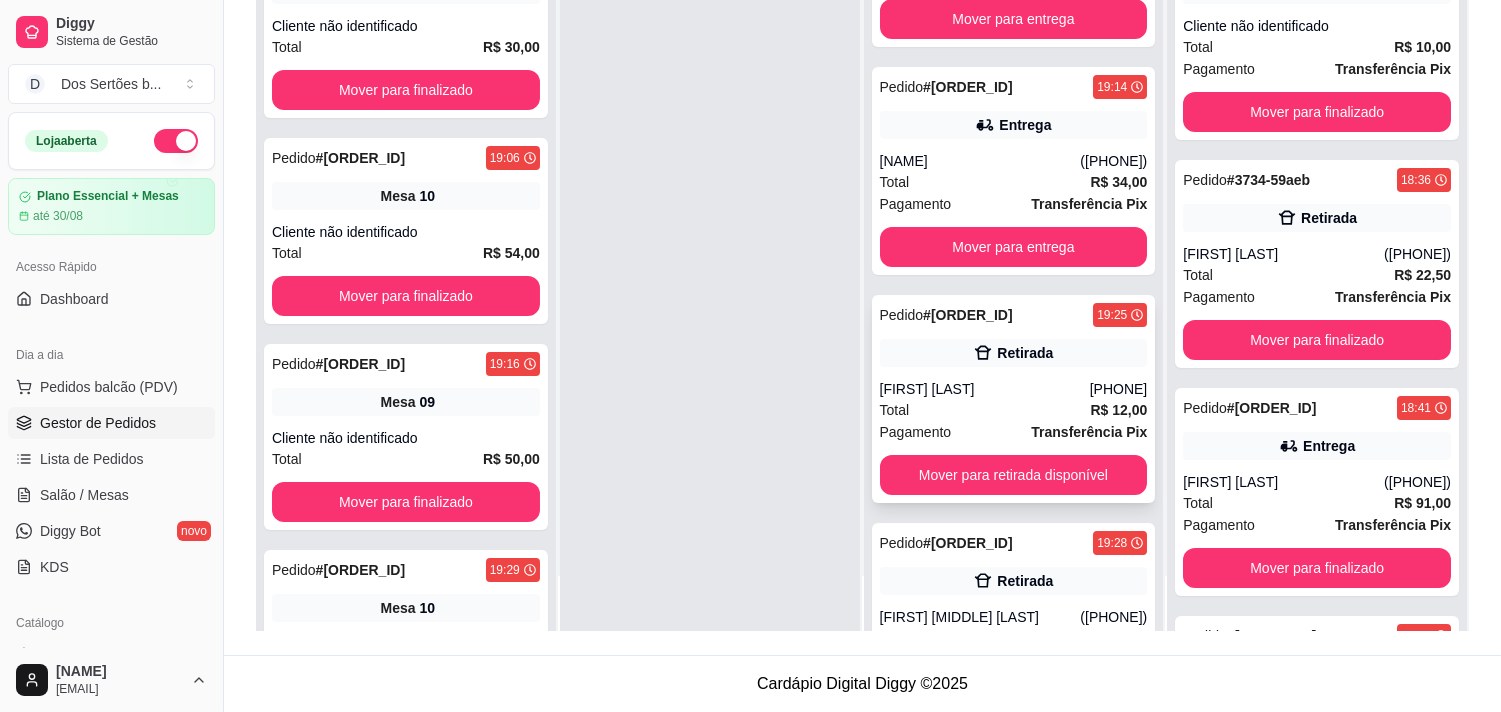 click 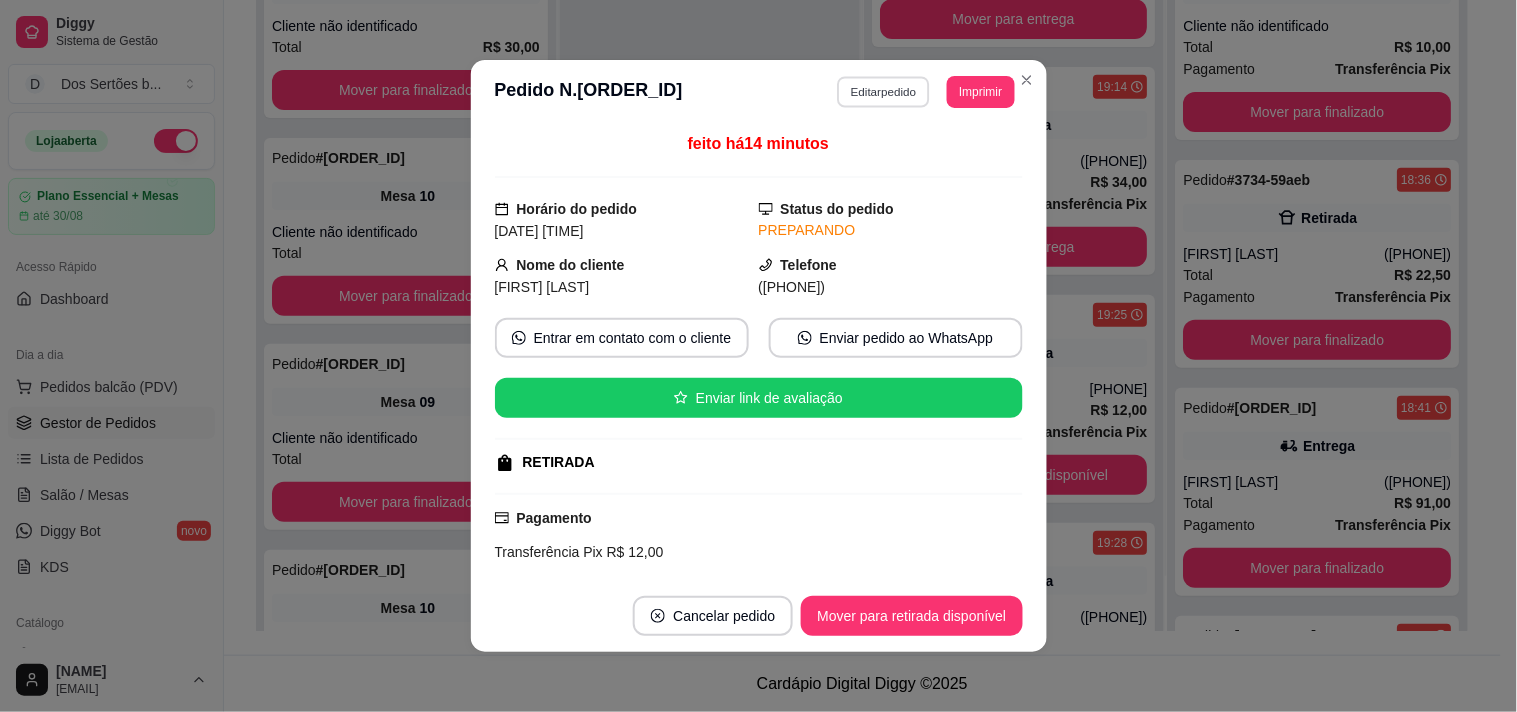 click on "Editar  pedido" at bounding box center [883, 91] 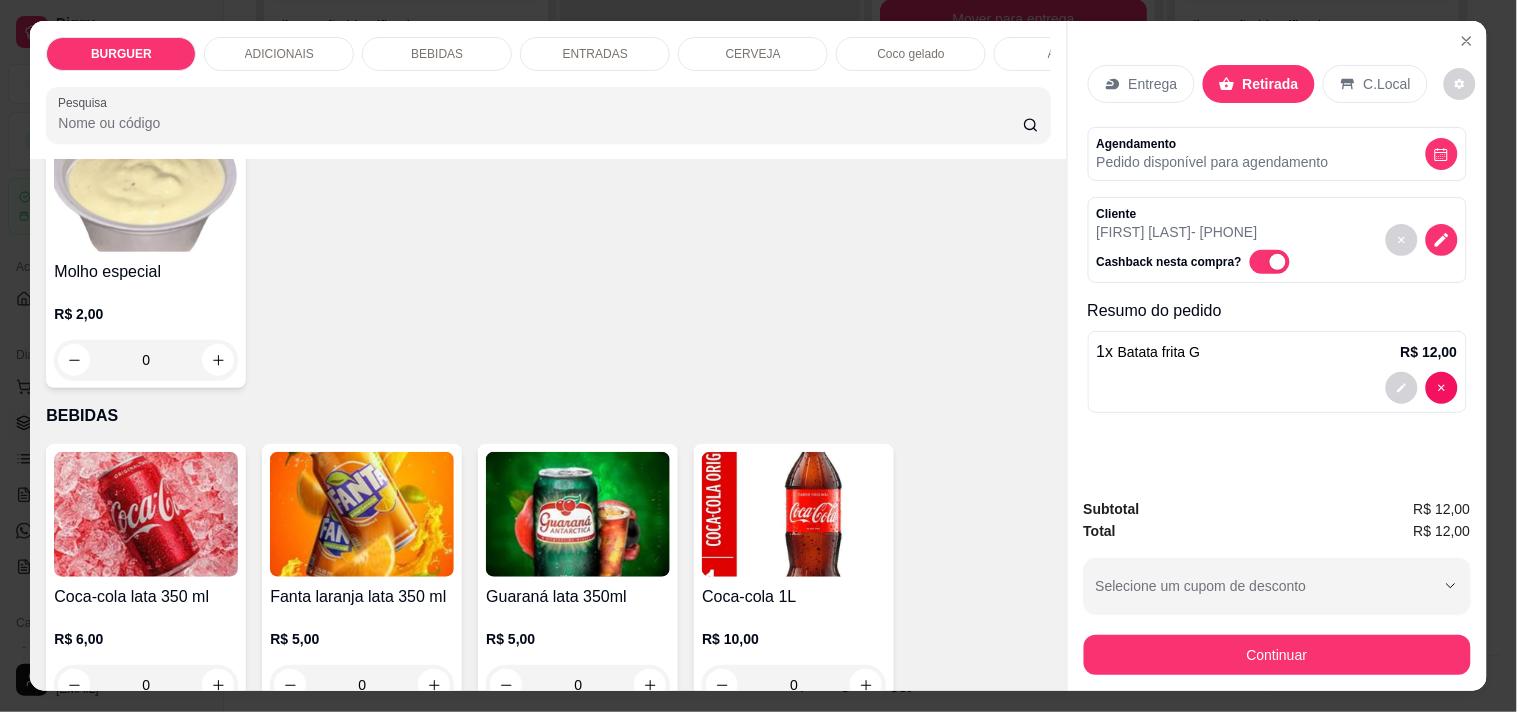 scroll, scrollTop: 1801, scrollLeft: 0, axis: vertical 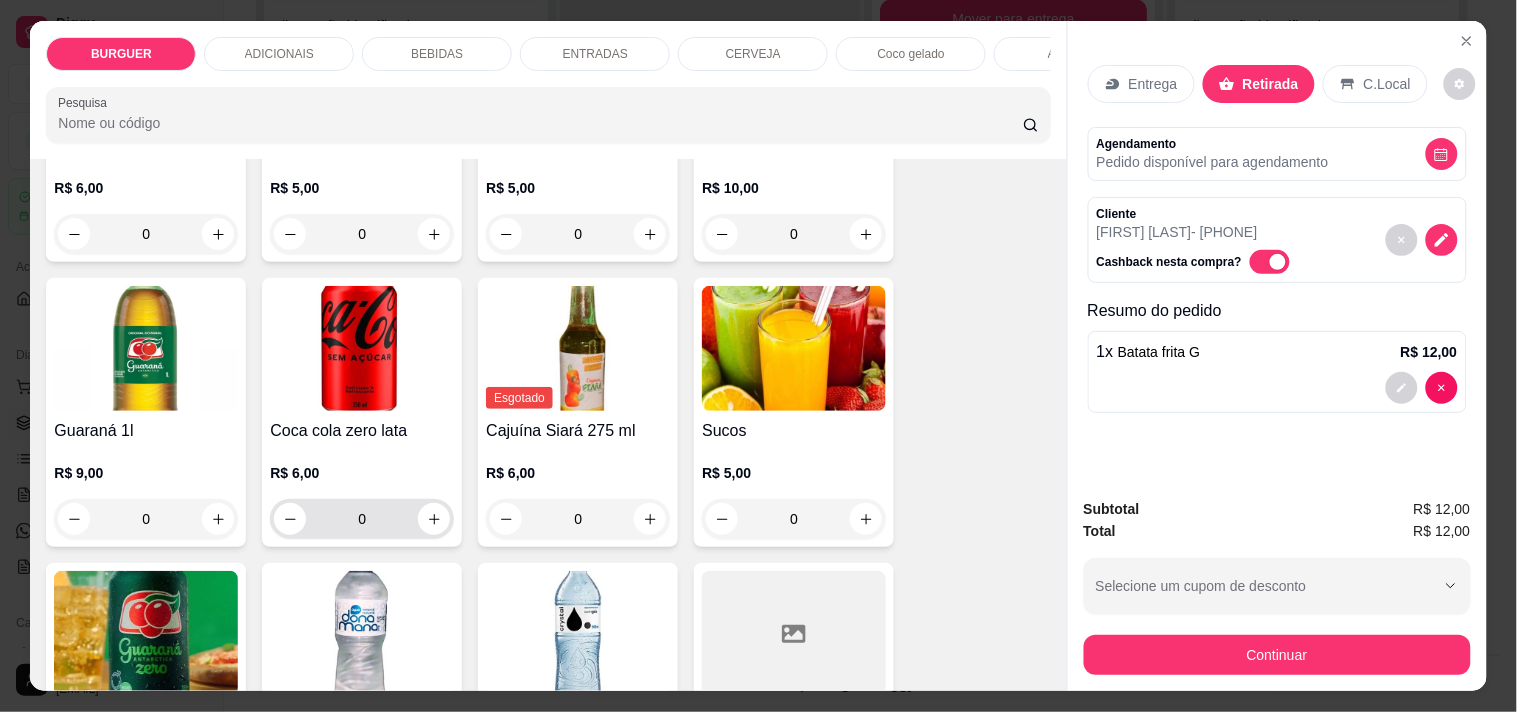 click on "0" at bounding box center (362, 519) 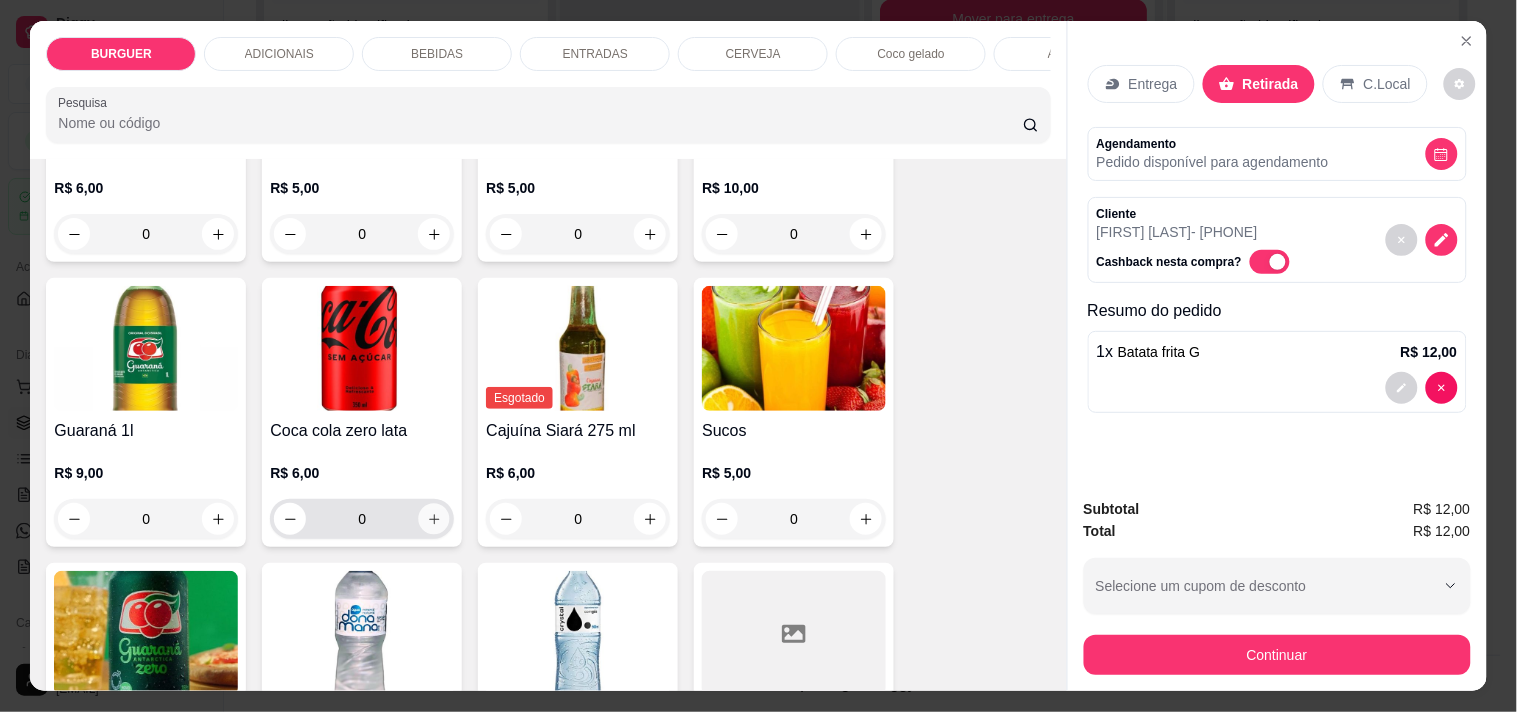 click 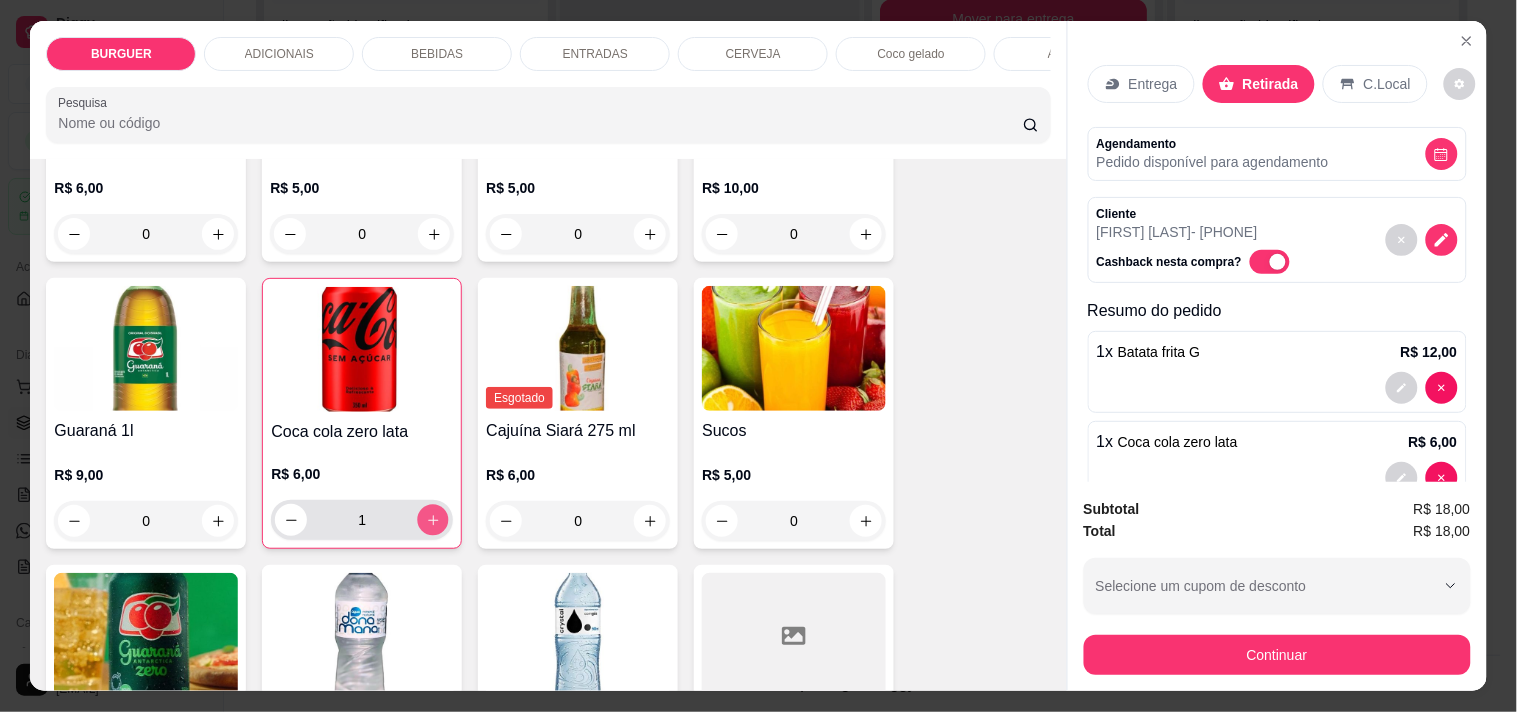 click 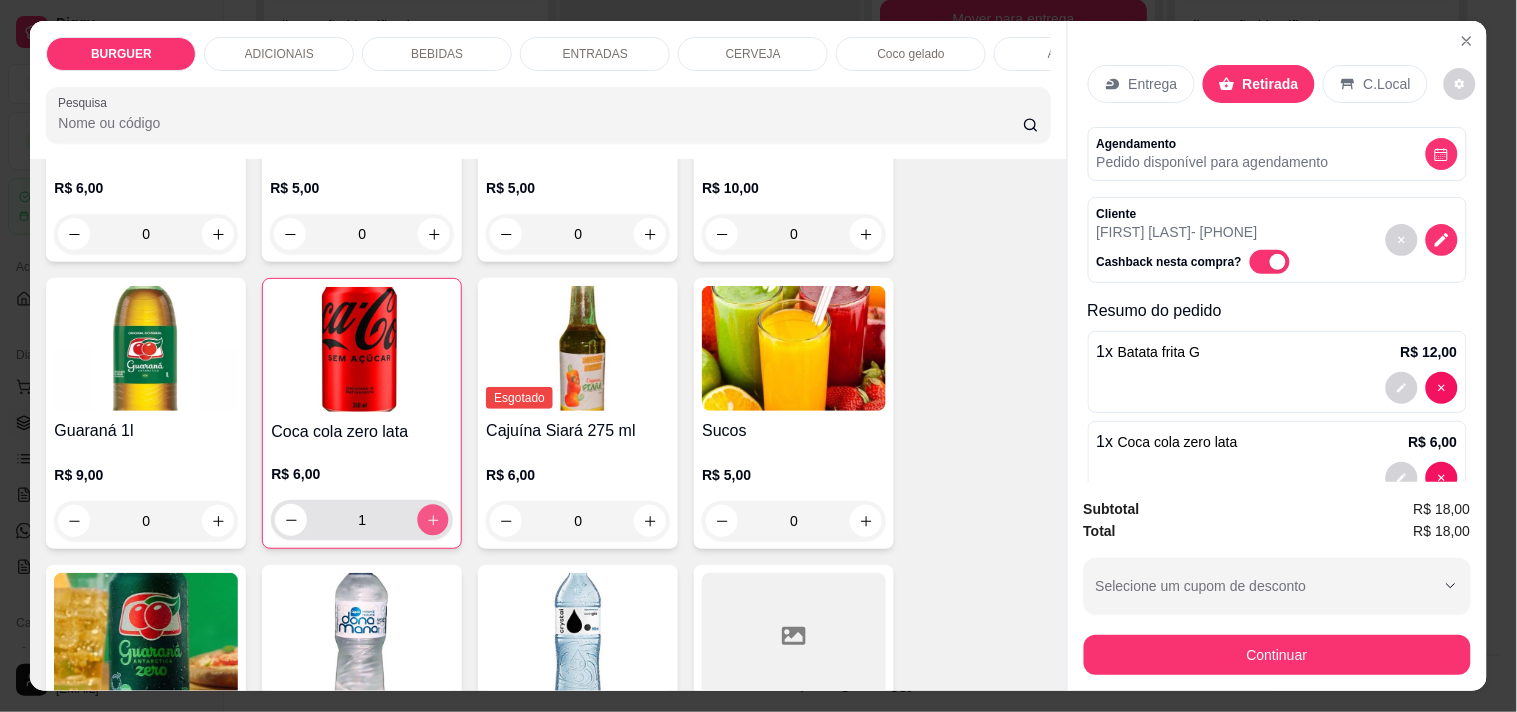 type on "2" 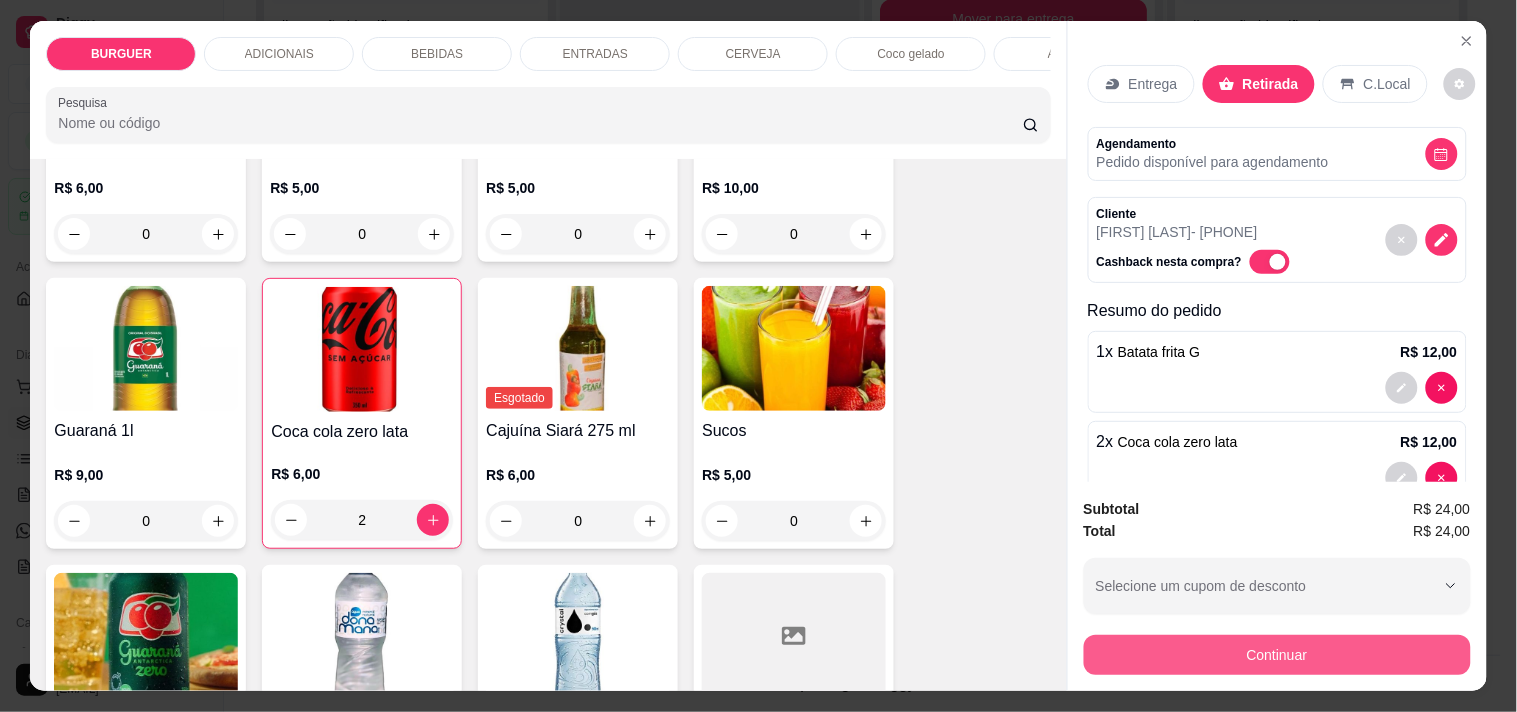 click on "Continuar" at bounding box center [1277, 655] 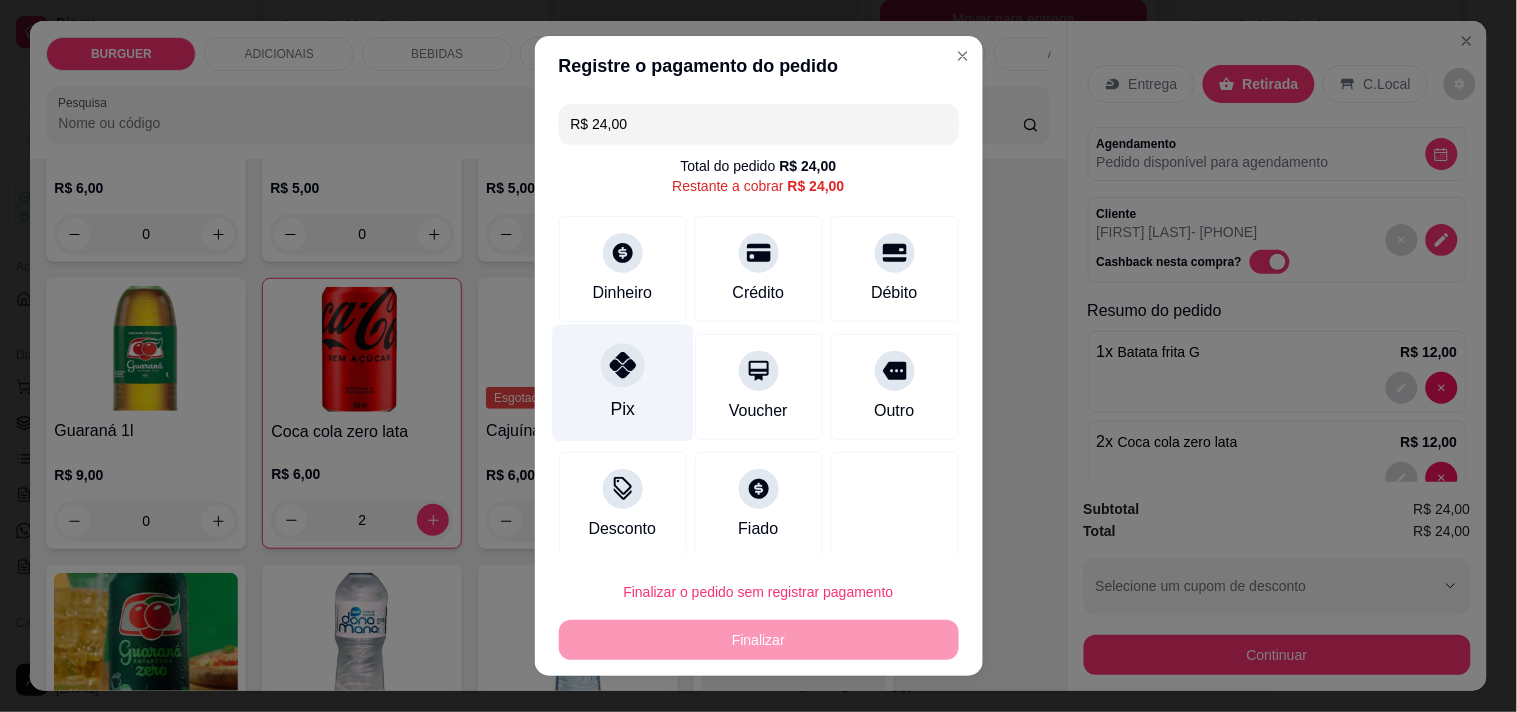 click on "Pix" at bounding box center [622, 382] 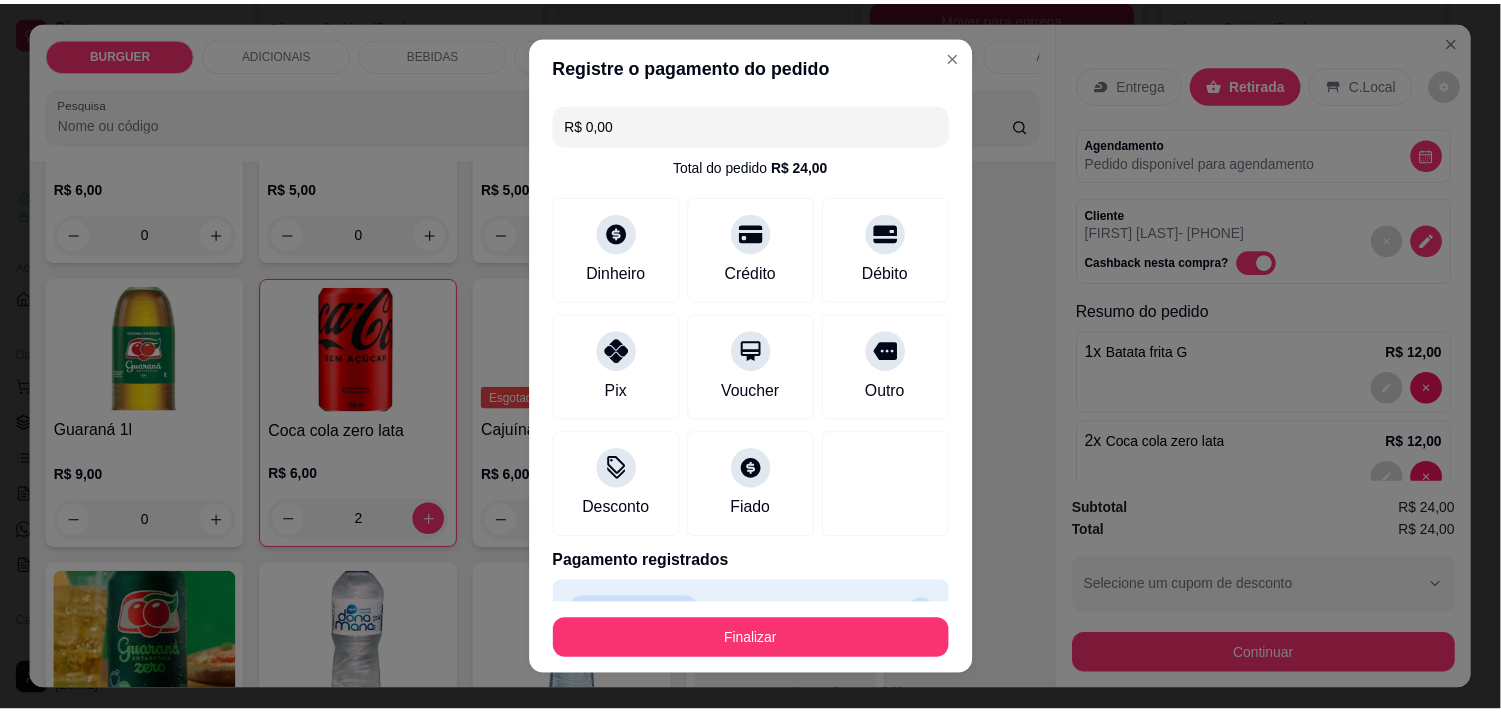 scroll, scrollTop: 44, scrollLeft: 0, axis: vertical 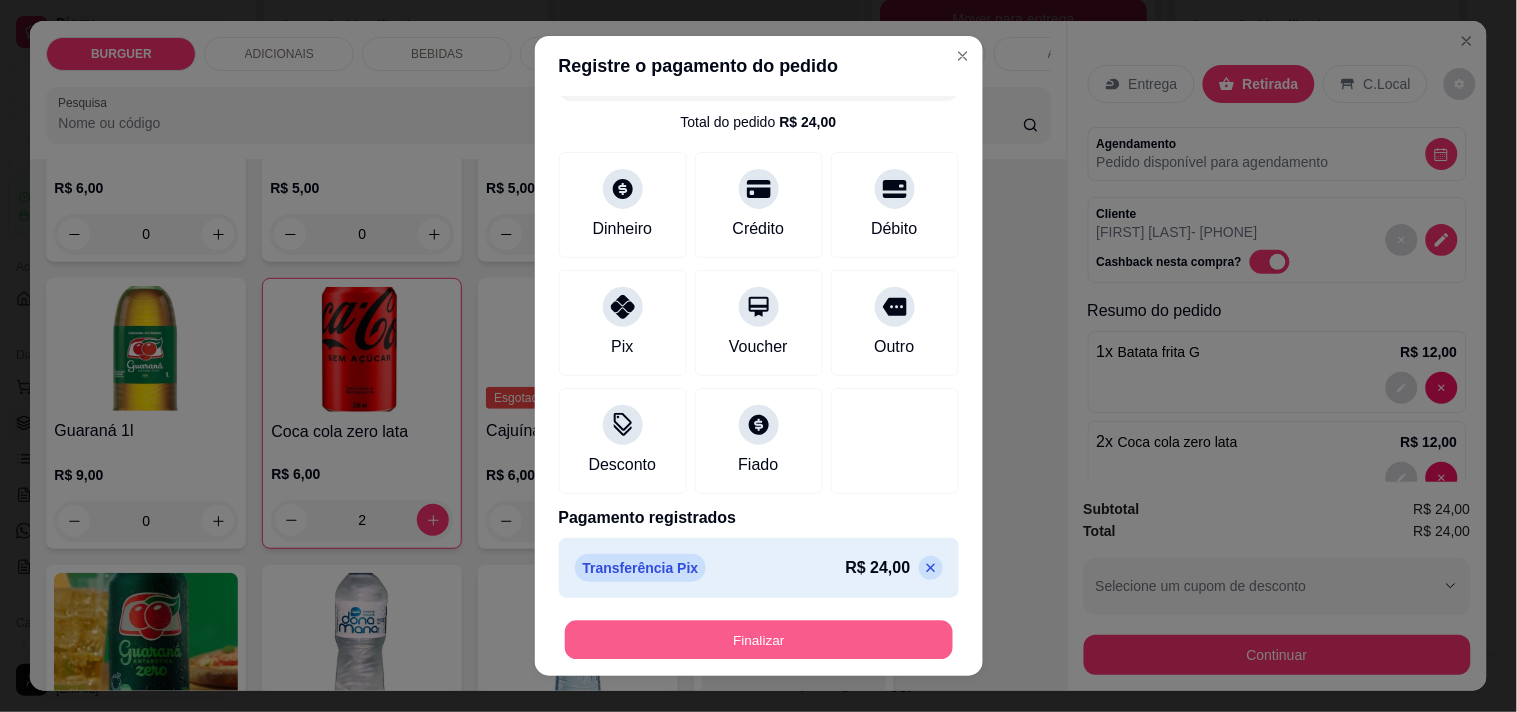 click on "Finalizar" at bounding box center (759, 640) 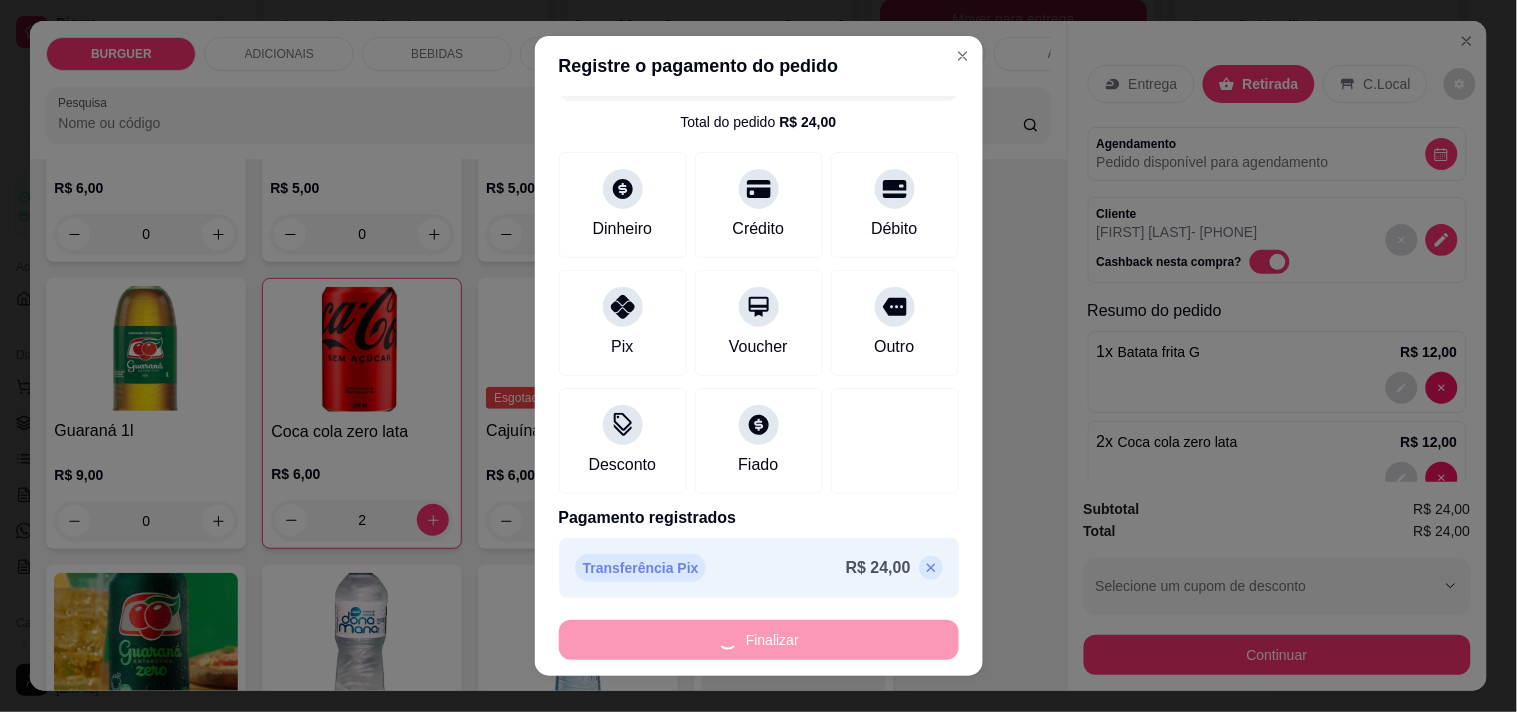 type on "0" 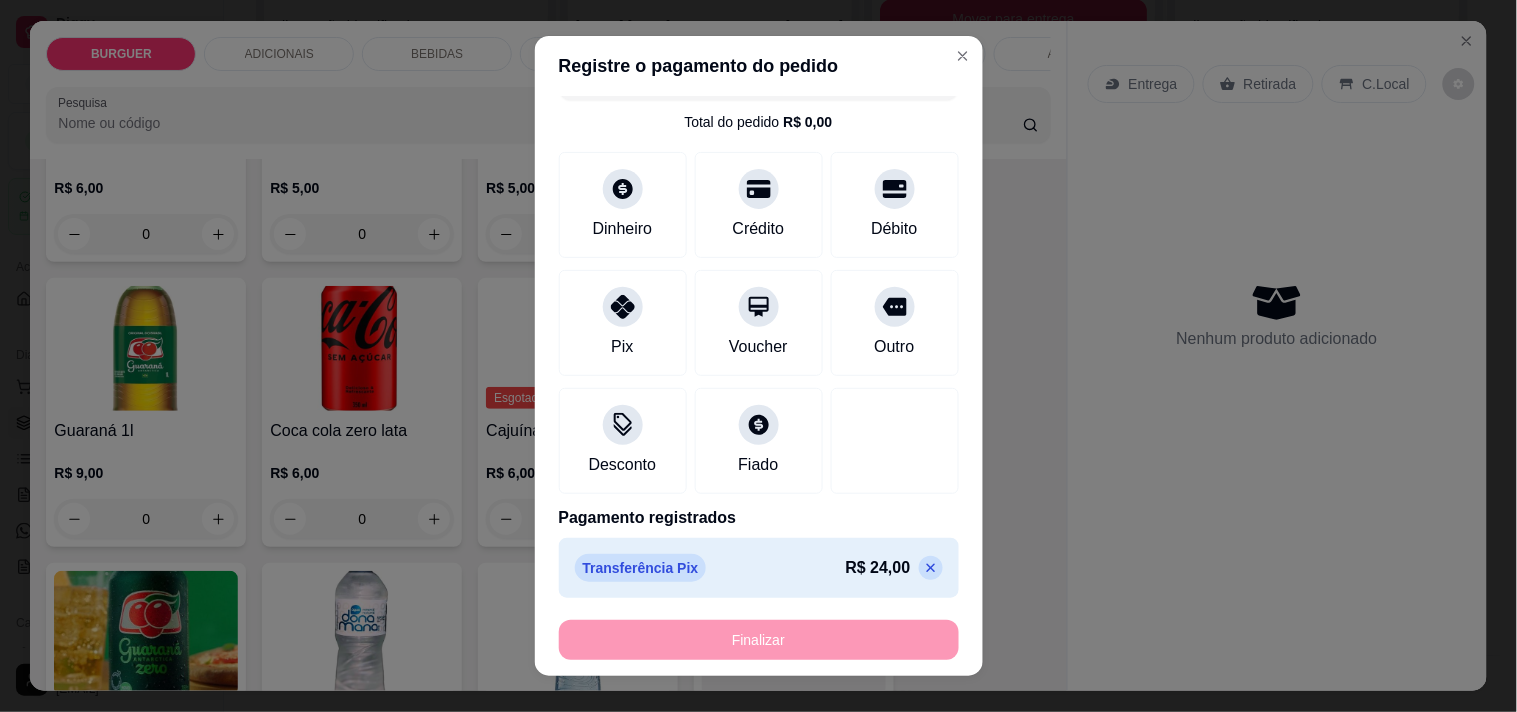 type on "-R$ 24,00" 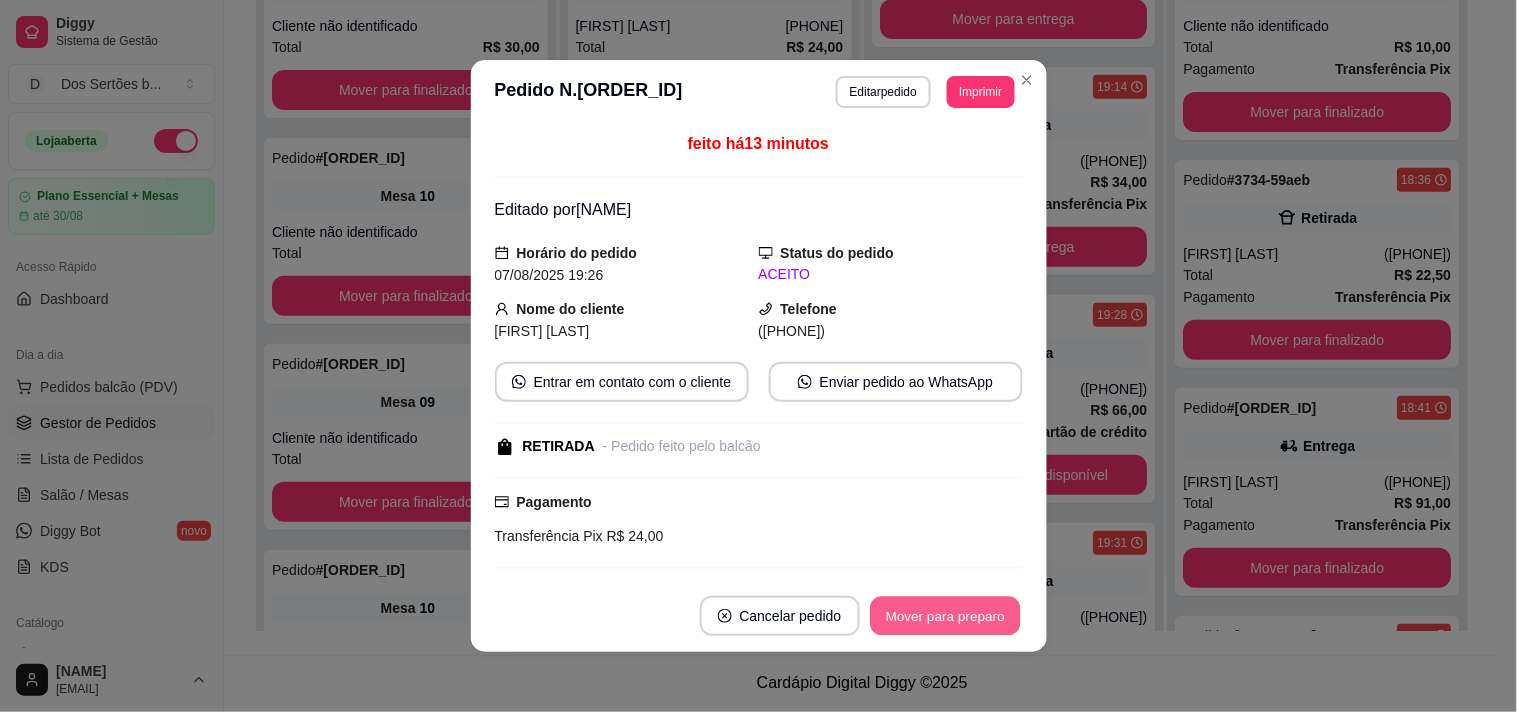 click on "Mover para preparo" at bounding box center (945, 616) 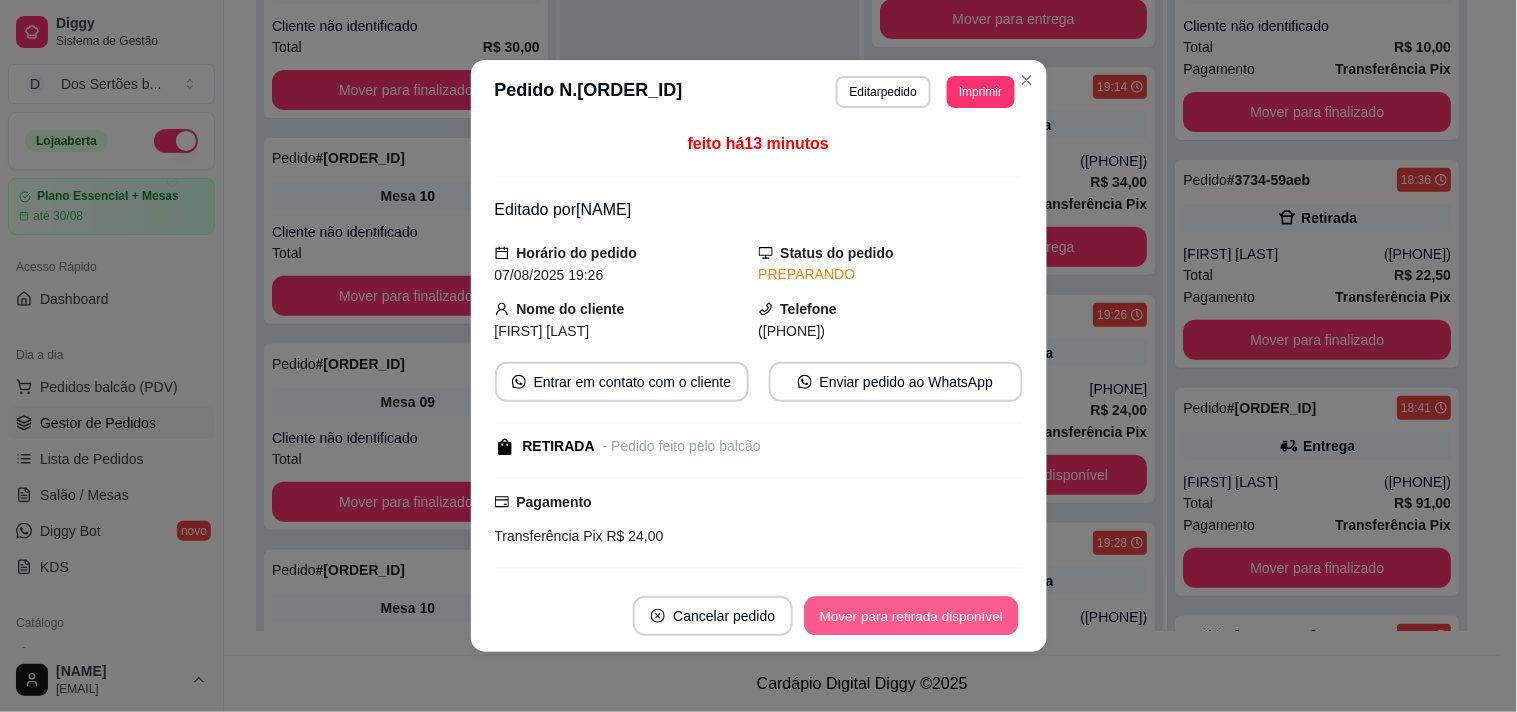 click on "Mover para retirada disponível" at bounding box center (912, 616) 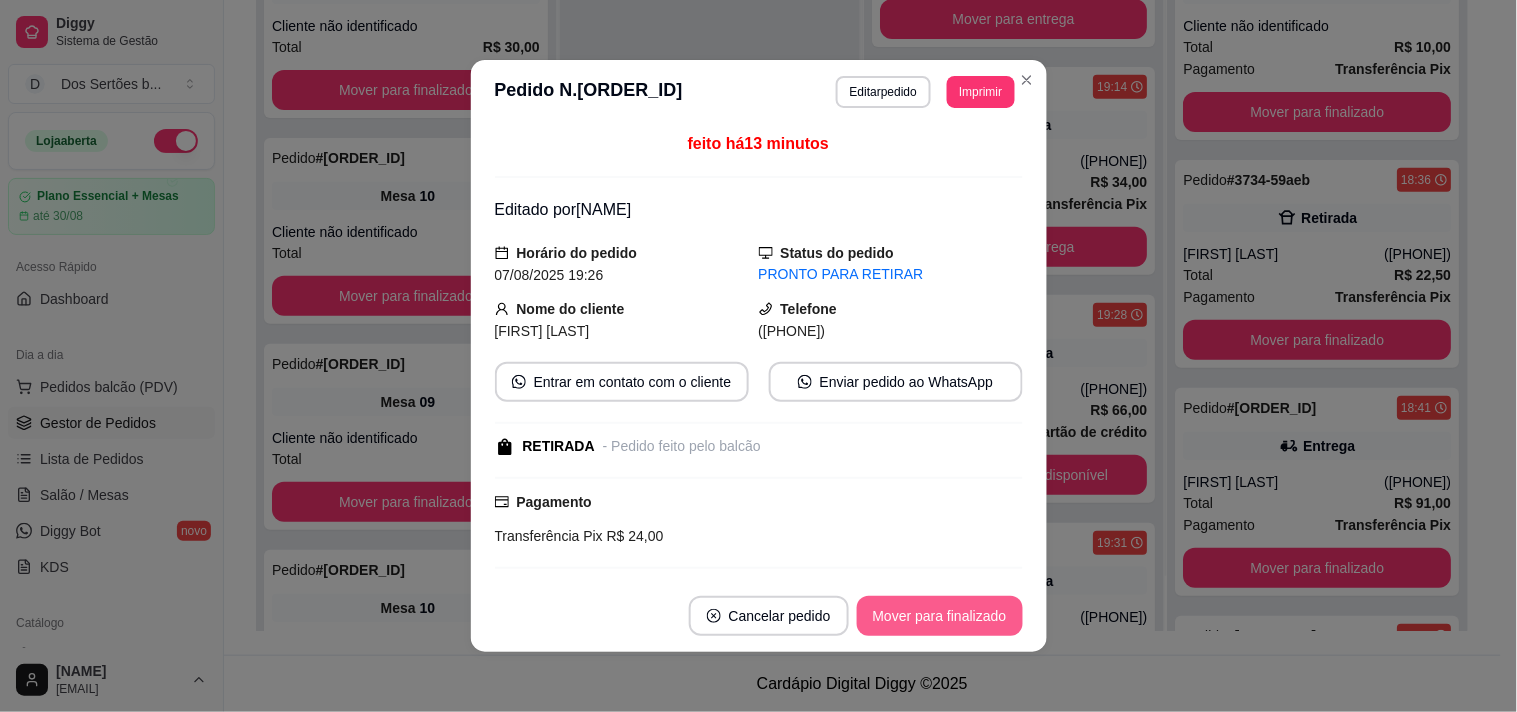 click on "Mover para finalizado" at bounding box center [940, 616] 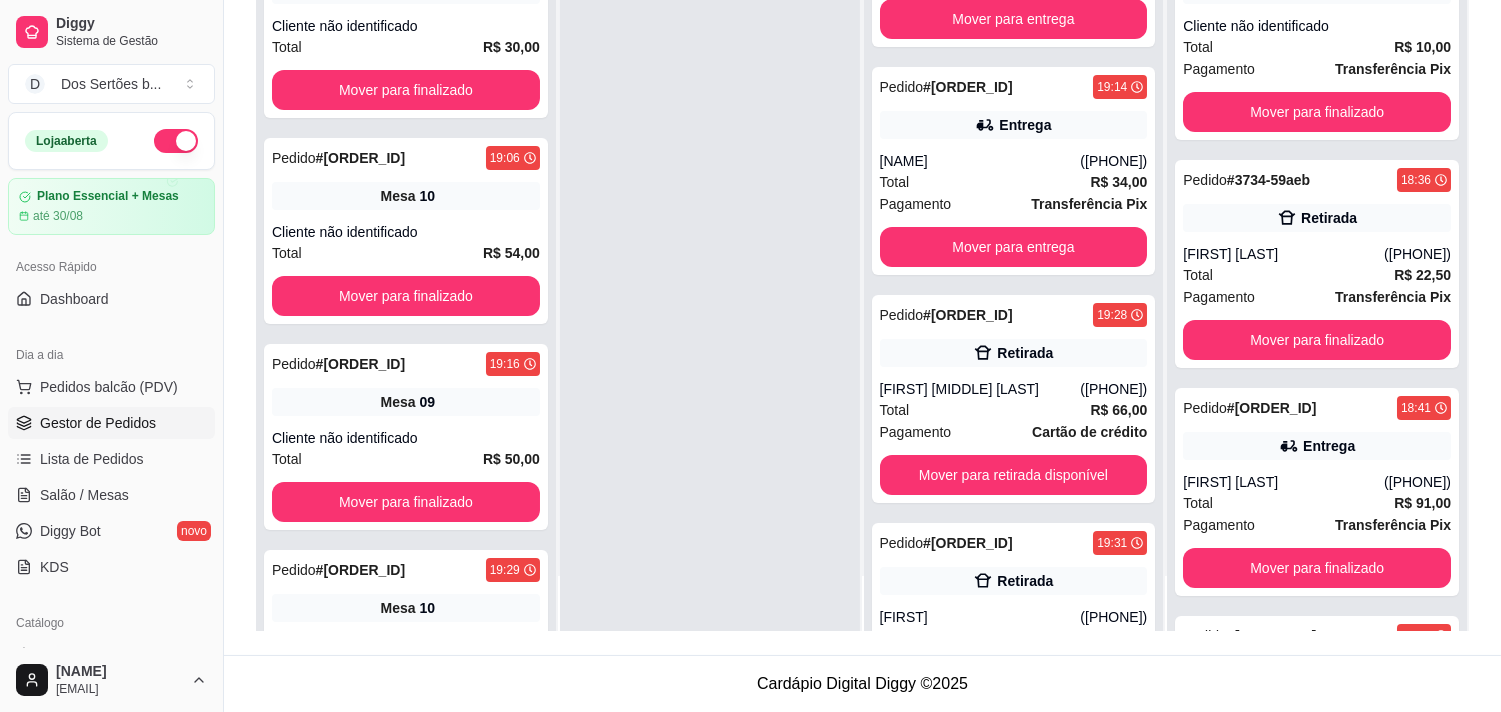 scroll, scrollTop: 622, scrollLeft: 0, axis: vertical 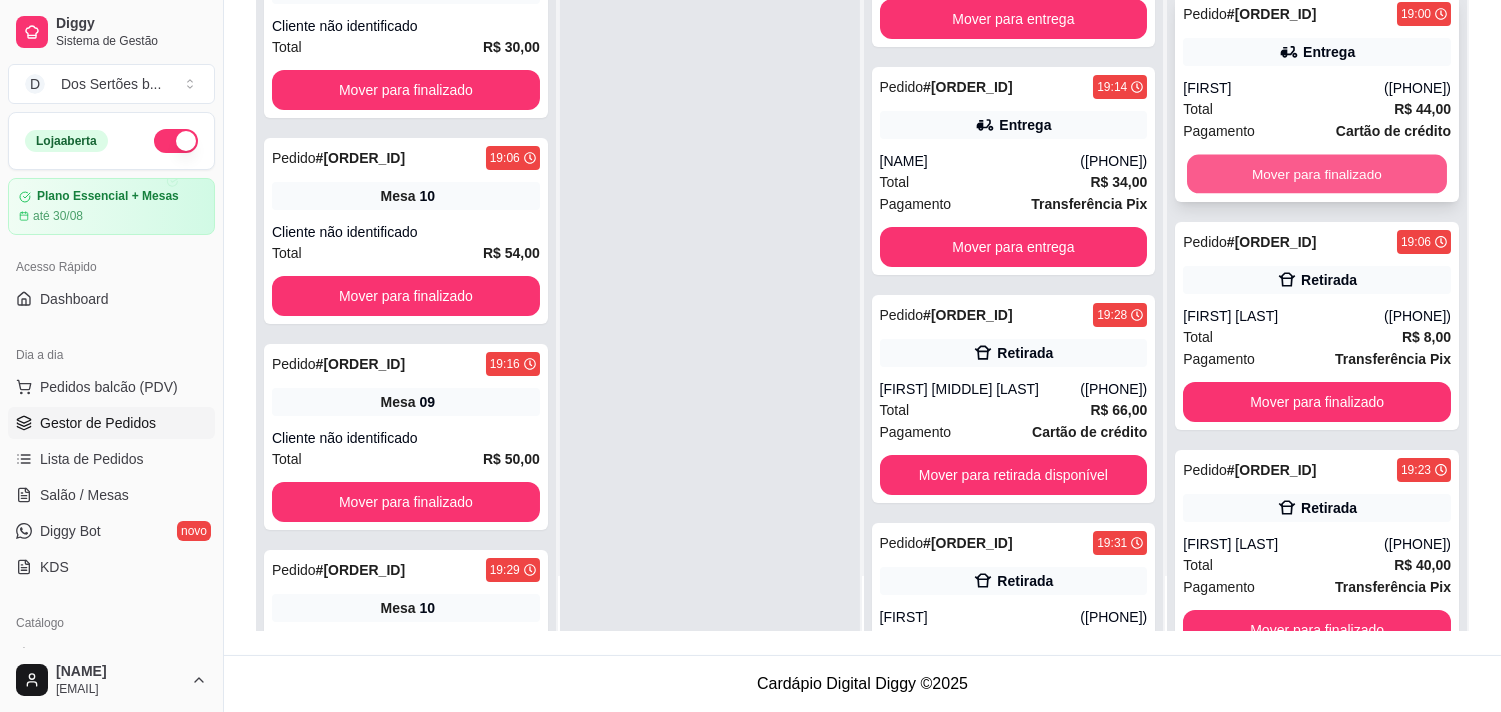 click on "Mover para finalizado" at bounding box center [1317, 174] 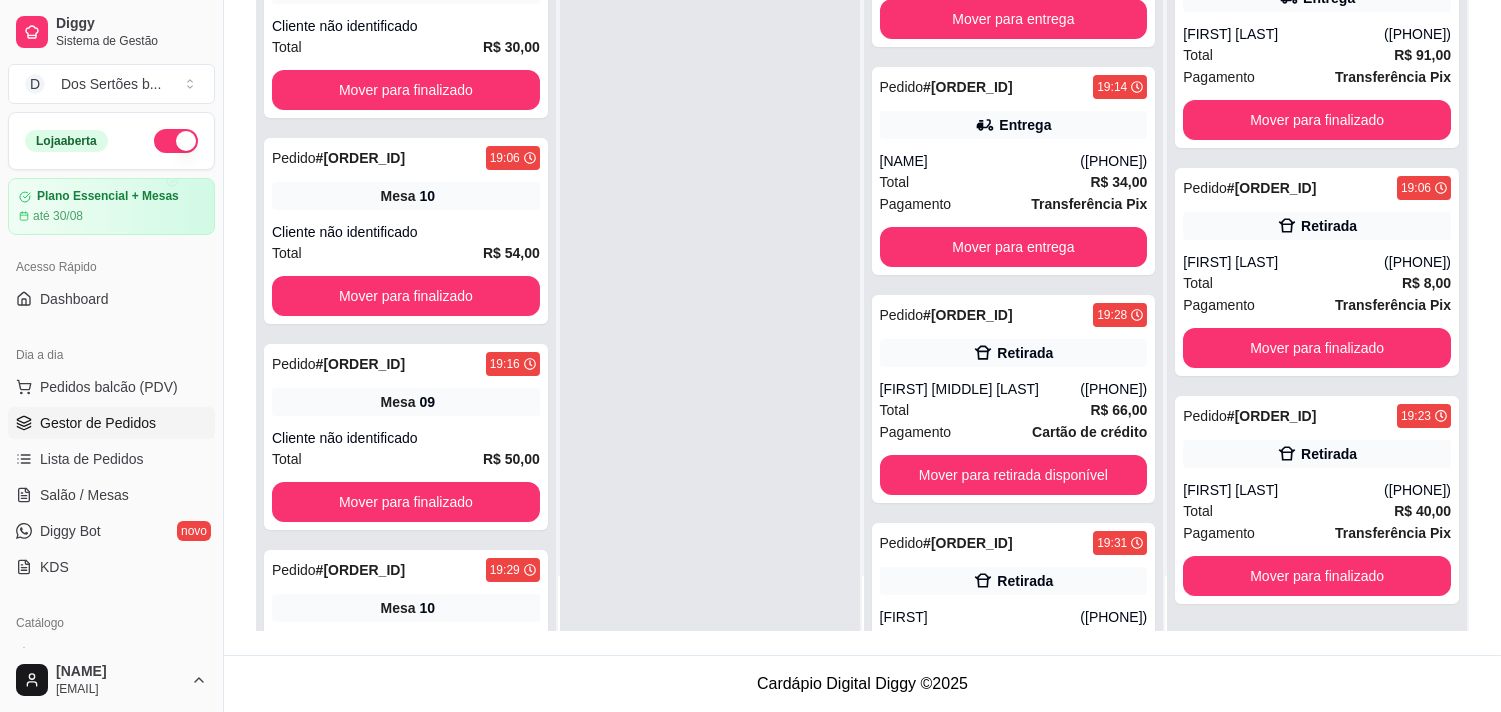 scroll, scrollTop: 447, scrollLeft: 0, axis: vertical 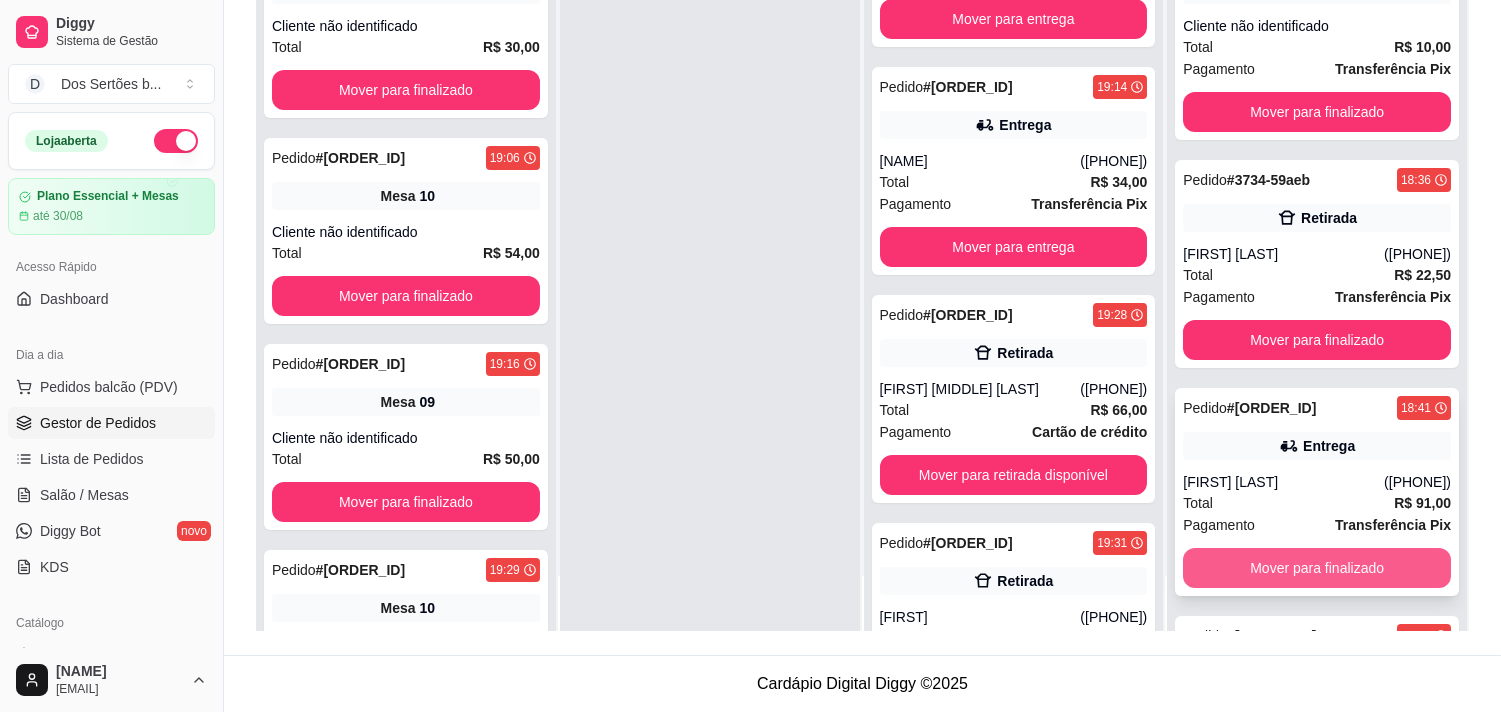 click on "Mover para finalizado" at bounding box center [1317, 568] 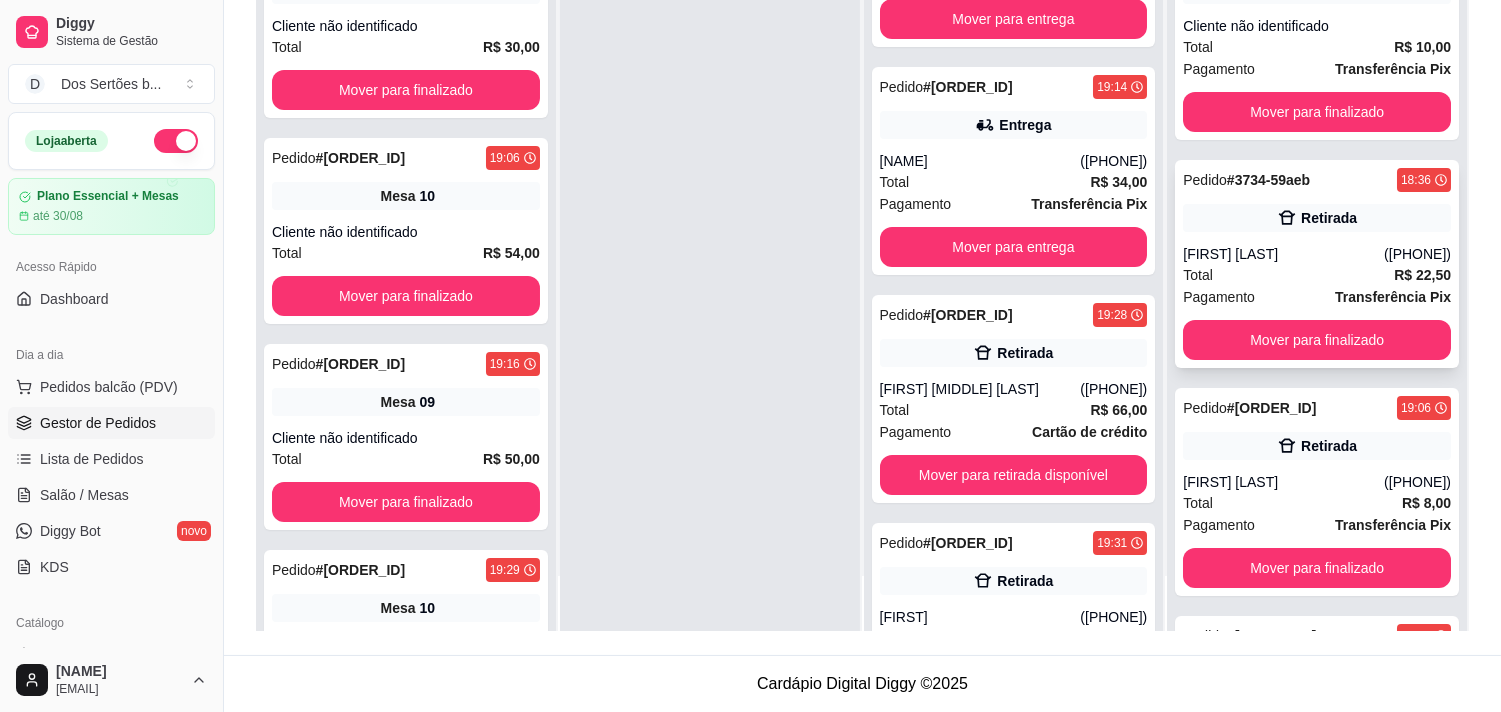 scroll, scrollTop: 31, scrollLeft: 0, axis: vertical 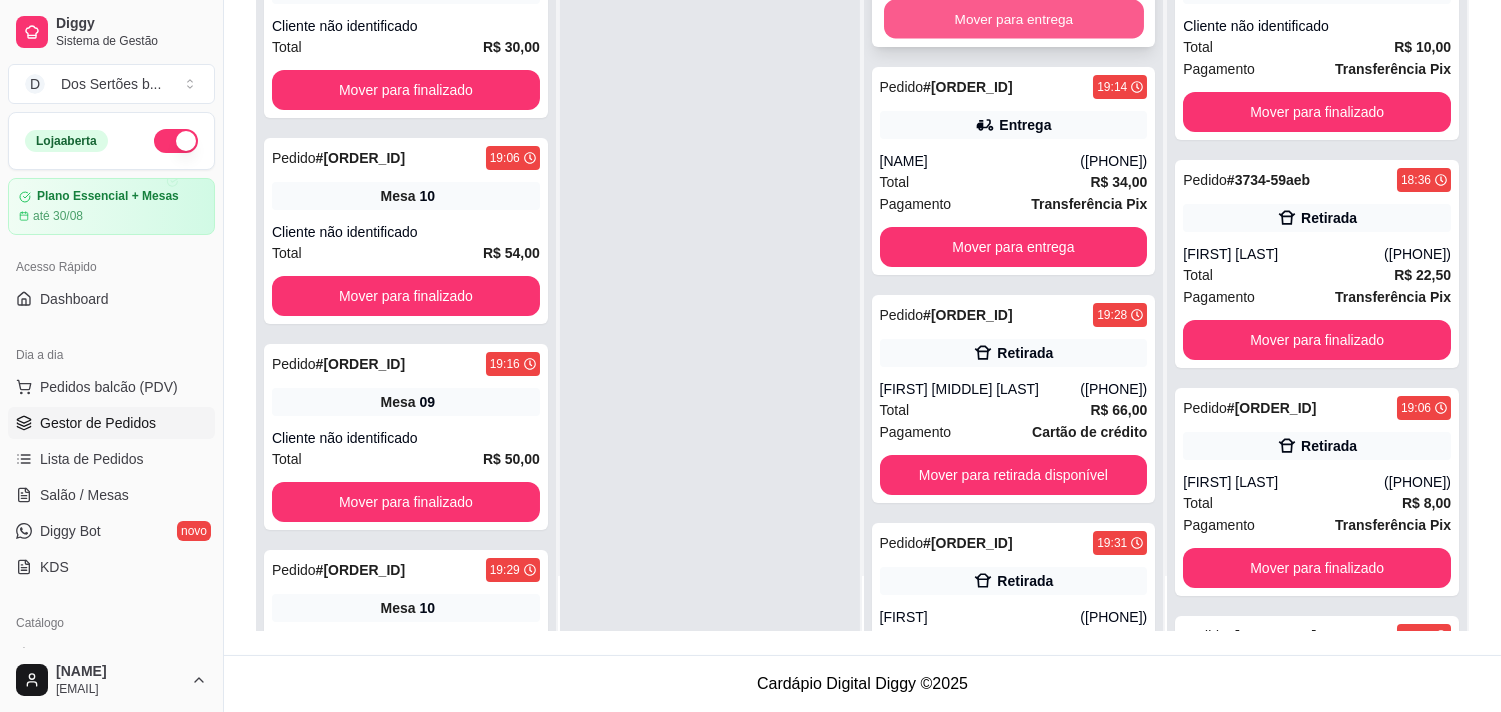 click on "Mover para entrega" at bounding box center (1014, 19) 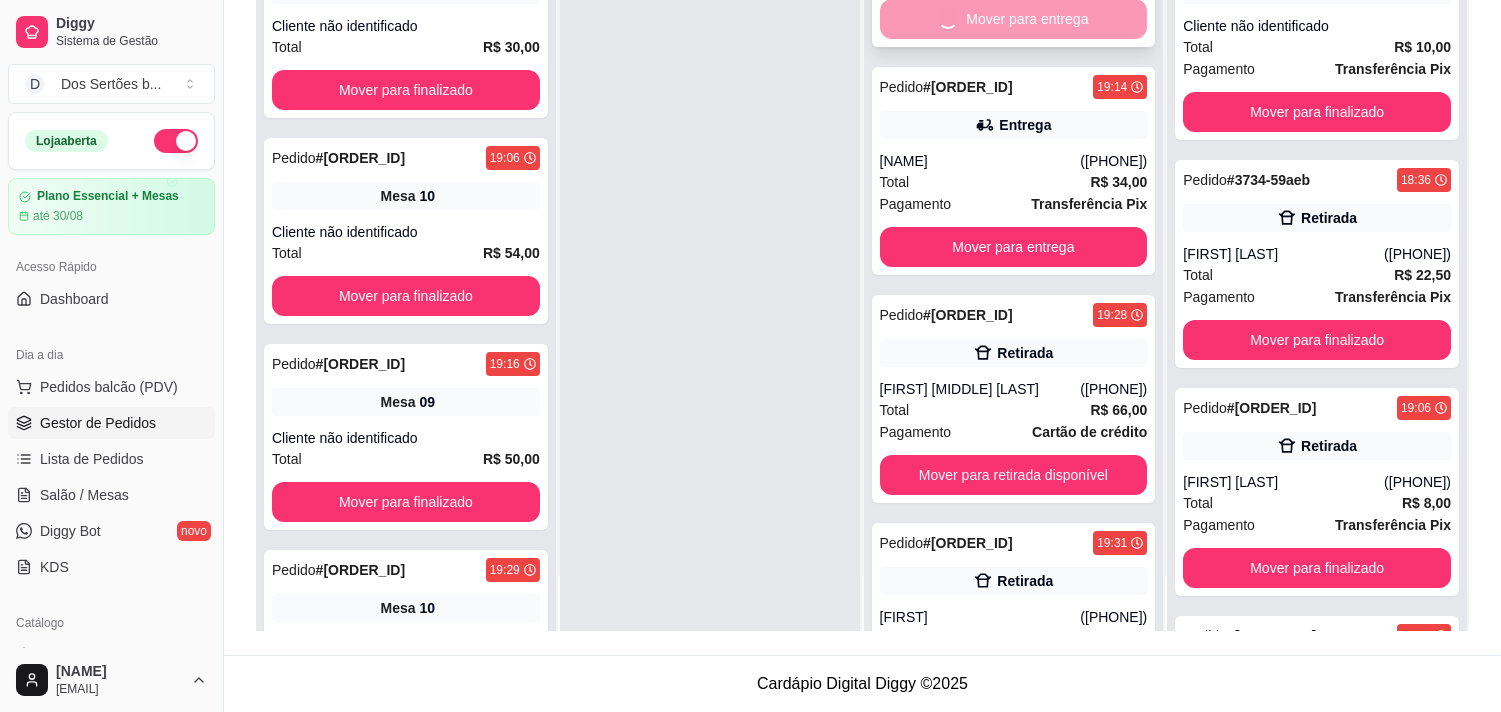 scroll, scrollTop: 0, scrollLeft: 0, axis: both 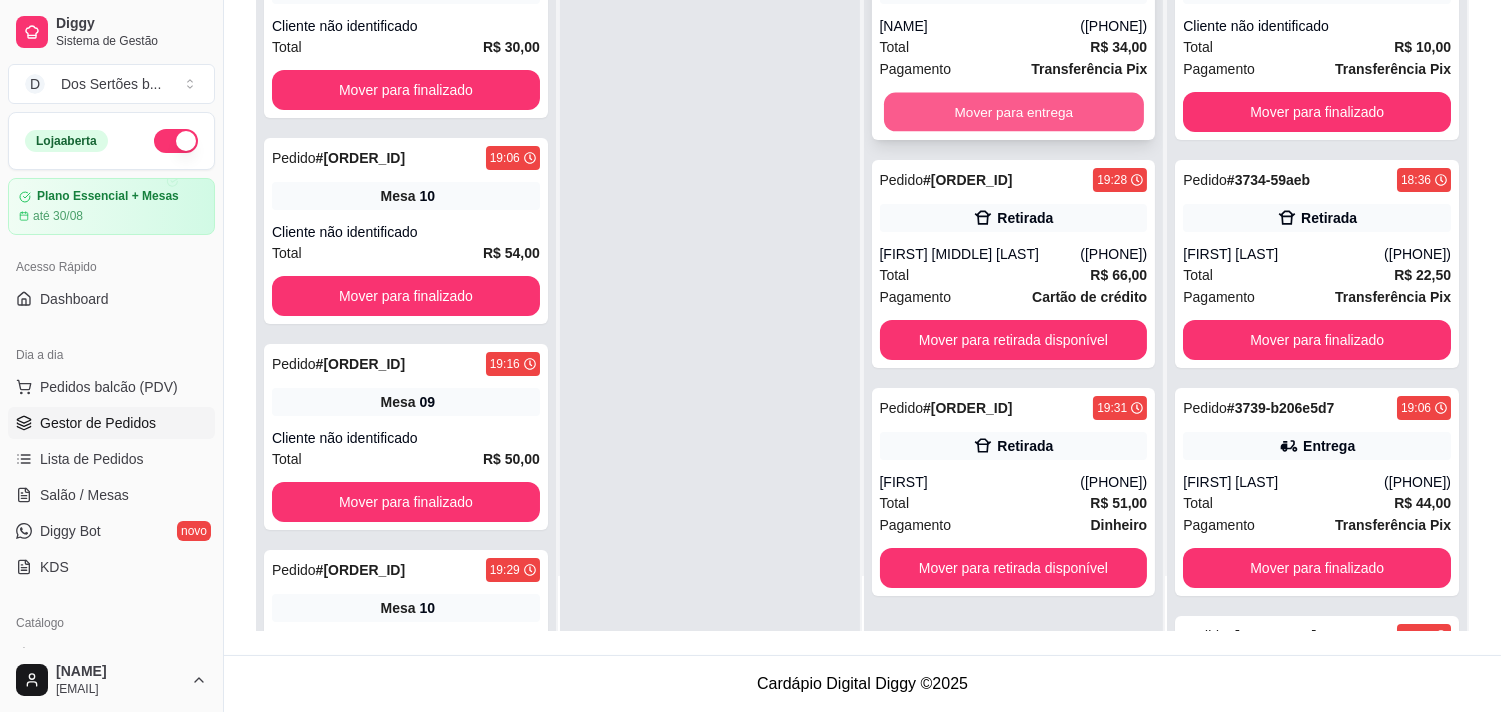 click on "Mover para entrega" at bounding box center (1014, 112) 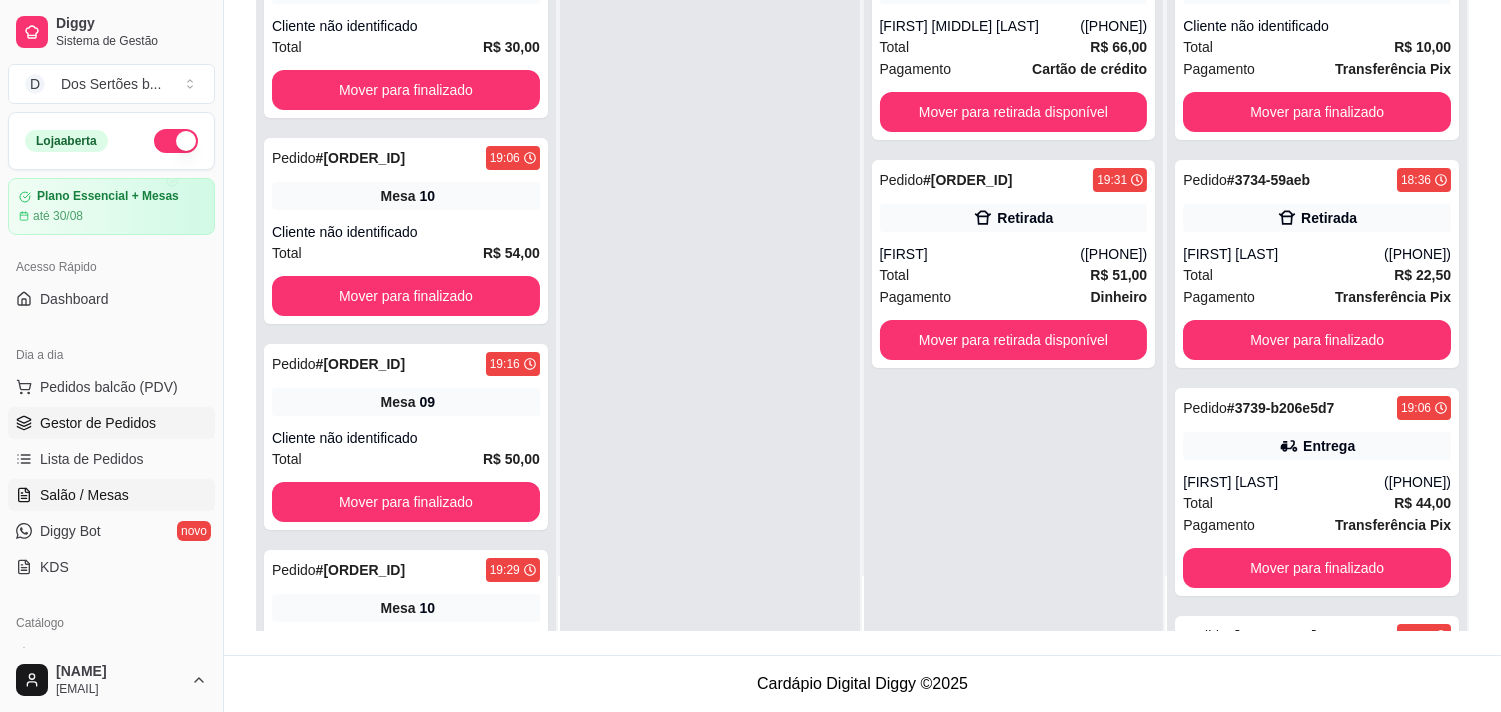 click on "Salão / Mesas" at bounding box center [84, 495] 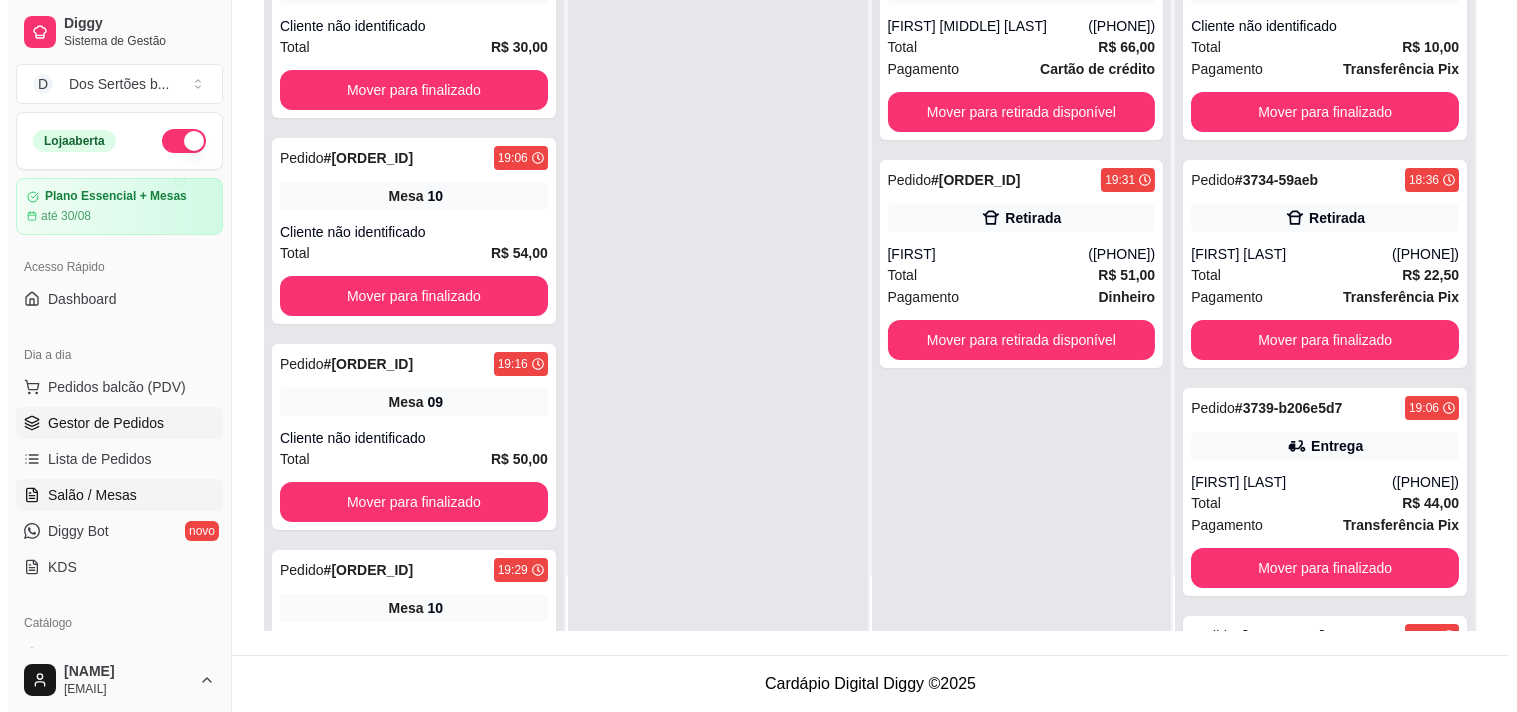 scroll, scrollTop: 0, scrollLeft: 0, axis: both 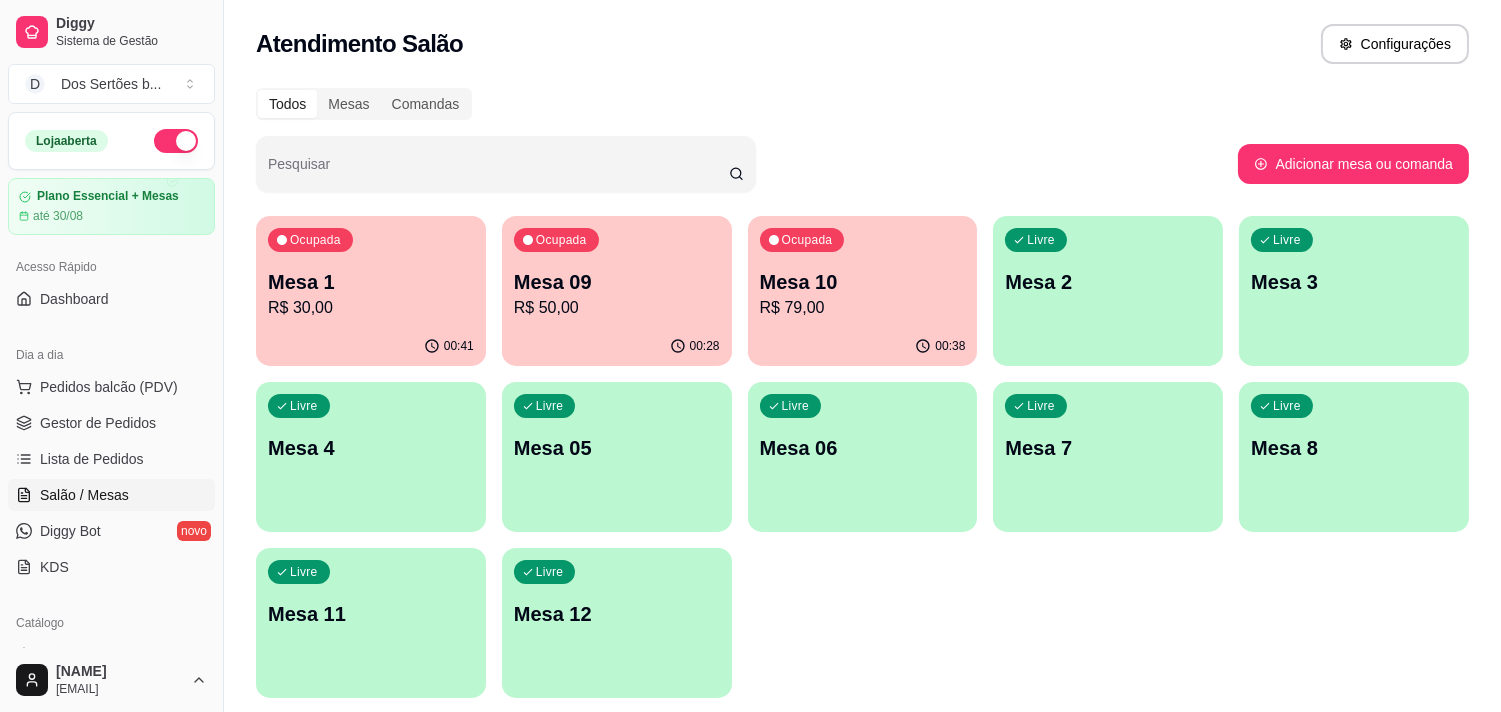 click on "R$ 30,00" at bounding box center [371, 308] 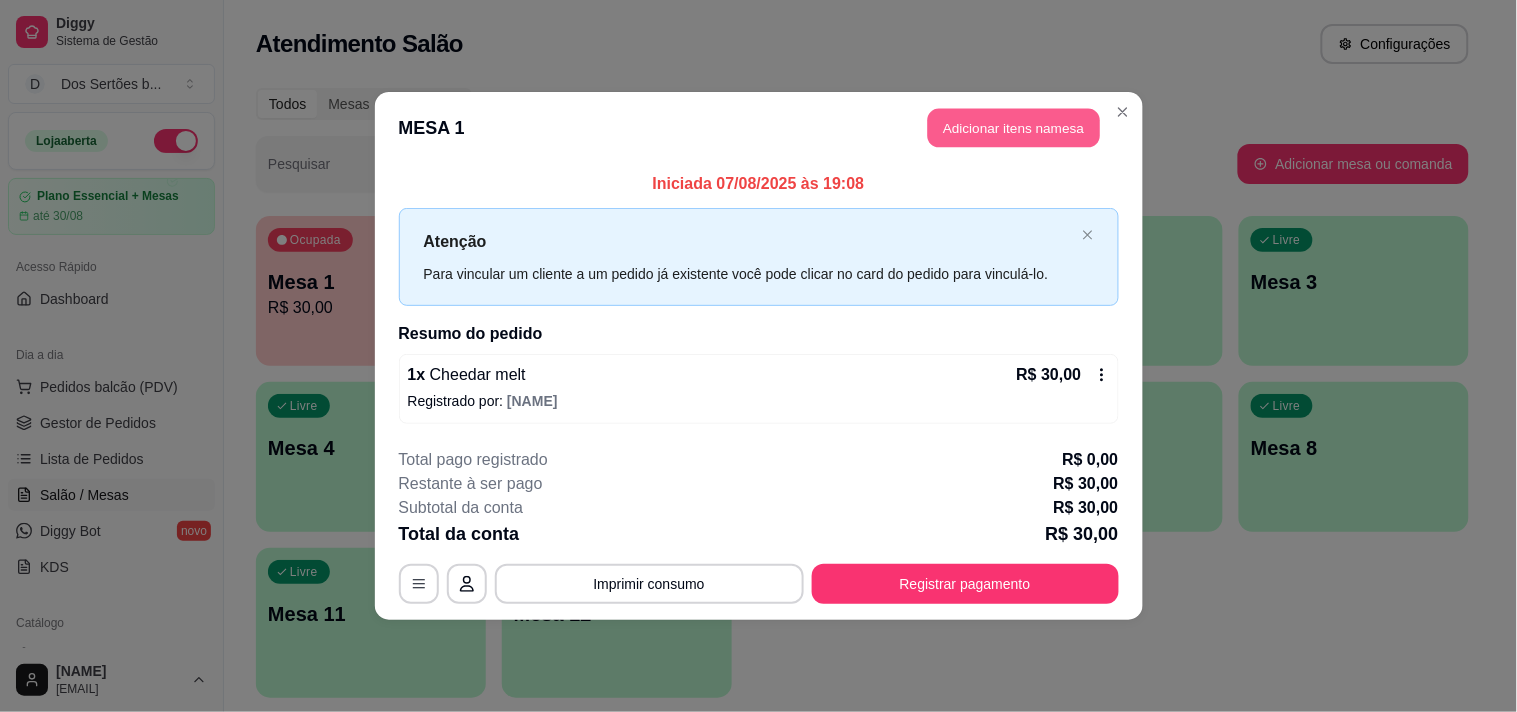 click on "Adicionar itens na  mesa" at bounding box center (1014, 128) 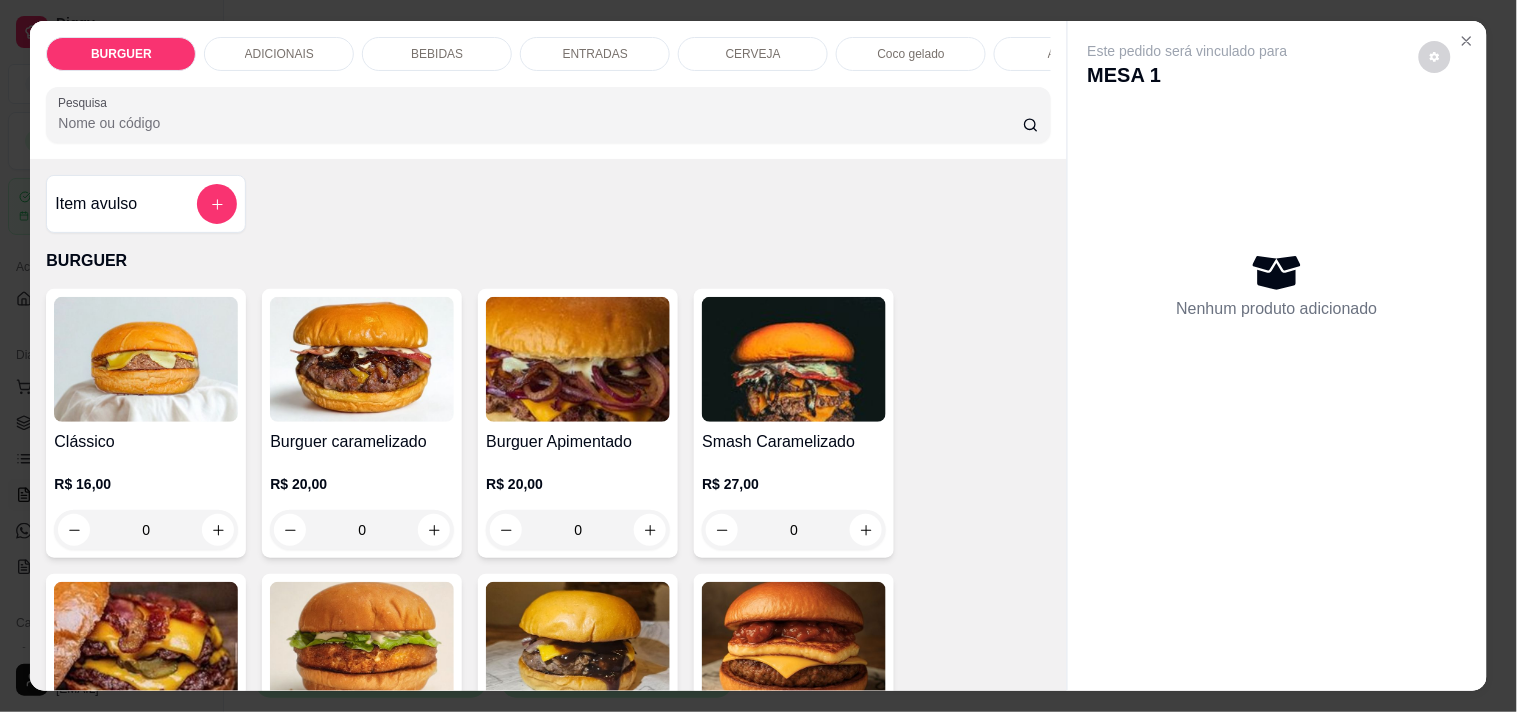 scroll, scrollTop: 450, scrollLeft: 0, axis: vertical 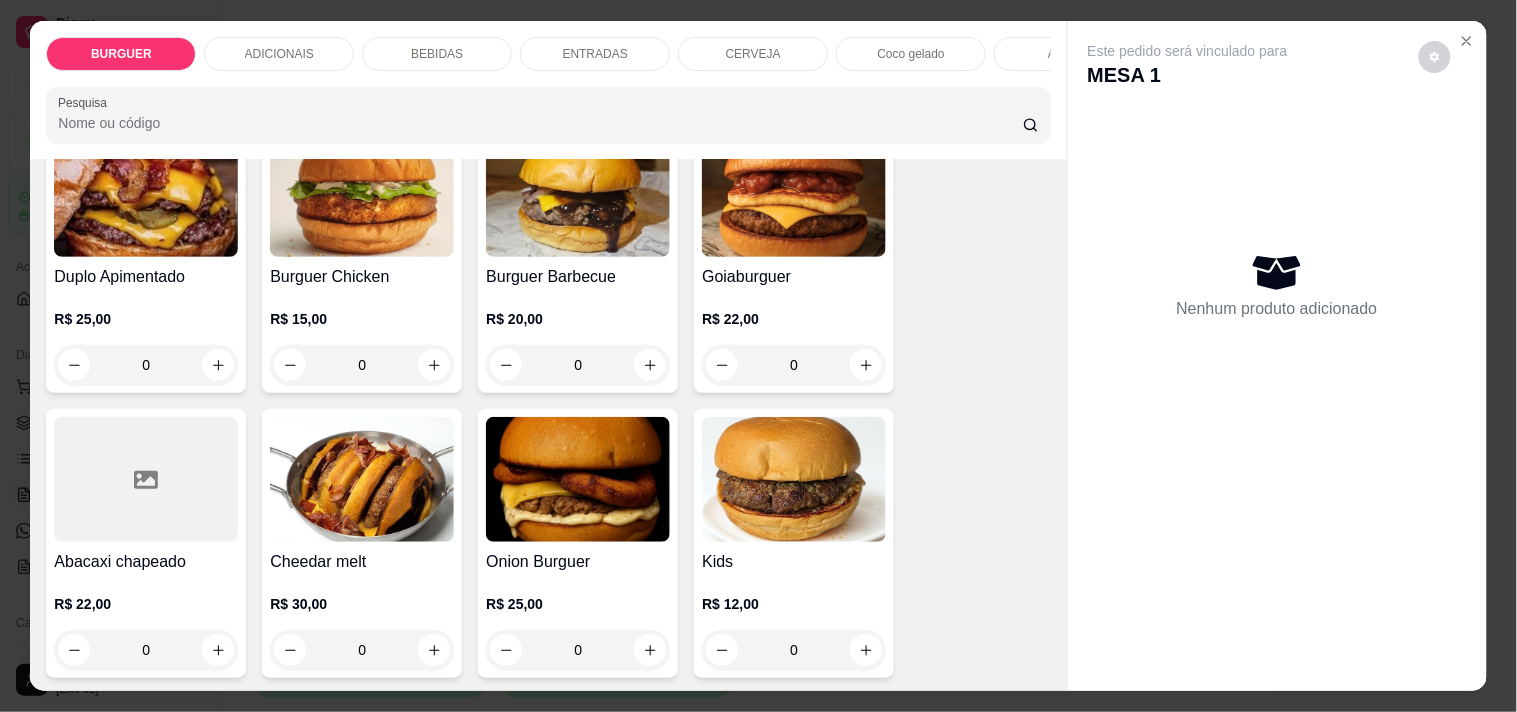 click on "BEBIDAS" at bounding box center (437, 54) 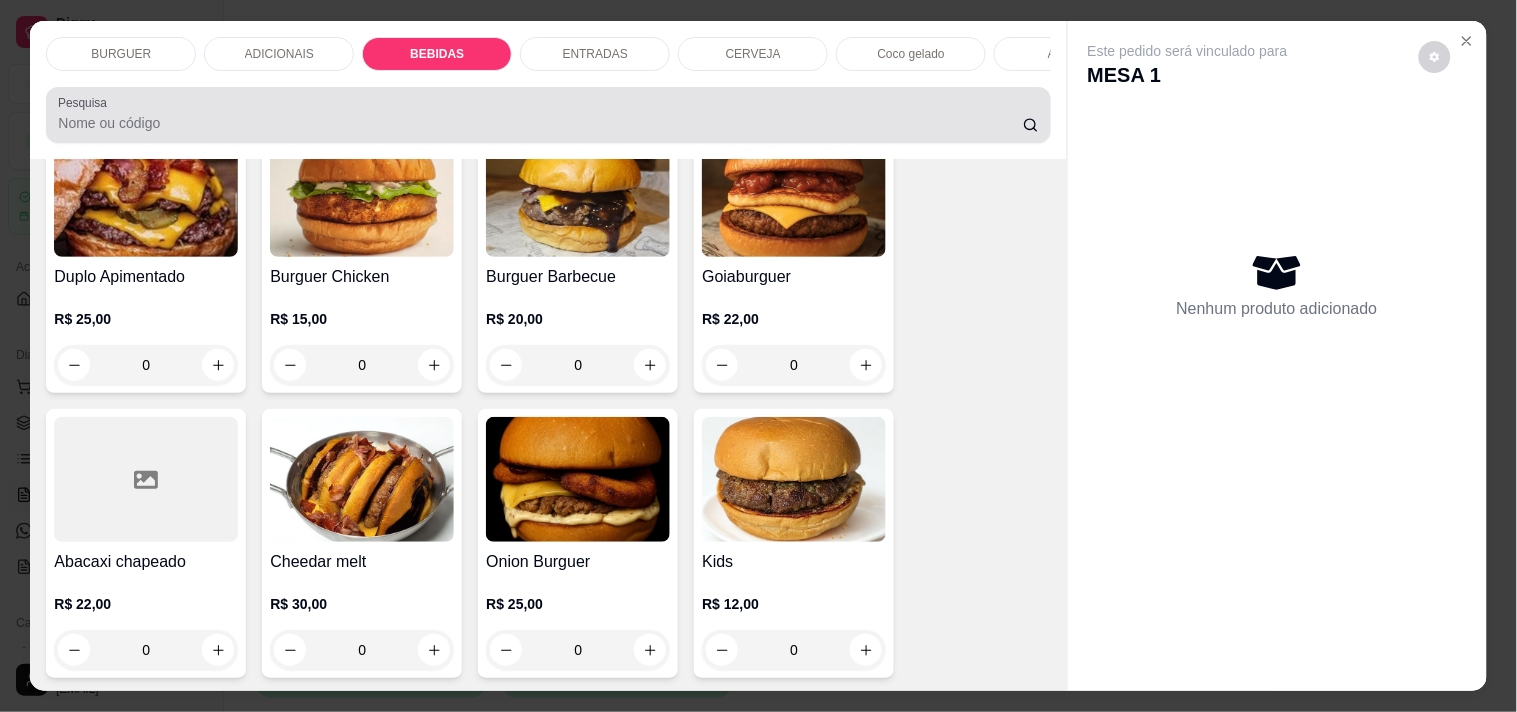 scroll, scrollTop: 1594, scrollLeft: 0, axis: vertical 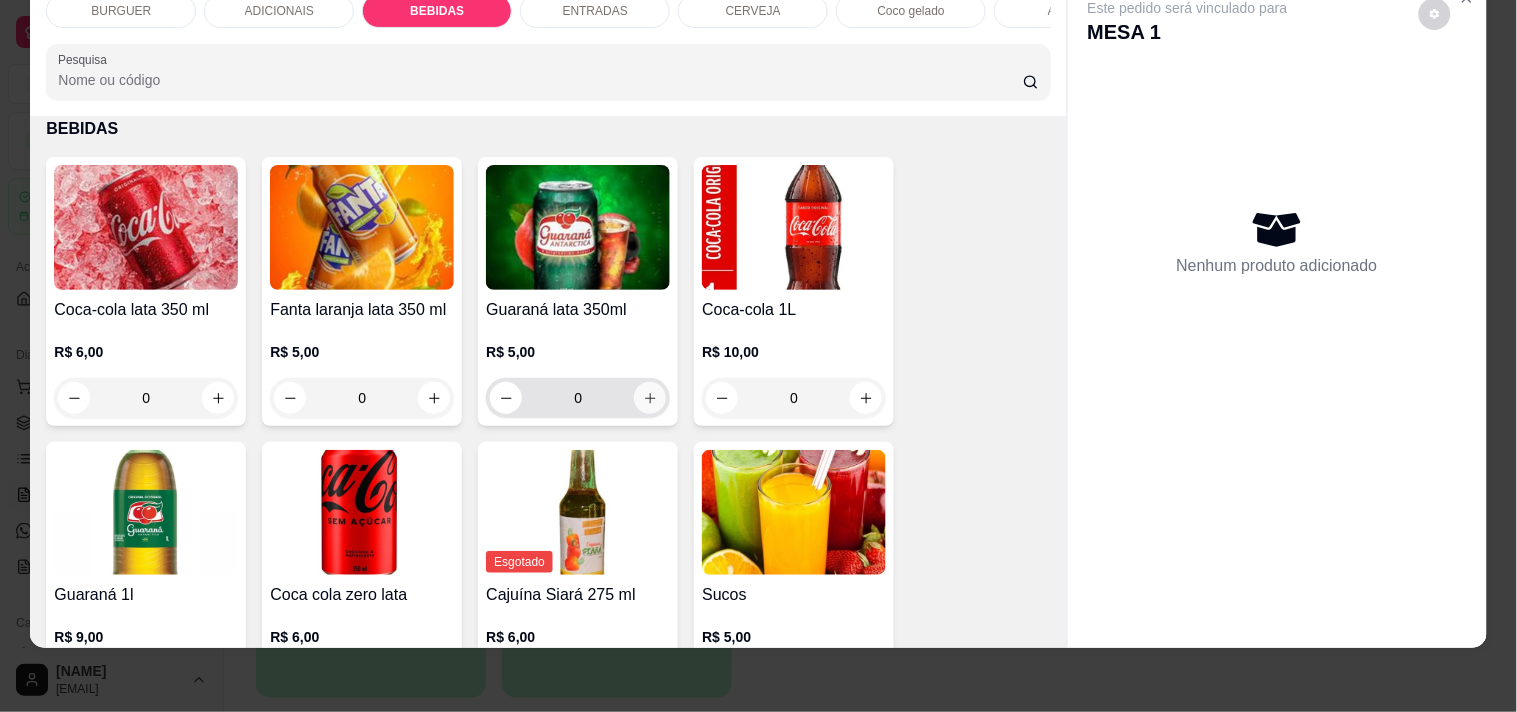 click 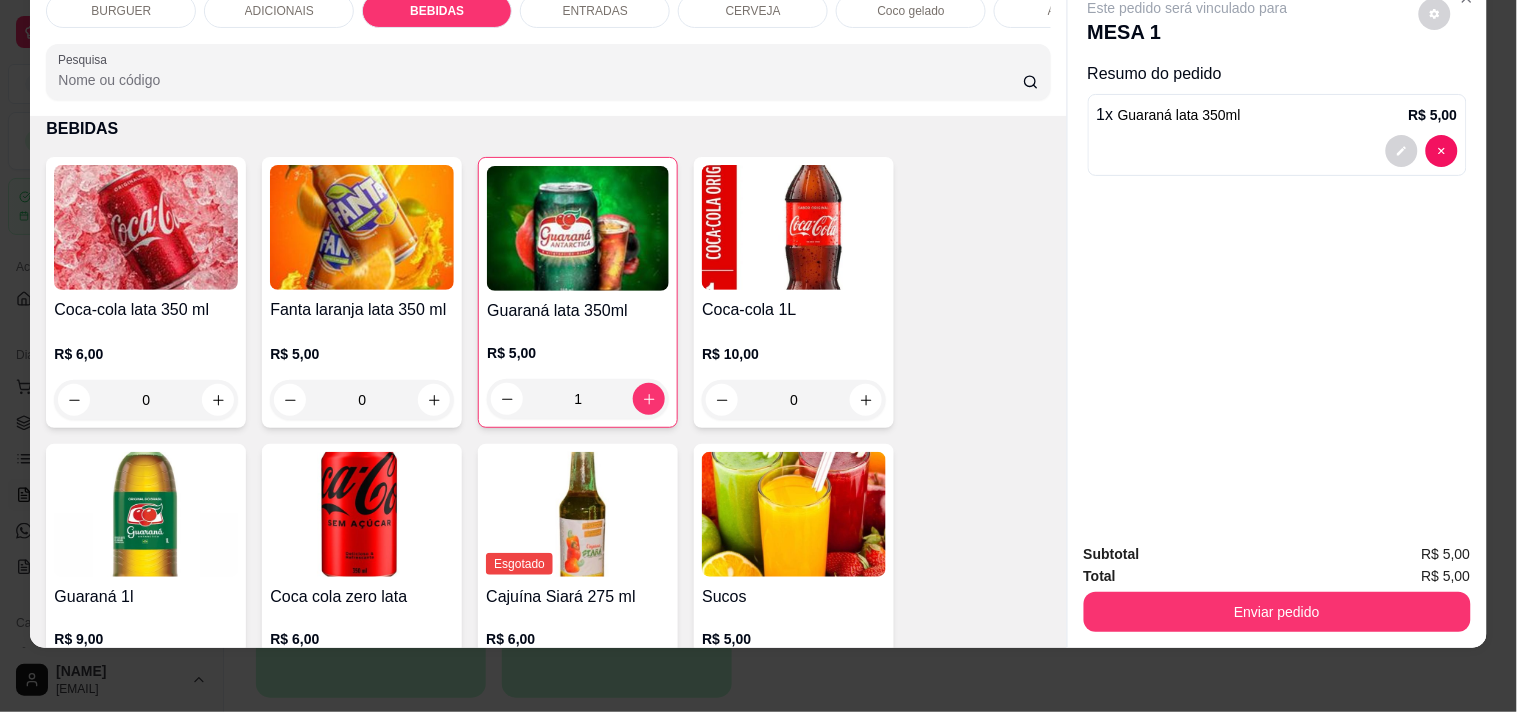 click on "Enviar pedido" at bounding box center [1277, 609] 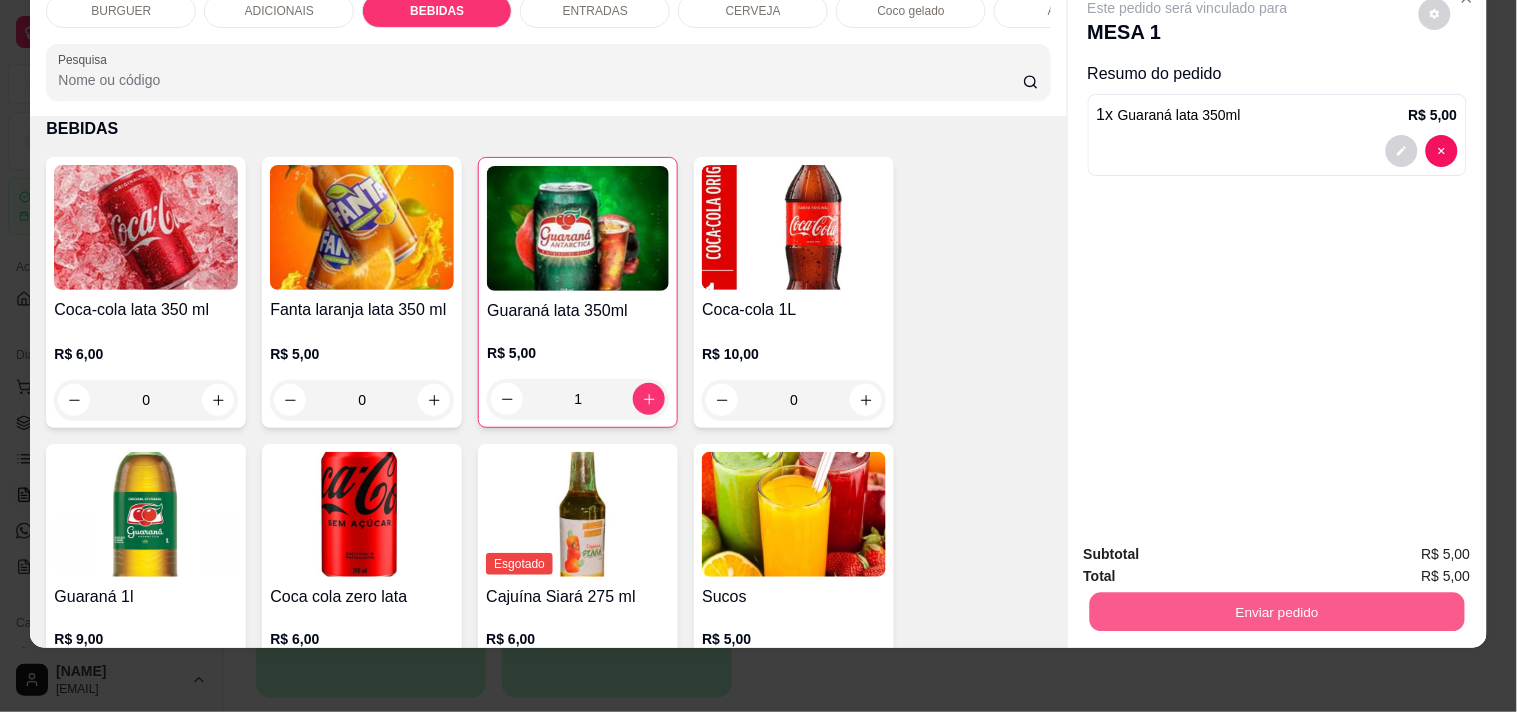 click on "Enviar pedido" at bounding box center [1276, 611] 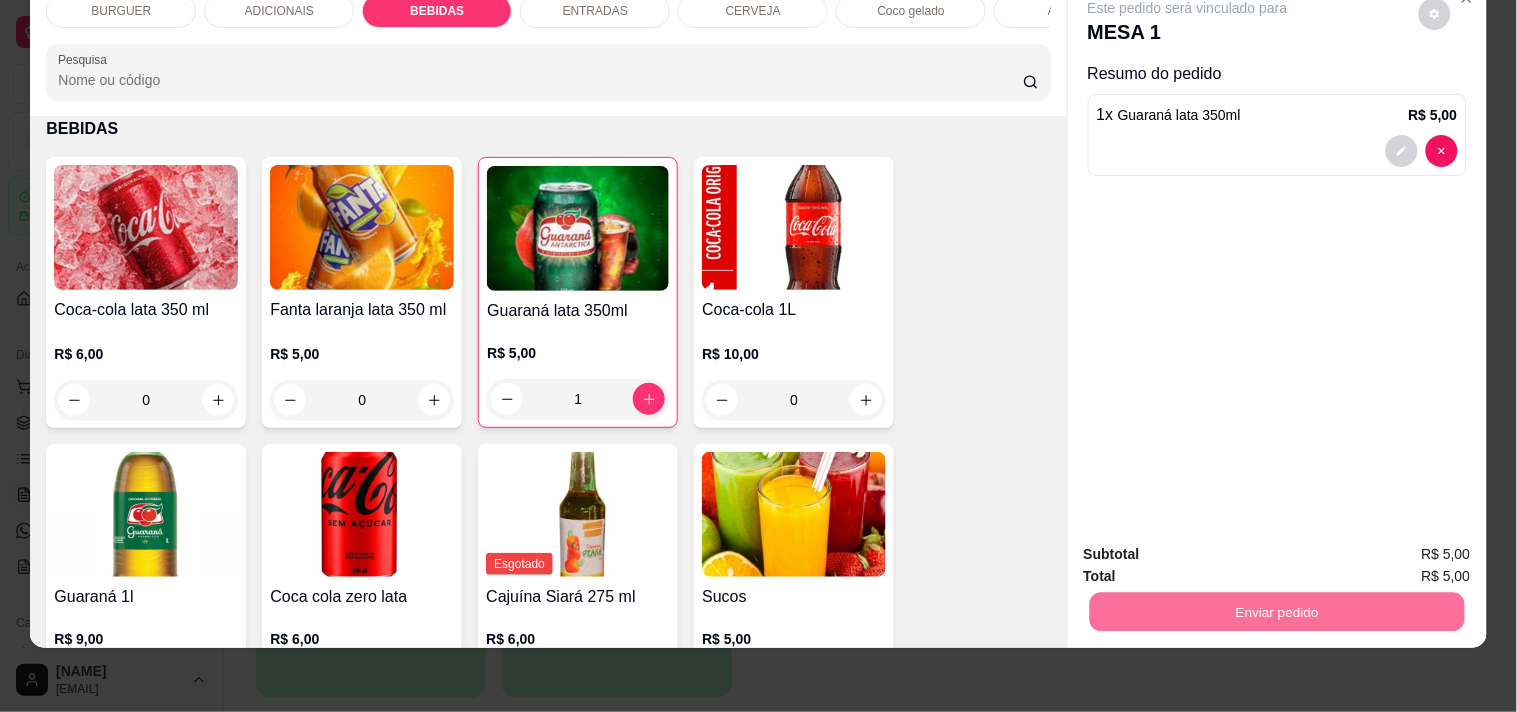 click on "Não registrar e enviar pedido" at bounding box center (1211, 546) 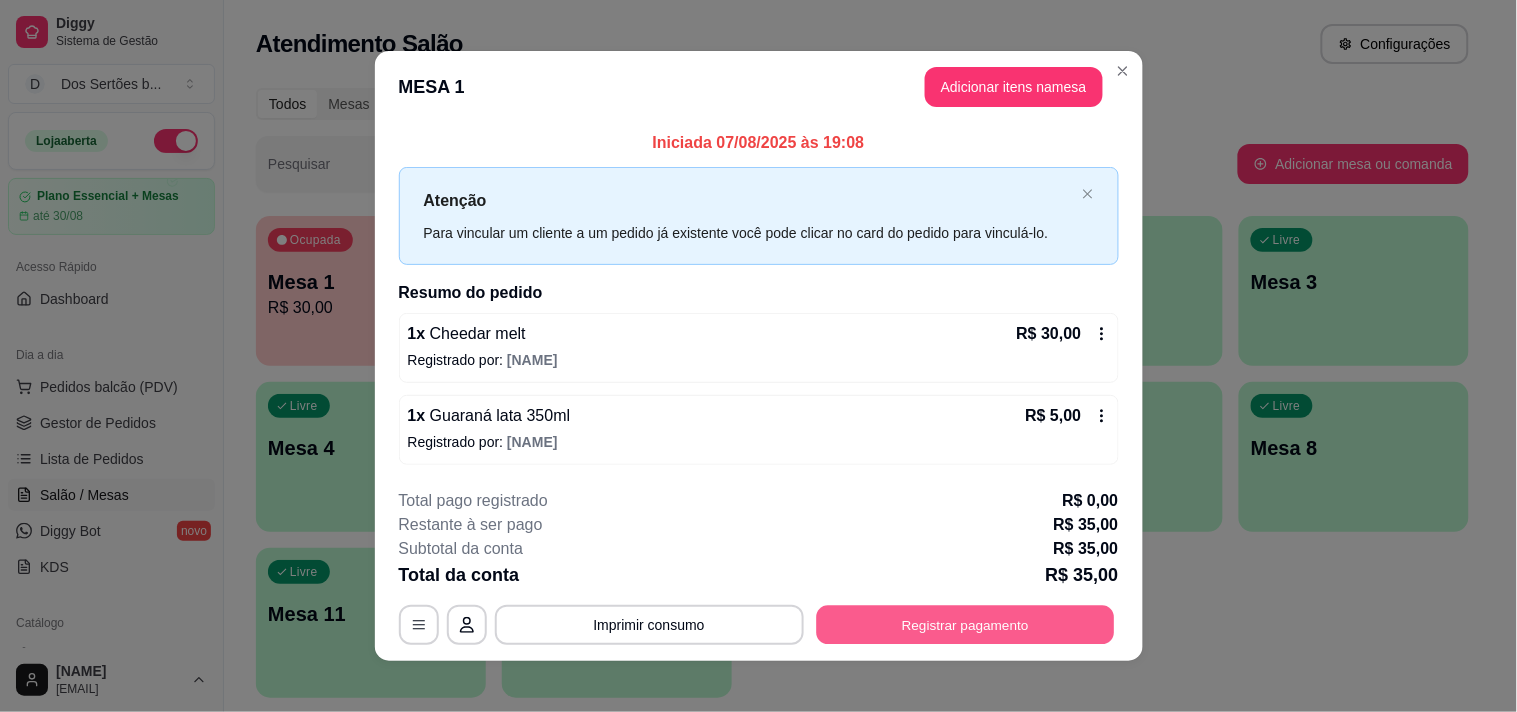 click on "Registrar pagamento" at bounding box center [965, 624] 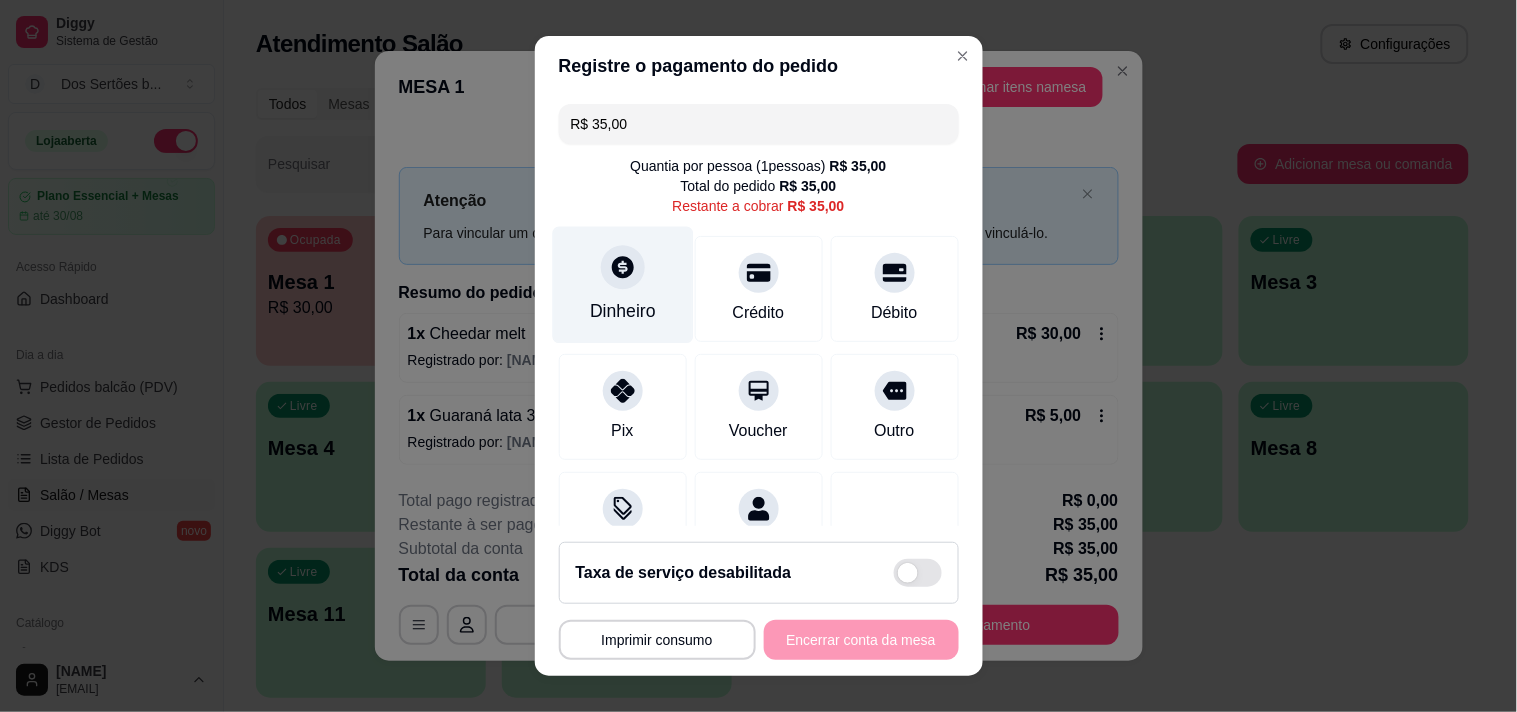 click on "Dinheiro" at bounding box center [623, 311] 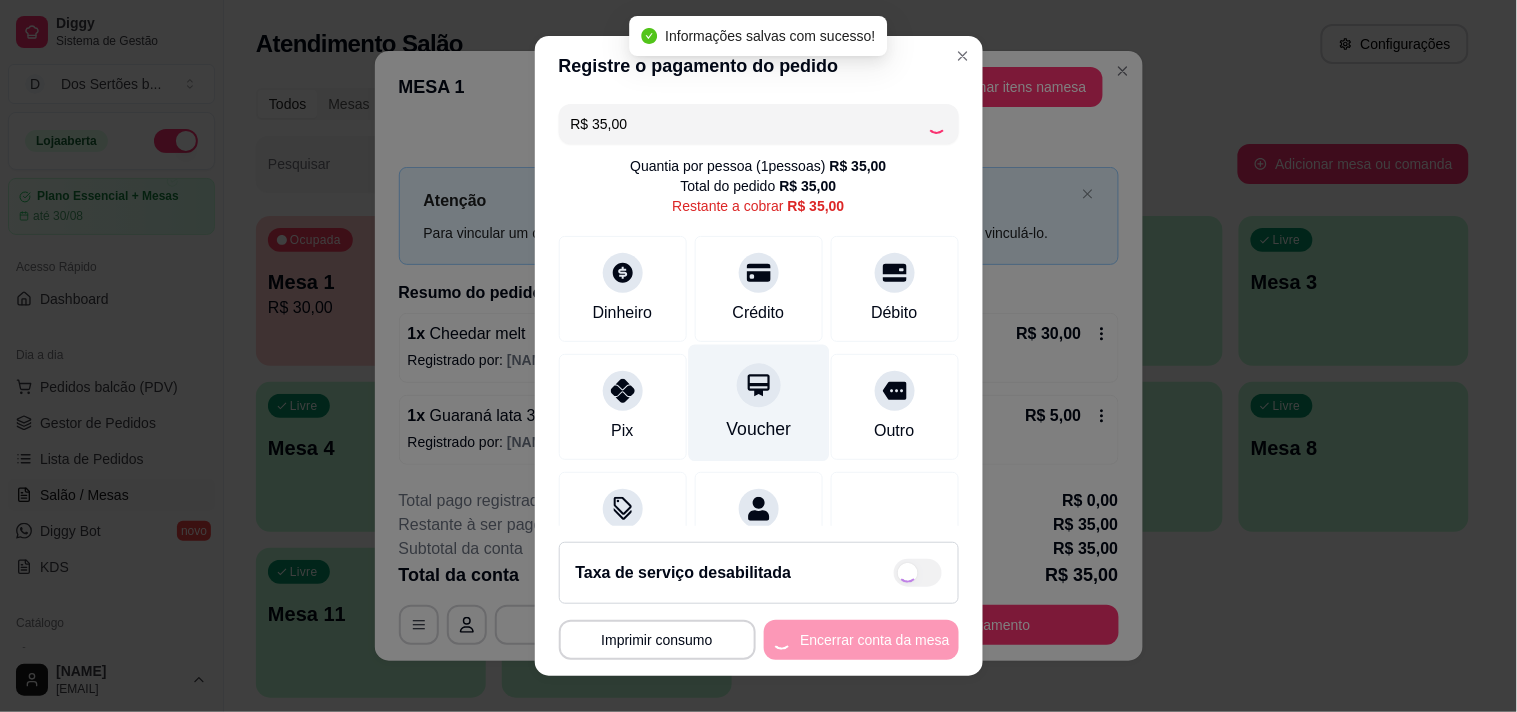 type on "R$ 0,00" 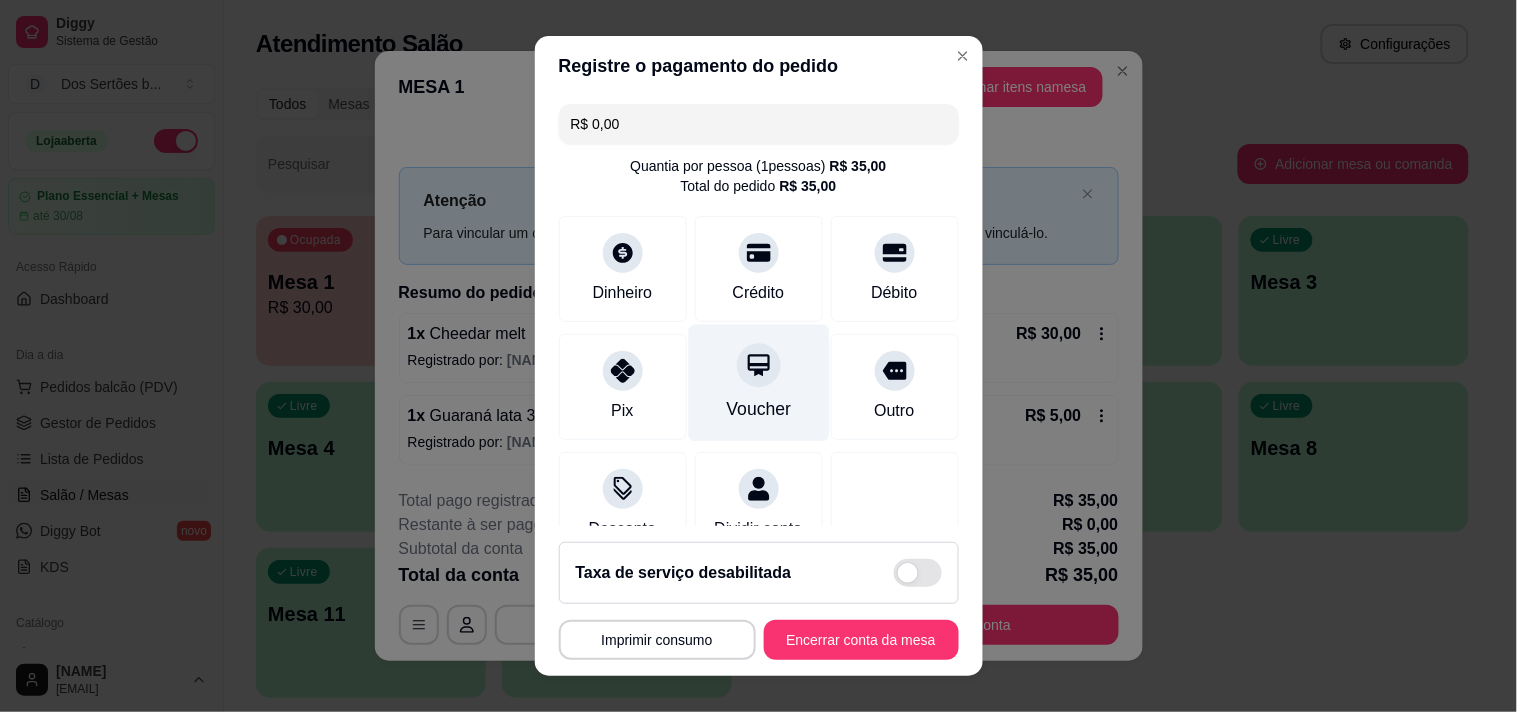 click on "Voucher" at bounding box center [758, 382] 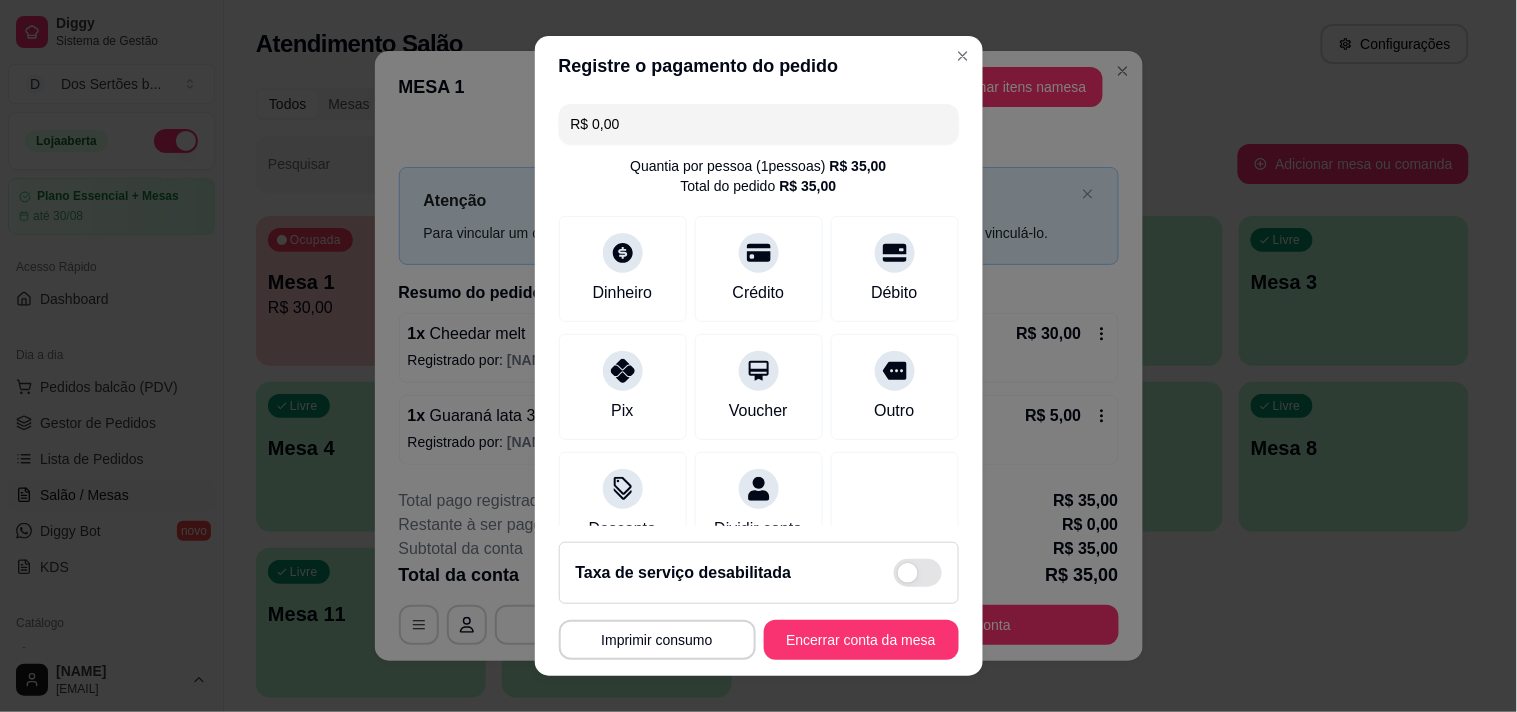 scroll, scrollTop: 44, scrollLeft: 0, axis: vertical 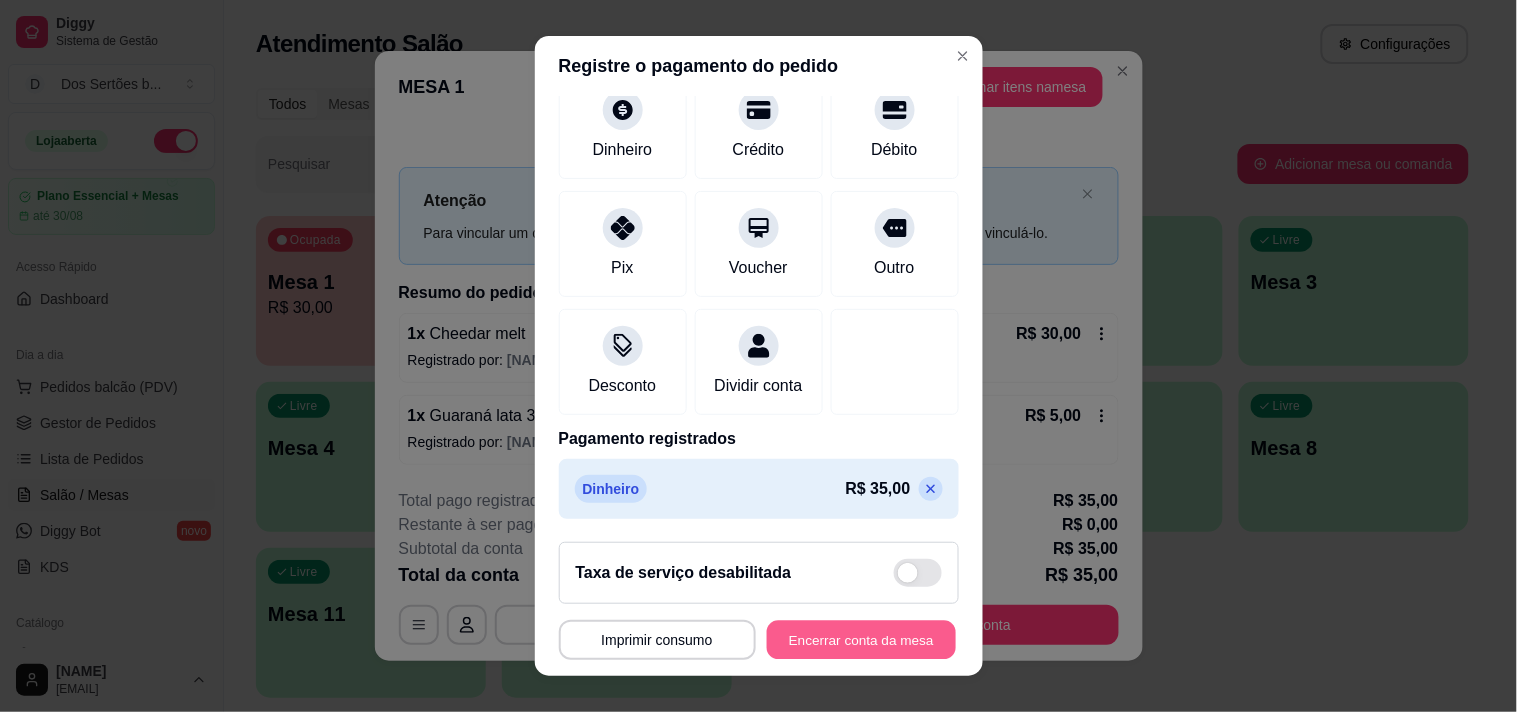 click on "Encerrar conta da mesa" at bounding box center [861, 640] 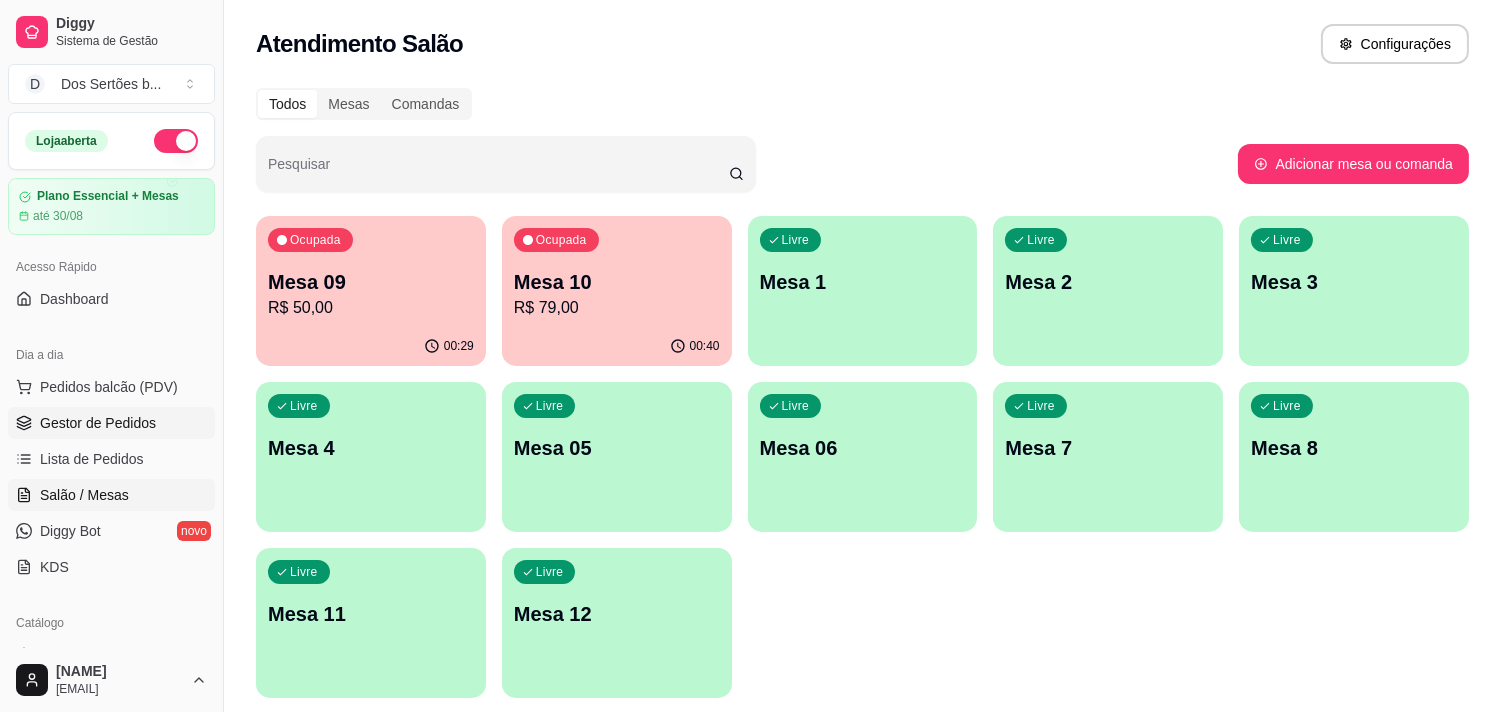 click on "Gestor de Pedidos" at bounding box center [98, 423] 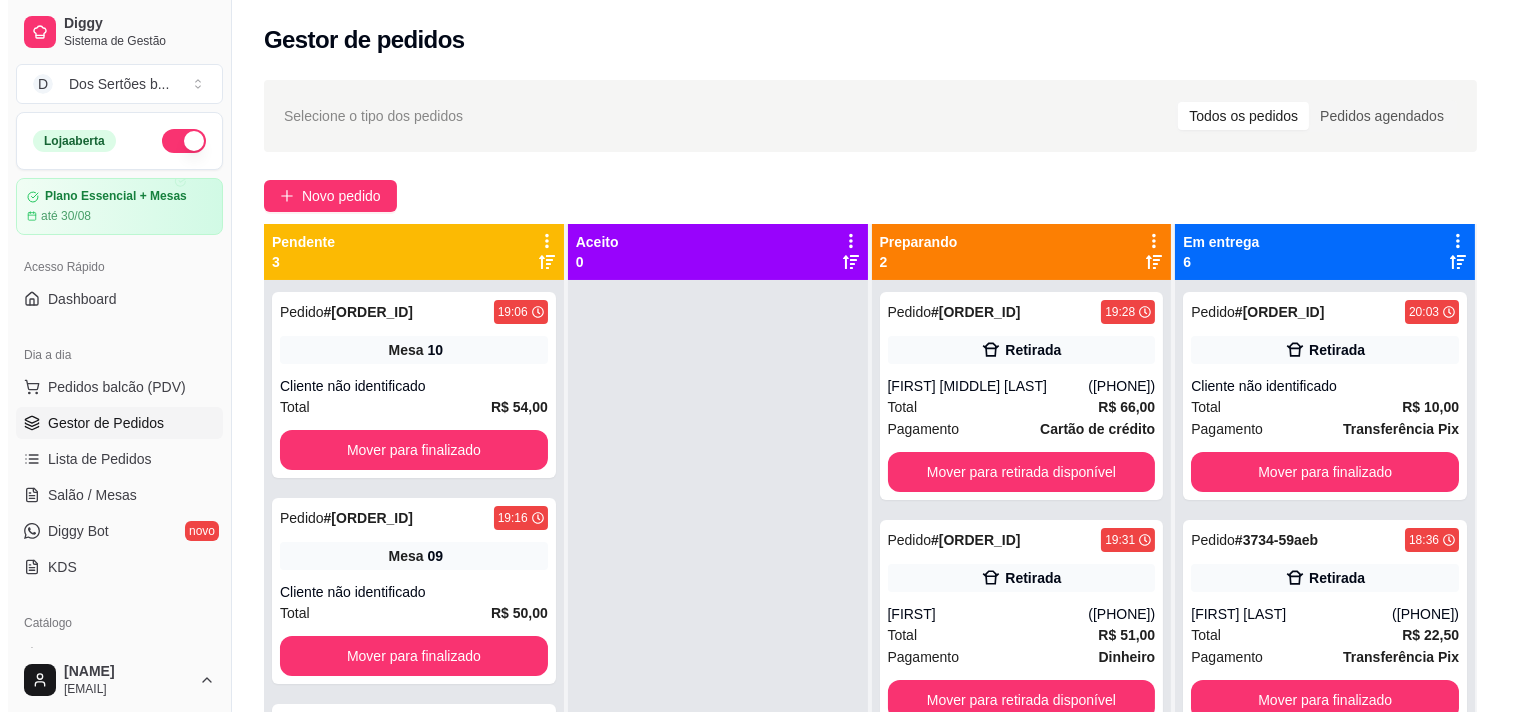 scroll, scrollTop: 622, scrollLeft: 0, axis: vertical 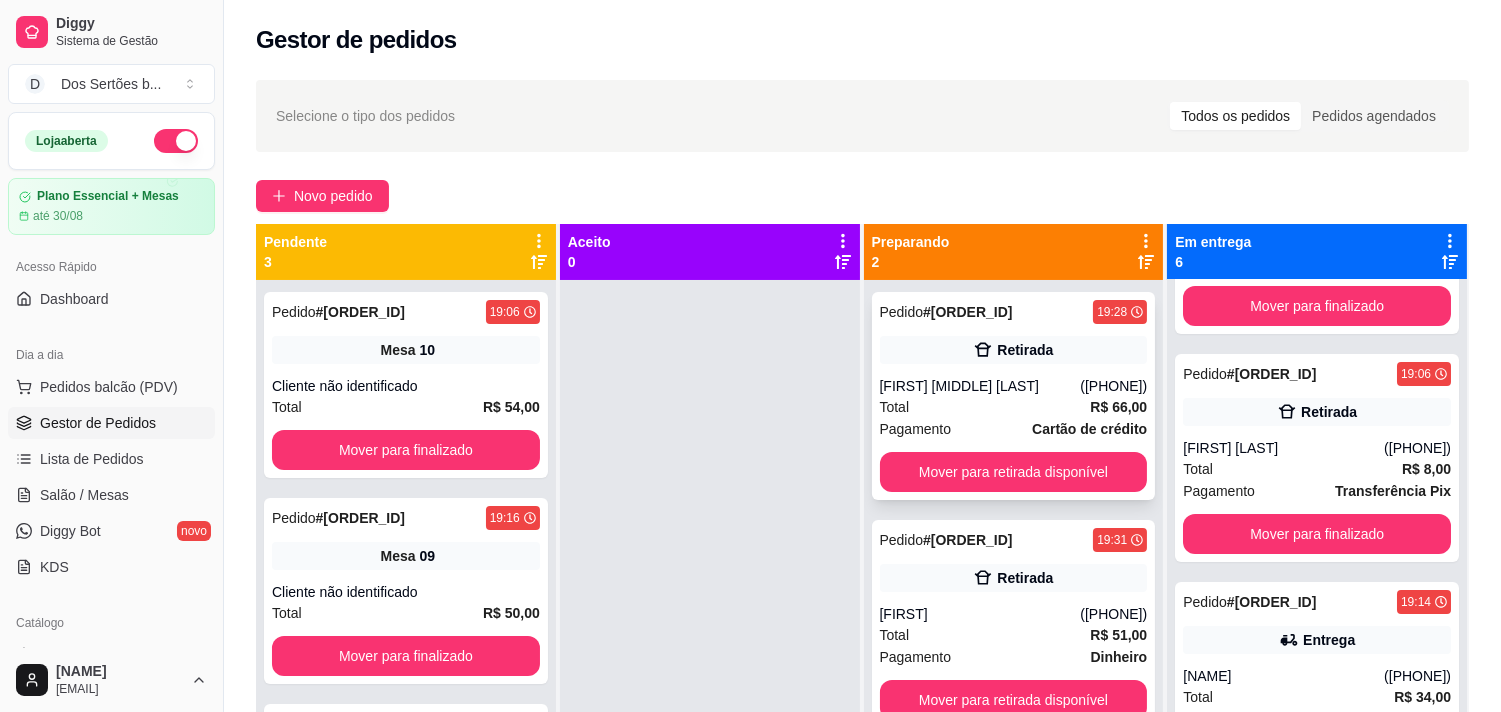click on "Pedido # [ID] 19:28 Retirada [FIRST] [LAST] [PHONE] Total R$ 66,00 Pagamento Cartão de crédito Mover para retirada disponível" at bounding box center [1014, 396] 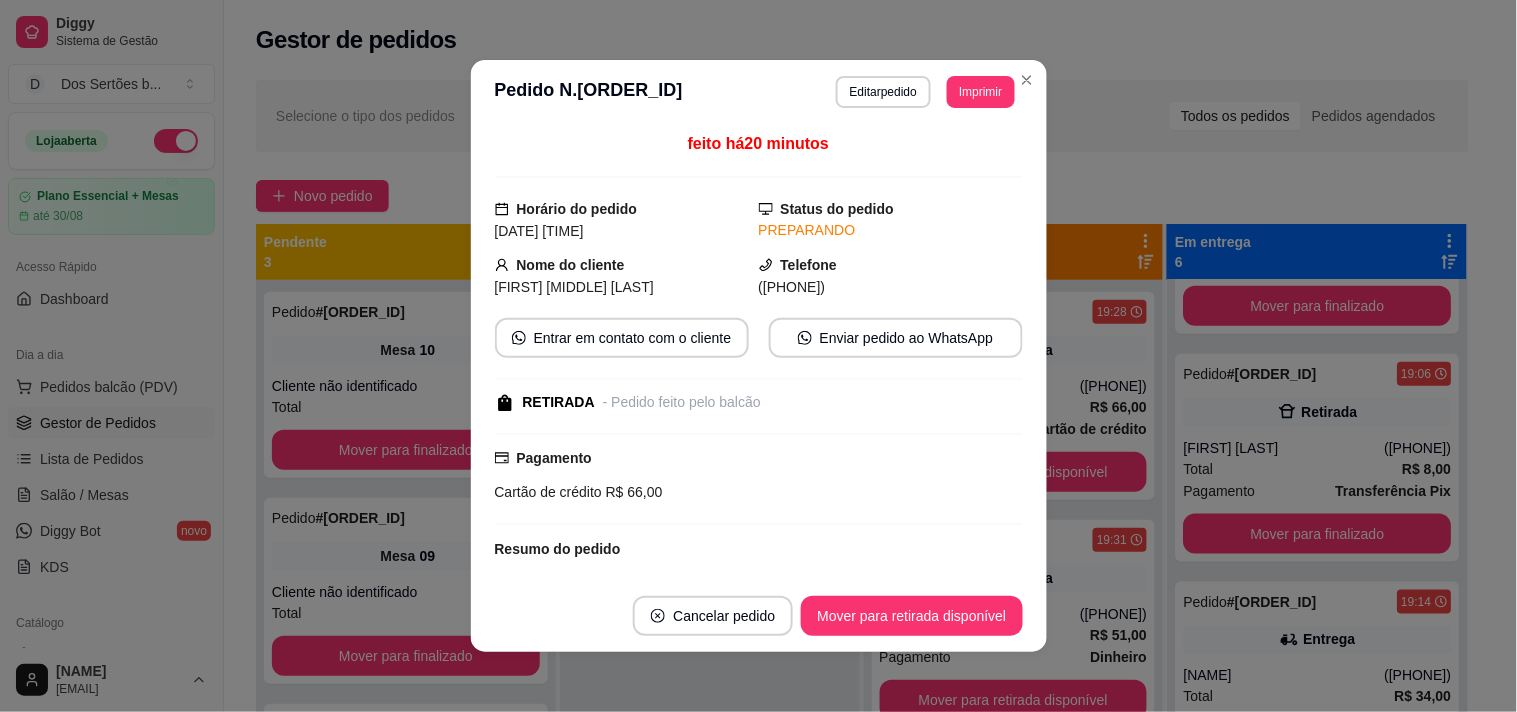 drag, startPoint x: 943, startPoint y: 374, endPoint x: 834, endPoint y: 454, distance: 135.20724 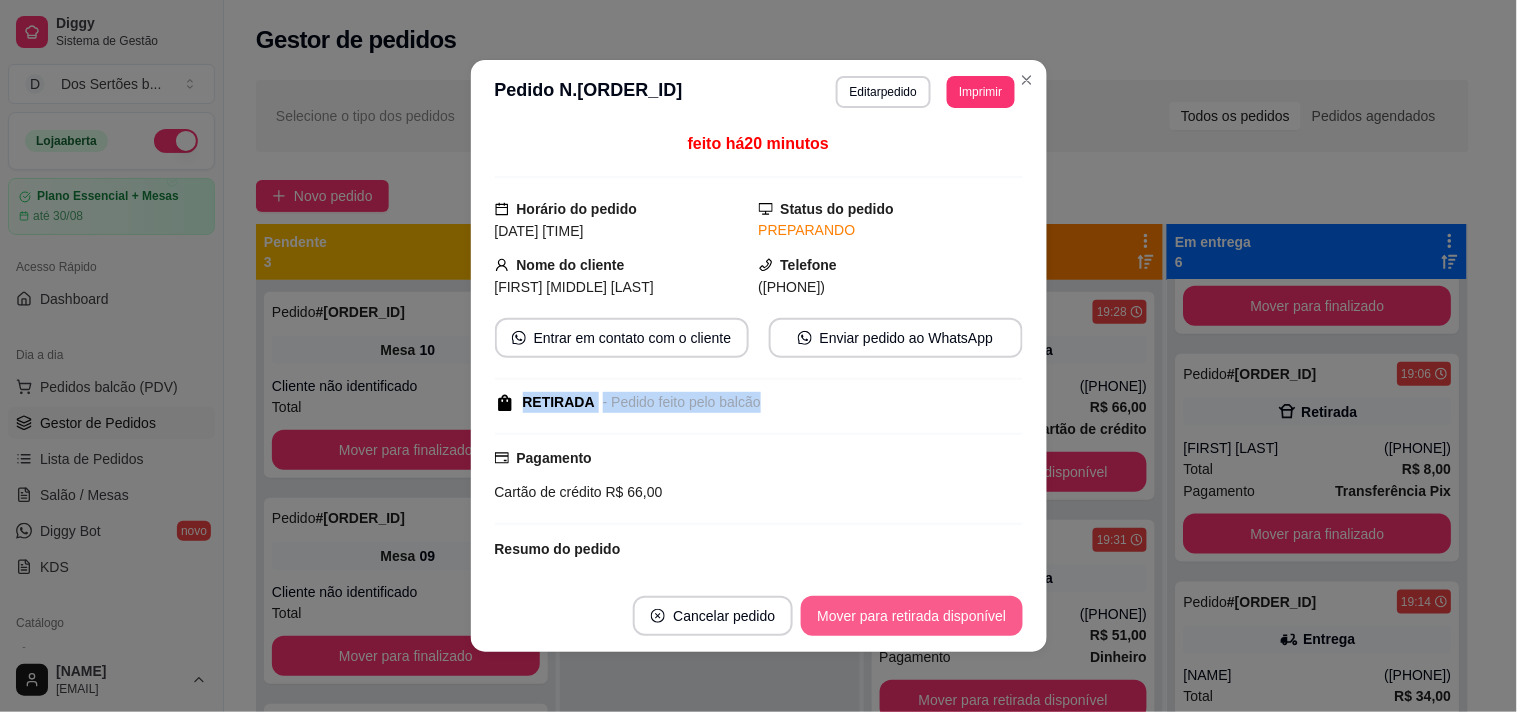 click on "Mover para retirada disponível" at bounding box center [911, 616] 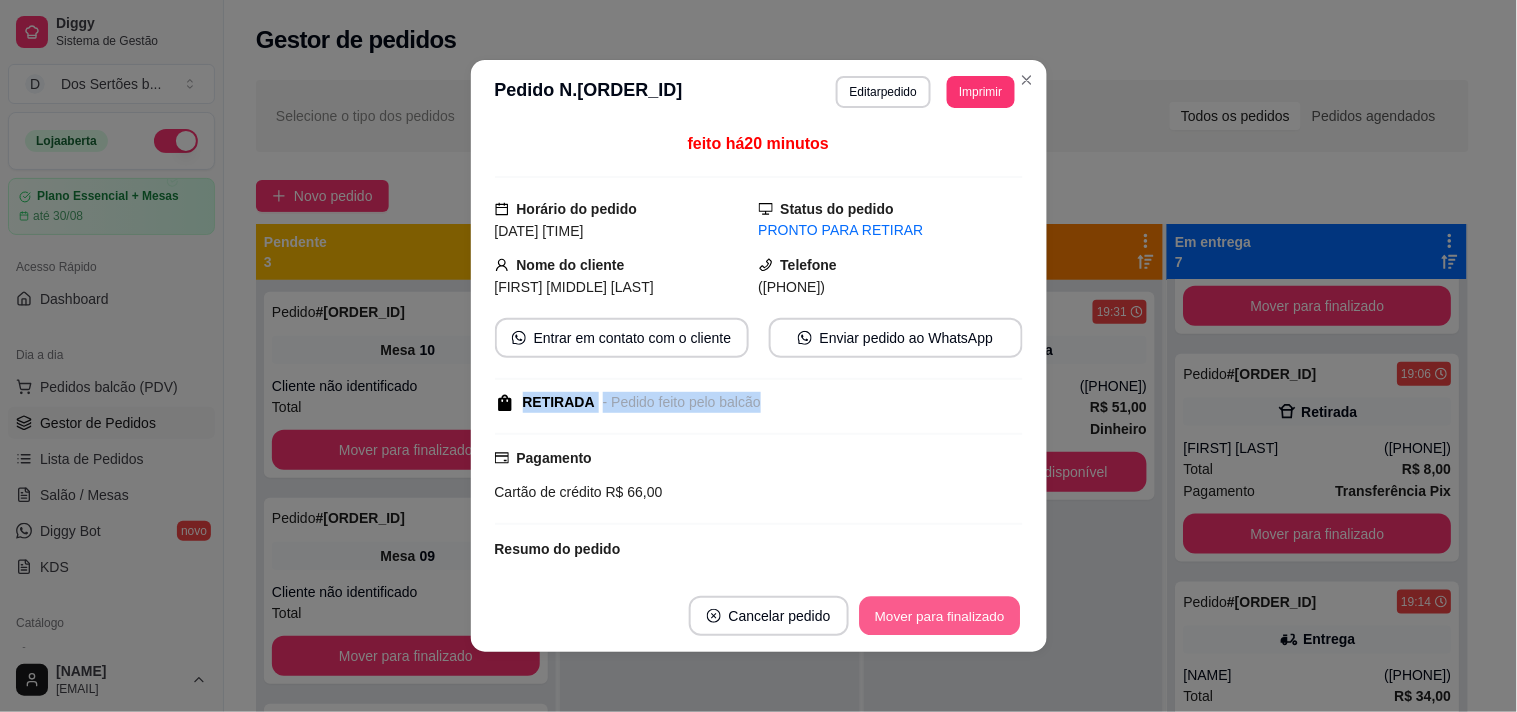 click on "Mover para finalizado" at bounding box center (939, 616) 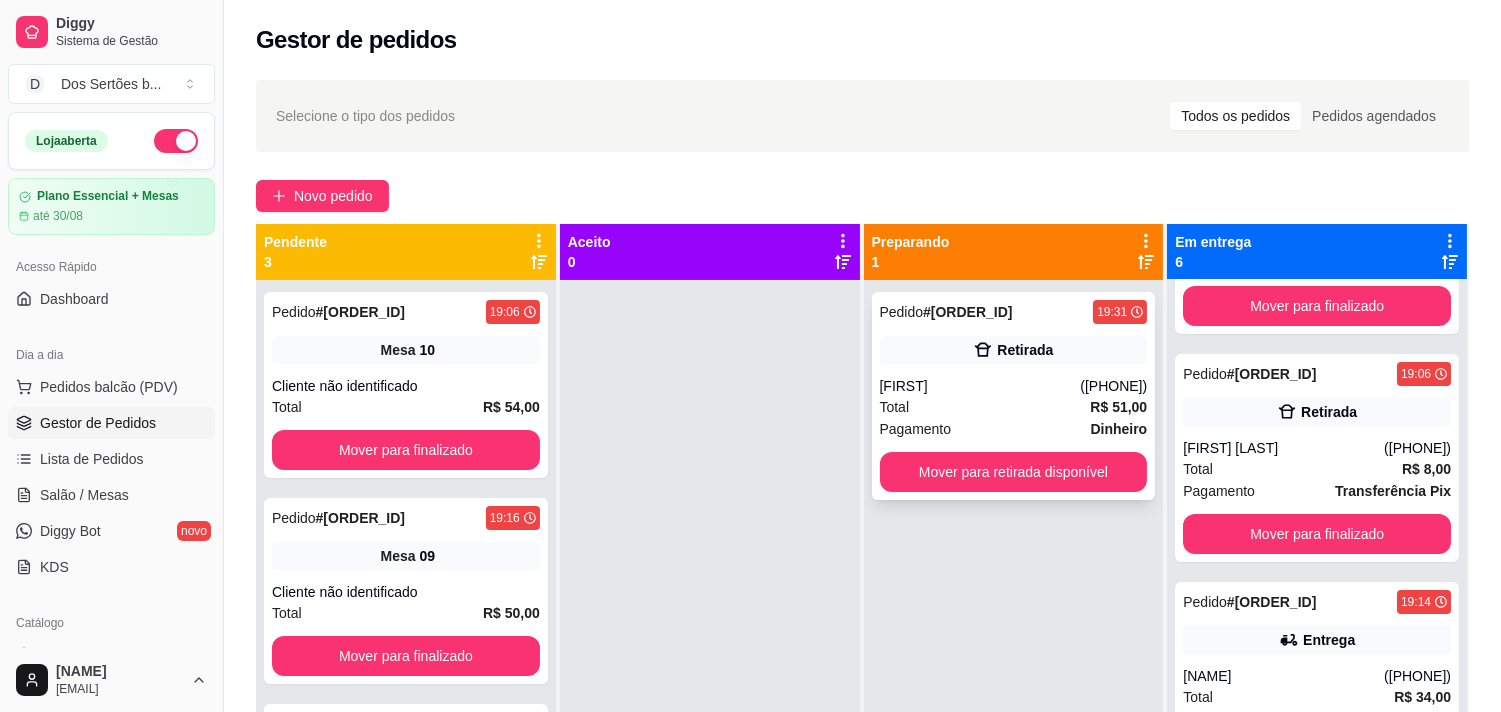 click on "[FIRST]" at bounding box center (980, 386) 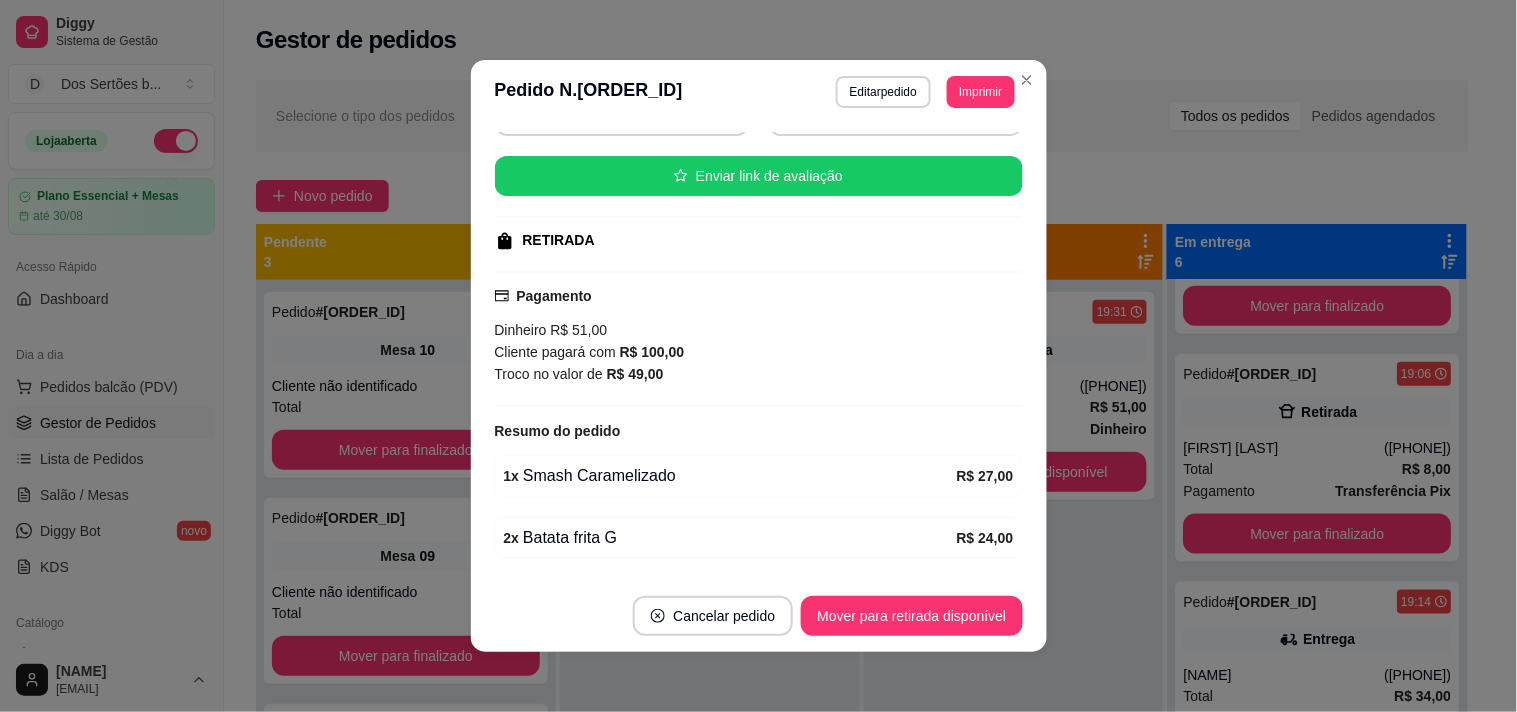 scroll, scrollTop: 266, scrollLeft: 0, axis: vertical 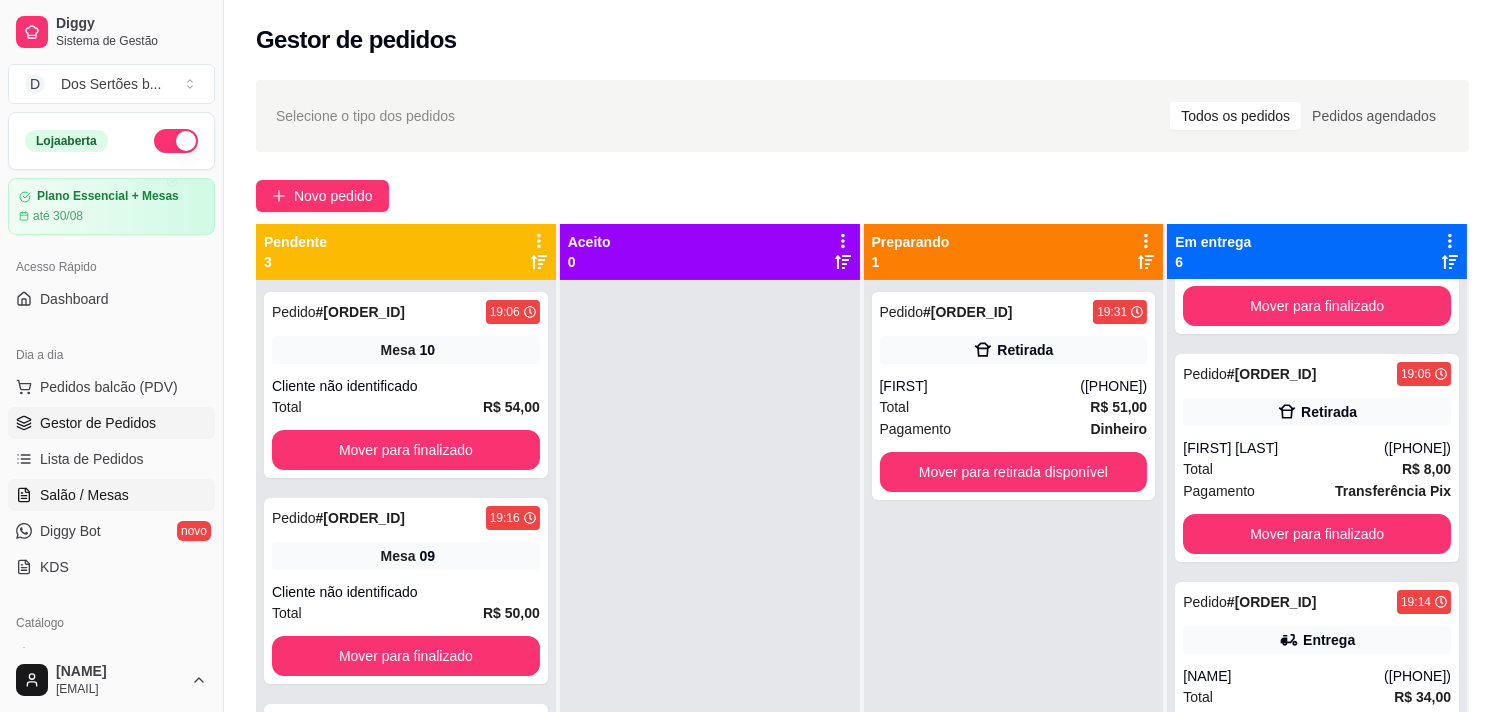 click on "Salão / Mesas" at bounding box center [84, 495] 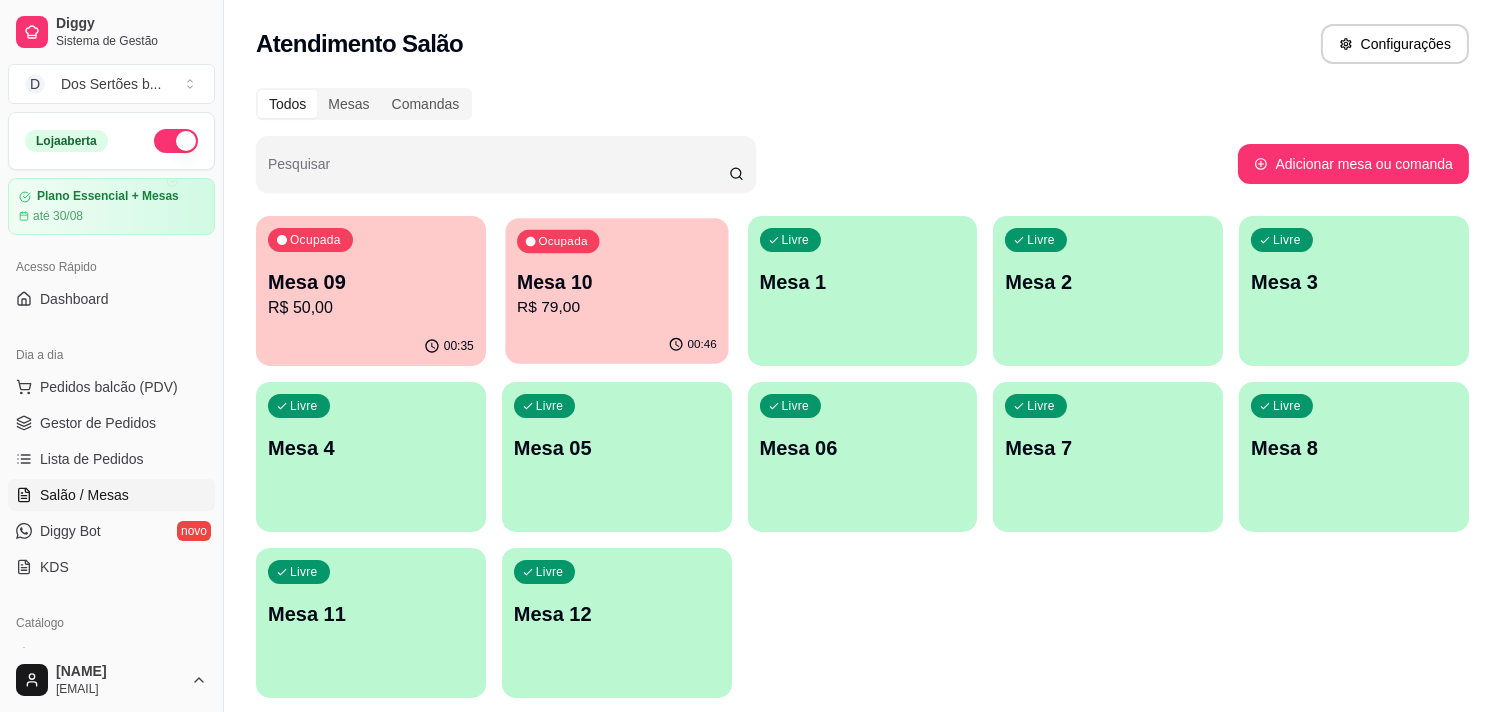 click on "Mesa 10" at bounding box center [617, 282] 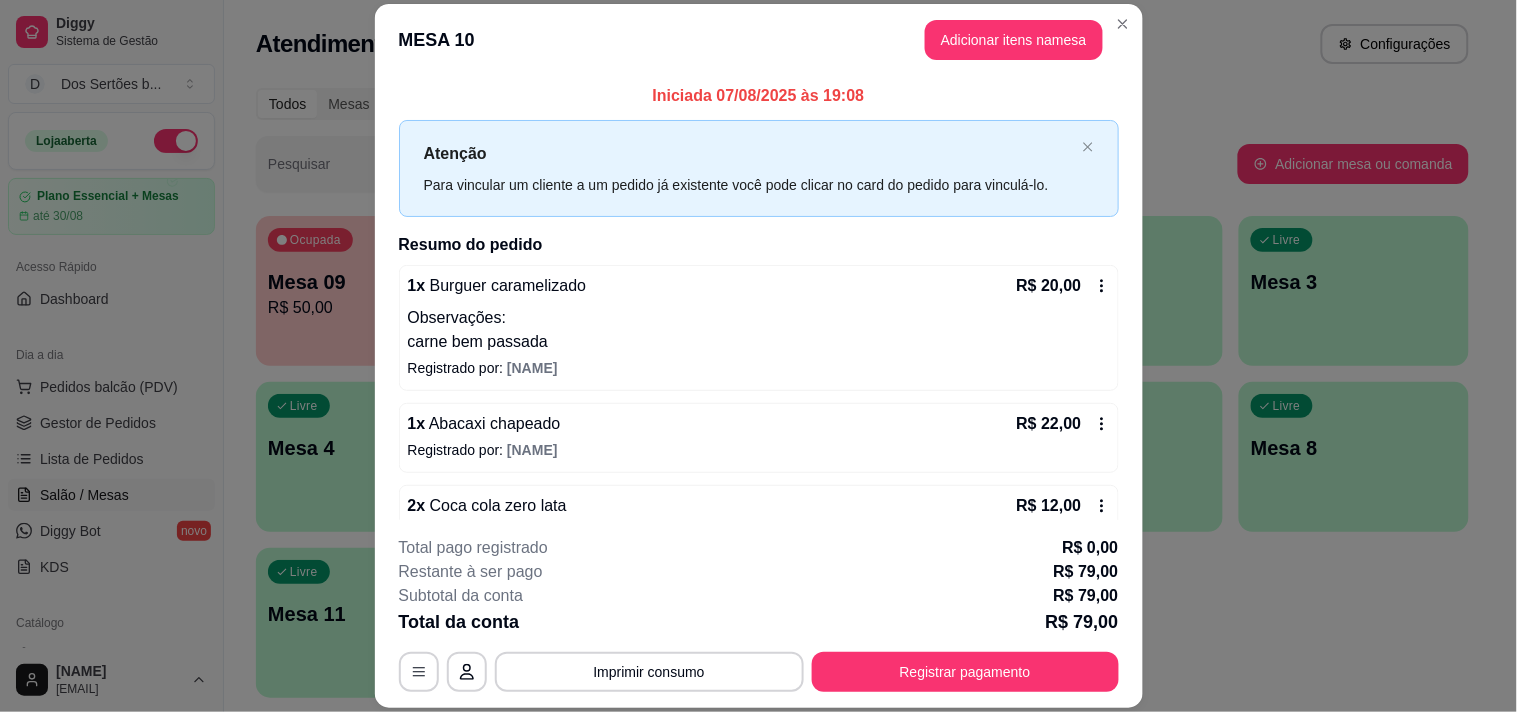 scroll, scrollTop: 44, scrollLeft: 0, axis: vertical 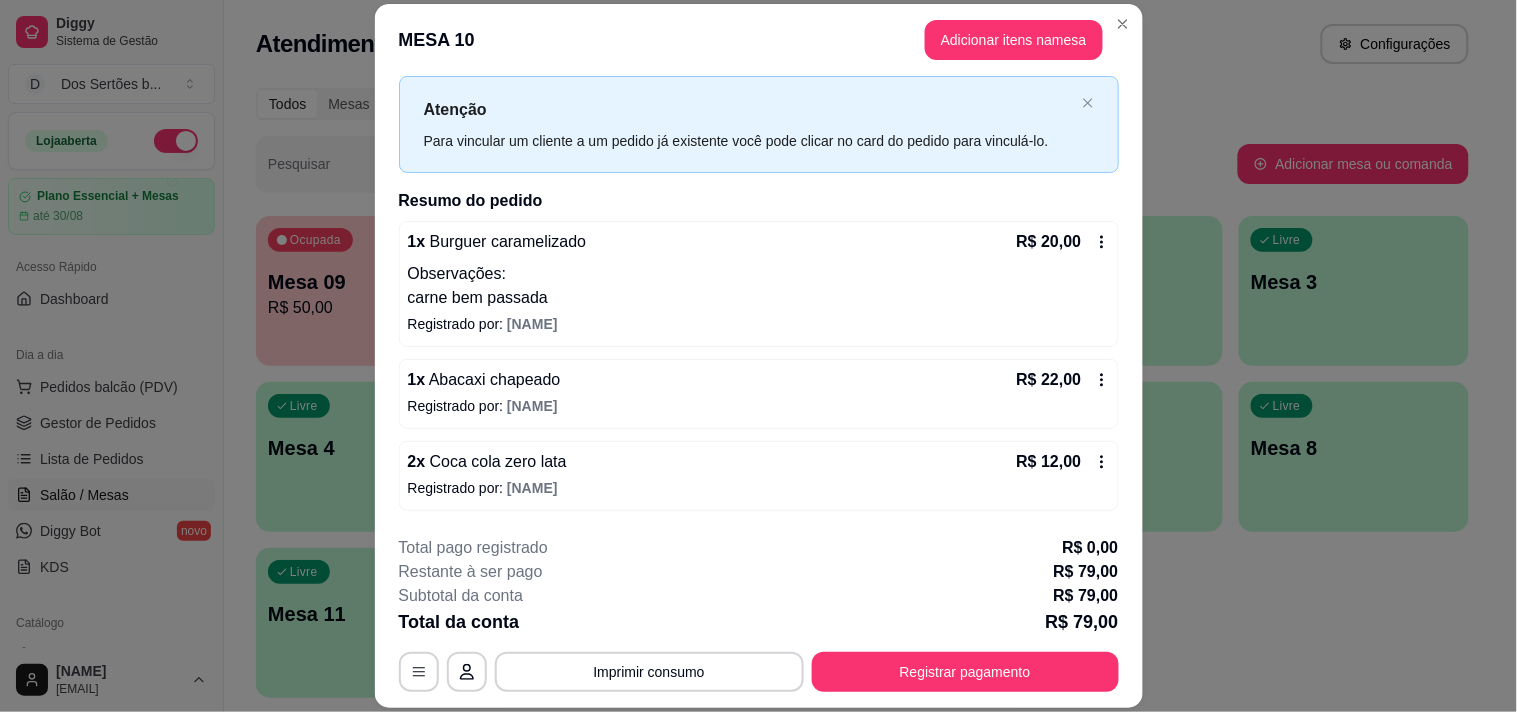 click on "Iniciada   07/08/2025 às 19:08 Atenção Para vincular um cliente a um pedido já existente você pode clicar no card do pedido para vinculá-lo. Resumo do pedido 1 x   Burguer caramelizado R$ 20,00 Observações: carne bem passada Registrado por:   [FIRST] 1 x   Abacaxi chapeado R$ 22,00 Registrado por:   [FIRST] 2 x   Coca cola zero lata  R$ 12,00 Registrado por:   [FIRST] 1 x   Duplo Apimentado R$ 25,00 Registrado por:   [FIRST]" at bounding box center (759, 298) 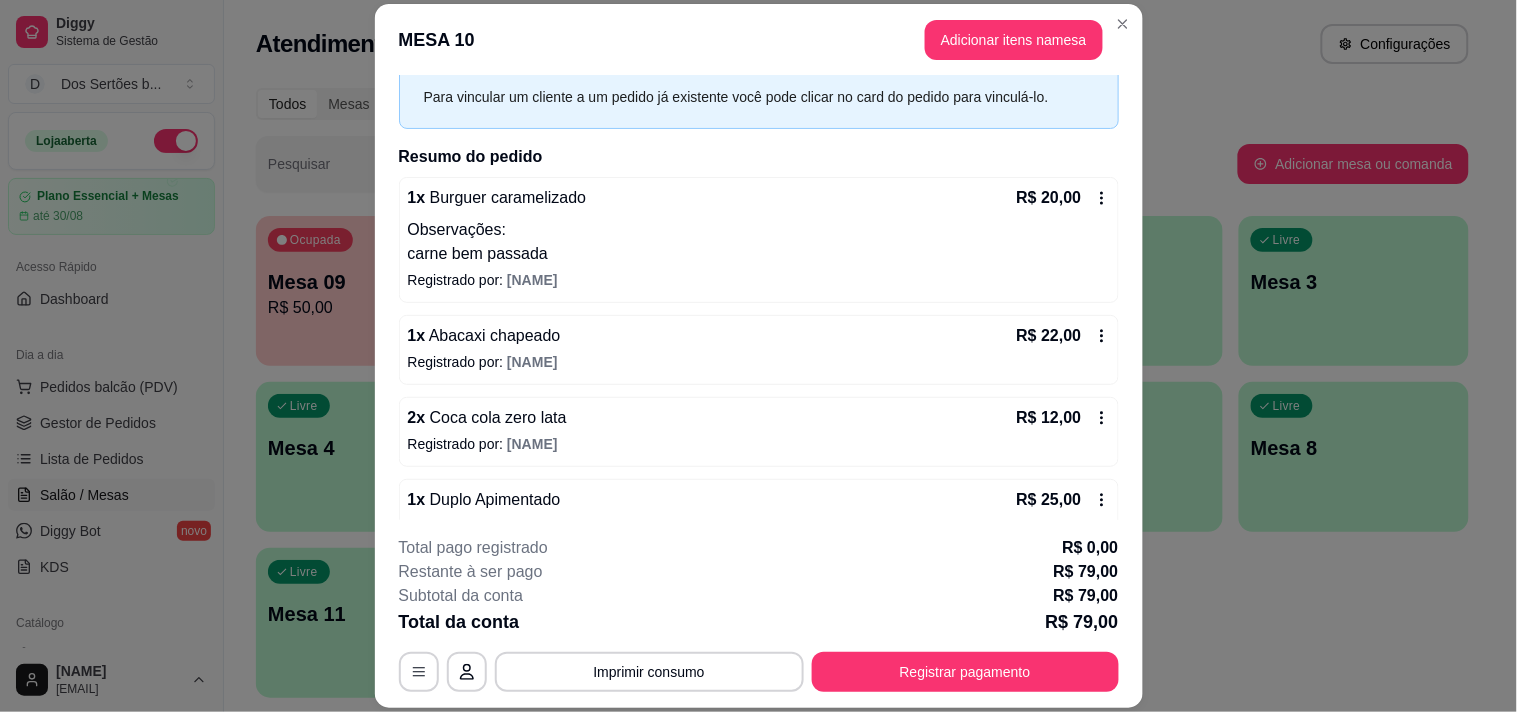 scroll, scrollTop: 124, scrollLeft: 0, axis: vertical 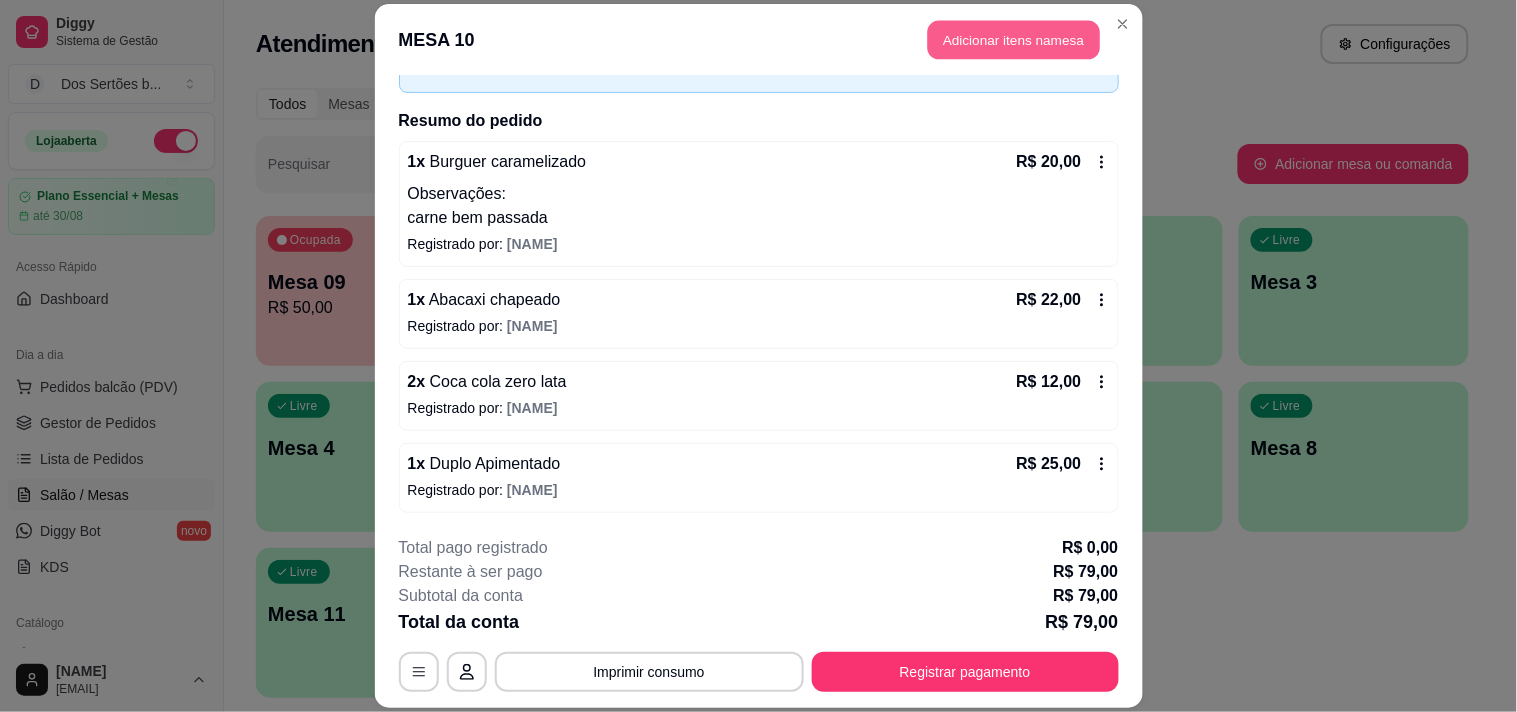 click on "Adicionar itens na  mesa" at bounding box center (1014, 39) 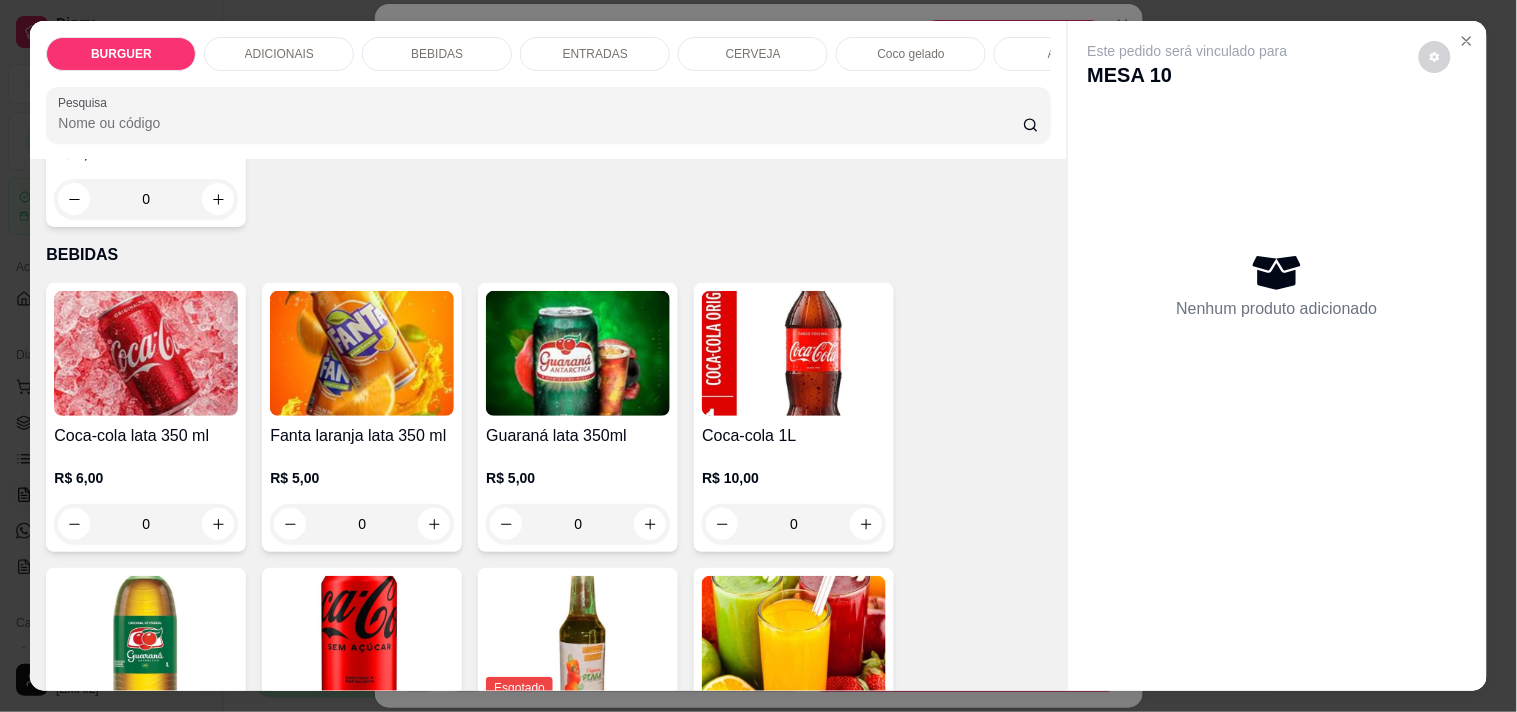 scroll, scrollTop: 1555, scrollLeft: 0, axis: vertical 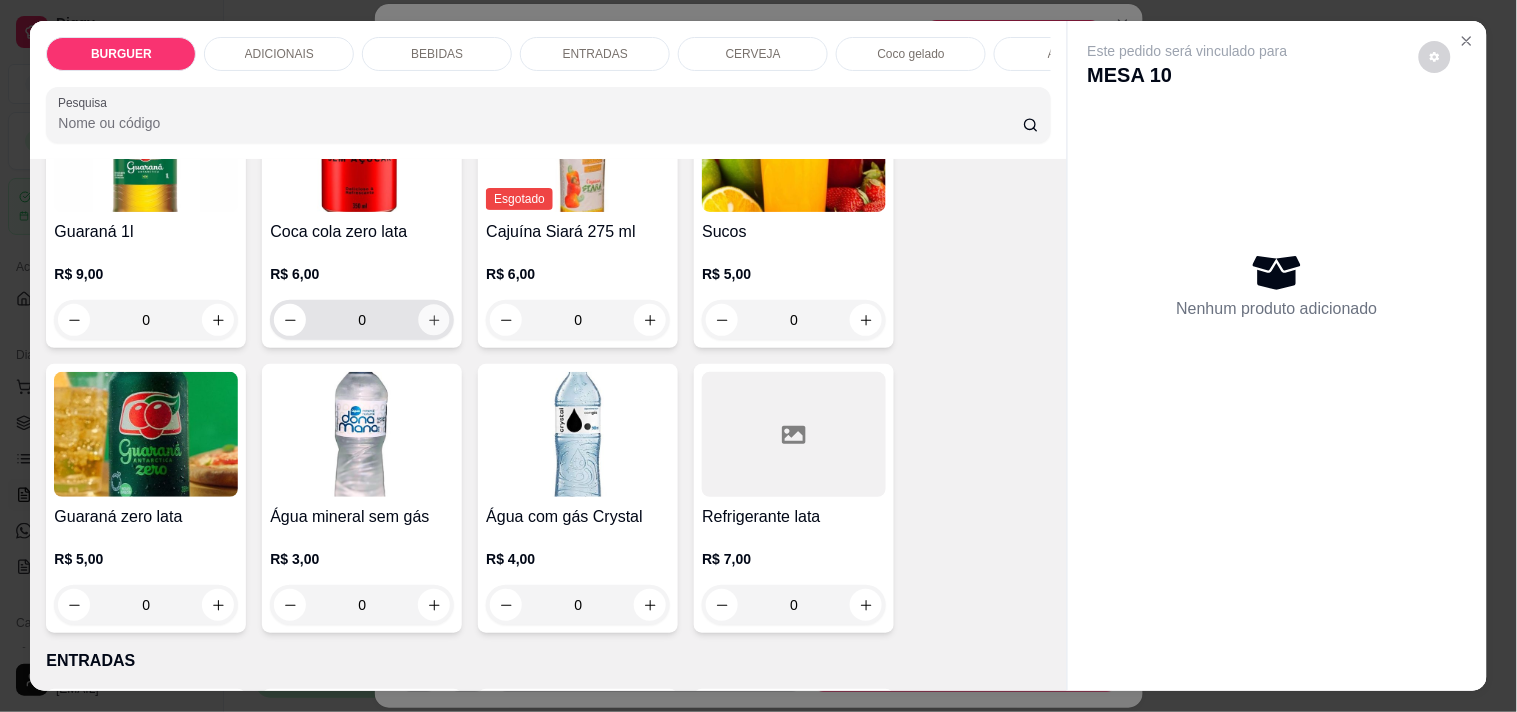 click 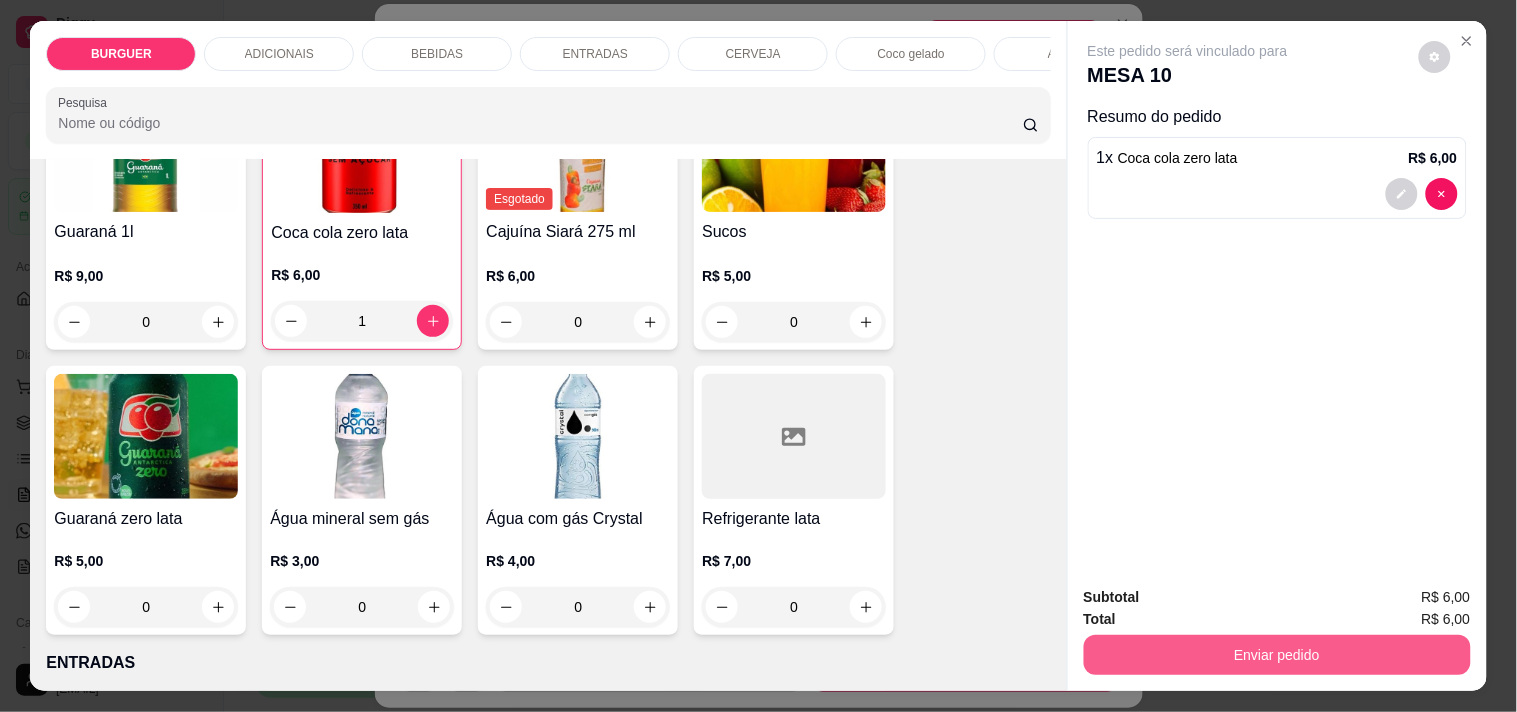 click on "Enviar pedido" at bounding box center (1277, 655) 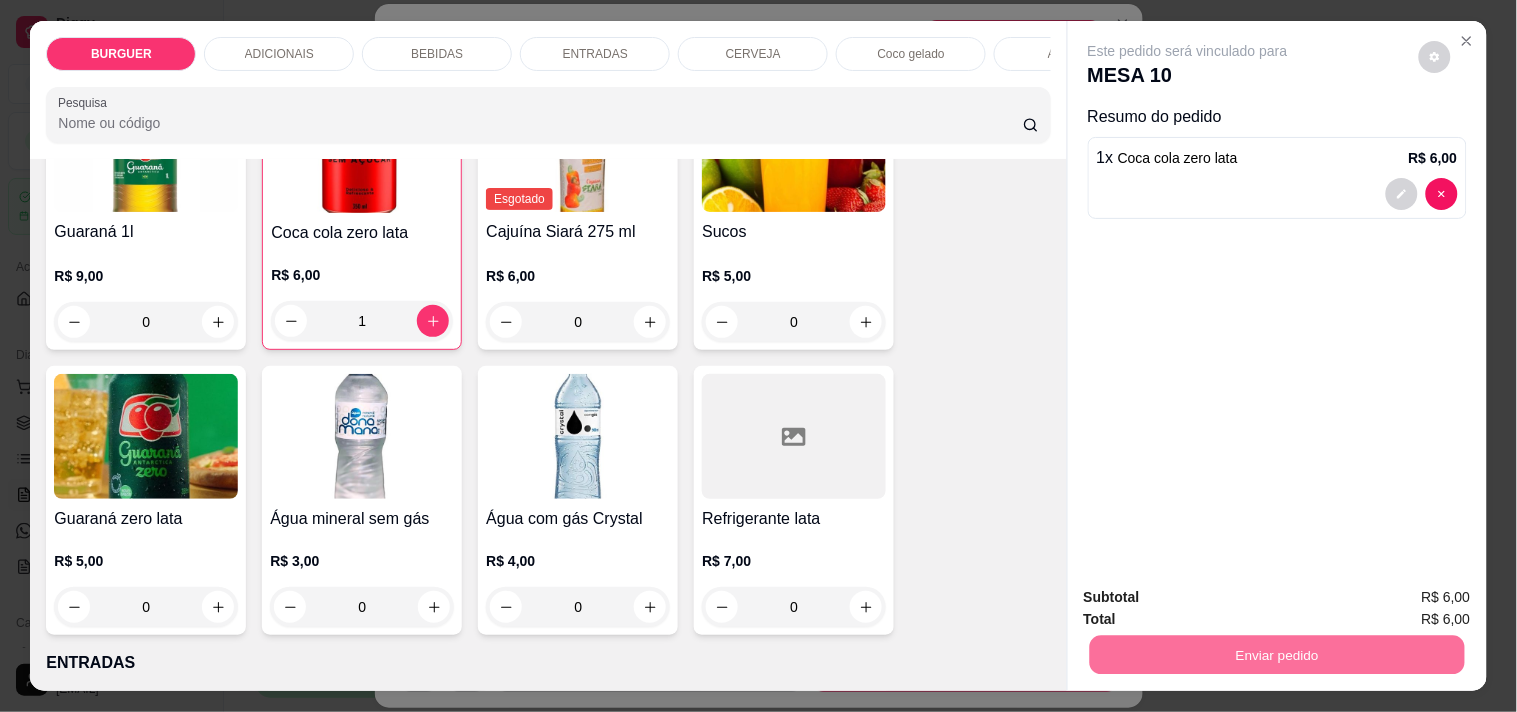 click on "Não registrar e enviar pedido" at bounding box center [1211, 597] 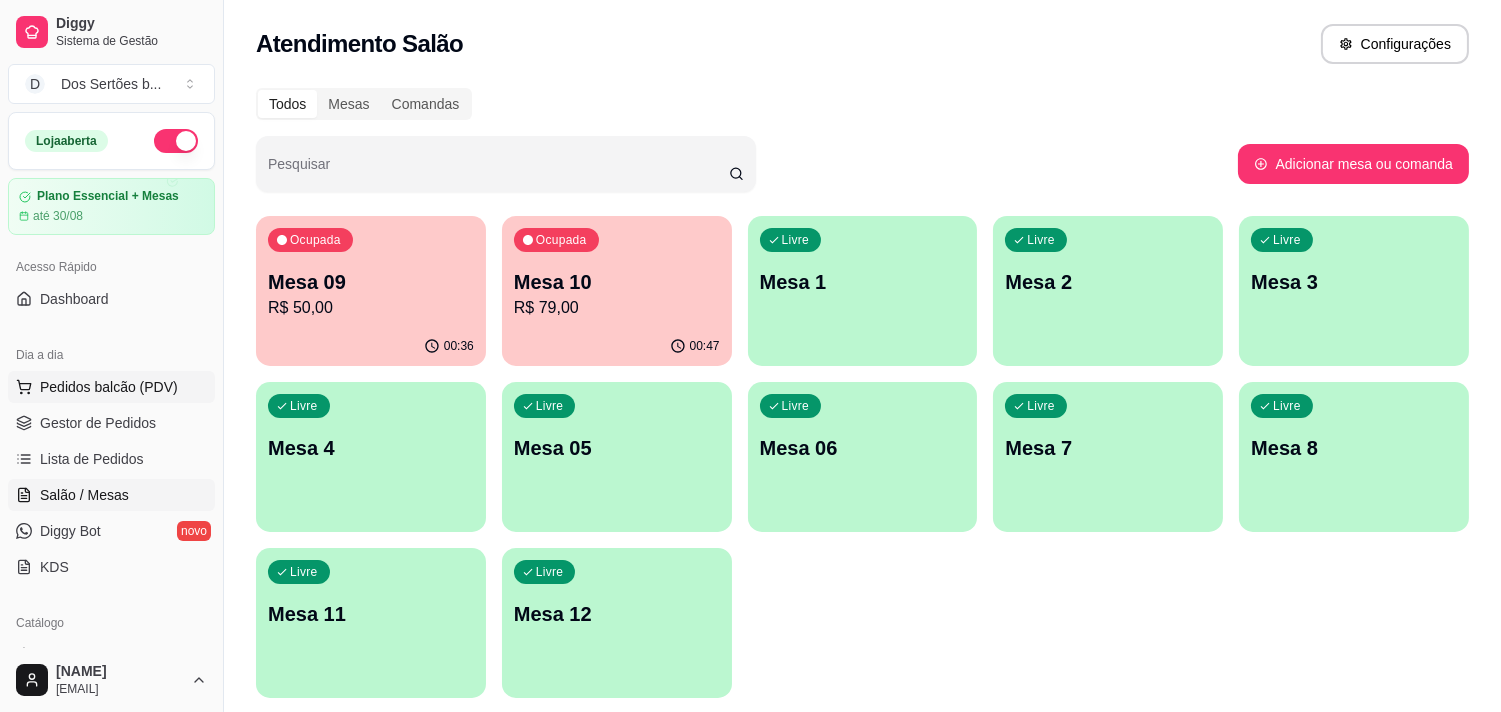 click on "Pedidos balcão (PDV)" at bounding box center [109, 387] 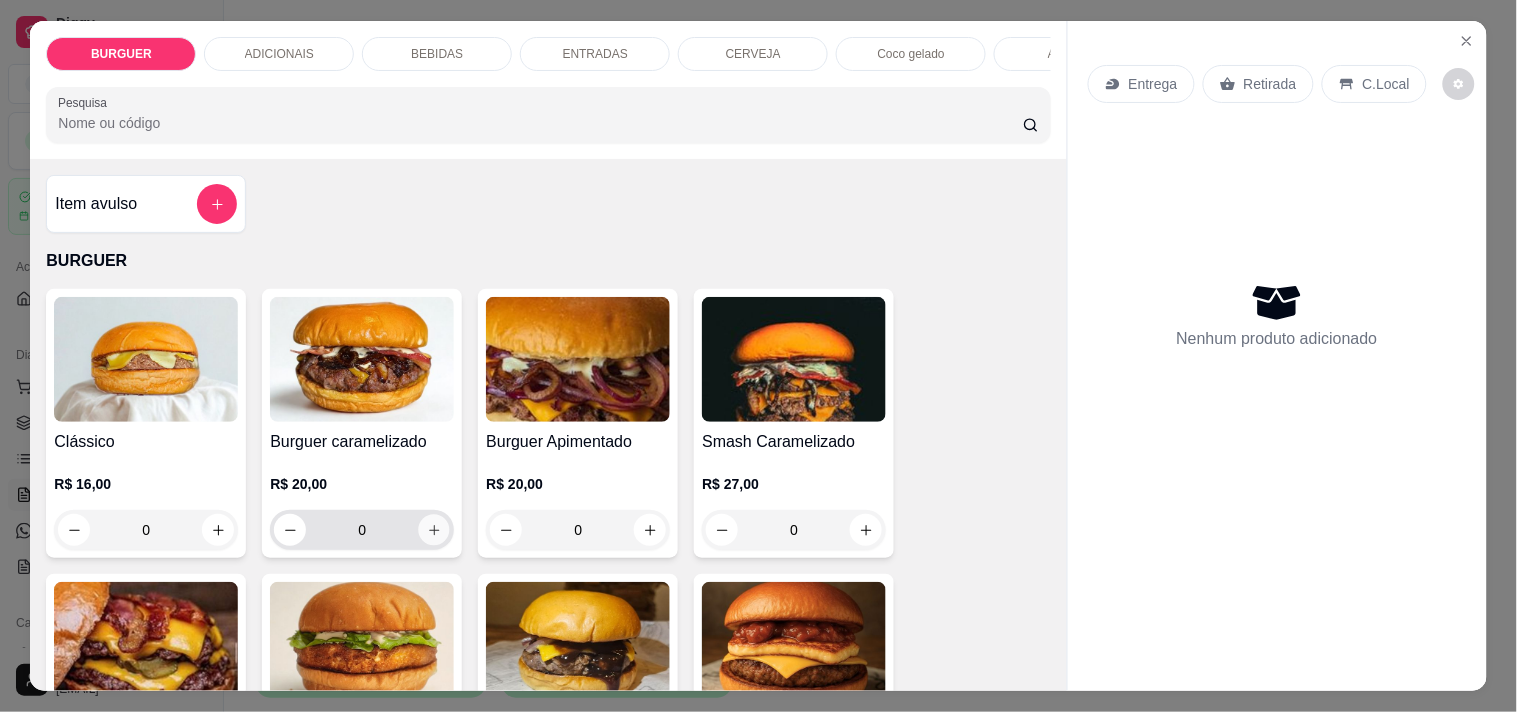 click 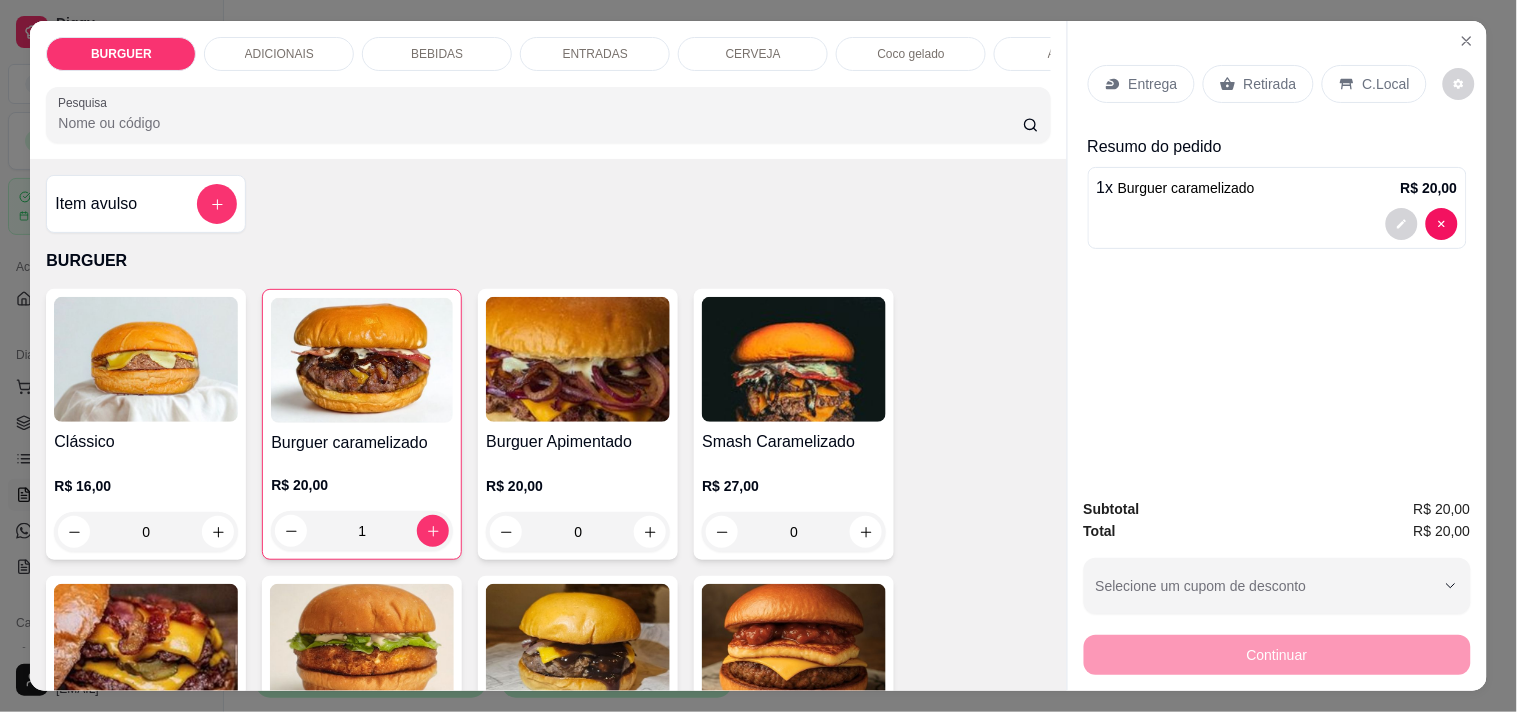 click on "Retirada" at bounding box center (1270, 84) 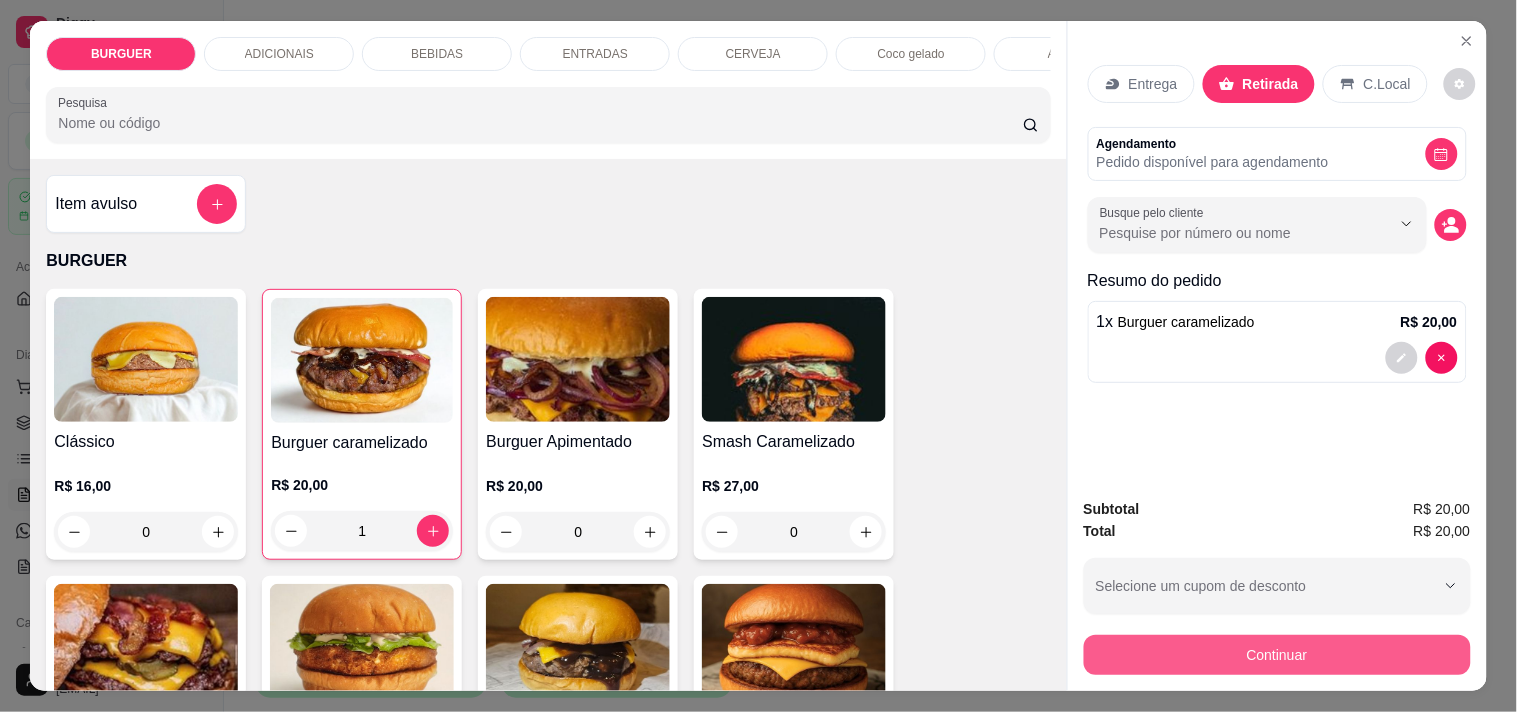 click on "Continuar" at bounding box center [1277, 655] 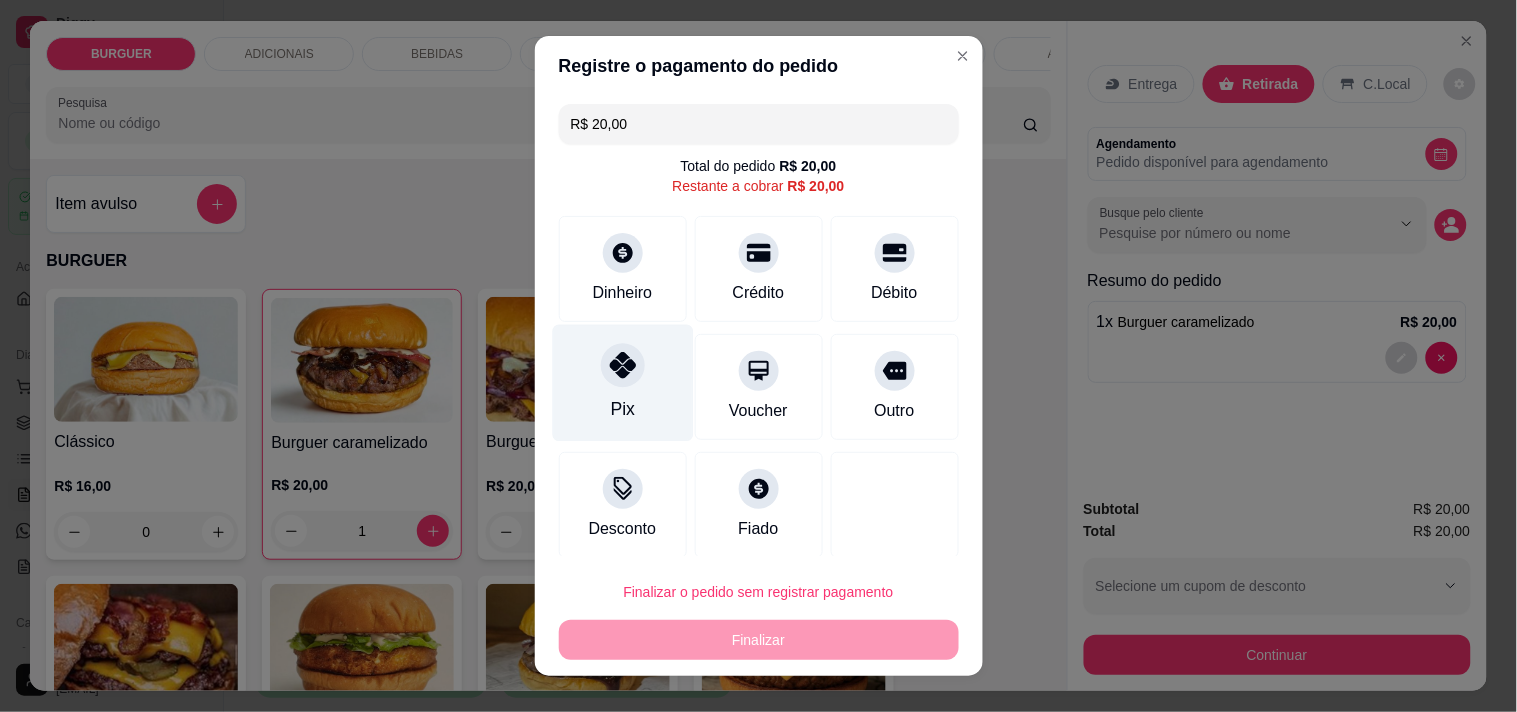 click at bounding box center [623, 365] 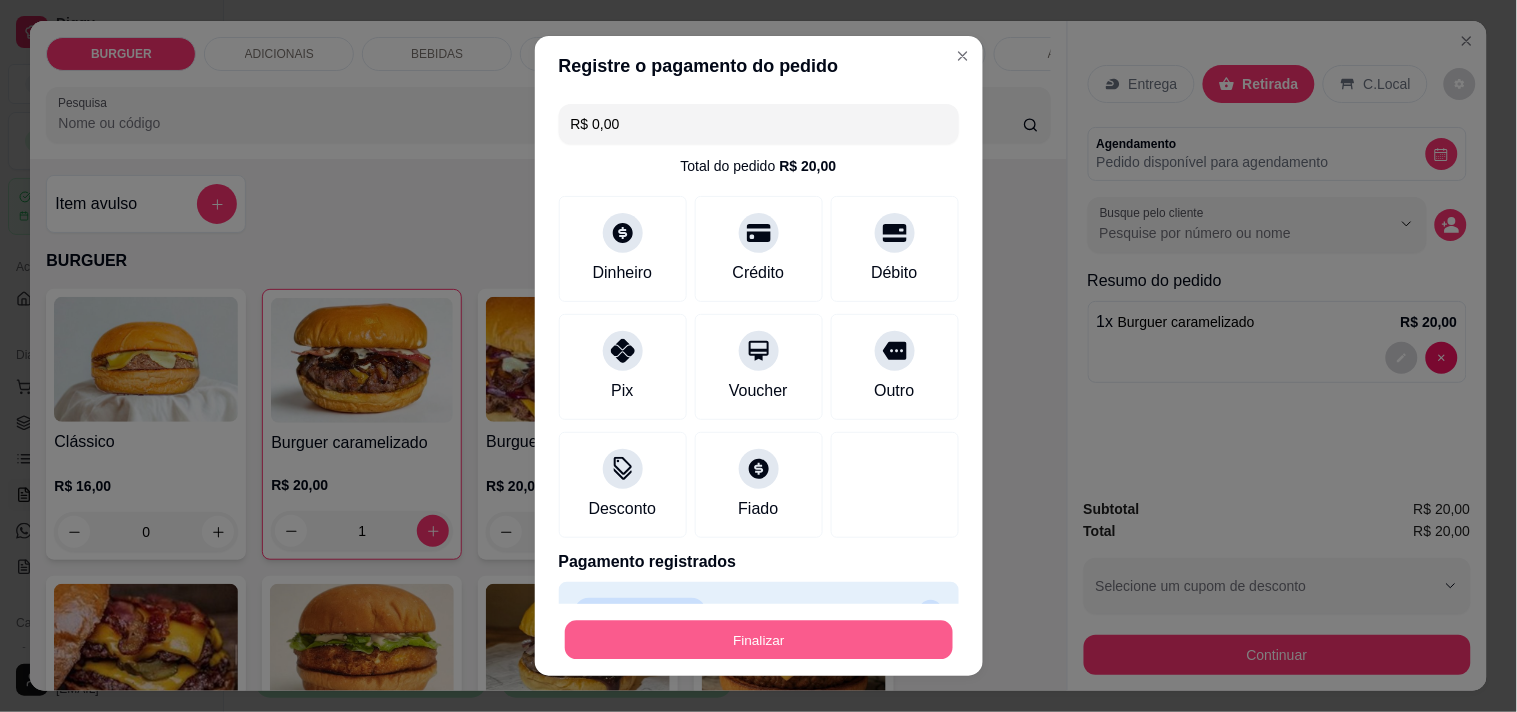 click on "Finalizar" at bounding box center [759, 640] 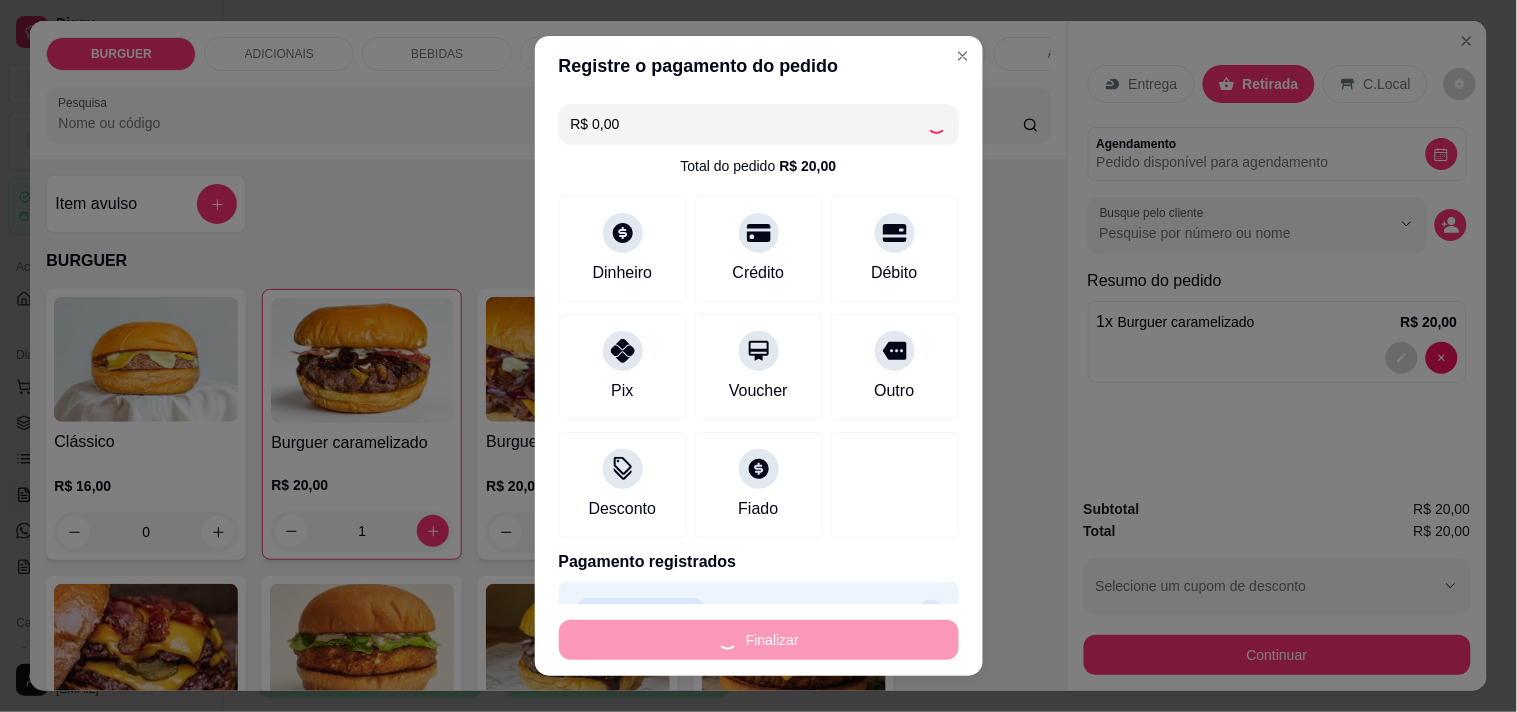 type on "0" 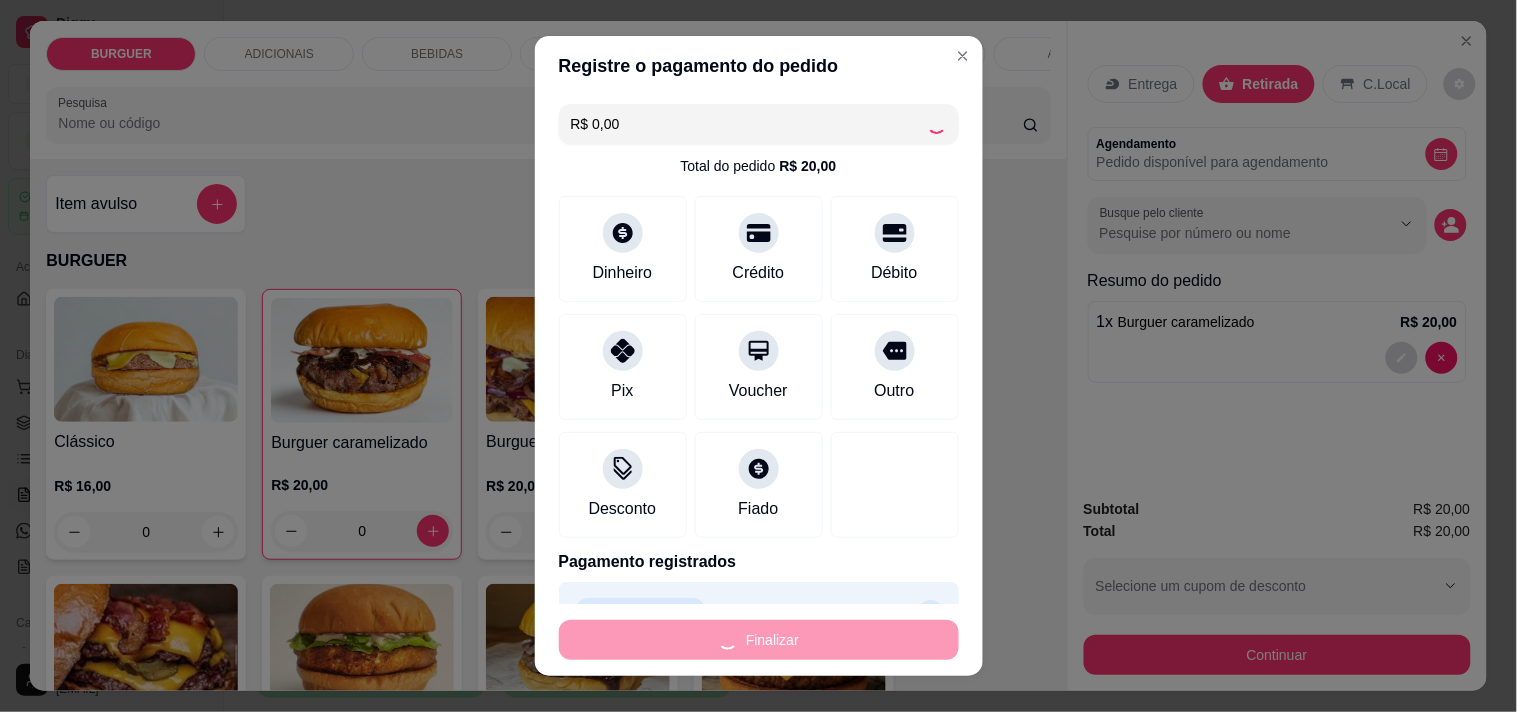 type on "-R$ 20,00" 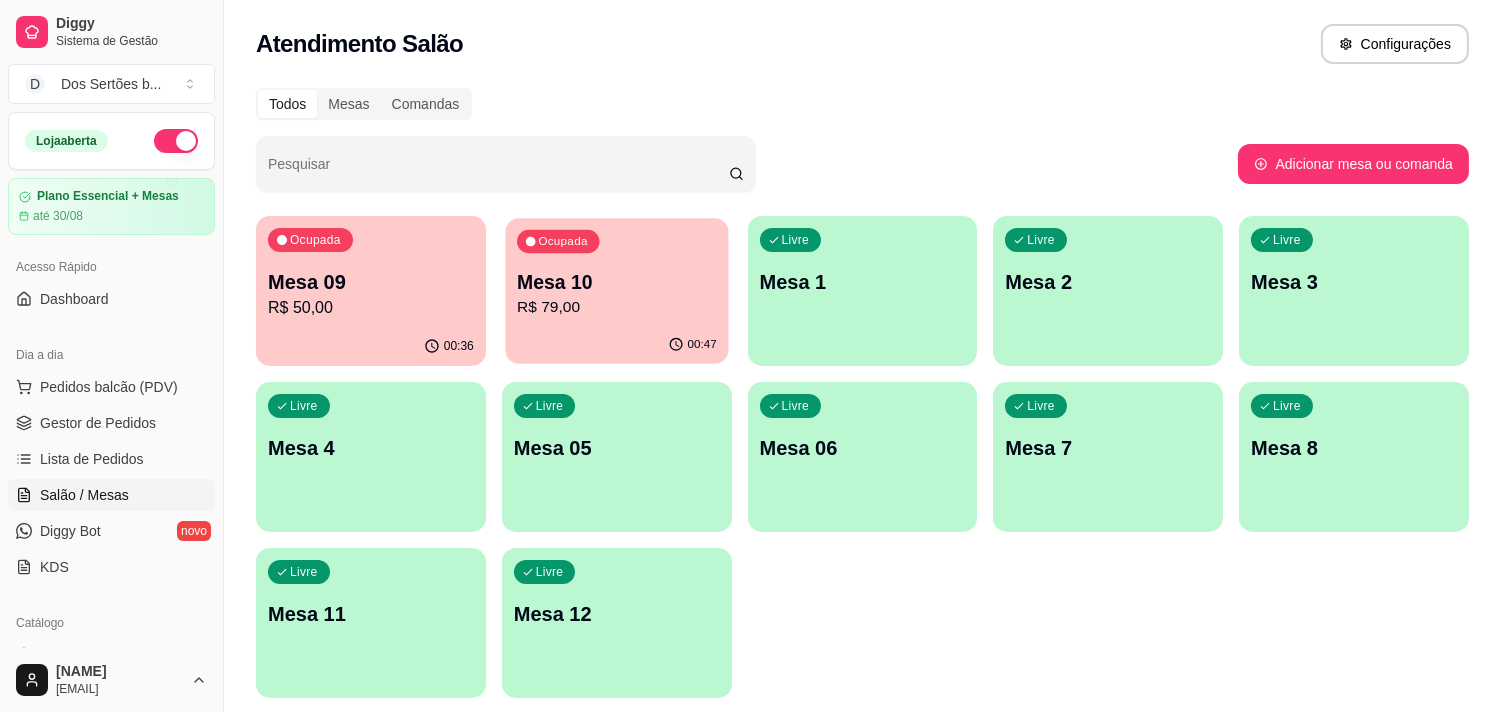 click on "Mesa 10 R$ 79,00" at bounding box center (617, 294) 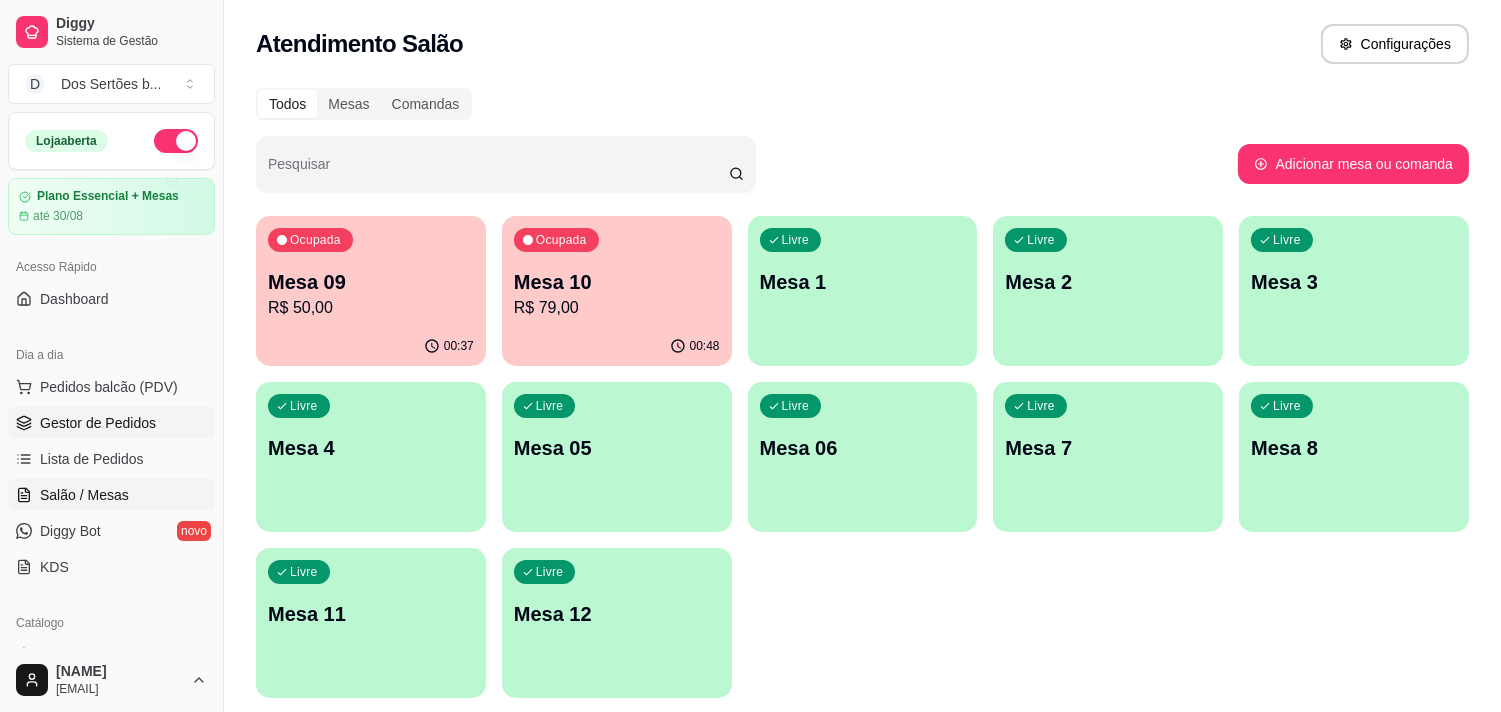 click on "Gestor de Pedidos" at bounding box center [98, 423] 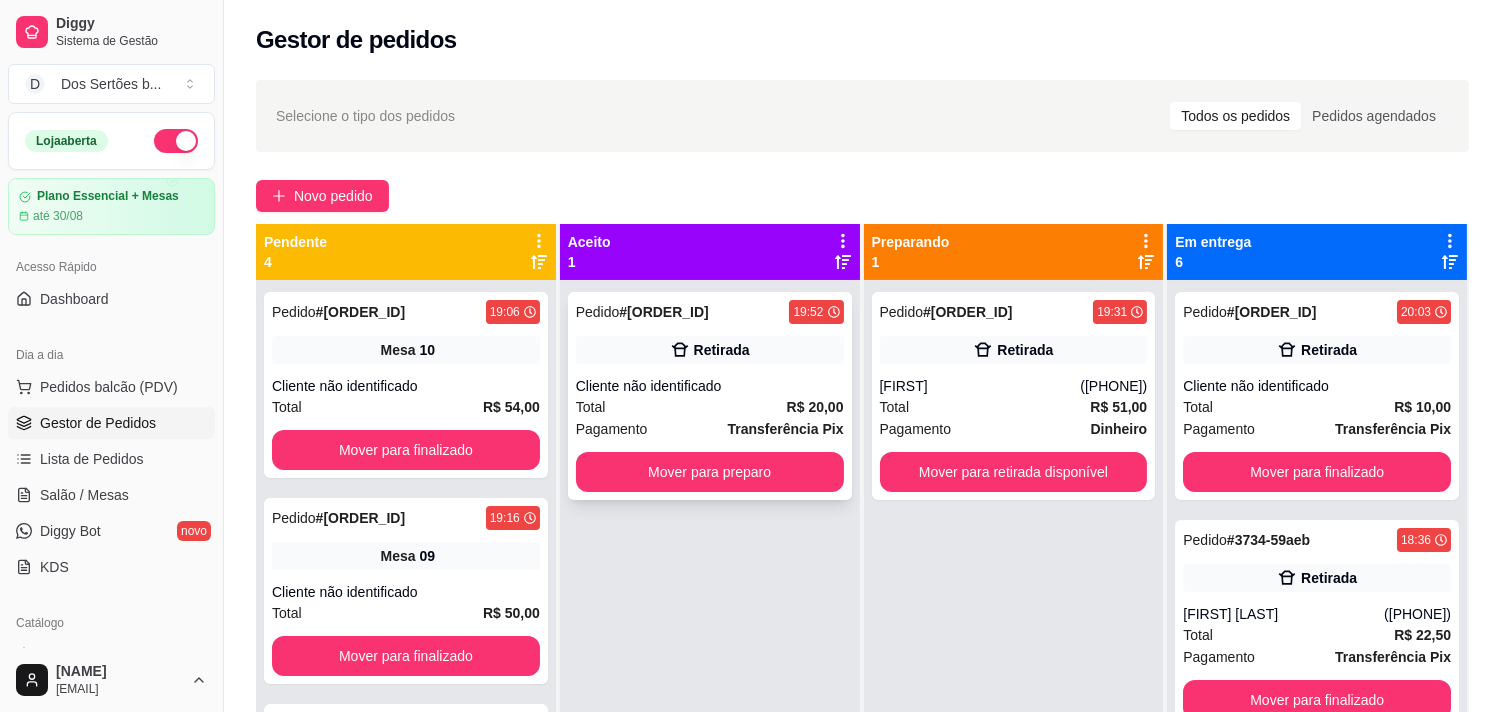 click on "Total R$ 20,00" at bounding box center (710, 407) 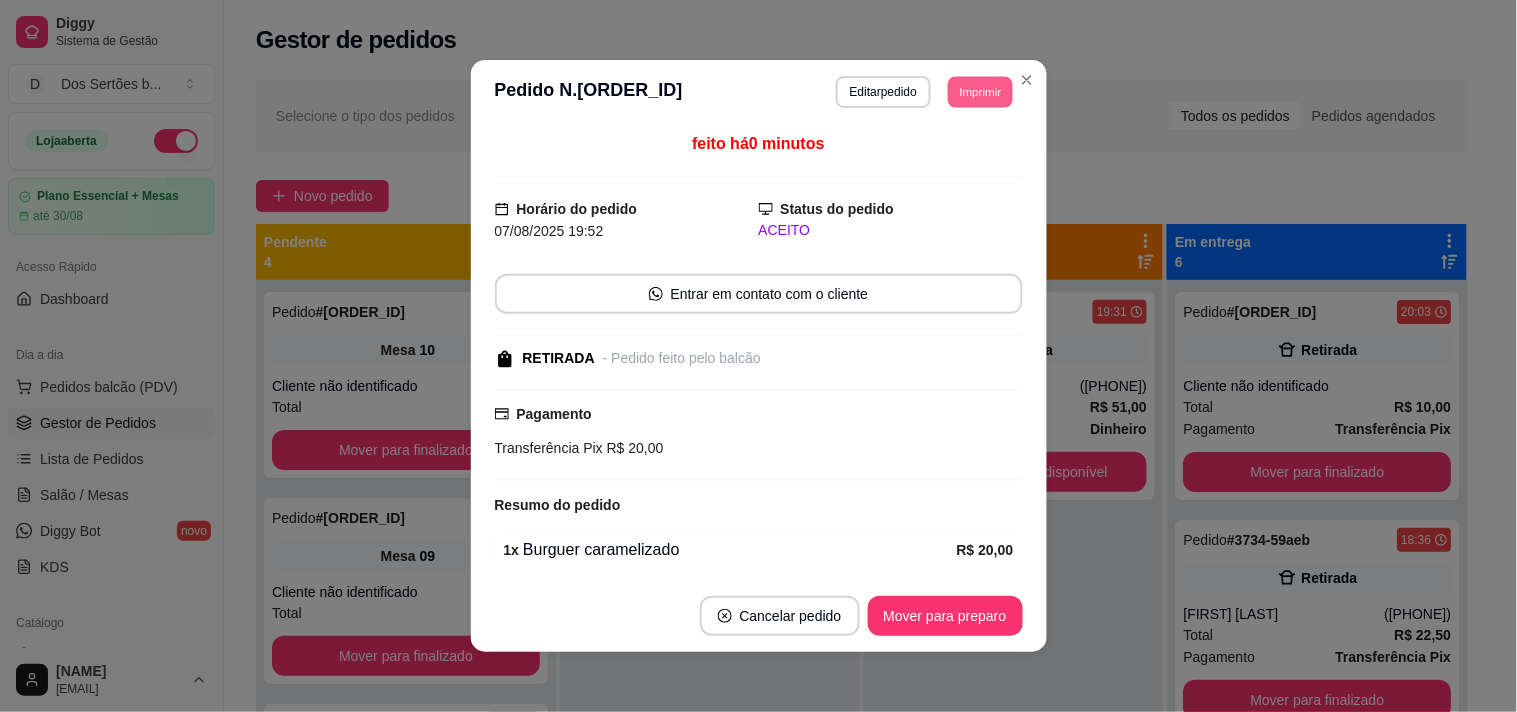 click on "Imprimir" at bounding box center (980, 91) 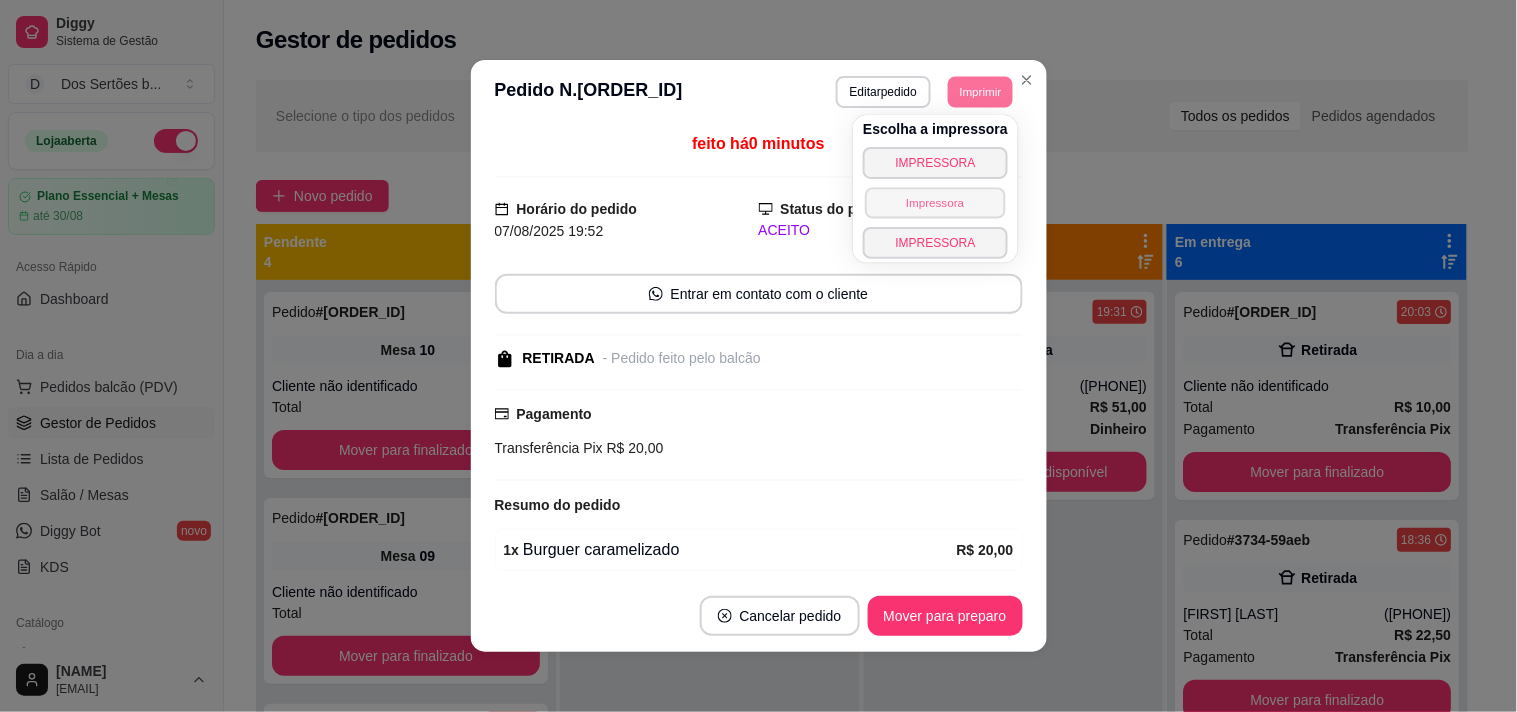 click on "Impressora" at bounding box center [935, 202] 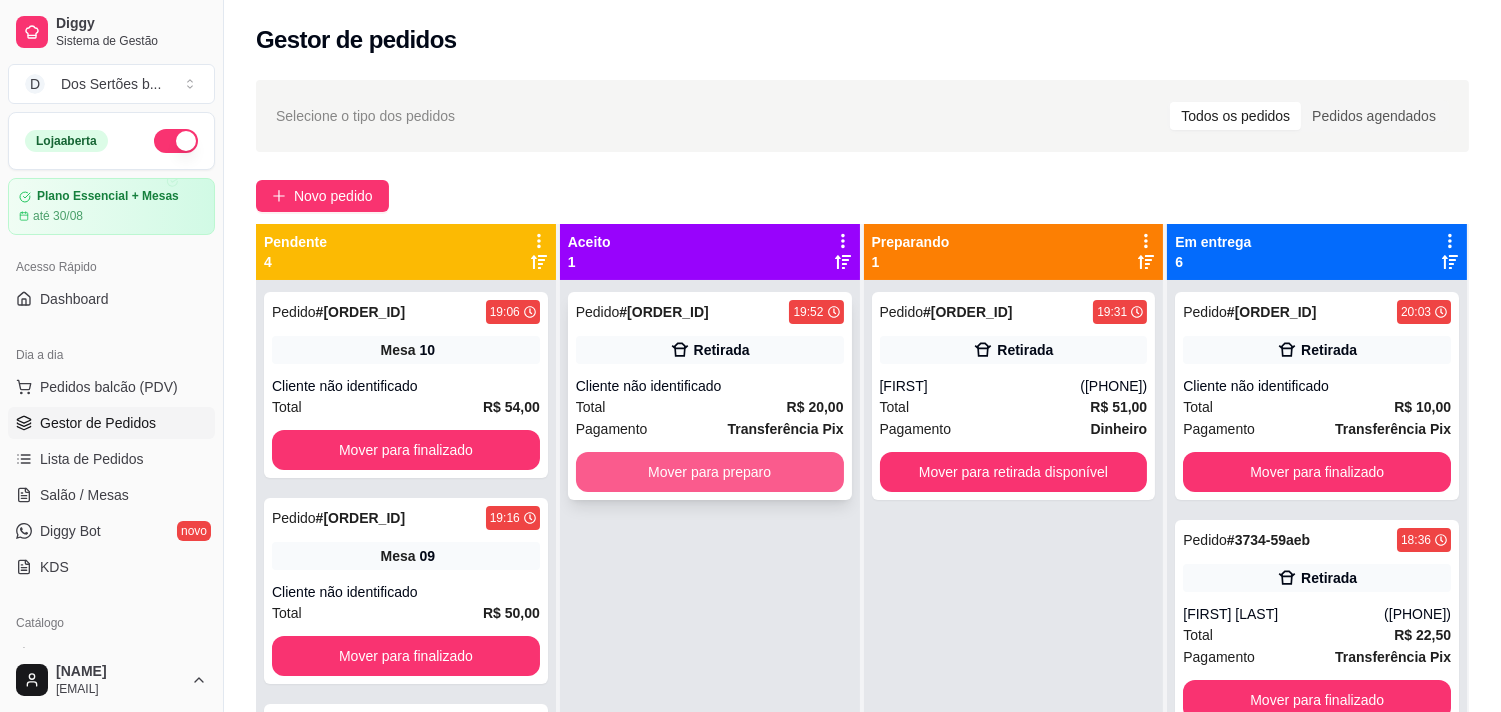 click on "Mover para preparo" at bounding box center [710, 472] 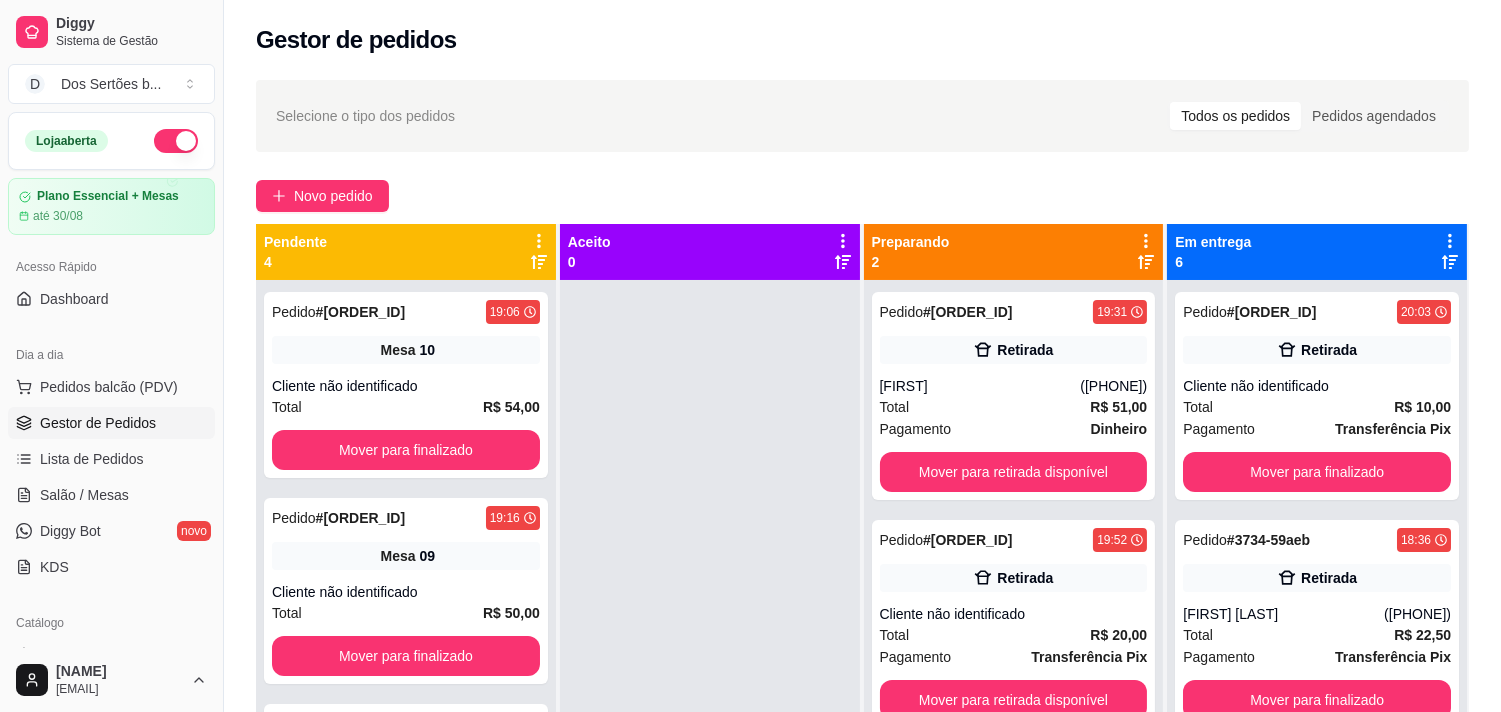 scroll, scrollTop: 622, scrollLeft: 0, axis: vertical 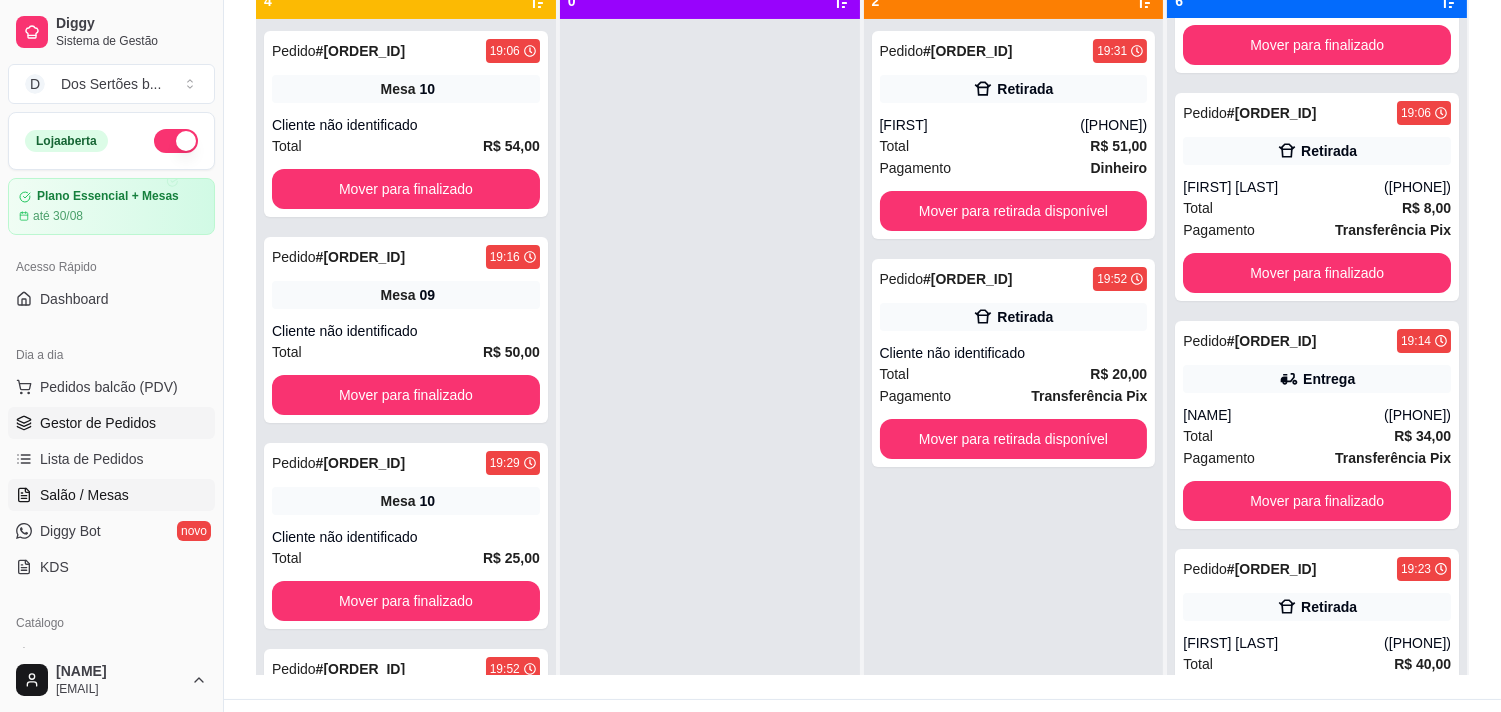 click on "Salão / Mesas" at bounding box center (111, 495) 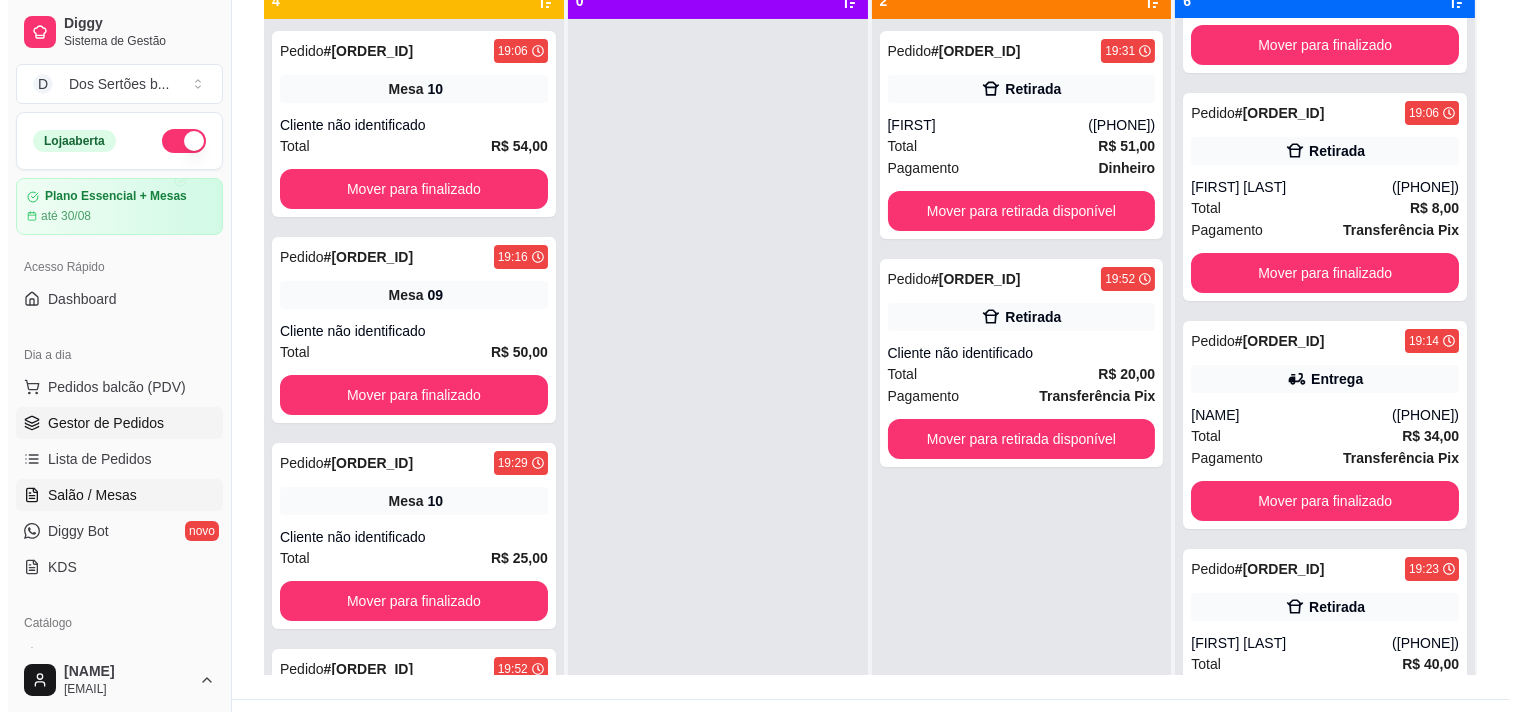 scroll, scrollTop: 0, scrollLeft: 0, axis: both 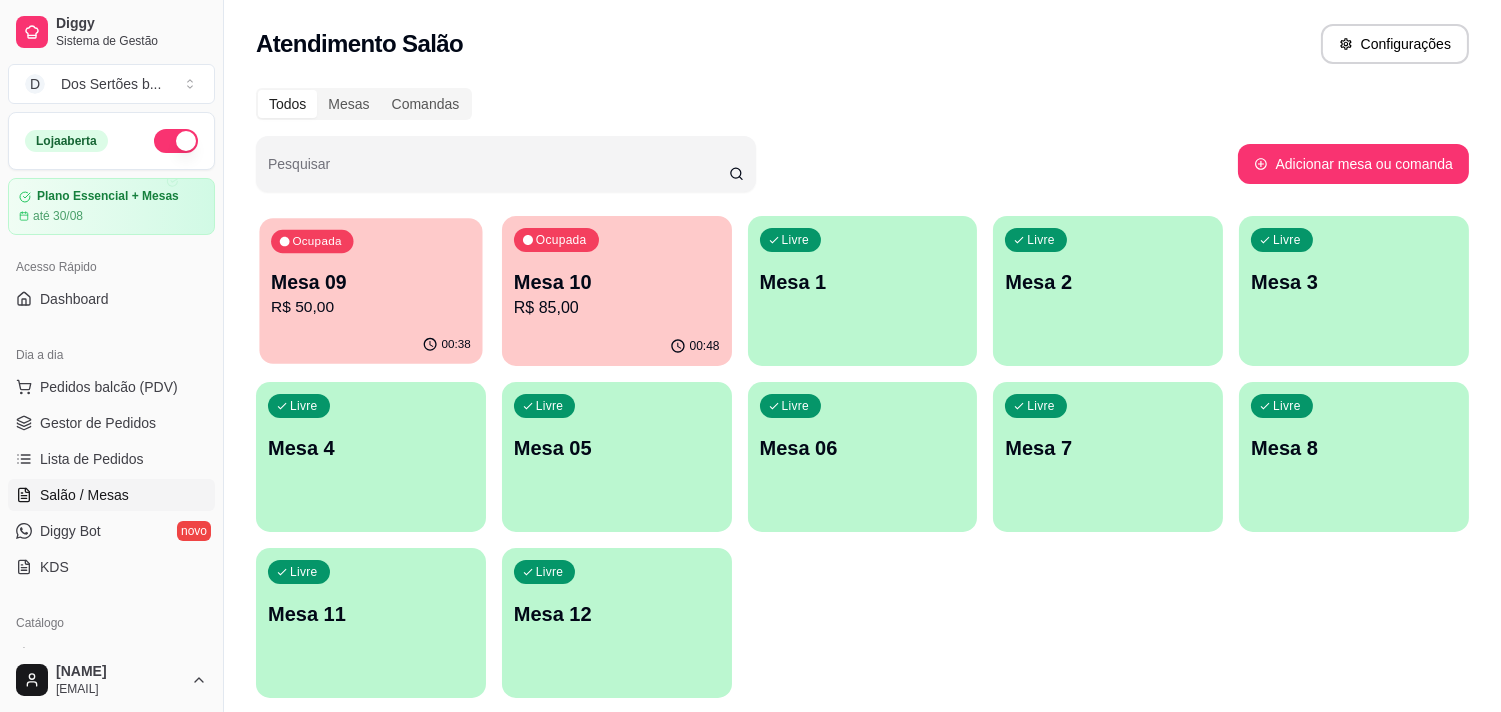 click on "R$ 50,00" at bounding box center [371, 307] 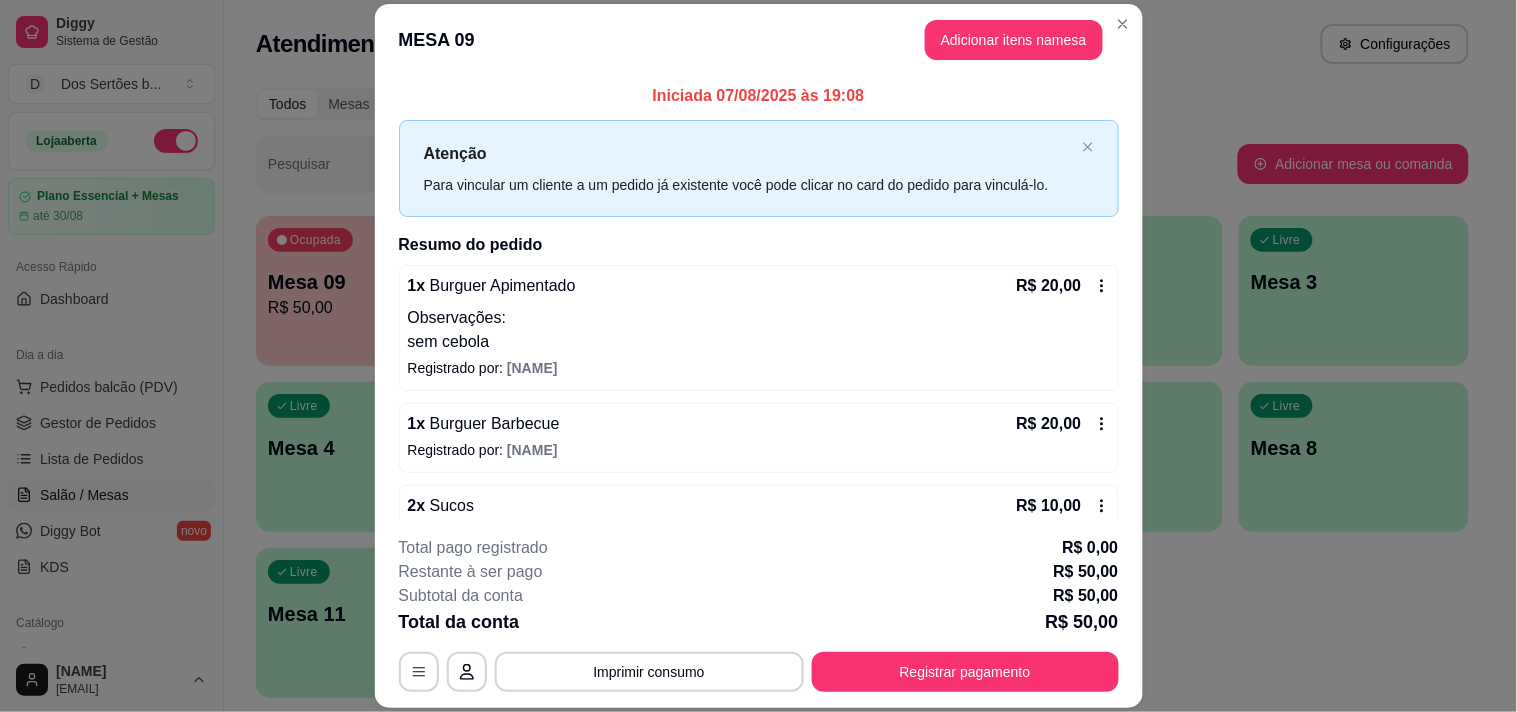 scroll, scrollTop: 44, scrollLeft: 0, axis: vertical 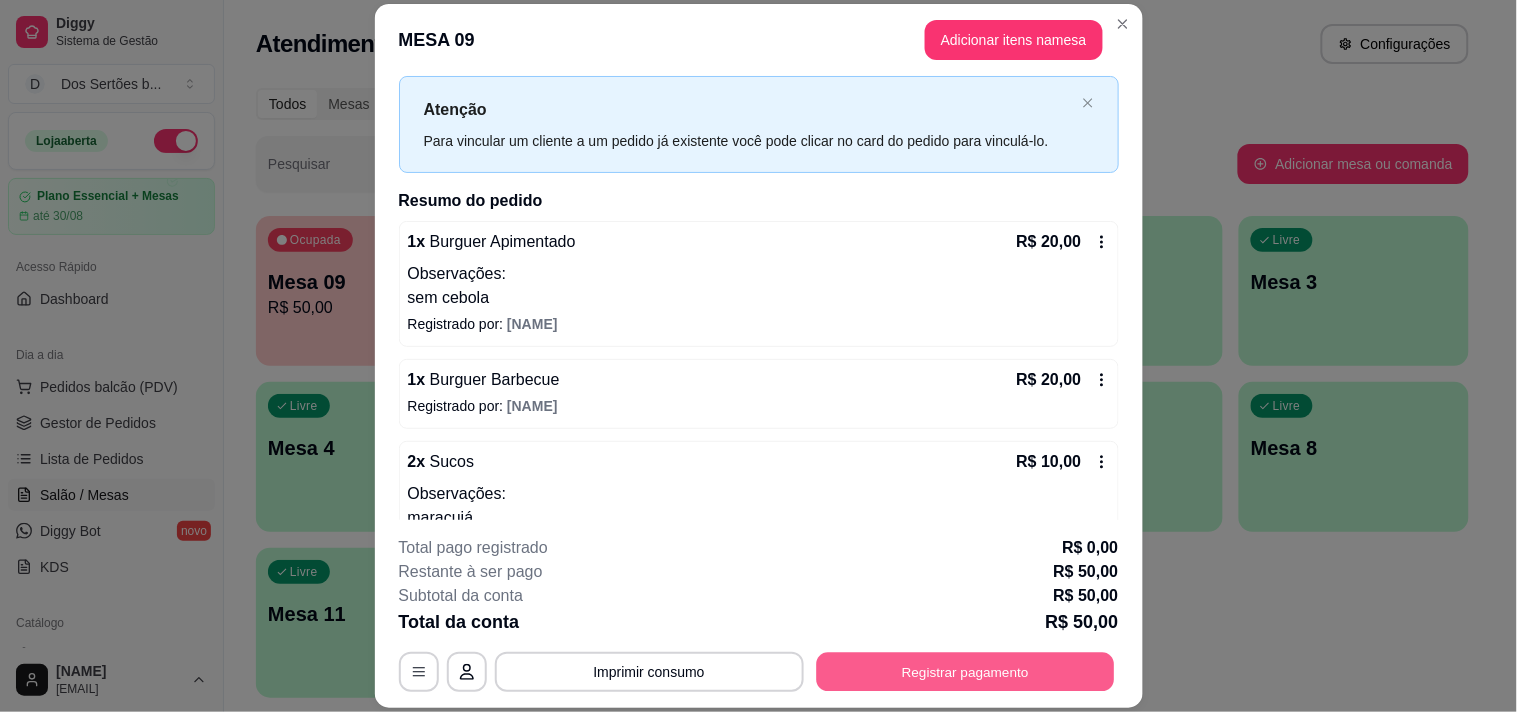 click on "Registrar pagamento" at bounding box center [965, 672] 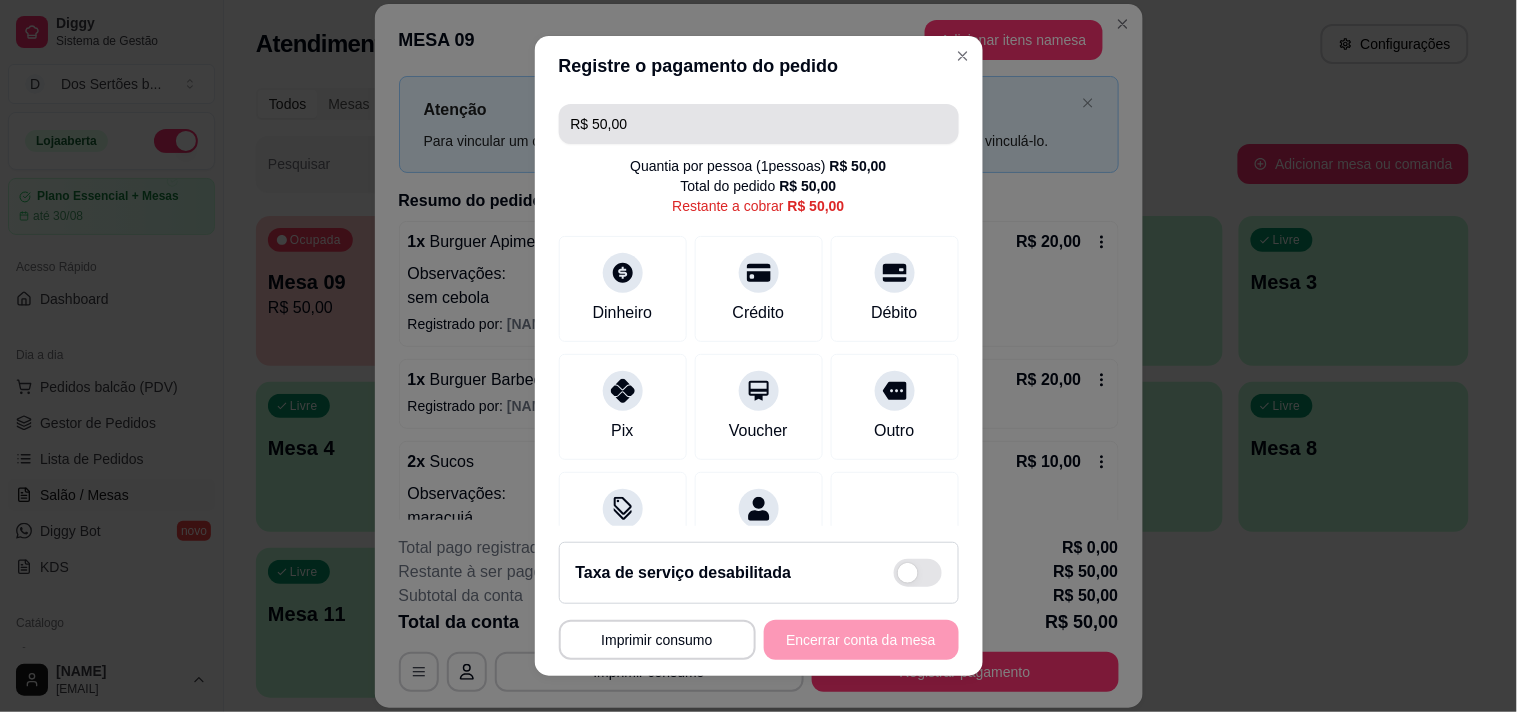 click on "R$ 50,00" at bounding box center [759, 124] 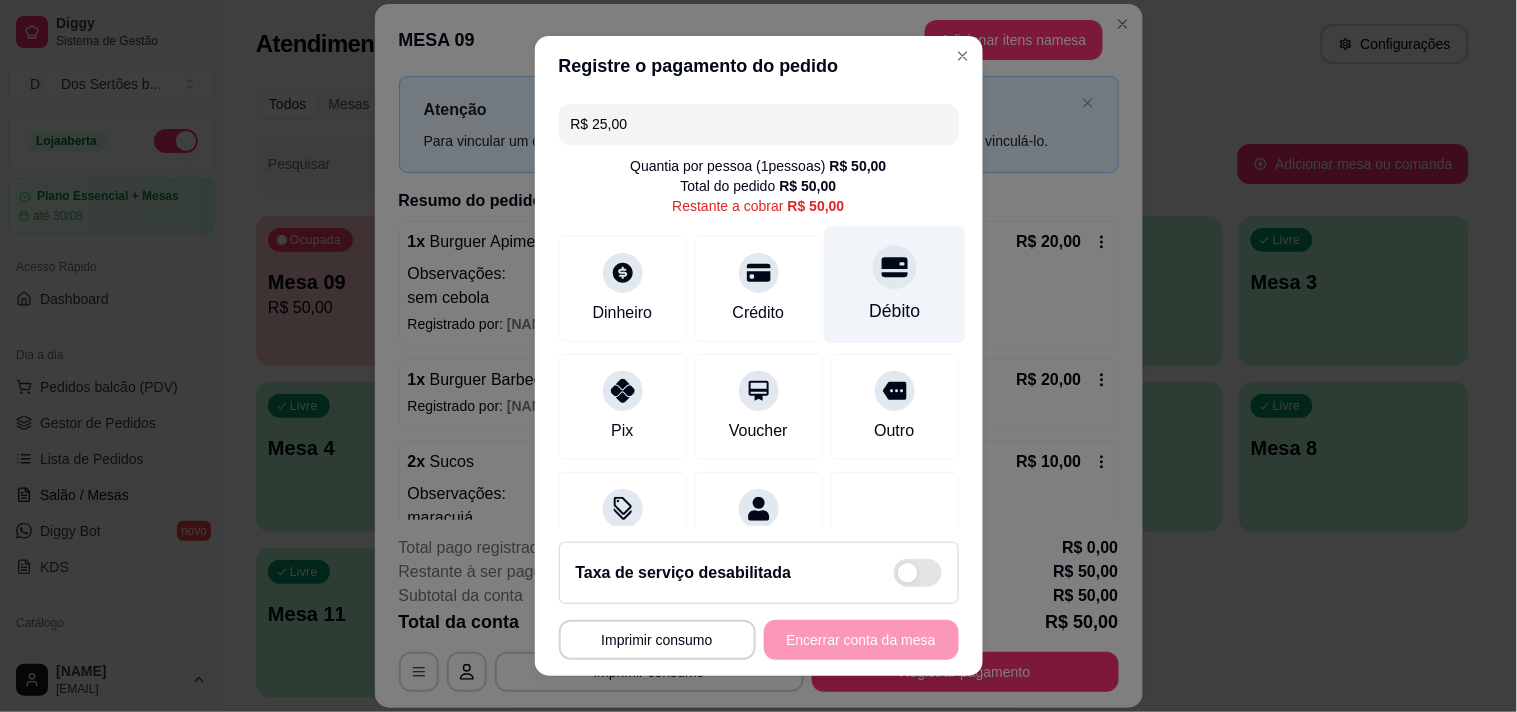 click on "Débito" at bounding box center (894, 311) 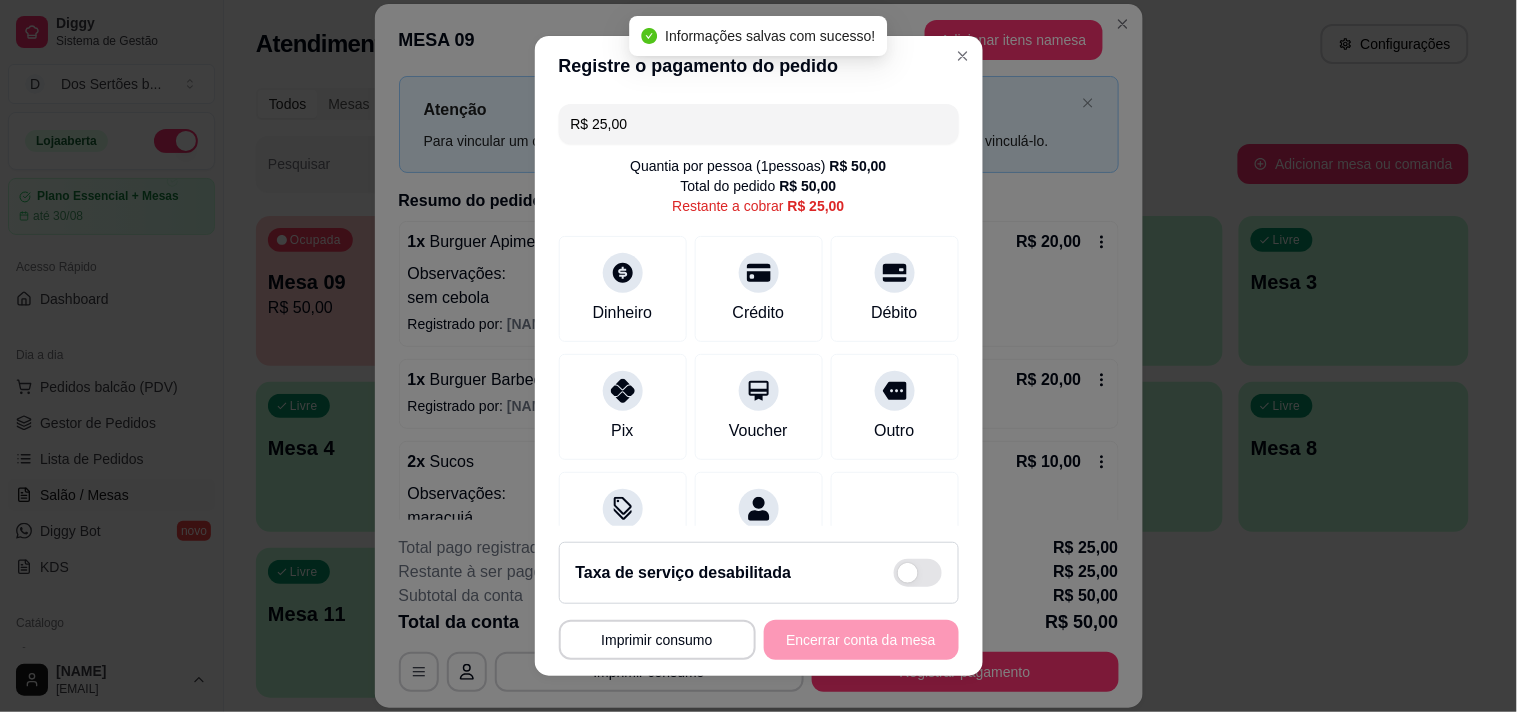 scroll, scrollTop: 44, scrollLeft: 0, axis: vertical 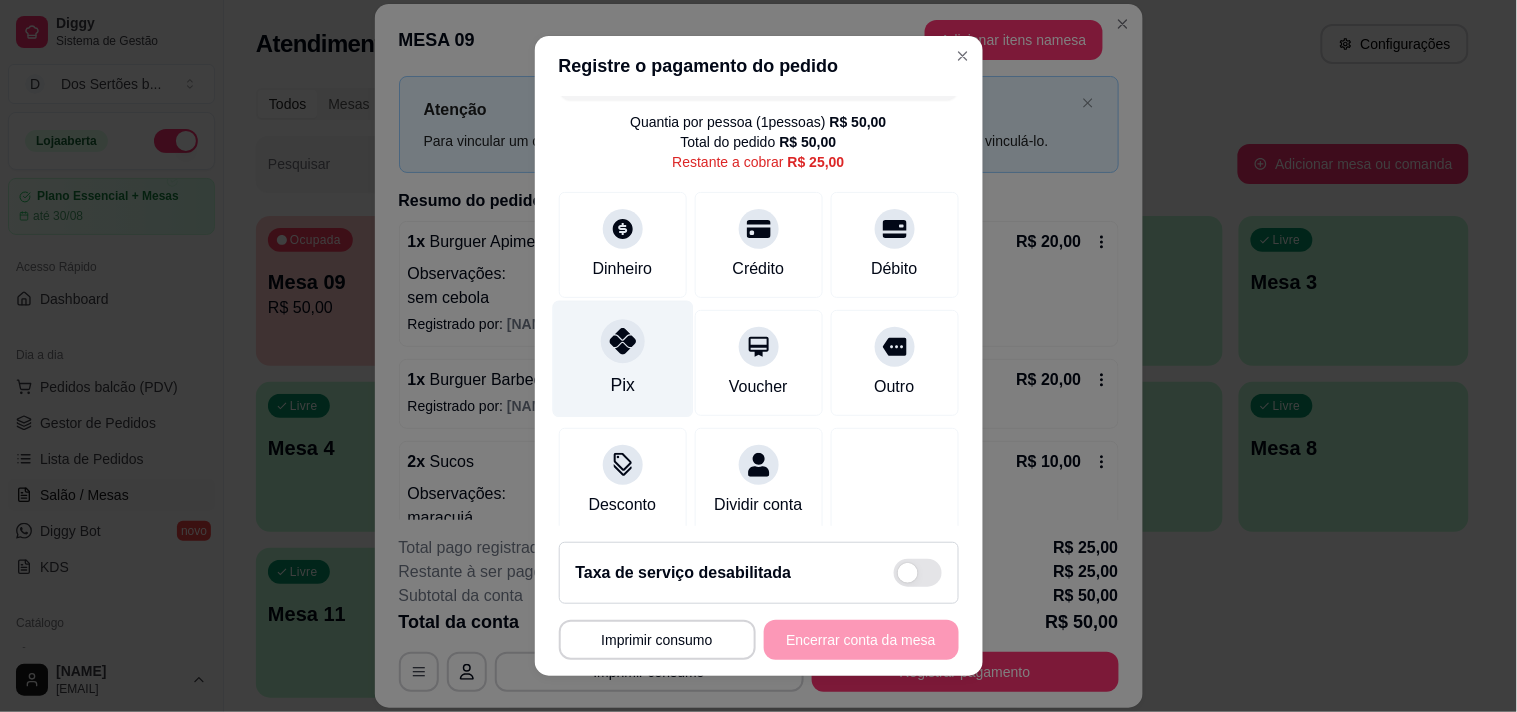click on "Pix" at bounding box center [622, 358] 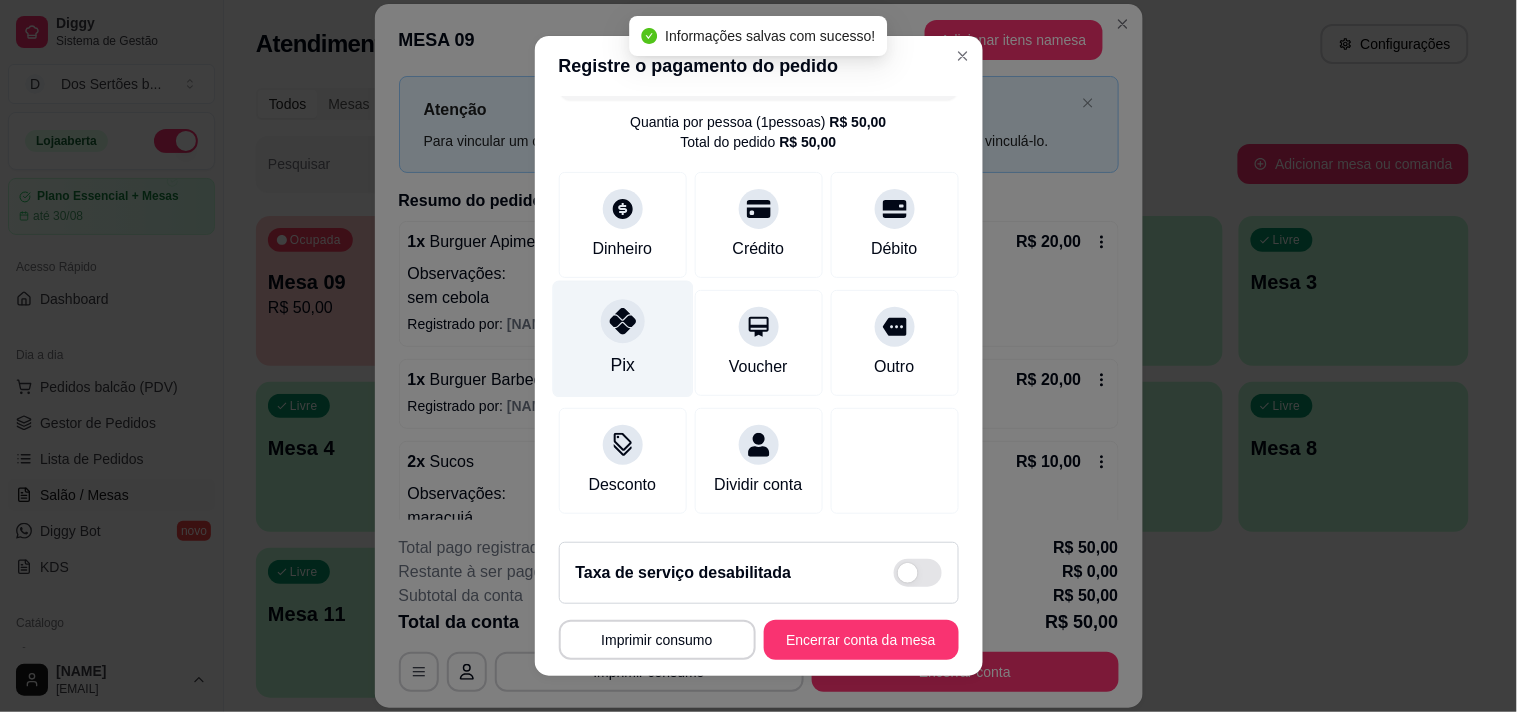 type on "R$ 0,00" 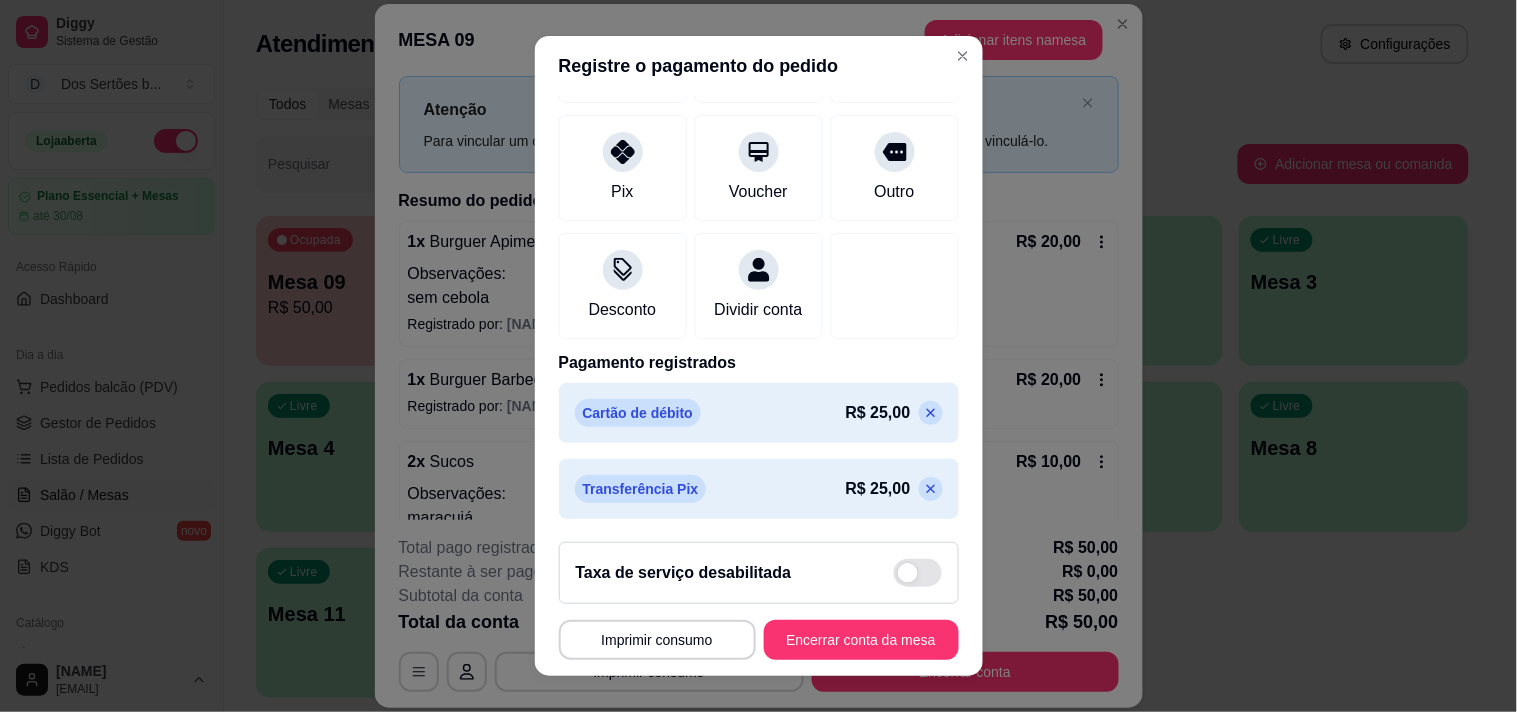 scroll, scrollTop: 243, scrollLeft: 0, axis: vertical 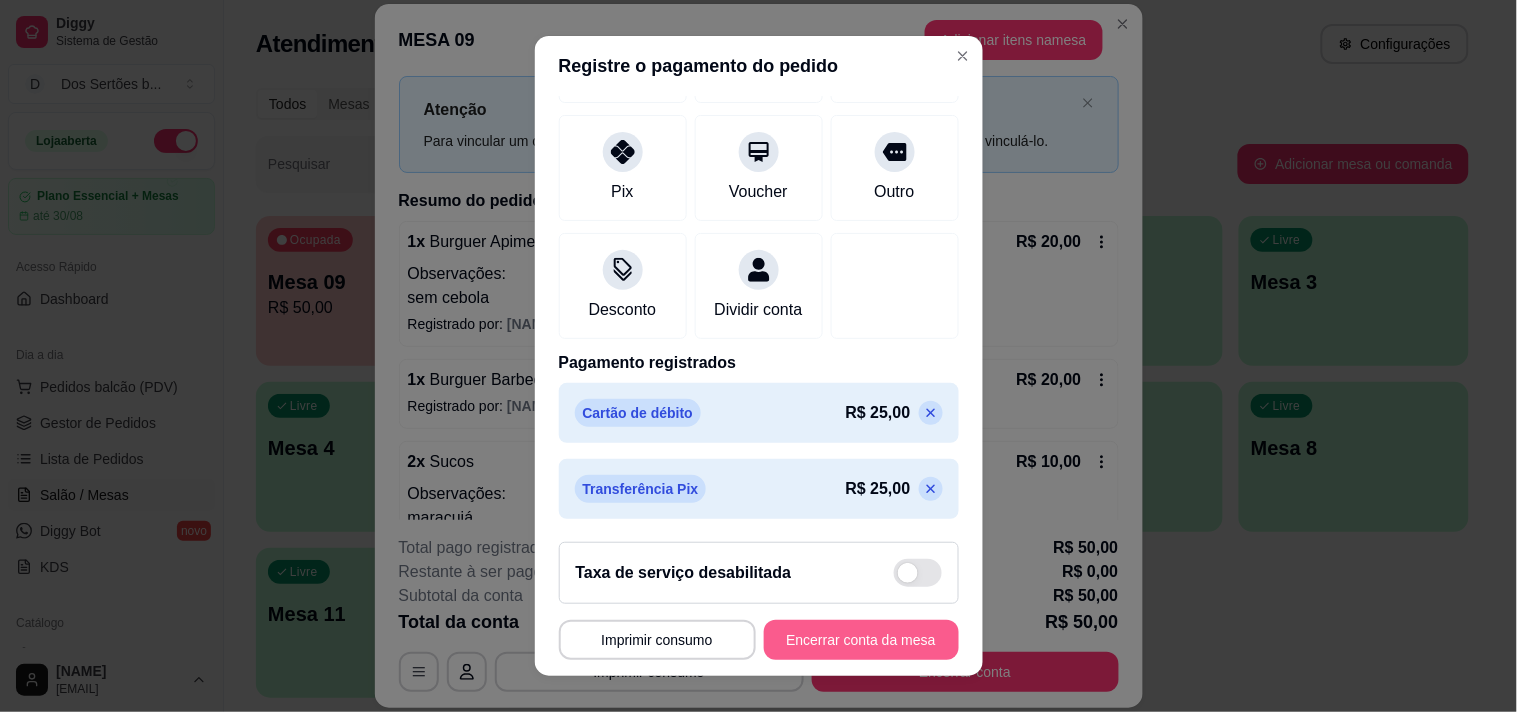 click on "Encerrar conta da mesa" at bounding box center (861, 640) 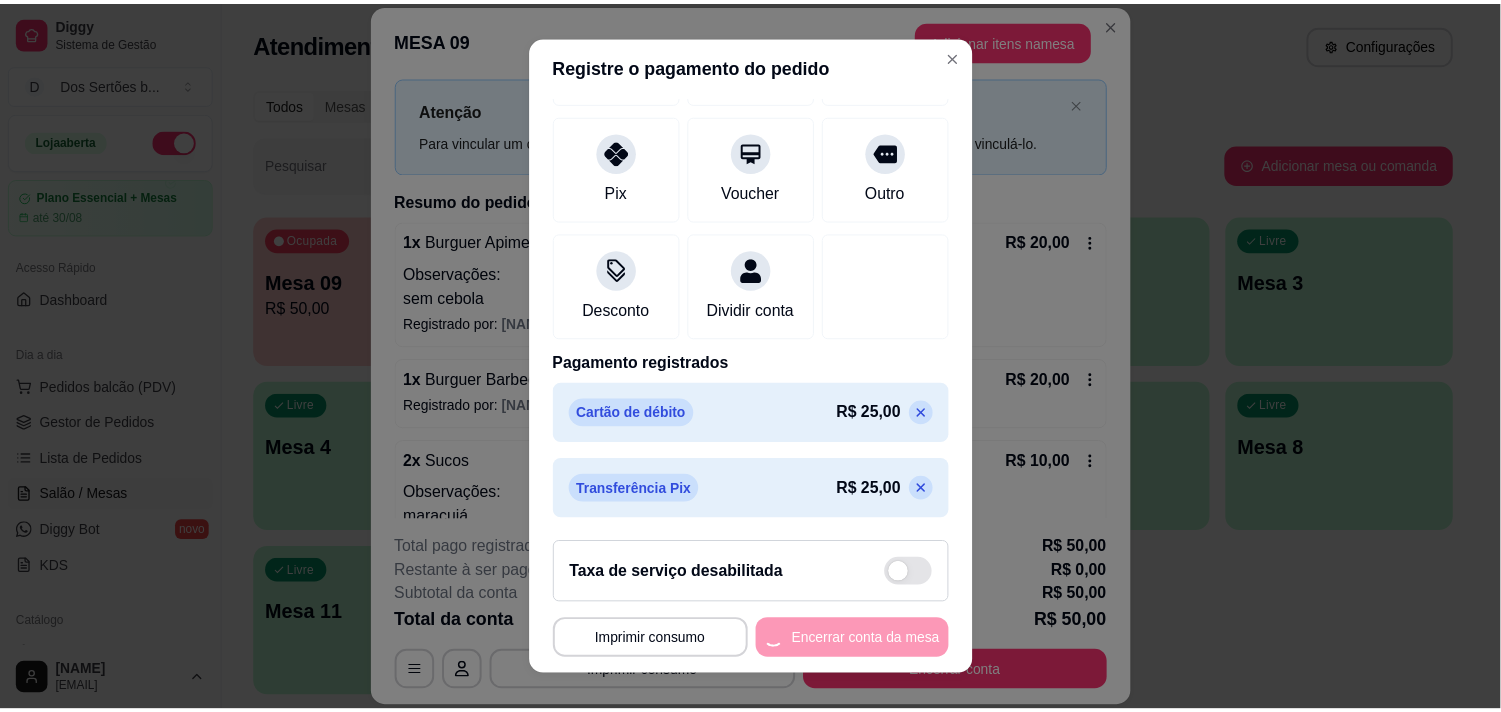 scroll, scrollTop: 0, scrollLeft: 0, axis: both 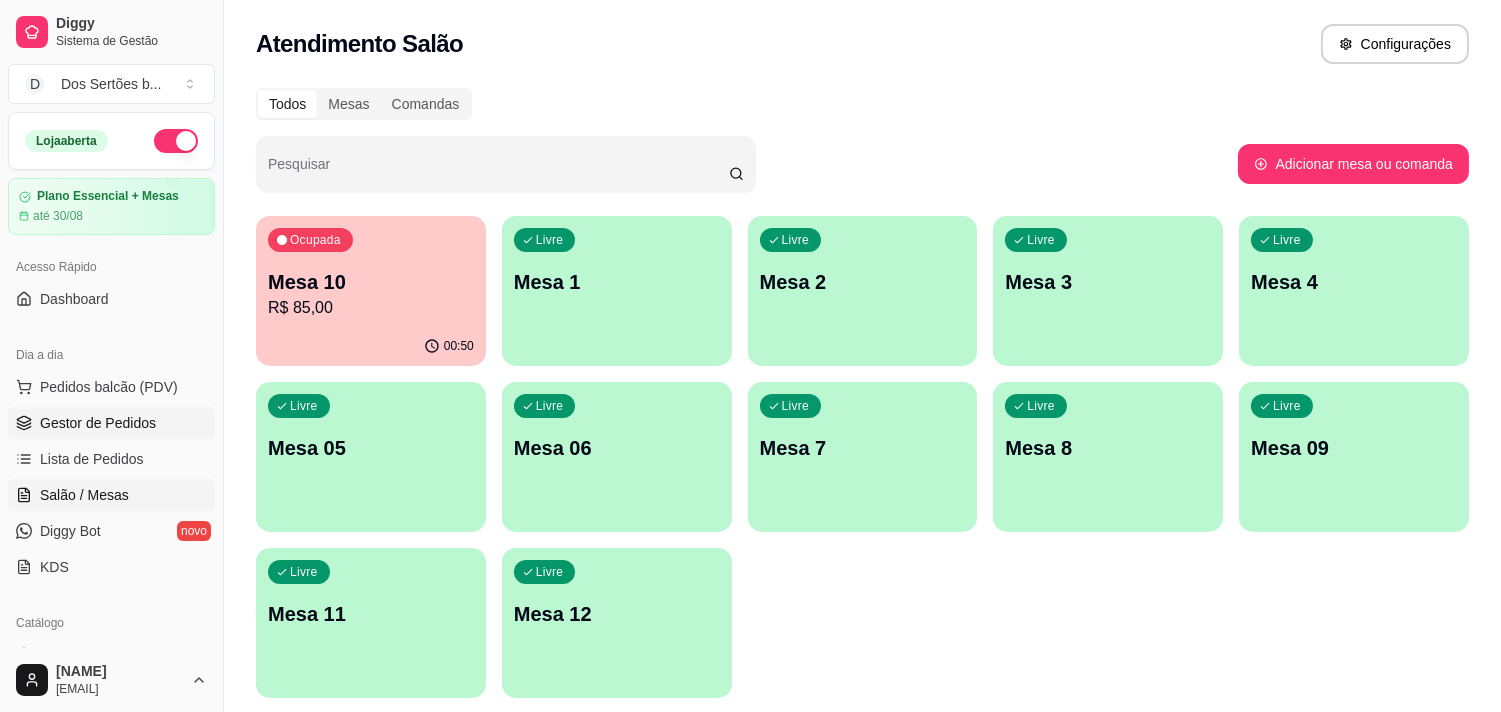 click on "Gestor de Pedidos" at bounding box center (98, 423) 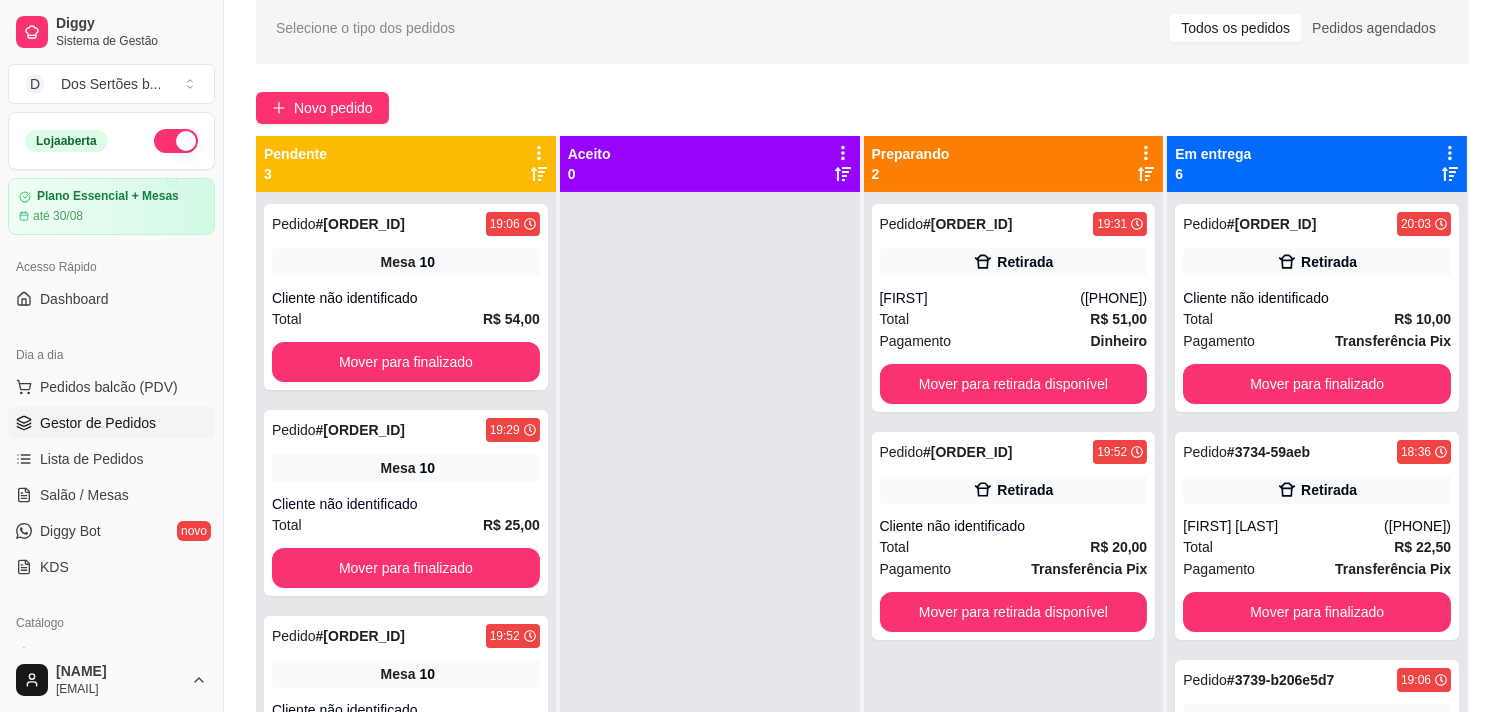 scroll, scrollTop: 133, scrollLeft: 0, axis: vertical 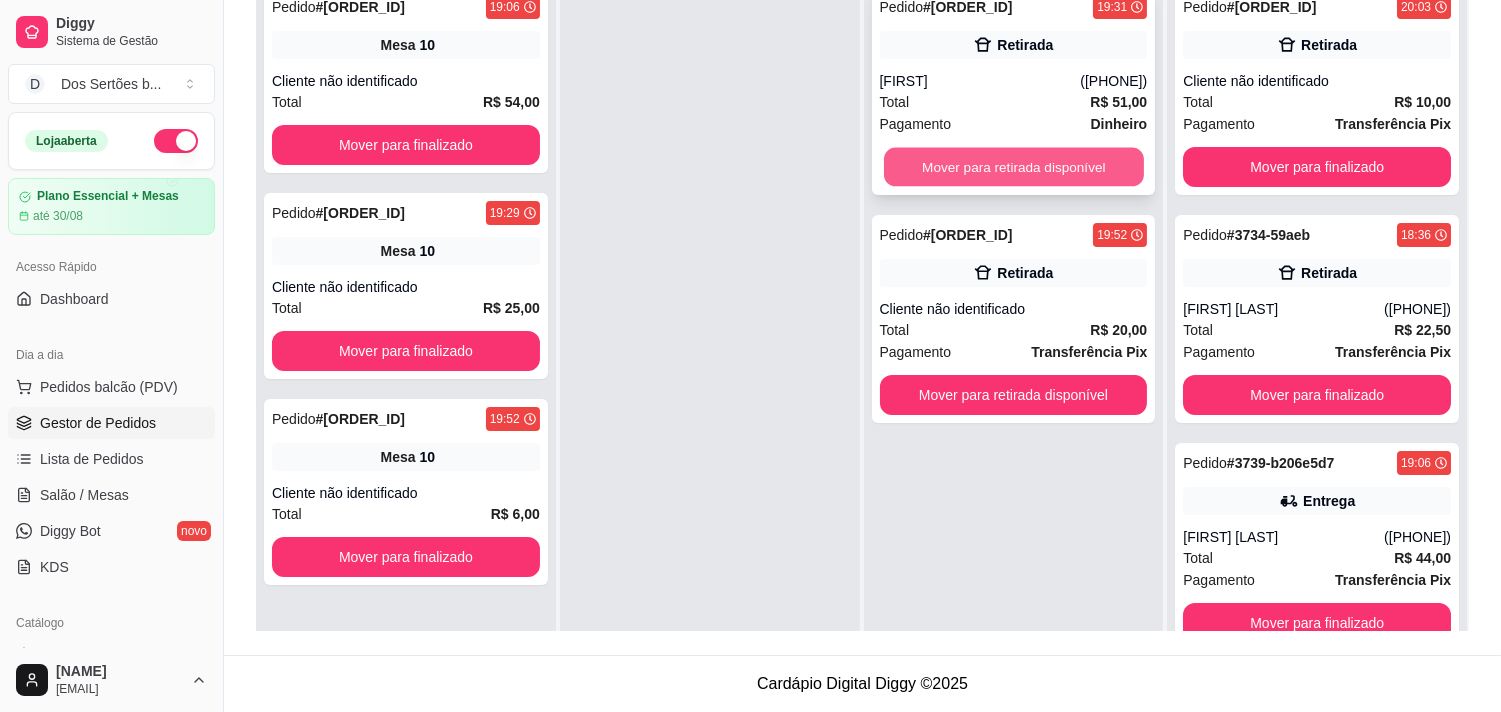 click on "Mover para retirada disponível" at bounding box center [1014, 167] 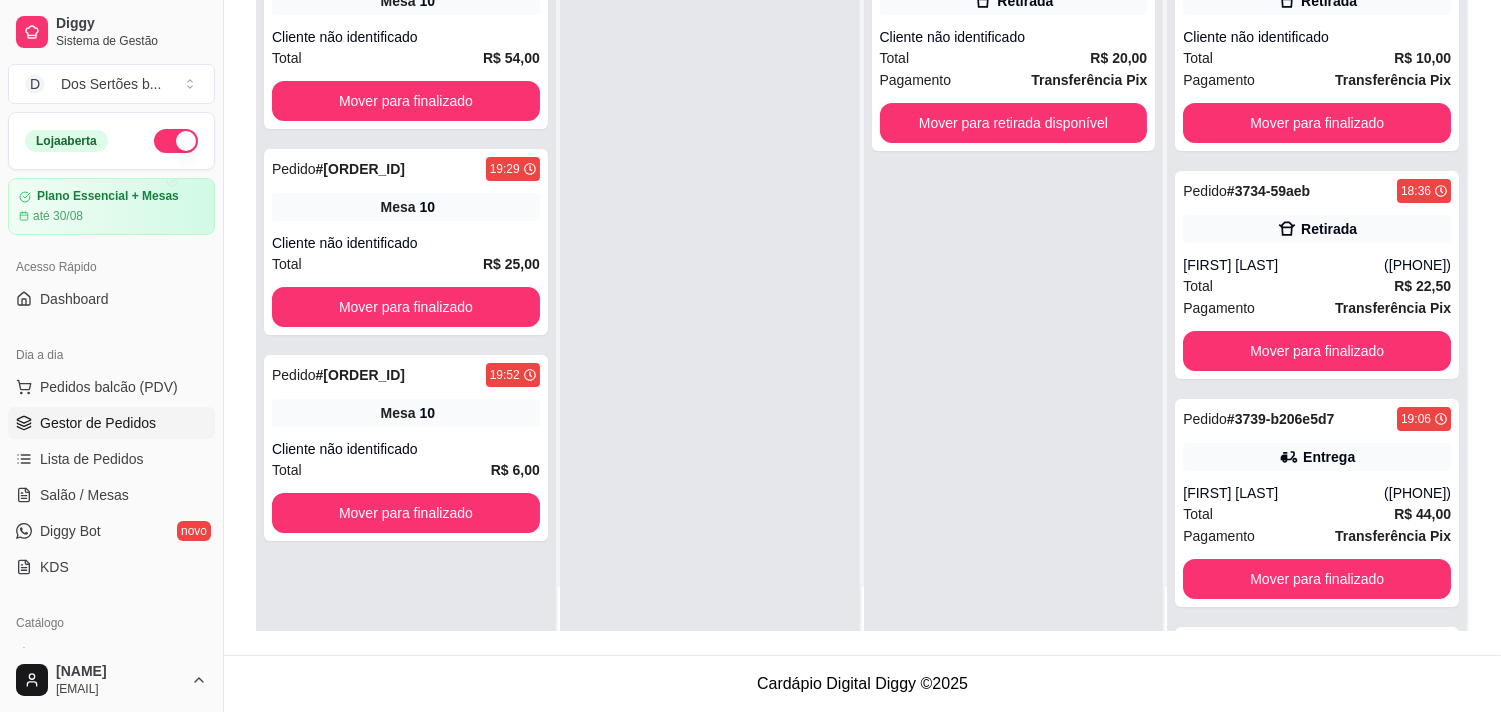 scroll, scrollTop: 55, scrollLeft: 0, axis: vertical 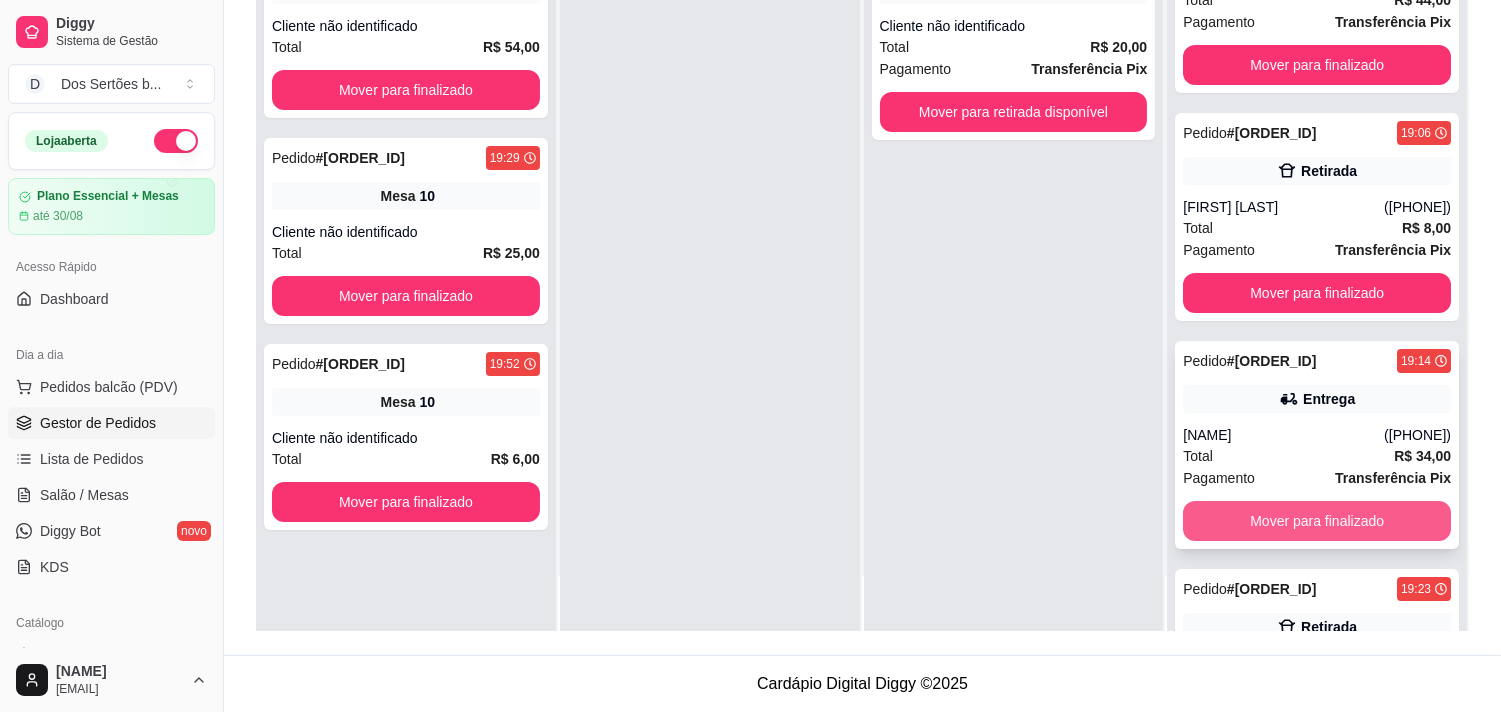 click on "Mover para finalizado" at bounding box center (1317, 521) 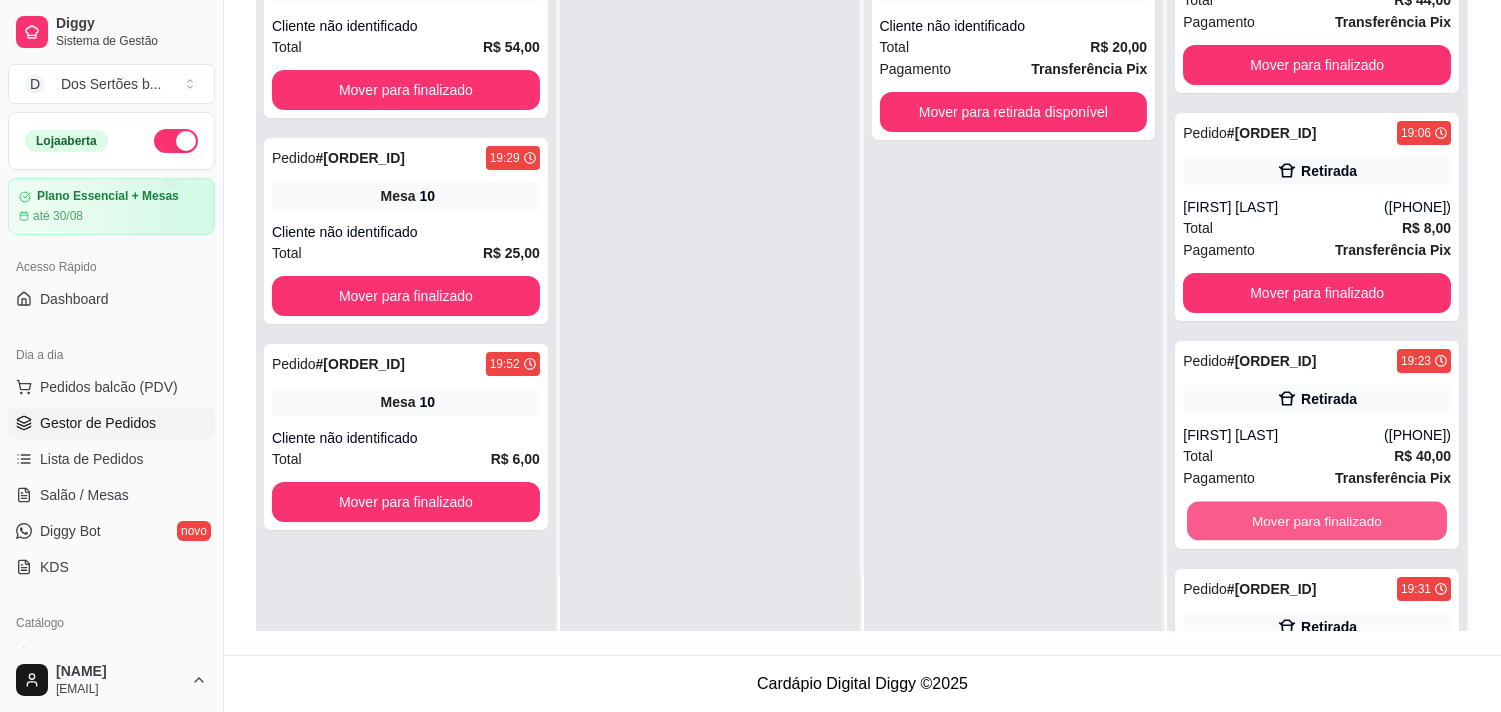 click on "Mover para finalizado" at bounding box center (1317, 521) 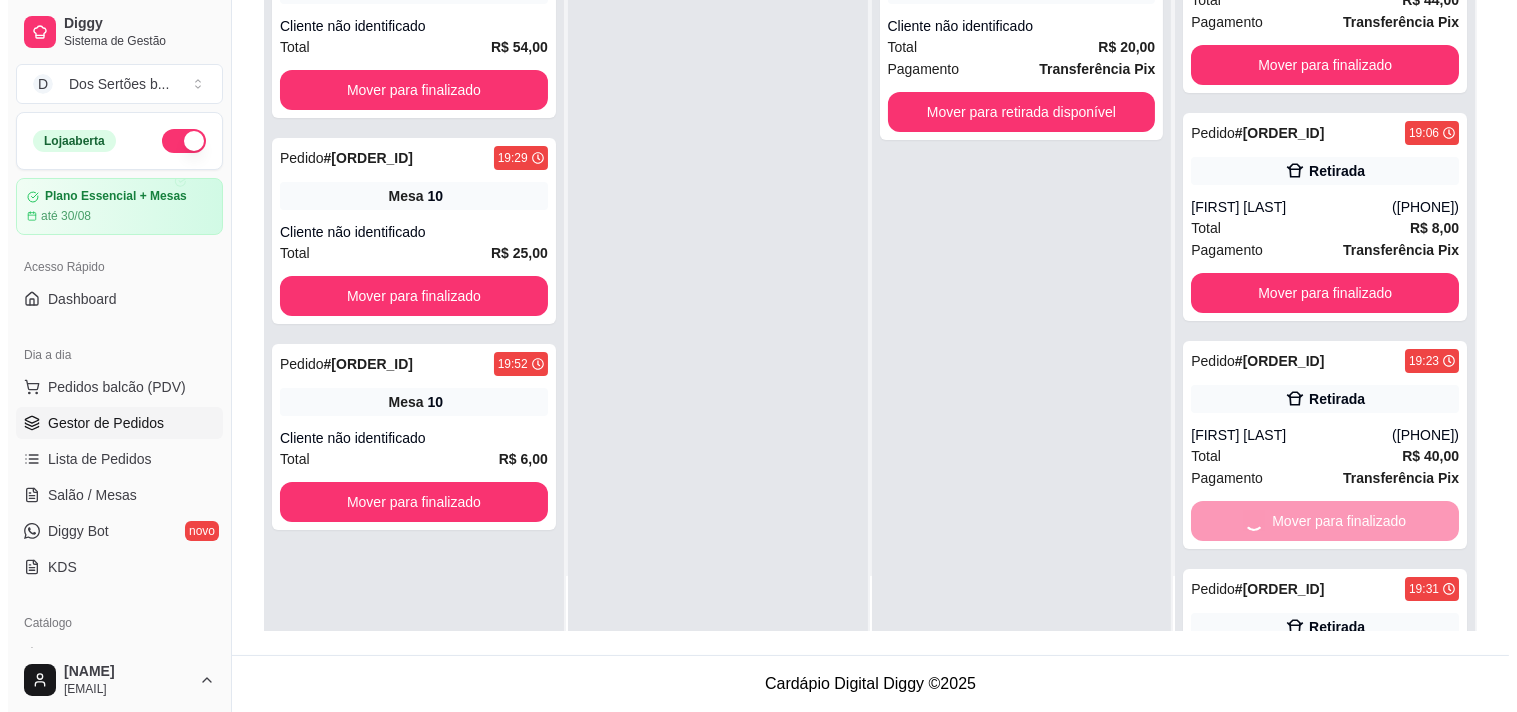 scroll, scrollTop: 467, scrollLeft: 0, axis: vertical 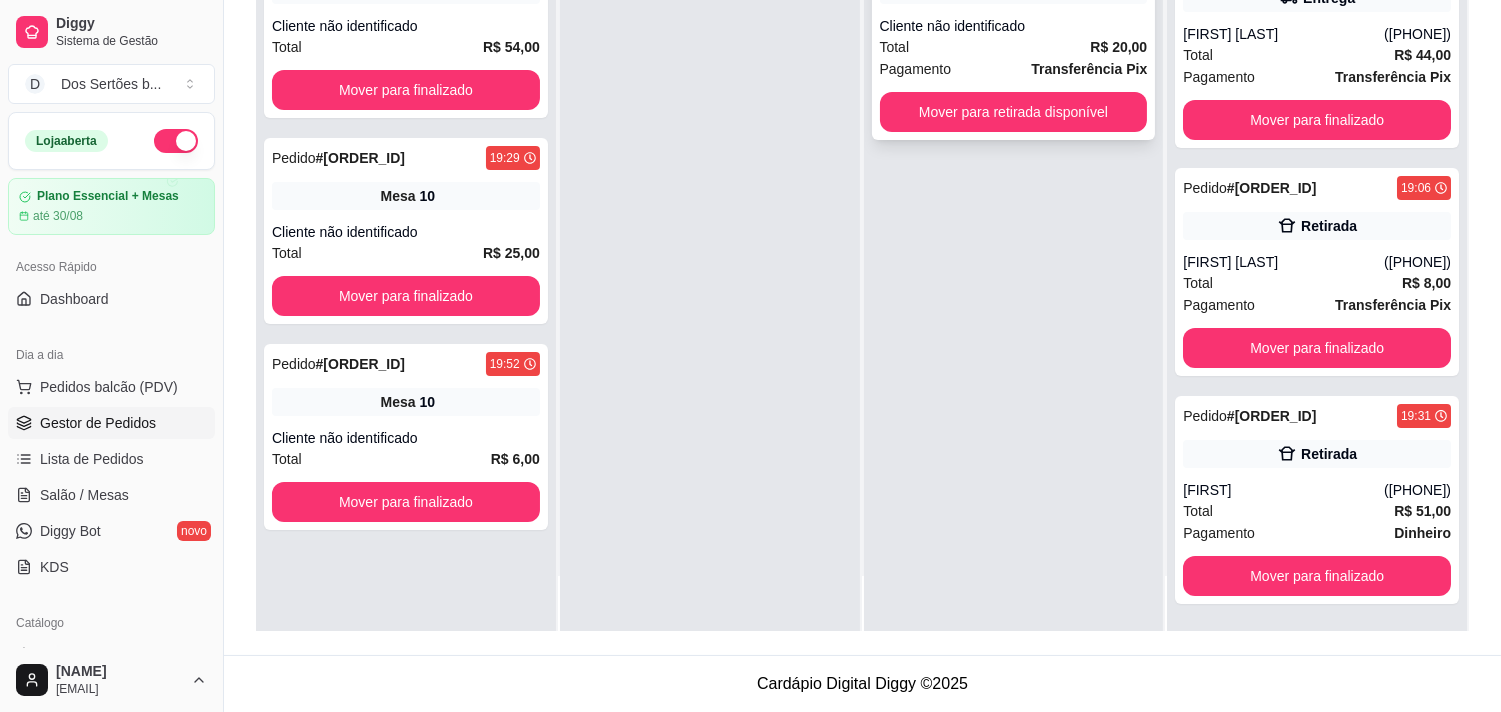 click on "Pagamento" at bounding box center (916, 69) 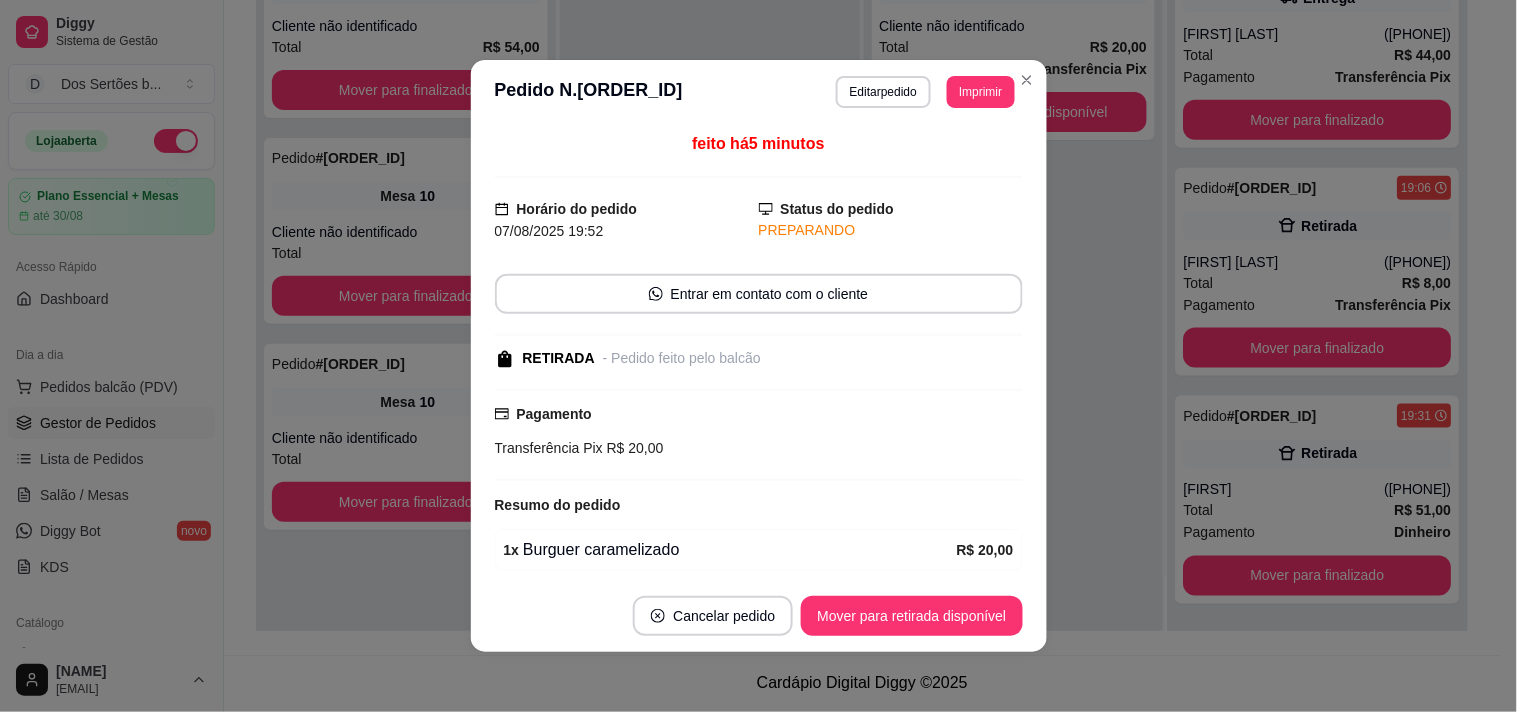 scroll, scrollTop: 78, scrollLeft: 0, axis: vertical 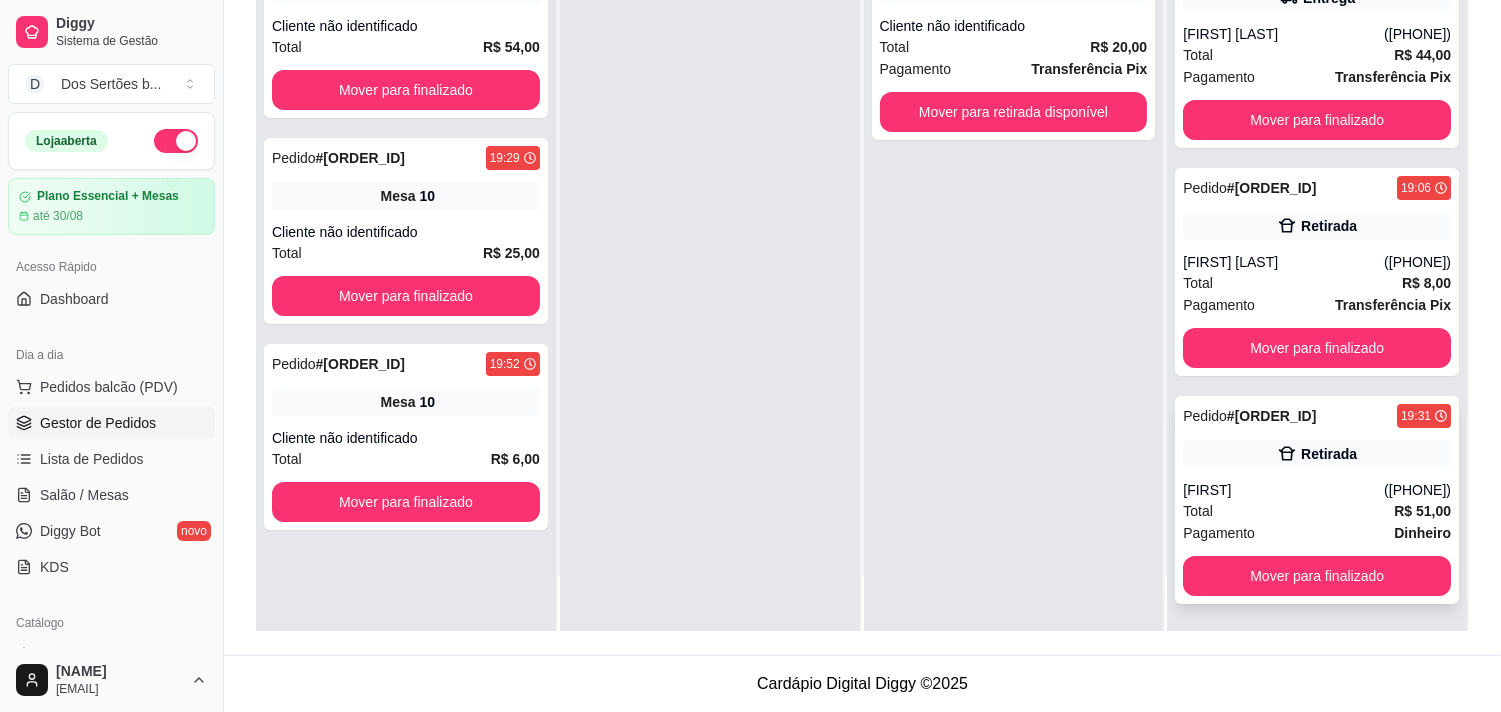 click on "[FIRST]" at bounding box center (1283, 490) 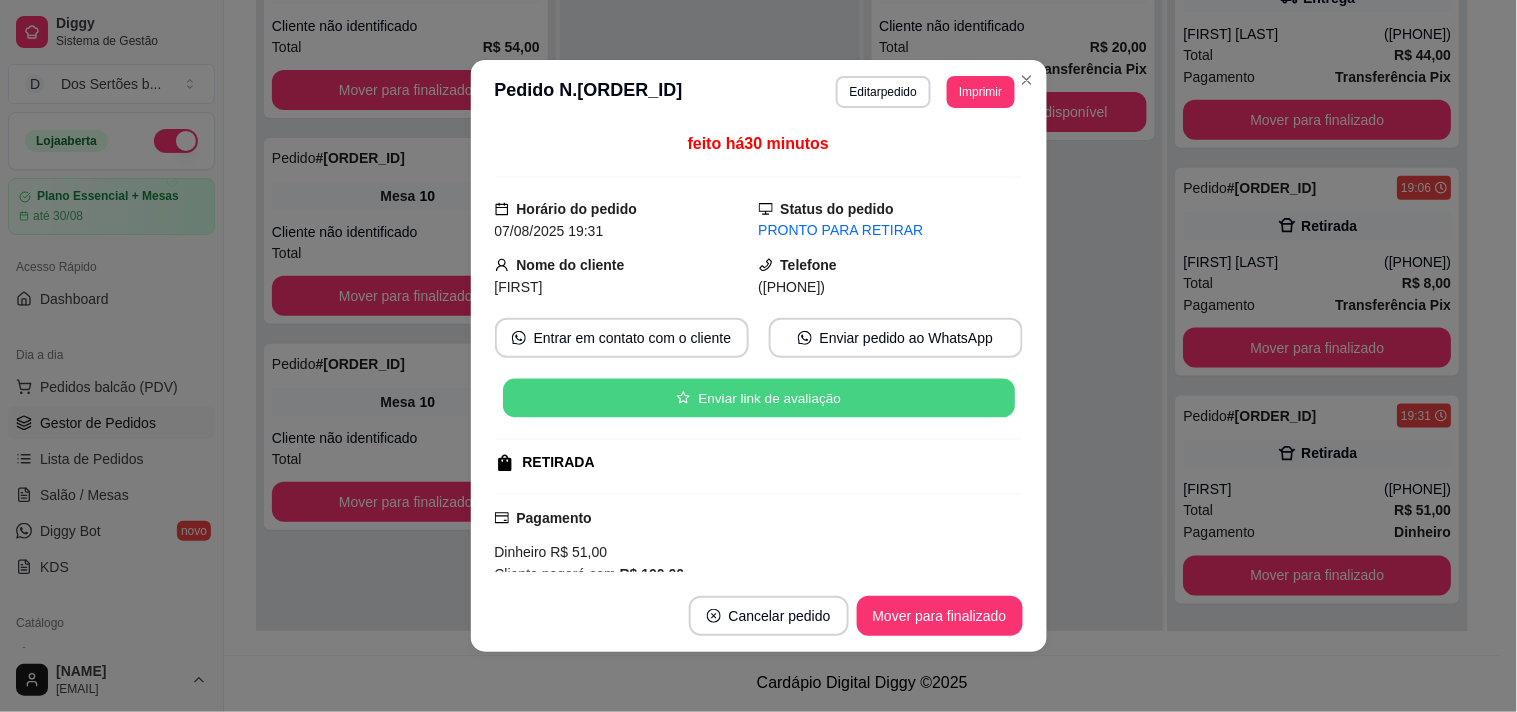 click on "Enviar link de avaliação" at bounding box center [758, 398] 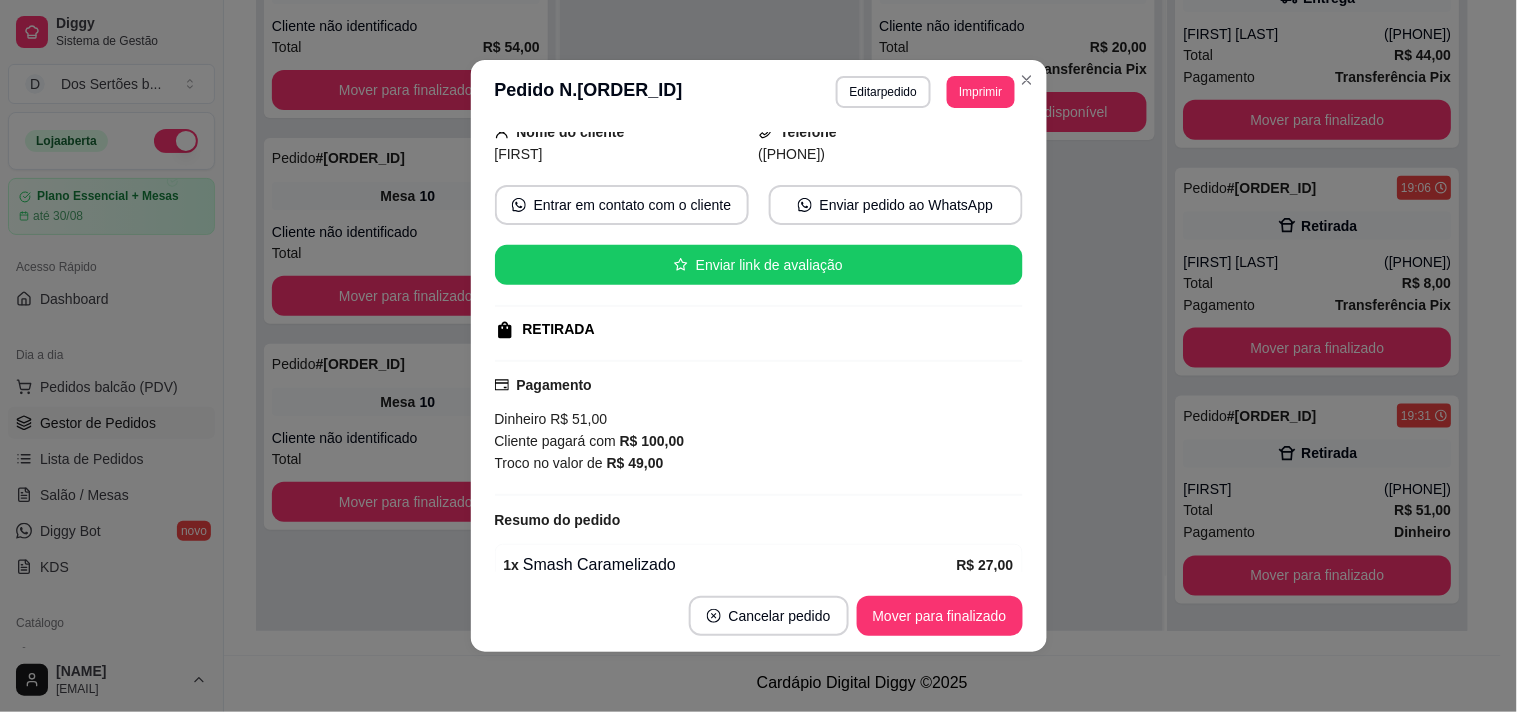scroll, scrollTop: 290, scrollLeft: 0, axis: vertical 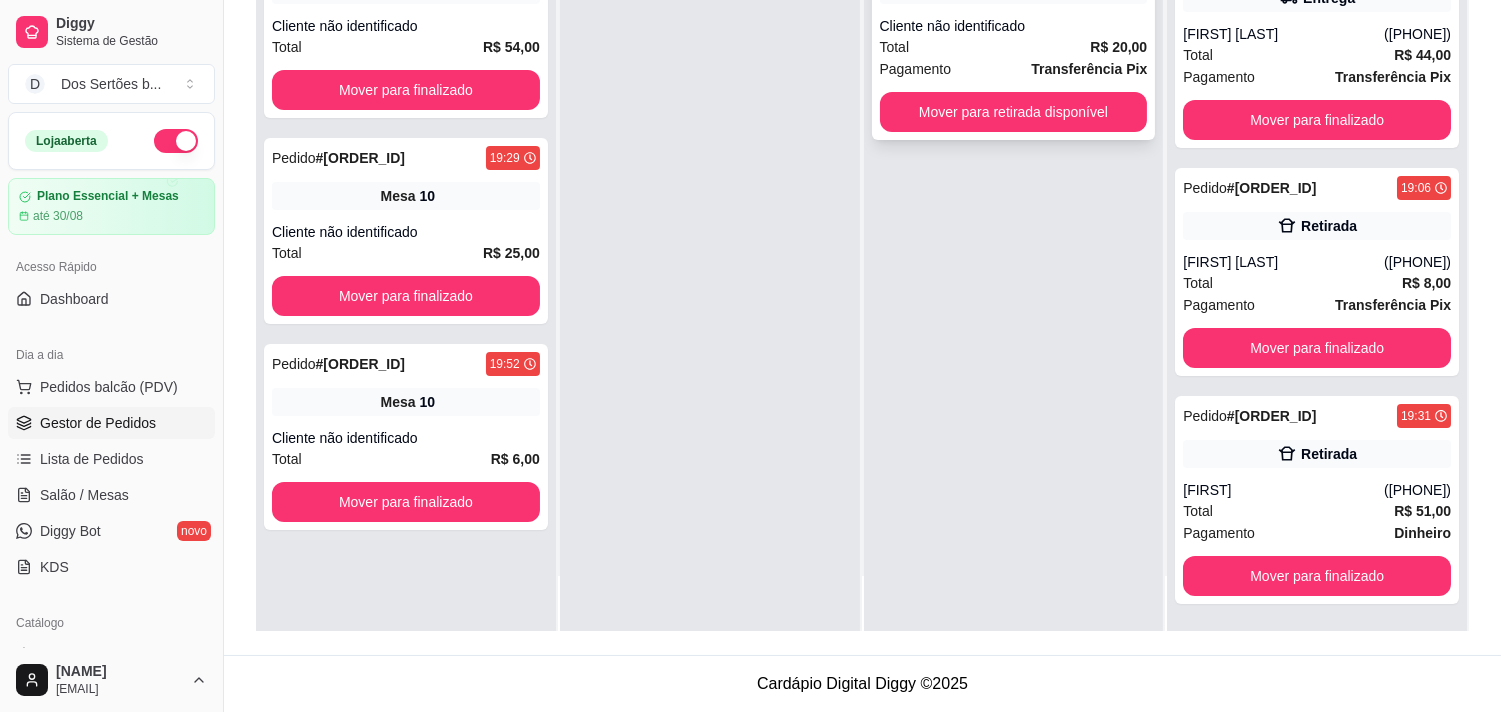 click on "Total R$ 20,00" at bounding box center [1014, 47] 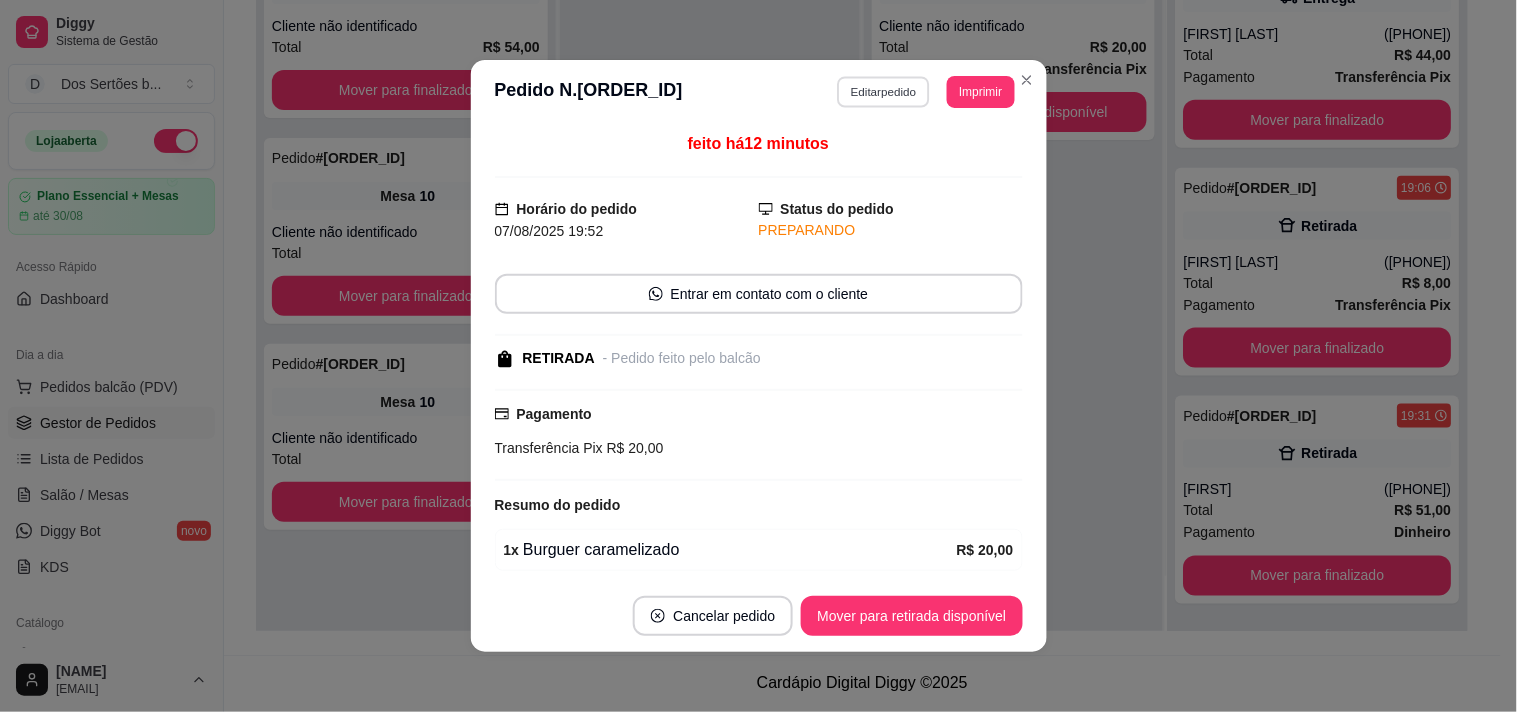 click on "Editar  pedido" at bounding box center (883, 91) 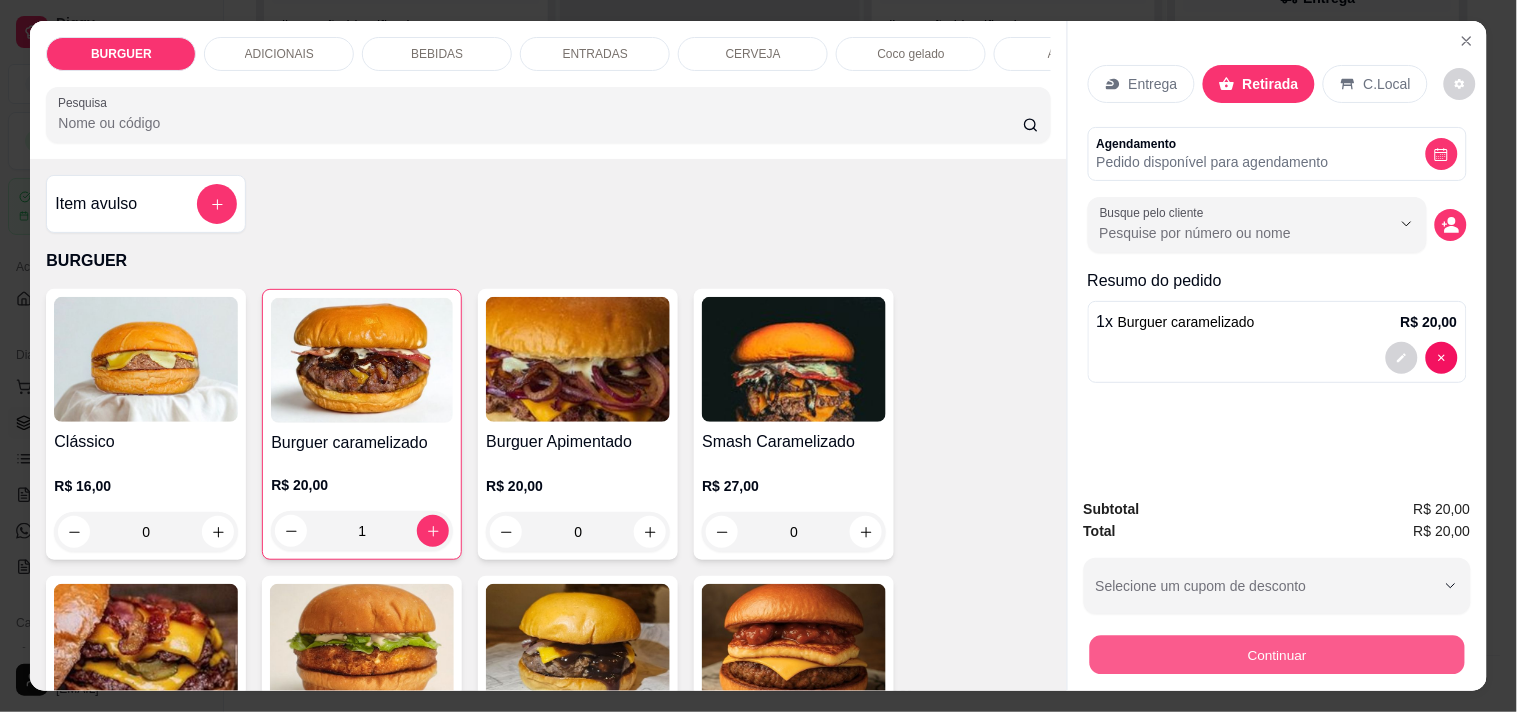 click on "Continuar" at bounding box center [1276, 654] 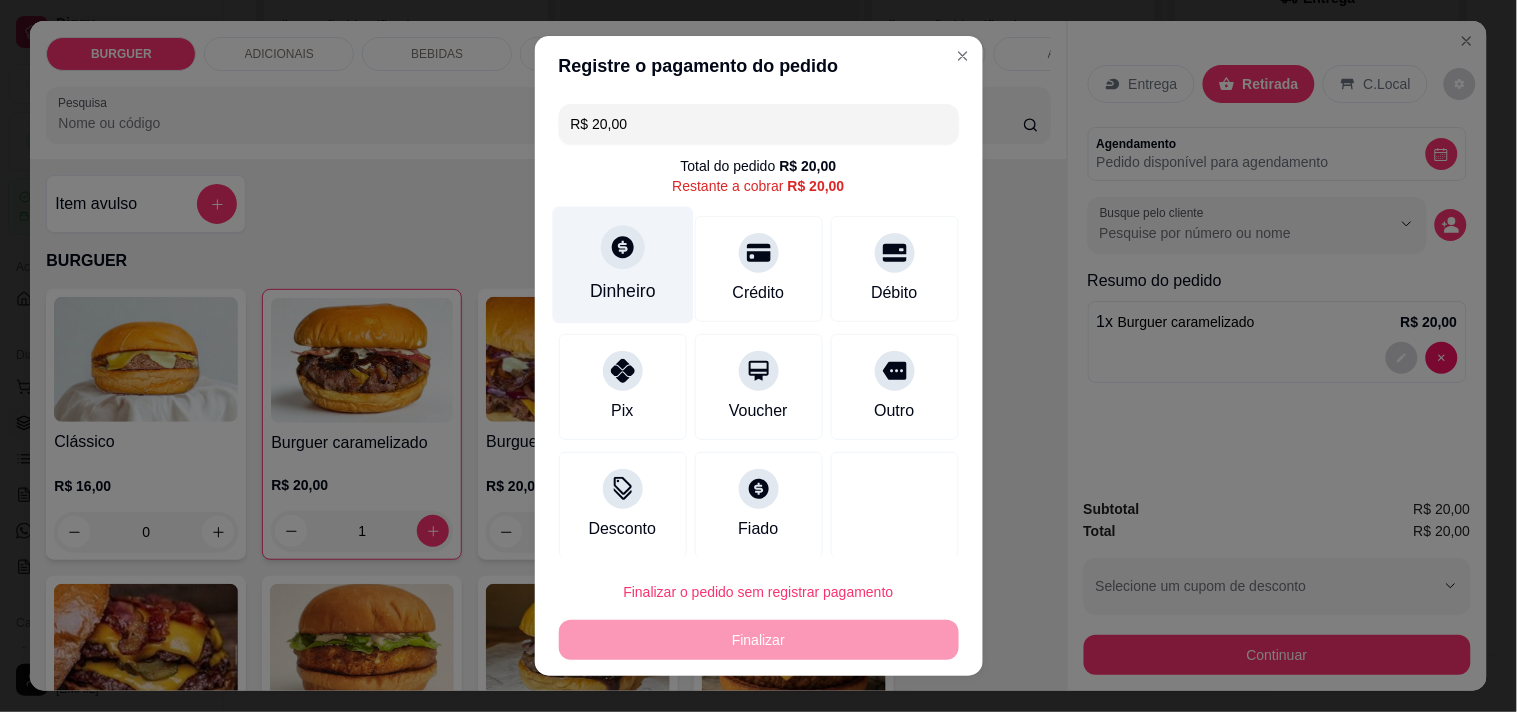 click 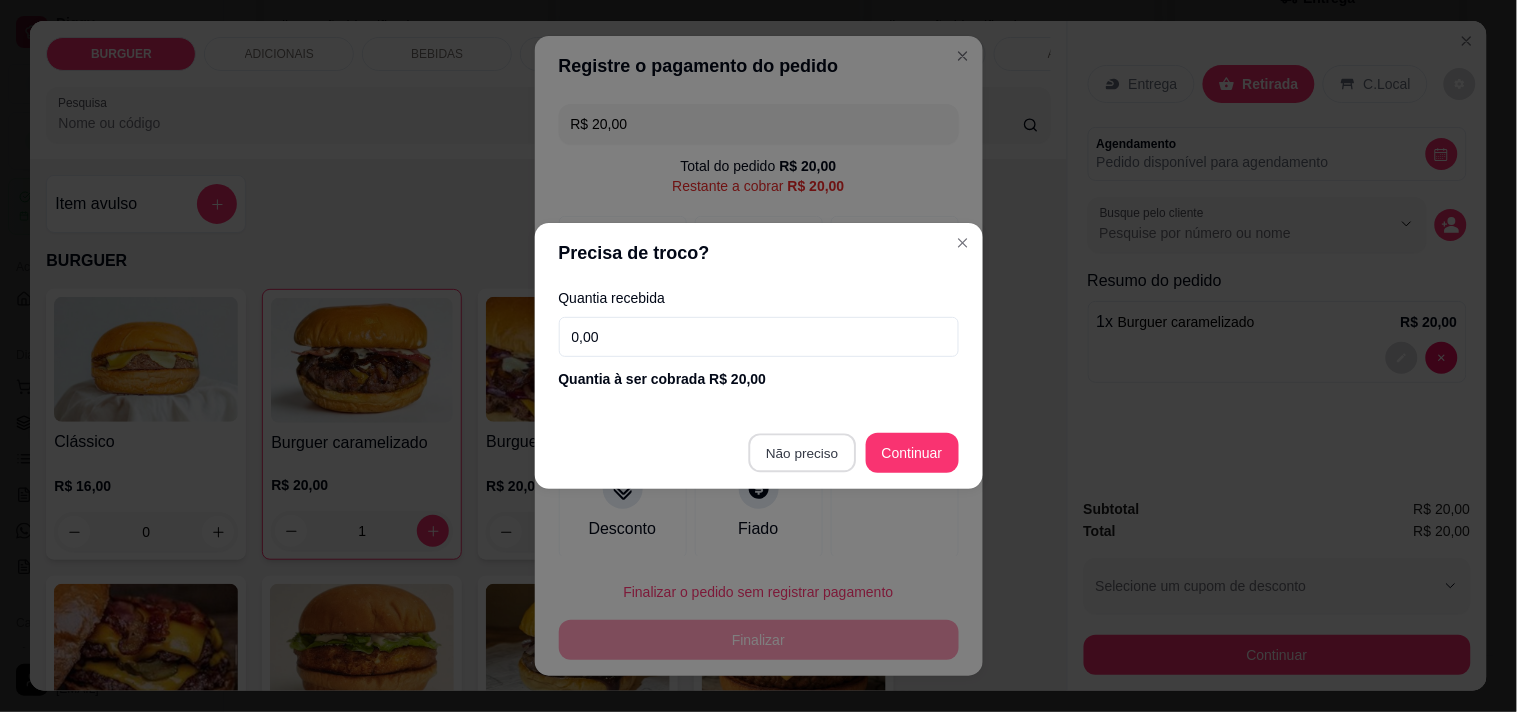 type on "R$ 0,00" 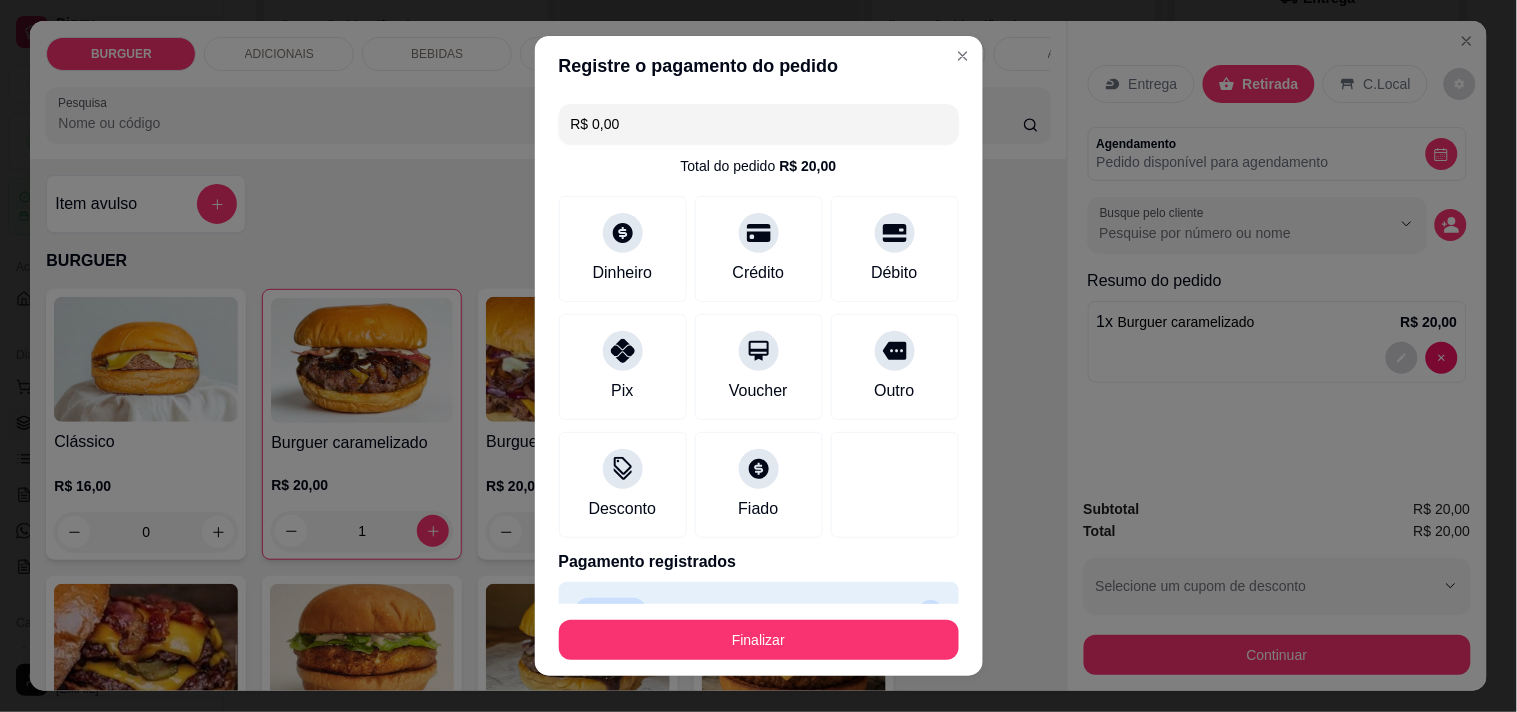 scroll, scrollTop: 44, scrollLeft: 0, axis: vertical 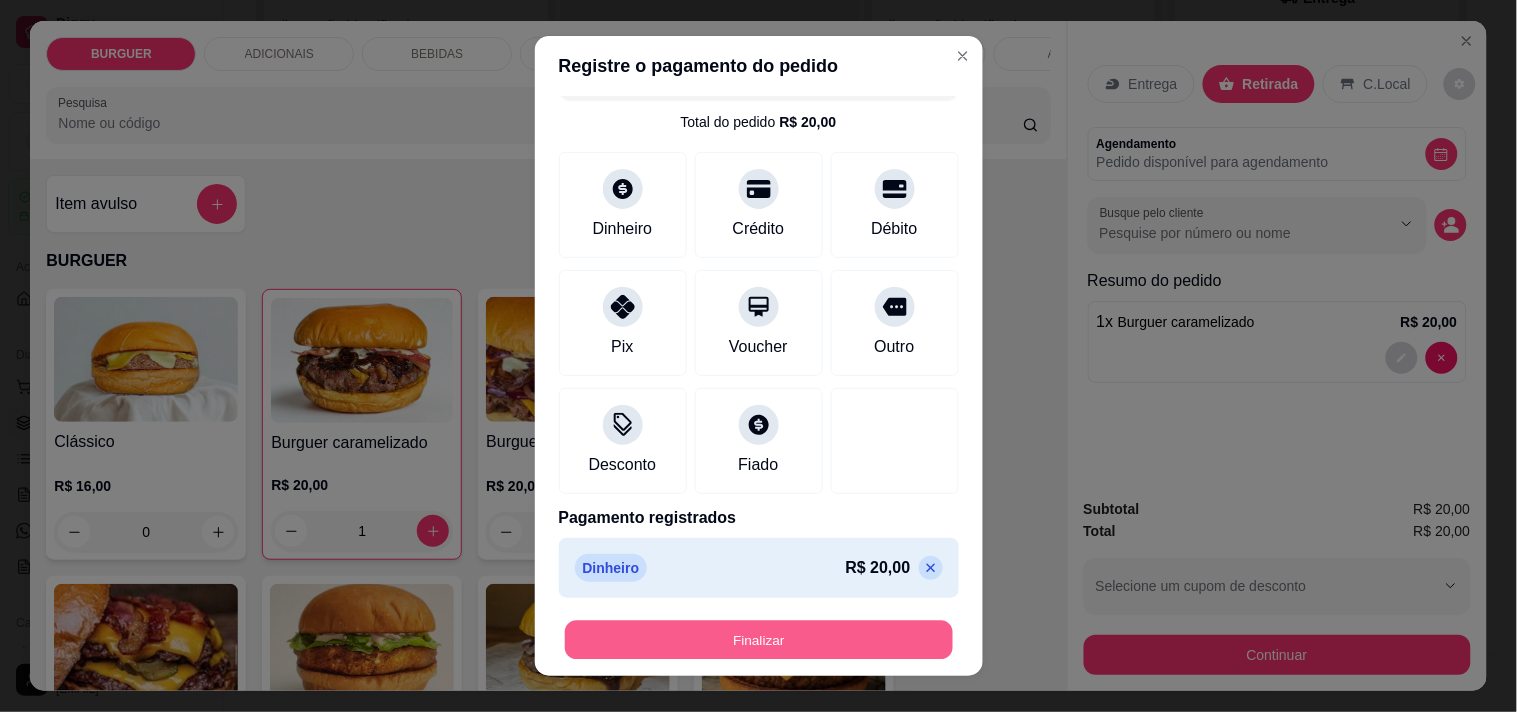 click on "Finalizar" at bounding box center (759, 640) 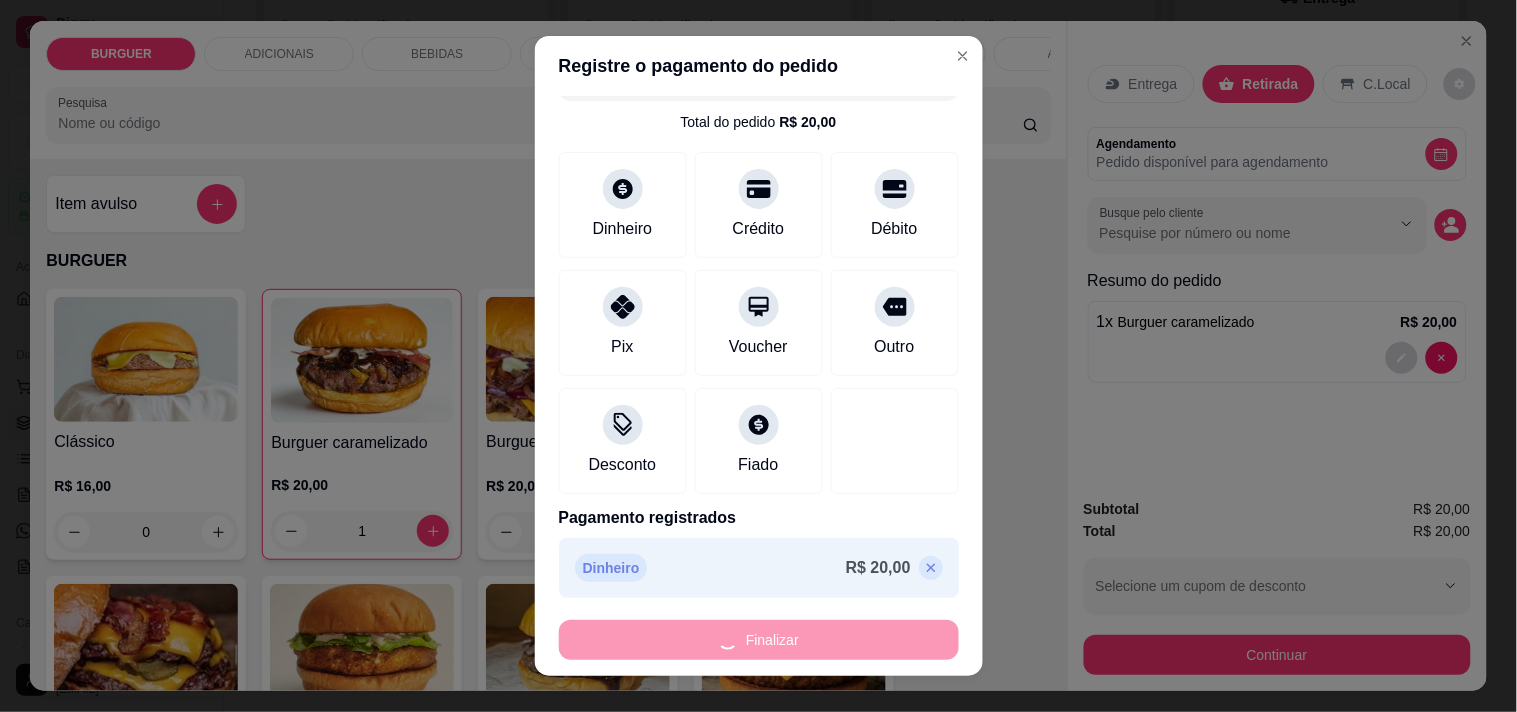 type on "0" 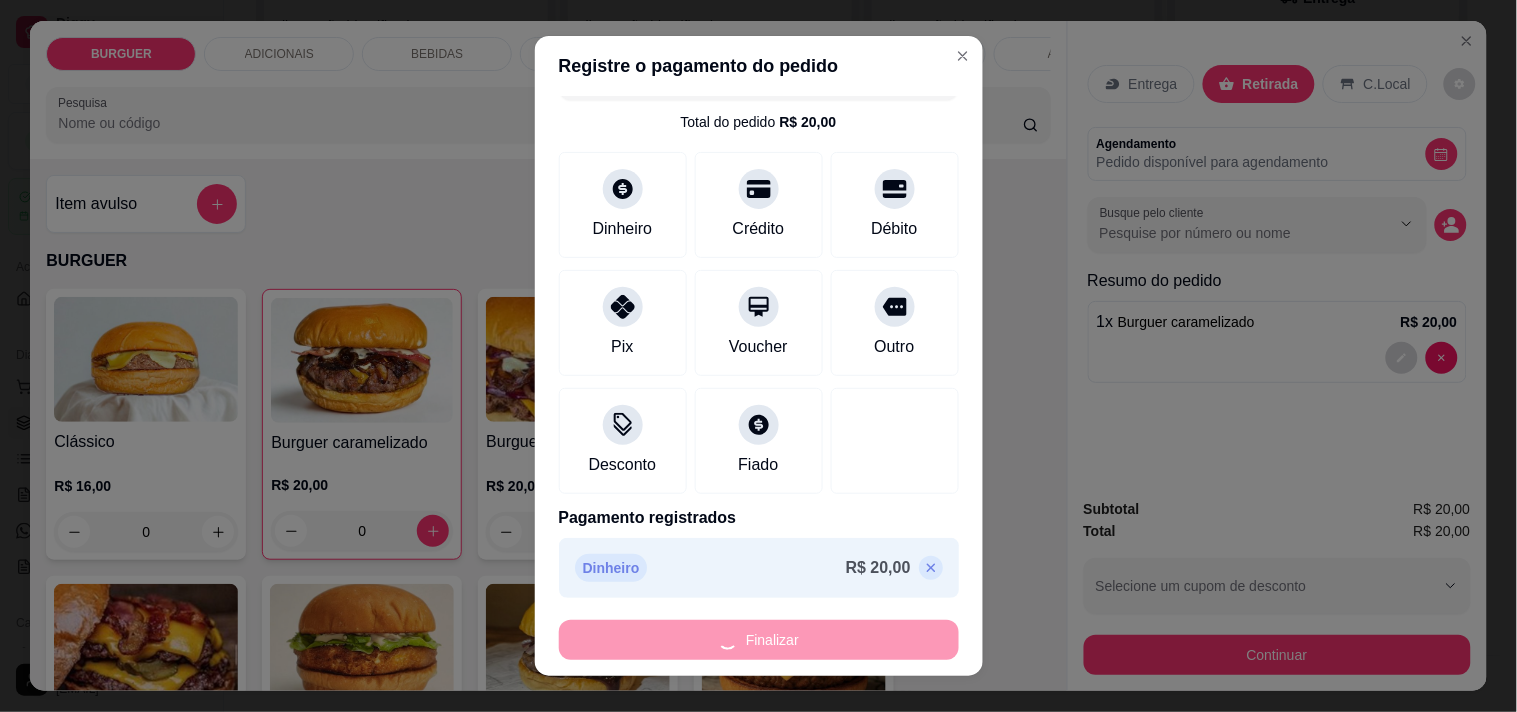 type on "-R$ 20,00" 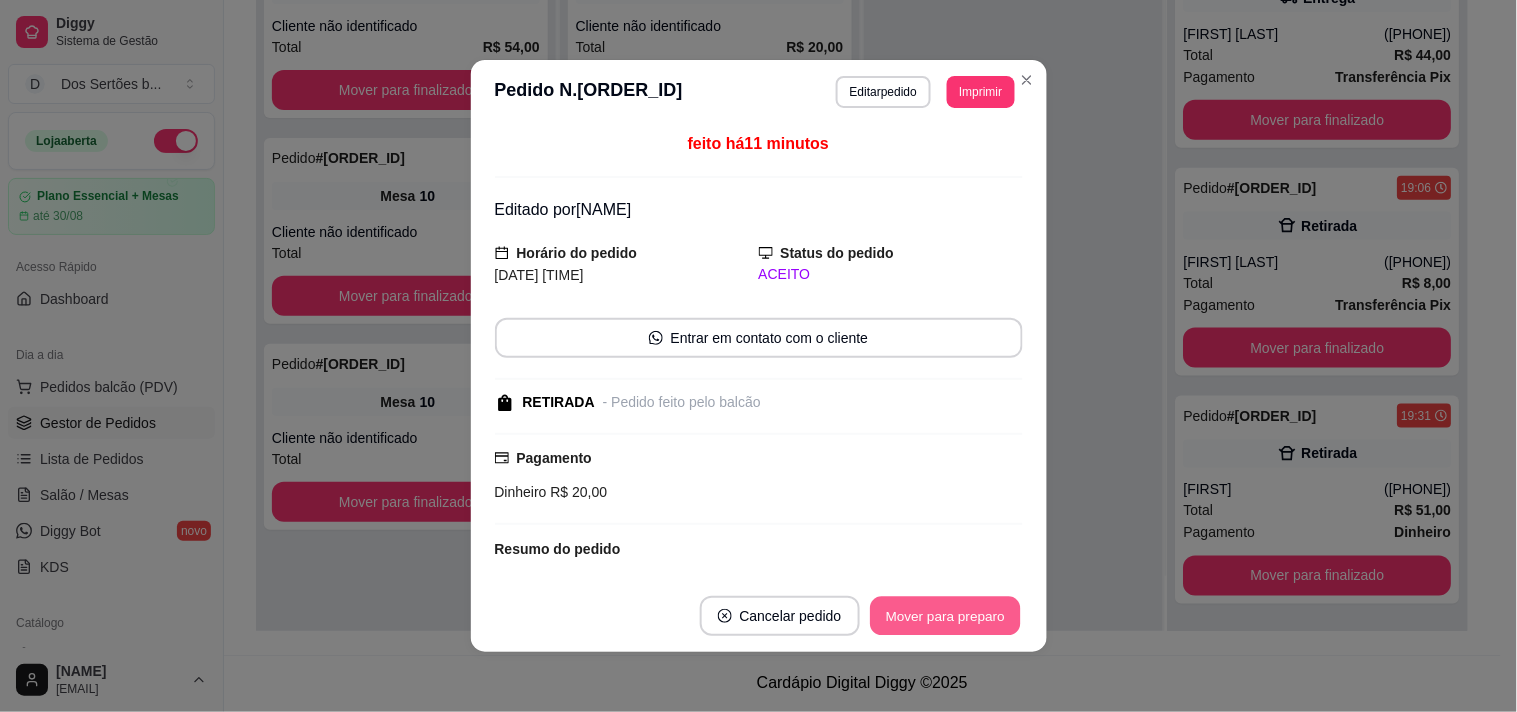 click on "Mover para preparo" at bounding box center [945, 616] 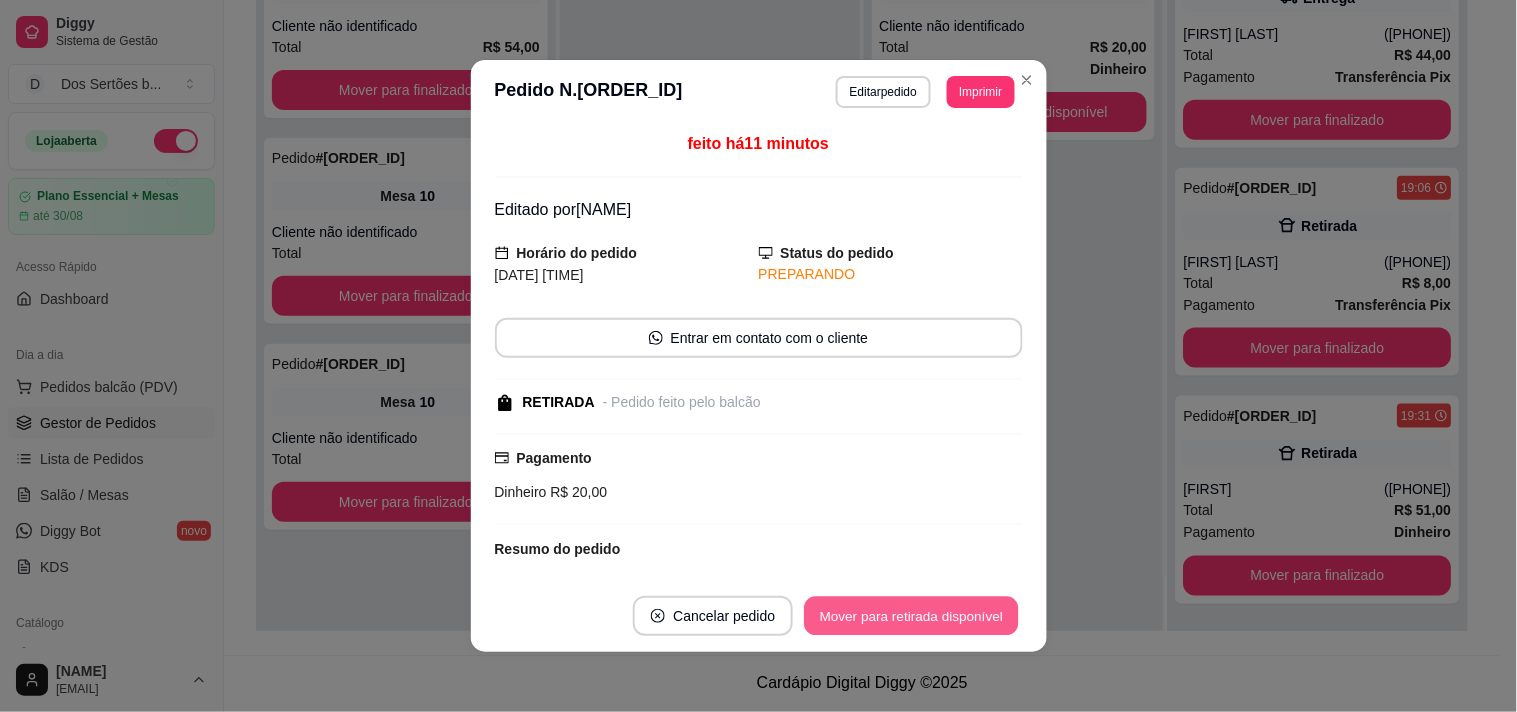 click on "Mover para retirada disponível" at bounding box center (912, 616) 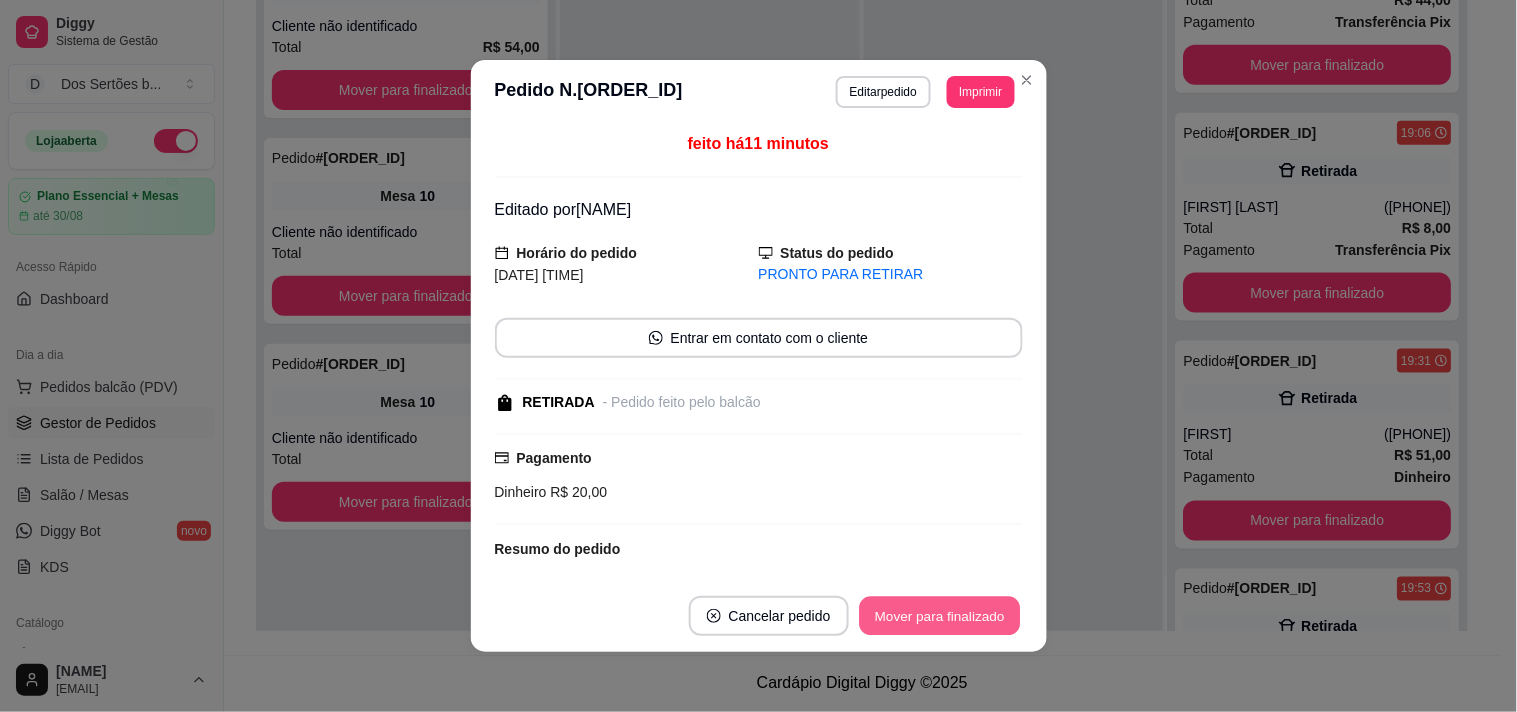 click on "Mover para finalizado" at bounding box center (939, 616) 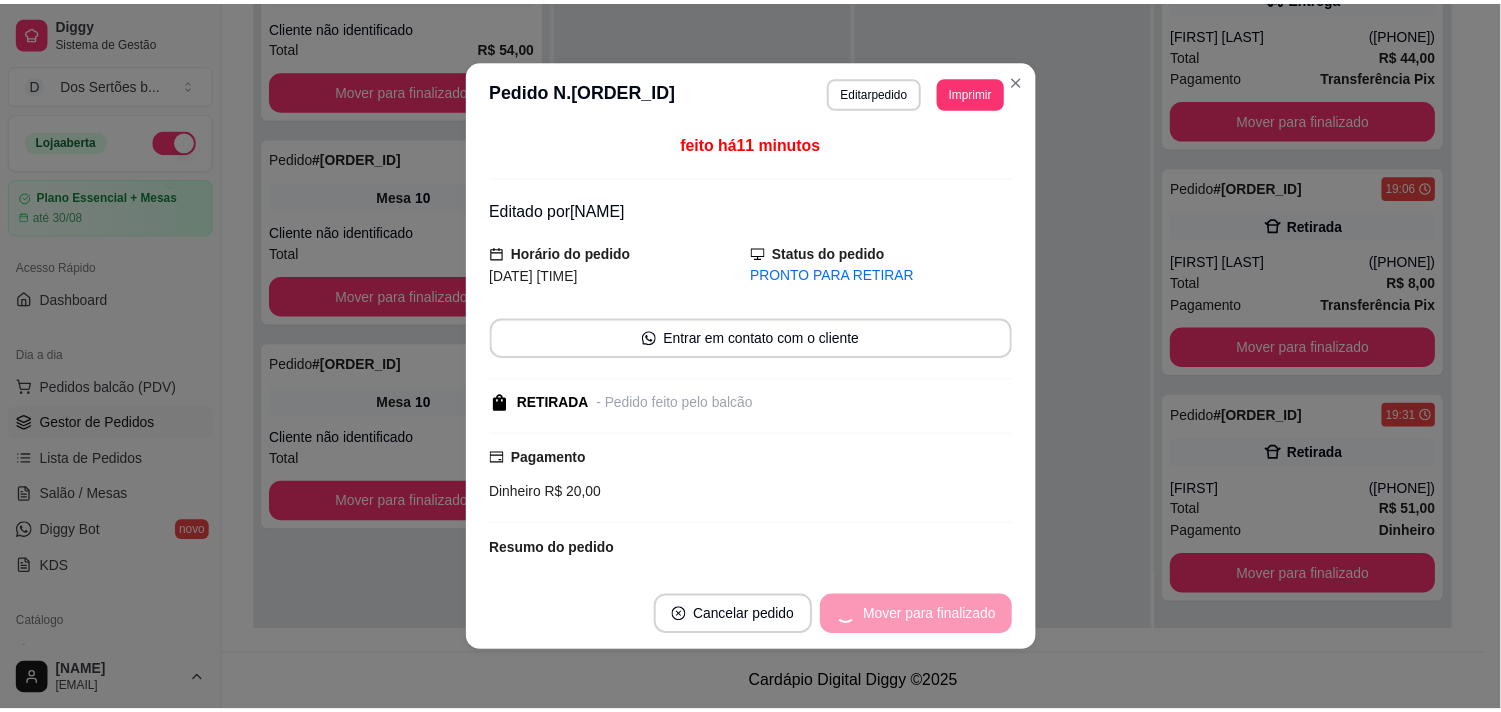 scroll, scrollTop: 467, scrollLeft: 0, axis: vertical 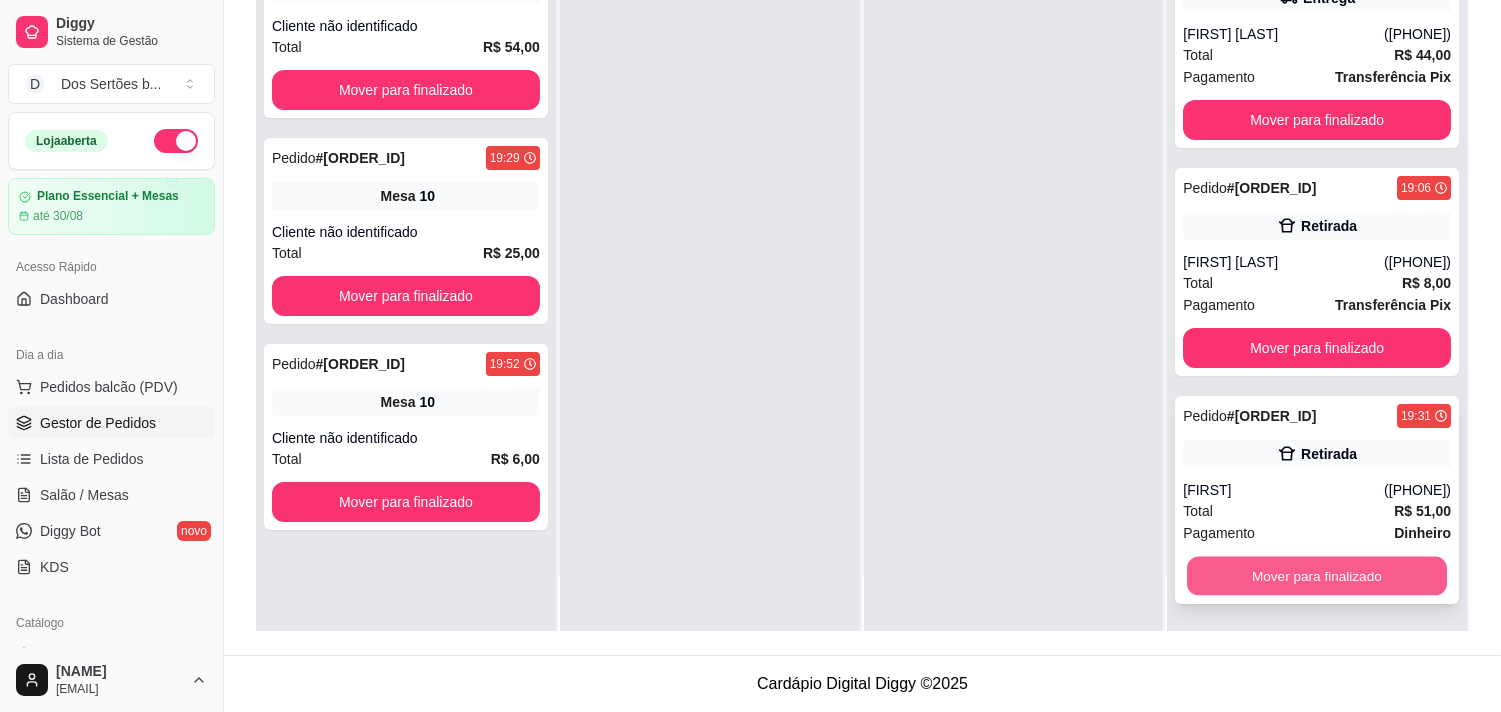 click on "Mover para finalizado" at bounding box center (1317, 576) 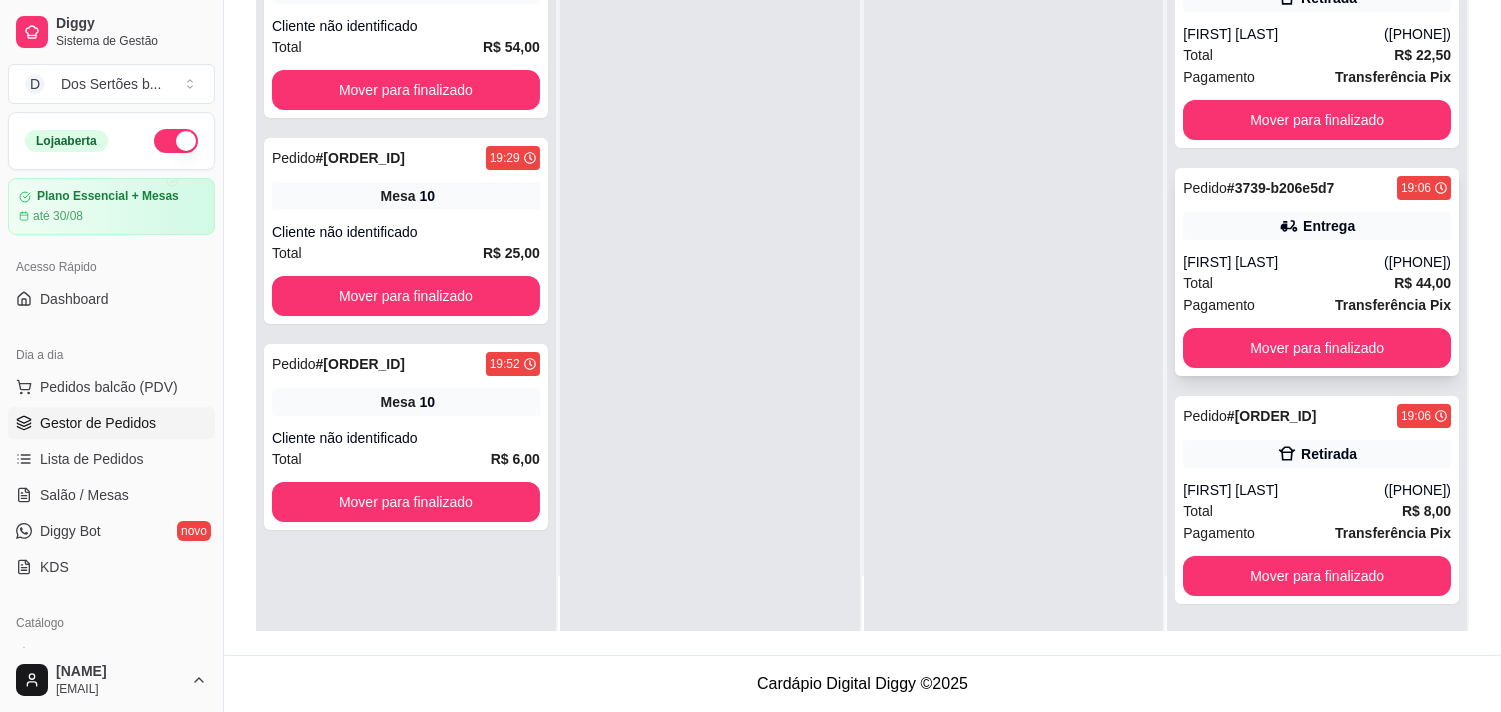 scroll, scrollTop: 0, scrollLeft: 0, axis: both 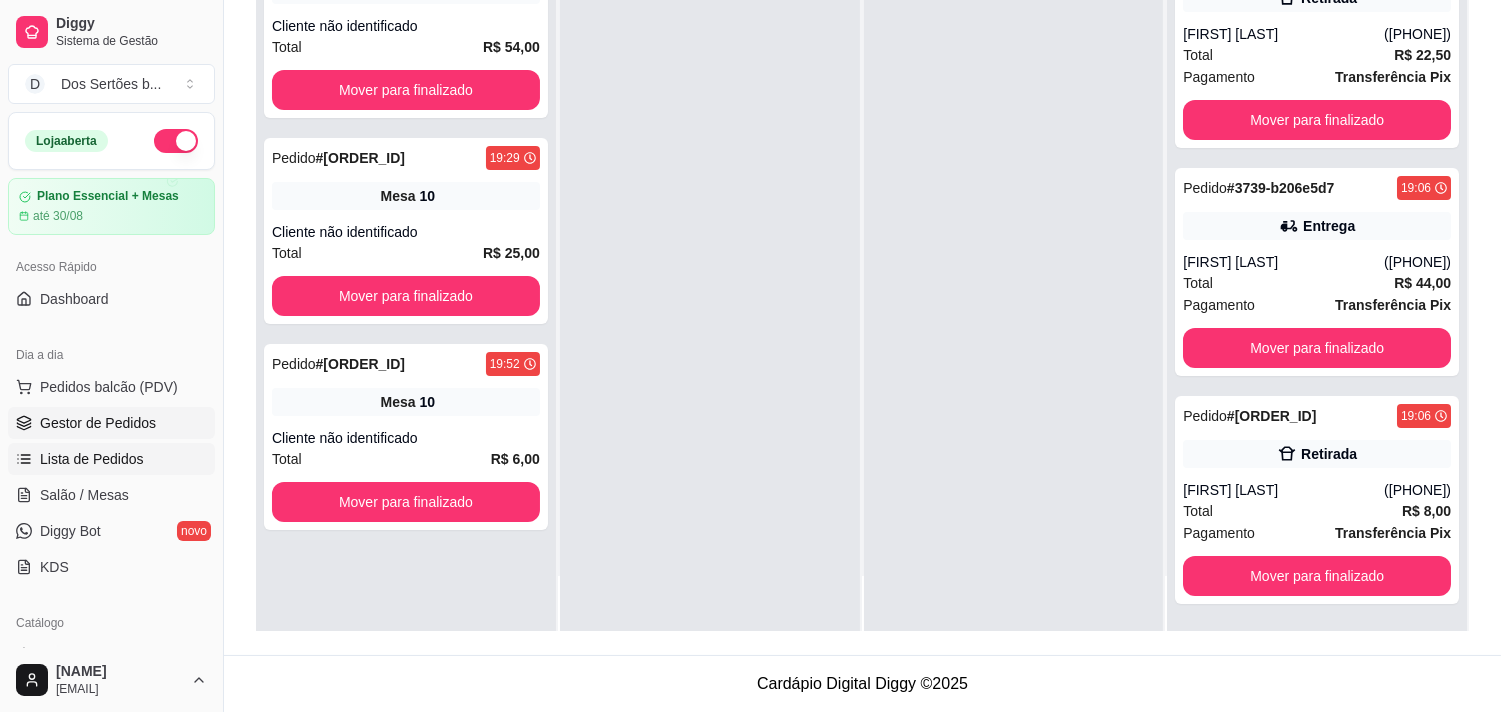 click on "Lista de Pedidos" at bounding box center [92, 459] 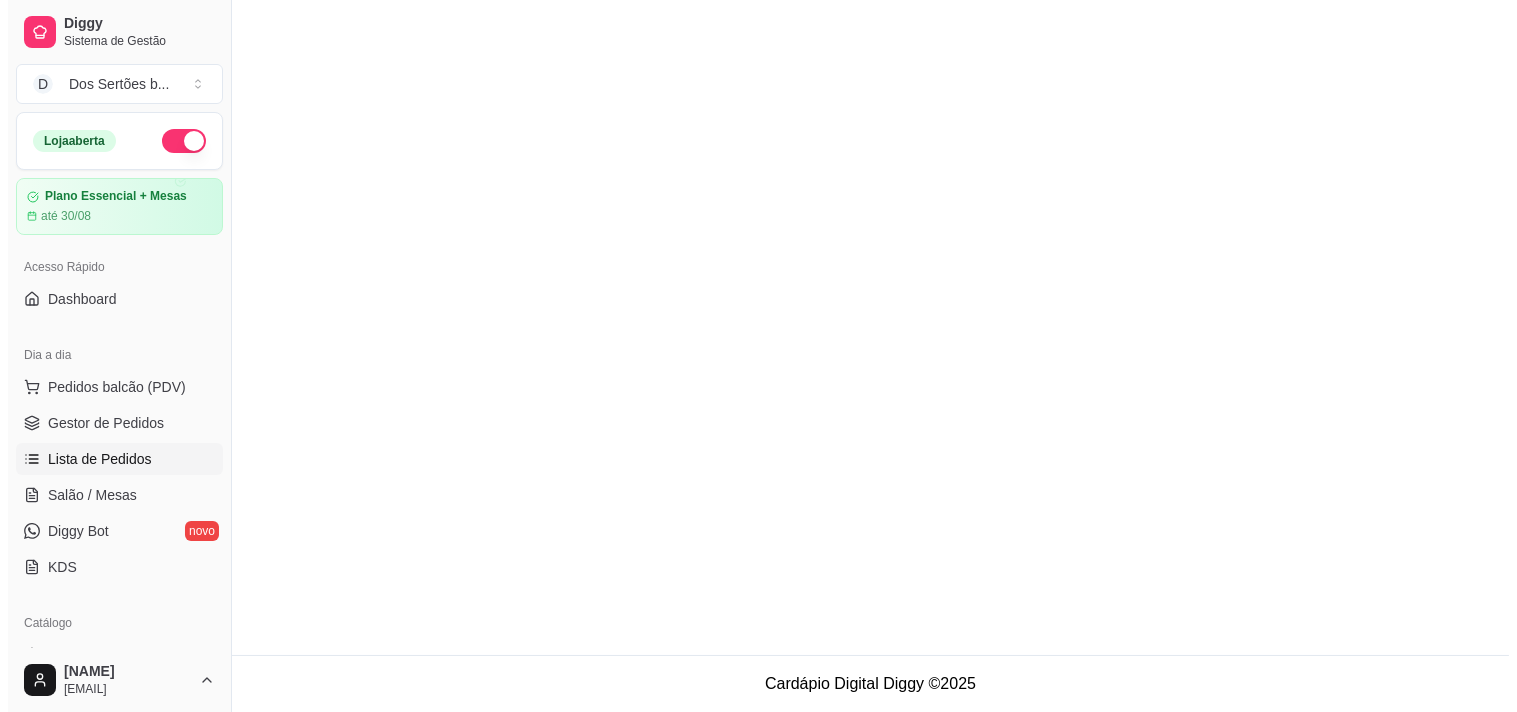 scroll, scrollTop: 0, scrollLeft: 0, axis: both 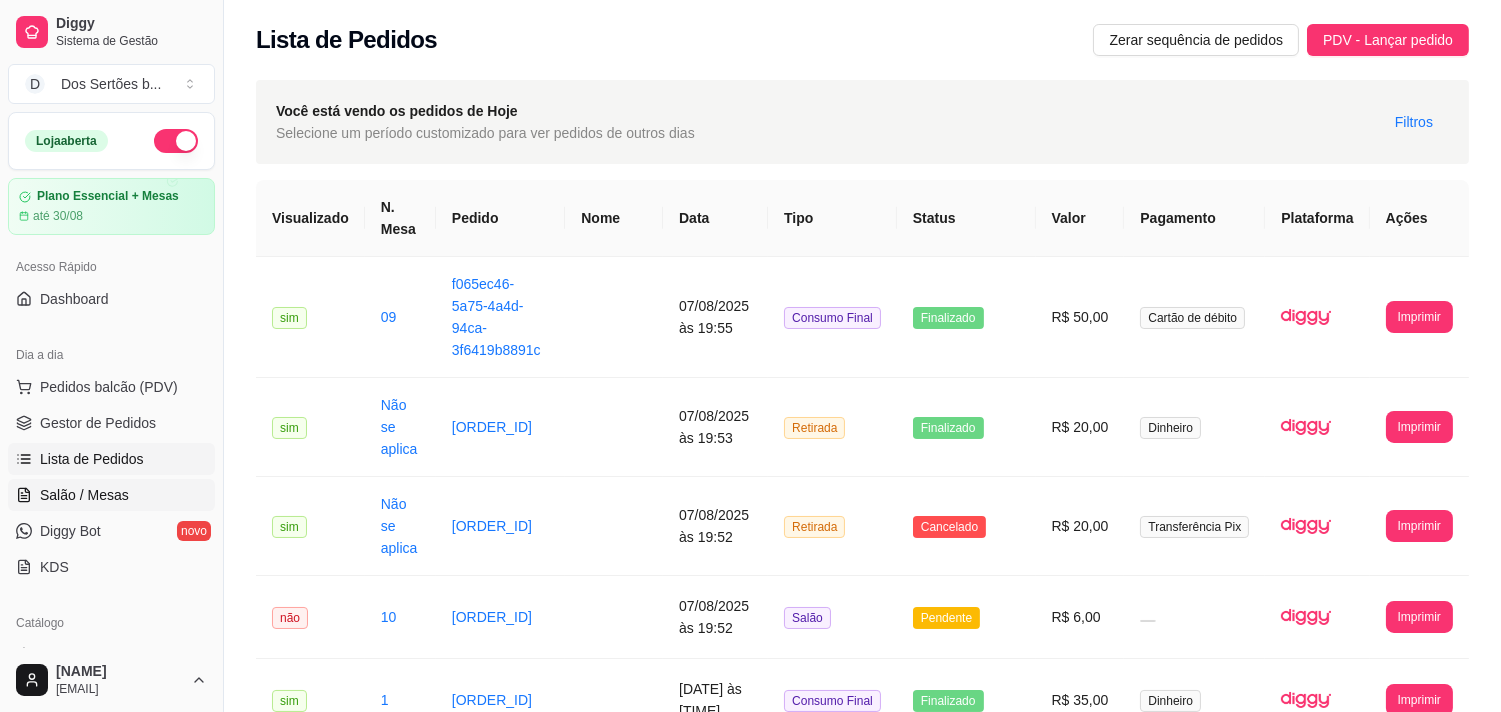 click on "Salão / Mesas" at bounding box center (84, 495) 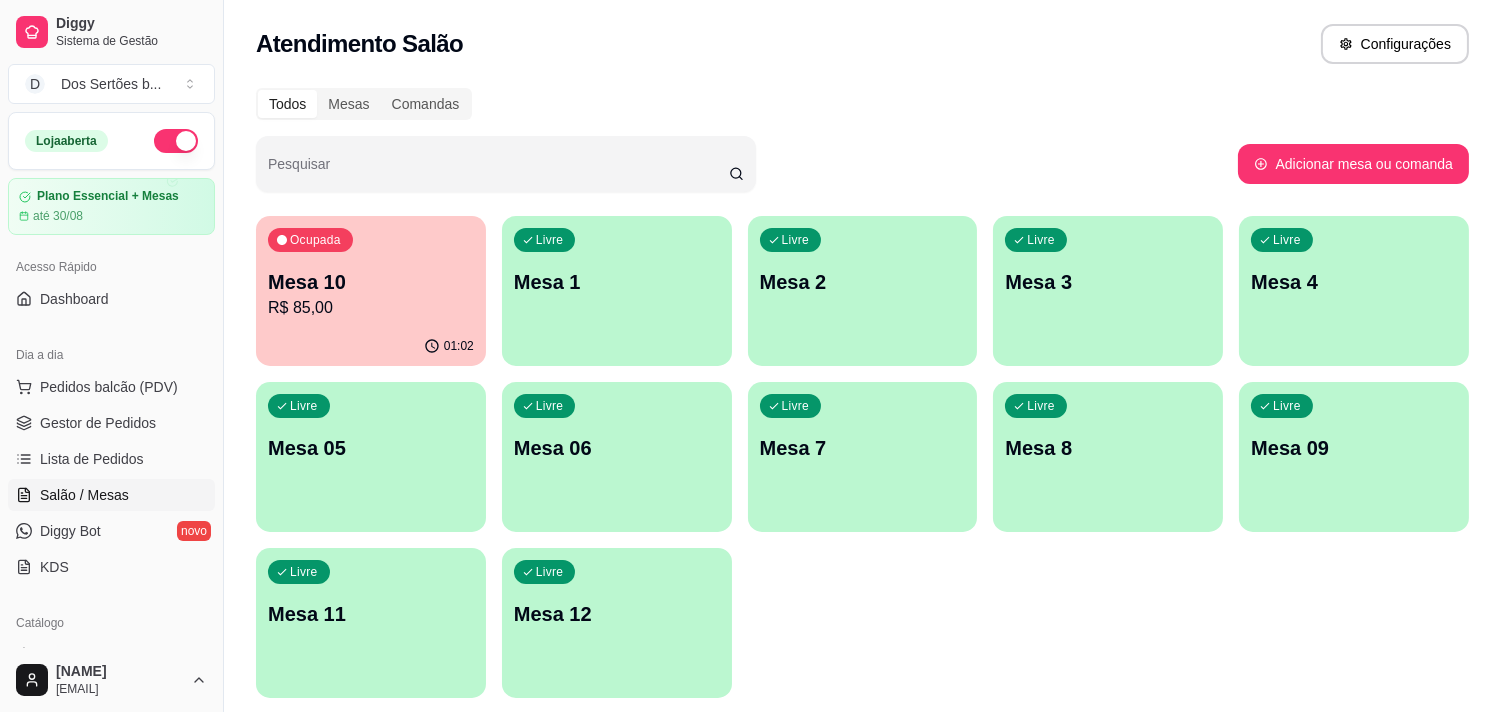 click on "Mesa 09" at bounding box center [1354, 448] 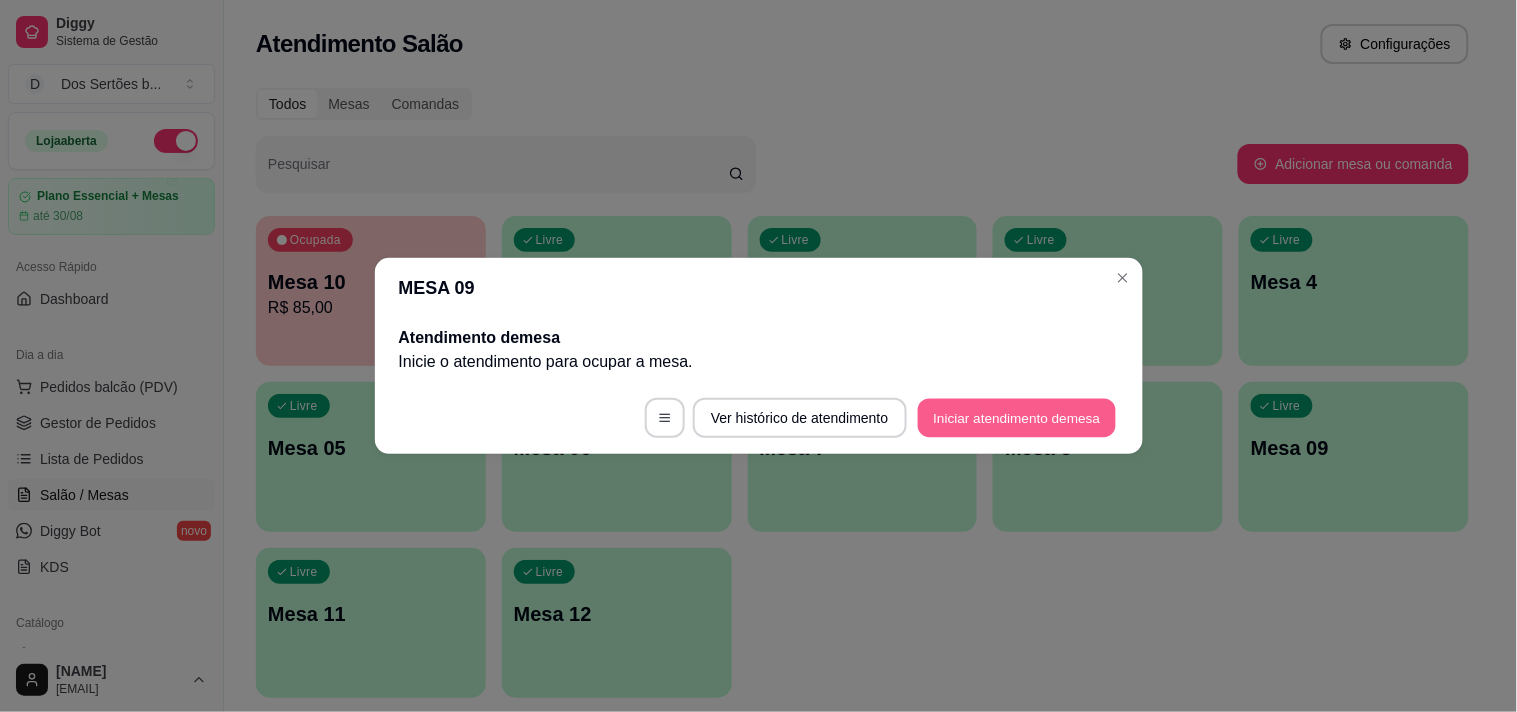click on "Iniciar atendimento de  mesa" at bounding box center (1017, 418) 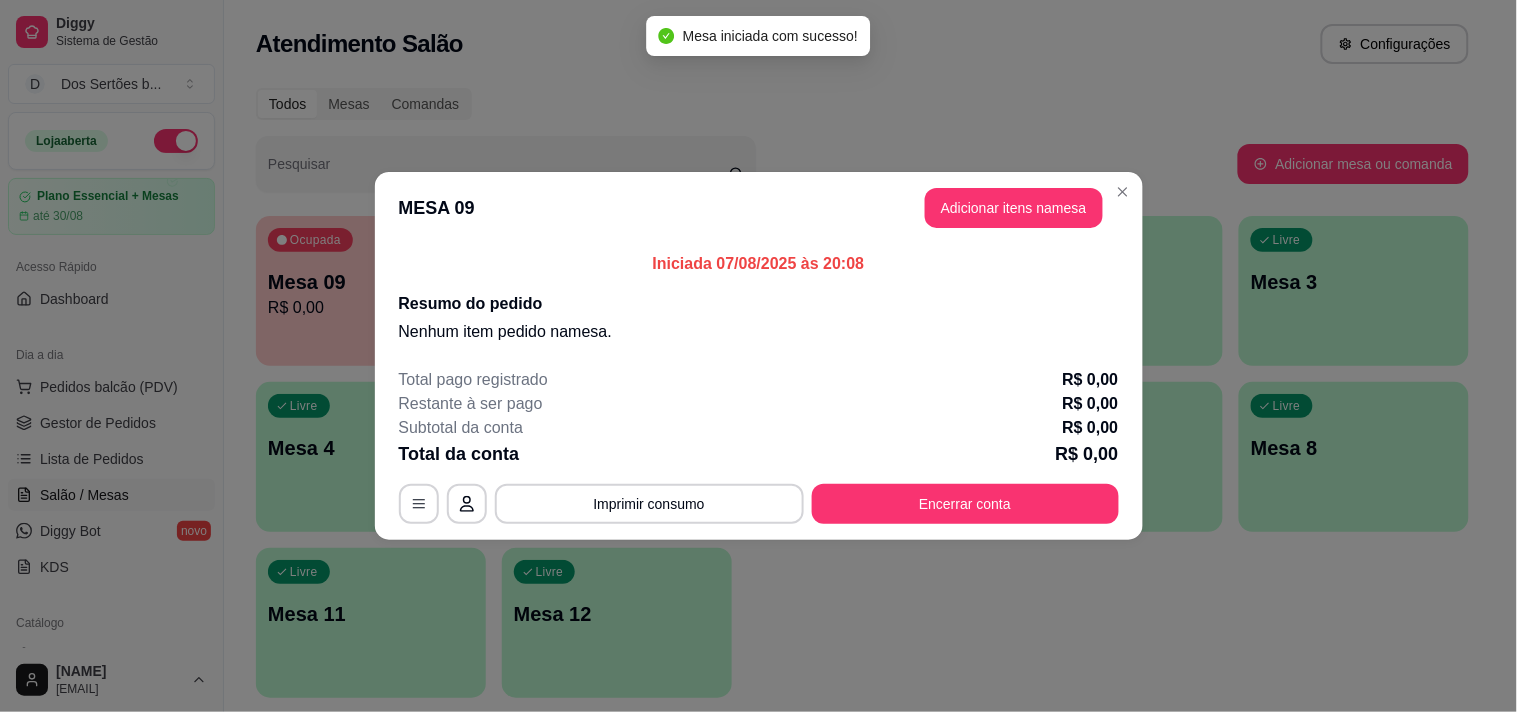 click on "MESA 09 Adicionar itens na  mesa" at bounding box center [759, 208] 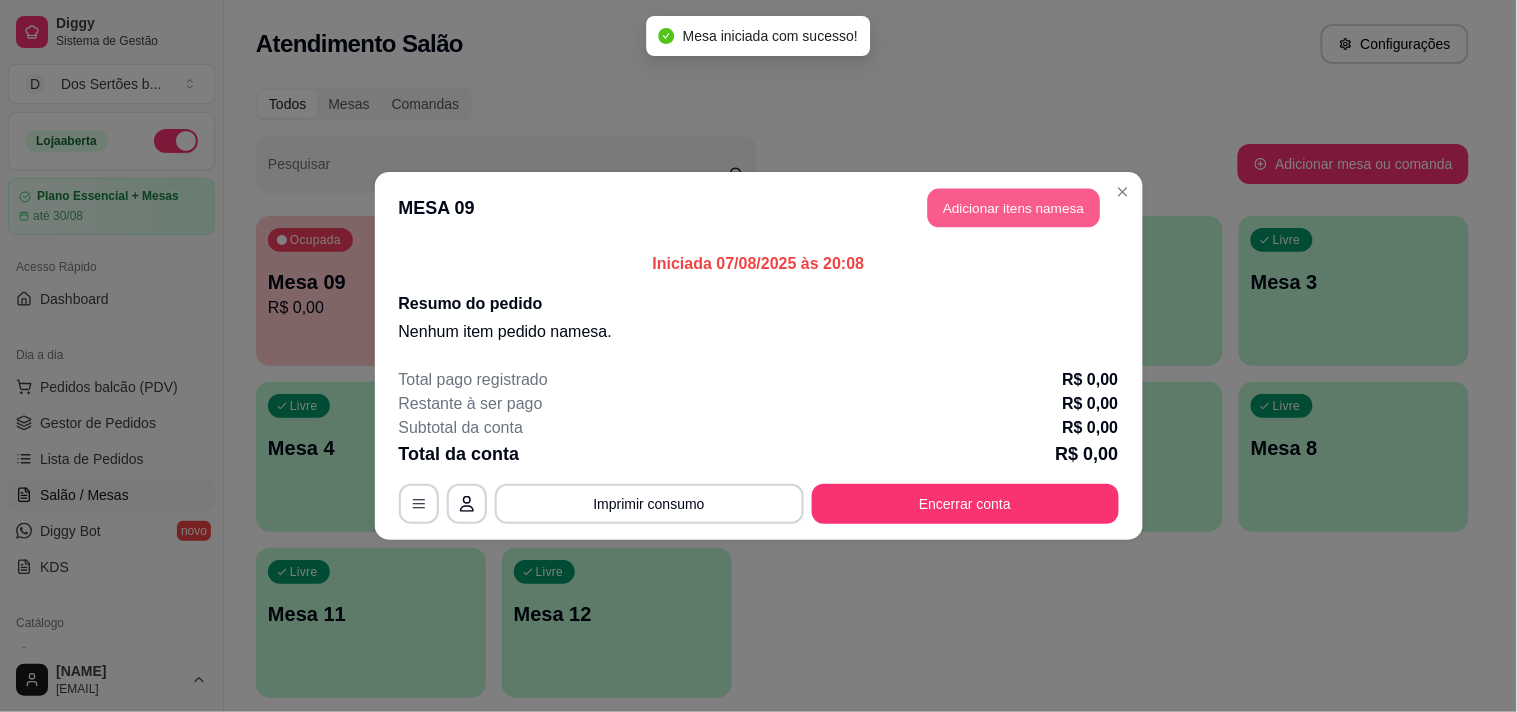 click on "Adicionar itens na  mesa" at bounding box center (1014, 208) 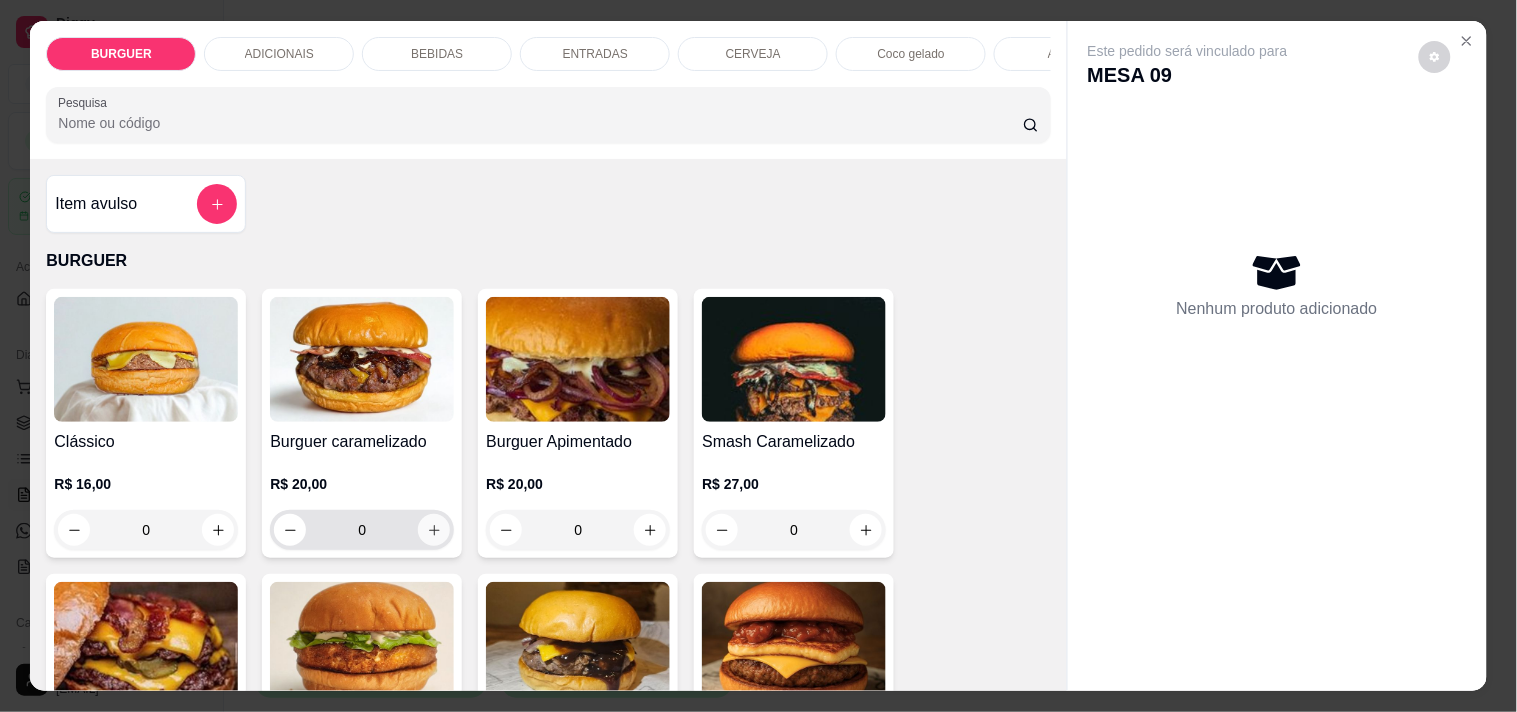 click 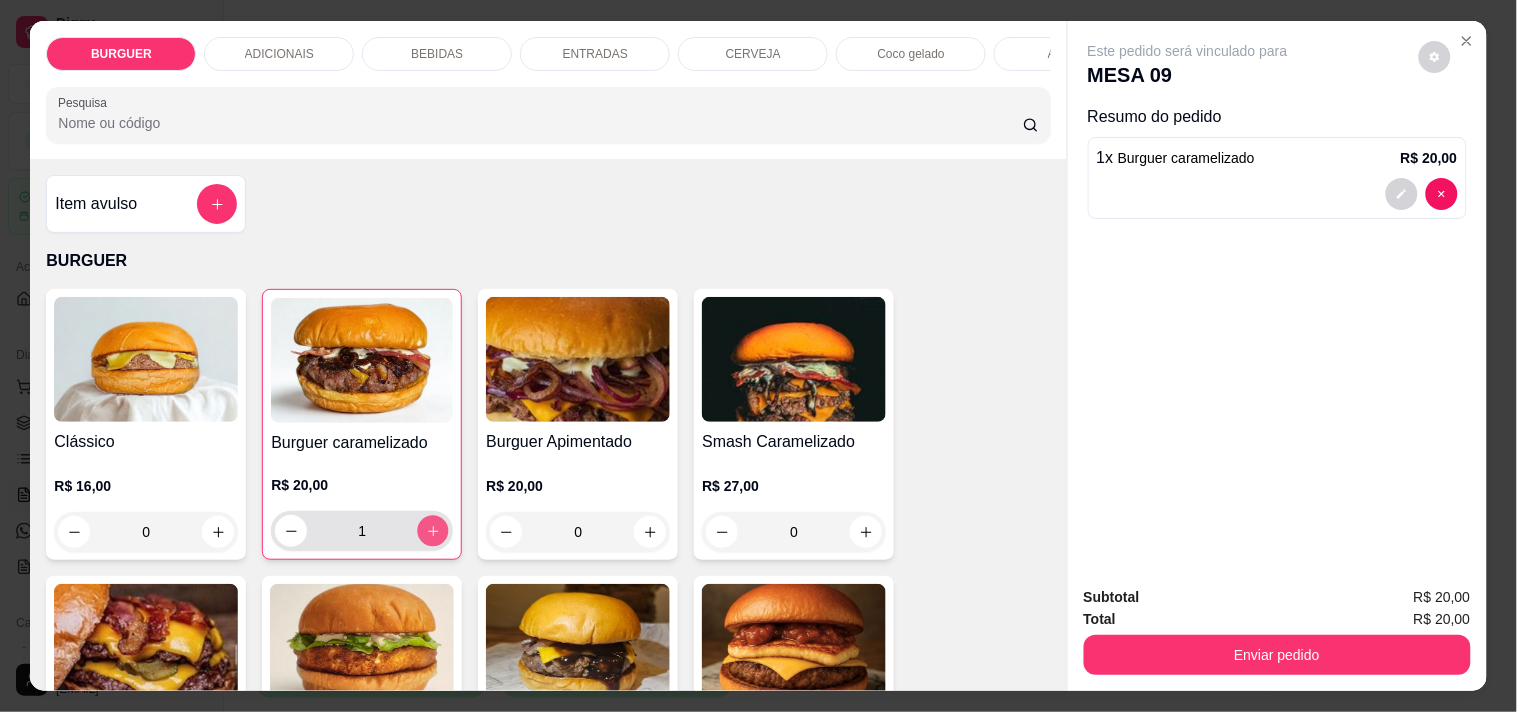 click 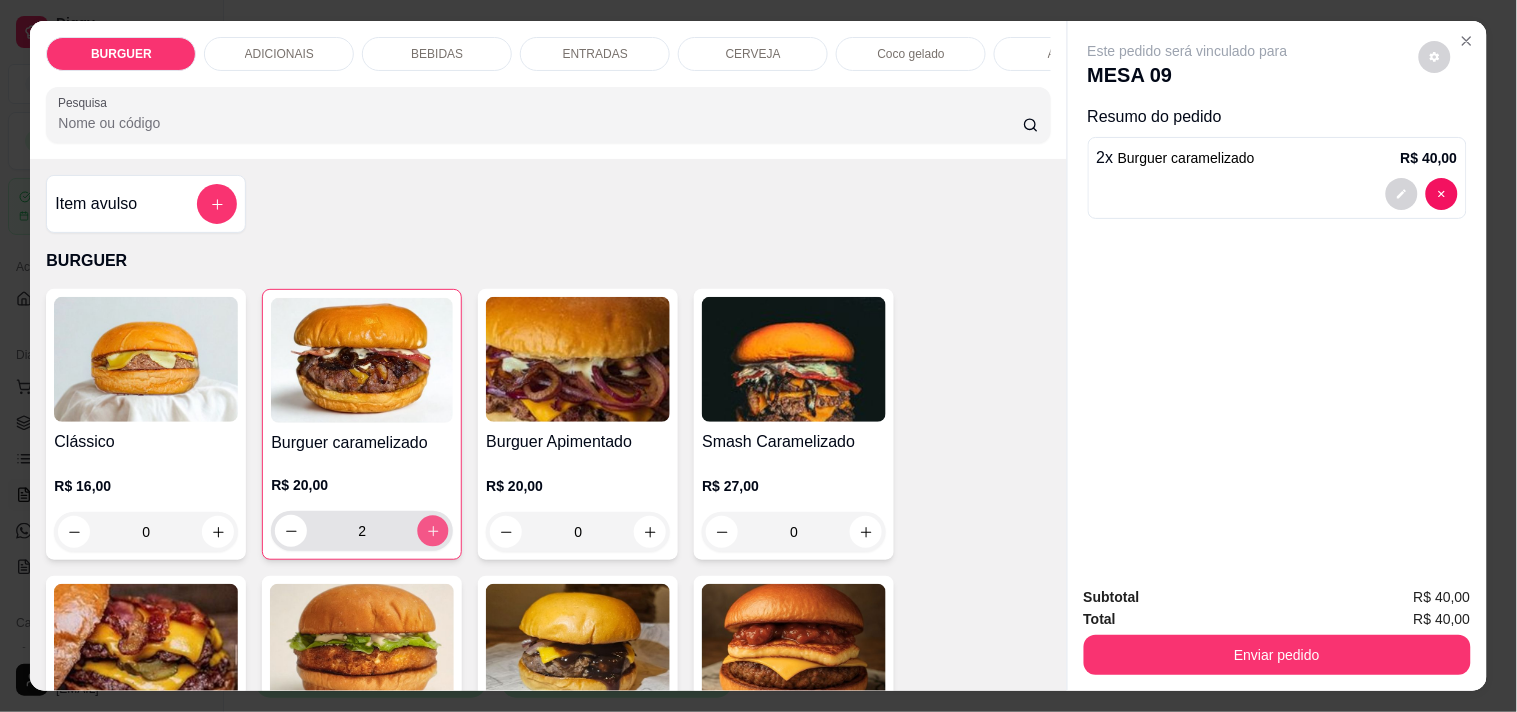 click 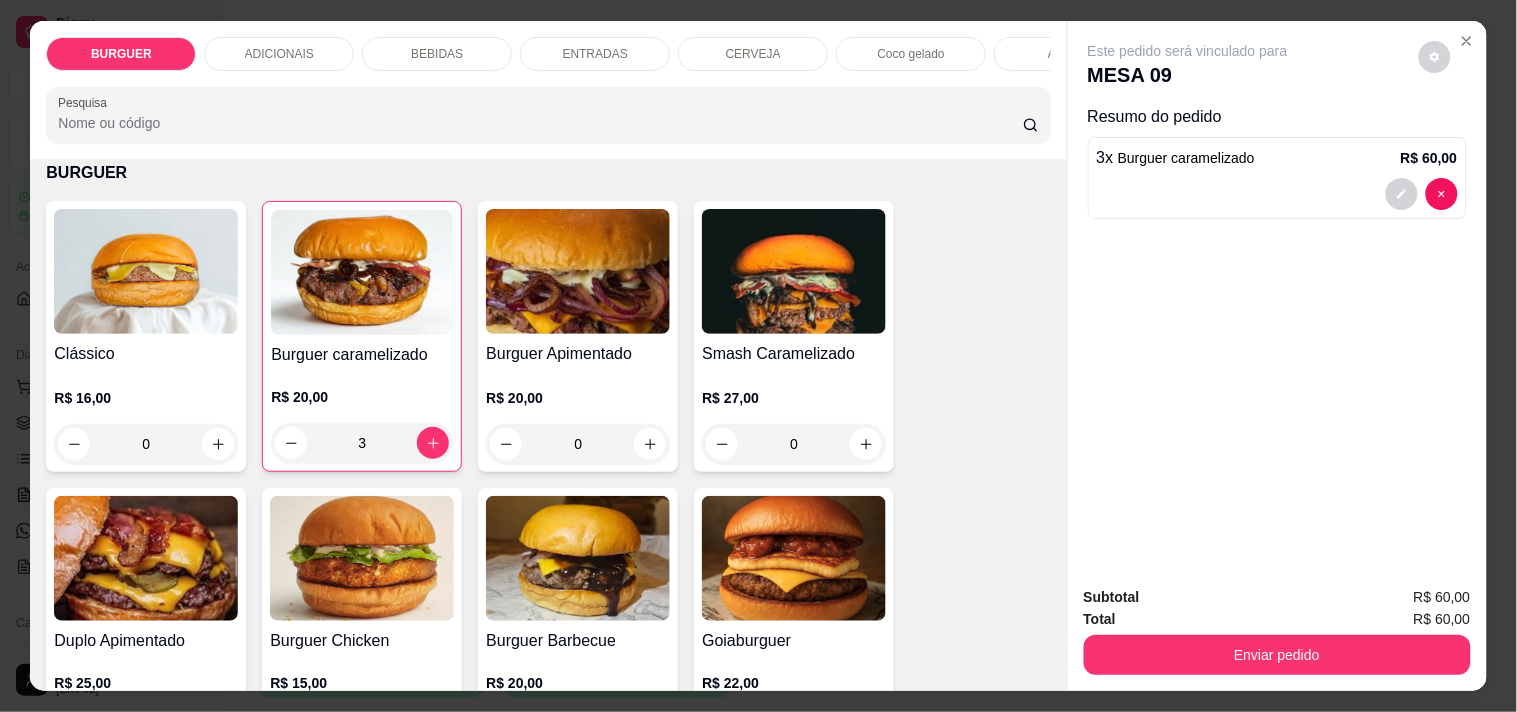 scroll, scrollTop: 133, scrollLeft: 0, axis: vertical 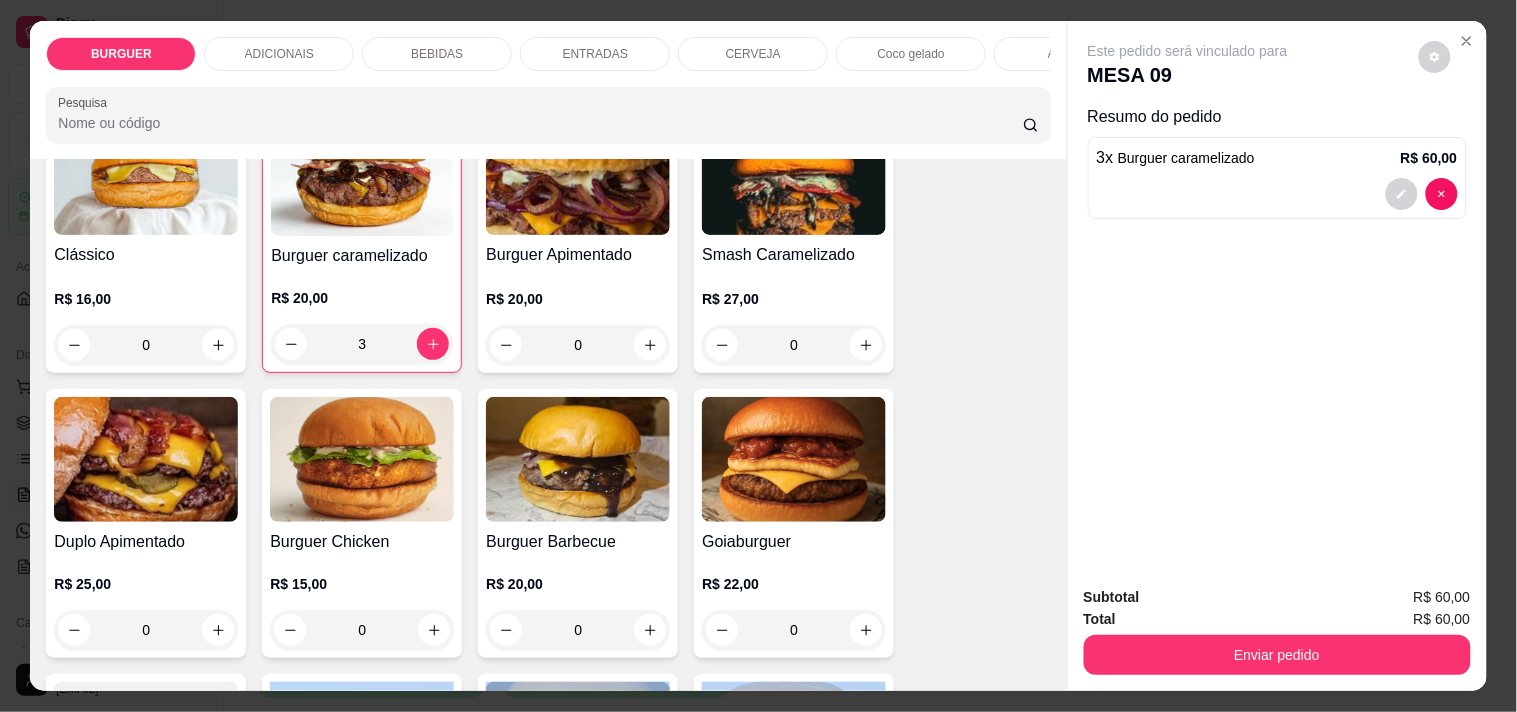 drag, startPoint x: 1045, startPoint y: 688, endPoint x: 1046, endPoint y: 673, distance: 15.033297 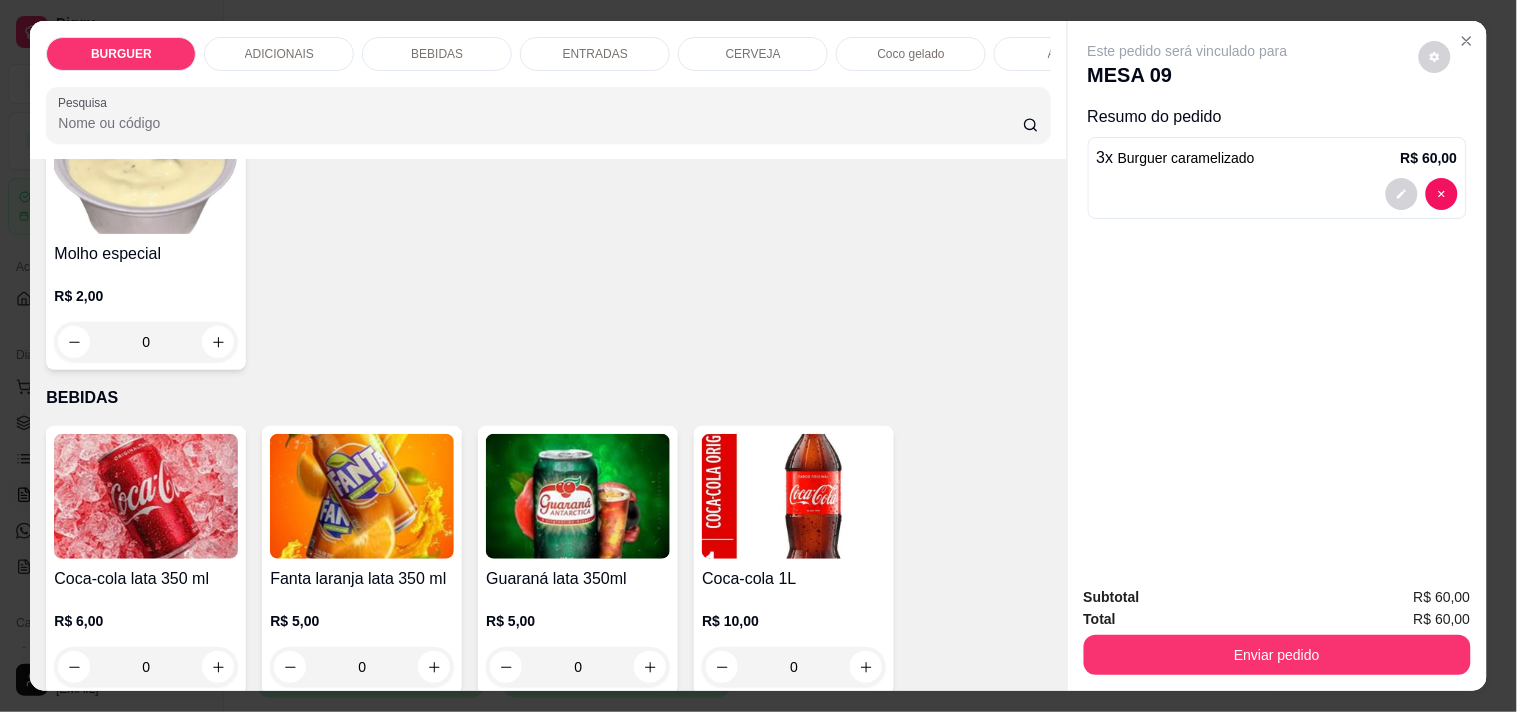 scroll, scrollTop: 1414, scrollLeft: 0, axis: vertical 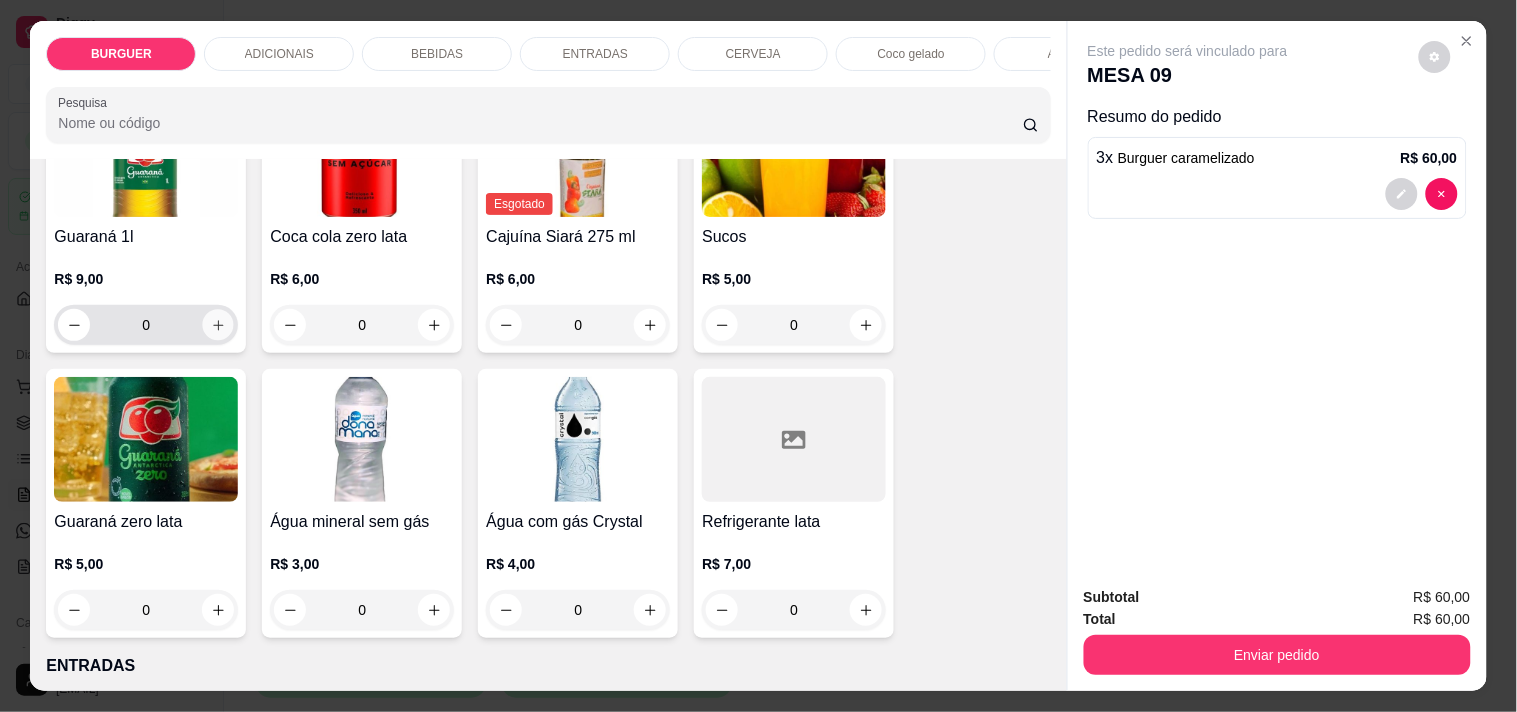 click at bounding box center (218, 325) 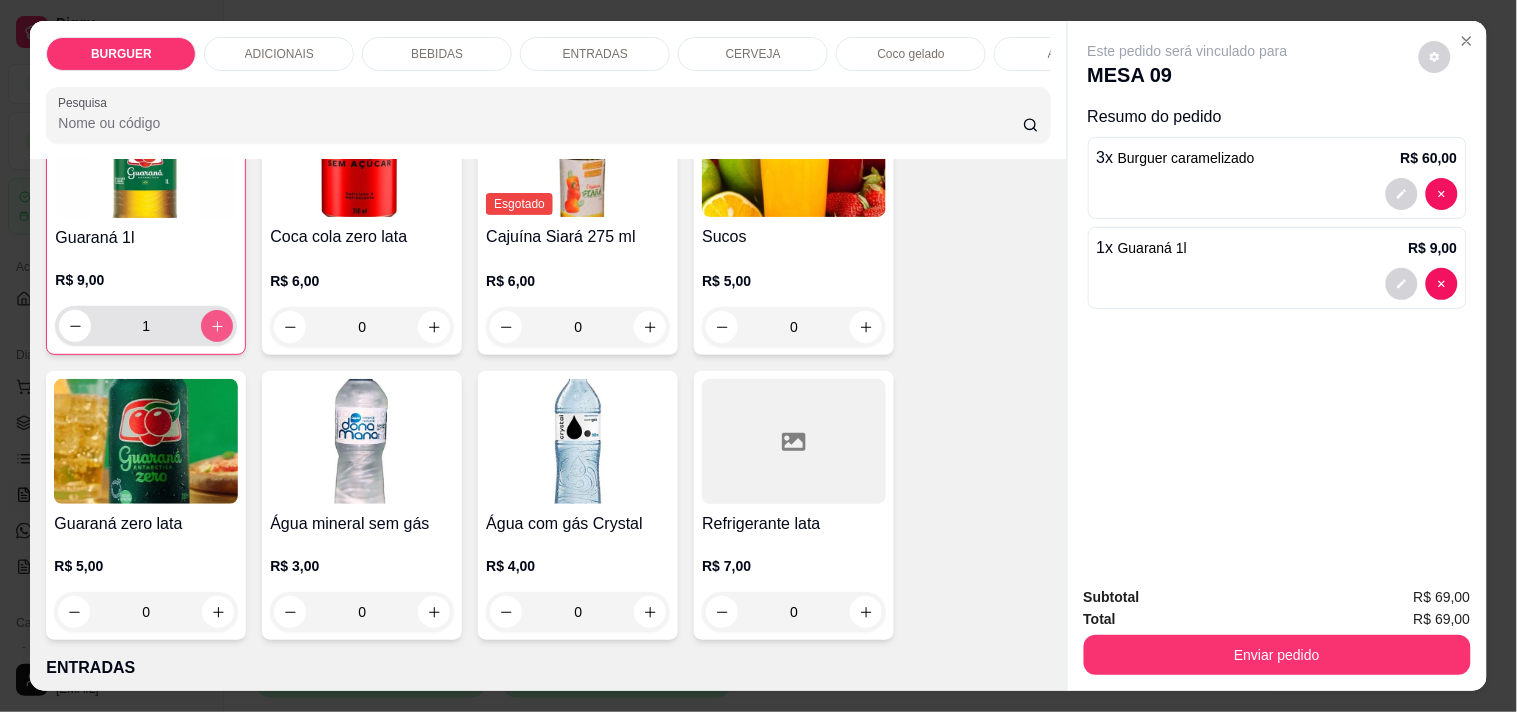 scroll, scrollTop: 1998, scrollLeft: 0, axis: vertical 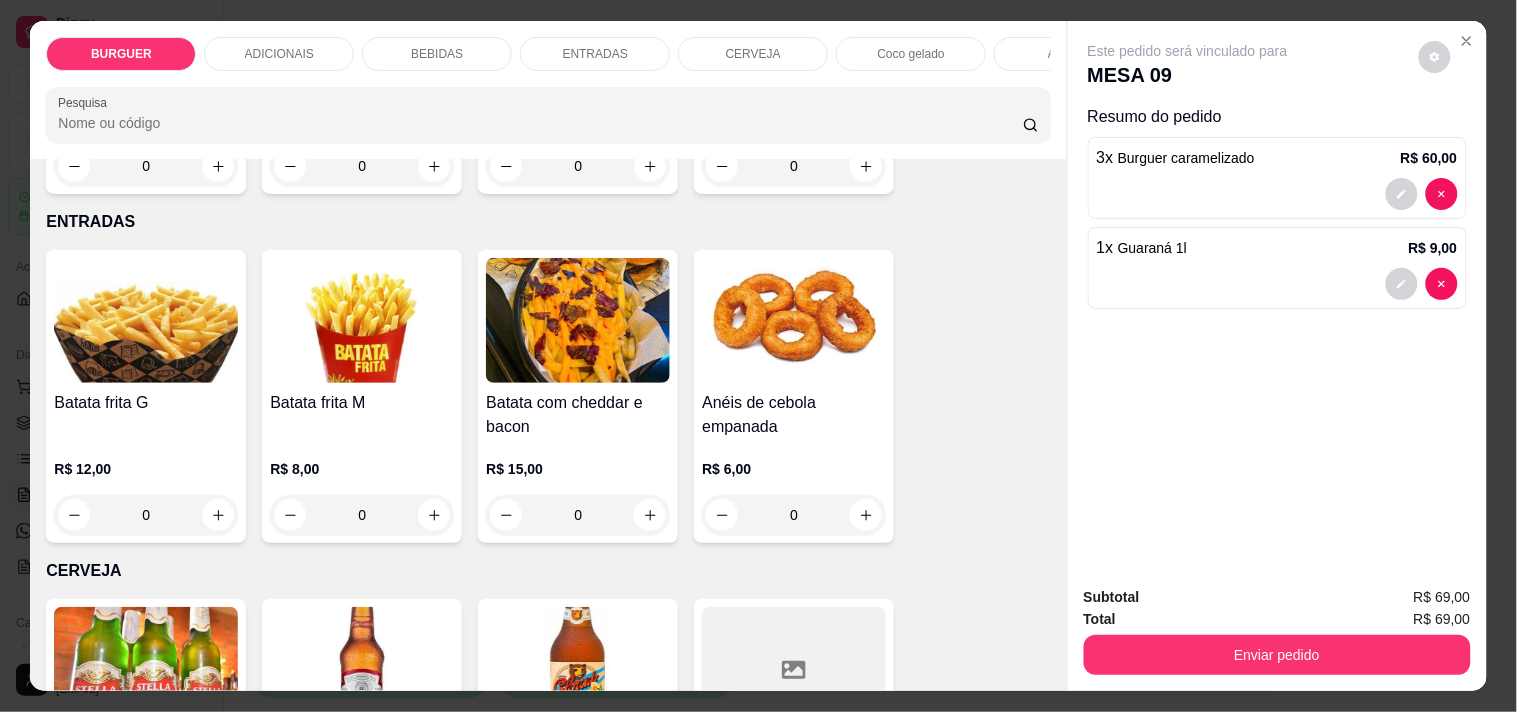 click on "Item avulso BURGUER Clássico    R$ 16,00 0 Burguer caramelizado   R$ 20,00 3 Burguer Apimentado   R$ 20,00 0 Smash Caramelizado   R$ 27,00 0 Duplo Apimentado   R$ 25,00 0 Burguer Chicken    R$ 15,00 0 Burguer Barbecue   R$ 20,00 0 Goiaburguer    R$ 22,00 0 Abacaxi chapeado   R$ 22,00 0 Cheedar melt    R$ 30,00 0 Onion Burguer    R$ 25,00 0 Kids   R$ 12,00 0 ADICIONAIS  Cheddar   R$ 3,00 0 Picles    R$ 1,00 0 Geleia De Pimenta    R$ 2,00 0 Blend 120g    R$ 5,00 0 Molho especial    R$ 2,00 0 BEBIDAS Coca-cola lata 350 ml    R$ 6,00 0 Fanta laranja lata 350 ml    R$ 5,00 0 Guaraná lata 350ml   R$ 5,00 0 Coca-cola 1L   R$ 10,00 0 Guaraná 1l   R$ 9,00 1 Coca cola zero lata    R$ 6,00 0 Esgotado Cajuína Siará 275 ml    R$ 6,00 0 Sucos   R$ 5,00 0  Guaraná zero lata    R$ 5,00 0 Água mineral sem gás    R$ 3,00 0 Água com gás Crystal    R$ 4,00 0 Refrigerante lata    R$ 7,00 0 ENTRADAS  Batata frita G   R$ 12,00 0 Batata frita M    R$ 8,00 0 Batata com cheddar e bacon    0   0" at bounding box center [548, 424] 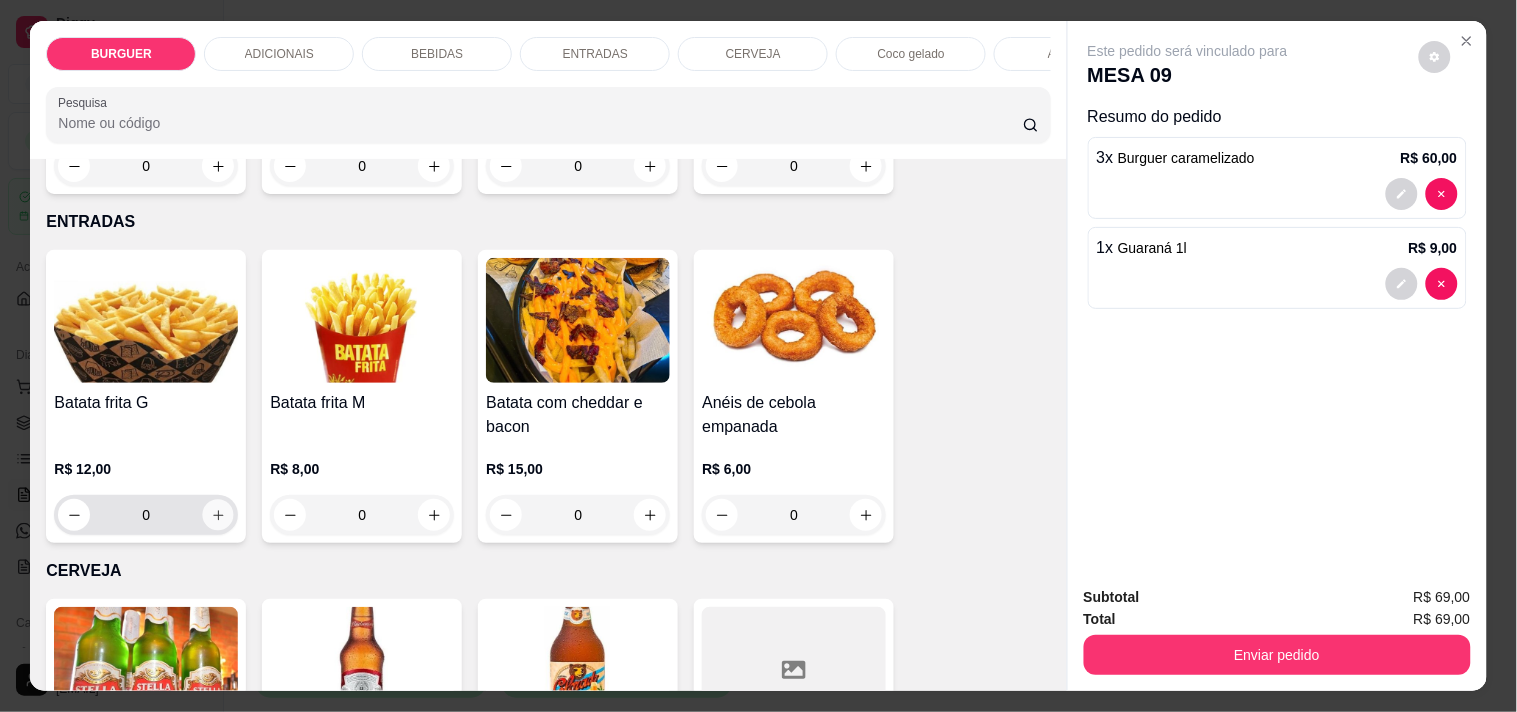 click 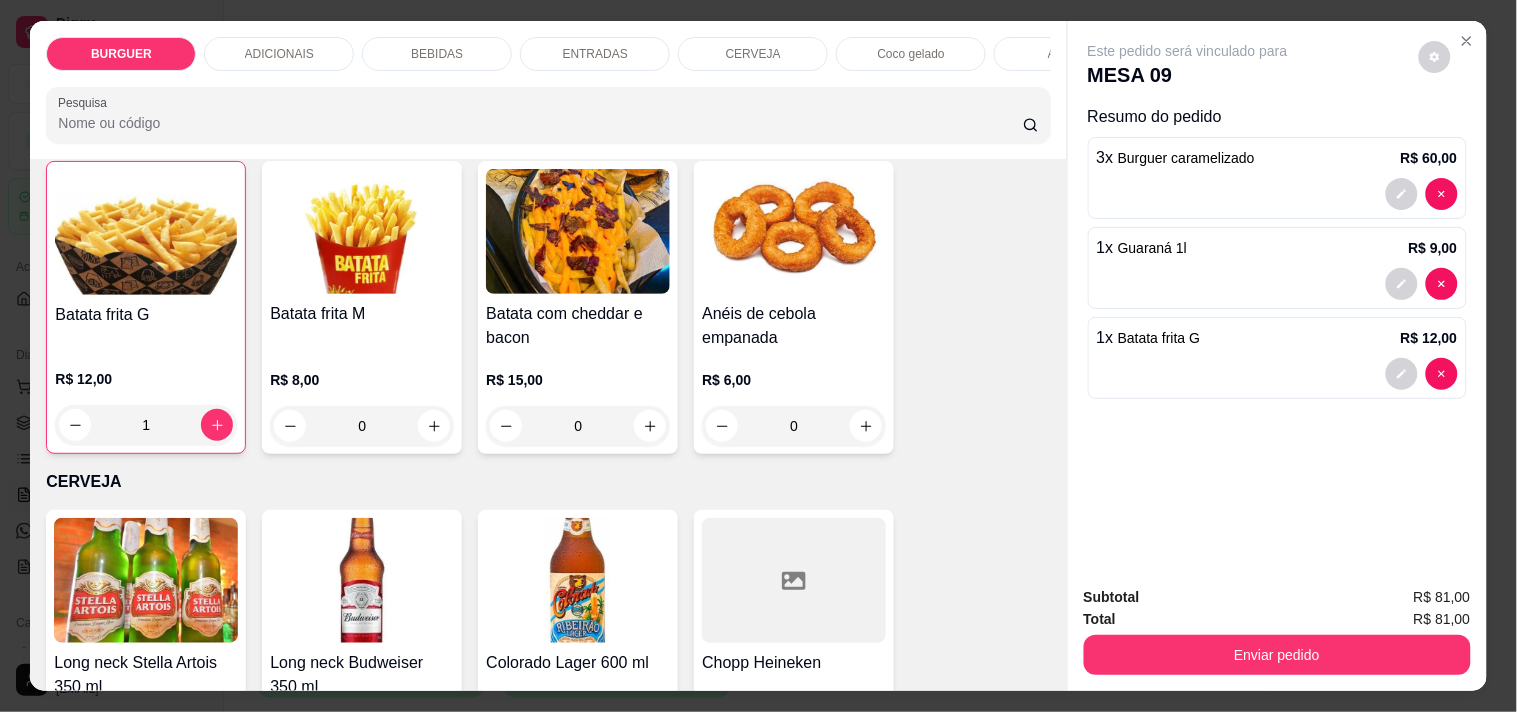 scroll, scrollTop: 2576, scrollLeft: 0, axis: vertical 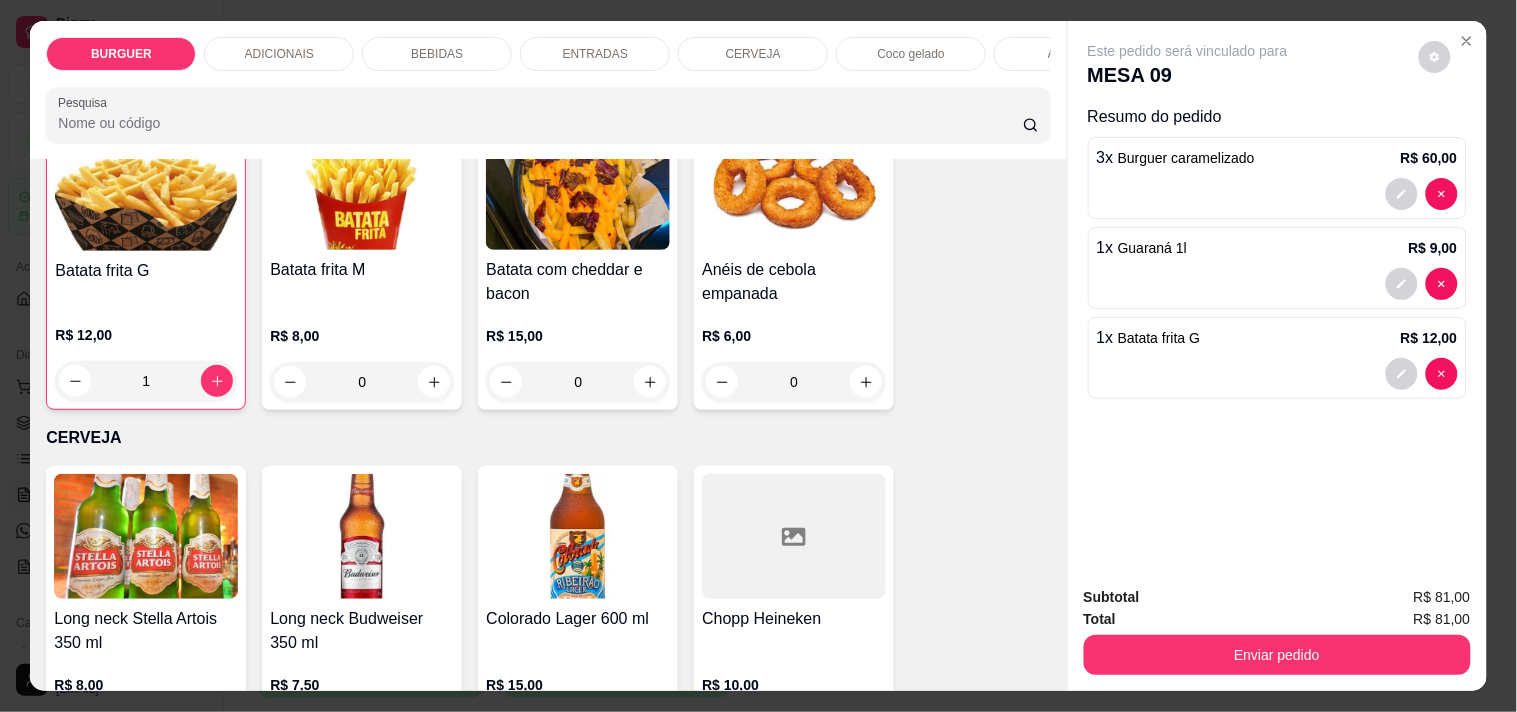 click on "Item avulso BURGUER Clássico    R$ 16,00 0 Burguer caramelizado   R$ 20,00 3 Burguer Apimentado   R$ 20,00 0 Smash Caramelizado   R$ 27,00 0 Duplo Apimentado   R$ 25,00 0 Burguer Chicken    R$ 15,00 0 Burguer Barbecue   R$ 20,00 0 Goiaburguer    R$ 22,00 0 Abacaxi chapeado   R$ 22,00 0 Cheedar melt    R$ 30,00 0 Onion Burguer    R$ 25,00 0 Kids   R$ 12,00 0 ADICIONAIS  Cheddar   R$ 3,00 0 Picles    R$ 1,00 0 Geleia De Pimenta    R$ 2,00 0 Blend 120g    R$ 5,00 0 Molho especial    R$ 2,00 0 BEBIDAS Coca-cola lata 350 ml    R$ 6,00 0 Fanta laranja lata 350 ml    R$ 5,00 0 Guaraná lata 350ml   R$ 5,00 0 Coca-cola 1L   R$ 10,00 0 Guaraná 1l   R$ 9,00 1 Coca cola zero lata    R$ 6,00 0 Esgotado Cajuína Siará 275 ml    R$ 6,00 0 Sucos   R$ 5,00 0  Guaraná zero lata    R$ 5,00 0 Água mineral sem gás    R$ 3,00 0 Água com gás Crystal    R$ 4,00 0 Refrigerante lata    R$ 7,00 0 ENTRADAS  Batata frita G   R$ 12,00 1 Batata frita M    R$ 8,00 0 Batata com cheddar e bacon    0   0" at bounding box center [548, 424] 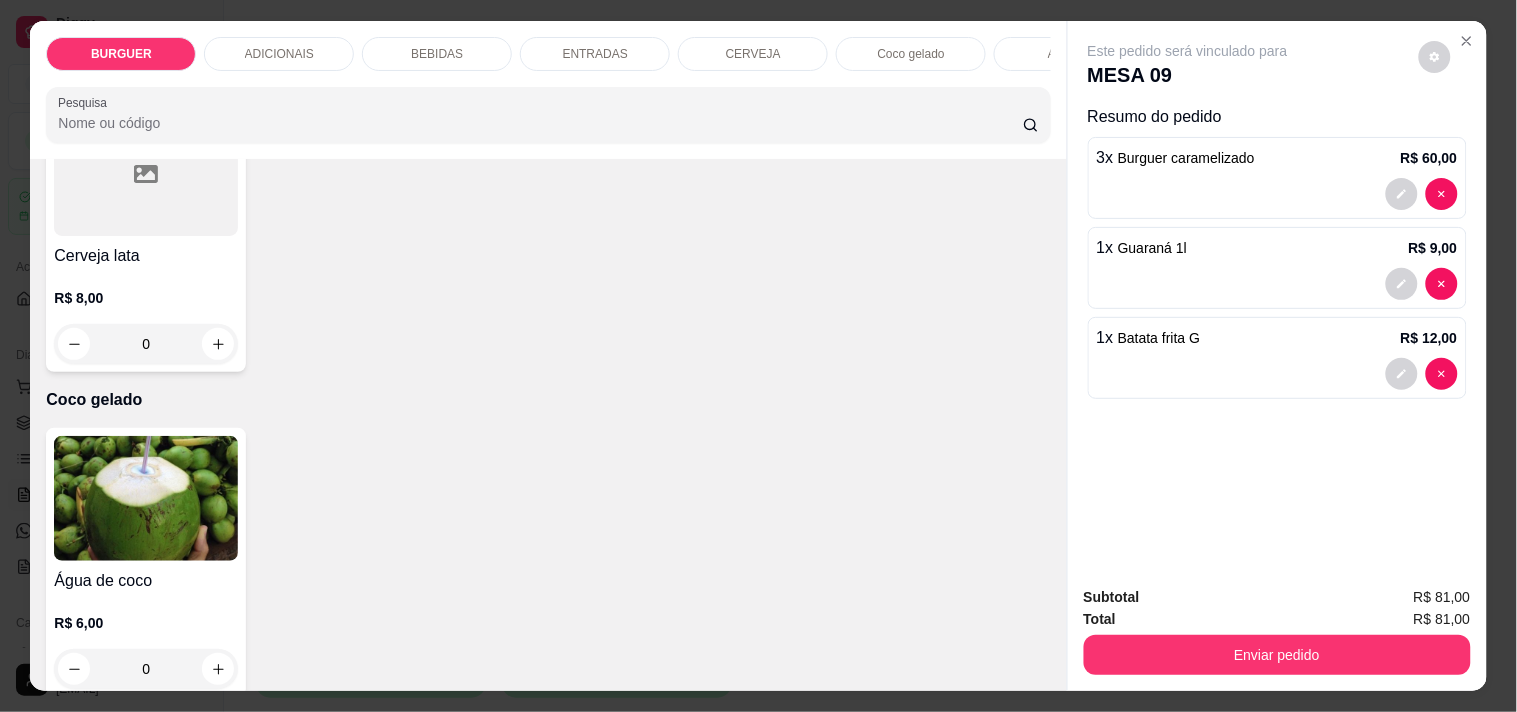 scroll, scrollTop: 3612, scrollLeft: 0, axis: vertical 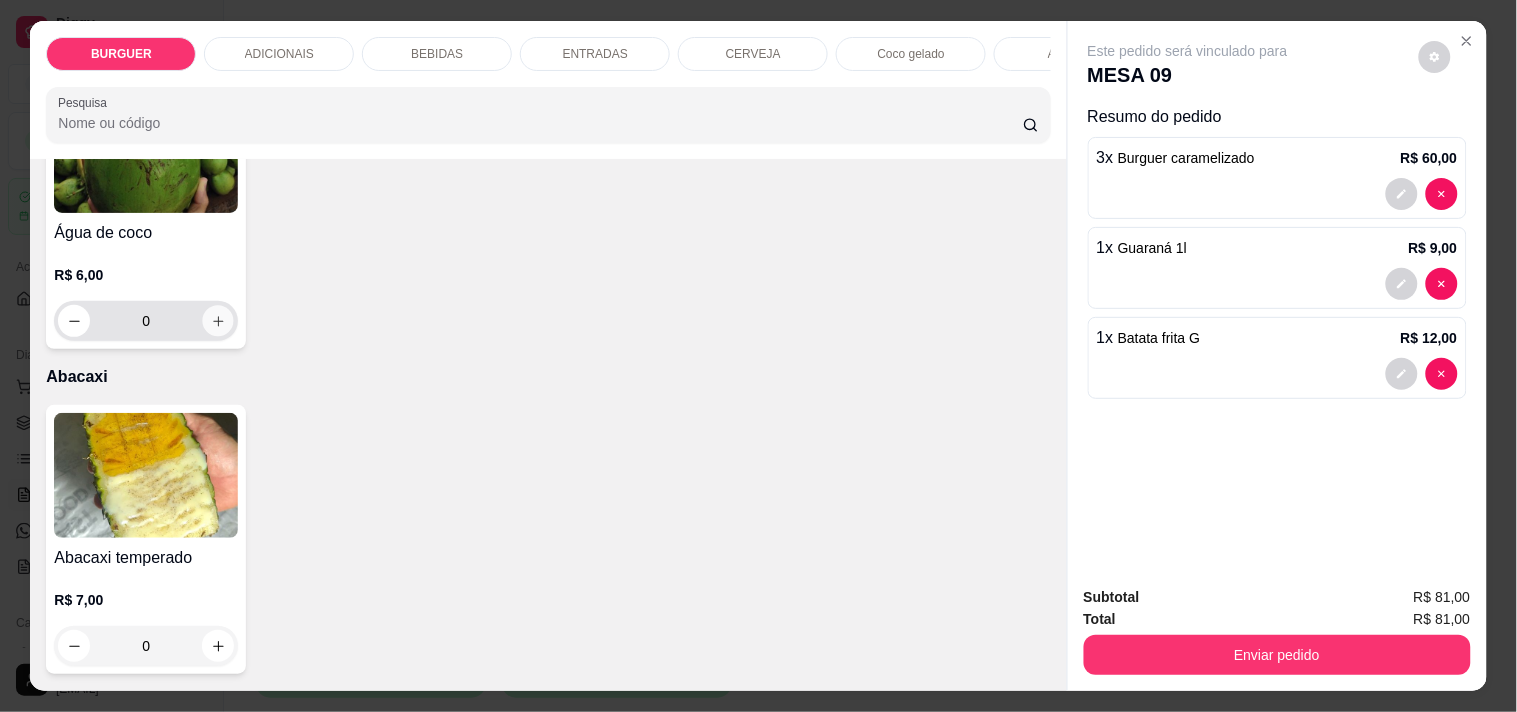 click 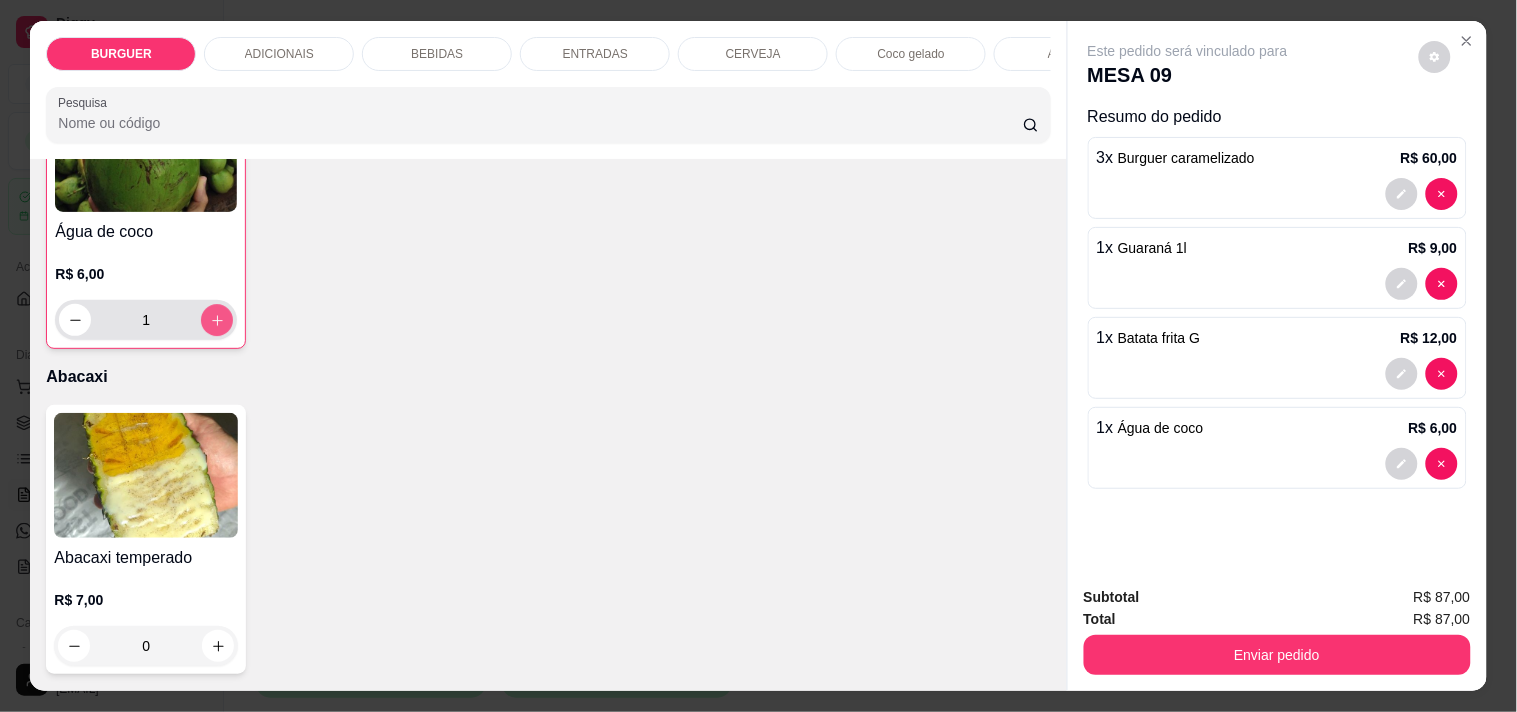 scroll, scrollTop: 3613, scrollLeft: 0, axis: vertical 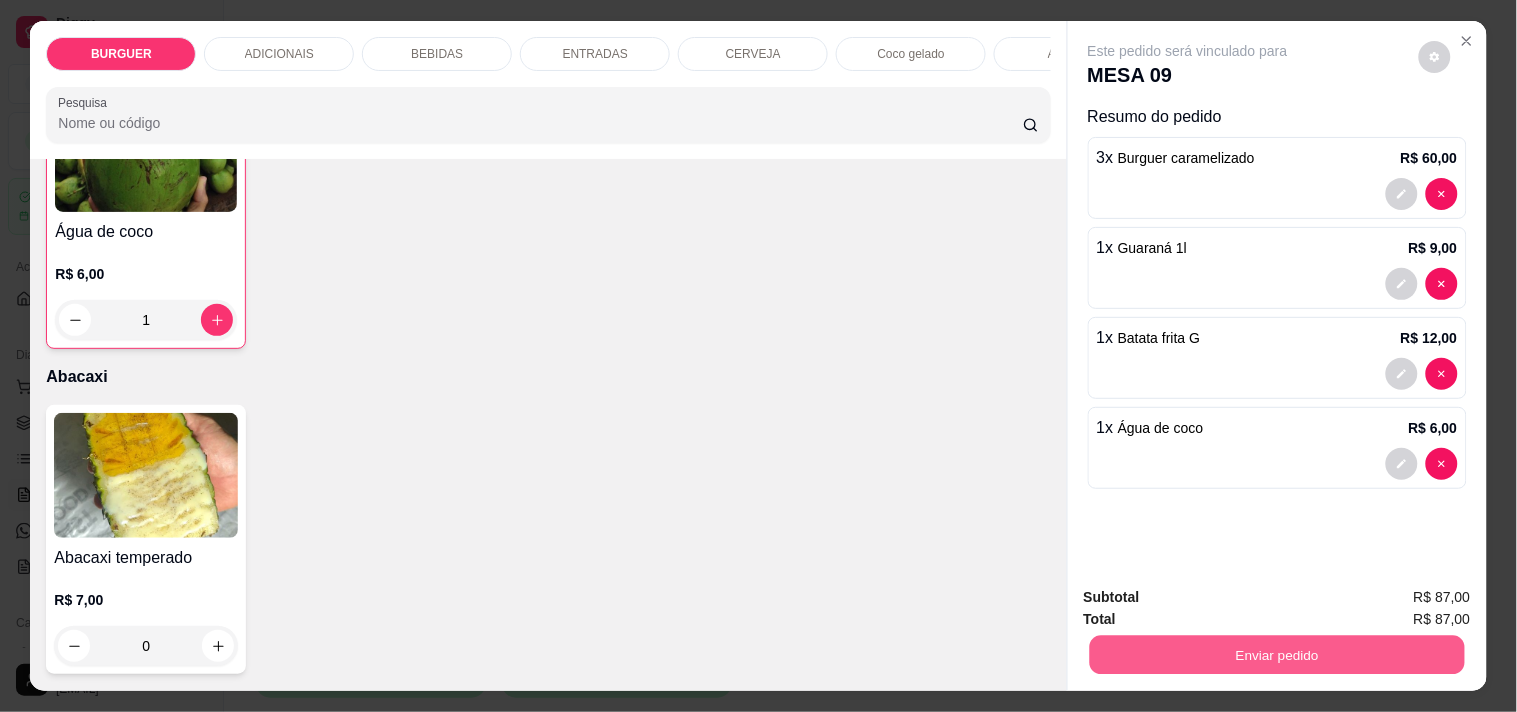click on "Enviar pedido" at bounding box center (1276, 654) 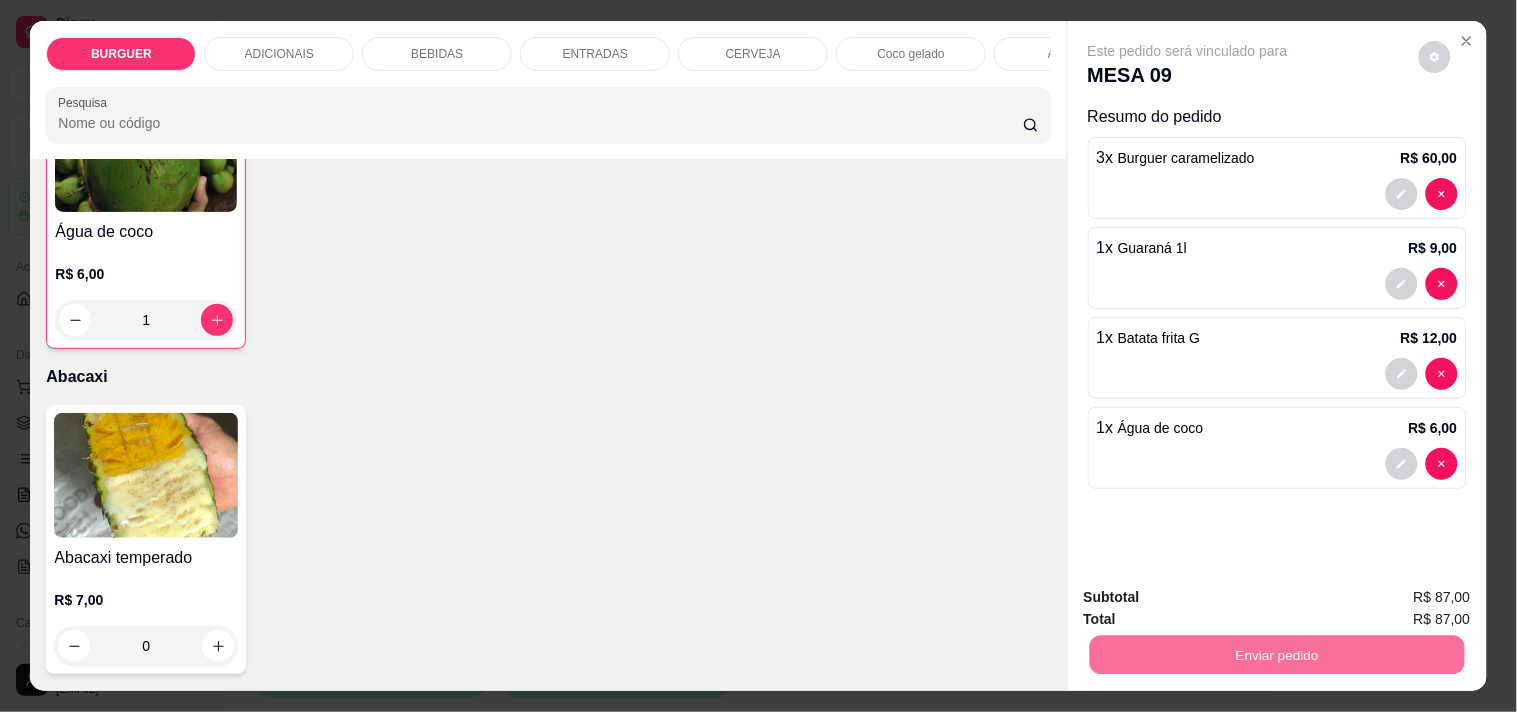 click on "Não registrar e enviar pedido" at bounding box center (1211, 597) 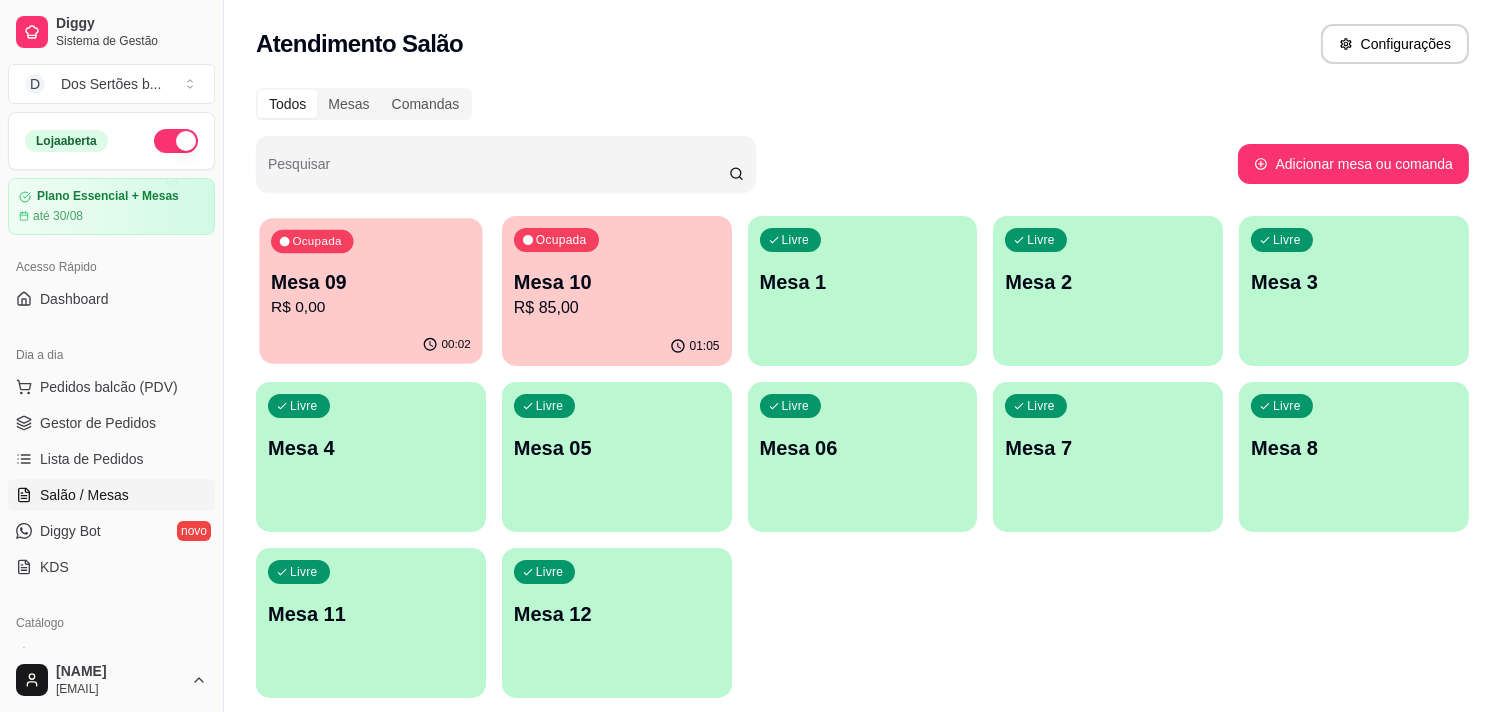 click on "Mesa 09" at bounding box center [371, 282] 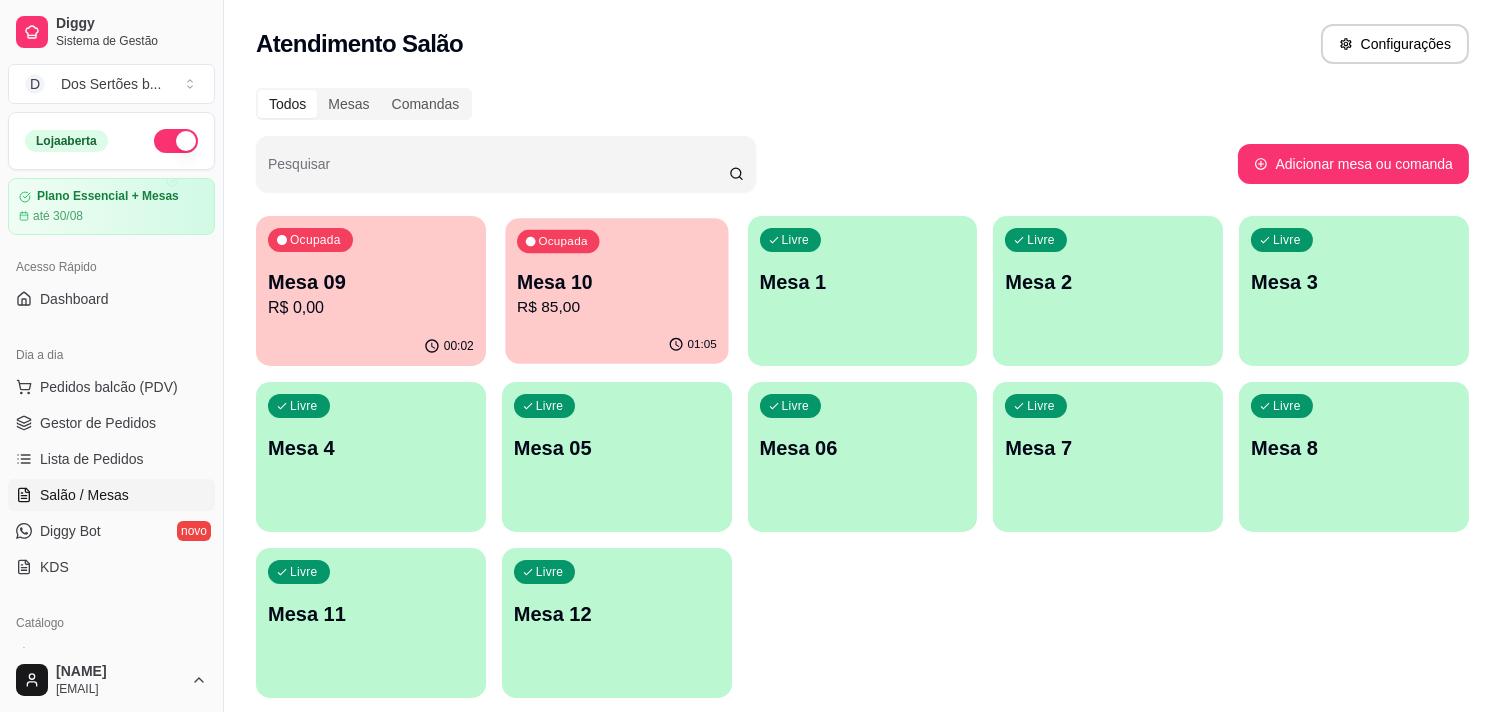 click on "R$ 85,00" at bounding box center (617, 307) 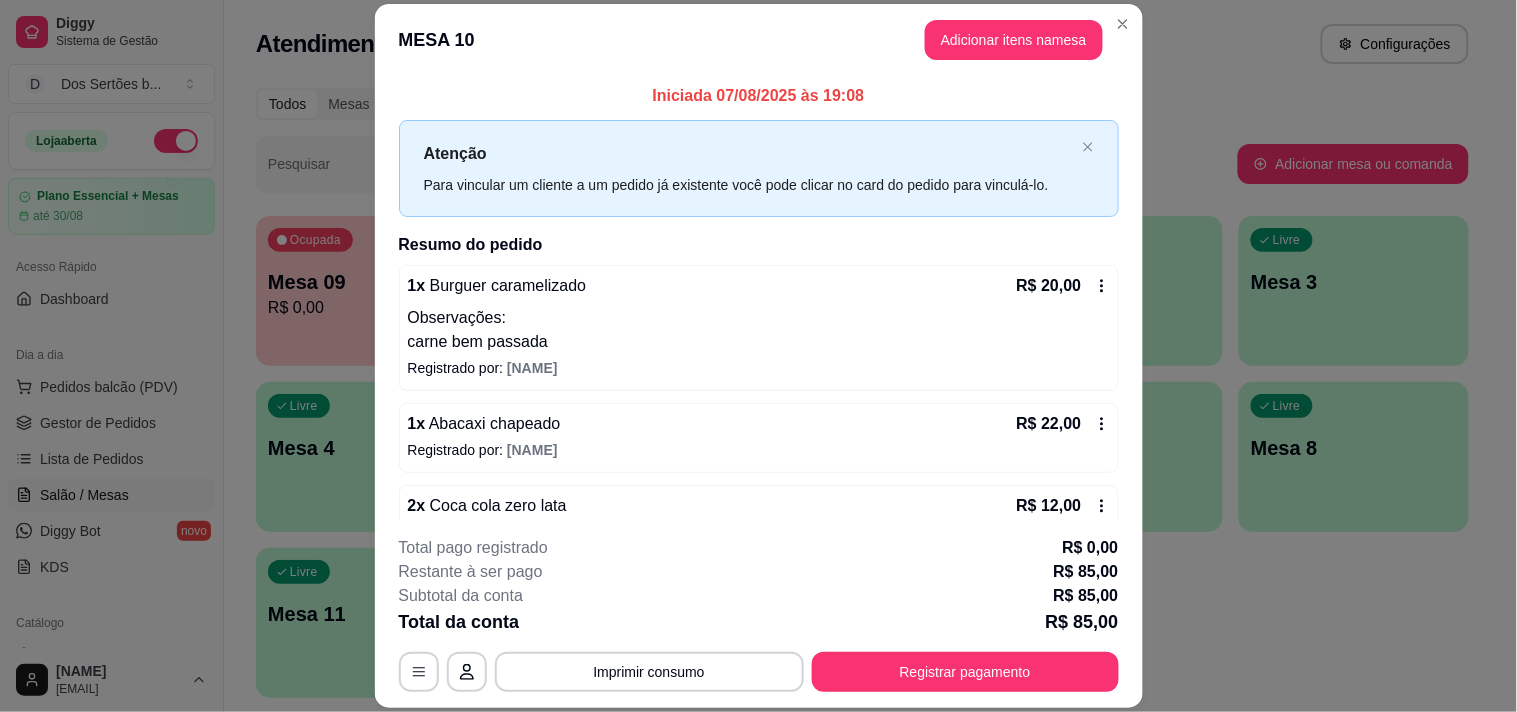 scroll, scrollTop: 44, scrollLeft: 0, axis: vertical 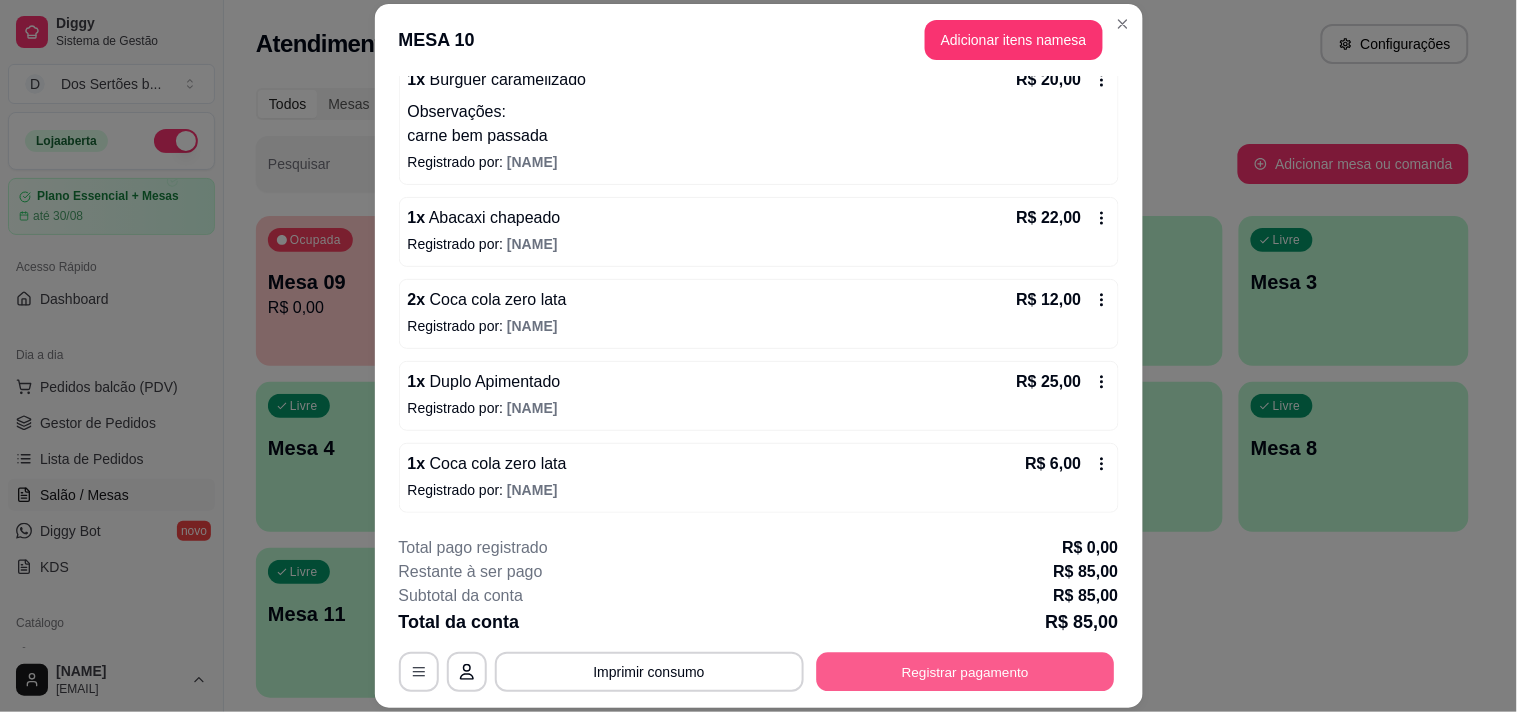 click on "Registrar pagamento" at bounding box center (965, 672) 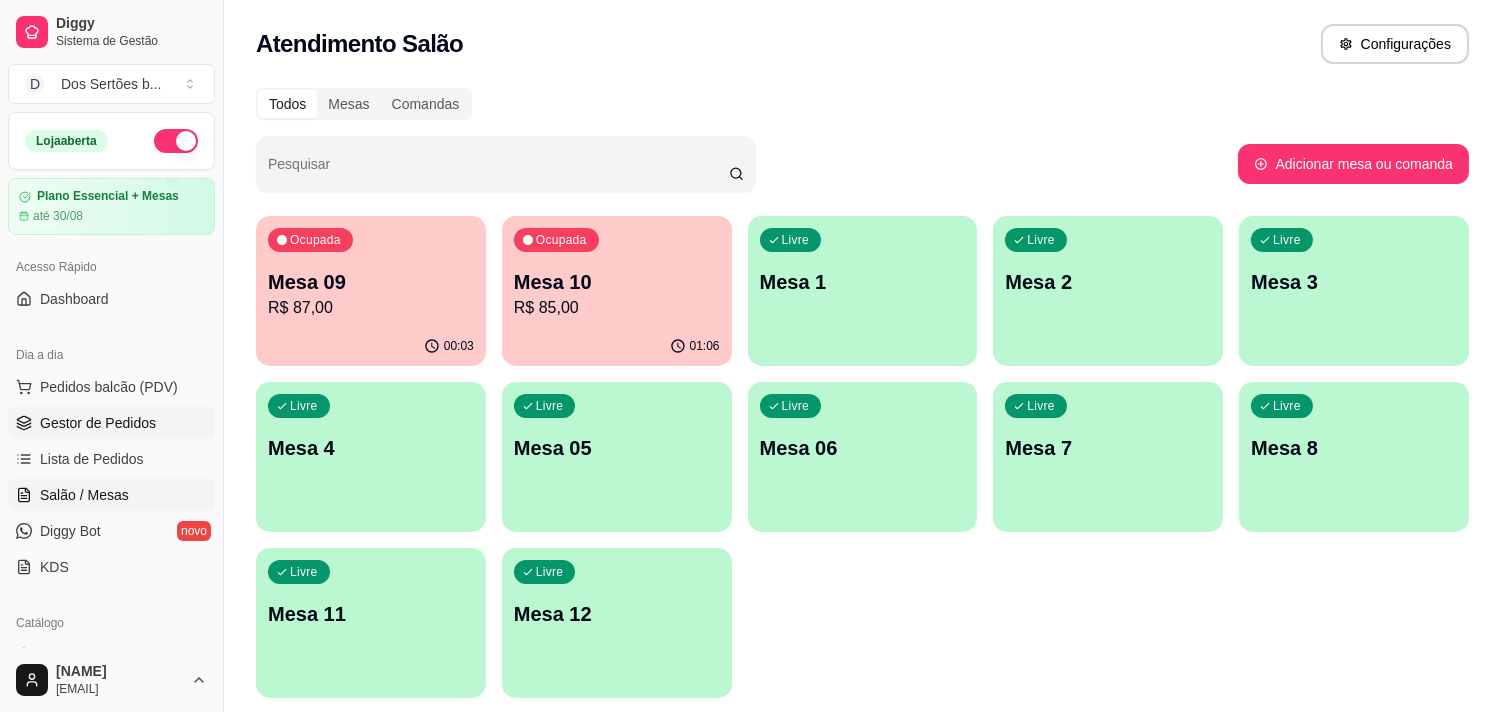 click on "Gestor de Pedidos" at bounding box center [98, 423] 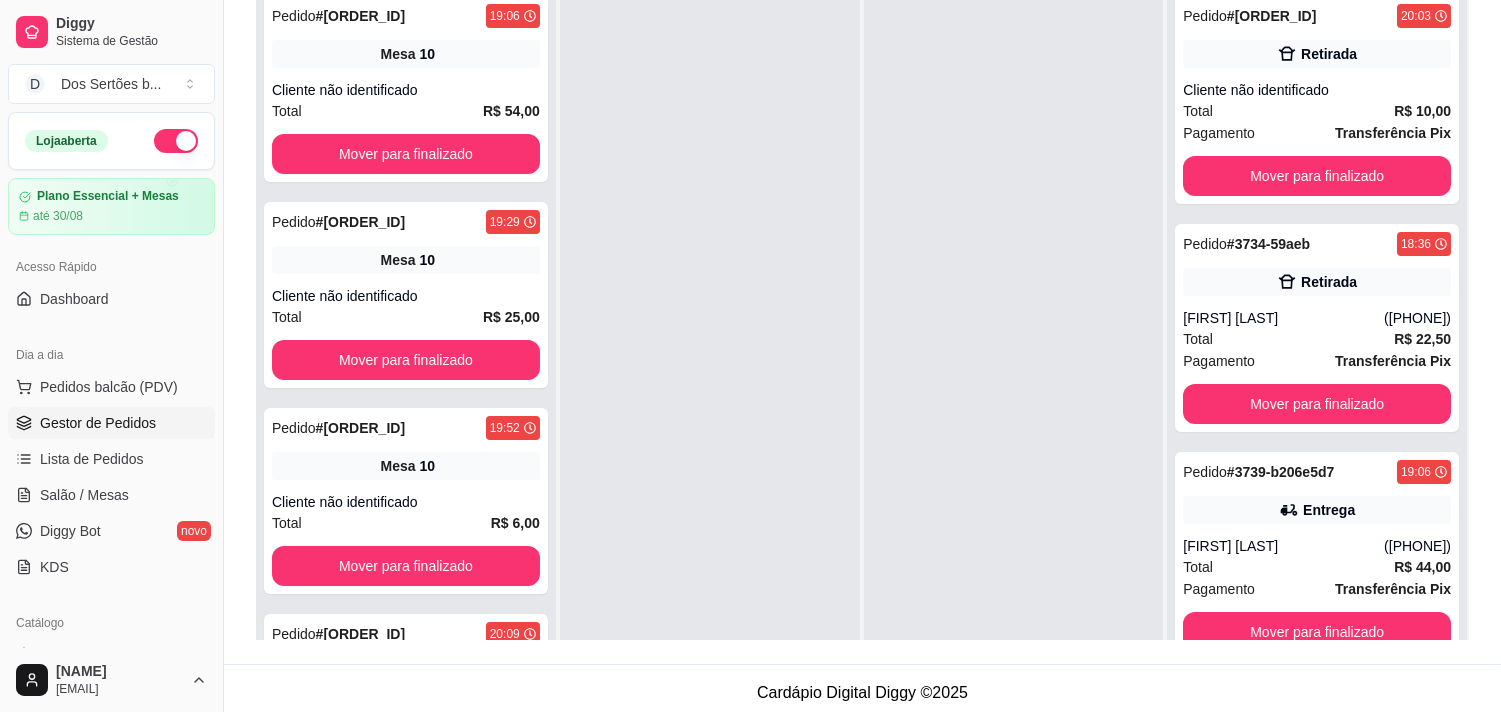 scroll, scrollTop: 305, scrollLeft: 0, axis: vertical 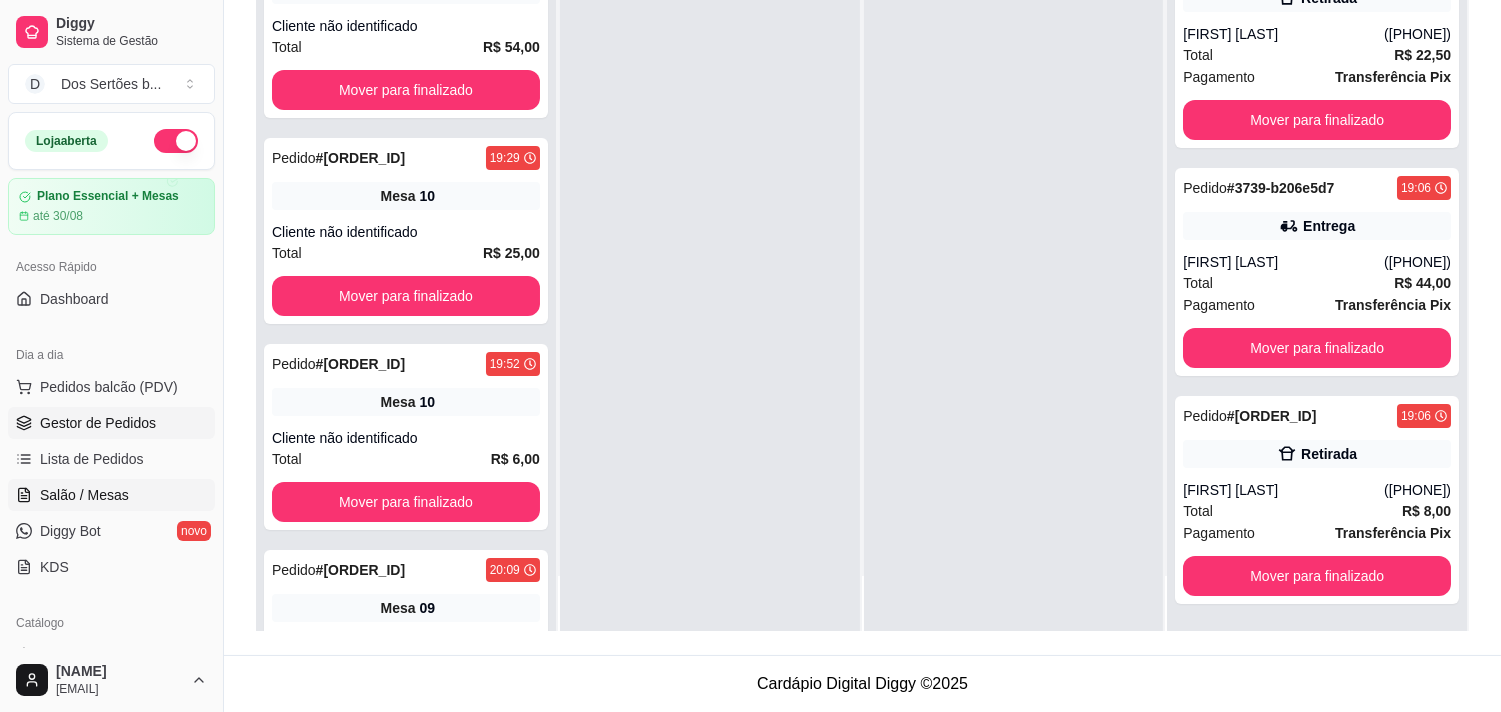 click on "Salão / Mesas" at bounding box center (84, 495) 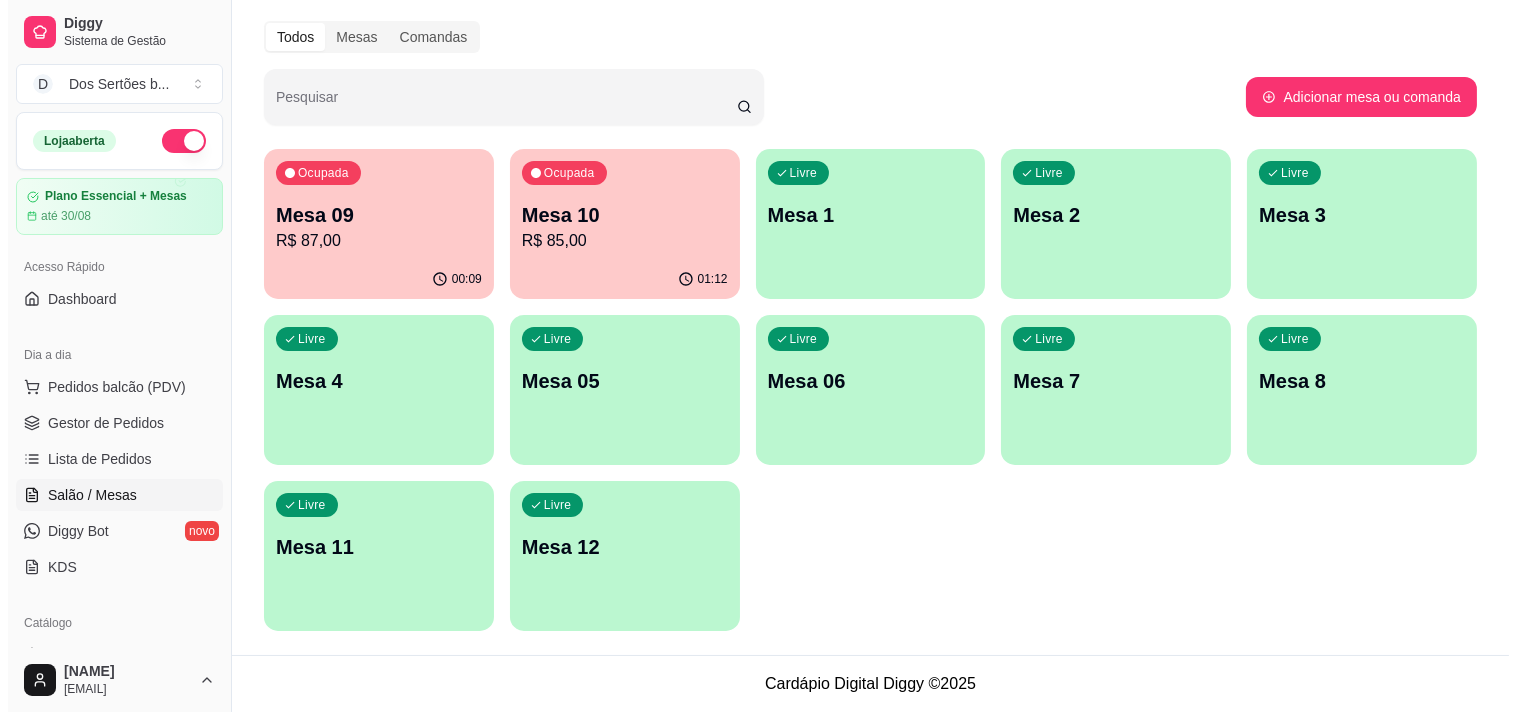 scroll, scrollTop: 0, scrollLeft: 0, axis: both 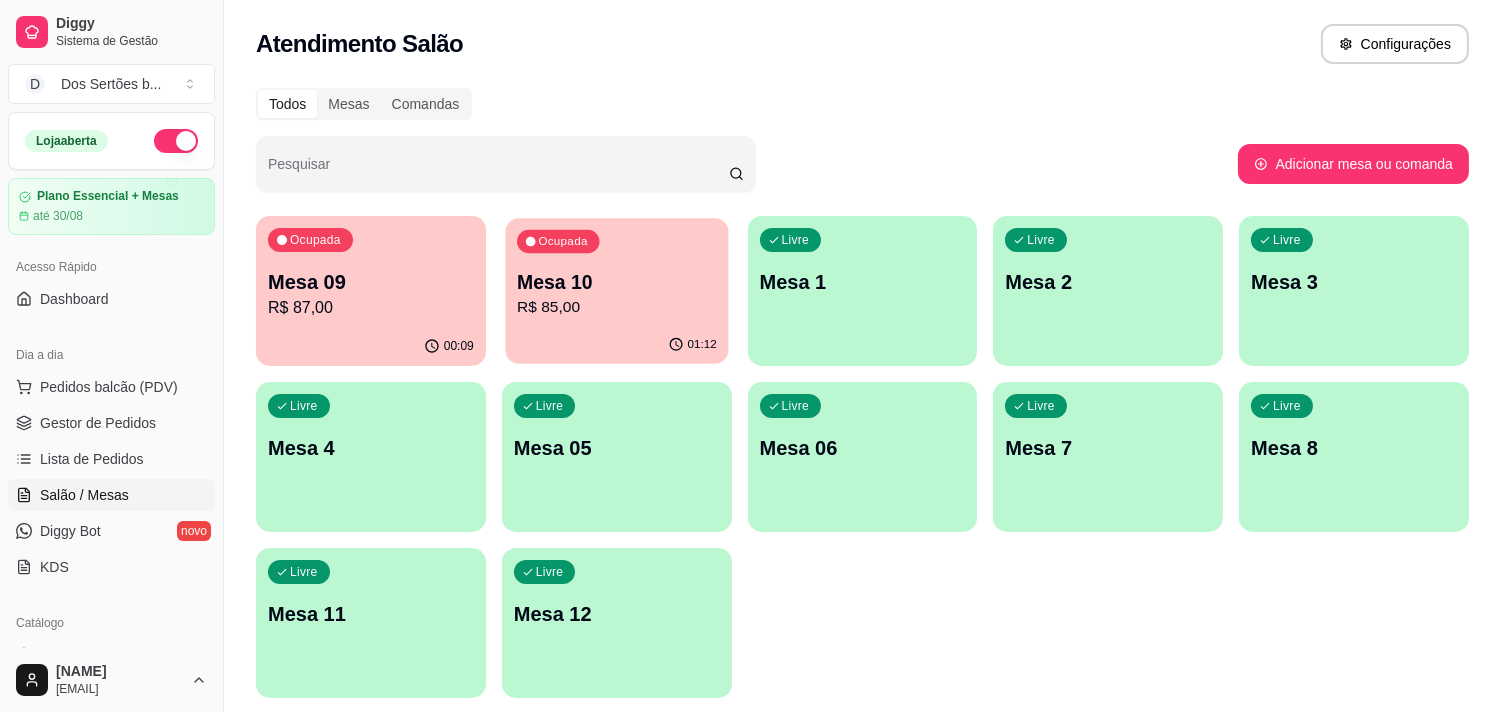click on "01:12" at bounding box center [616, 345] 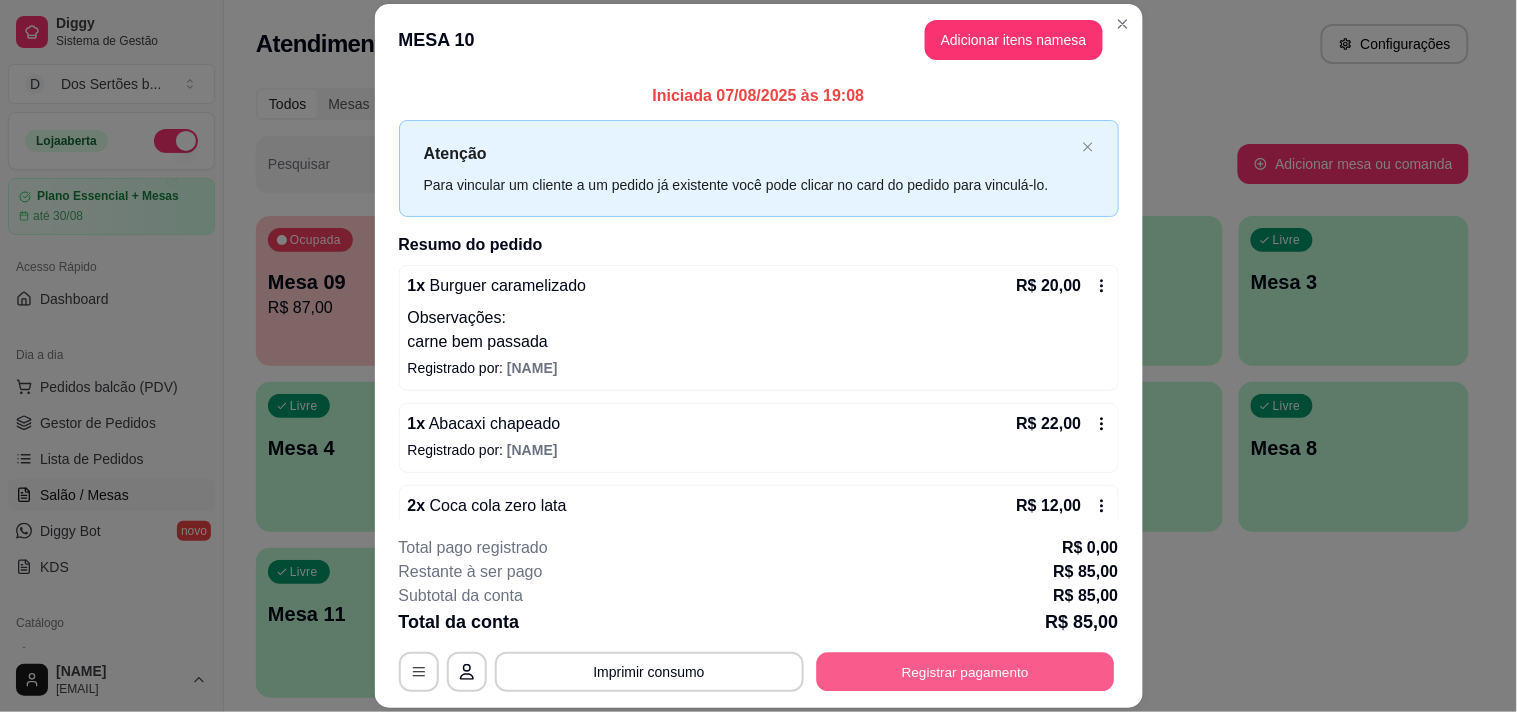 click on "Registrar pagamento" at bounding box center [965, 672] 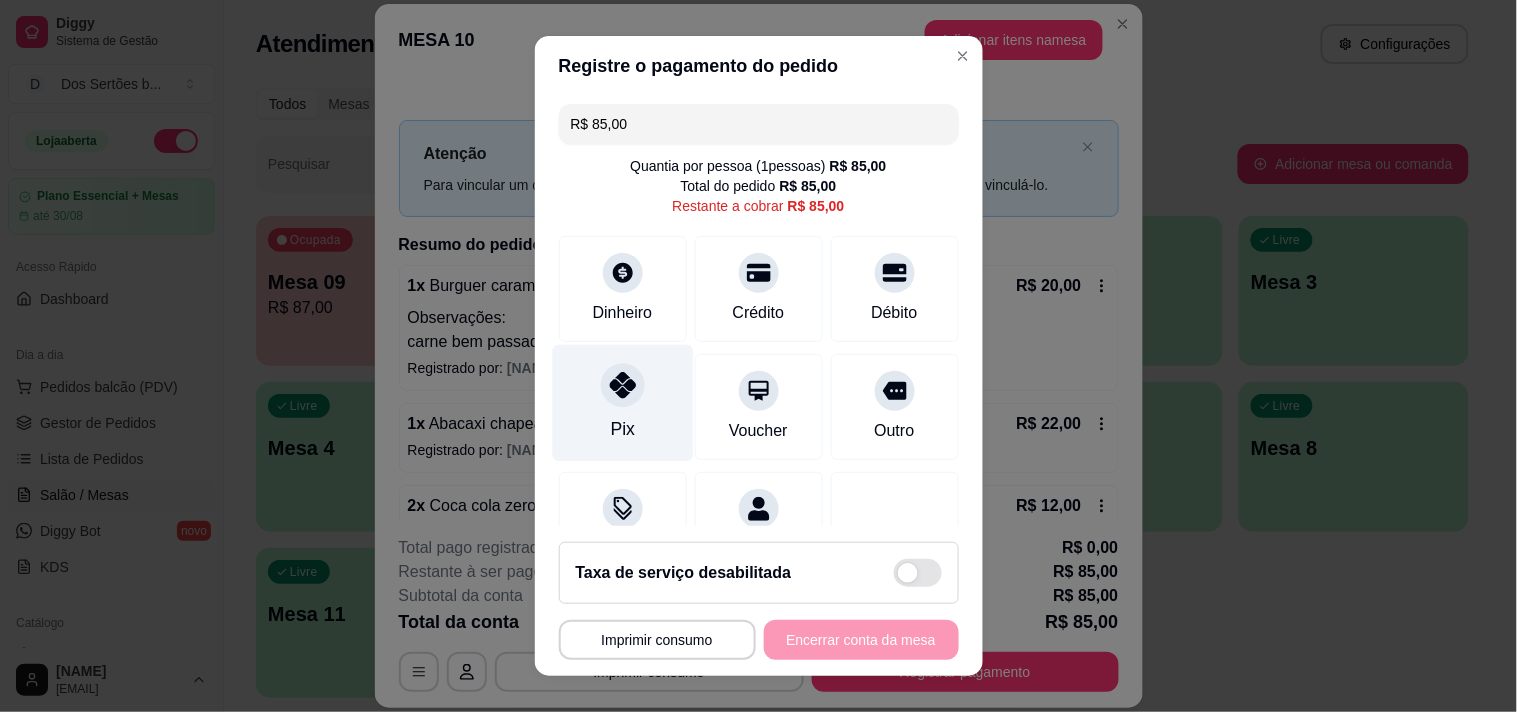 click 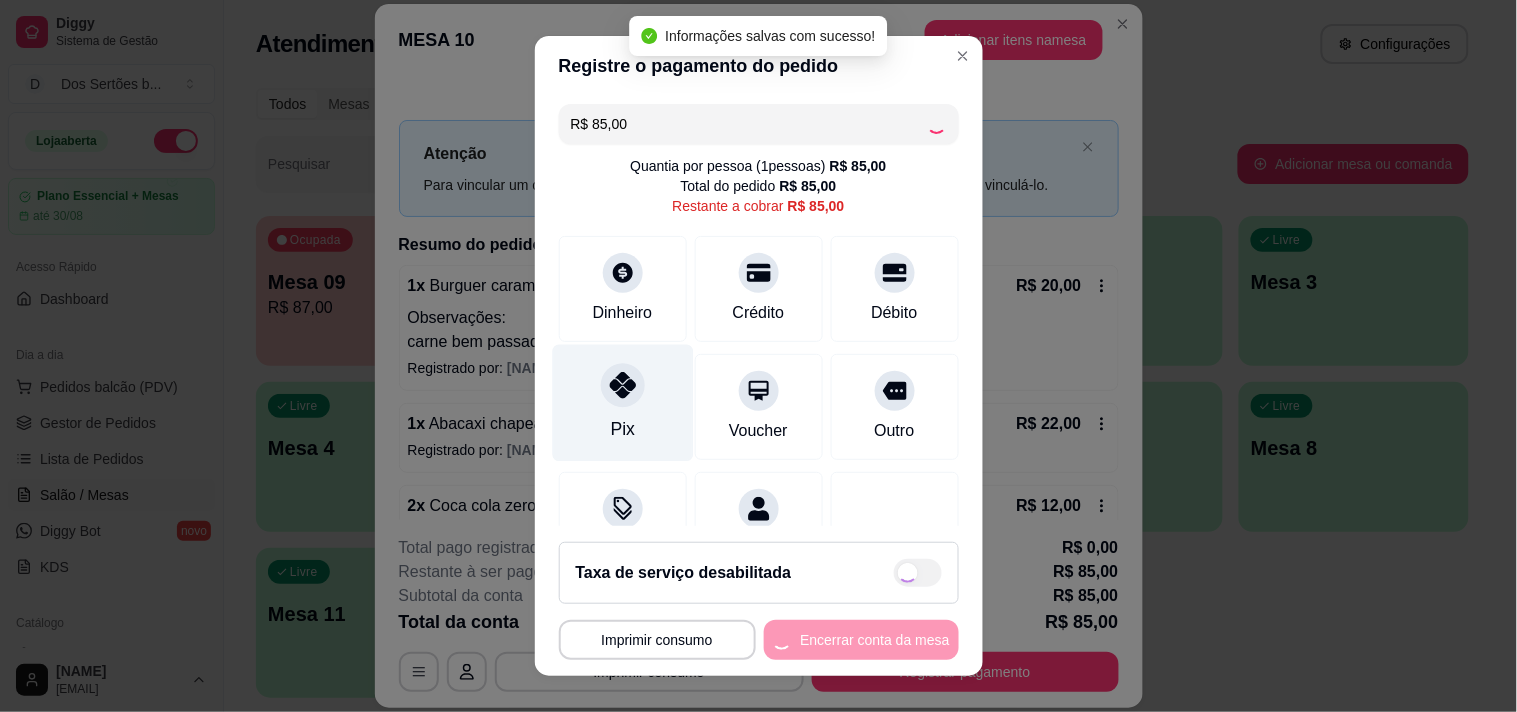 type on "R$ 0,00" 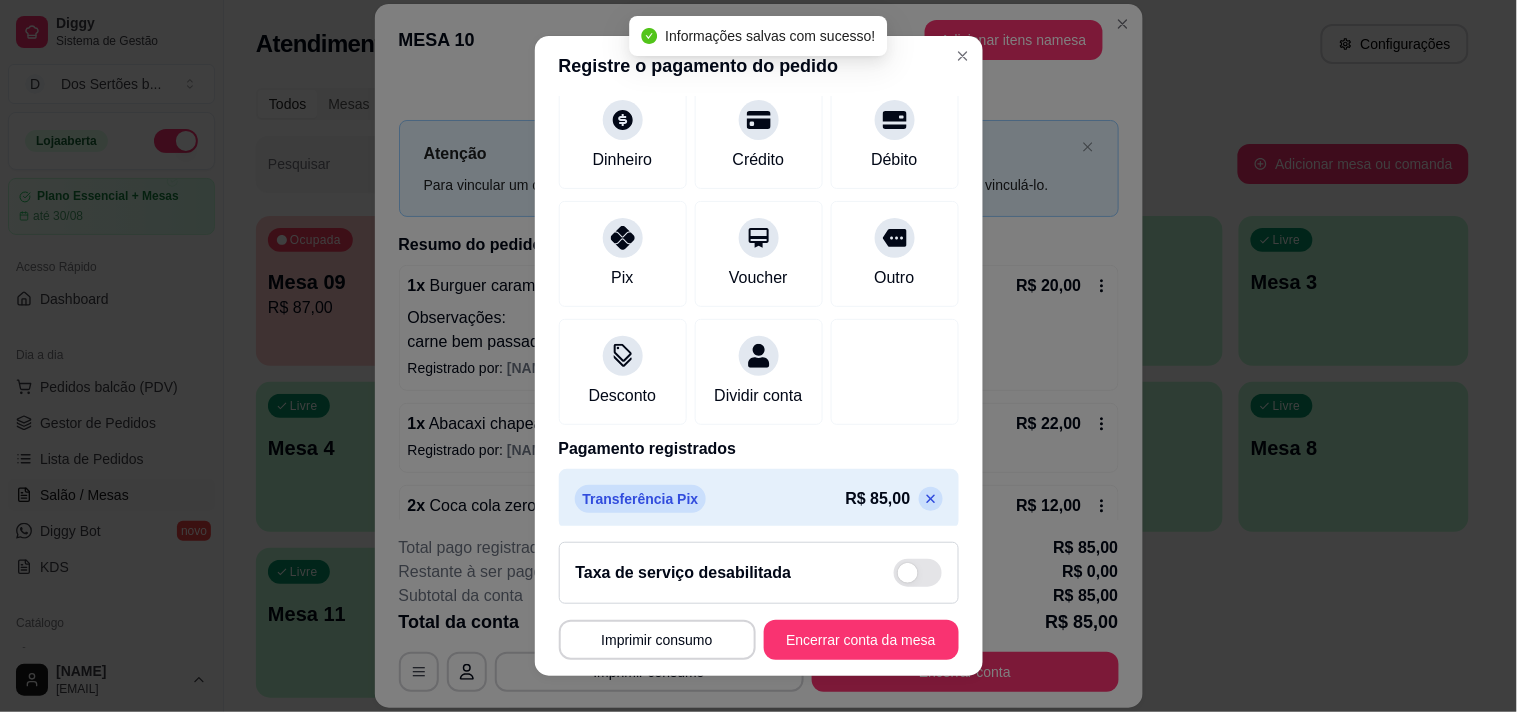scroll, scrollTop: 167, scrollLeft: 0, axis: vertical 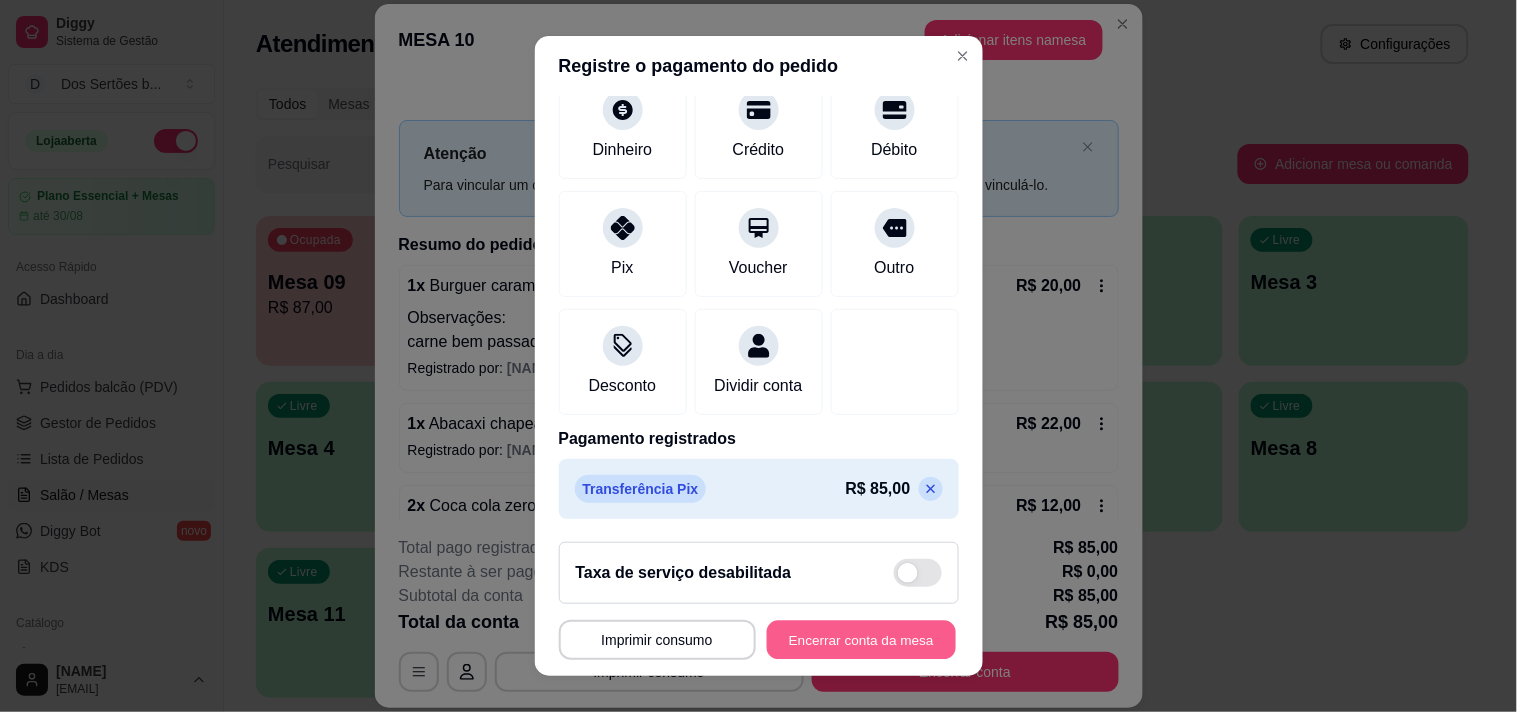 click on "Encerrar conta da mesa" at bounding box center (861, 640) 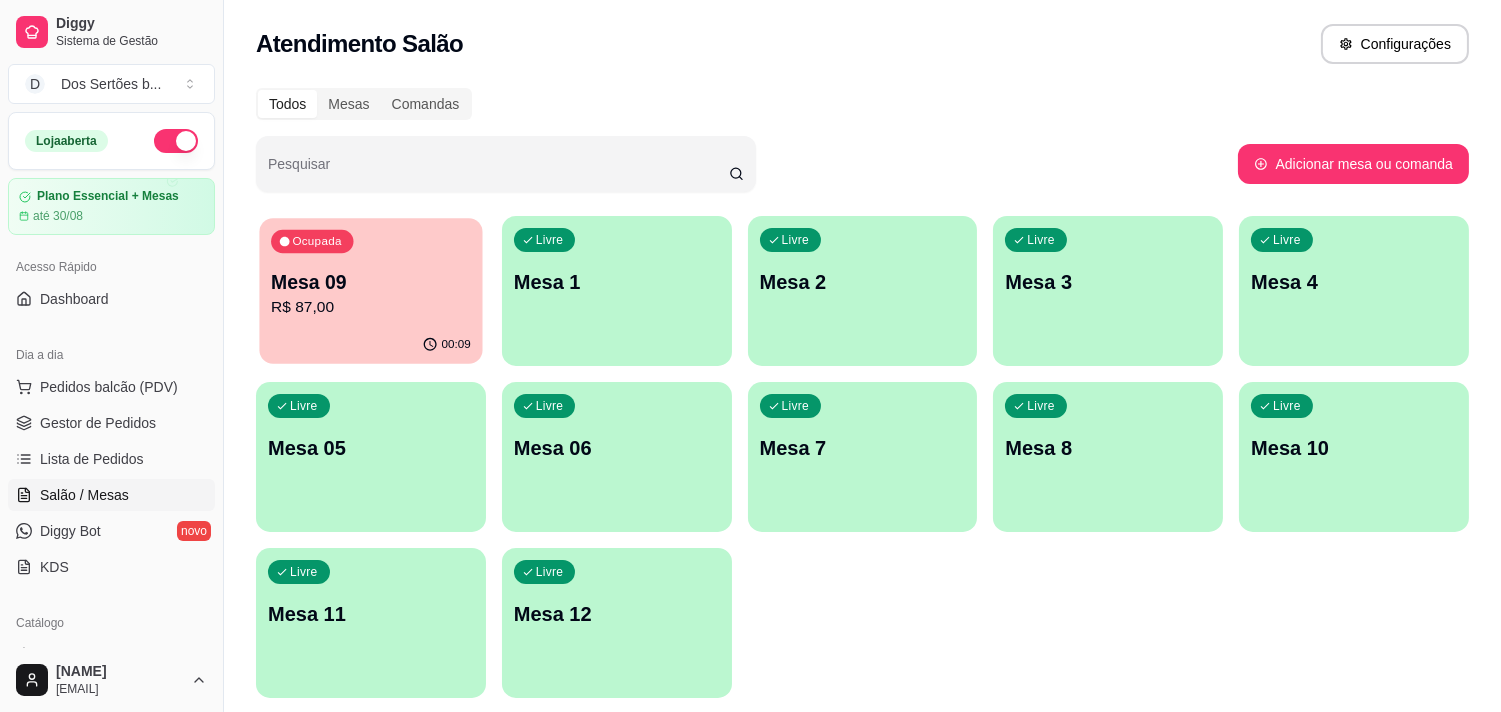 click on "Mesa 09" at bounding box center (371, 282) 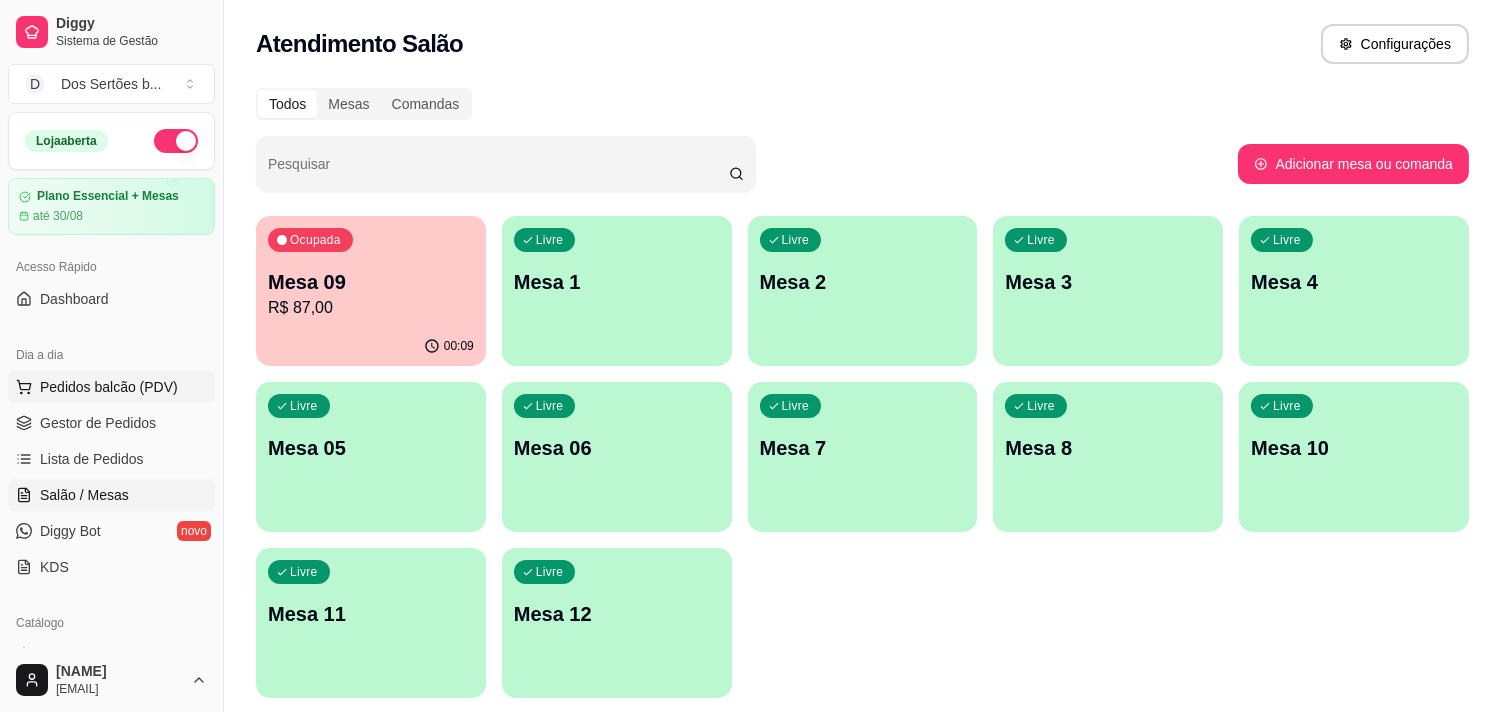 click on "Pedidos balcão (PDV)" at bounding box center [109, 387] 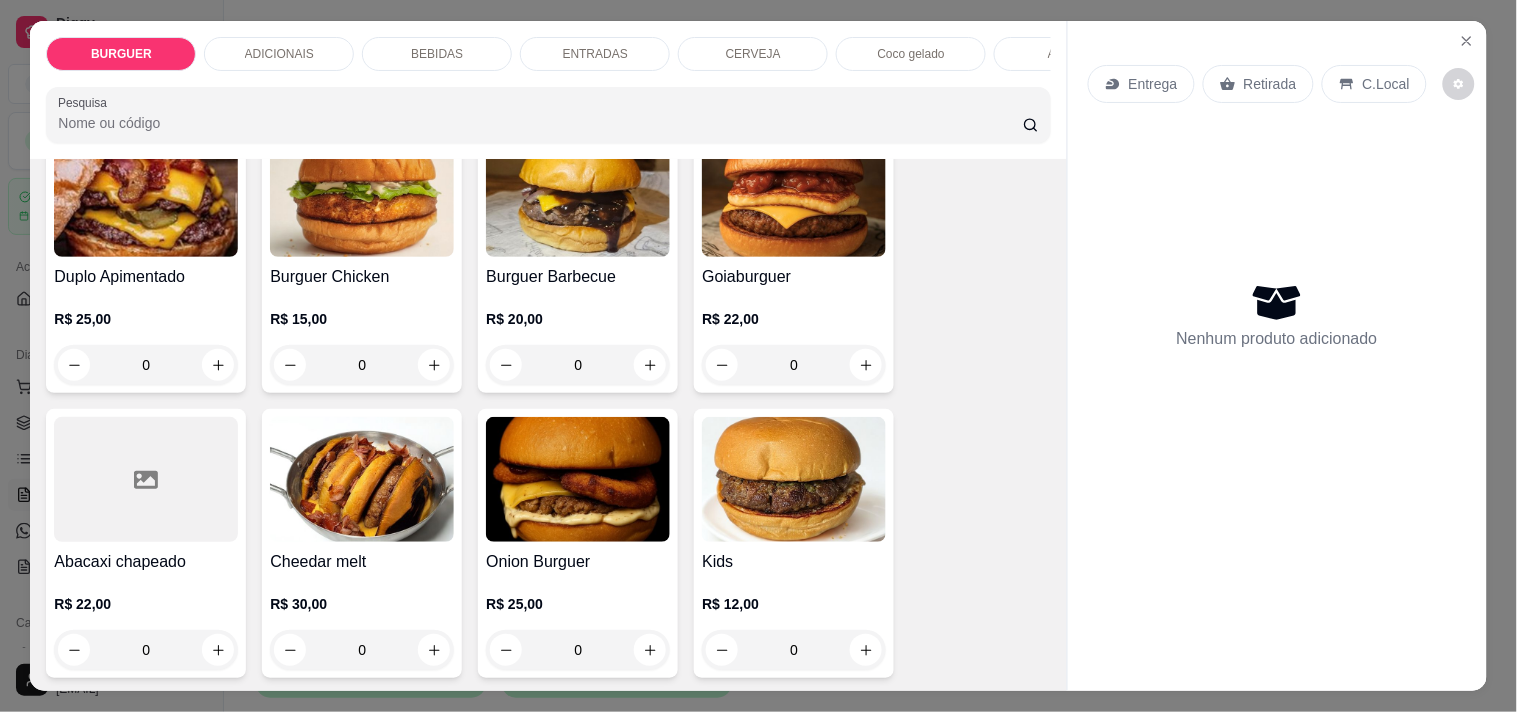 scroll, scrollTop: 900, scrollLeft: 0, axis: vertical 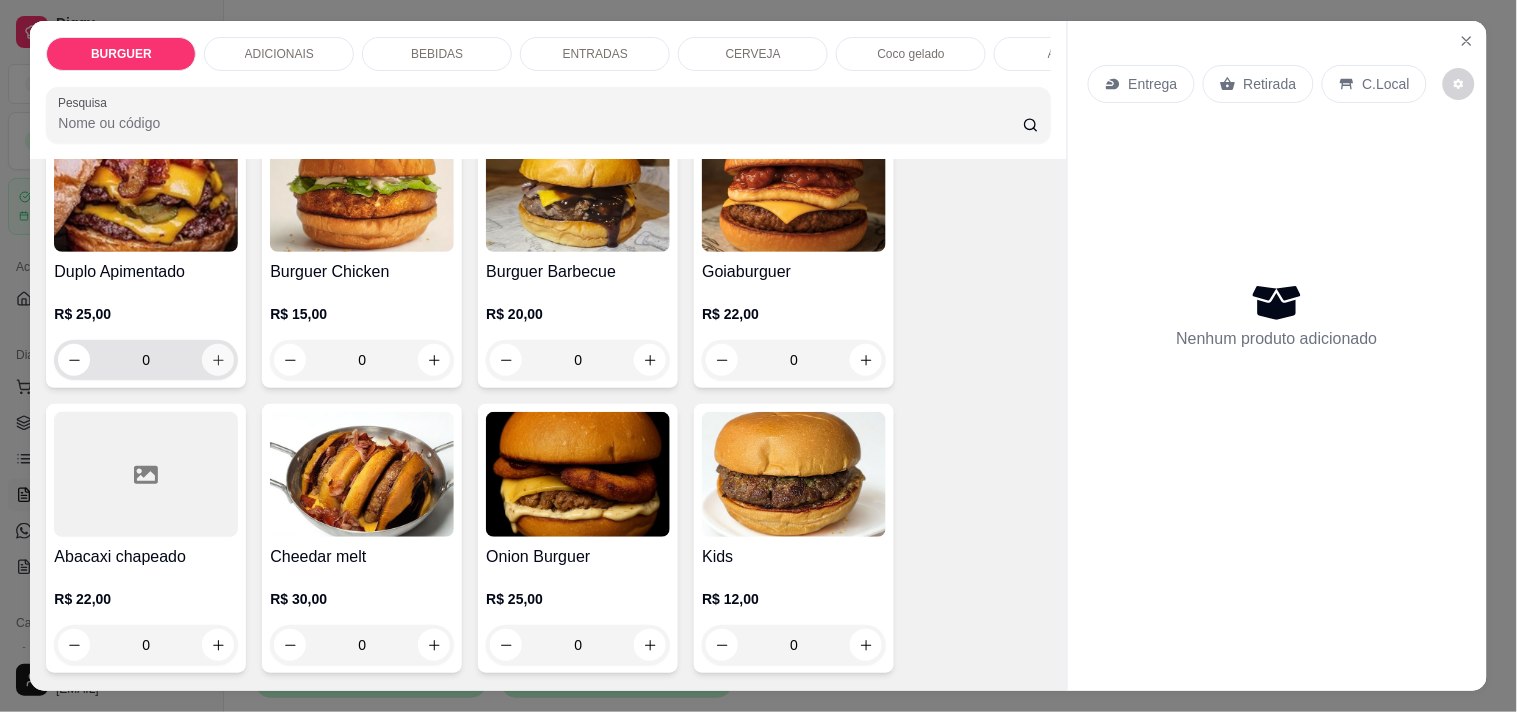 click at bounding box center [218, 360] 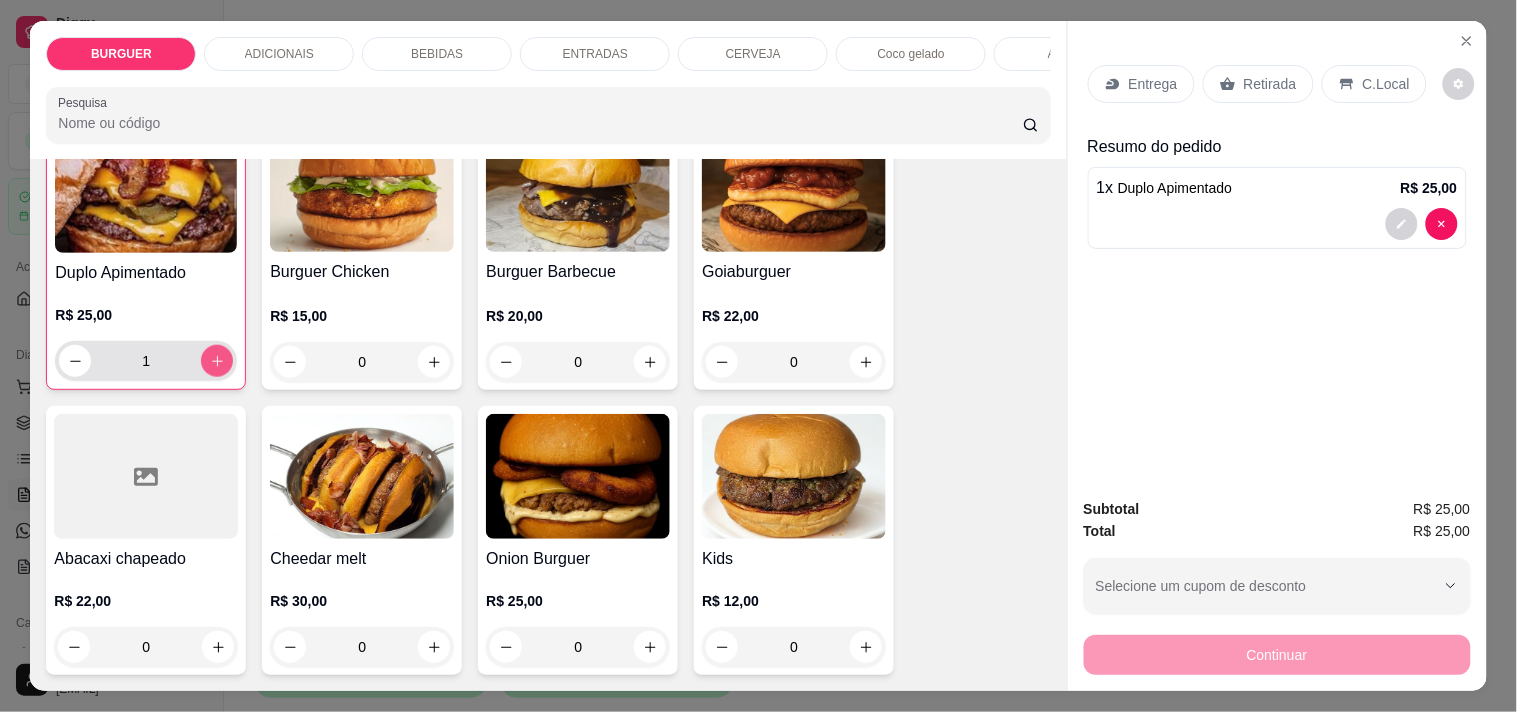 scroll, scrollTop: 456, scrollLeft: 0, axis: vertical 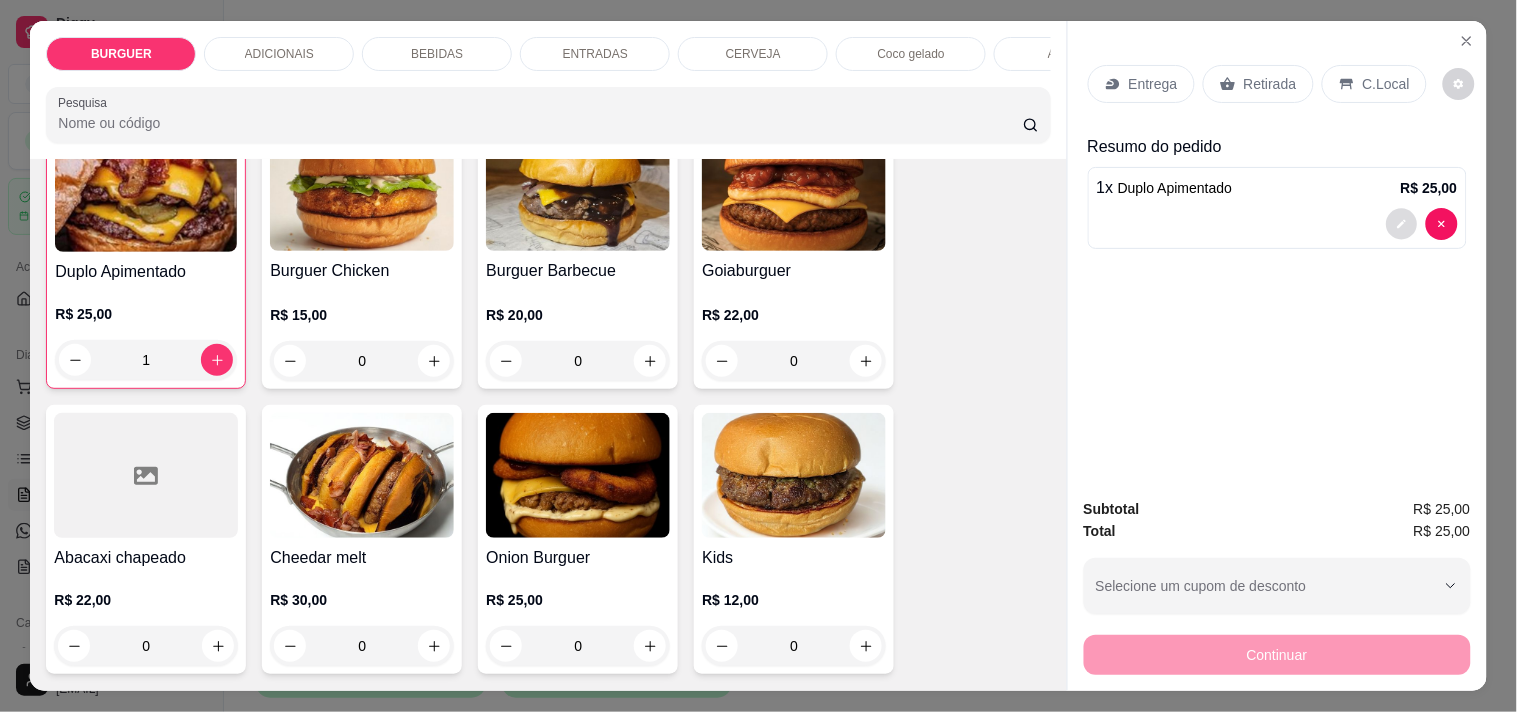 click at bounding box center (1401, 224) 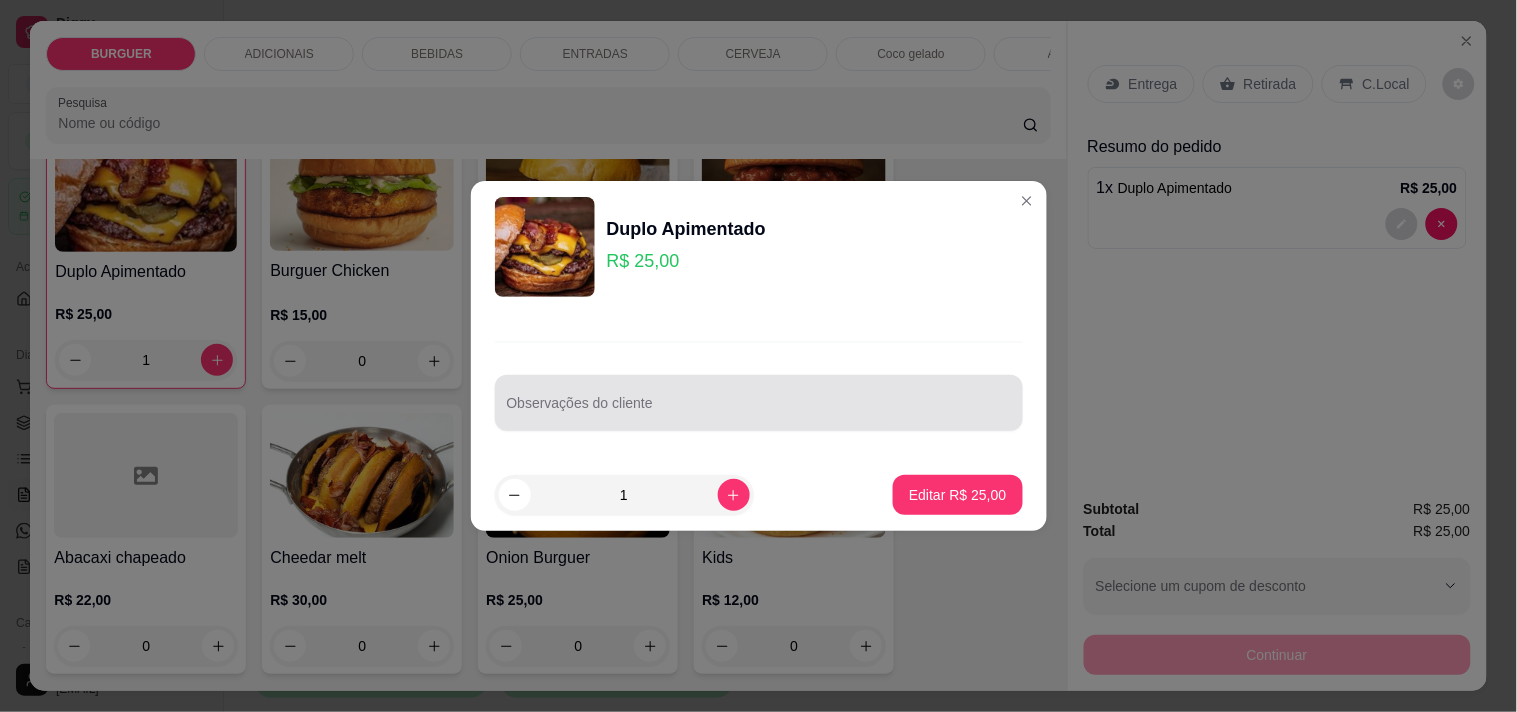 click at bounding box center [759, 403] 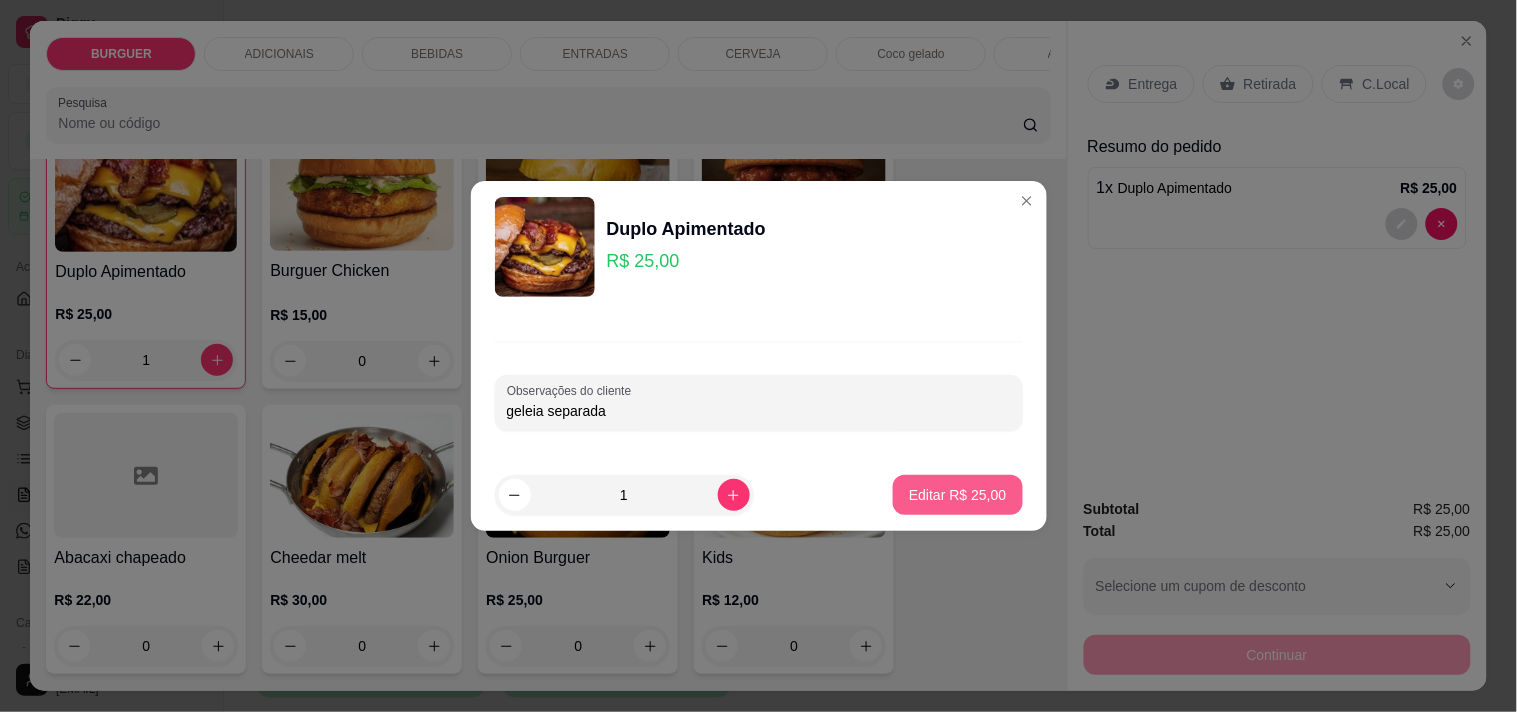 type on "geleia separada" 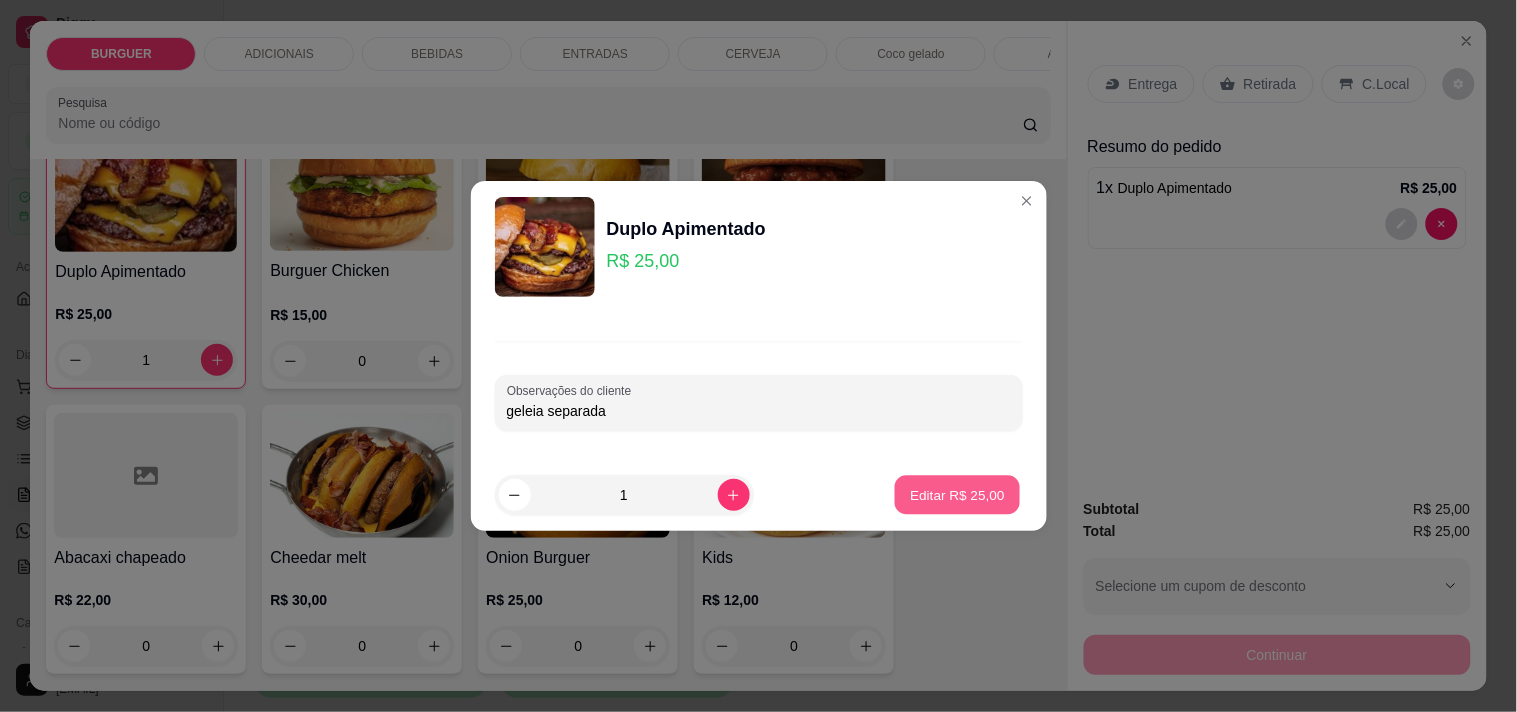click on "Editar   R$ 25,00" at bounding box center (958, 494) 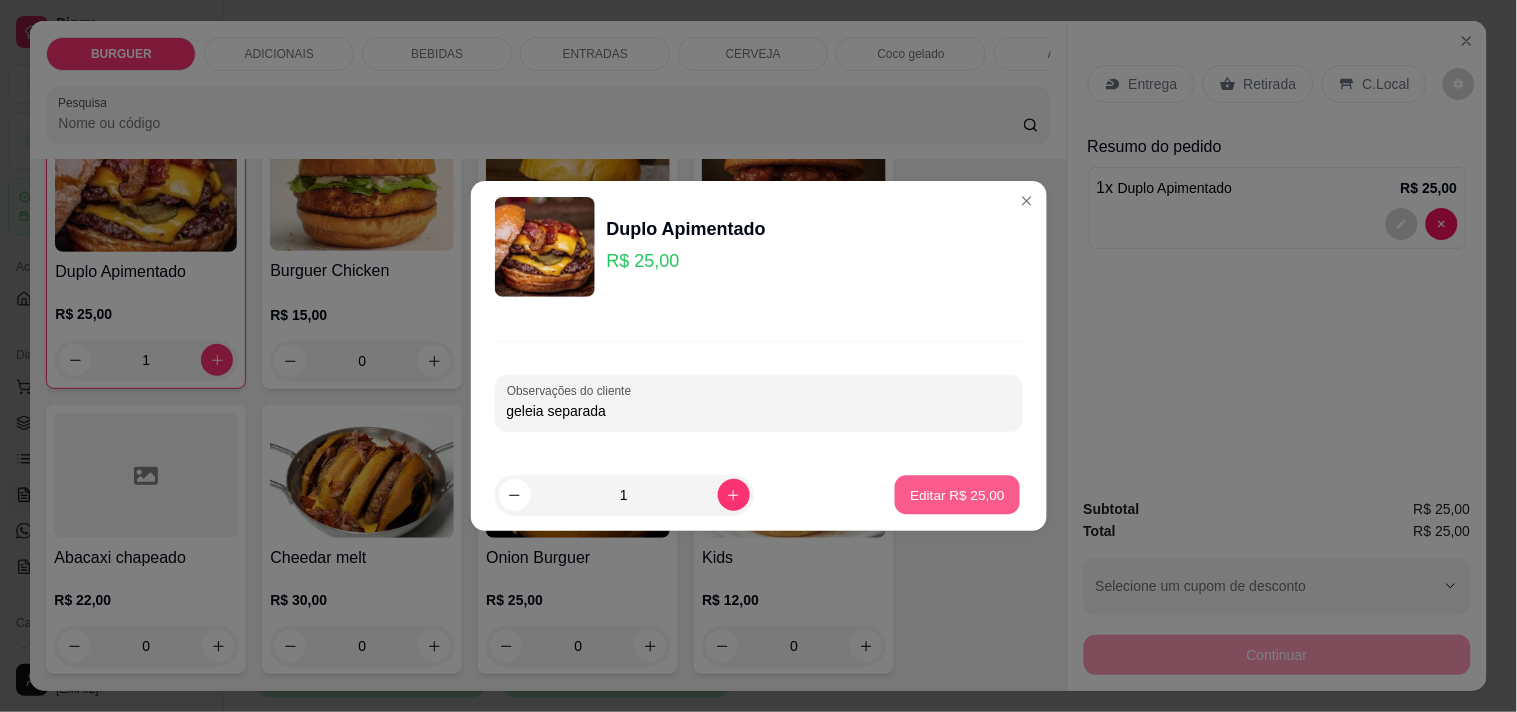 type on "0" 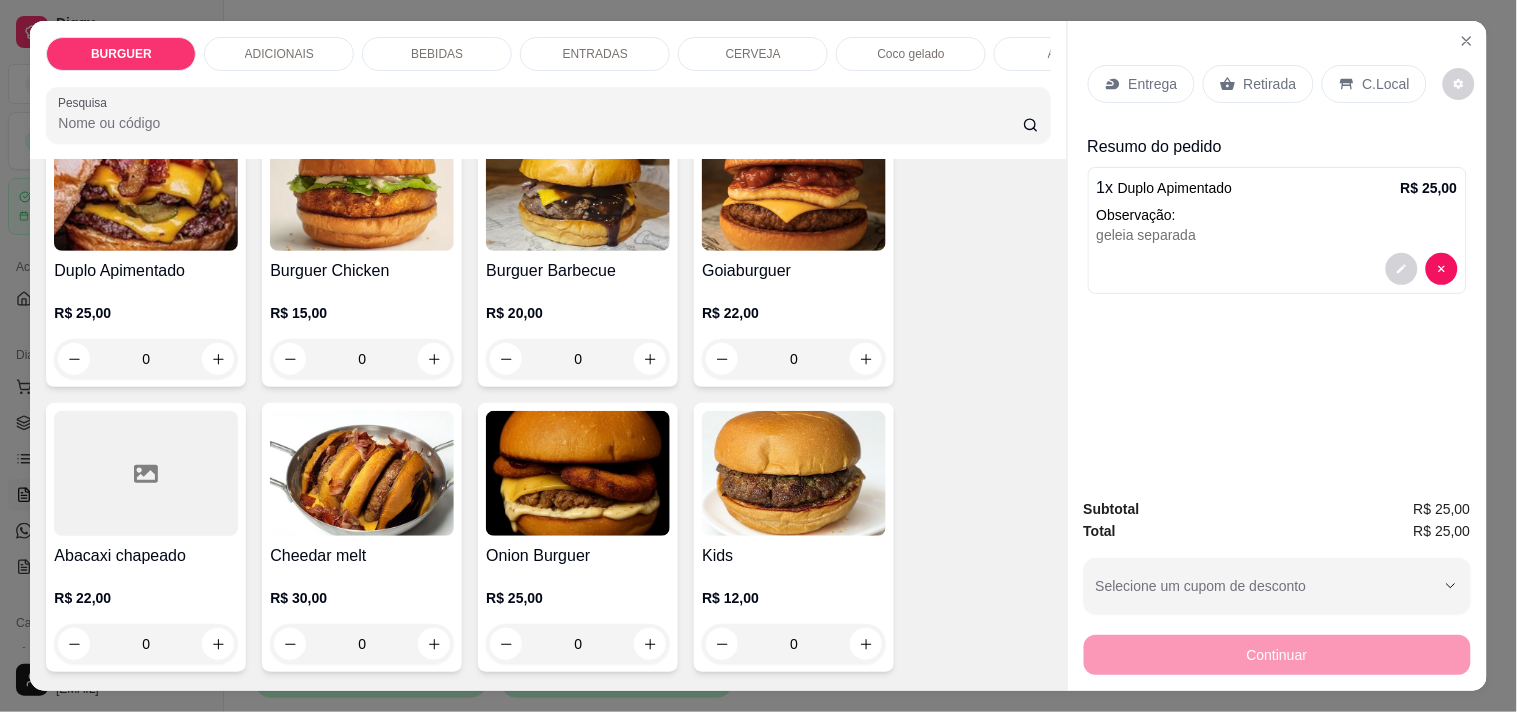 scroll, scrollTop: 455, scrollLeft: 0, axis: vertical 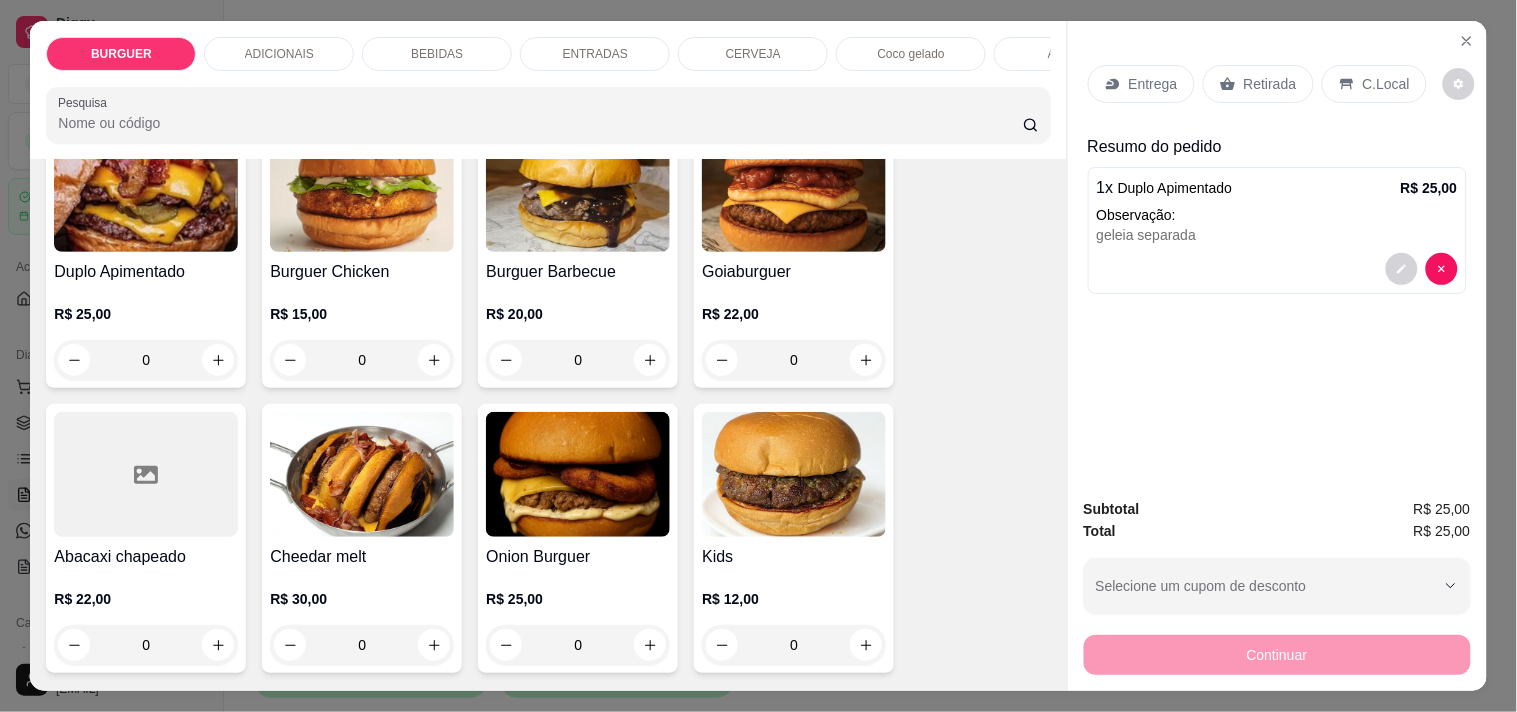 click on "Entrega" at bounding box center [1141, 84] 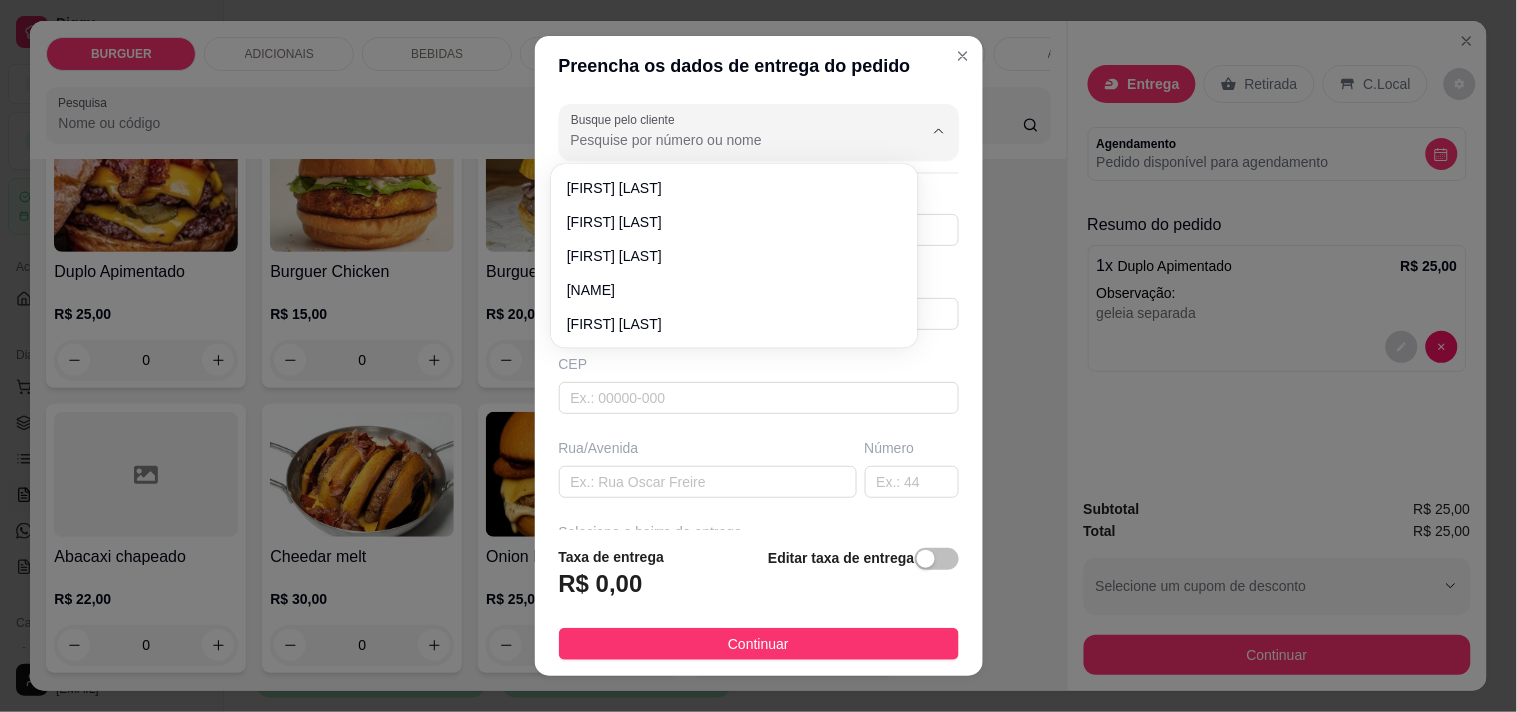 click on "Busque pelo cliente" at bounding box center (731, 140) 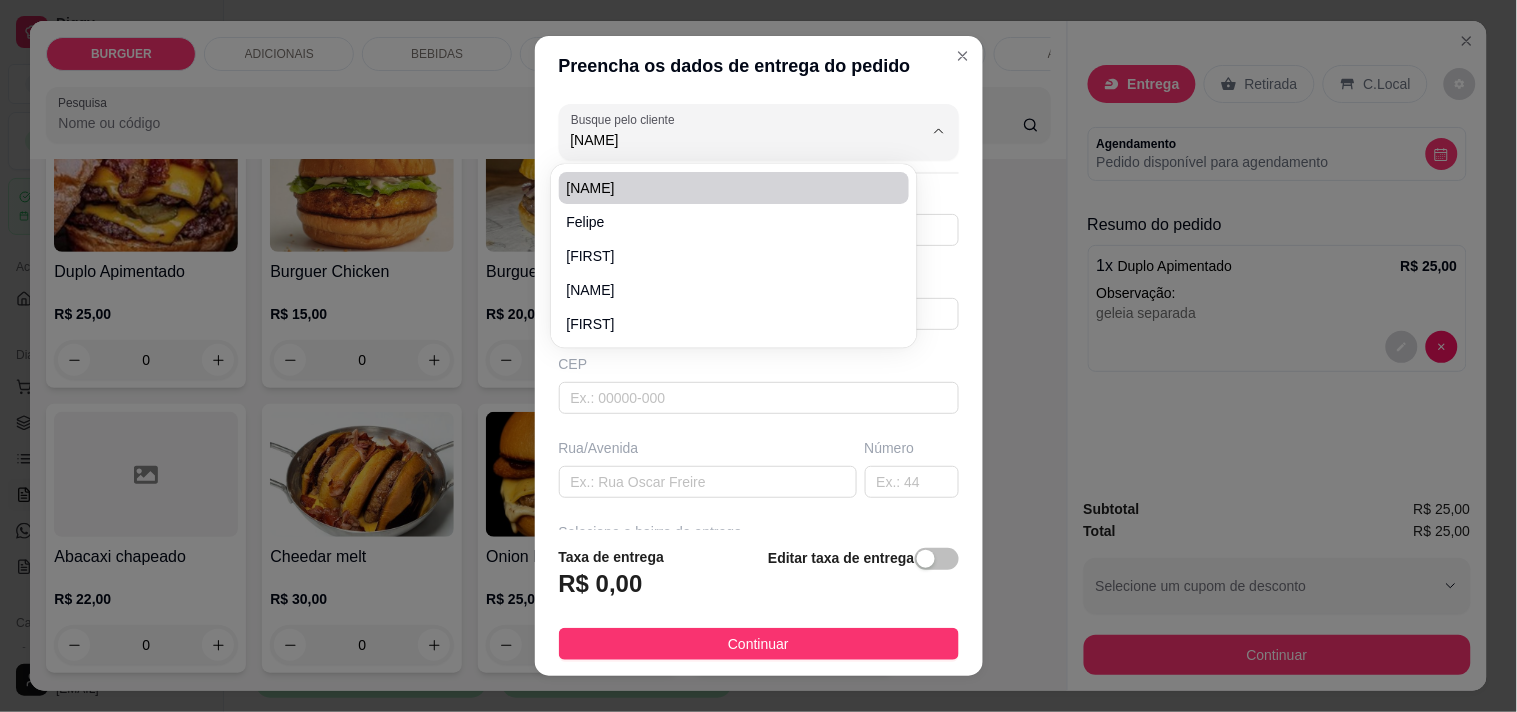 click on "[NAME]" at bounding box center [724, 188] 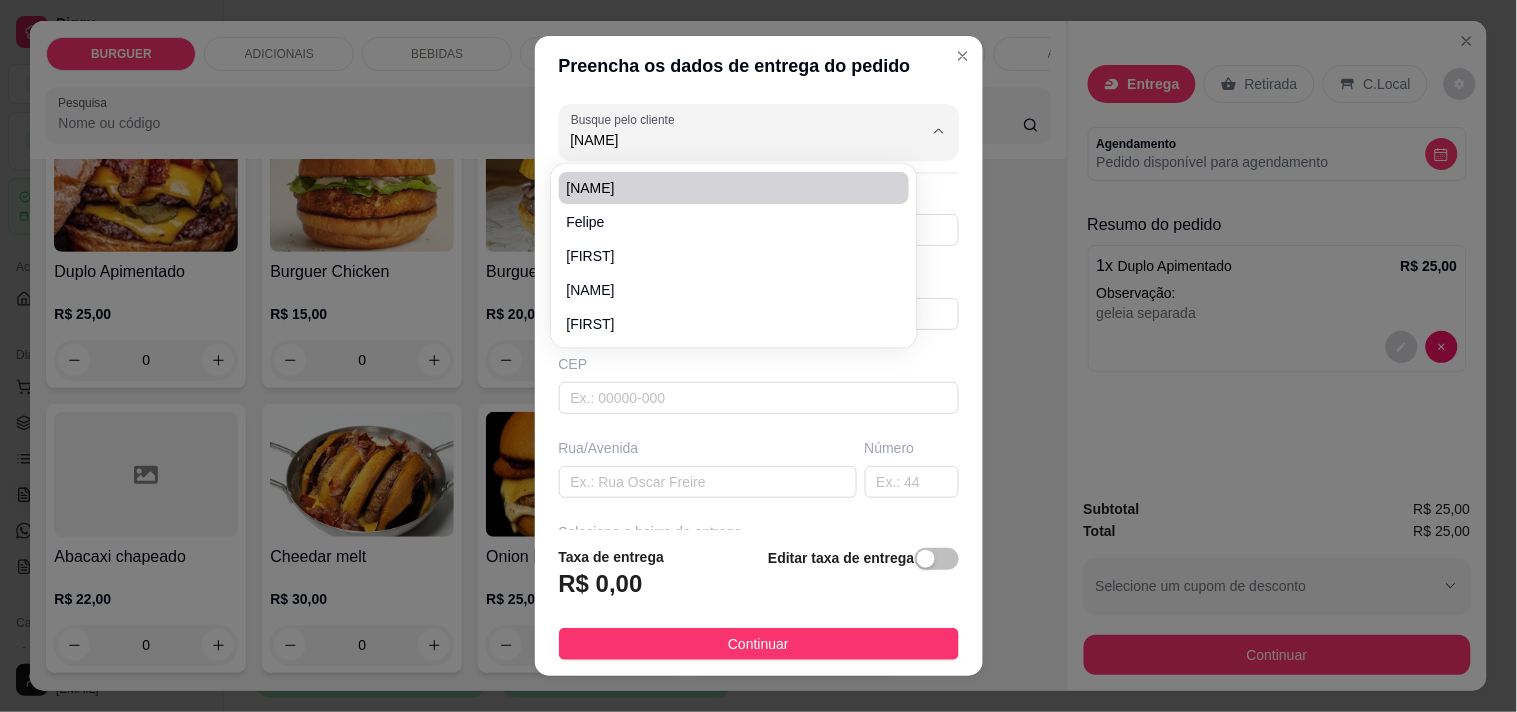 type on "[NAME]" 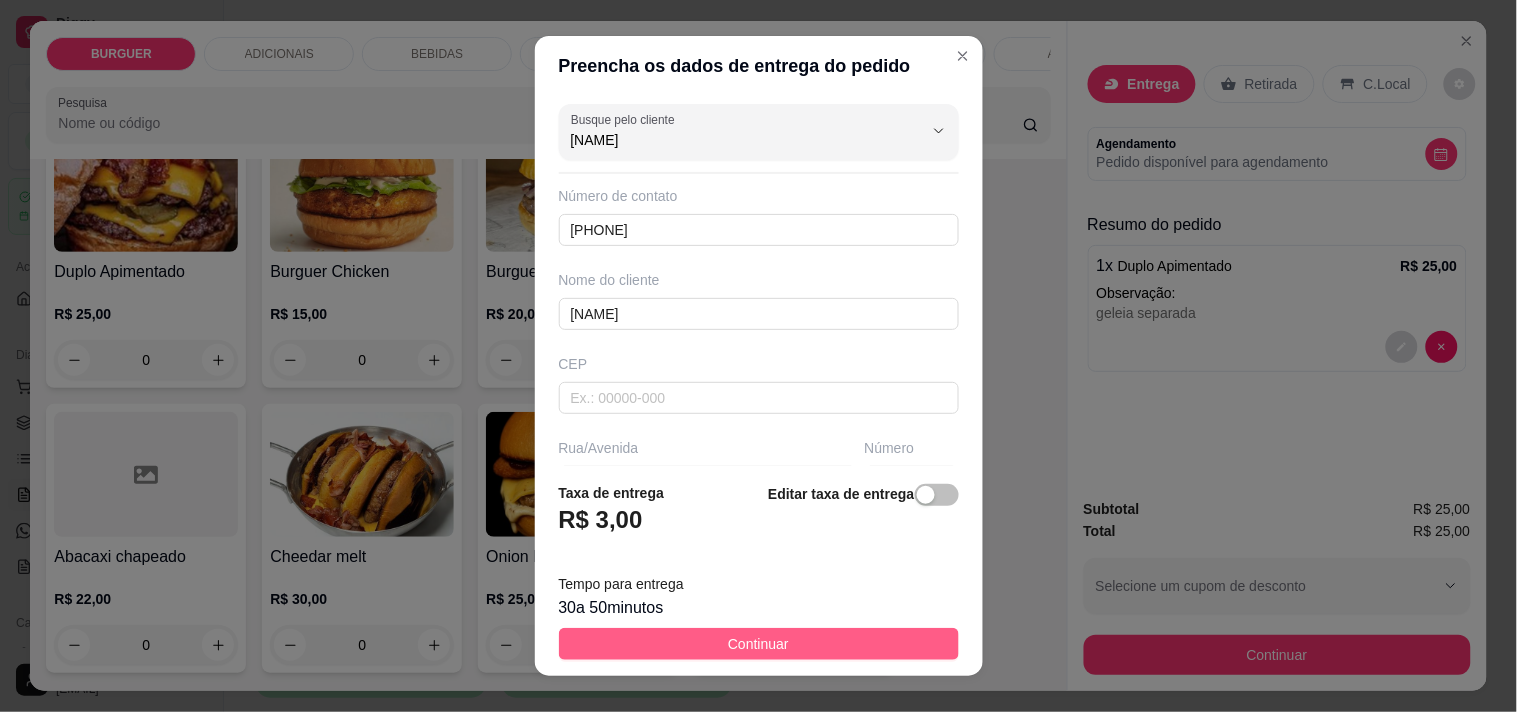 type on "[NAME]" 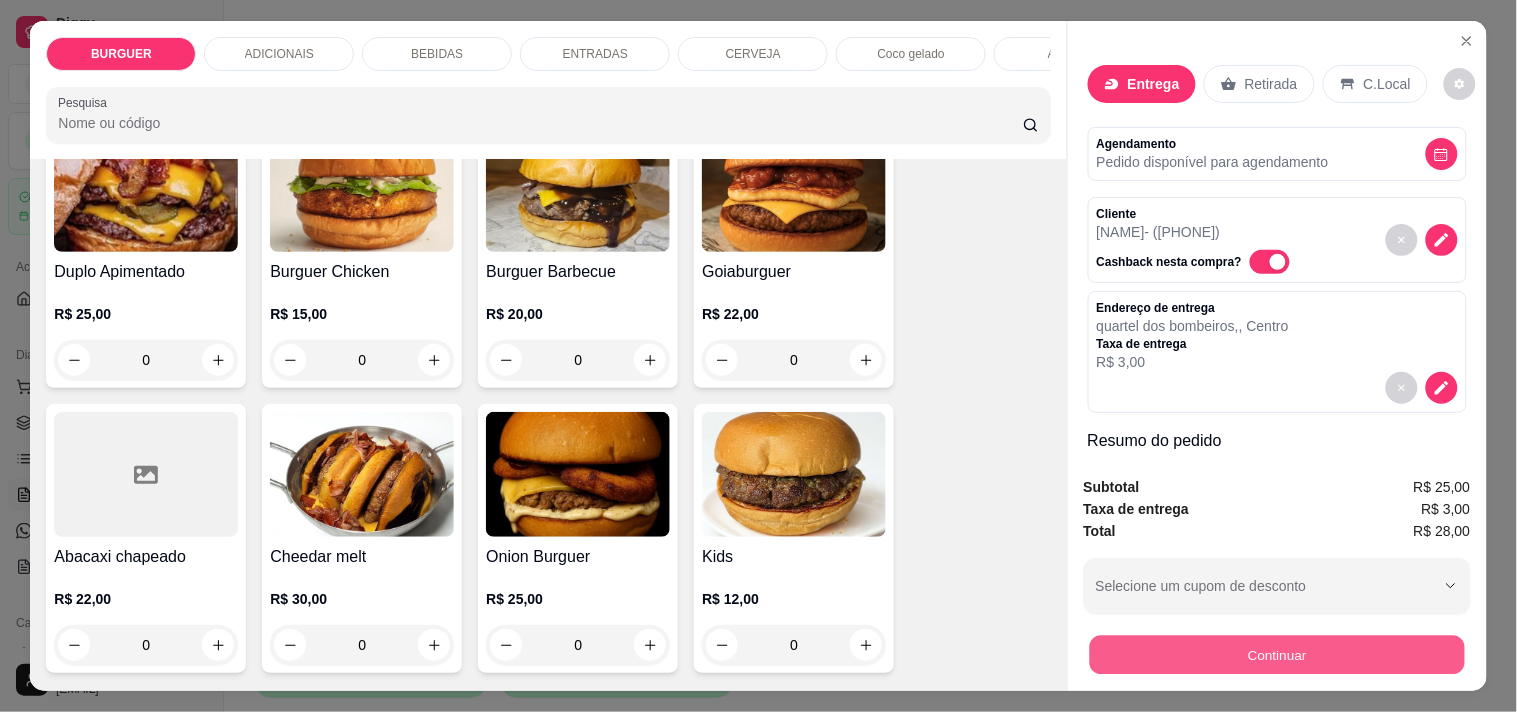 click on "Continuar" at bounding box center [1276, 654] 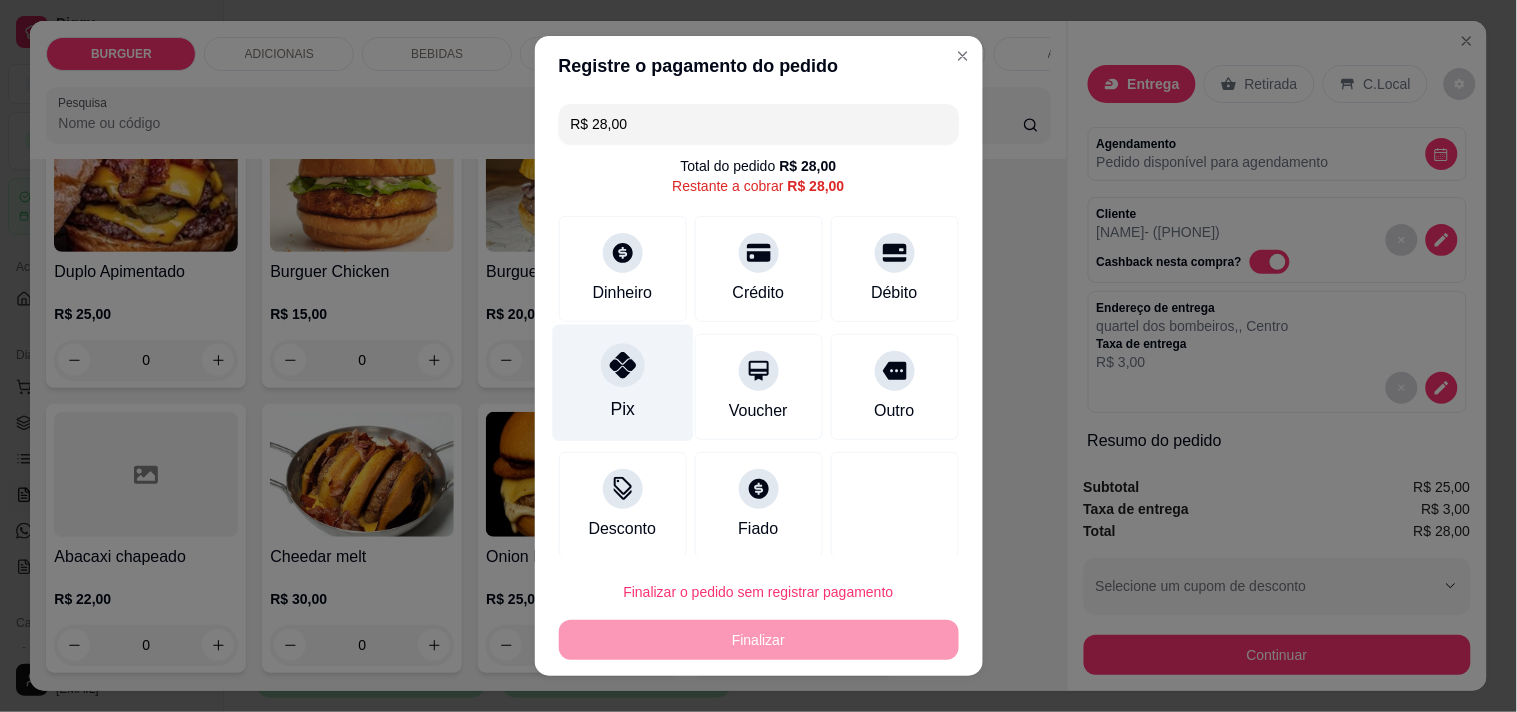 click on "Pix" at bounding box center (622, 382) 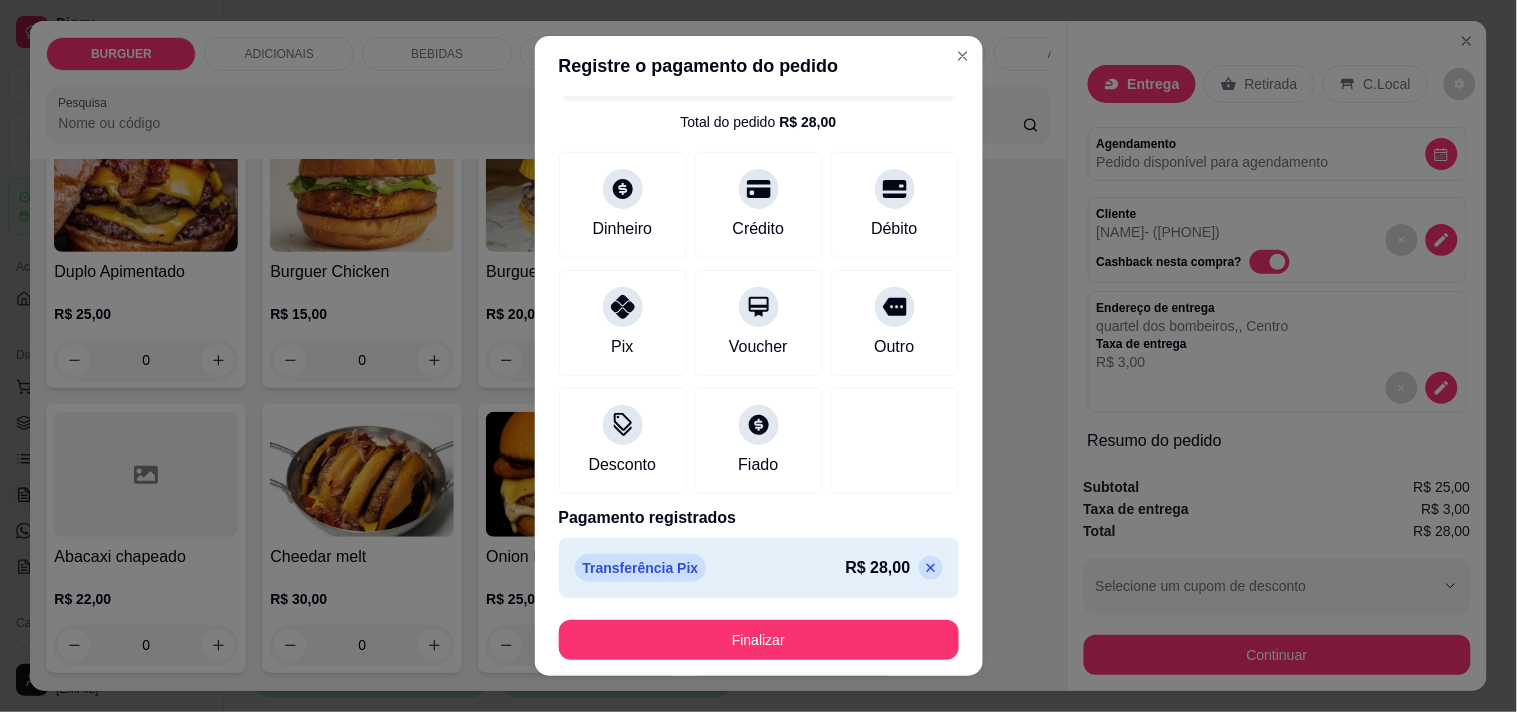 scroll, scrollTop: 45, scrollLeft: 0, axis: vertical 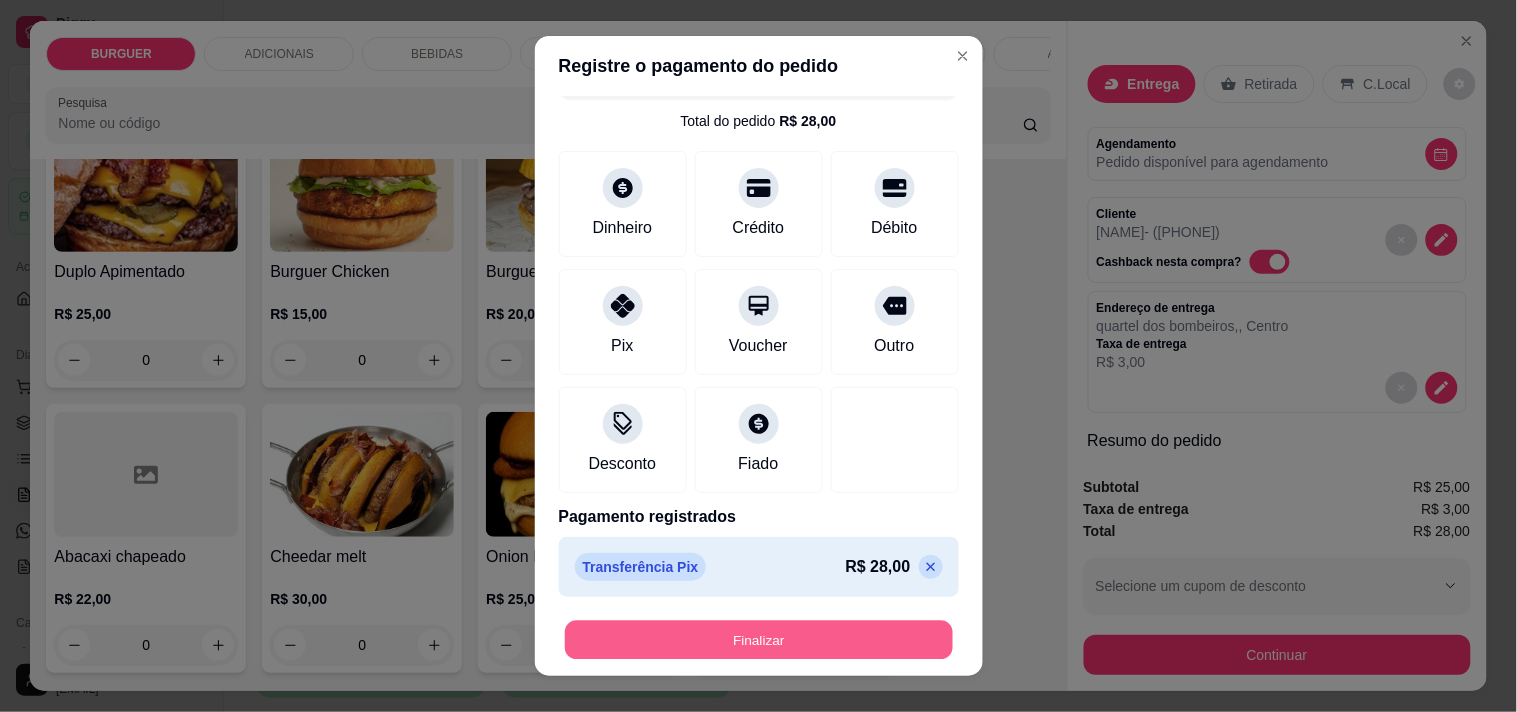click on "Finalizar" at bounding box center [759, 640] 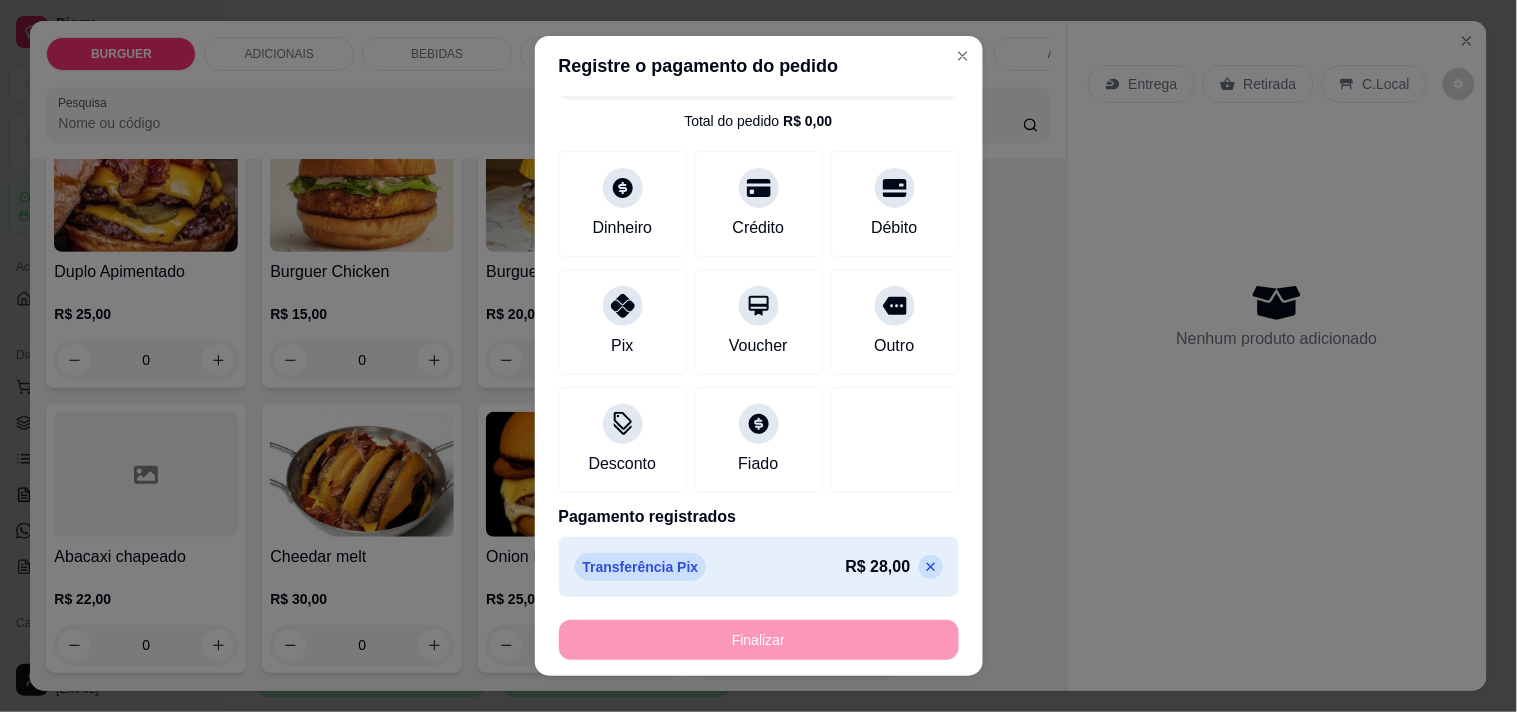 type on "-R$ 28,00" 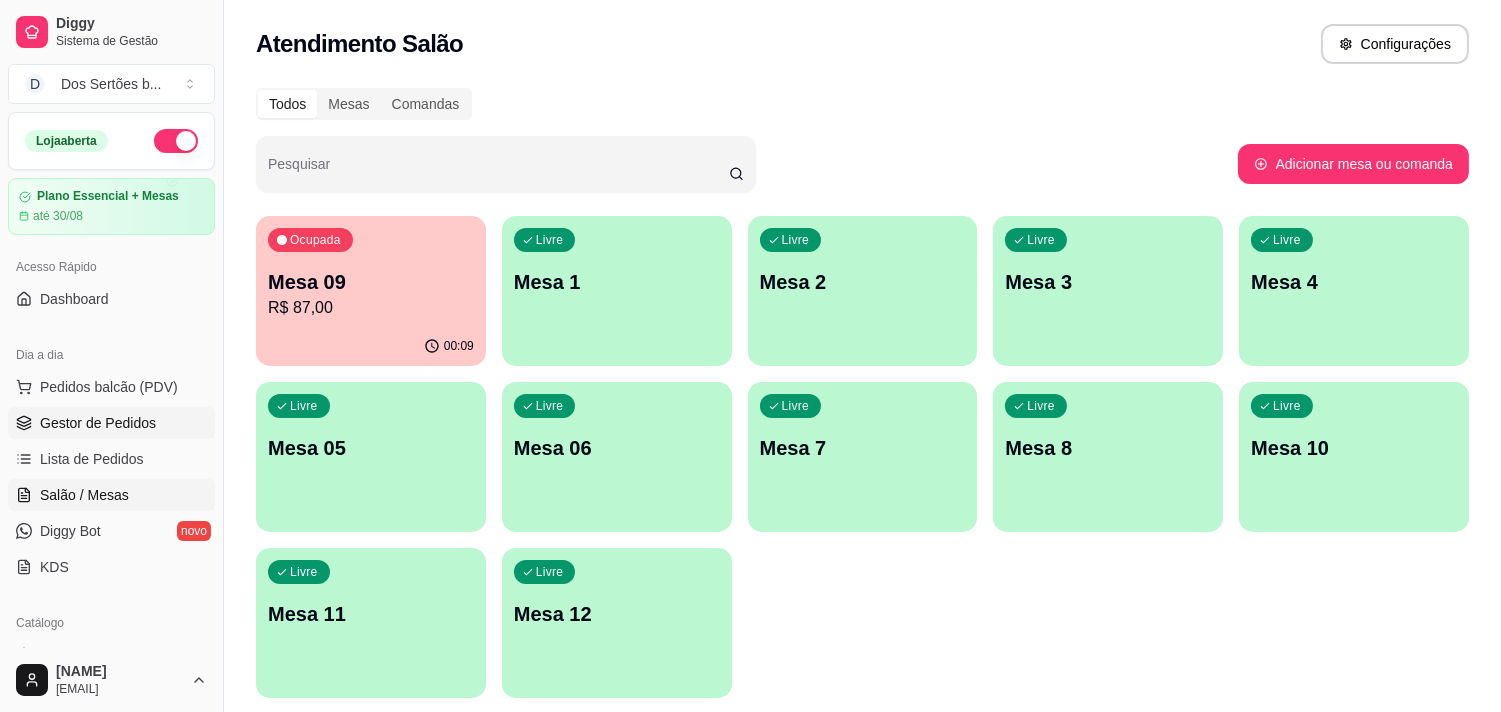 click on "Gestor de Pedidos" at bounding box center (98, 423) 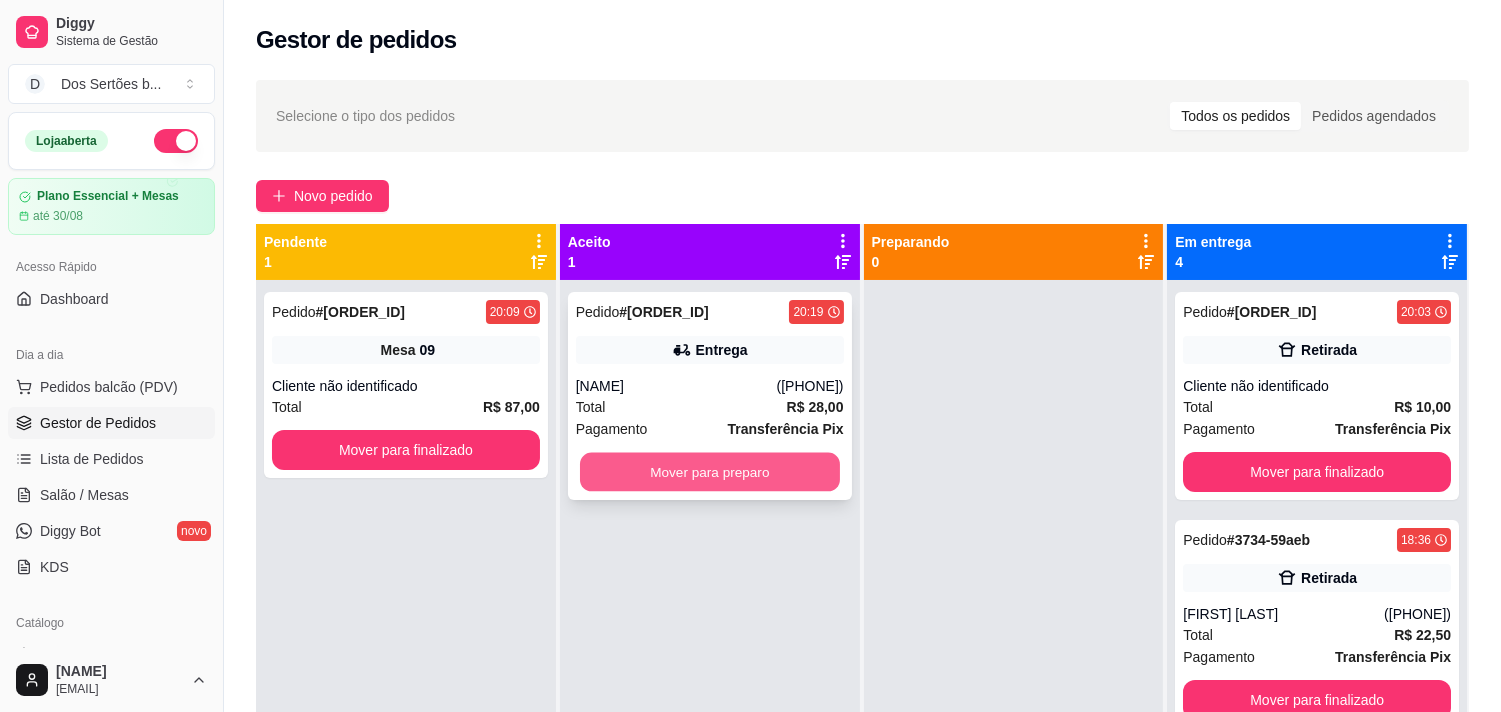 click on "Mover para preparo" at bounding box center [710, 472] 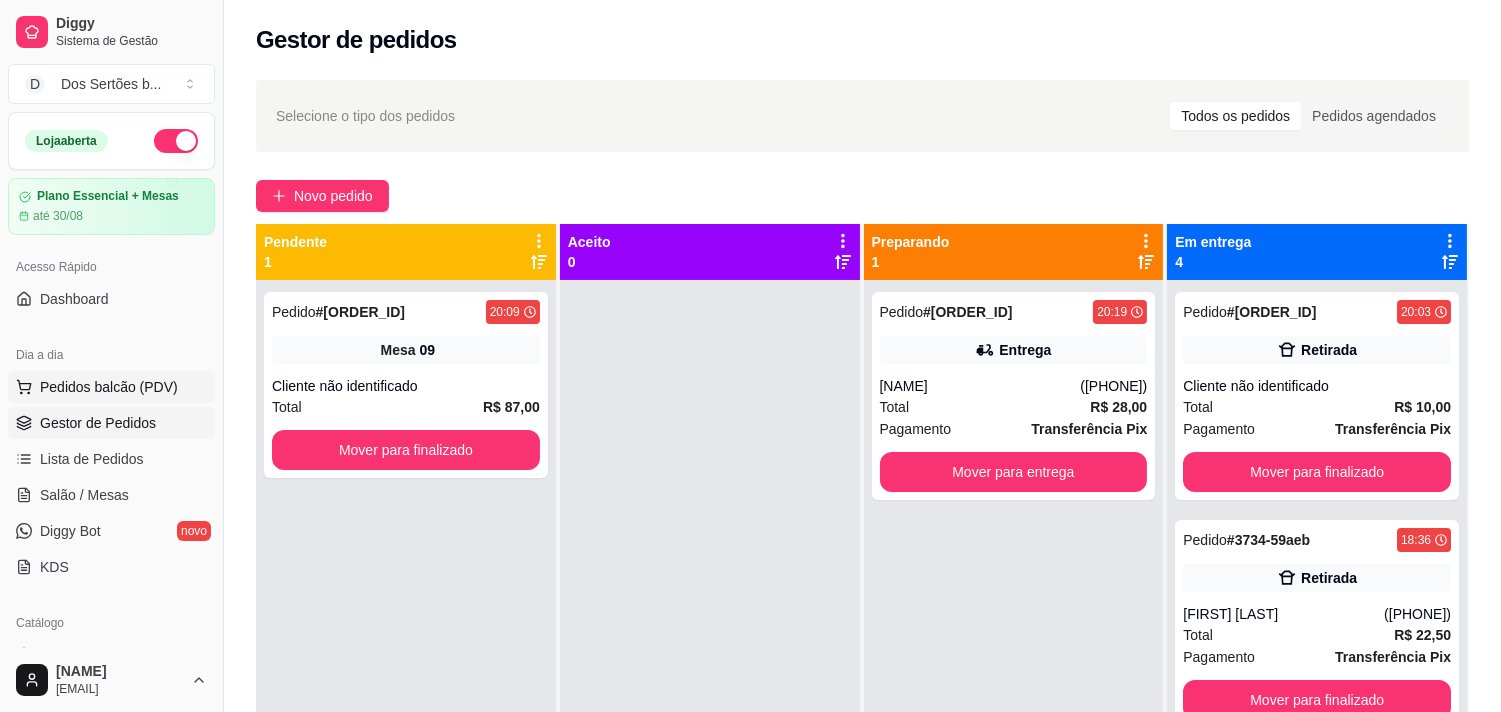 click on "Pedidos balcão (PDV)" at bounding box center [109, 387] 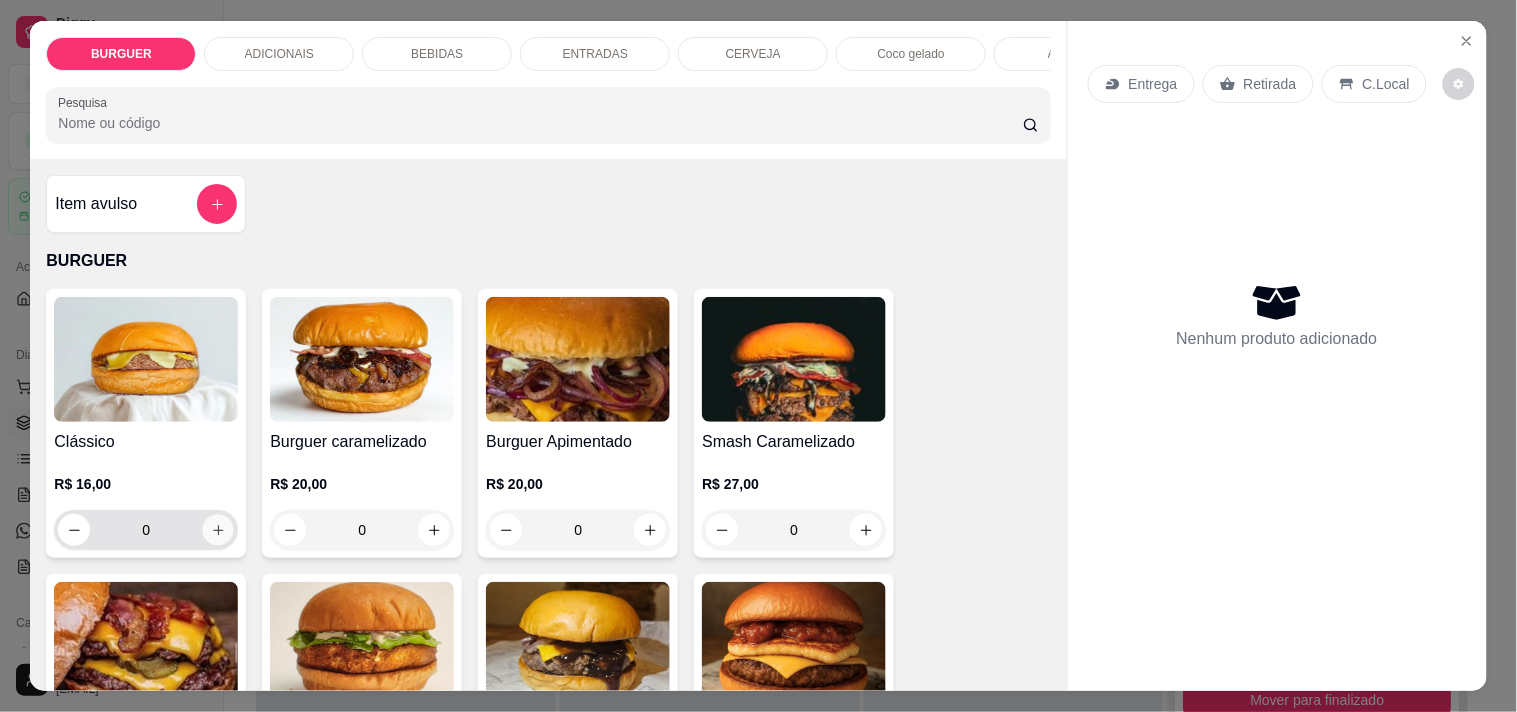 click at bounding box center (218, 530) 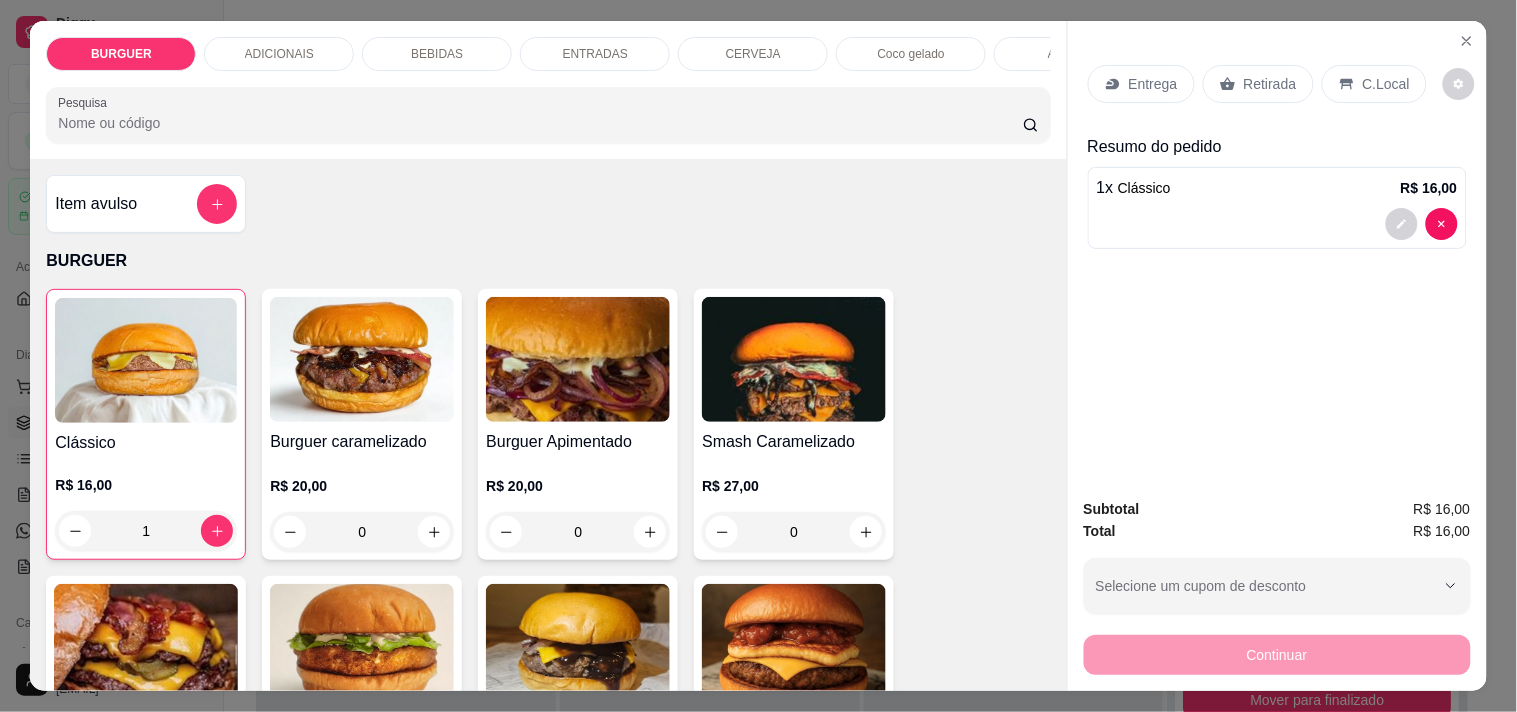 click 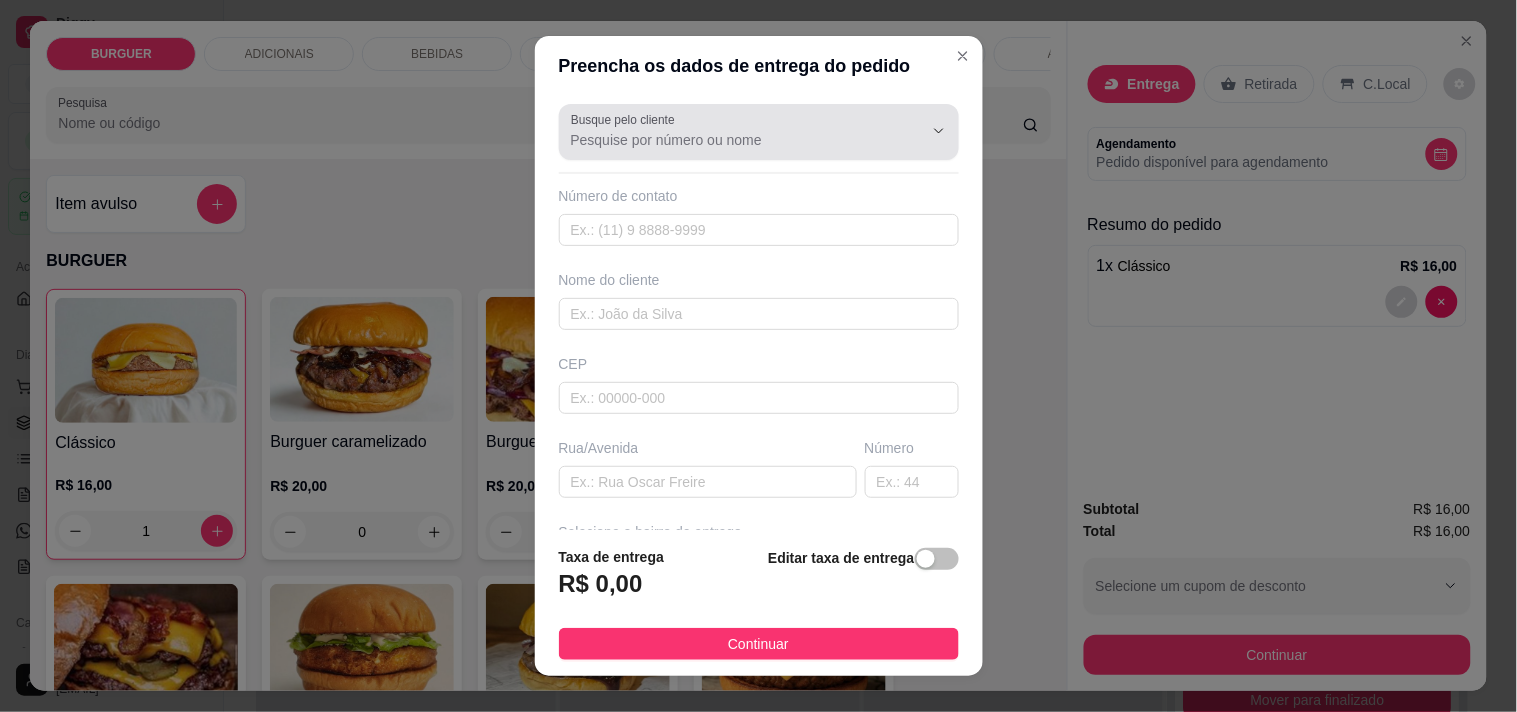 click at bounding box center (759, 132) 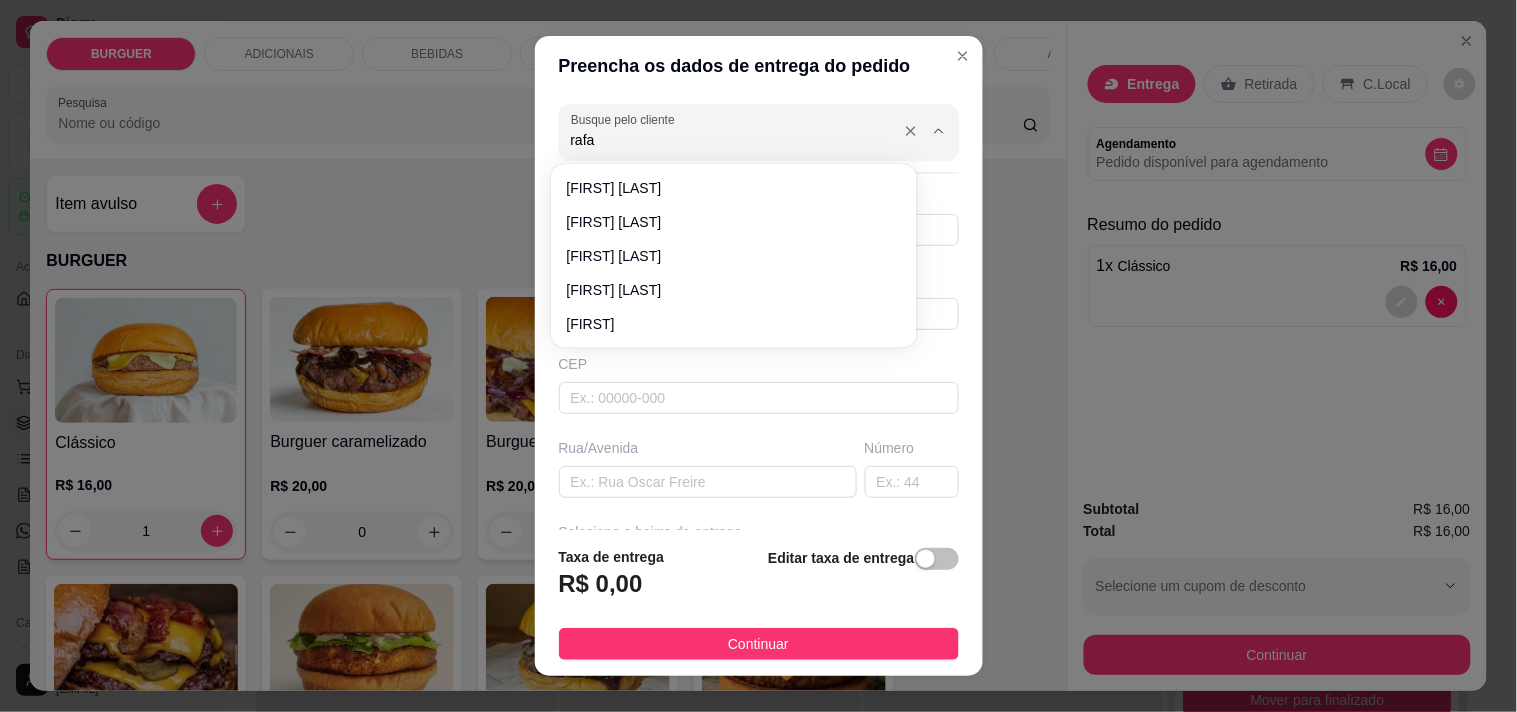 type on "[FIRST]" 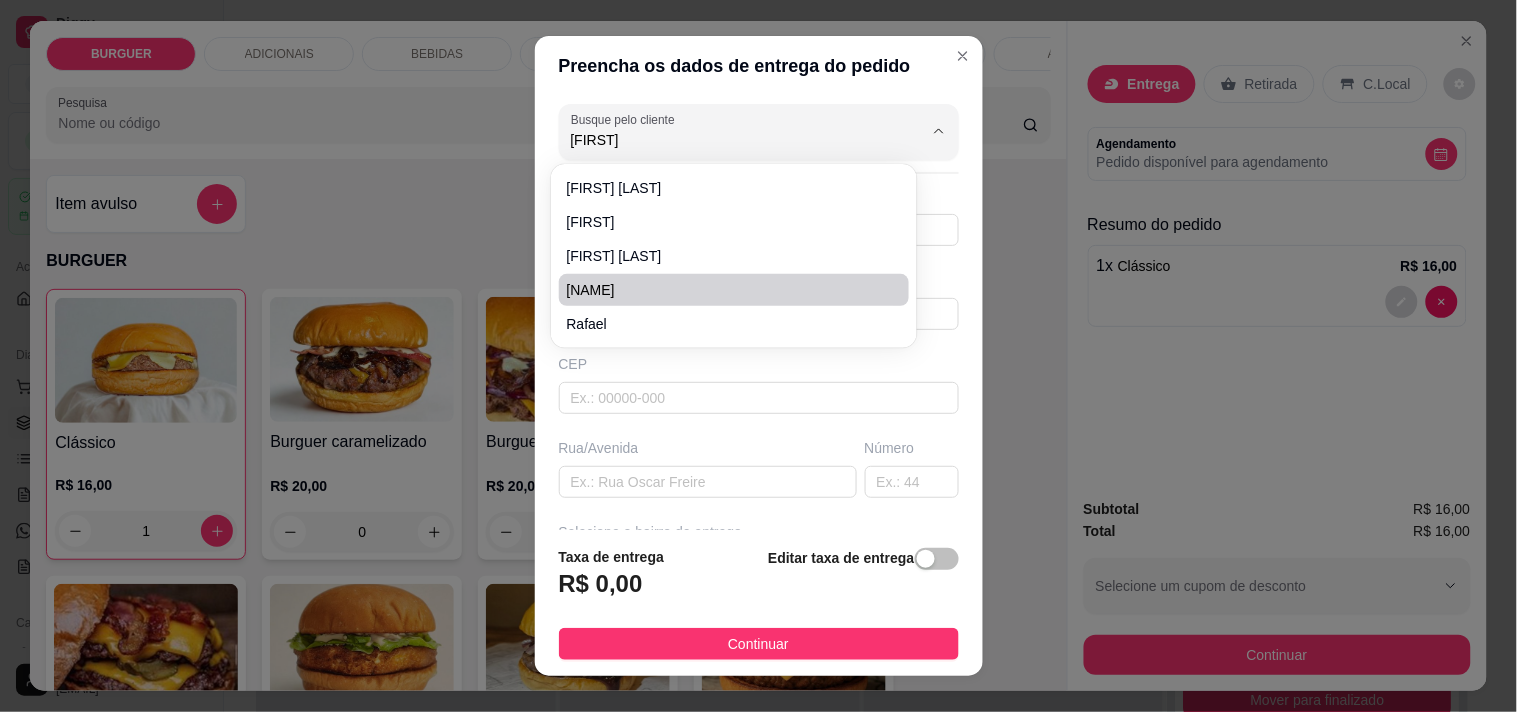 click on "Preencha os dados de entrega do pedido Busque pelo cliente [FIRST] Número de contato Nome do cliente CEP Rua/Avenida Número Selecione o bairro de entrega Cidade Complemento Taxa de entrega R$ 0,00 Editar taxa de entrega Continuar" at bounding box center [758, 356] 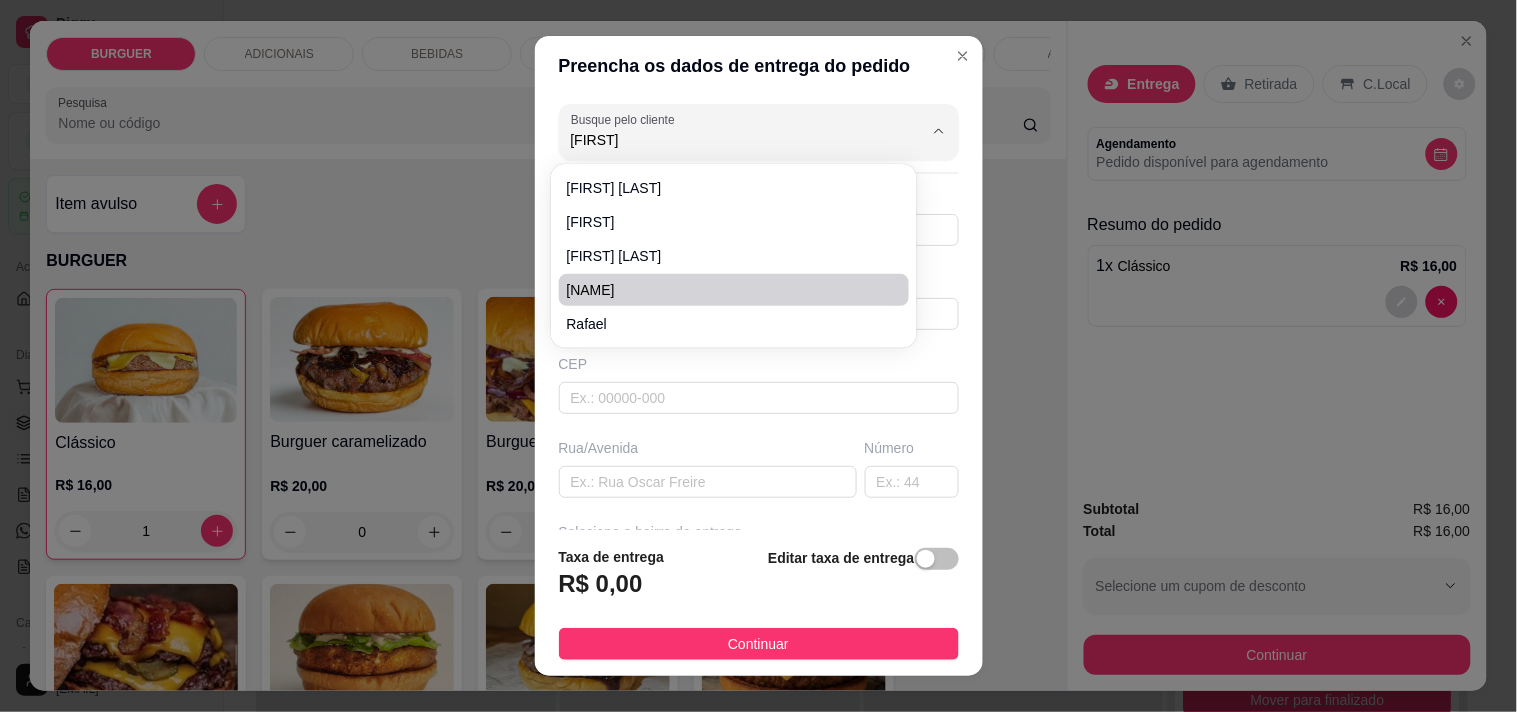 type 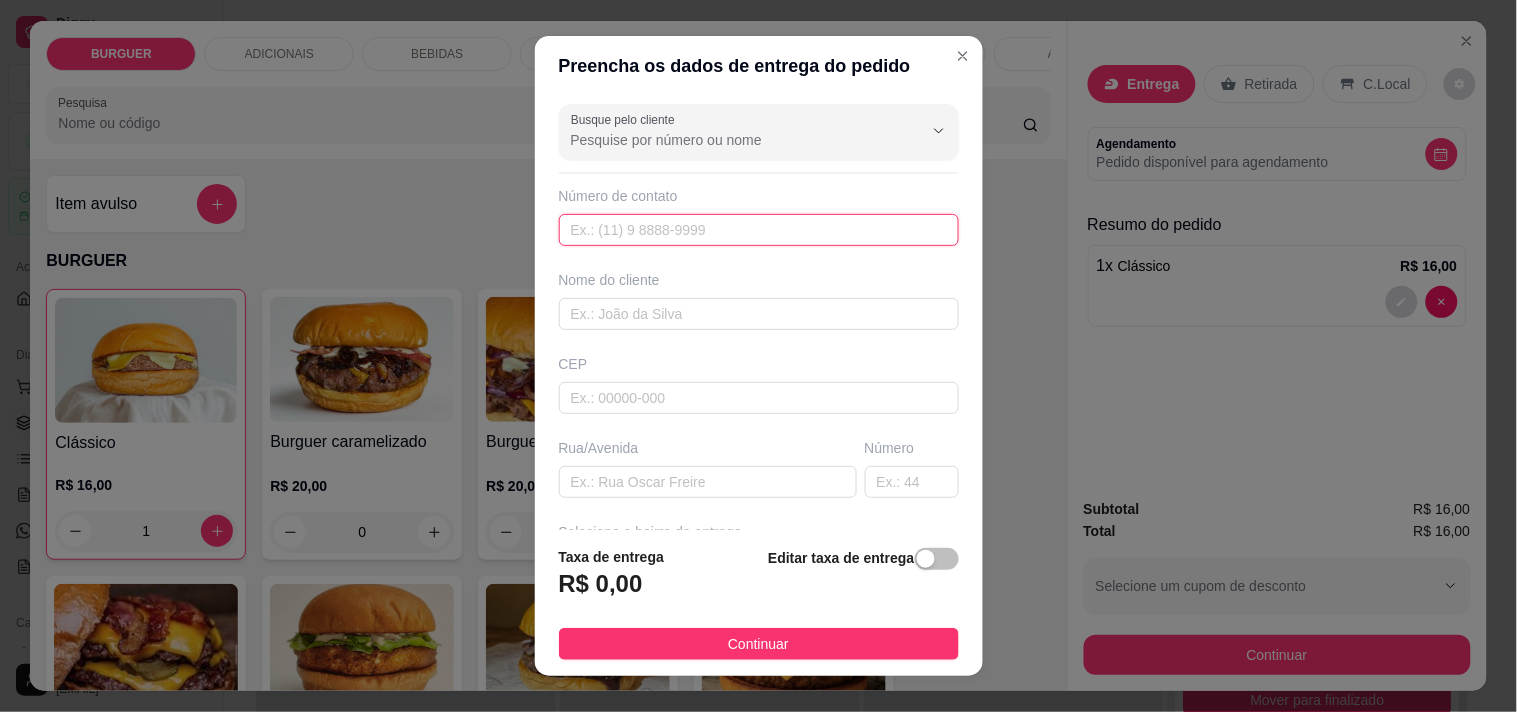click at bounding box center [759, 230] 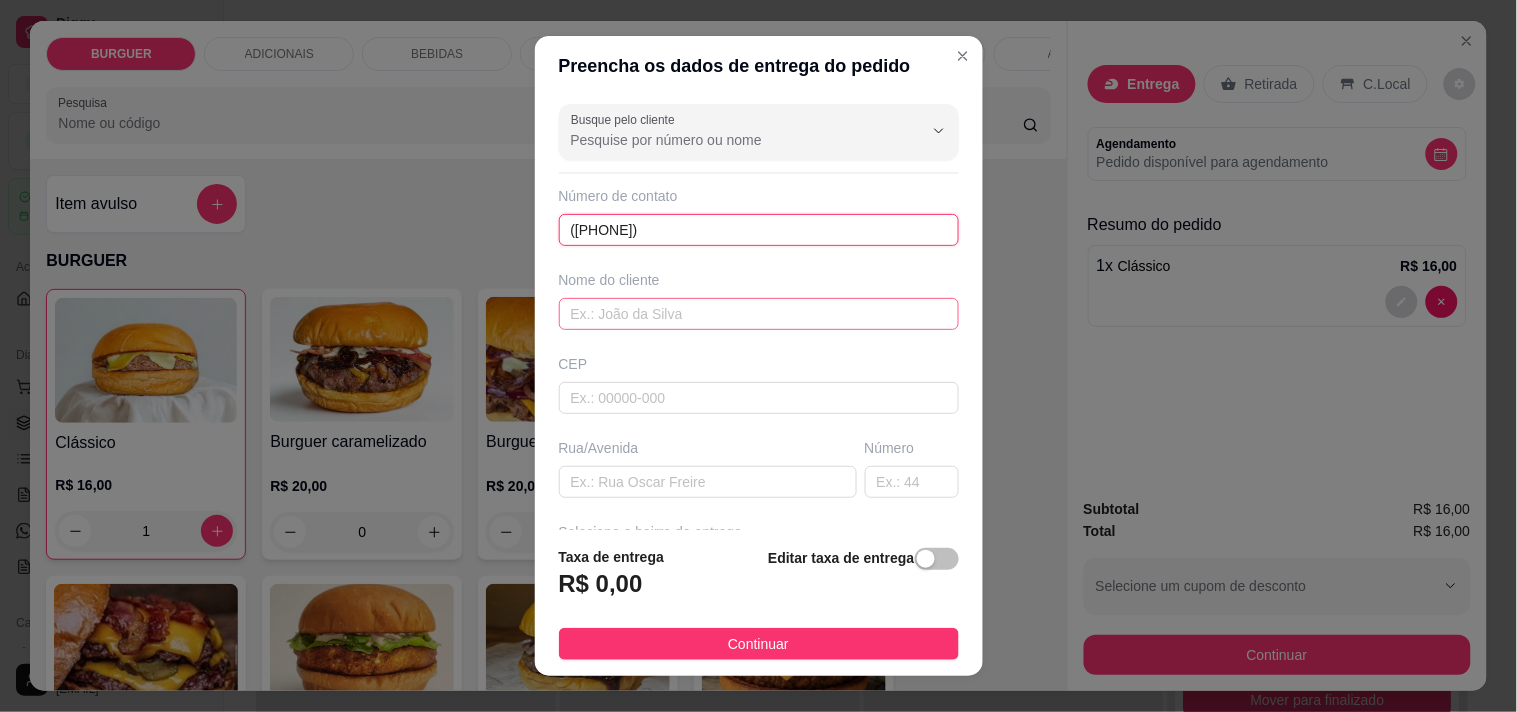 type on "([PHONE])" 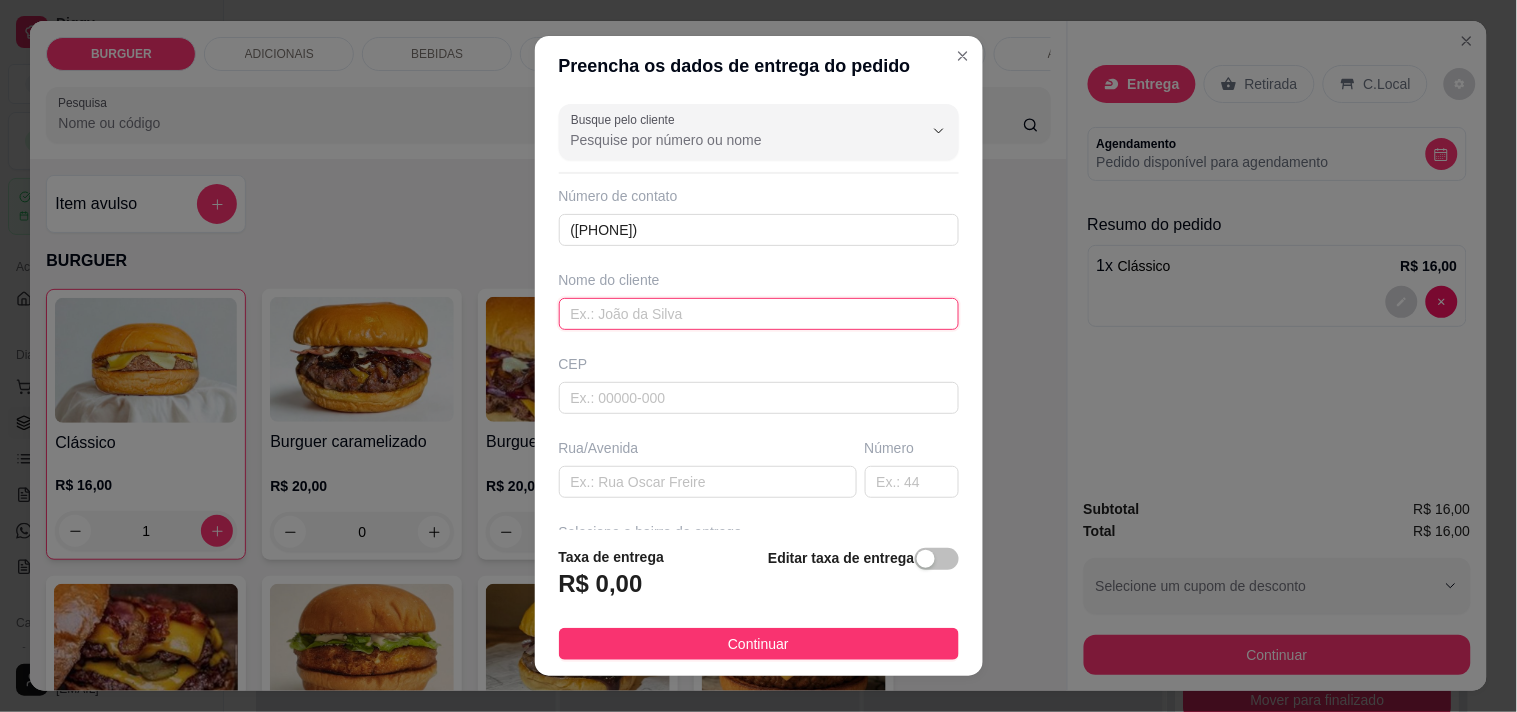 click at bounding box center [759, 314] 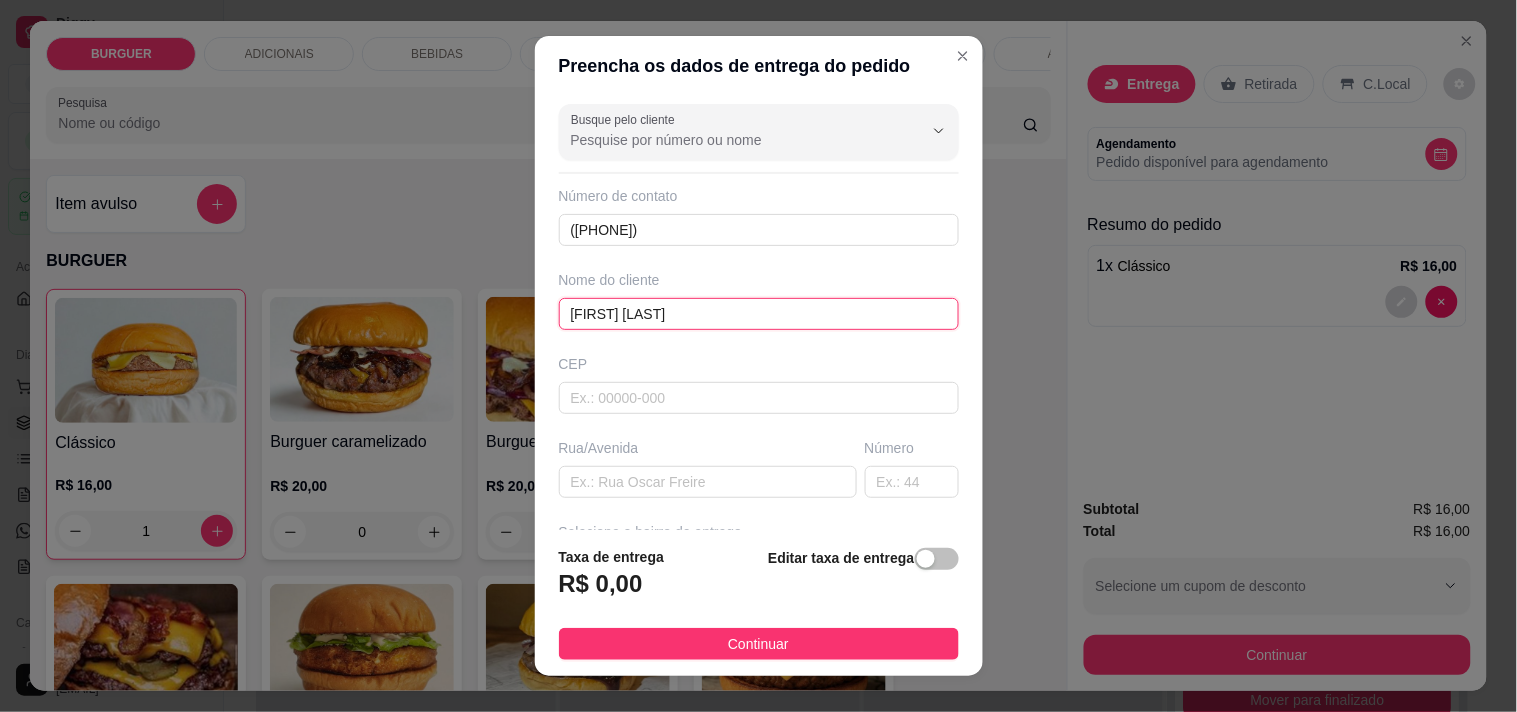 type on "[FIRST] [LAST]" 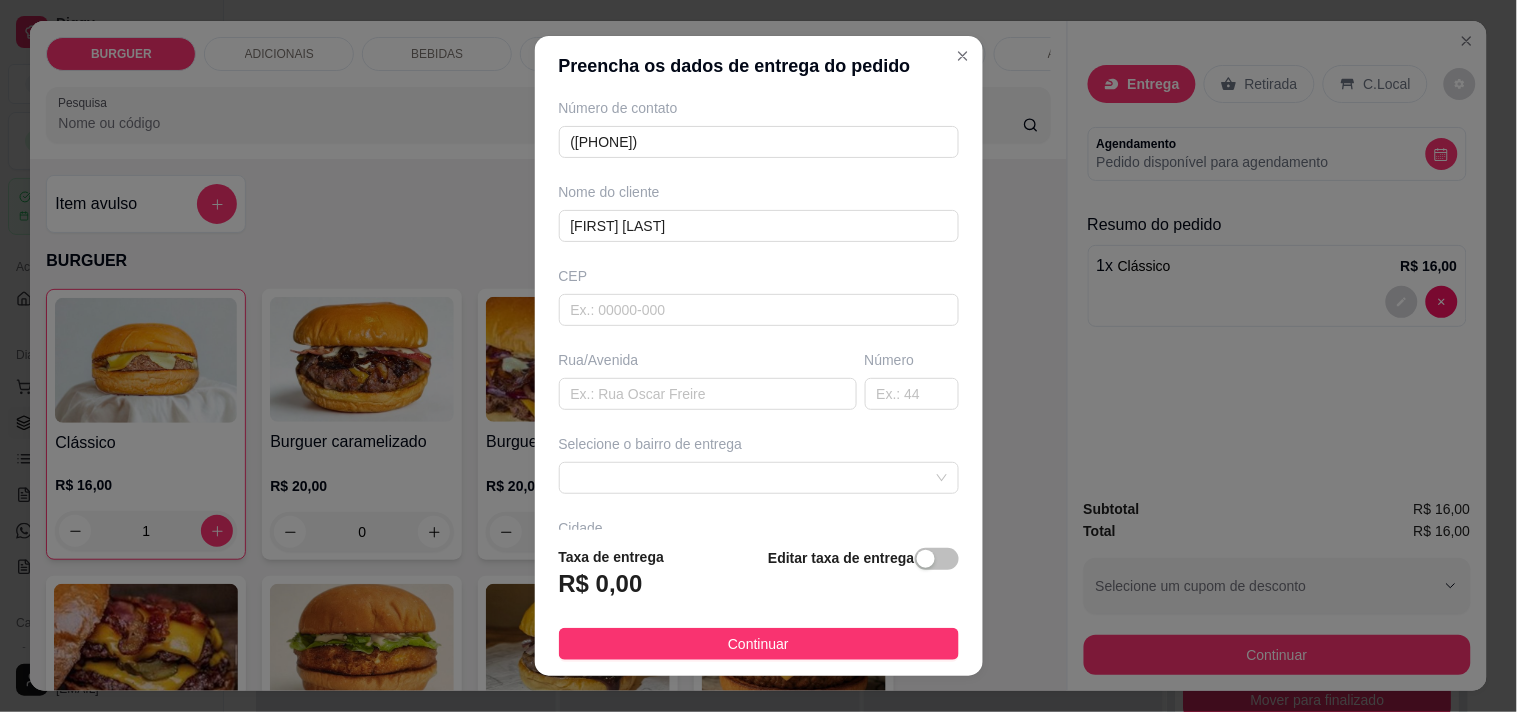 scroll, scrollTop: 133, scrollLeft: 0, axis: vertical 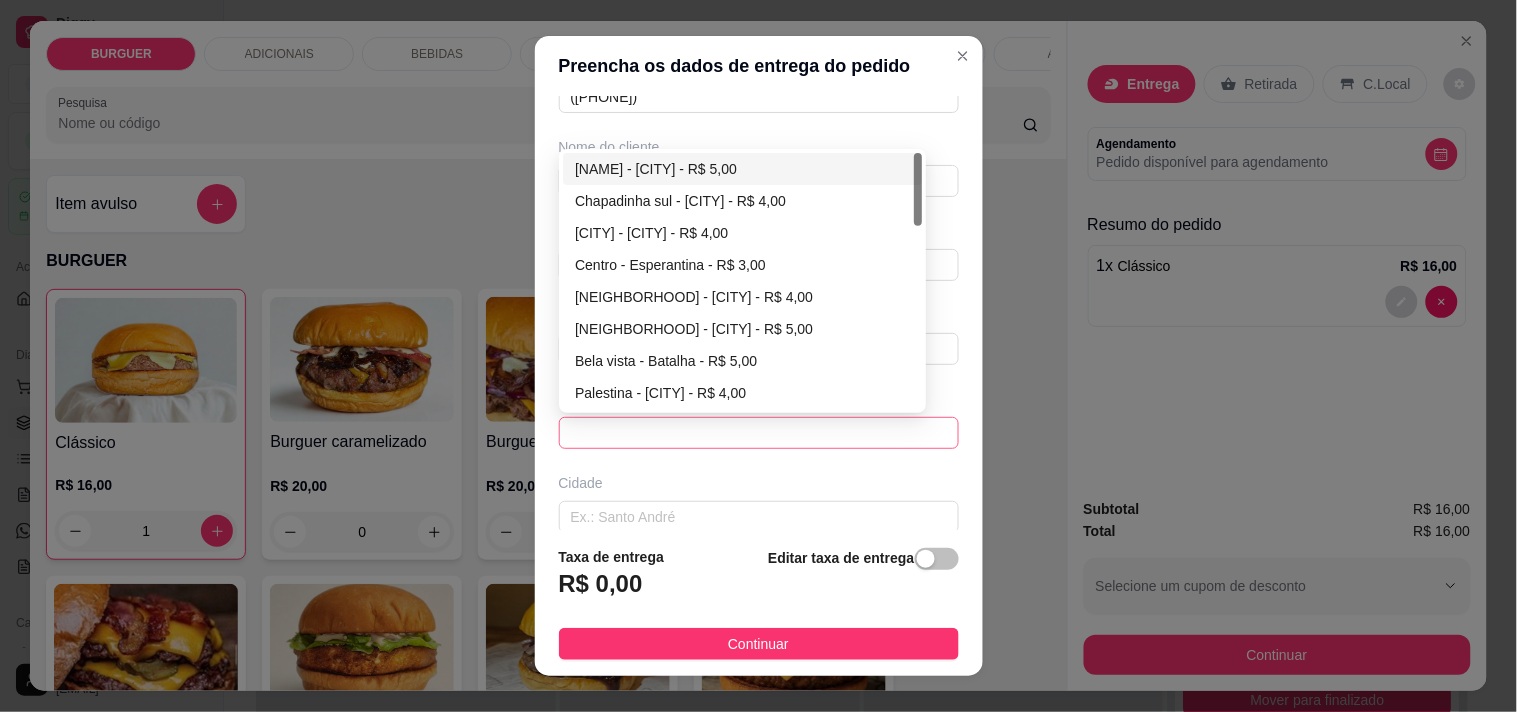 click at bounding box center (759, 433) 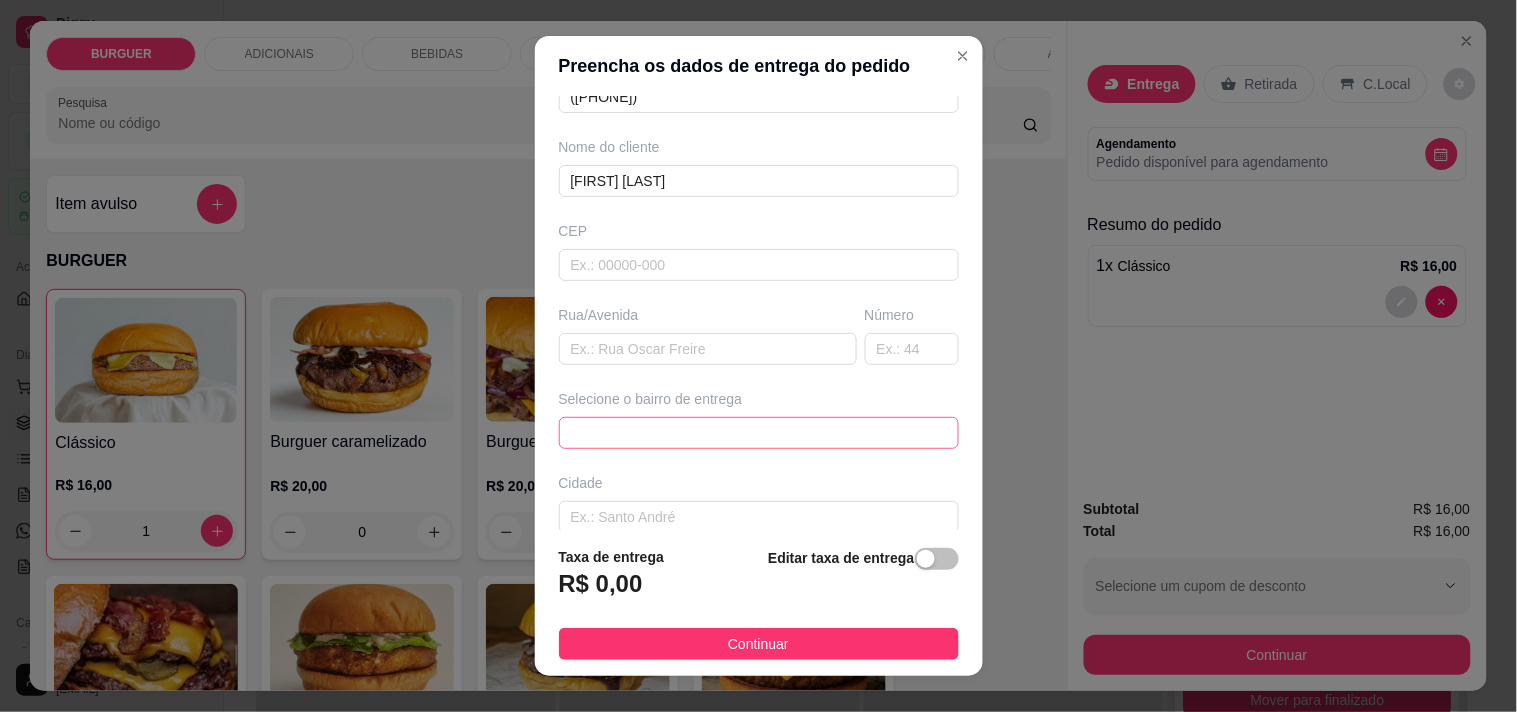 click on "Busque pelo cliente Número de contato ([PHONE]) Nome do cliente [FIRST] CEP Rua/Avenida Número Selecione o bairro de entrega [HASH] [HASH] [HASH] Bernardo Rêgo - [CITY] -  R$ 5,00 Chapadinha sul - [CITY] -  R$ 4,00 Chapadinha Norte - [CITY] -  R$ 4,00 Centro - [CITY] -  R$ 3,00 Bezerrão - [CITY] -  R$ 4,00 Santa luzia  - [CITY]  -  R$ 5,00 Bela vista - [CITY]  -  R$ 5,00 Palestina  - [CITY]  -  R$ 4,00 Varjota - [CITY]  -  R$ 6,00 Novo milênio - [CITY] -  R$ 4,00 Cidade Complemento" at bounding box center (759, 313) 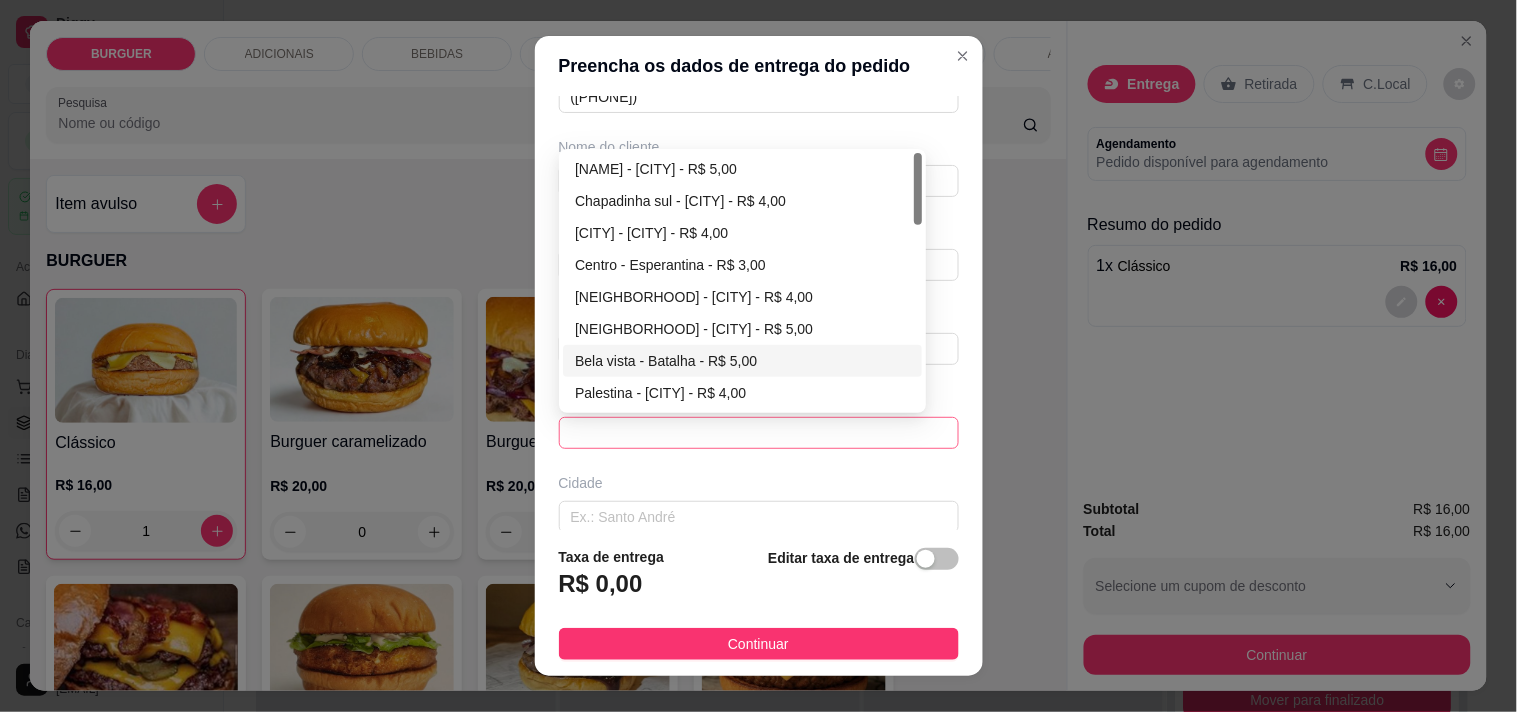 click at bounding box center [759, 433] 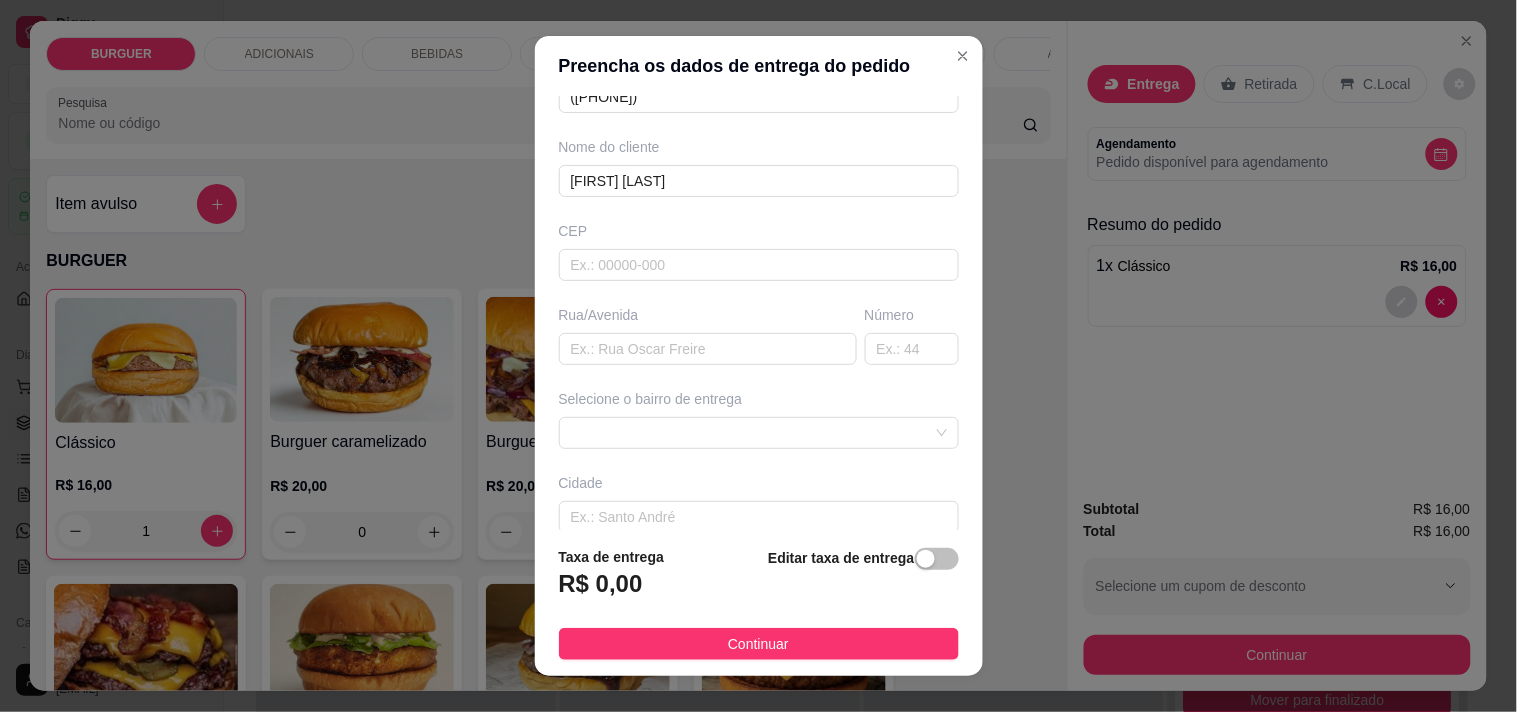 scroll, scrollTop: 177, scrollLeft: 0, axis: vertical 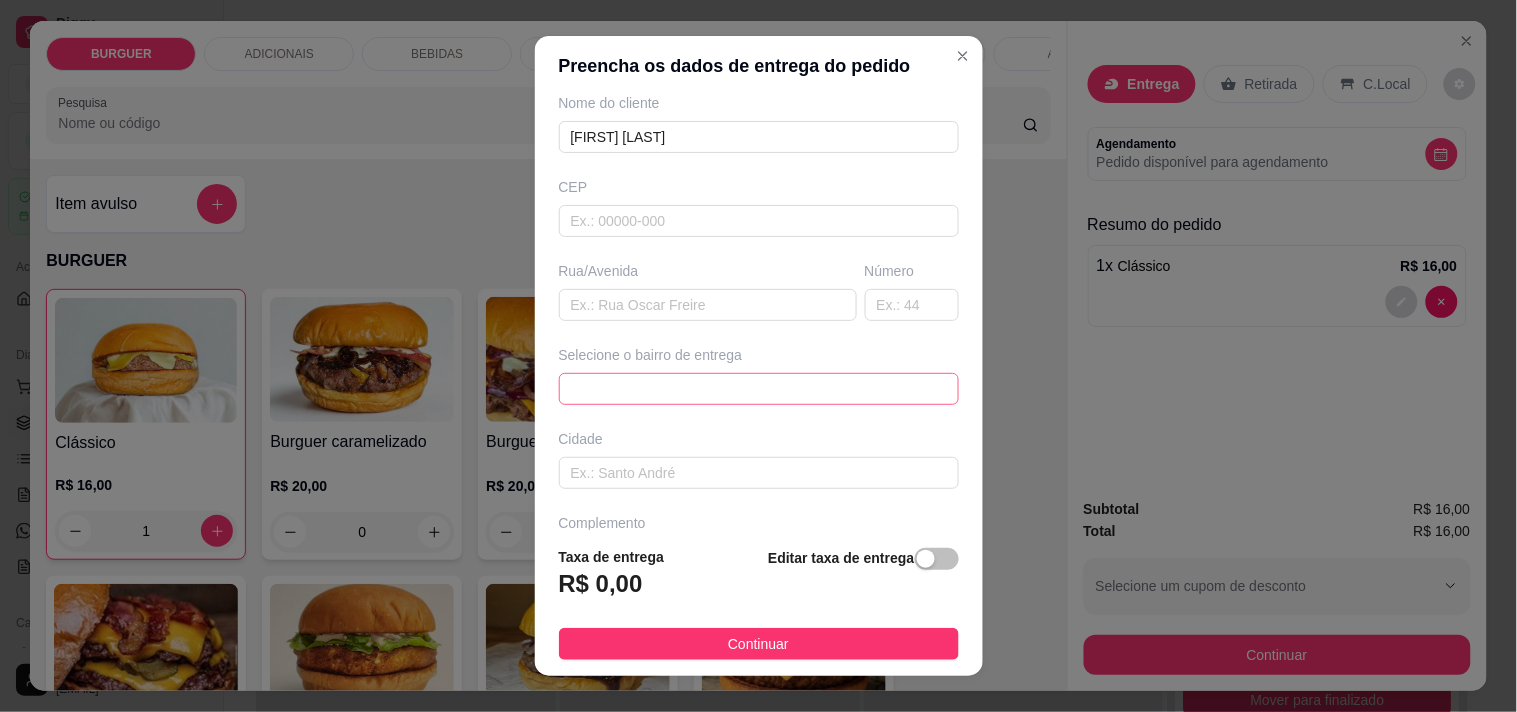 click at bounding box center (759, 389) 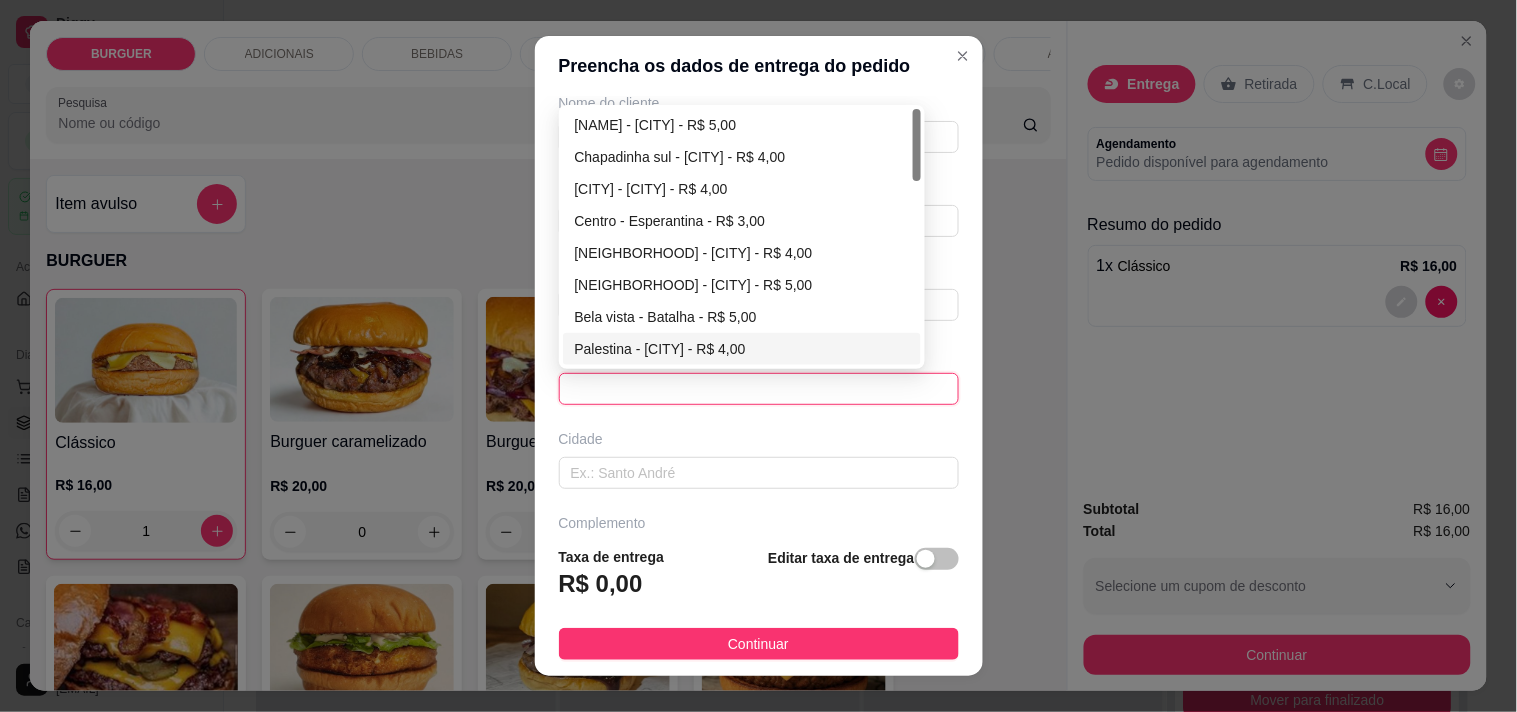 scroll, scrollTop: 54, scrollLeft: 0, axis: vertical 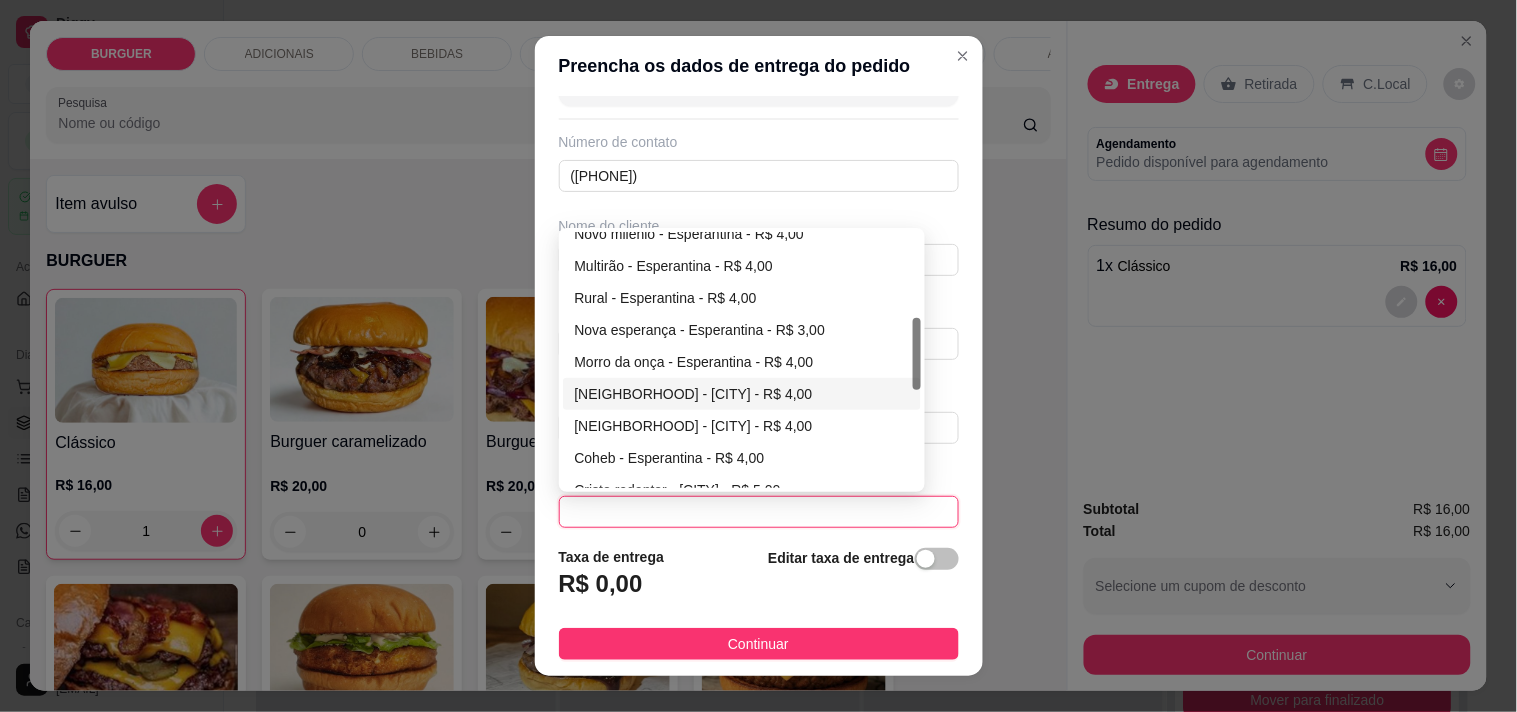 click on "[NEIGHBORHOOD] - [CITY]  -  R$ 4,00" at bounding box center [742, 394] 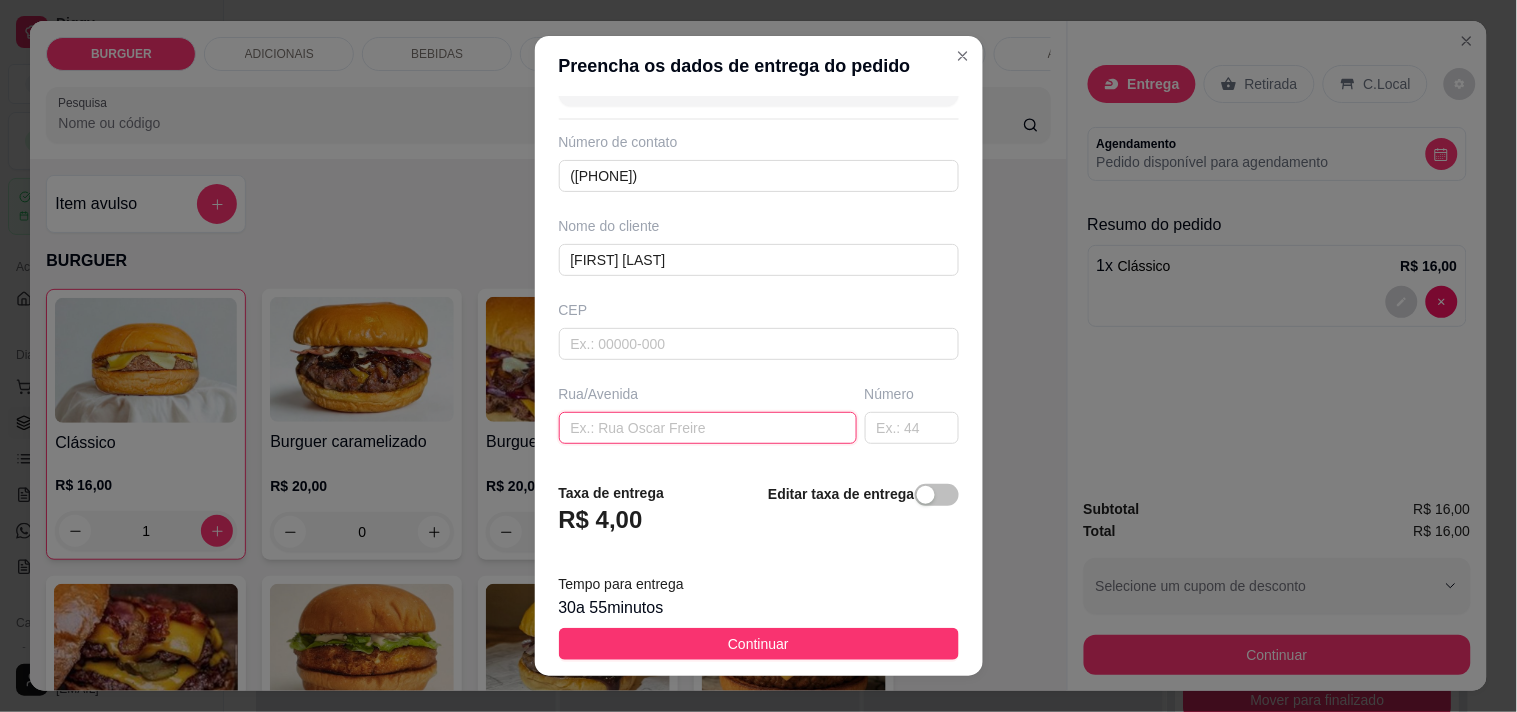click at bounding box center (708, 428) 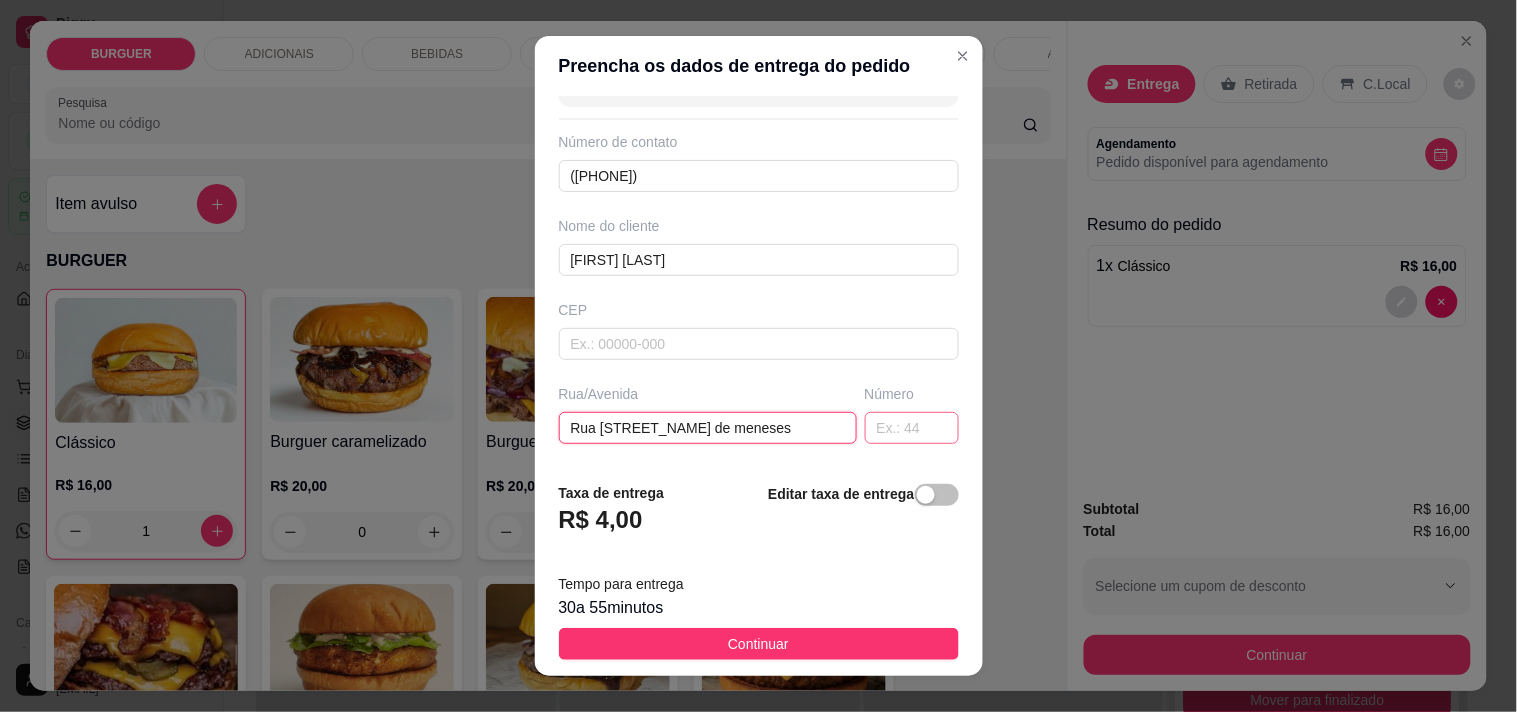 type on "Rua [STREET_NAME] de meneses" 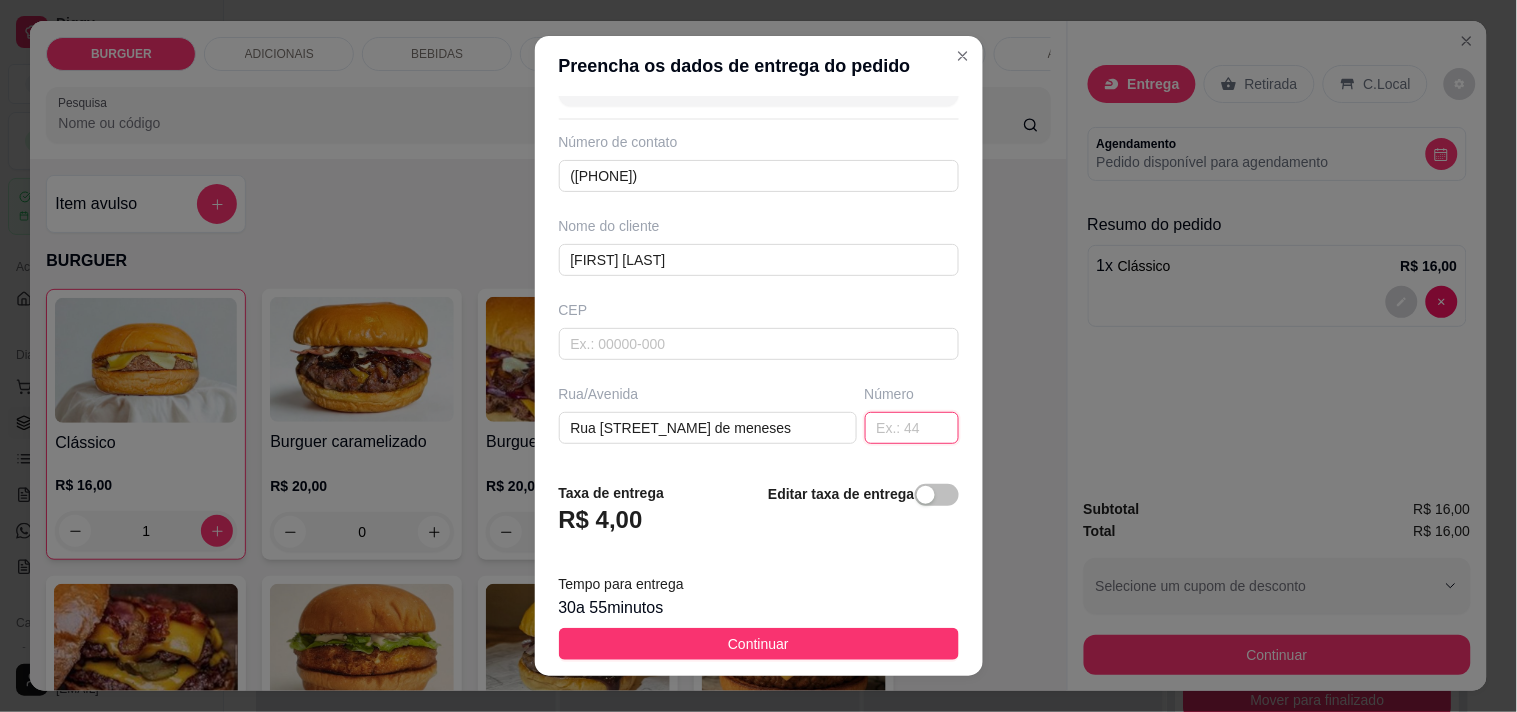 click at bounding box center (912, 428) 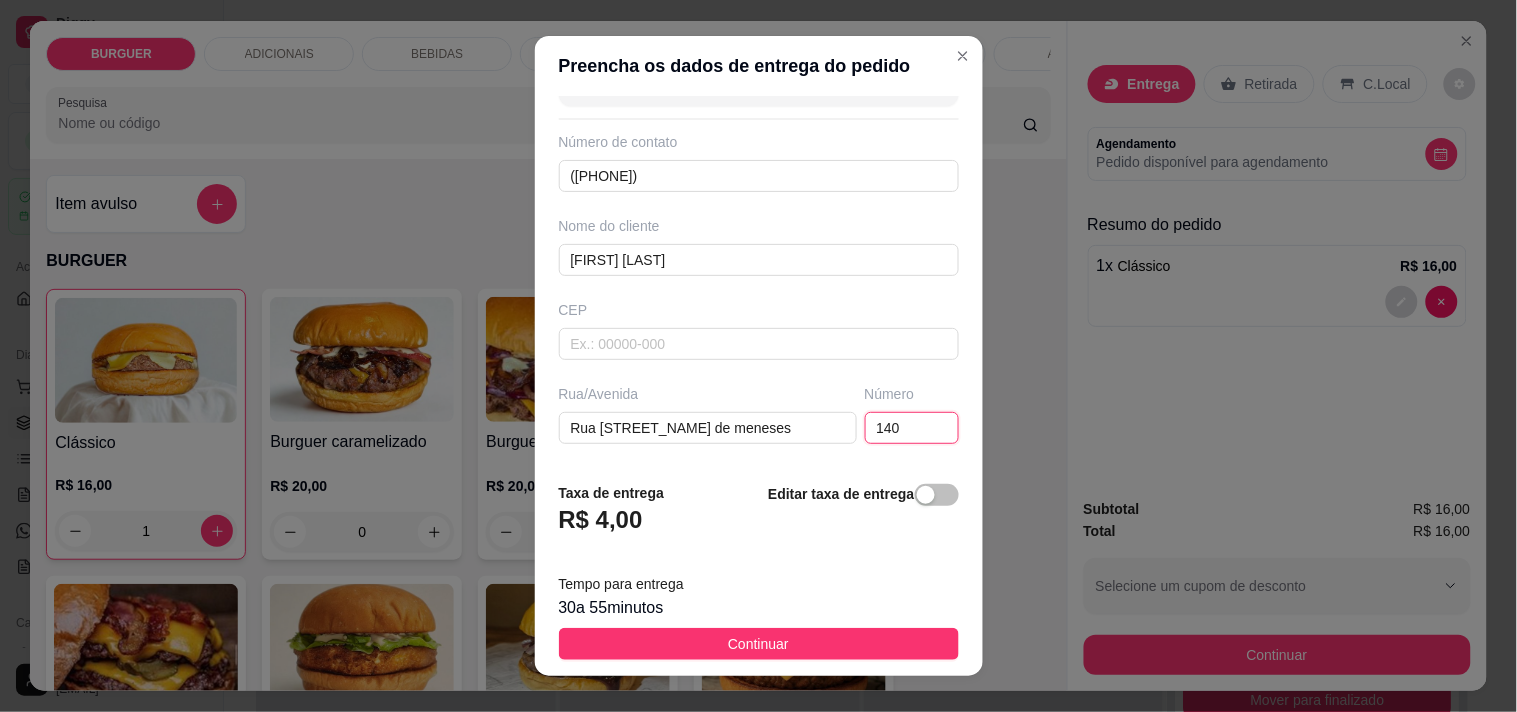 type on "140" 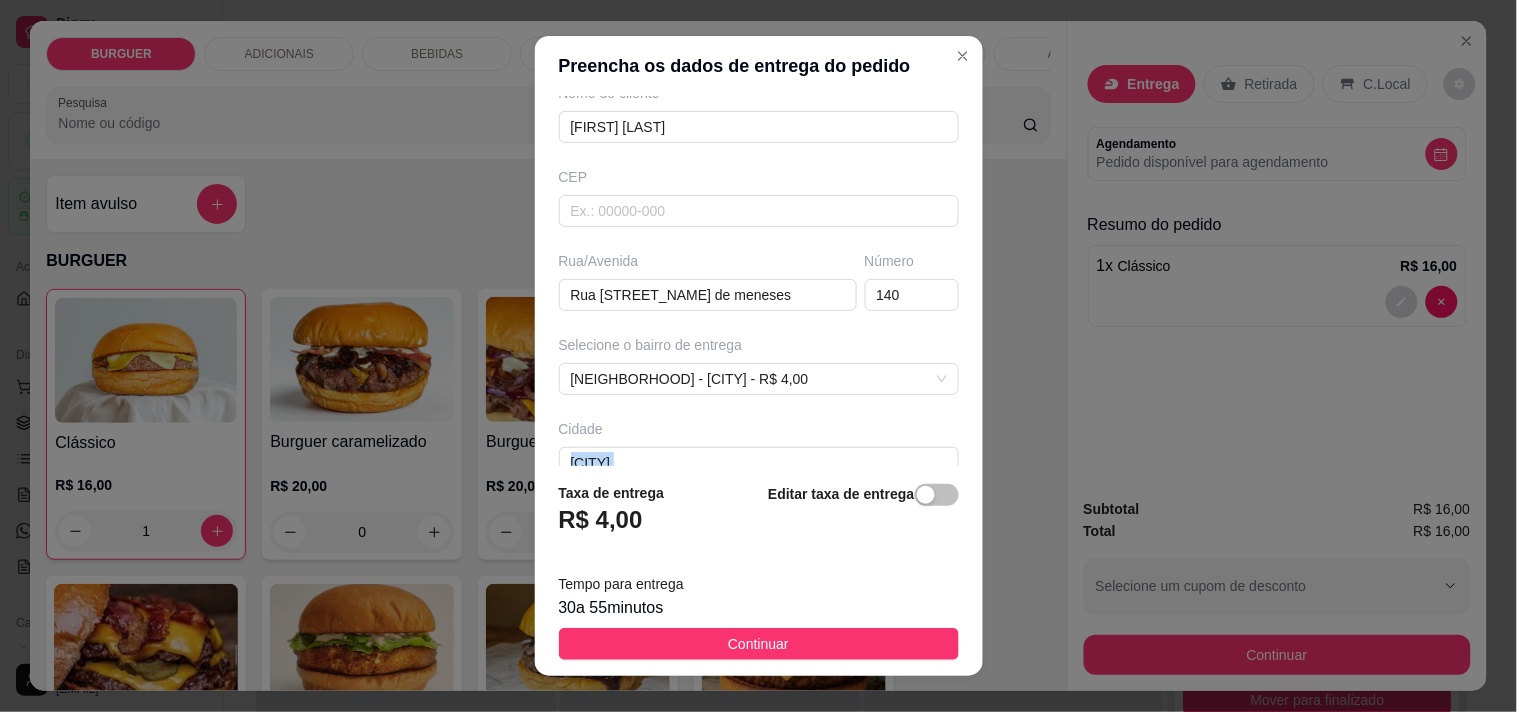 click on "Busque pelo cliente Número de contato ([PHONE]) Nome do cliente [NAME] CEP Rua/Avenida Rua [STREET_NAME] de meneses Número 140 Selecione o bairro de entrega Batista de Amorim. - Esperantina - R$ 4,00 67d1aae2225c306e3188b63b 67d1ab08225c306e3188b63e 67d1ab3c225c306e3188b641 Novo milênio - Esperantina - R$ 4,00 Multirão - Esperantina - R$ 4,00 Rural - Esperantina - R$ 4,00 Nova esperança - Esperantina - R$ 3,00 Morro da onça - Esperantina - R$ 4,00 Batista de Amorim. - Esperantina - R$ 4,00 Vila da solidariedade - Esperantina - R$ 4,00 Coheb - Esperantina - R$ 4,00 Cristo redentor - Esperantina - R$ 5,00 Residencial Alecrim - Esperantina - R$ 5,00 Cidade Esperantina Complemento" at bounding box center [759, 281] 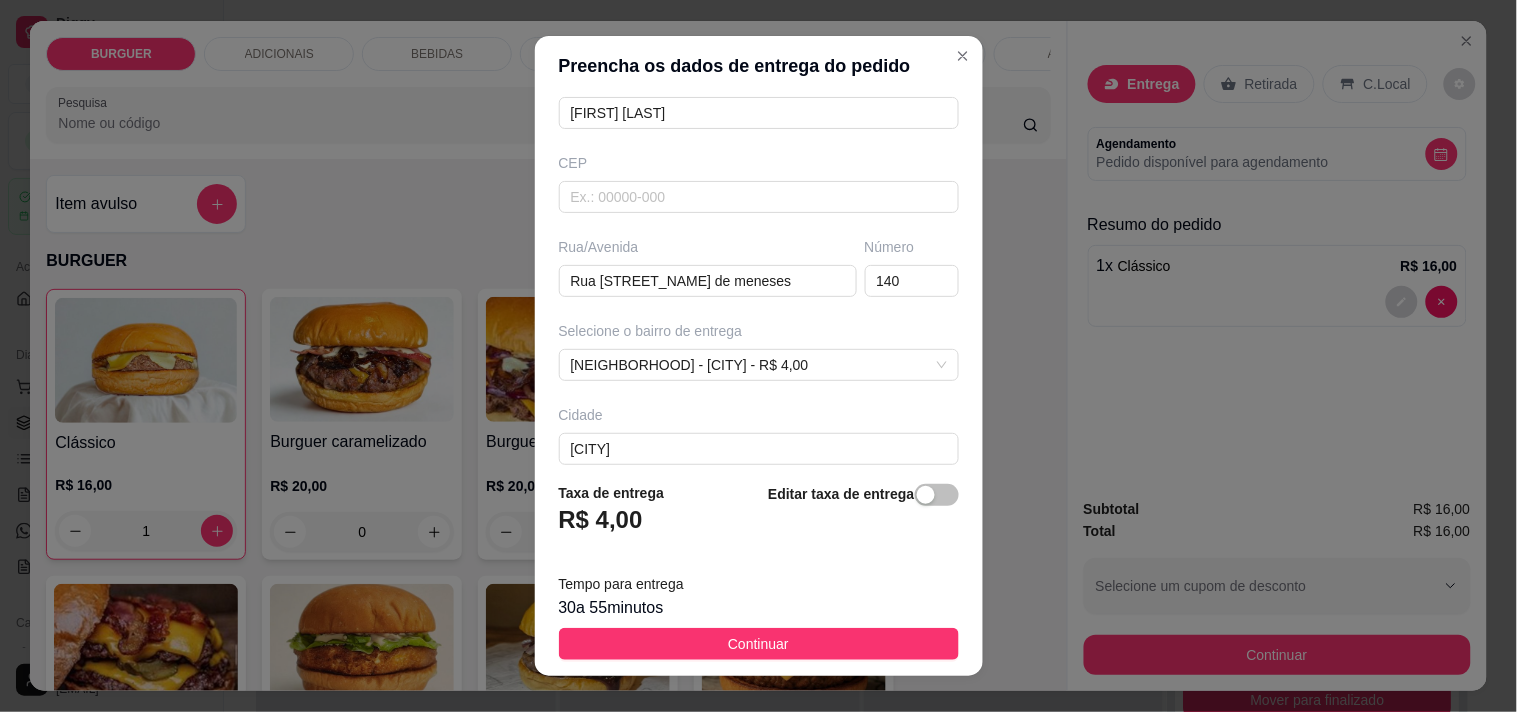 click on "Busque pelo cliente Número de contato ([PHONE]) Nome do cliente [NAME] CEP Rua/Avenida Rua [STREET_NAME] de meneses Número 140 Selecione o bairro de entrega Batista de Amorim. - Esperantina - R$ 4,00 67d1aae2225c306e3188b63b 67d1ab08225c306e3188b63e 67d1ab3c225c306e3188b641 Novo milênio - Esperantina - R$ 4,00 Multirão - Esperantina - R$ 4,00 Rural - Esperantina - R$ 4,00 Nova esperança - Esperantina - R$ 3,00 Morro da onça - Esperantina - R$ 4,00 Batista de Amorim. - Esperantina - R$ 4,00 Vila da solidariedade - Esperantina - R$ 4,00 Coheb - Esperantina - R$ 4,00 Cristo redentor - Esperantina - R$ 5,00 Residencial Alecrim - Esperantina - R$ 5,00 Cidade Esperantina Complemento" at bounding box center (759, 281) 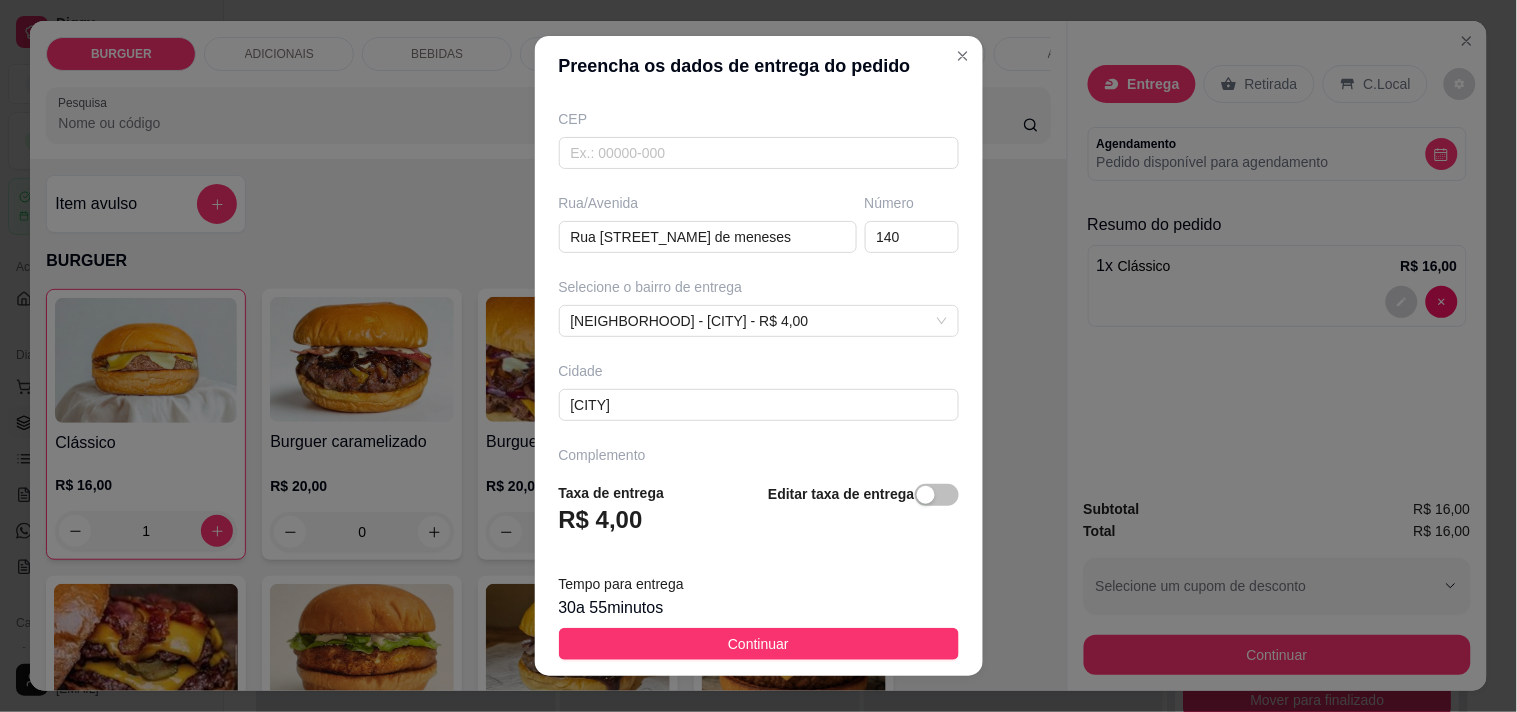 scroll, scrollTop: 304, scrollLeft: 0, axis: vertical 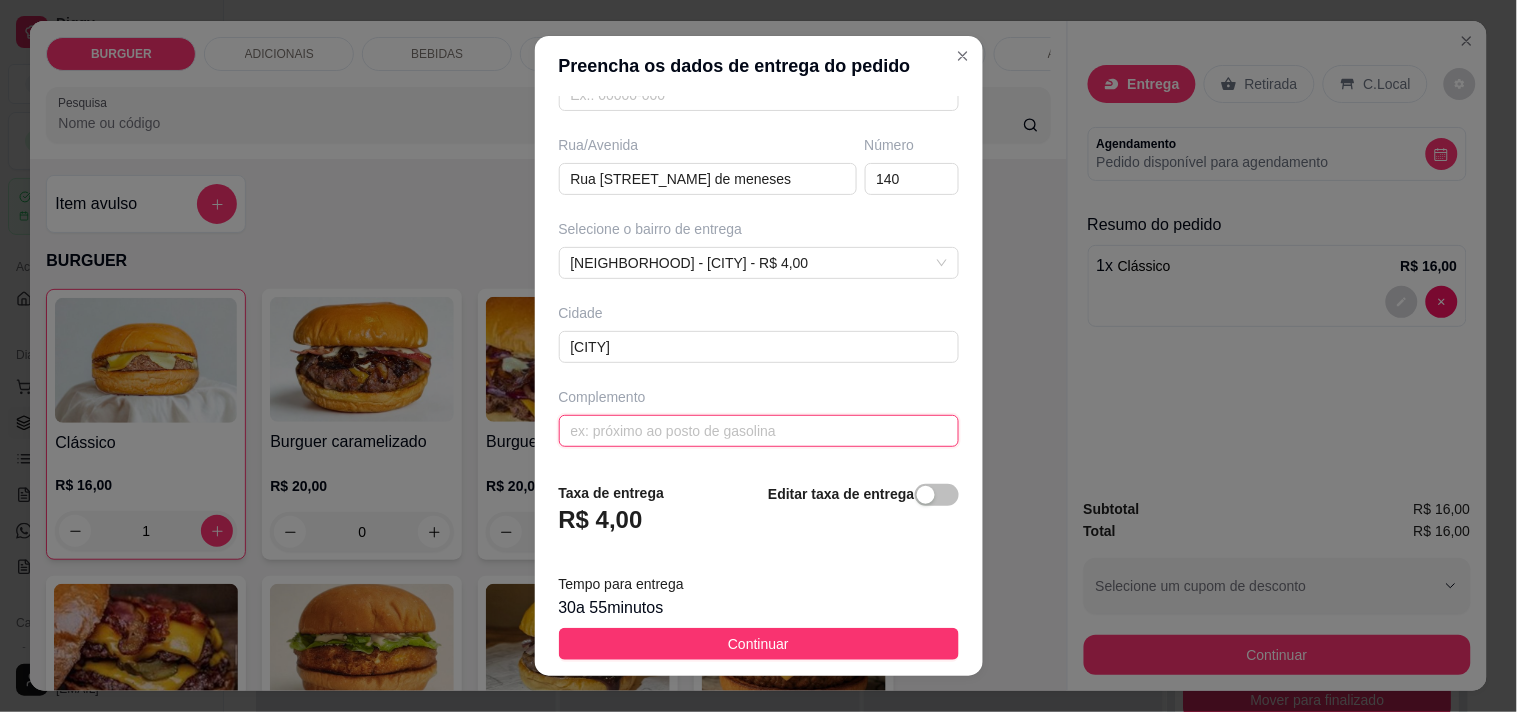 click at bounding box center (759, 431) 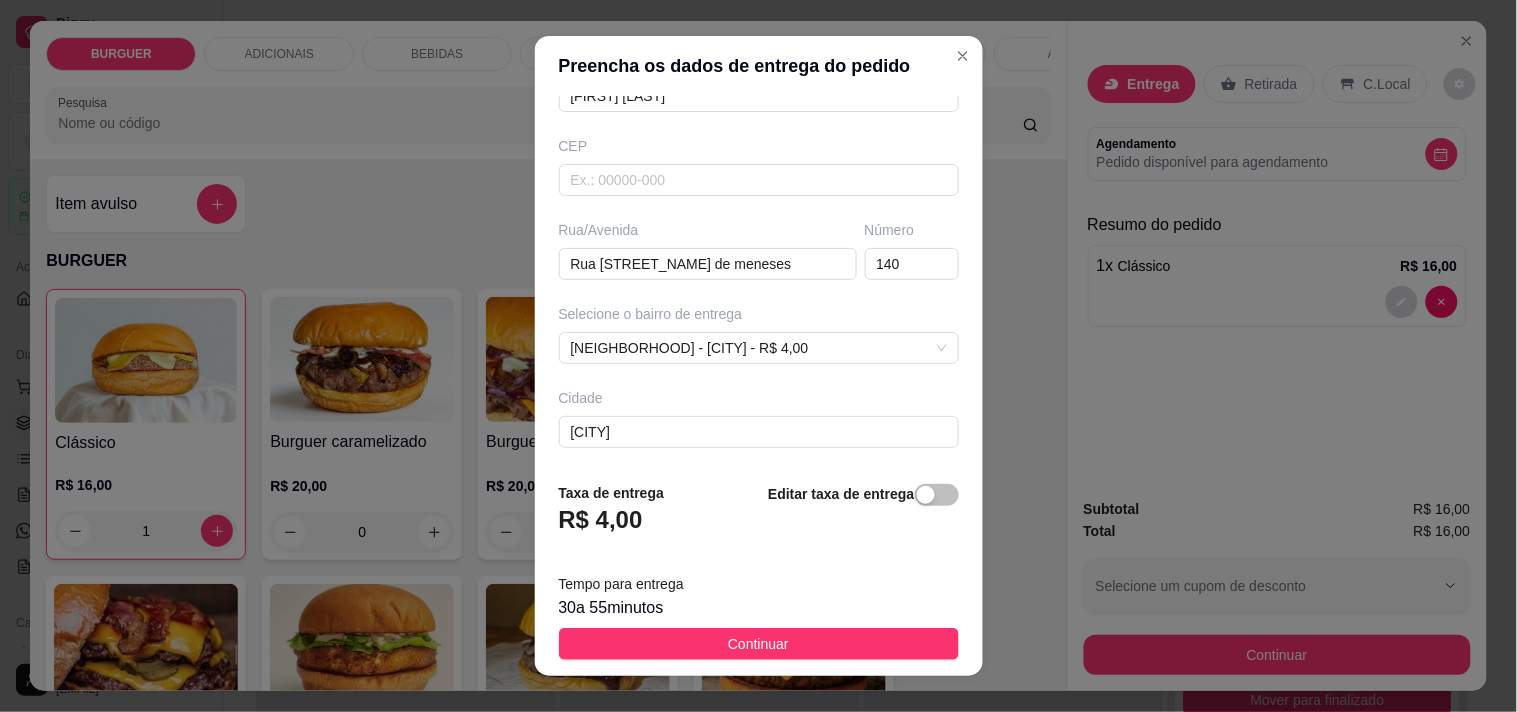 scroll, scrollTop: 304, scrollLeft: 0, axis: vertical 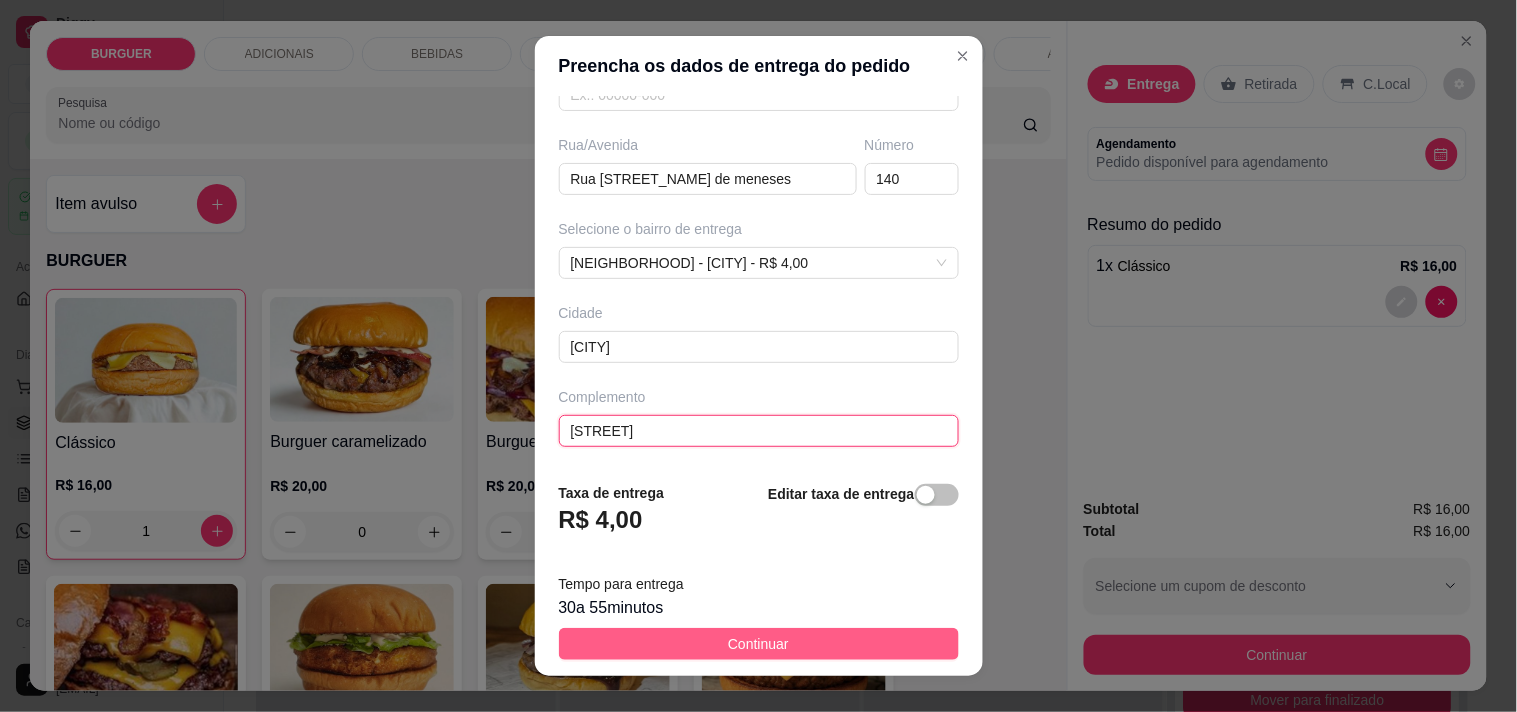 type on "[STREET]" 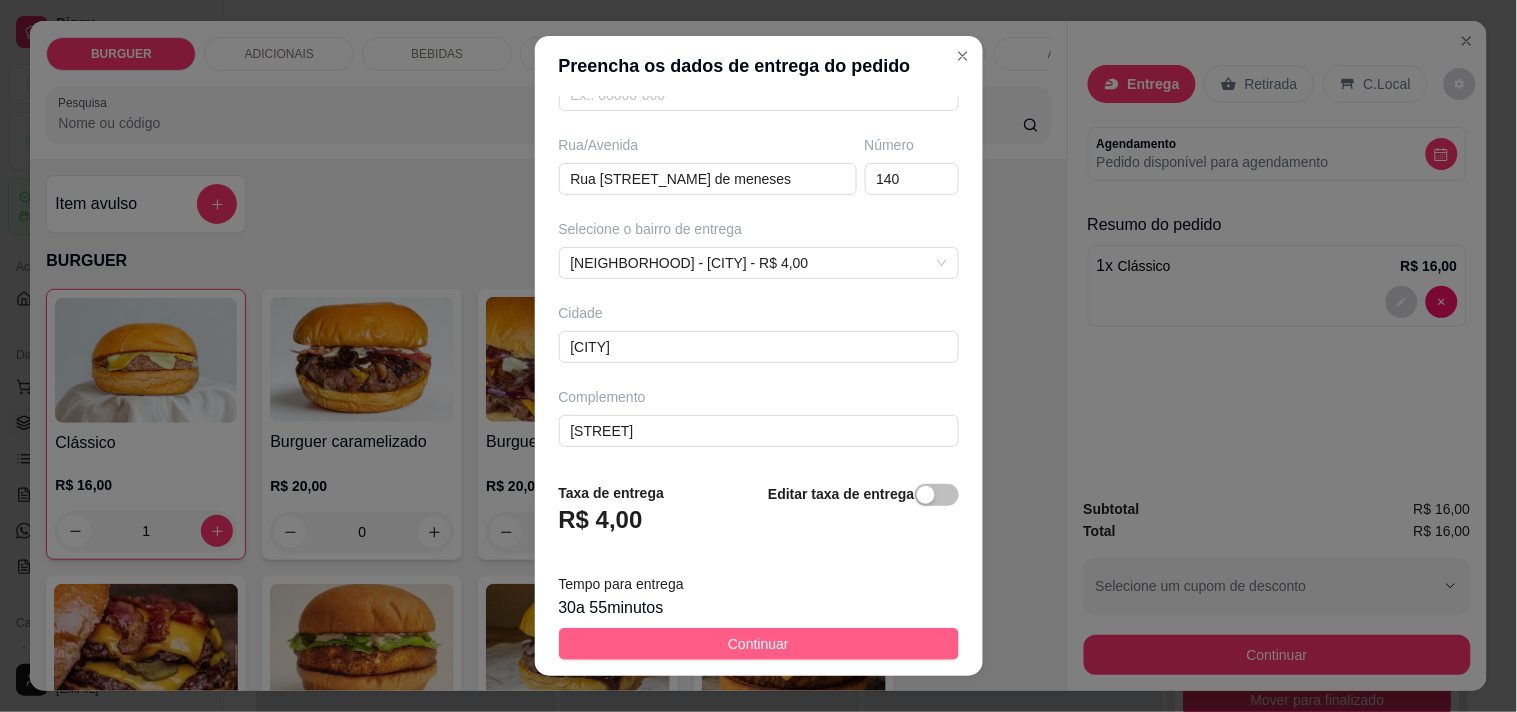 click on "Continuar" at bounding box center [758, 644] 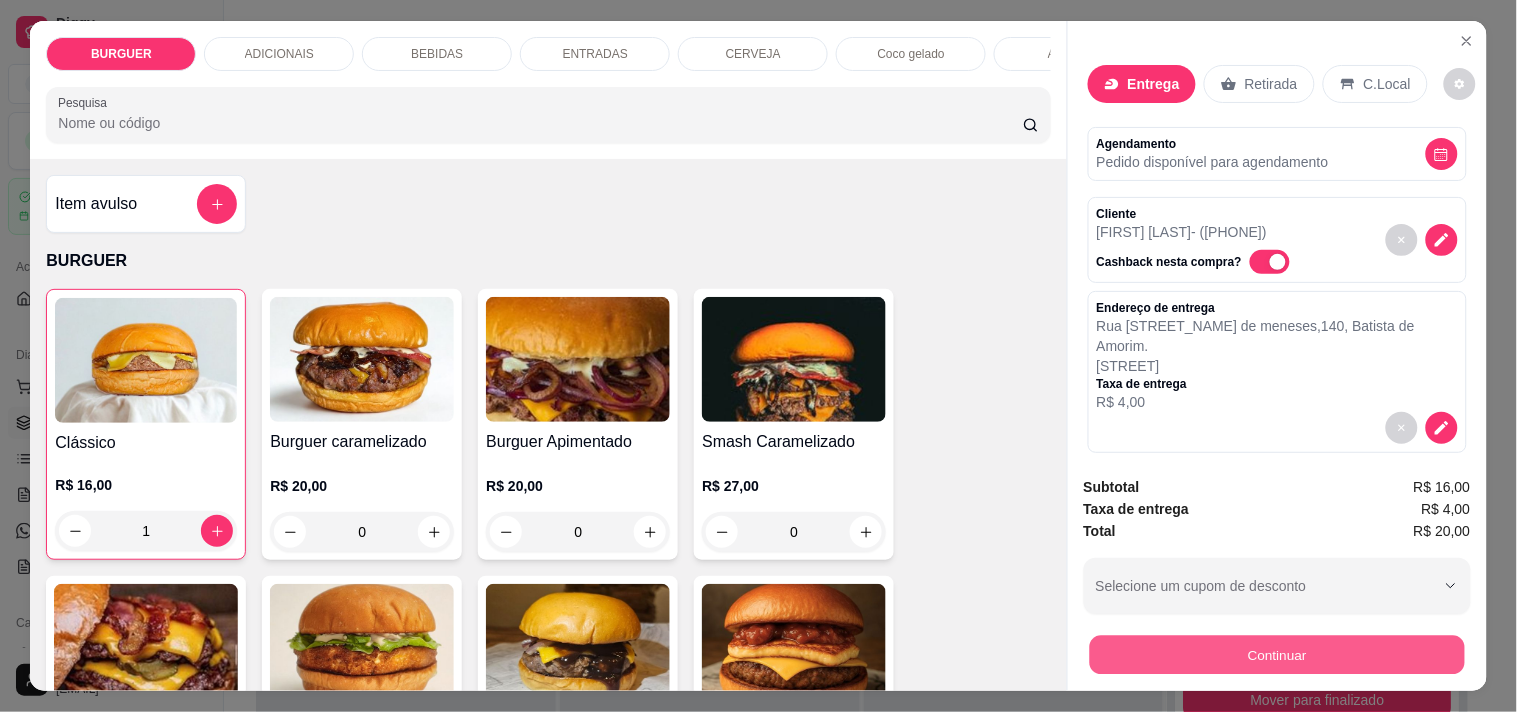 click on "Continuar" at bounding box center (1276, 654) 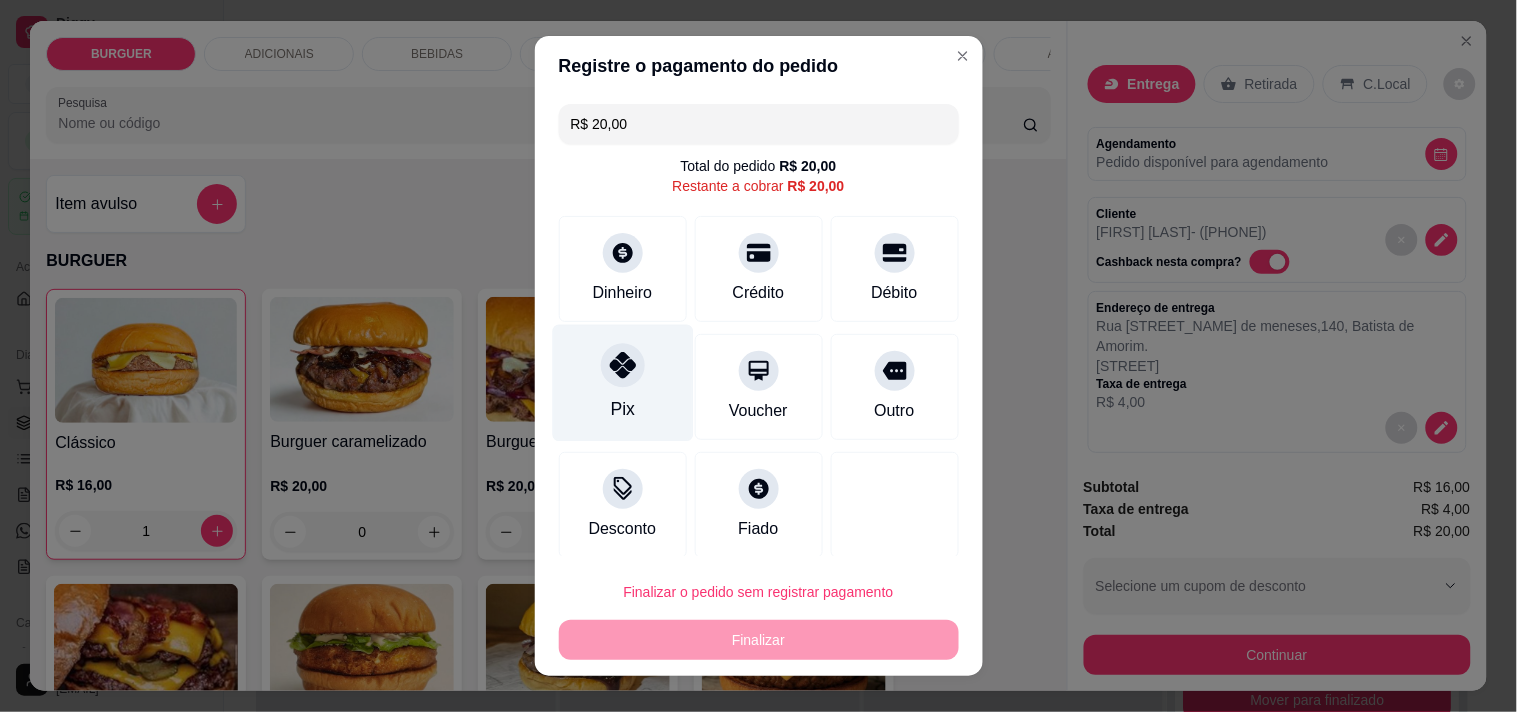 click on "Pix" at bounding box center [622, 382] 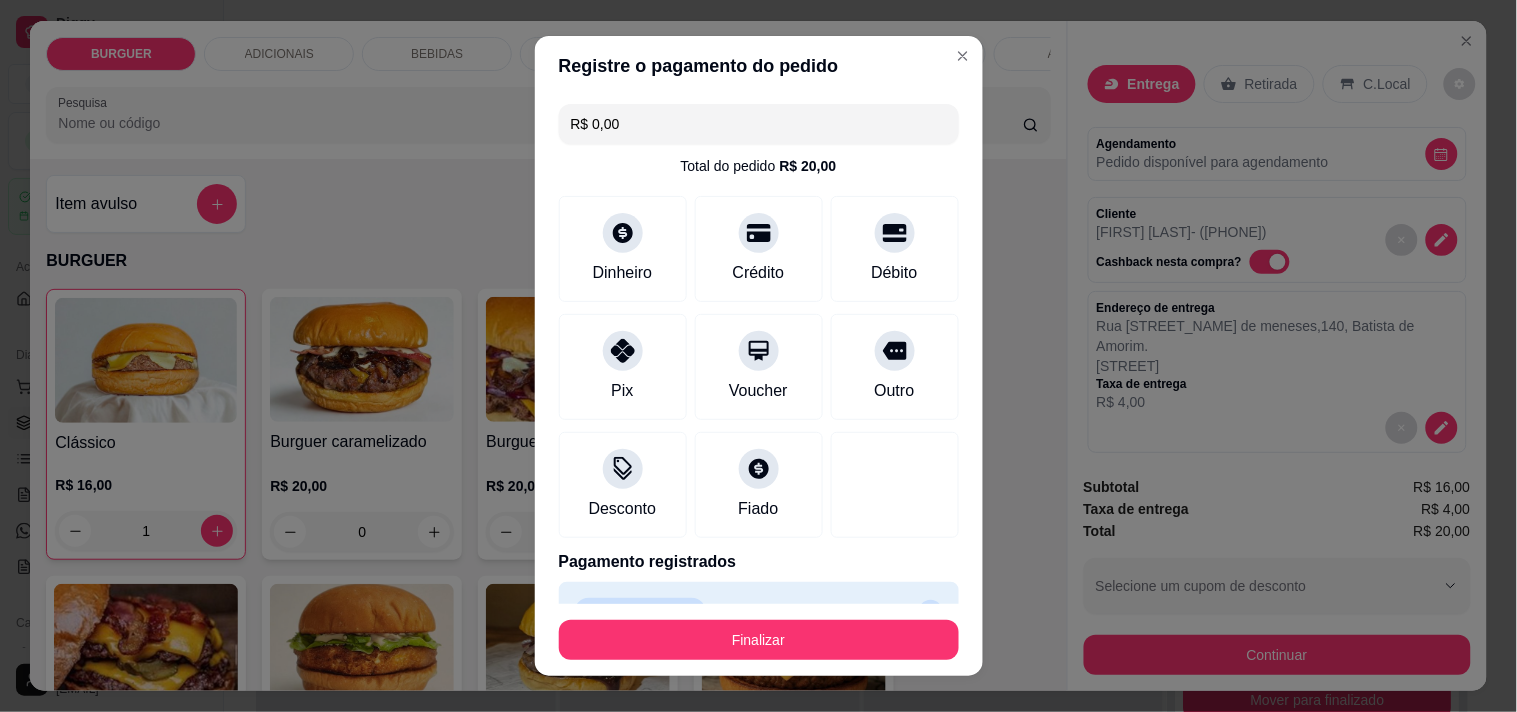 scroll, scrollTop: 44, scrollLeft: 0, axis: vertical 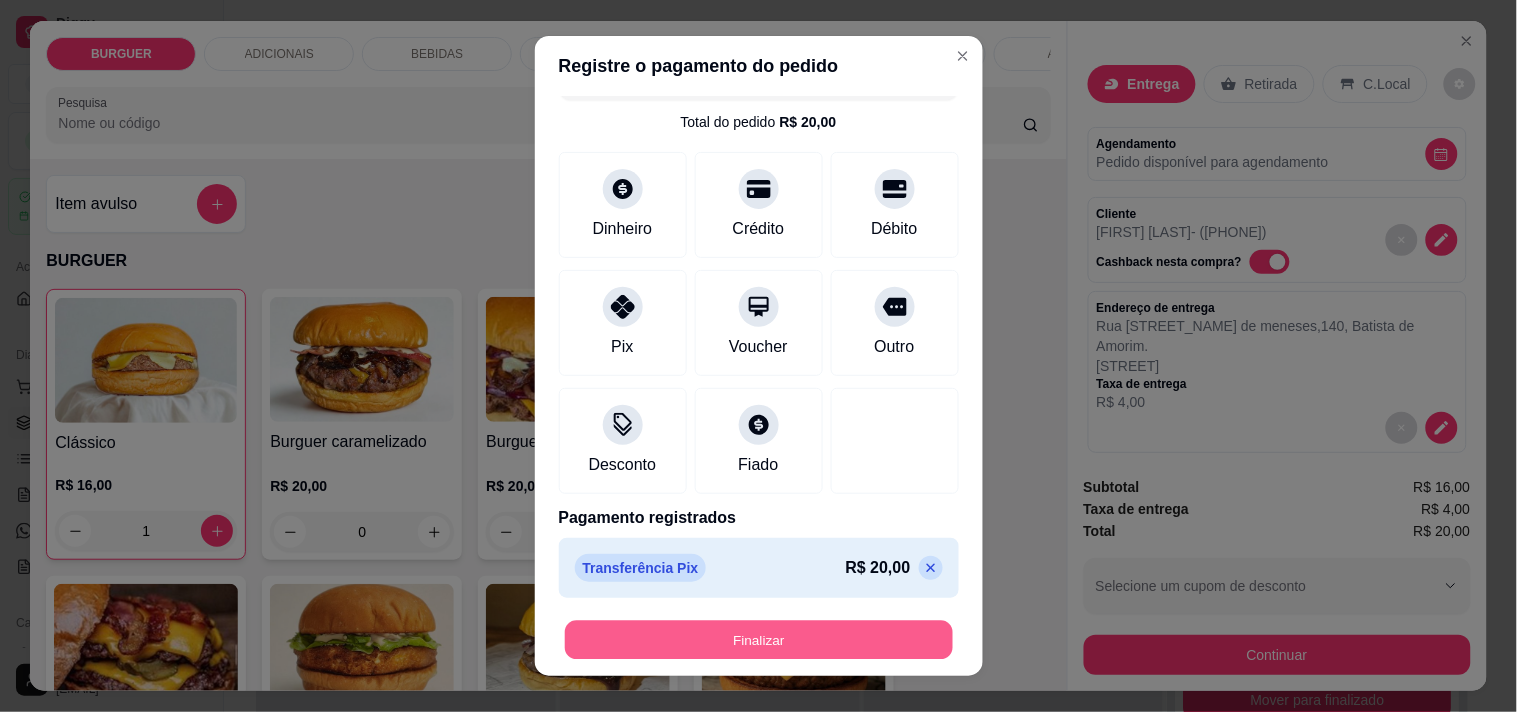 click on "Finalizar" at bounding box center (759, 640) 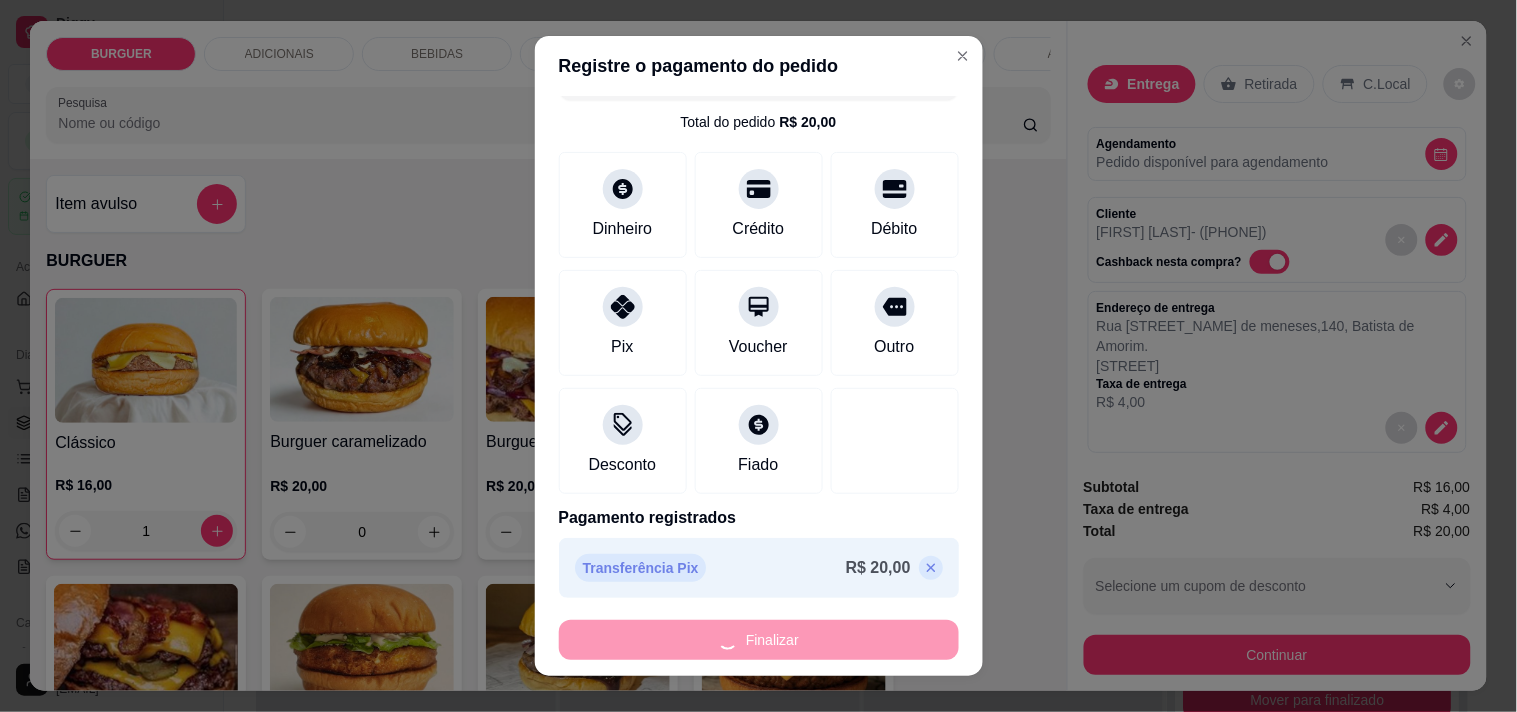 type on "0" 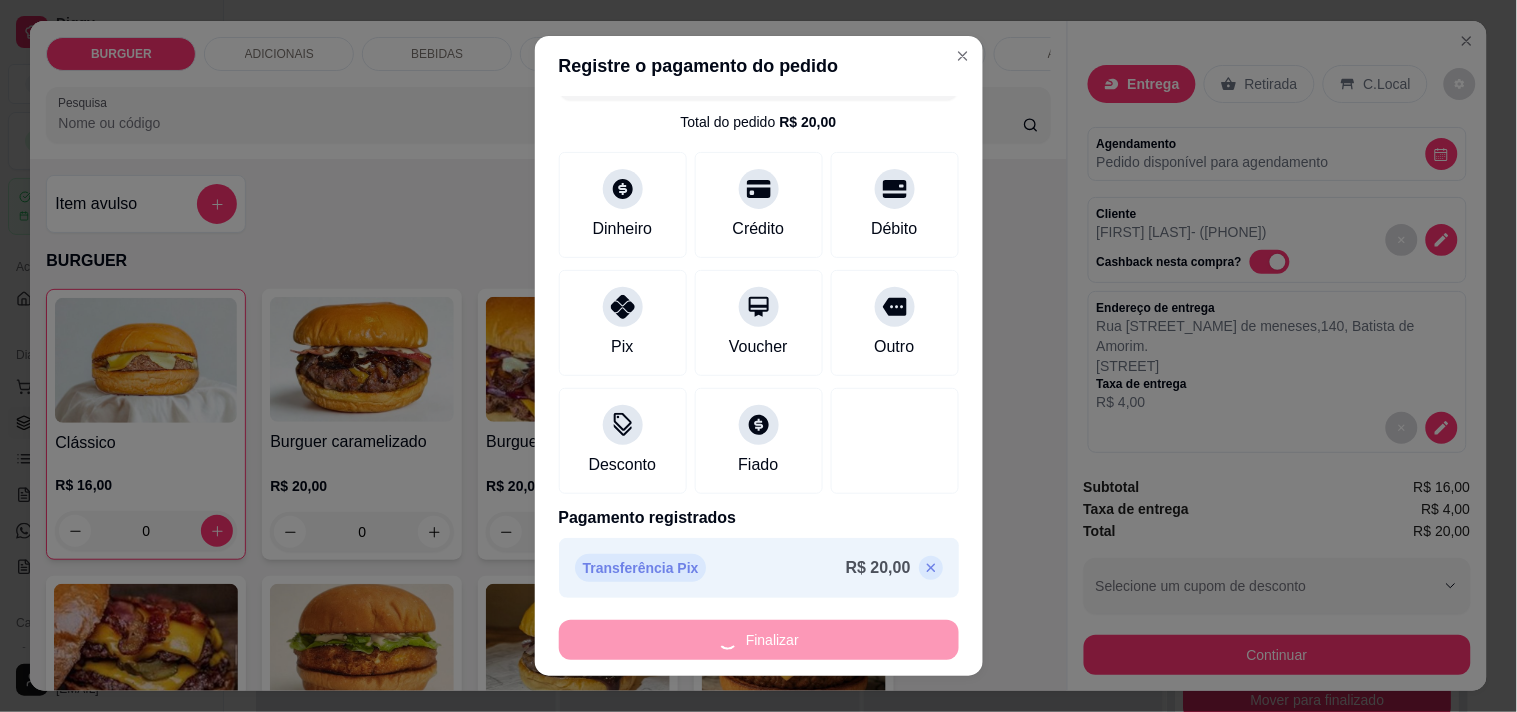 type on "-R$ 20,00" 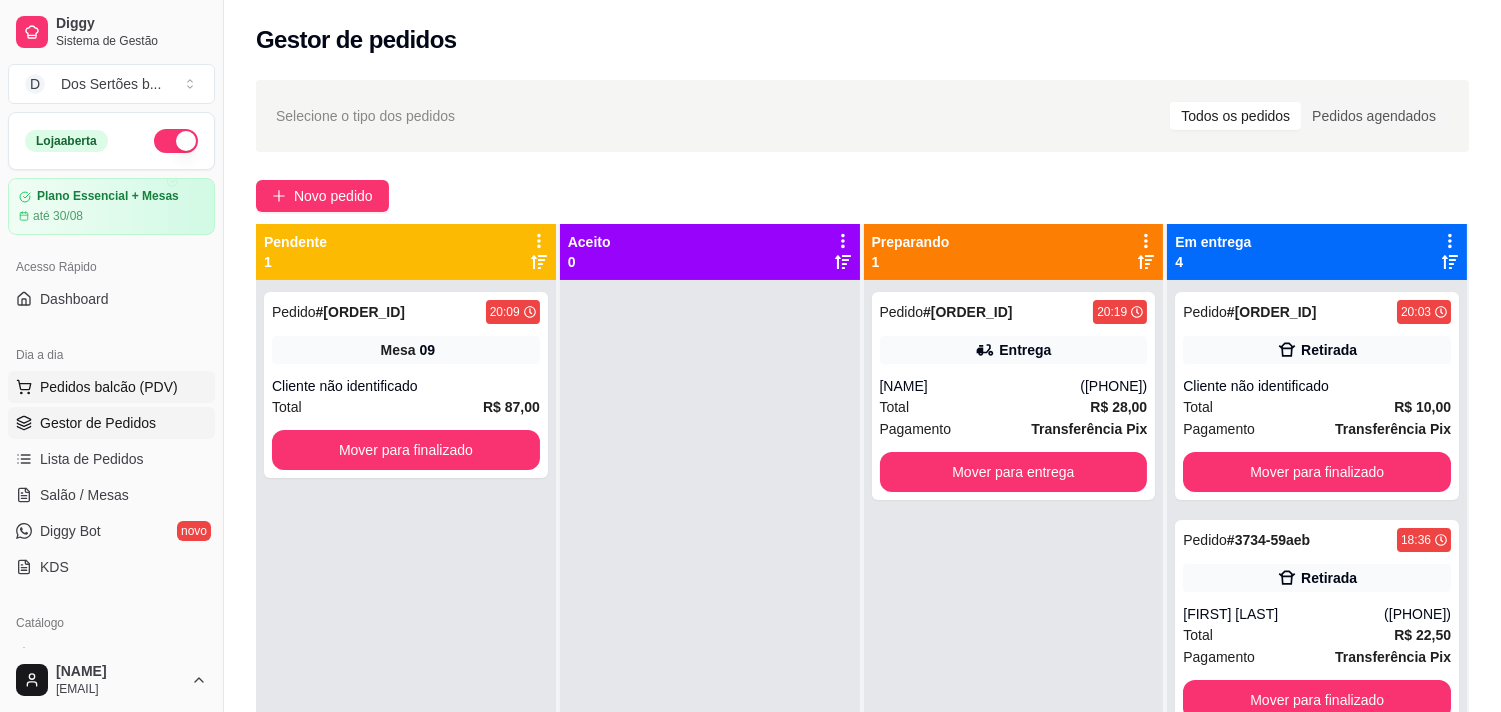 click 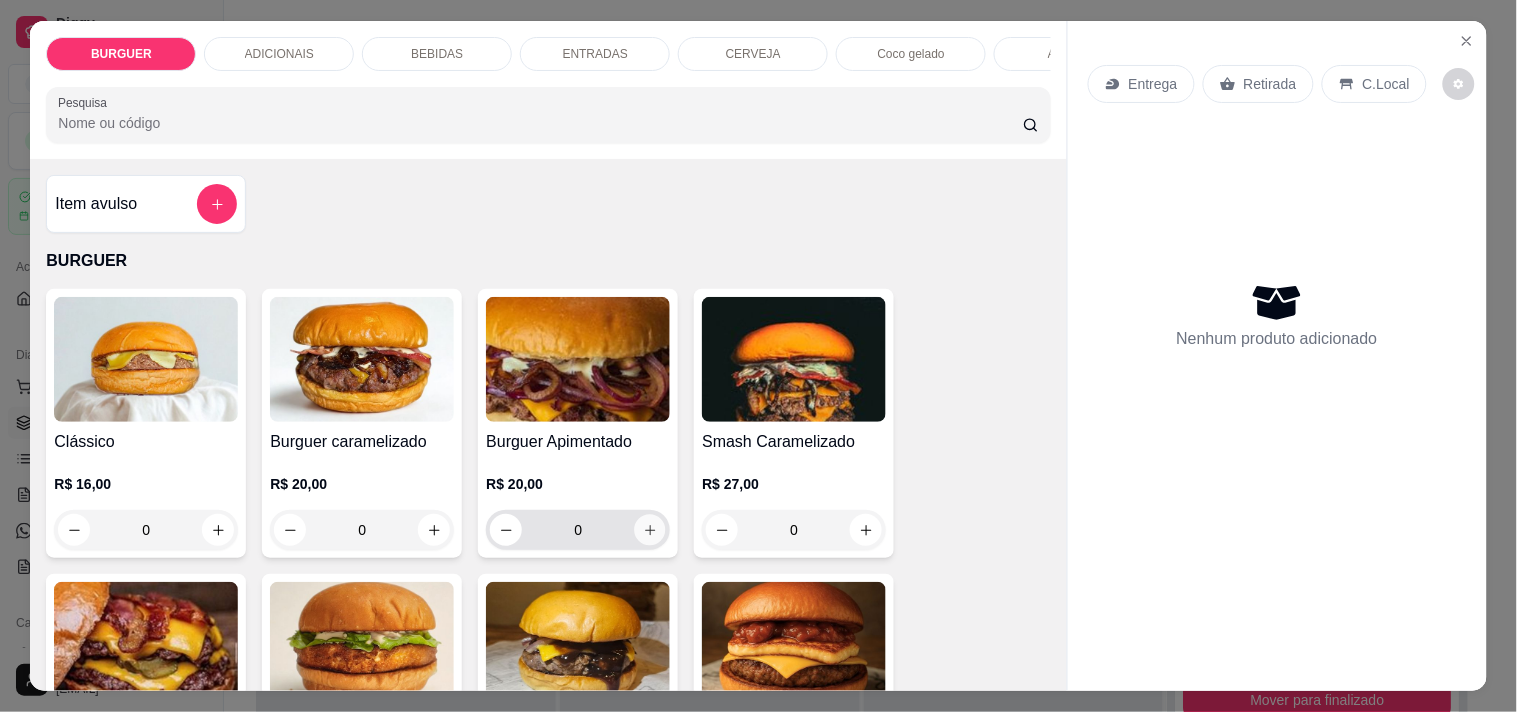 click 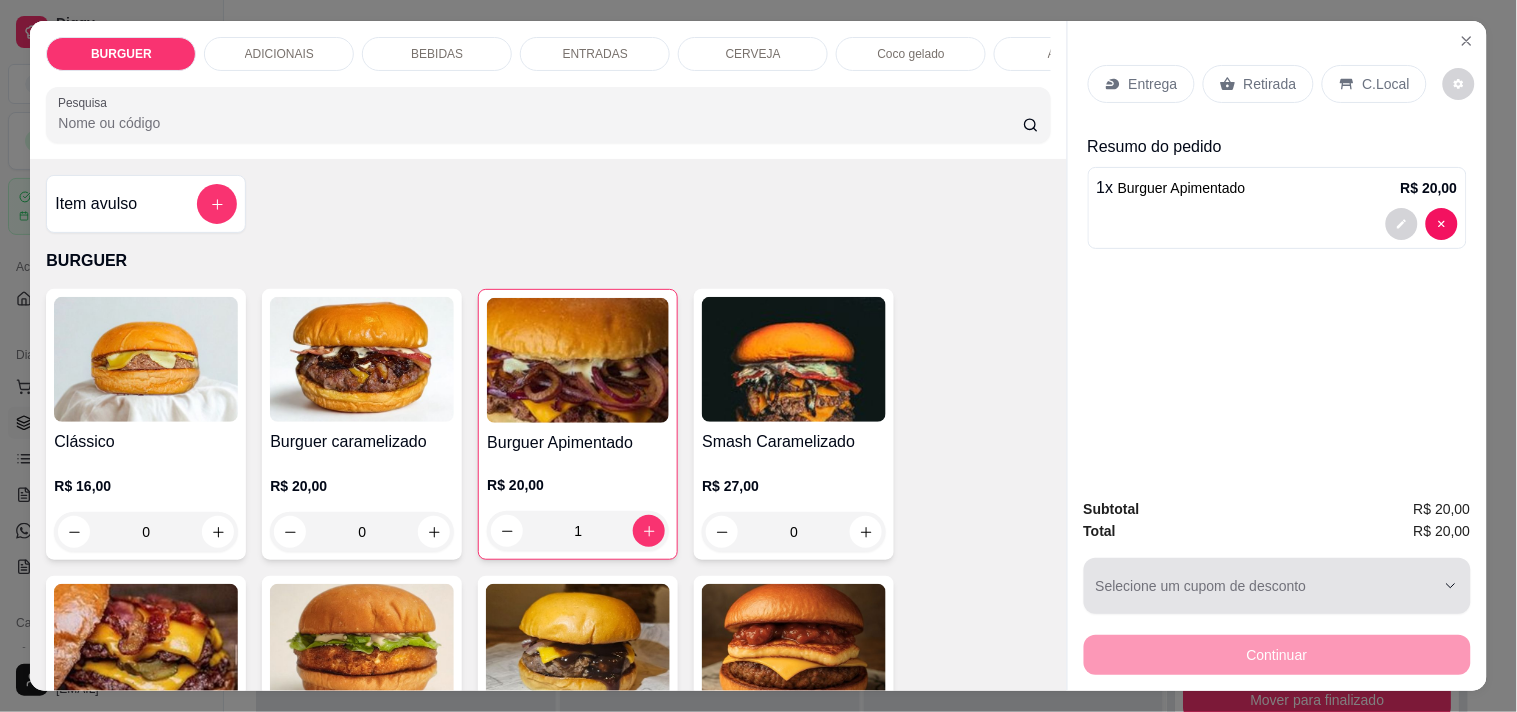 click at bounding box center [1265, 586] 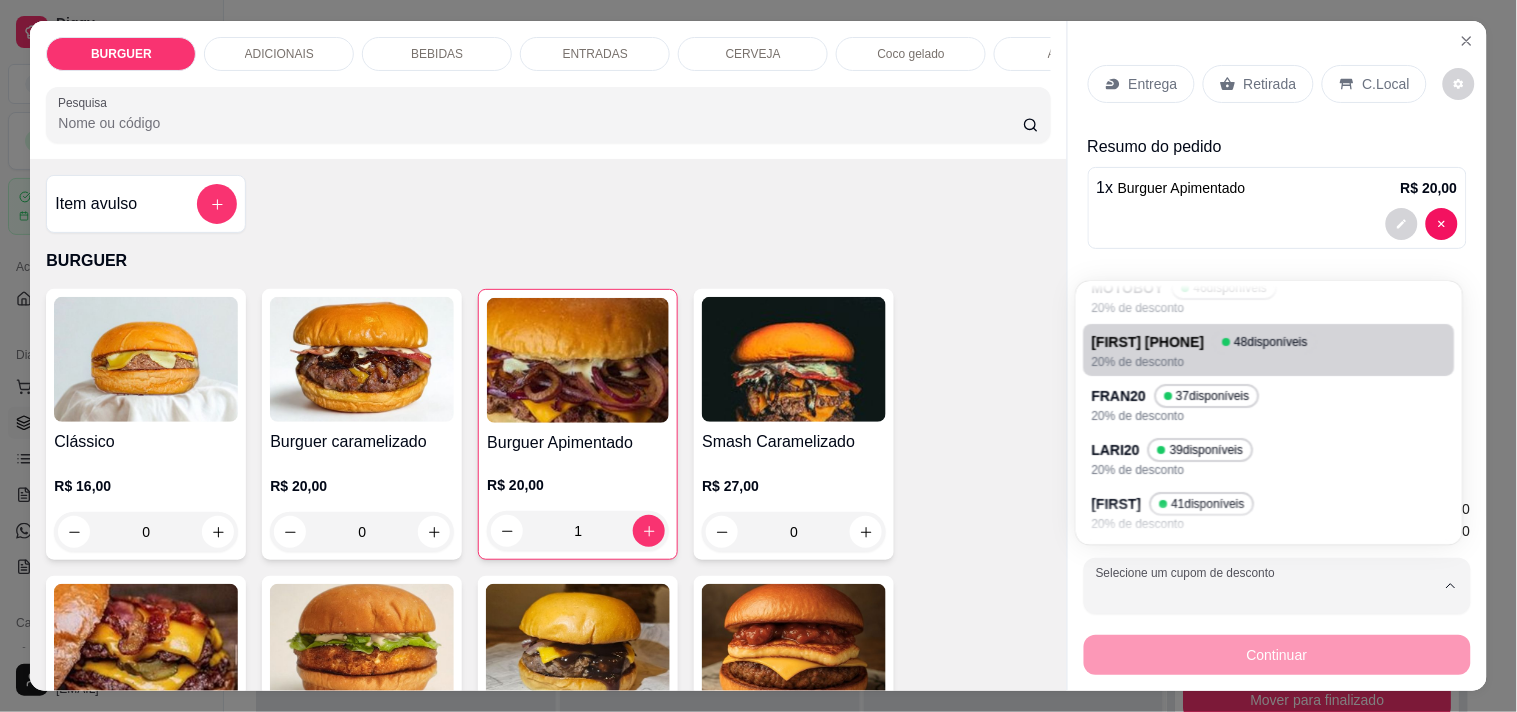 scroll, scrollTop: 127, scrollLeft: 0, axis: vertical 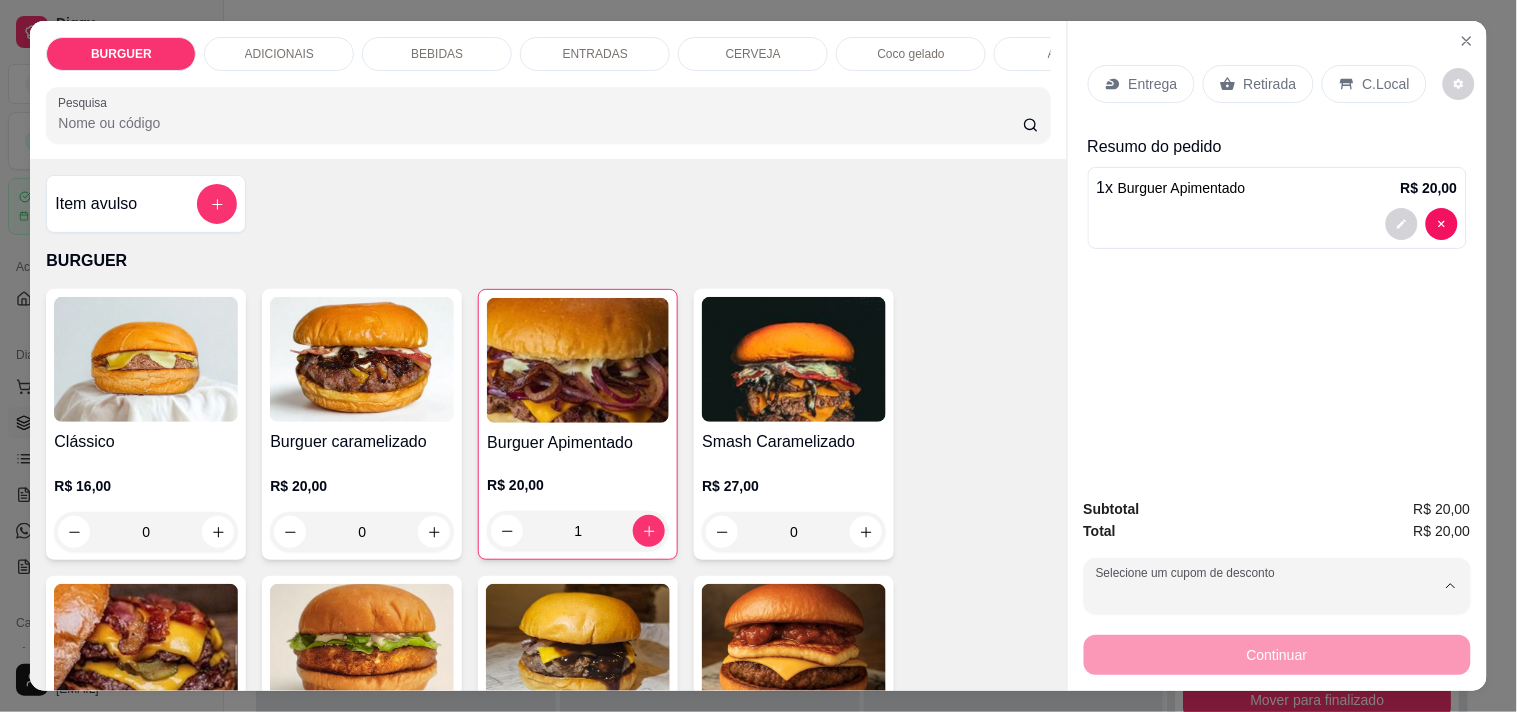 click on "41  disponíveis" at bounding box center [1211, 453] 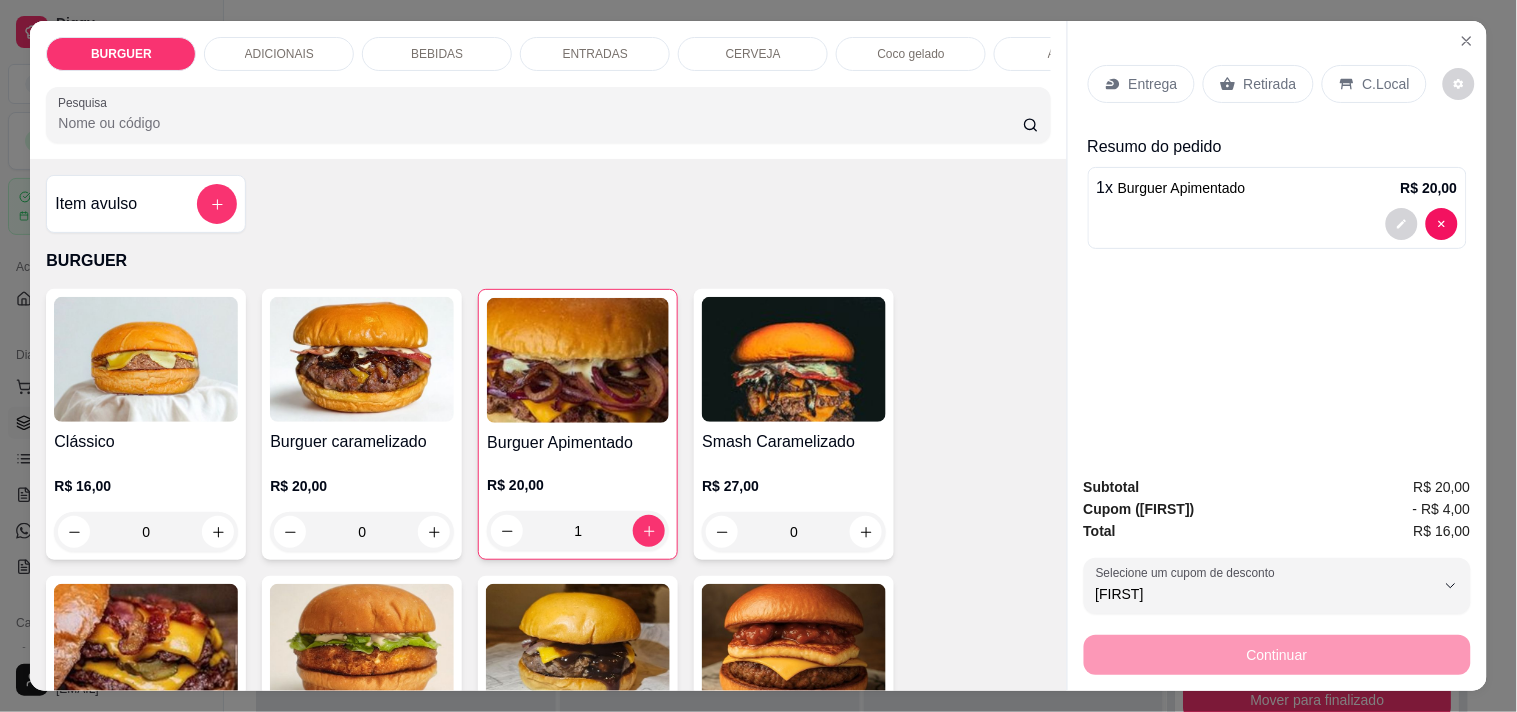 click 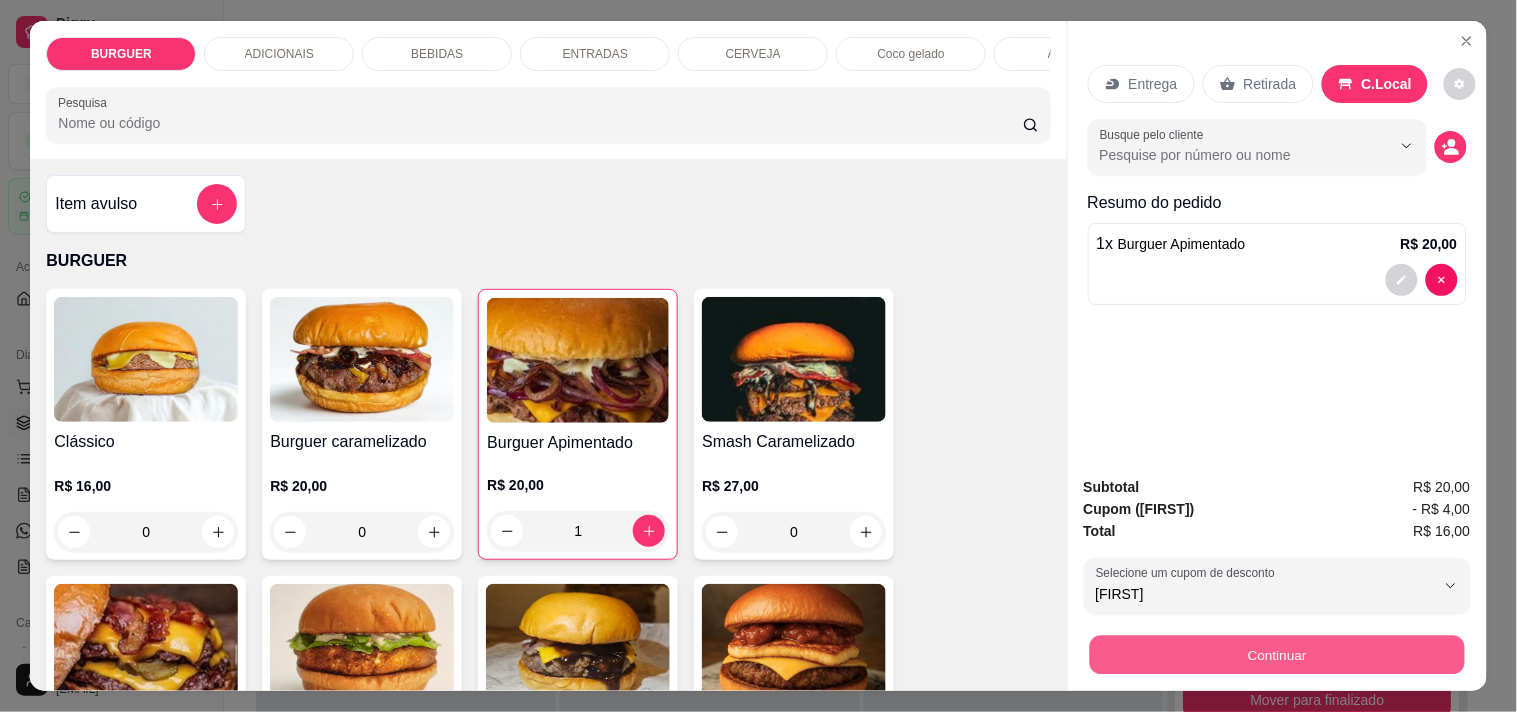 click on "Continuar" at bounding box center [1276, 654] 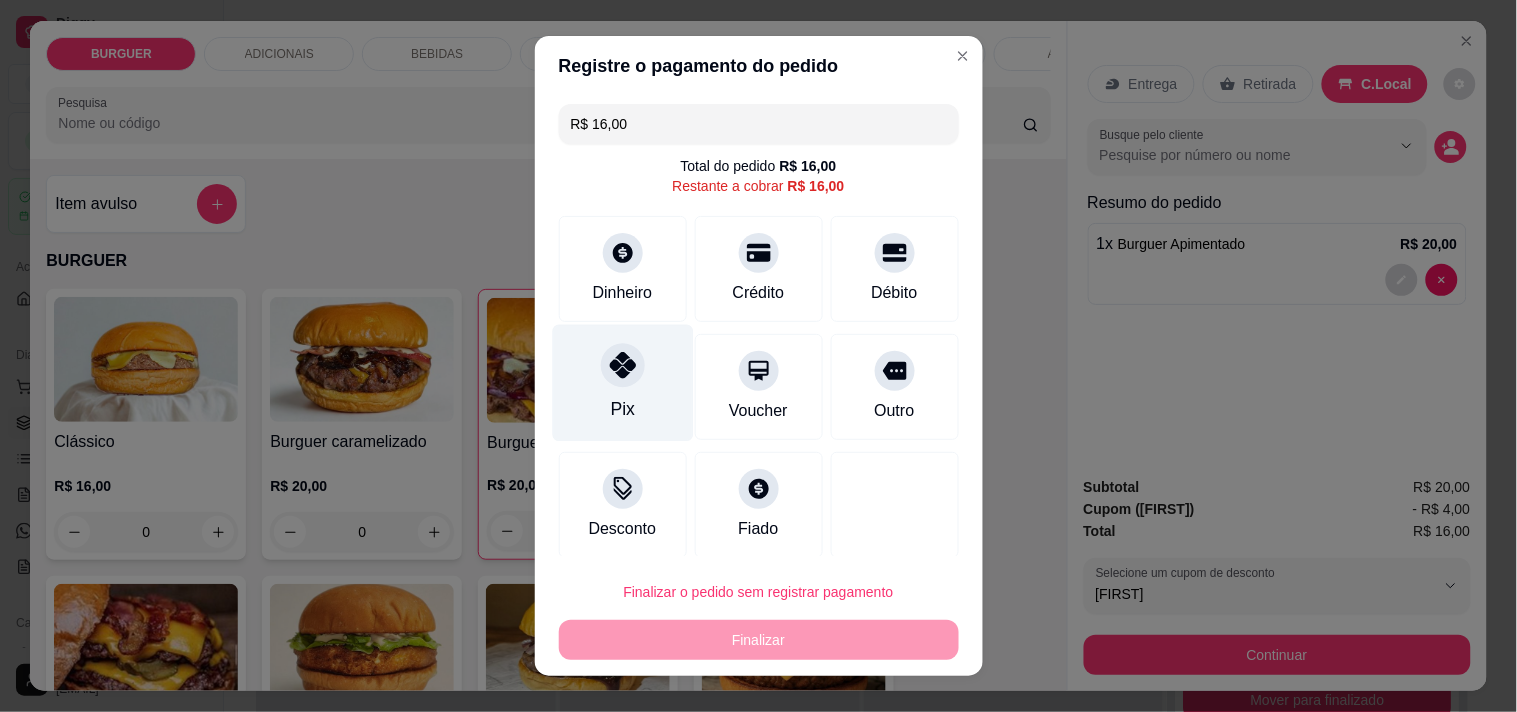 click on "Pix" at bounding box center (622, 382) 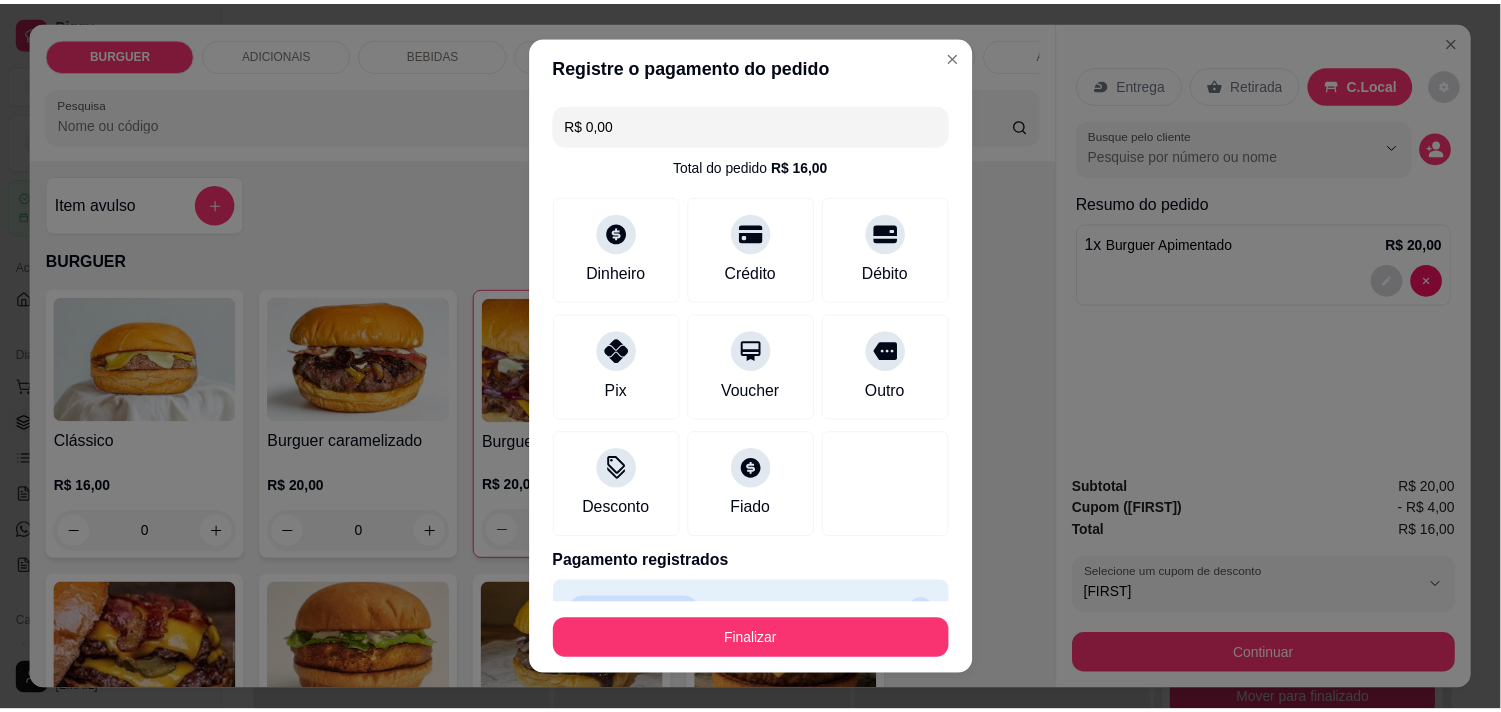 scroll, scrollTop: 44, scrollLeft: 0, axis: vertical 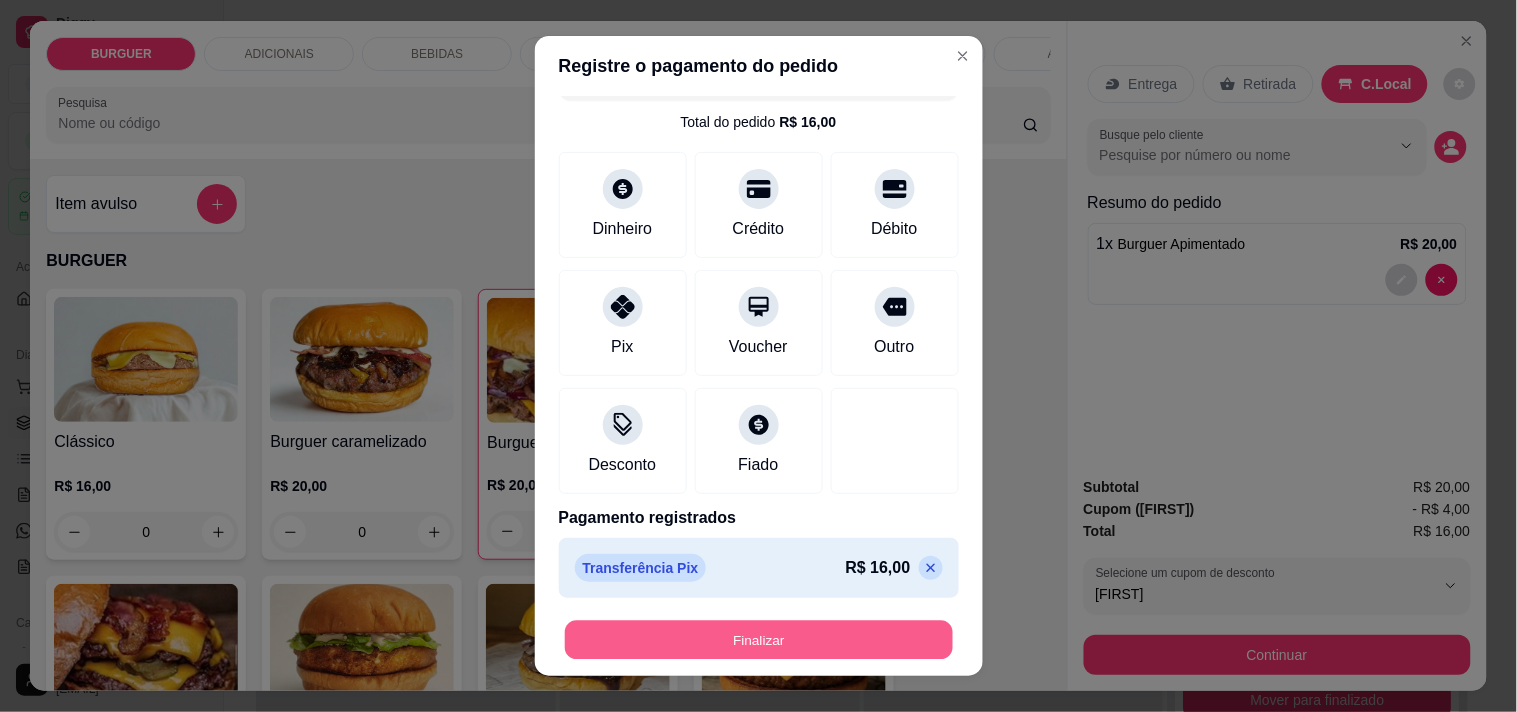 click on "Finalizar" at bounding box center (759, 640) 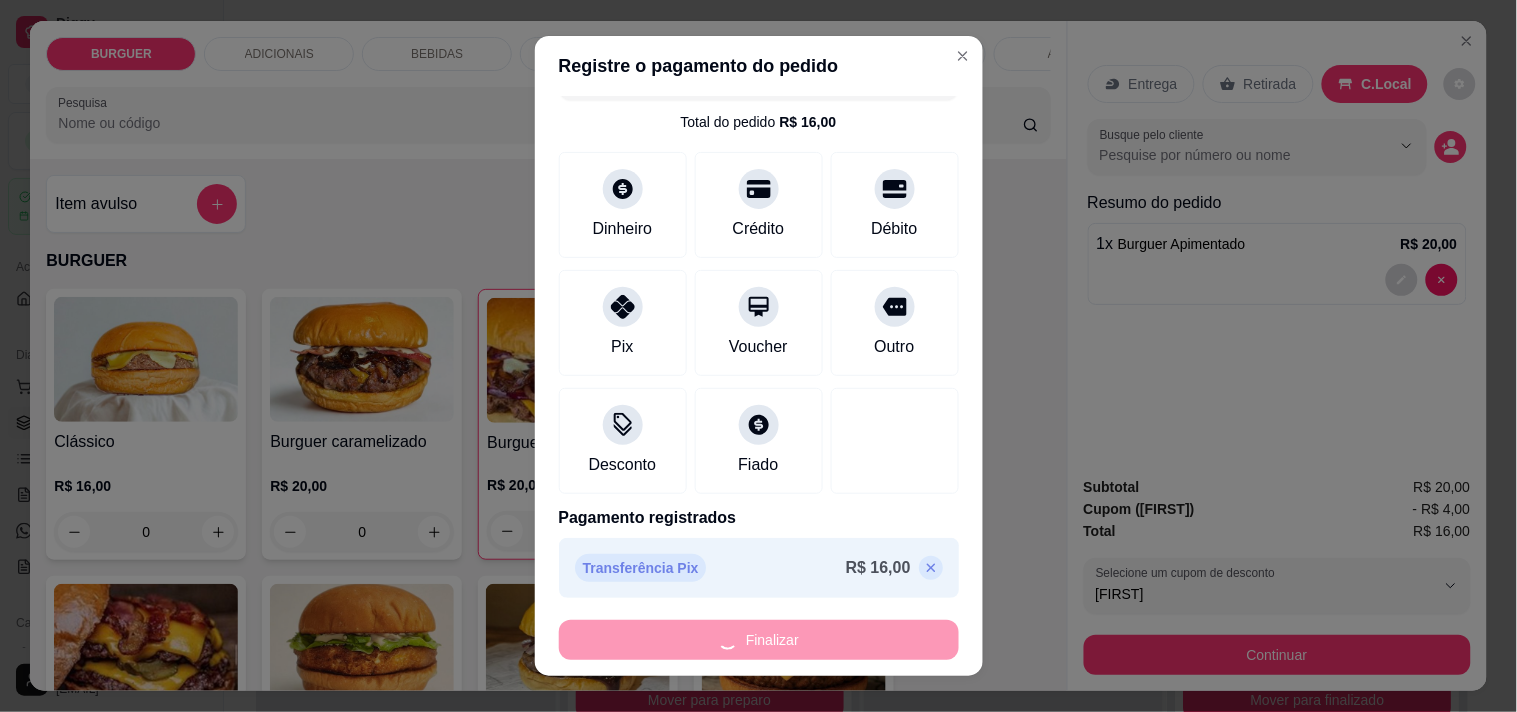 type on "0" 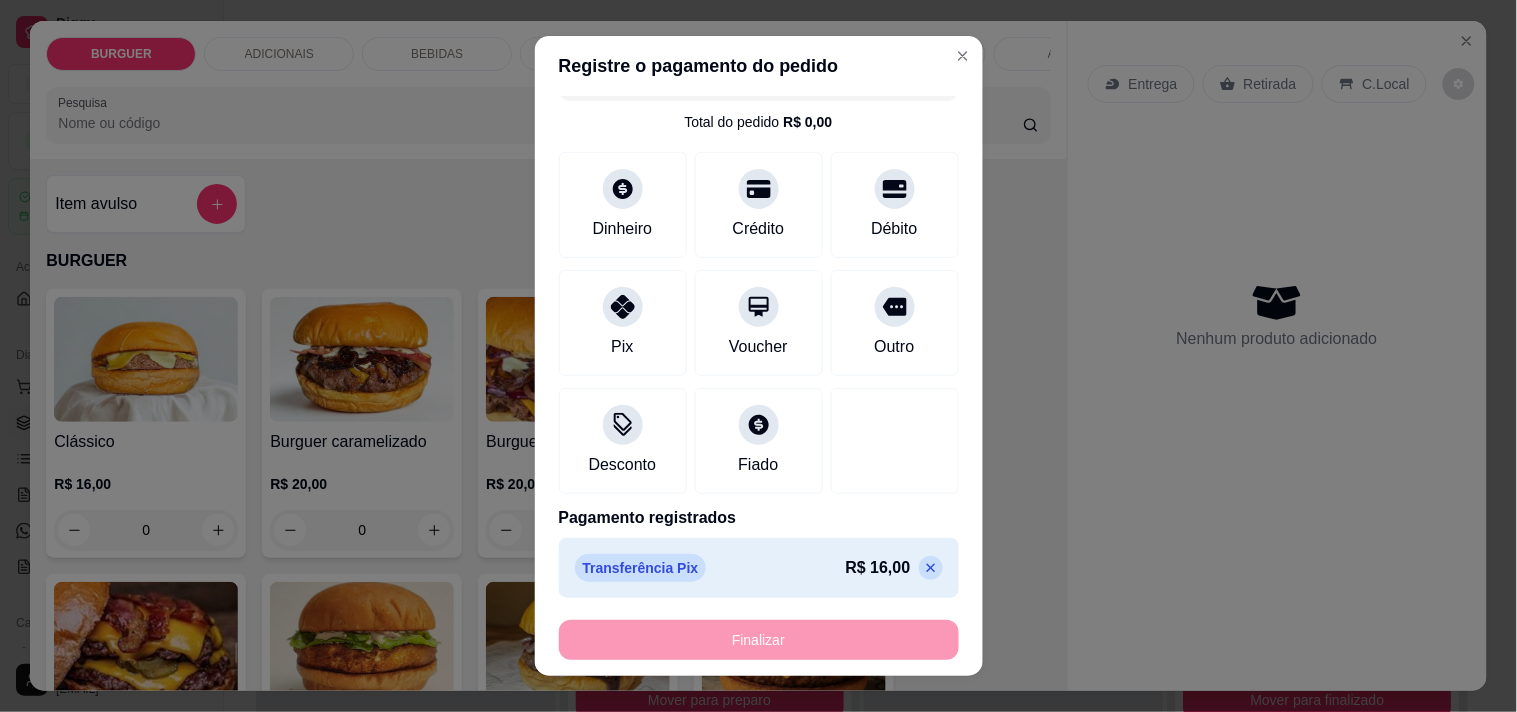 type on "-R$ 16,00" 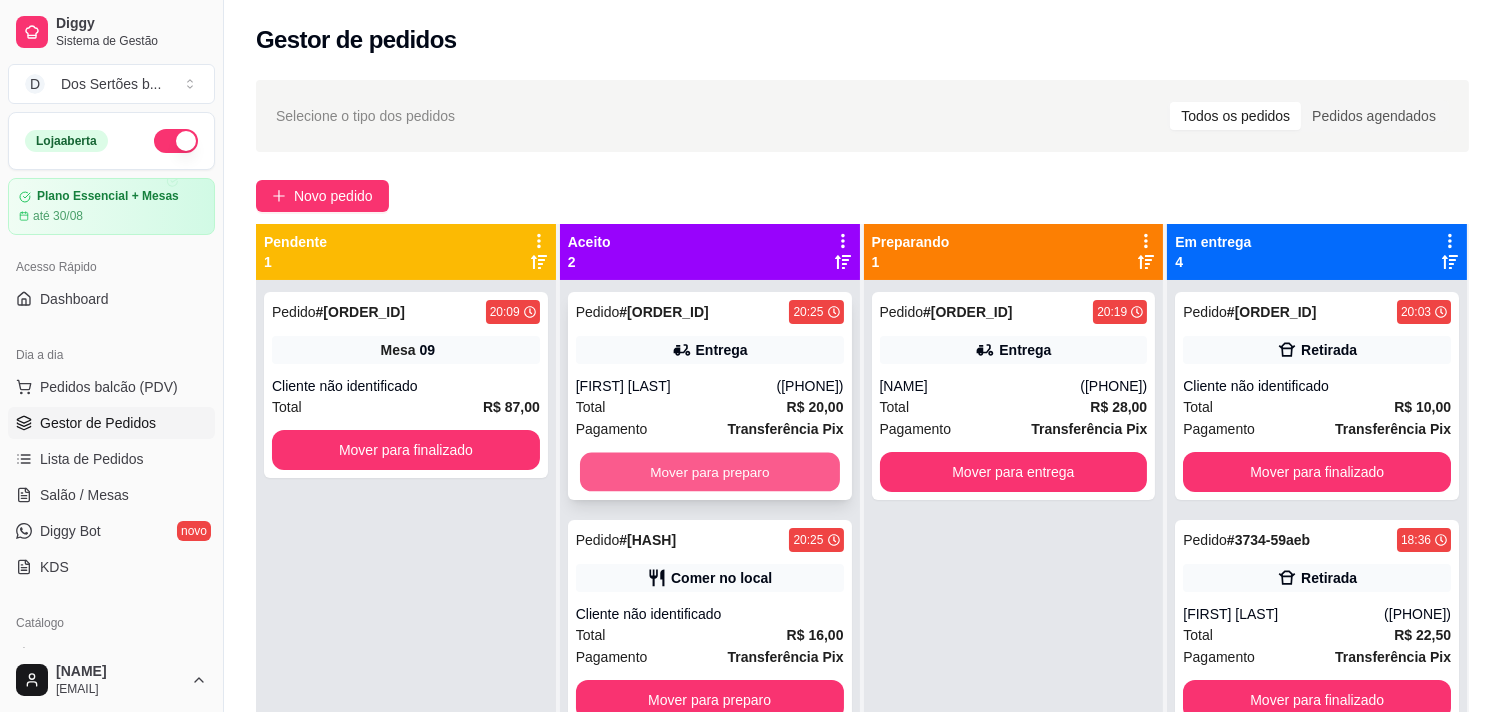 click on "Mover para preparo" at bounding box center (710, 472) 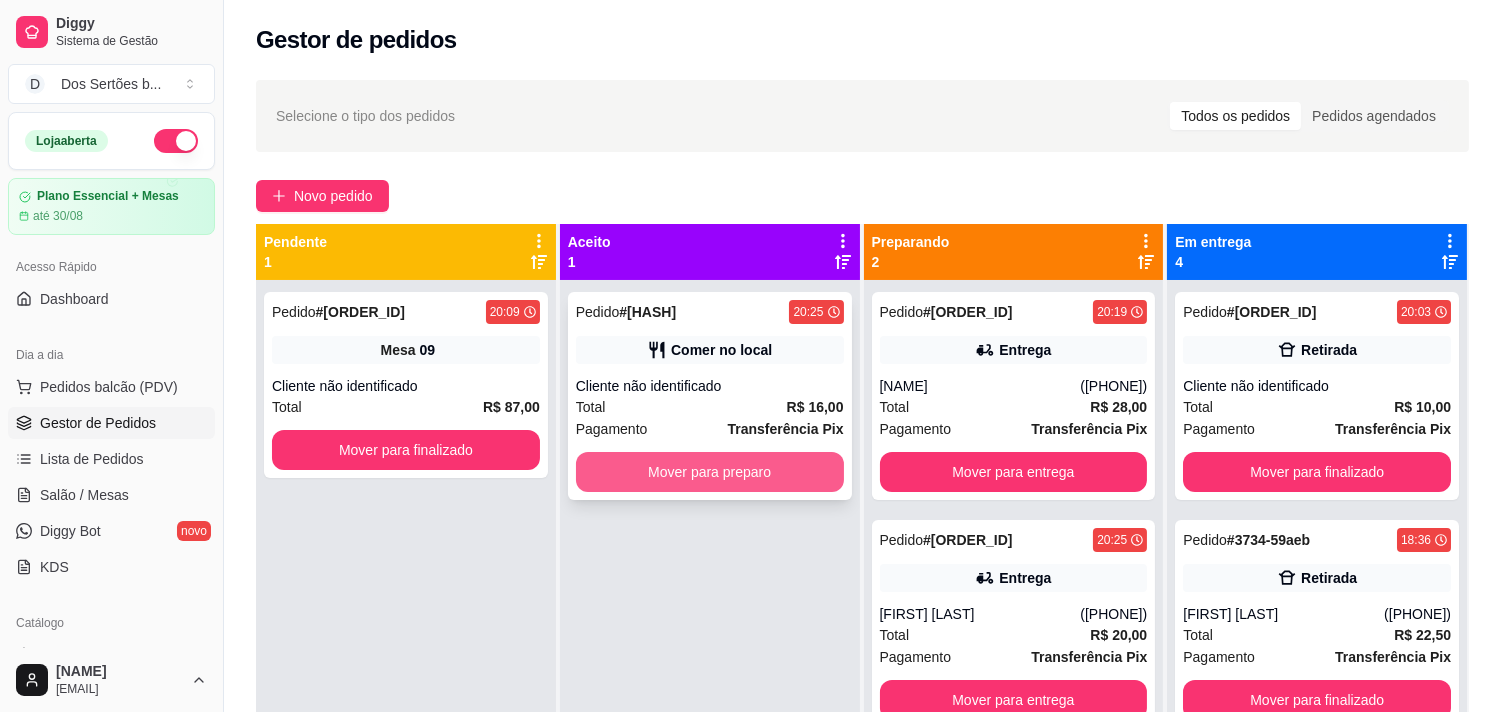 click on "Mover para preparo" at bounding box center [710, 472] 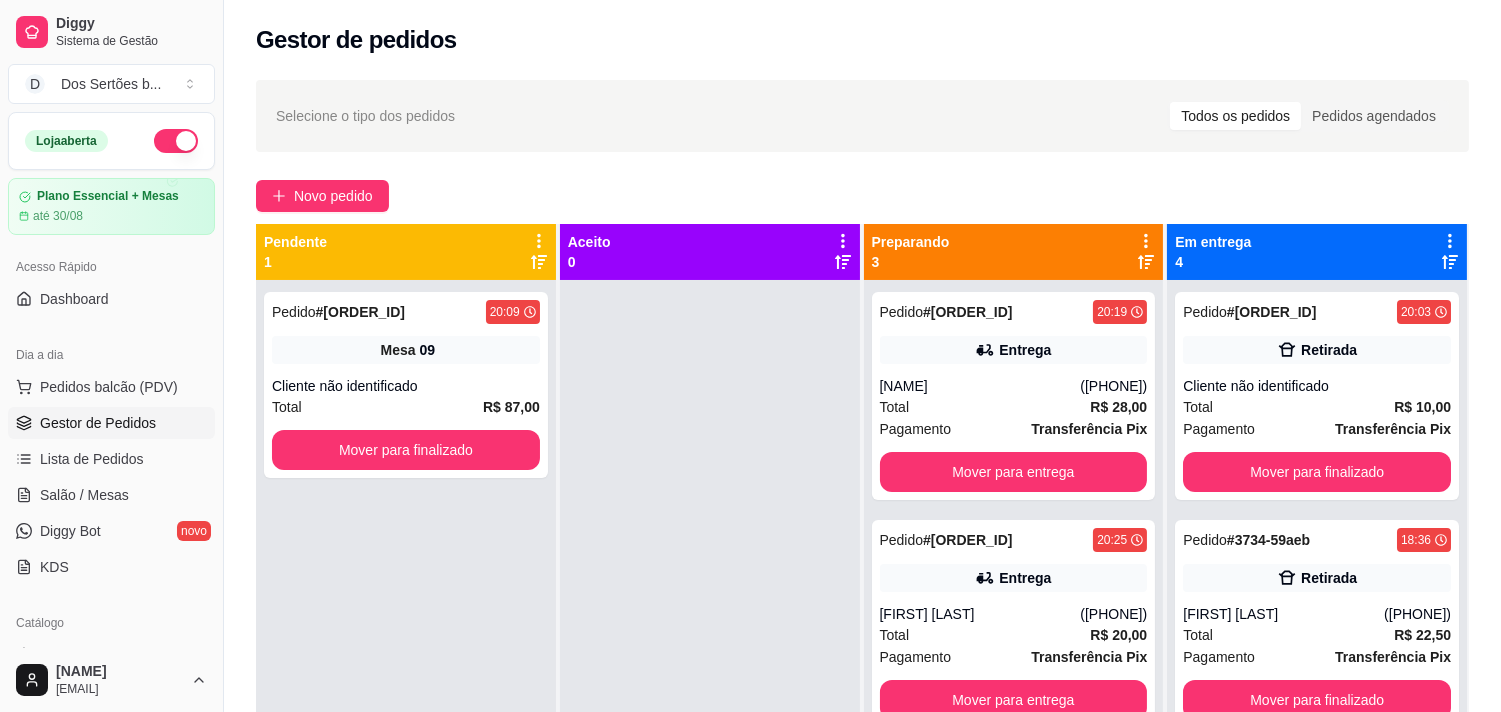 scroll, scrollTop: 305, scrollLeft: 0, axis: vertical 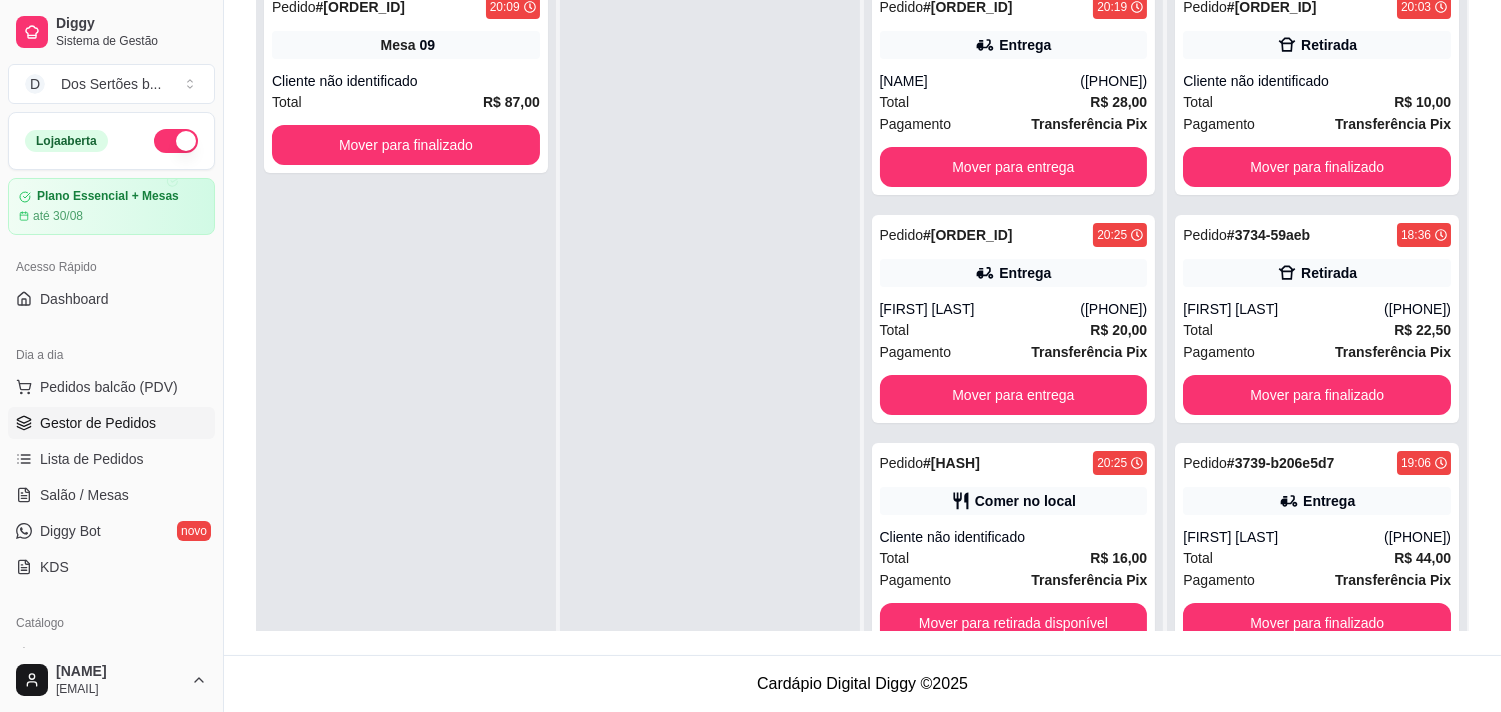 click on "Cardápio Digital Diggy © 2025" at bounding box center (862, 683) 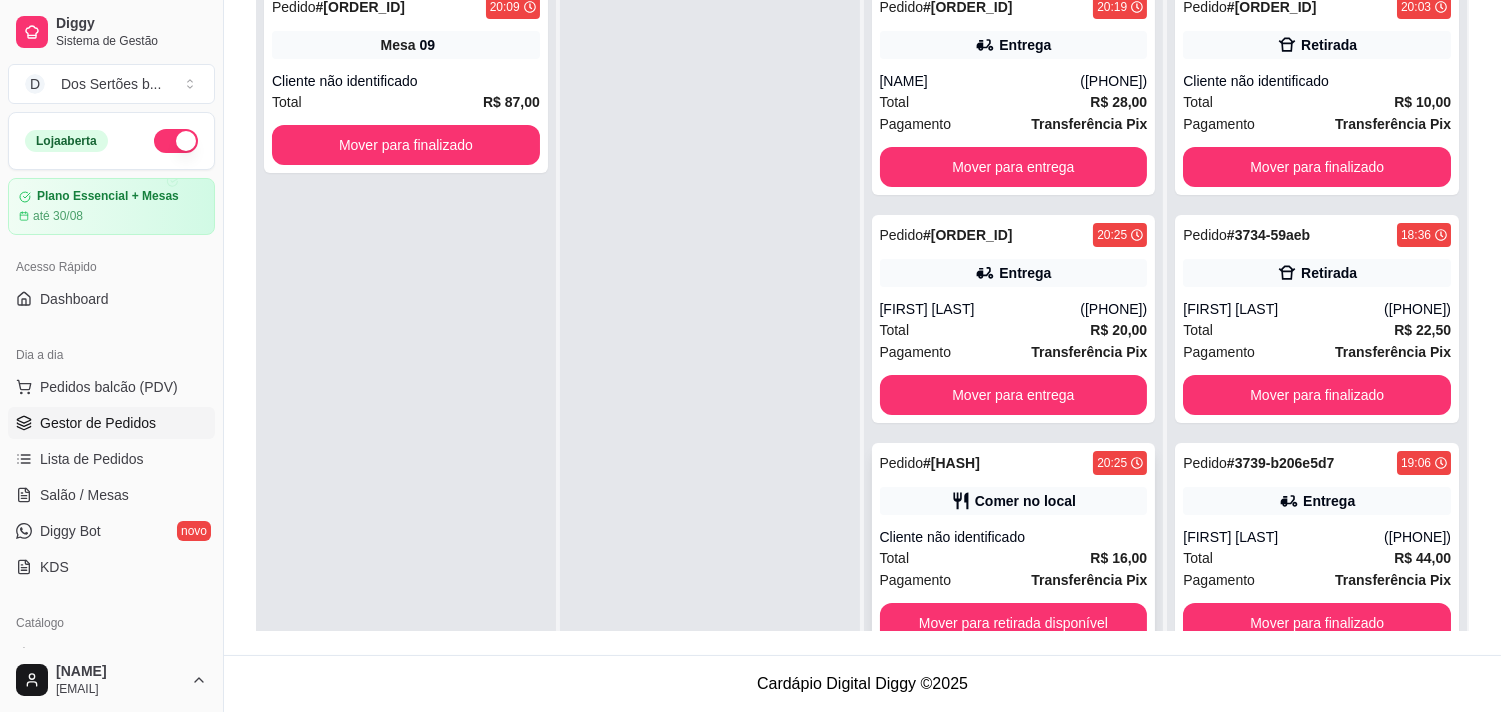 click on "Transferência Pix" at bounding box center [1089, 580] 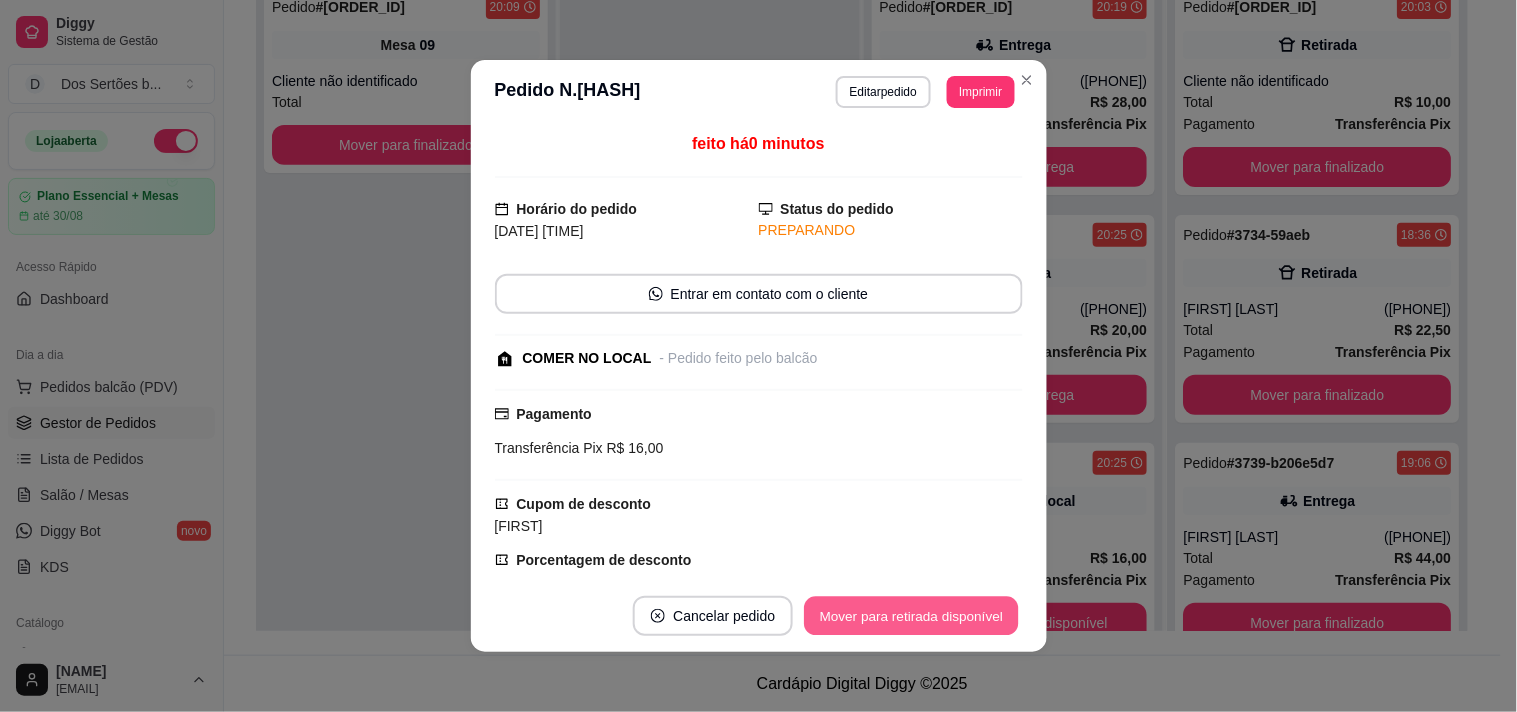 click on "Mover para retirada disponível" at bounding box center [912, 616] 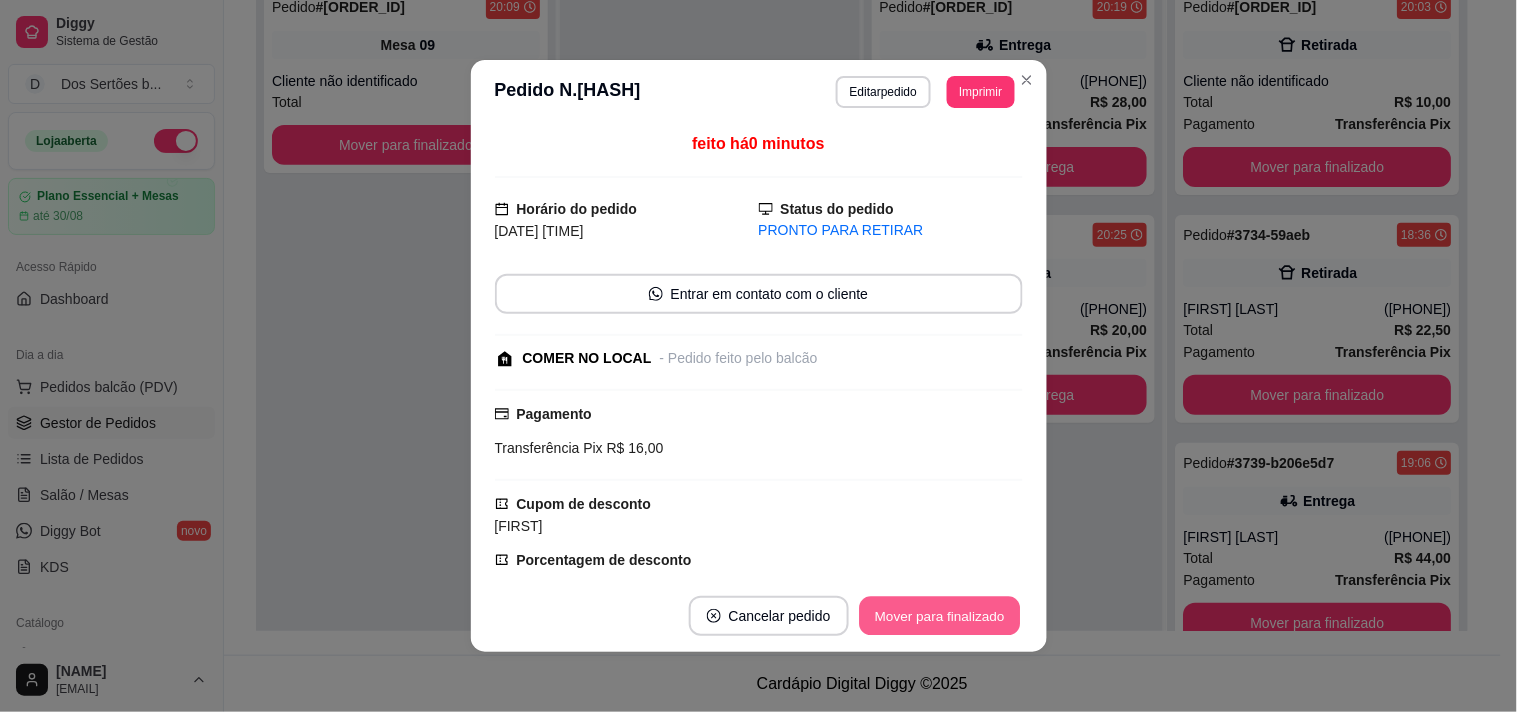 click on "Mover para finalizado" at bounding box center (939, 616) 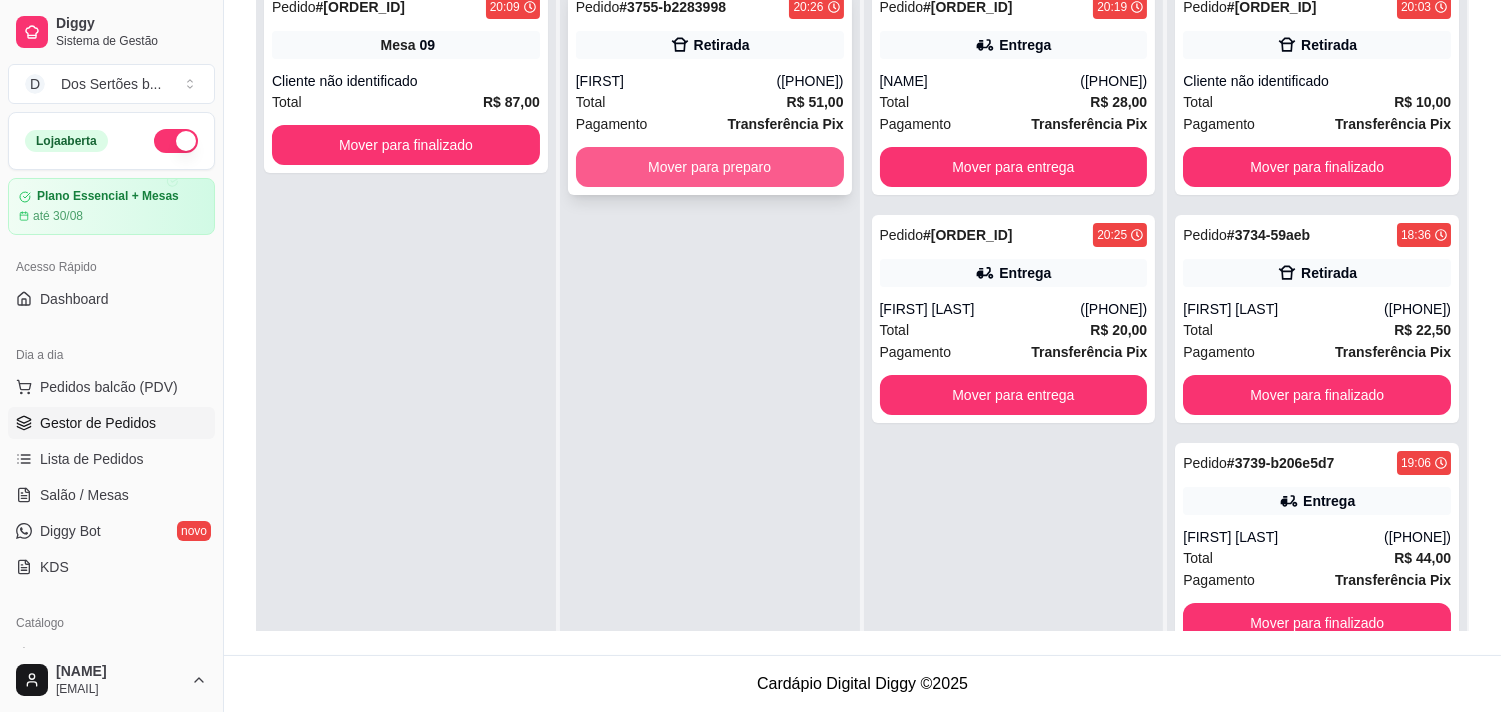 click on "Mover para preparo" at bounding box center [710, 167] 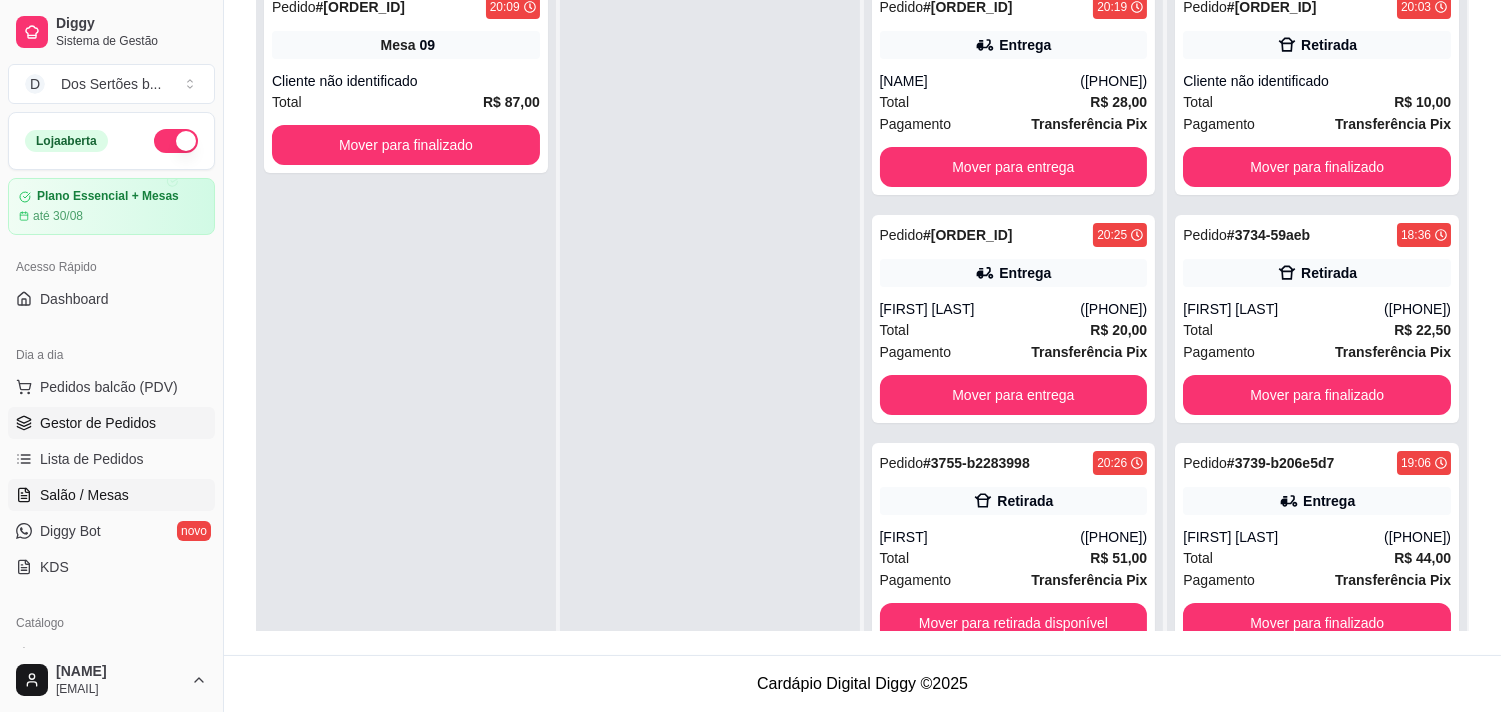 click on "Salão / Mesas" at bounding box center [84, 495] 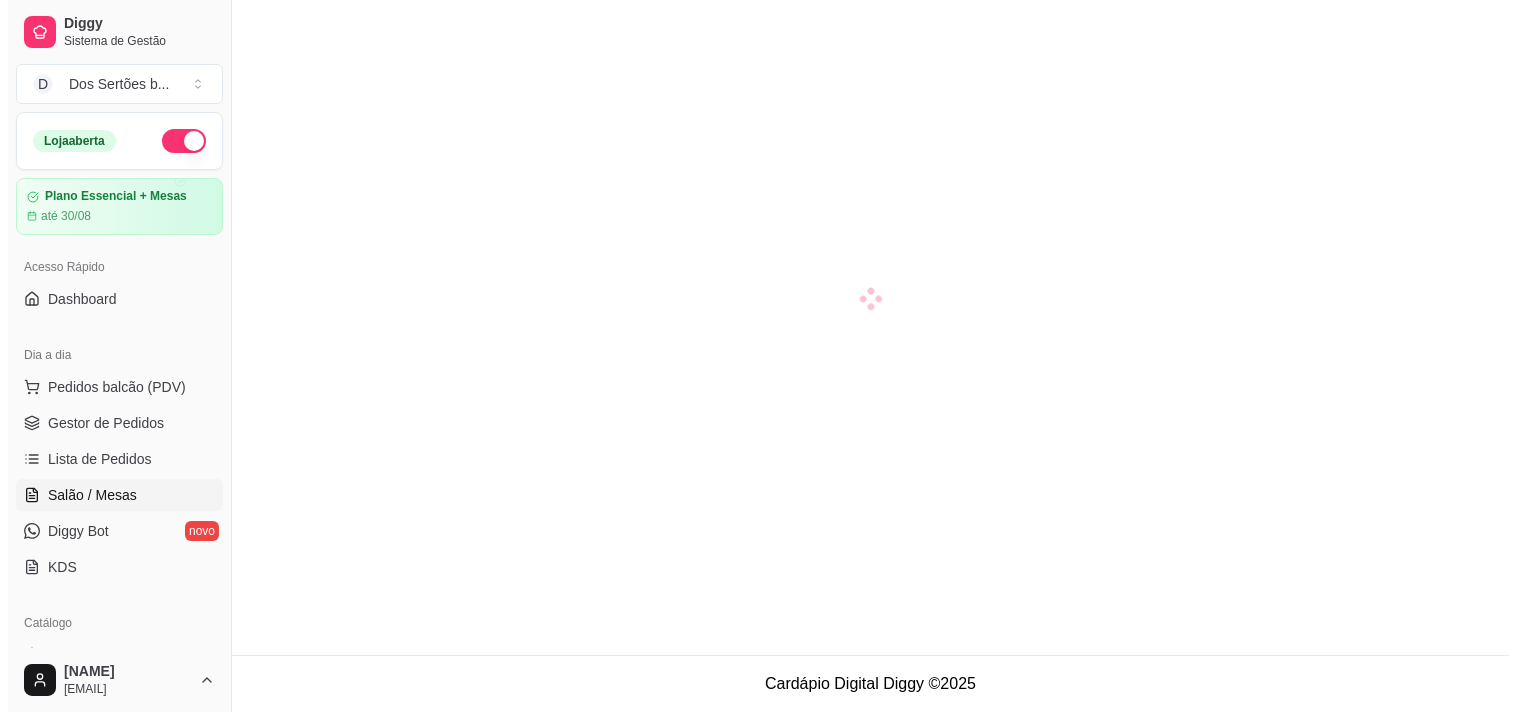 scroll, scrollTop: 0, scrollLeft: 0, axis: both 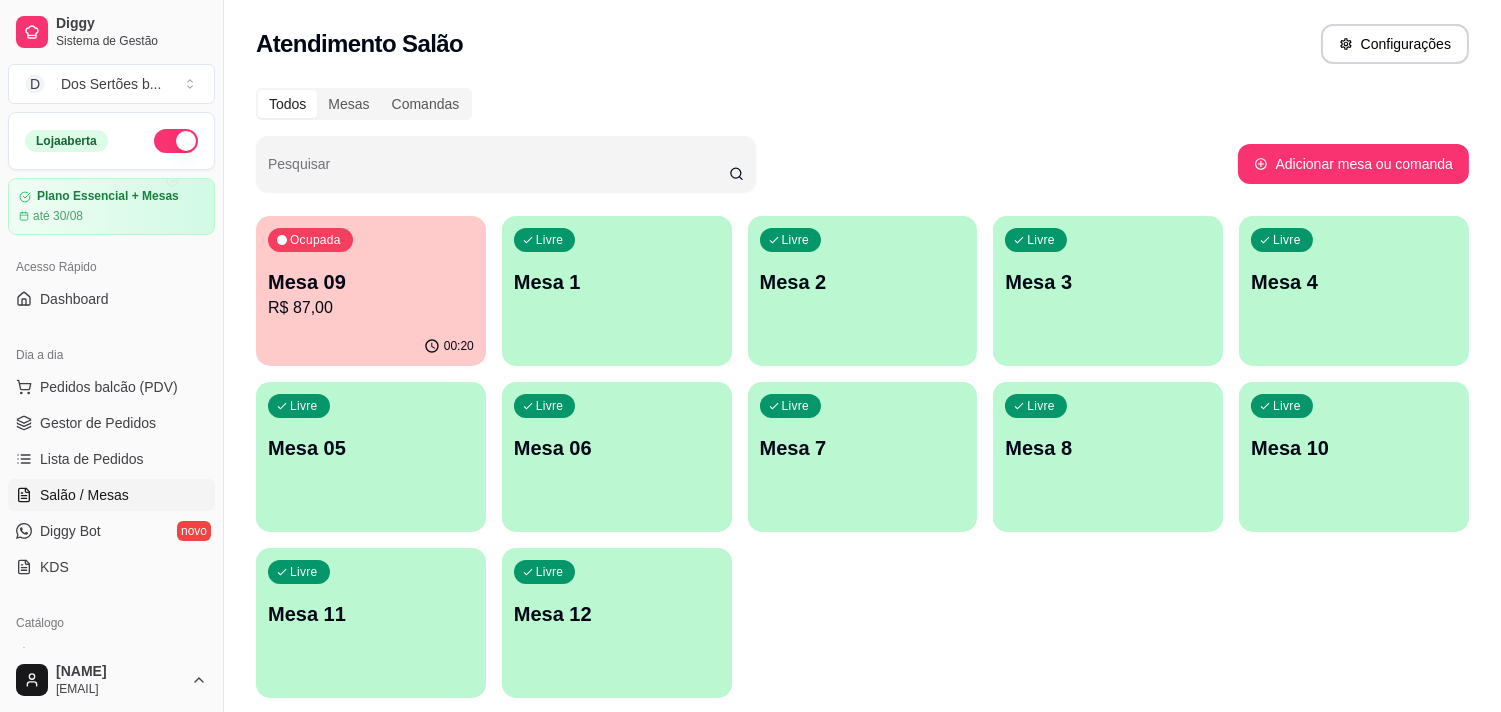 click on "Mesa 10" at bounding box center (1354, 448) 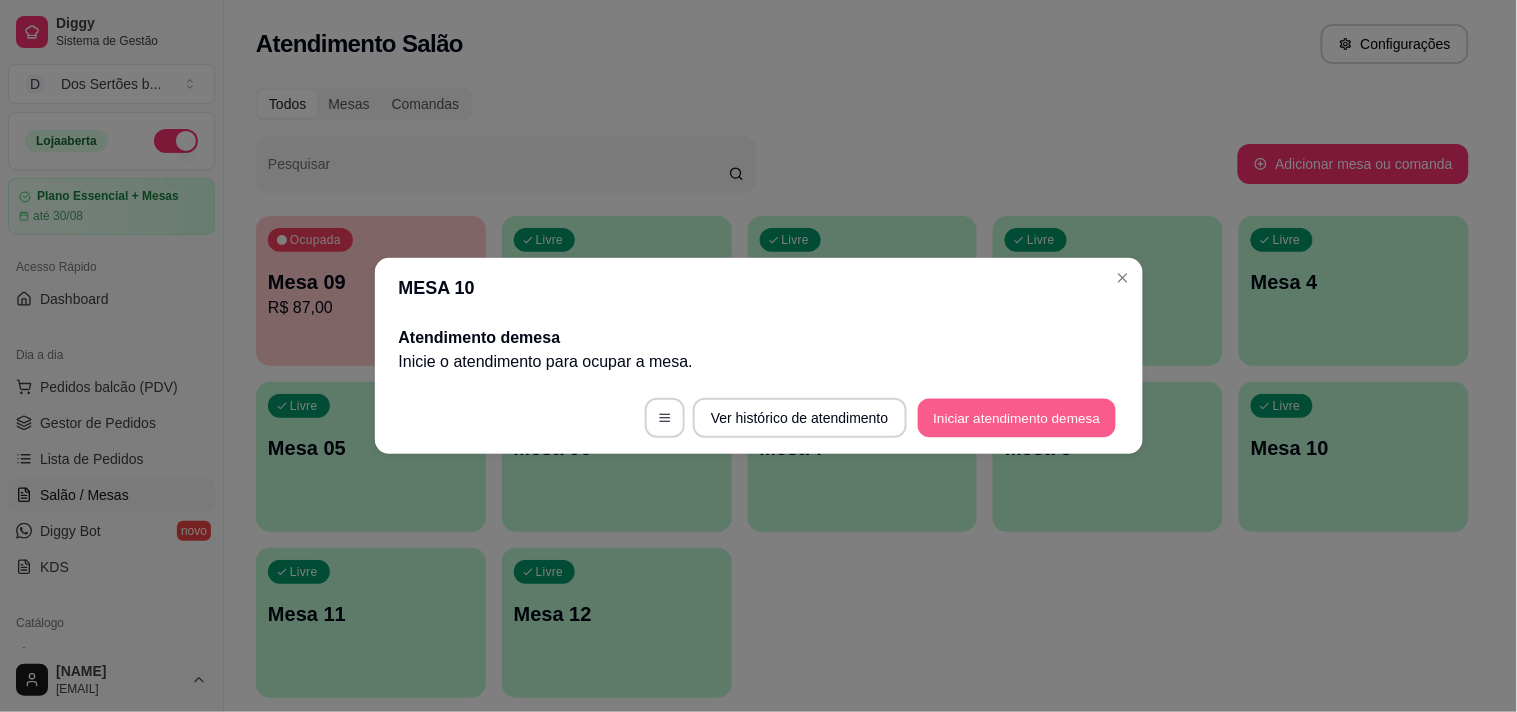 click on "Iniciar atendimento de  mesa" at bounding box center (1017, 418) 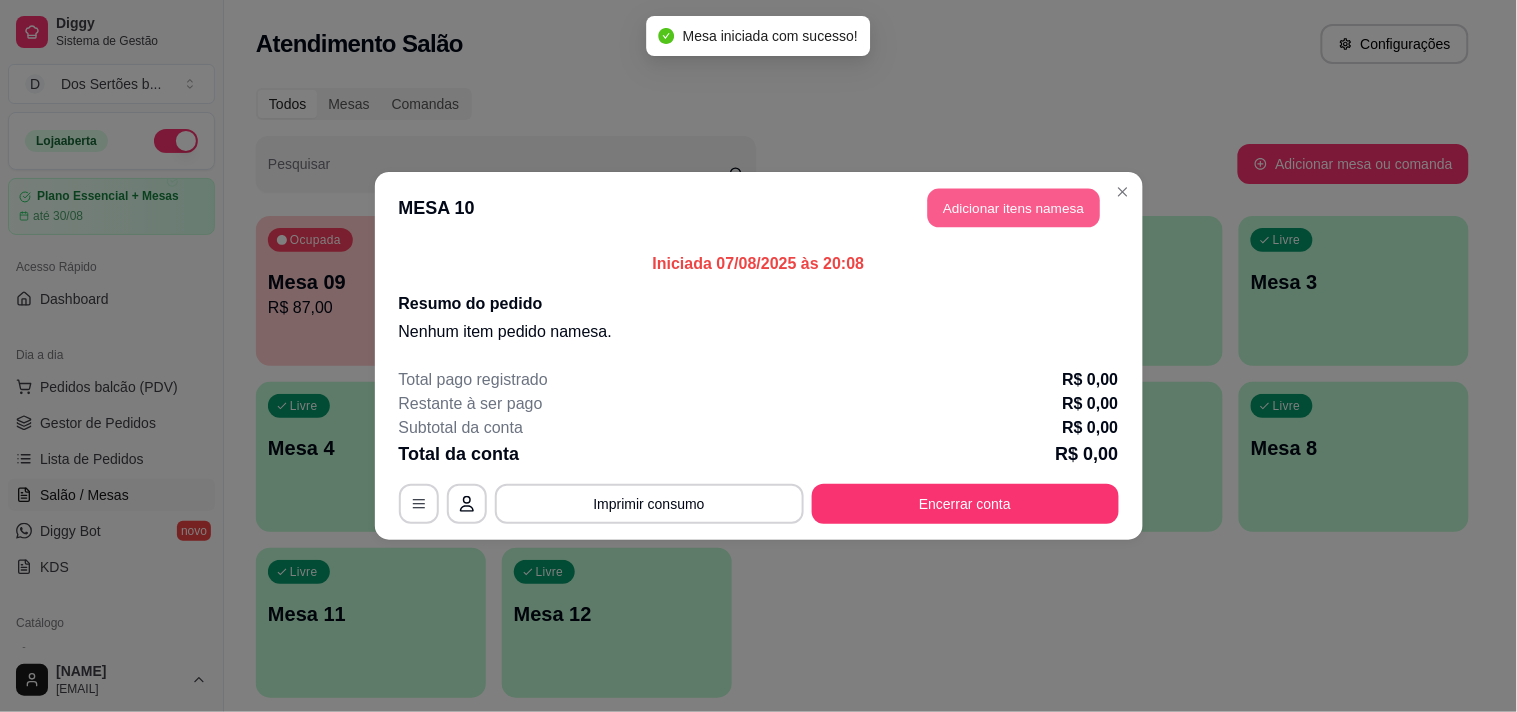 click on "Adicionar itens na  mesa" at bounding box center (1014, 208) 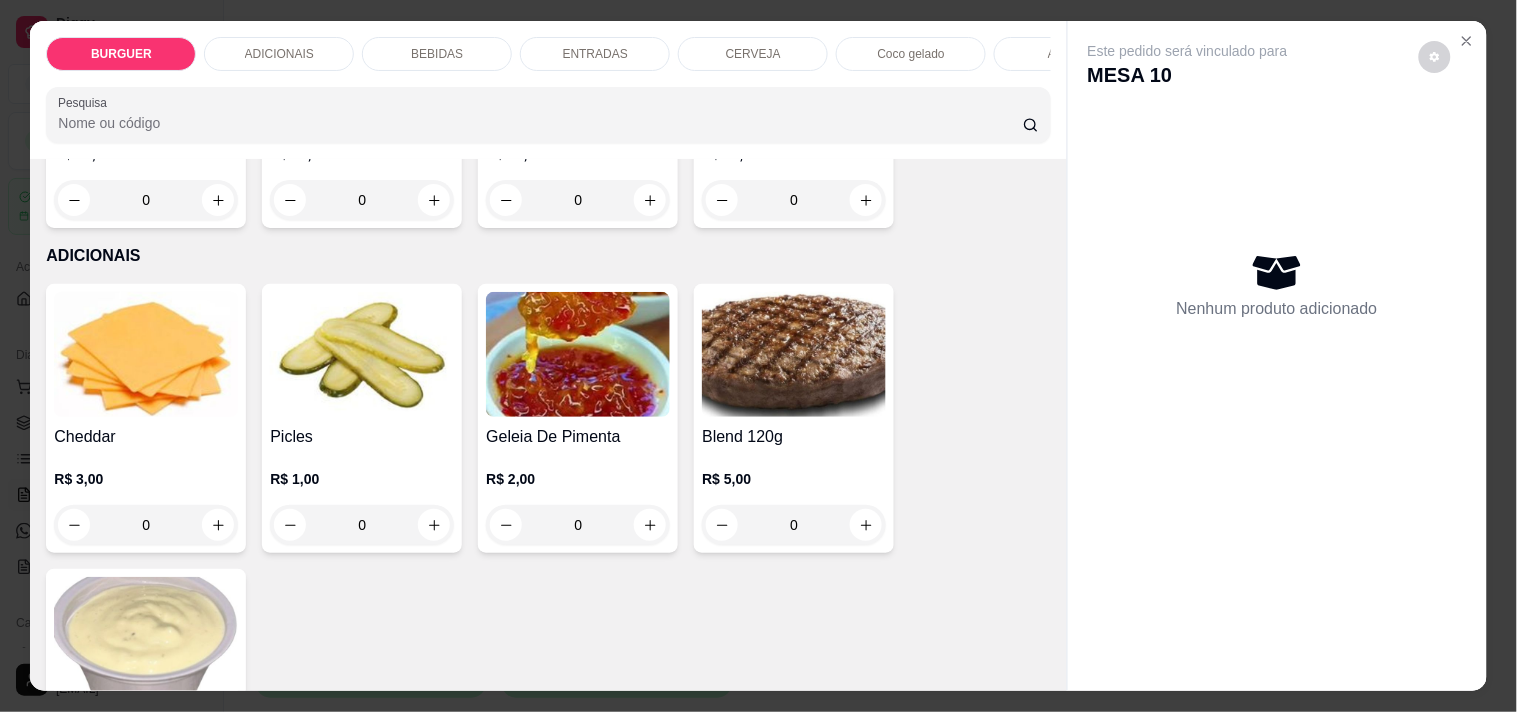 scroll, scrollTop: 1350, scrollLeft: 0, axis: vertical 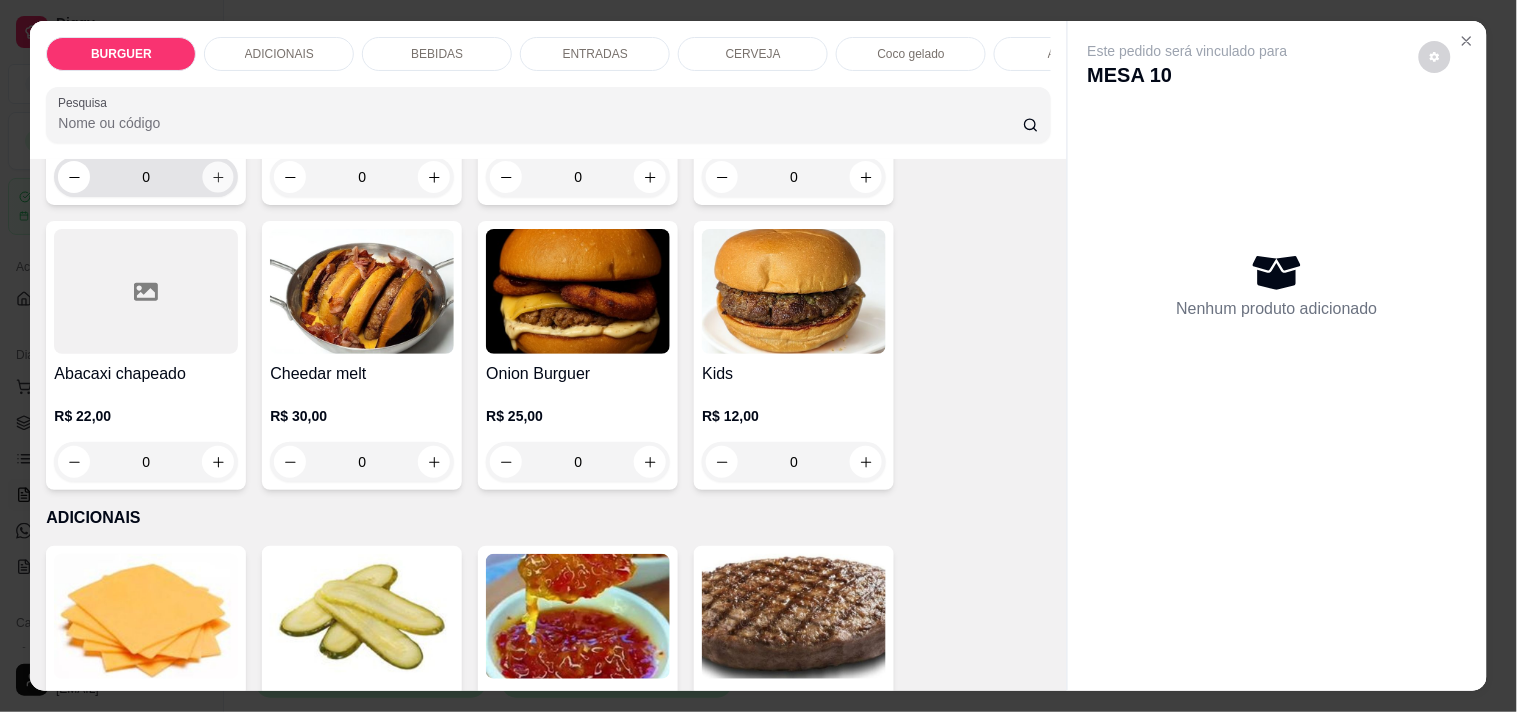 click 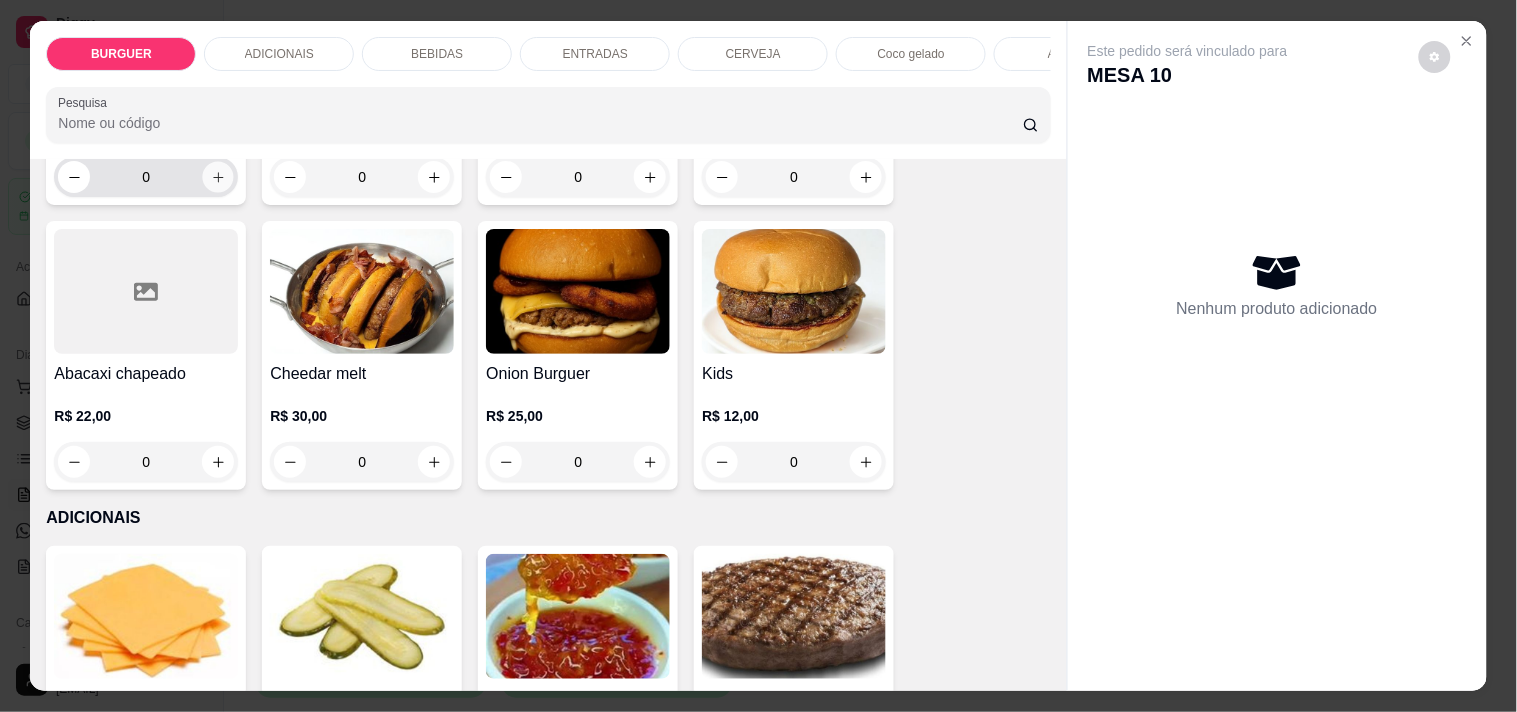 type on "1" 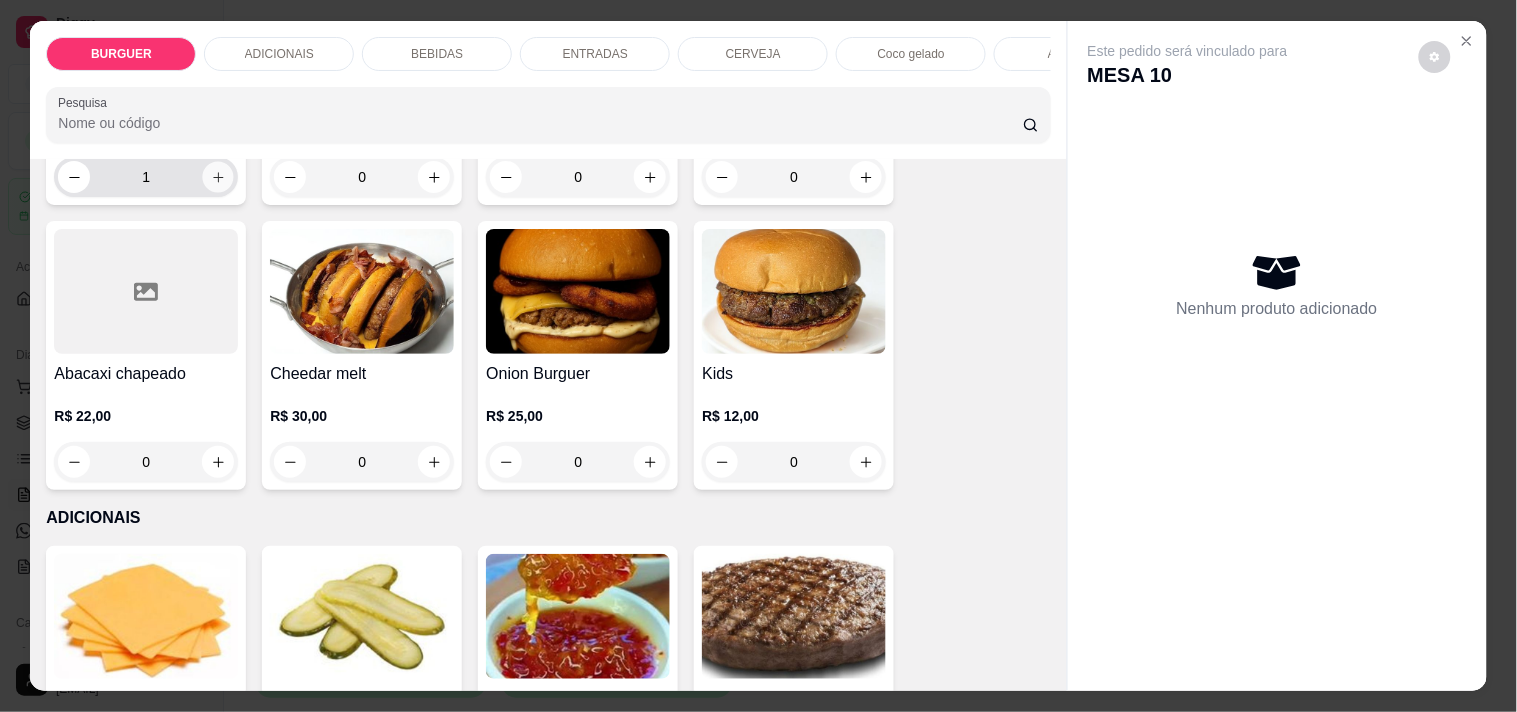 scroll, scrollTop: 640, scrollLeft: 0, axis: vertical 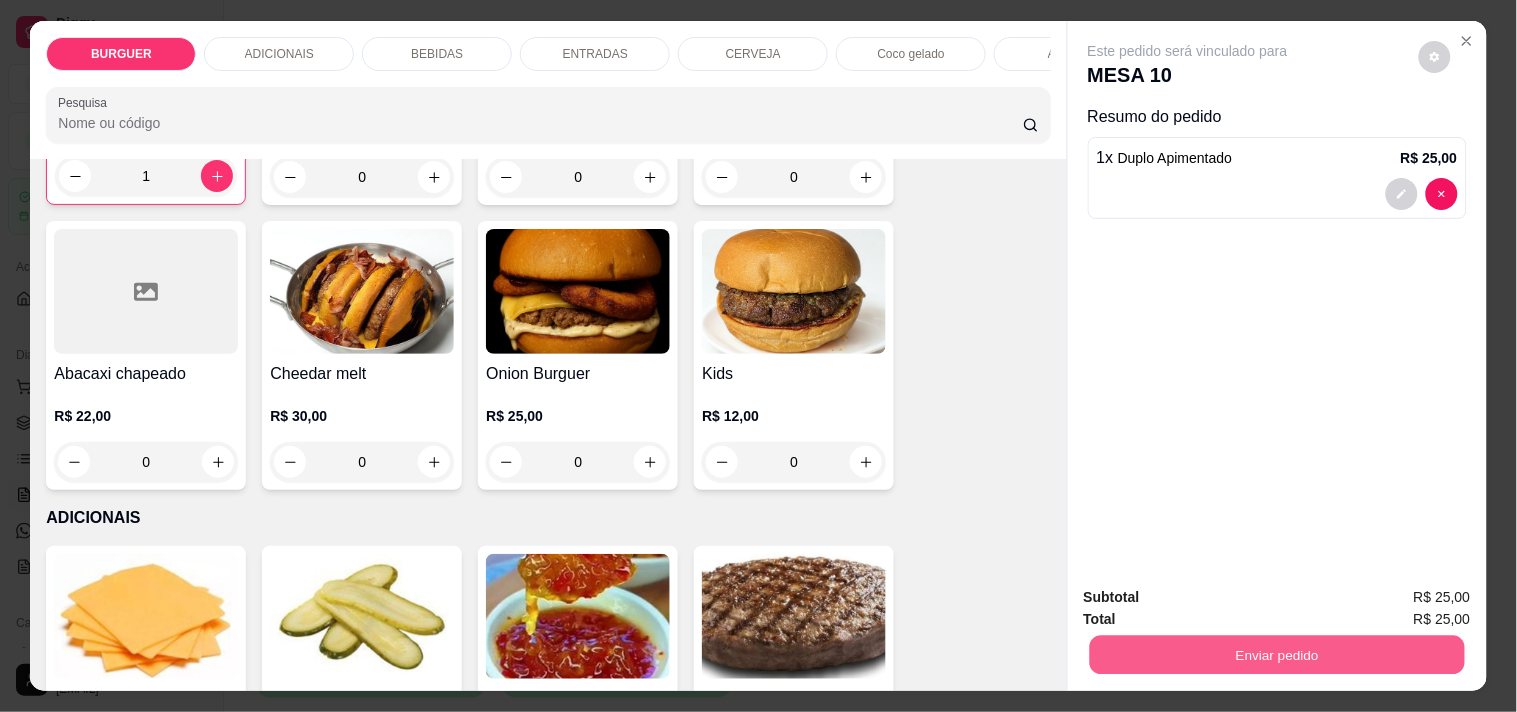 click on "Enviar pedido" at bounding box center (1276, 654) 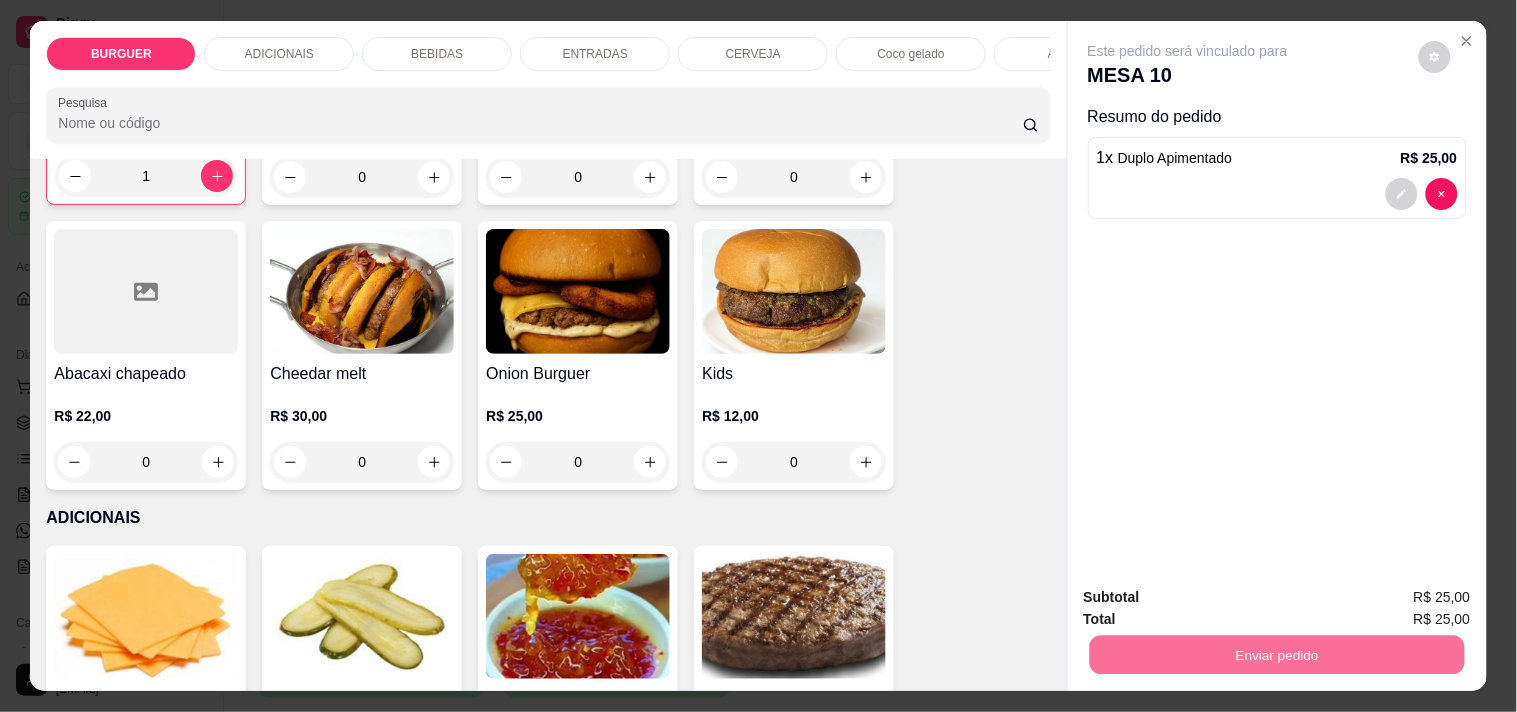 click on "Não registrar e enviar pedido" at bounding box center (1211, 598) 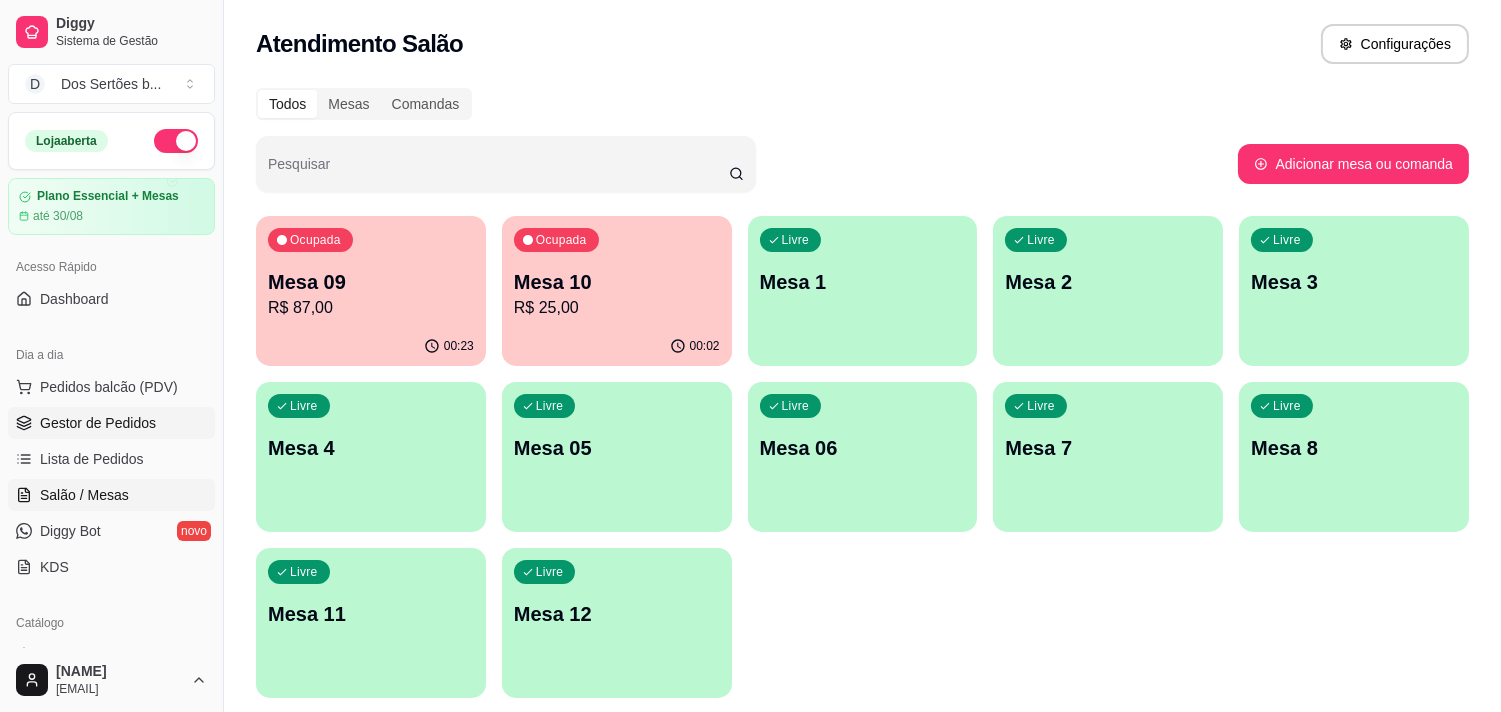click on "Gestor de Pedidos" at bounding box center (98, 423) 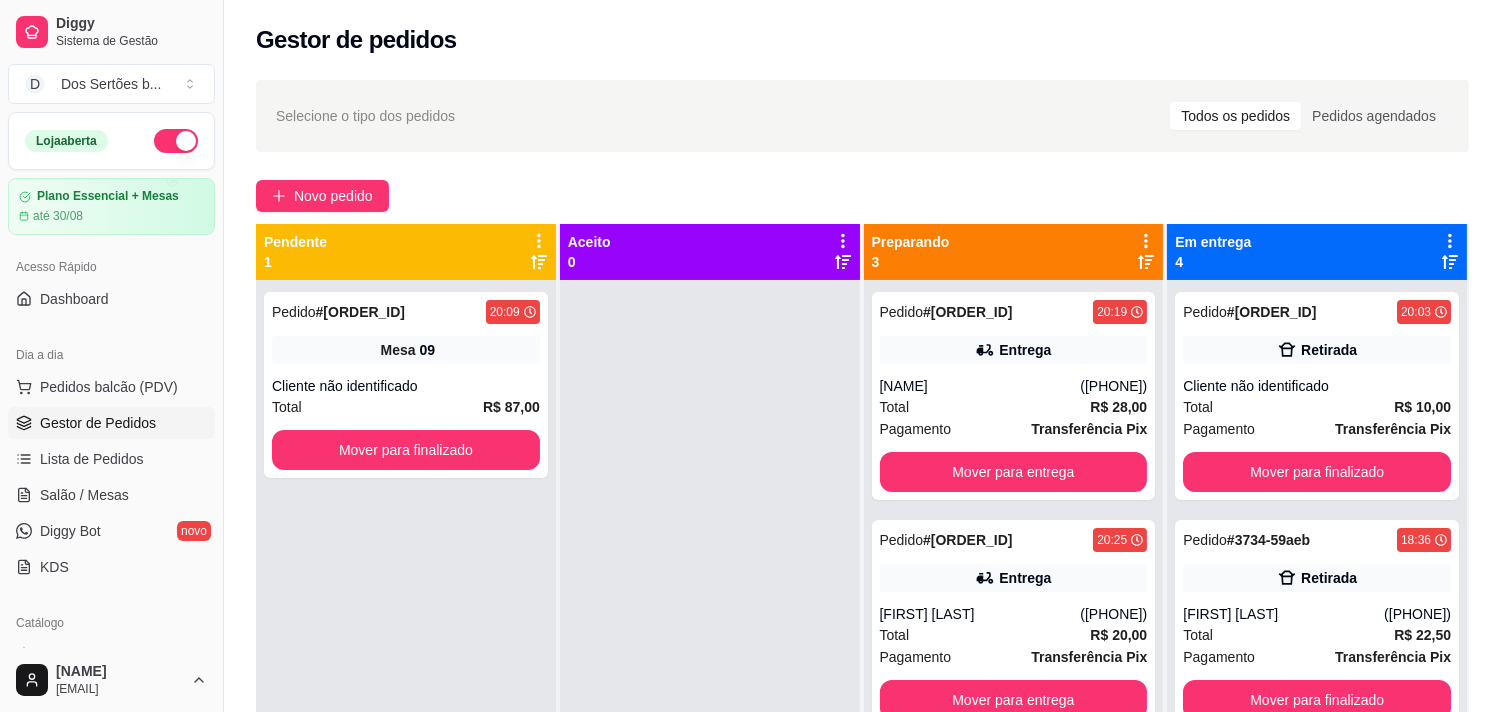 click on "Gestor de Pedidos" at bounding box center (98, 423) 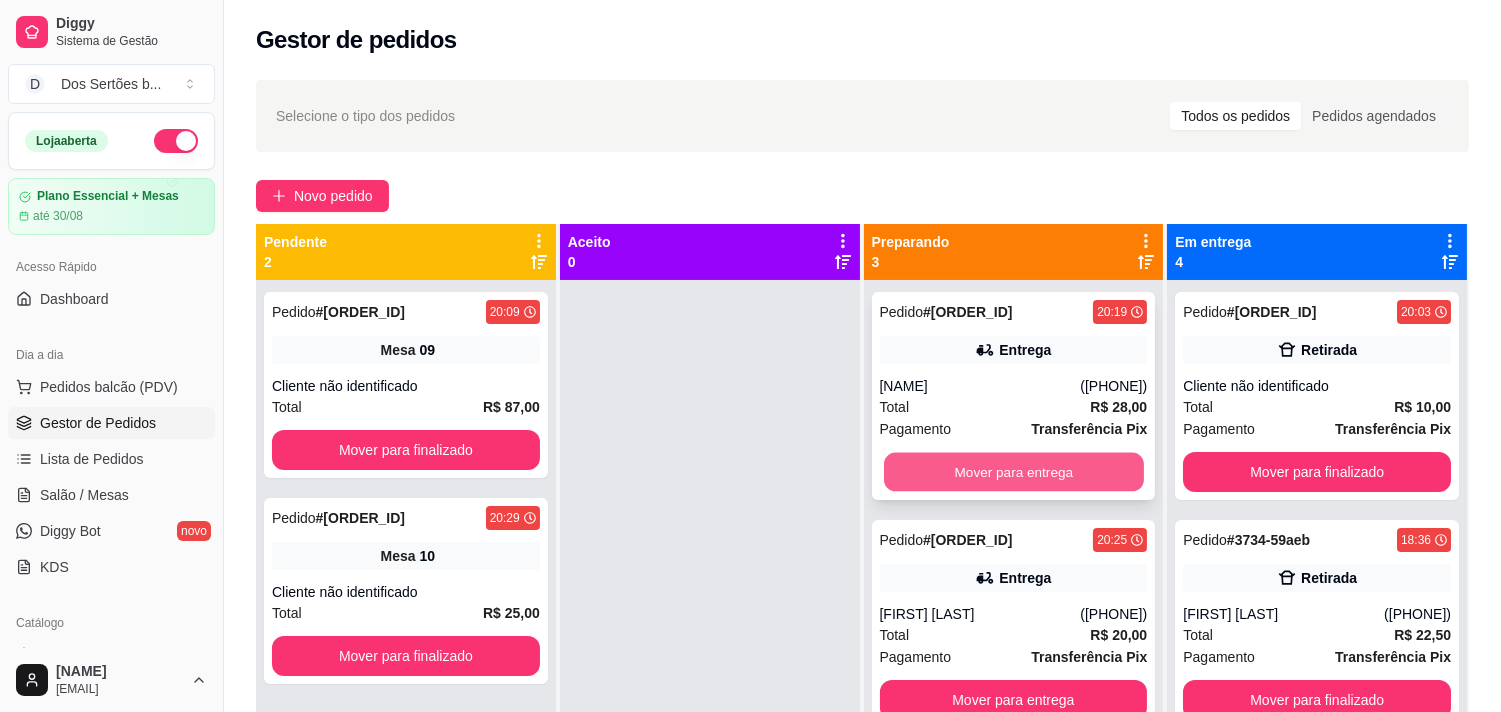 click on "Mover para entrega" at bounding box center [1014, 472] 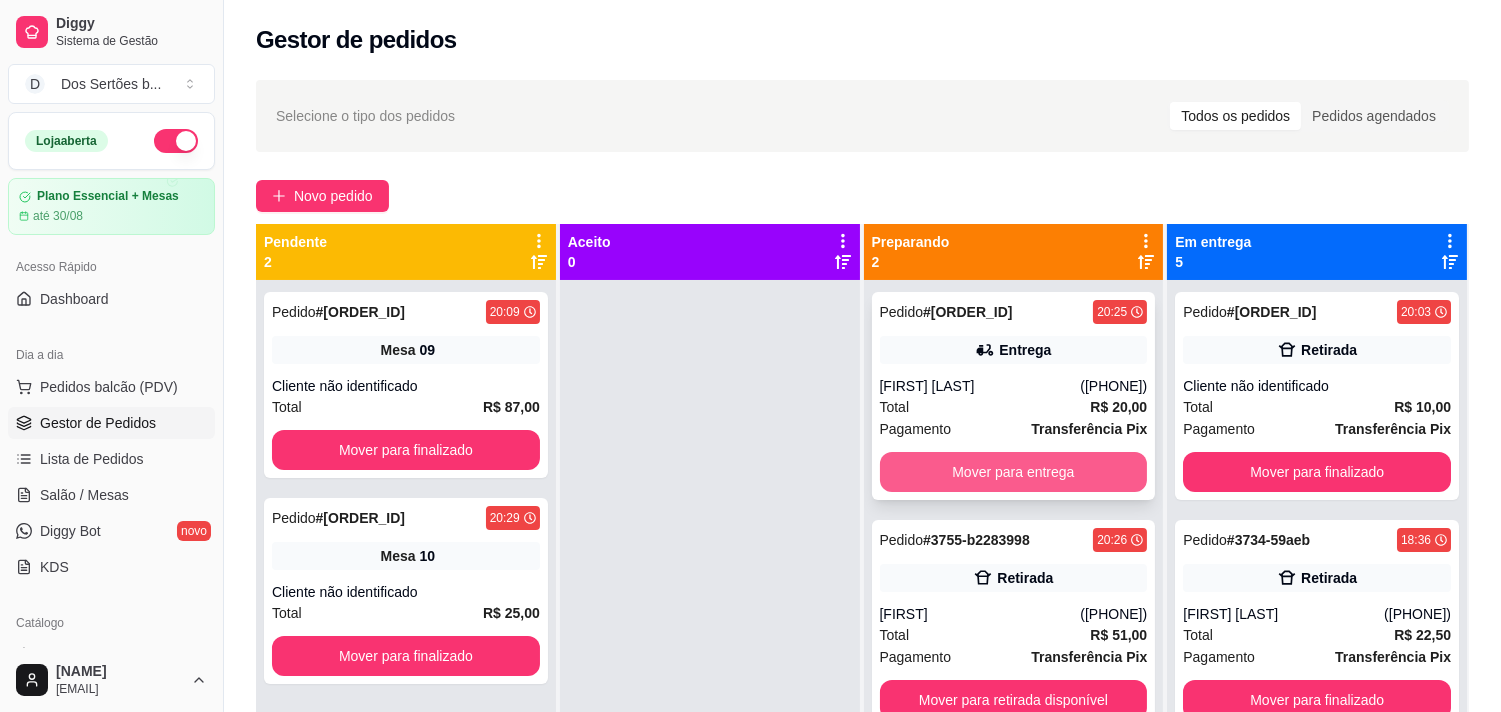 click on "Mover para entrega" at bounding box center [1014, 472] 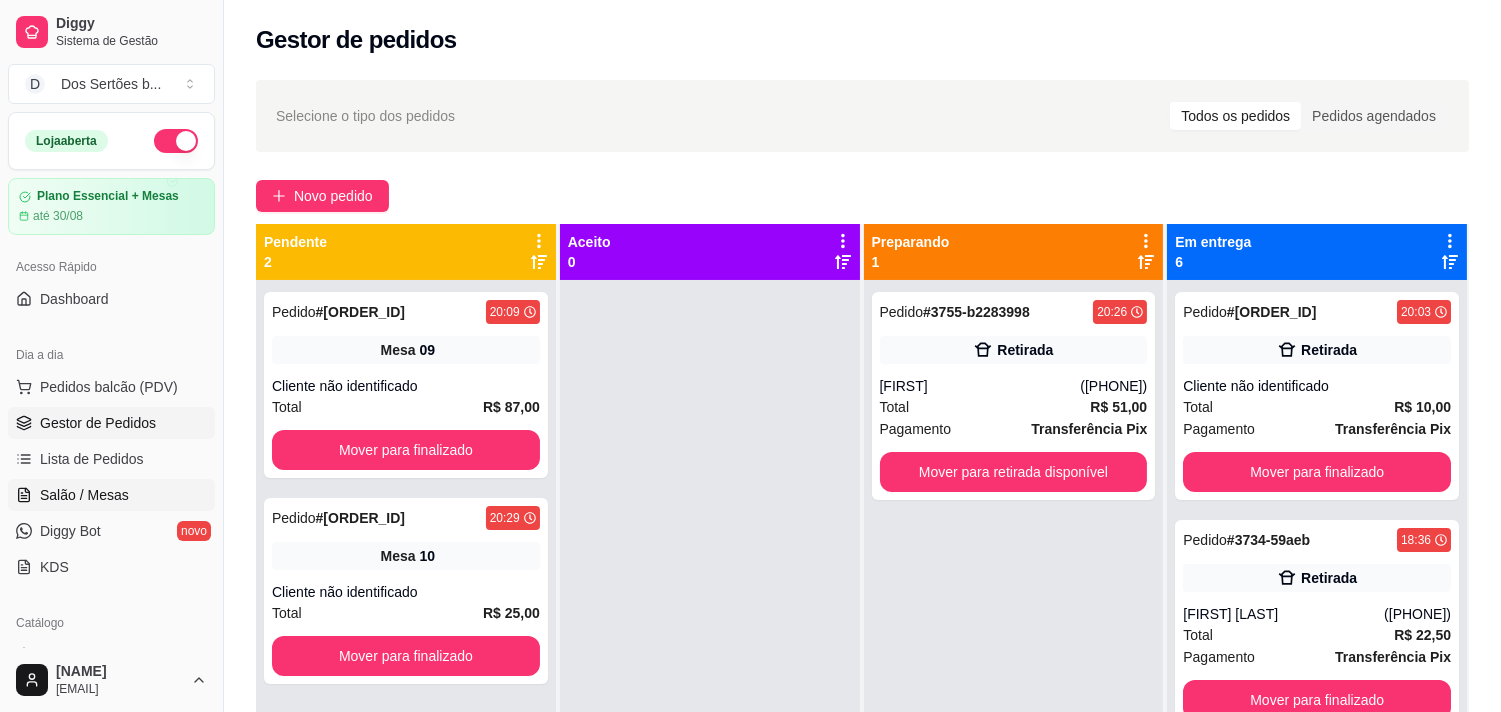 click on "Salão / Mesas" at bounding box center (84, 495) 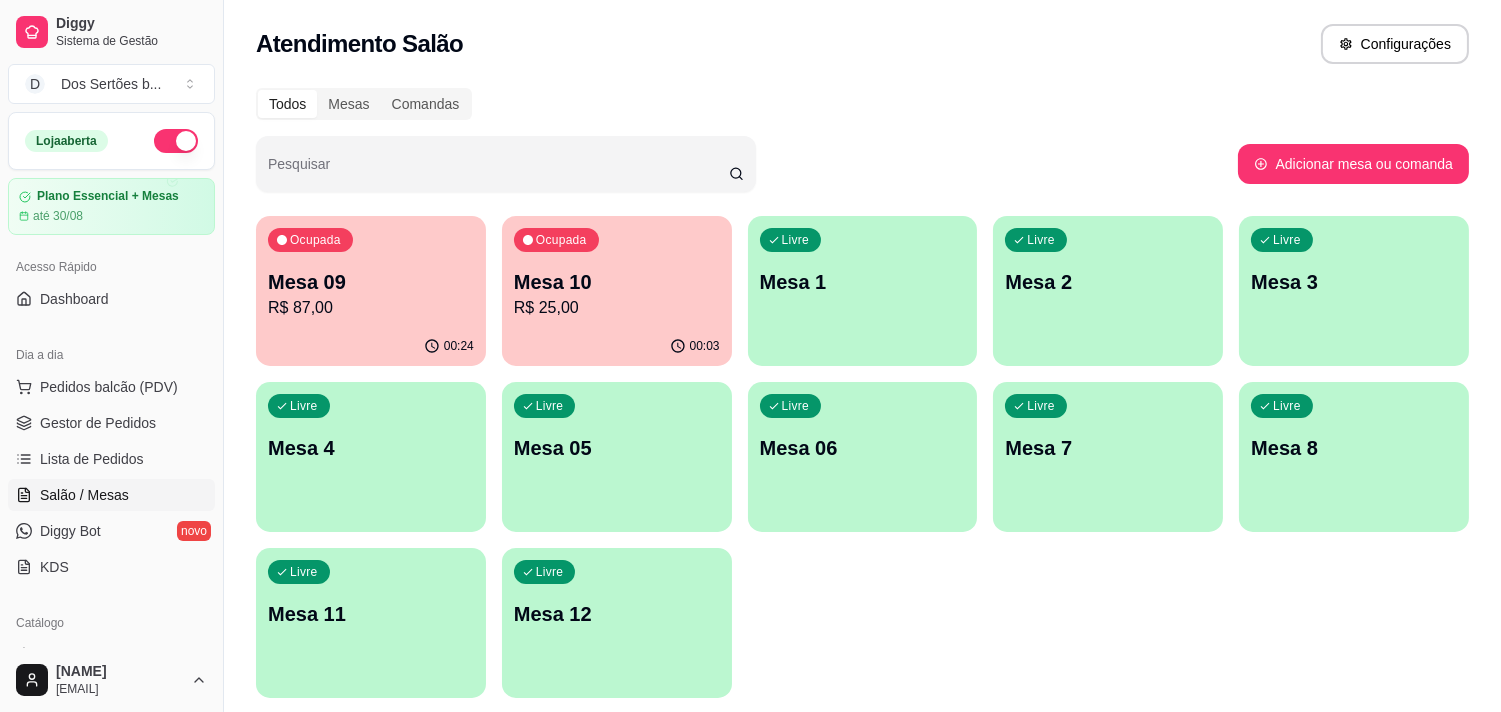 click on "Mesa 8" at bounding box center [1354, 448] 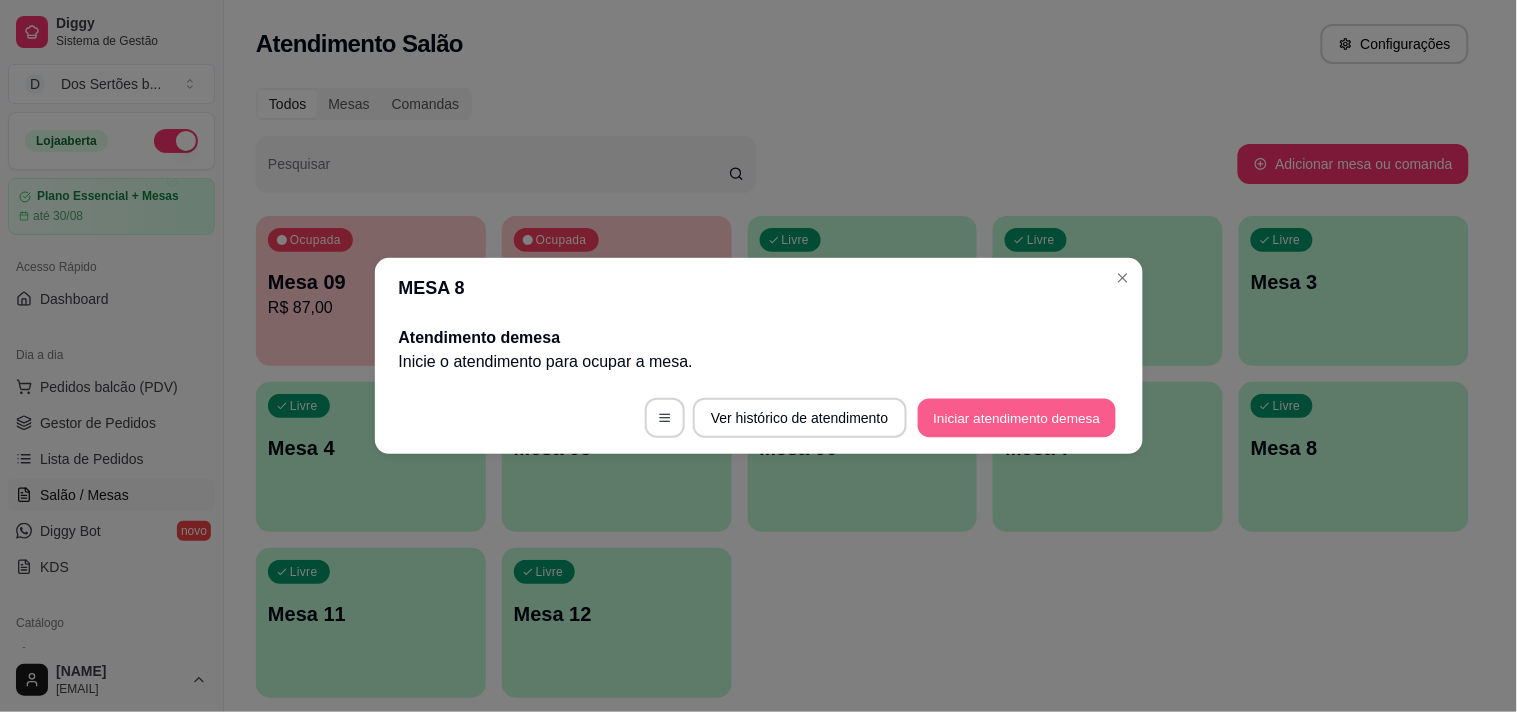 click on "Iniciar atendimento de  mesa" at bounding box center [1017, 418] 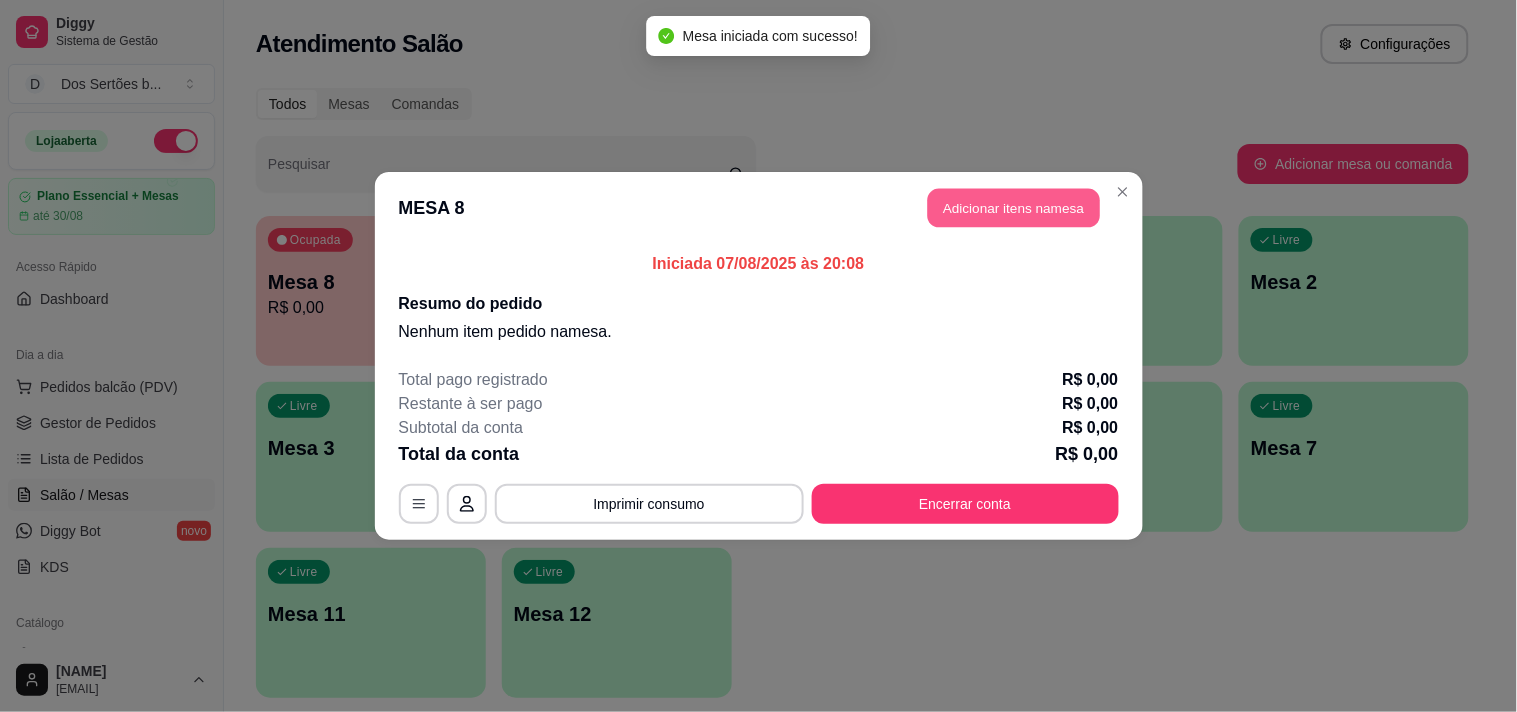 click on "Adicionar itens na  mesa" at bounding box center [1014, 208] 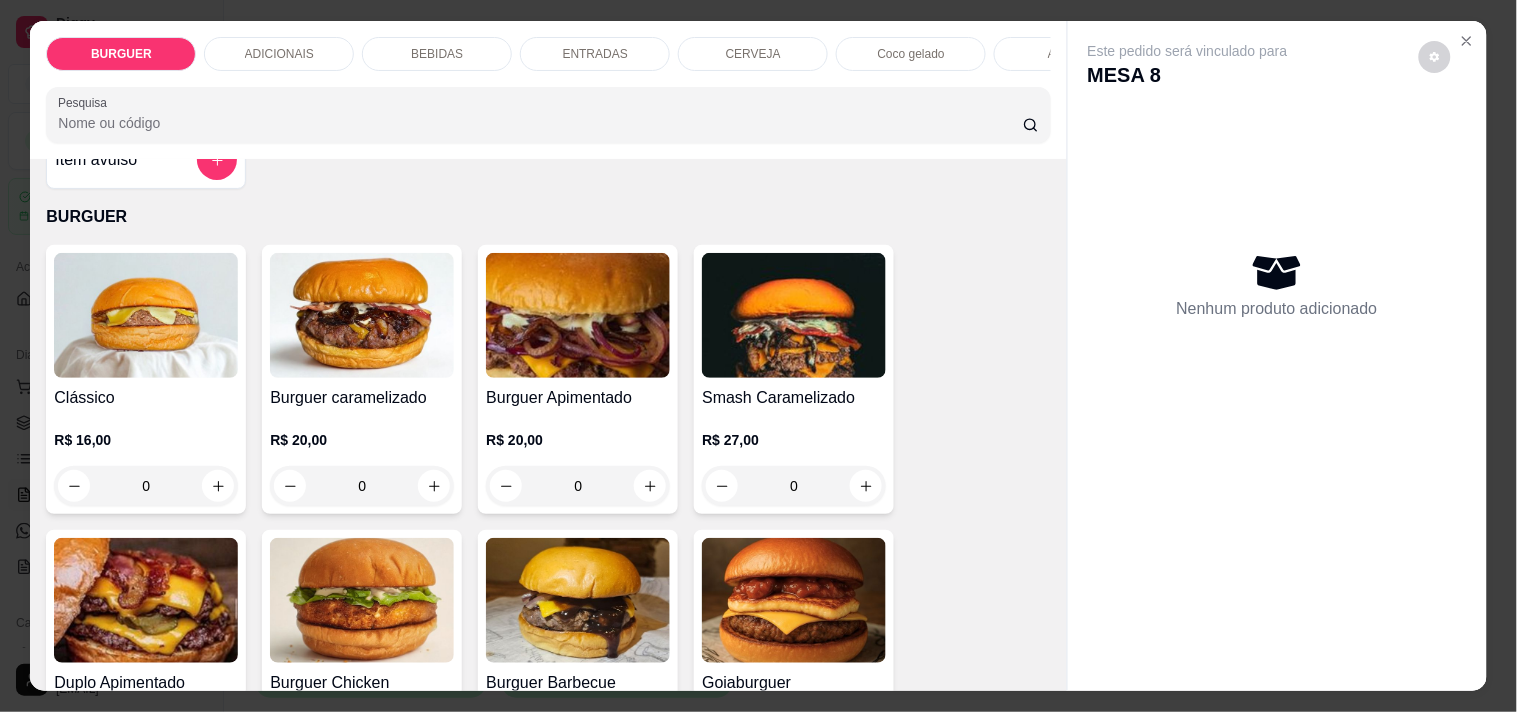 scroll, scrollTop: 88, scrollLeft: 0, axis: vertical 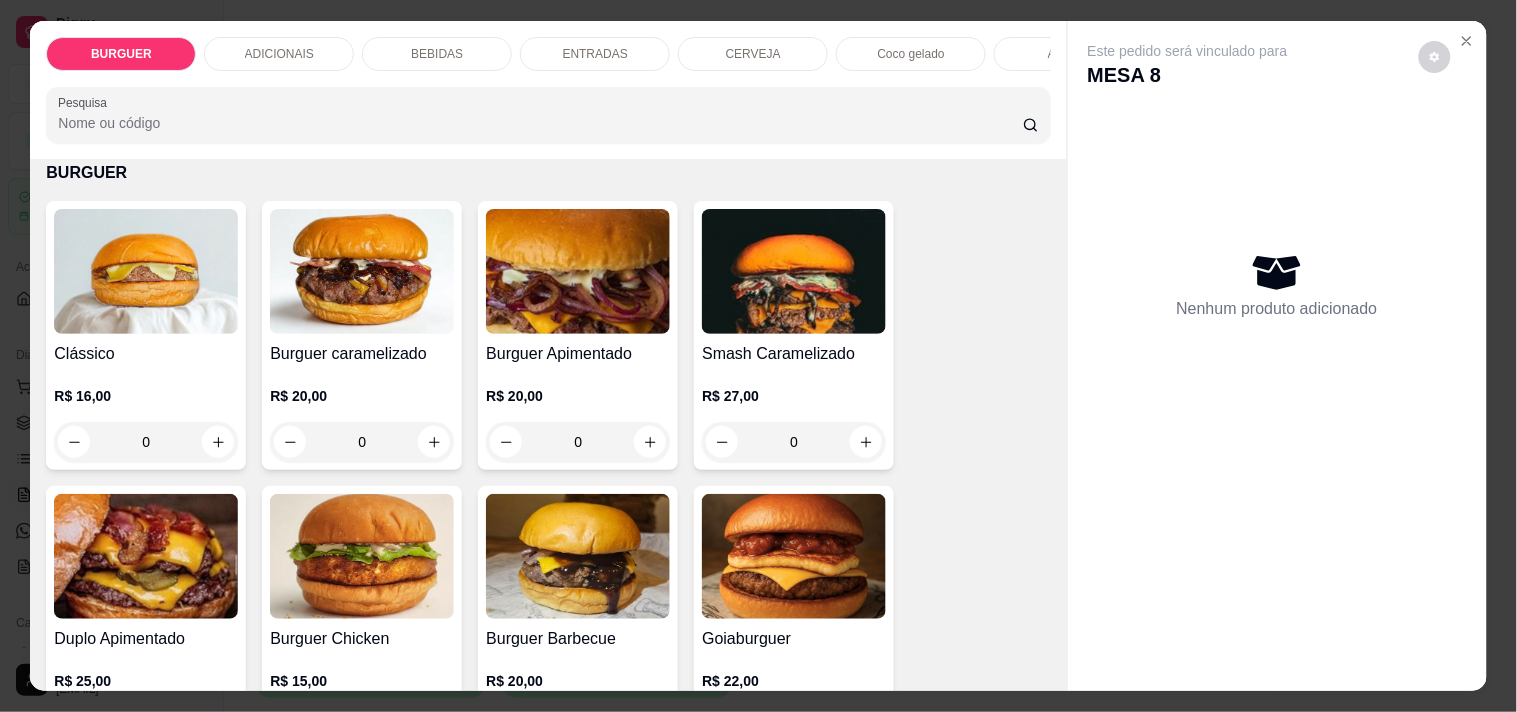 click on "Item avulso BURGUER Clássico    R$ 16,00 0 Burguer caramelizado   R$ 20,00 0 Burguer Apimentado   R$ 20,00 0 Smash Caramelizado   R$ 27,00 0 Duplo Apimentado   R$ 25,00 0 Burguer Chicken    R$ 15,00 0 Burguer Barbecue   R$ 20,00 0 Goiaburguer    R$ 22,00 0 Abacaxi chapeado   R$ 22,00 0 Cheedar melt    R$ 30,00 0 Onion Burguer    R$ 25,00 0 Kids   R$ 12,00 0 ADICIONAIS  Cheddar   R$ 3,00 0 Picles    R$ 1,00 0 Geleia De Pimenta    R$ 2,00 0 Blend 120g    R$ 5,00 0 Molho especial    R$ 2,00 0 BEBIDAS Coca-cola lata 350 ml    R$ 6,00 0 Fanta laranja lata 350 ml    R$ 5,00 0 Guaraná lata 350ml   R$ 5,00 0 Coca-cola 1L   R$ 10,00 0 Guaraná 1l   R$ 9,00 0 Coca cola zero lata    R$ 6,00 0 Esgotado Cajuína Siará 275 ml    R$ 6,00 0 Sucos   R$ 5,00 0  Guaraná zero lata    R$ 5,00 0 Água mineral sem gás    R$ 3,00 0 Água com gás Crystal    R$ 4,00 0 Refrigerante lata    R$ 7,00 0 ENTRADAS  Batata frita G   R$ 12,00 0 Batata frita M    R$ 8,00 0 Batata com cheddar e bacon    0   0" at bounding box center [548, 424] 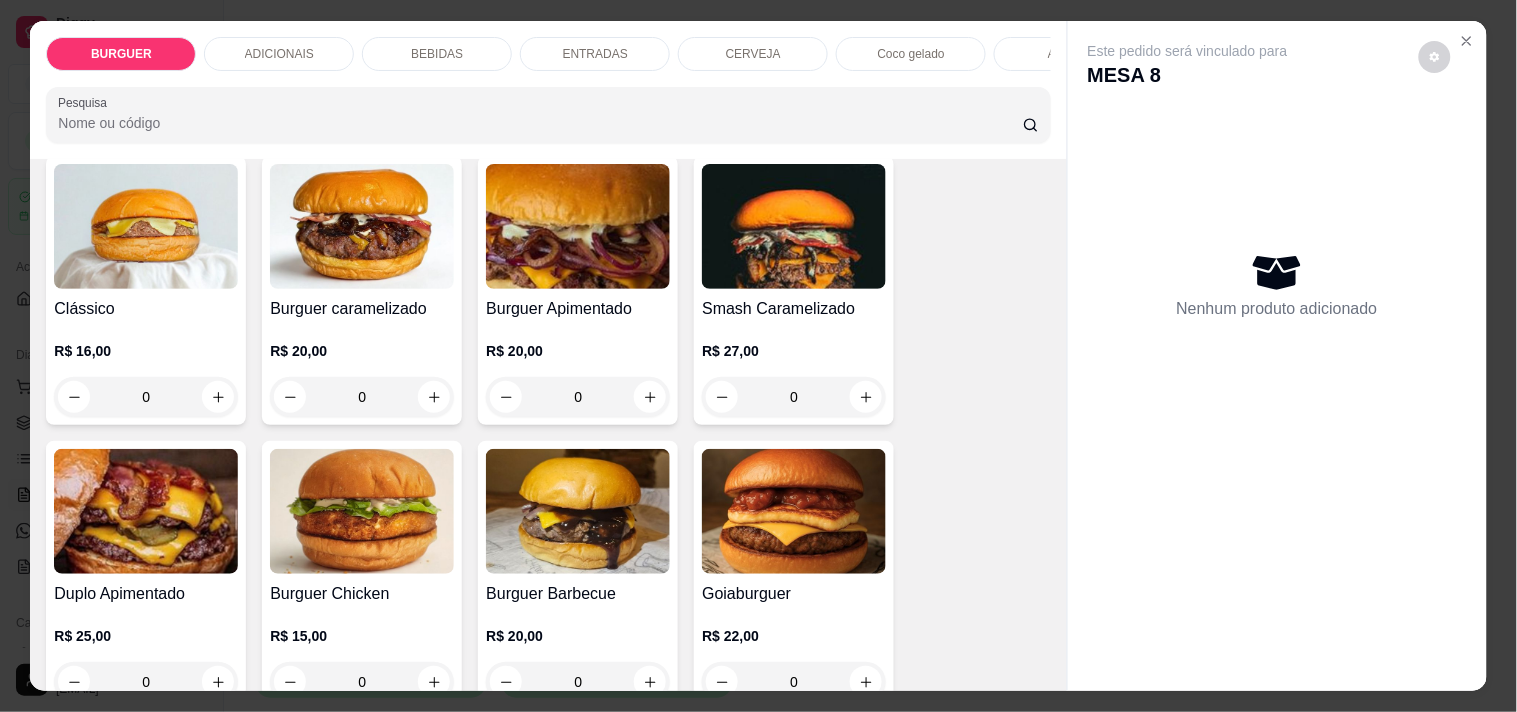 click on "Item avulso BURGUER Clássico    R$ 16,00 0 Burguer caramelizado   R$ 20,00 0 Burguer Apimentado   R$ 20,00 0 Smash Caramelizado   R$ 27,00 0 Duplo Apimentado   R$ 25,00 0 Burguer Chicken    R$ 15,00 0 Burguer Barbecue   R$ 20,00 0 Goiaburguer    R$ 22,00 0 Abacaxi chapeado   R$ 22,00 0 Cheedar melt    R$ 30,00 0 Onion Burguer    R$ 25,00 0 Kids   R$ 12,00 0 ADICIONAIS  Cheddar   R$ 3,00 0 Picles    R$ 1,00 0 Geleia De Pimenta    R$ 2,00 0 Blend 120g    R$ 5,00 0 Molho especial    R$ 2,00 0 BEBIDAS Coca-cola lata 350 ml    R$ 6,00 0 Fanta laranja lata 350 ml    R$ 5,00 0 Guaraná lata 350ml   R$ 5,00 0 Coca-cola 1L   R$ 10,00 0 Guaraná 1l   R$ 9,00 0 Coca cola zero lata    R$ 6,00 0 Esgotado Cajuína Siará 275 ml    R$ 6,00 0 Sucos   R$ 5,00 0  Guaraná zero lata    R$ 5,00 0 Água mineral sem gás    R$ 3,00 0 Água com gás Crystal    R$ 4,00 0 Refrigerante lata    R$ 7,00 0 ENTRADAS  Batata frita G   R$ 12,00 0 Batata frita M    R$ 8,00 0 Batata com cheddar e bacon    0   0" at bounding box center (548, 424) 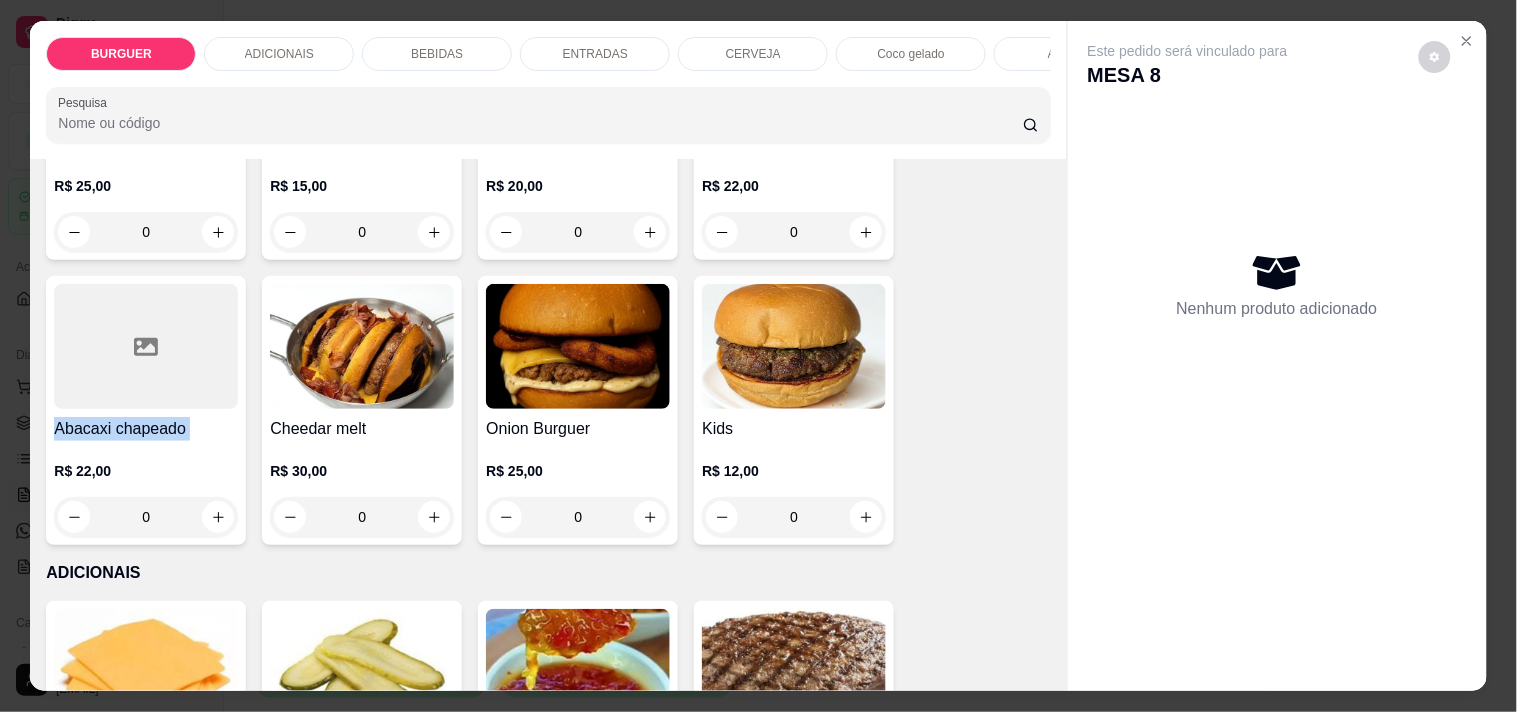 scroll, scrollTop: 1033, scrollLeft: 0, axis: vertical 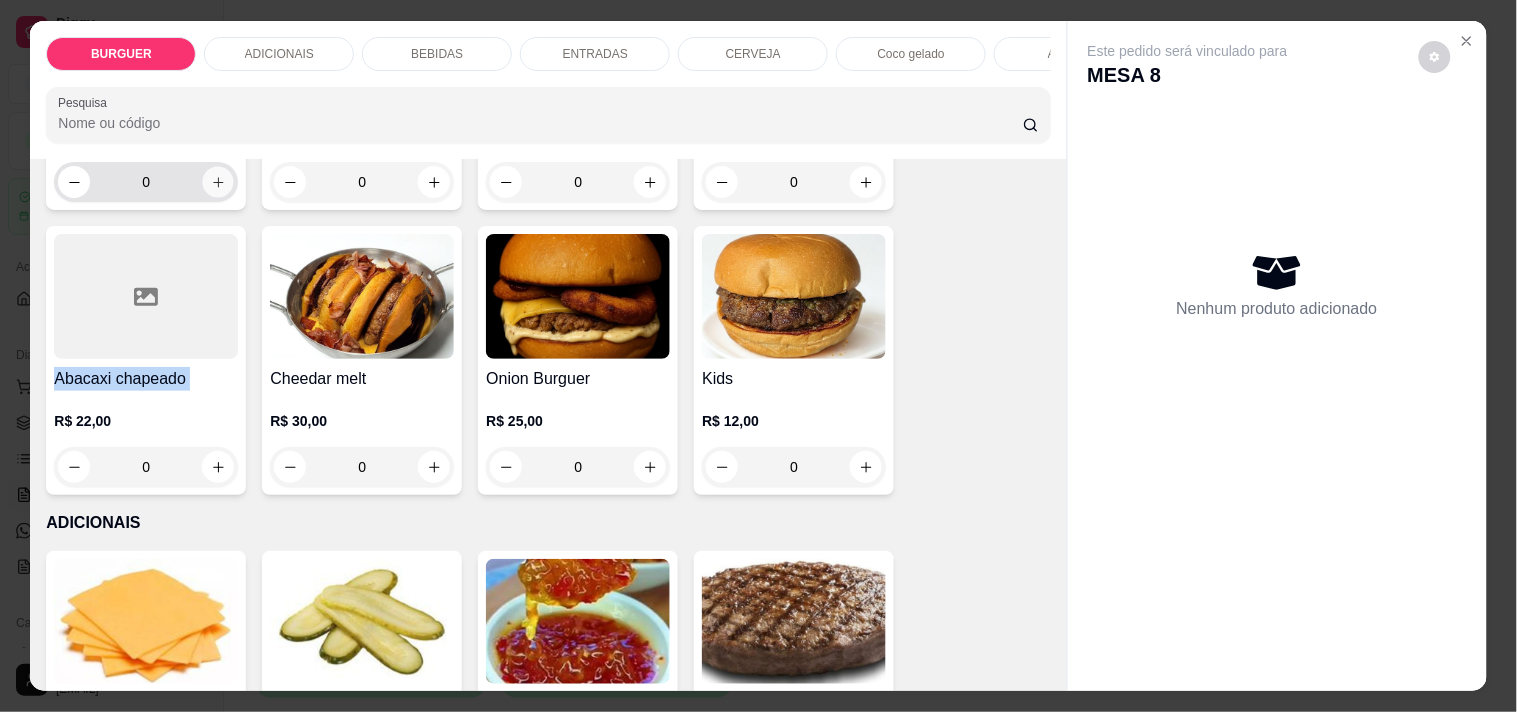 click at bounding box center (218, 182) 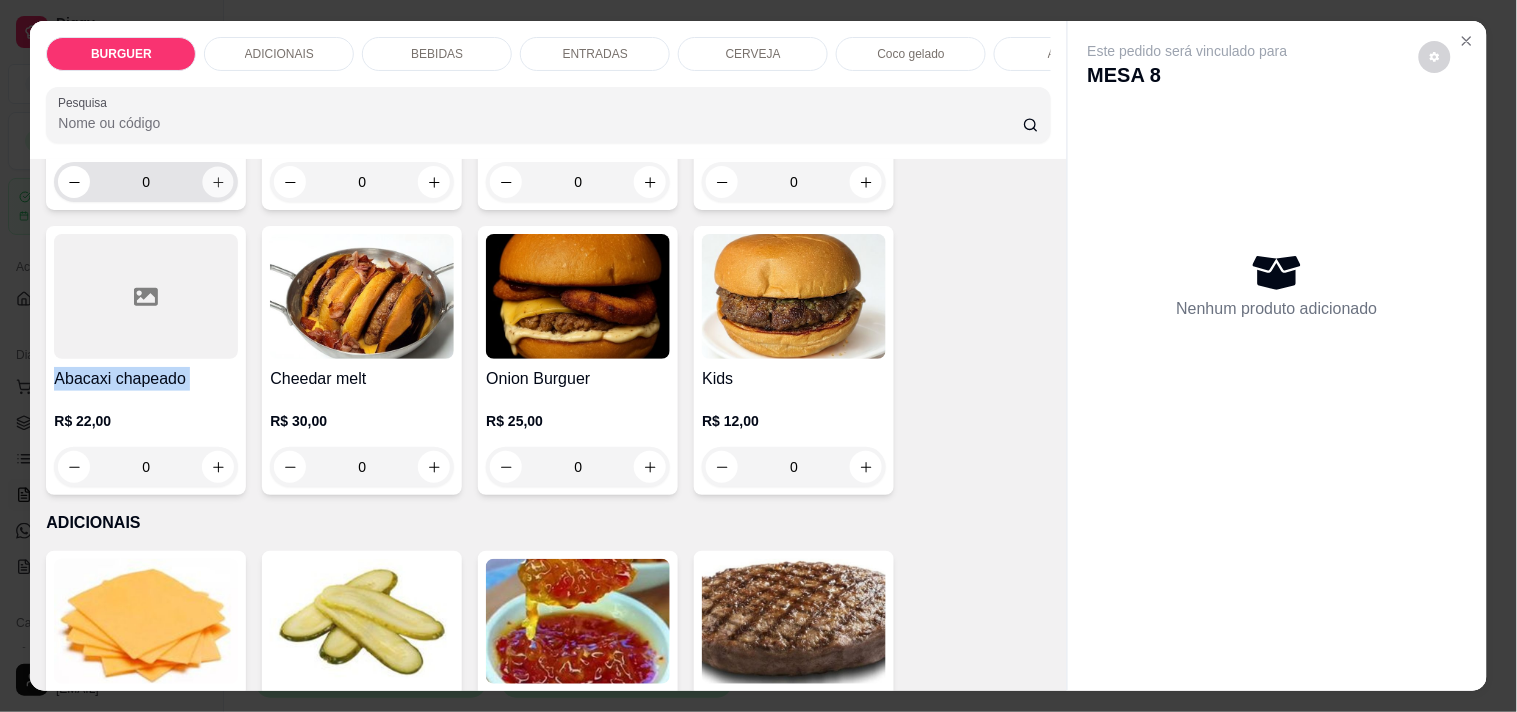 type on "1" 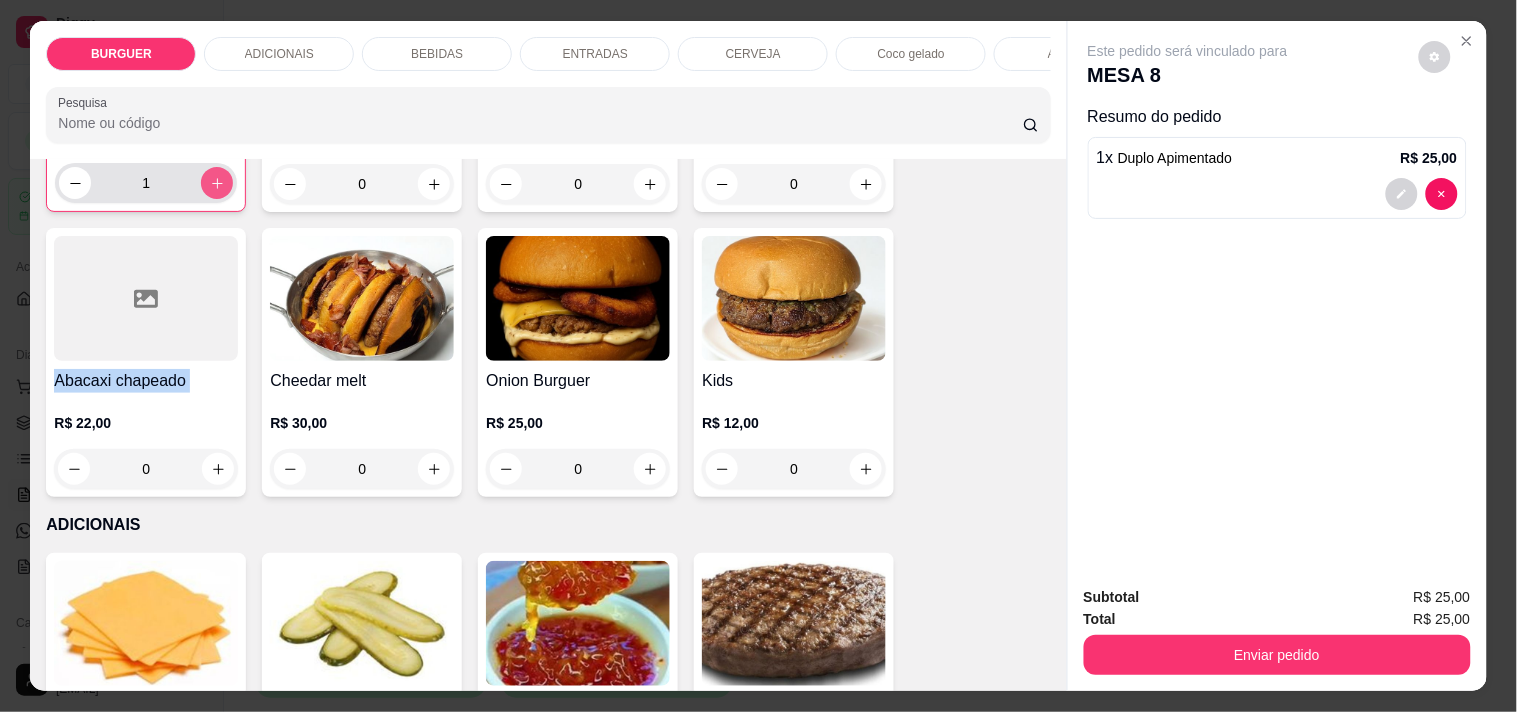 scroll, scrollTop: 634, scrollLeft: 0, axis: vertical 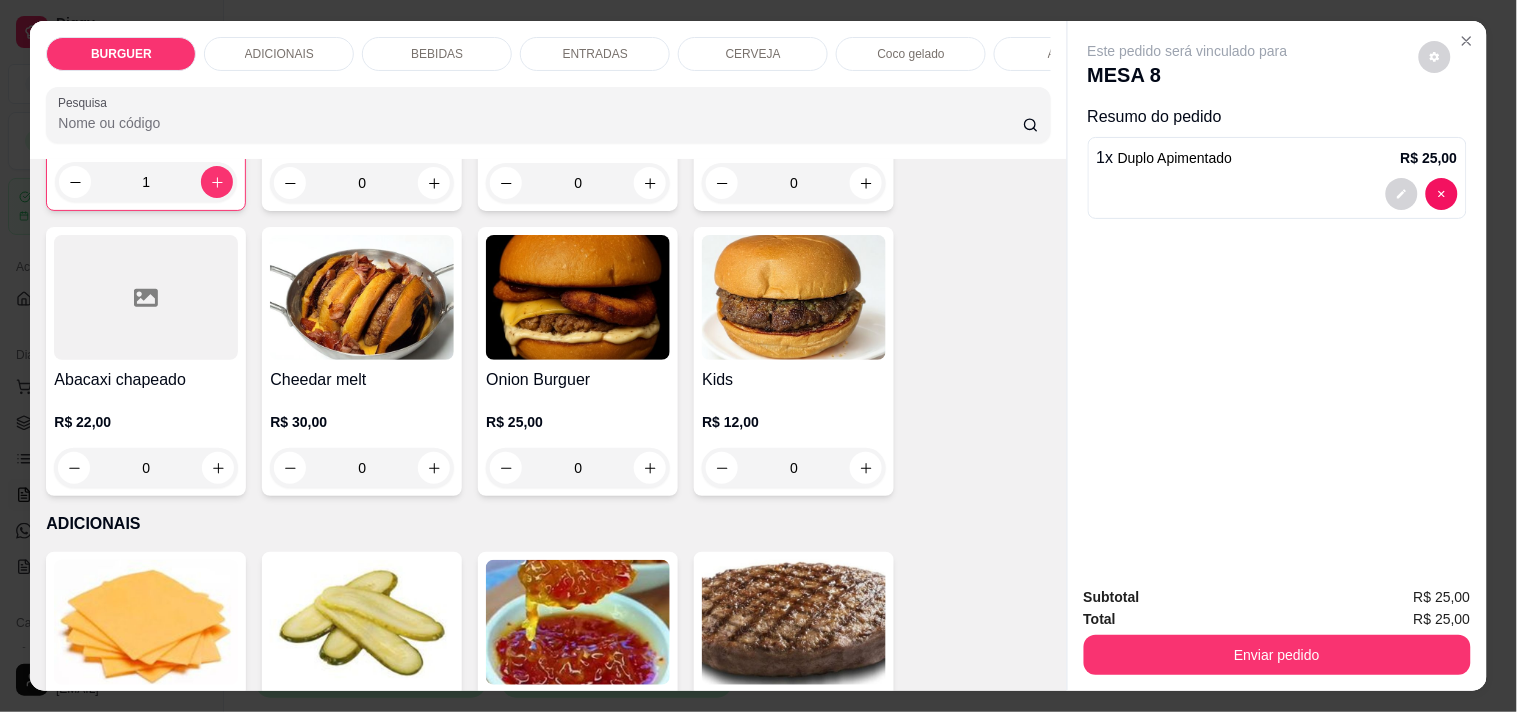 click on "BEBIDAS" at bounding box center (437, 54) 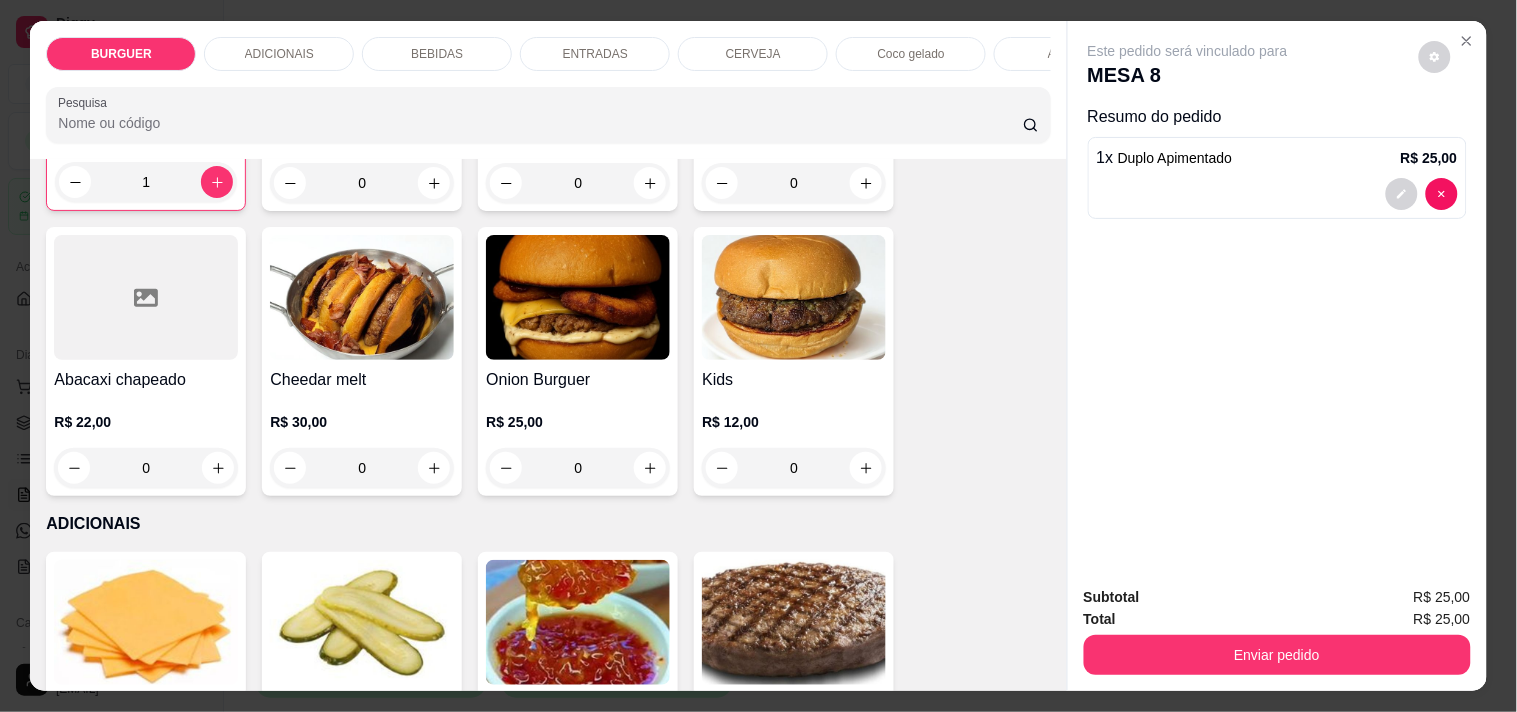 scroll, scrollTop: 1596, scrollLeft: 0, axis: vertical 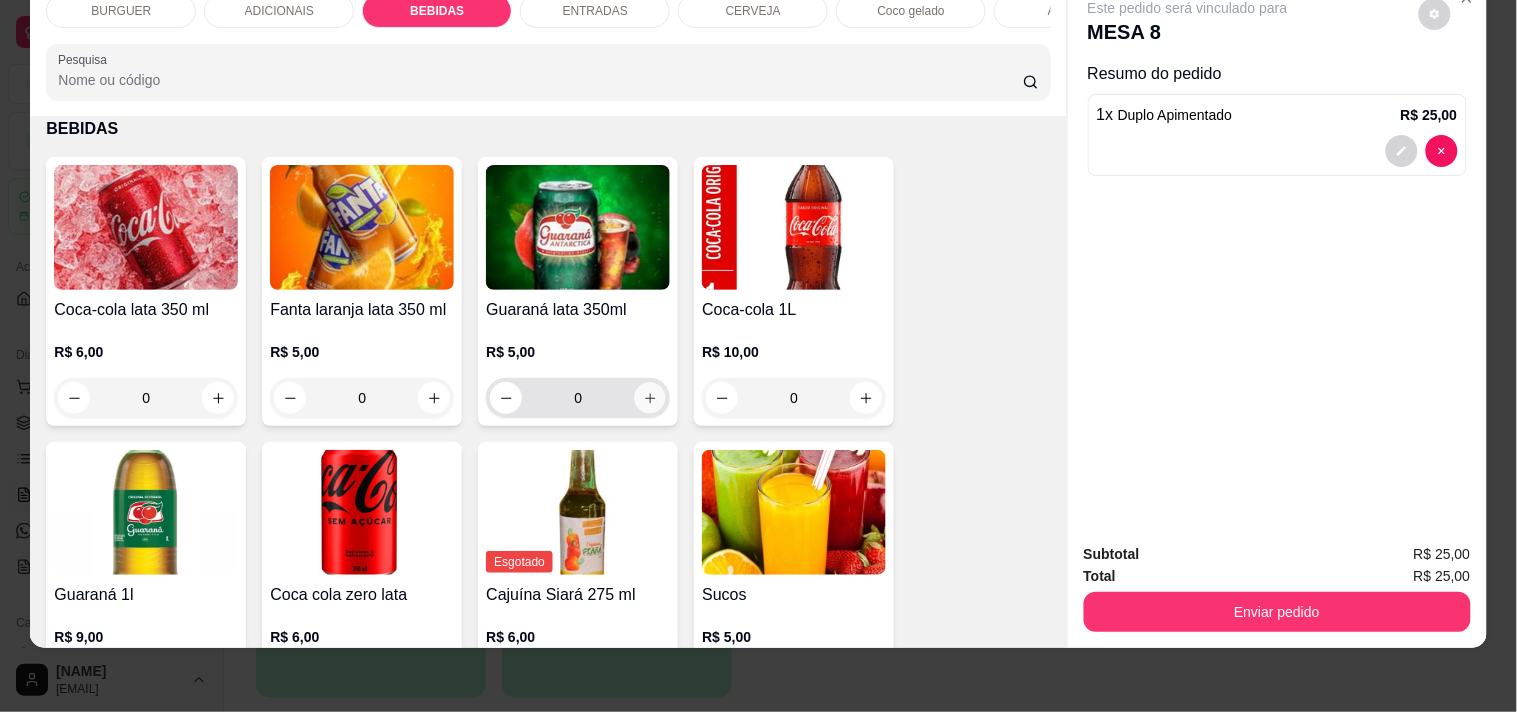 click at bounding box center (650, 398) 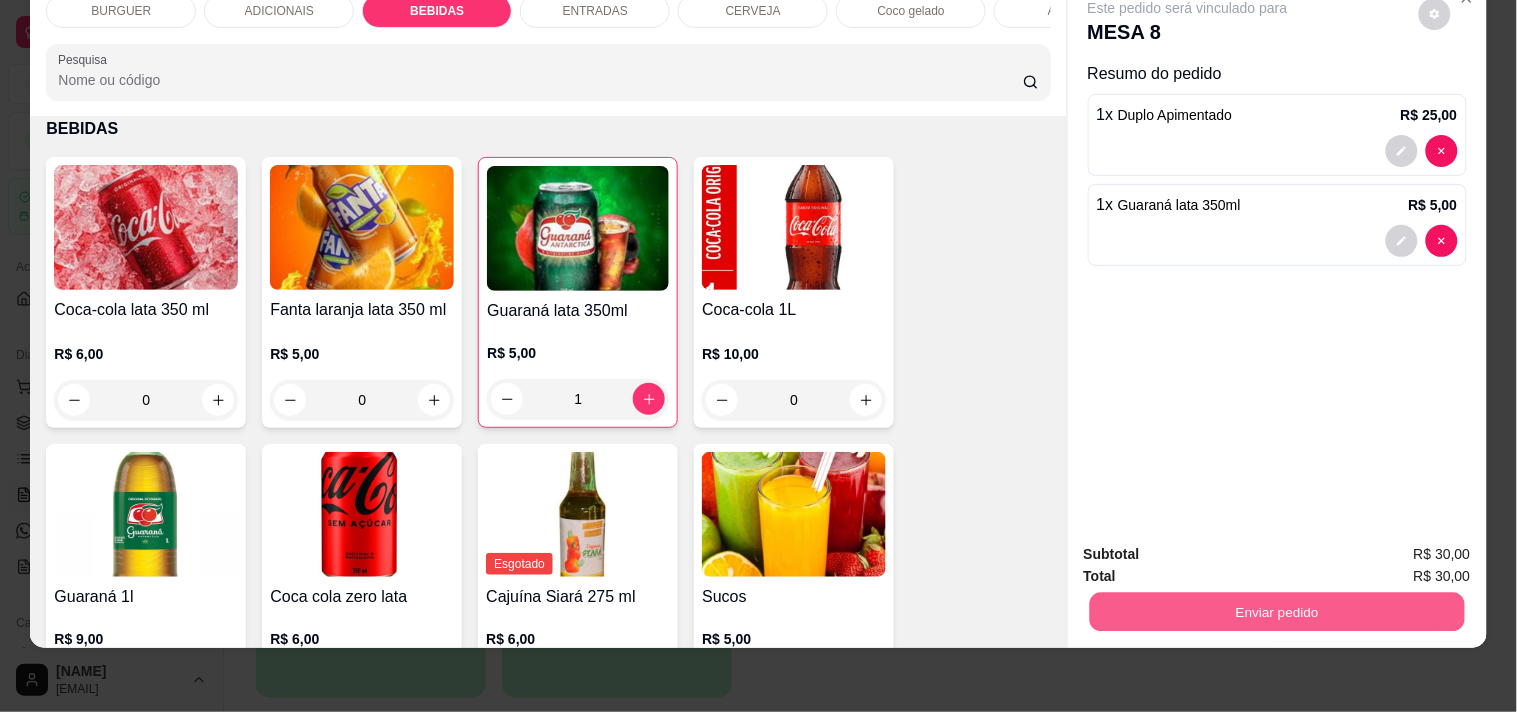 click on "Enviar pedido" at bounding box center (1276, 611) 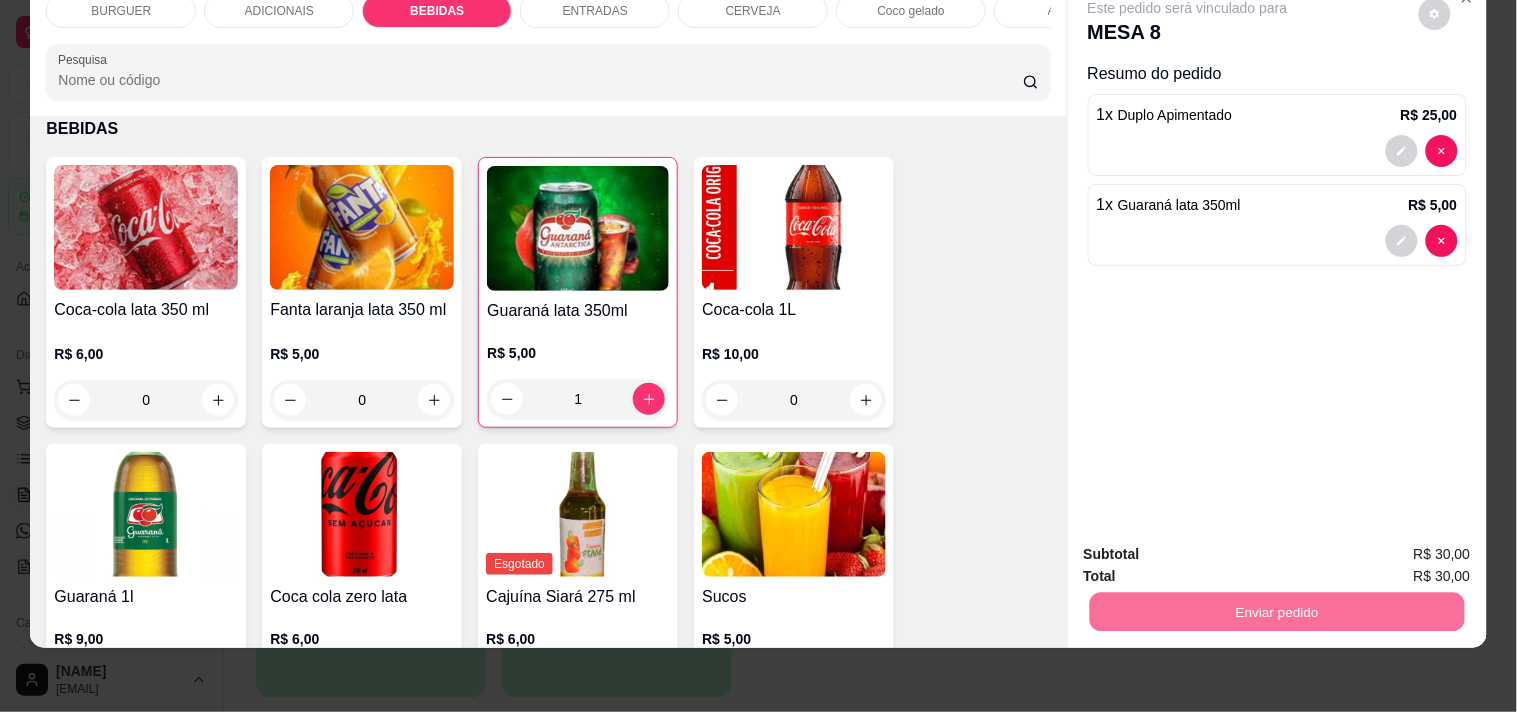 click on "Não registrar e enviar pedido" at bounding box center [1211, 547] 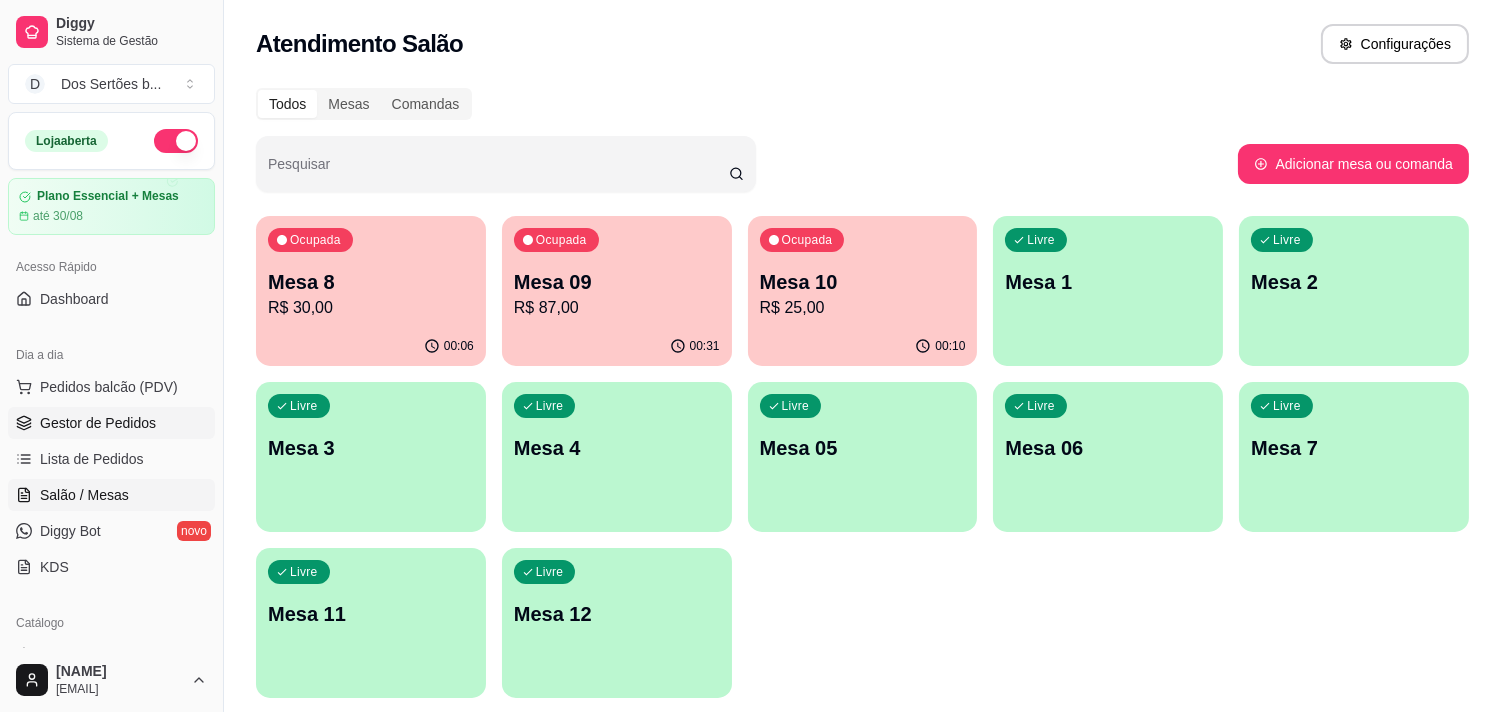 click on "Gestor de Pedidos" at bounding box center [98, 423] 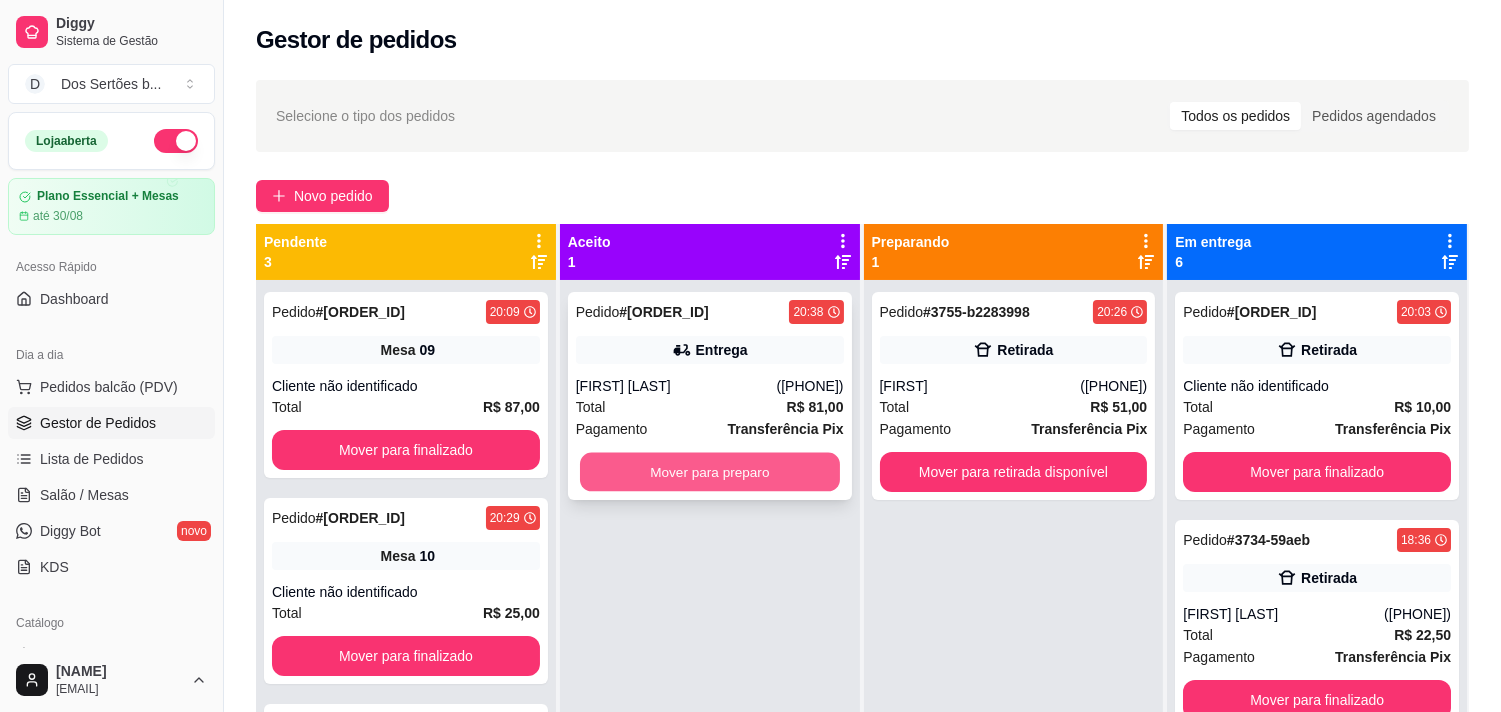 click on "Mover para preparo" at bounding box center (710, 472) 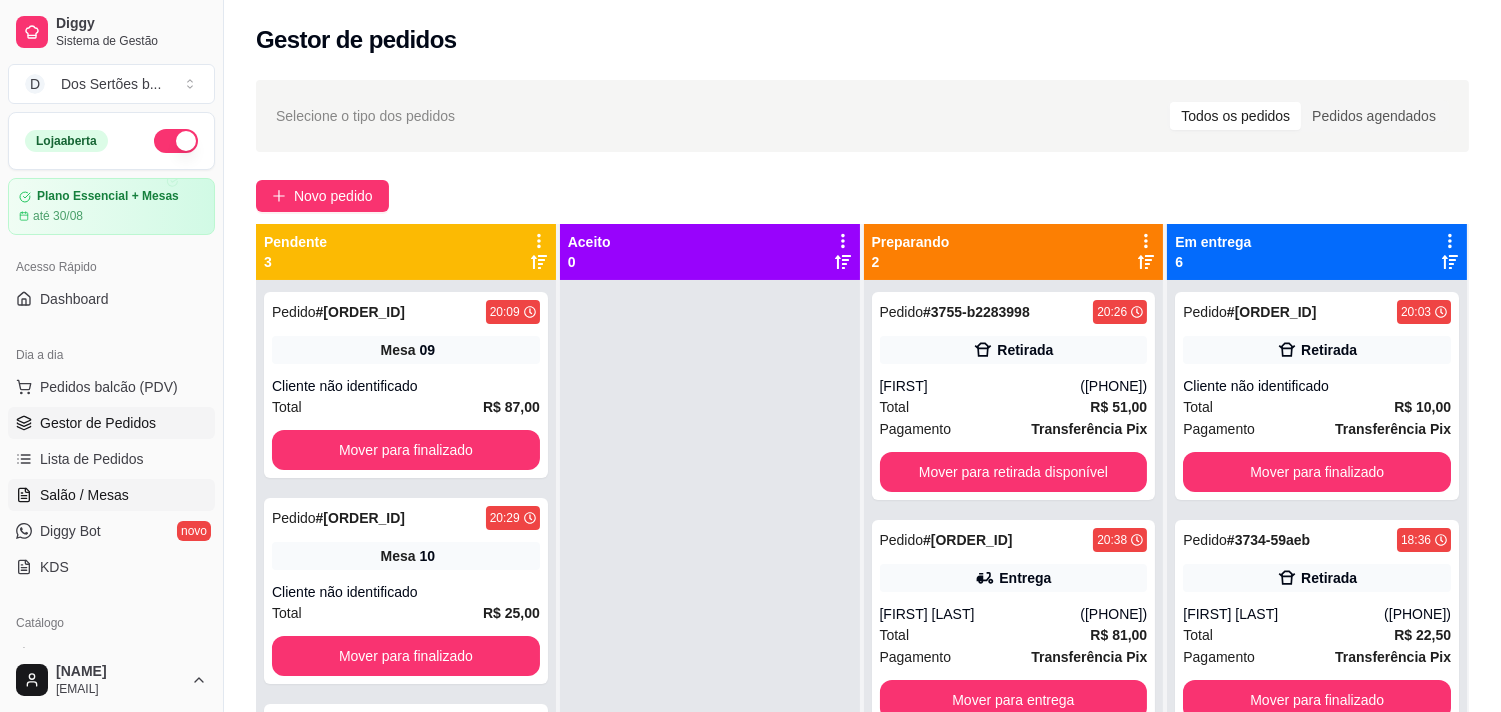 click on "Salão / Mesas" at bounding box center [84, 495] 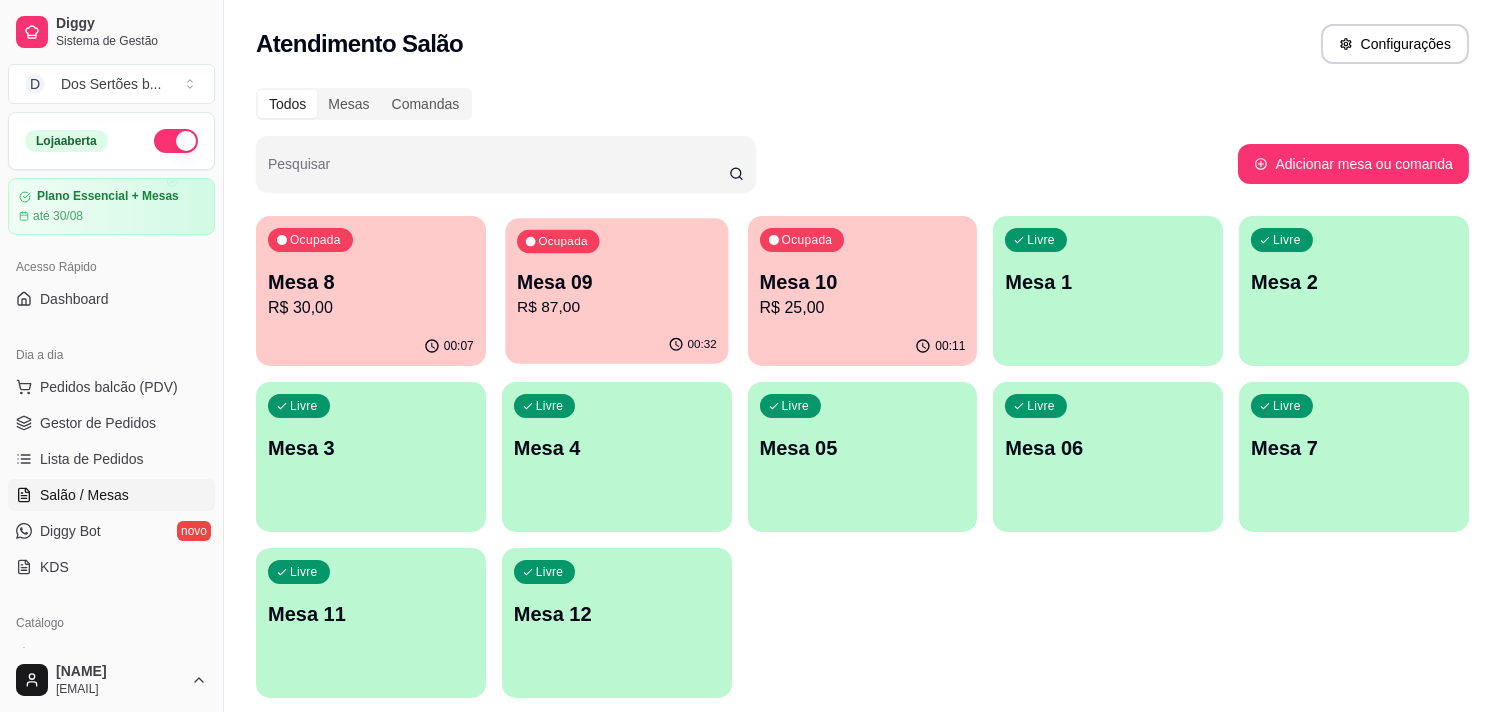 click on "Mesa 09 R$ 87,00" at bounding box center [617, 294] 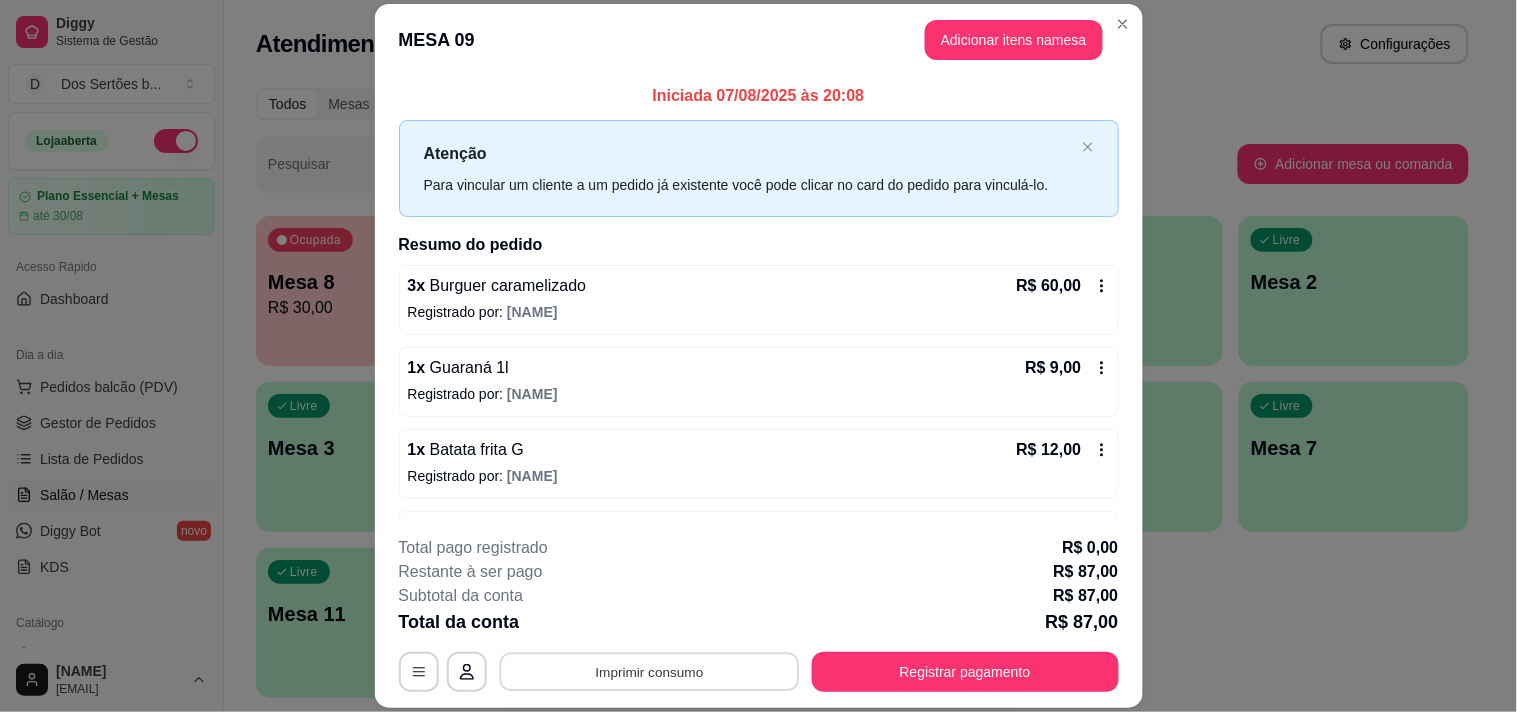 click on "Imprimir consumo" at bounding box center (649, 672) 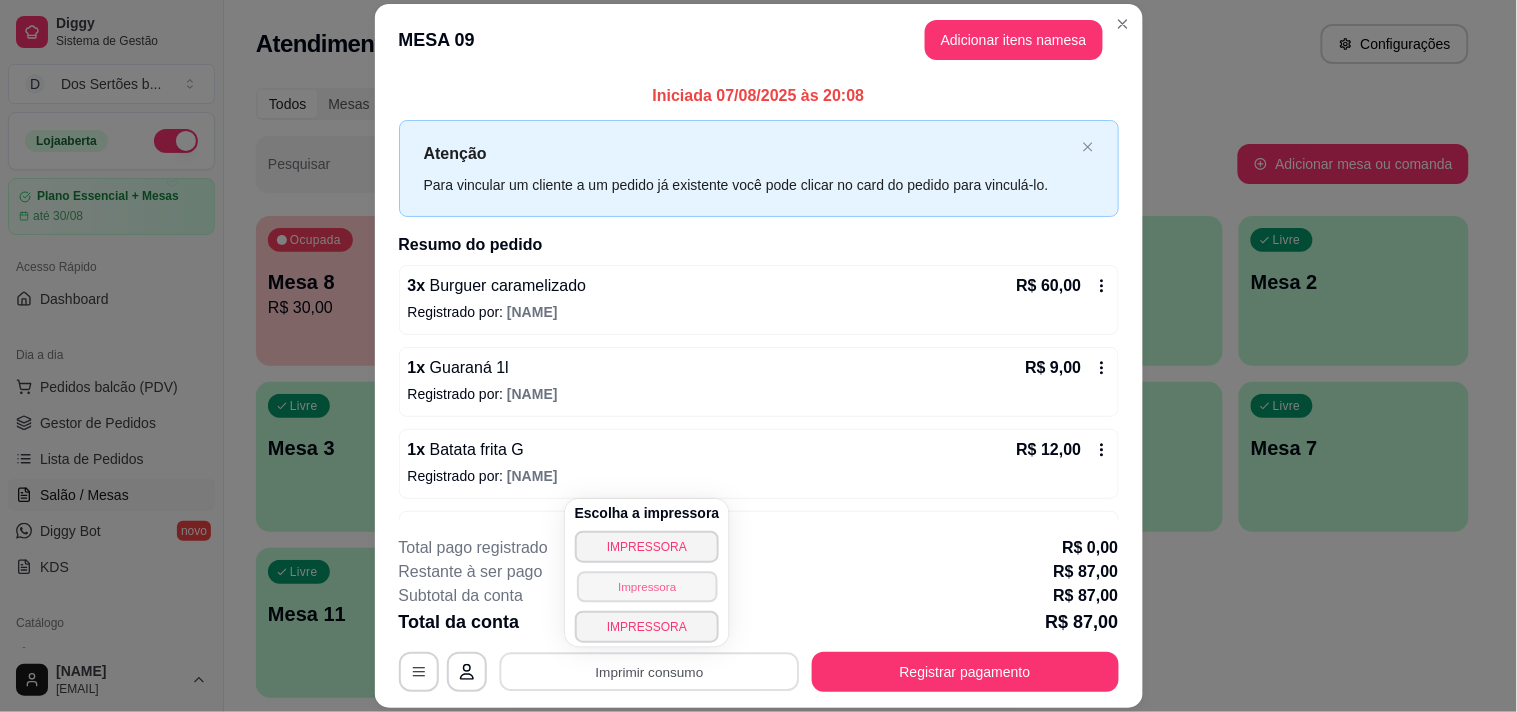 click on "Impressora" at bounding box center [647, 586] 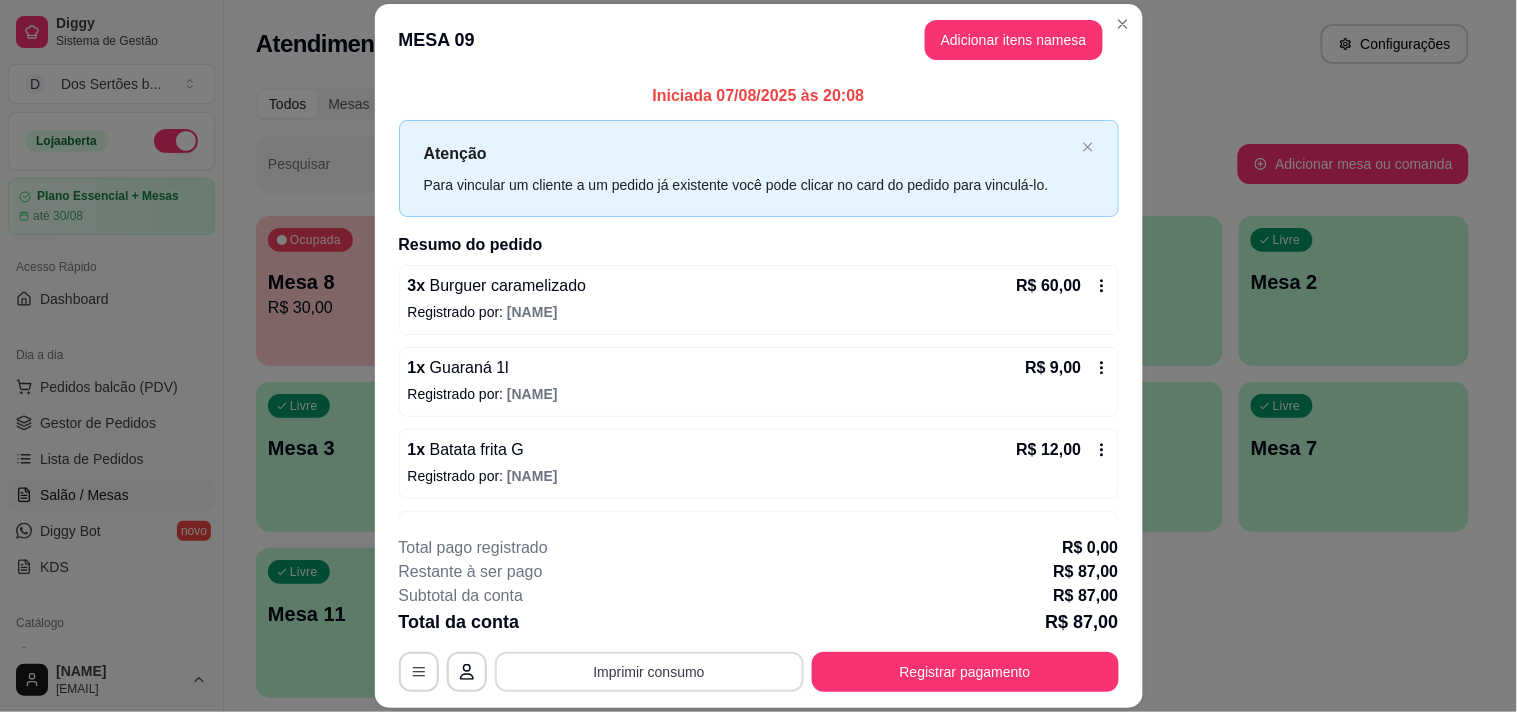 click on "Imprimir consumo" at bounding box center (649, 672) 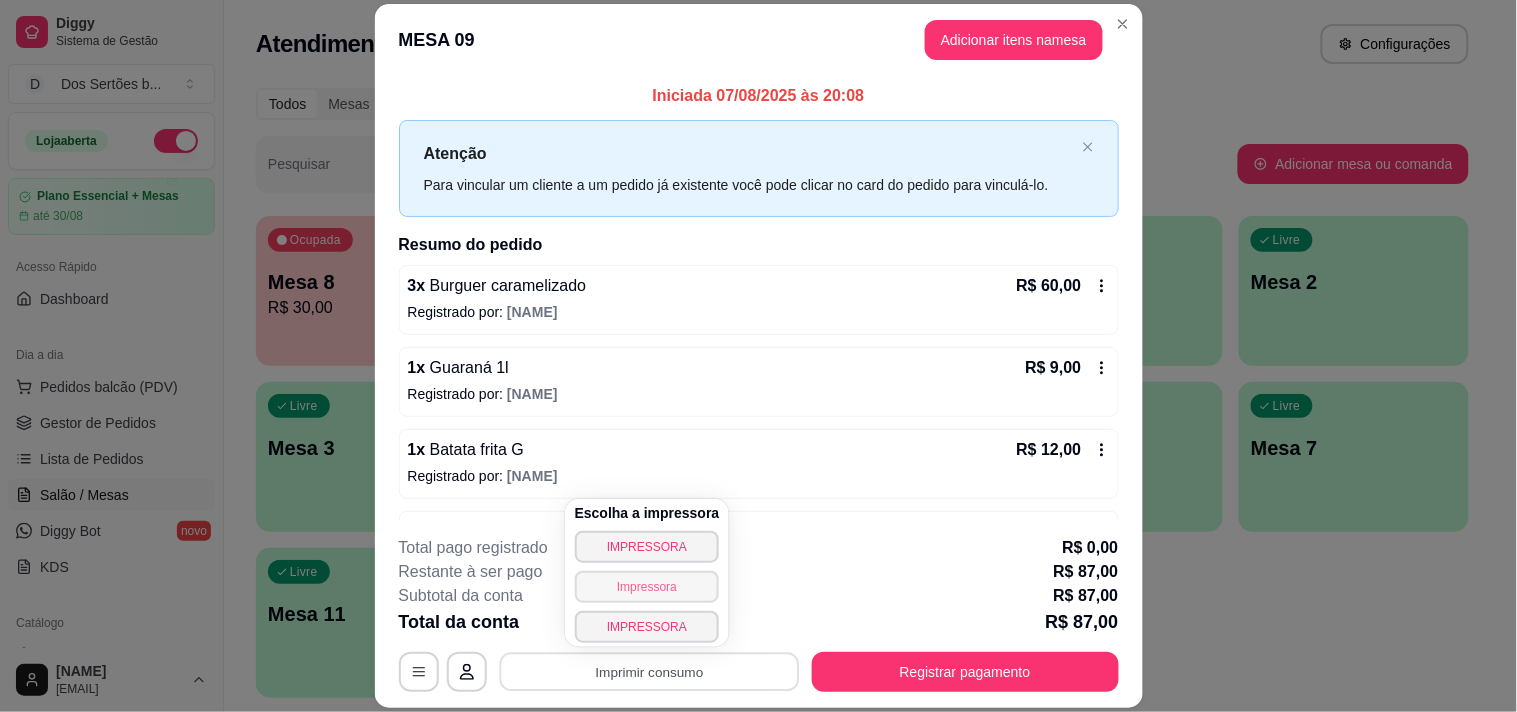 click on "Impressora" at bounding box center (647, 587) 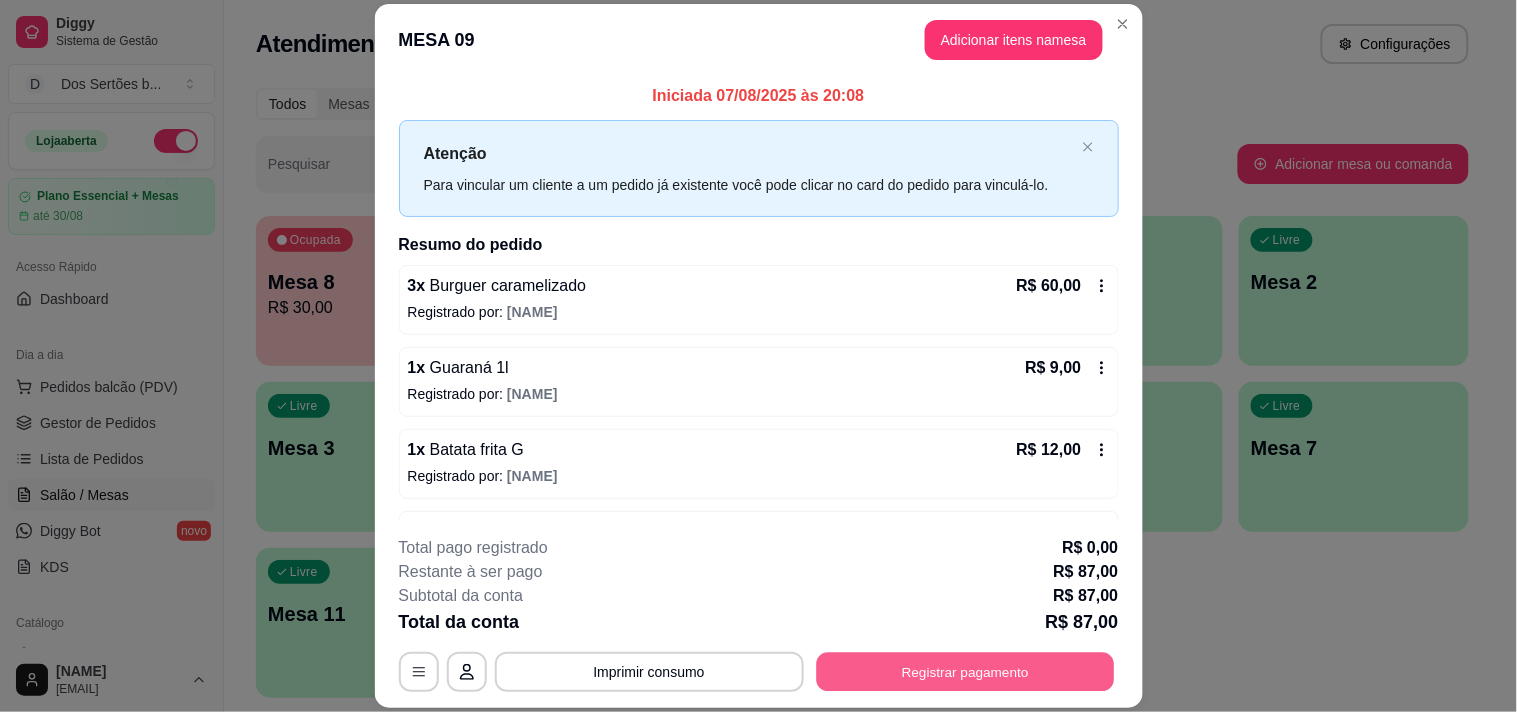 click on "Registrar pagamento" at bounding box center (965, 672) 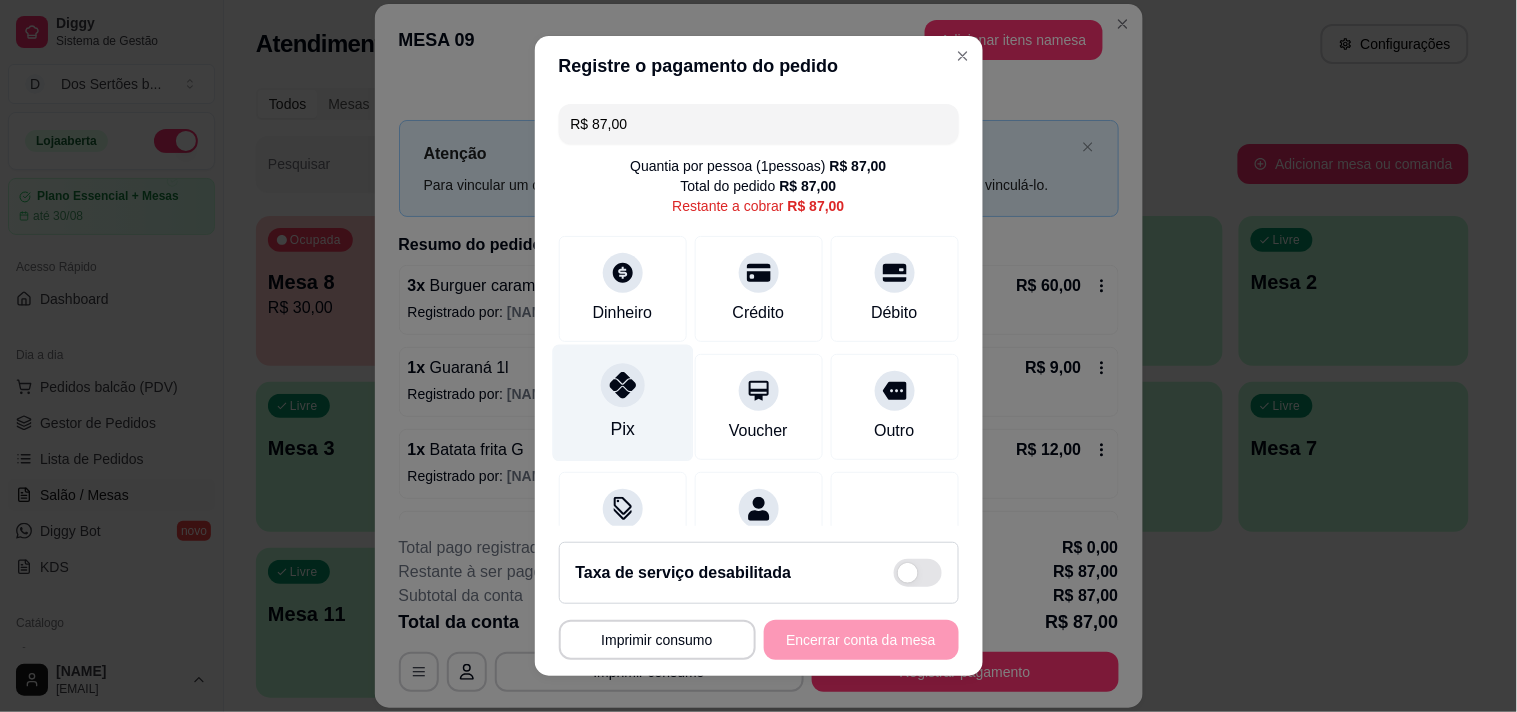 click at bounding box center (623, 385) 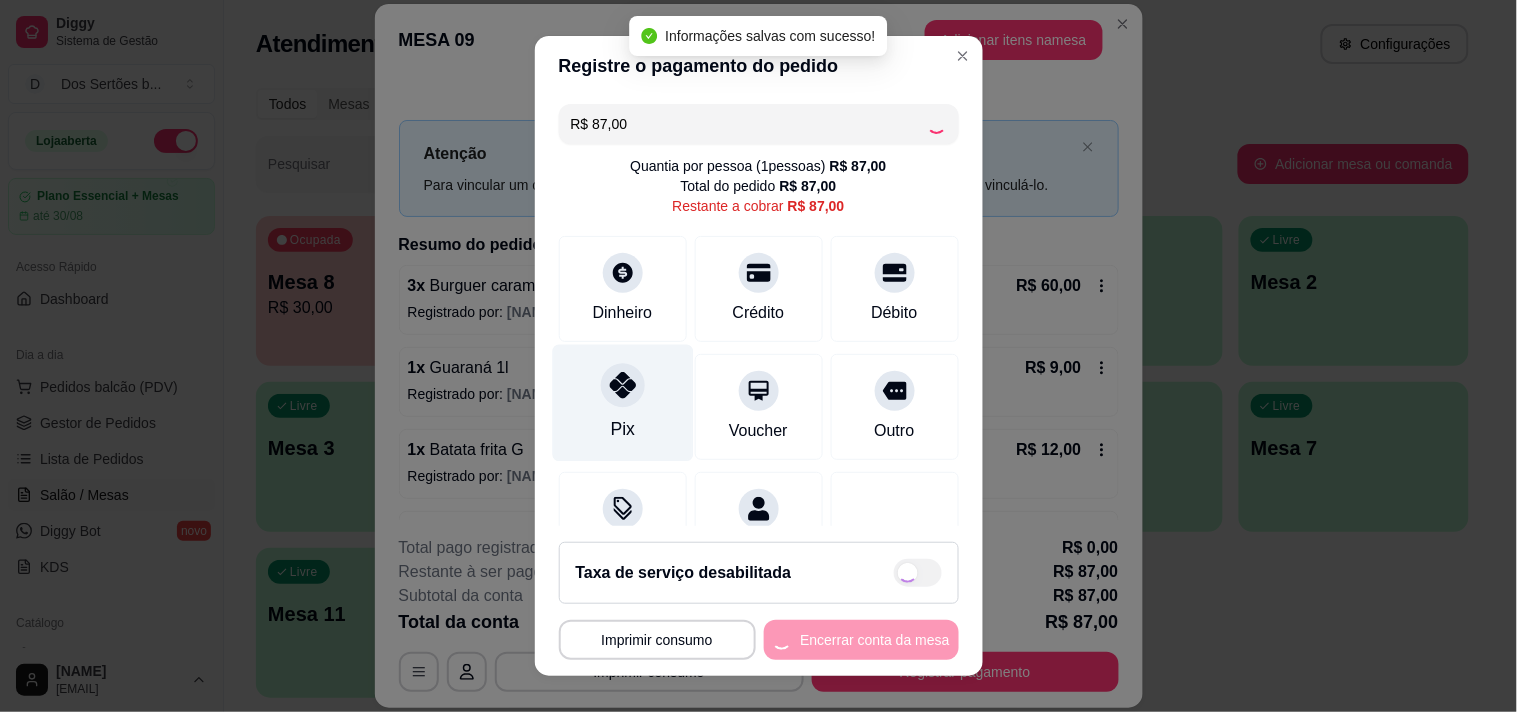 type on "R$ 0,00" 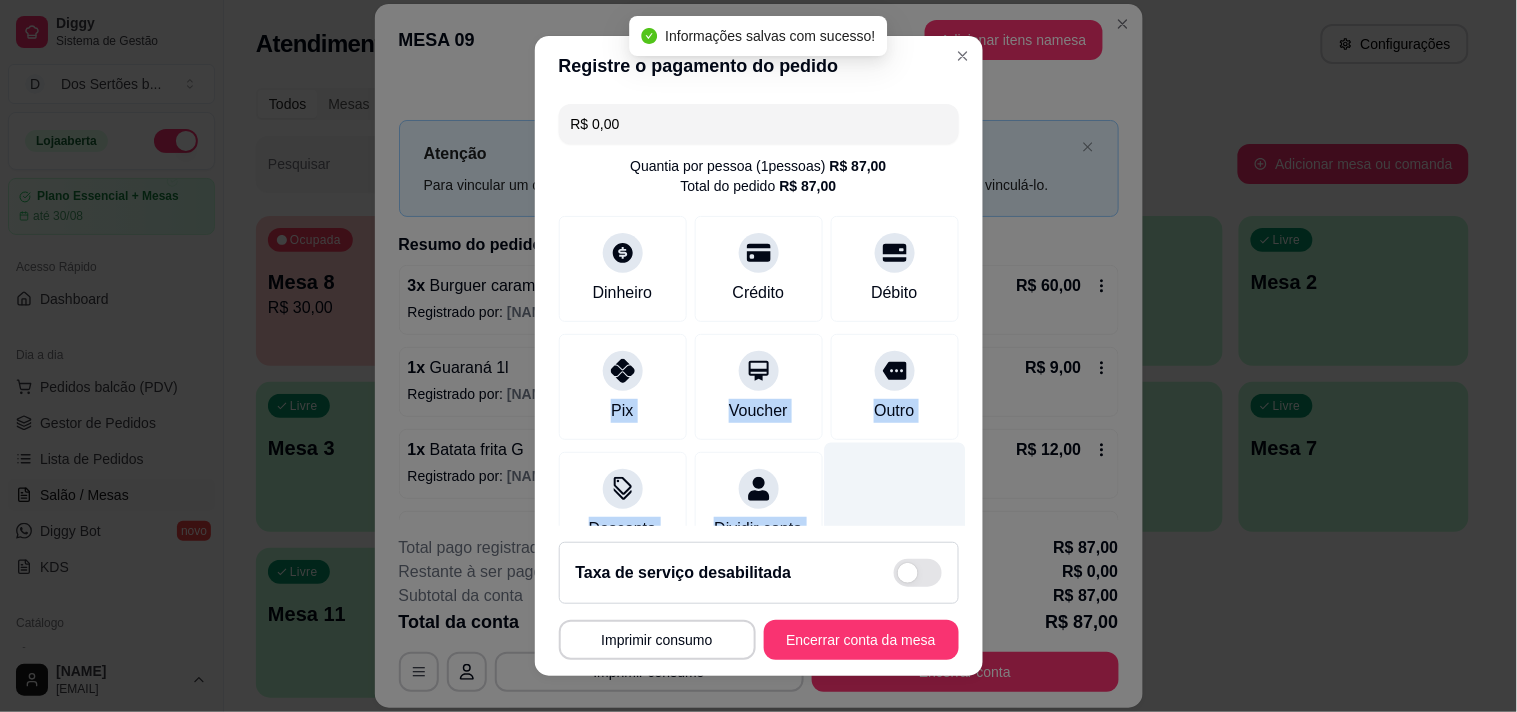 drag, startPoint x: 607, startPoint y: 402, endPoint x: 900, endPoint y: 476, distance: 302.20026 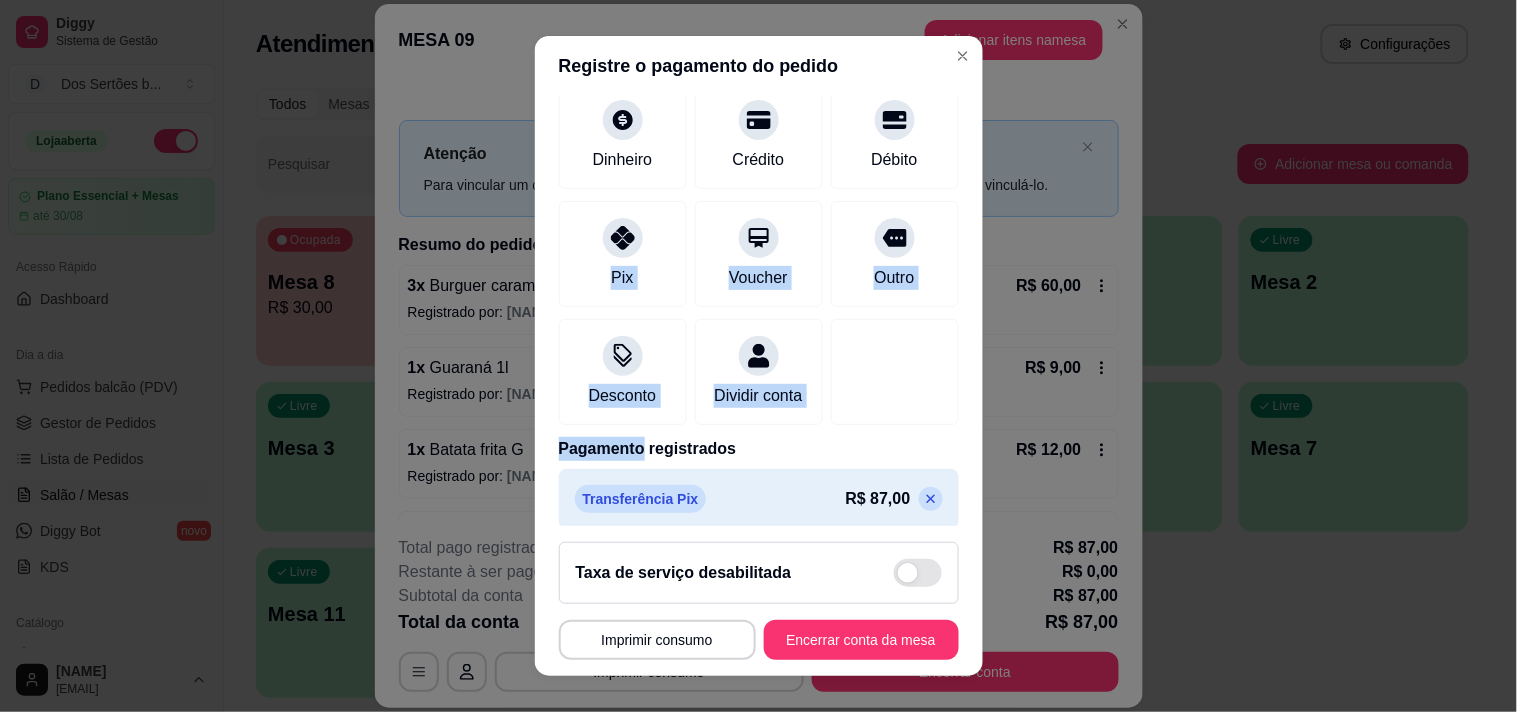 scroll, scrollTop: 167, scrollLeft: 0, axis: vertical 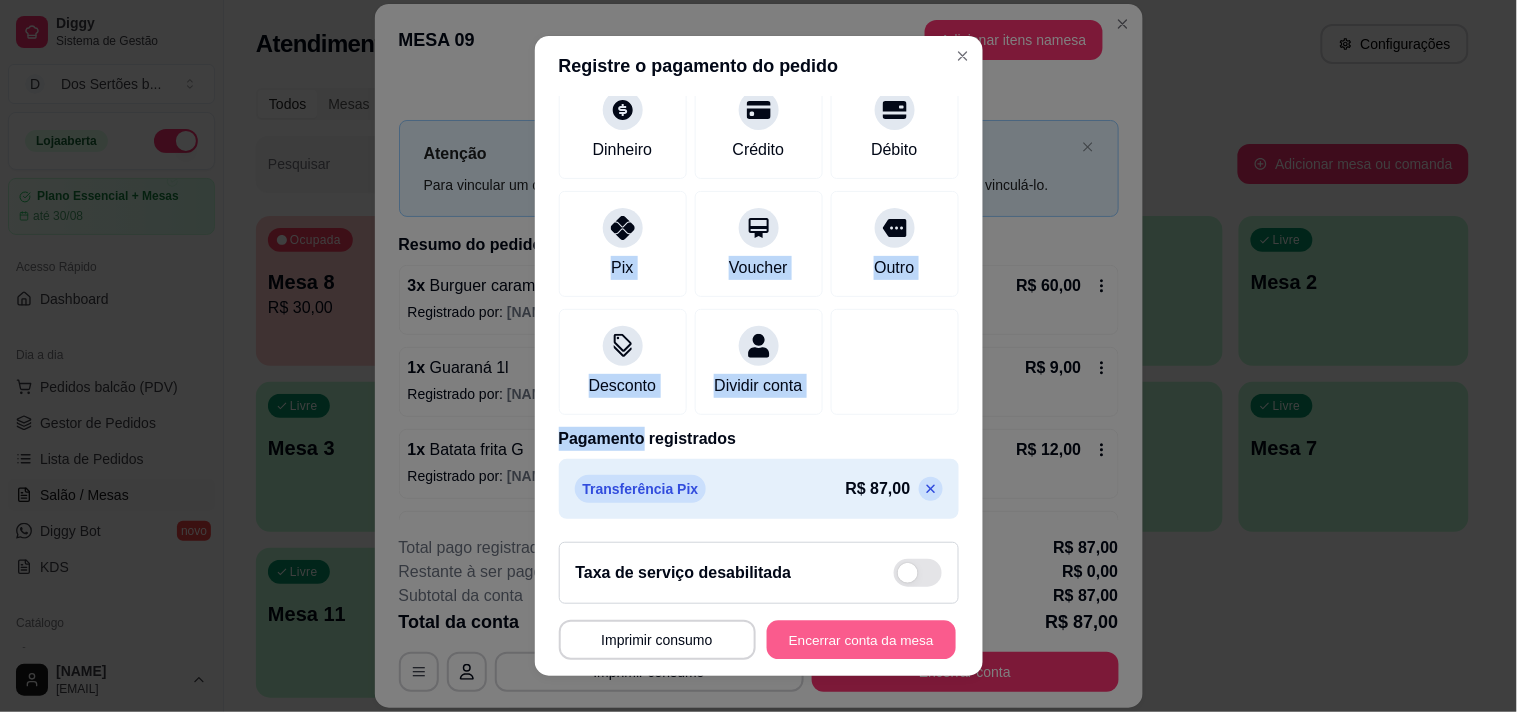 click on "Encerrar conta da mesa" at bounding box center [861, 640] 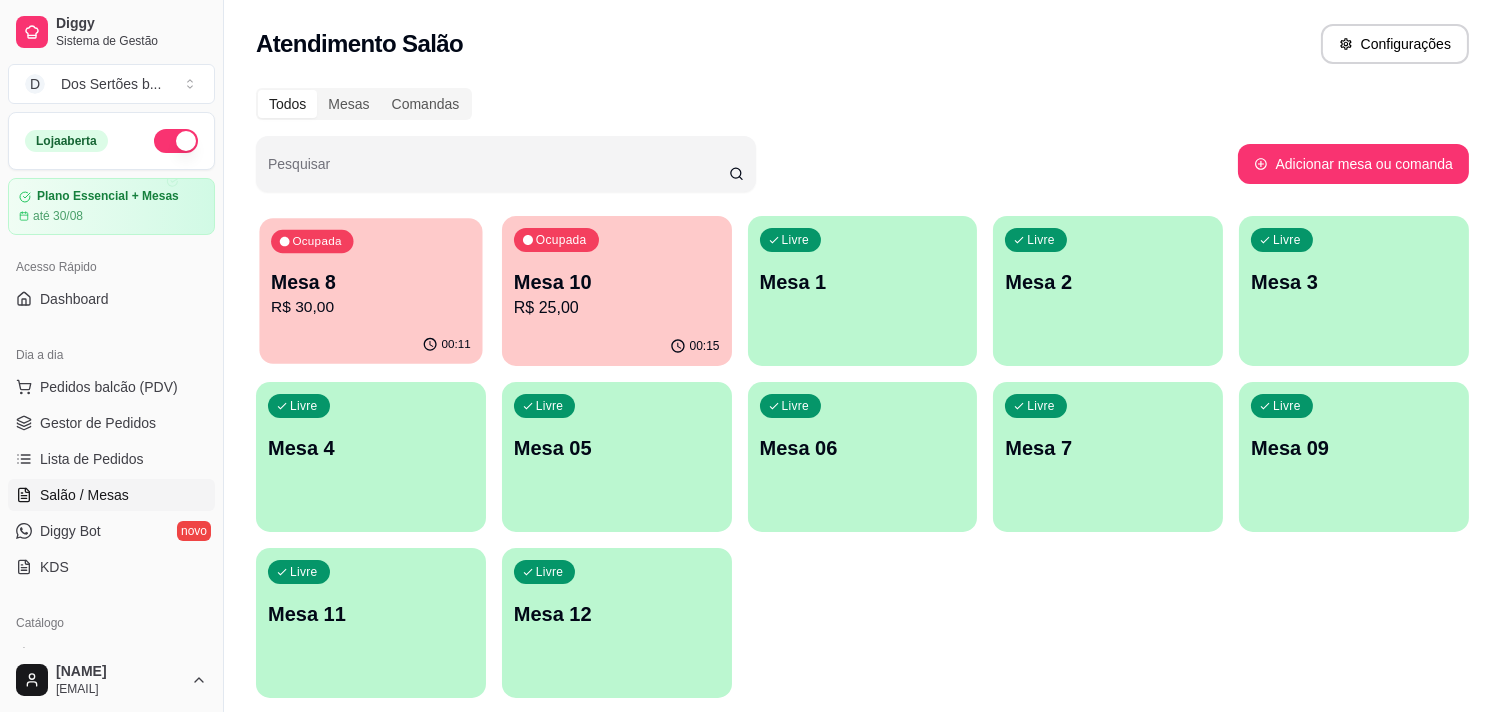 click on "Mesa 8" at bounding box center (371, 282) 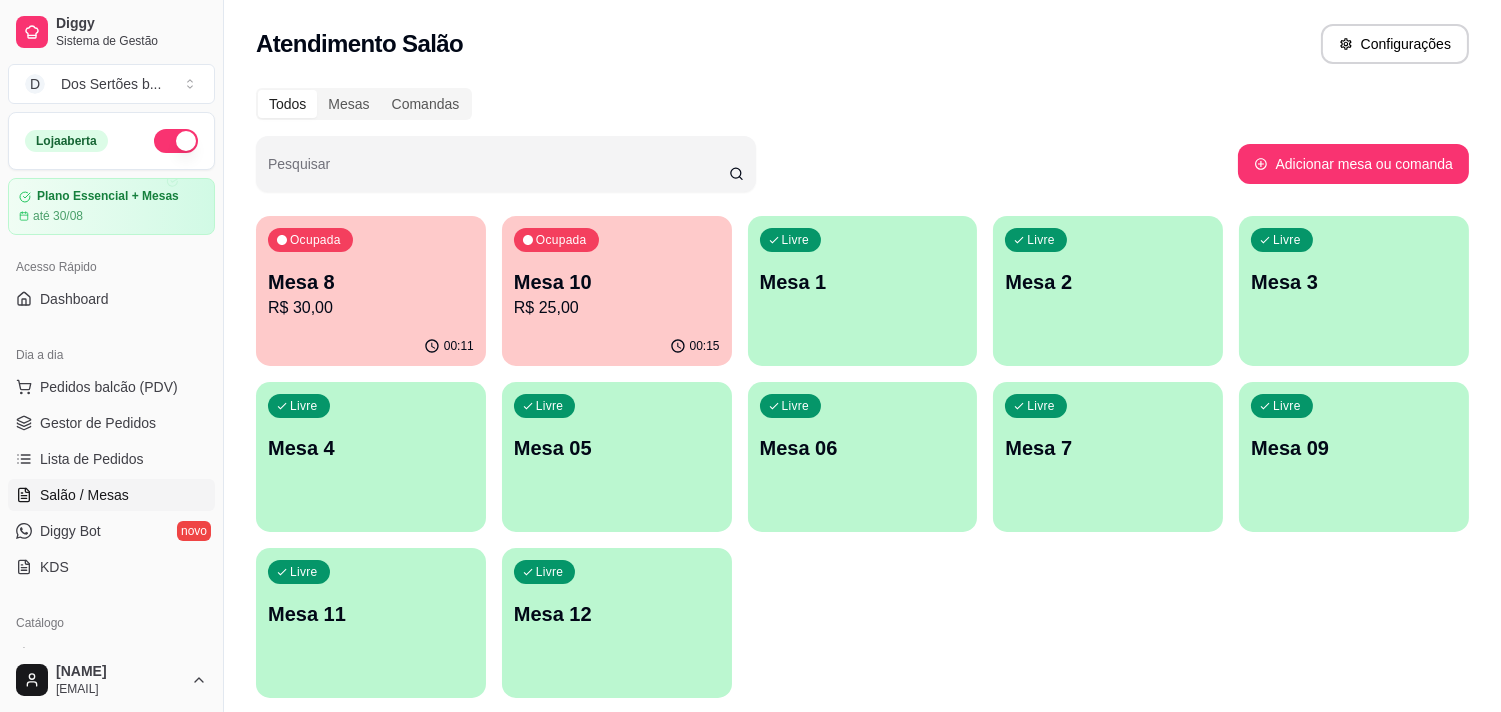 click on "Ocupada Mesa 10 R$ 25,00" at bounding box center [617, 271] 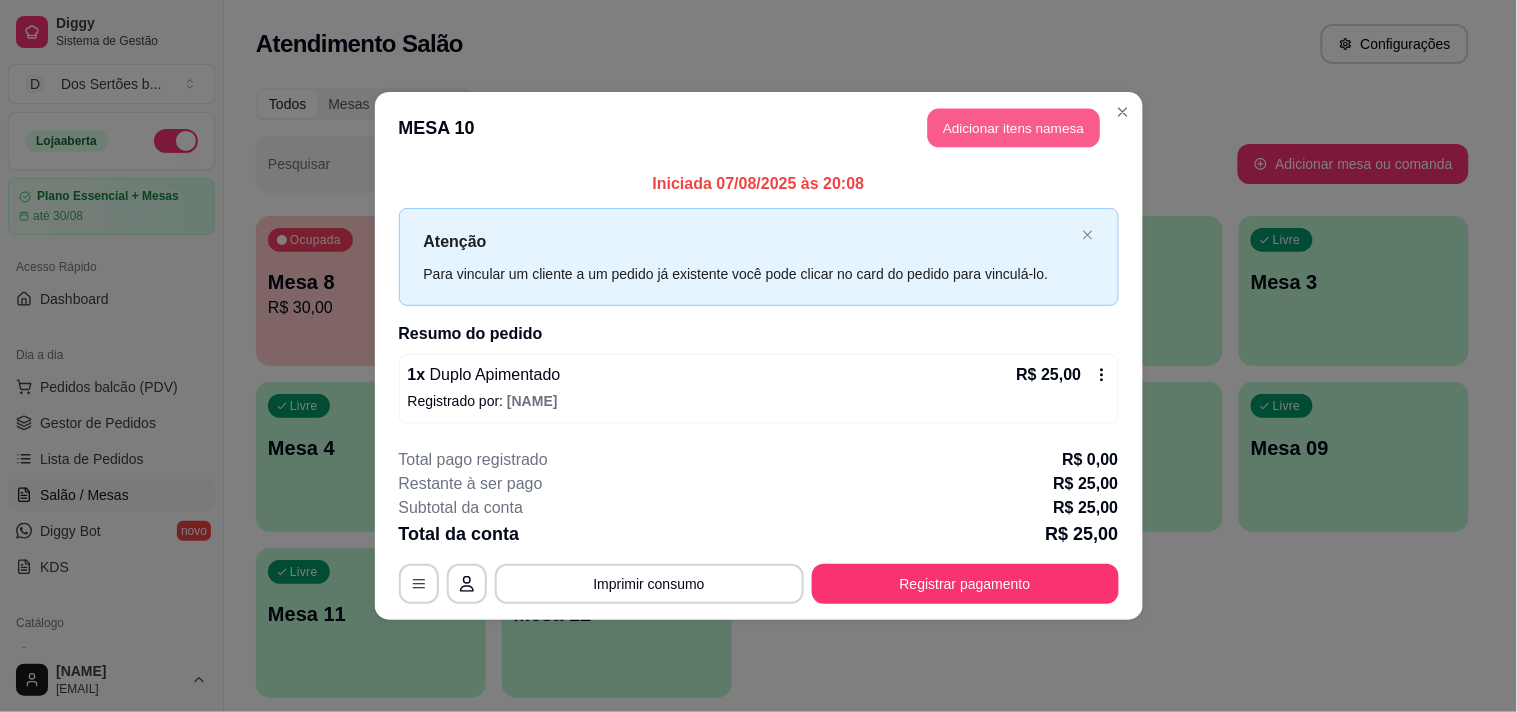 click on "Adicionar itens na  mesa" at bounding box center (1014, 128) 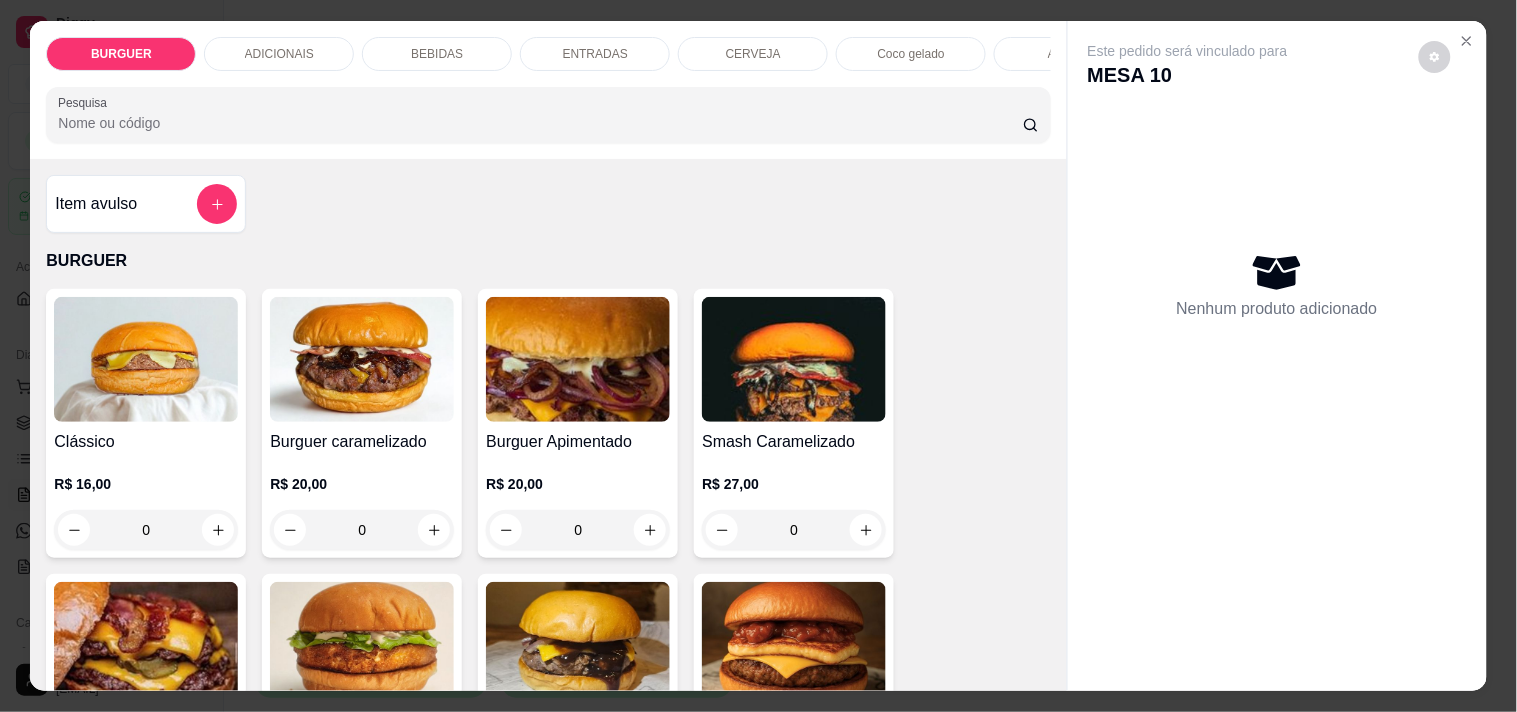 click on "BEBIDAS" at bounding box center [437, 54] 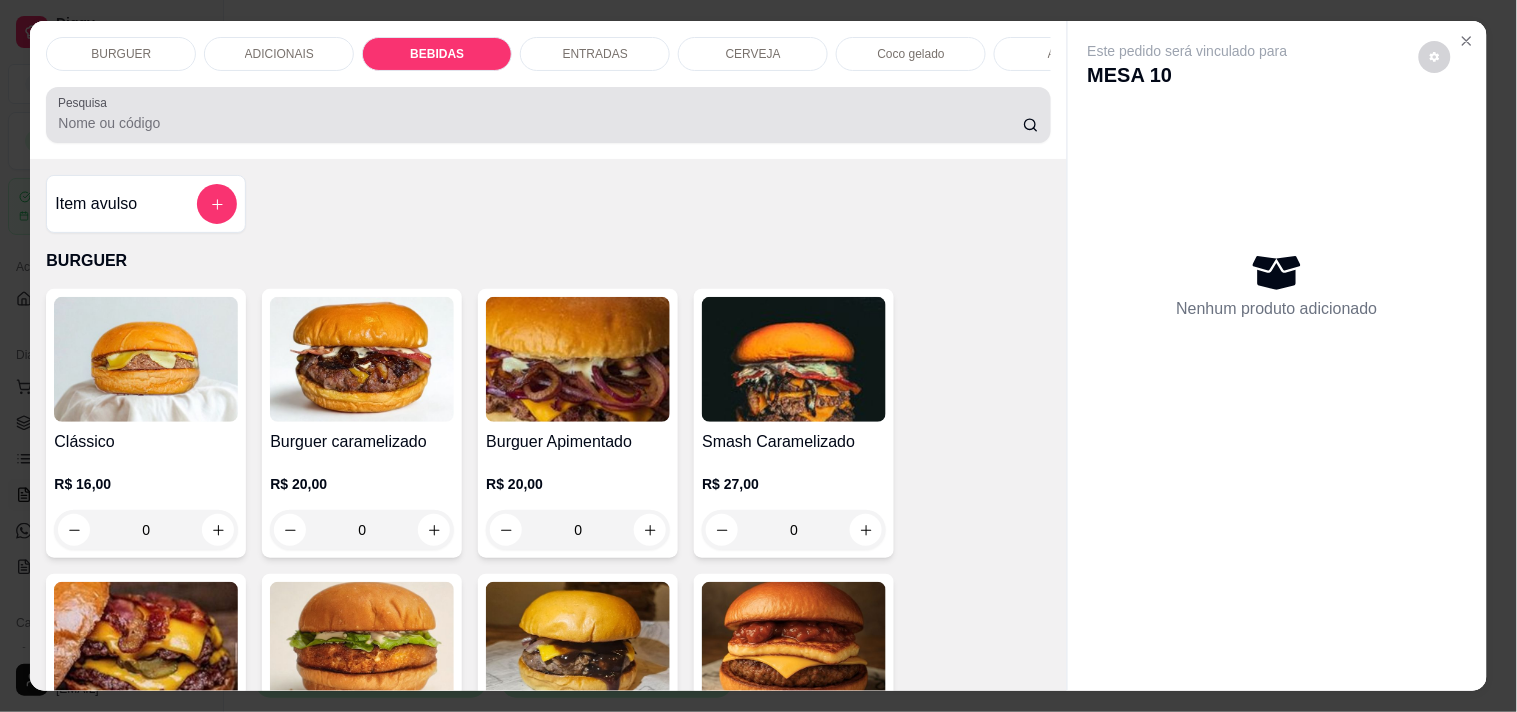 scroll, scrollTop: 1594, scrollLeft: 0, axis: vertical 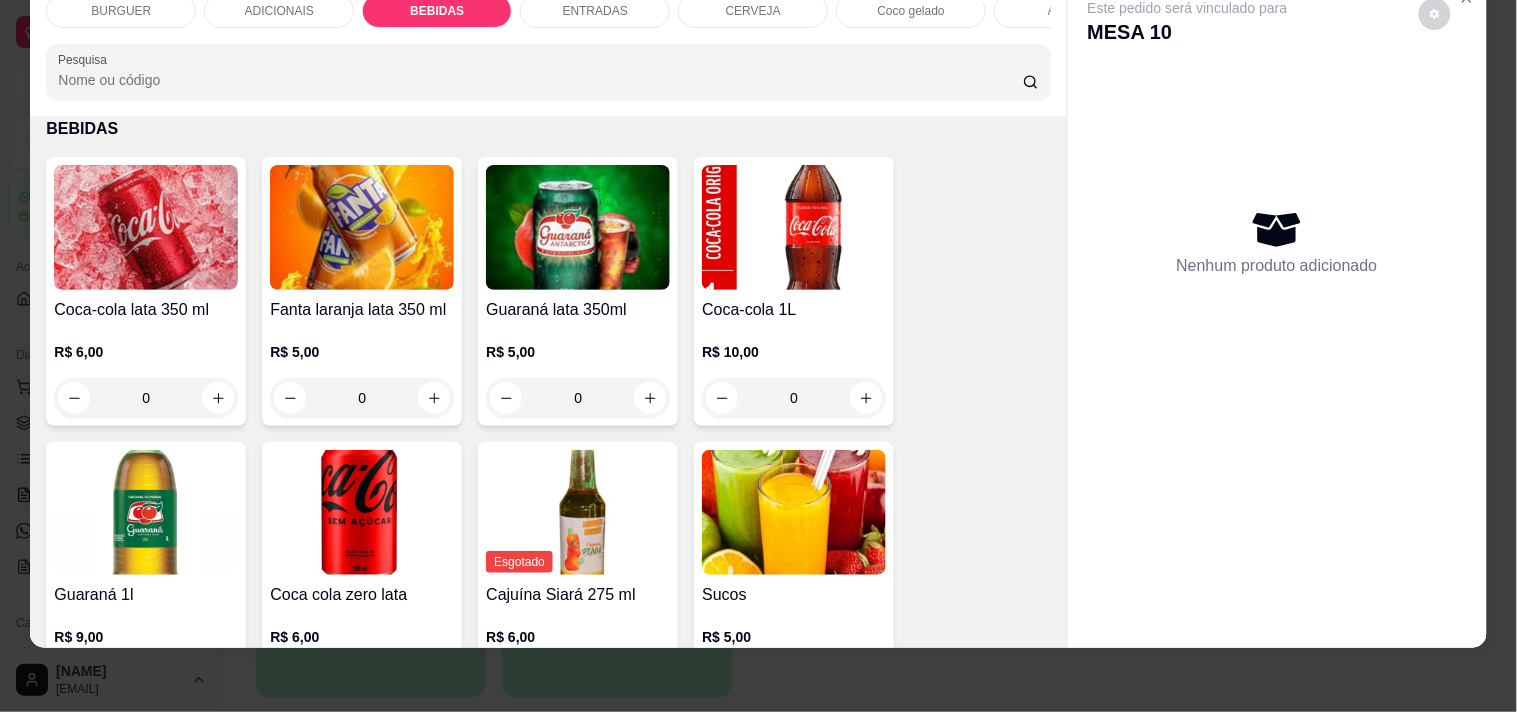 click on "R$ 5,00 0" at bounding box center (578, 380) 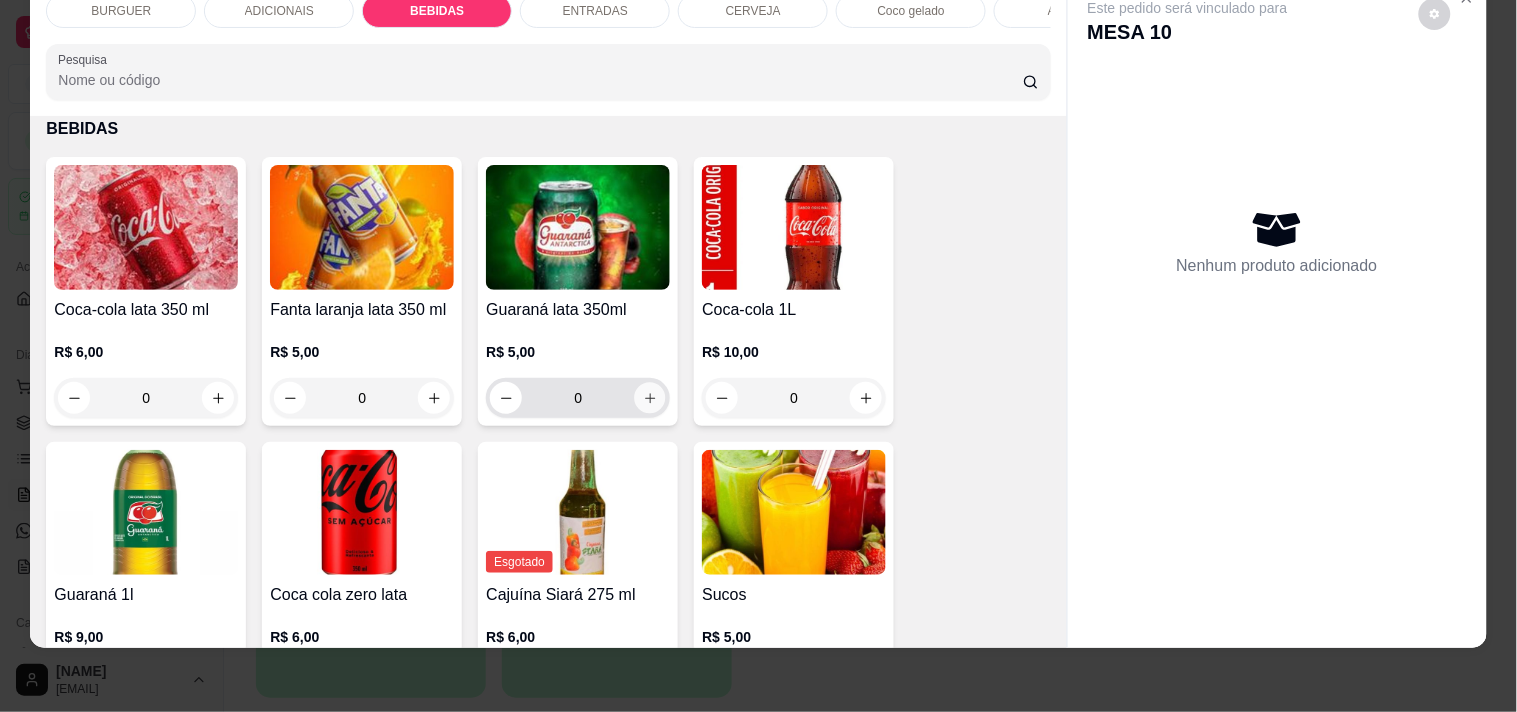 click at bounding box center (650, 398) 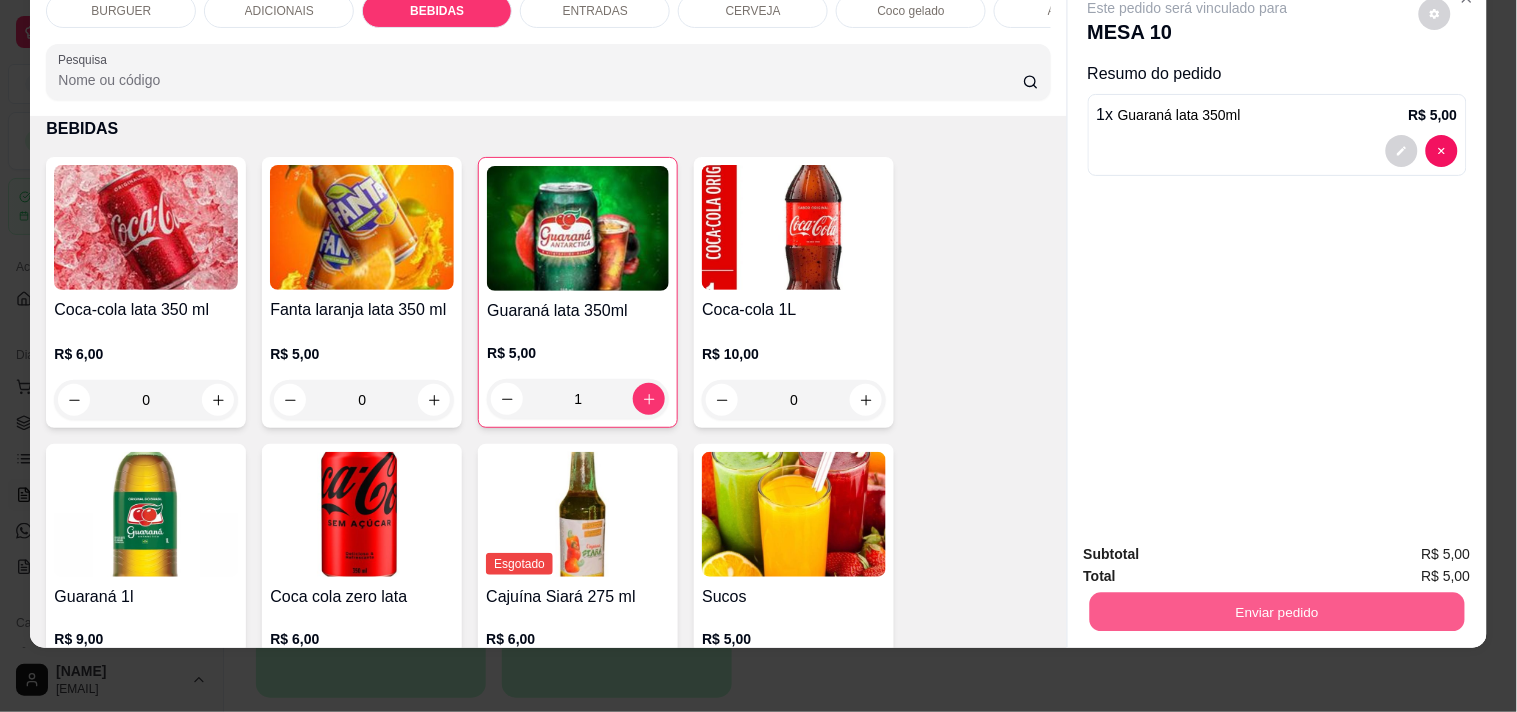 click on "Enviar pedido" at bounding box center (1276, 611) 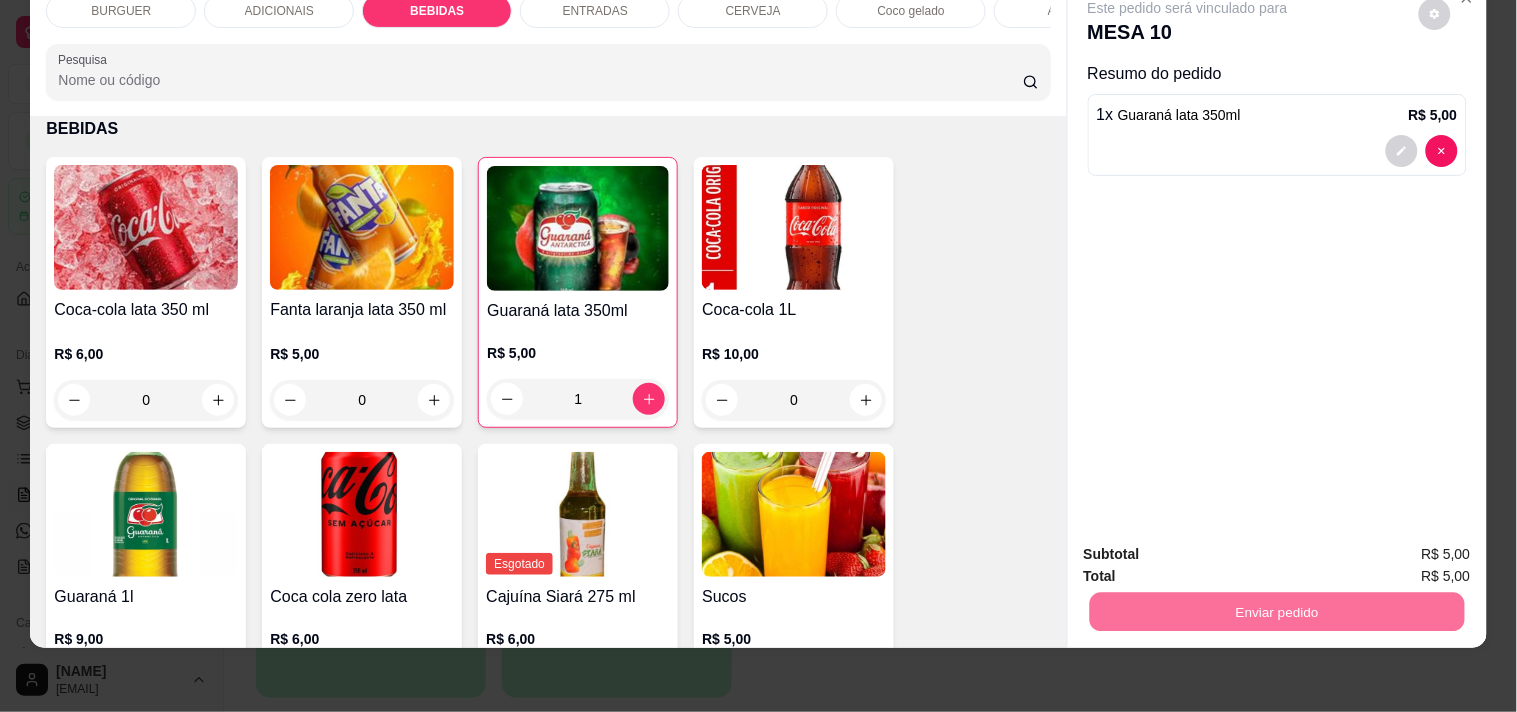 click on "Não registrar e enviar pedido" at bounding box center [1211, 546] 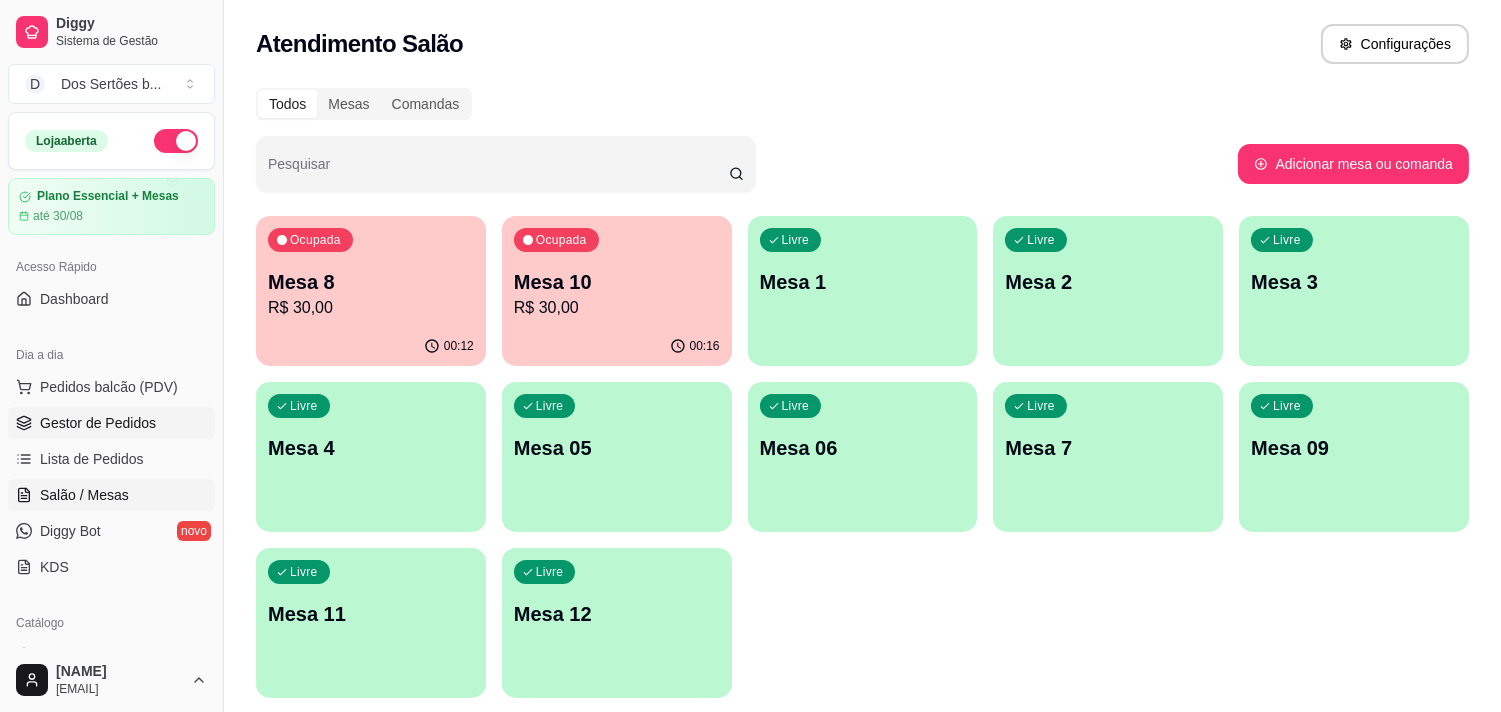 click on "Gestor de Pedidos" at bounding box center (98, 423) 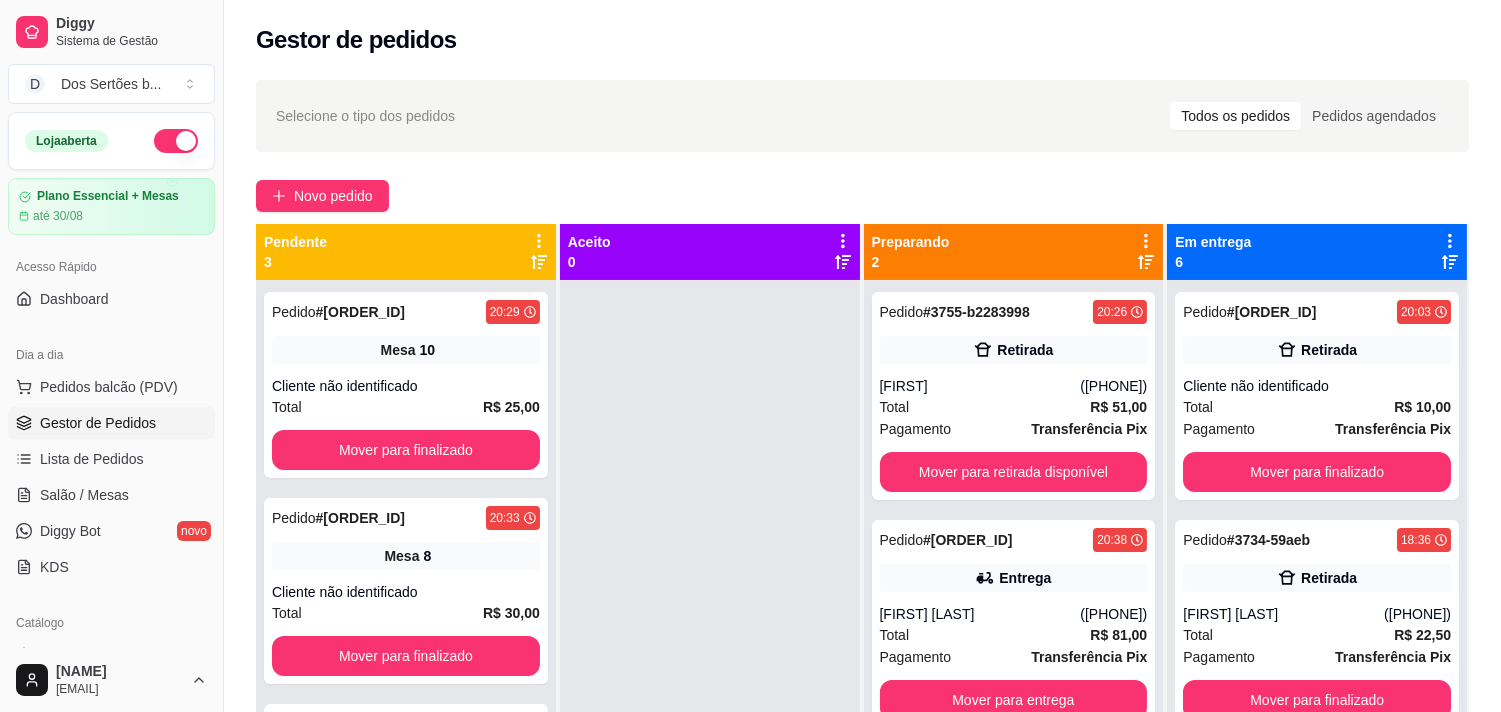scroll, scrollTop: 622, scrollLeft: 0, axis: vertical 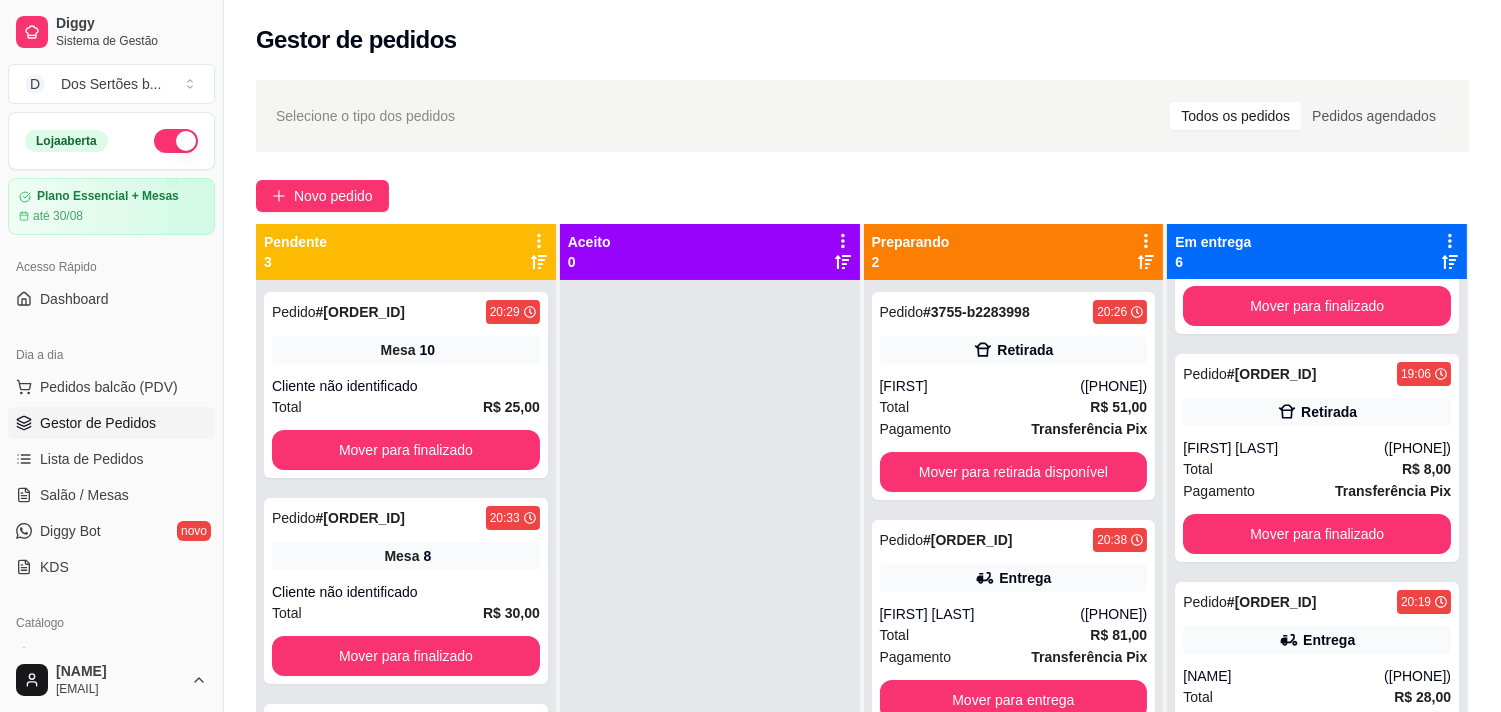 click on "Selecione o tipo dos pedidos Todos os pedidos Pedidos agendados Novo pedido Pendente 3 Pedido  # [ORDER_ID] 20:29 Mesa 10 Cliente não identificado Total R$ 25,00 Mover para finalizado Pedido  # [ORDER_ID] 20:33 Mesa 8 Cliente não identificado Total R$ 30,00 Mover para finalizado Pedido  # [ORDER_ID] 20:45 Mesa 10 Cliente não identificado Total R$ 5,00 Mover para finalizado Aceito 0 Preparando 2 Pedido  # [ORDER_ID] 20:26 Retirada [NAME]  ([PHONE]) Total R$ 51,00 Pagamento Transferência Pix Mover para retirada disponível Pedido  # [ORDER_ID] 20:38 Entrega [NAME]  ([PHONE]) Total R$ 81,00 Pagamento Transferência Pix Mover para entrega Em entrega 6 Pedido  # [ORDER_ID] 20:03 Retirada Cliente não identificado Total R$ 10,00 Pagamento Transferência Pix Mover para finalizado Pedido  # [ORDER_ID] 18:36 Retirada [NAME] ([PHONE]) Total R$ 22,50 Pagamento Transferência Pix Mover para finalizado Pedido  # [ORDER_ID] 19:06 Entrega [NAME]  ([PHONE])" at bounding box center [862, 514] 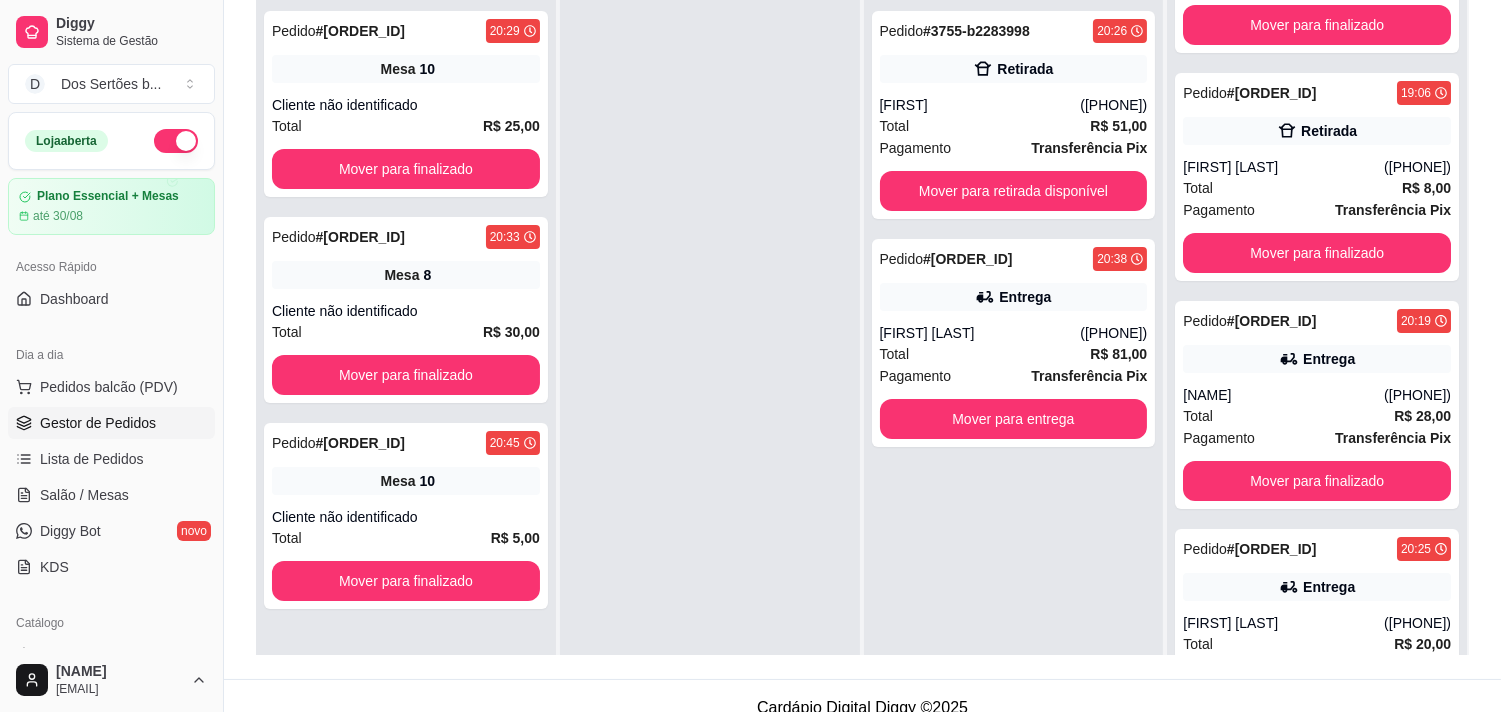 scroll, scrollTop: 305, scrollLeft: 0, axis: vertical 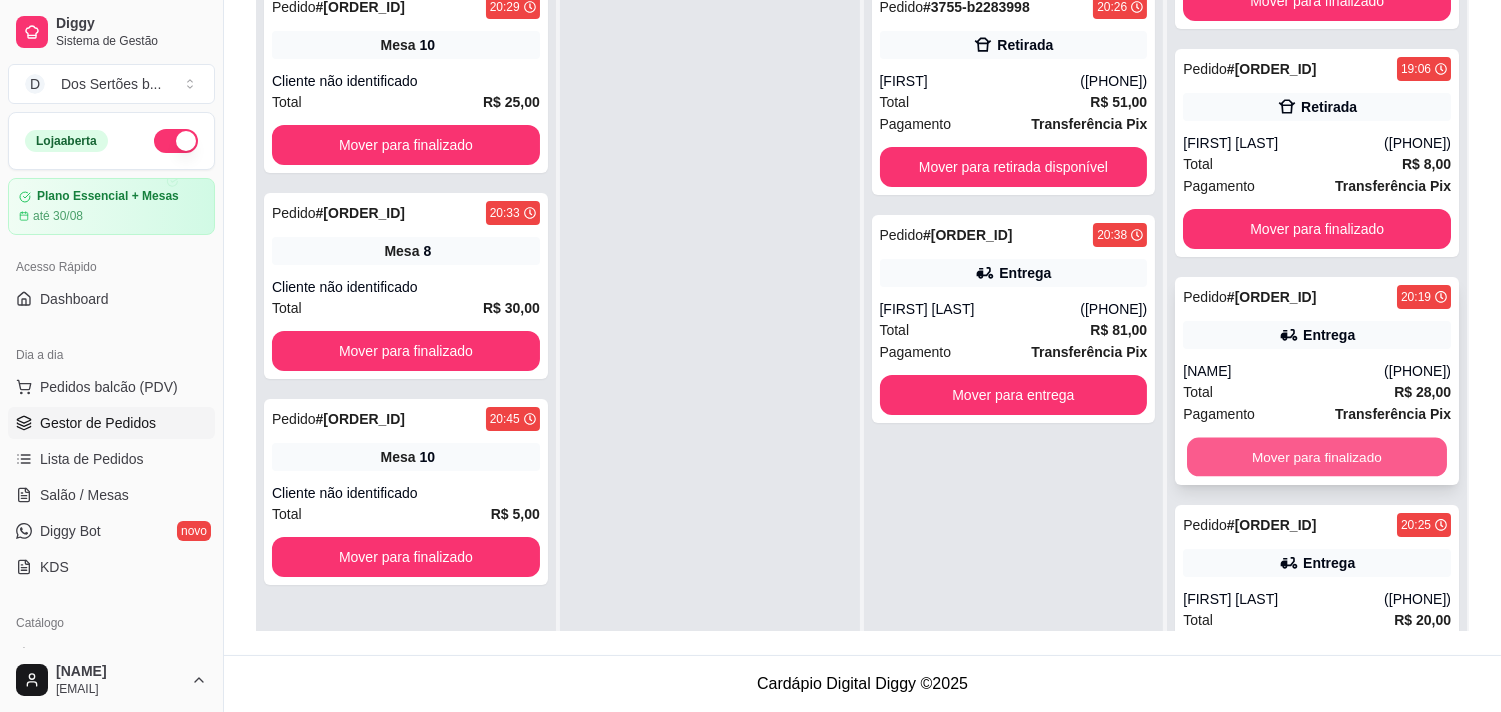 click on "Mover para finalizado" at bounding box center (1317, 457) 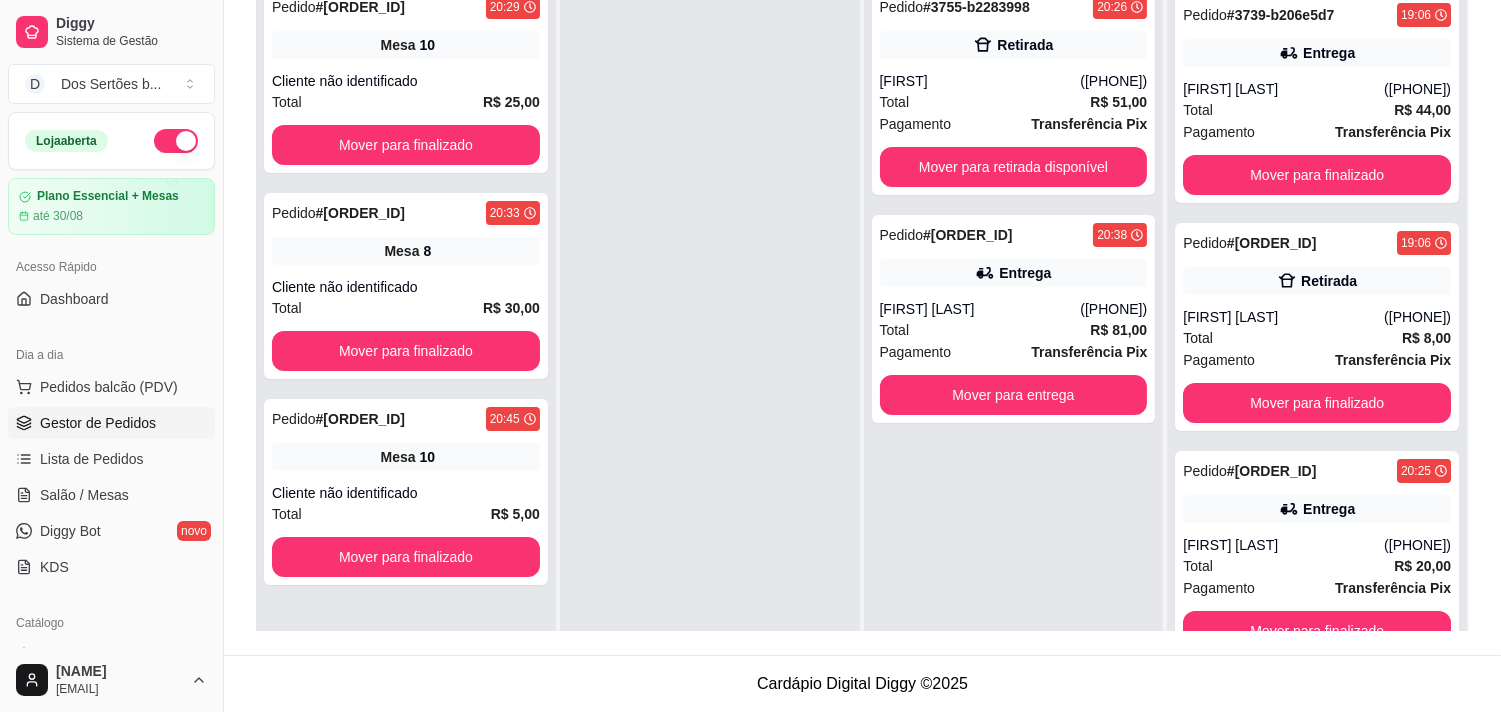 scroll, scrollTop: 467, scrollLeft: 0, axis: vertical 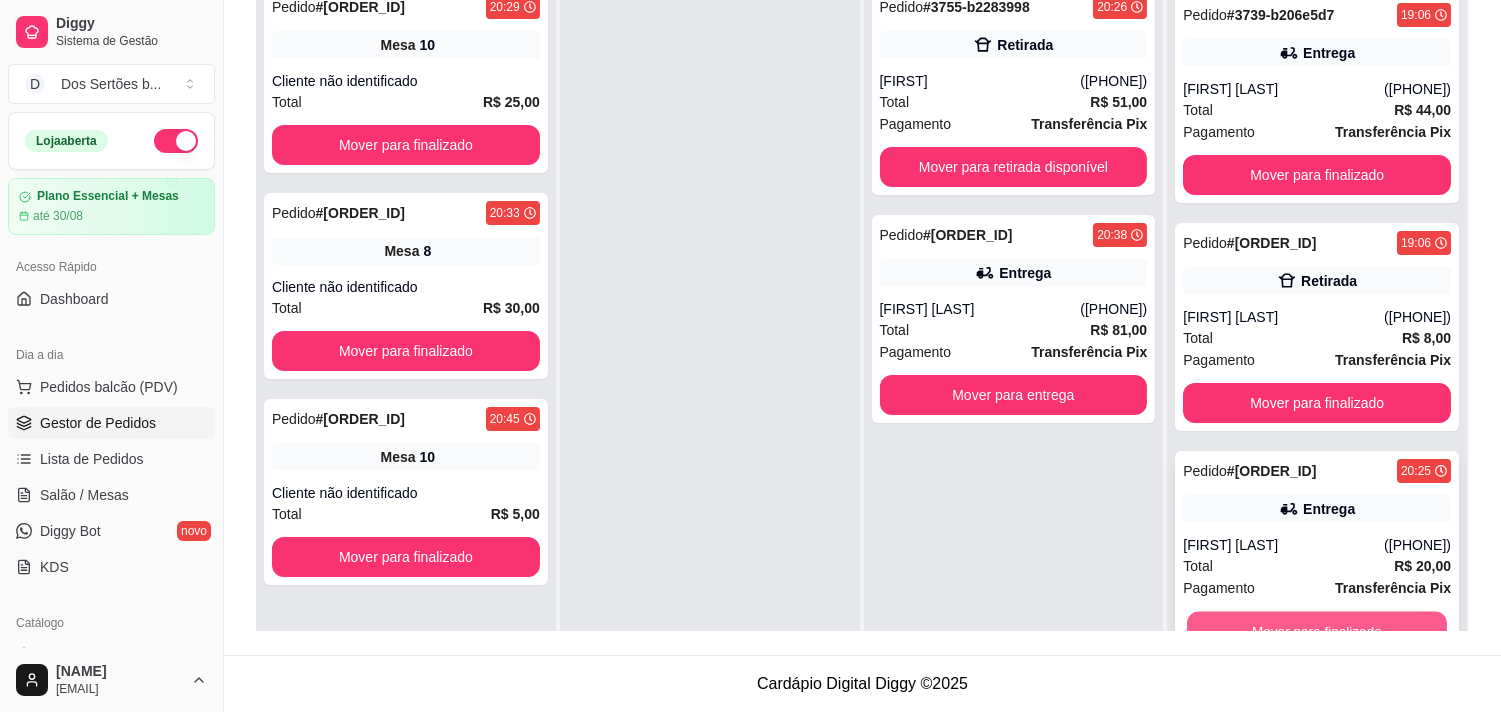 click on "Mover para finalizado" at bounding box center [1317, 631] 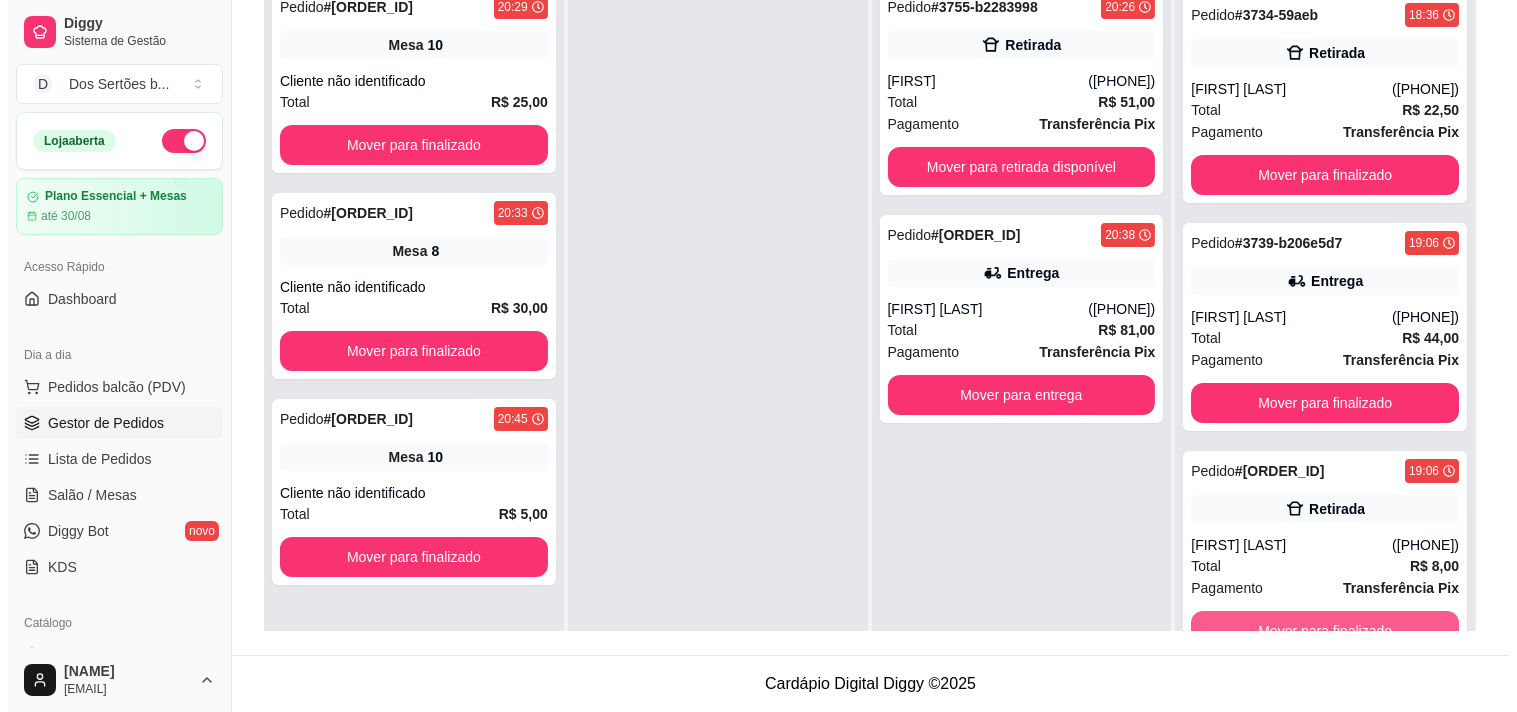 scroll, scrollTop: 238, scrollLeft: 0, axis: vertical 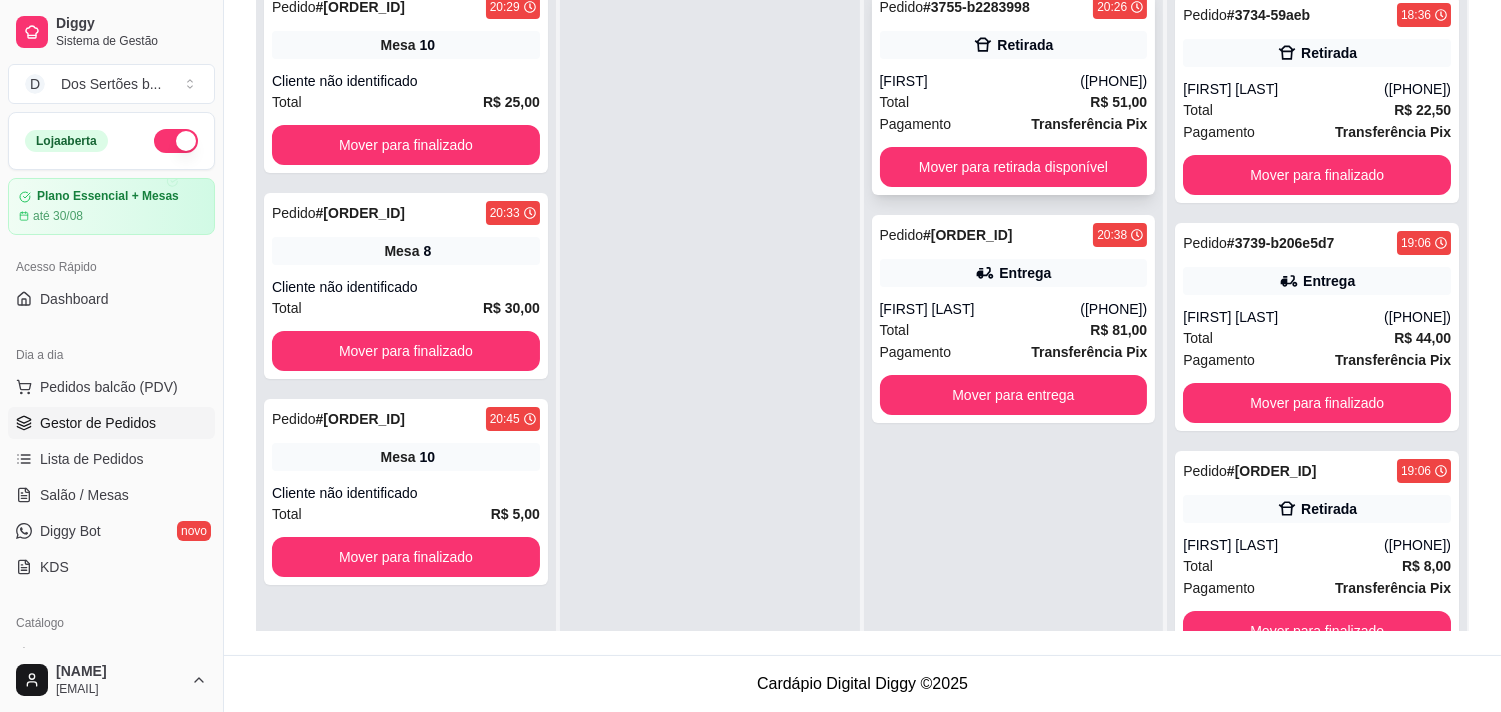click on "Total R$ 51,00" at bounding box center [1014, 102] 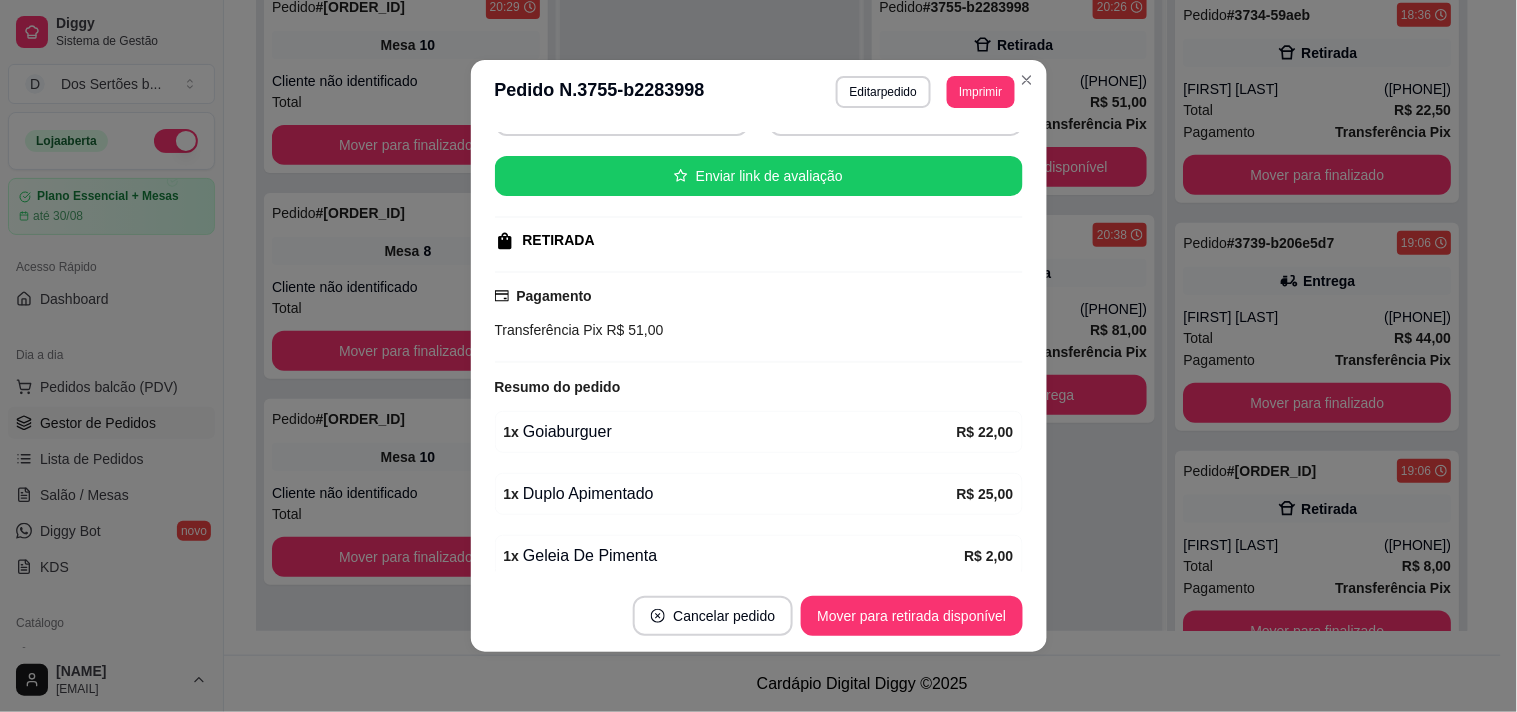 scroll, scrollTop: 266, scrollLeft: 0, axis: vertical 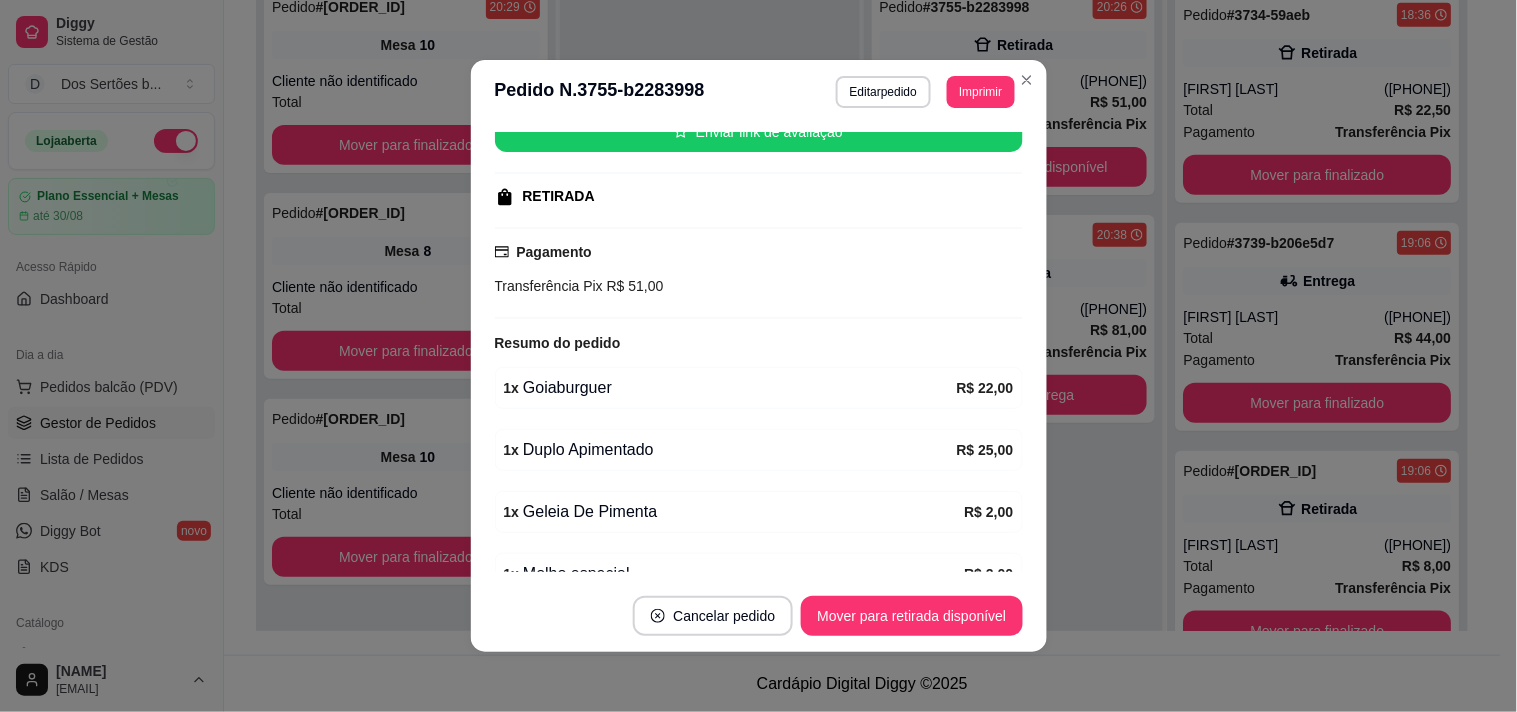 click on "Cancelar pedido Mover para retirada disponível" at bounding box center (759, 616) 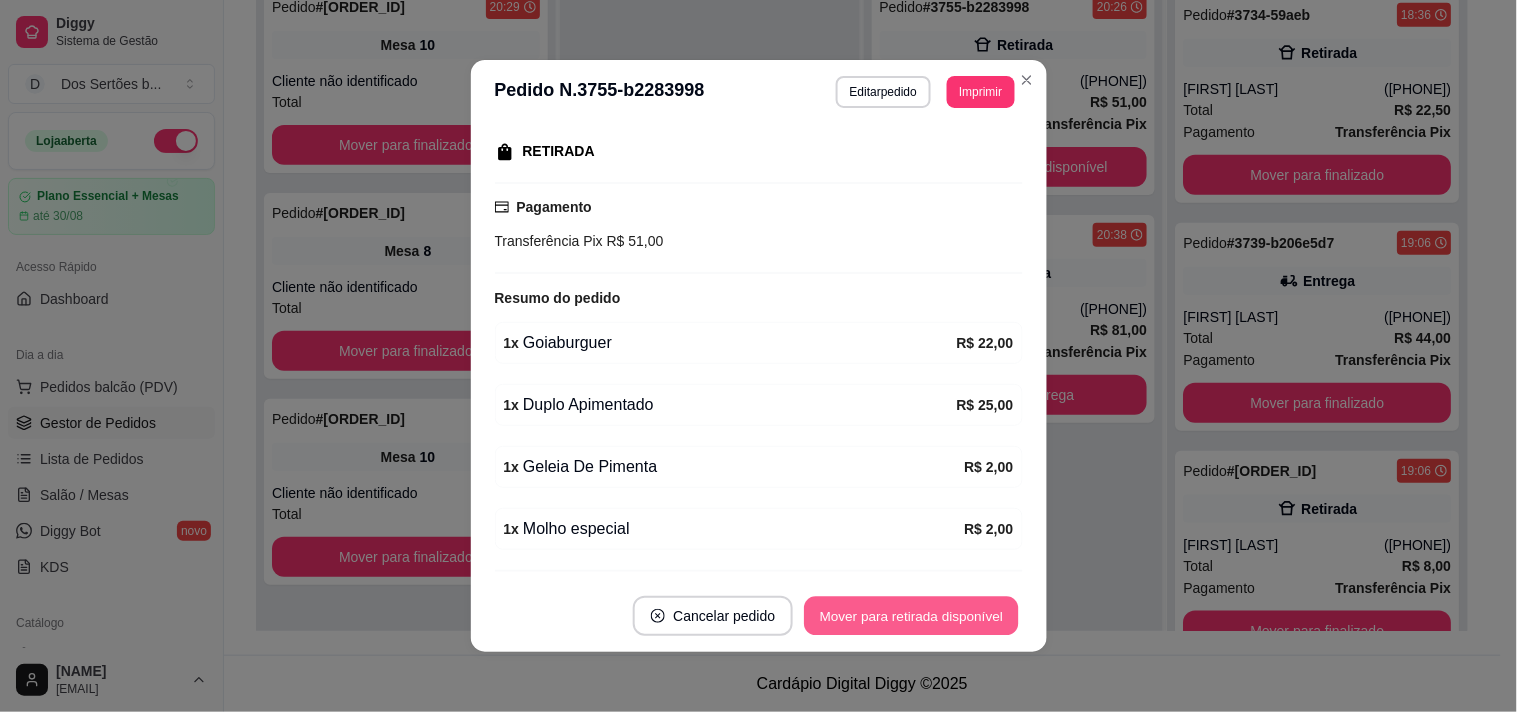 click on "Mover para retirada disponível" at bounding box center [912, 616] 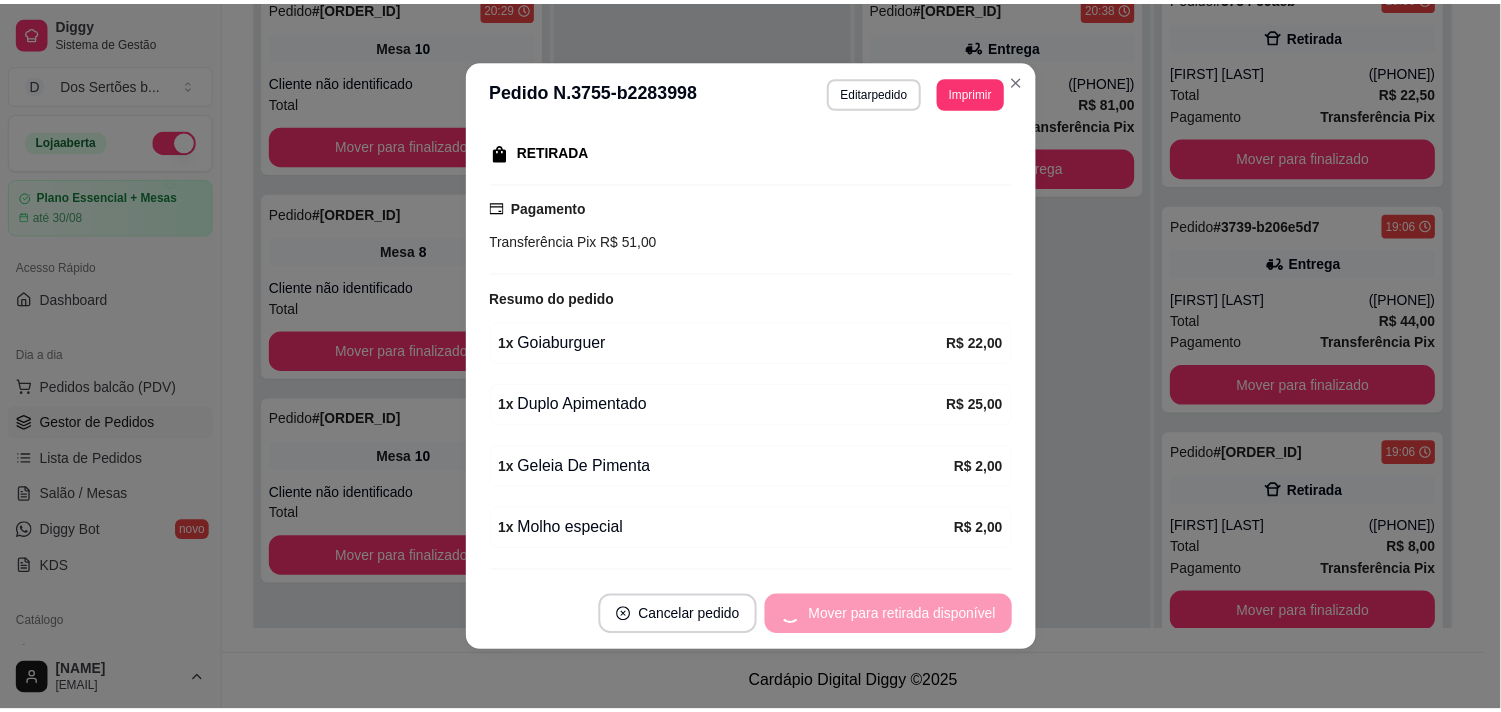 scroll, scrollTop: 467, scrollLeft: 0, axis: vertical 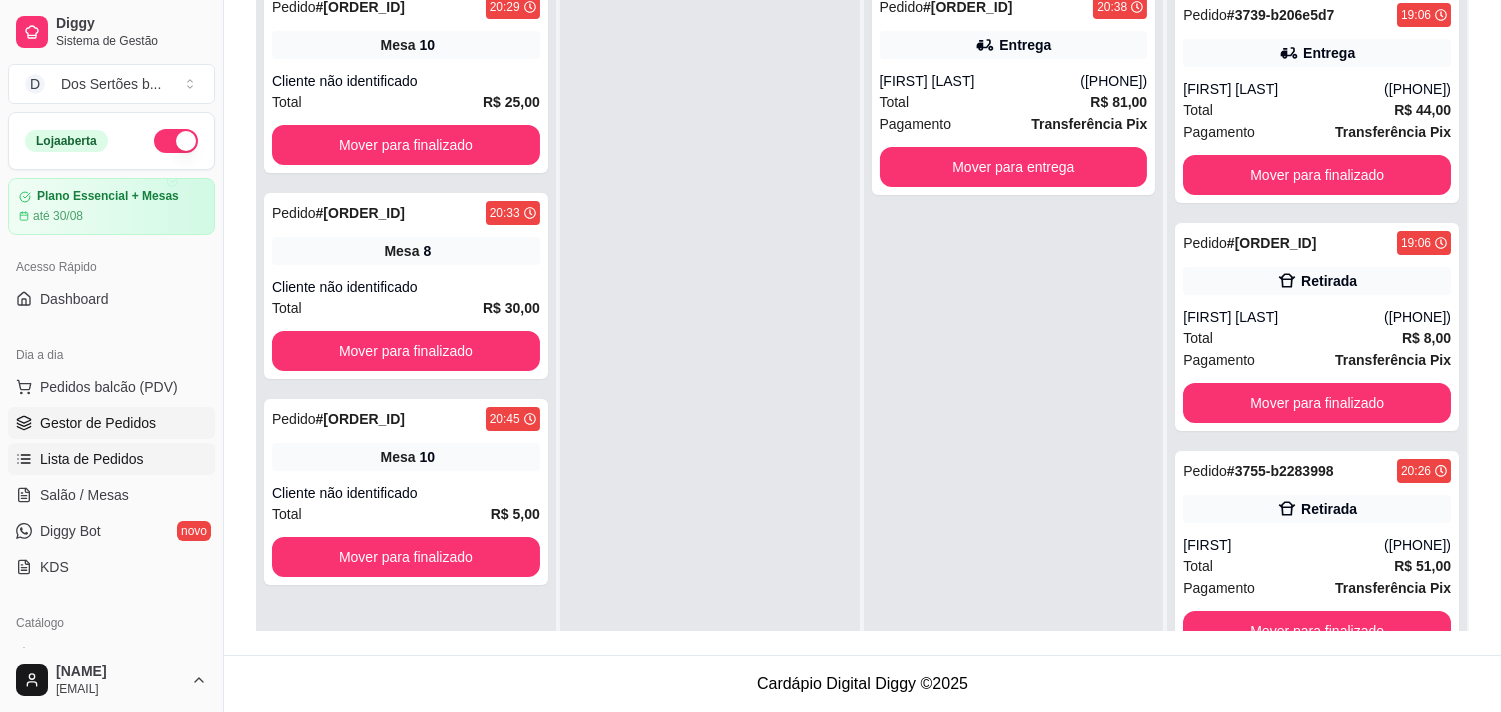 click on "Lista de Pedidos" at bounding box center (111, 459) 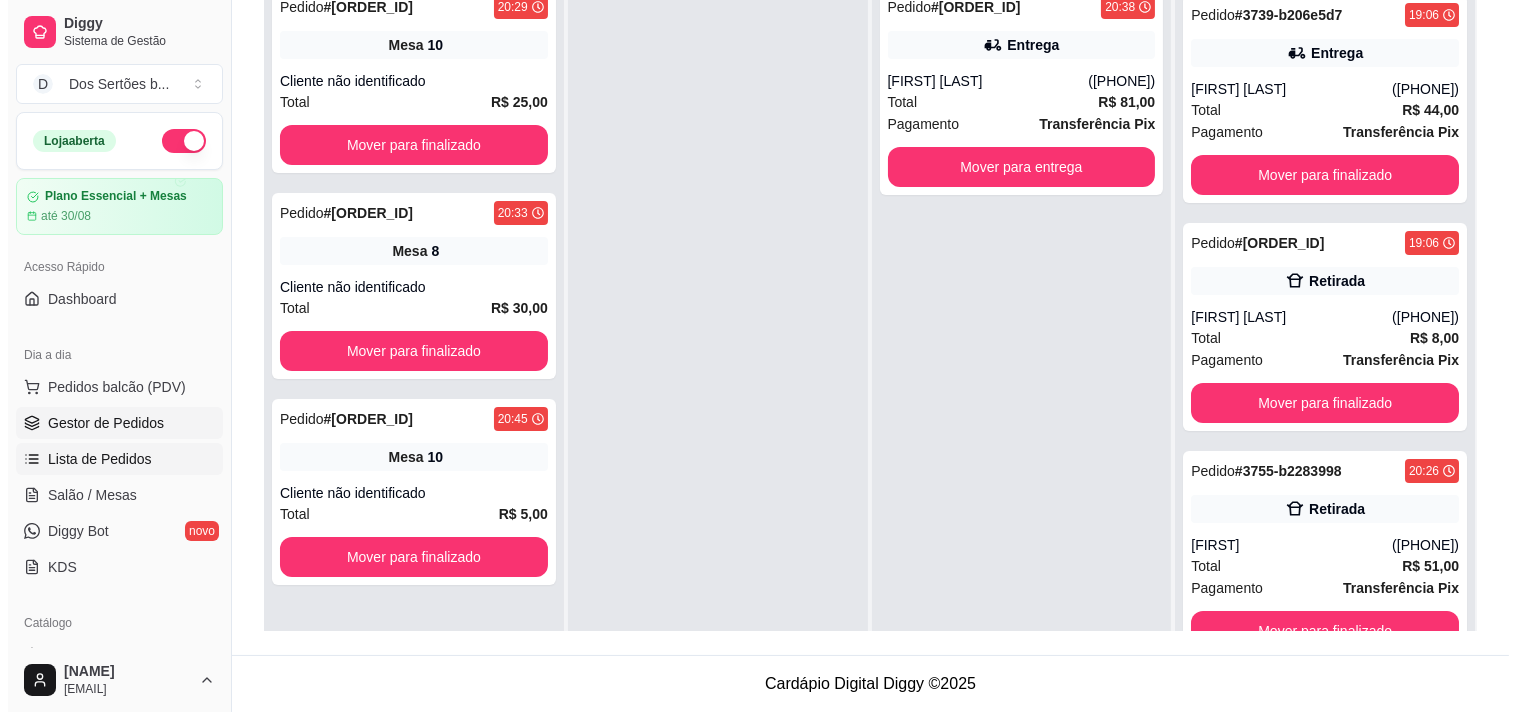 scroll, scrollTop: 0, scrollLeft: 0, axis: both 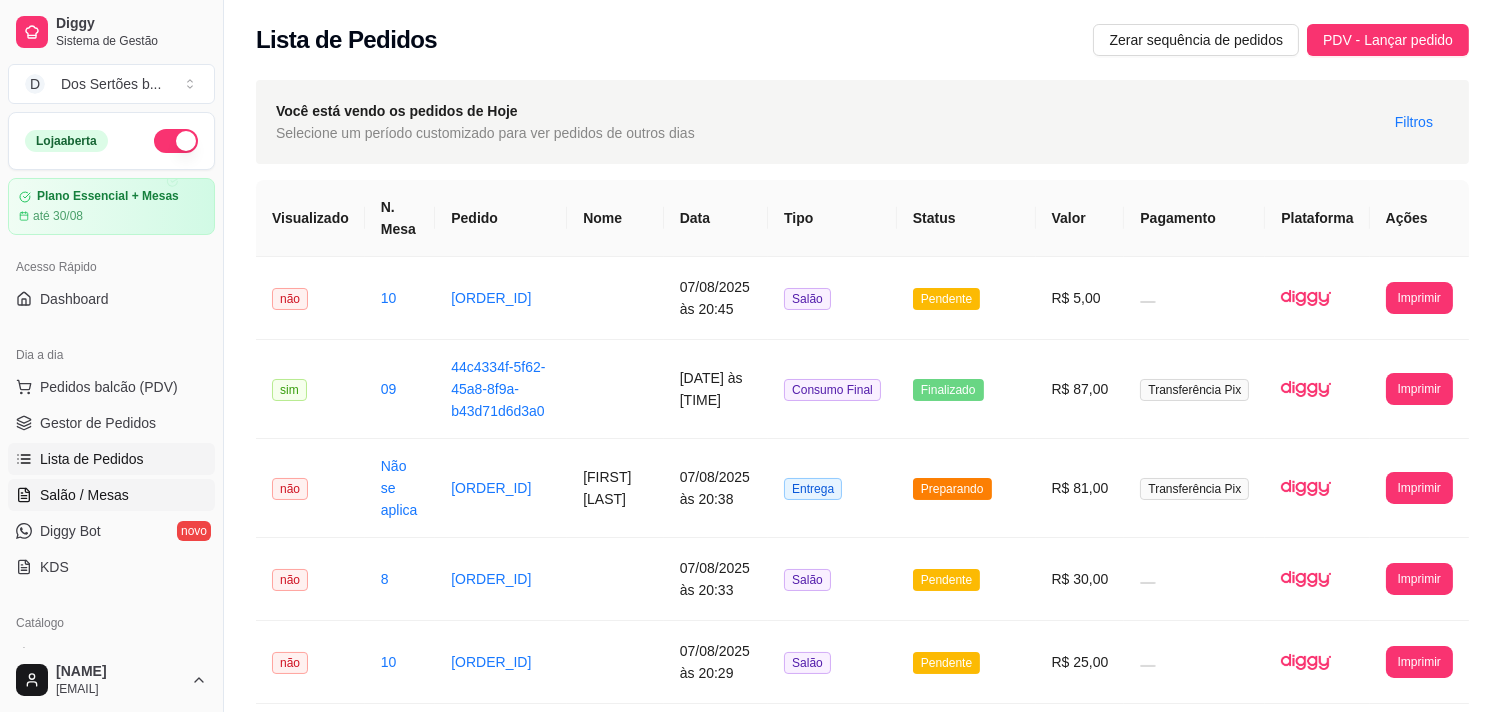 click on "Salão / Mesas" at bounding box center (111, 495) 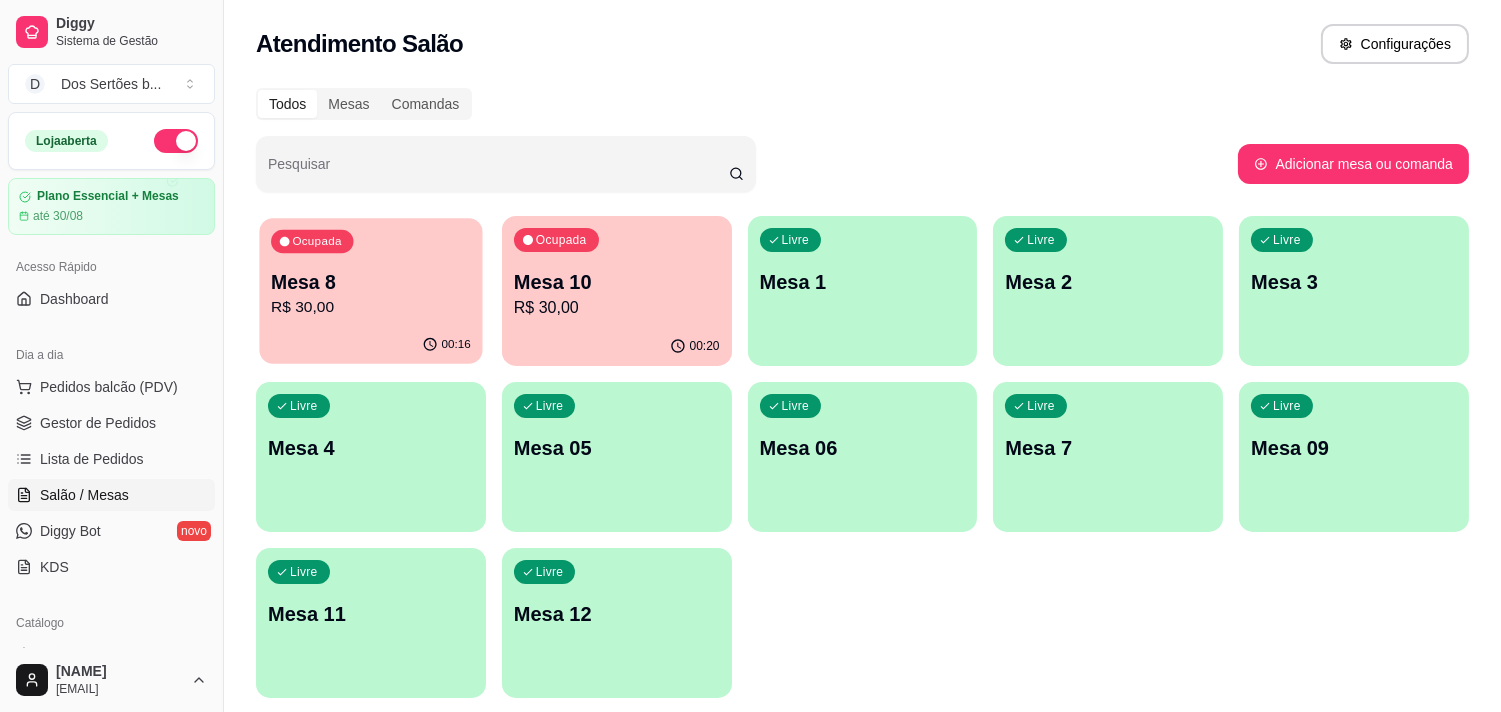 click on "Ocupada Mesa 8 R$ 30,00 00:16" at bounding box center (370, 291) 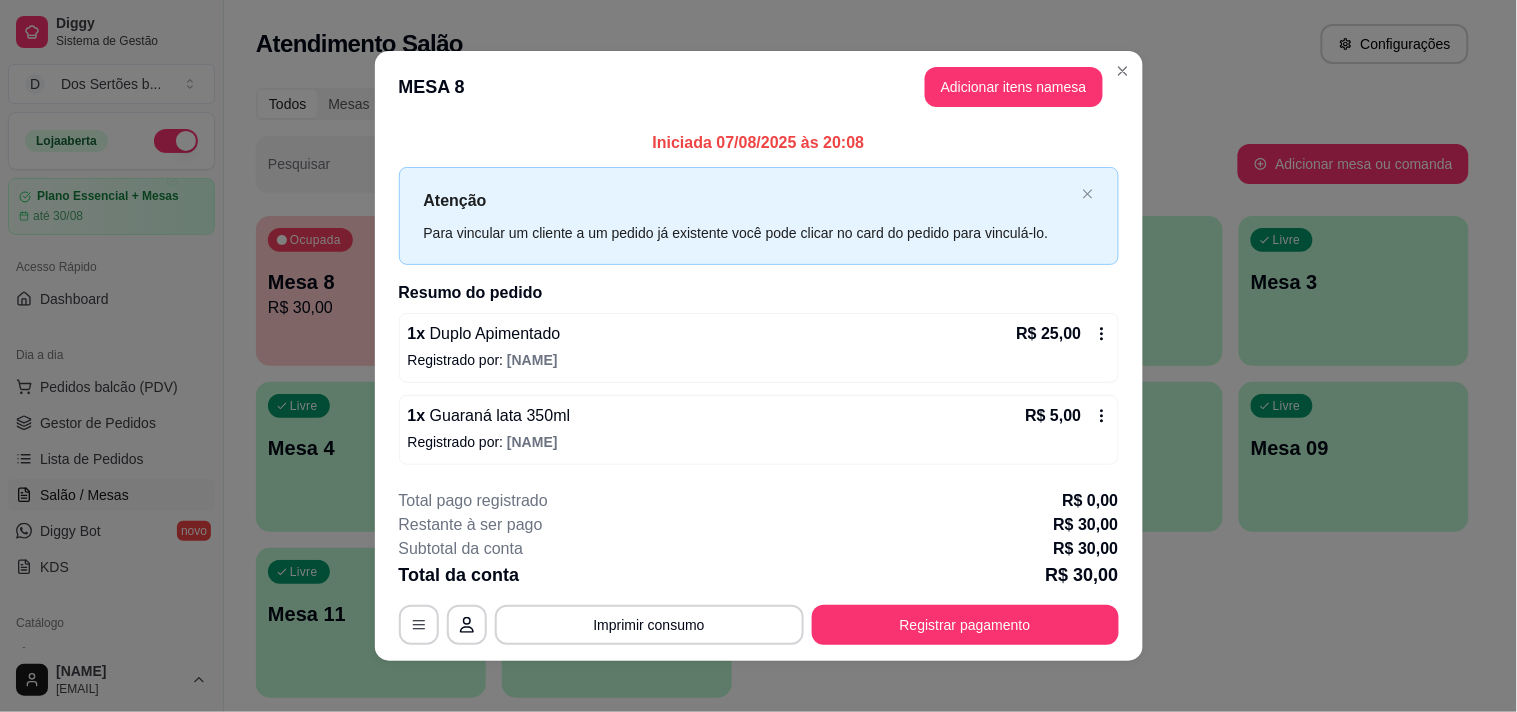 click on "MESA 8 Adicionar itens na  mesa" at bounding box center (759, 87) 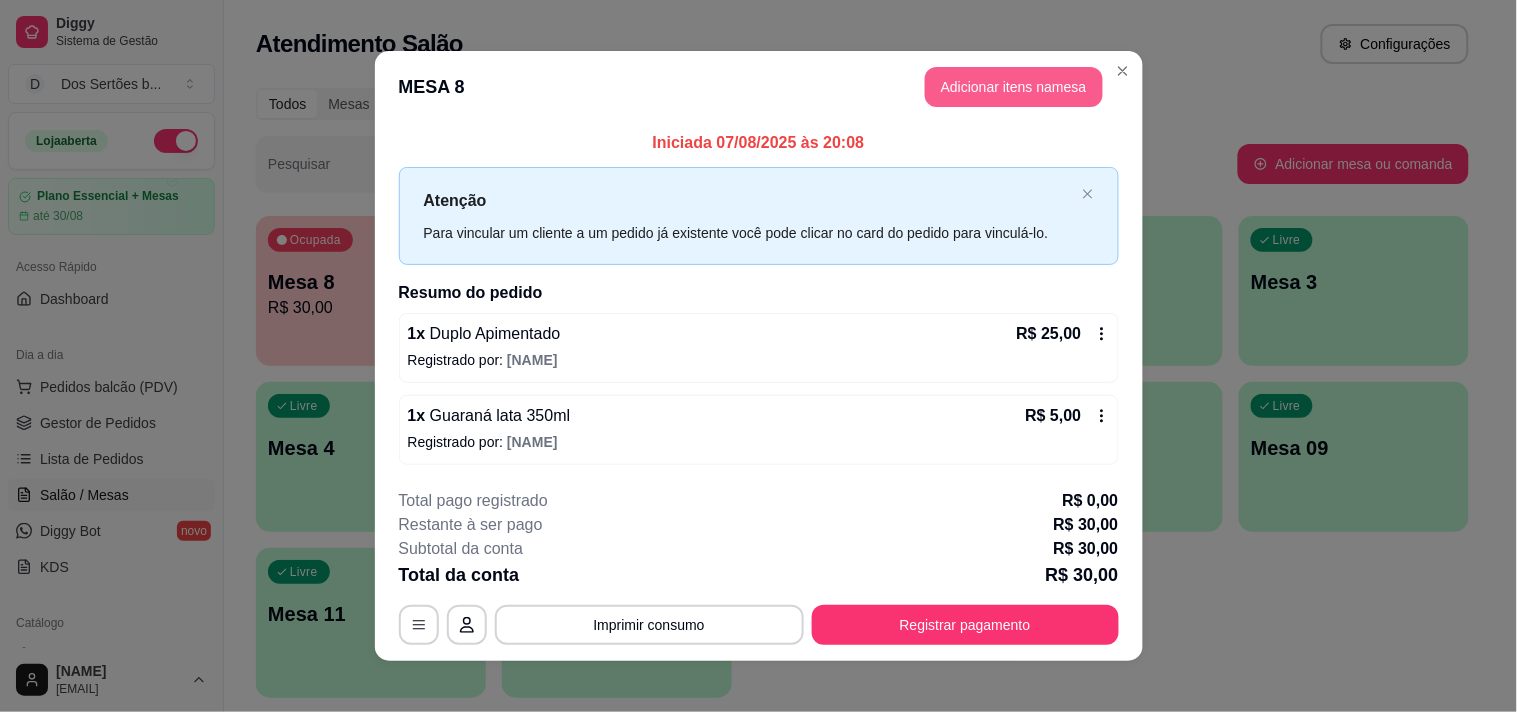 click on "Adicionar itens na  mesa" at bounding box center (1014, 87) 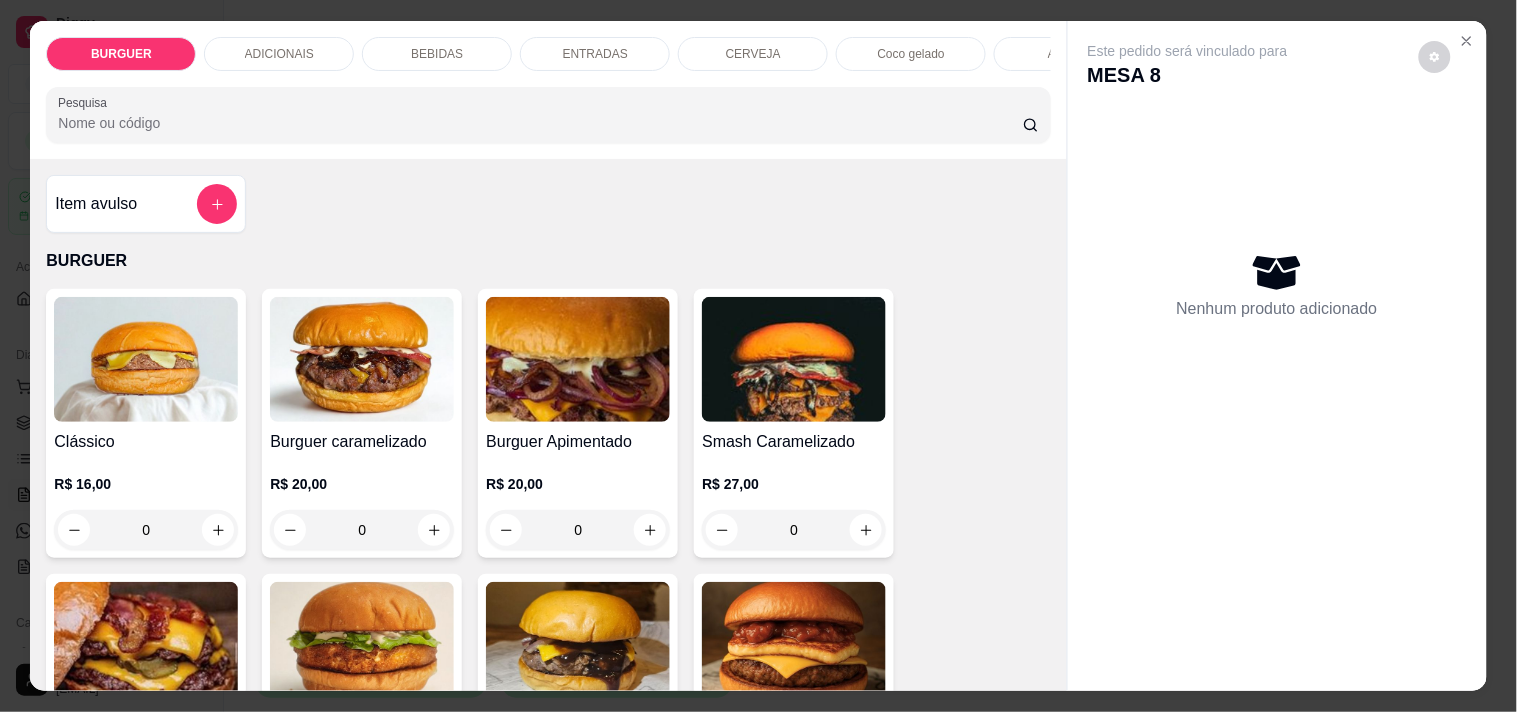 scroll, scrollTop: 450, scrollLeft: 0, axis: vertical 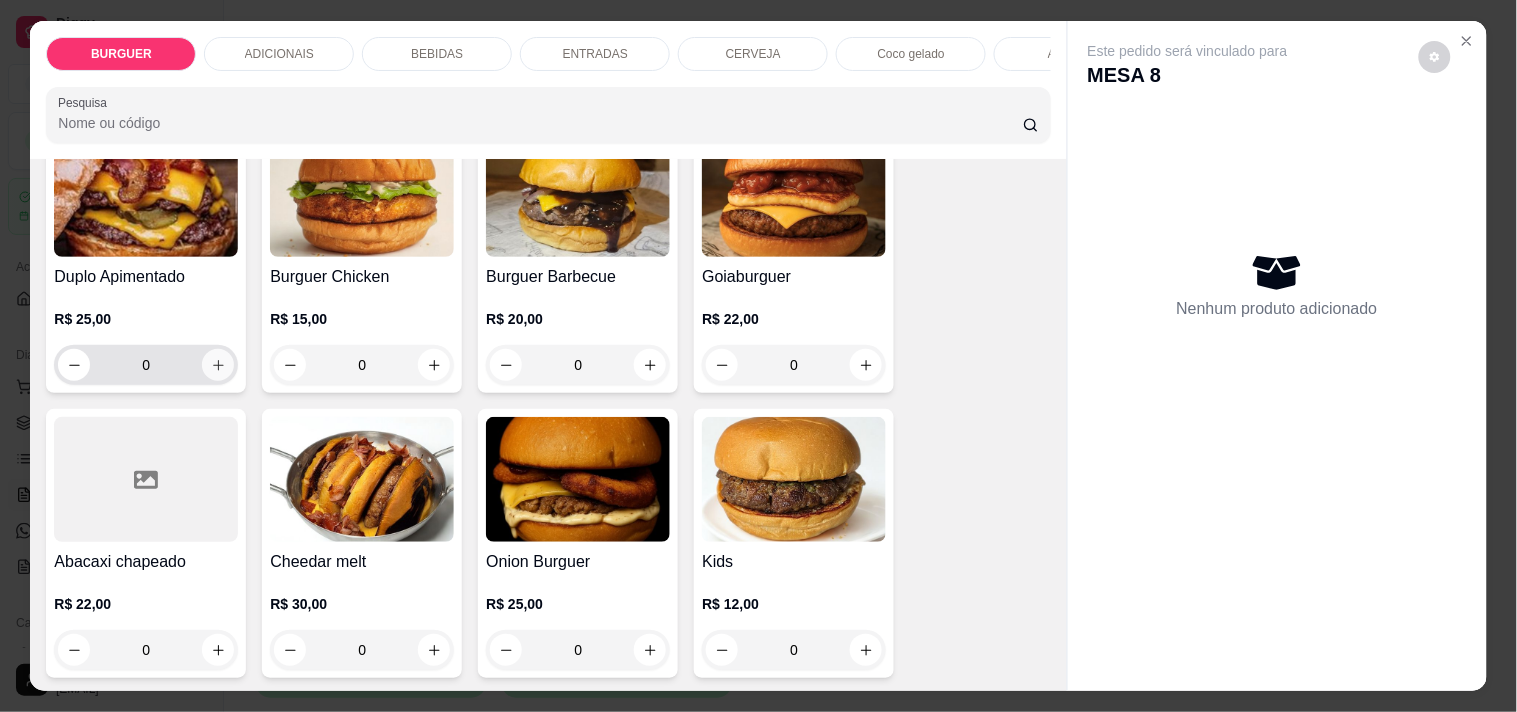 click 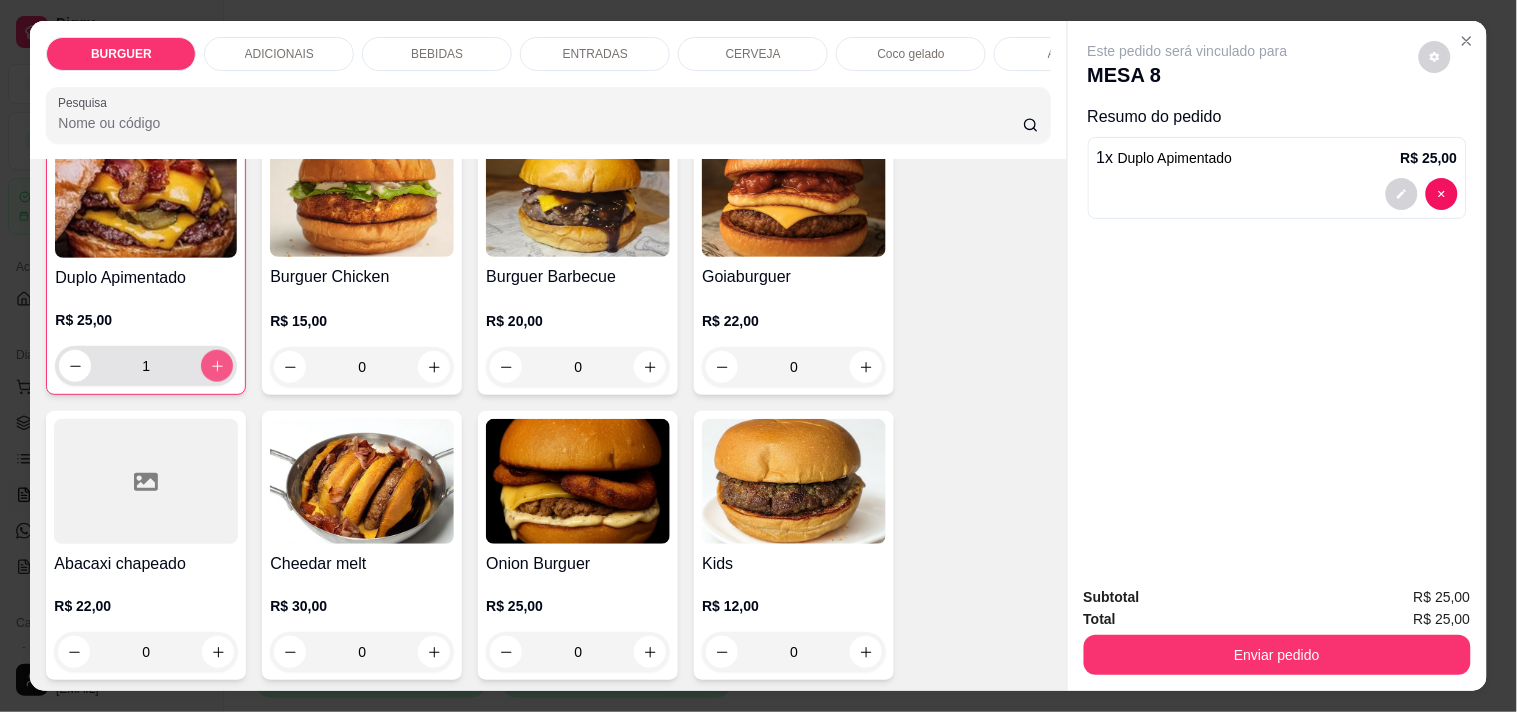 scroll, scrollTop: 451, scrollLeft: 0, axis: vertical 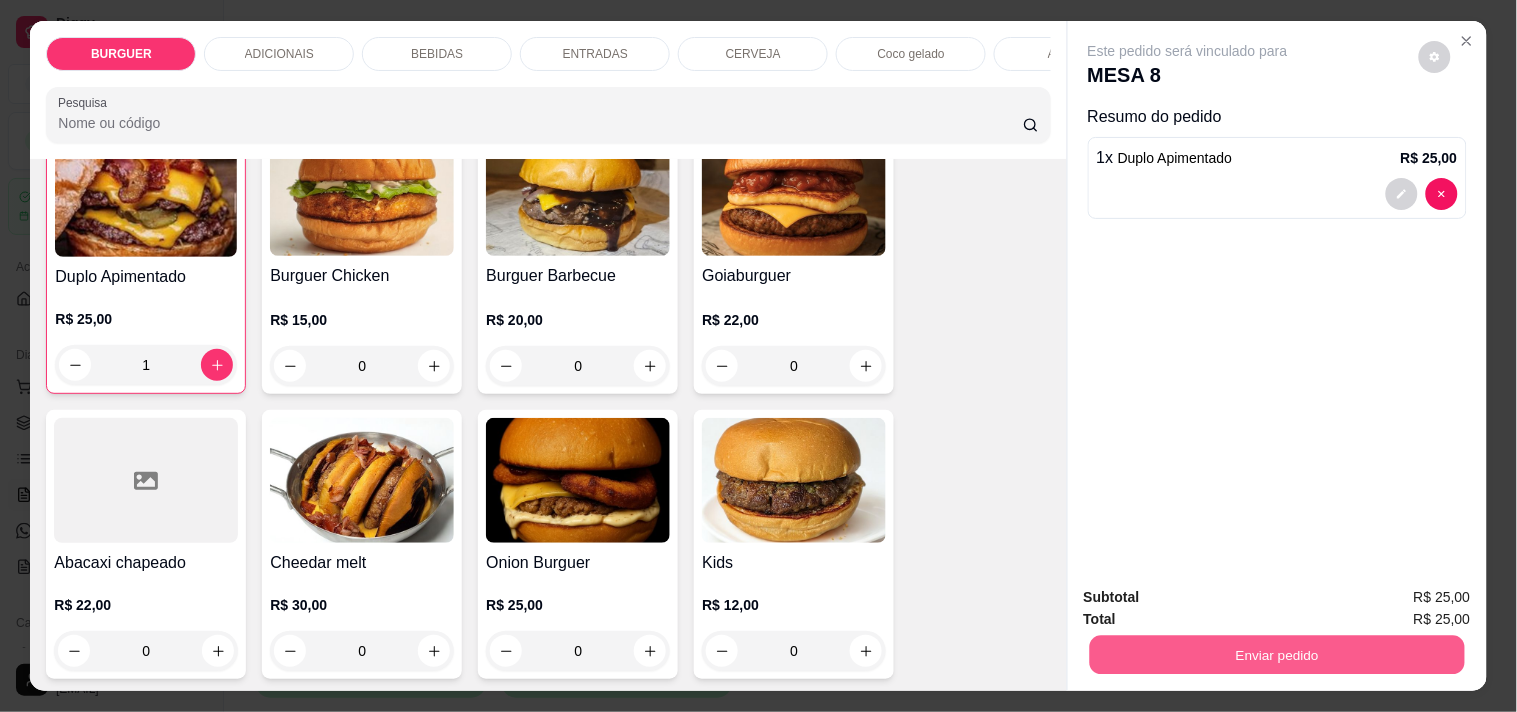 click on "Enviar pedido" at bounding box center [1276, 654] 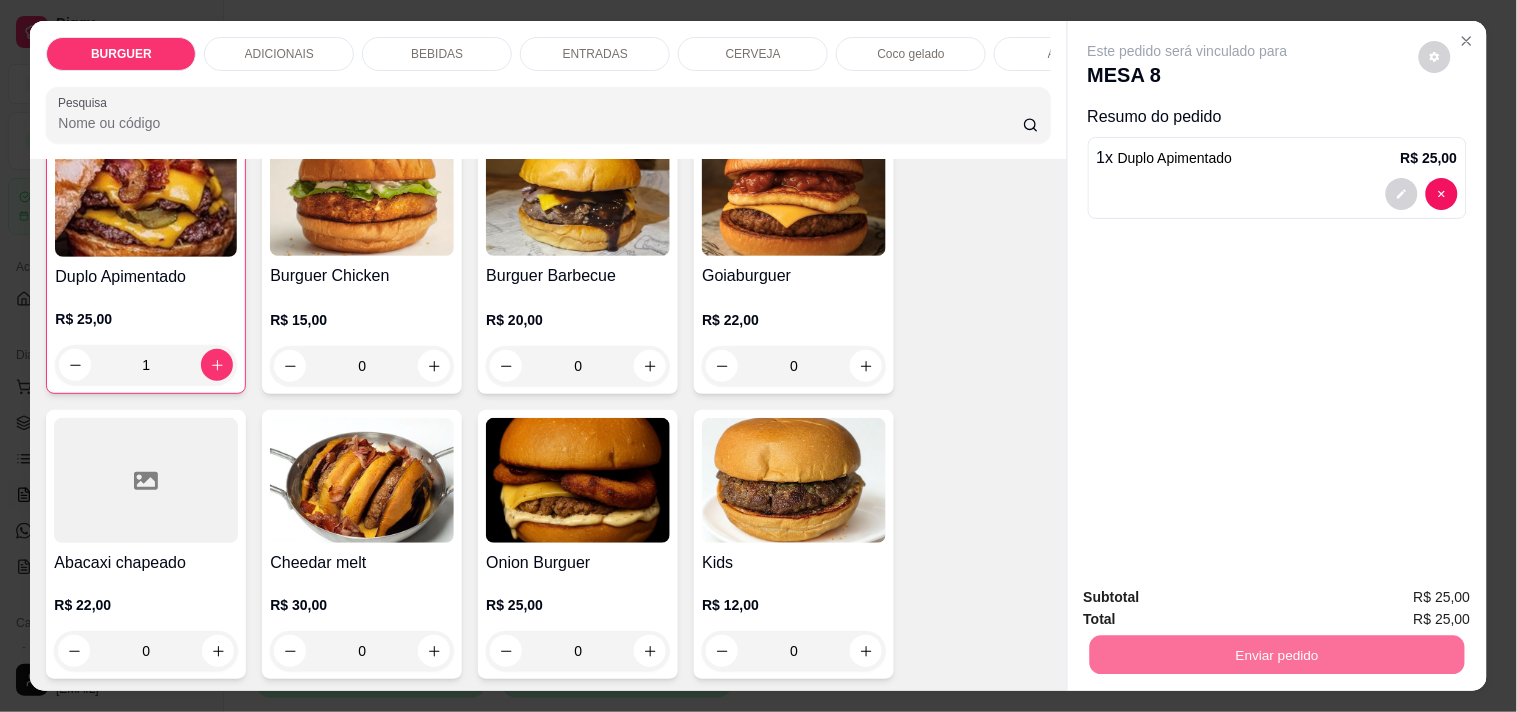 click on "Não registrar e enviar pedido" at bounding box center [1211, 597] 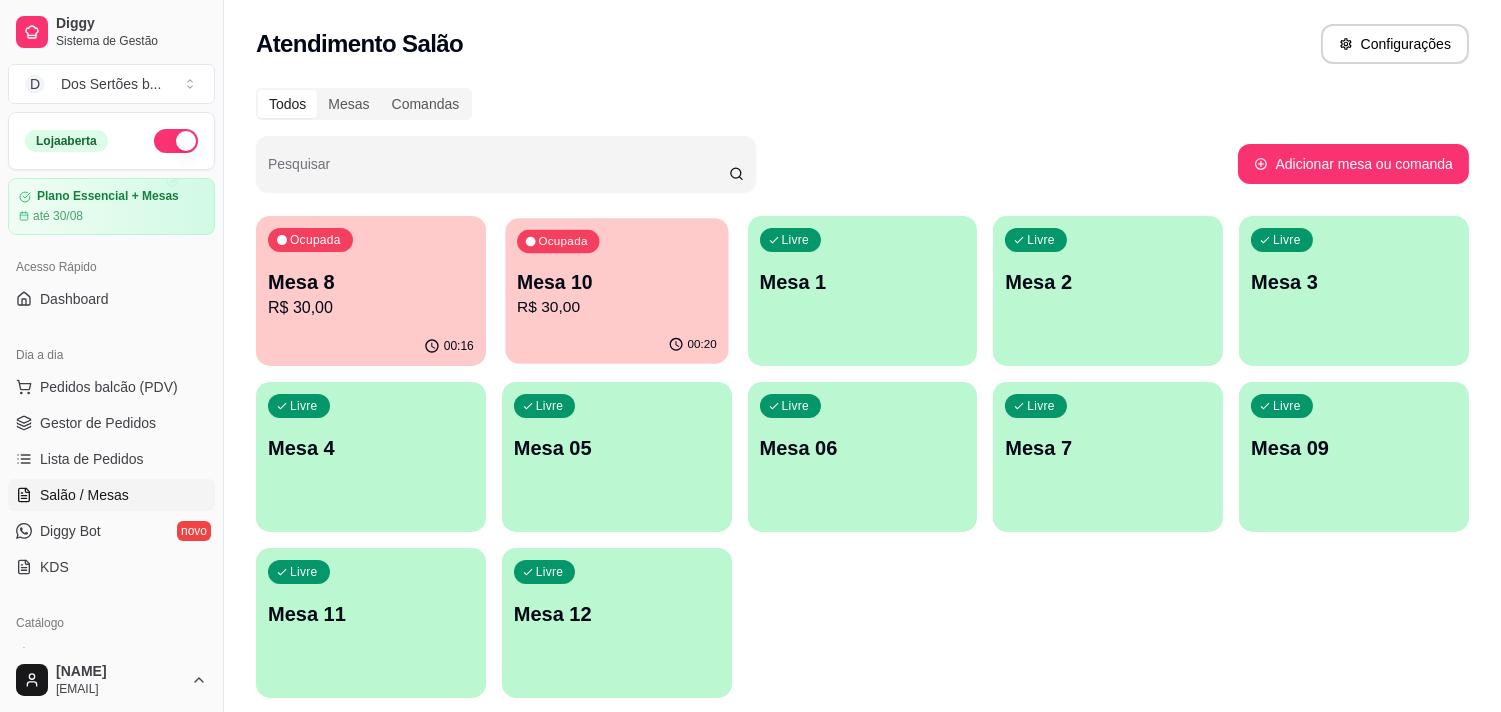 click on "Mesa 10" at bounding box center (617, 282) 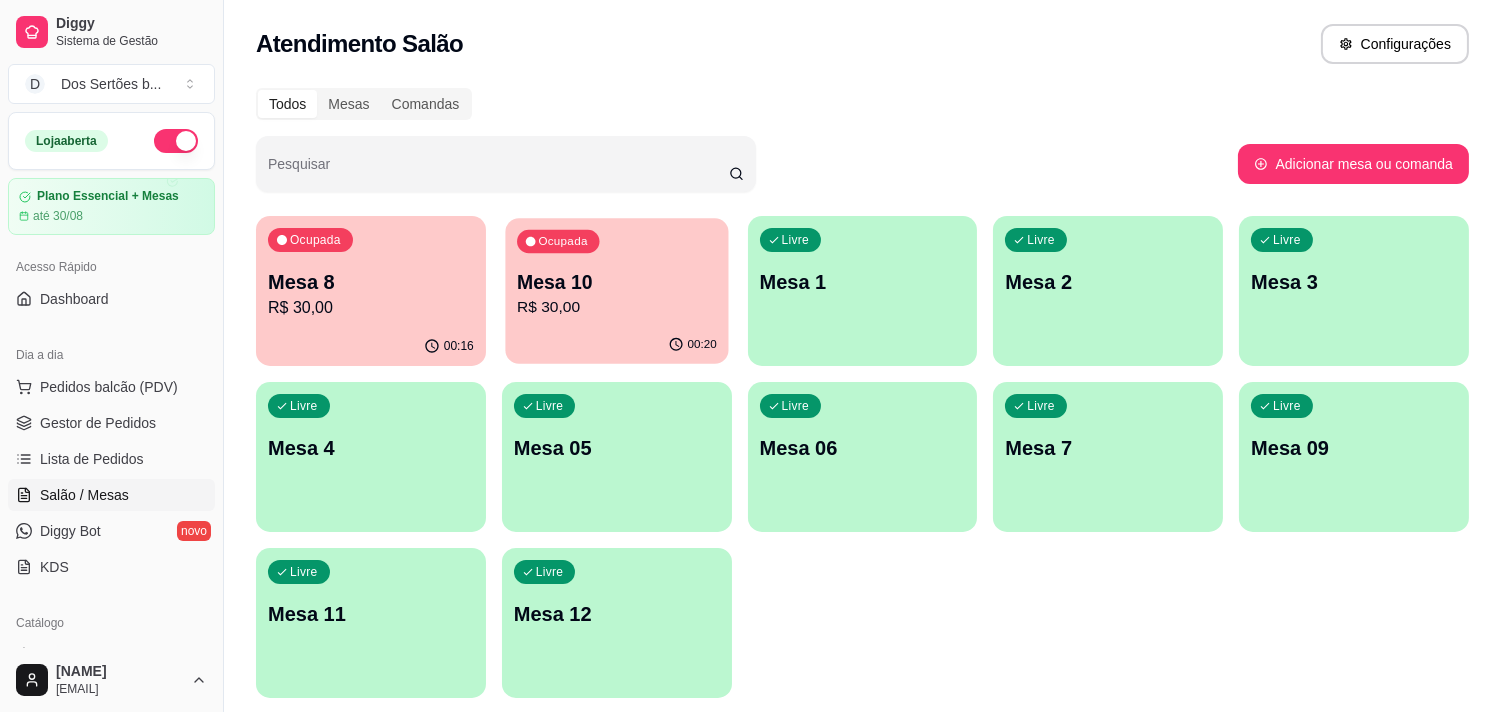 click on "Mesa 10" at bounding box center (617, 282) 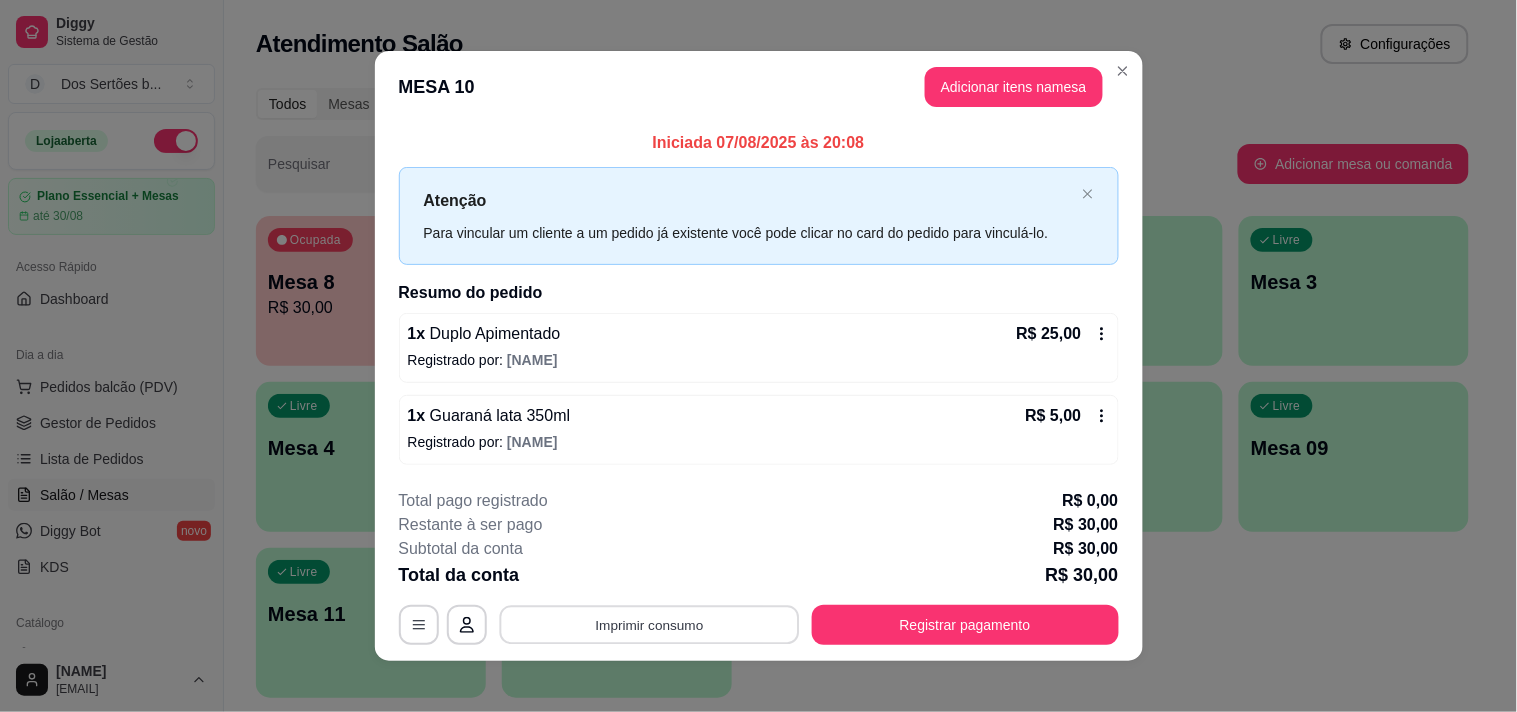 click on "Imprimir consumo" at bounding box center (649, 624) 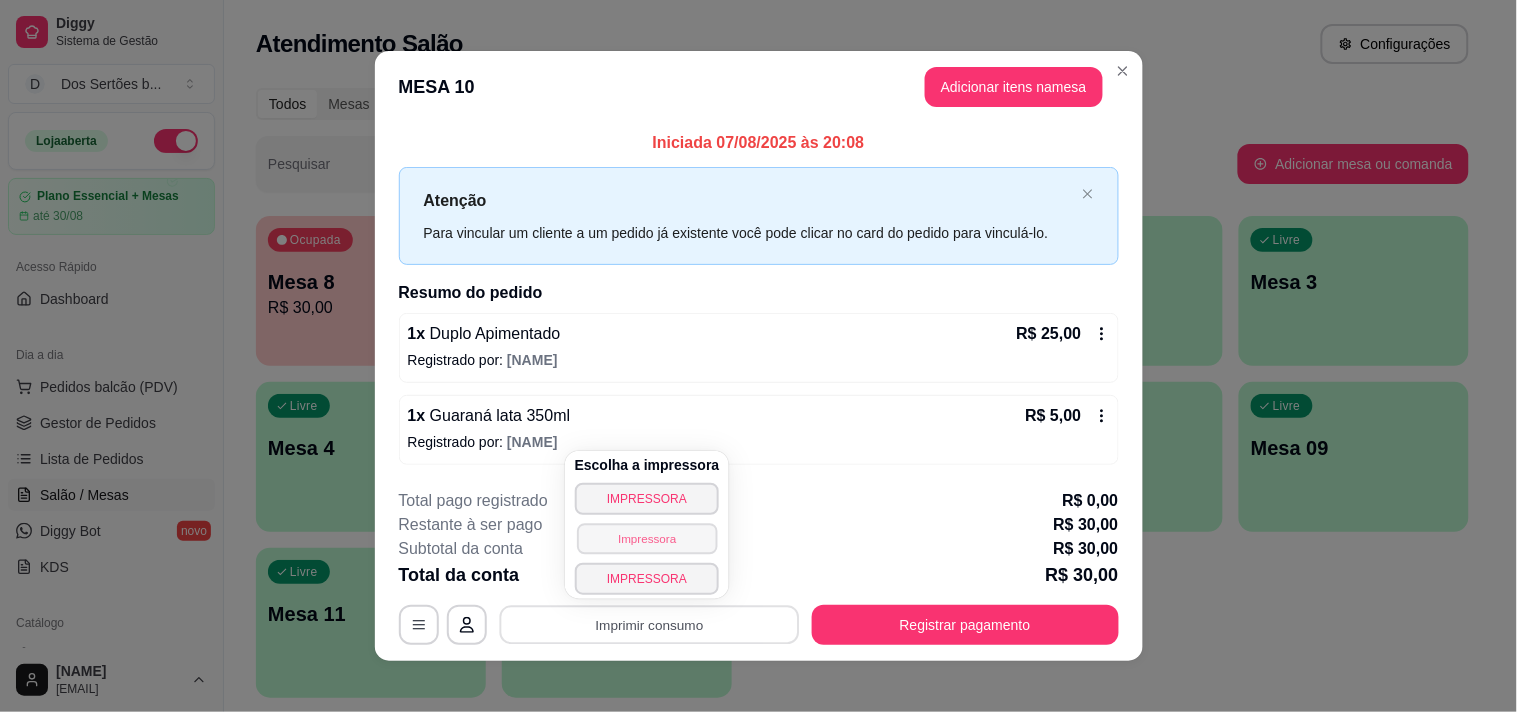click on "Impressora" at bounding box center (647, 538) 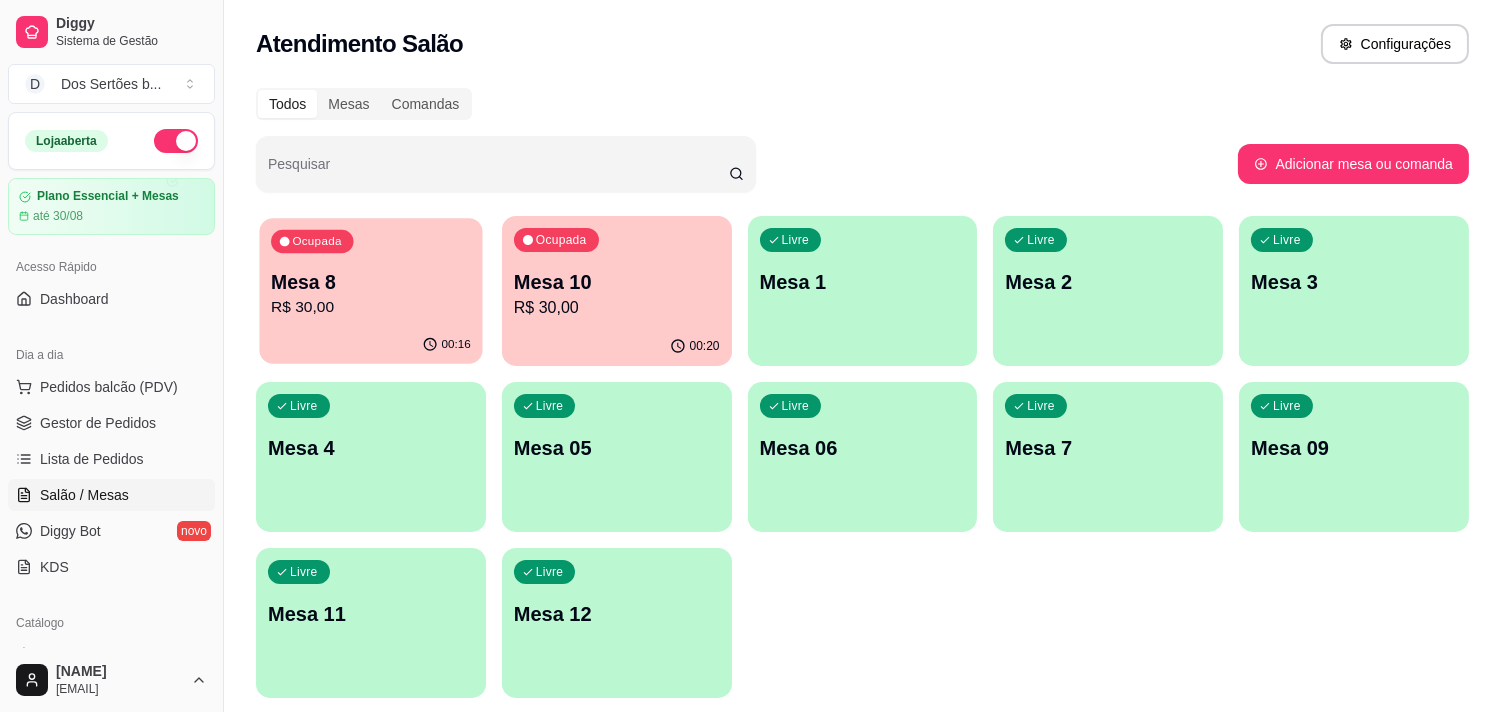 click on "Mesa 8" at bounding box center (371, 282) 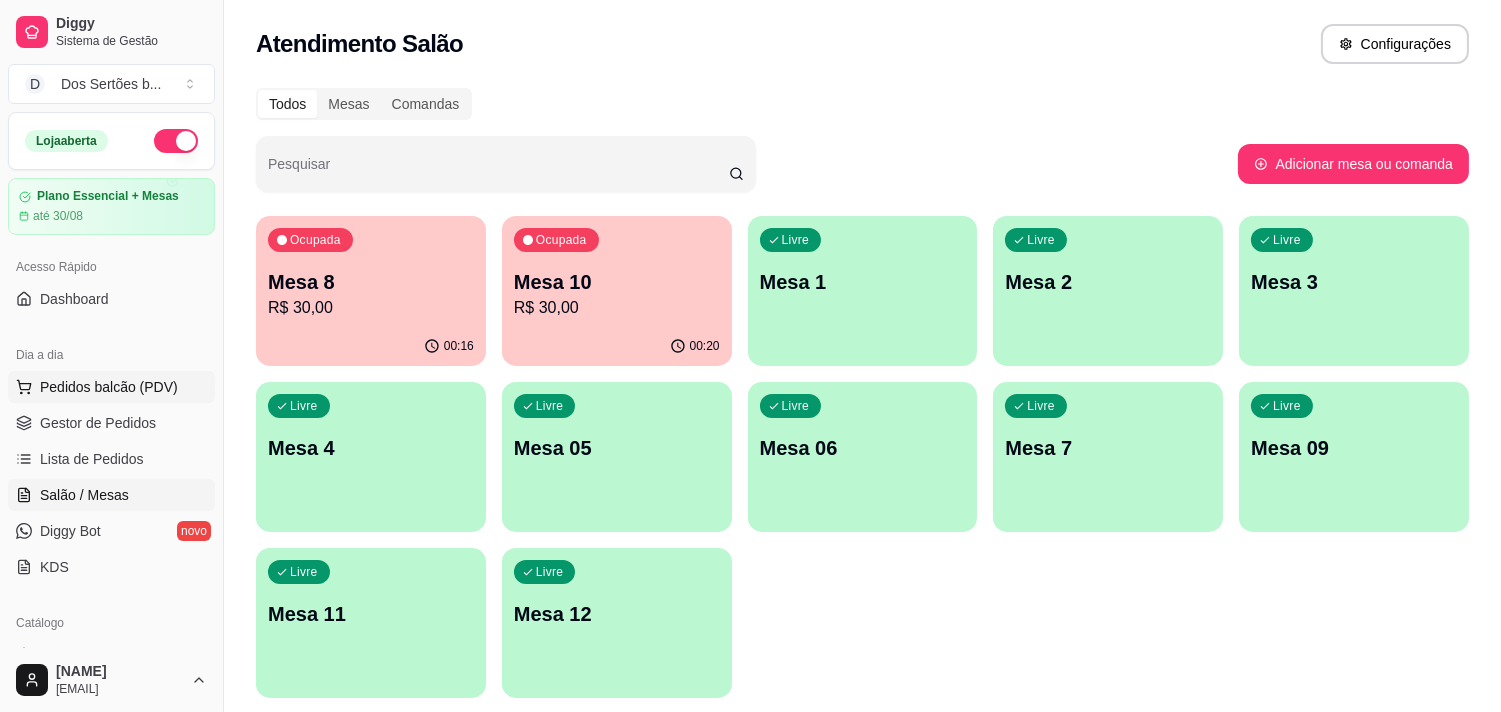 click on "Pedidos balcão (PDV)" at bounding box center [109, 387] 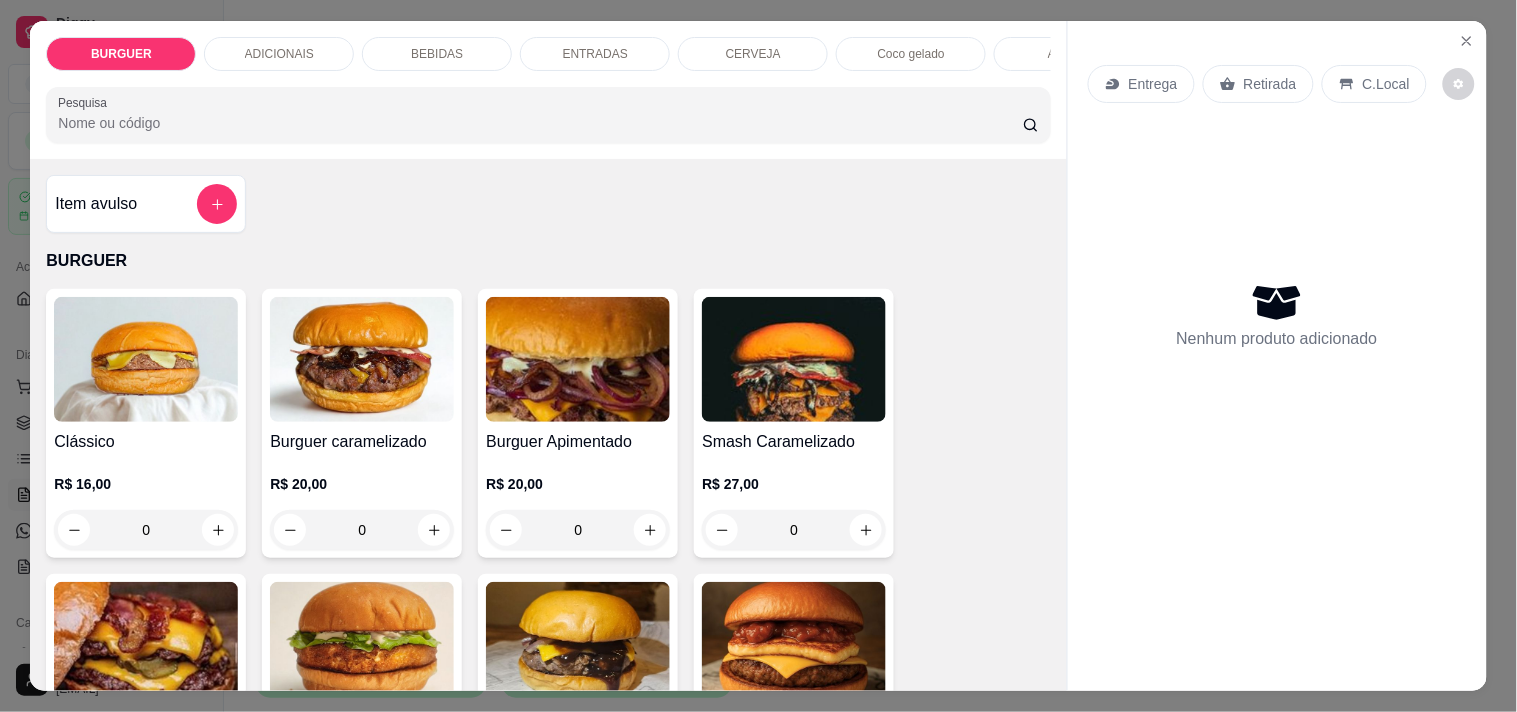 click on "Item avulso BURGUER Clássico    R$ 16,00 0 Burguer caramelizado   R$ 20,00 0 Burguer Apimentado   R$ 20,00 0 Smash Caramelizado   R$ 27,00 0 Duplo Apimentado   R$ 25,00 0 Burguer Chicken    R$ 15,00 0 Burguer Barbecue   R$ 20,00 0 Goiaburguer    R$ 22,00 0 Abacaxi chapeado   R$ 22,00 0 Cheedar melt    R$ 30,00 0 Onion Burguer    R$ 25,00 0 Kids   R$ 12,00 0 ADICIONAIS  Cheddar   R$ 3,00 0 Picles    R$ 1,00 0 Geleia De Pimenta    R$ 2,00 0 Blend 120g    R$ 5,00 0 Molho especial    R$ 2,00 0 BEBIDAS Coca-cola lata 350 ml    R$ 6,00 0 Fanta laranja lata 350 ml    R$ 5,00 0 Guaraná lata 350ml   R$ 5,00 0 Coca-cola 1L   R$ 10,00 0 Guaraná 1l   R$ 9,00 0 Coca cola zero lata    R$ 6,00 0 Esgotado Cajuína Siará 275 ml    R$ 6,00 0 Sucos   R$ 5,00 0  Guaraná zero lata    R$ 5,00 0 Água mineral sem gás    R$ 3,00 0 Água com gás Crystal    R$ 4,00 0 Refrigerante lata    R$ 7,00 0 ENTRADAS  Batata frita G   R$ 12,00 0 Batata frita M    R$ 8,00 0 Batata com cheddar e bacon    0   0" at bounding box center (548, 424) 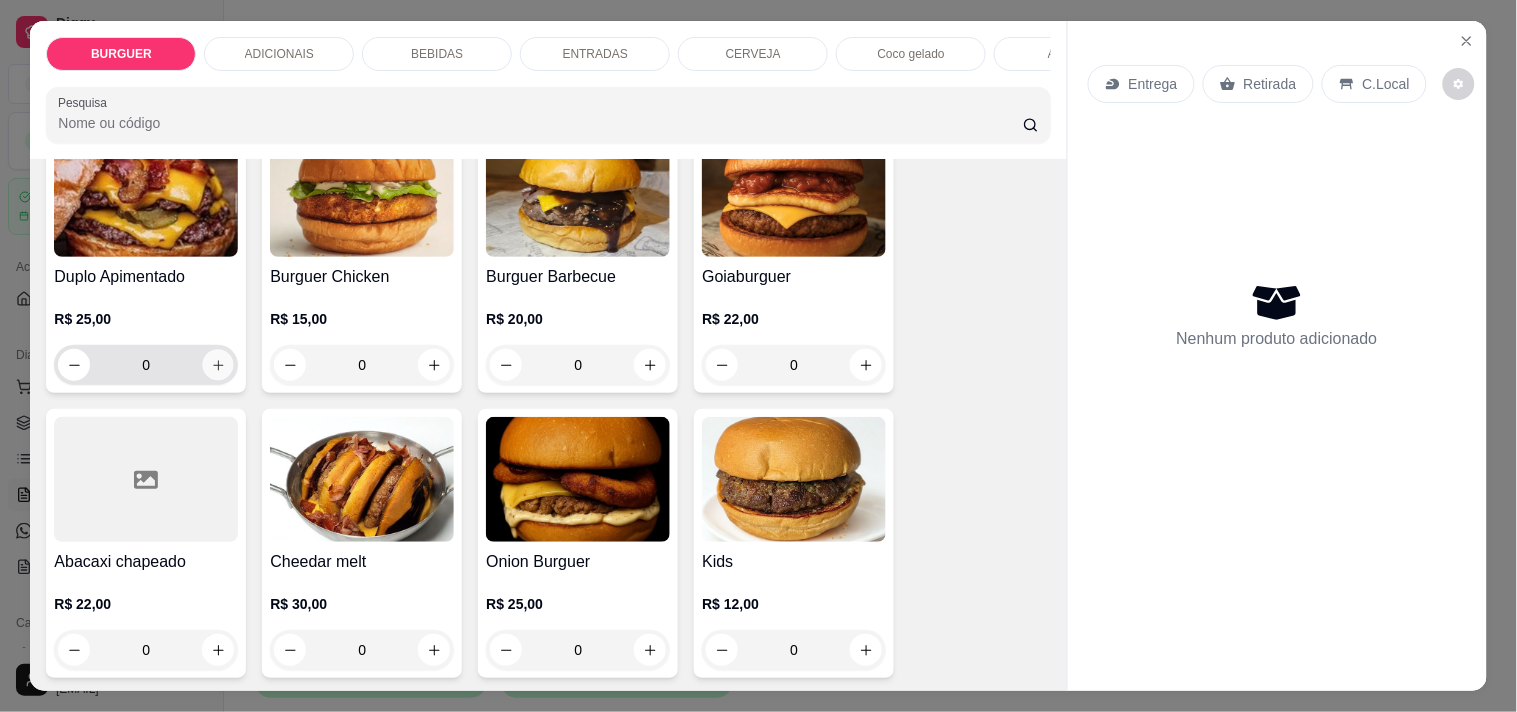 click at bounding box center [218, 365] 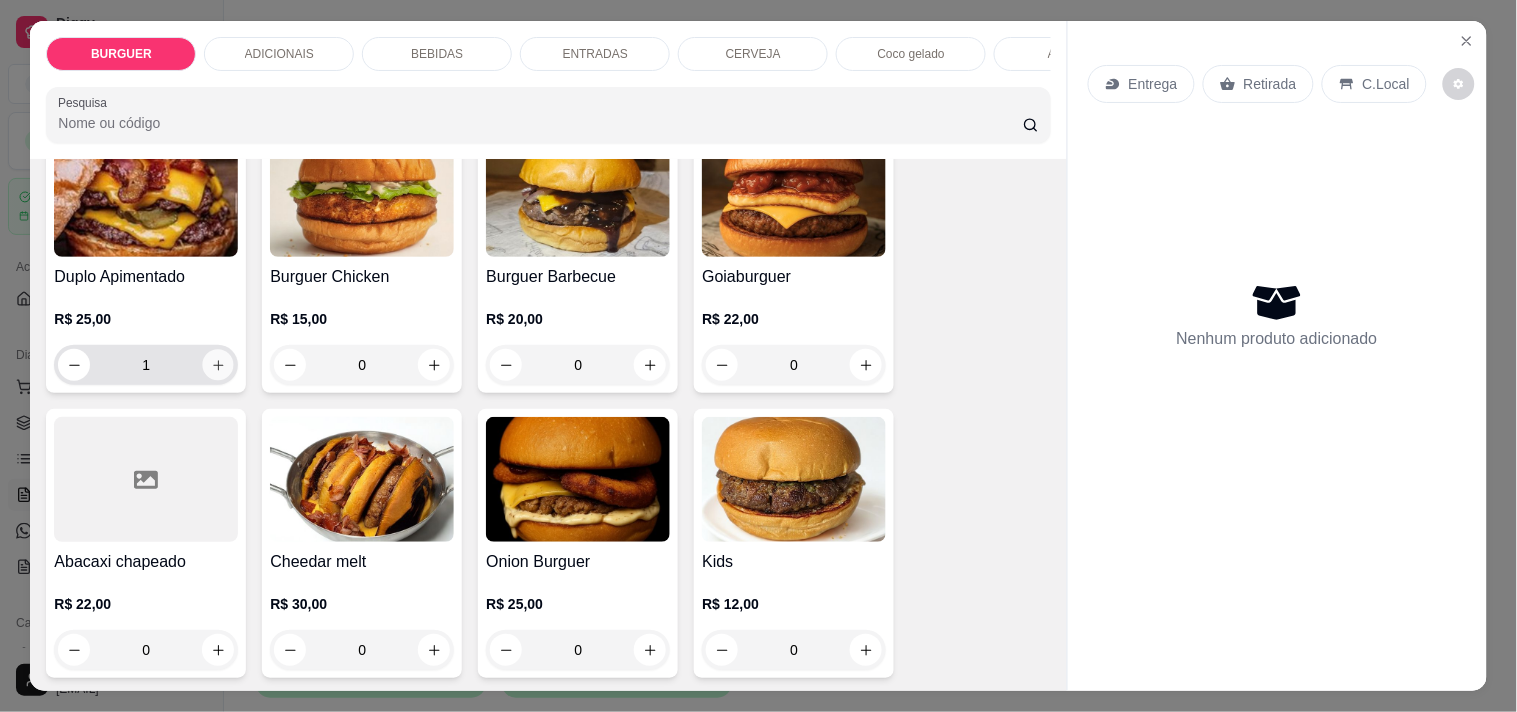 scroll, scrollTop: 451, scrollLeft: 0, axis: vertical 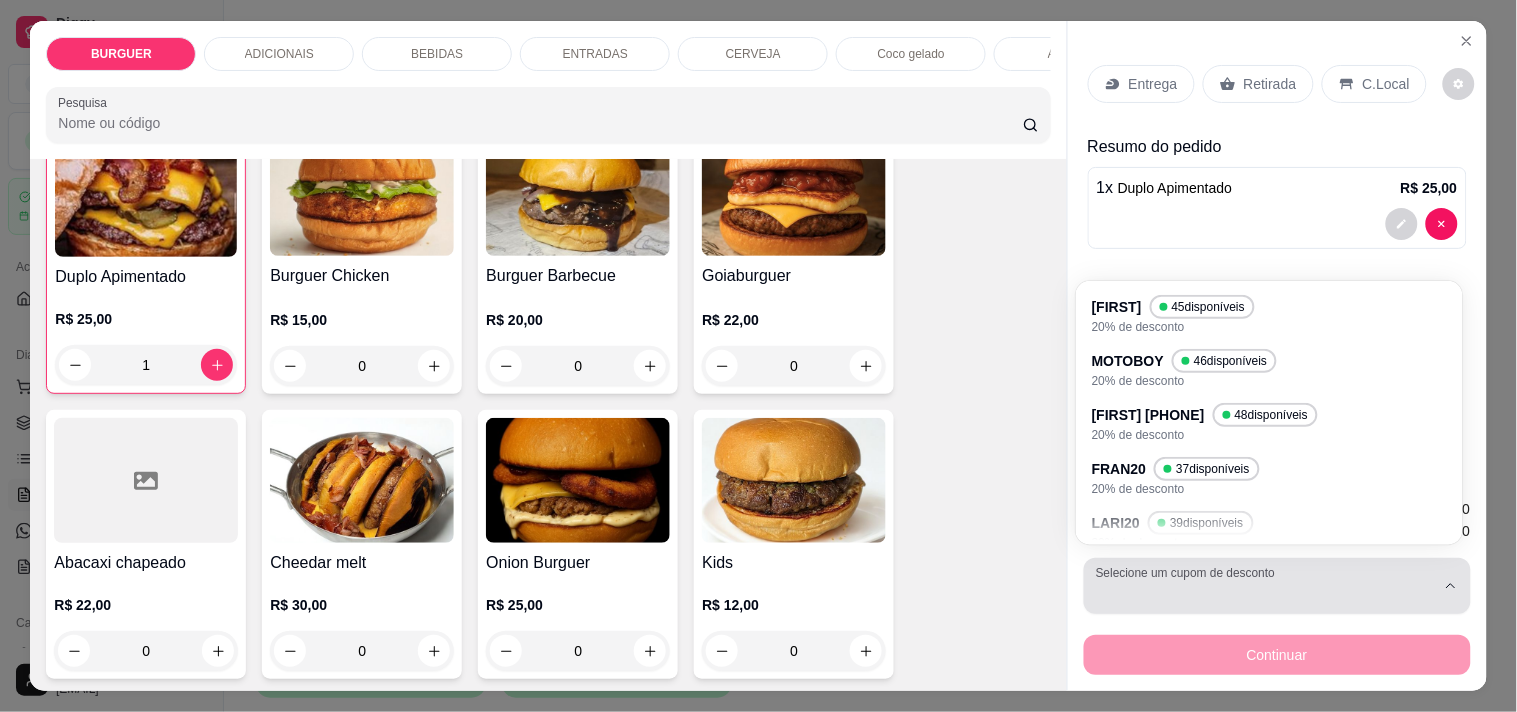 click on "Selecione um cupom de desconto" at bounding box center [1277, 586] 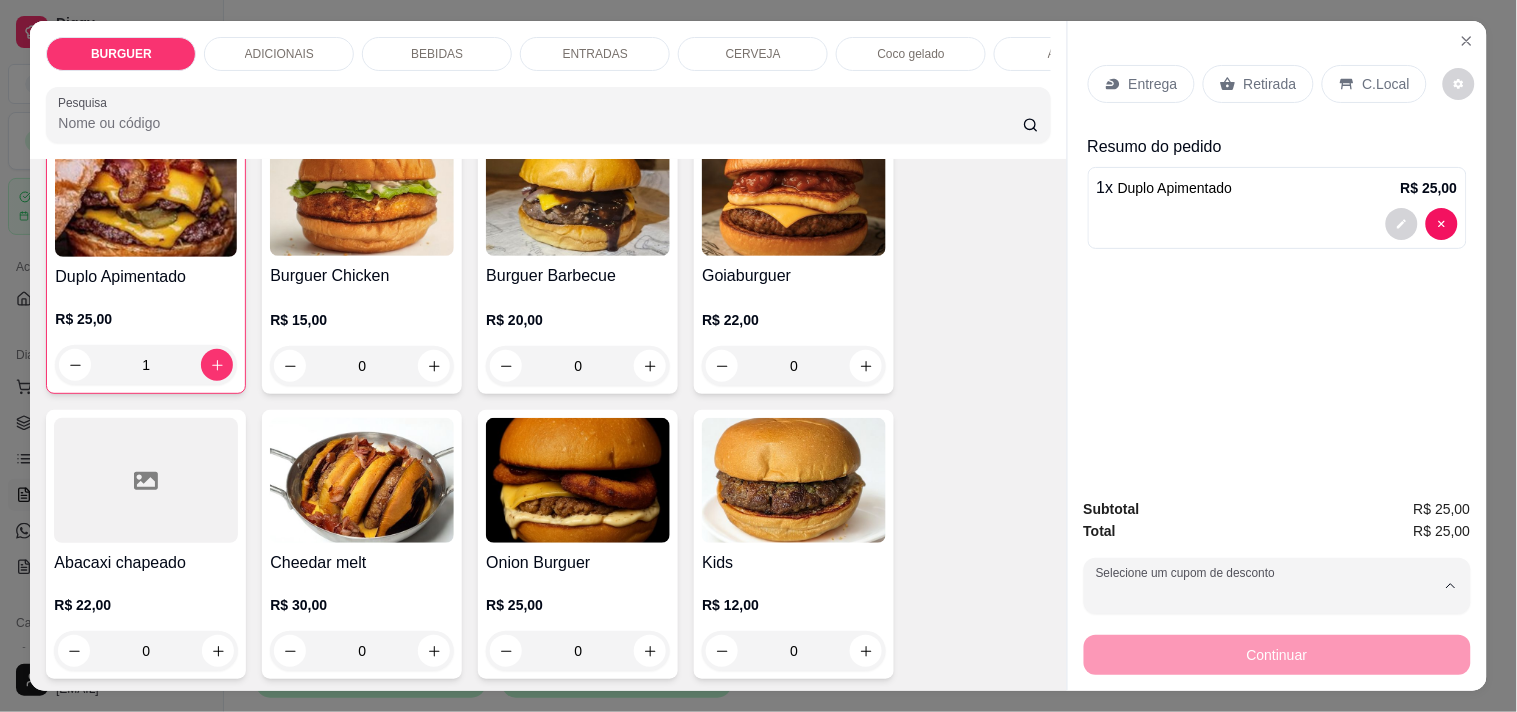 click on "FRAN20" at bounding box center (1125, 471) 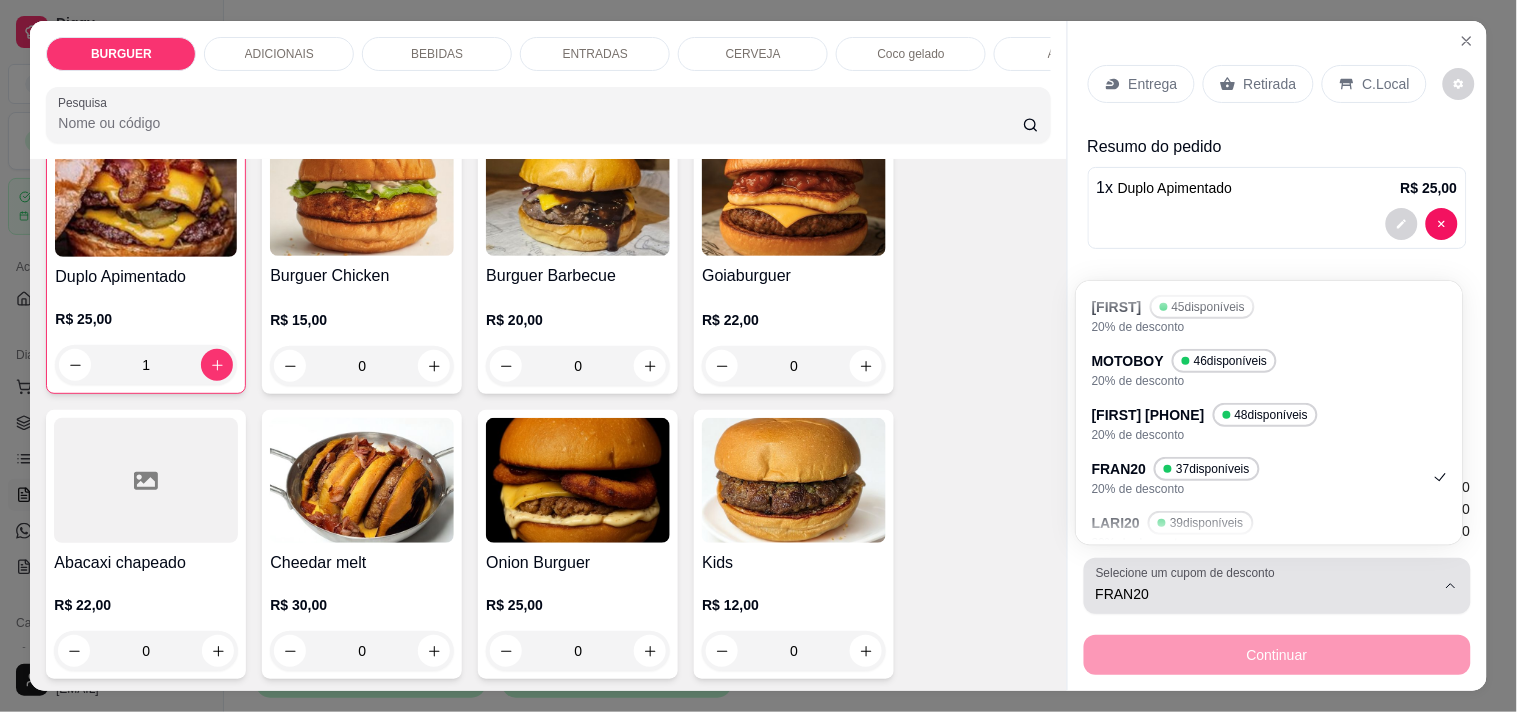 scroll, scrollTop: 90, scrollLeft: 0, axis: vertical 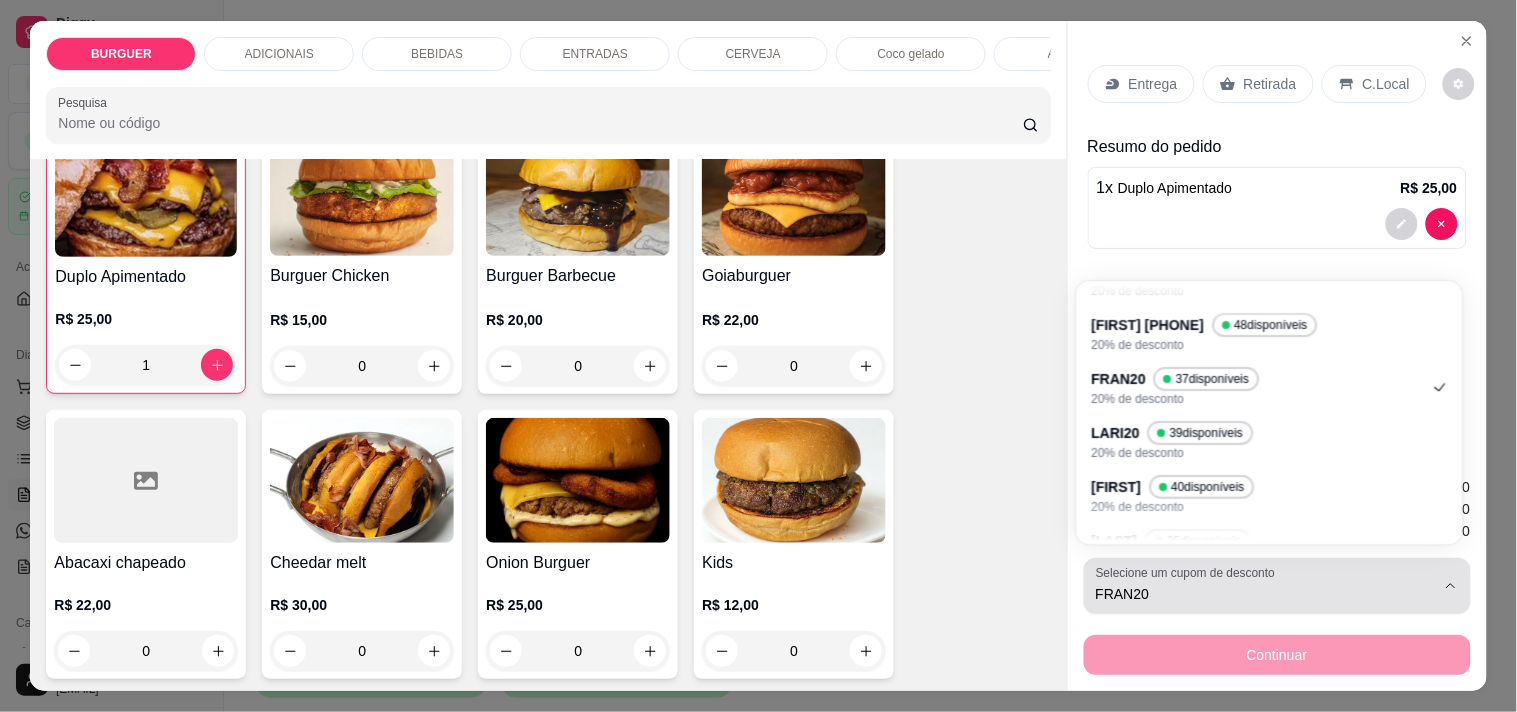 click on "Selecione um cupom de desconto" at bounding box center [1189, 573] 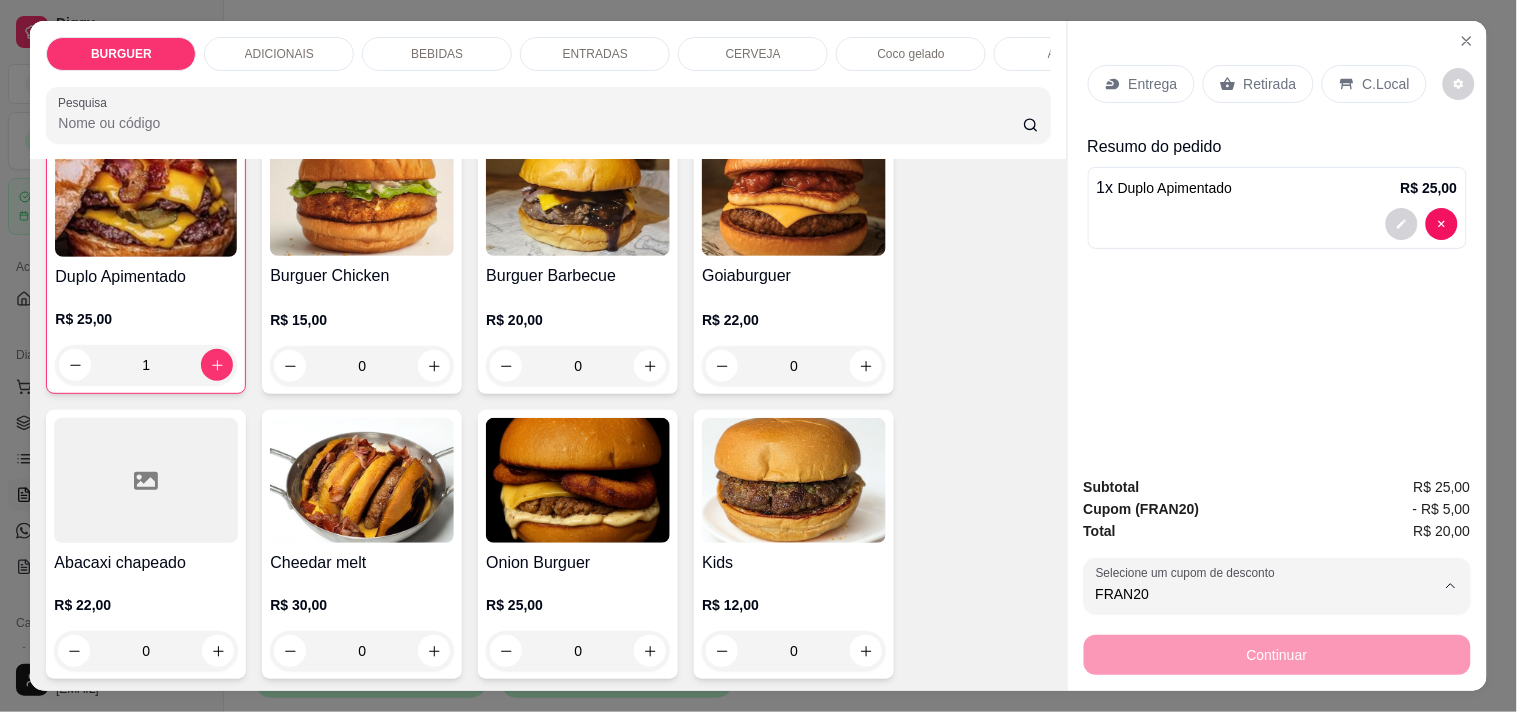 click on "[NUMBER]  disponíveis" at bounding box center (1203, 437) 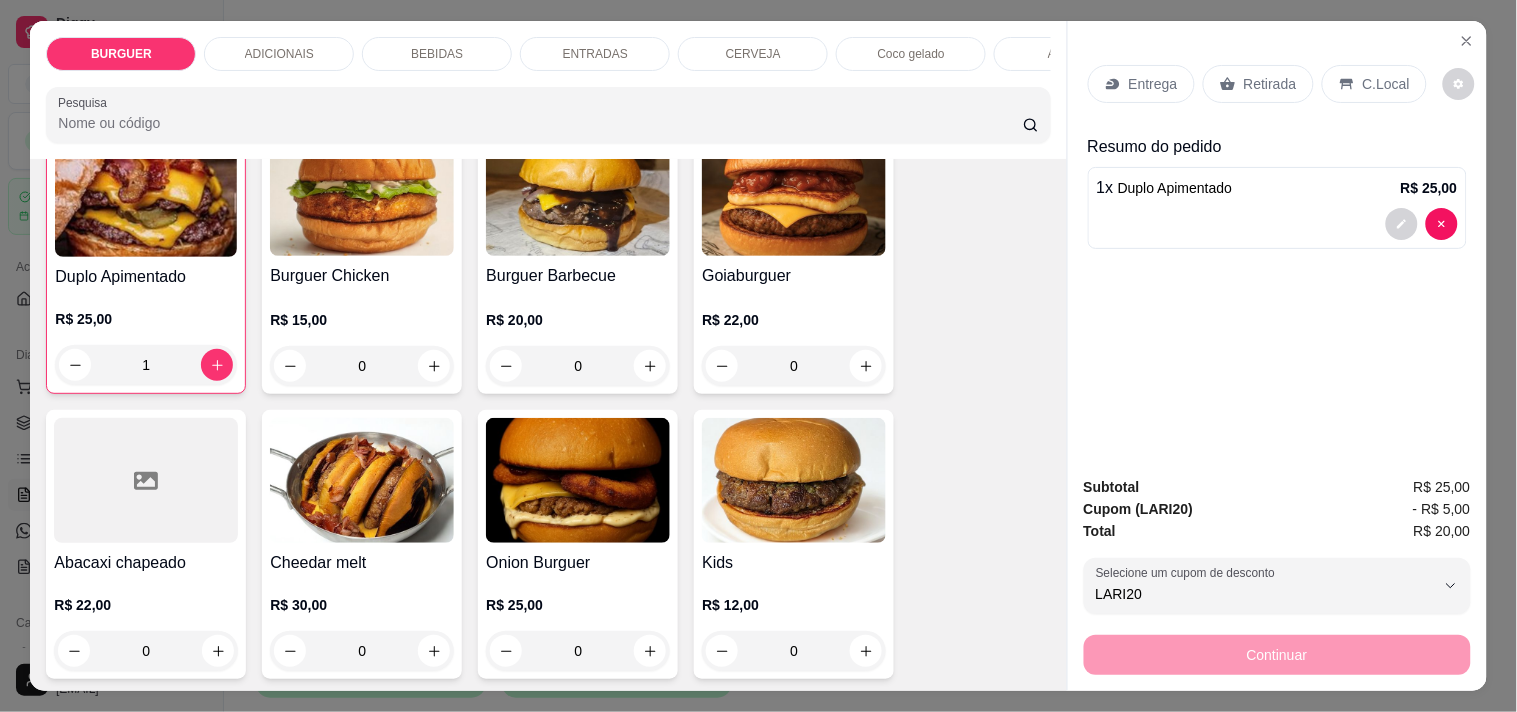 click 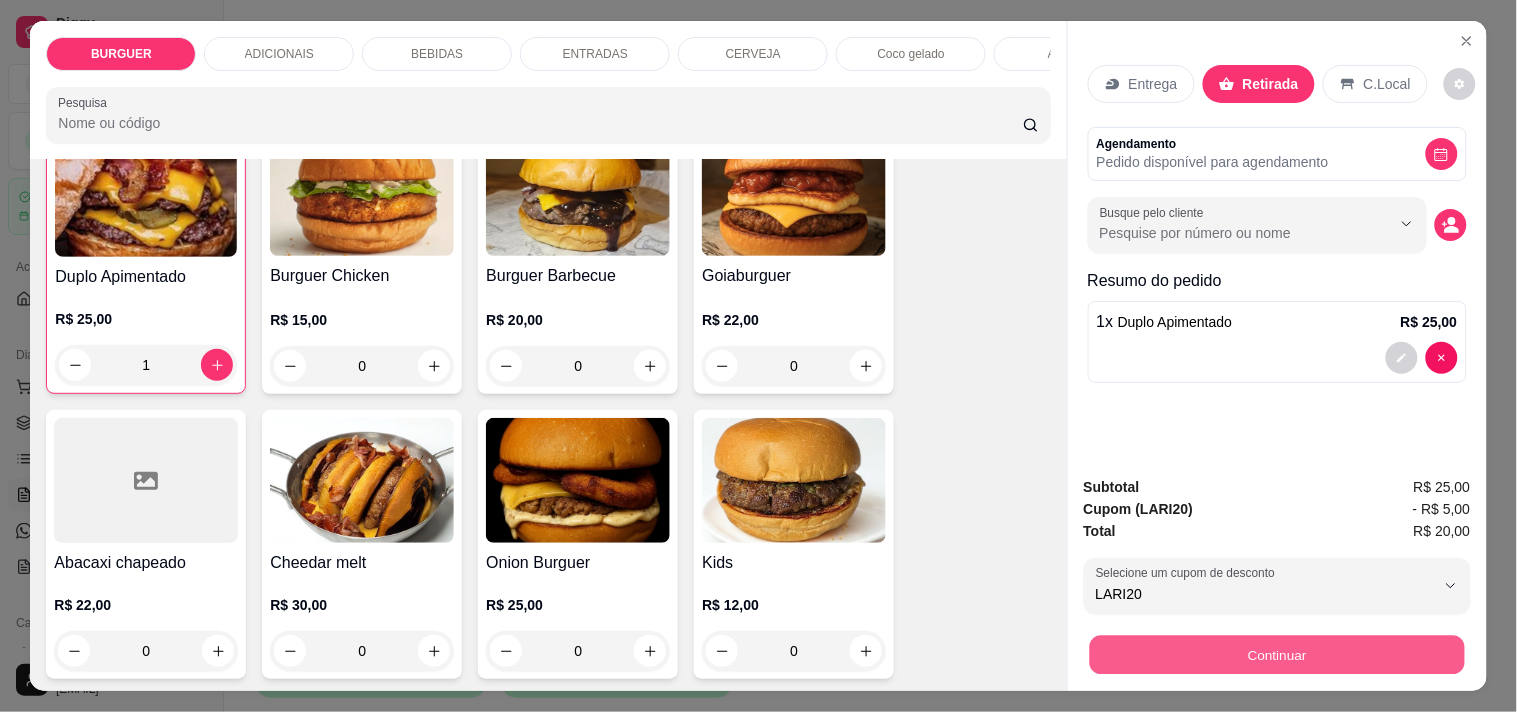 click on "Continuar" at bounding box center (1276, 654) 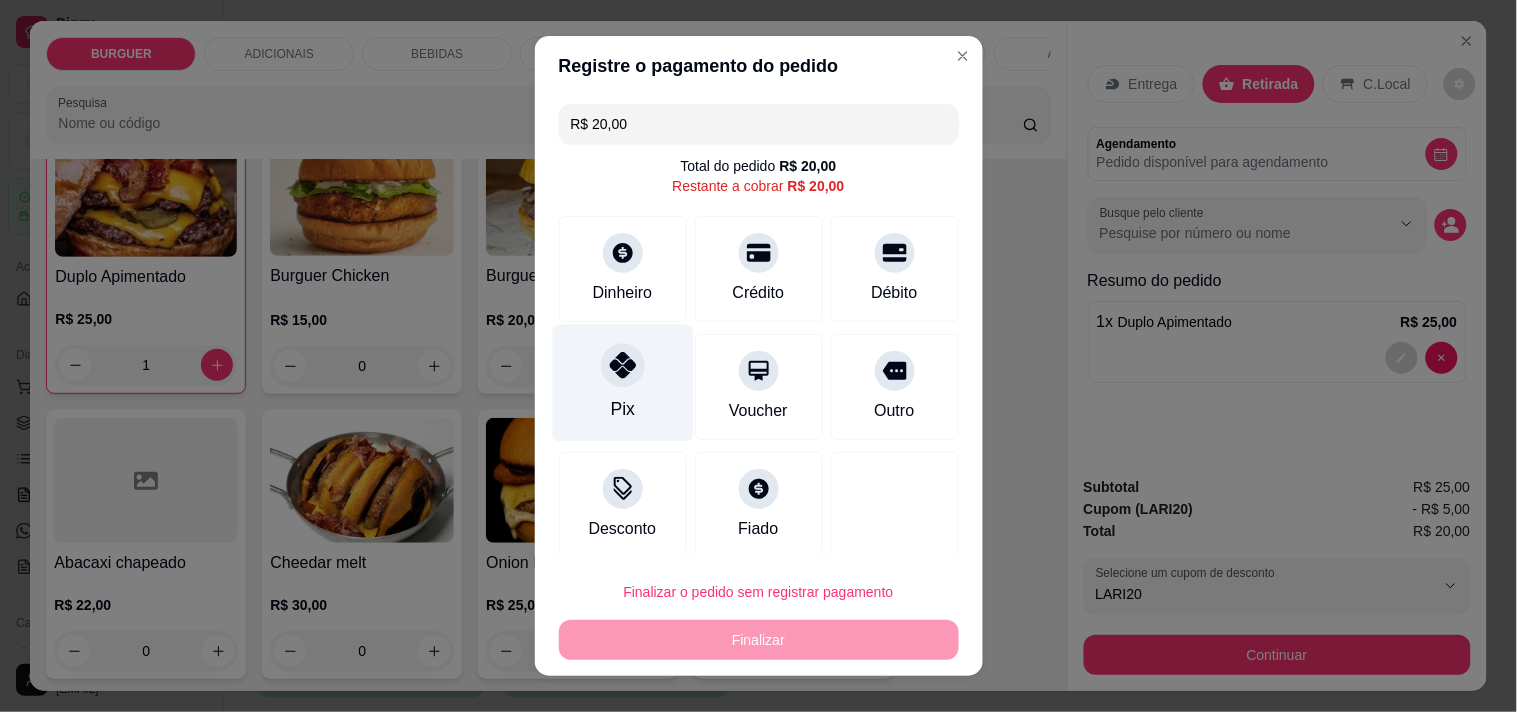 click on "Pix" at bounding box center [622, 382] 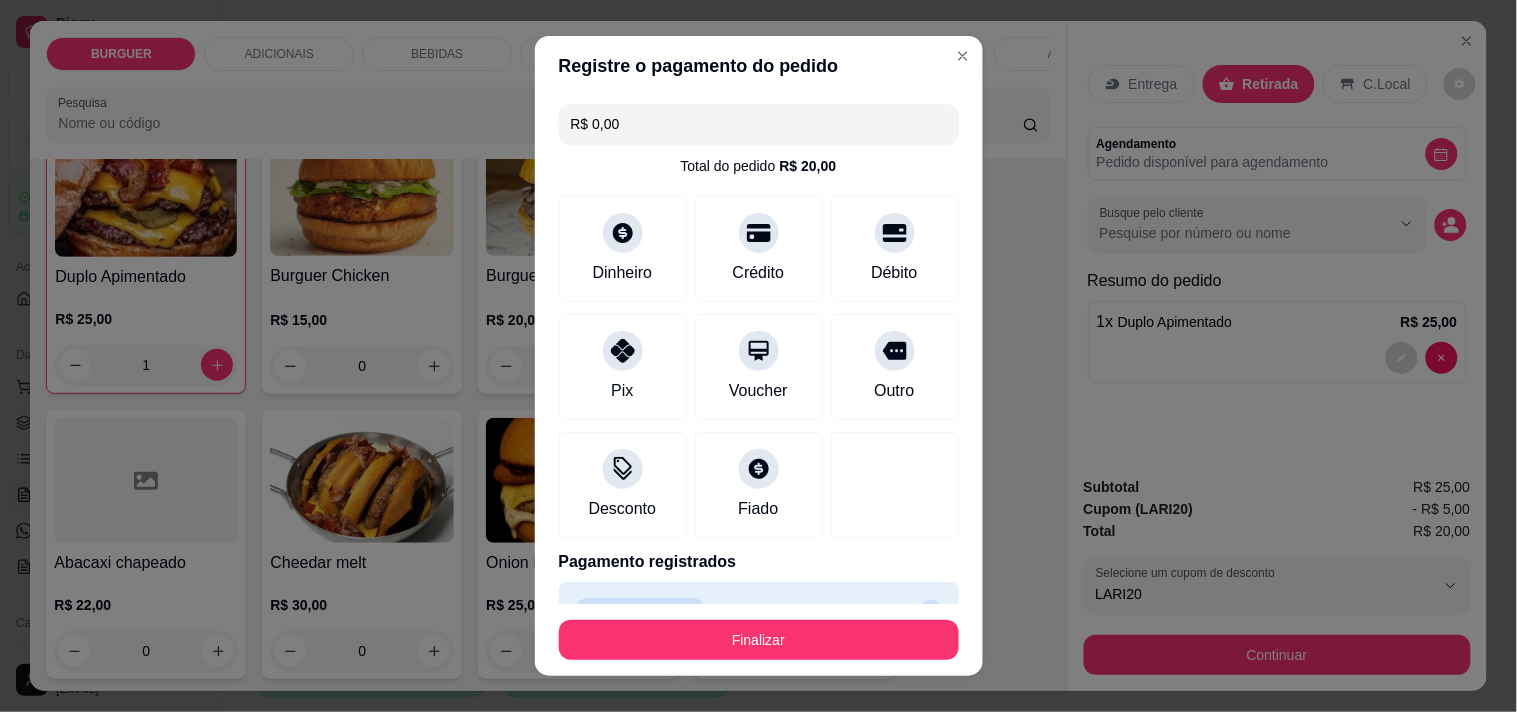 scroll, scrollTop: 45, scrollLeft: 0, axis: vertical 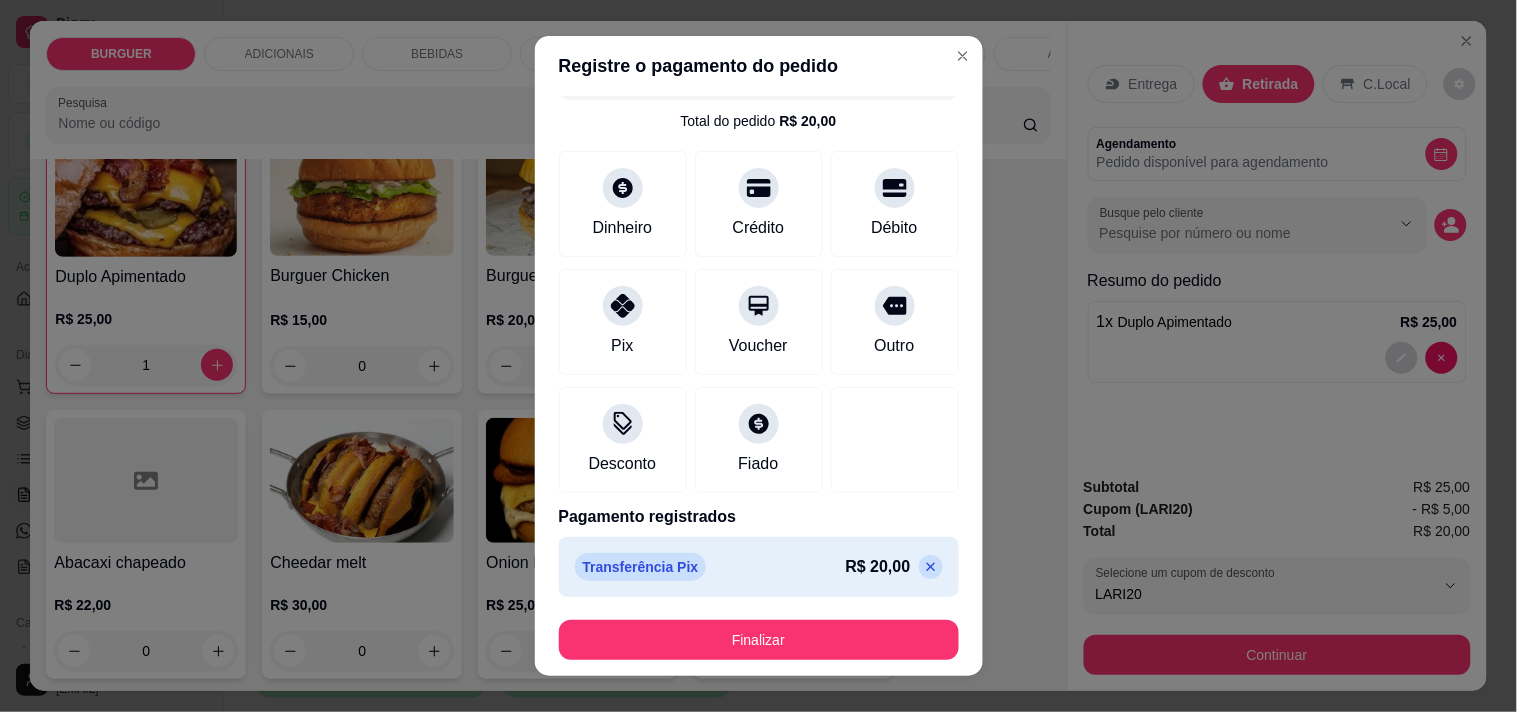 click at bounding box center [931, 567] 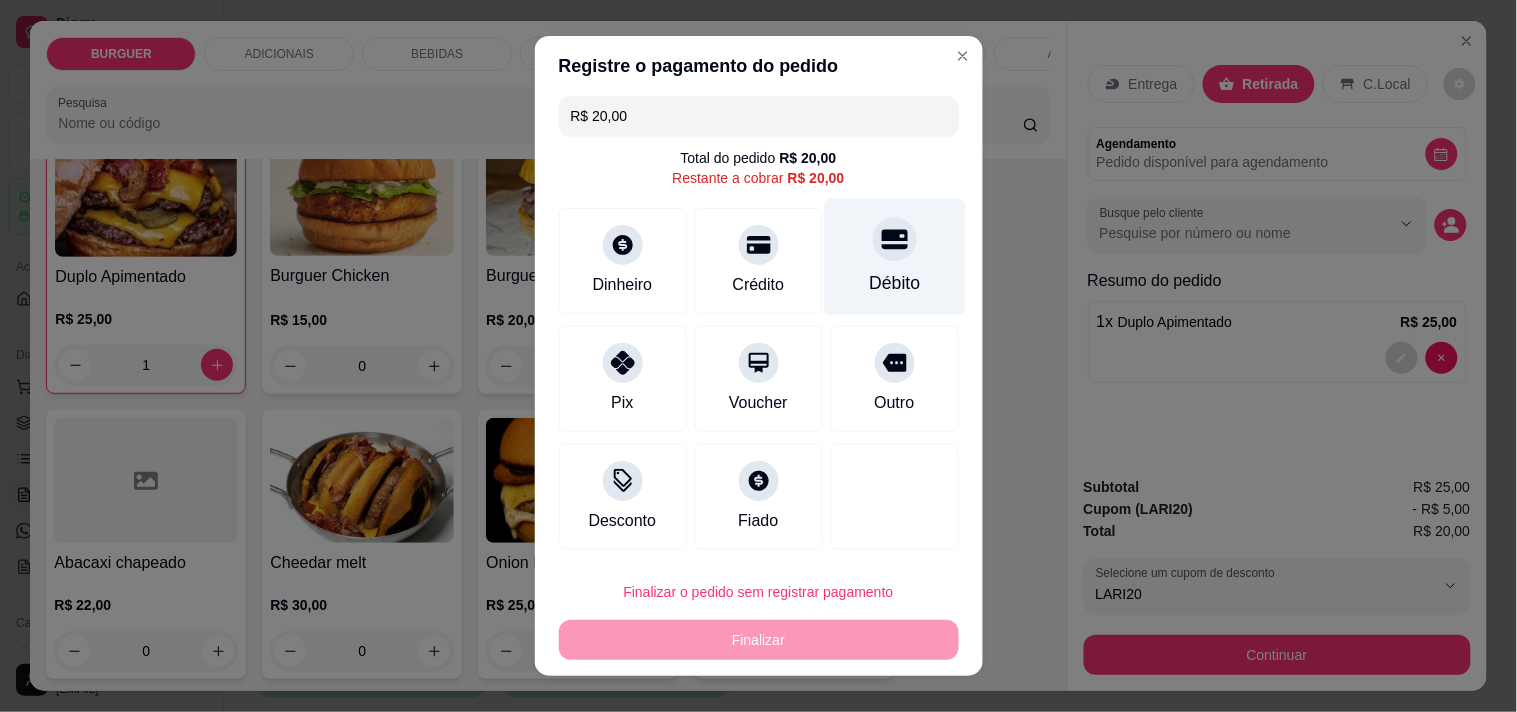 click on "Débito" at bounding box center (894, 256) 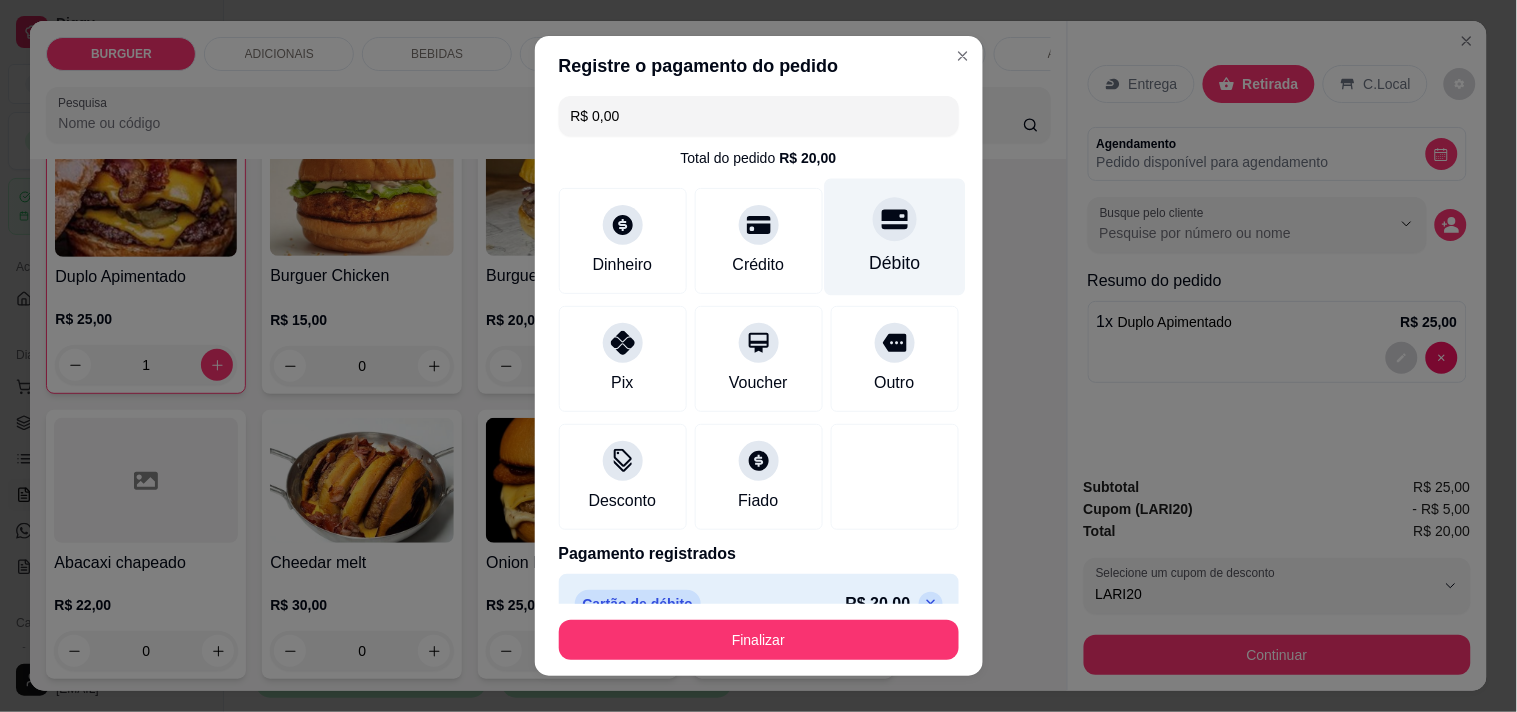 scroll, scrollTop: 45, scrollLeft: 0, axis: vertical 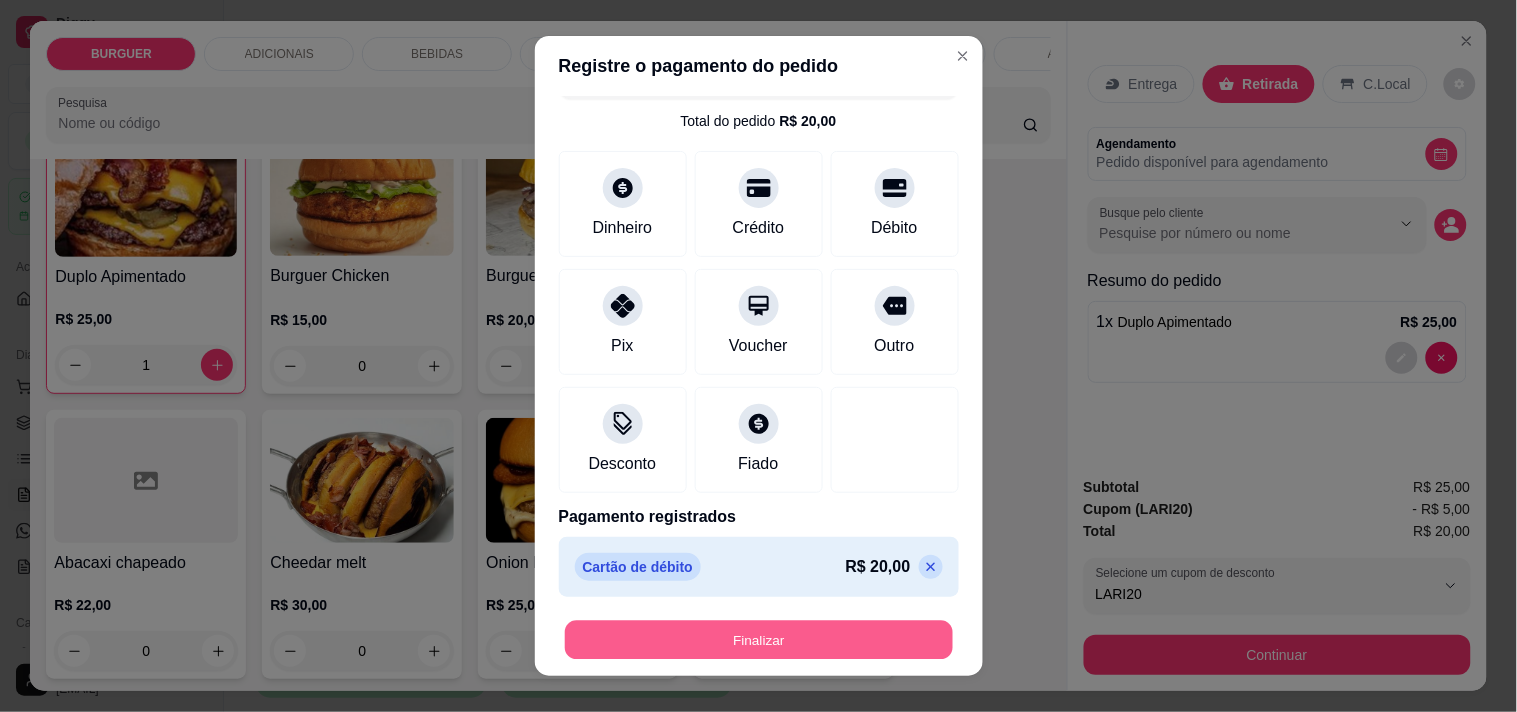 click on "Finalizar" at bounding box center (759, 640) 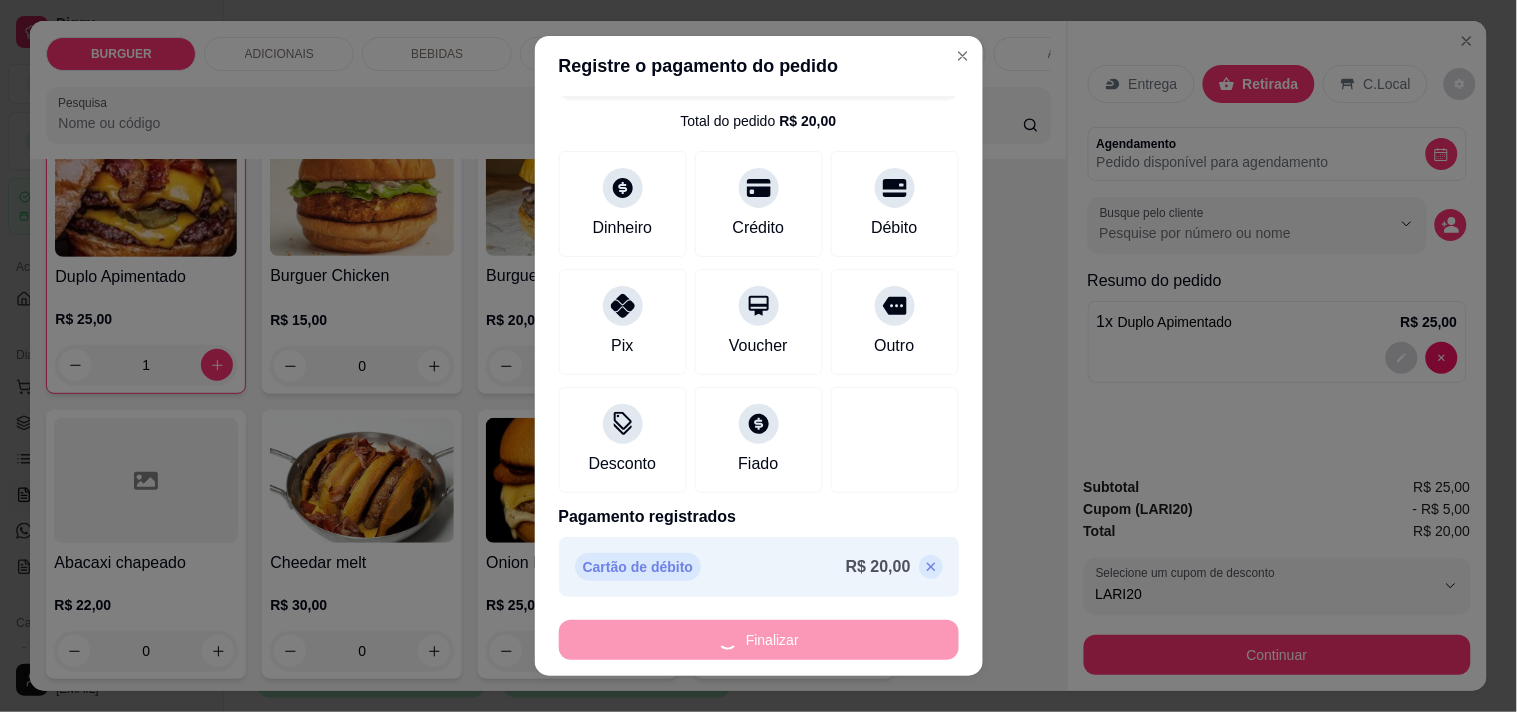 type on "0" 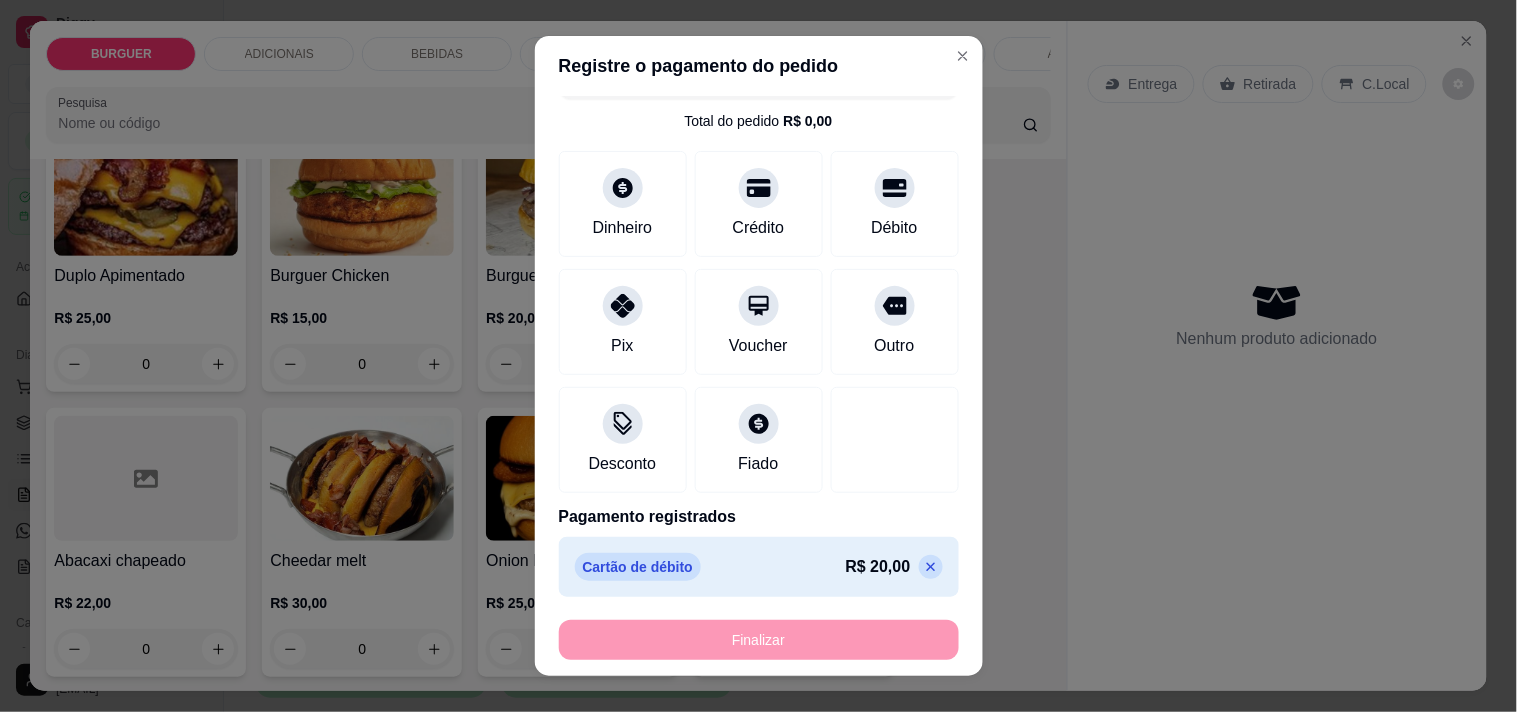 type on "-R$ 20,00" 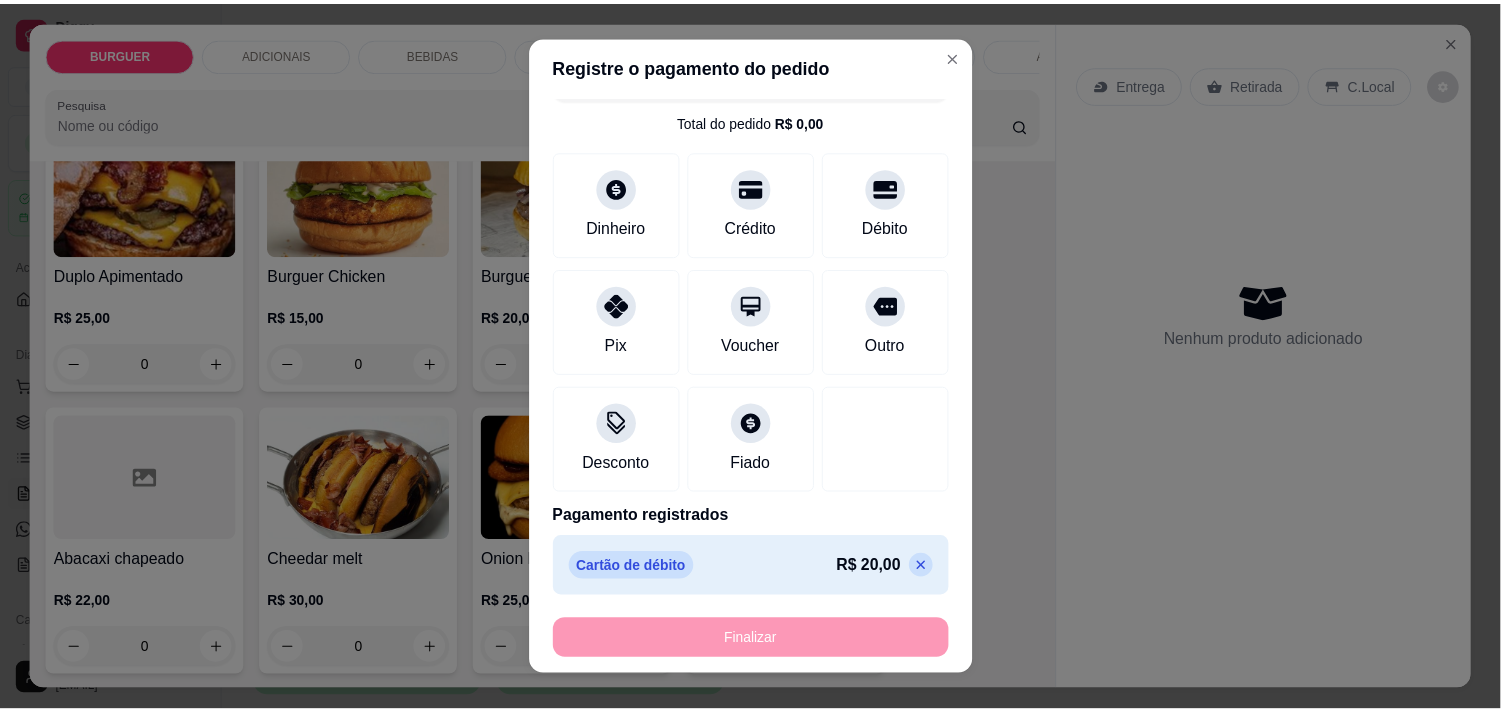 scroll, scrollTop: 450, scrollLeft: 0, axis: vertical 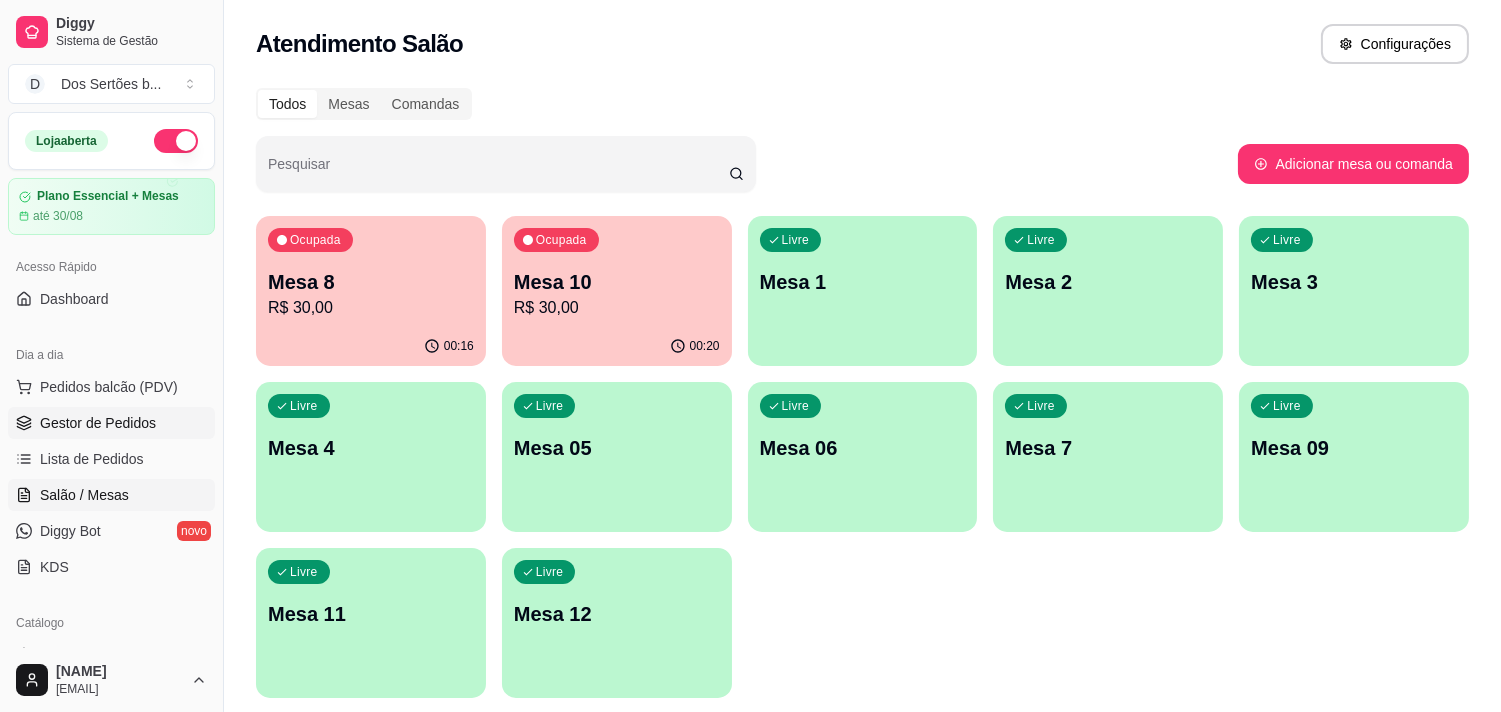 click on "Gestor de Pedidos" at bounding box center (98, 423) 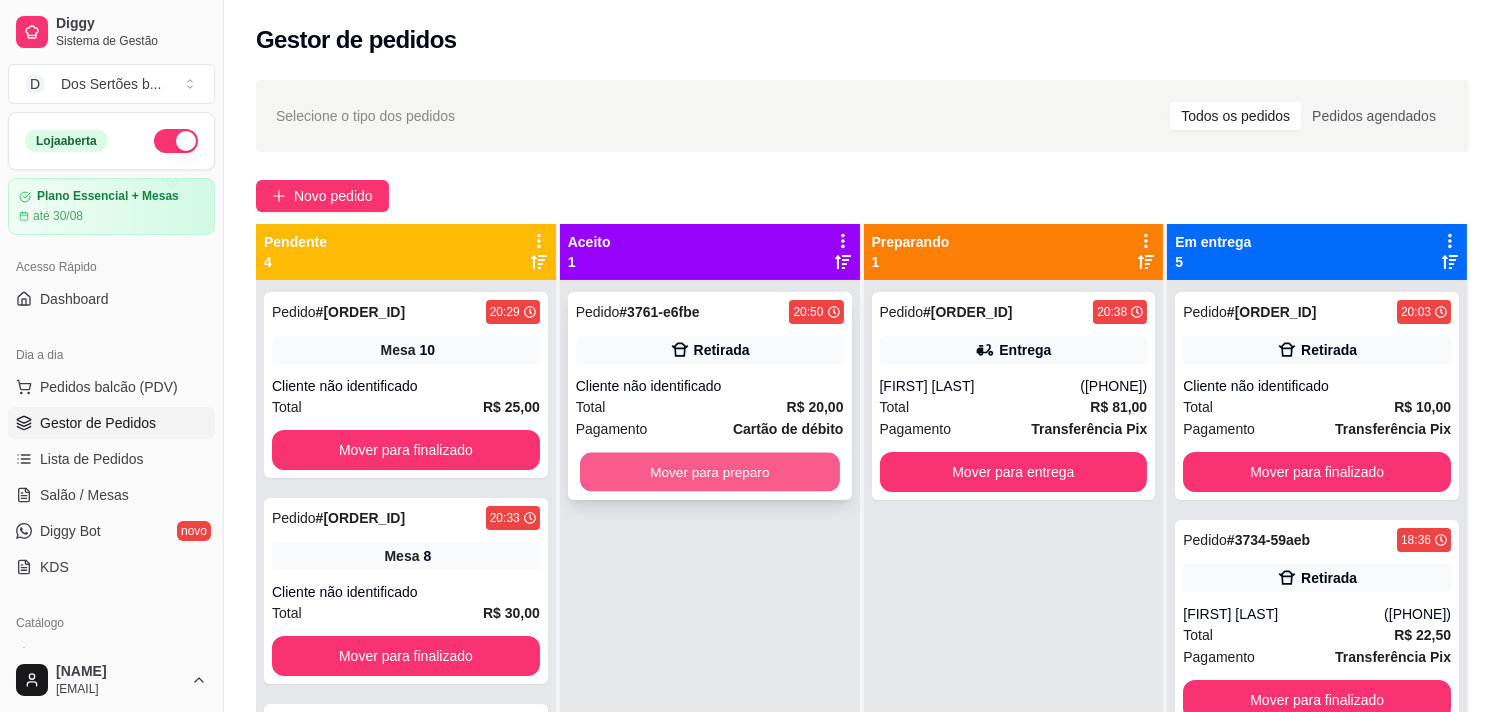 click on "Mover para preparo" at bounding box center (710, 472) 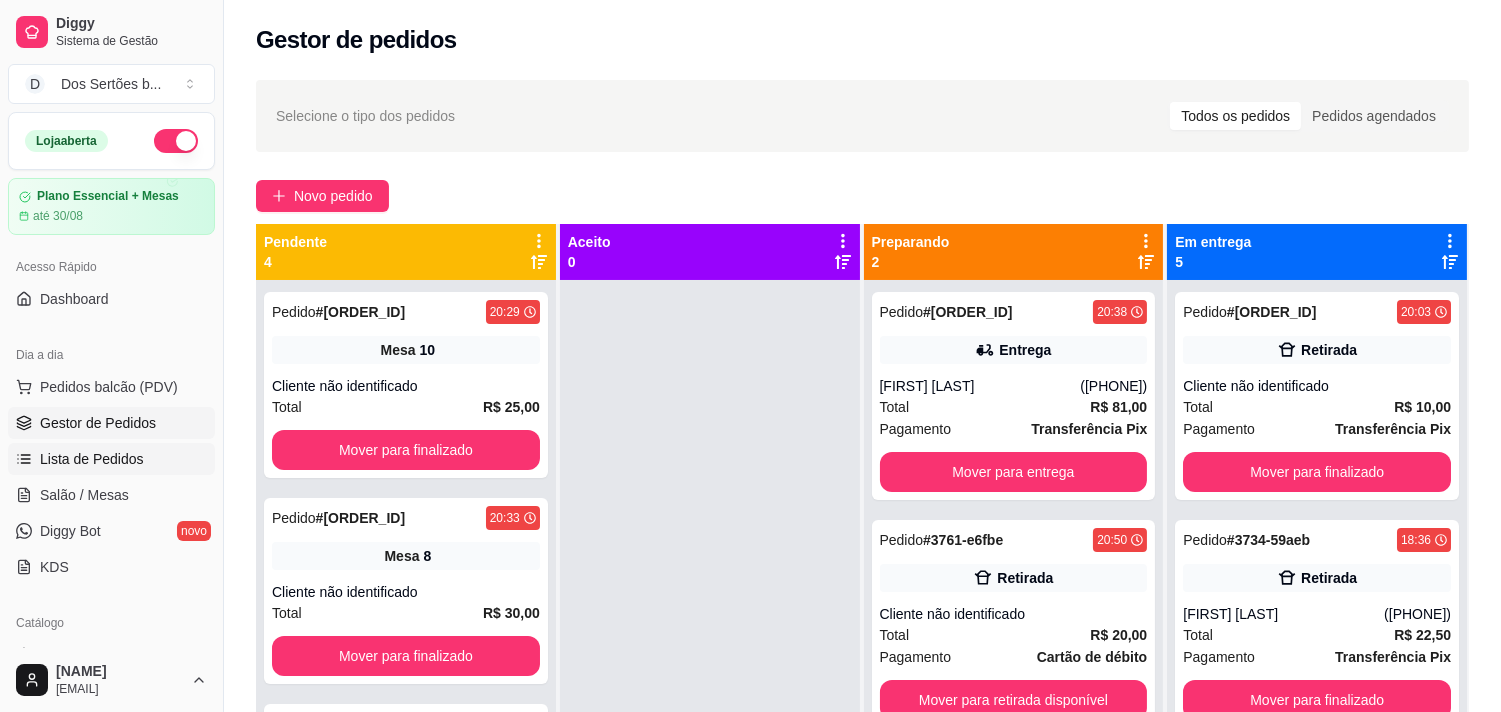 click on "Lista de Pedidos" at bounding box center (92, 459) 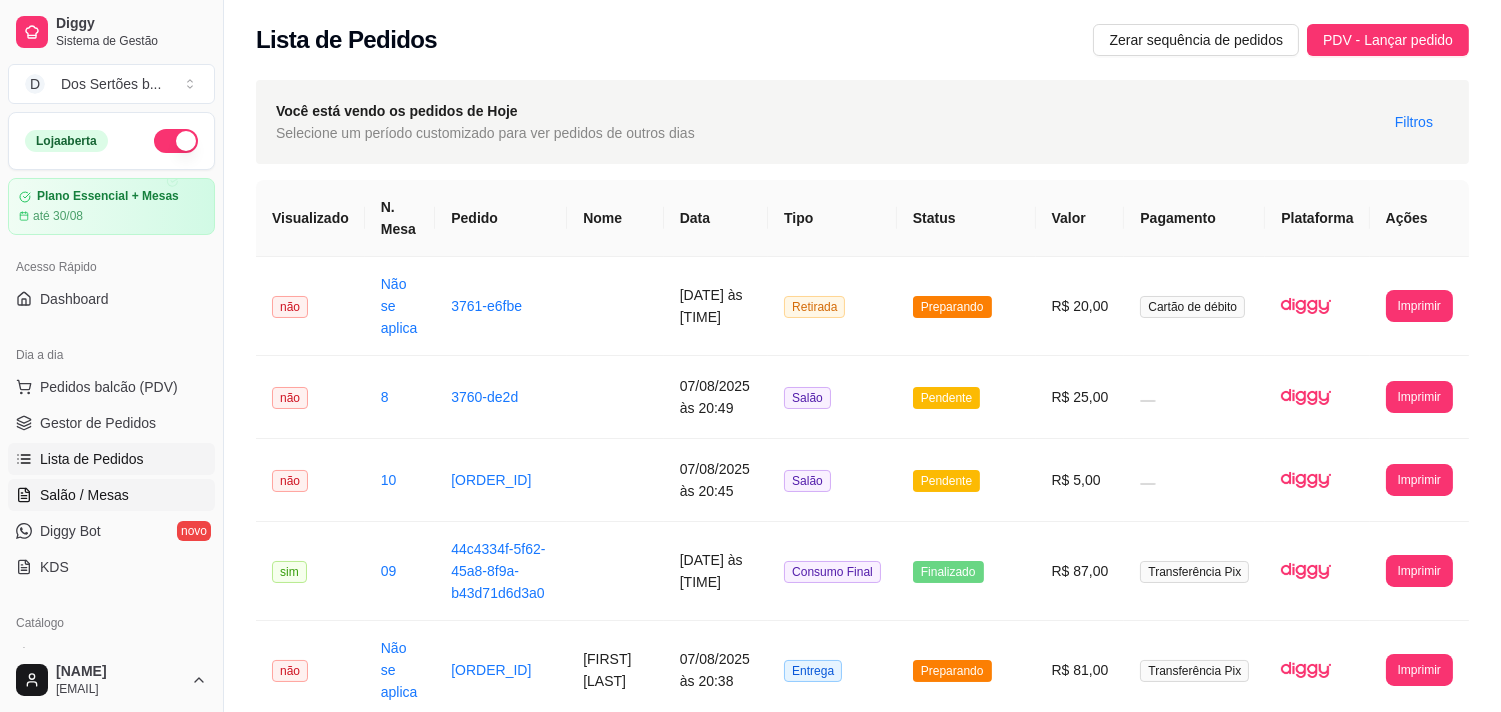 click on "Salão / Mesas" at bounding box center [84, 495] 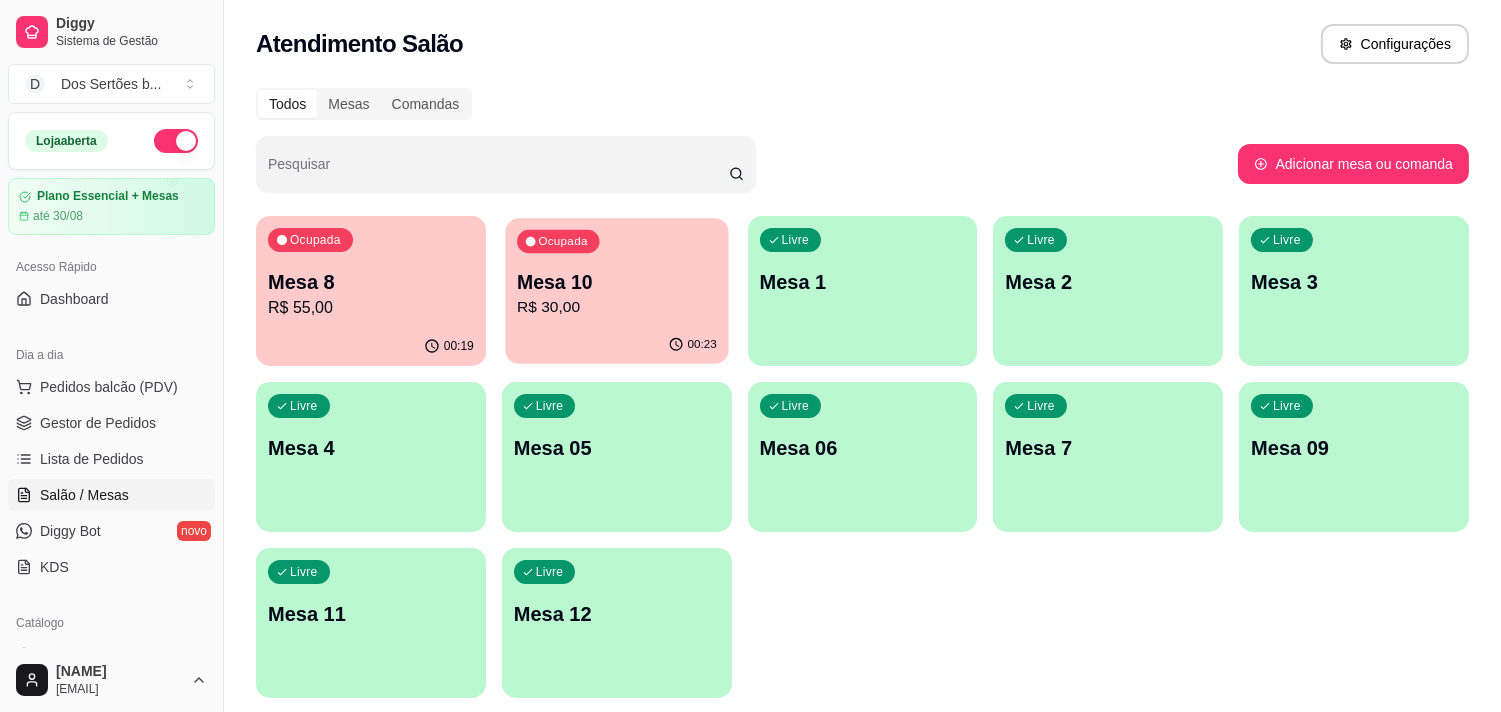 click on "R$ 30,00" at bounding box center [617, 307] 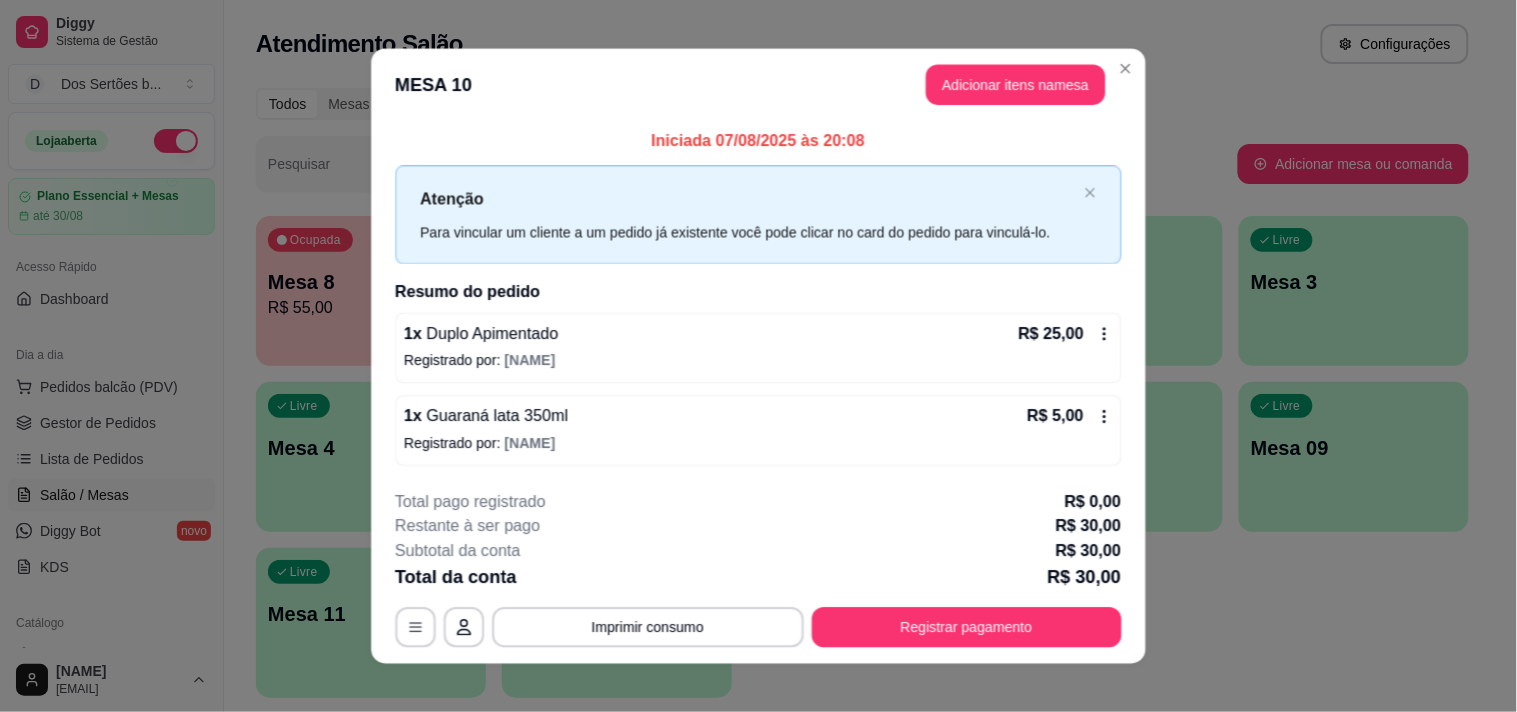 click on "Resumo do pedido" at bounding box center [758, 292] 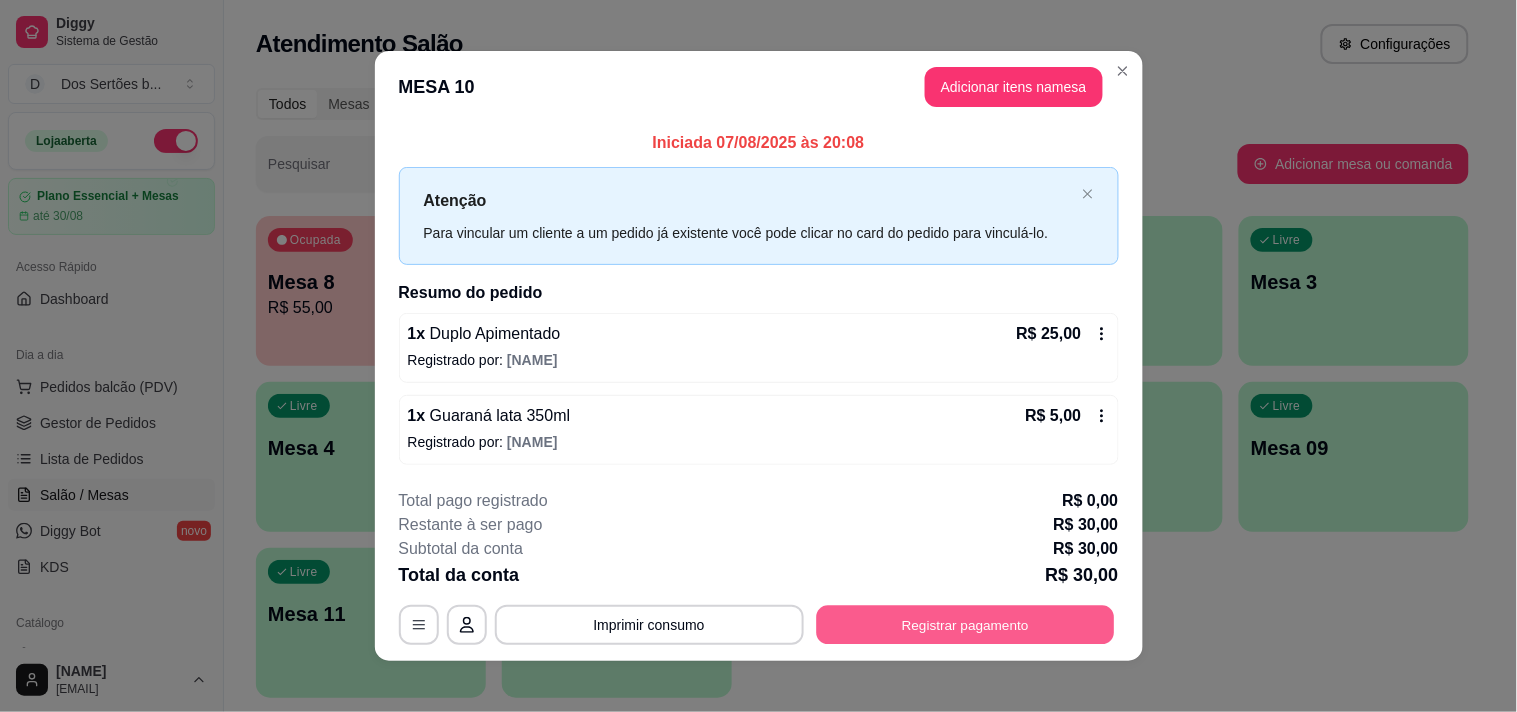 click on "Registrar pagamento" at bounding box center [965, 624] 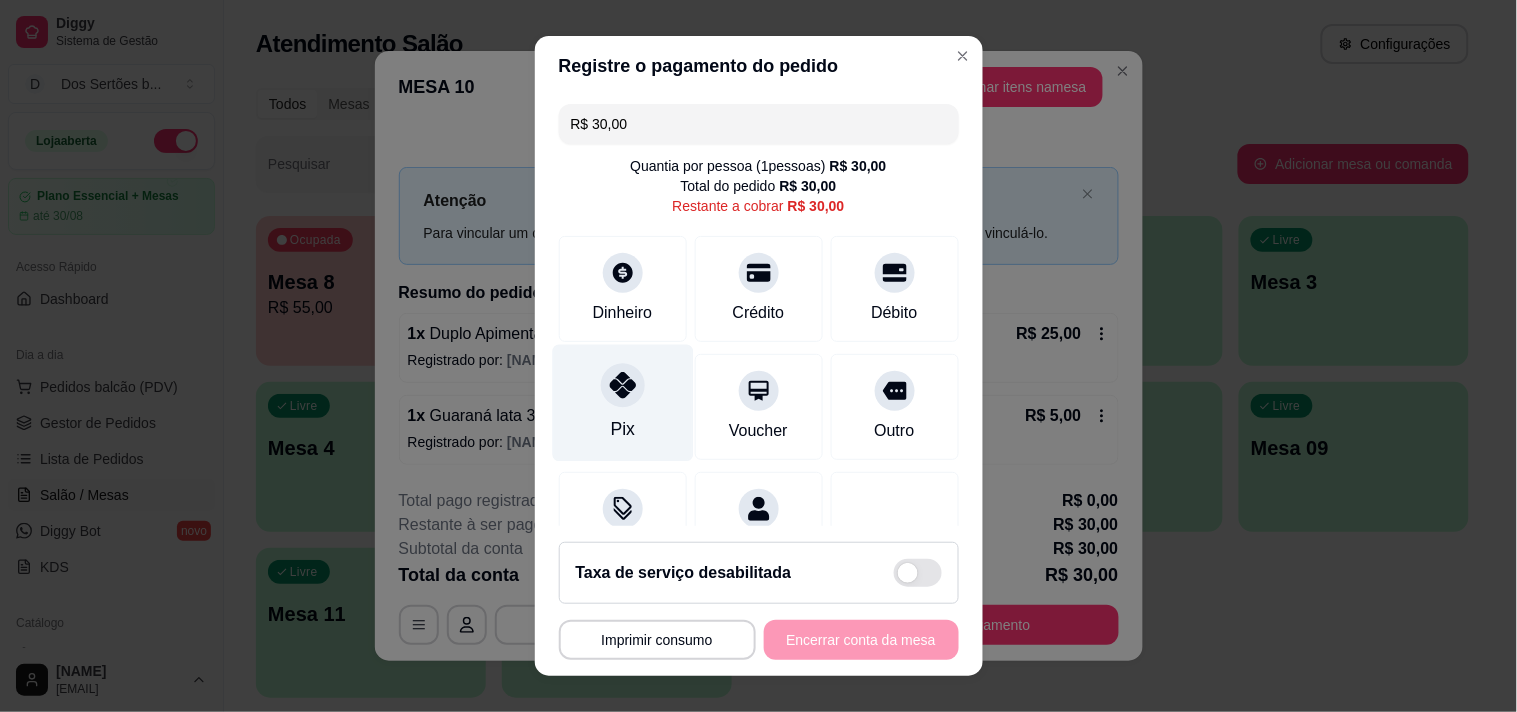 click on "Pix" at bounding box center [622, 402] 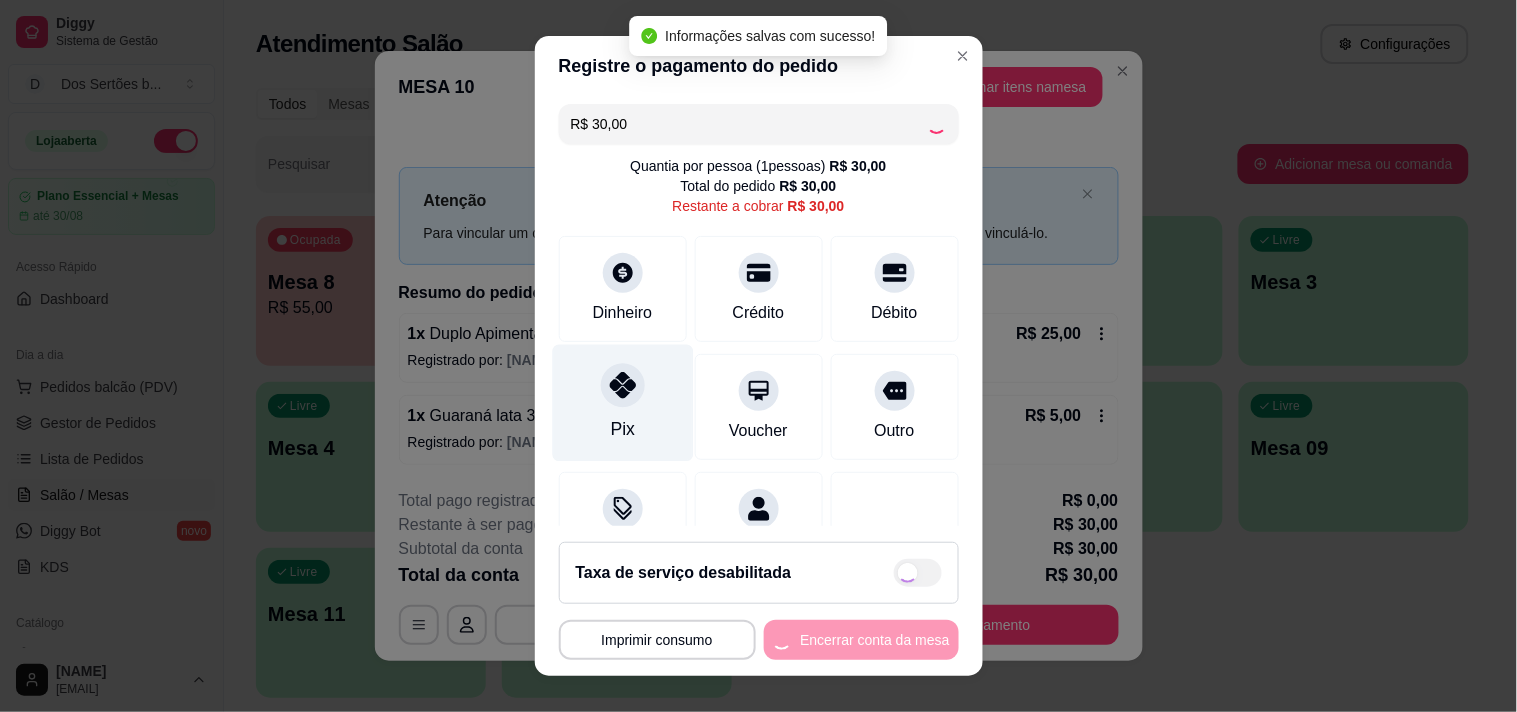 type on "R$ 0,00" 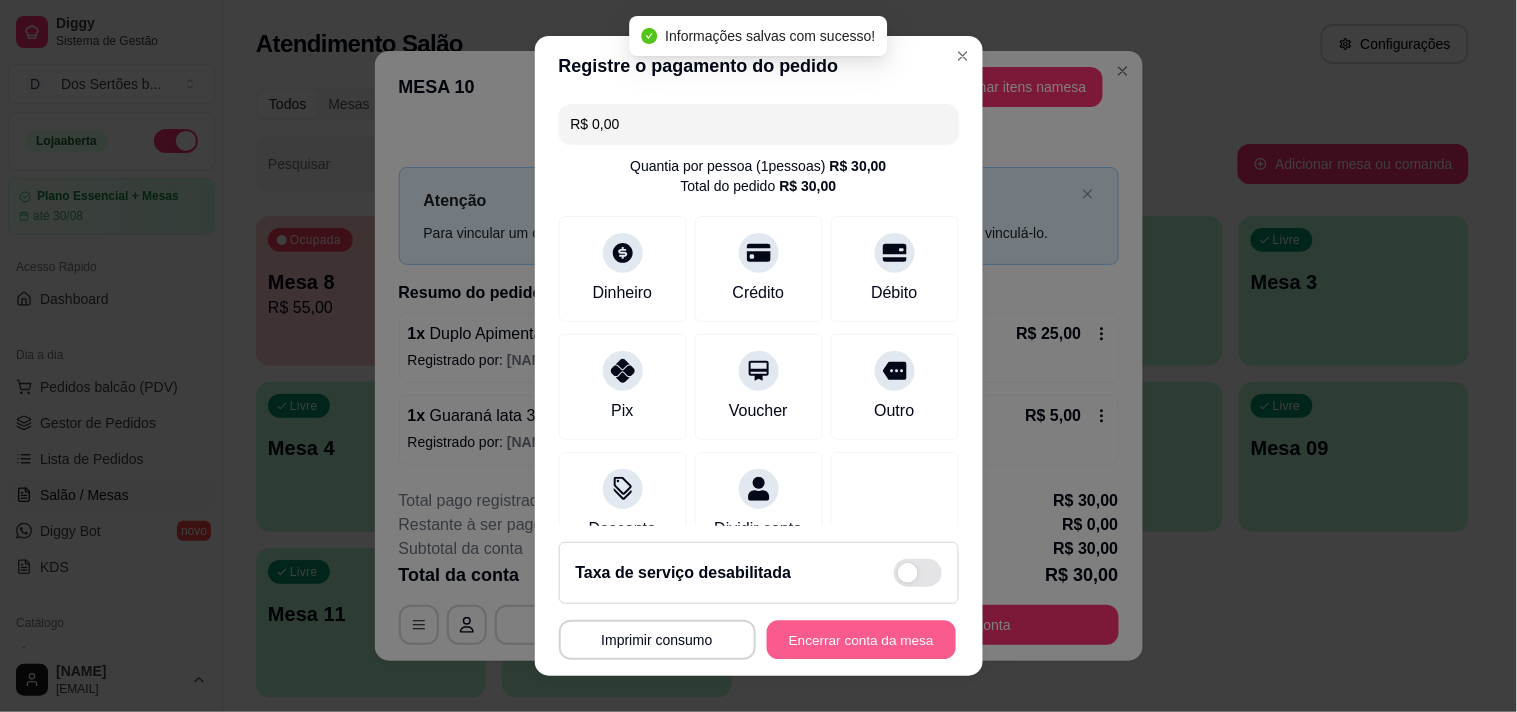 click on "Encerrar conta da mesa" at bounding box center [861, 640] 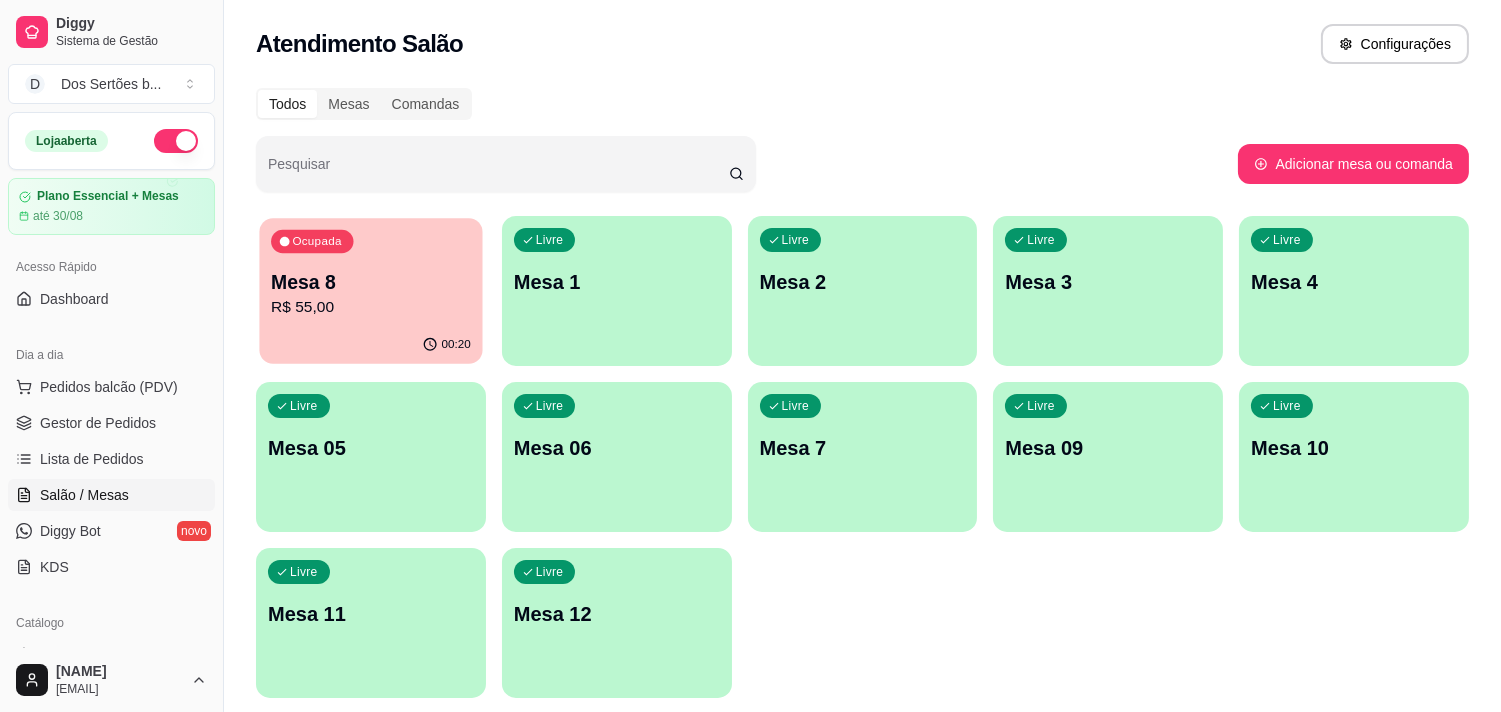click on "R$ 55,00" at bounding box center (371, 307) 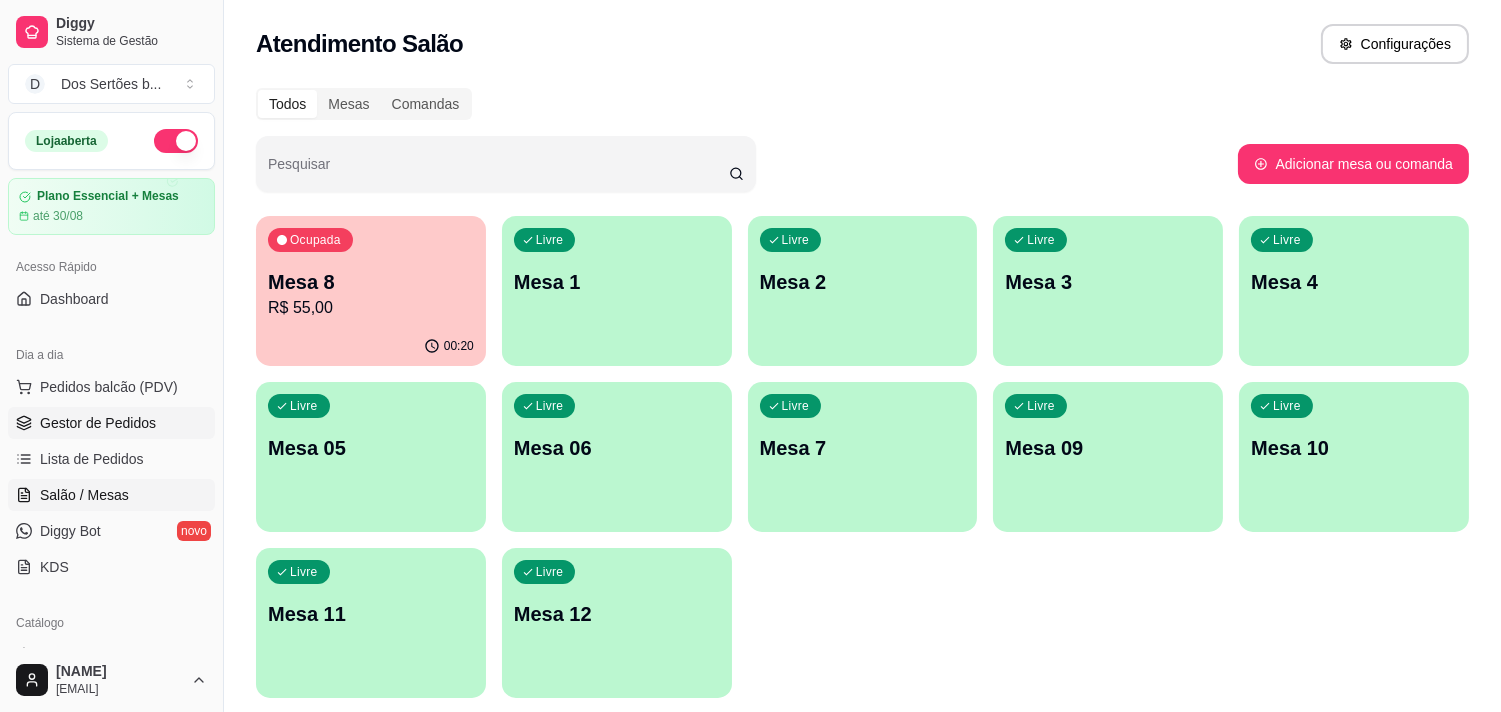 click on "Gestor de Pedidos" at bounding box center (98, 423) 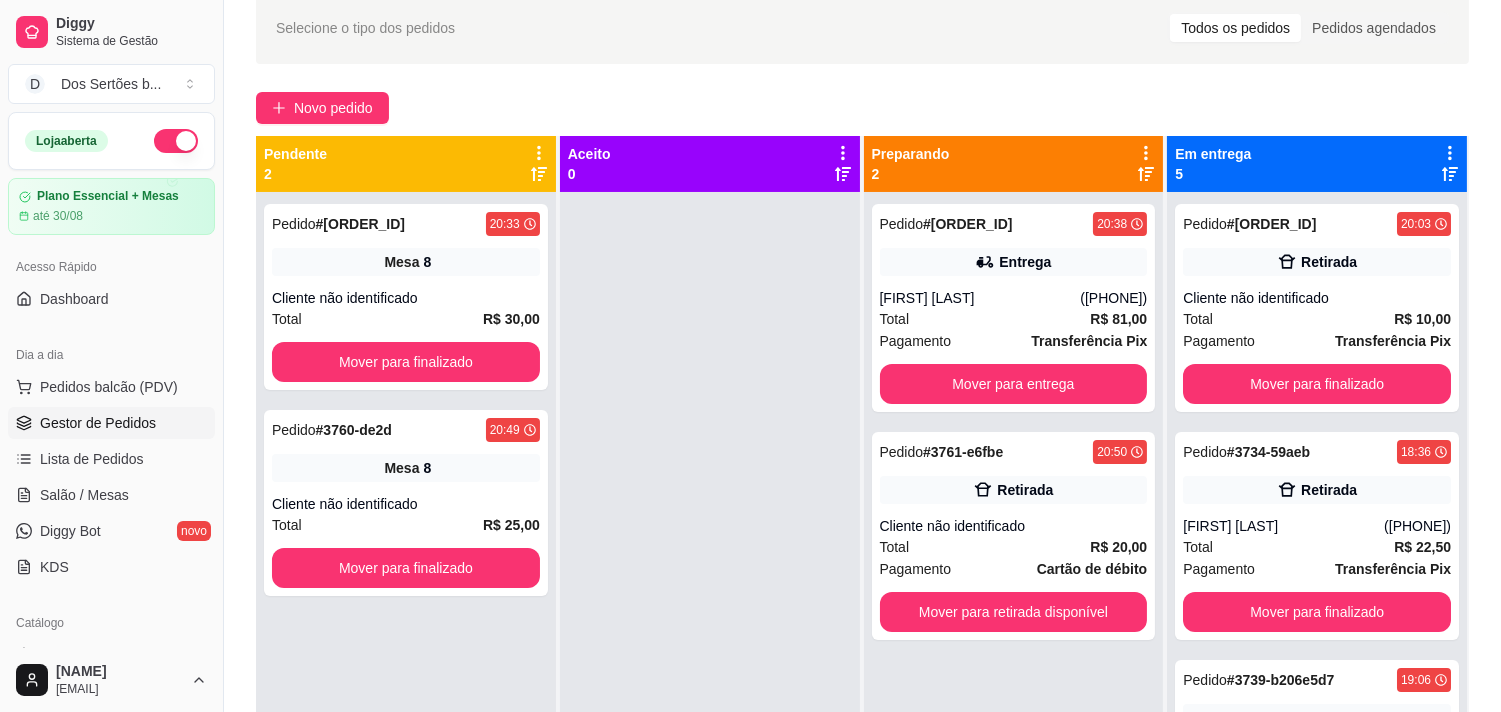 scroll, scrollTop: 305, scrollLeft: 0, axis: vertical 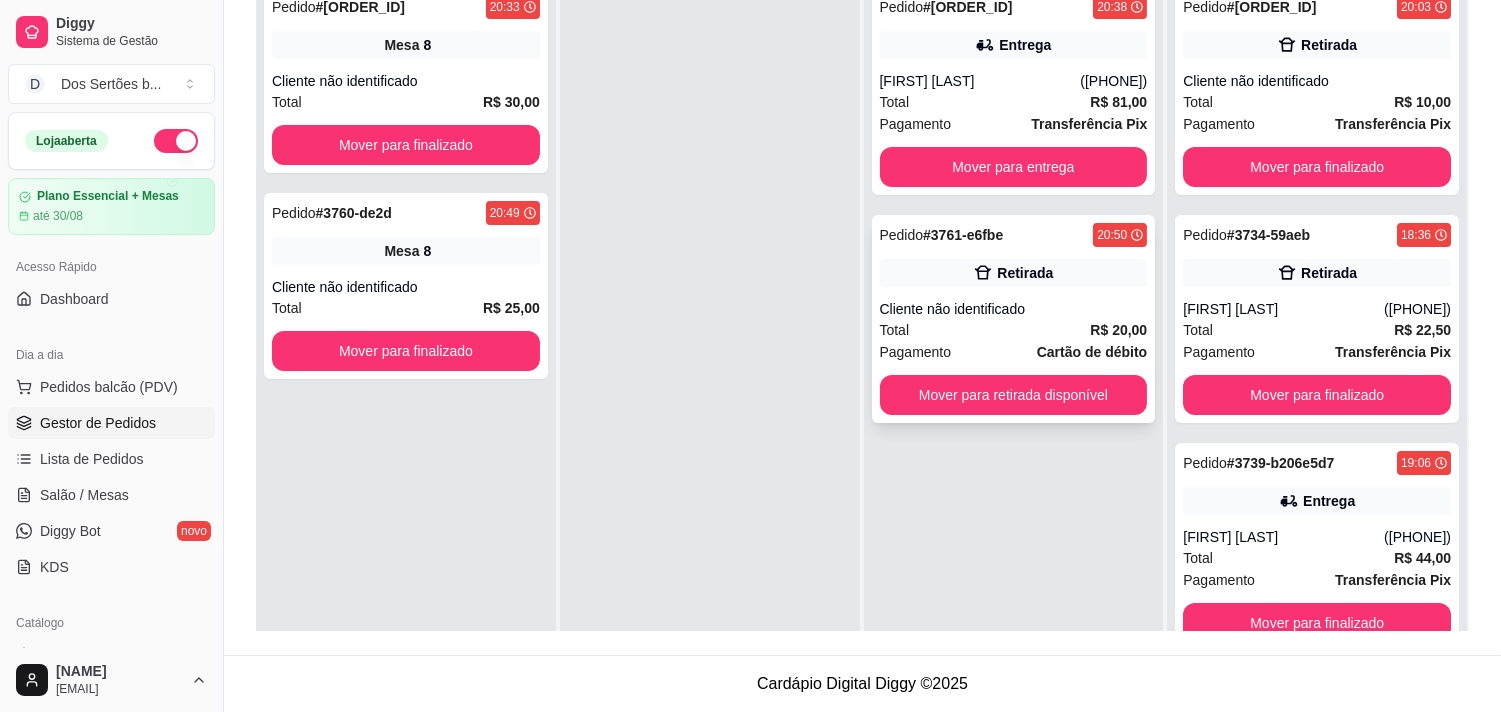 click on "Pedido  # [ORDER_ID] 20:50 Retirada Cliente não identificado Total R$ 20,00 Pagamento Cartão de débito Mover para retirada disponível" at bounding box center (1014, 319) 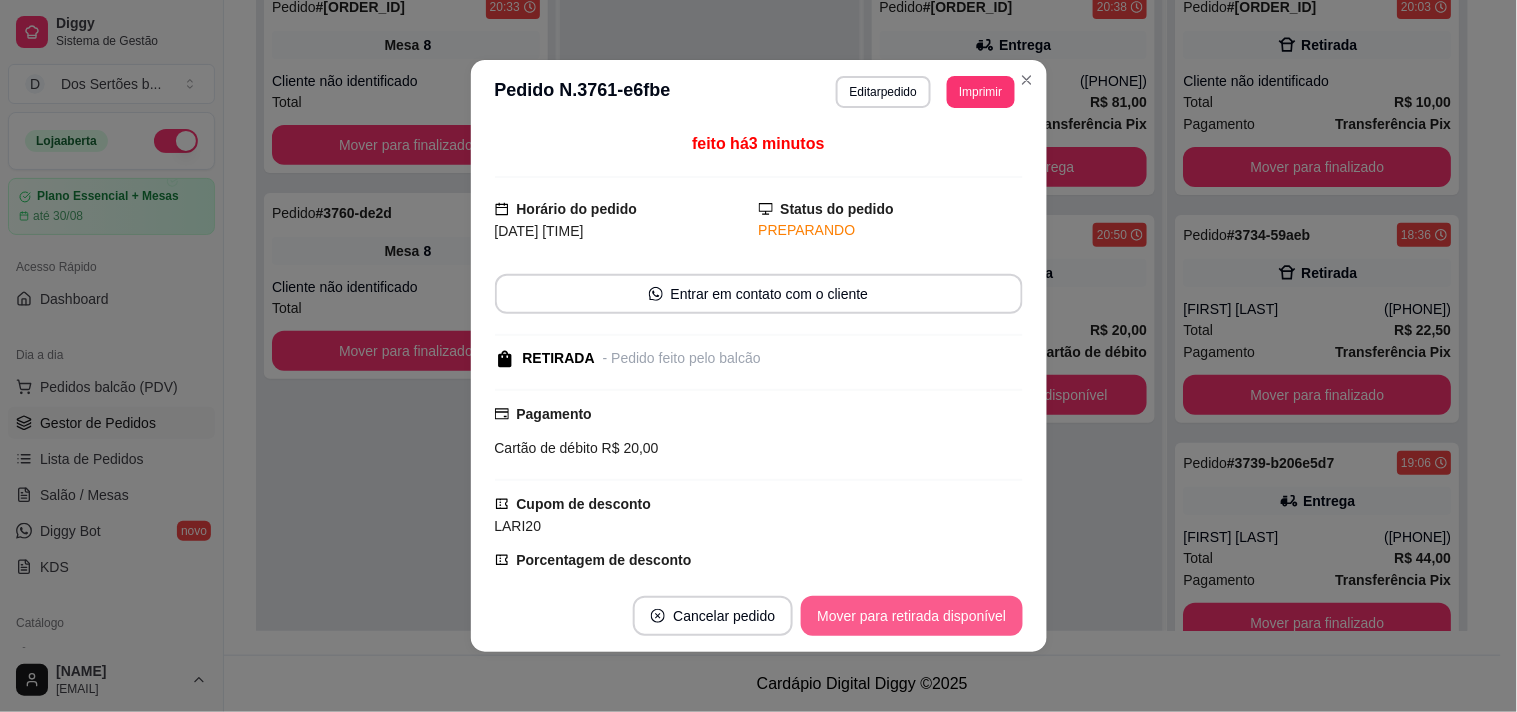 click on "Mover para retirada disponível" at bounding box center [911, 616] 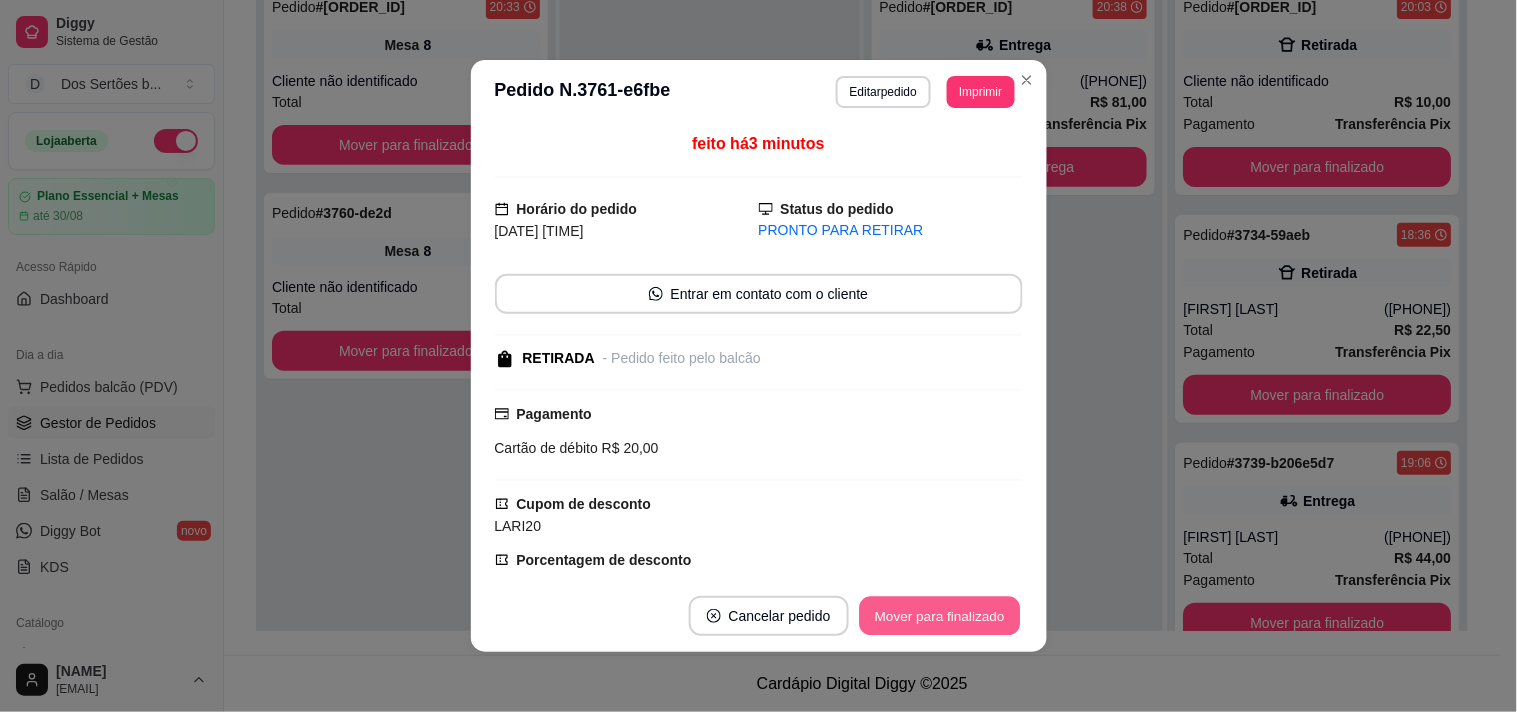 click on "Mover para finalizado" at bounding box center (939, 616) 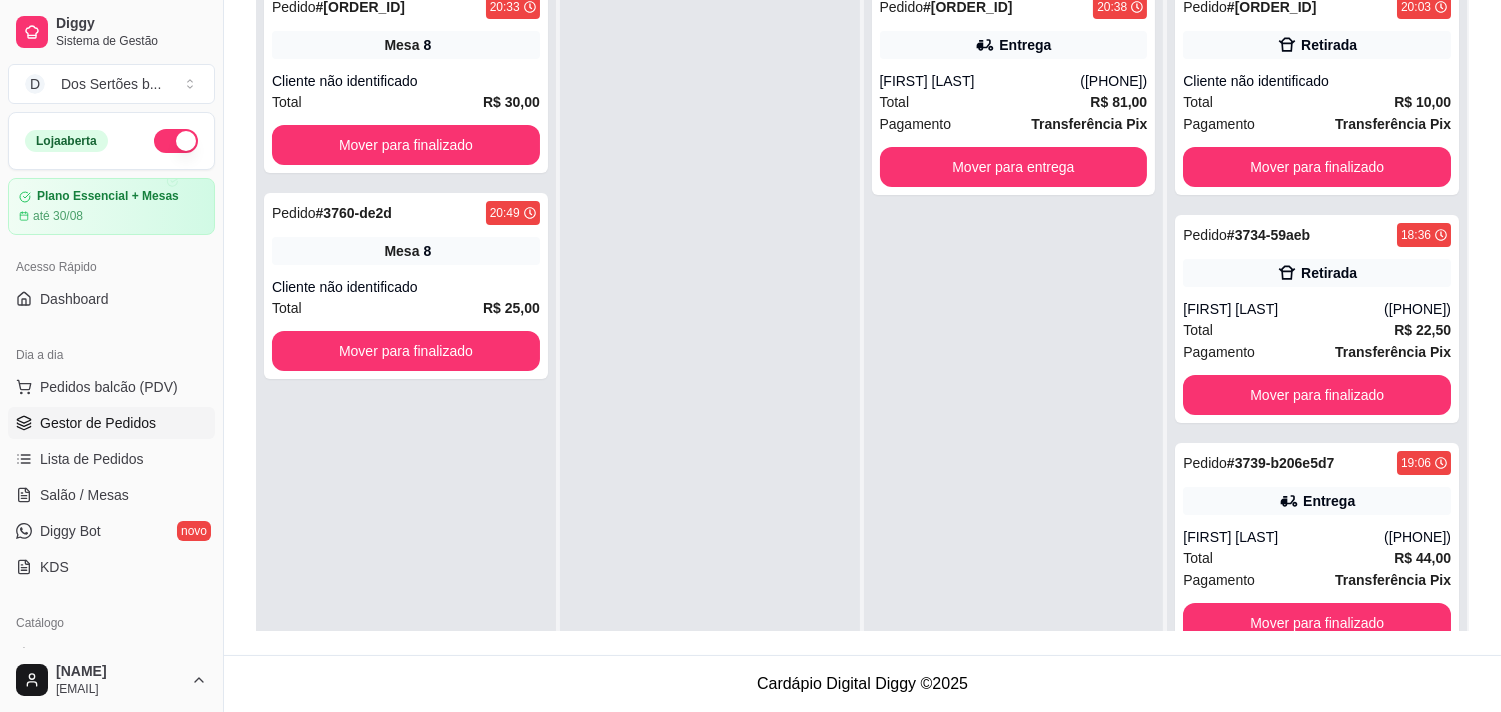 click on "Selecione o tipo dos pedidos Todos os pedidos Pedidos agendados Novo pedido Pendente 2 Pedido  # [ORDER_ID] 20:33 Mesa 8 Cliente não identificado Total R$ 30,00 Mover para finalizado Pedido  # [ORDER_ID] 20:49 Mesa 8 Cliente não identificado Total R$ 25,00 Mover para finalizado Aceito 0 Preparando 1 Pedido  # [ORDER_ID] 20:38 Entrega [FIRST] [LAST]  ([PHONE]) Total R$ 81,00 Pagamento Transferência Pix Mover para entrega Em entrega 5 Pedido  # [ORDER_ID] 20:03 Retirada Cliente não identificado Total R$ 10,00 Pagamento Transferência Pix Mover para finalizado Pedido  # [ORDER_ID] 18:36 Retirada [FIRST] [LAST] ([PHONE]) Total R$ 22,50 Pagamento Transferência Pix Mover para finalizado Pedido  # [ORDER_ID] 19:06 Entrega [FIRST] [LAST]  ([PHONE]) Total R$ 44,00 Pagamento Transferência Pix Mover para finalizado Pedido  # [ORDER_ID] 19:06 Retirada [FIRST] [LAST] ([PHONE]) Total R$ 8,00 Pagamento Transferência Pix Mover para finalizado Pedido  # [ORDER_ID] 20:26" at bounding box center (862, 209) 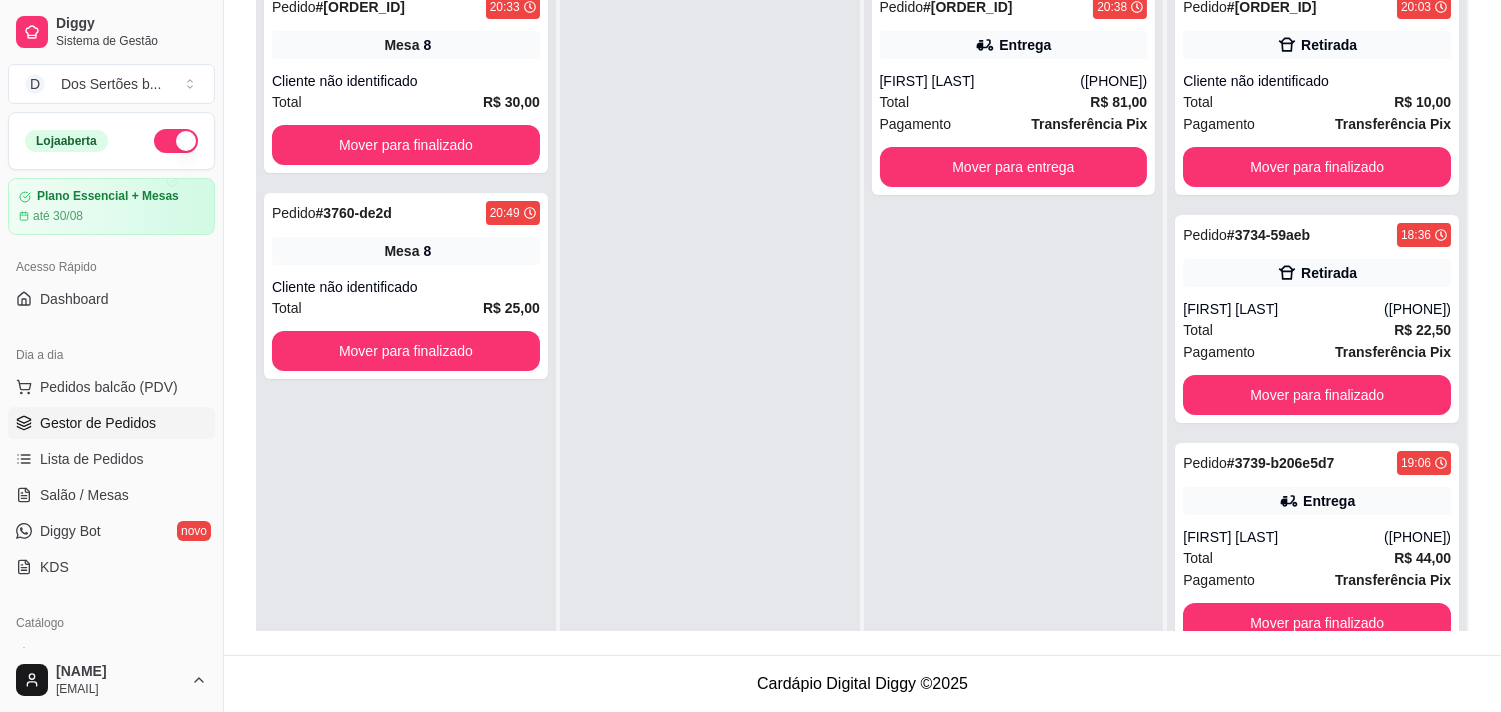 scroll, scrollTop: 0, scrollLeft: 0, axis: both 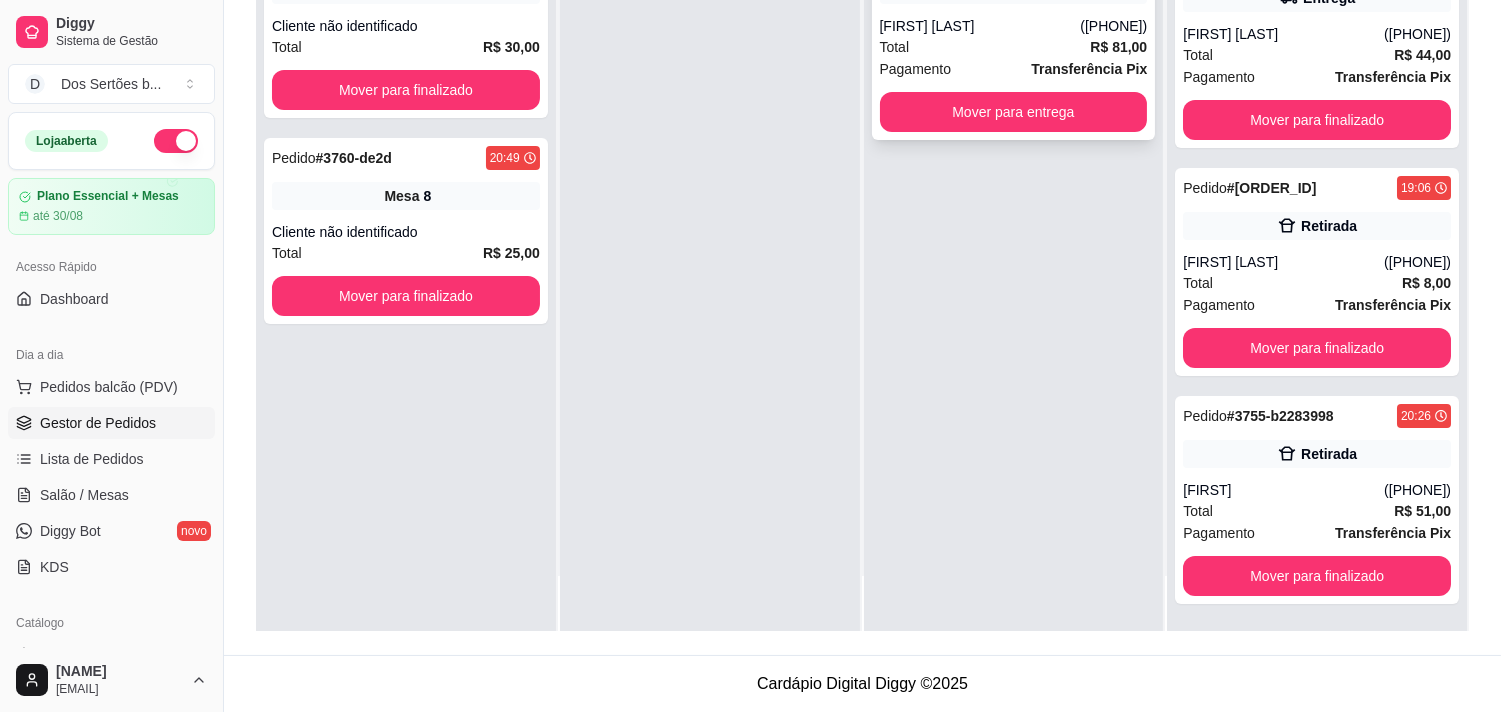 click on "Total R$ 81,00" at bounding box center [1014, 47] 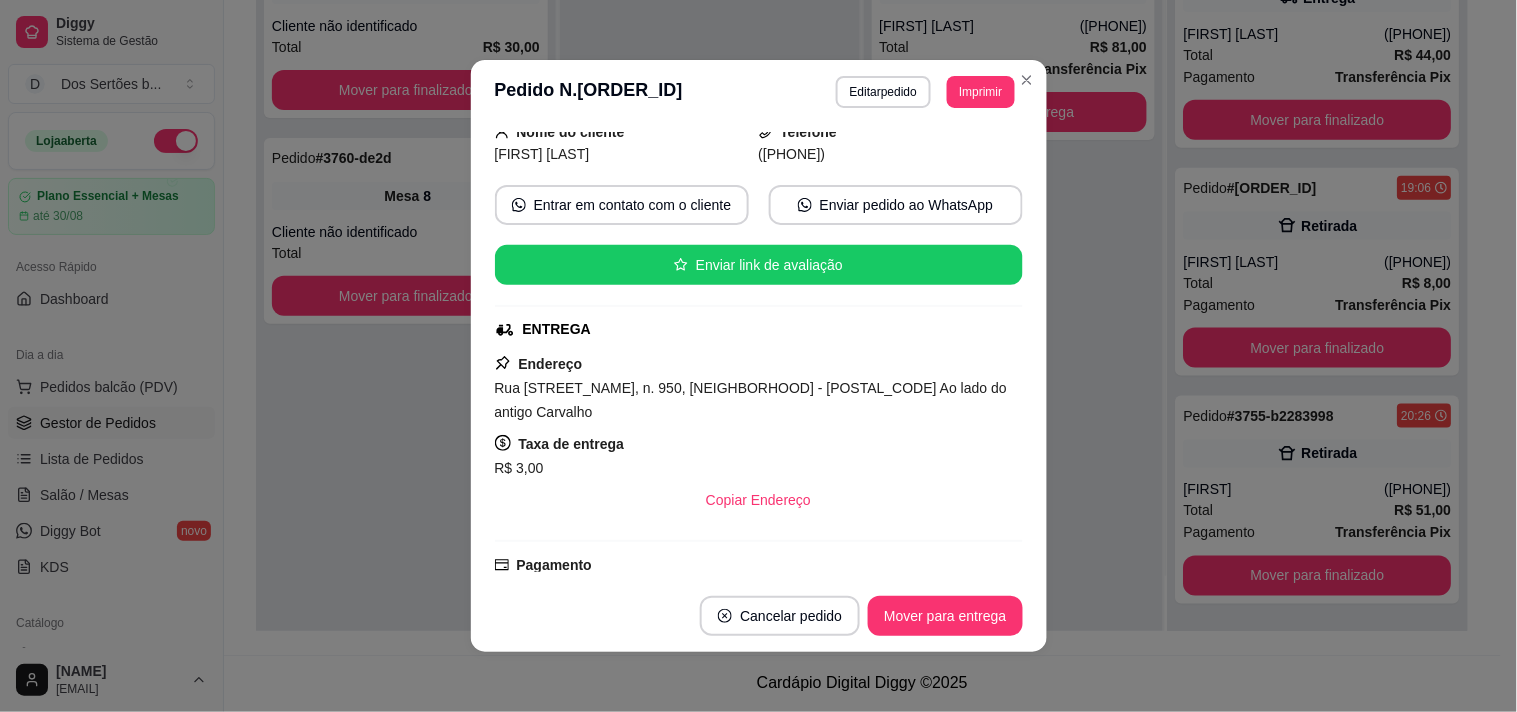 scroll, scrollTop: 464, scrollLeft: 0, axis: vertical 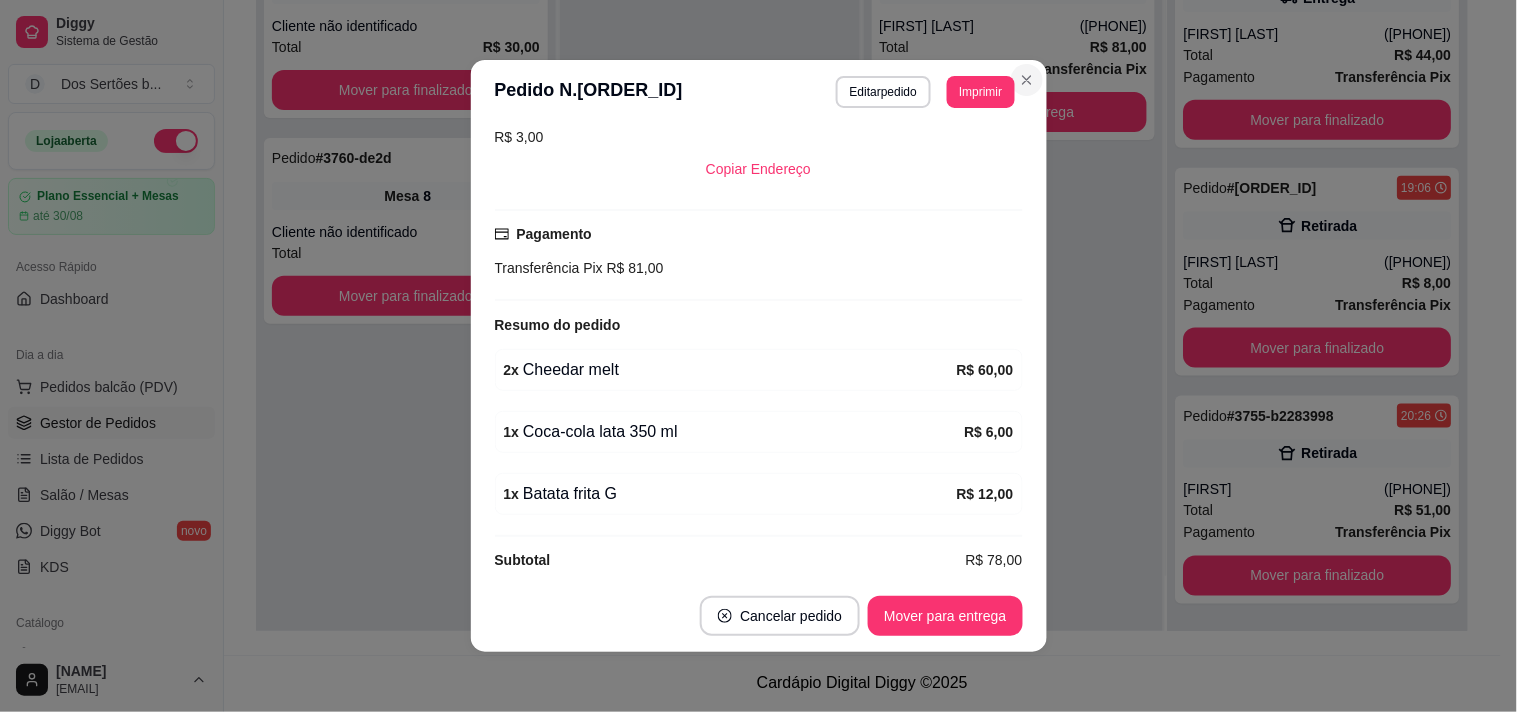 click on "Pagamento Transferência Pix" at bounding box center (1014, 69) 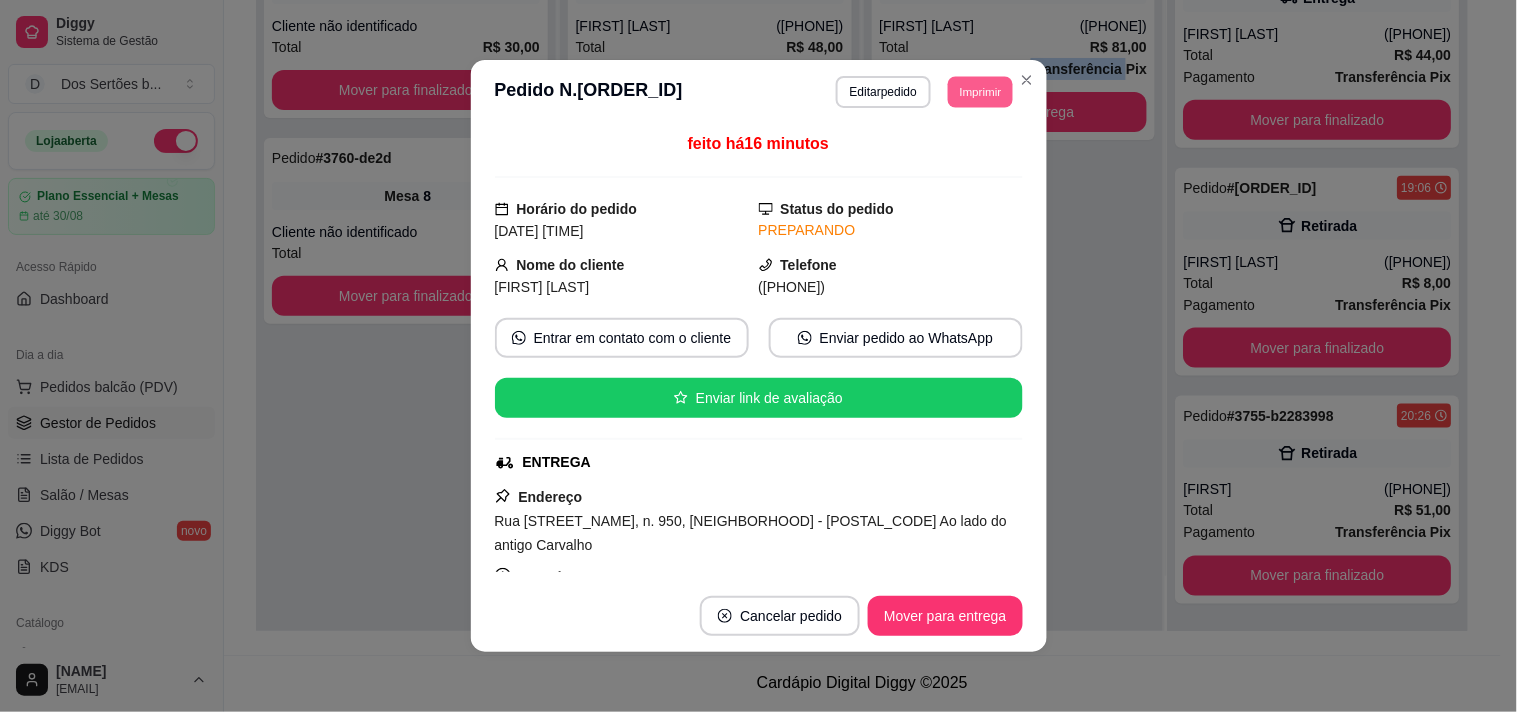click on "Imprimir" at bounding box center [980, 91] 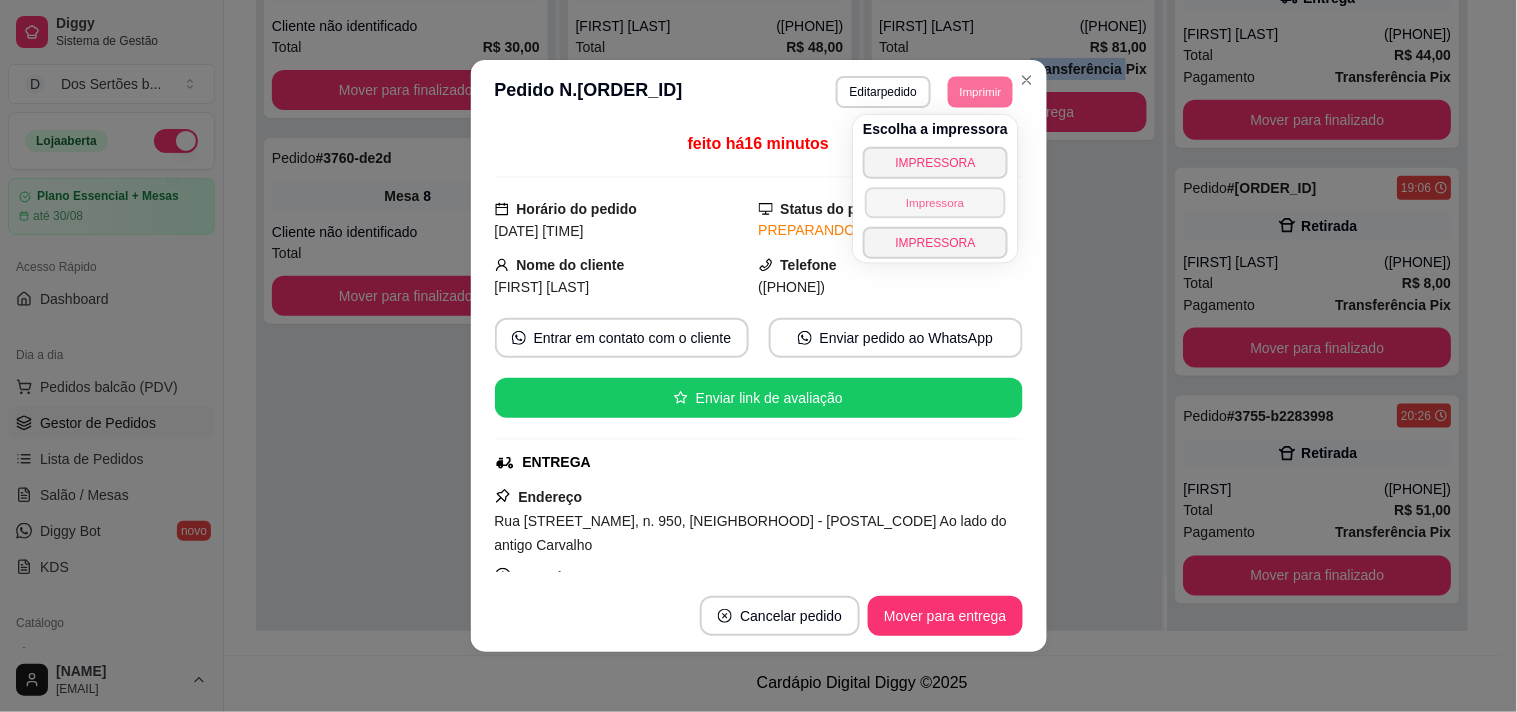 click on "Escolha a impressora IMPRESSORA Impressora IMPRESSORA" at bounding box center (935, 189) 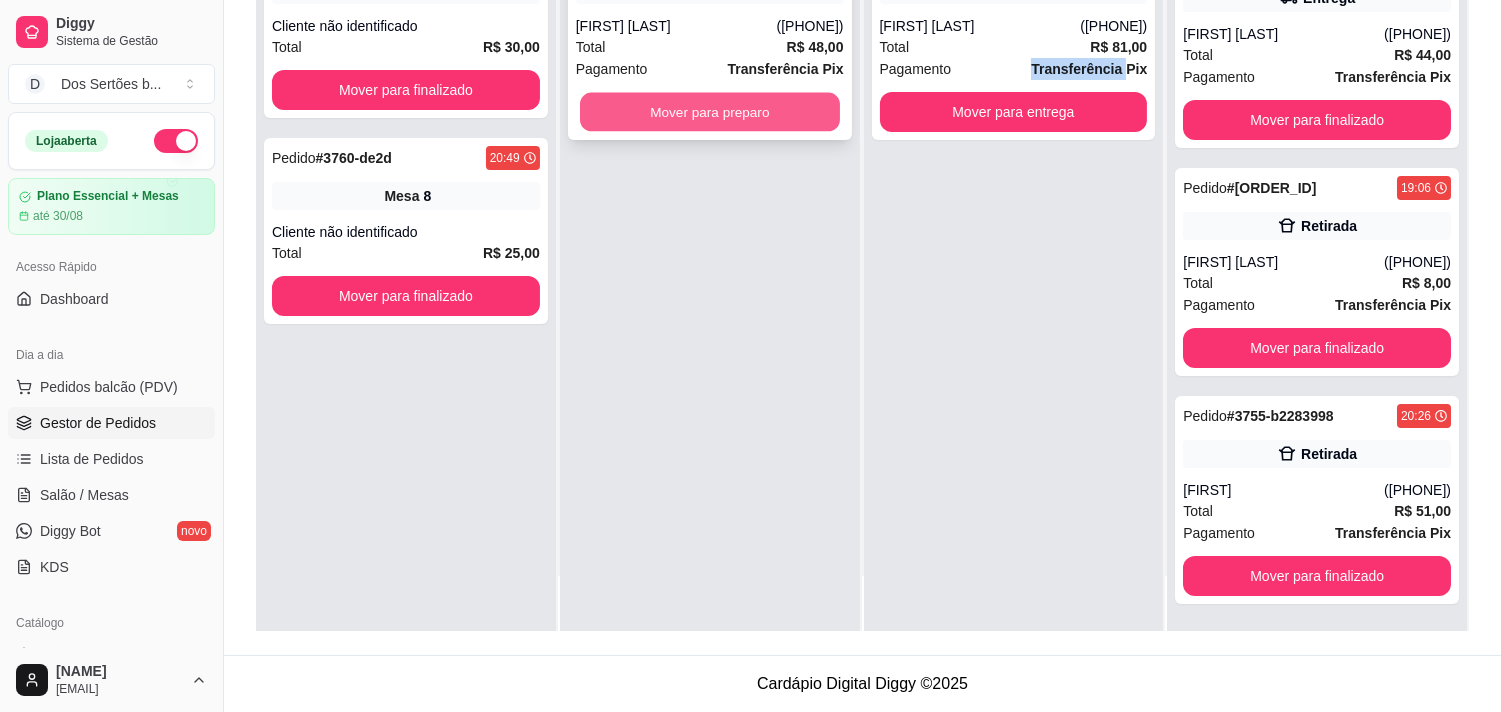 click on "Mover para preparo" at bounding box center [710, 112] 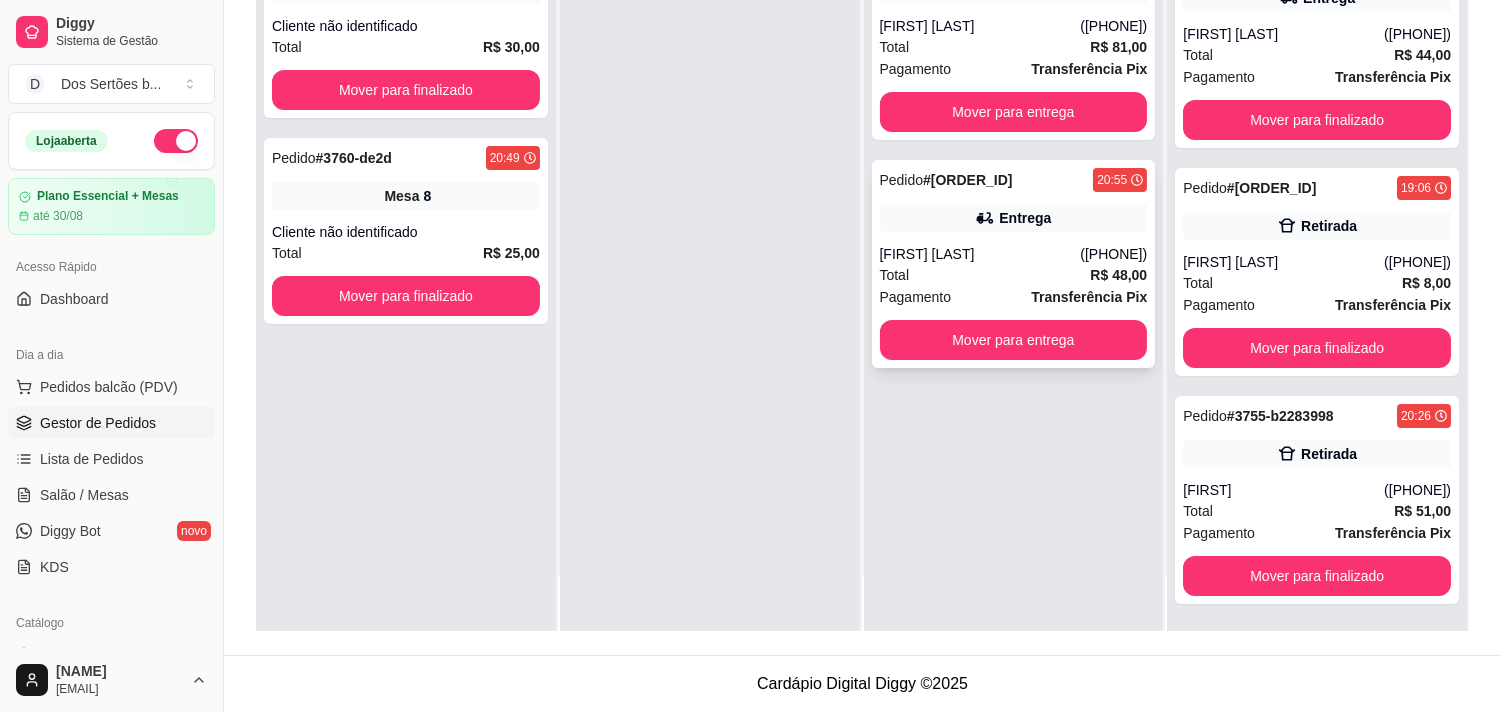 click on "Total R$ 48,00" at bounding box center [1014, 275] 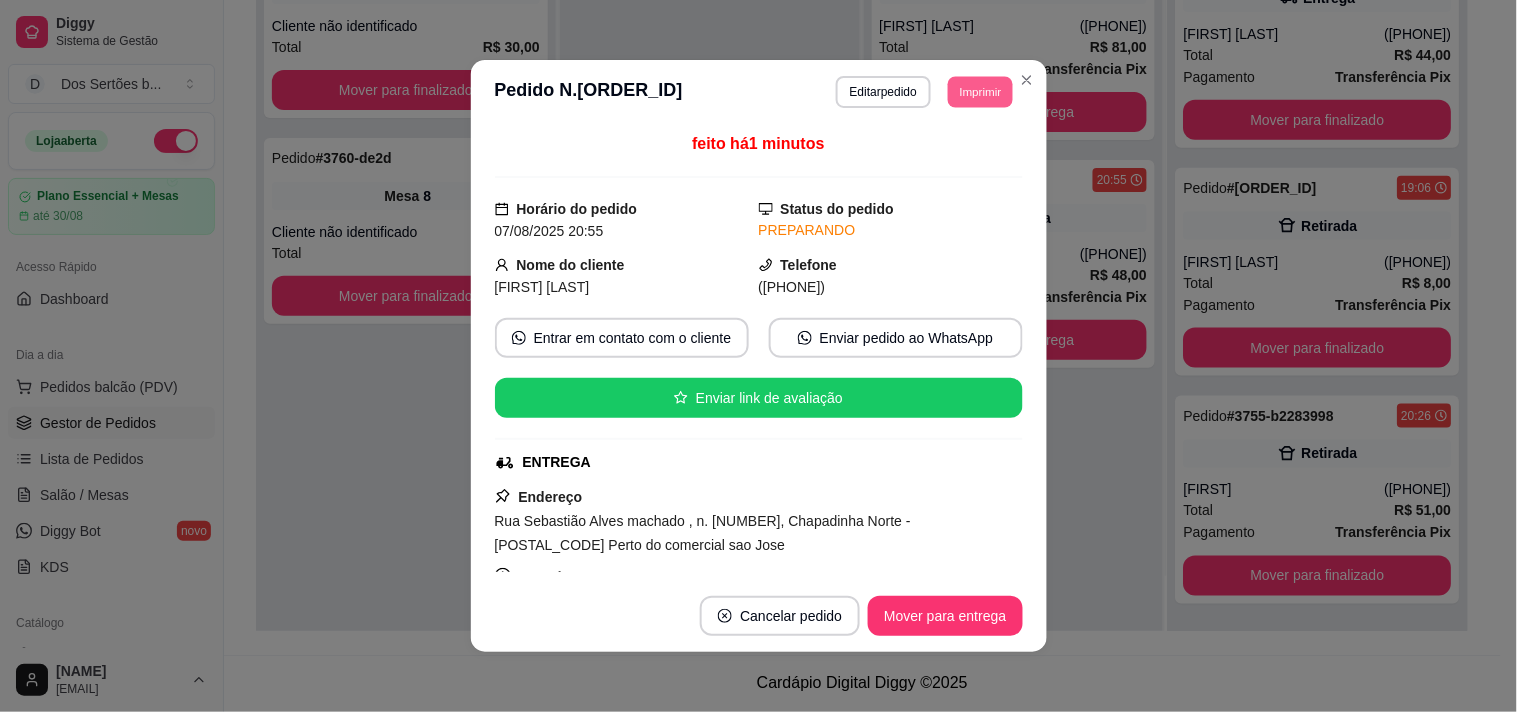 click on "Imprimir" at bounding box center (980, 91) 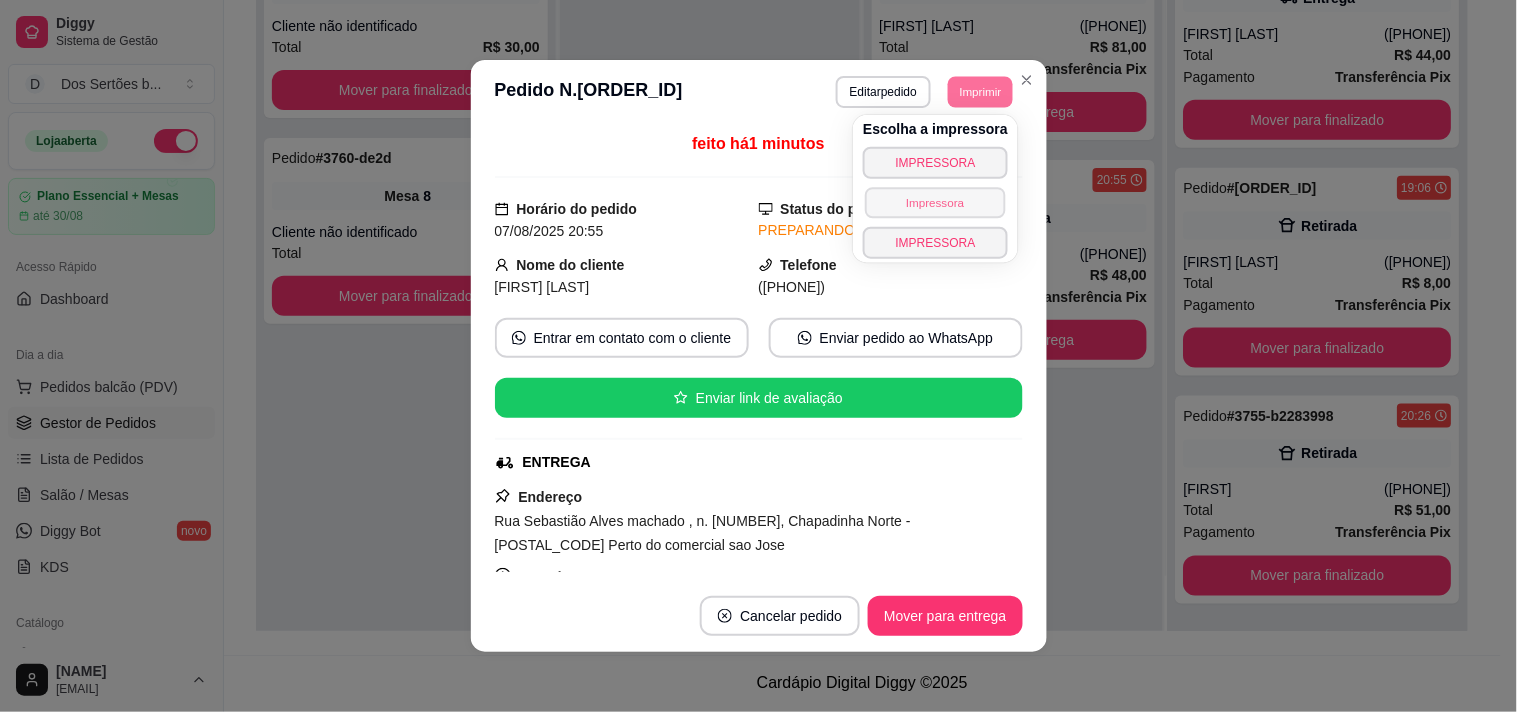 click on "Impressora" at bounding box center (935, 202) 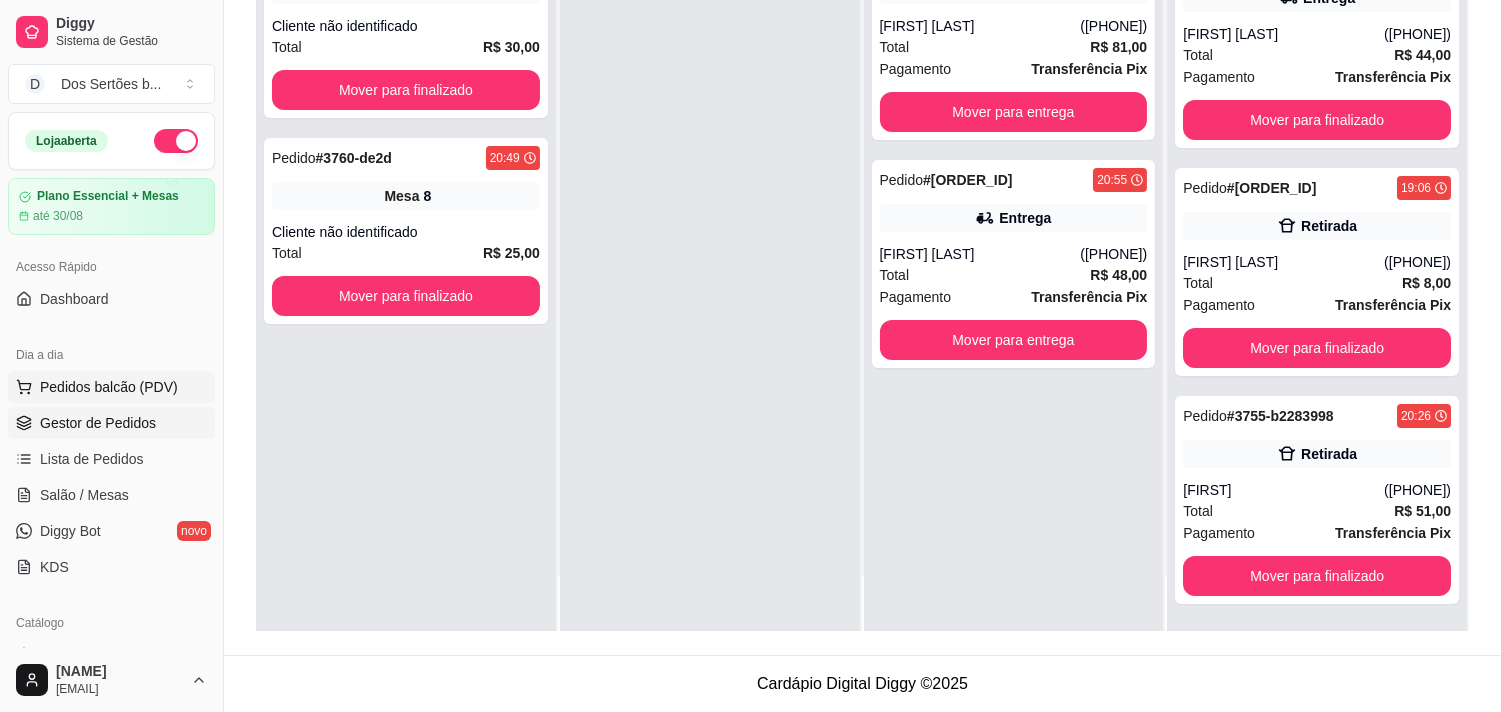 click on "Pedidos balcão (PDV)" at bounding box center [109, 387] 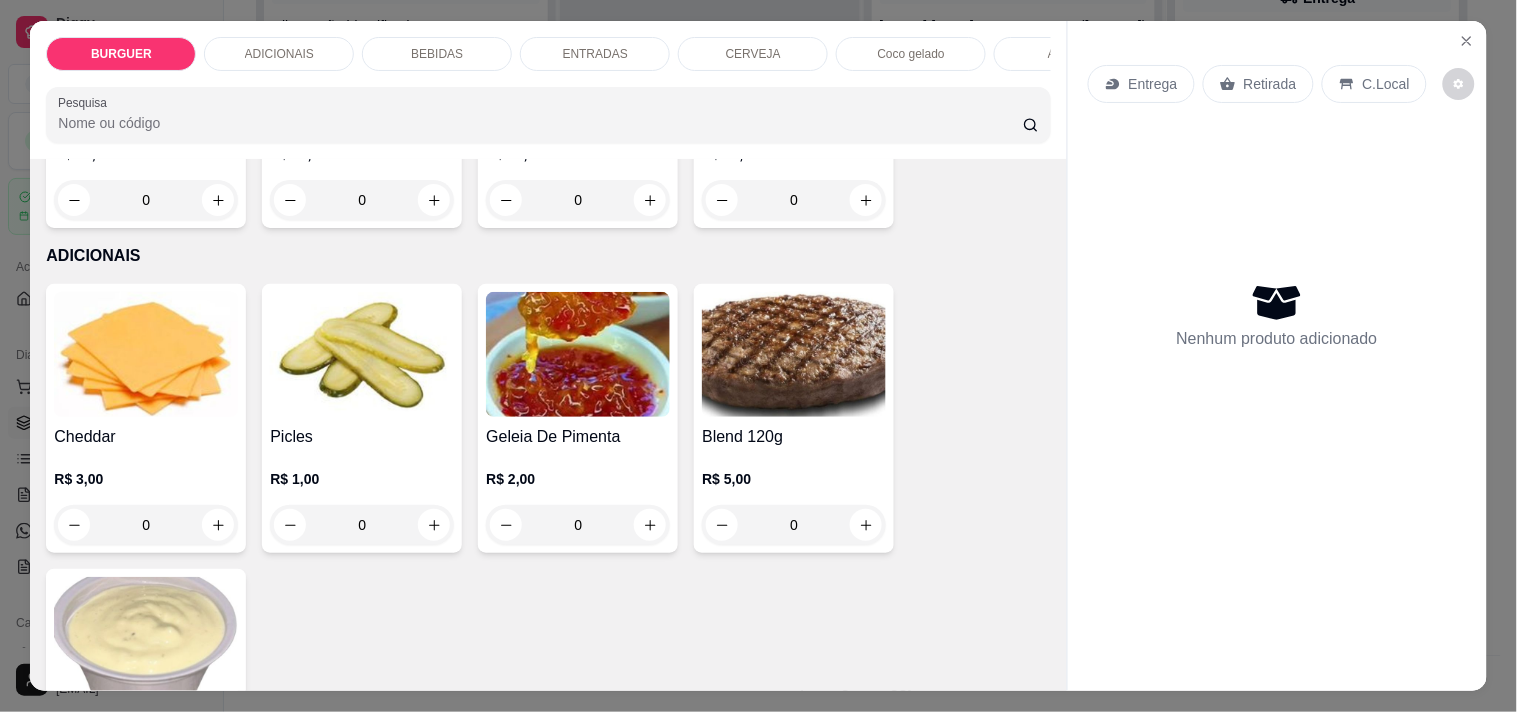 scroll, scrollTop: 1350, scrollLeft: 0, axis: vertical 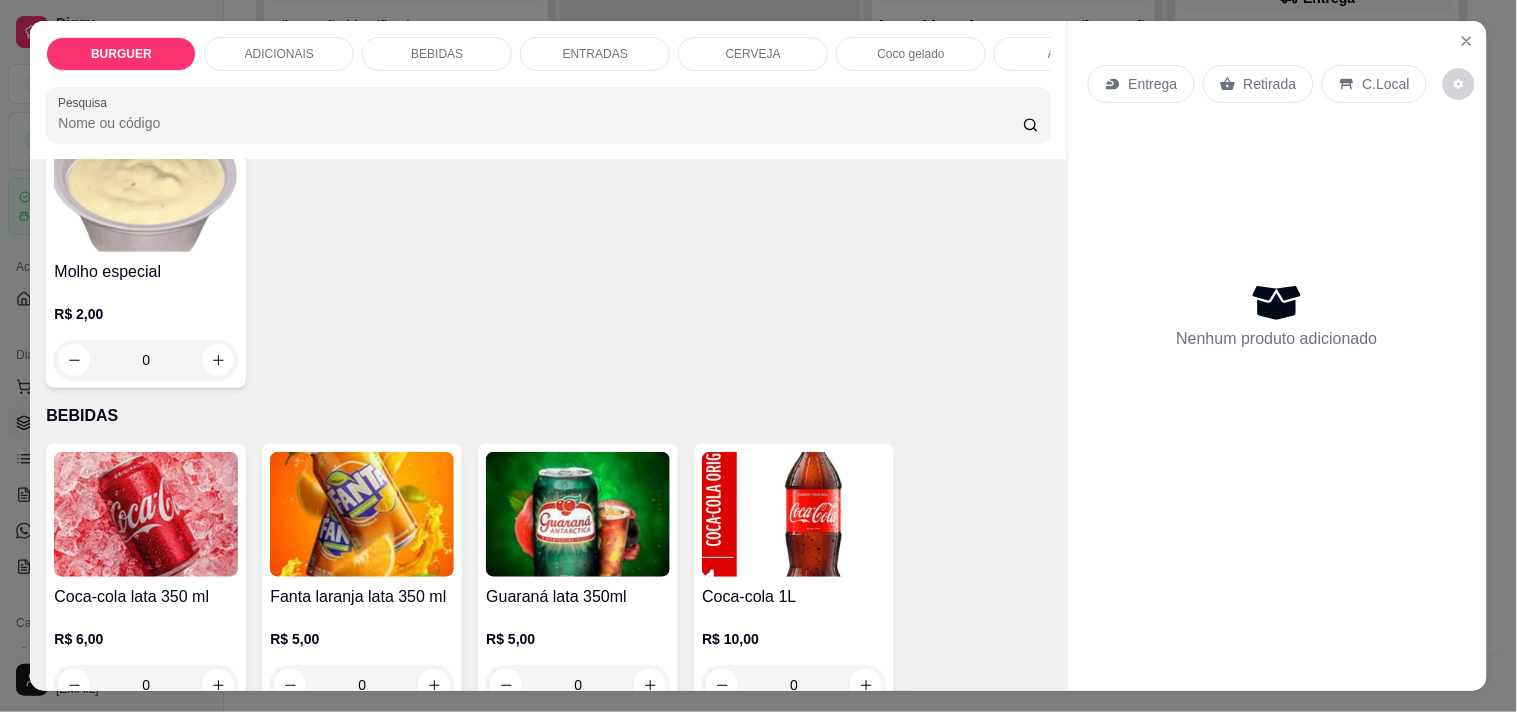 click on "Item avulso BURGUER Clássico    R$ 16,00 0 Burguer caramelizado   R$ 20,00 0 Burguer Apimentado   R$ 20,00 0 Smash Caramelizado   R$ 27,00 0 Duplo Apimentado   R$ 25,00 0 Burguer Chicken    R$ 15,00 0 Burguer Barbecue   R$ 20,00 0 Goiaburguer    R$ 22,00 0 Abacaxi chapeado   R$ 22,00 0 Cheedar melt    R$ 30,00 0 Onion Burguer    R$ 25,00 0 Kids   R$ 12,00 0 ADICIONAIS  Cheddar   R$ 3,00 0 Picles    R$ 1,00 0 Geleia De Pimenta    R$ 2,00 0 Blend 120g    R$ 5,00 0 Molho especial    R$ 2,00 0 BEBIDAS Coca-cola lata 350 ml    R$ 6,00 0 Fanta laranja lata 350 ml    R$ 5,00 0 Guaraná lata 350ml   R$ 5,00 0 Coca-cola 1L   R$ 10,00 0 Guaraná 1l   R$ 9,00 0 Coca cola zero lata    R$ 6,00 0 Esgotado Cajuína Siará 275 ml    R$ 6,00 0 Sucos   R$ 5,00 0  Guaraná zero lata    R$ 5,00 0 Água mineral sem gás    R$ 3,00 0 Água com gás Crystal    R$ 4,00 0 Refrigerante lata    R$ 7,00 0 ENTRADAS  Batata frita G   R$ 12,00 0 Batata frita M    R$ 8,00 0 Batata com cheddar e bacon    0   0" at bounding box center (548, 424) 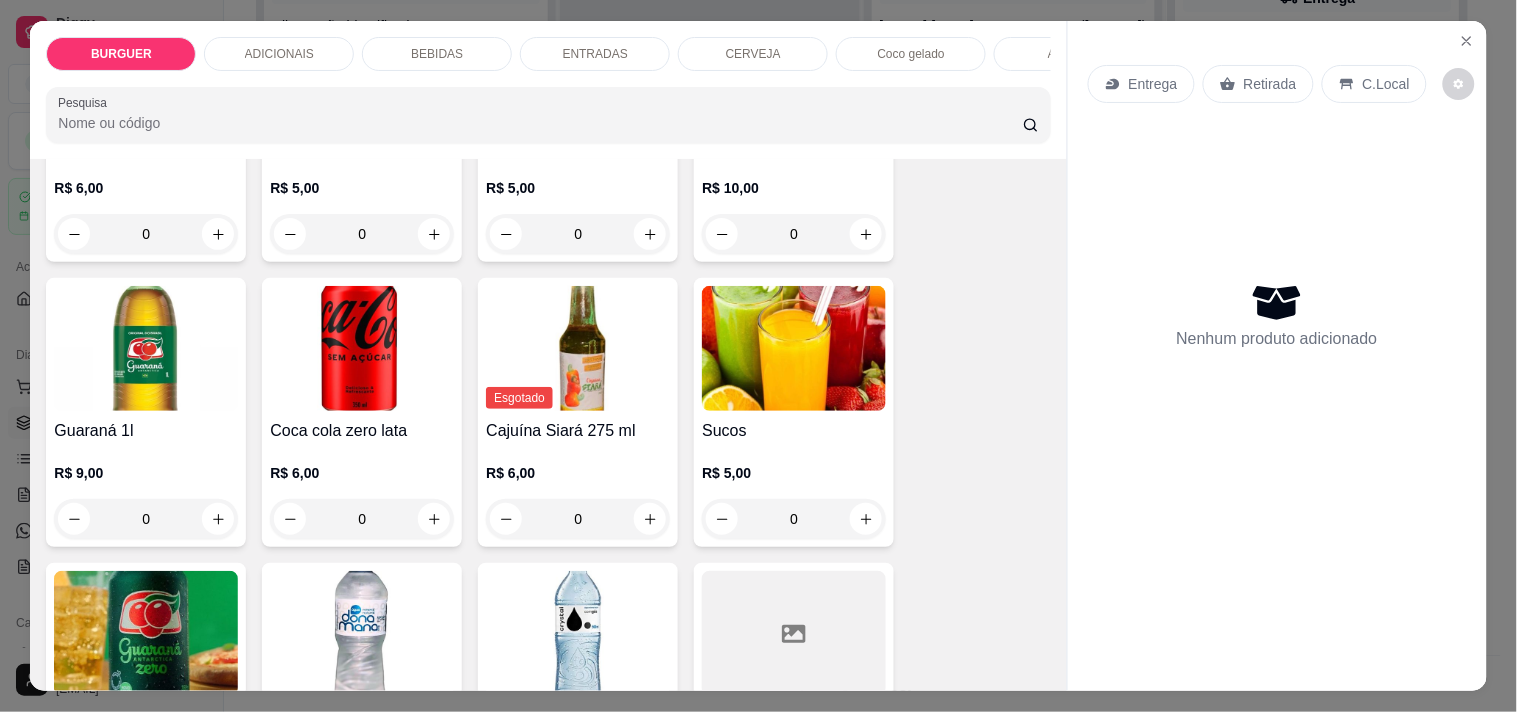 scroll, scrollTop: 2251, scrollLeft: 0, axis: vertical 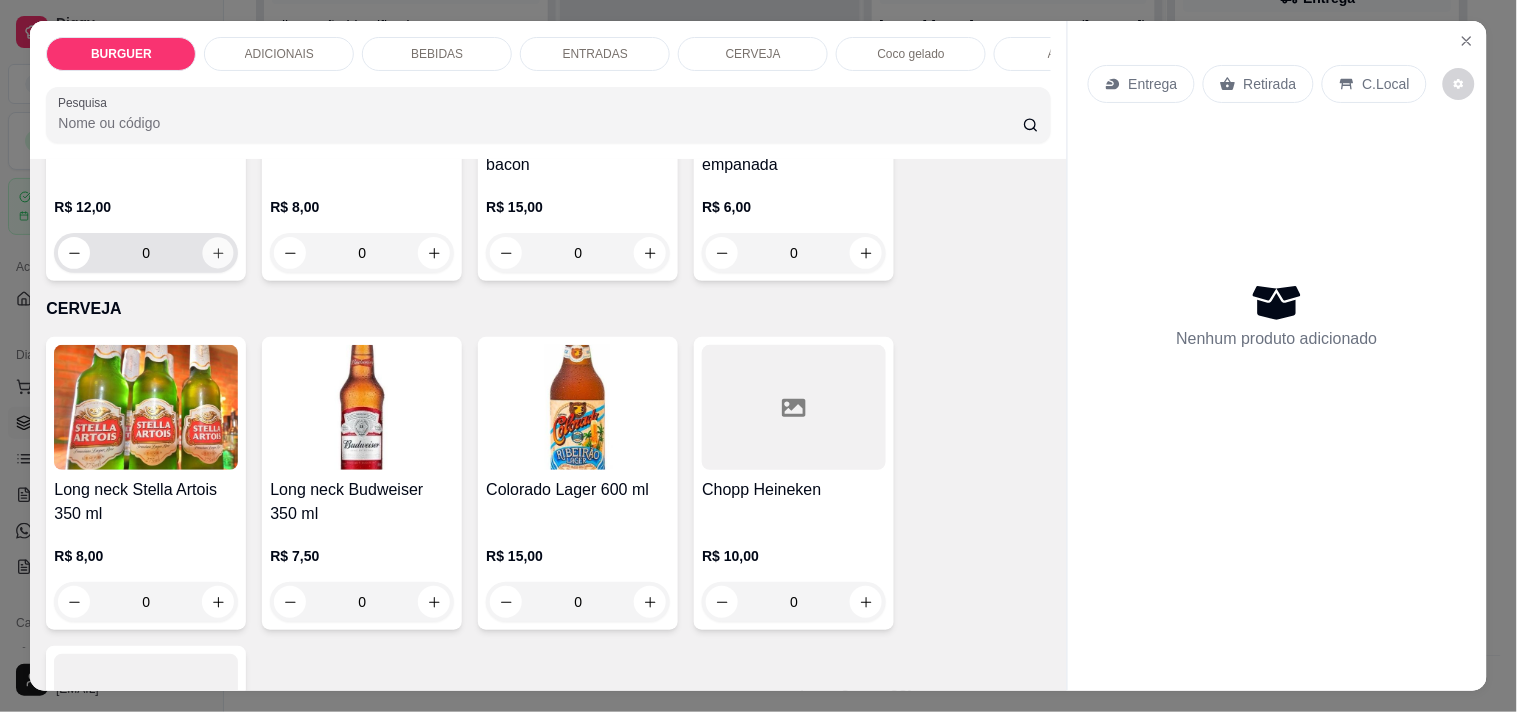 click 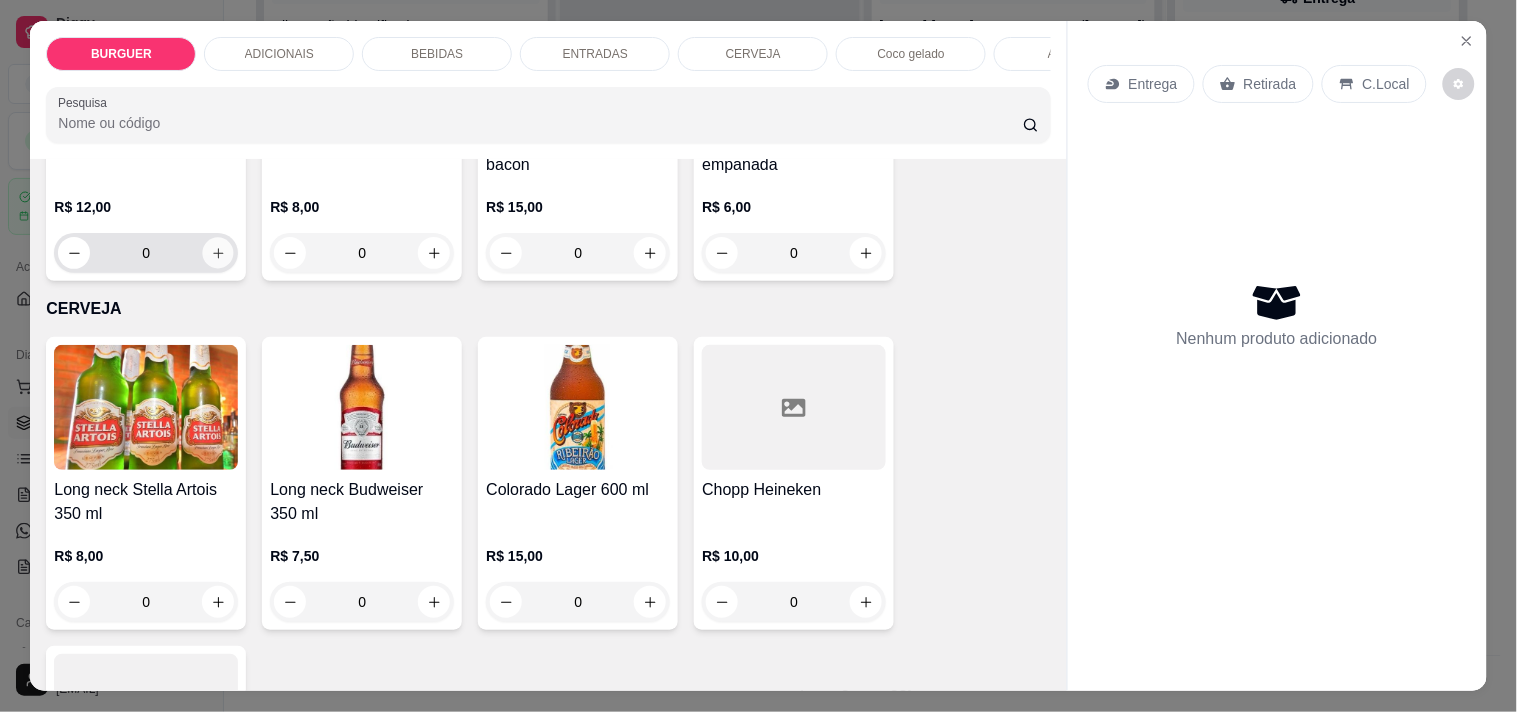 type on "1" 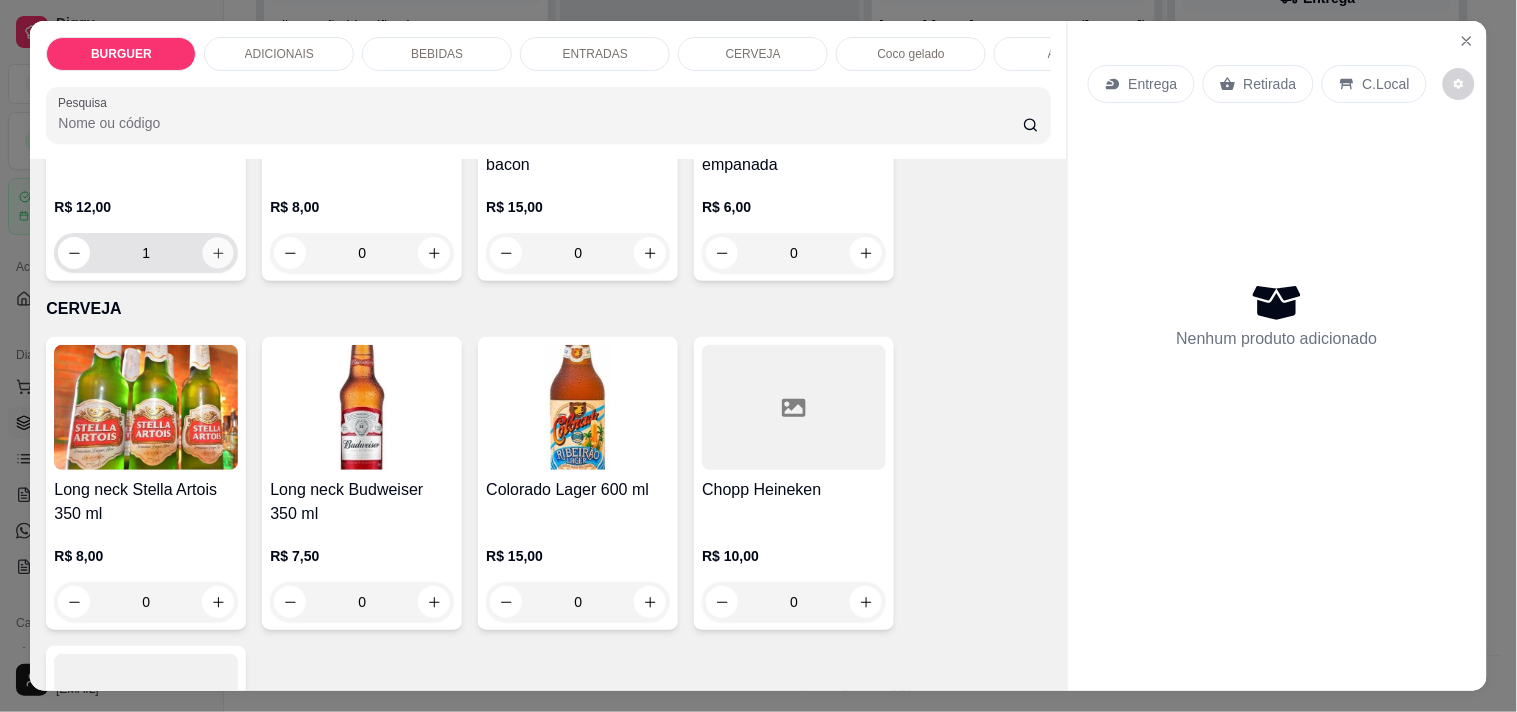 scroll, scrollTop: 2702, scrollLeft: 0, axis: vertical 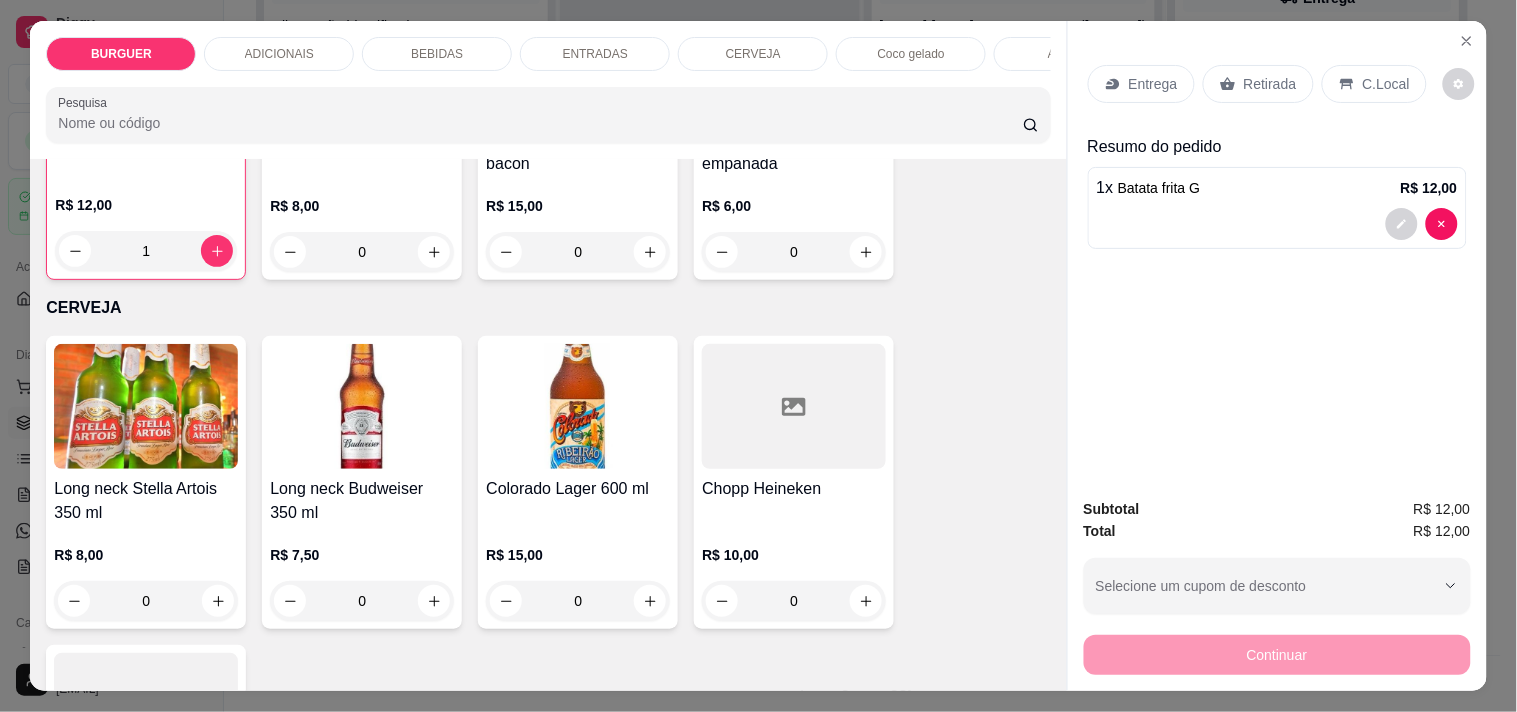 click 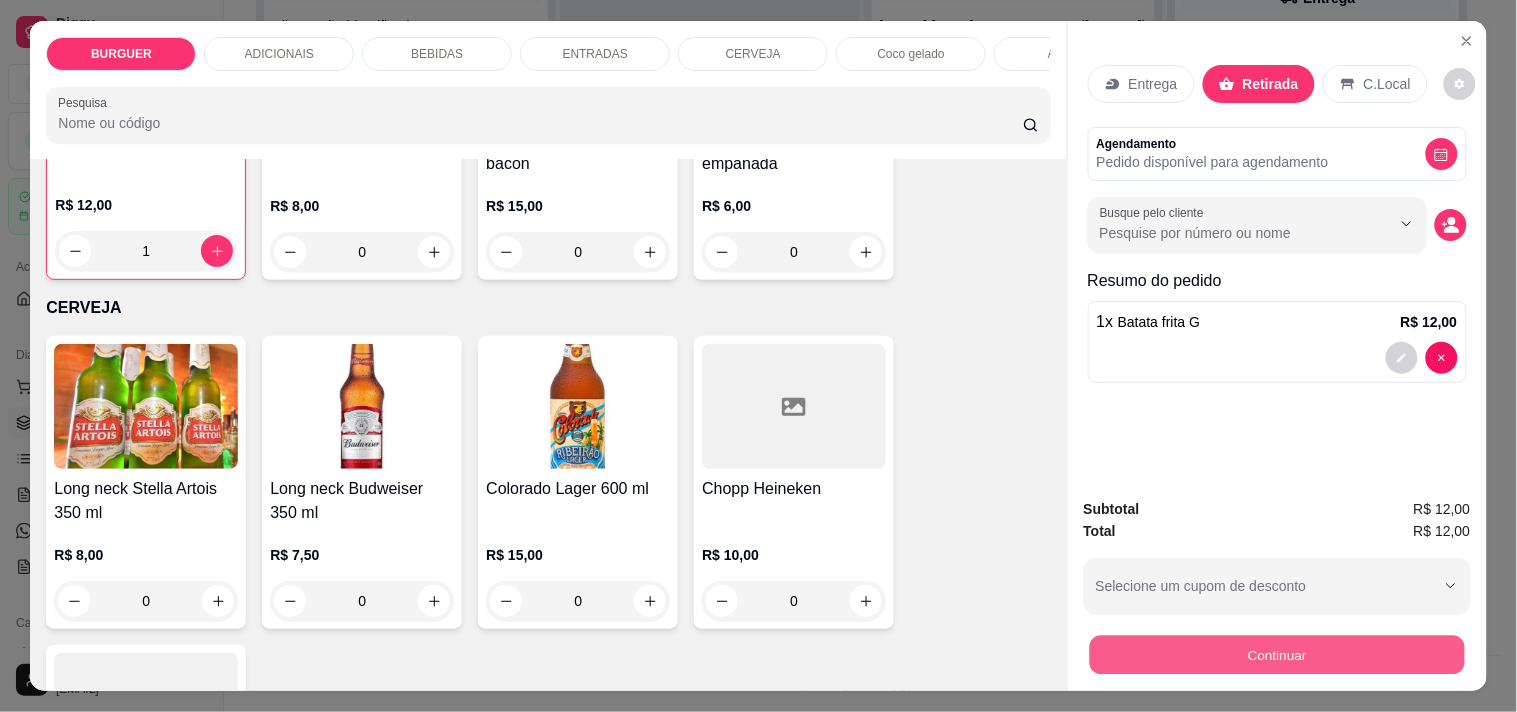 click on "Continuar" at bounding box center (1276, 654) 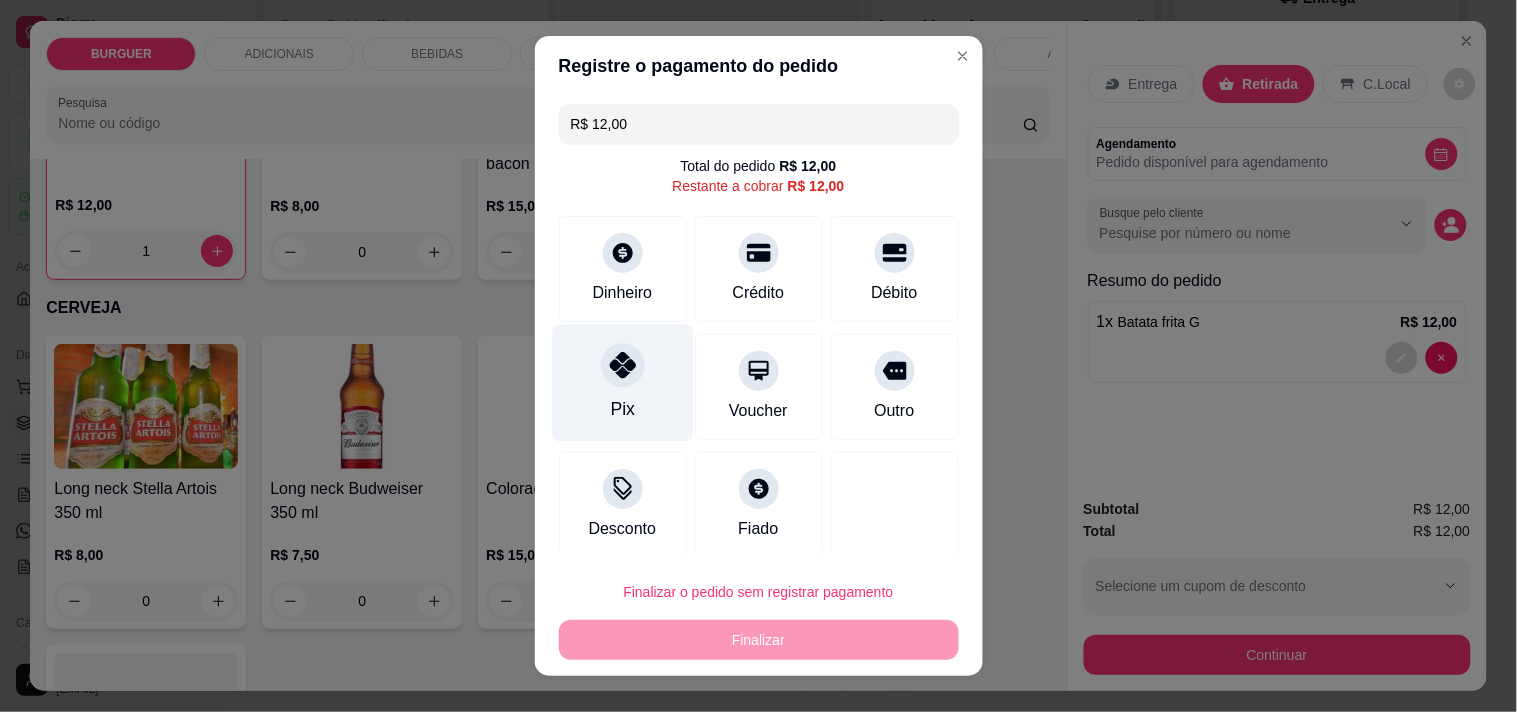 click on "Pix" at bounding box center [622, 382] 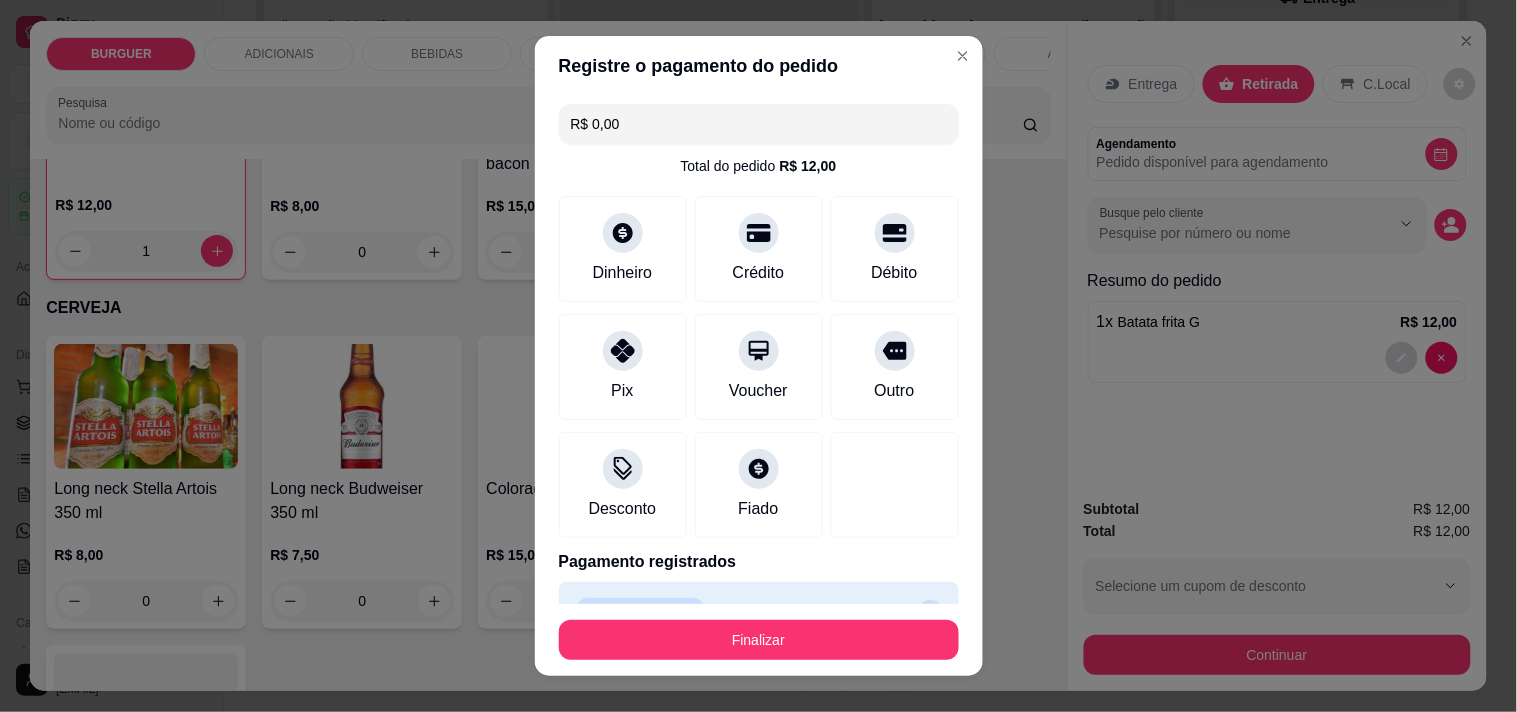 scroll, scrollTop: 44, scrollLeft: 0, axis: vertical 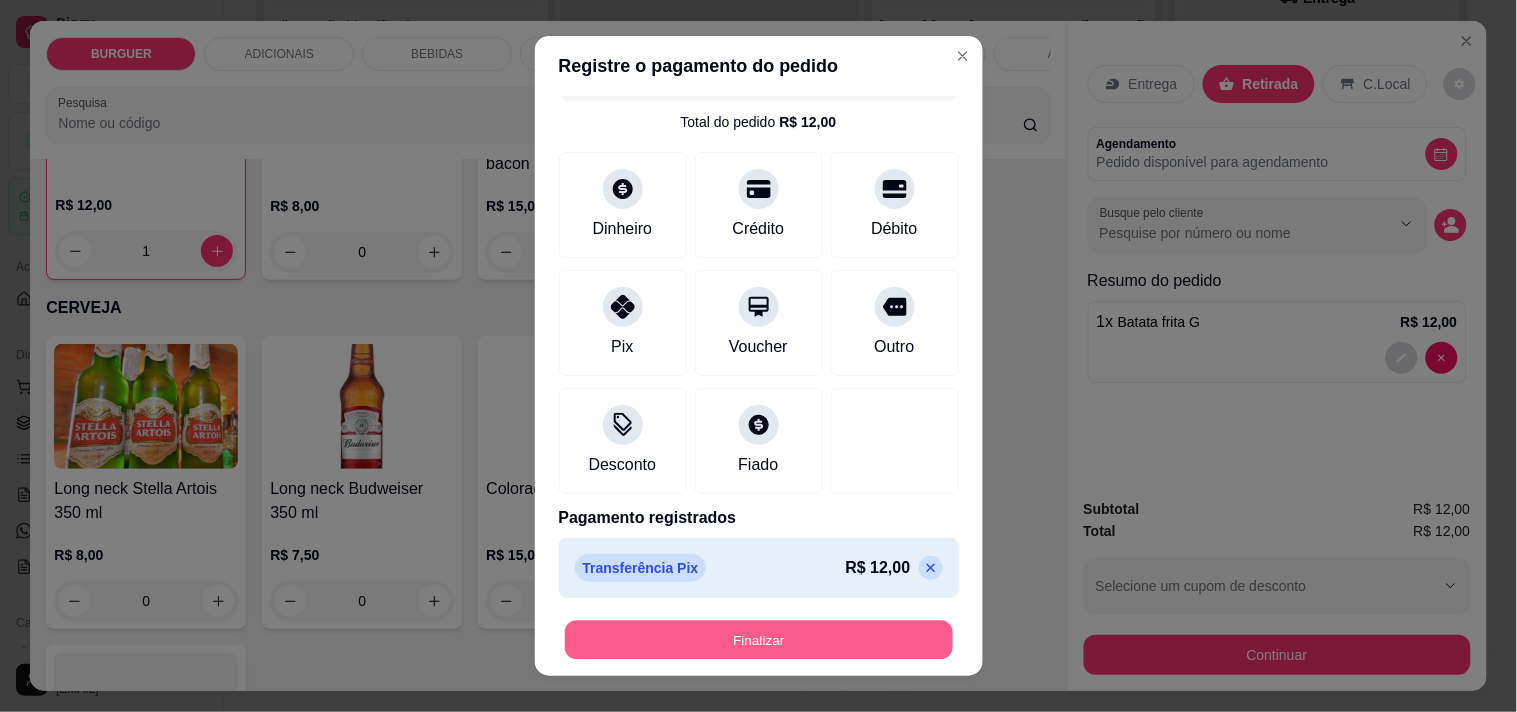 click on "Finalizar" at bounding box center (759, 640) 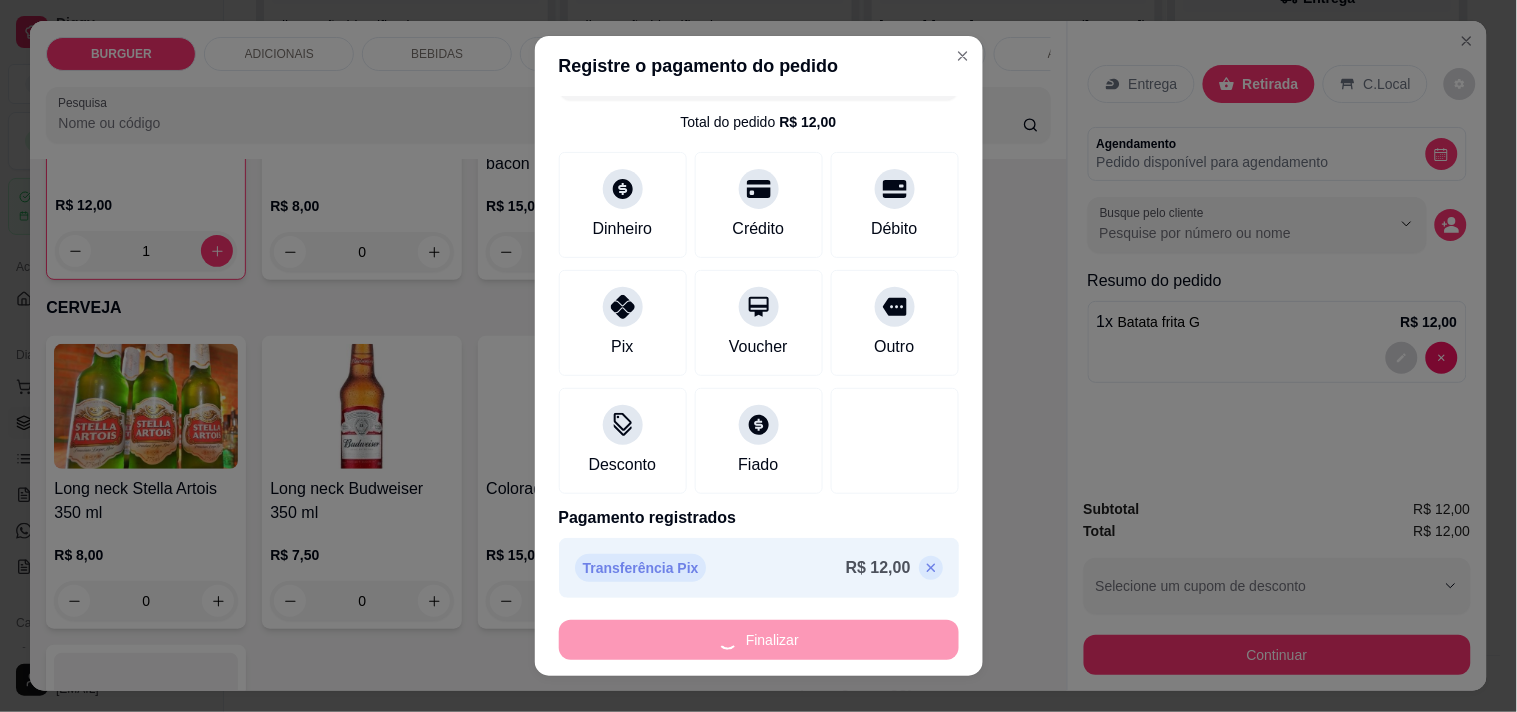type on "0" 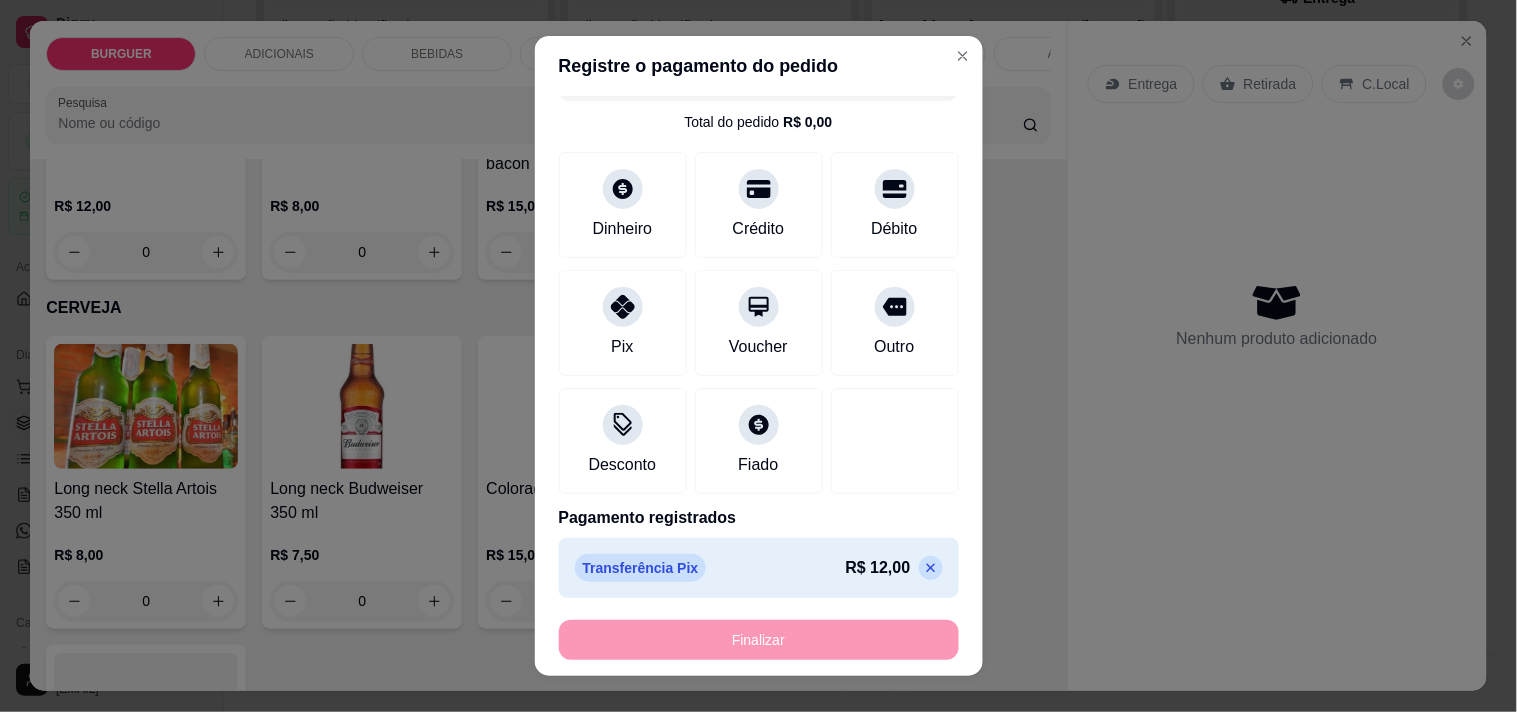 type on "-R$ 12,00" 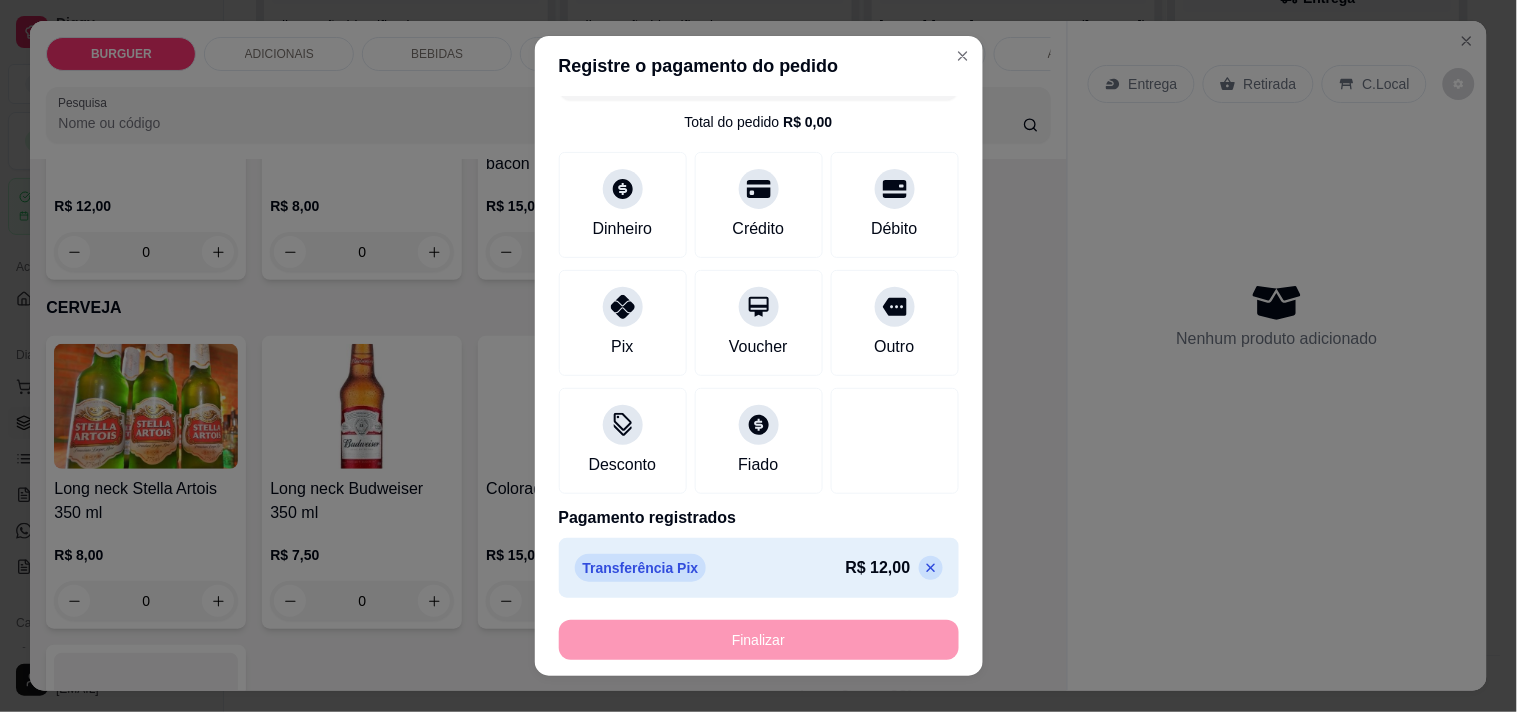 scroll, scrollTop: 2701, scrollLeft: 0, axis: vertical 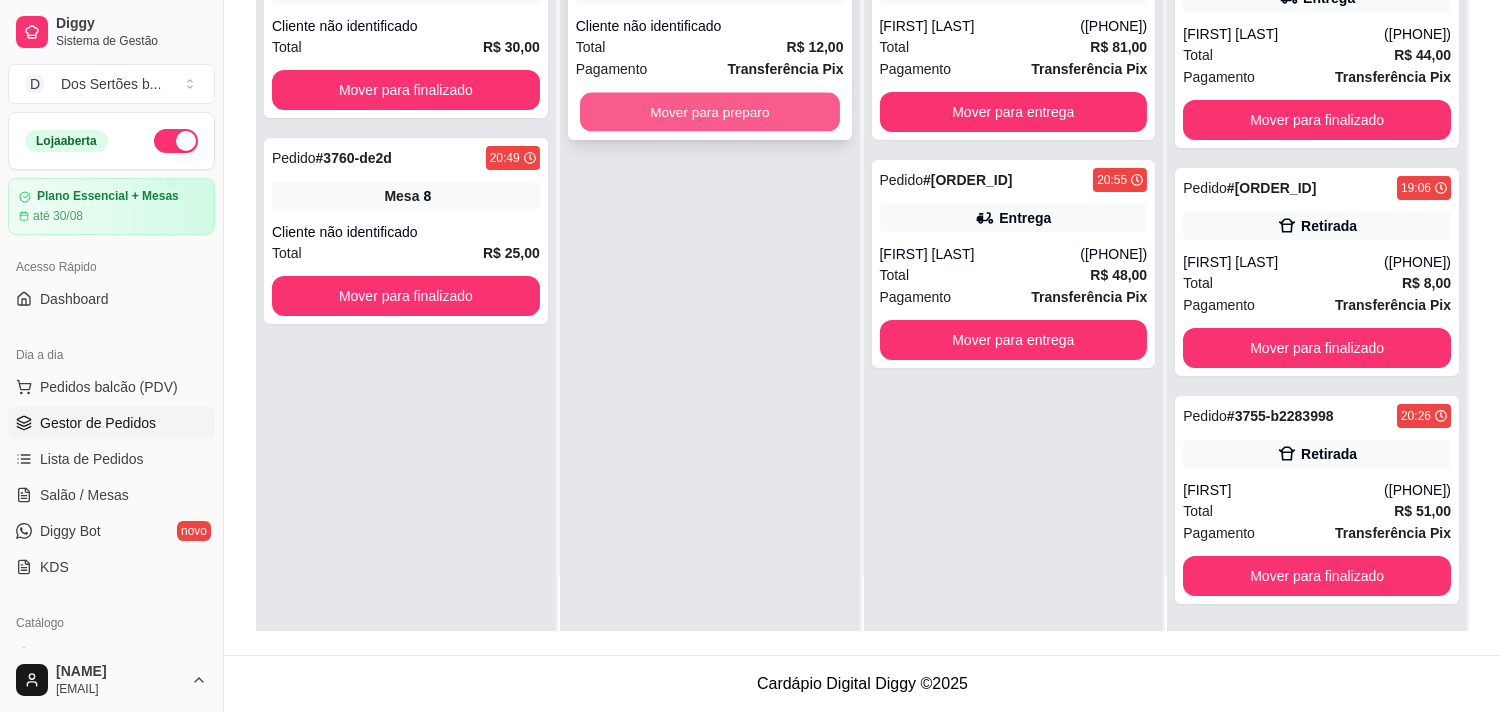 click on "Mover para preparo" at bounding box center [710, 112] 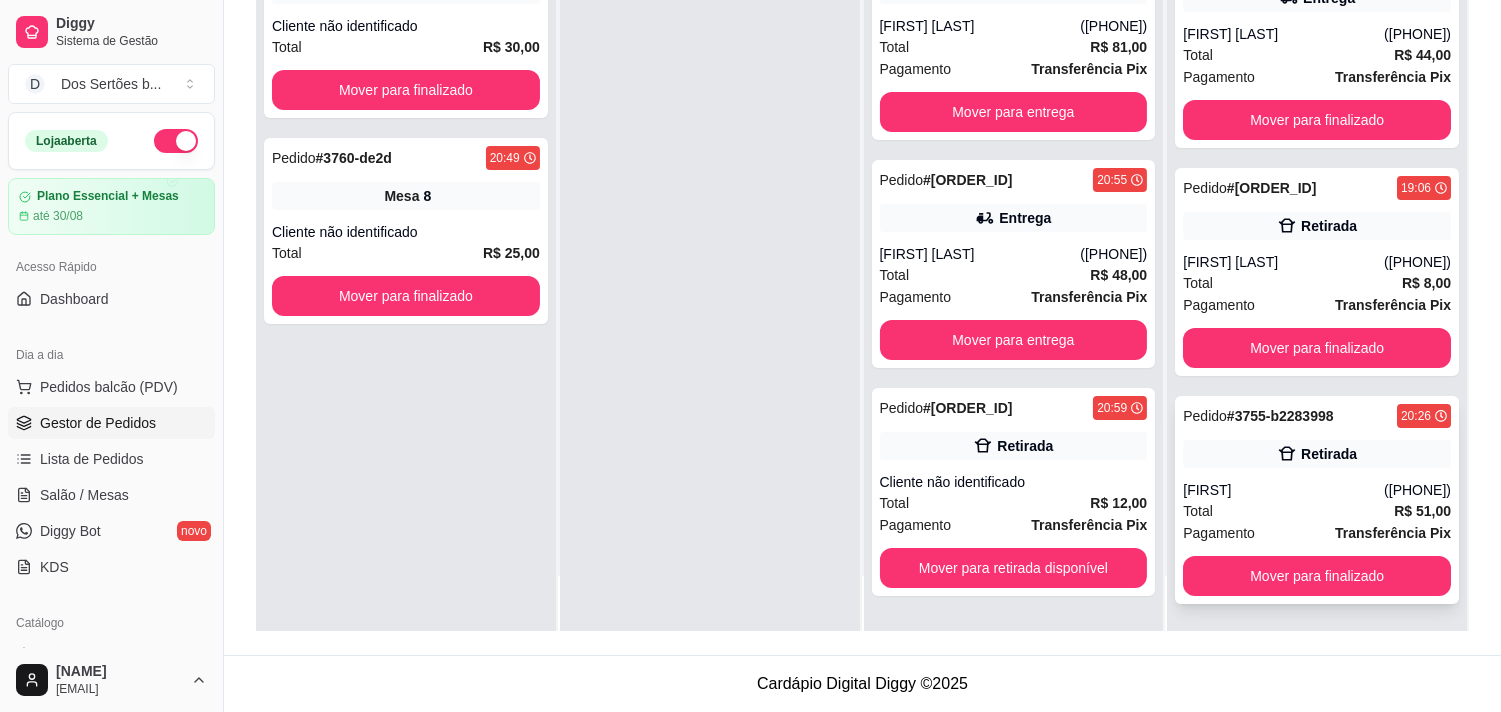 click on "Total R$ 51,00" at bounding box center [1317, 511] 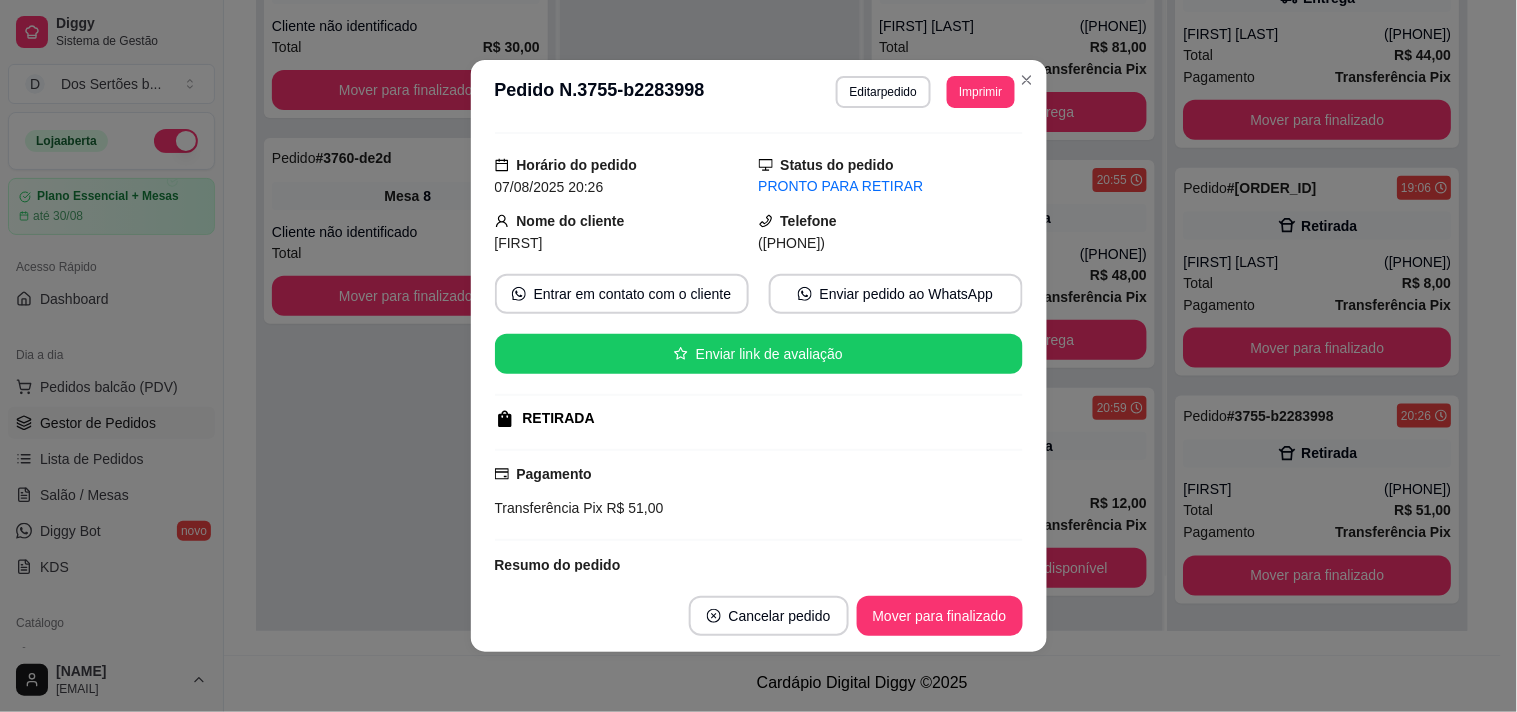 scroll, scrollTop: 88, scrollLeft: 0, axis: vertical 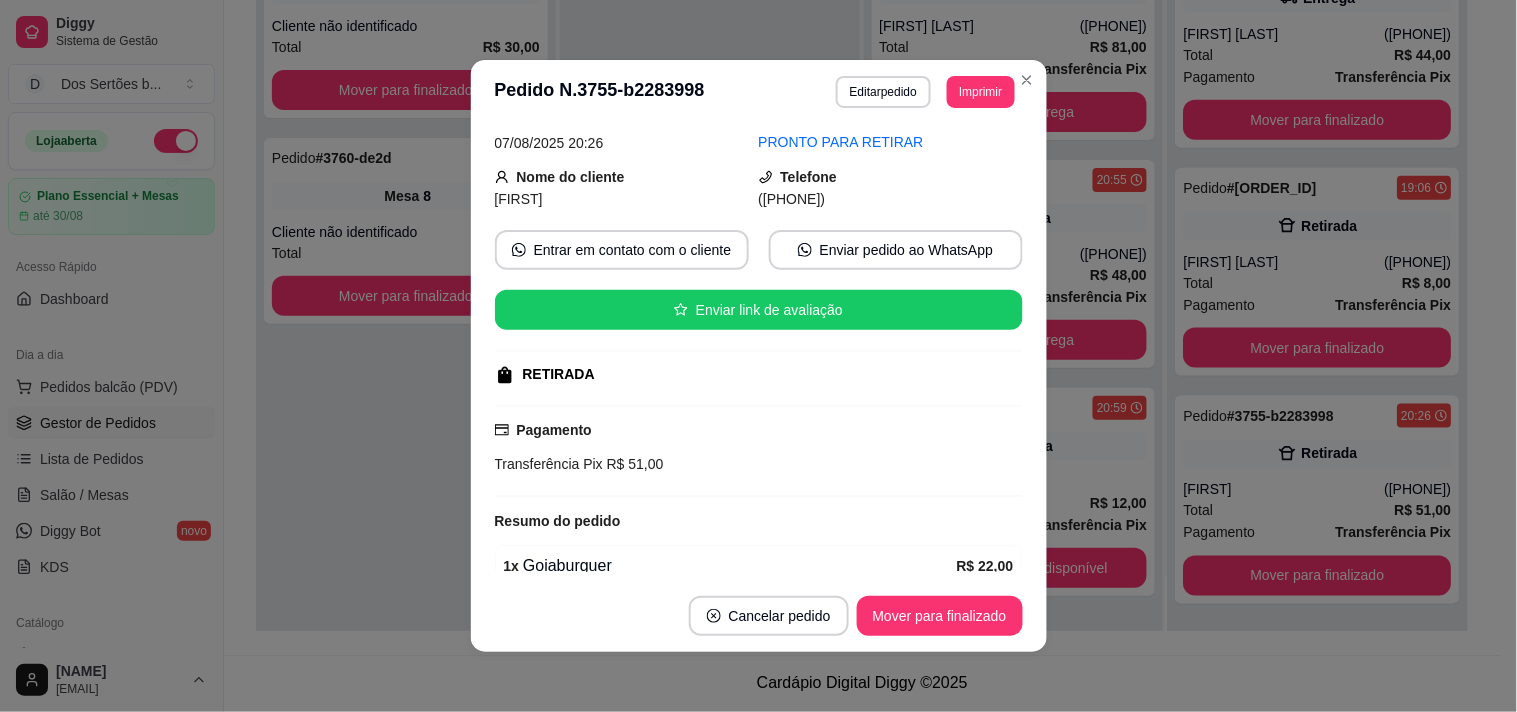click on "feito há  34   minutos Horário do pedido [DATE] [TIME] Status do pedido PRONTO PARA RETIRAR Nome do cliente [NAME]  Telefone ([PHONE]) Entrar em contato com o cliente Enviar pedido ao WhatsApp Enviar link de avaliação RETIRADA Pagamento Transferência Pix   R$ 51,00 Resumo do pedido 1 x     Goiaburguer  R$ 22,00 1 x     Duplo Apimentado R$ 25,00 1 x     Geleia De Pimenta  R$ 2,00 1 x     Molho especial  R$ 2,00 Subtotal R$ 51,00 Total R$ 51,00" at bounding box center (759, 352) 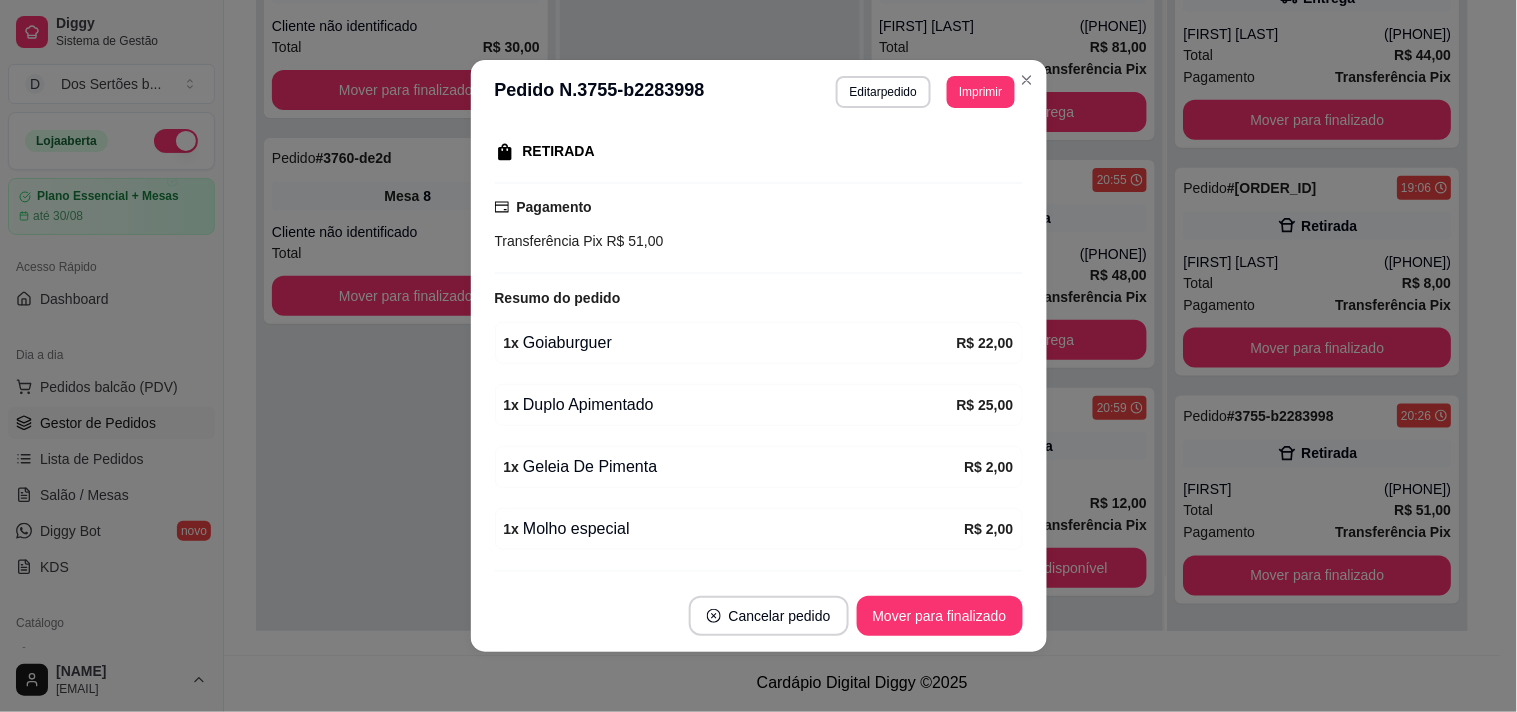 scroll, scrollTop: 355, scrollLeft: 0, axis: vertical 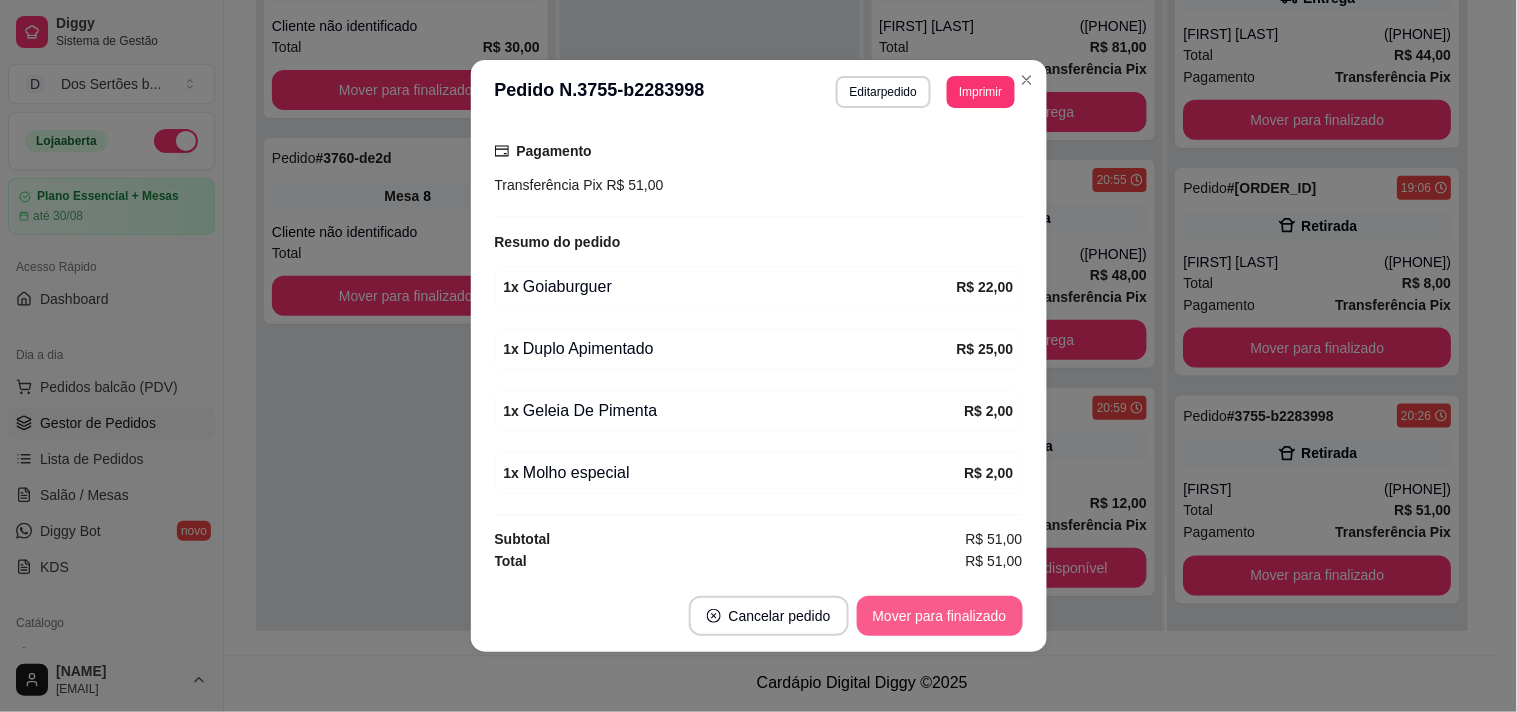 click on "Mover para finalizado" at bounding box center [940, 616] 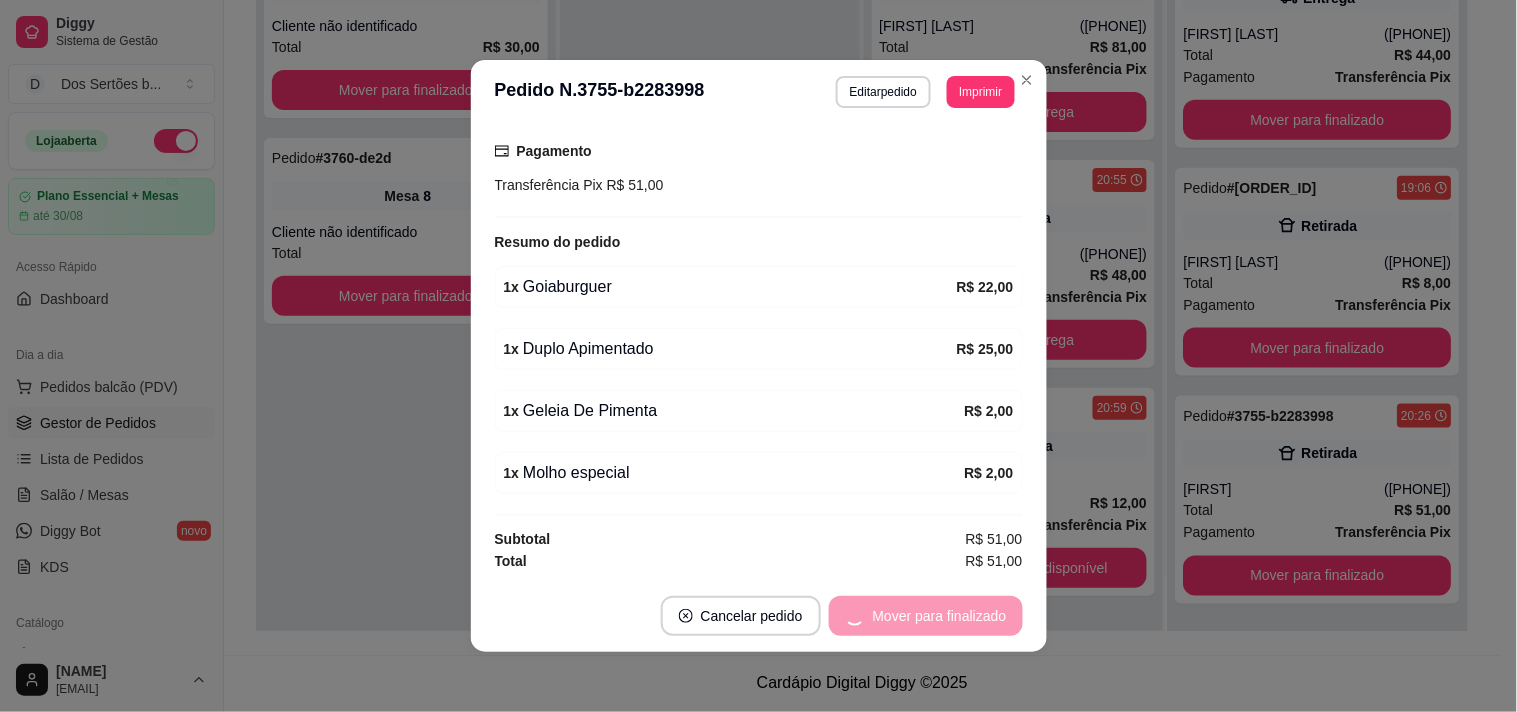 scroll, scrollTop: 238, scrollLeft: 0, axis: vertical 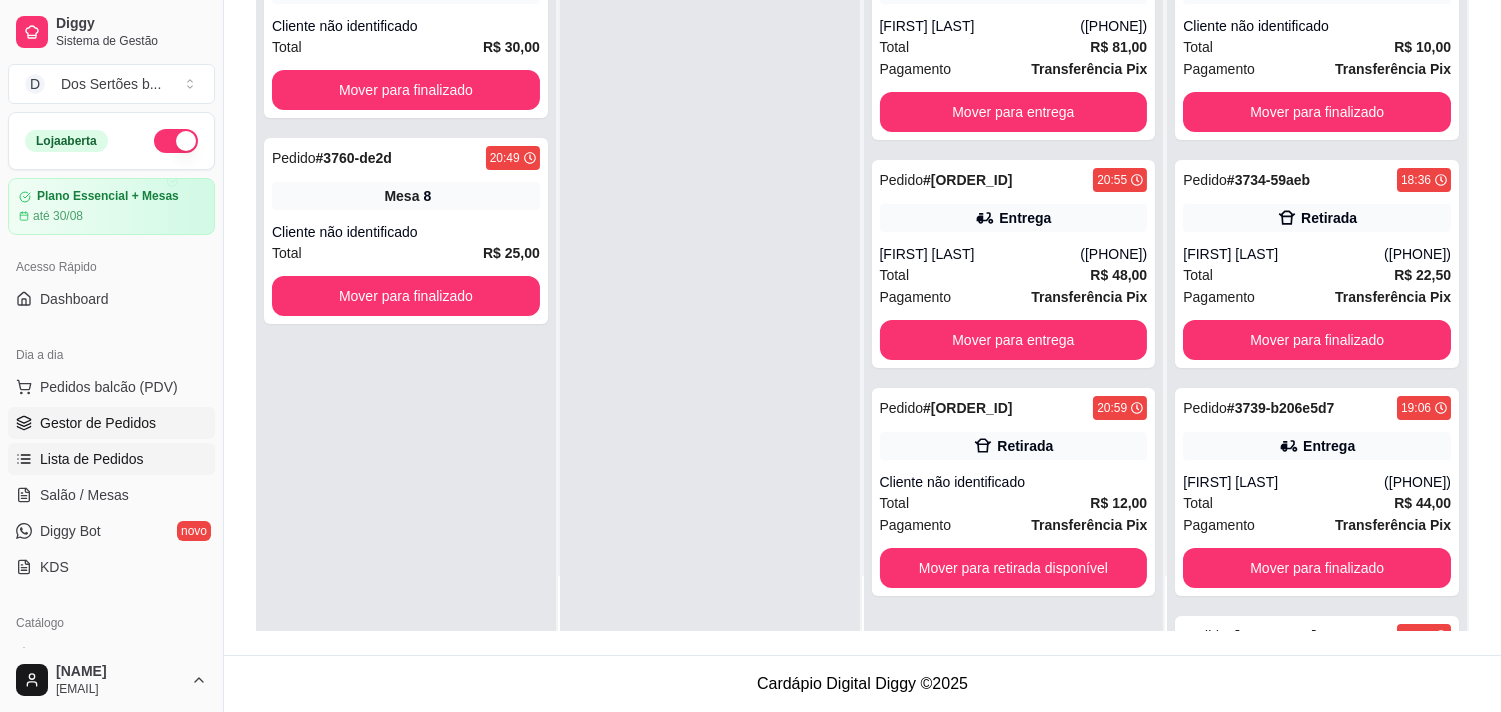 click on "Lista de Pedidos" at bounding box center (92, 459) 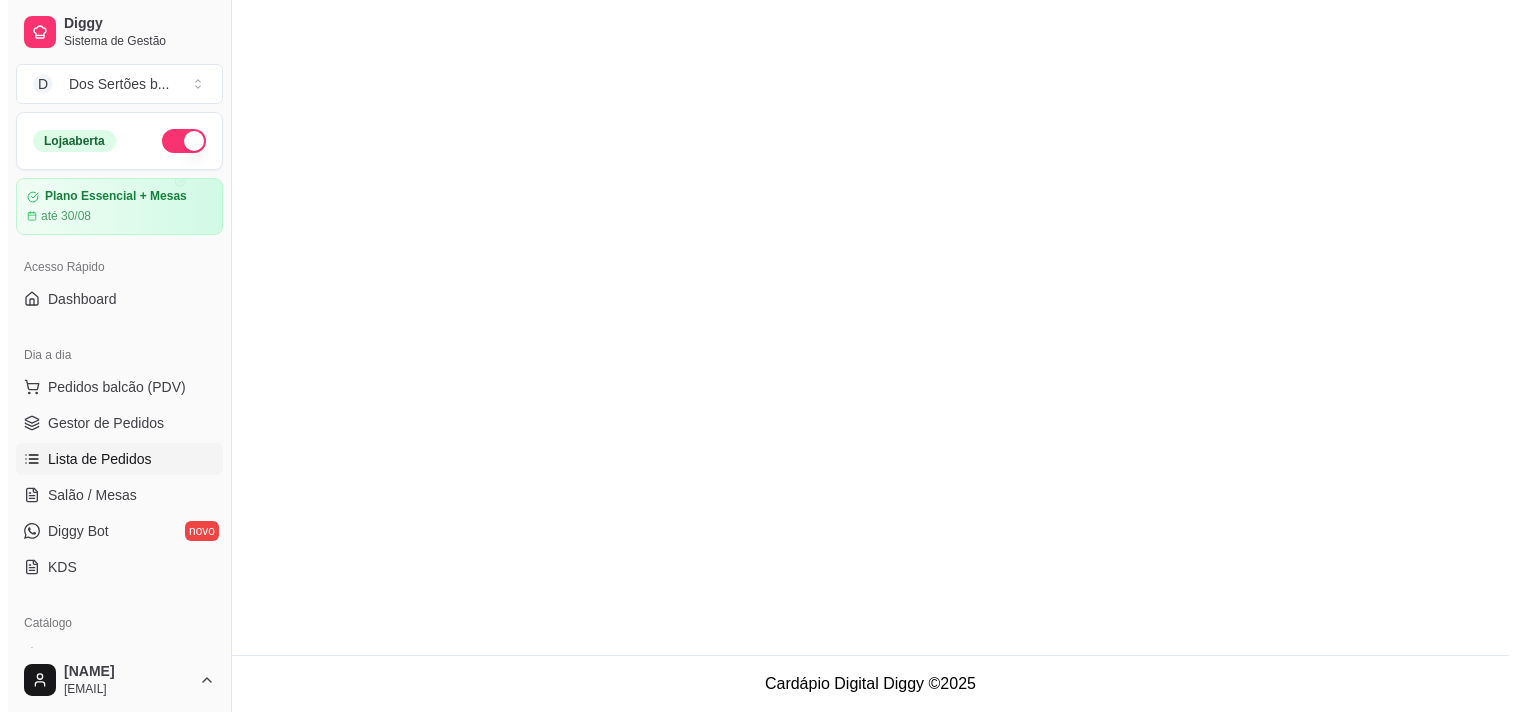 scroll, scrollTop: 0, scrollLeft: 0, axis: both 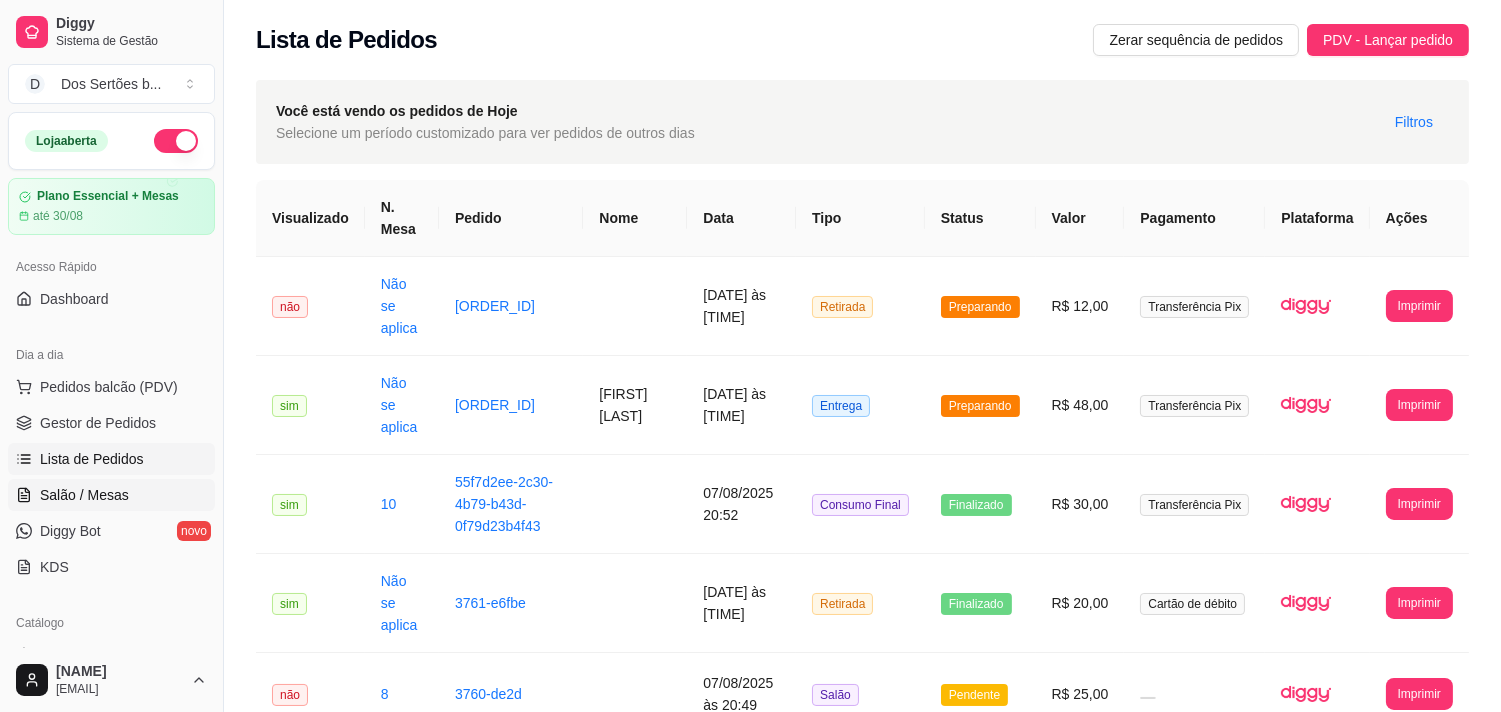 click on "Salão / Mesas" at bounding box center (84, 495) 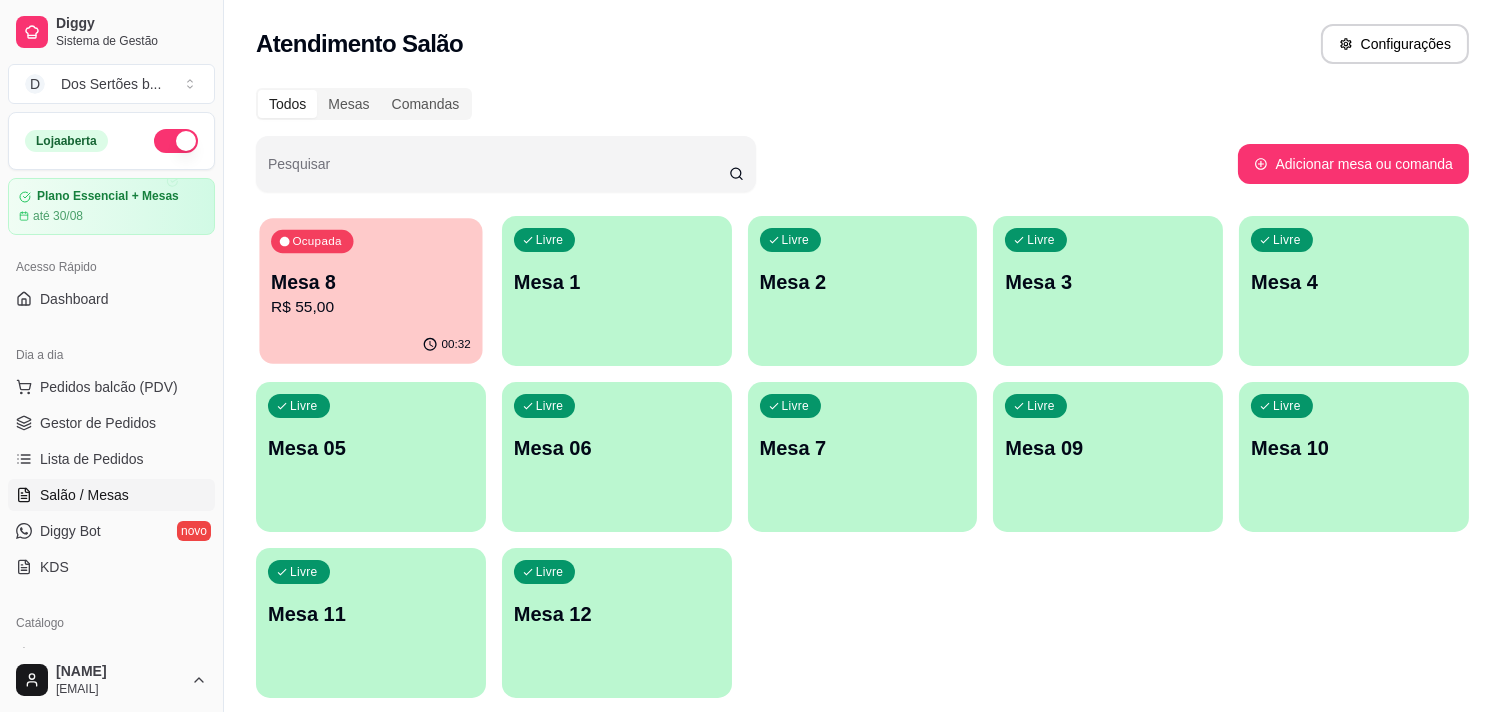 click on "Ocupada Mesa 8 R$ 55,00" at bounding box center [370, 272] 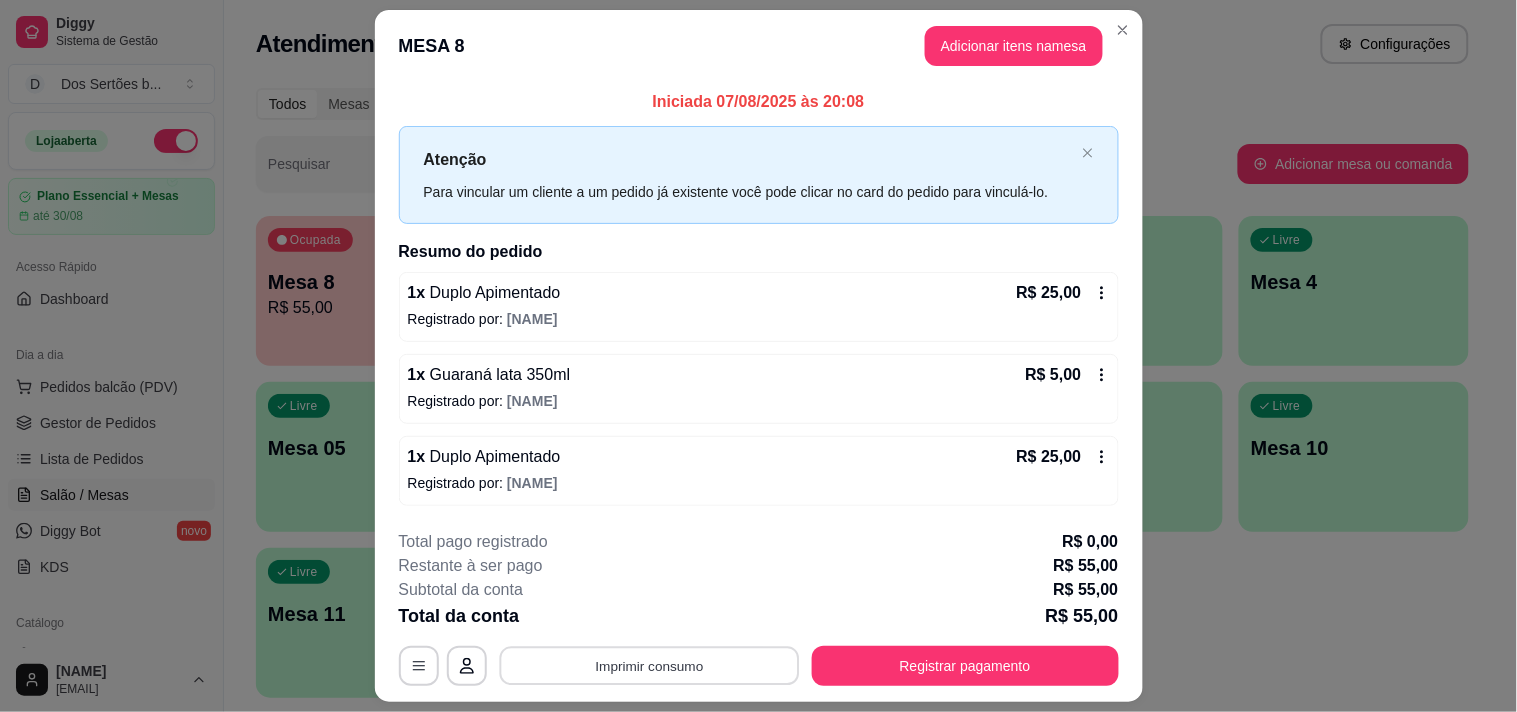 click on "Imprimir consumo" at bounding box center [649, 665] 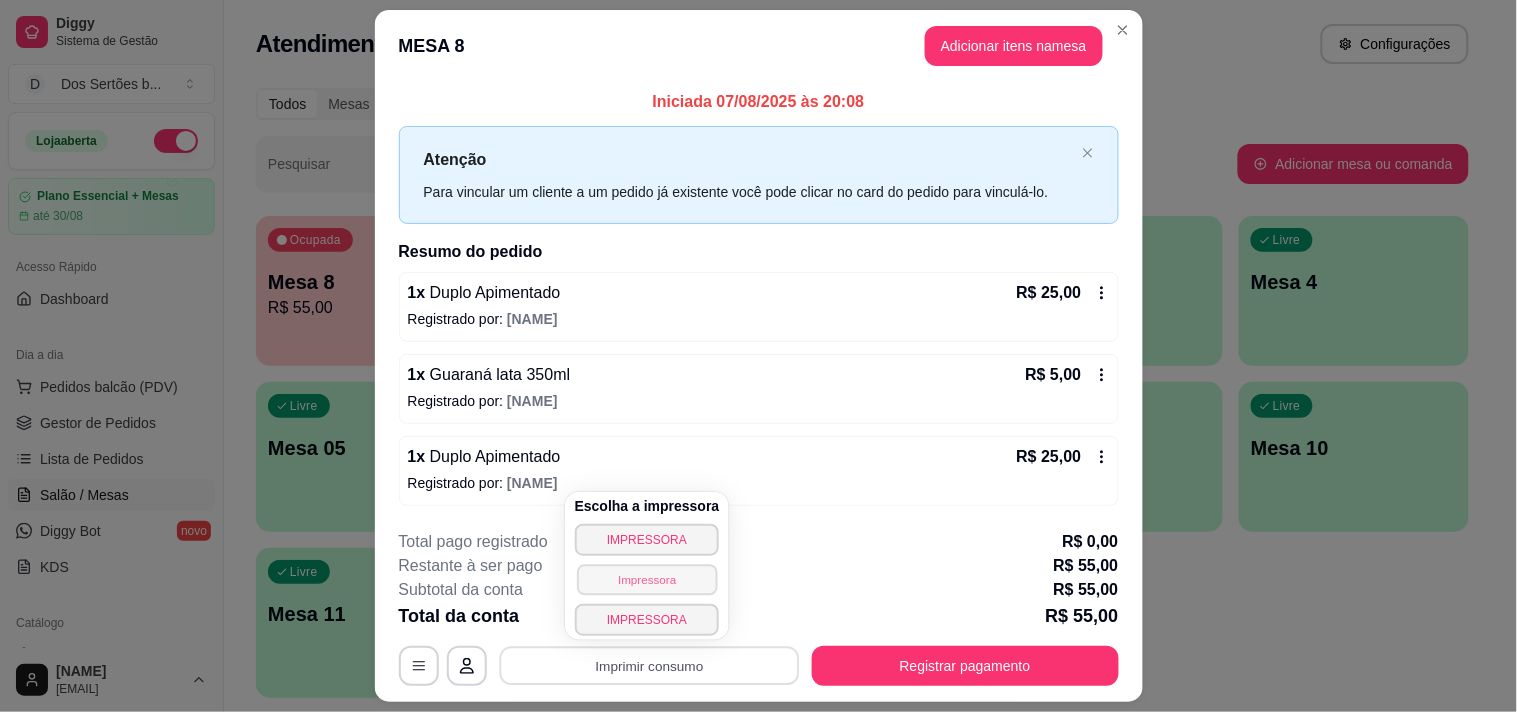 click on "Impressora" at bounding box center [647, 579] 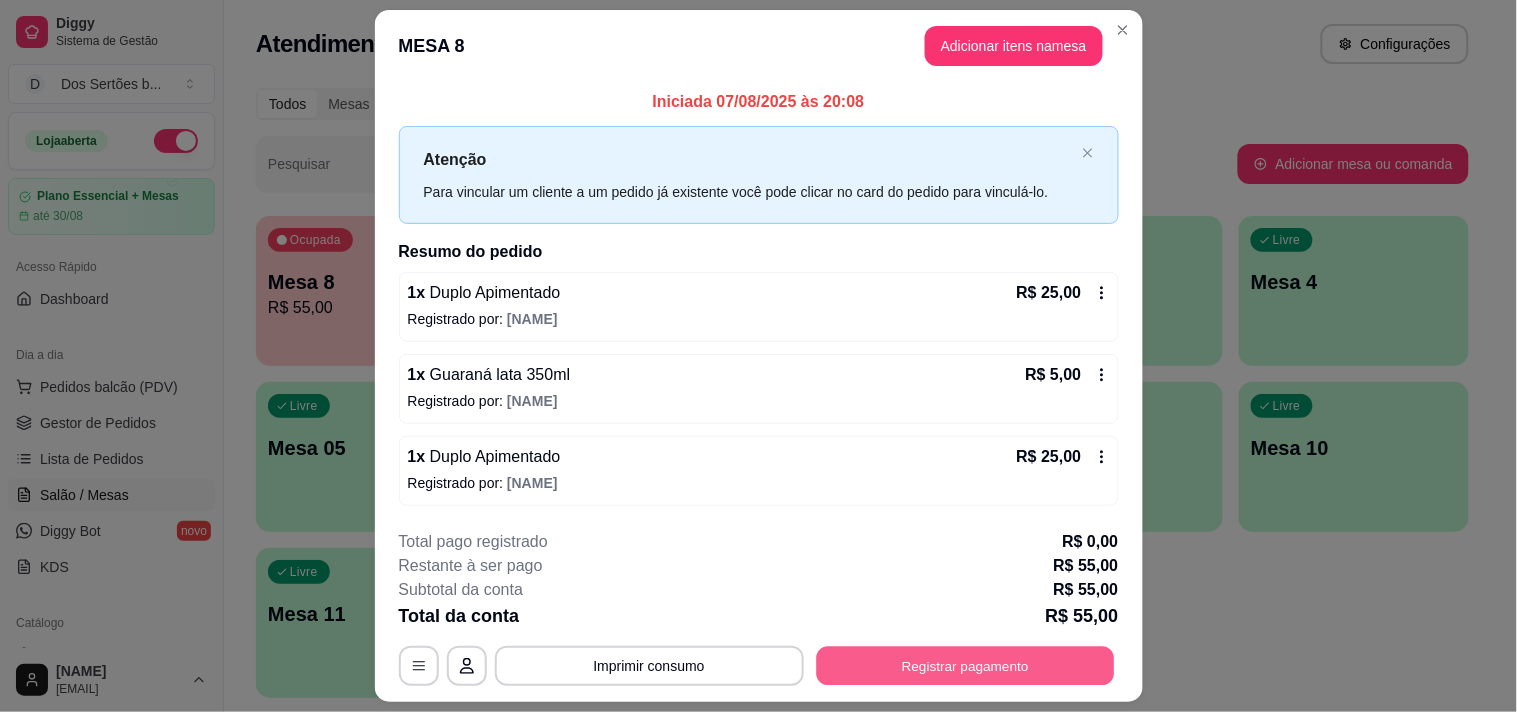 click on "Registrar pagamento" at bounding box center (965, 665) 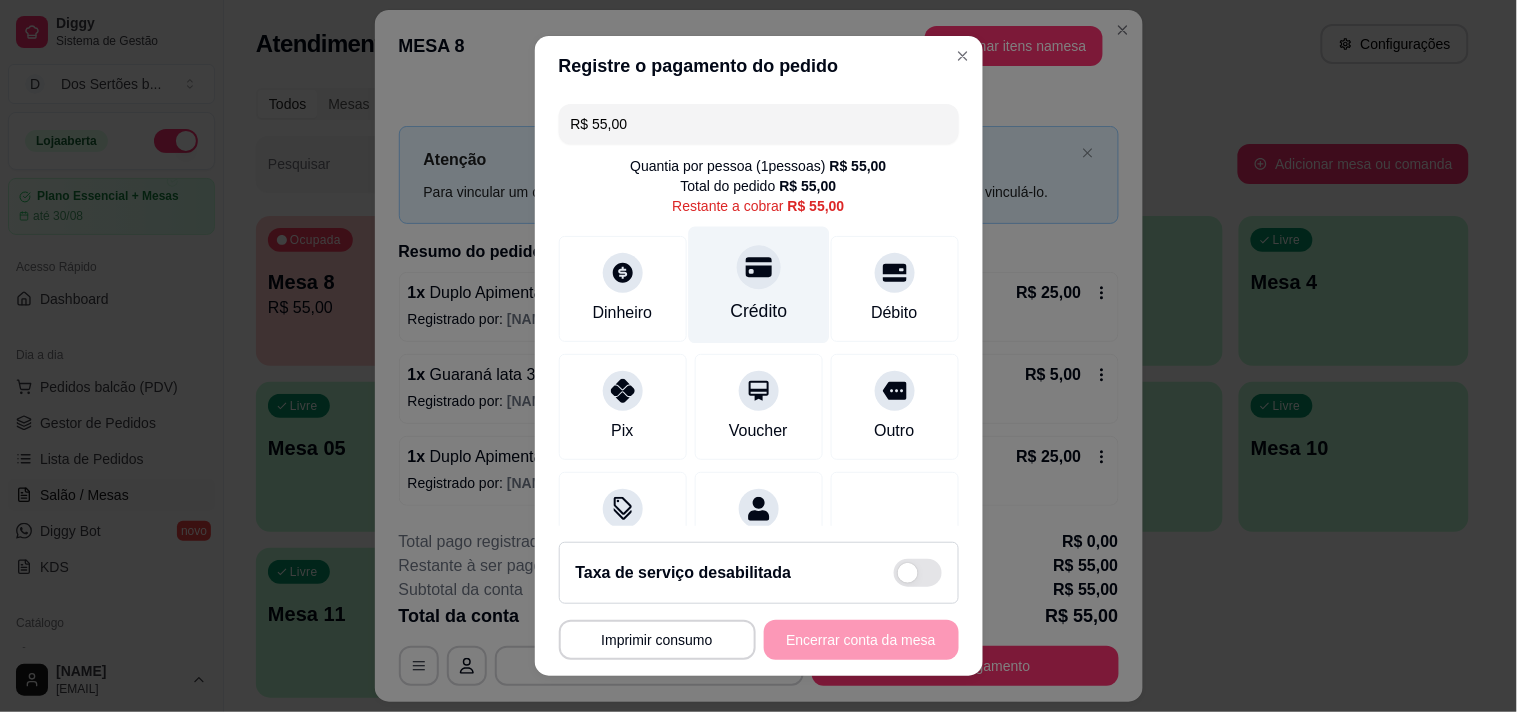 click on "Crédito" at bounding box center [758, 311] 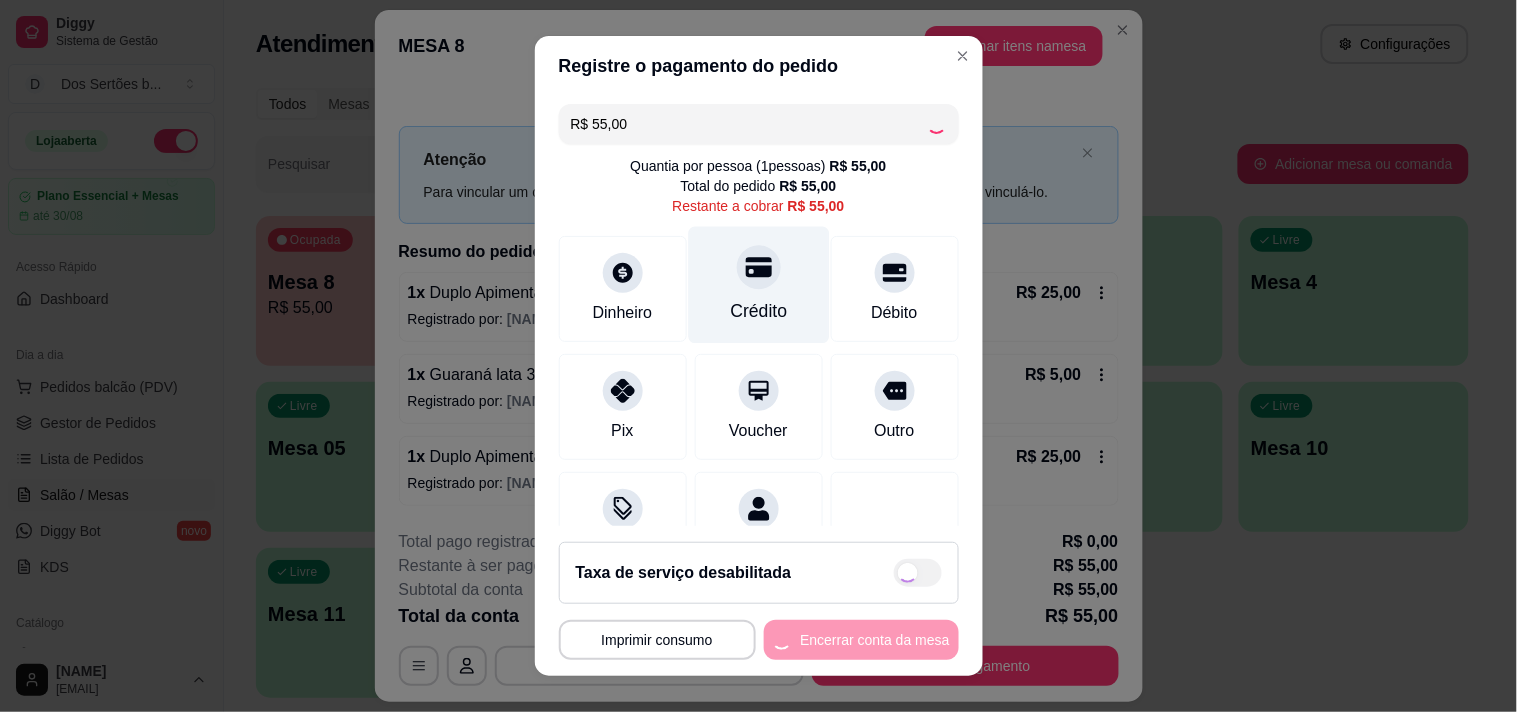 type on "R$ 0,00" 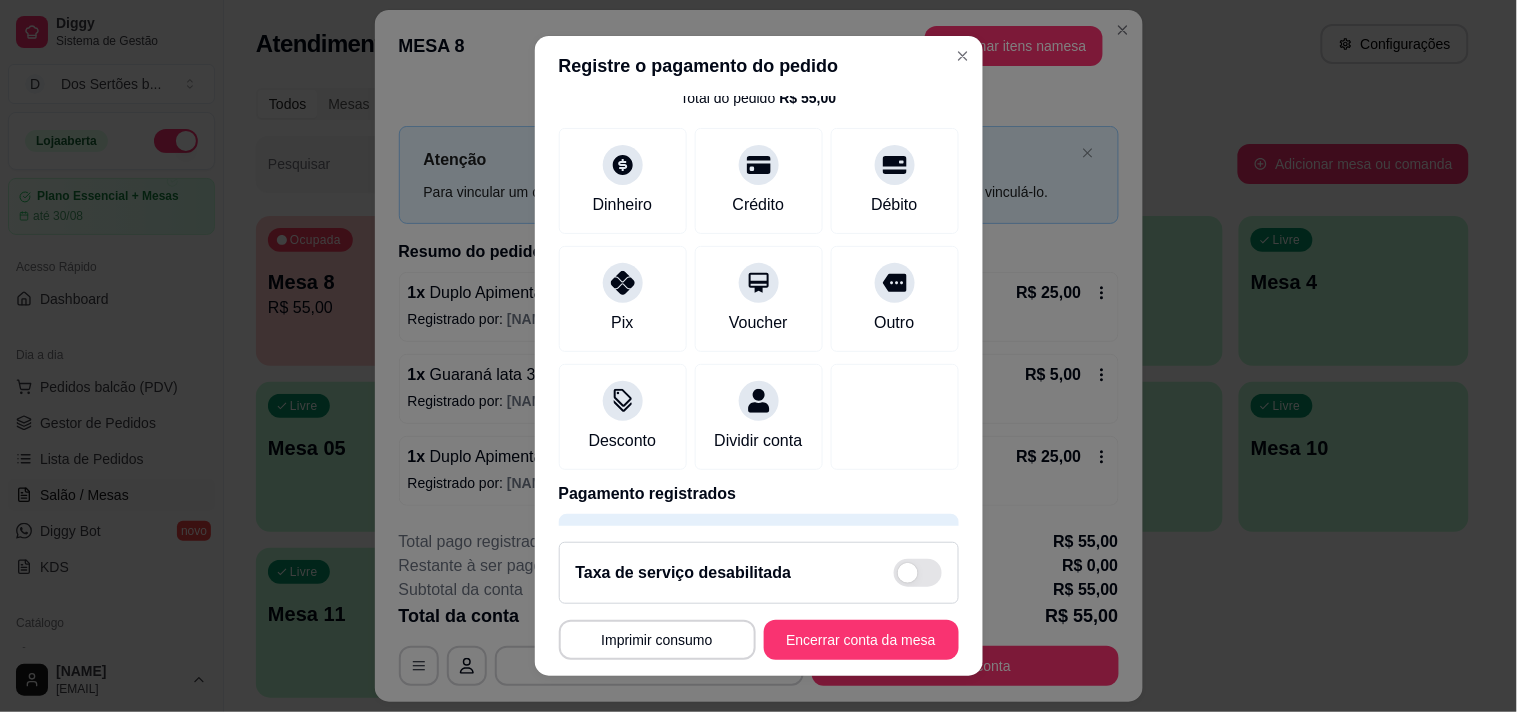 scroll, scrollTop: 133, scrollLeft: 0, axis: vertical 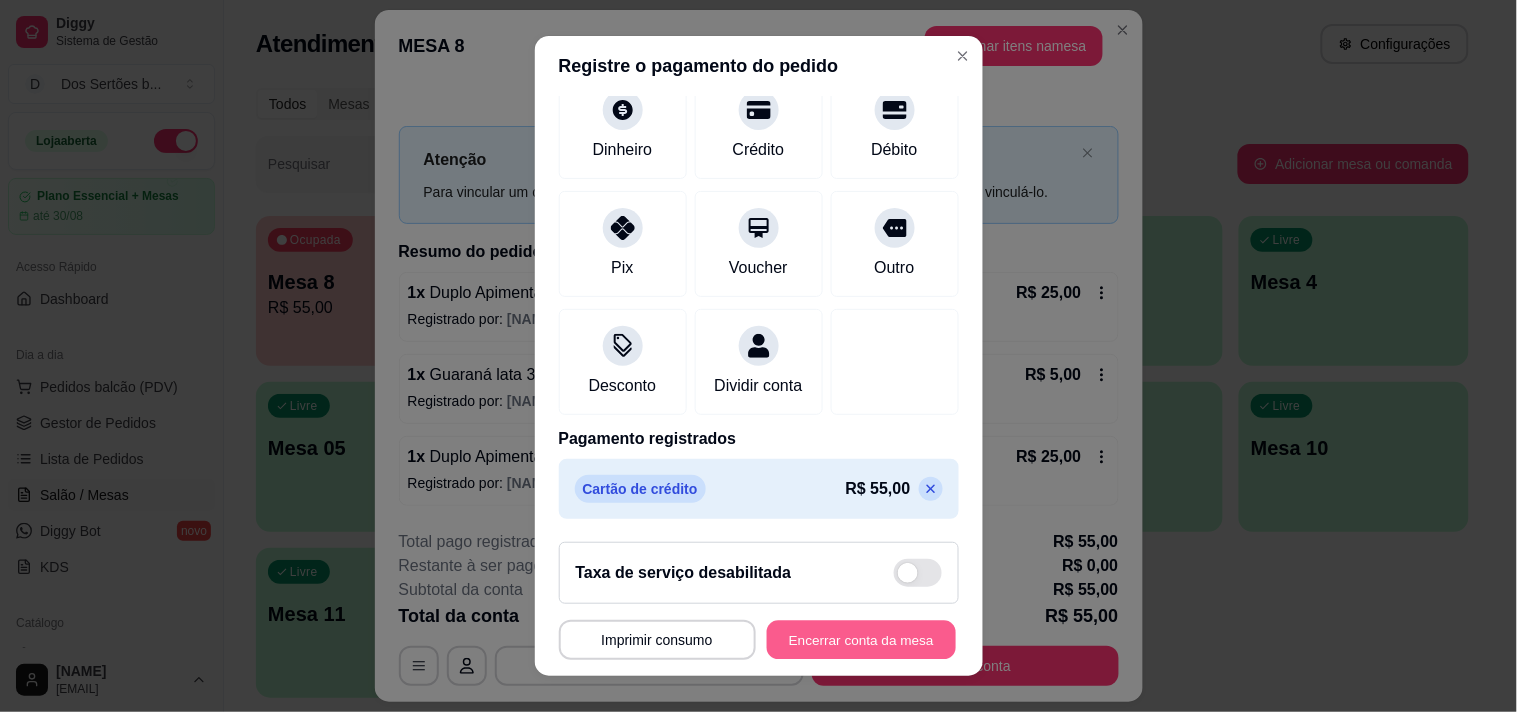 click on "Encerrar conta da mesa" at bounding box center (861, 640) 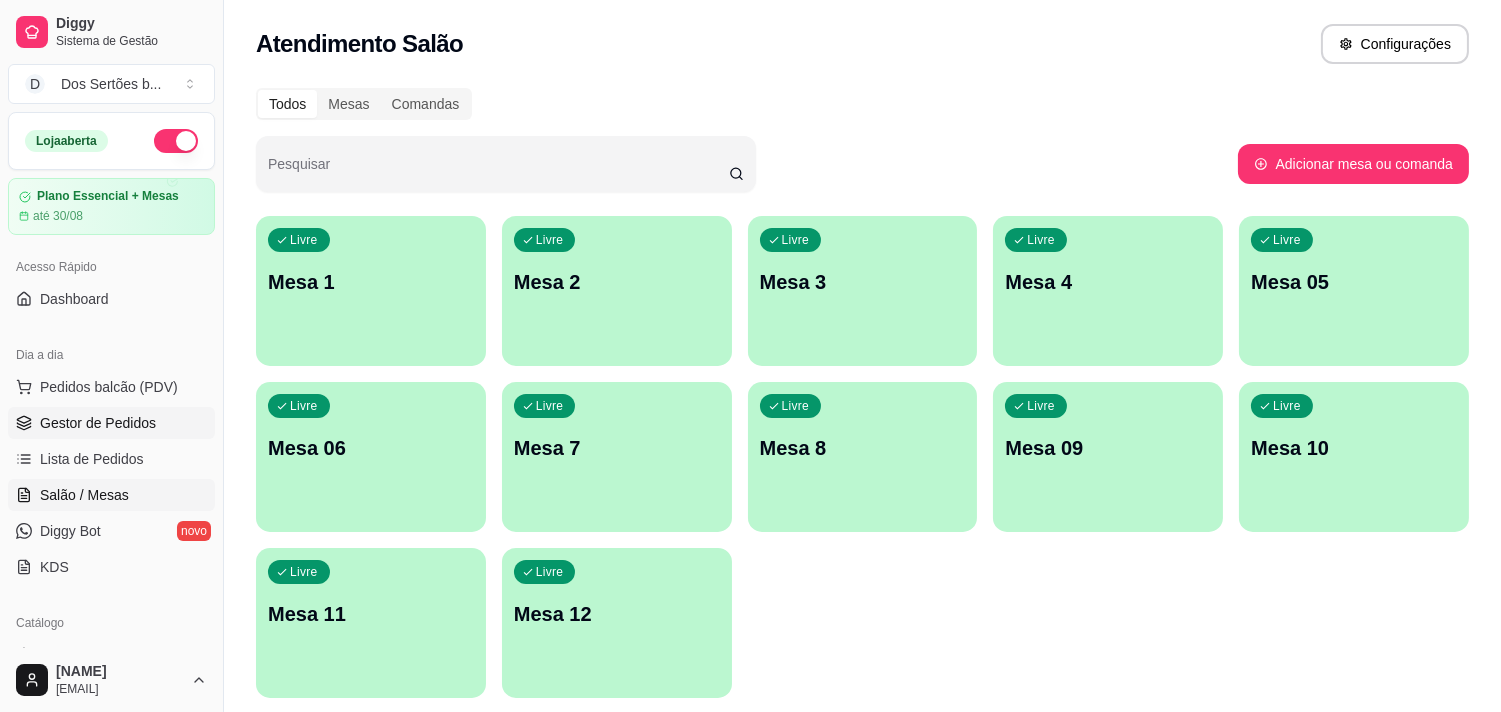 click on "Gestor de Pedidos" at bounding box center [98, 423] 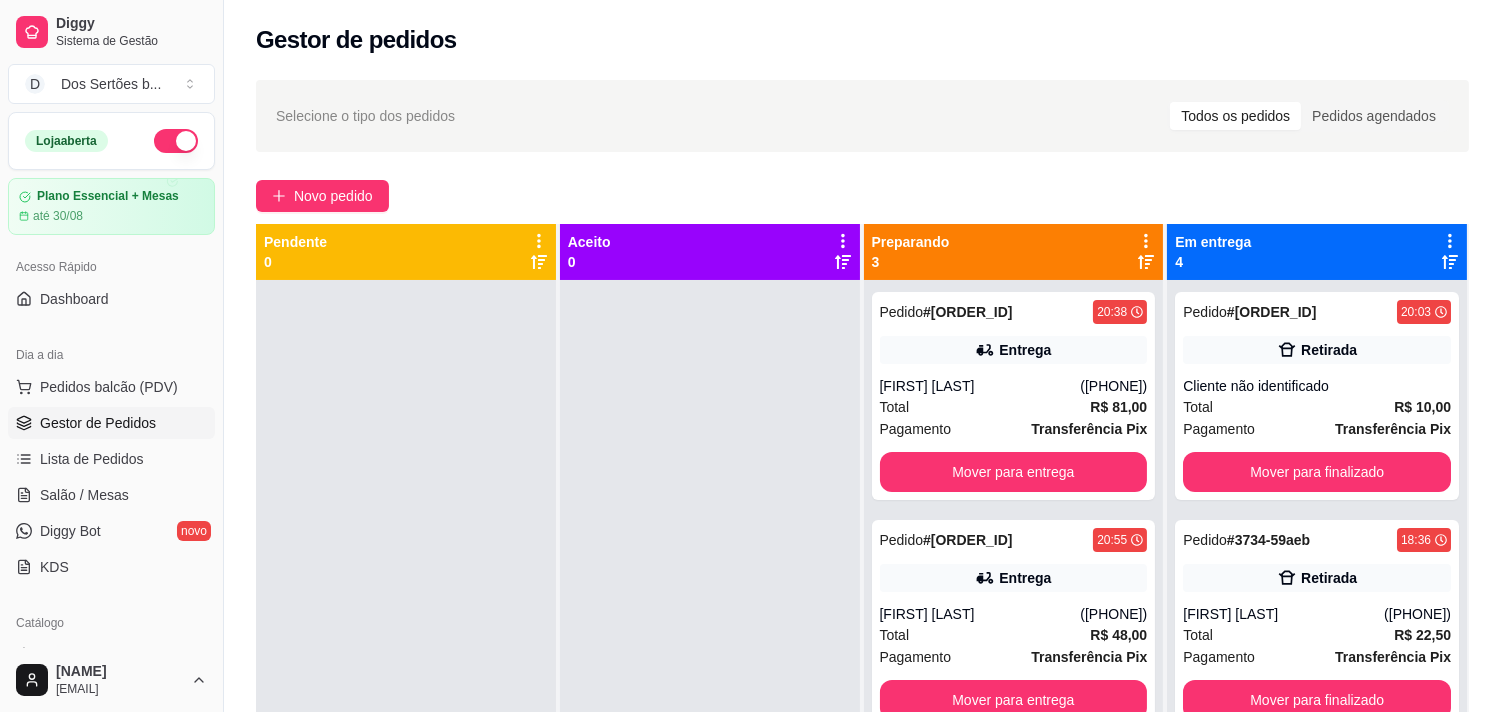 scroll, scrollTop: 305, scrollLeft: 0, axis: vertical 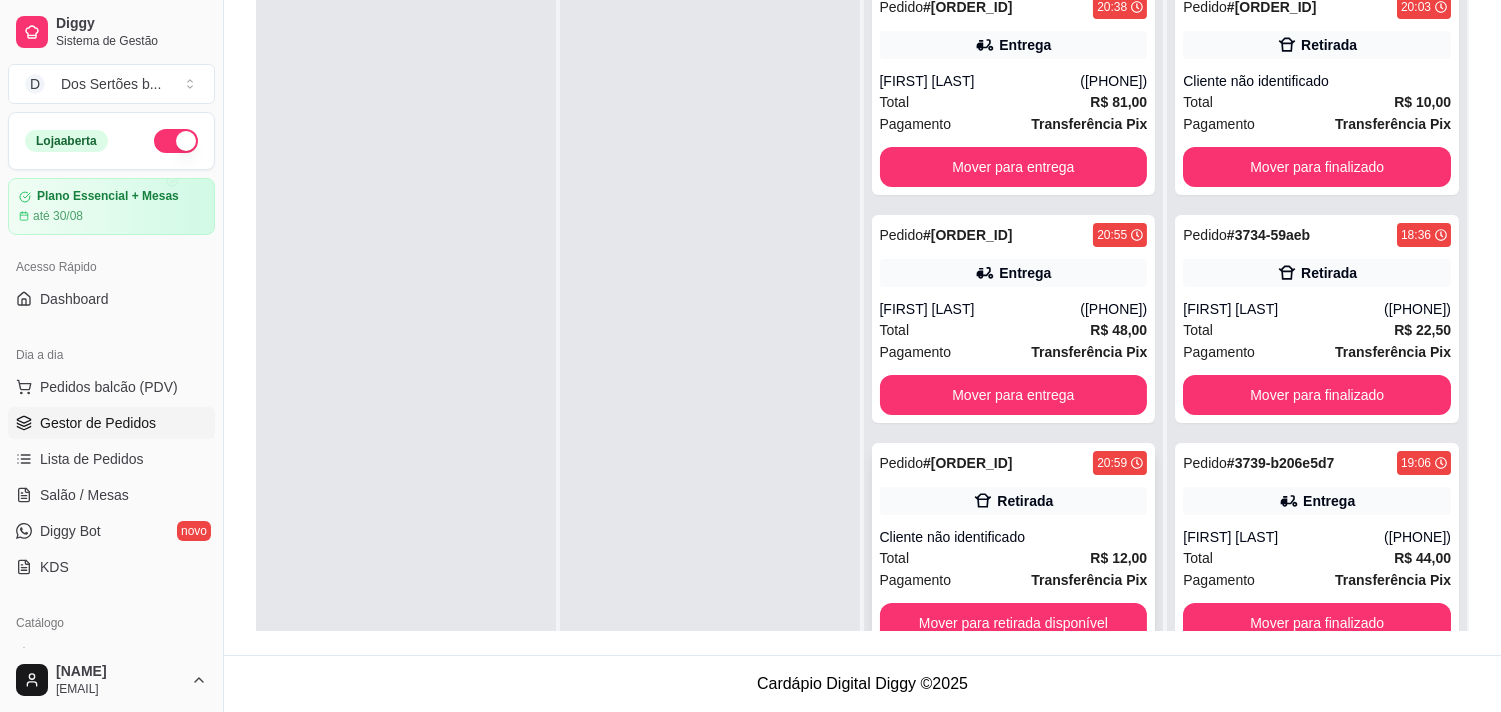 click on "Pedido # [ORDER_ID] [TIME] Retirada Cliente não identificado Total R$ 12,00 Pagamento Transferência Pix Mover para retirada disponível" at bounding box center (1014, 547) 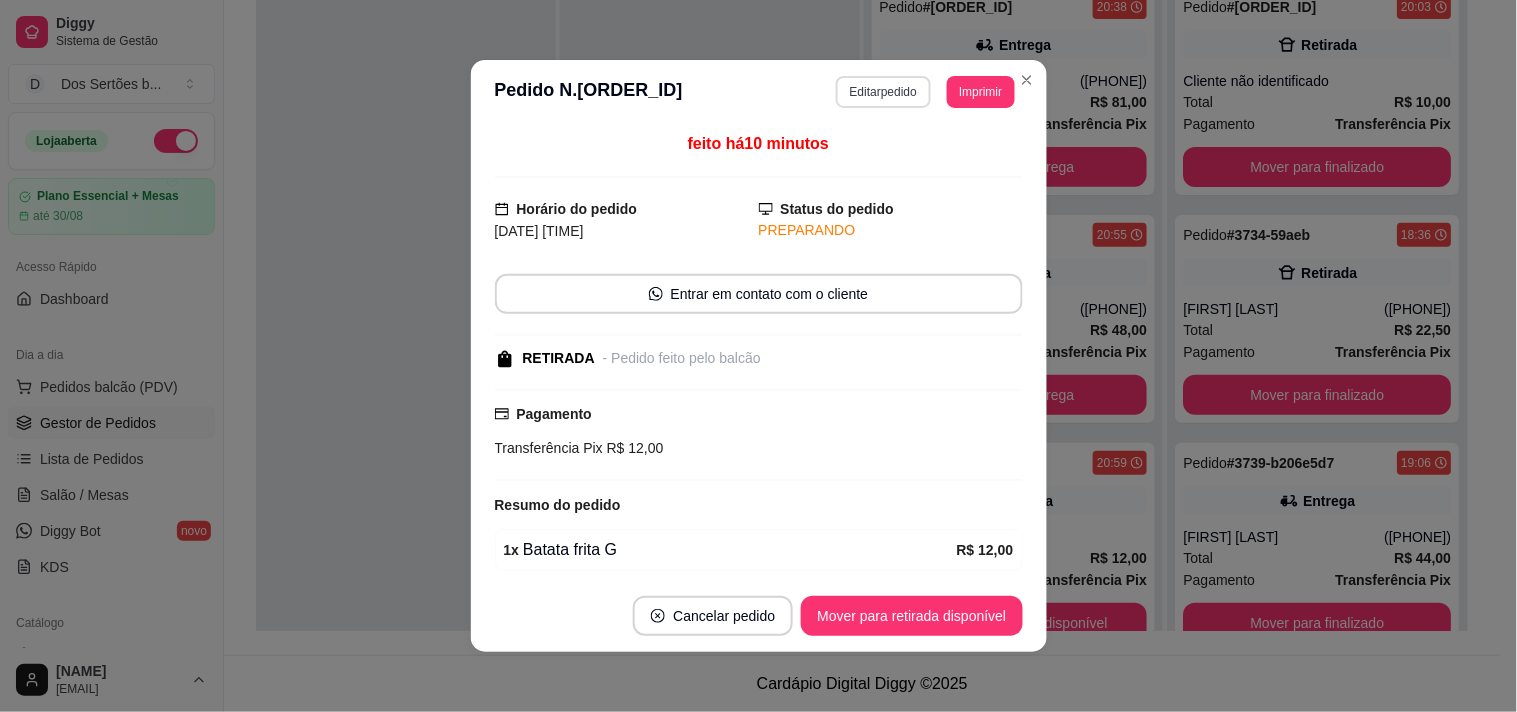click on "Editar  pedido" at bounding box center (883, 92) 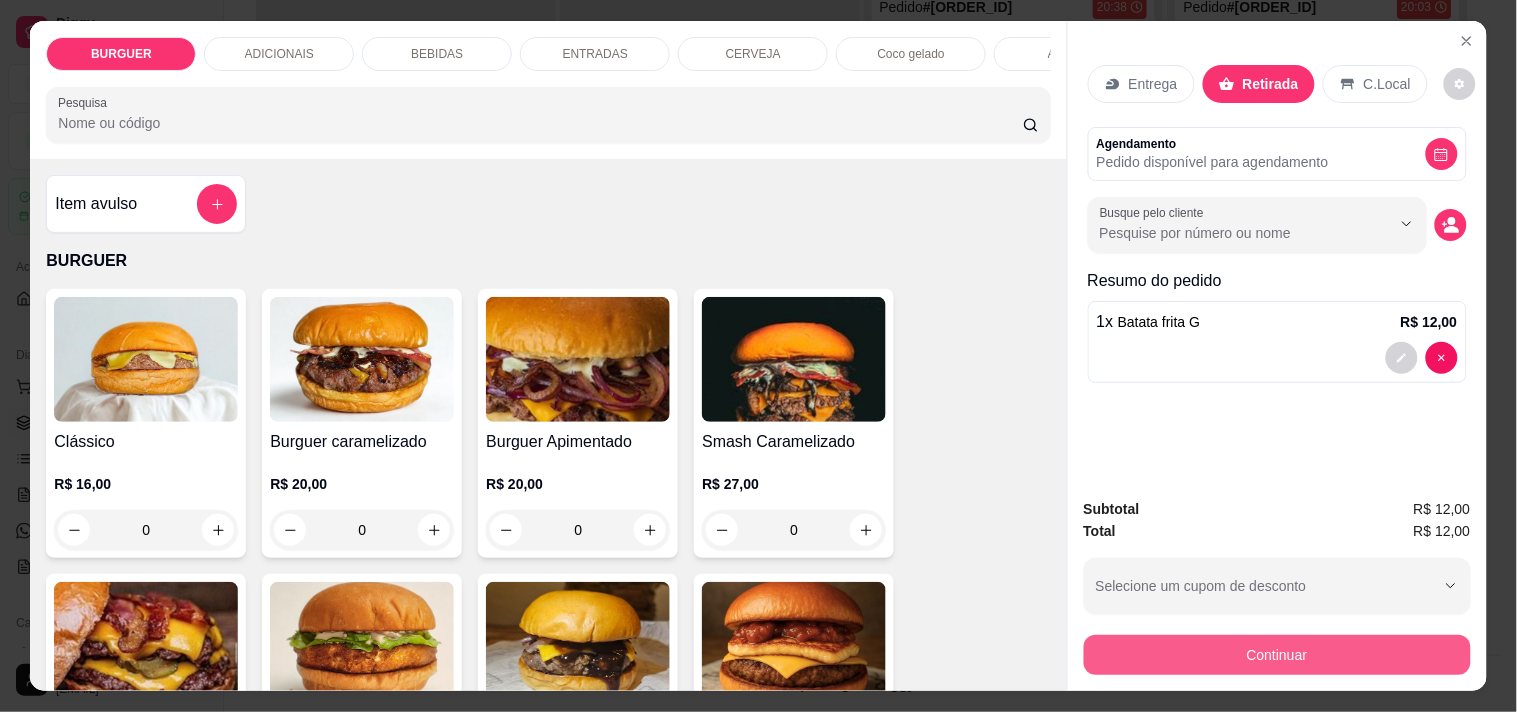 click on "Continuar" at bounding box center (1277, 655) 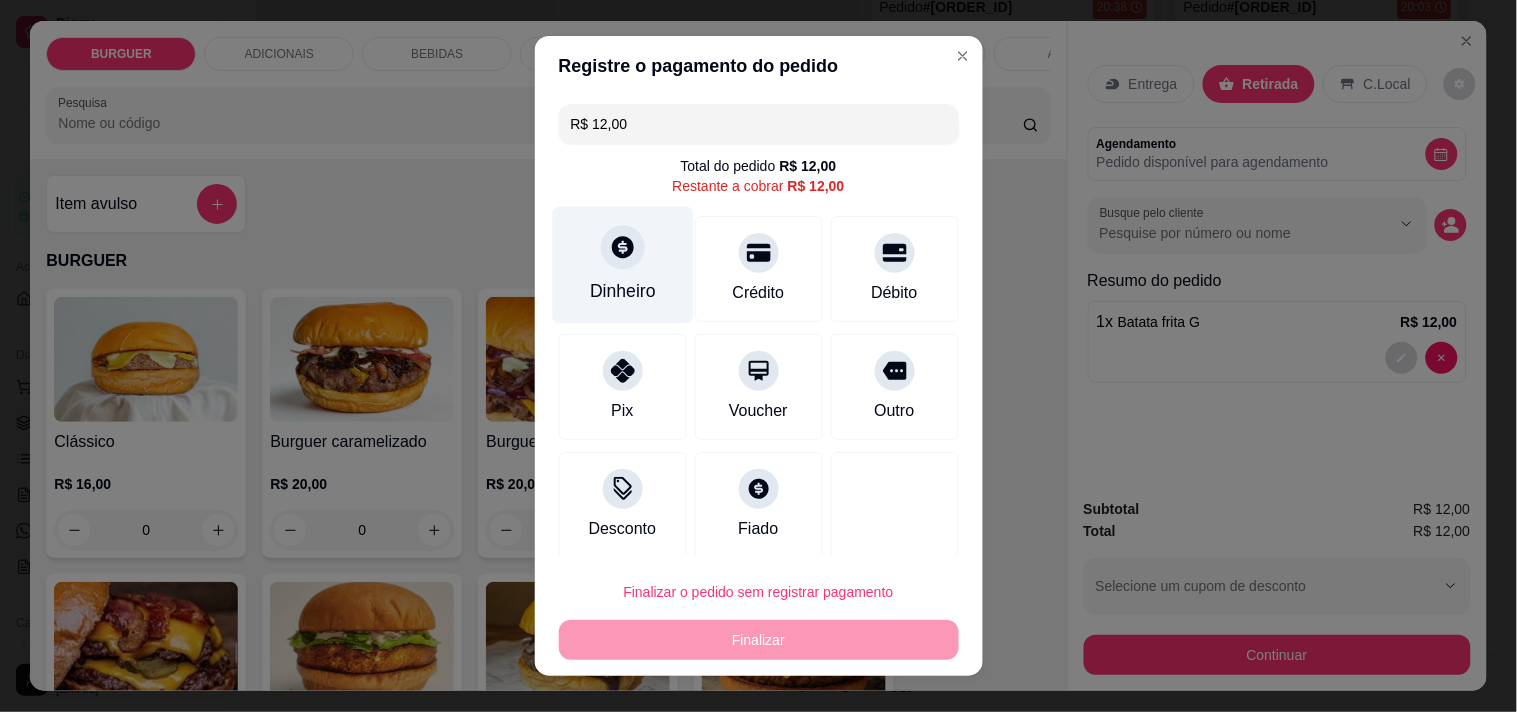 click on "Dinheiro" at bounding box center (623, 291) 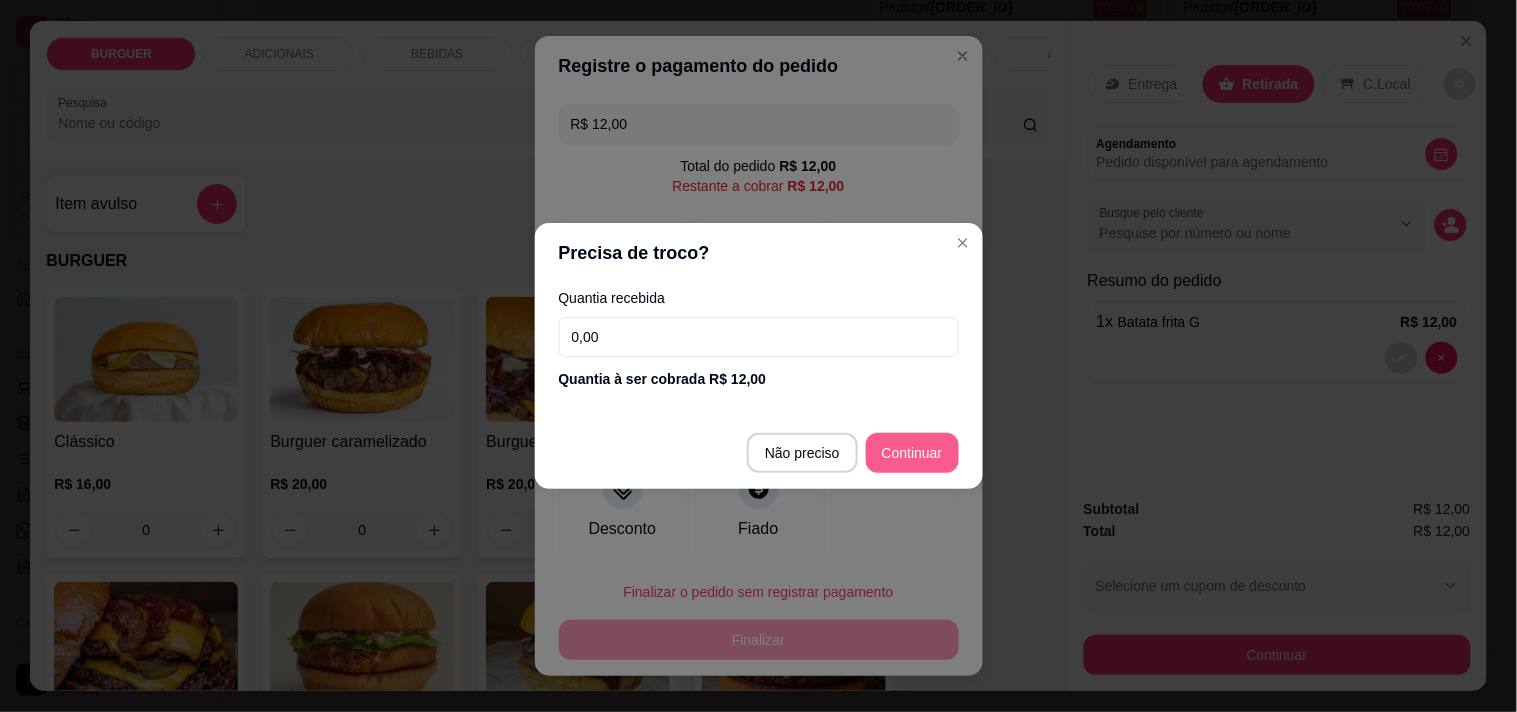 type on "R$ 0,00" 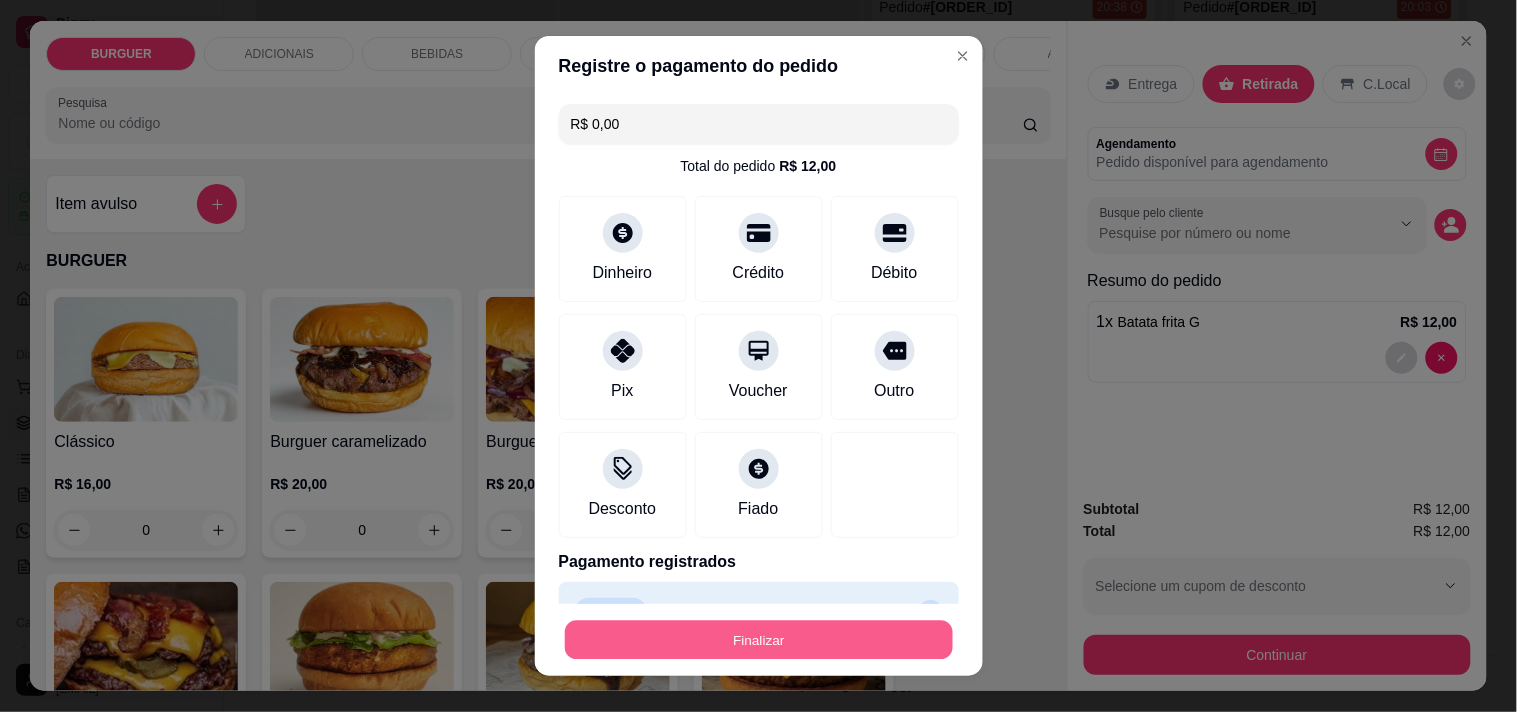 click on "Finalizar" at bounding box center (759, 640) 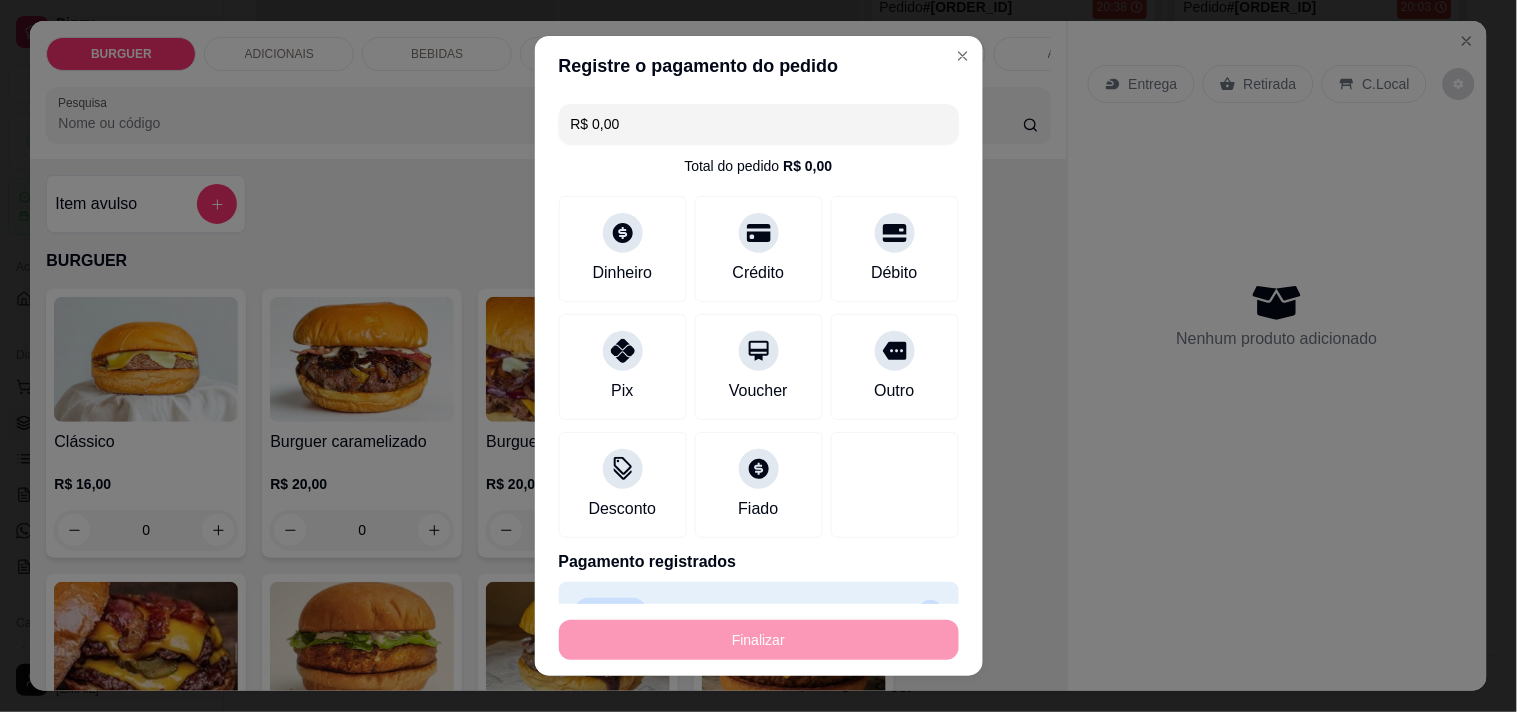 type on "0" 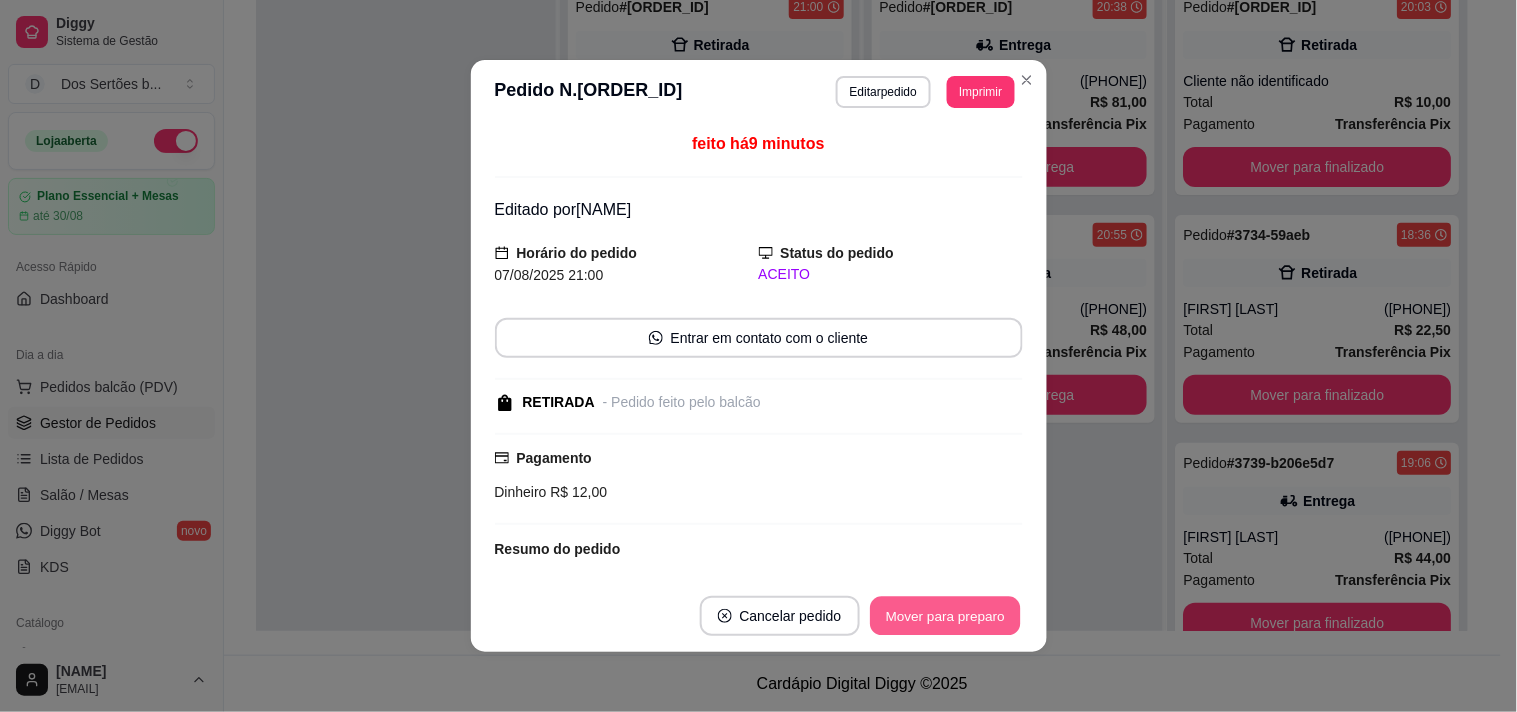 click on "Mover para preparo" at bounding box center [945, 616] 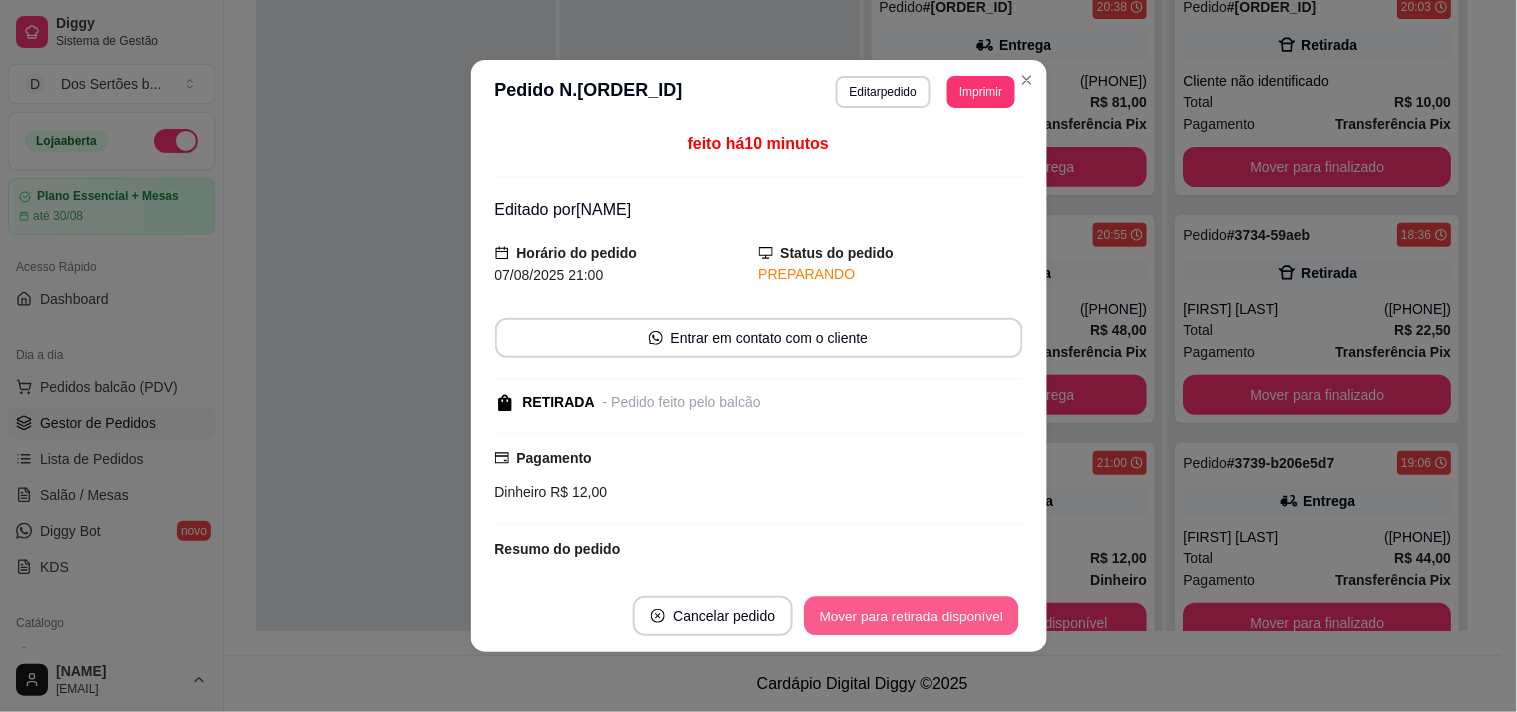 click on "Mover para retirada disponível" at bounding box center [912, 616] 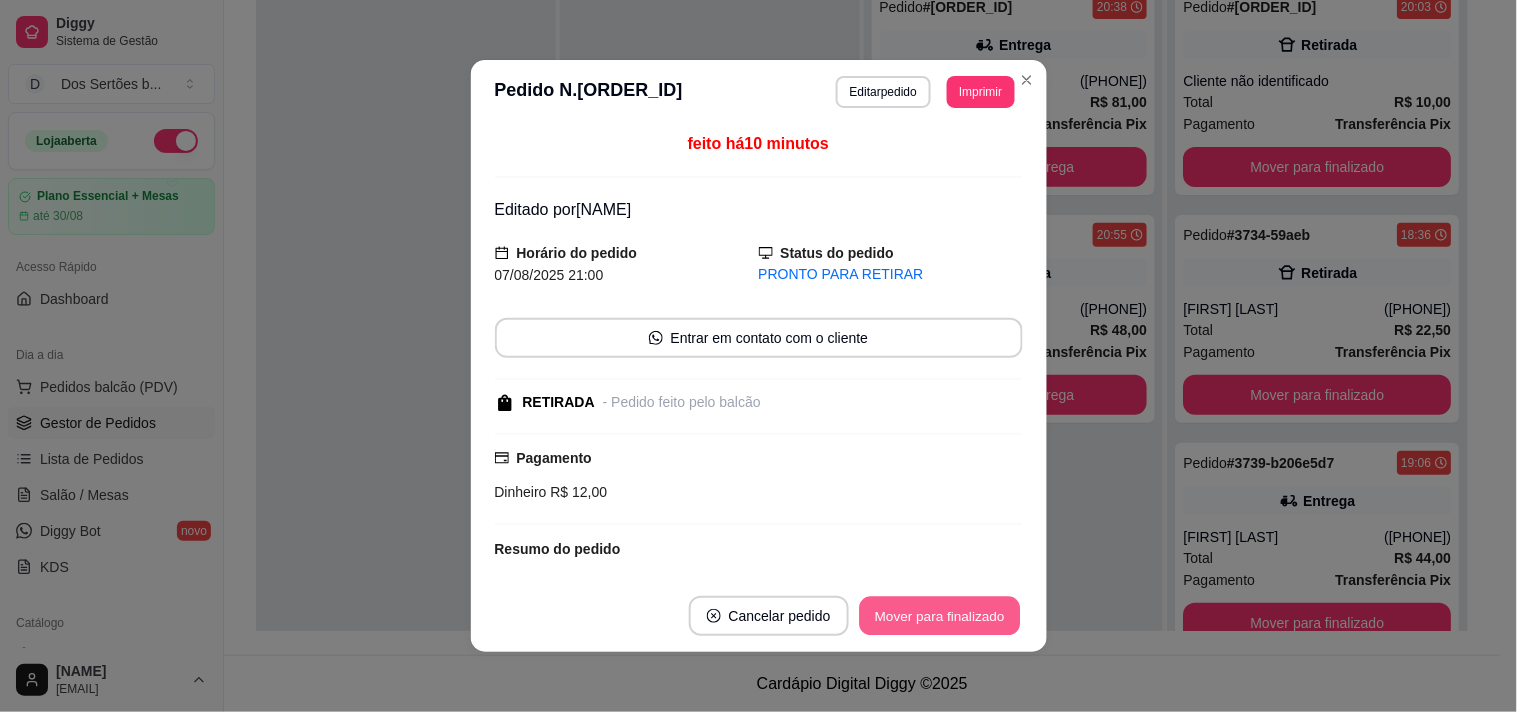 click on "Mover para finalizado" at bounding box center (939, 616) 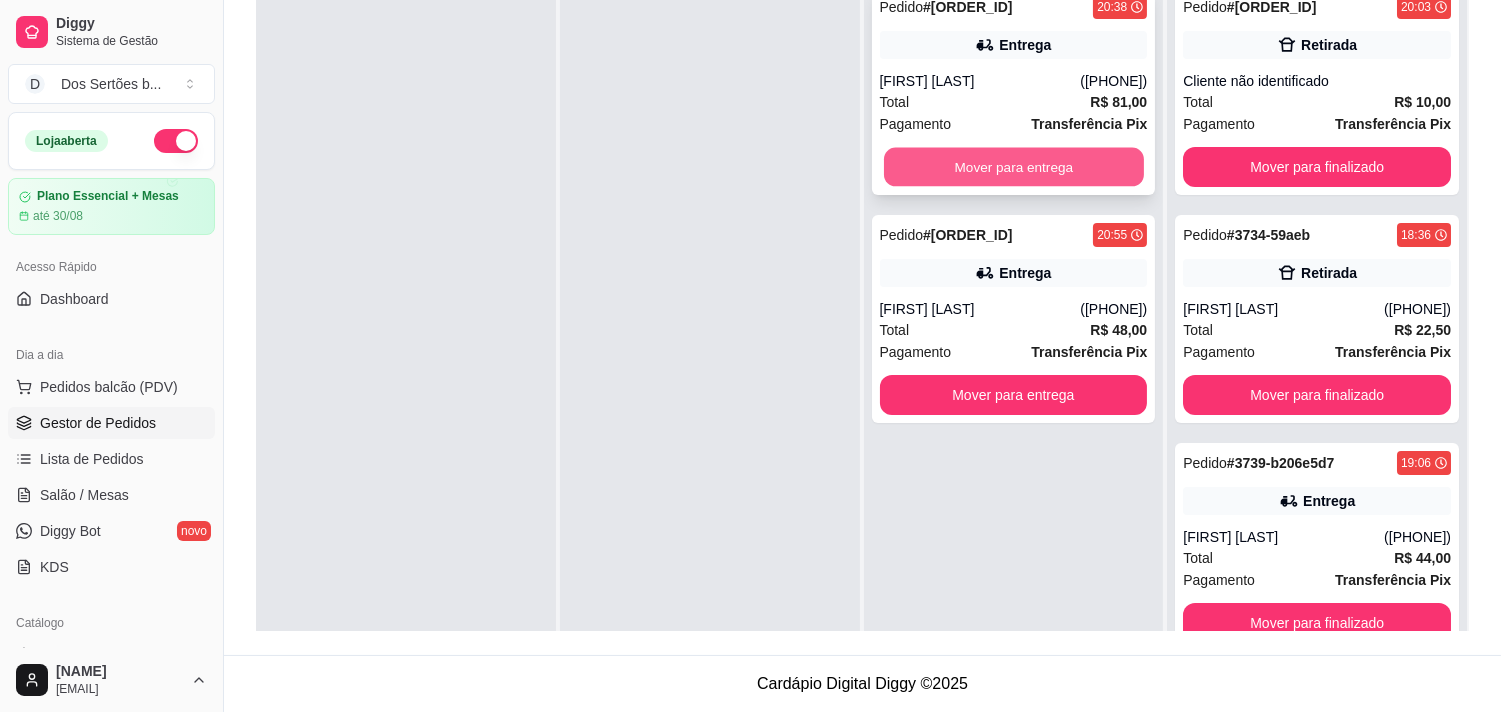 click on "Mover para entrega" at bounding box center [1014, 167] 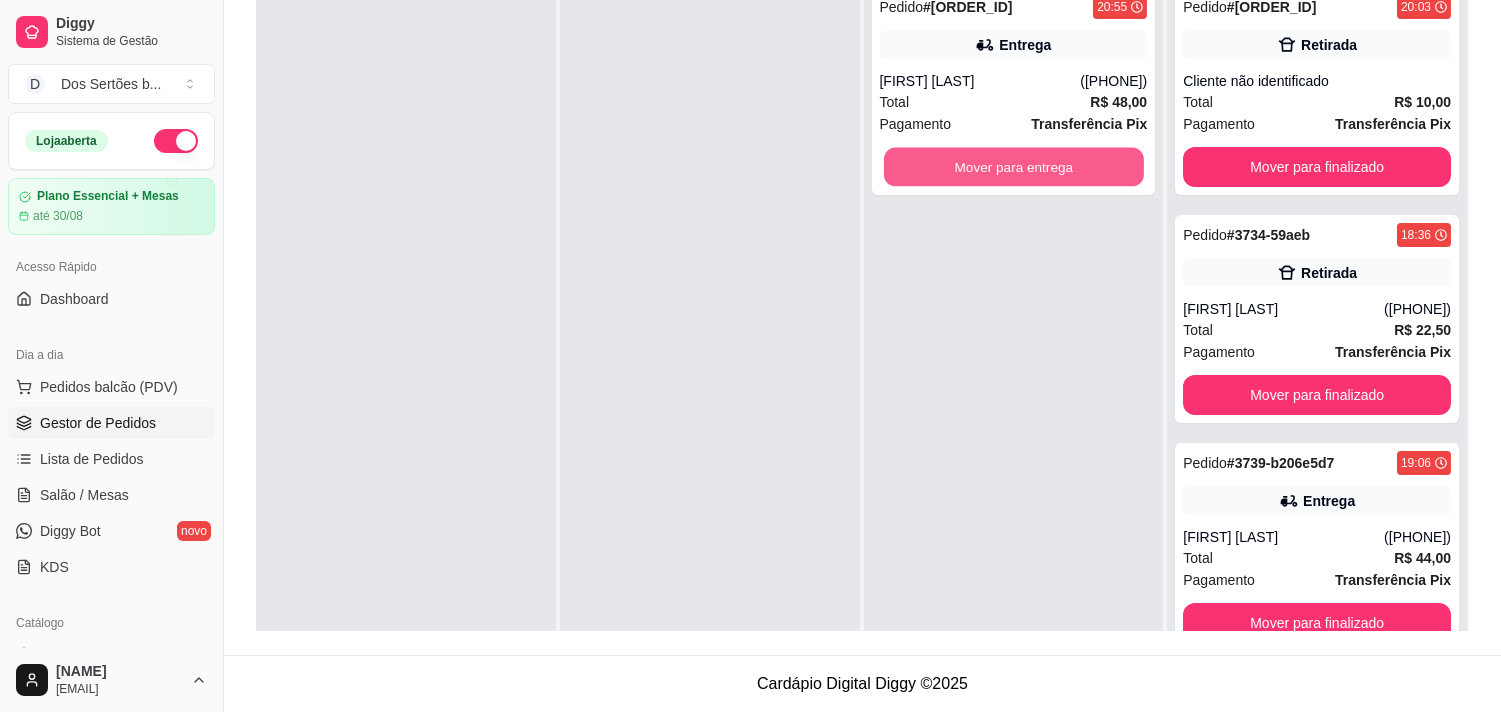 click on "Mover para entrega" at bounding box center [1014, 167] 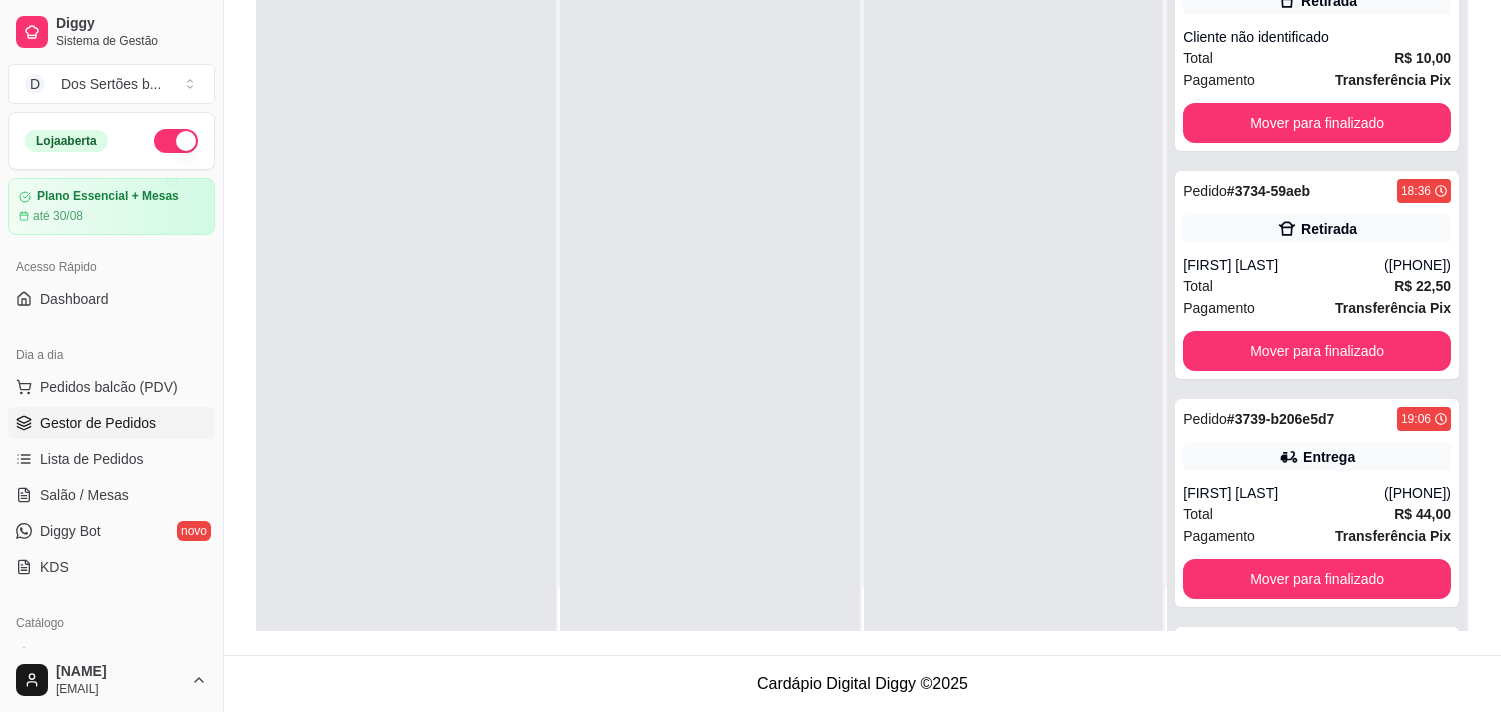 scroll, scrollTop: 55, scrollLeft: 0, axis: vertical 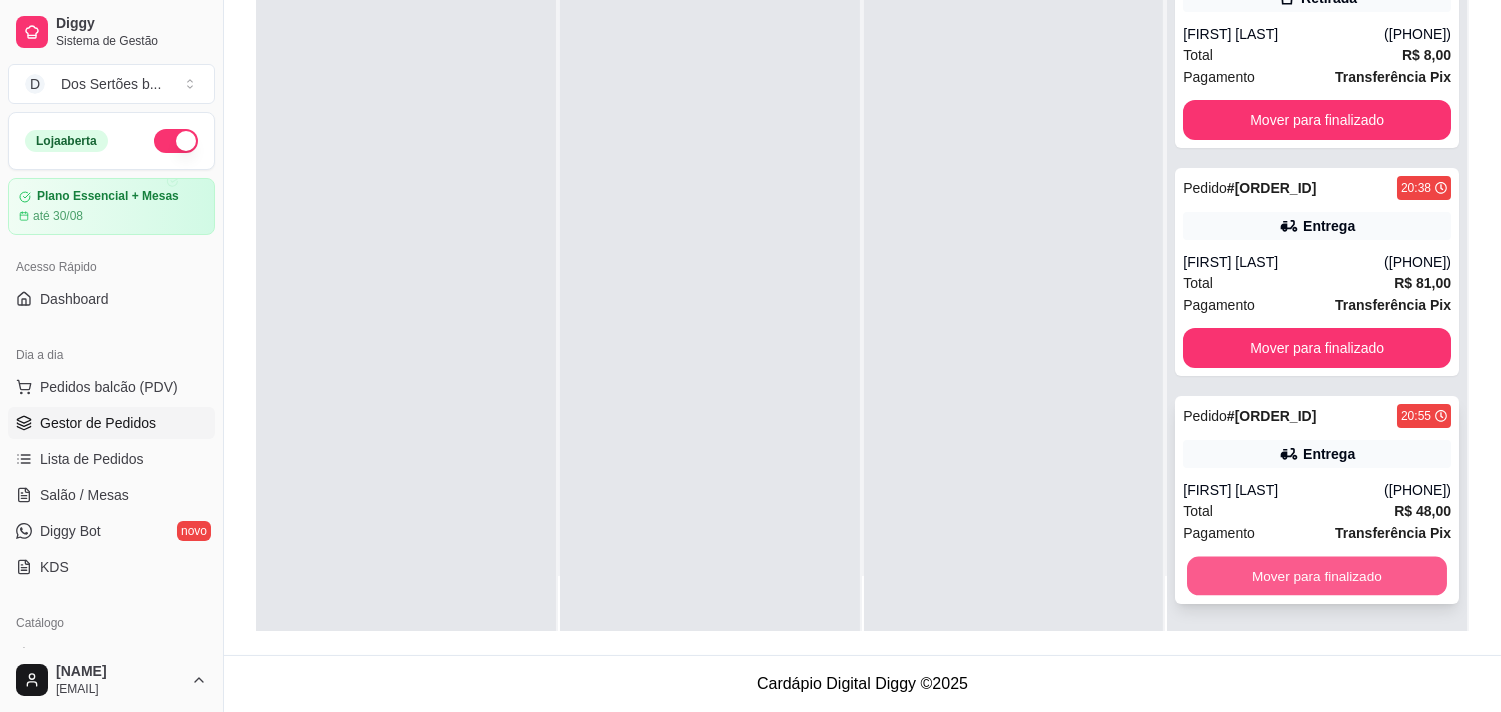 click on "Mover para finalizado" at bounding box center (1317, 576) 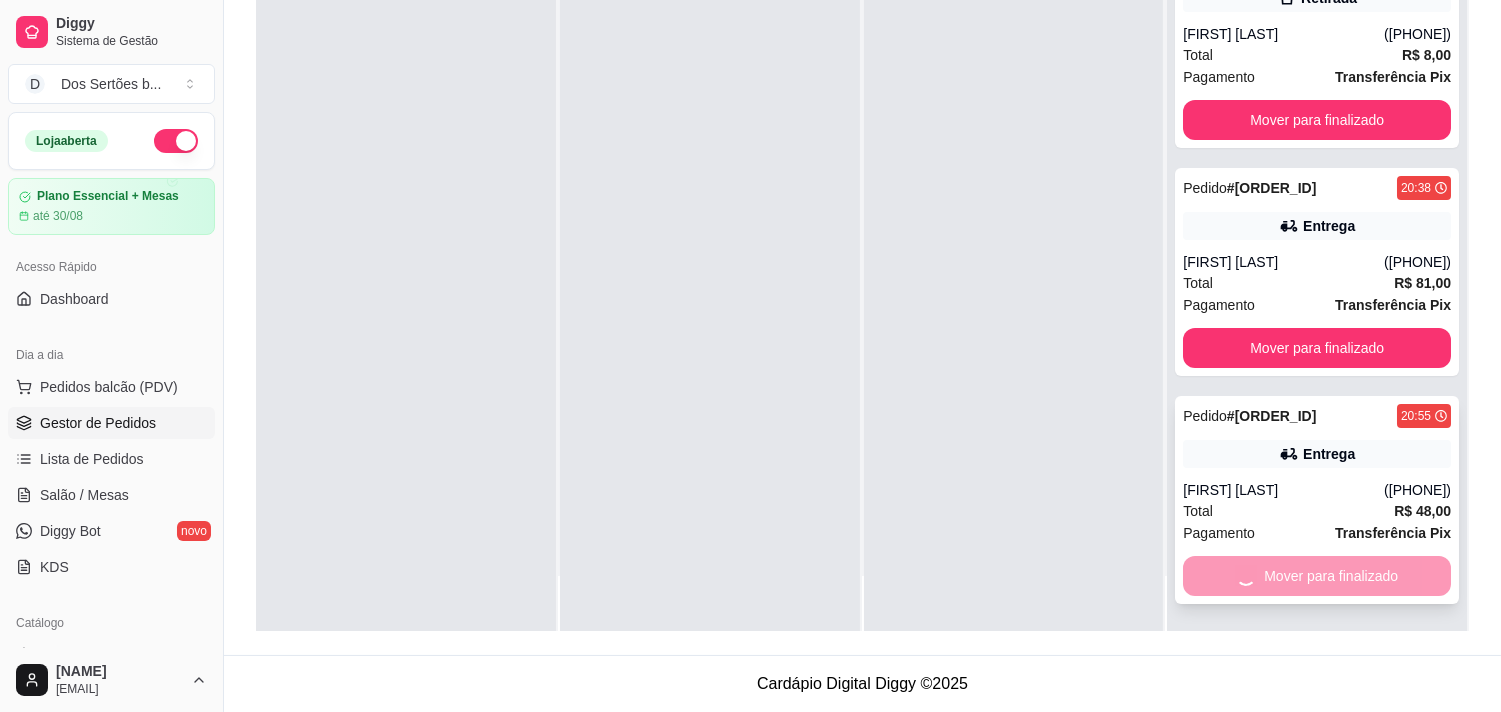 scroll, scrollTop: 467, scrollLeft: 0, axis: vertical 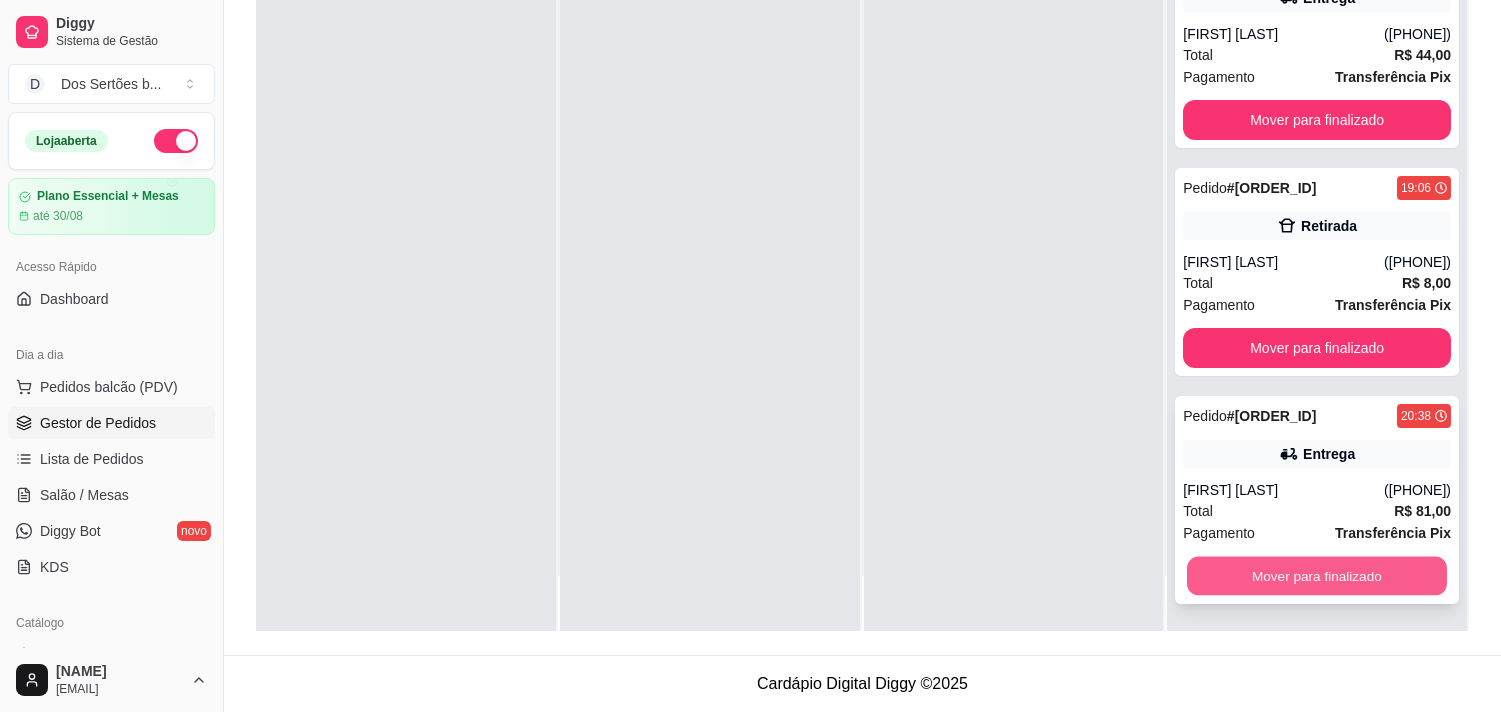 click on "Mover para finalizado" at bounding box center (1317, 576) 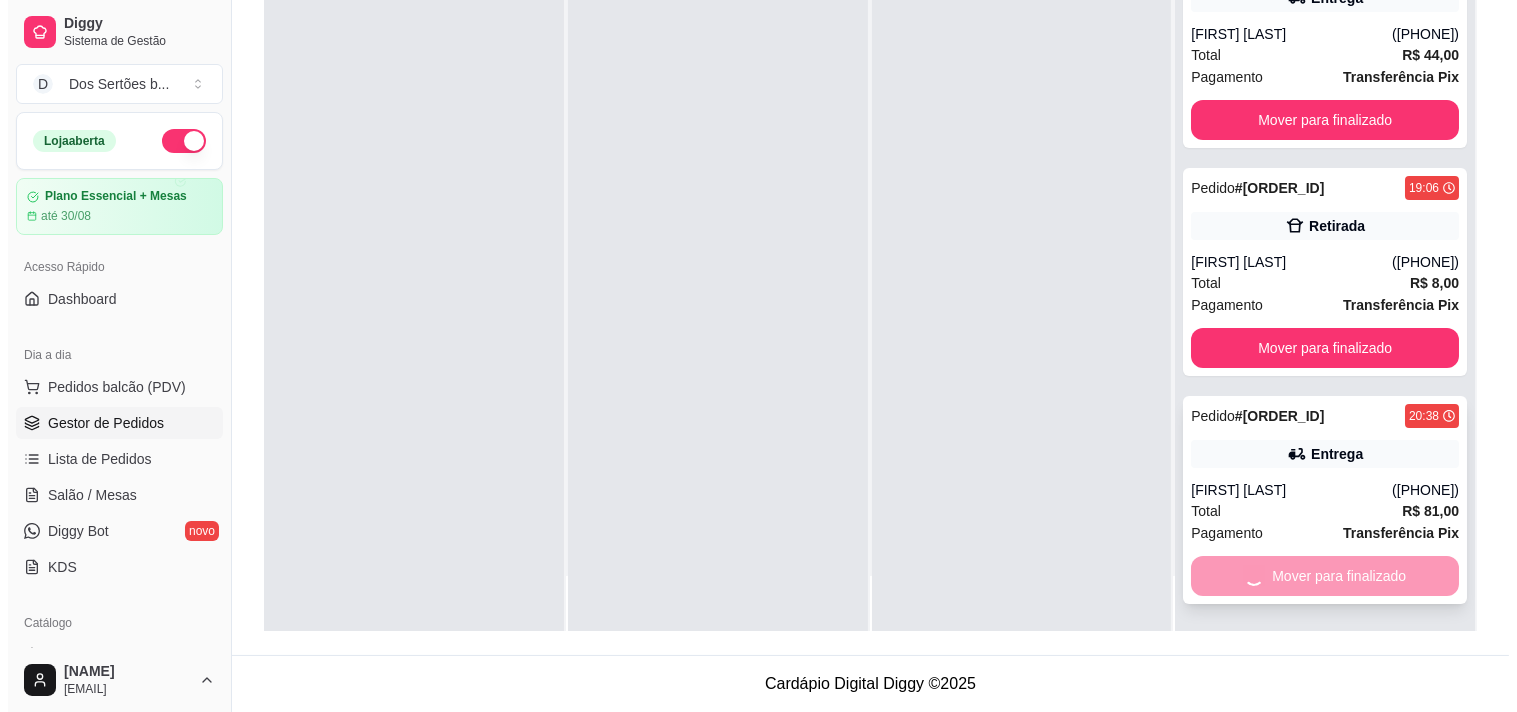 scroll, scrollTop: 238, scrollLeft: 0, axis: vertical 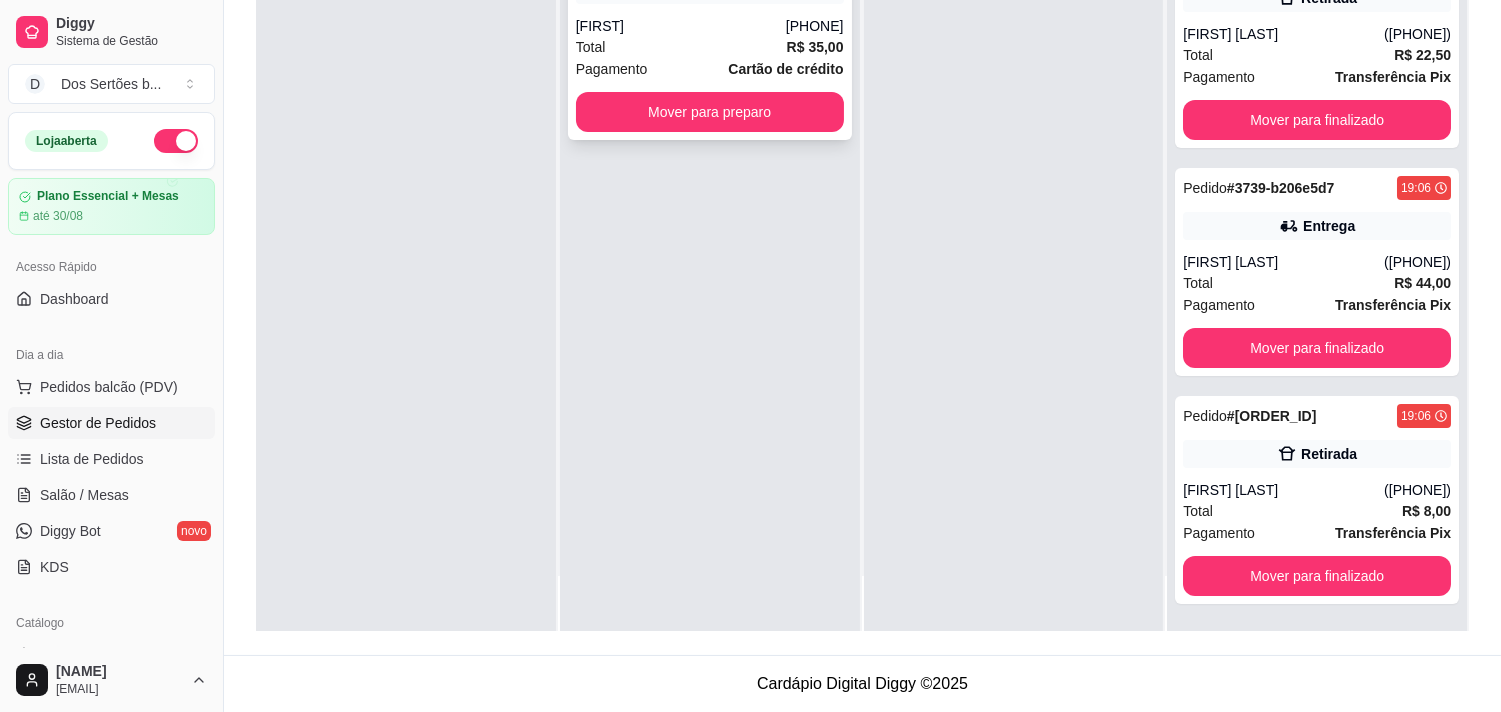 click on "Total R$ 35,00" at bounding box center [710, 47] 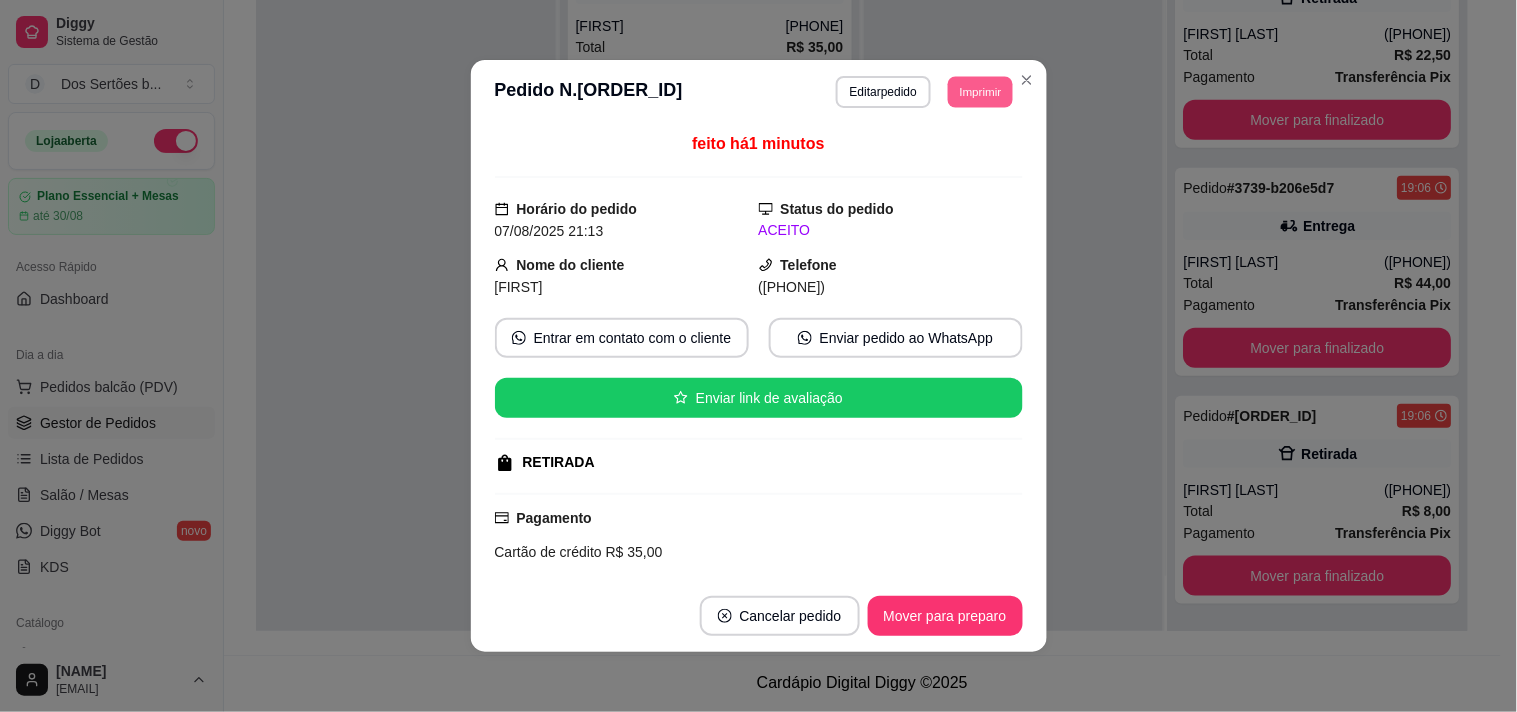 click on "Imprimir" at bounding box center [980, 91] 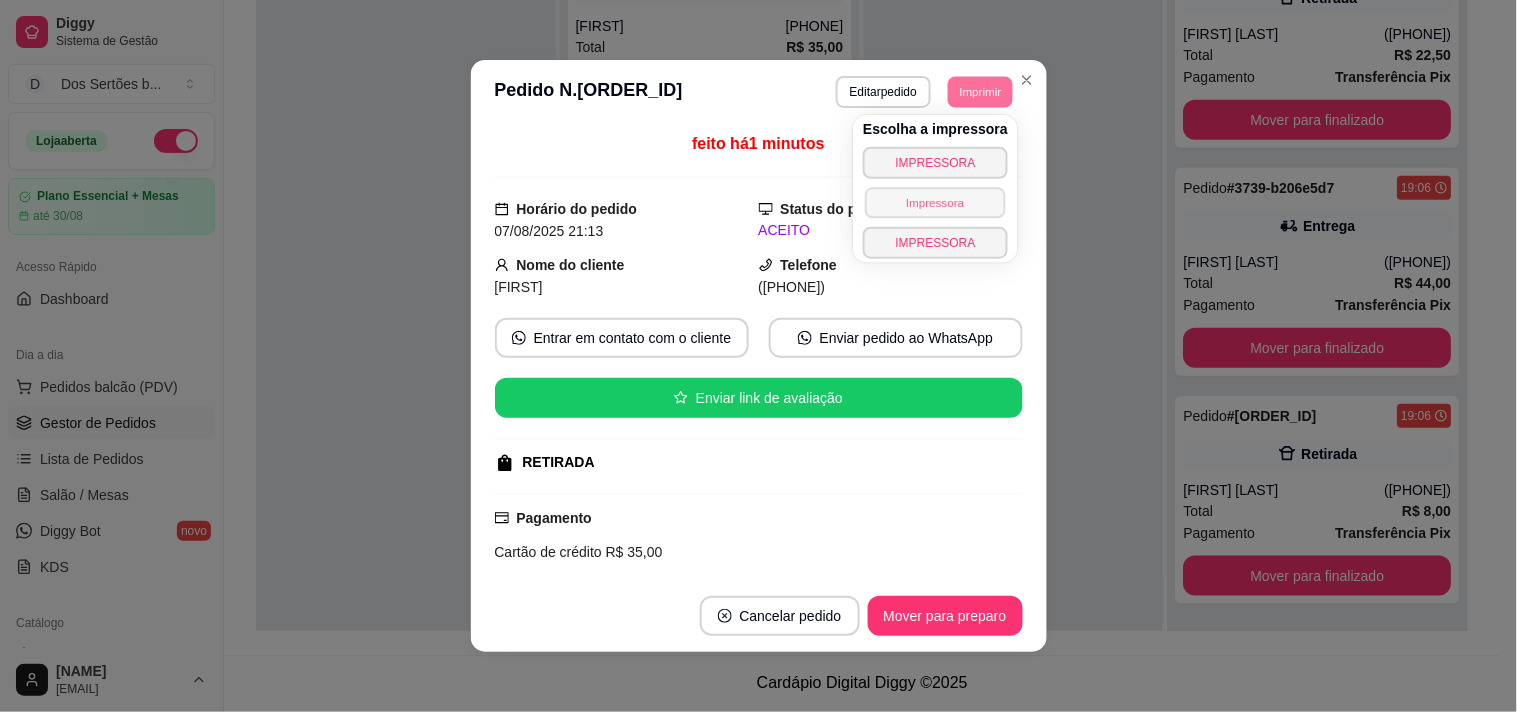 click on "Impressora" at bounding box center [935, 202] 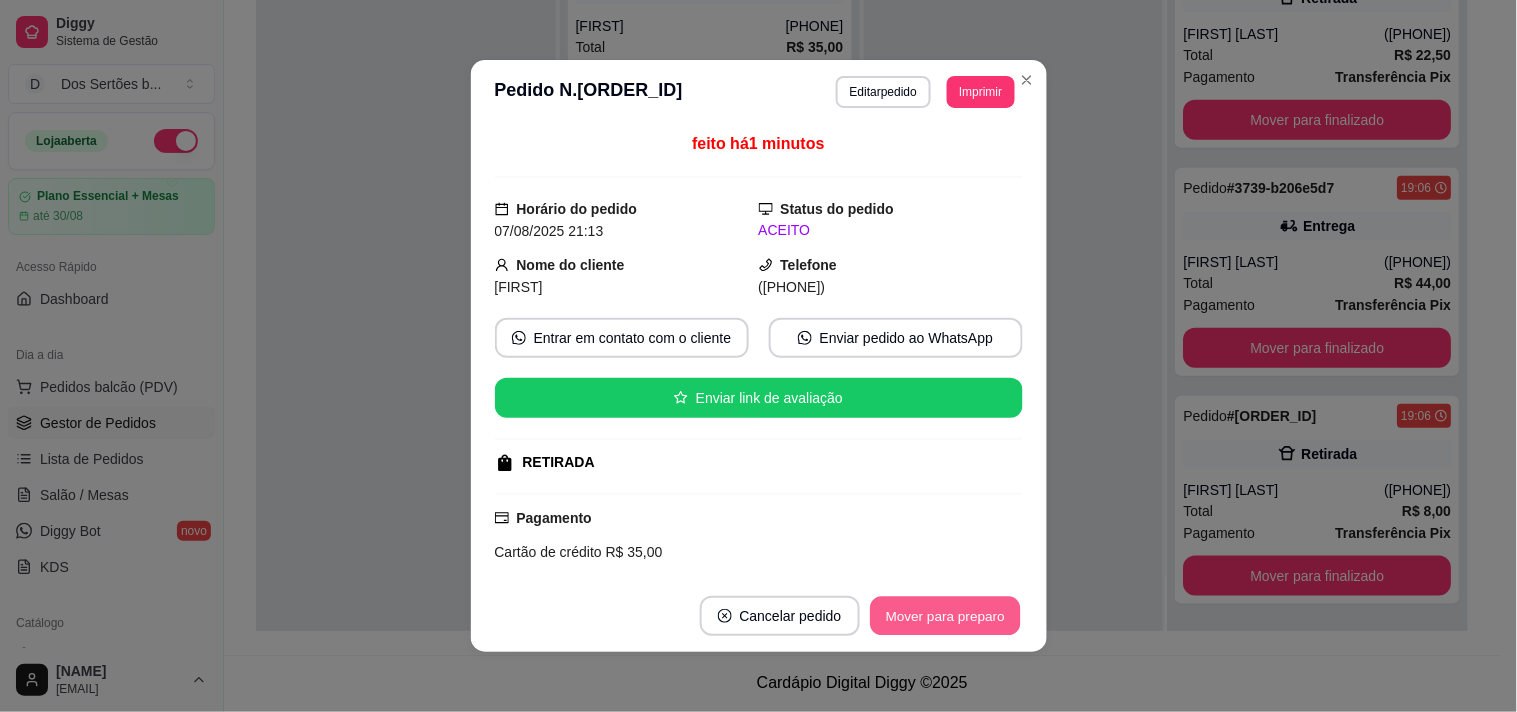 click on "Mover para preparo" at bounding box center [945, 616] 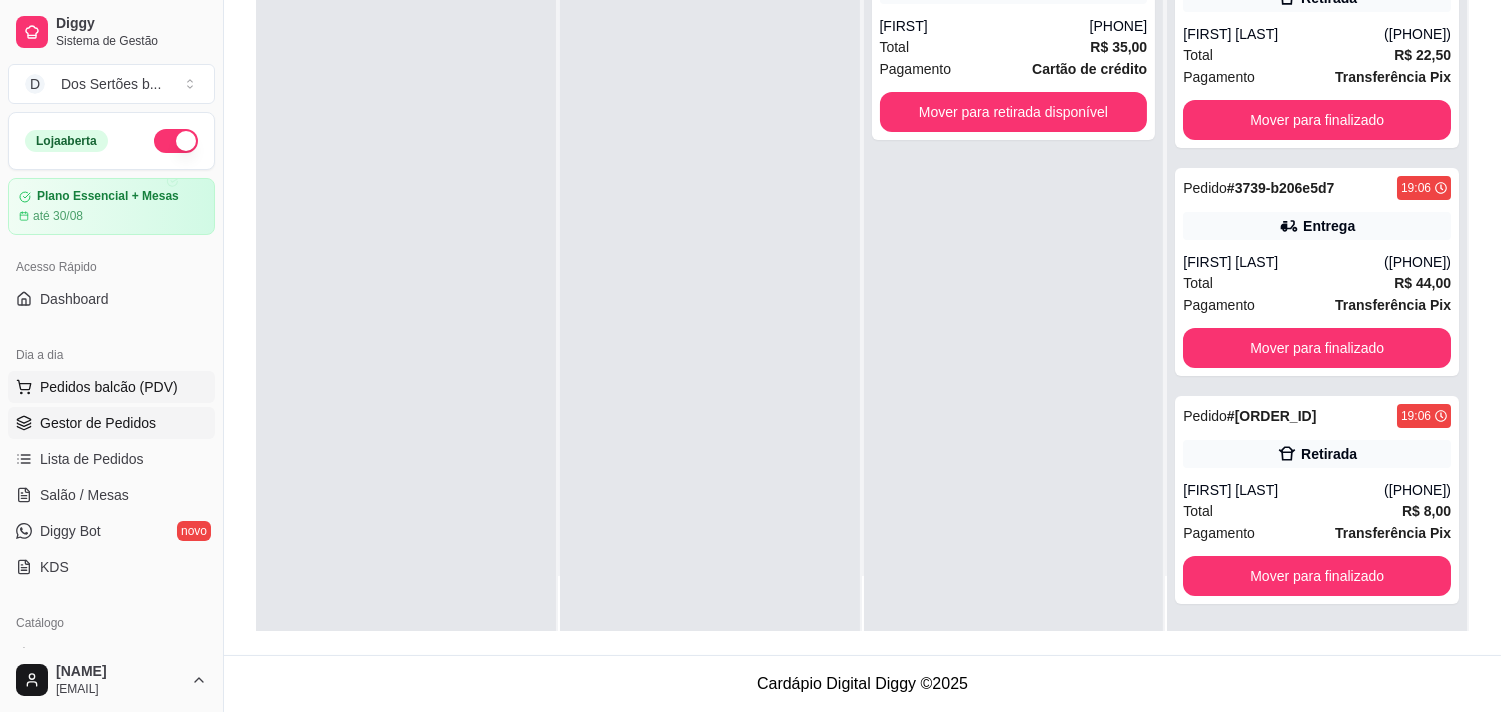 click on "Pedidos balcão (PDV)" at bounding box center (109, 387) 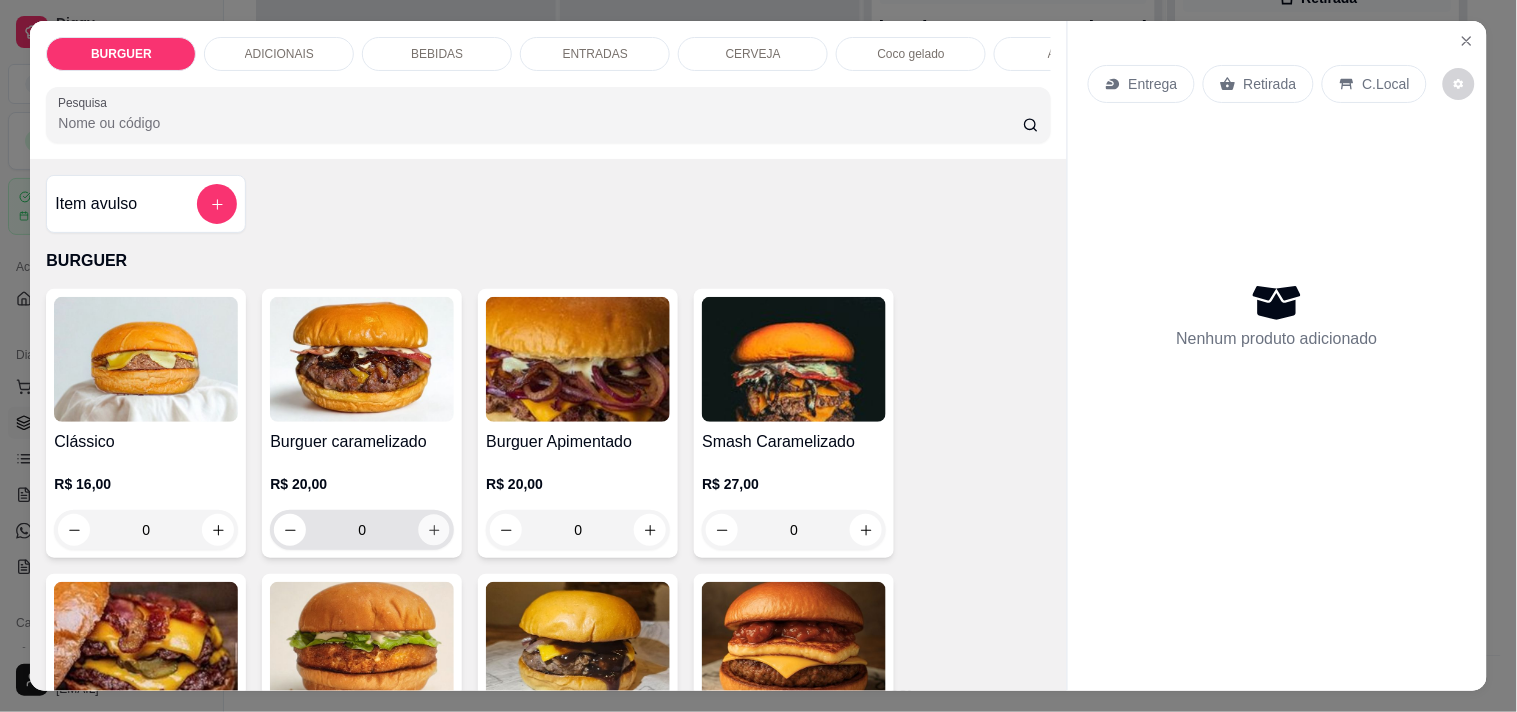 click at bounding box center (434, 530) 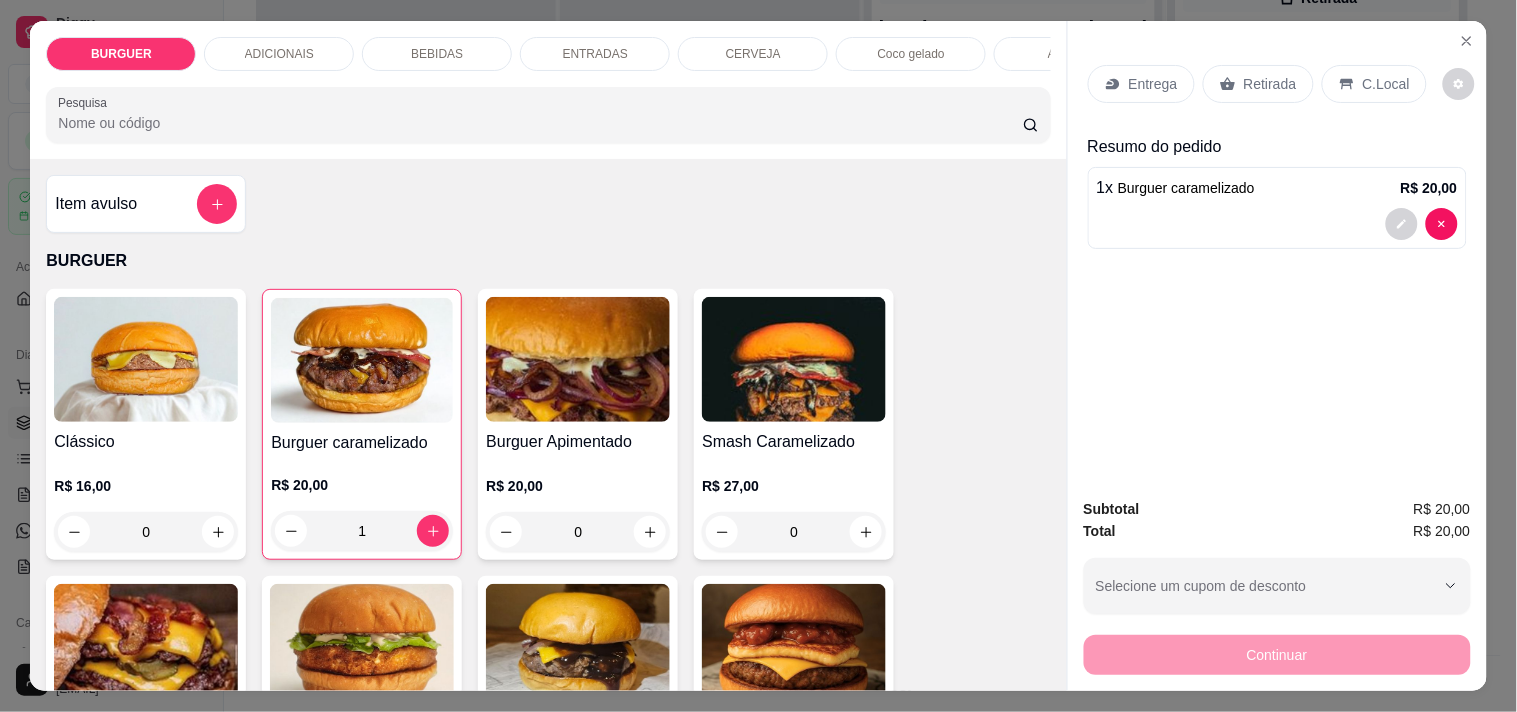 scroll, scrollTop: 450, scrollLeft: 0, axis: vertical 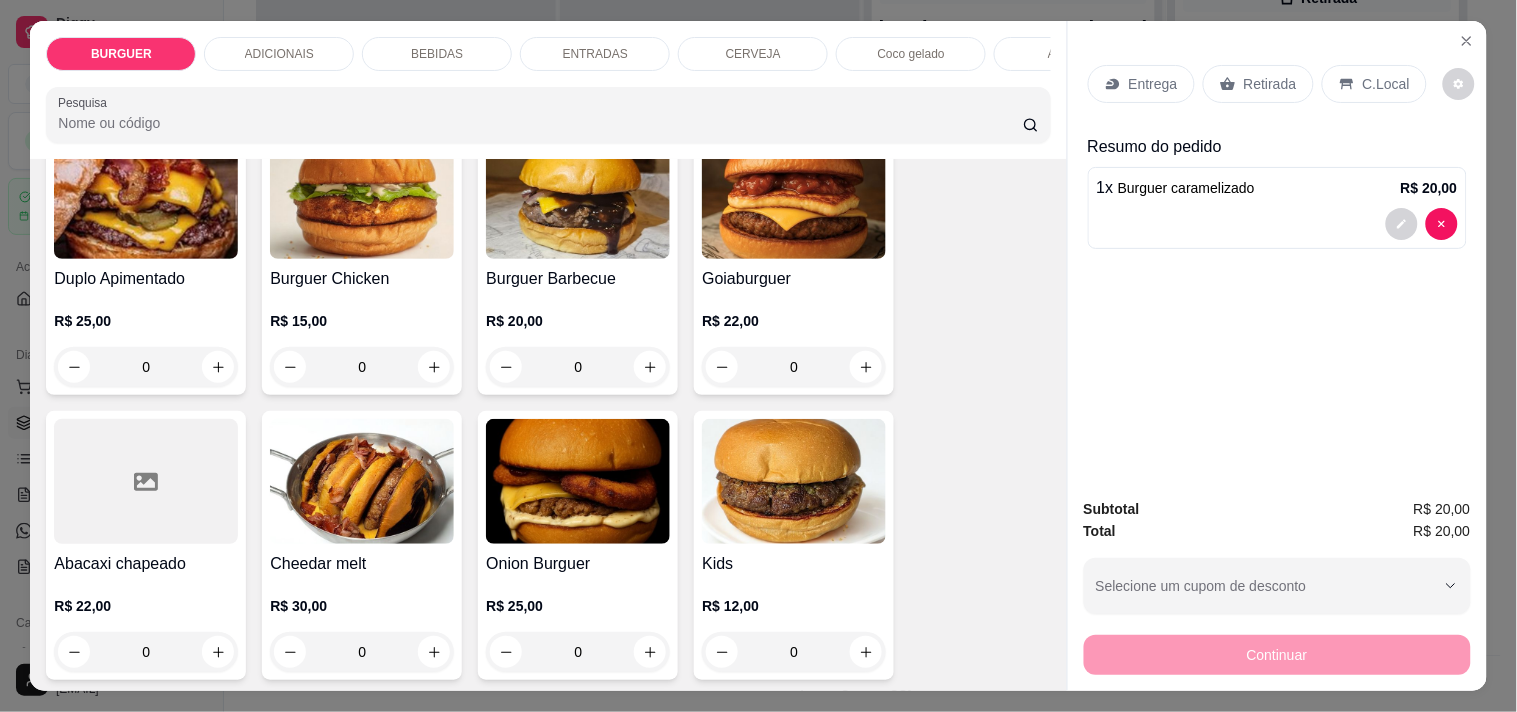 click on "Item avulso BURGUER Clássico    R$ 16,00 0 Burguer caramelizado   R$ 20,00 1 Burguer Apimentado   R$ 20,00 0 Smash Caramelizado   R$ 27,00 0 Duplo Apimentado   R$ 25,00 0 Burguer Chicken    R$ 15,00 0 Burguer Barbecue   R$ 20,00 0 Goiaburguer    R$ 22,00 0 Abacaxi chapeado   R$ 22,00 0 Cheedar melt    R$ 30,00 0 Onion Burguer    R$ 25,00 0 Kids   R$ 12,00 0 ADICIONAIS  Cheddar   R$ 3,00 0 Picles    R$ 1,00 0 Geleia De Pimenta    R$ 2,00 0 Blend 120g    R$ 5,00 0 Molho especial    R$ 2,00 0 BEBIDAS Coca-cola lata 350 ml    R$ 6,00 0 Fanta laranja lata 350 ml    R$ 5,00 0 Guaraná lata 350ml   R$ 5,00 0 Coca-cola 1L   R$ 10,00 0 Guaraná 1l   R$ 9,00 0 Coca cola zero lata    R$ 6,00 0 Esgotado Cajuína Siará 275 ml    R$ 6,00 0 Sucos   R$ 5,00 0  Guaraná zero lata    R$ 5,00 0 Água mineral sem gás    R$ 3,00 0 Água com gás Crystal    R$ 4,00 0 Refrigerante lata    R$ 7,00 0 ENTRADAS  Batata frita G   R$ 12,00 0 Batata frita M    R$ 8,00 0 Batata com cheddar e bacon    0   0" at bounding box center [548, 424] 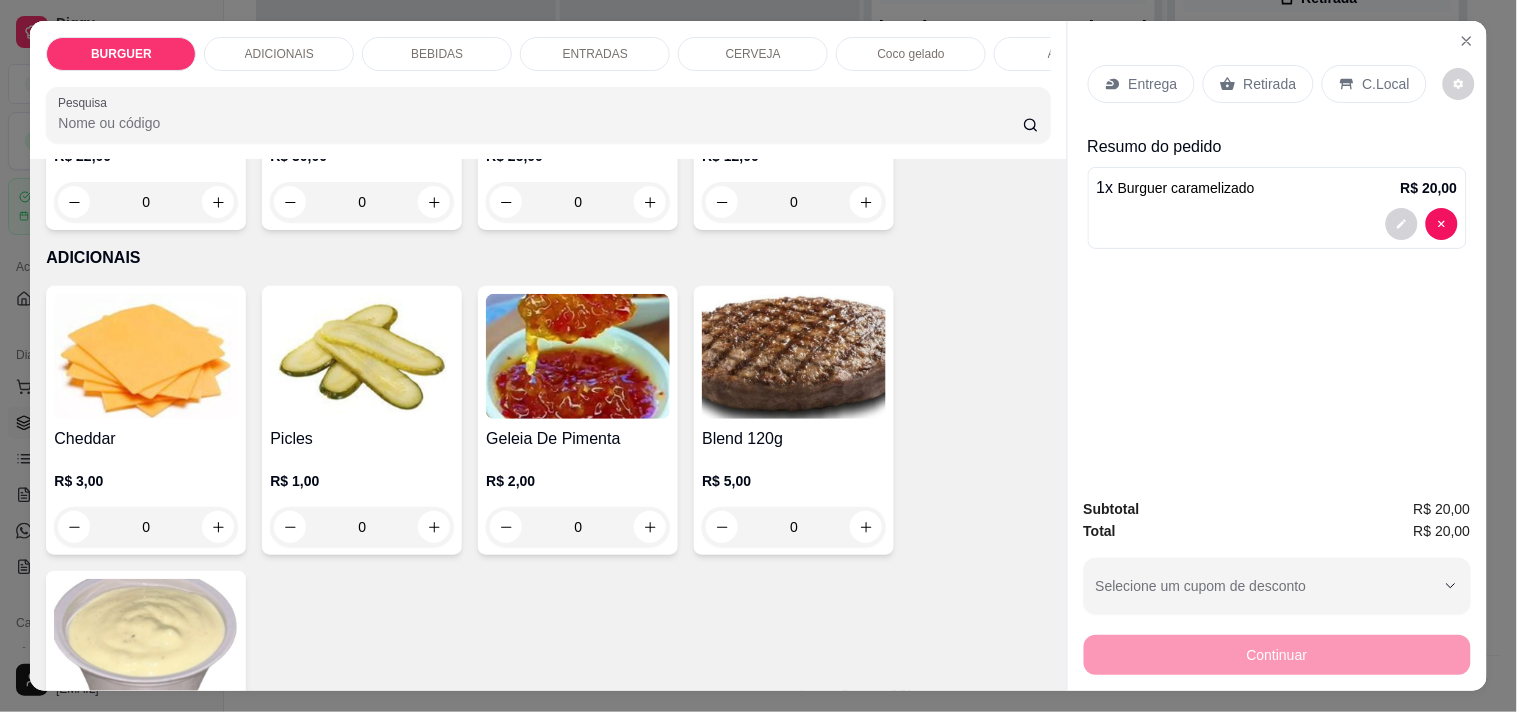 click on "Entrega Retirada C.Local Resumo do pedido 1 x   Burguer caramelizado R$ 20,00" at bounding box center (1277, 251) 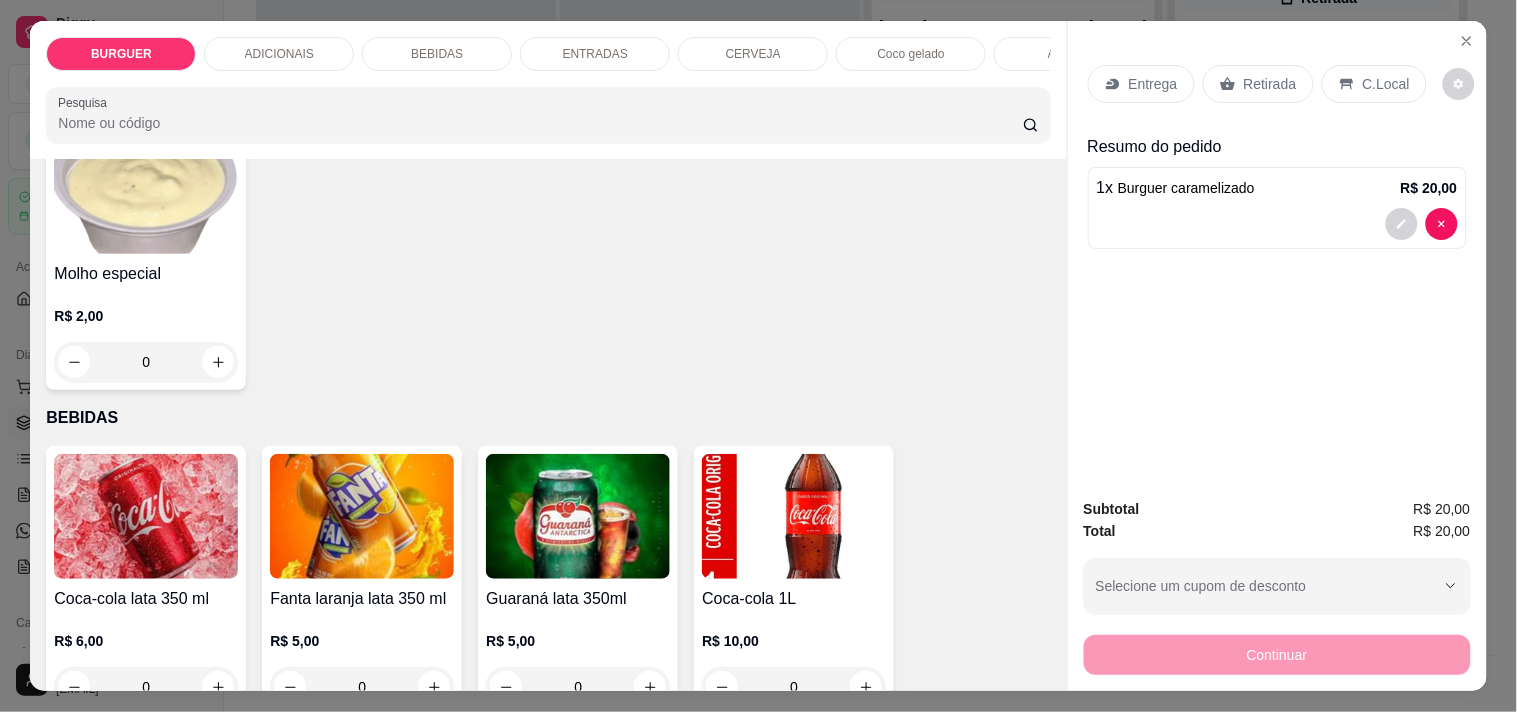 scroll, scrollTop: 1801, scrollLeft: 0, axis: vertical 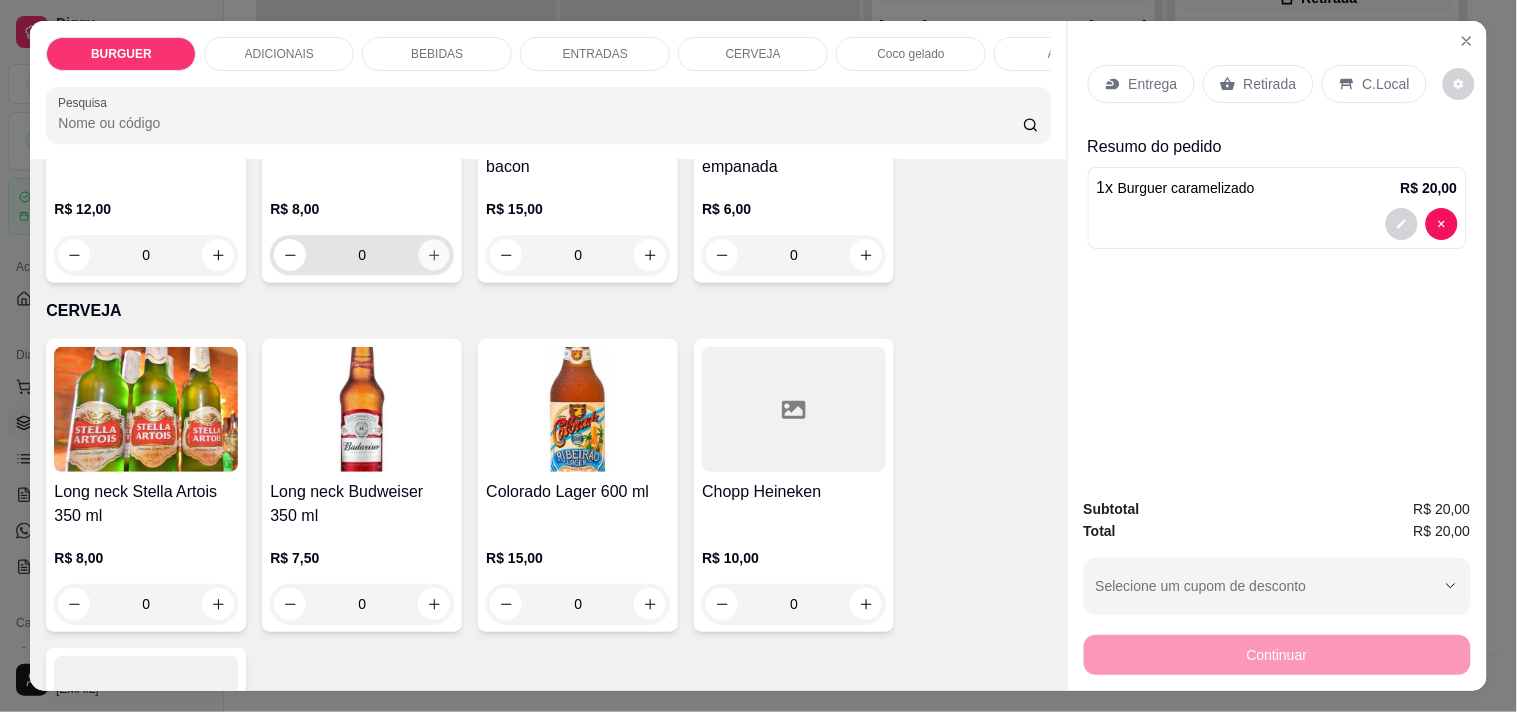 click 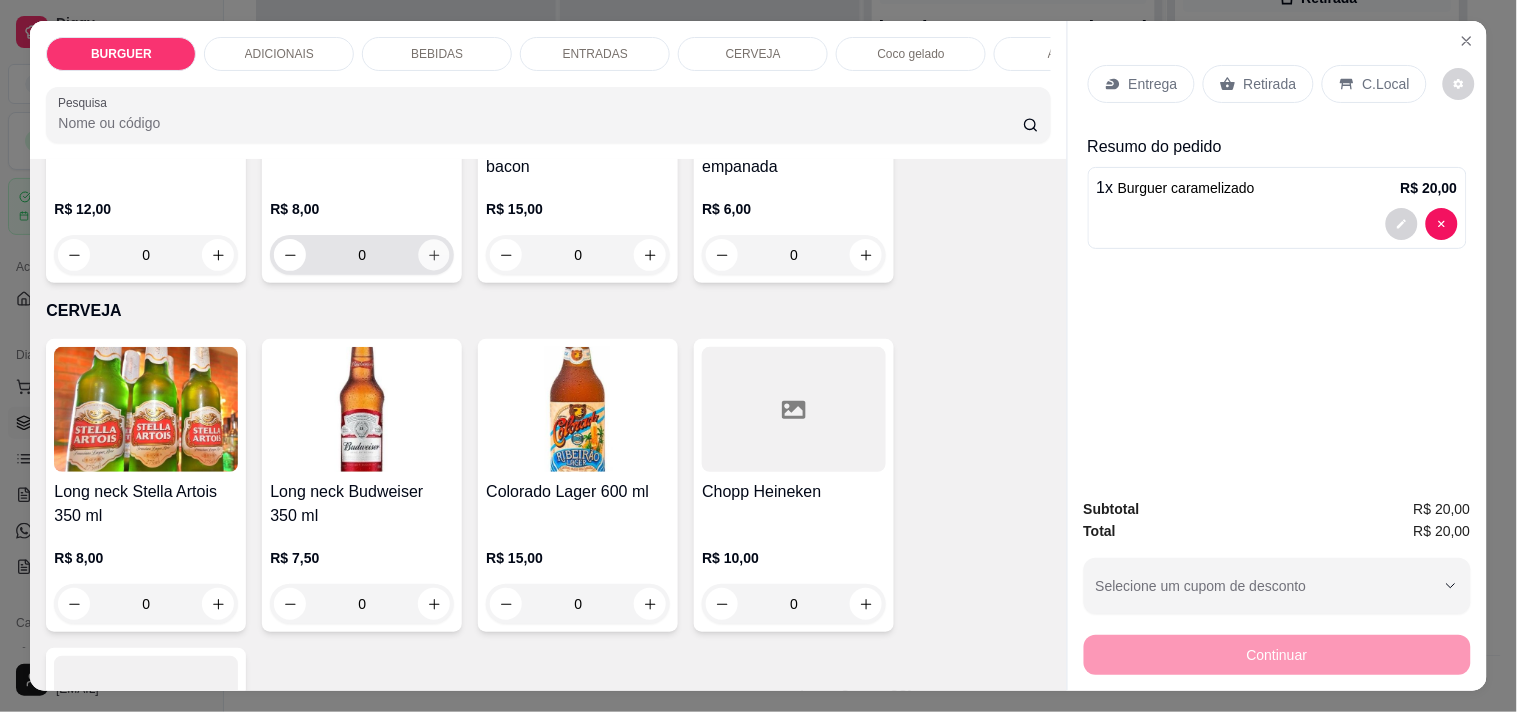 type on "1" 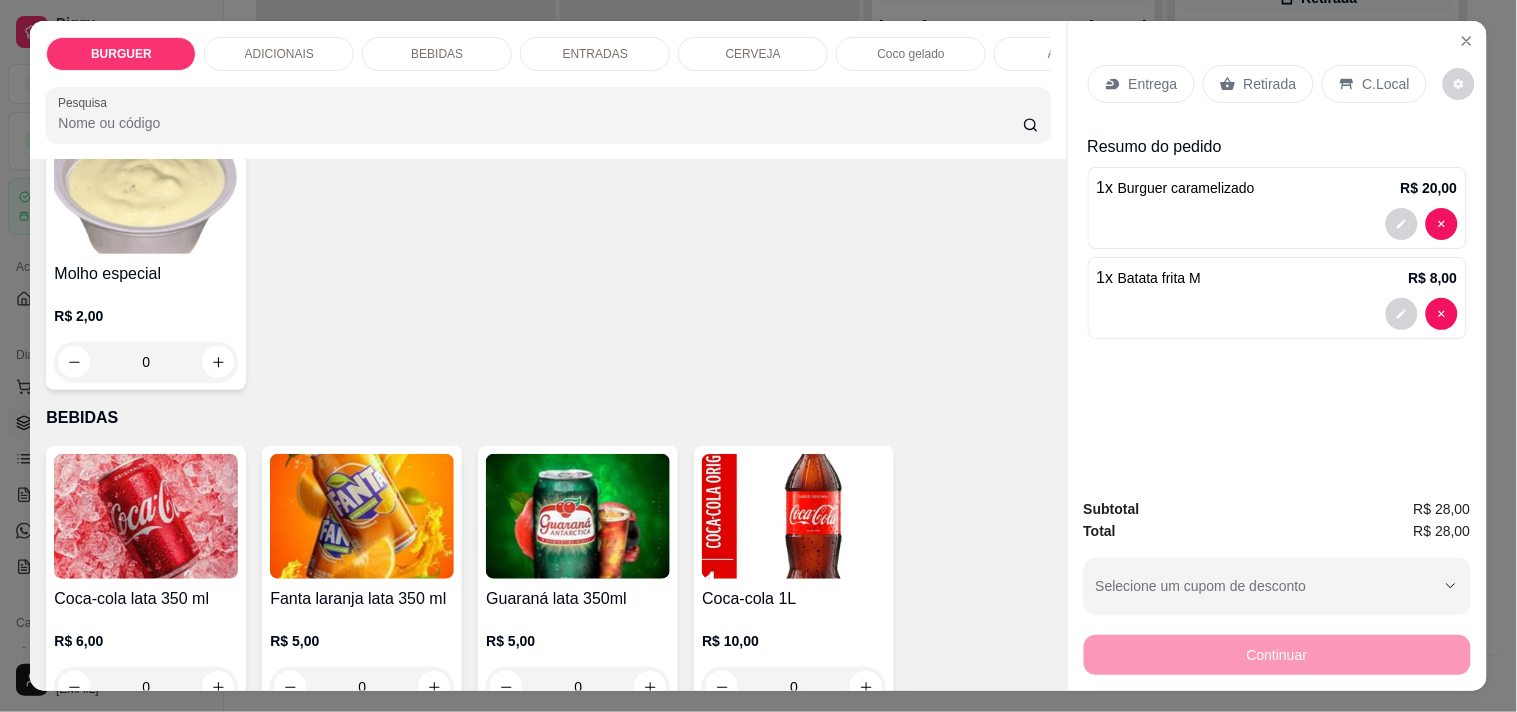 scroll, scrollTop: 900, scrollLeft: 0, axis: vertical 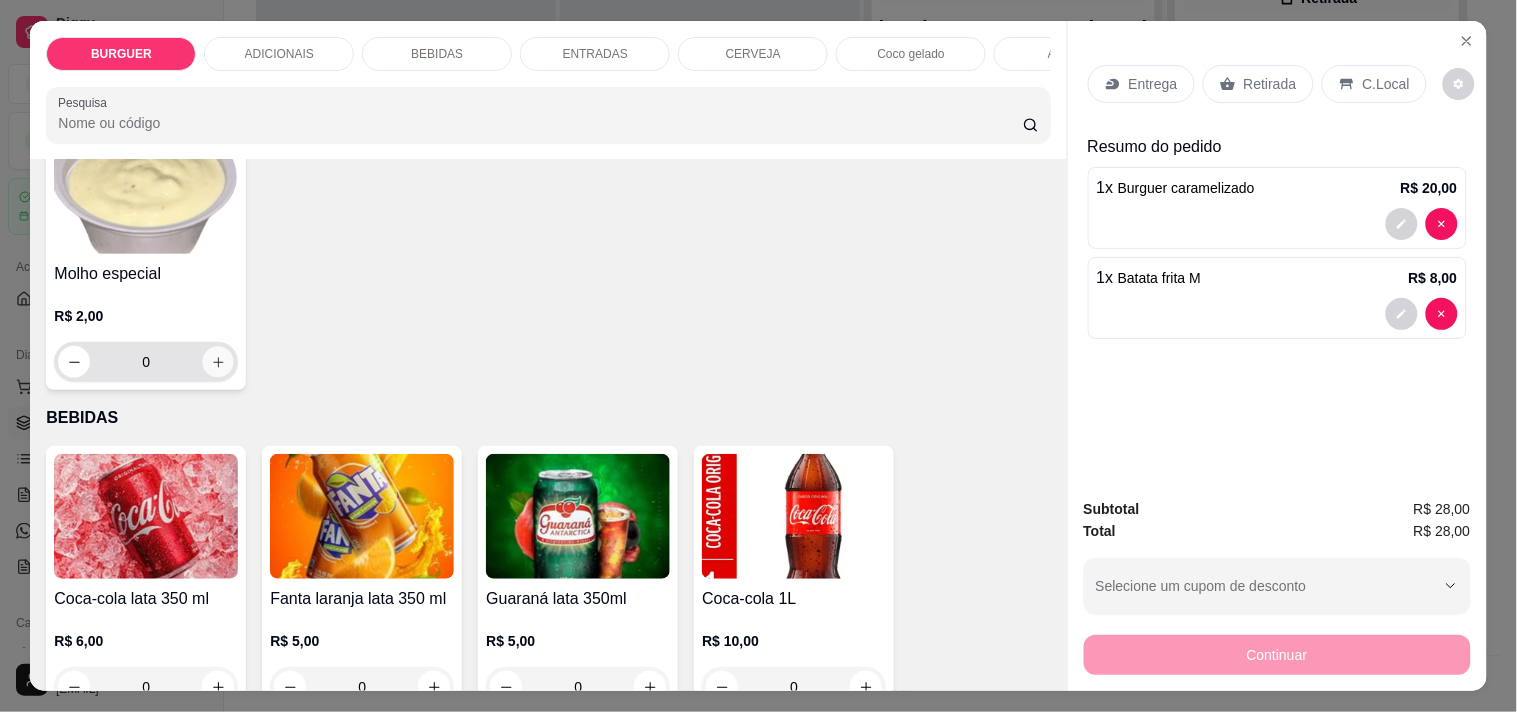 click 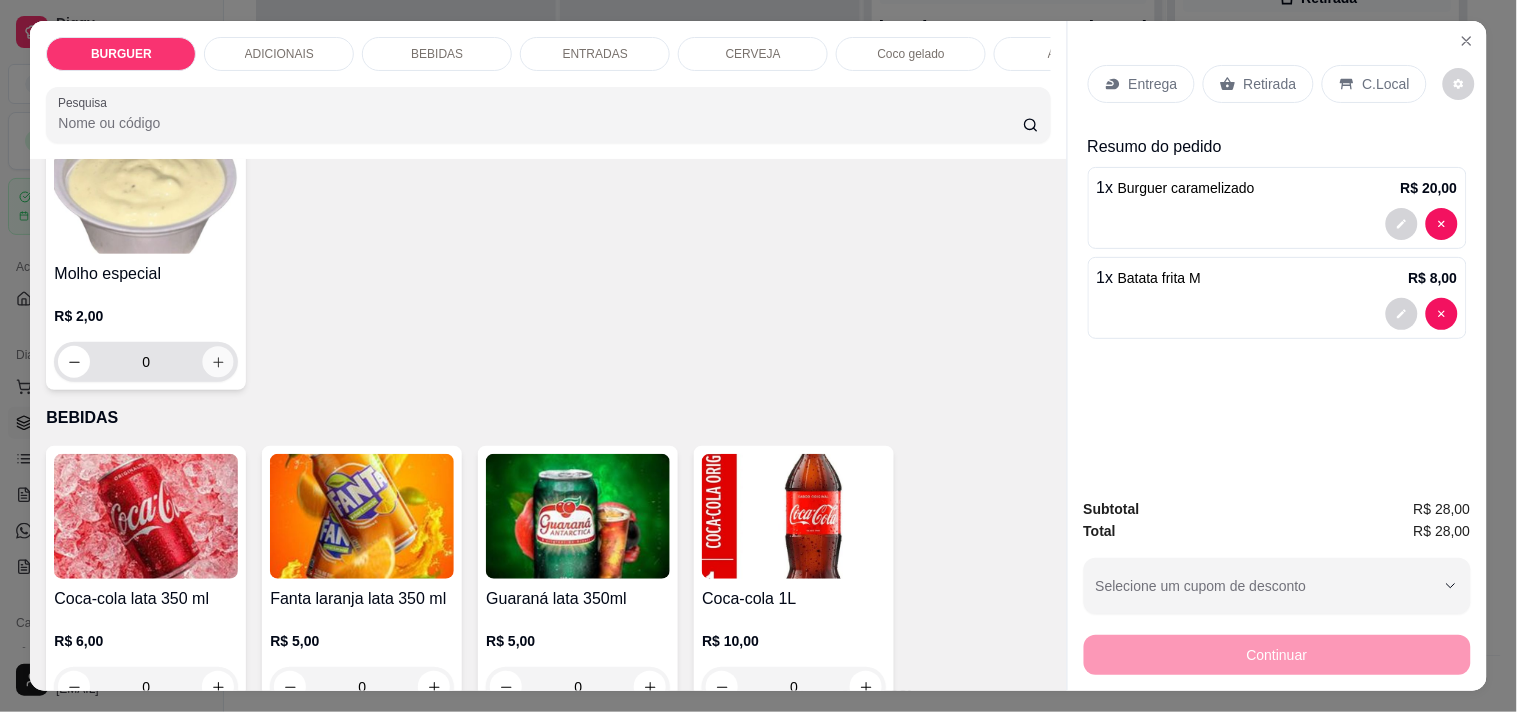 type on "1" 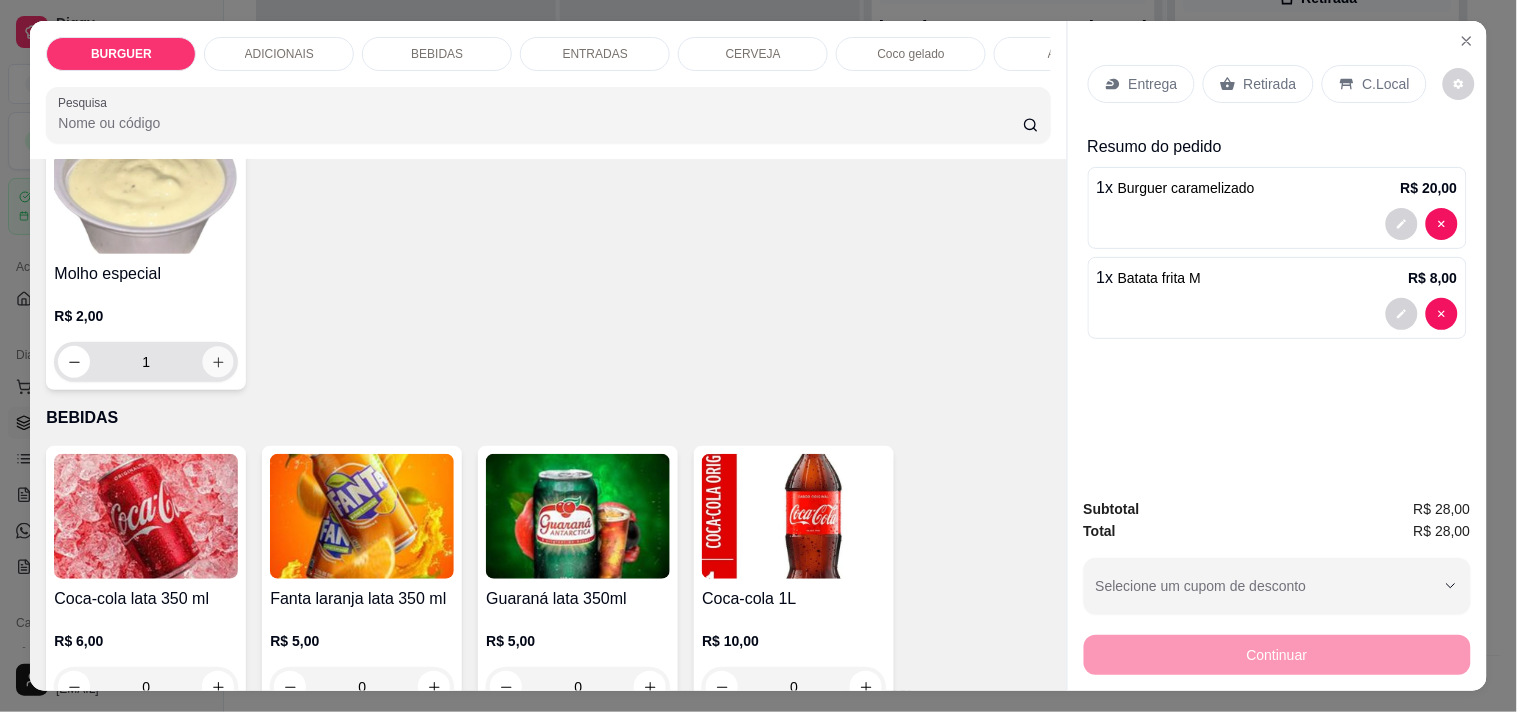 scroll, scrollTop: 1351, scrollLeft: 0, axis: vertical 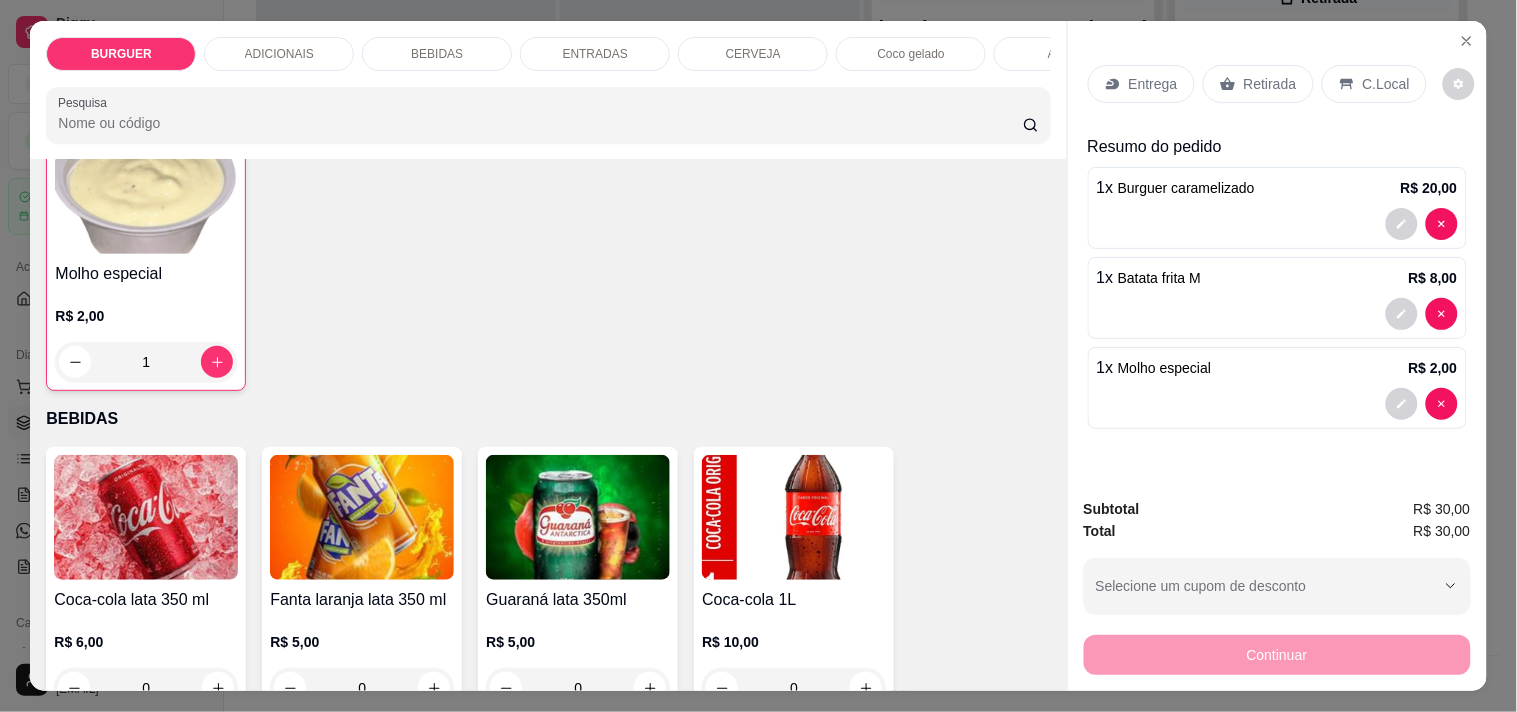 click 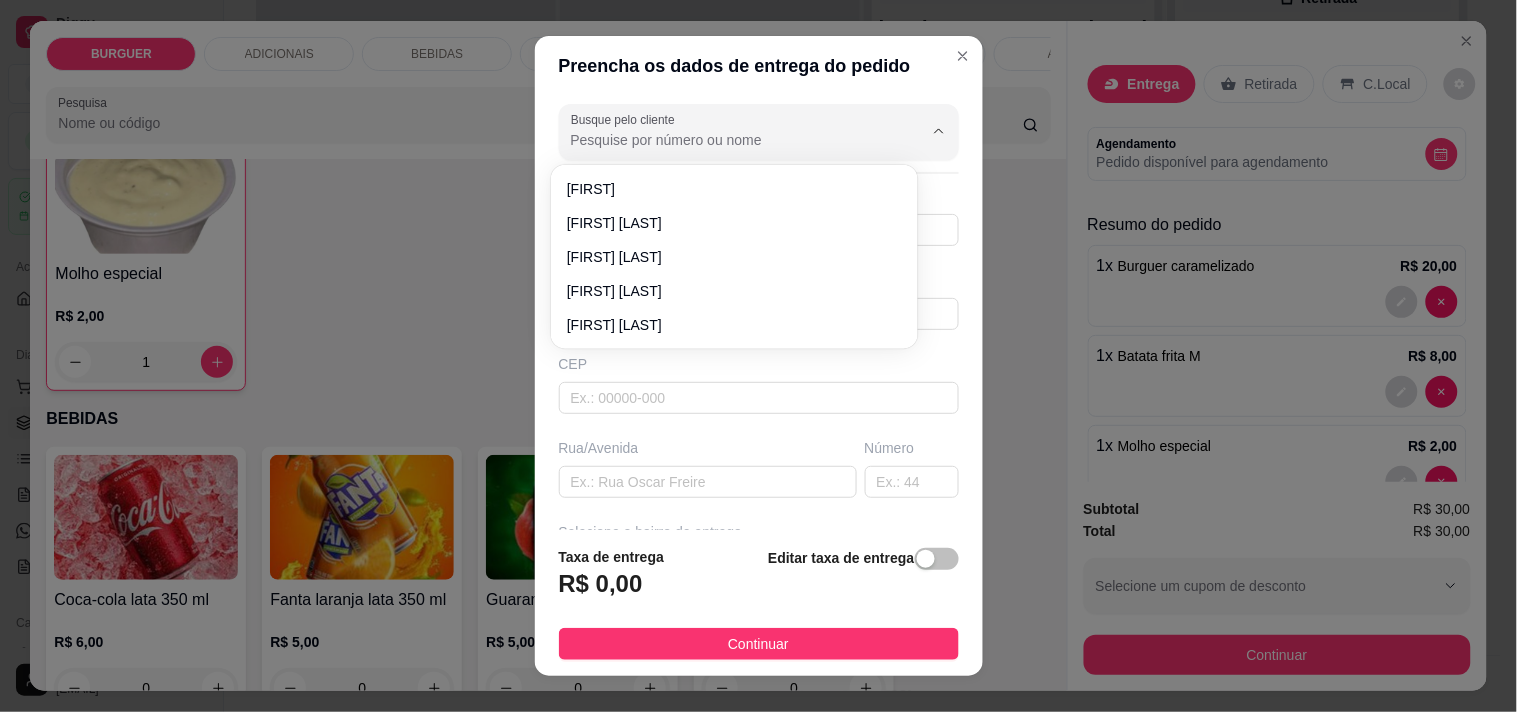 click on "Busque pelo cliente" at bounding box center (731, 140) 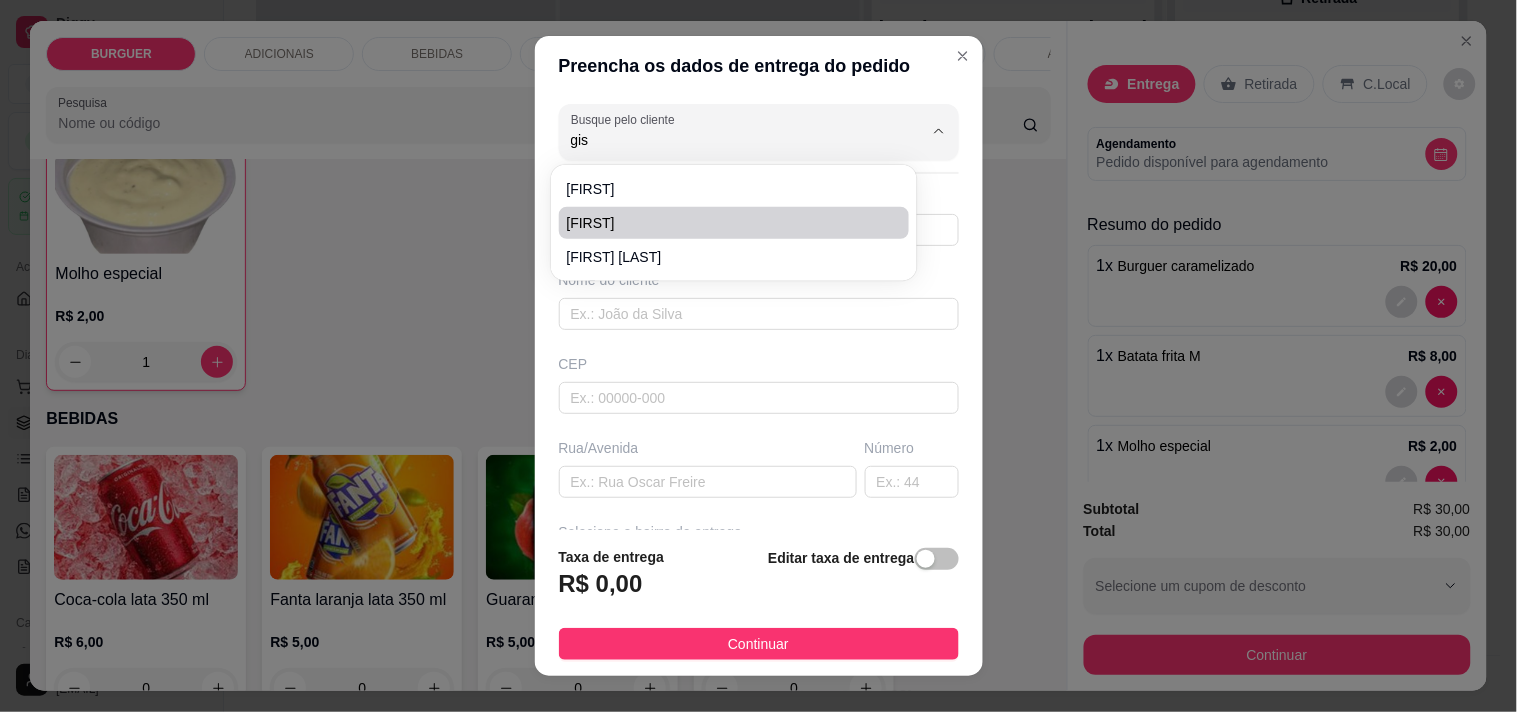 click on "[FIRST]" at bounding box center [724, 223] 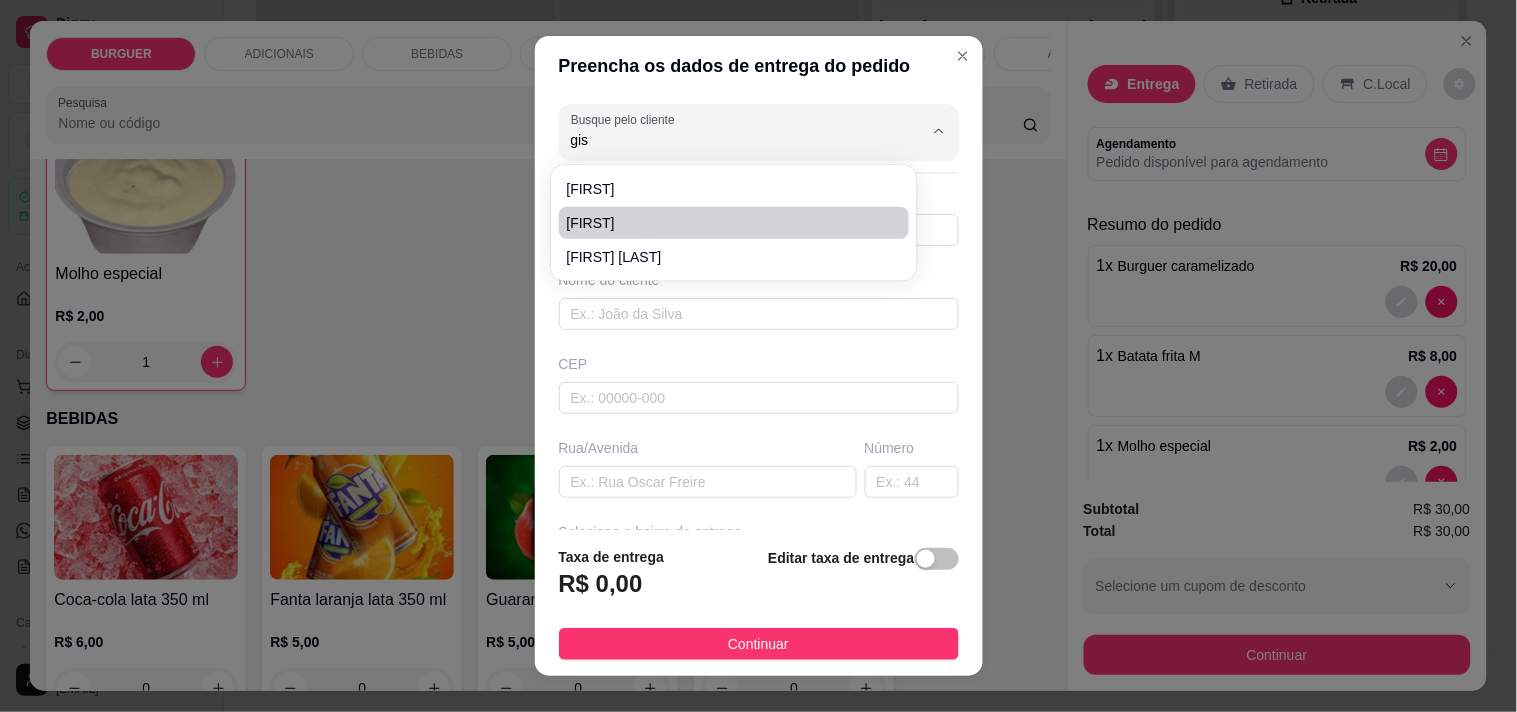 type on "[FIRST]" 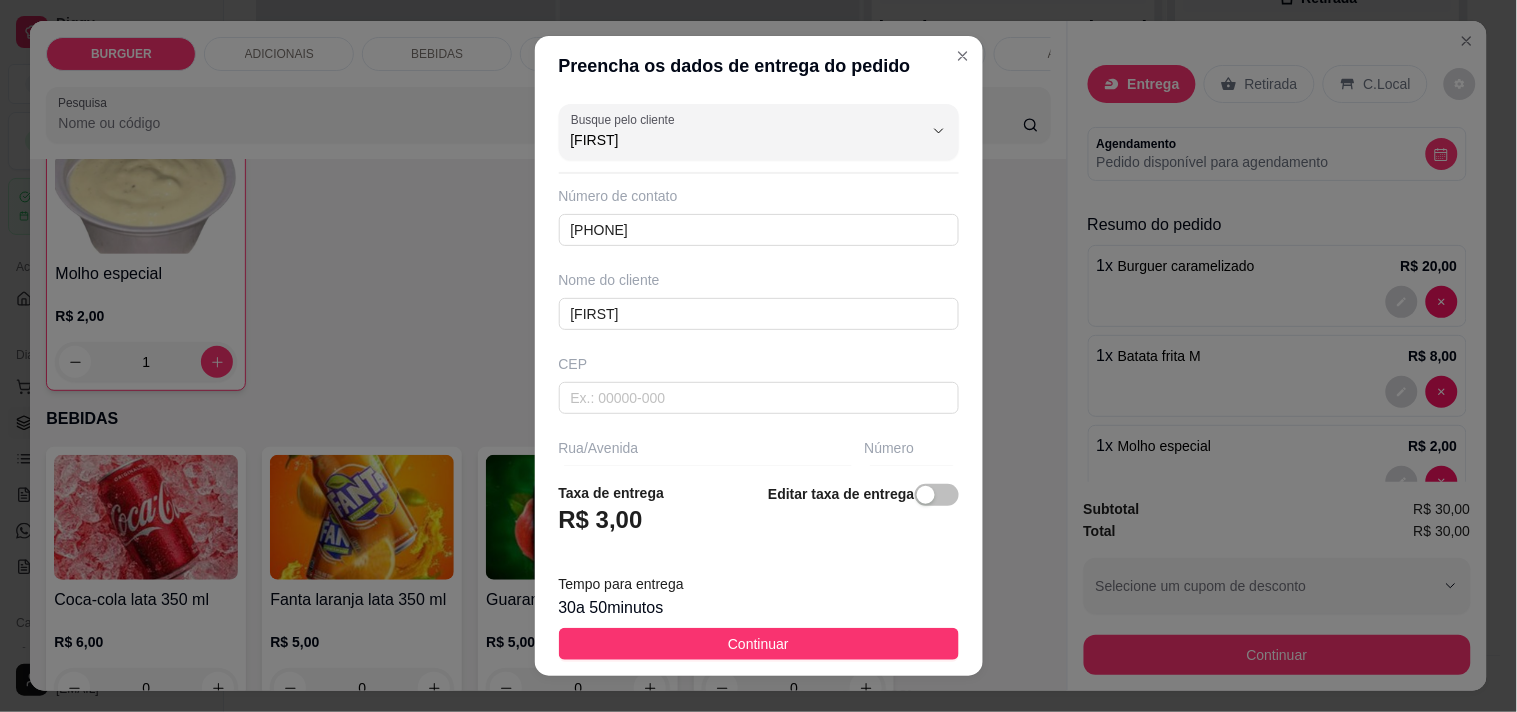 type on "[FIRST]" 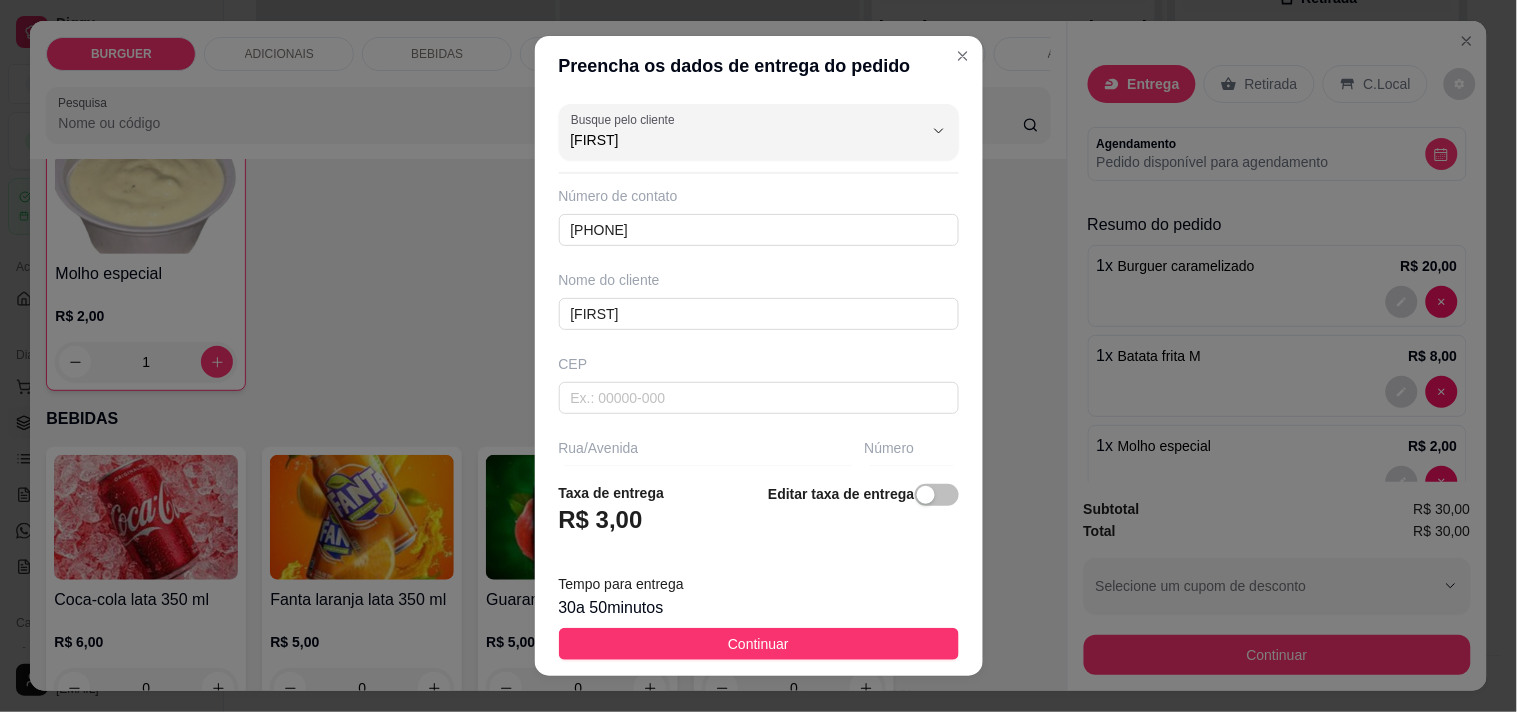 scroll, scrollTop: 304, scrollLeft: 0, axis: vertical 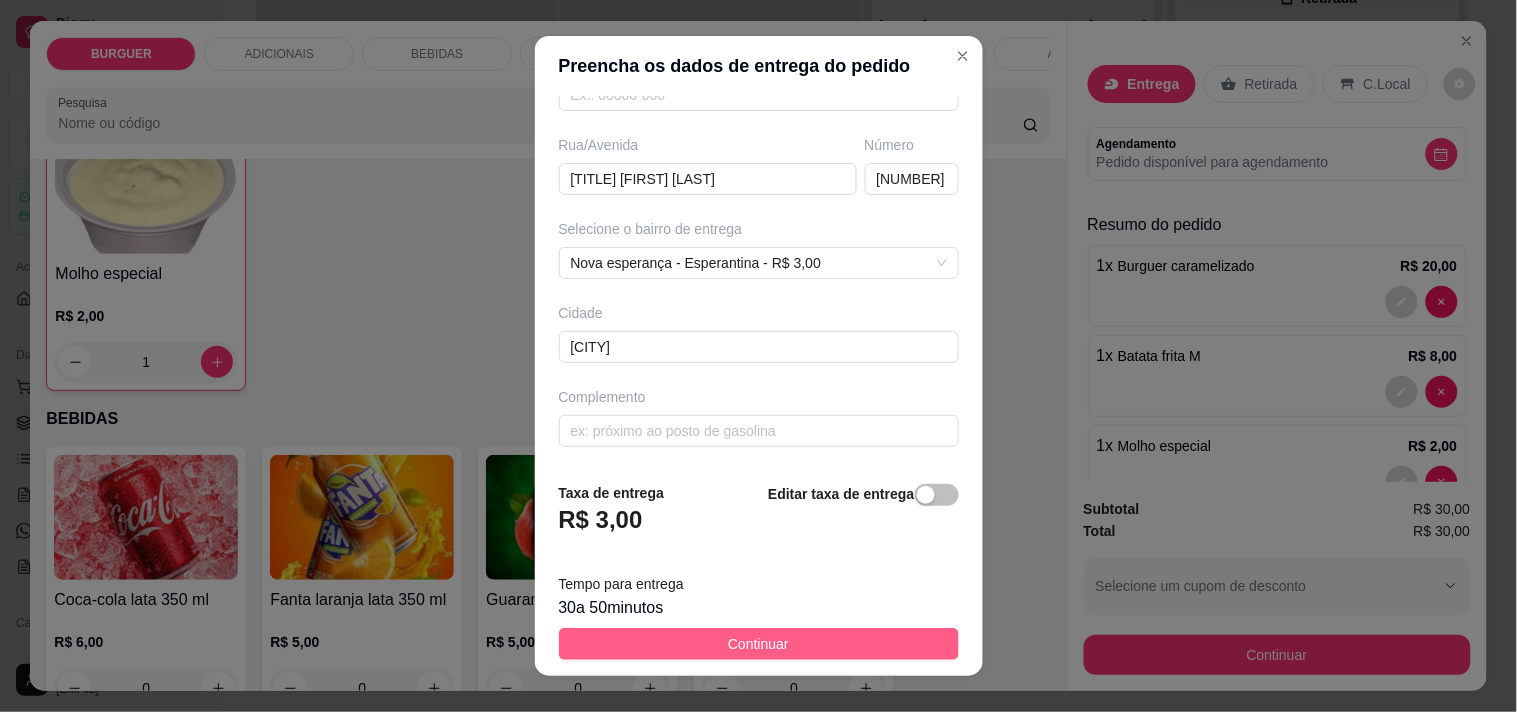 click on "Continuar" at bounding box center (759, 644) 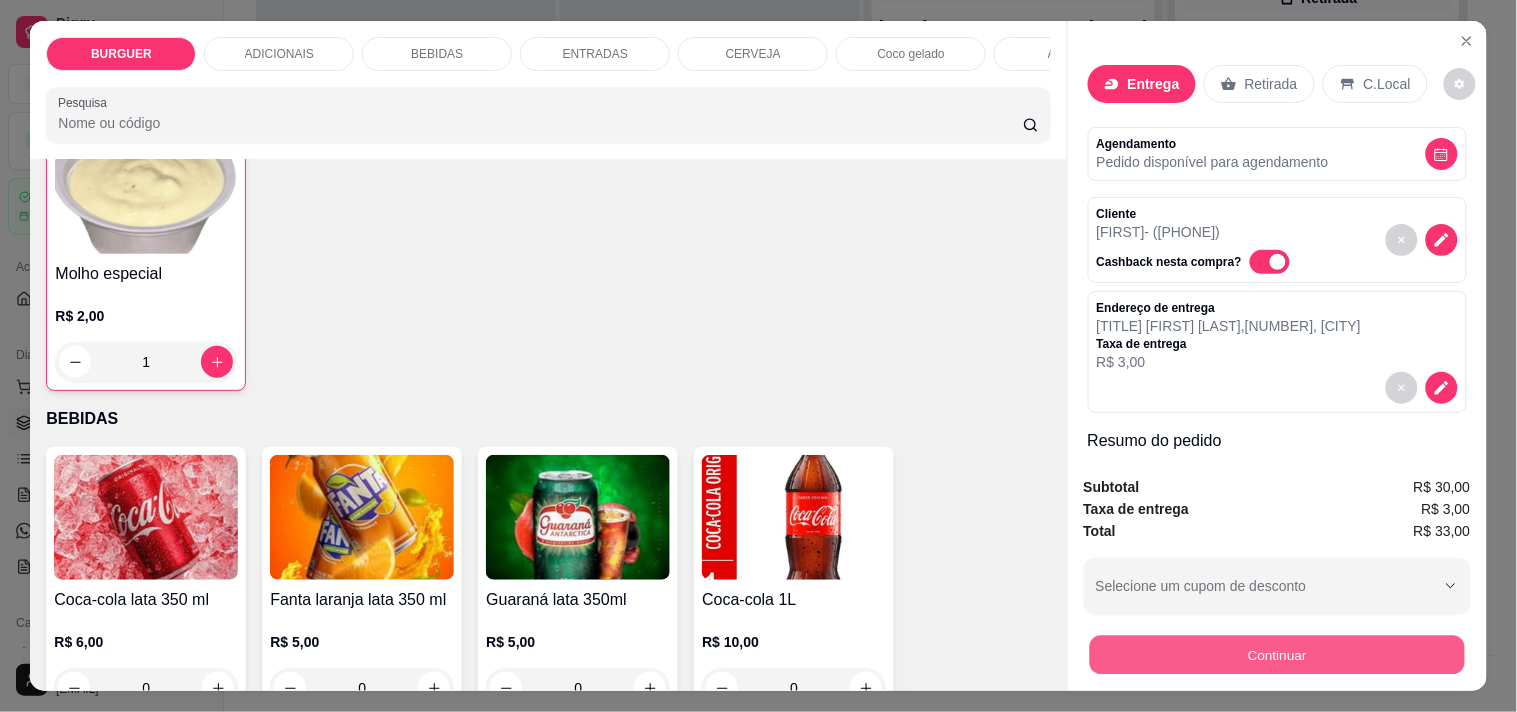 click on "Continuar" at bounding box center (1276, 654) 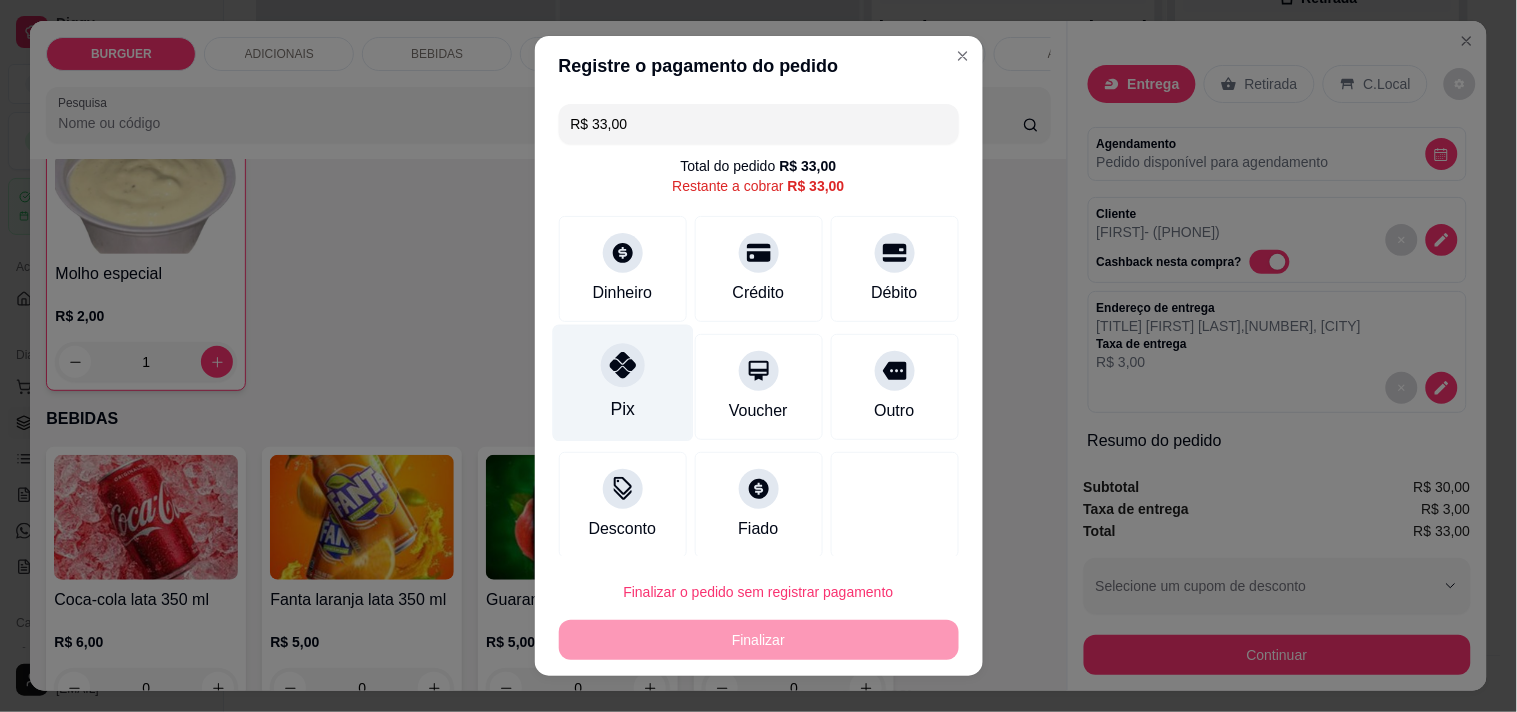 click on "Pix" at bounding box center (622, 382) 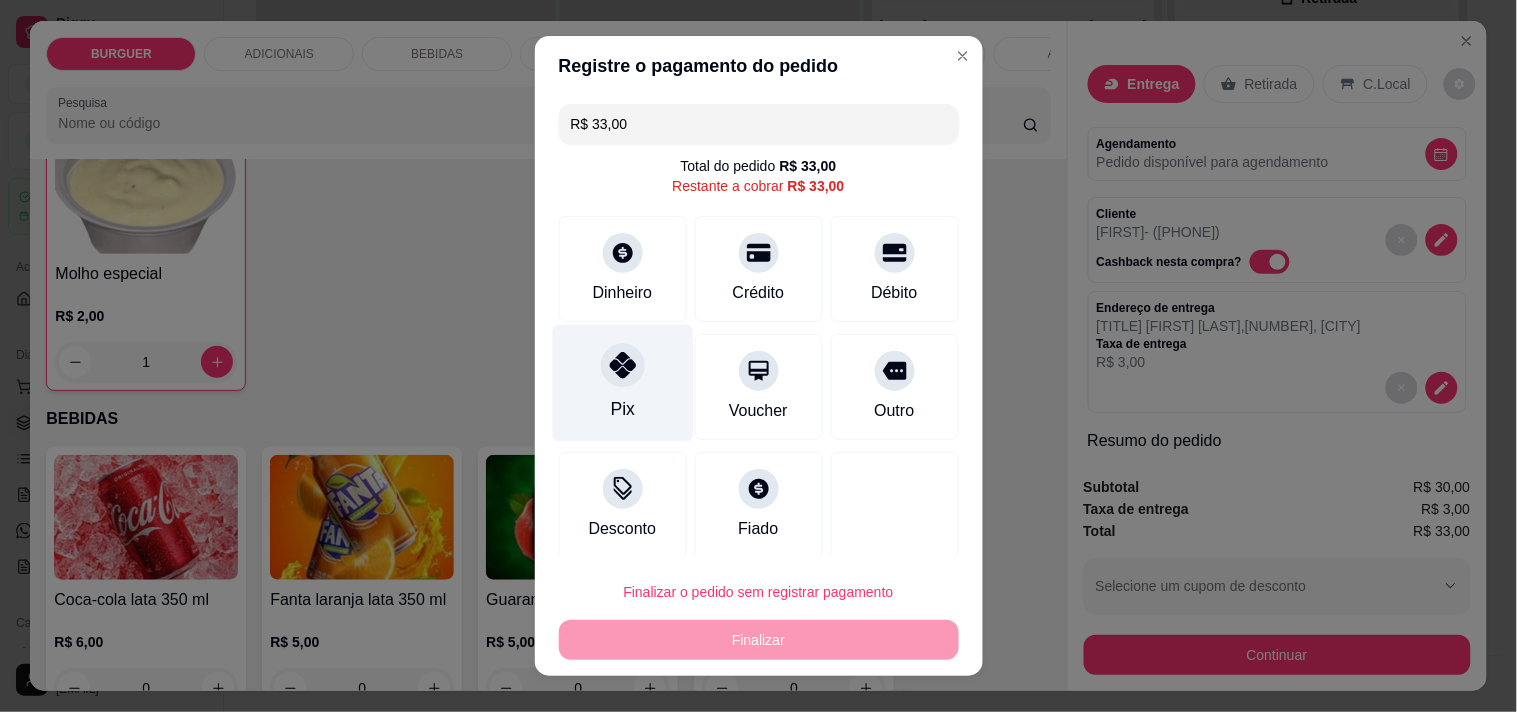 type on "R$ 0,00" 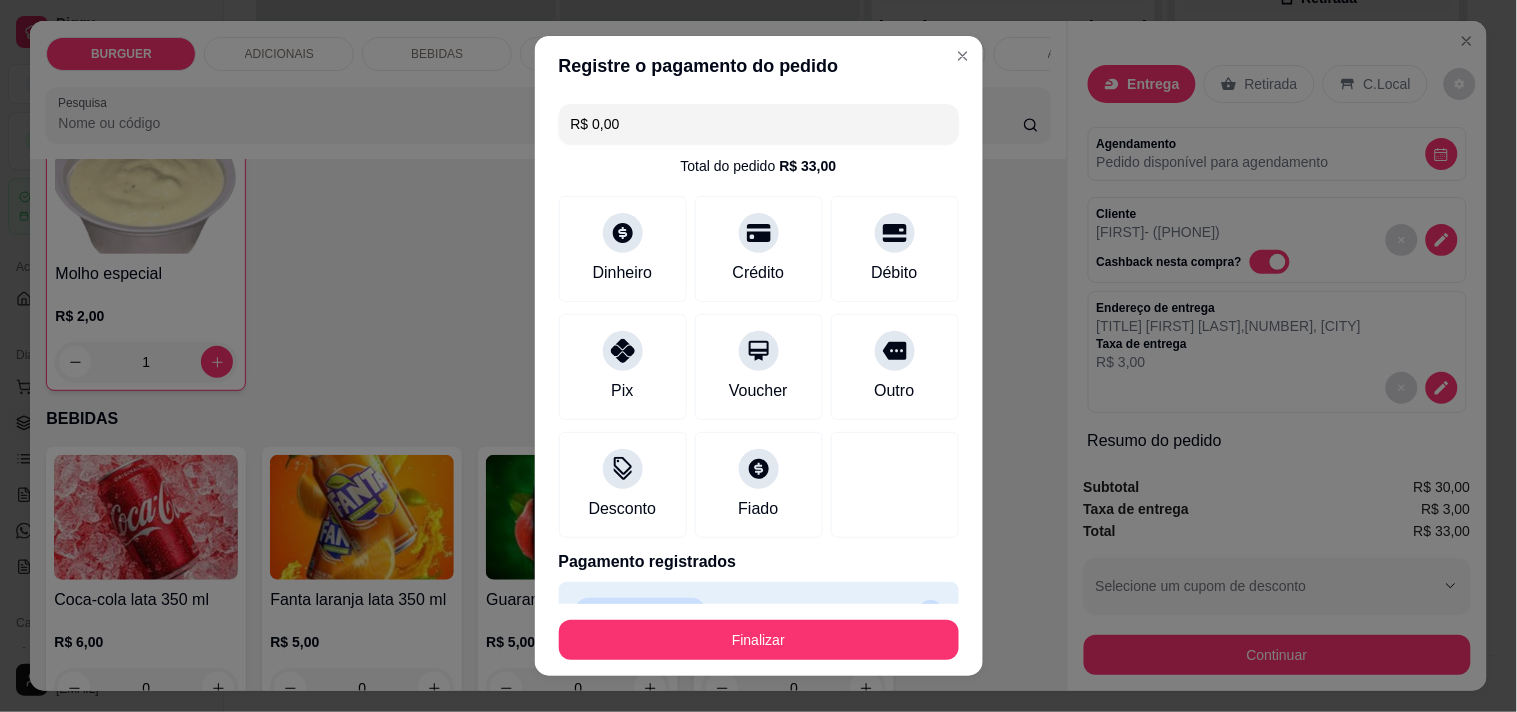scroll, scrollTop: 45, scrollLeft: 0, axis: vertical 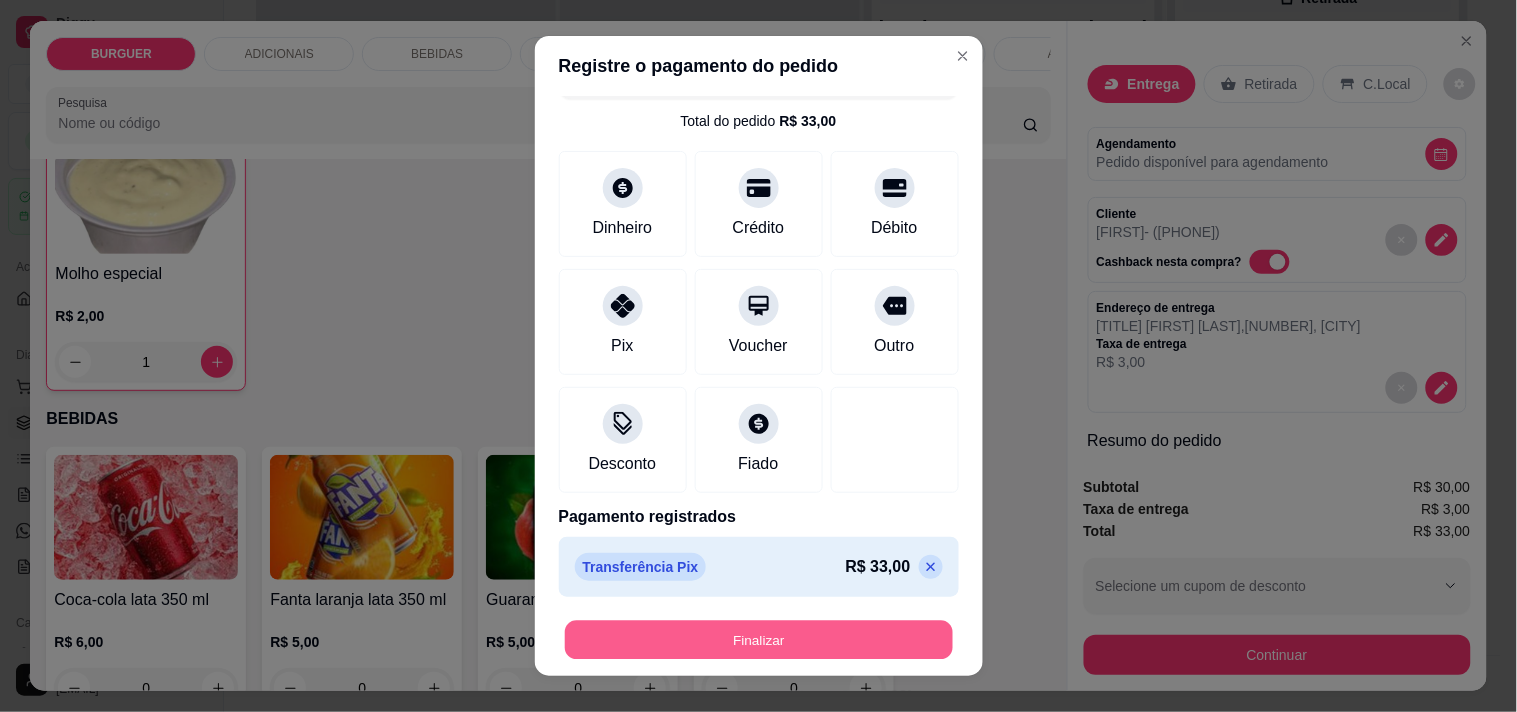 click on "Finalizar" at bounding box center (759, 640) 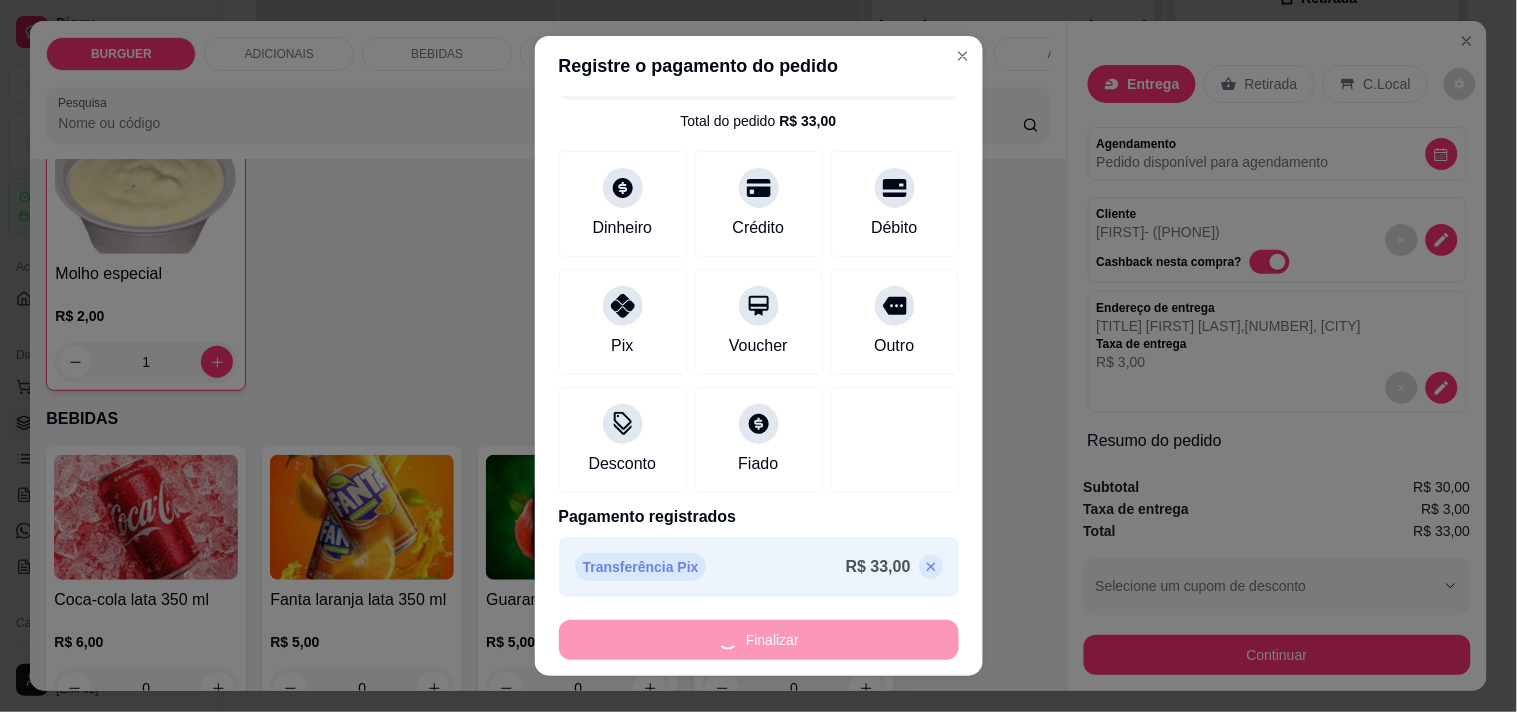 type on "0" 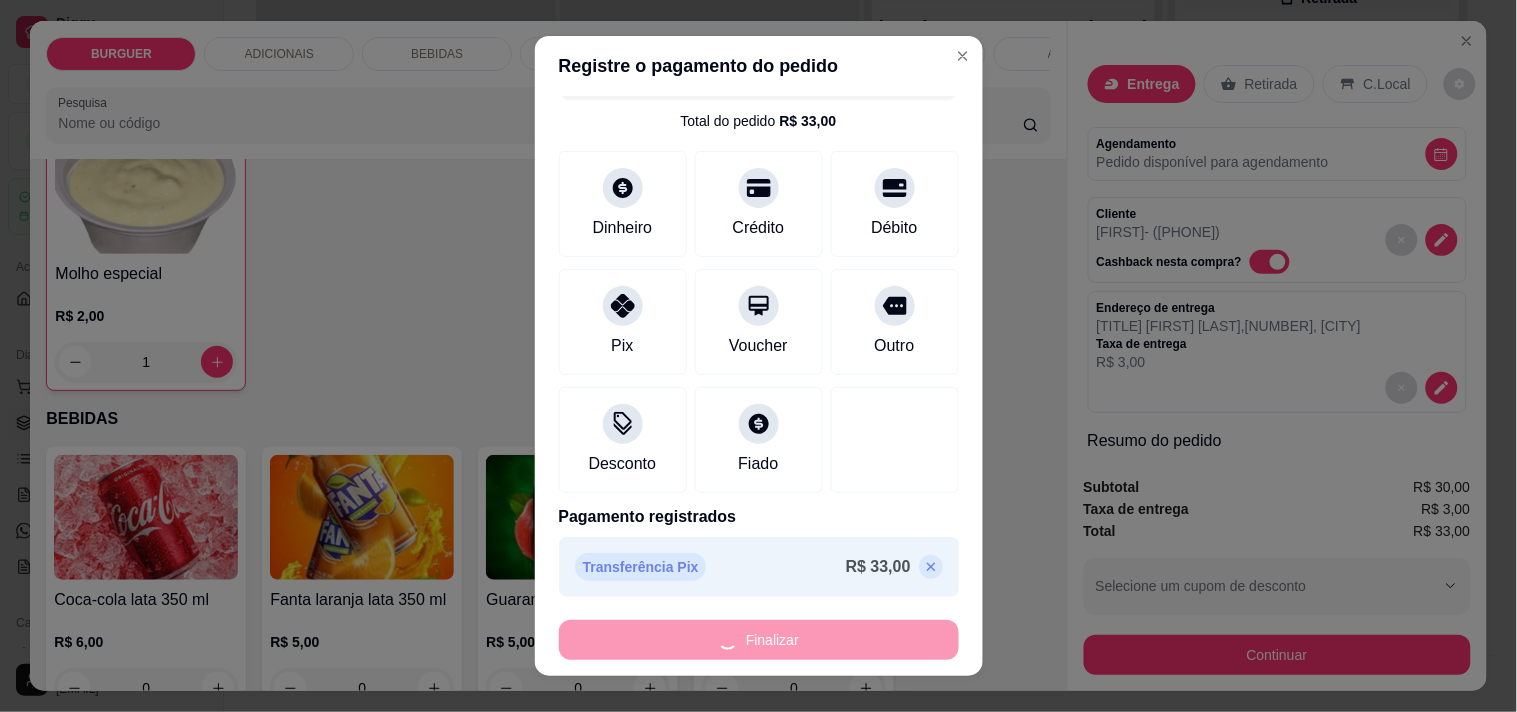 type on "0" 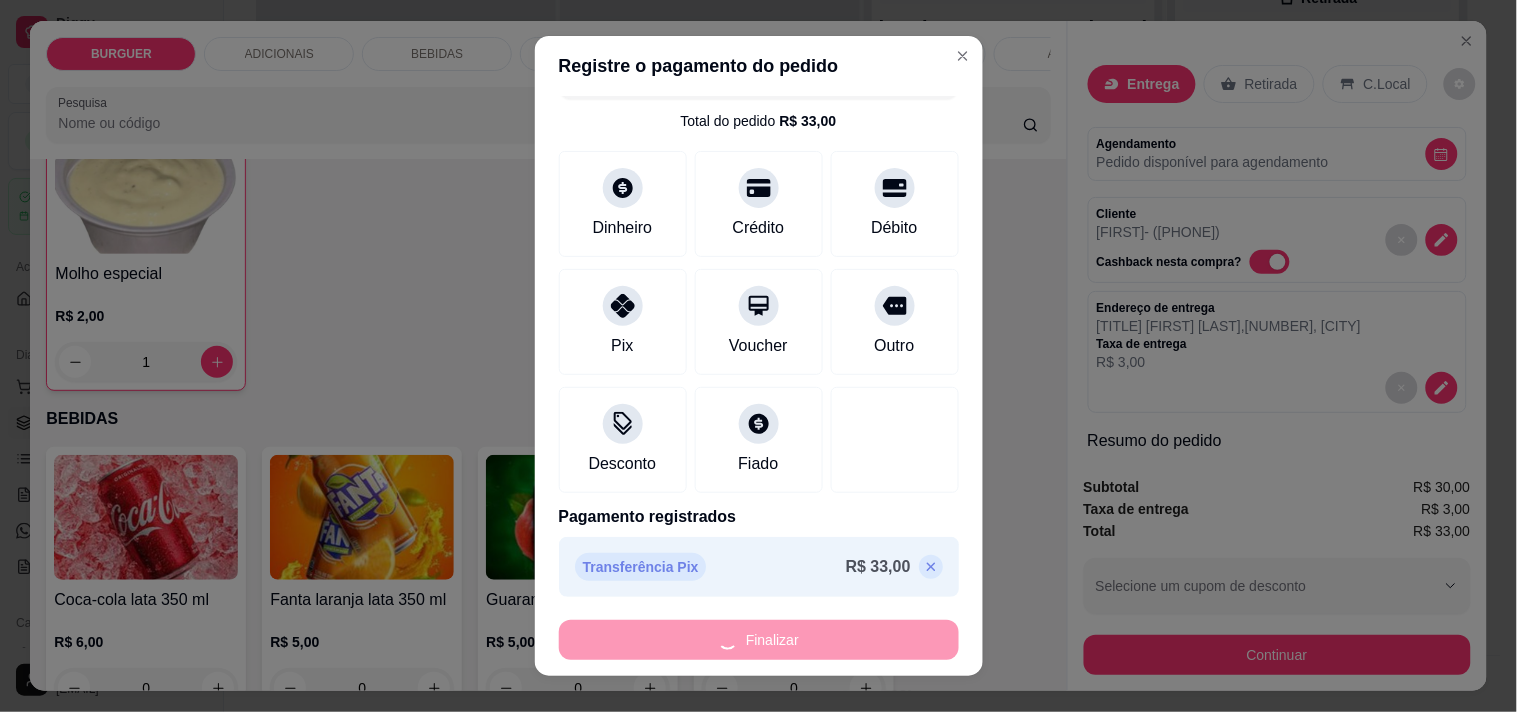 type on "0" 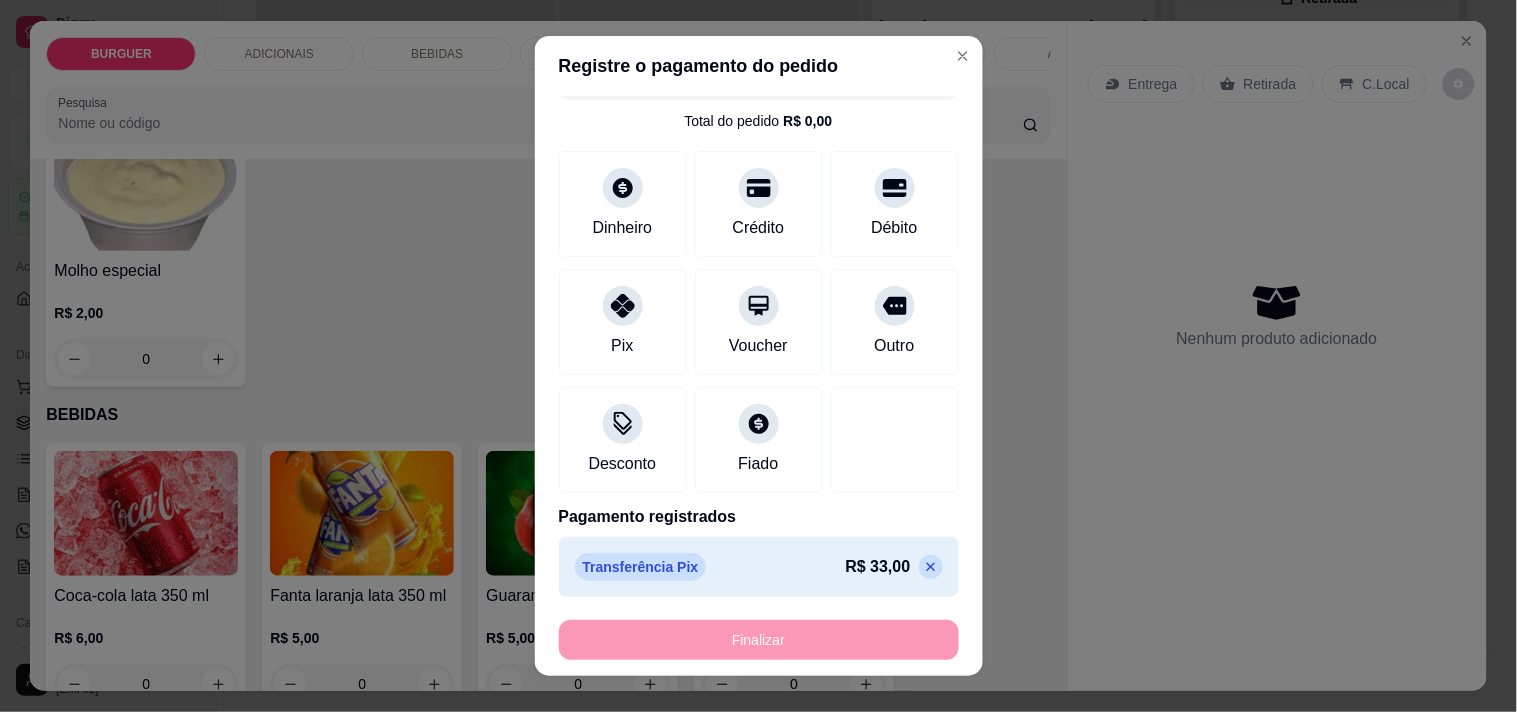 type on "-R$ 33,00" 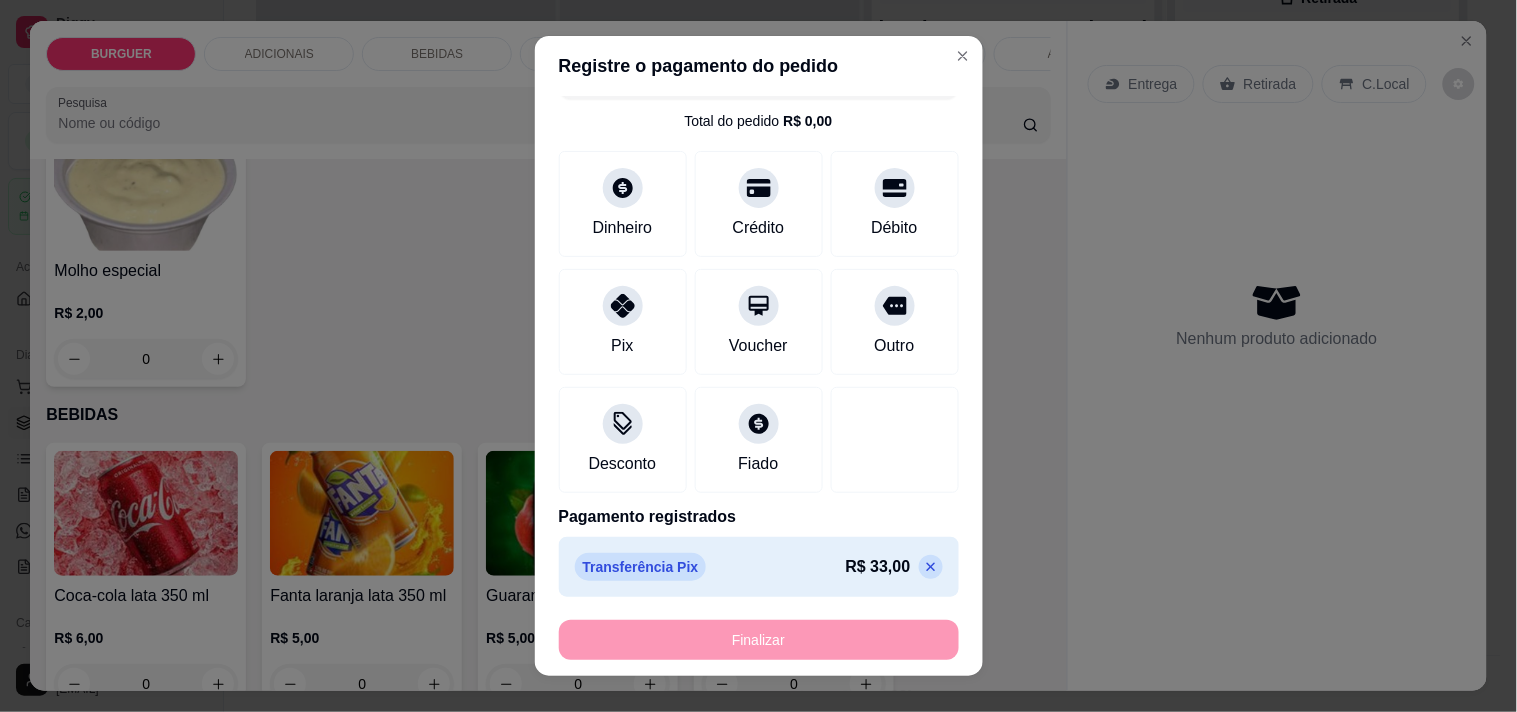 scroll, scrollTop: 1347, scrollLeft: 0, axis: vertical 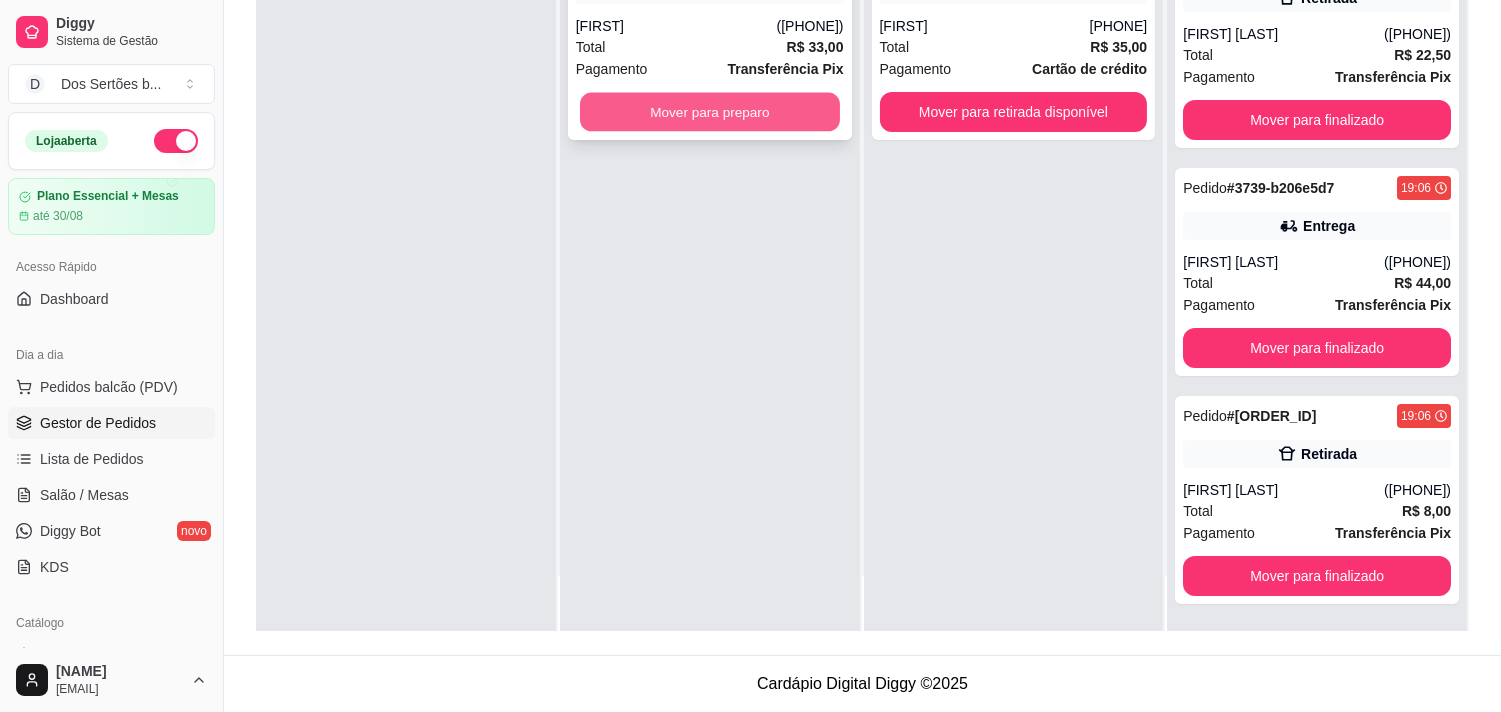 click on "Mover para preparo" at bounding box center [710, 112] 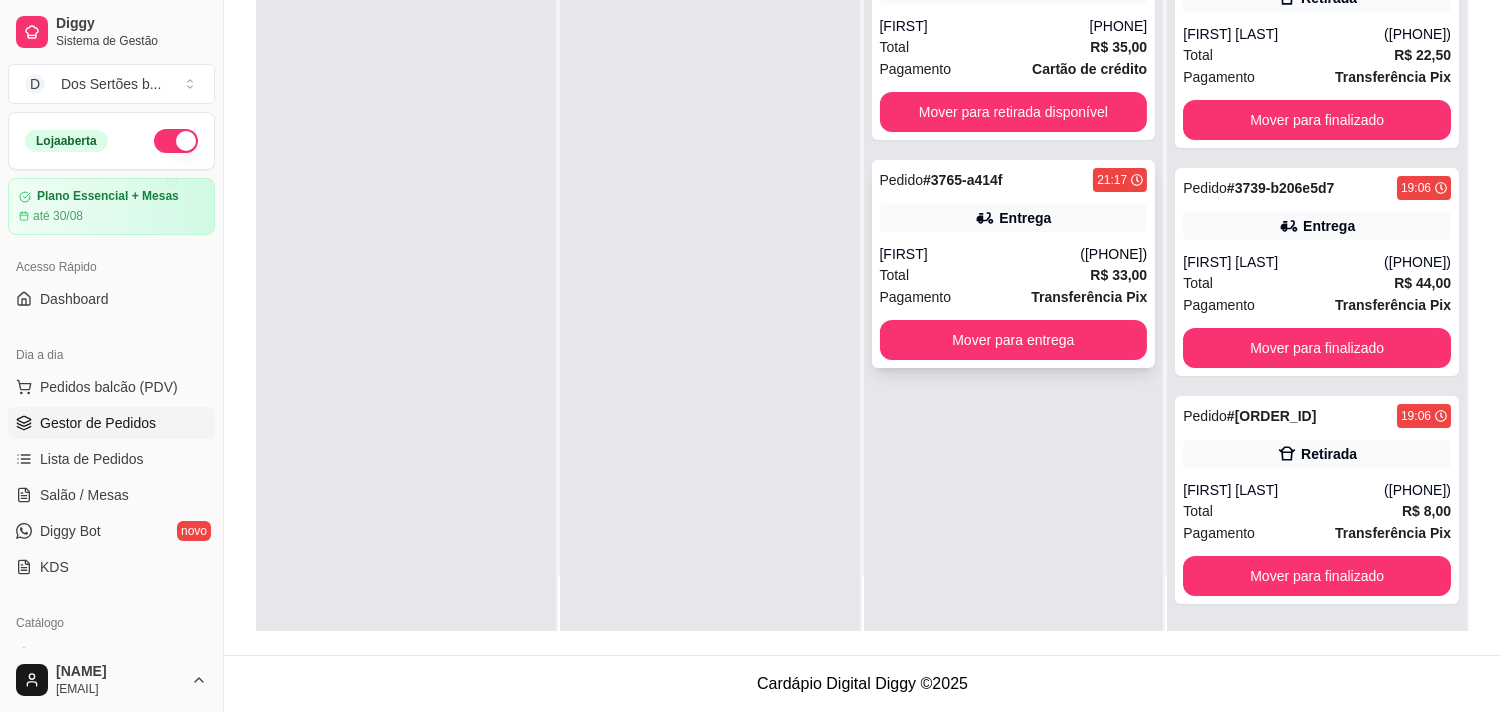 click on "[FIRST]" at bounding box center (980, 254) 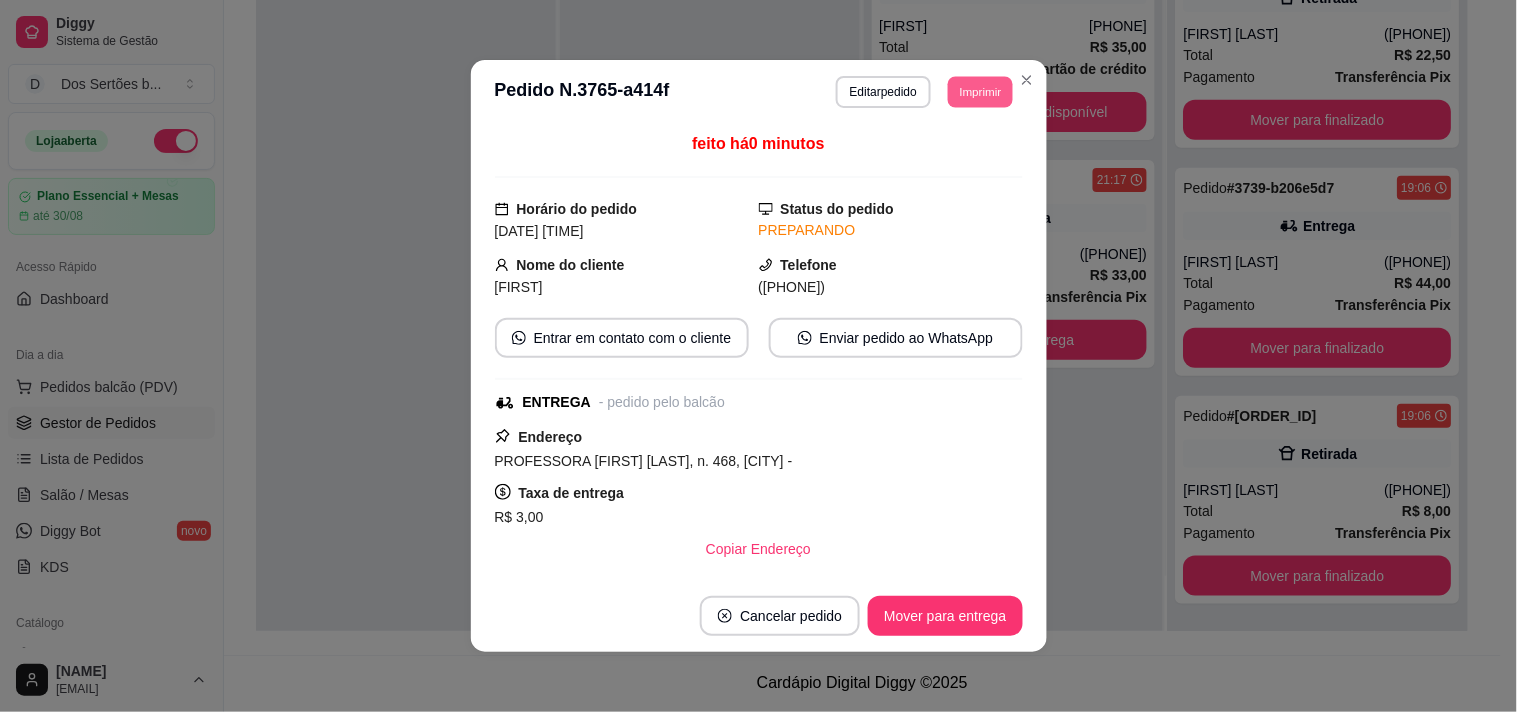 click on "Imprimir" at bounding box center (980, 91) 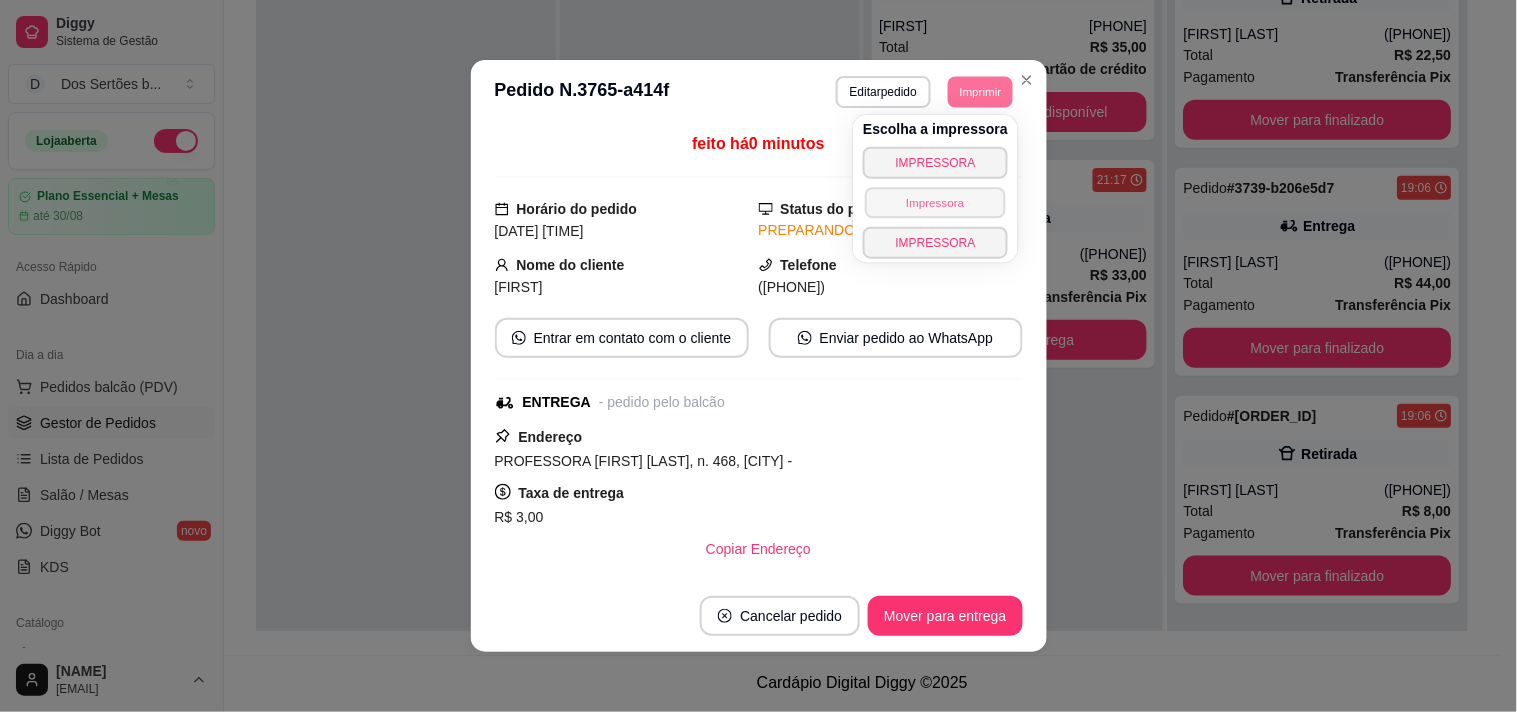 click on "Impressora" at bounding box center [935, 202] 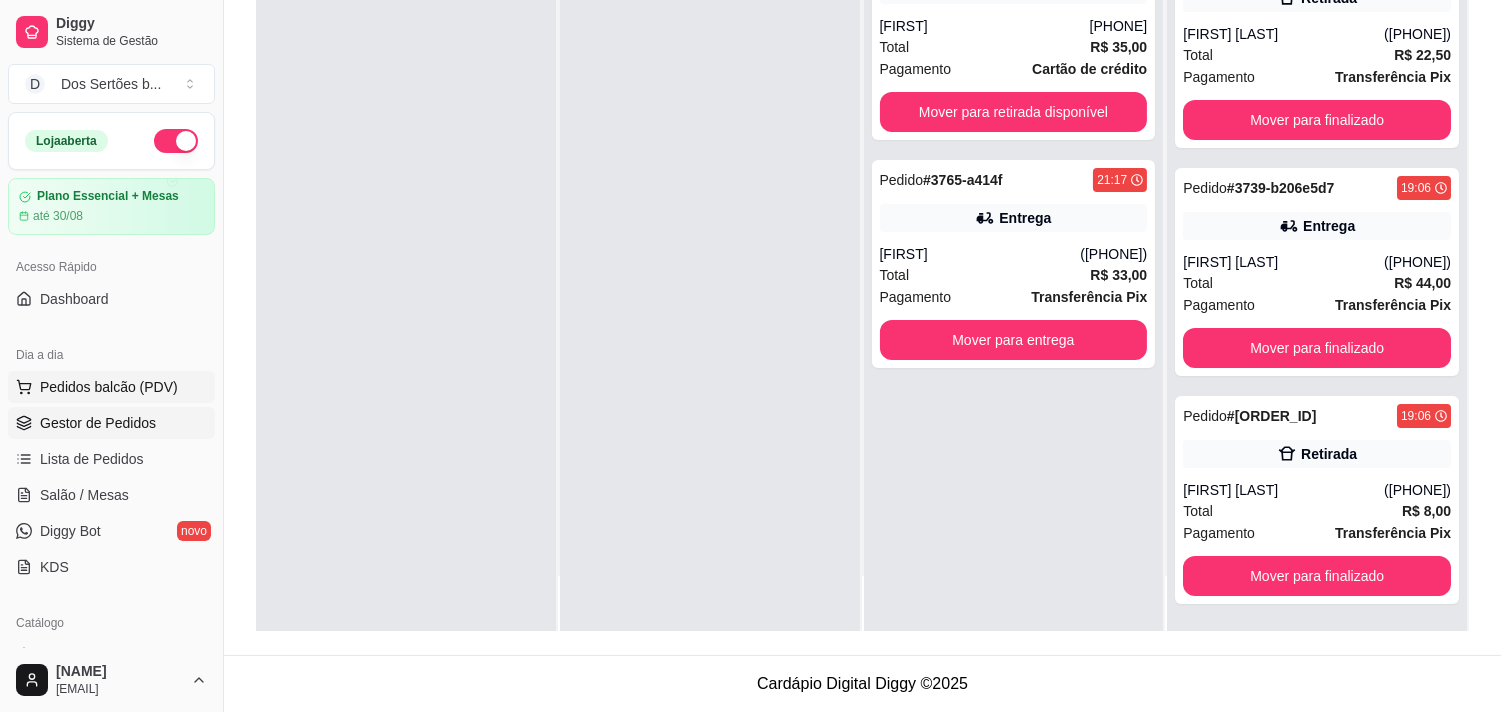 click on "Pedidos balcão (PDV)" at bounding box center (109, 387) 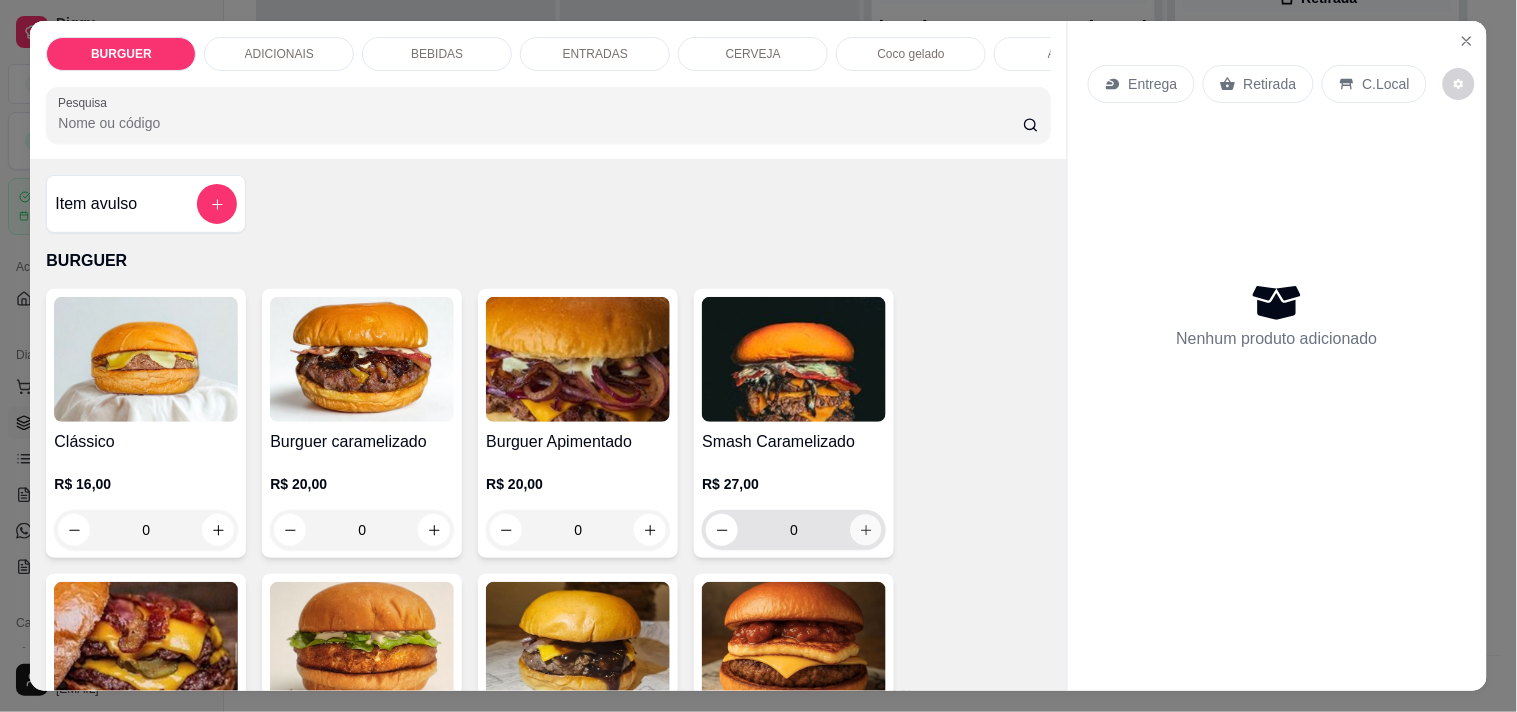 click 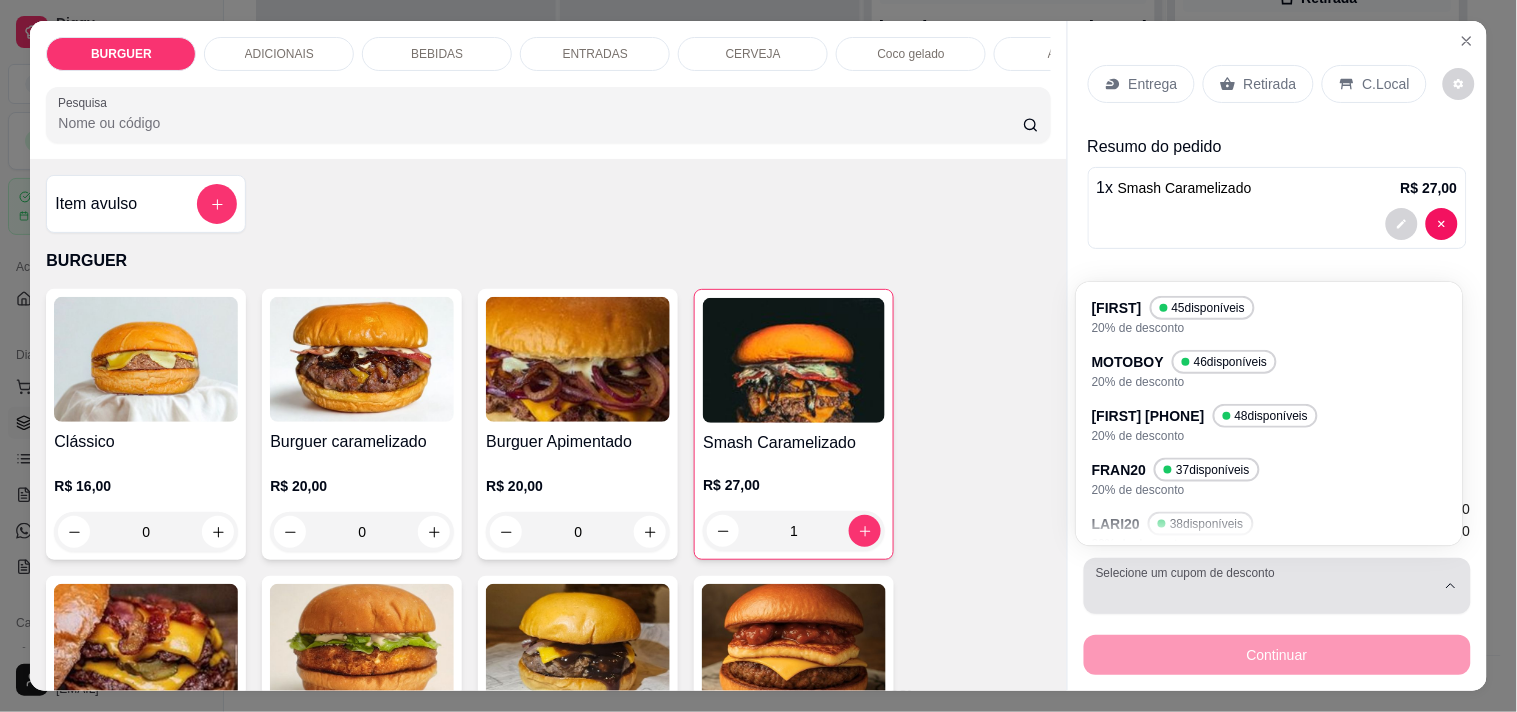 click on "Selecione um cupom de desconto" at bounding box center (1277, 586) 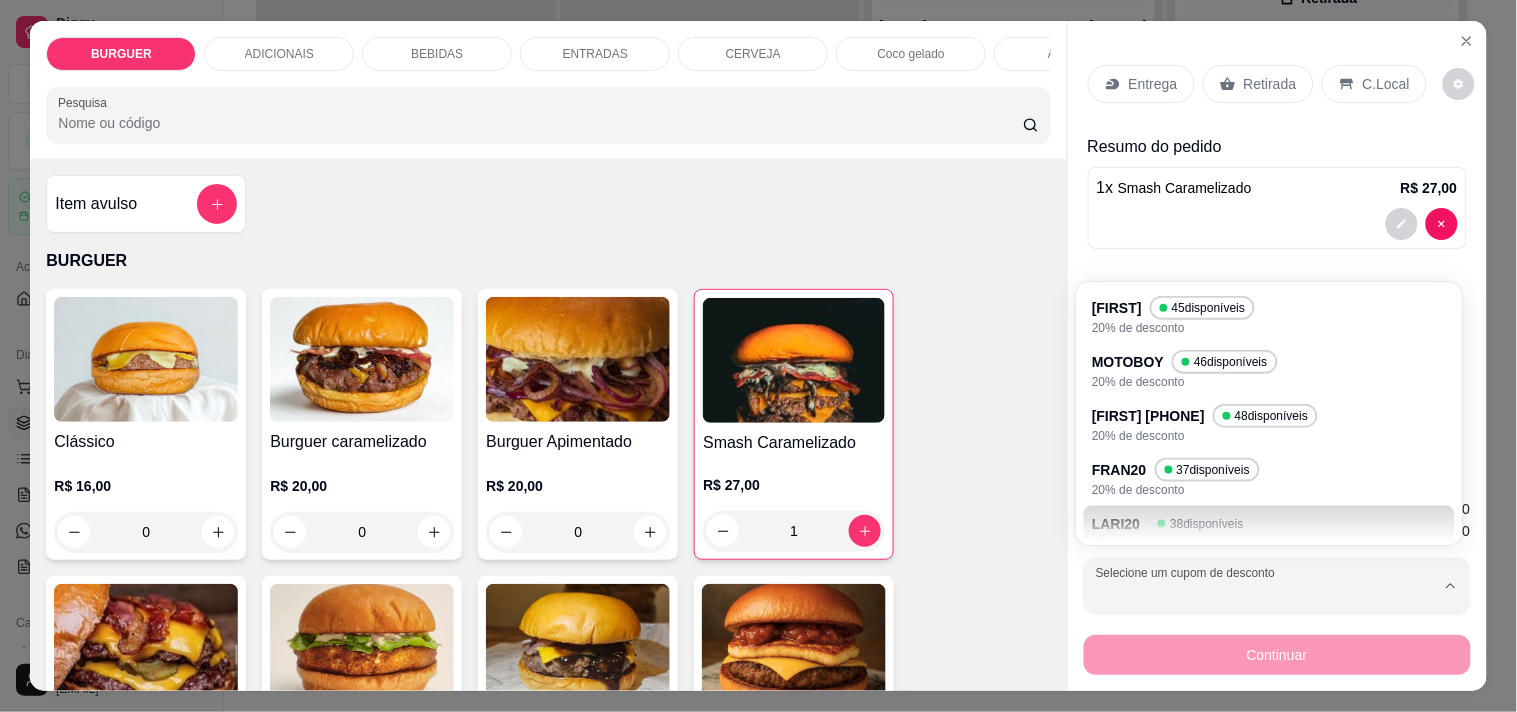 scroll, scrollTop: 51, scrollLeft: 0, axis: vertical 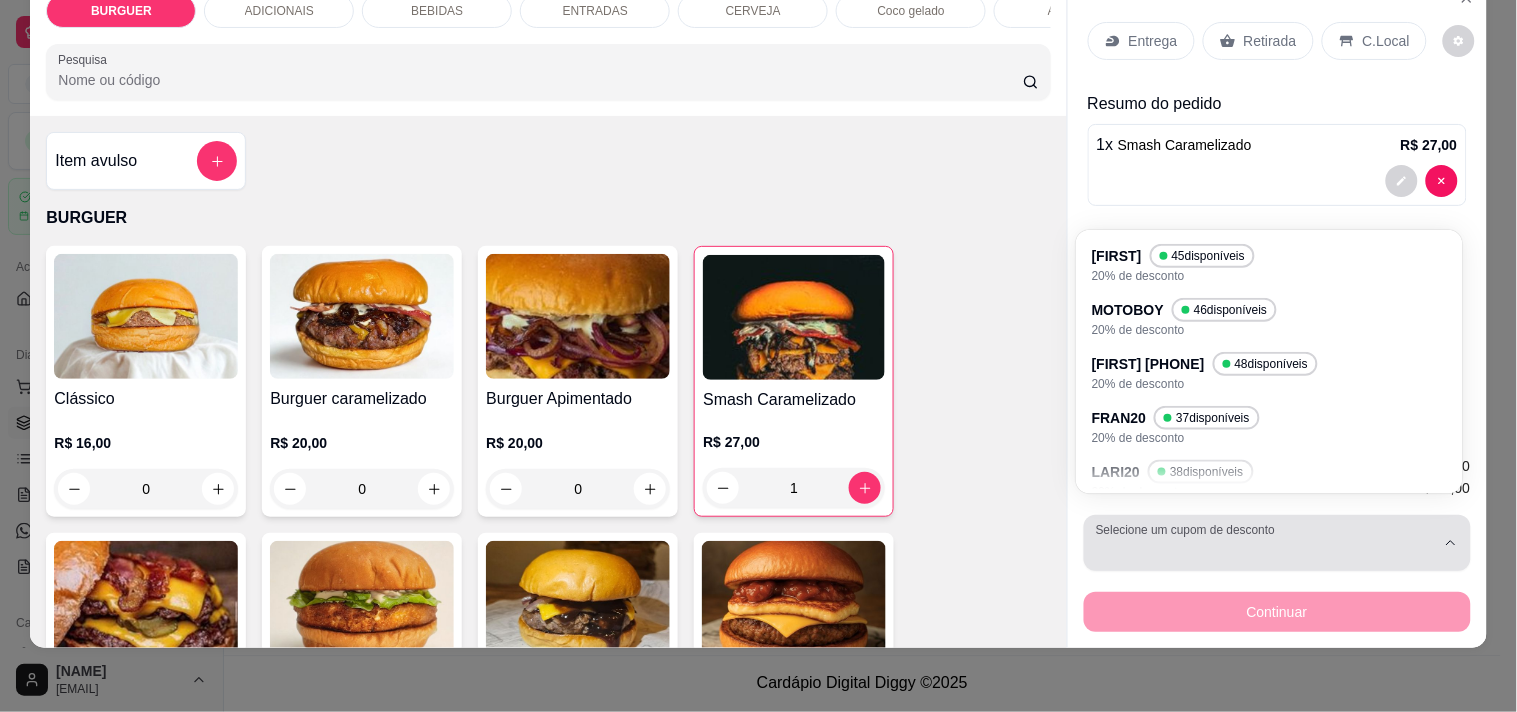 click on "Selecione um cupom de desconto" at bounding box center [1277, 543] 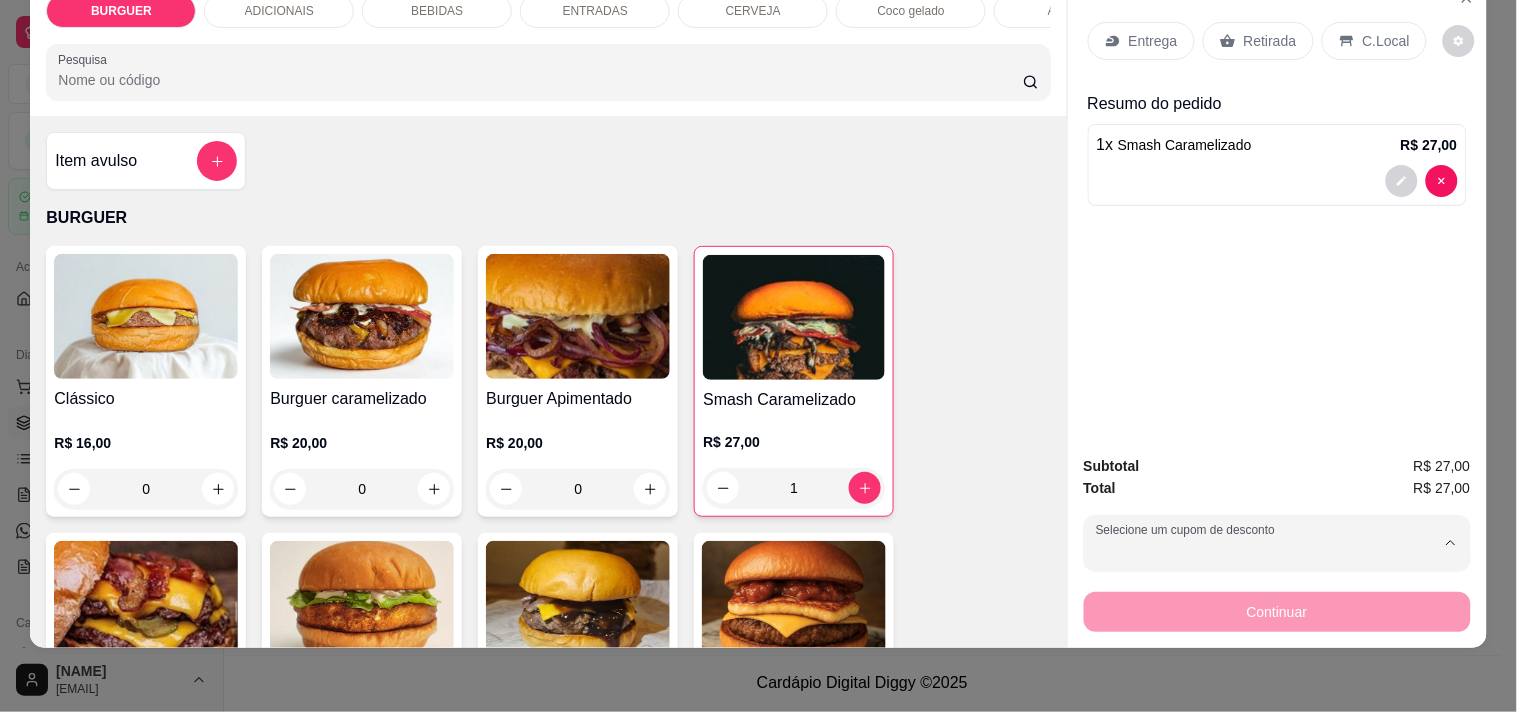 click on "MOTOBOY" at bounding box center (1133, 317) 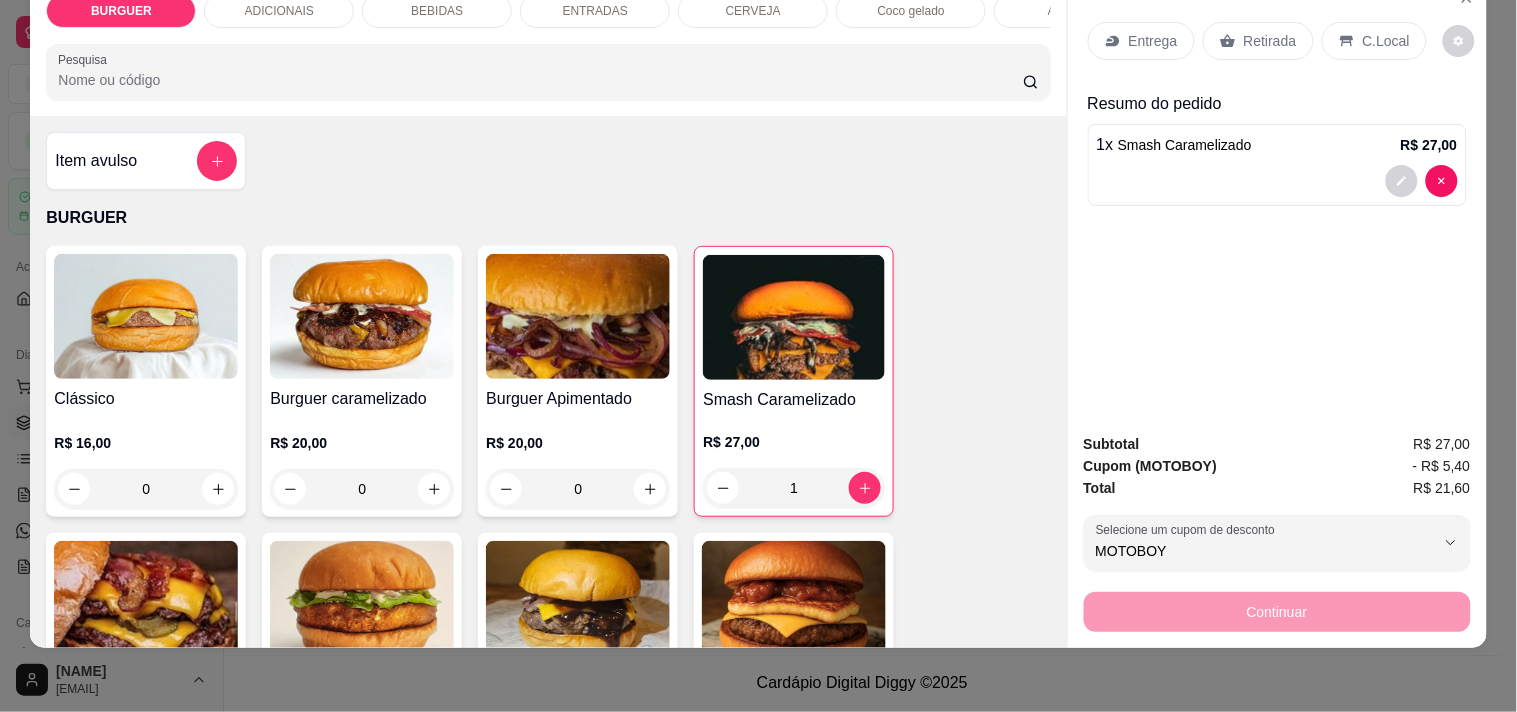 click on "C.Local" at bounding box center (1374, 41) 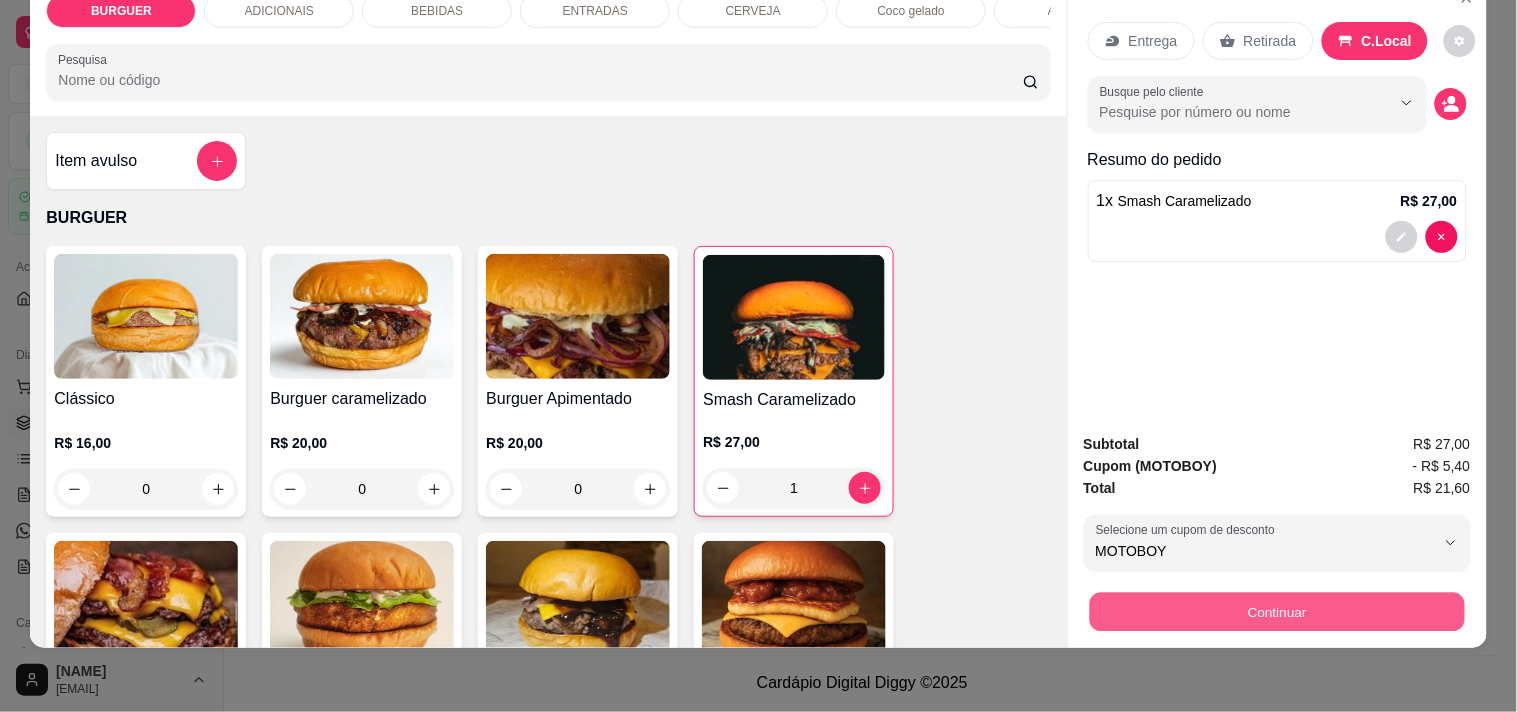 click on "Continuar" at bounding box center (1277, 609) 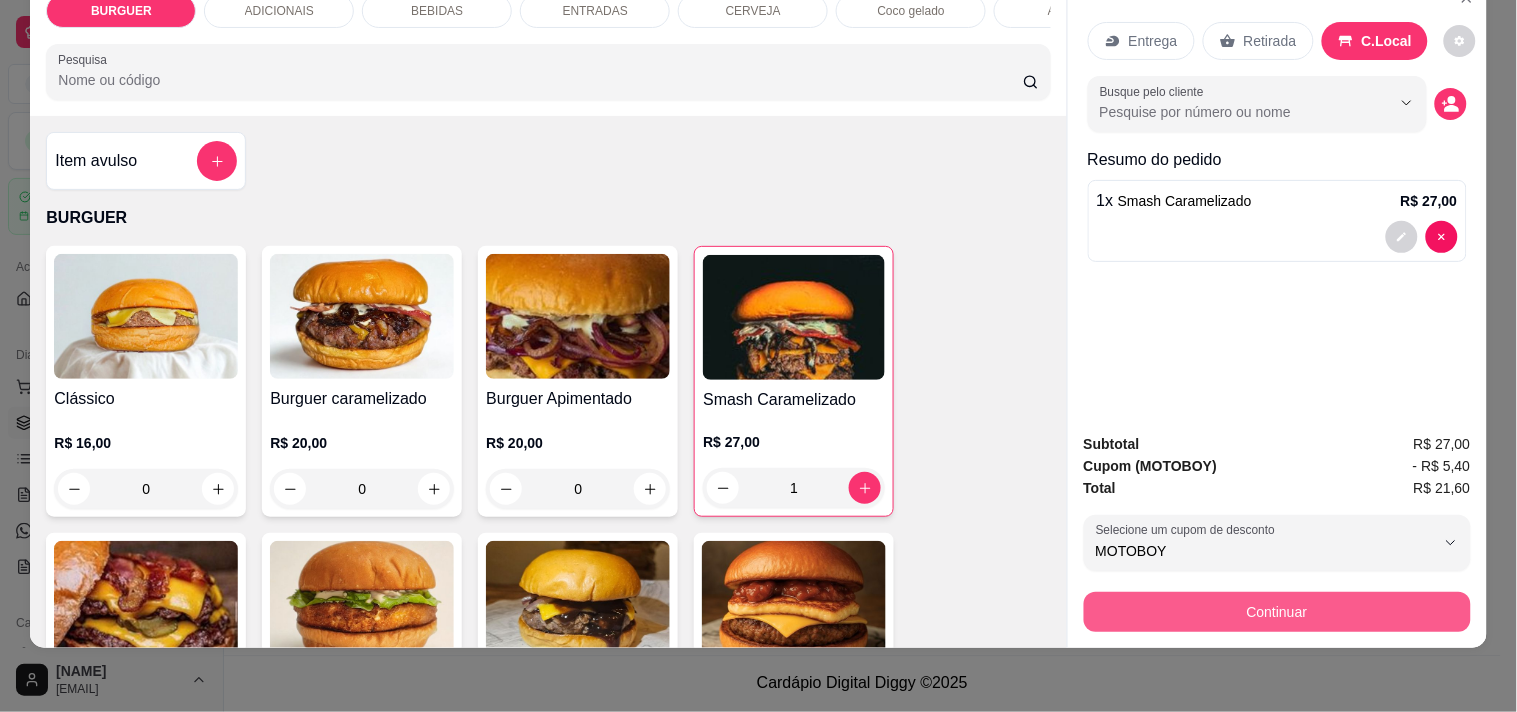 click on "Continuar" at bounding box center [1277, 612] 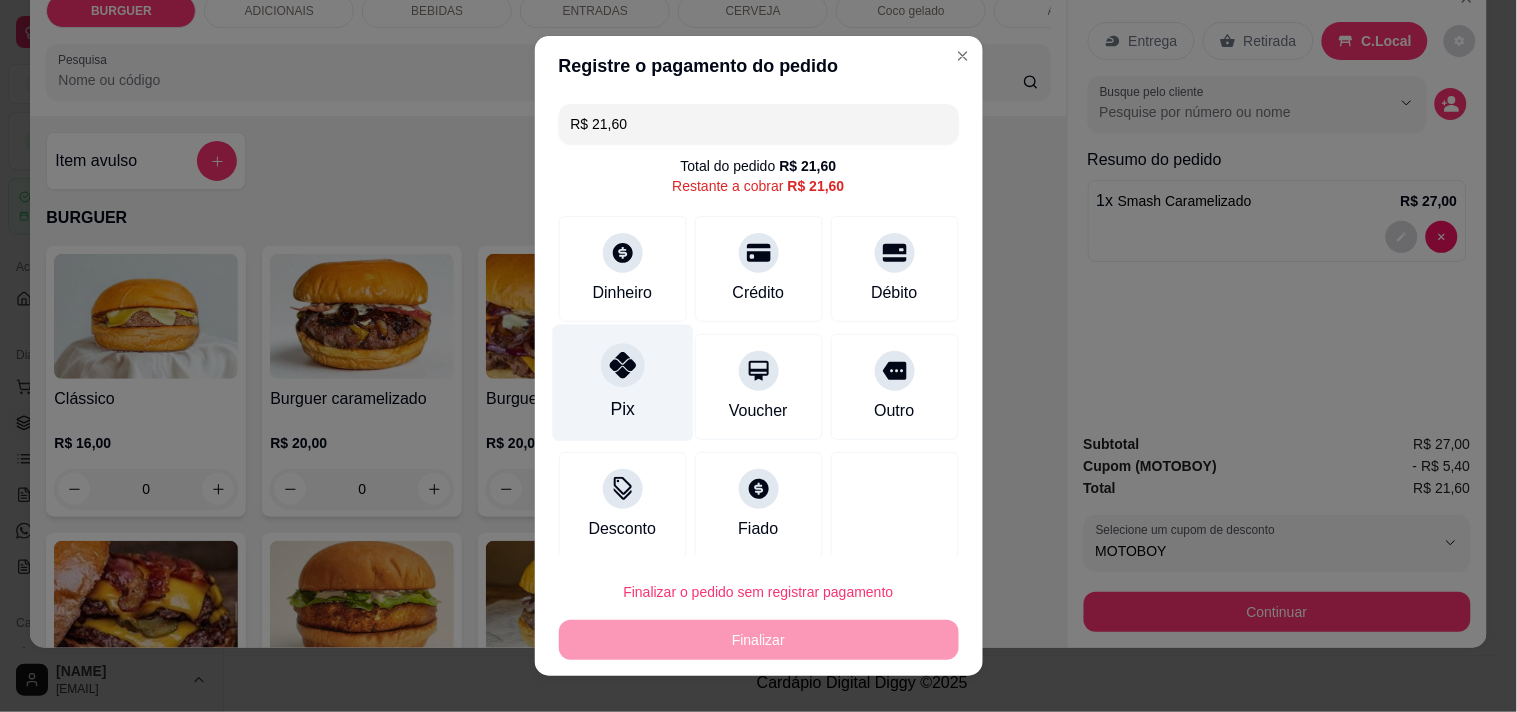 click on "Pix" at bounding box center (622, 382) 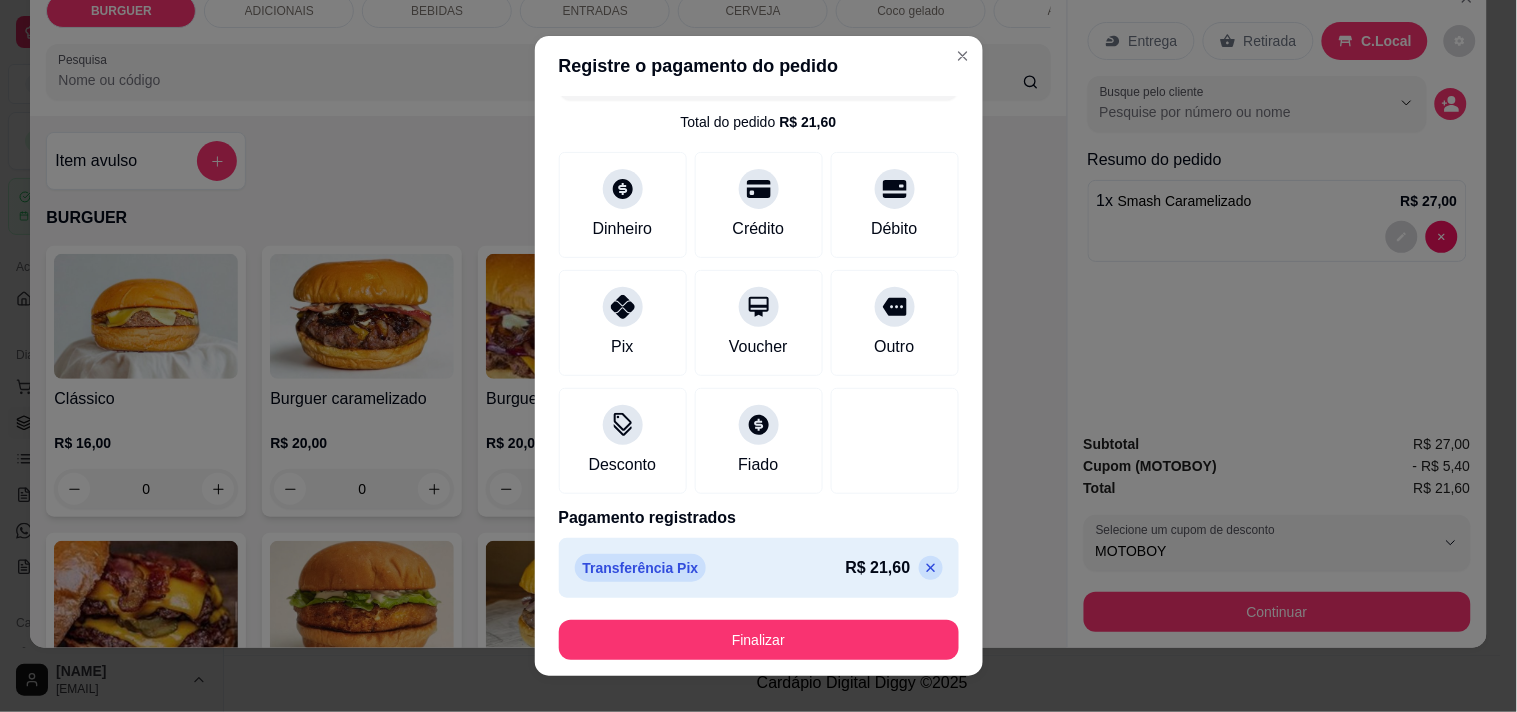 scroll, scrollTop: 45, scrollLeft: 0, axis: vertical 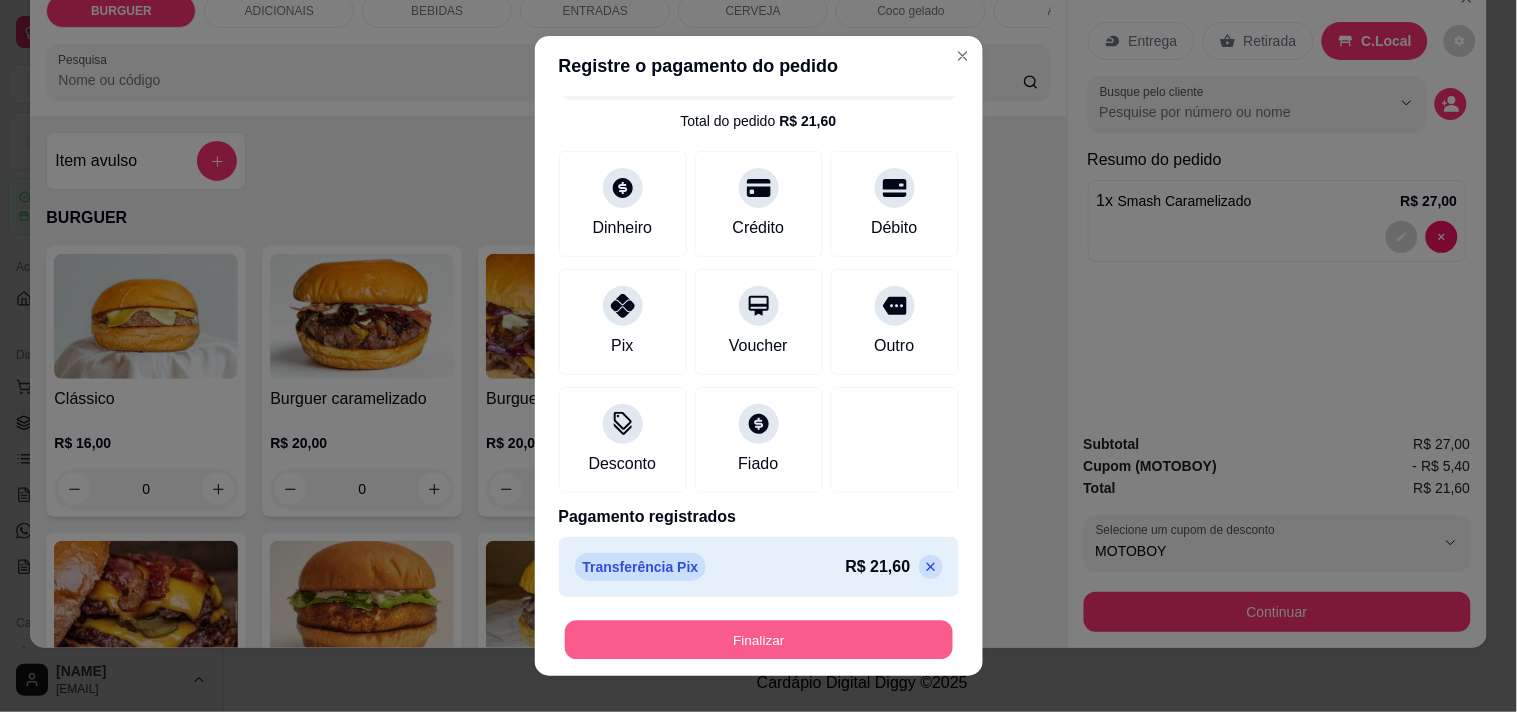 click on "Finalizar" at bounding box center (759, 640) 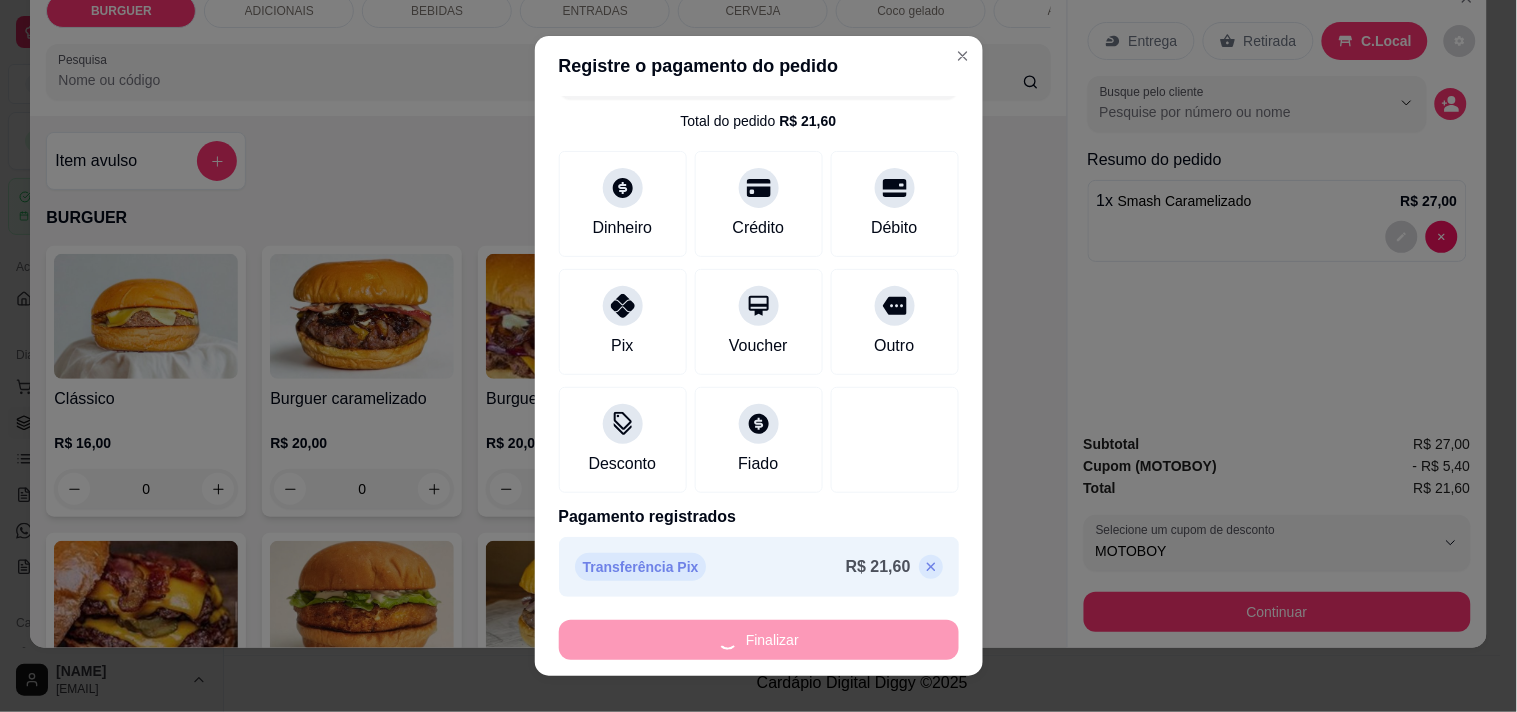 type on "0" 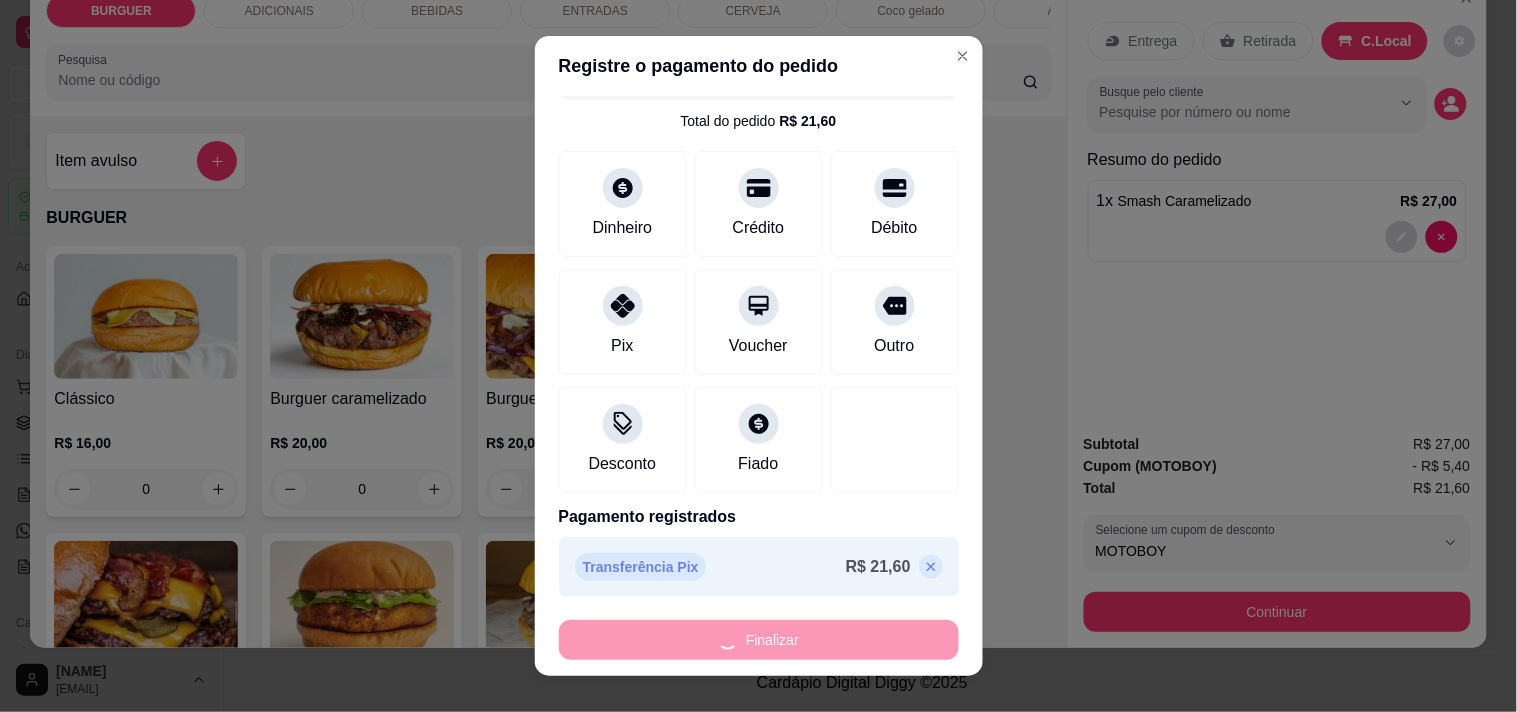 type on "-R$ 21,60" 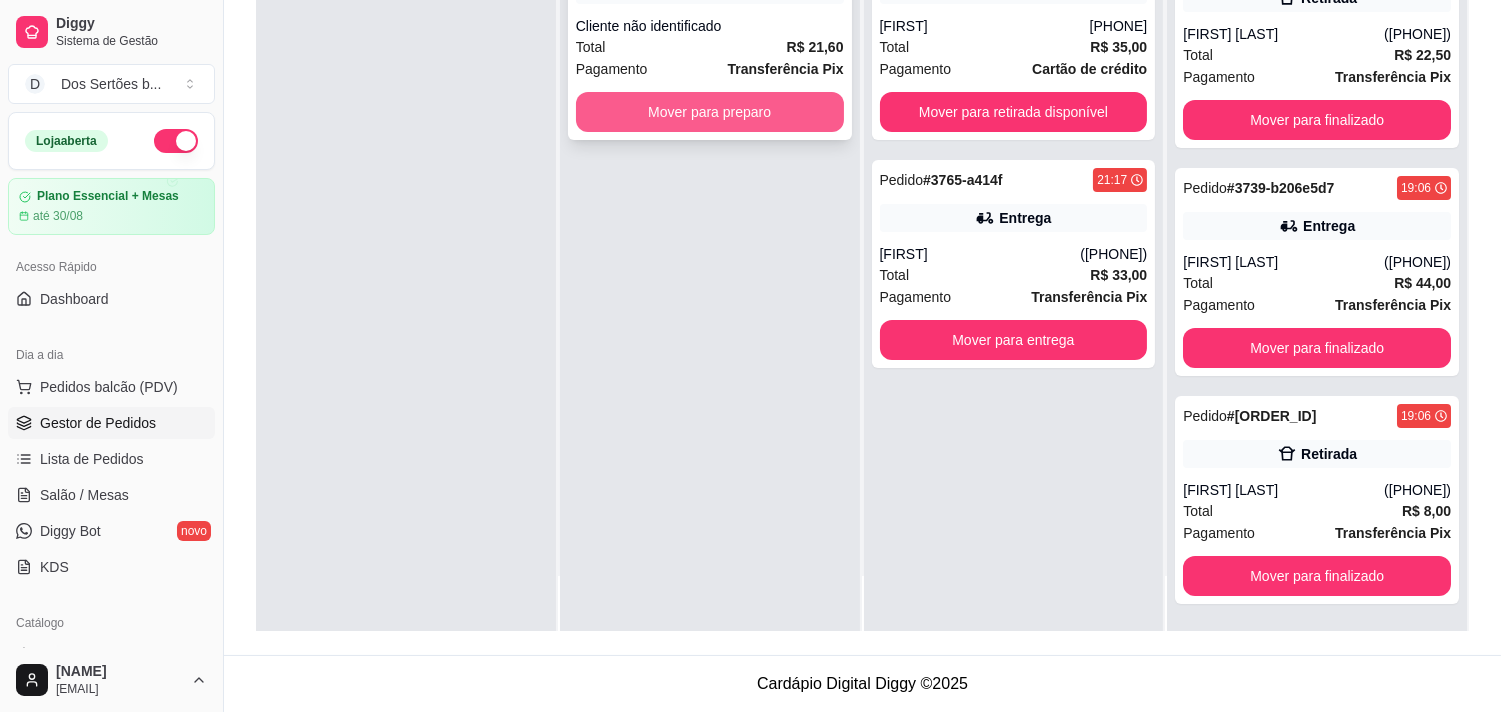 click on "Mover para preparo" at bounding box center (710, 112) 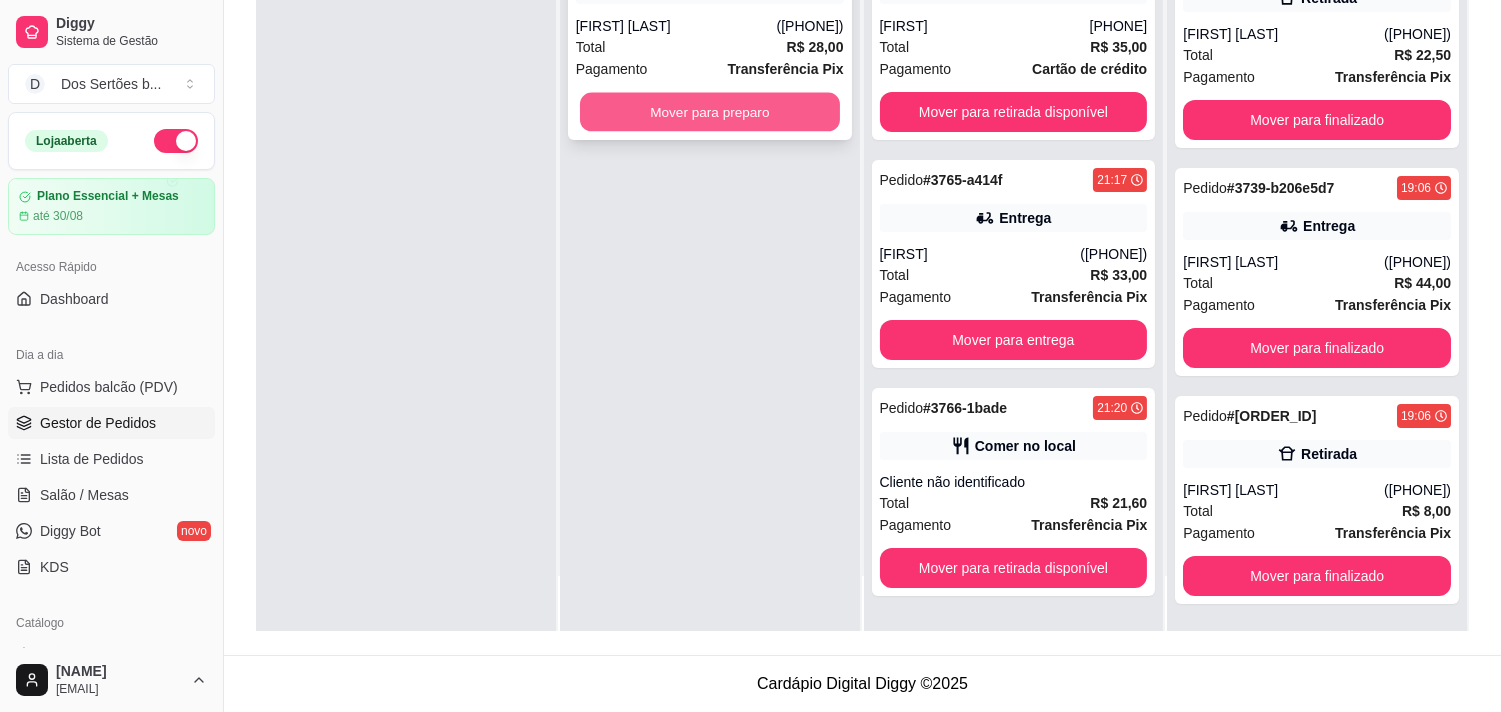 click on "Mover para preparo" at bounding box center [710, 112] 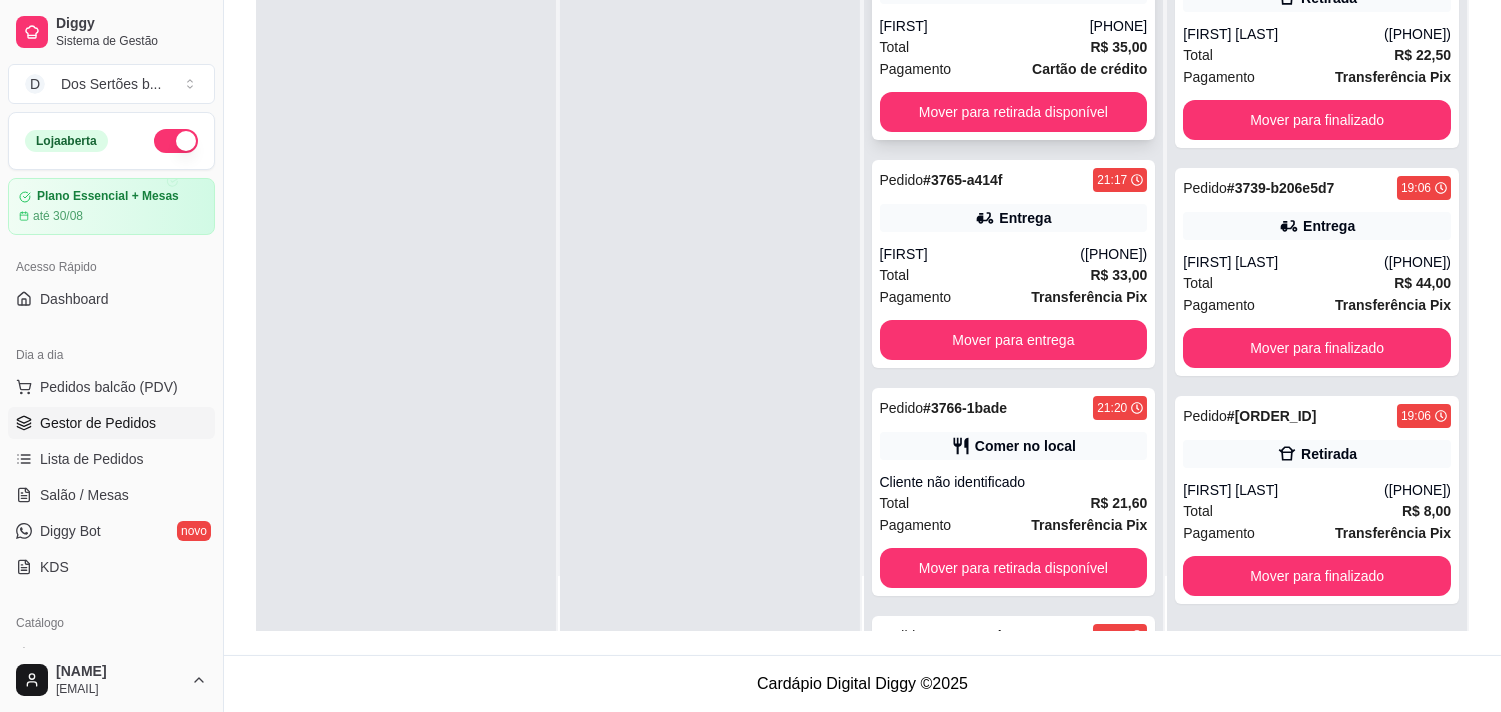 click on "[FIRST]" at bounding box center [985, 26] 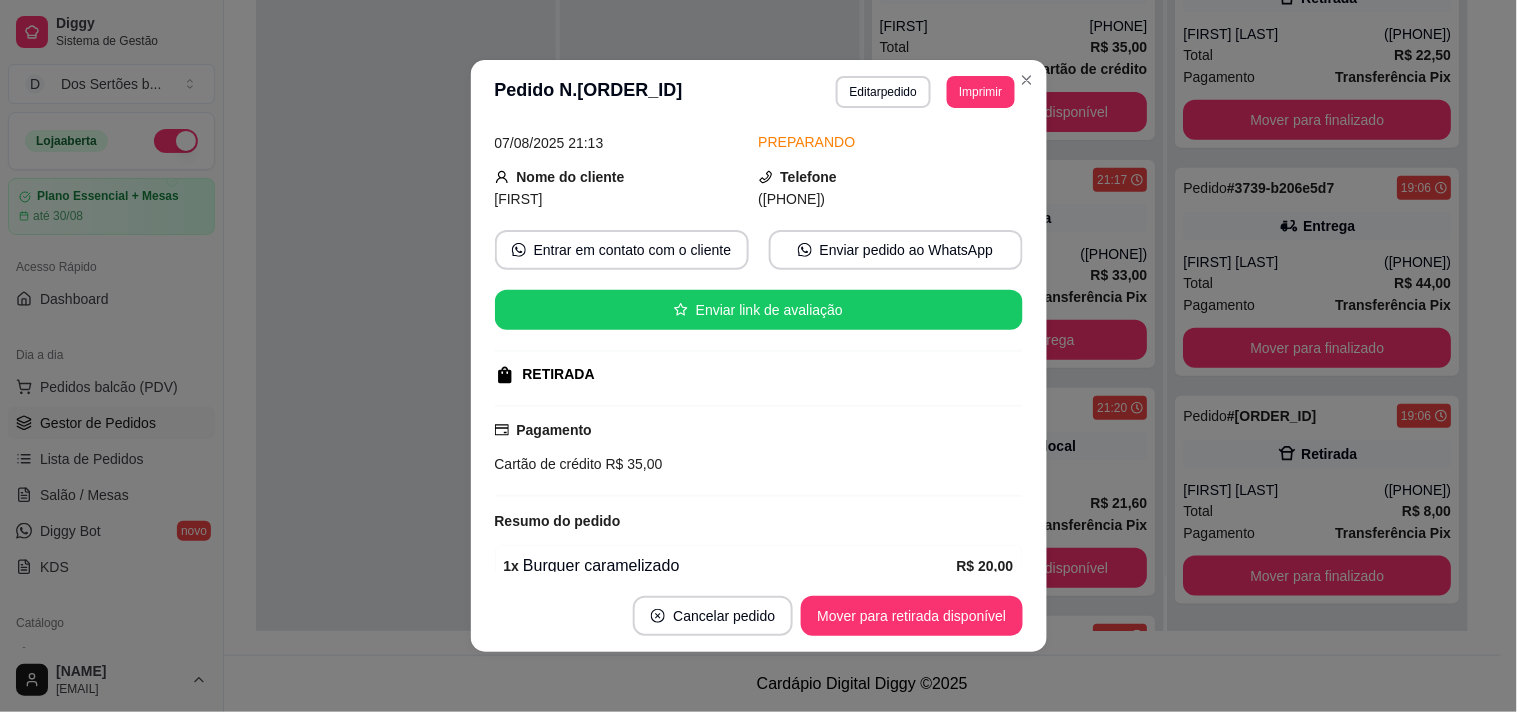 scroll, scrollTop: 133, scrollLeft: 0, axis: vertical 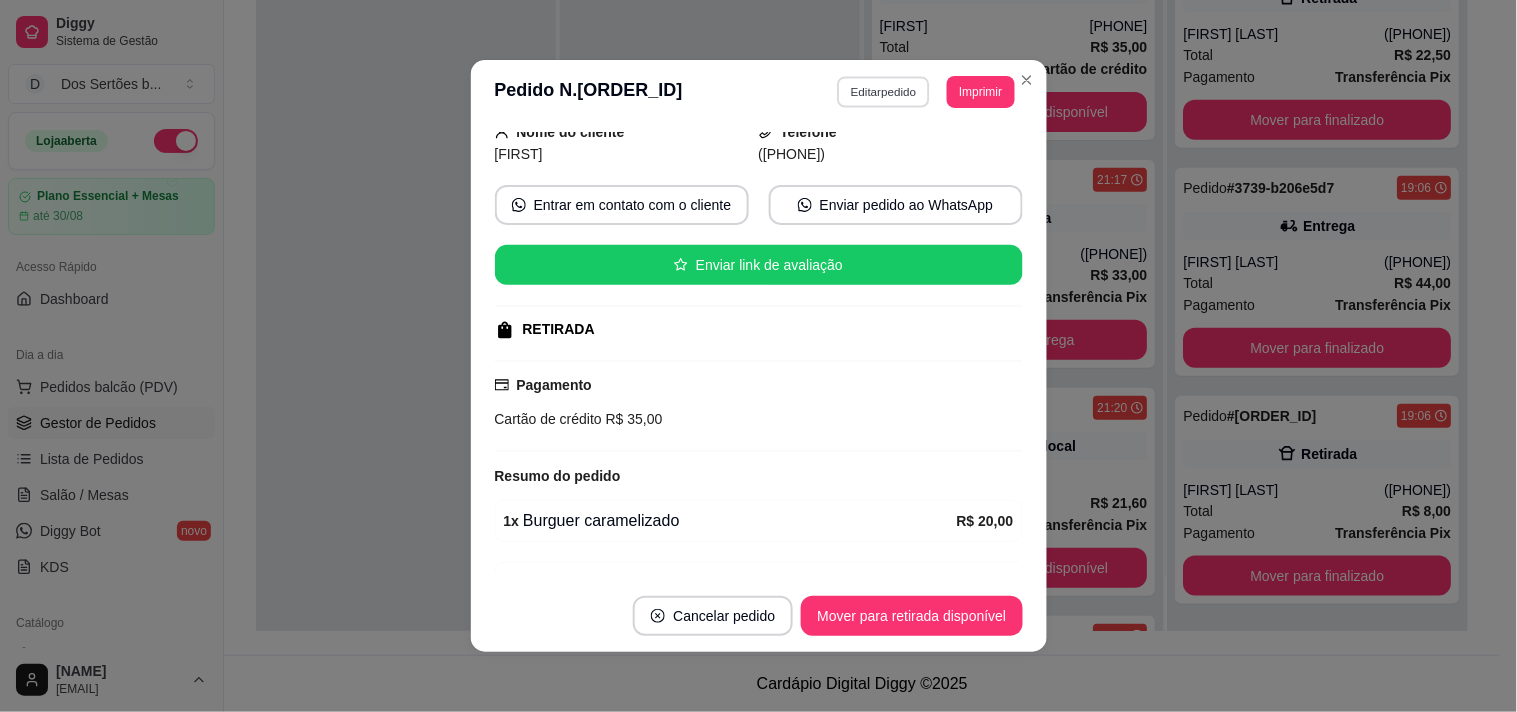 click on "Editar  pedido" at bounding box center [883, 91] 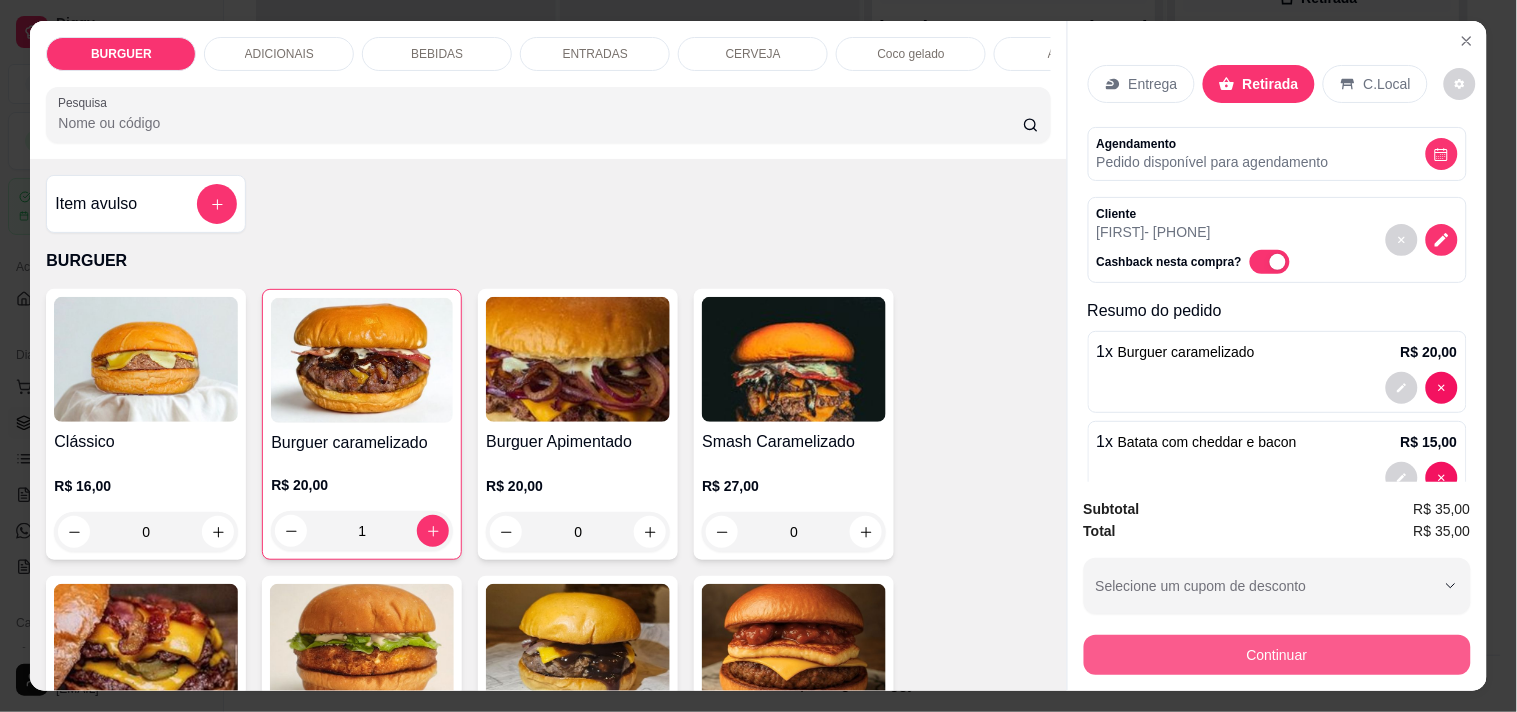 click on "Continuar" at bounding box center (1277, 655) 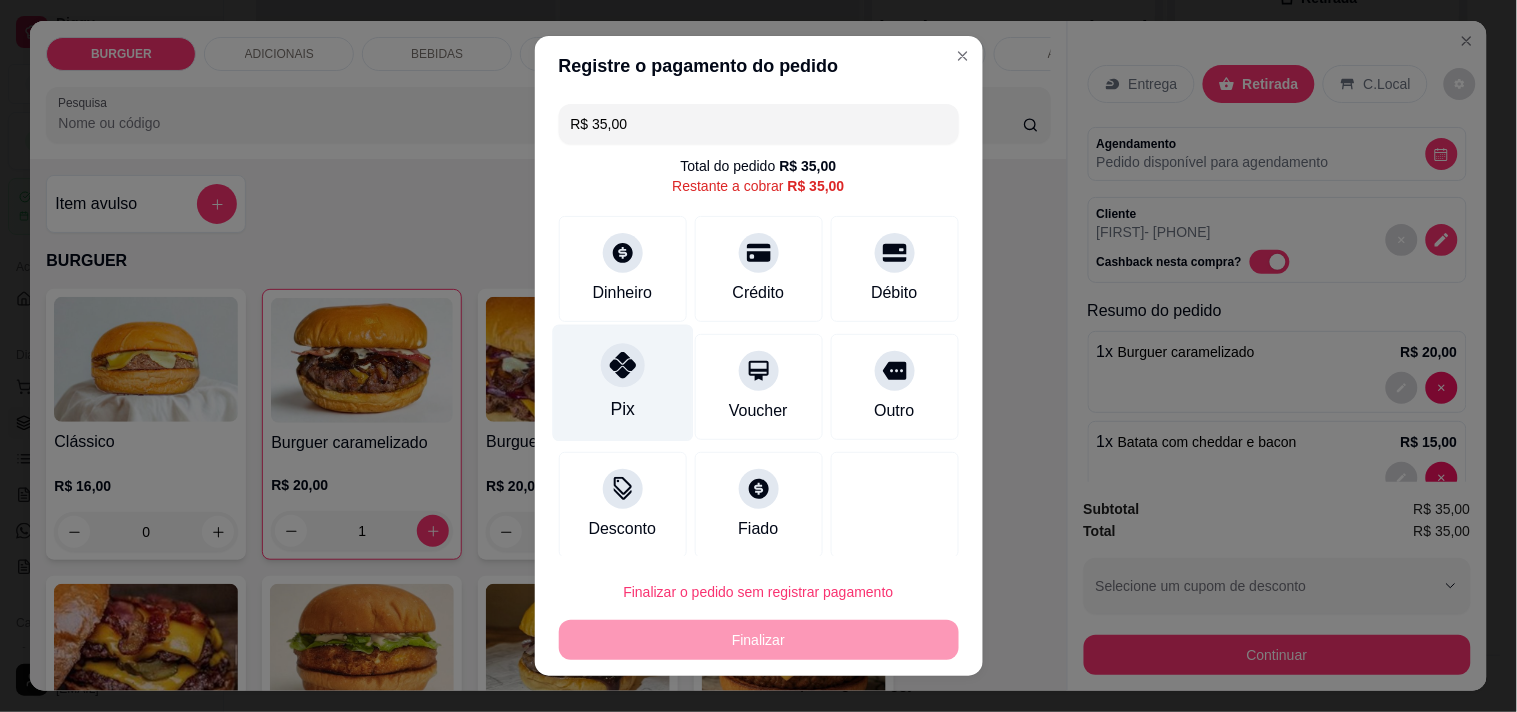 click on "Pix" at bounding box center (622, 382) 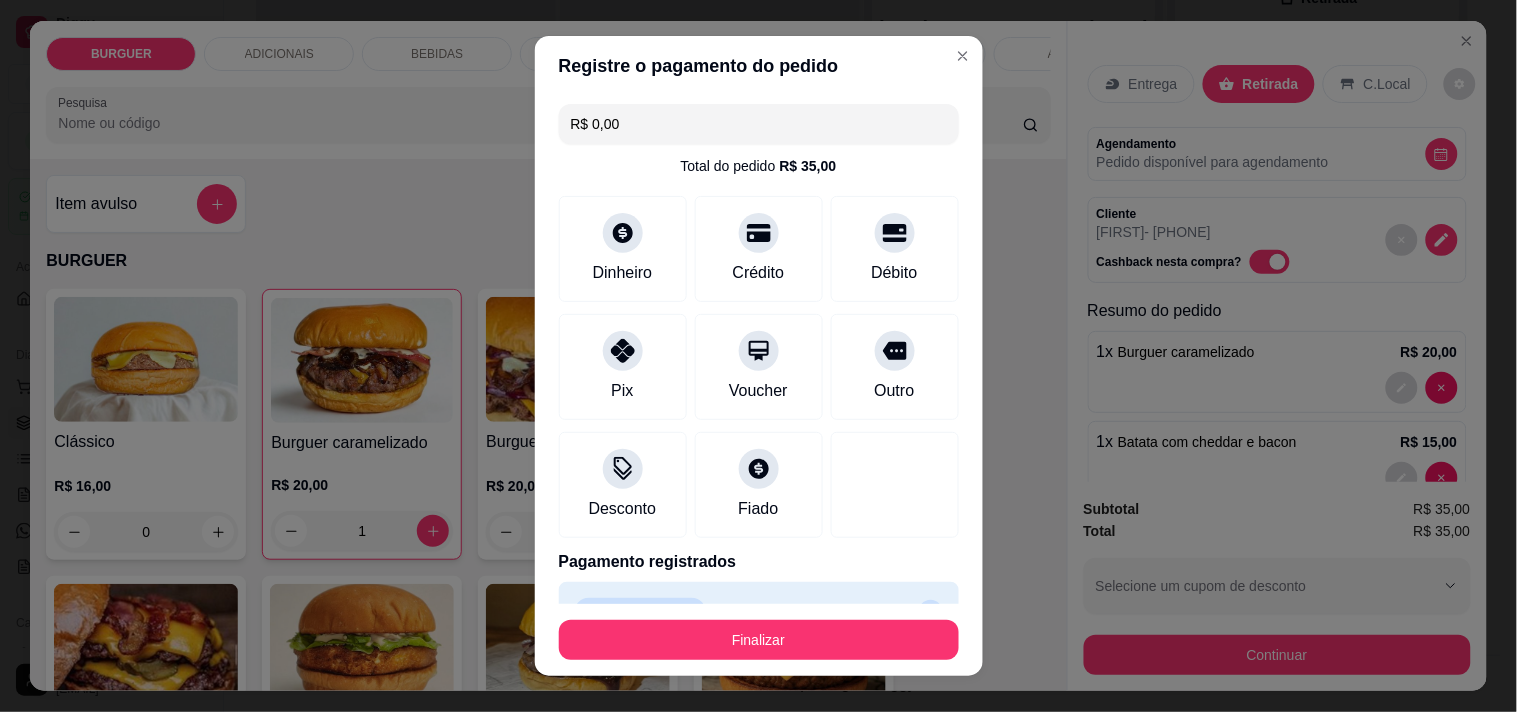scroll, scrollTop: 45, scrollLeft: 0, axis: vertical 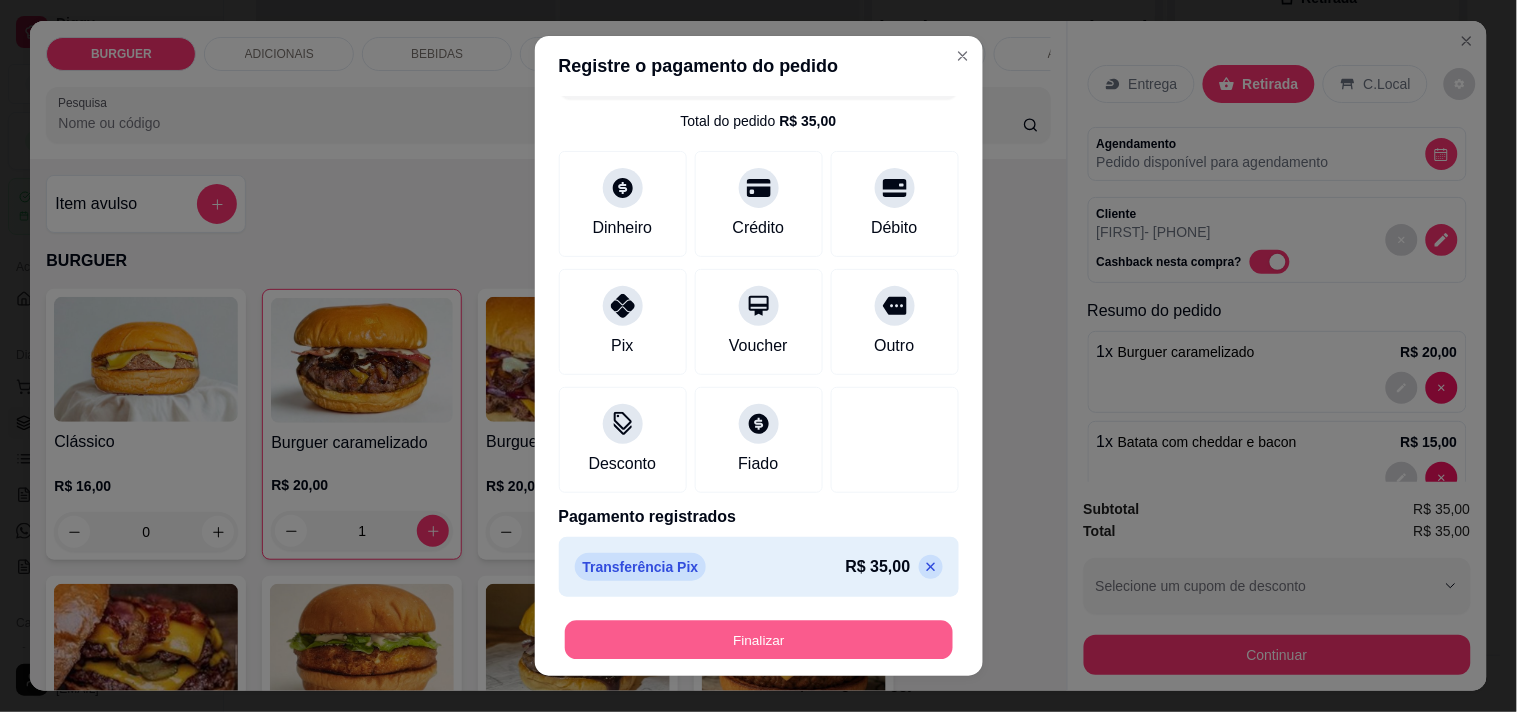 click on "Finalizar" at bounding box center [759, 640] 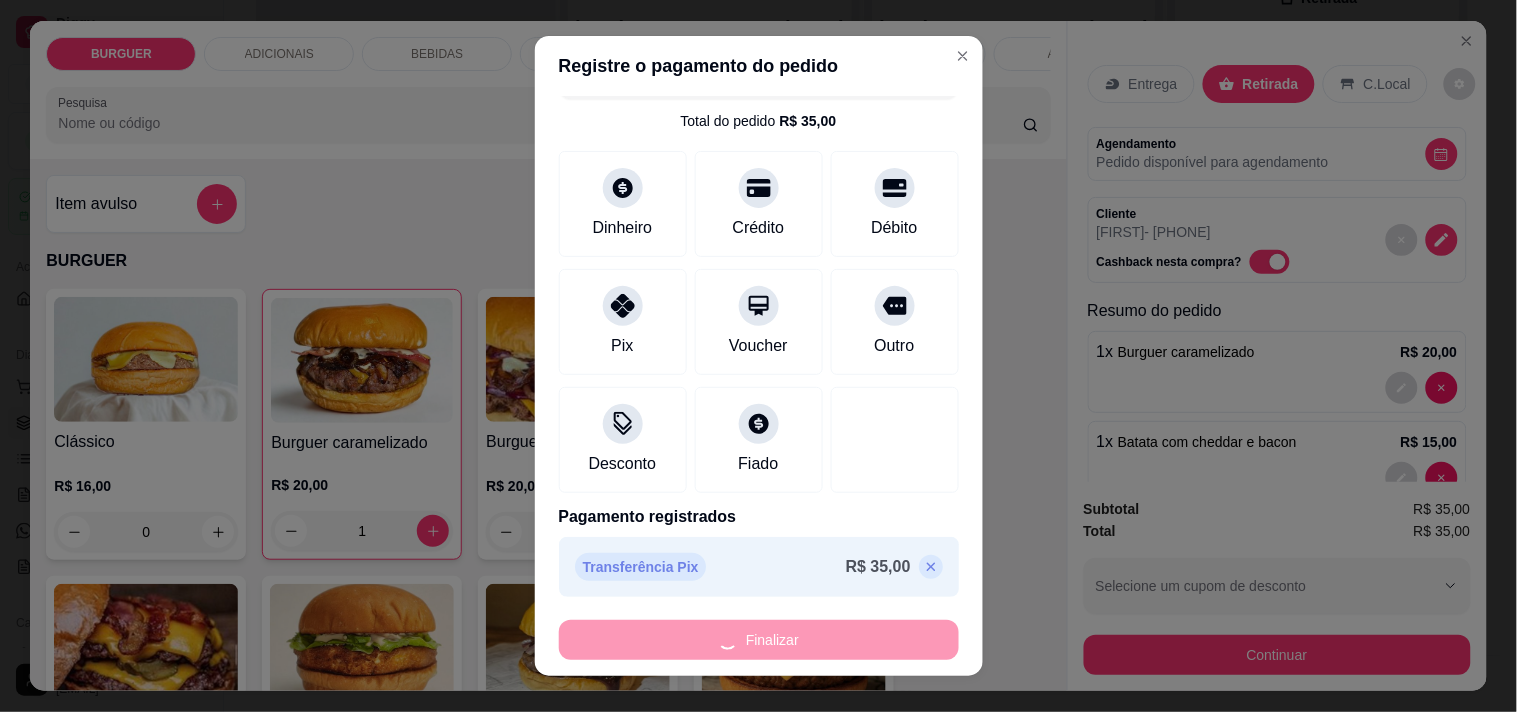 type on "0" 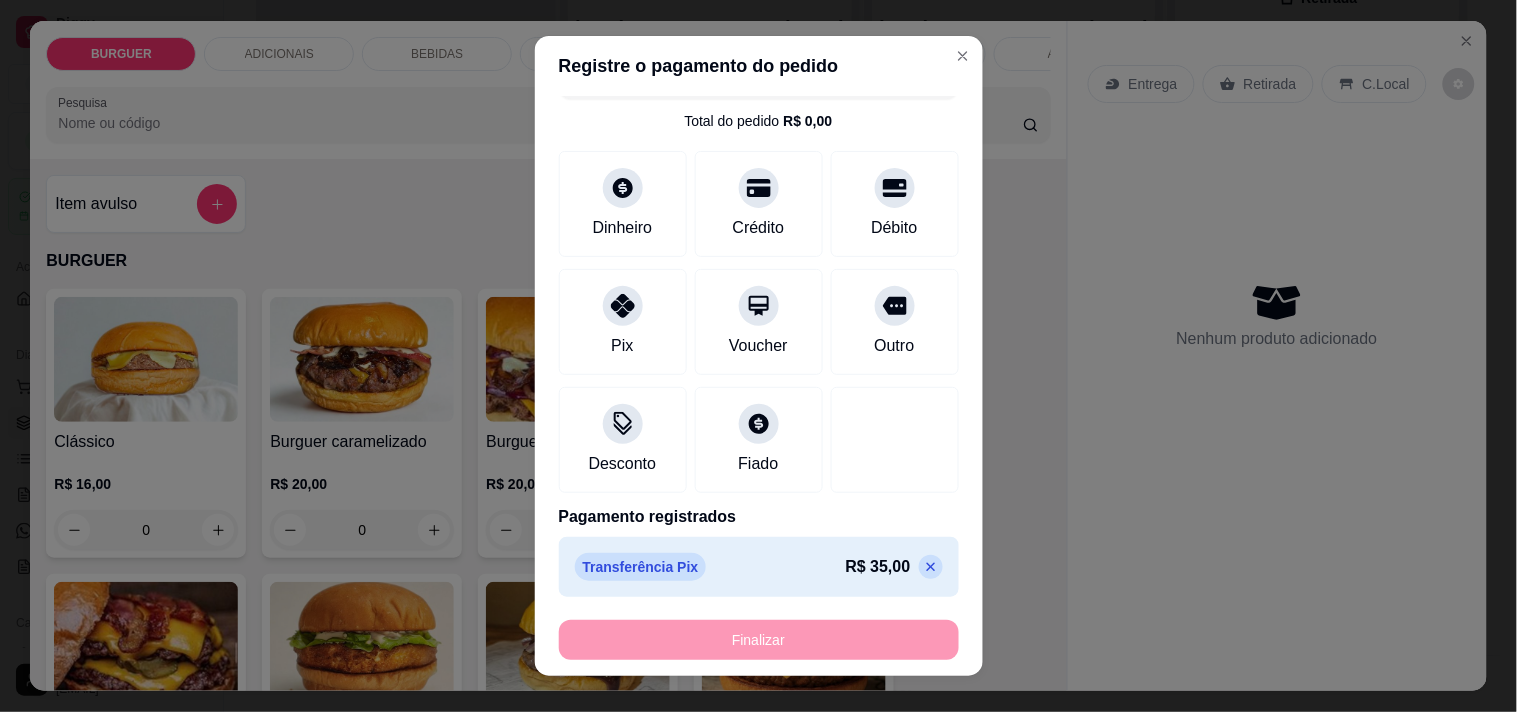 type on "-R$ 35,00" 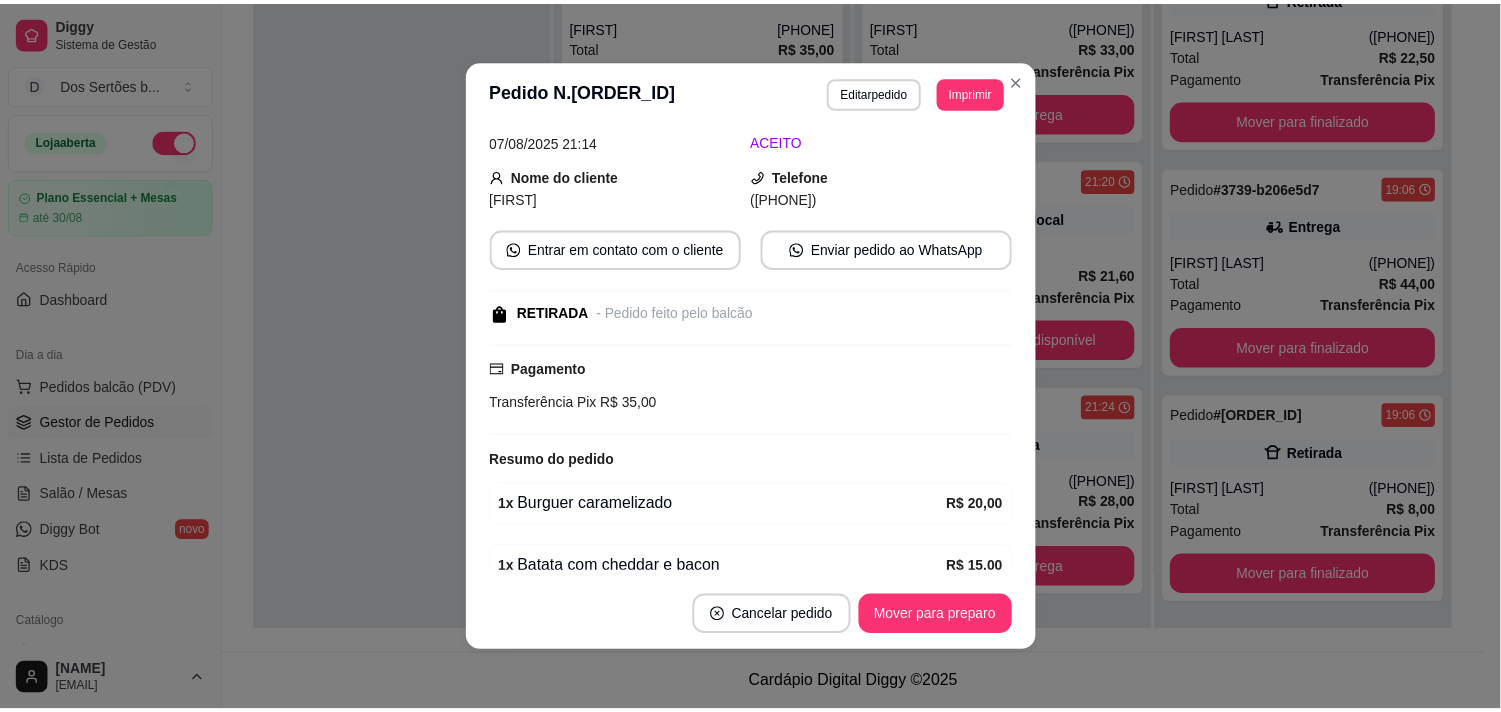 scroll, scrollTop: 177, scrollLeft: 0, axis: vertical 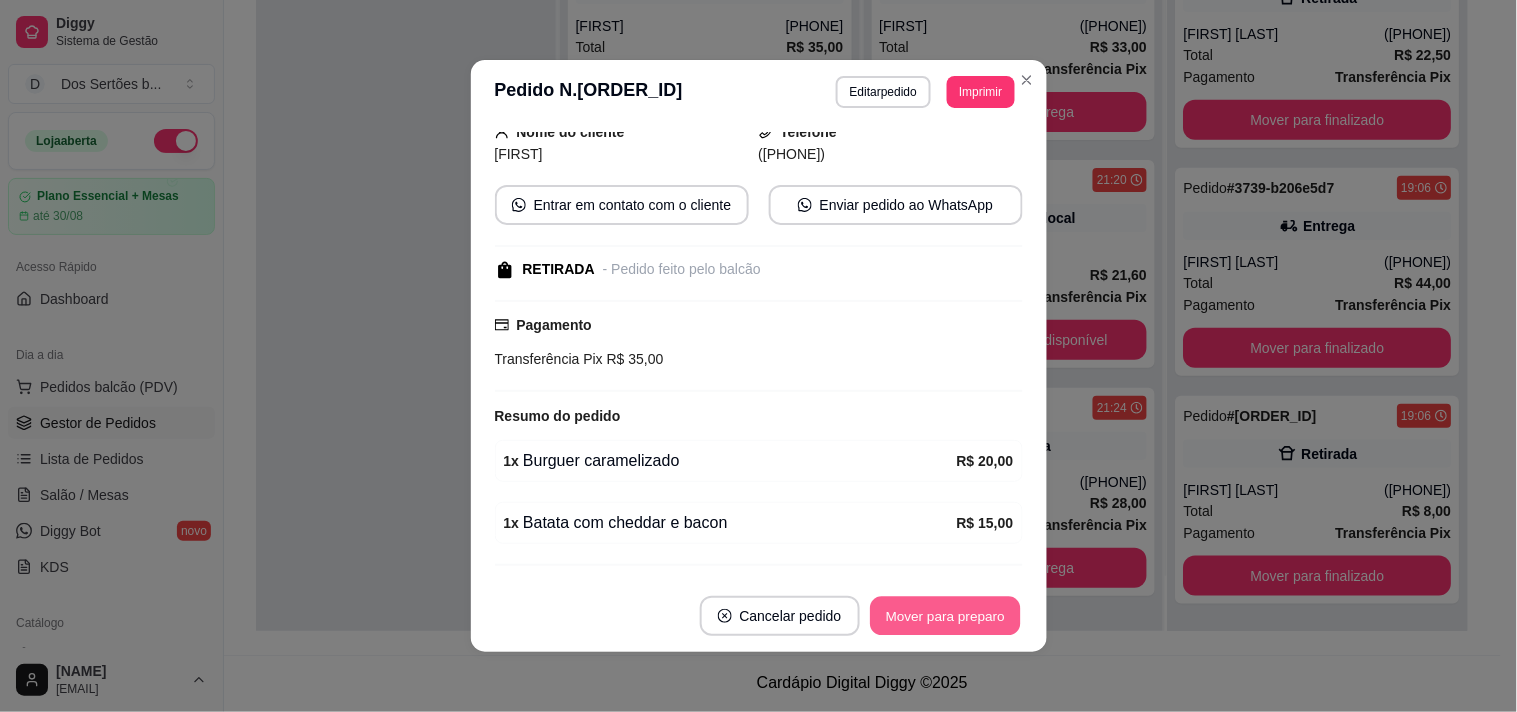 click on "Mover para preparo" at bounding box center (945, 616) 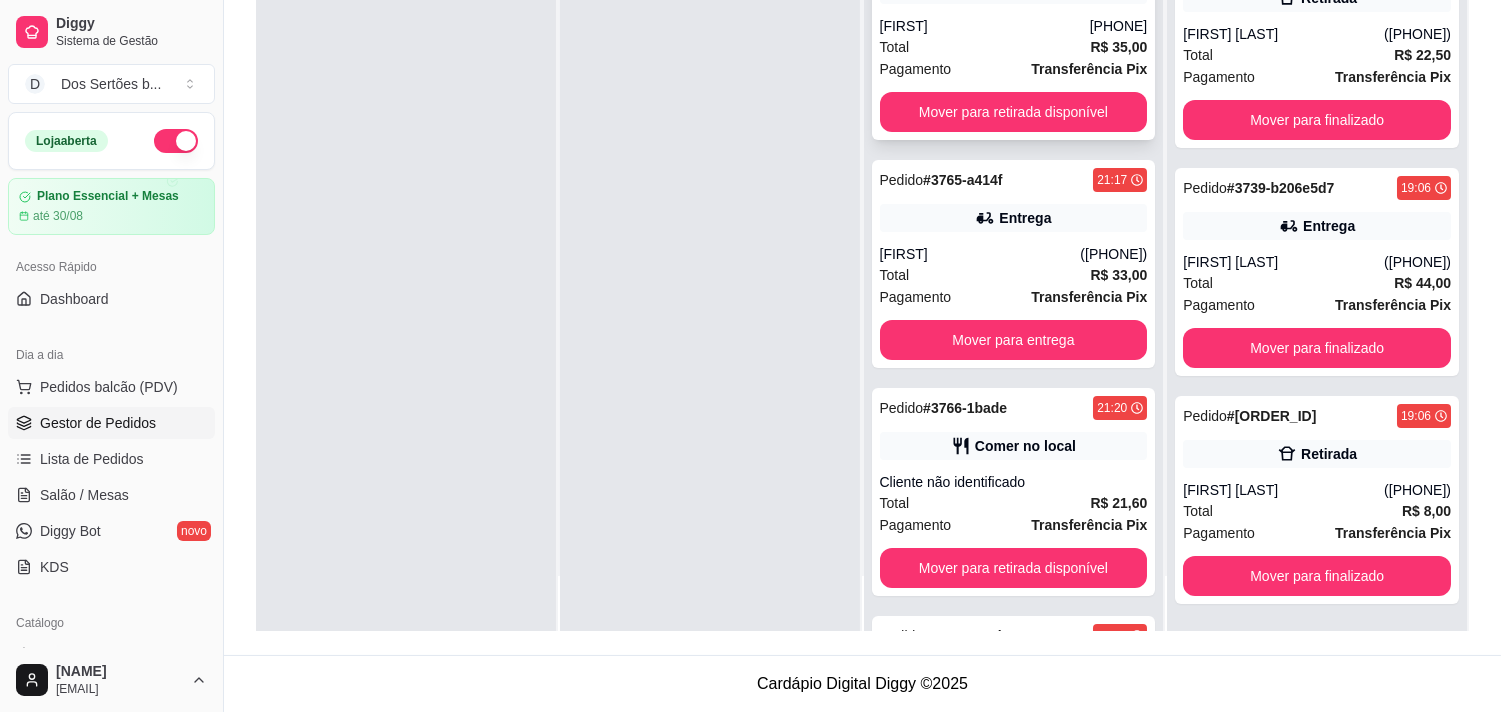 click on "Pedido  # [HASH] [TIME] Retirada [FIRST]  ([PHONE]) Total R$ 35,00 Pagamento Transferência Pix Mover para retirada disponível" at bounding box center (1014, 36) 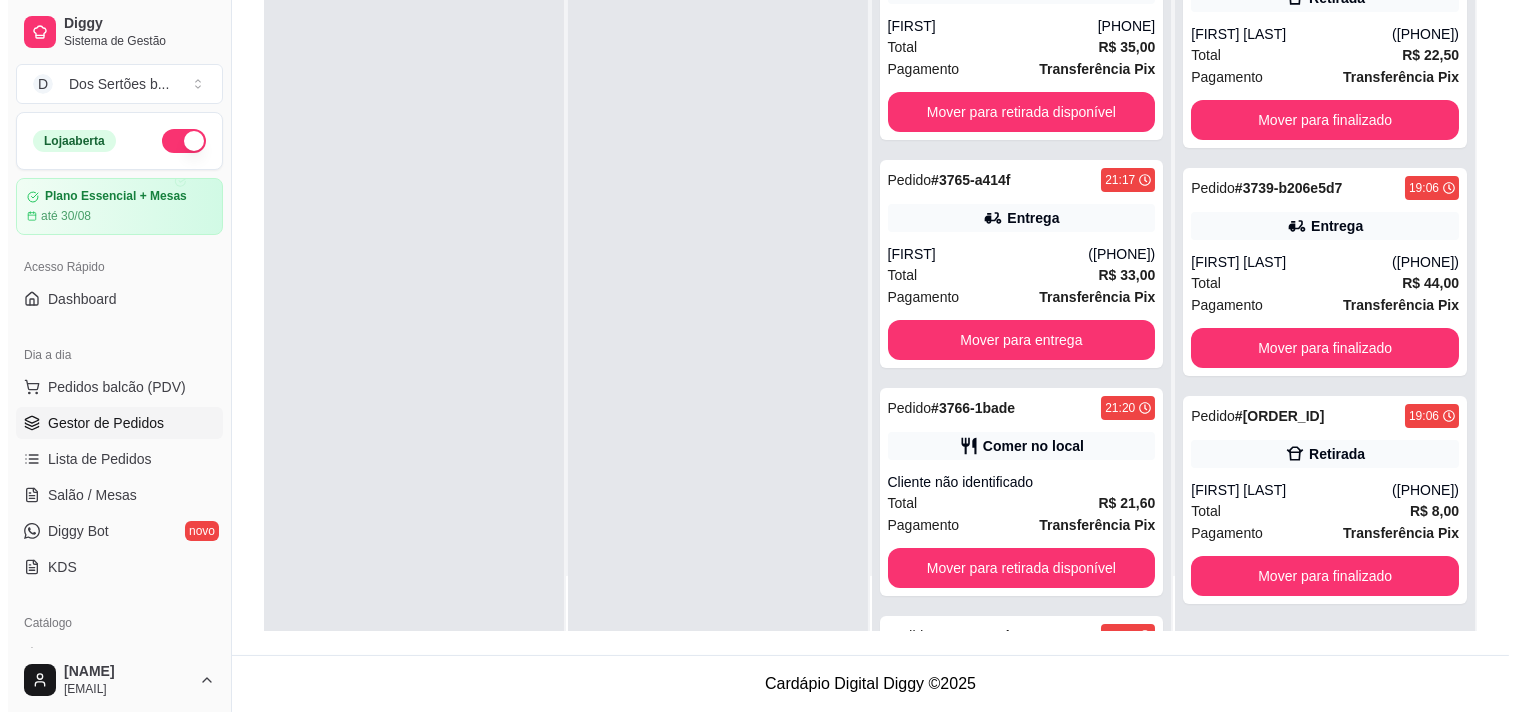 scroll, scrollTop: 218, scrollLeft: 0, axis: vertical 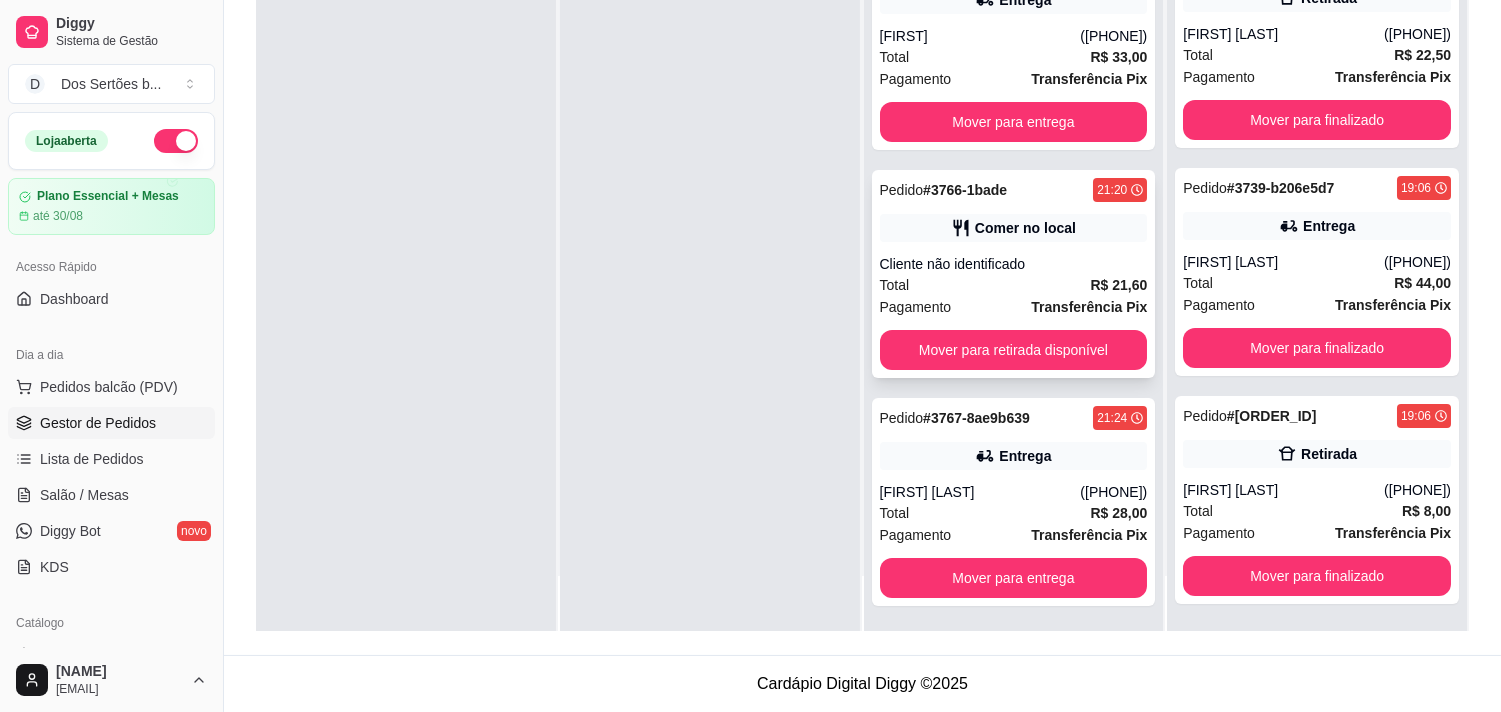 click on "Cliente não identificado" at bounding box center [1014, 264] 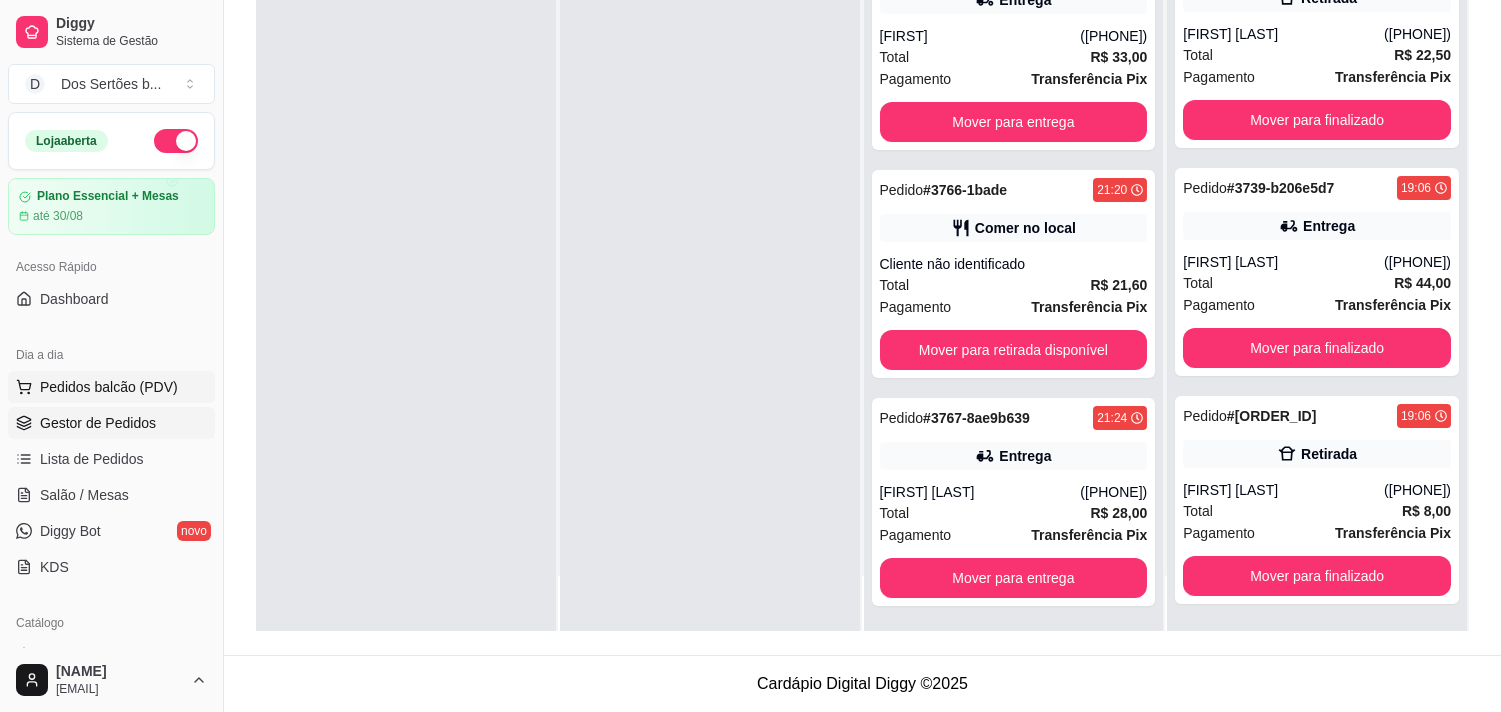click on "Pedidos balcão (PDV)" at bounding box center [109, 387] 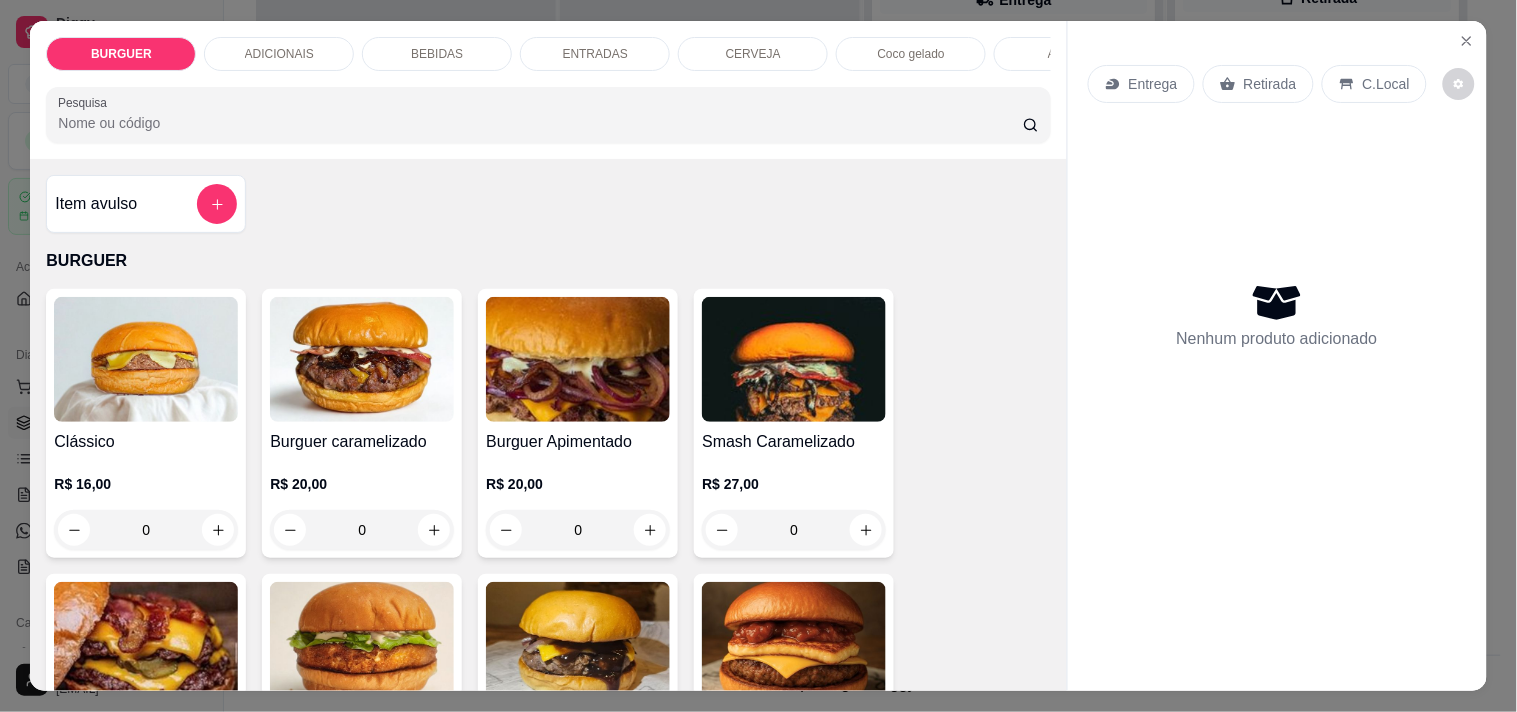 scroll, scrollTop: 450, scrollLeft: 0, axis: vertical 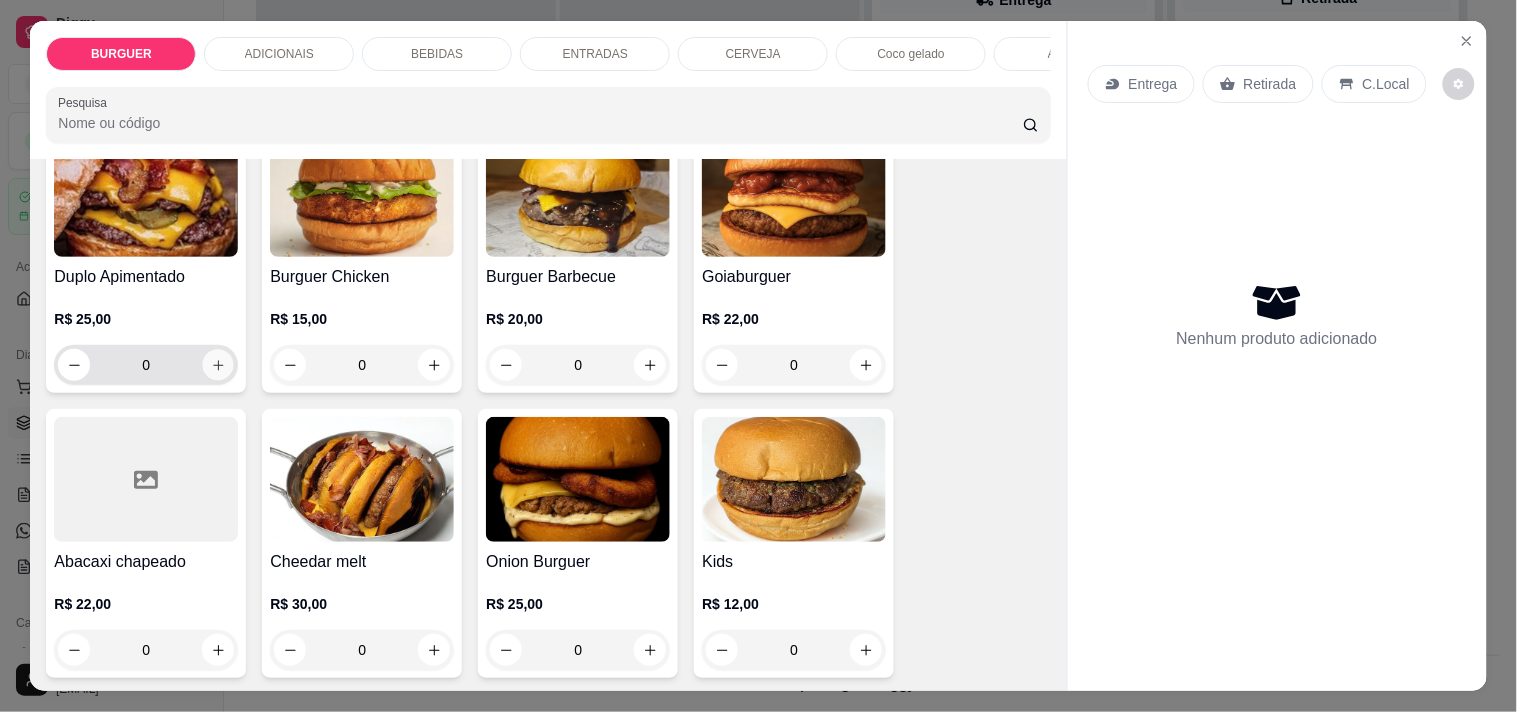 click at bounding box center [218, 365] 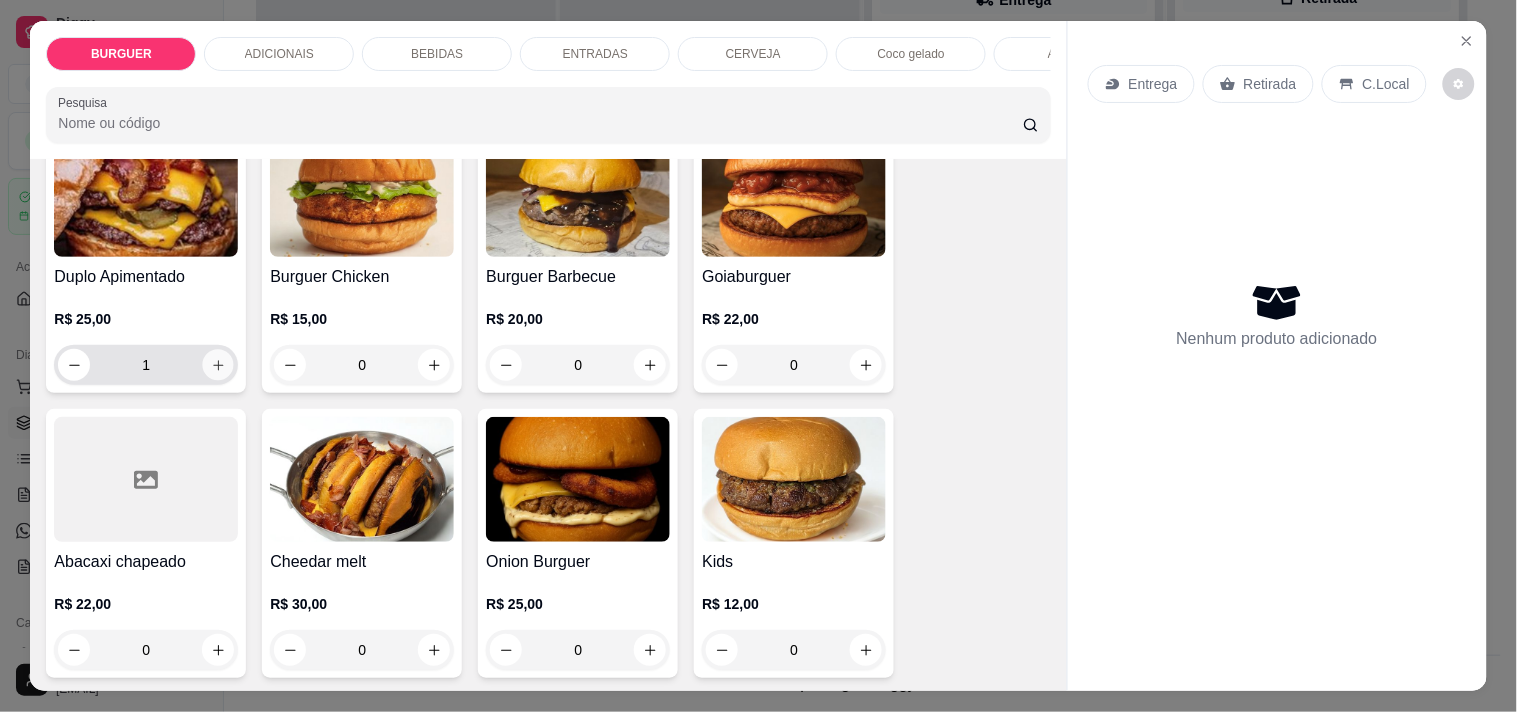 scroll, scrollTop: 451, scrollLeft: 0, axis: vertical 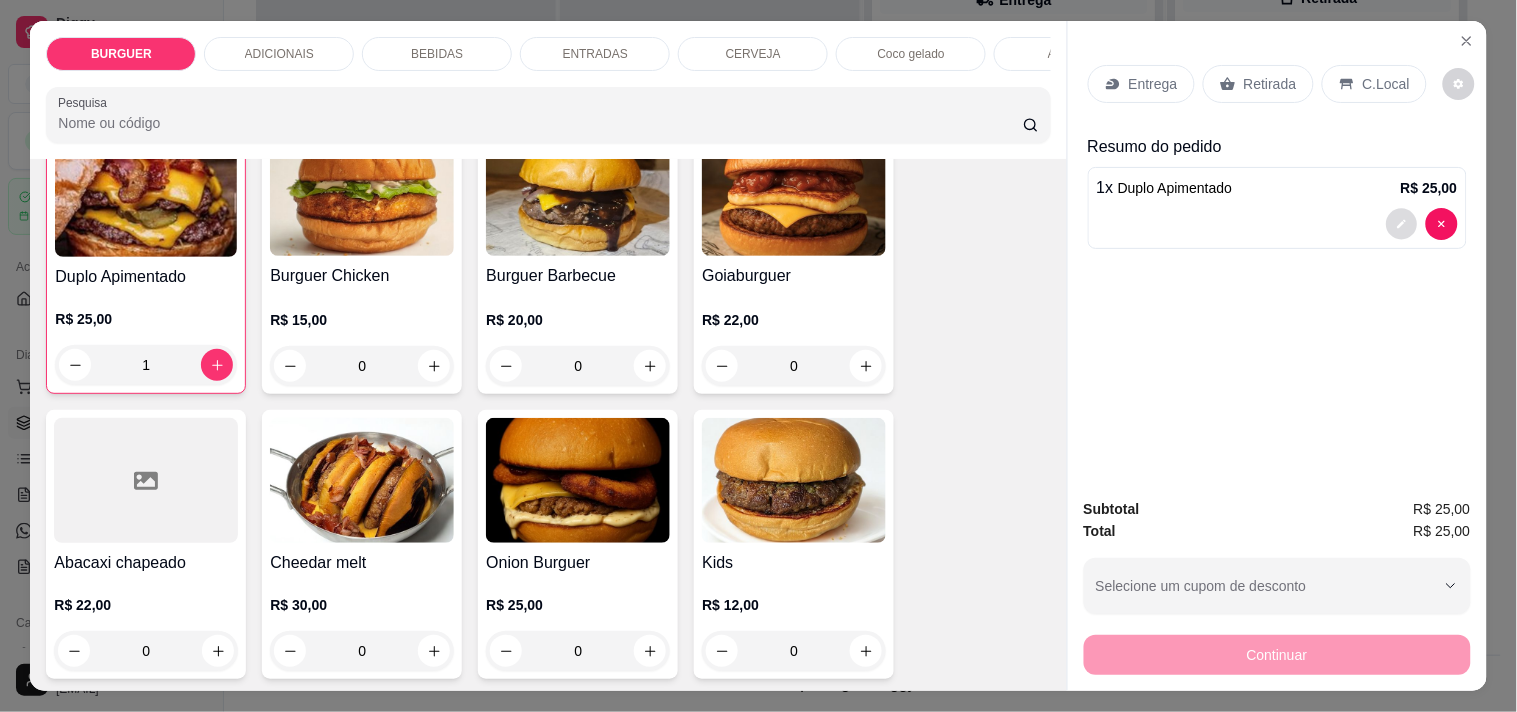 click at bounding box center (1401, 224) 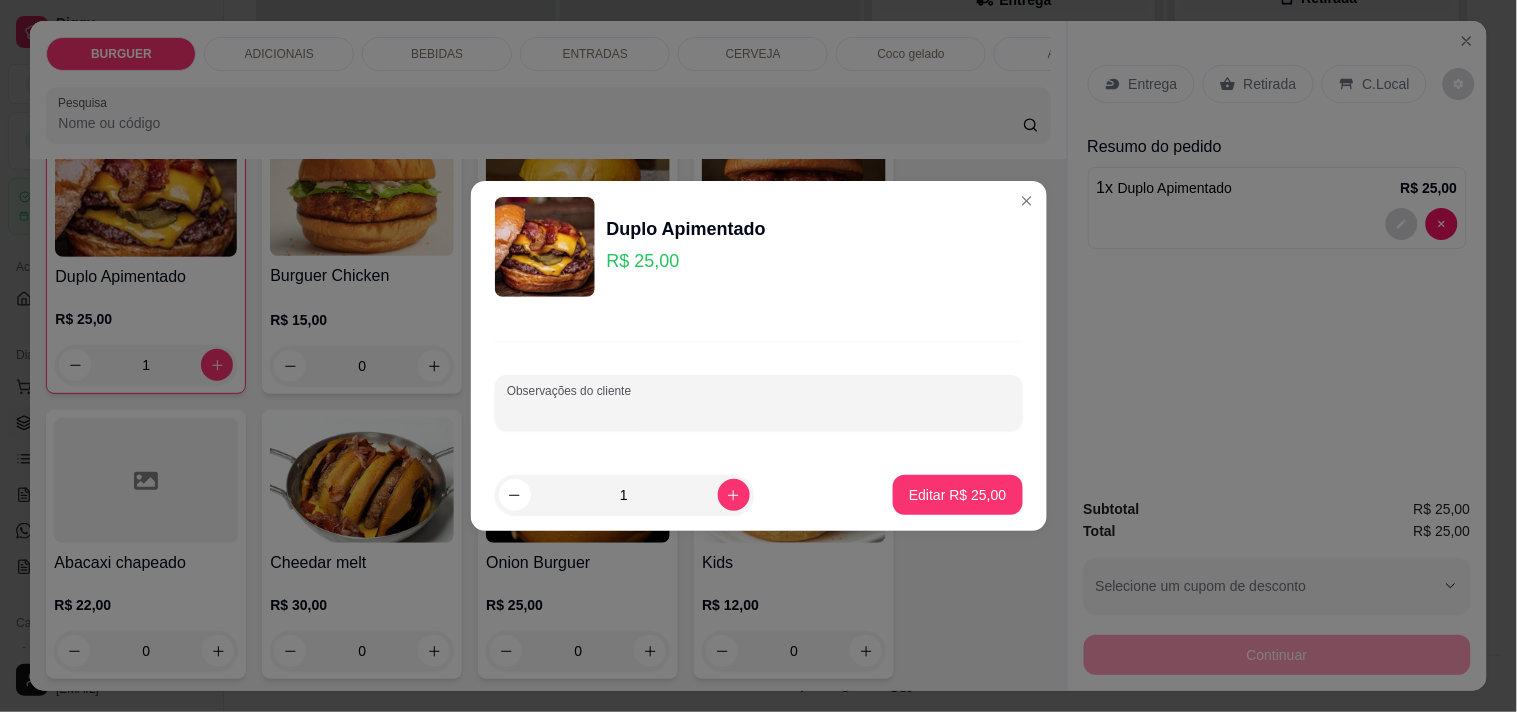click on "Observações do cliente" at bounding box center [759, 411] 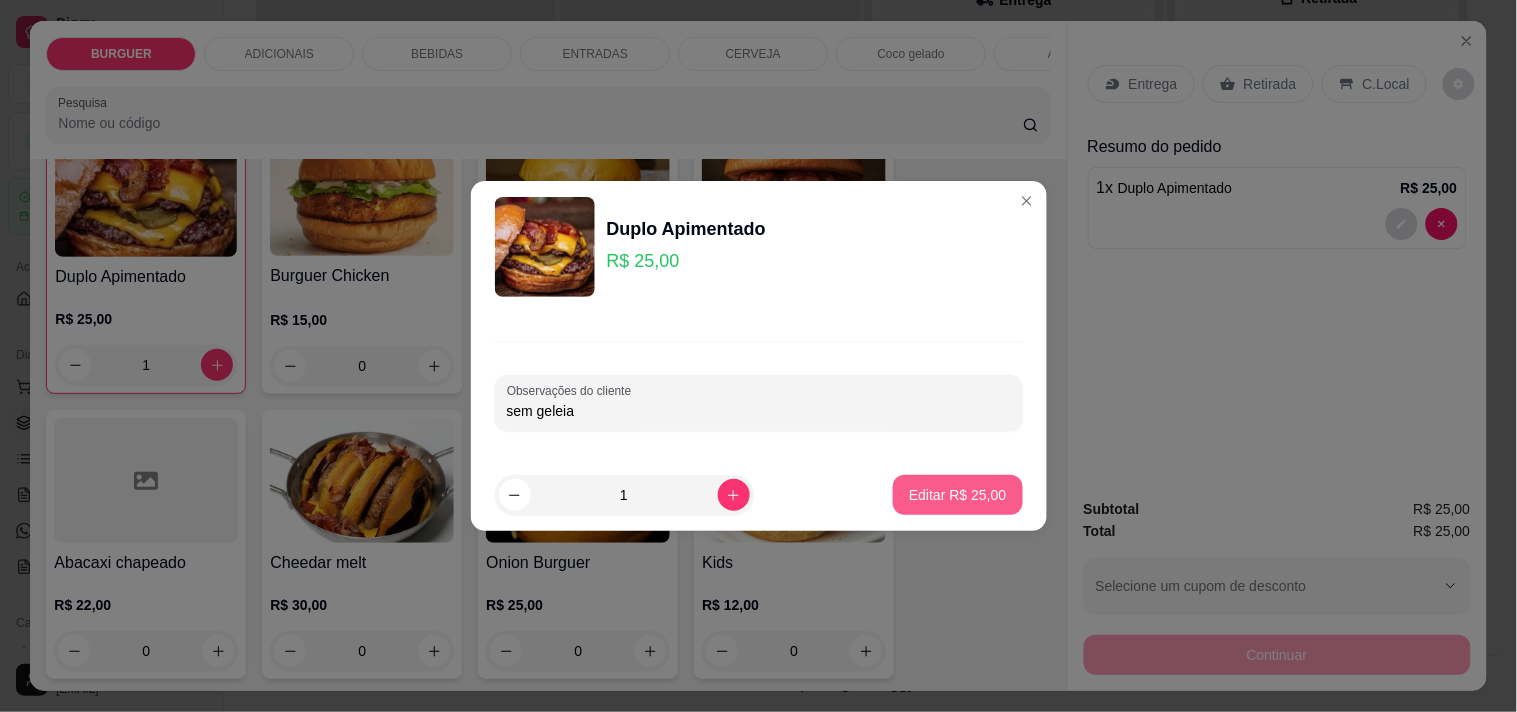type on "sem geleia" 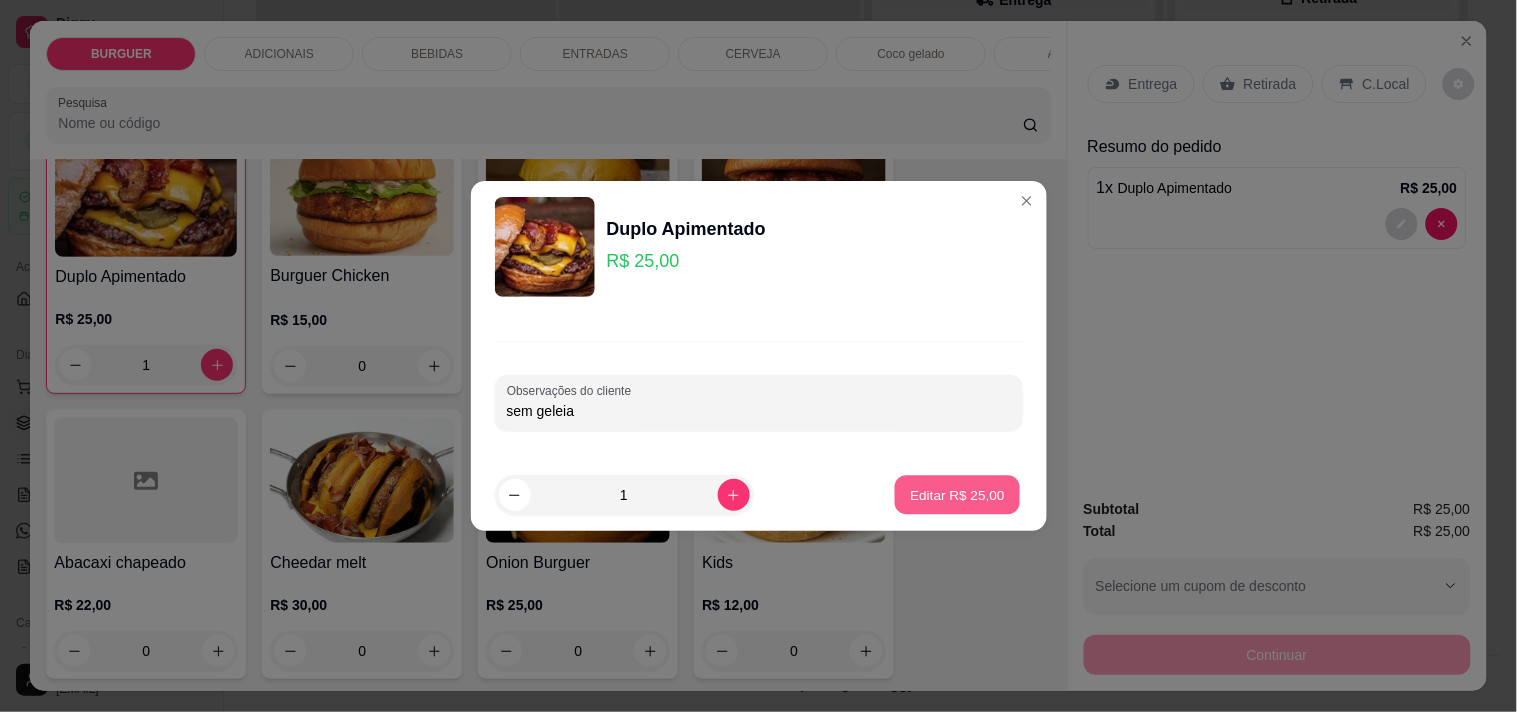 click on "Editar   R$ 25,00" at bounding box center [958, 494] 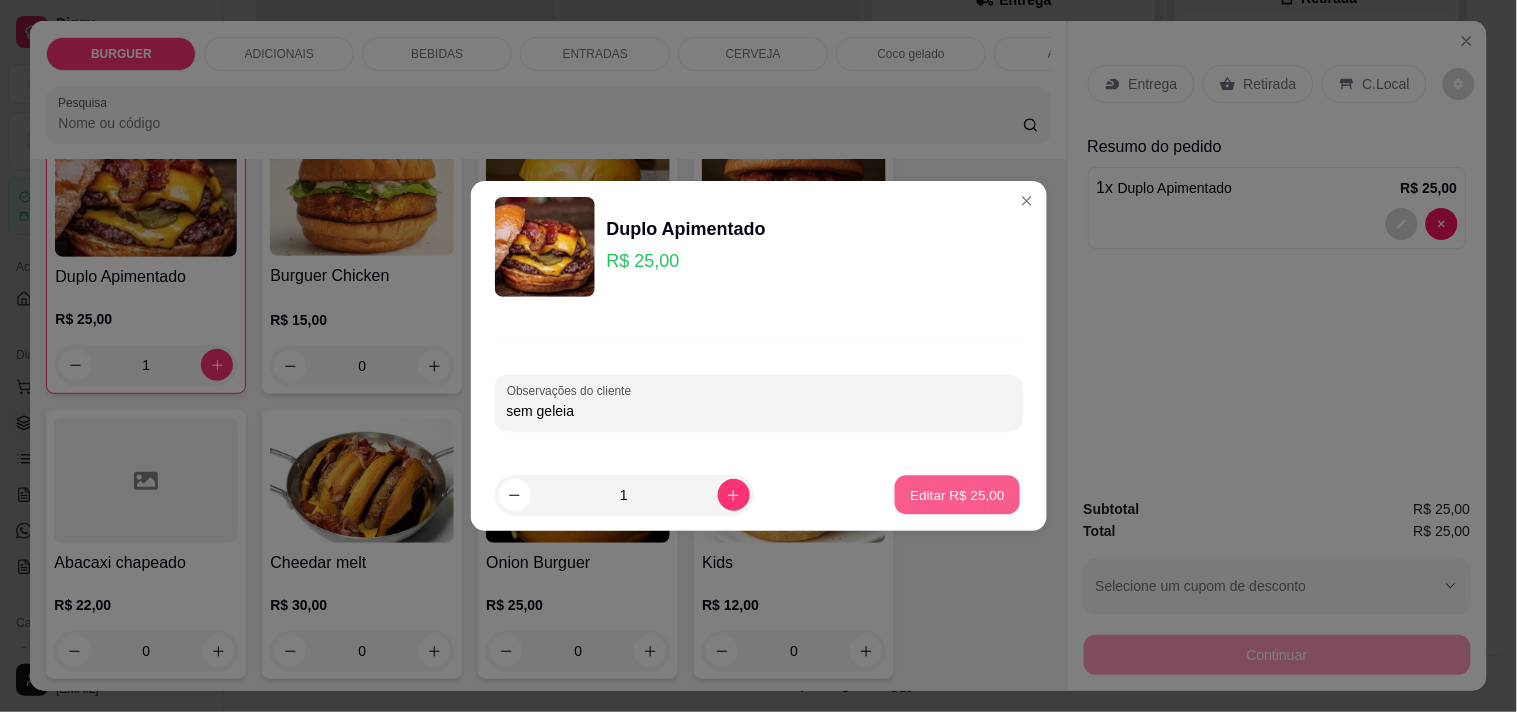 type on "0" 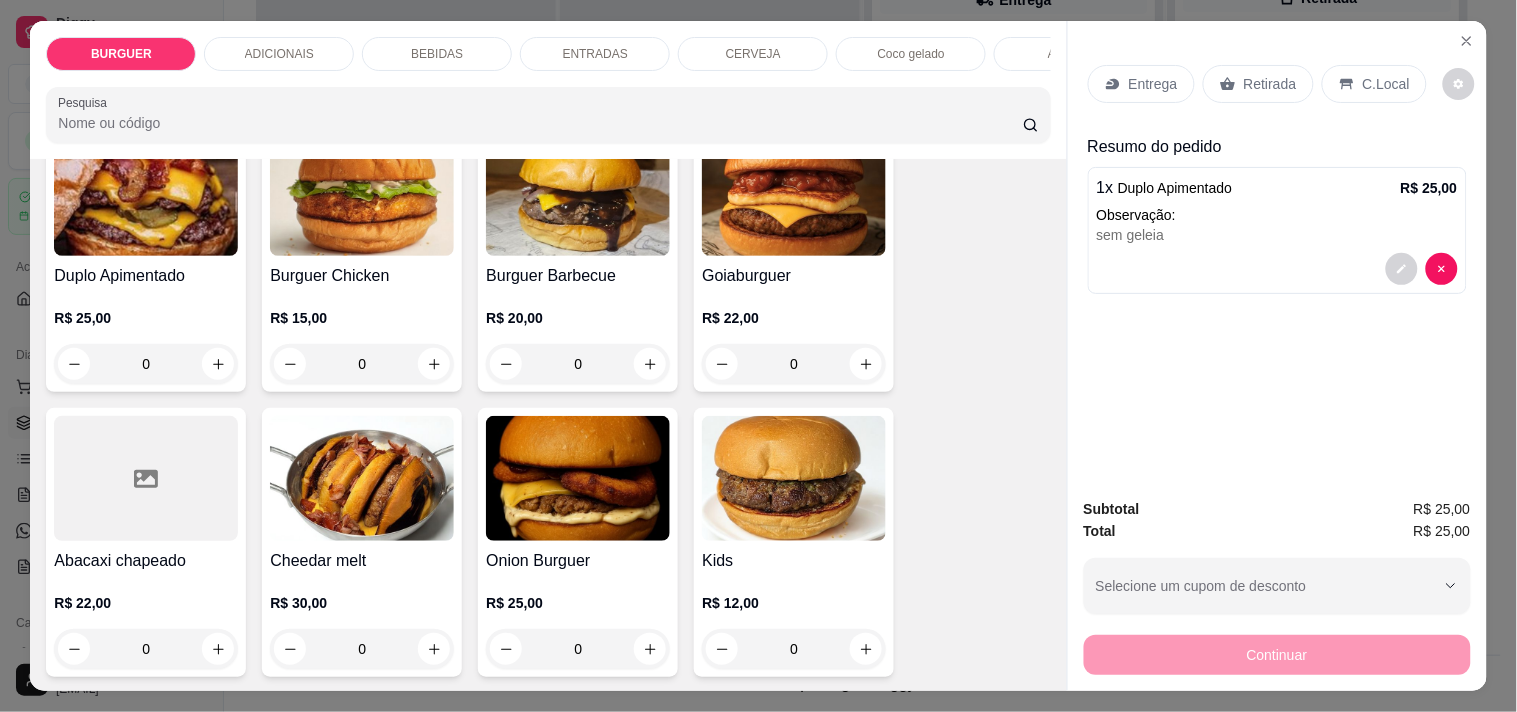 scroll, scrollTop: 450, scrollLeft: 0, axis: vertical 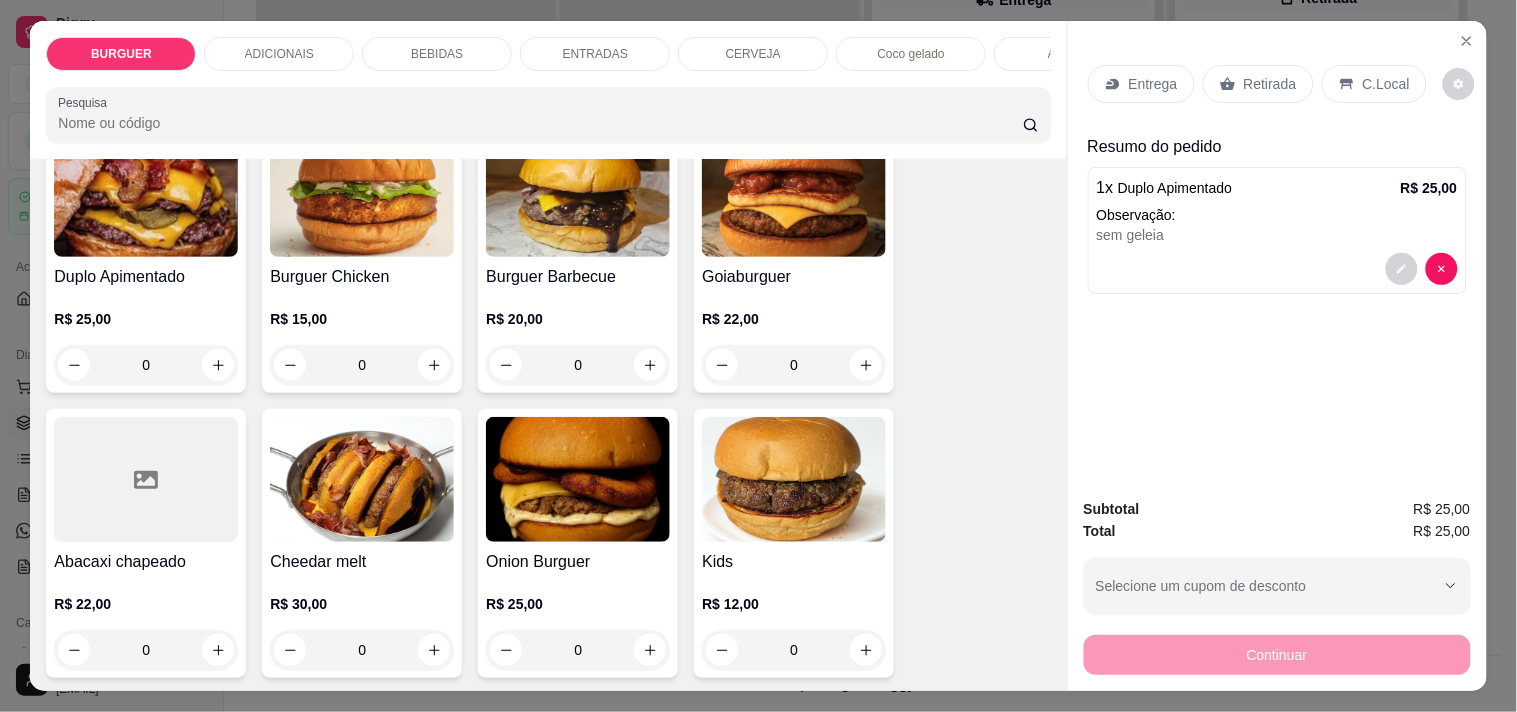 click on "Retirada" at bounding box center (1258, 84) 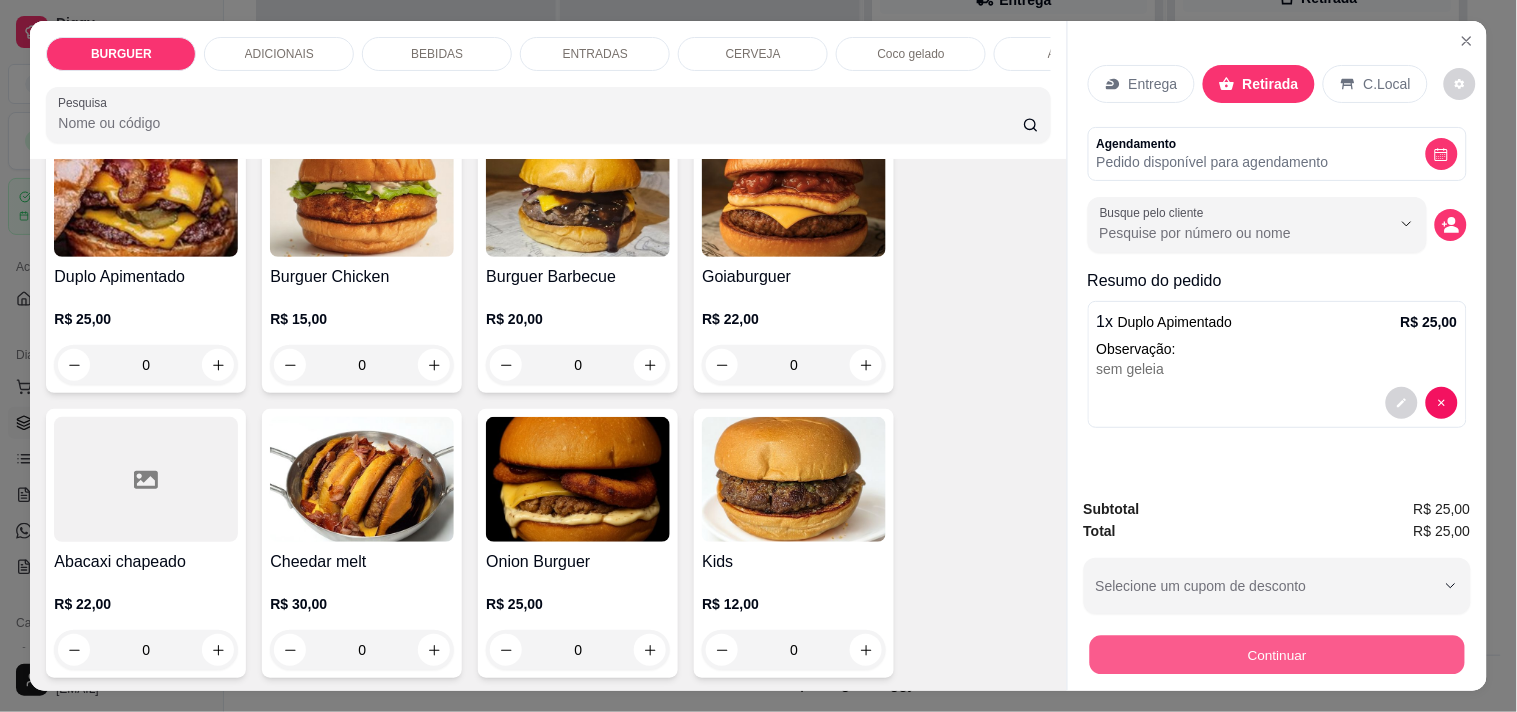 click on "Continuar" at bounding box center (1276, 654) 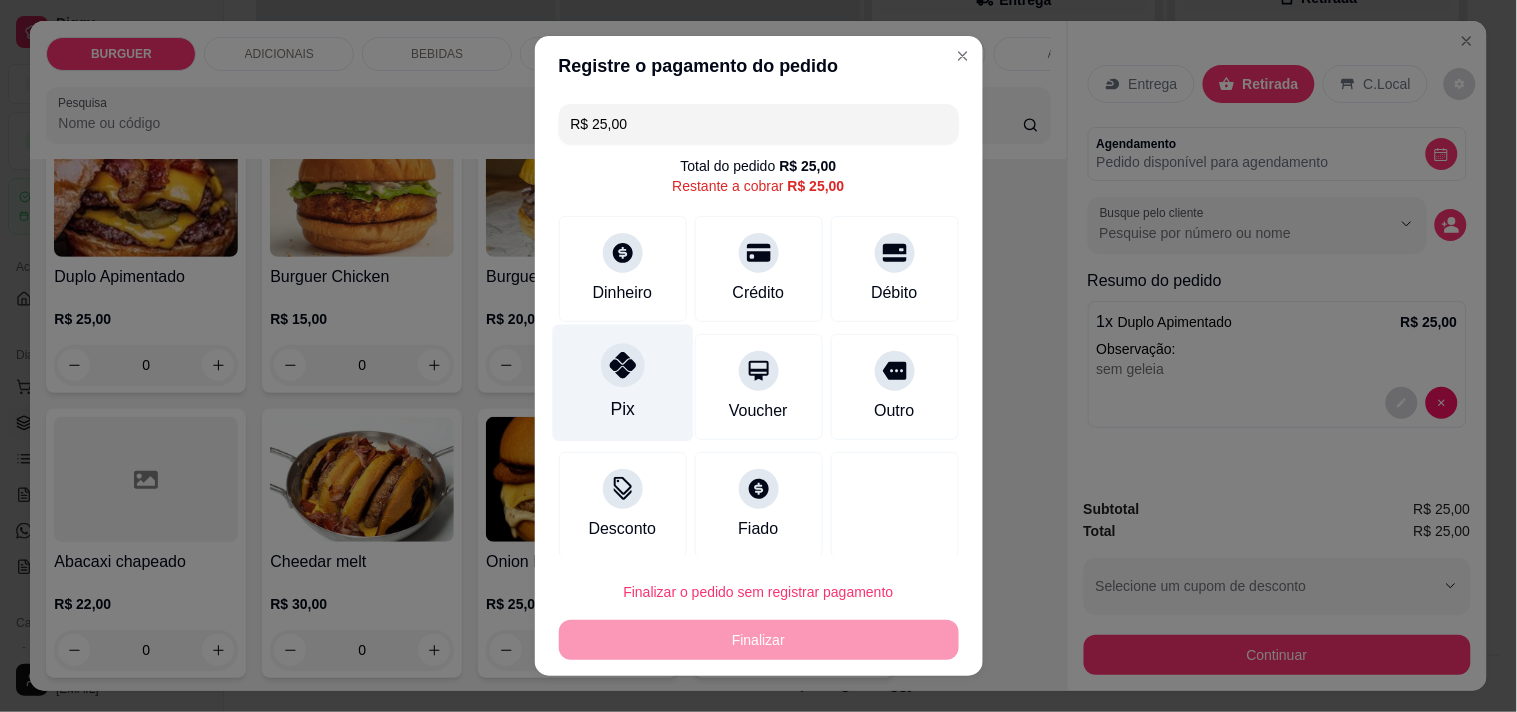 click on "Pix" at bounding box center (622, 382) 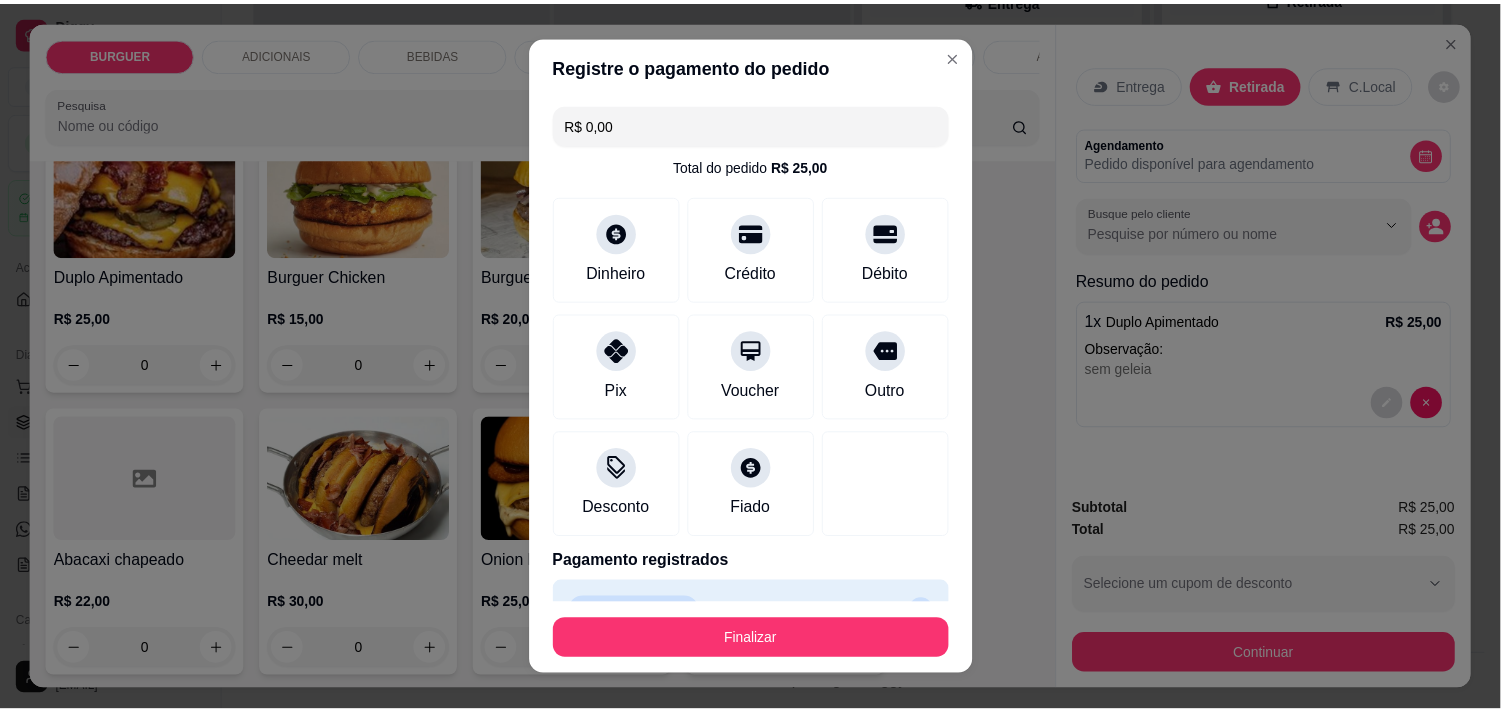 scroll, scrollTop: 45, scrollLeft: 0, axis: vertical 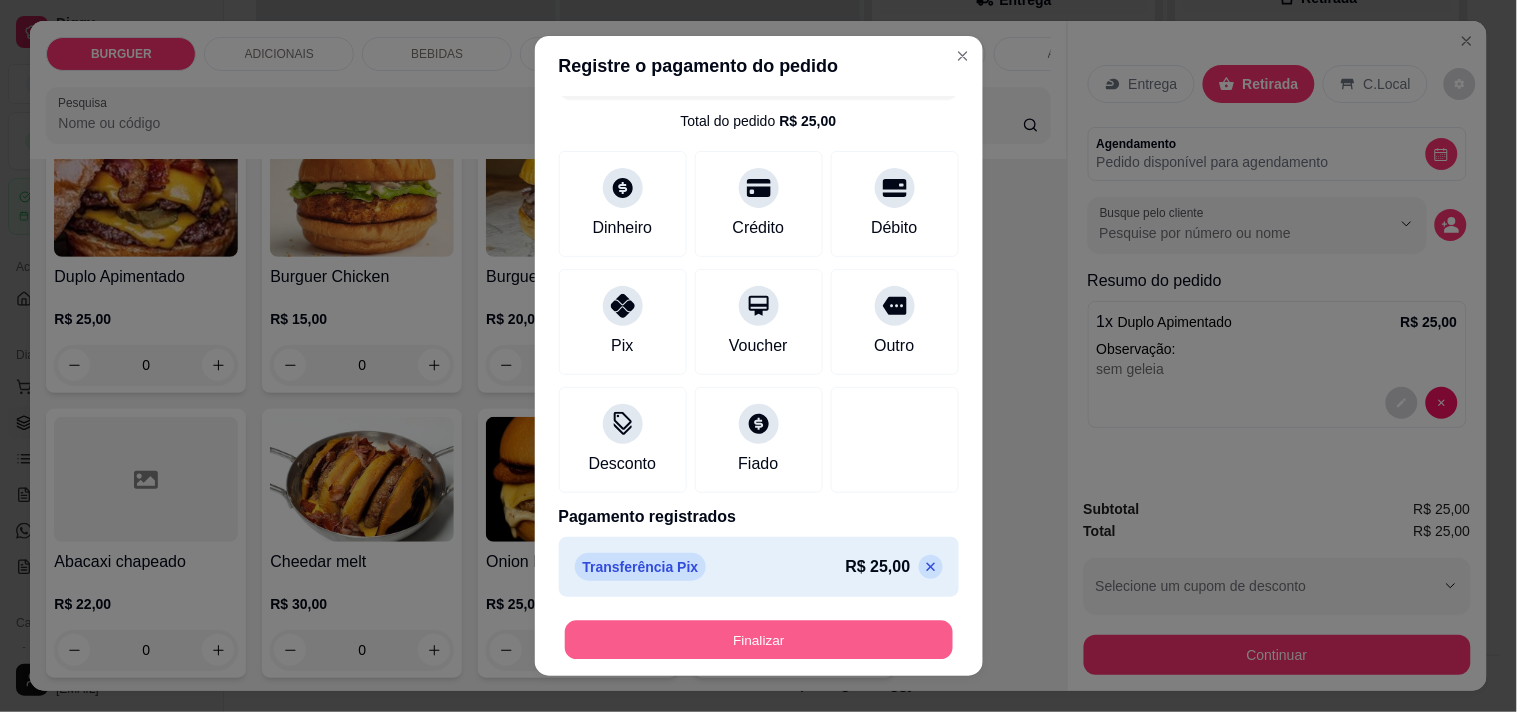 click on "Finalizar" at bounding box center [759, 640] 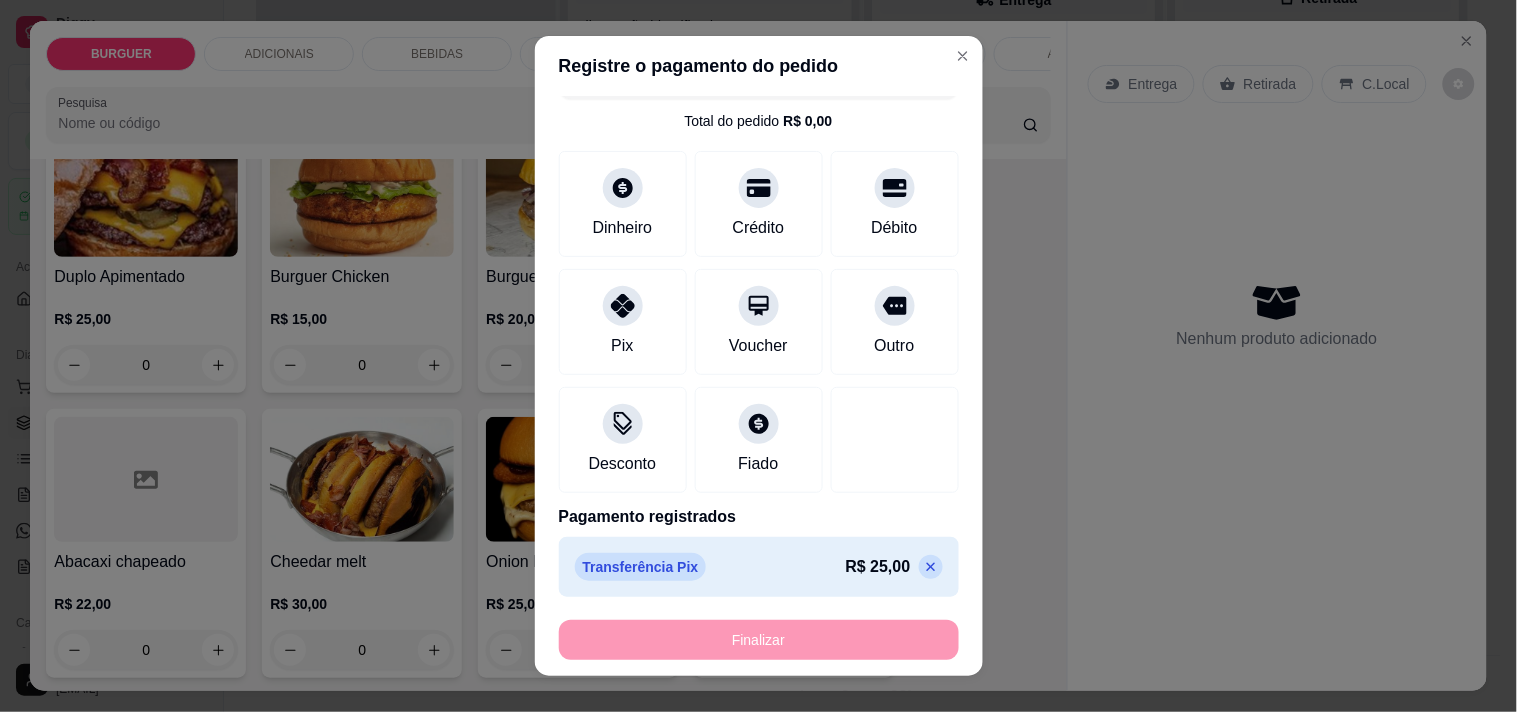 type on "-R$ 25,00" 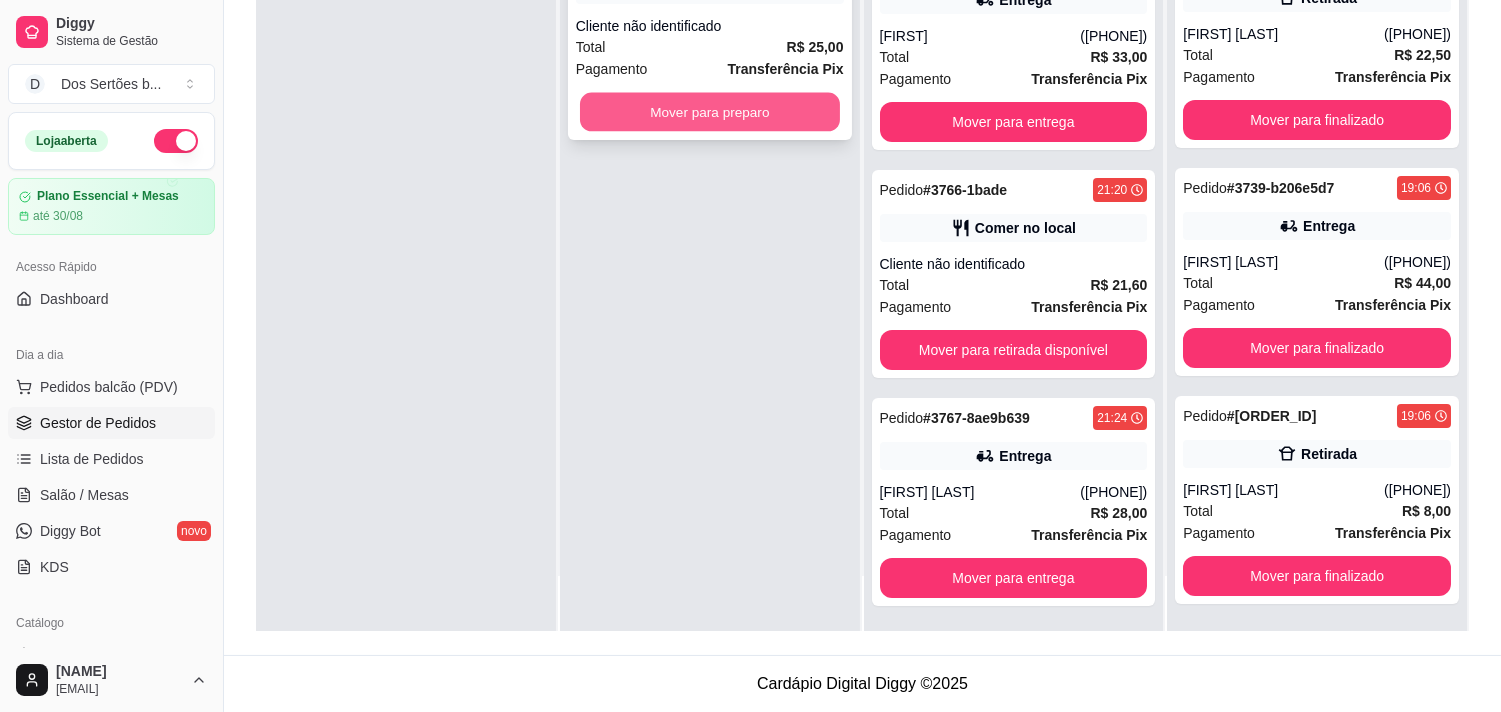 click on "Mover para preparo" at bounding box center [710, 112] 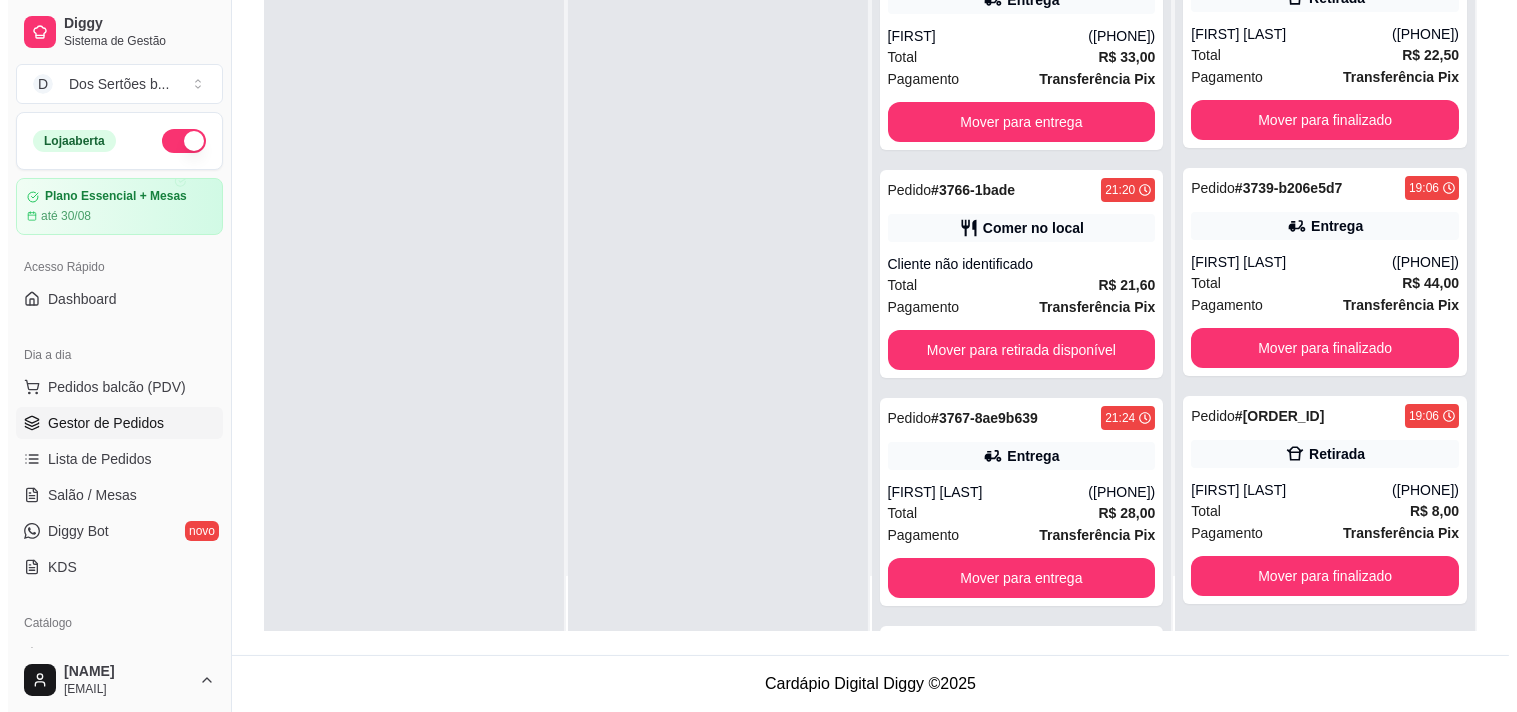 scroll, scrollTop: 447, scrollLeft: 0, axis: vertical 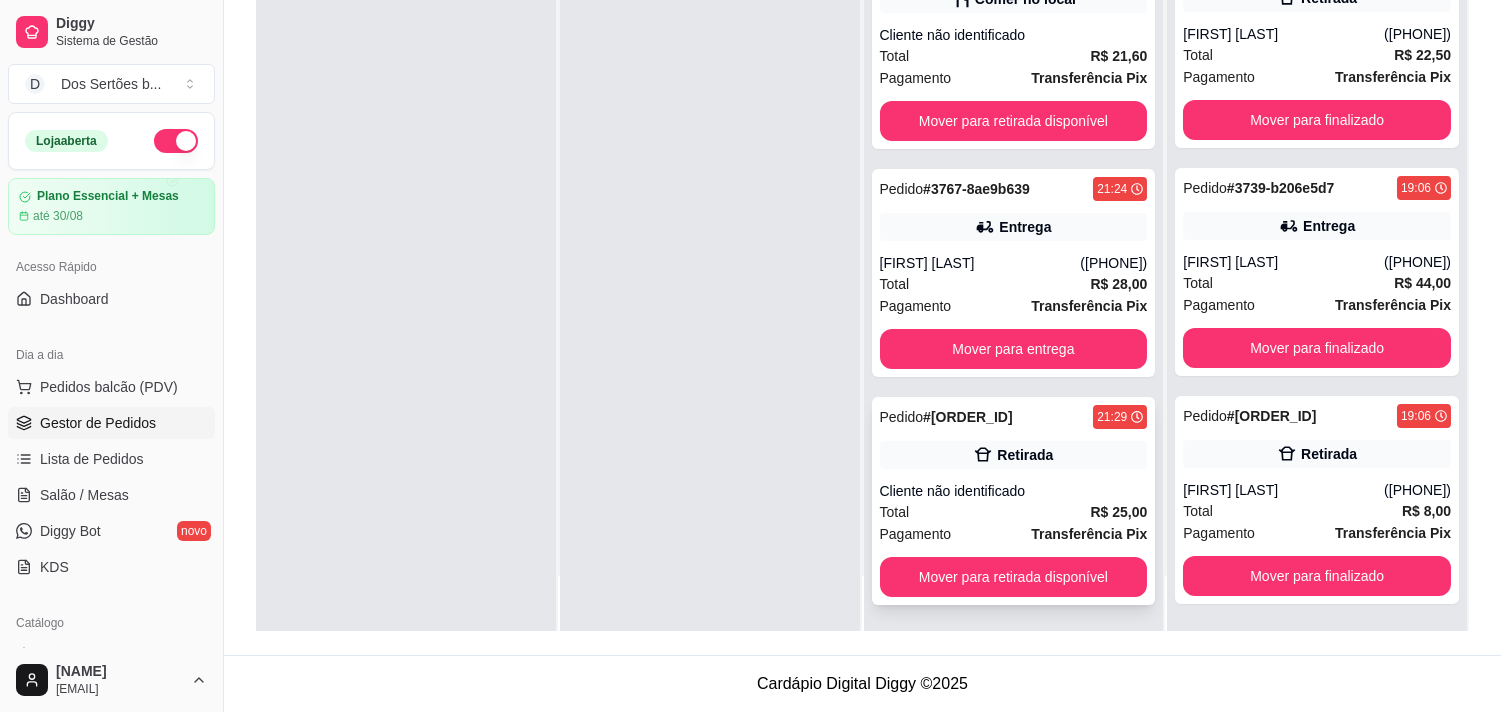click 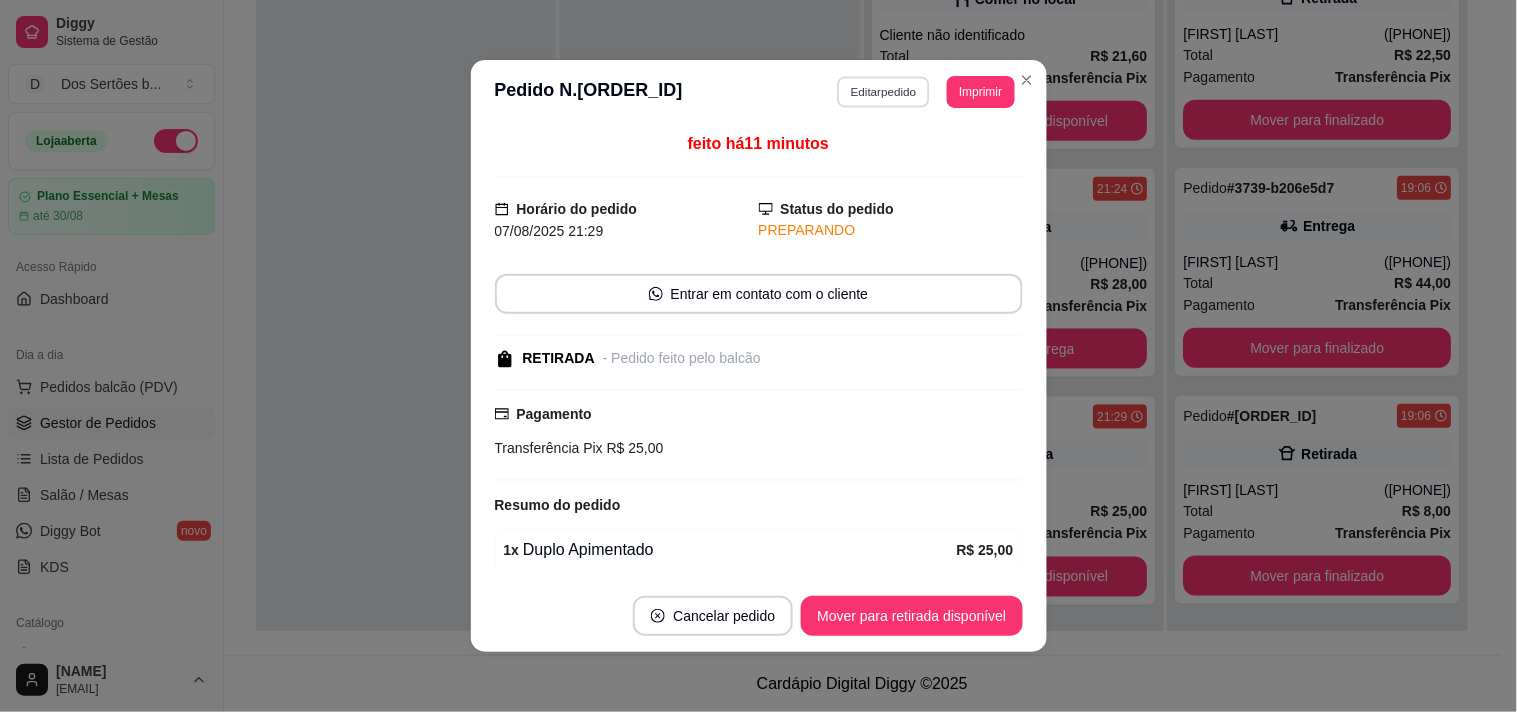 click on "Editar  pedido" at bounding box center [883, 91] 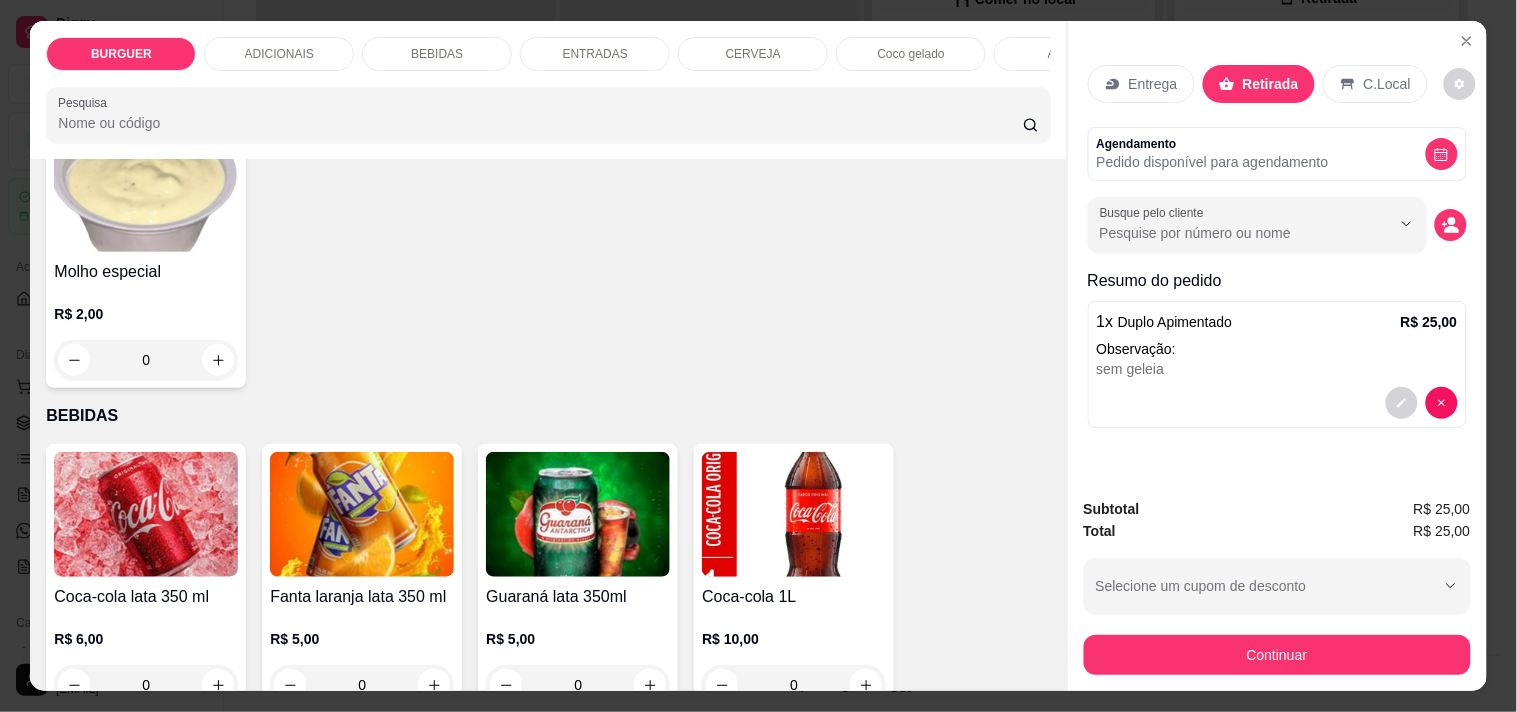 scroll, scrollTop: 1801, scrollLeft: 0, axis: vertical 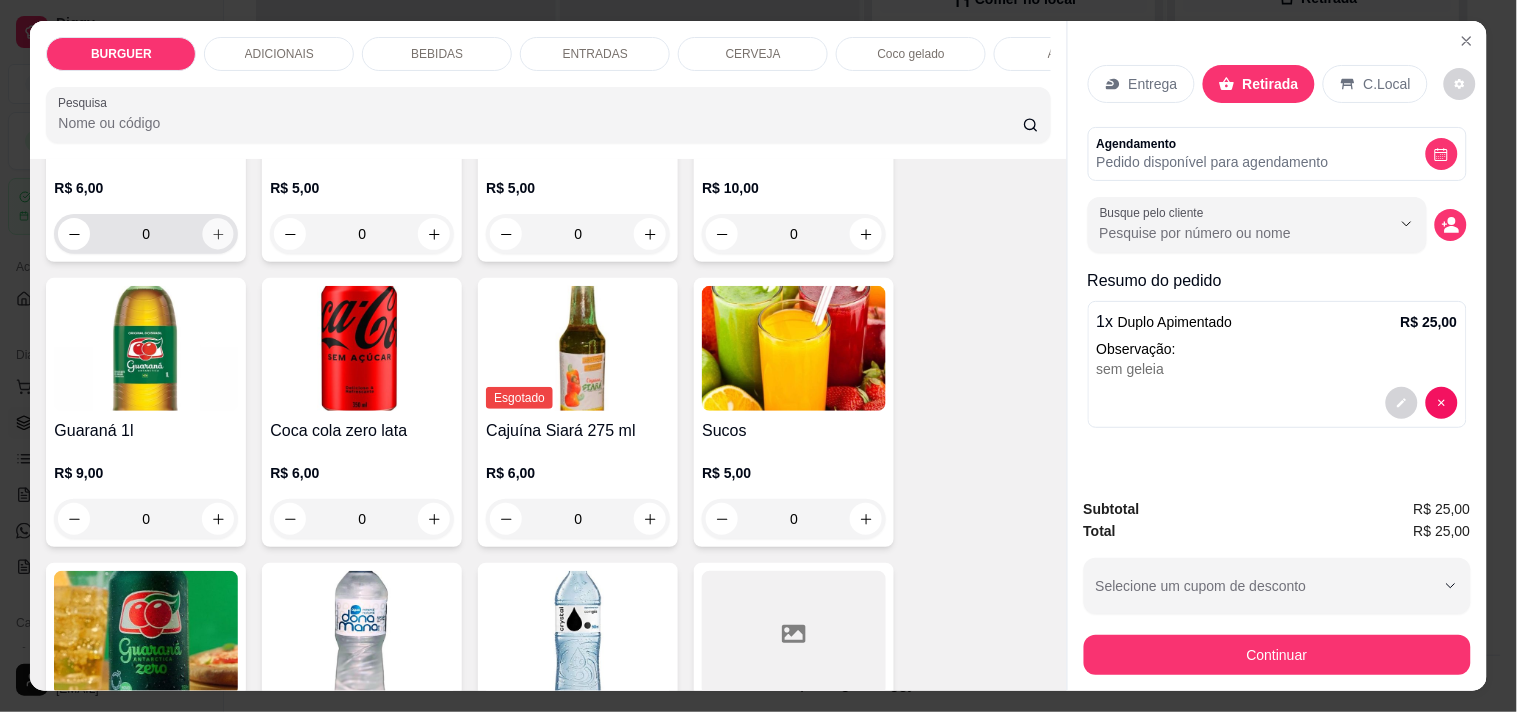 click at bounding box center [218, 234] 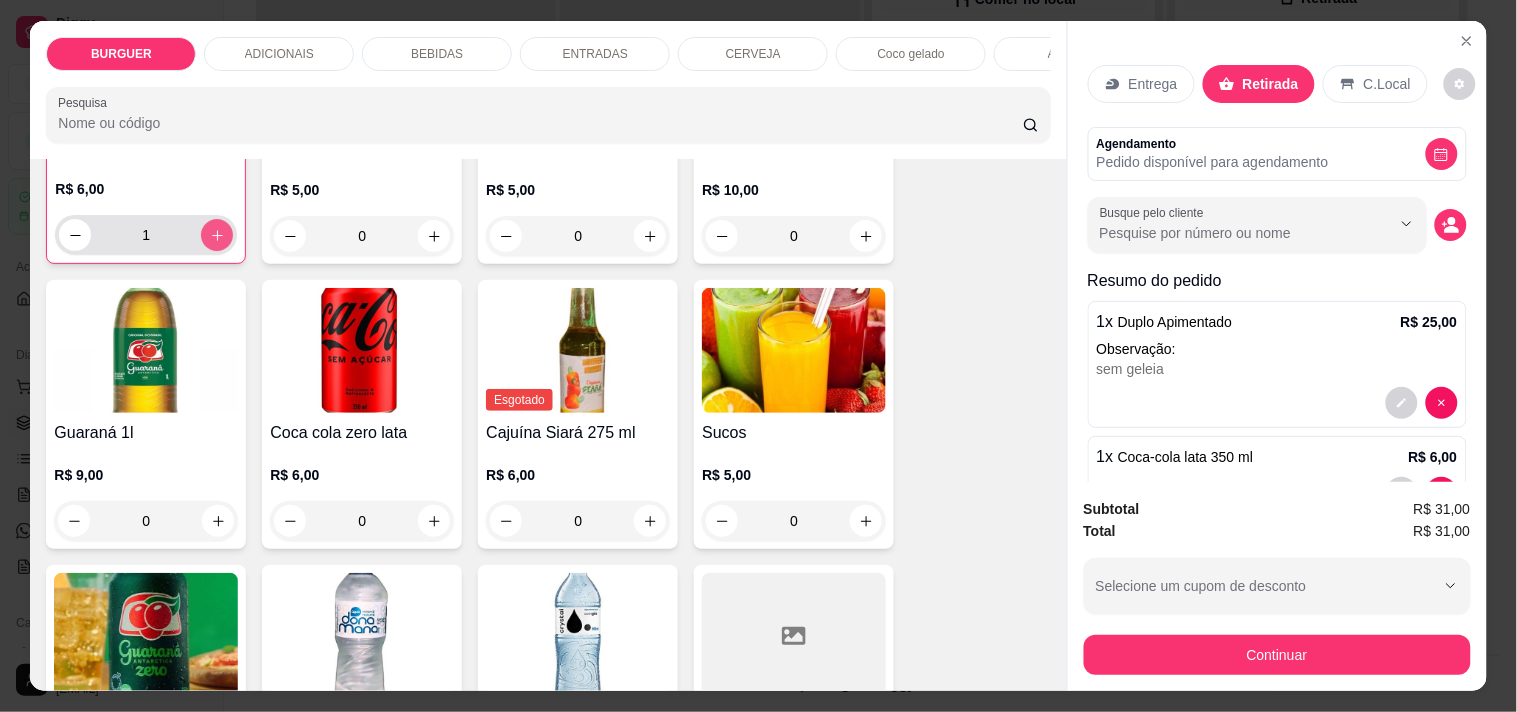 scroll, scrollTop: 1802, scrollLeft: 0, axis: vertical 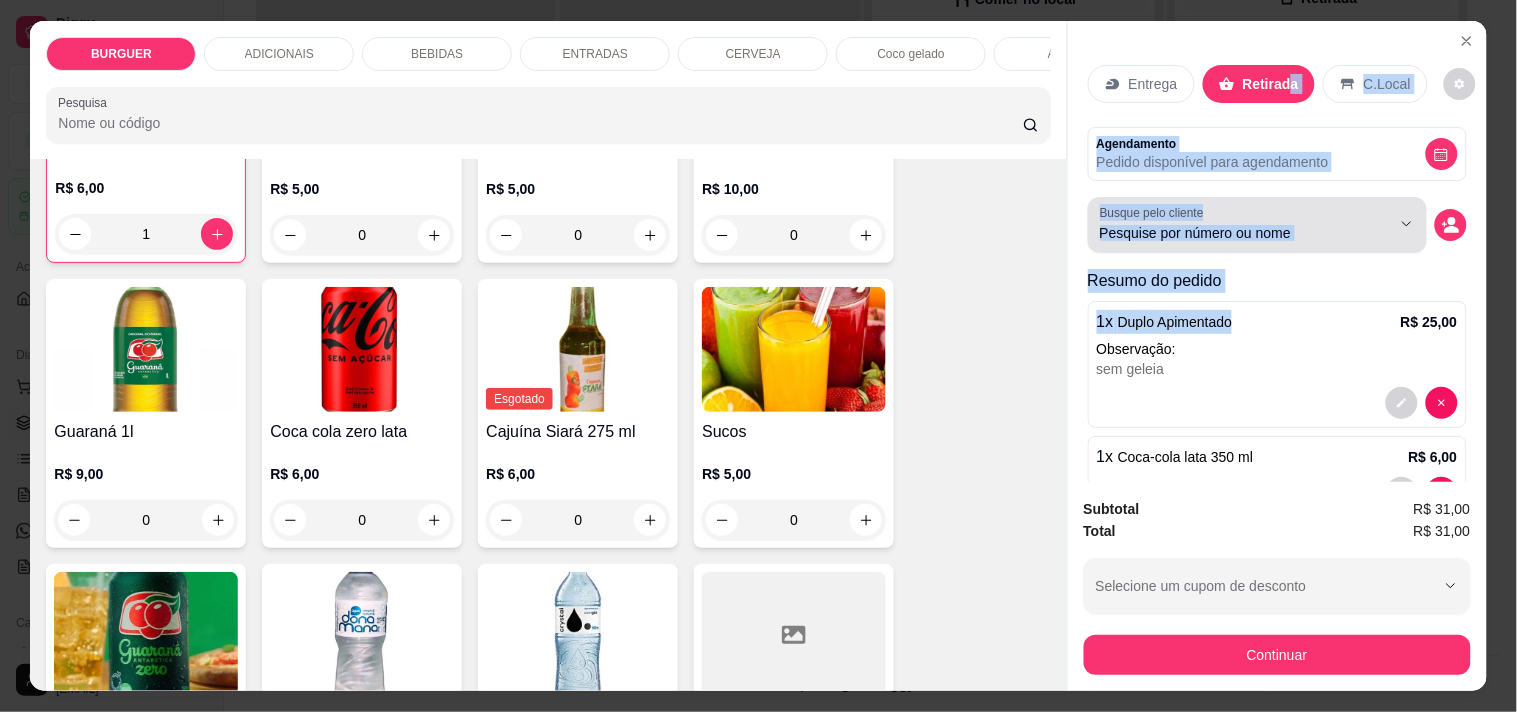 drag, startPoint x: 1252, startPoint y: 323, endPoint x: 1281, endPoint y: 74, distance: 250.68306 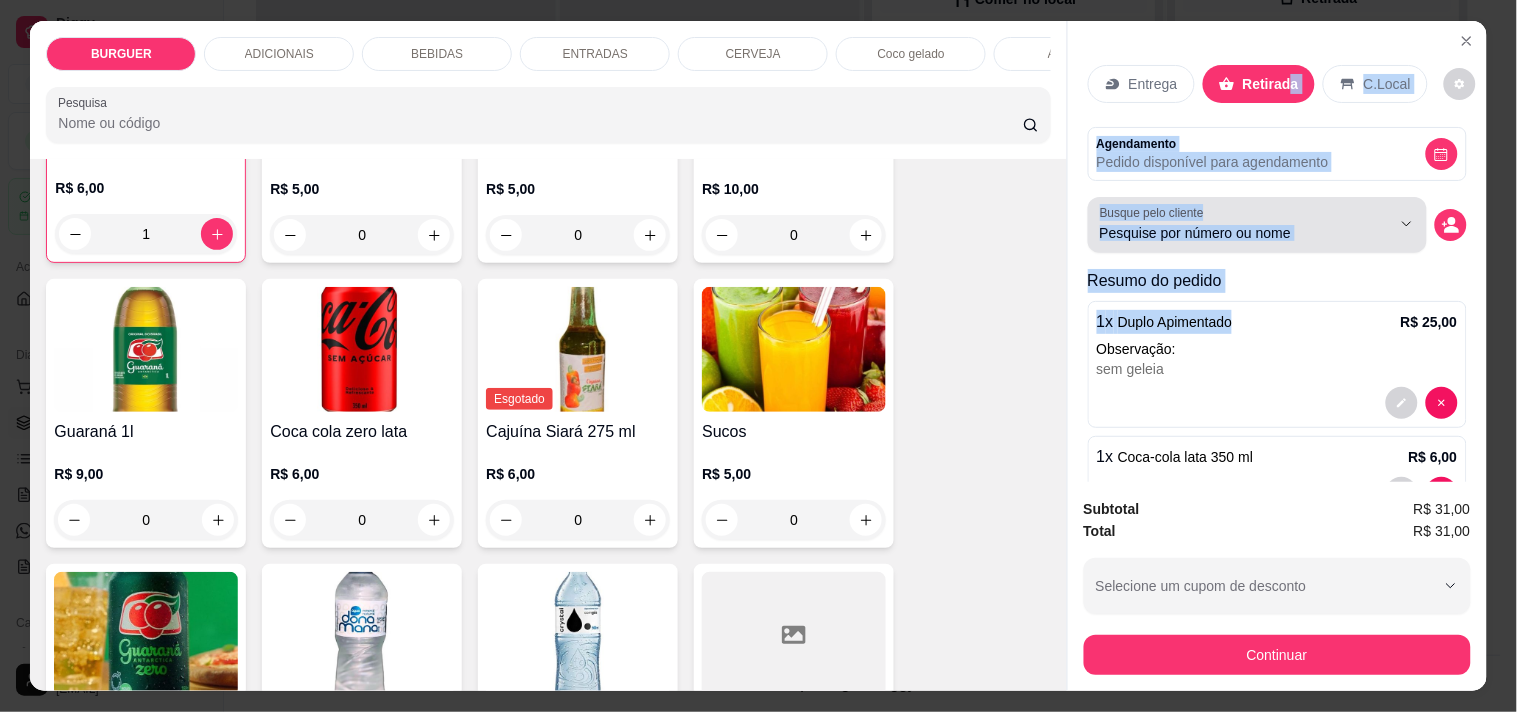 click on "Entrega Retirada C.Local Agendamento Pedido disponível para agendamento Busque pelo cliente Resumo do pedido 1 x Duplo Apimentado R$ 25,00 Observação: sem geleia 1 x Coca-cola lata 350 ml R$ 6,00" at bounding box center [1277, 287] 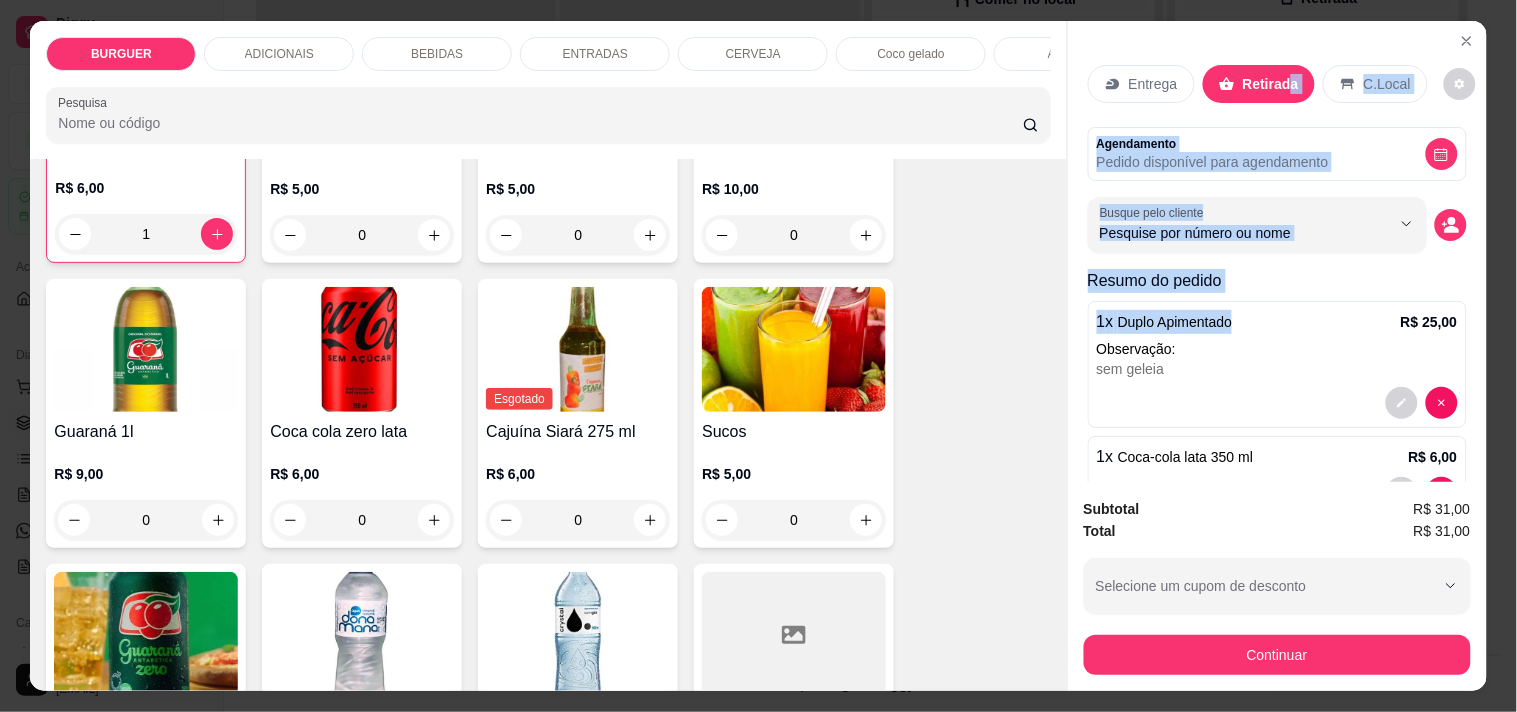 scroll, scrollTop: 64, scrollLeft: 0, axis: vertical 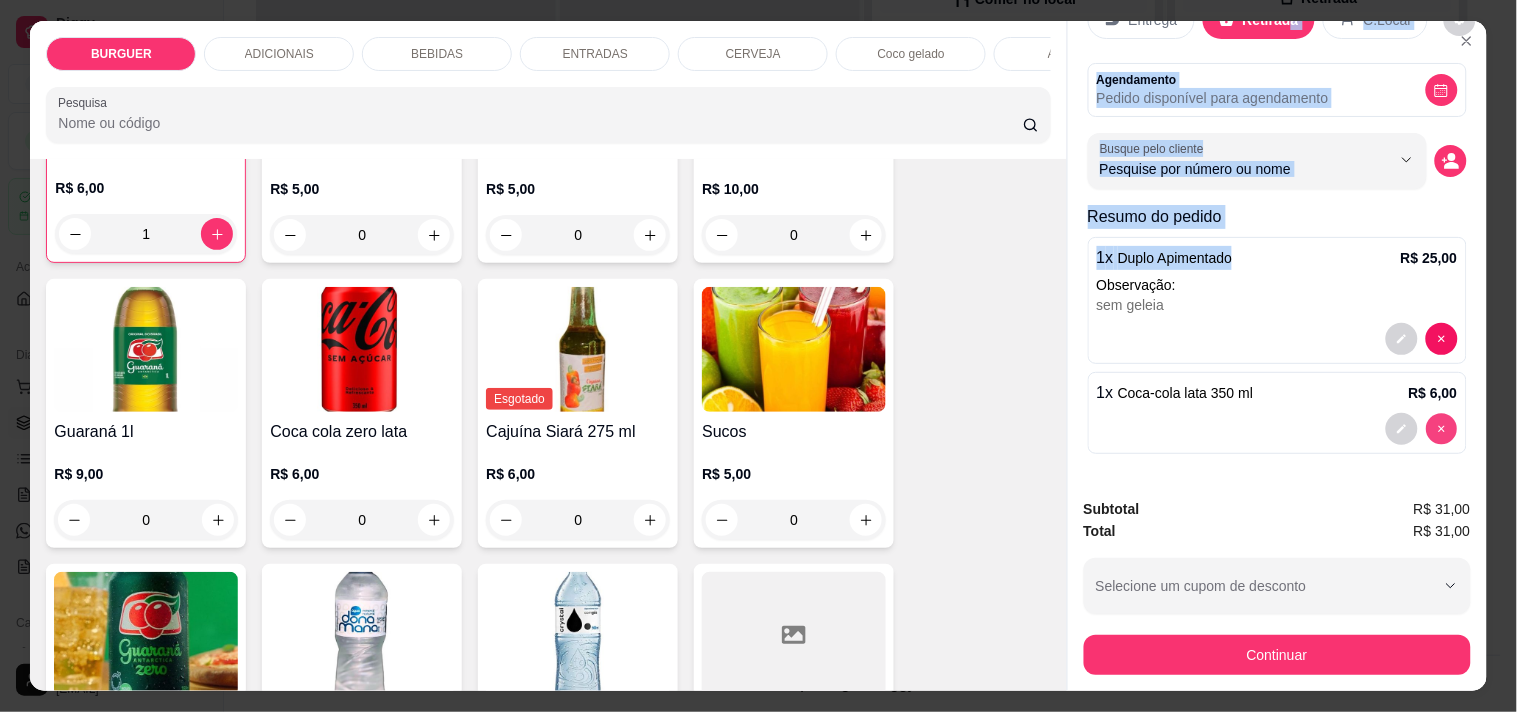 type on "0" 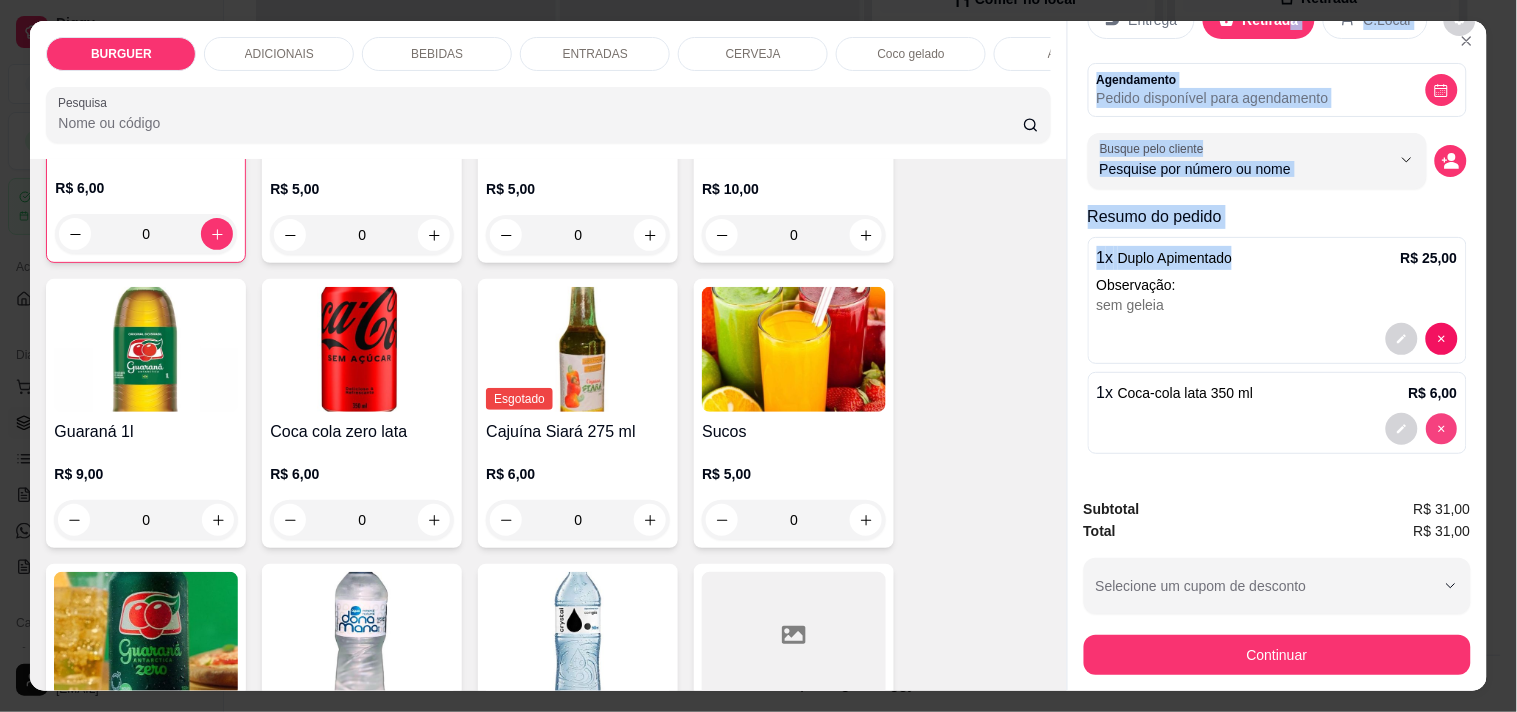 scroll, scrollTop: 0, scrollLeft: 0, axis: both 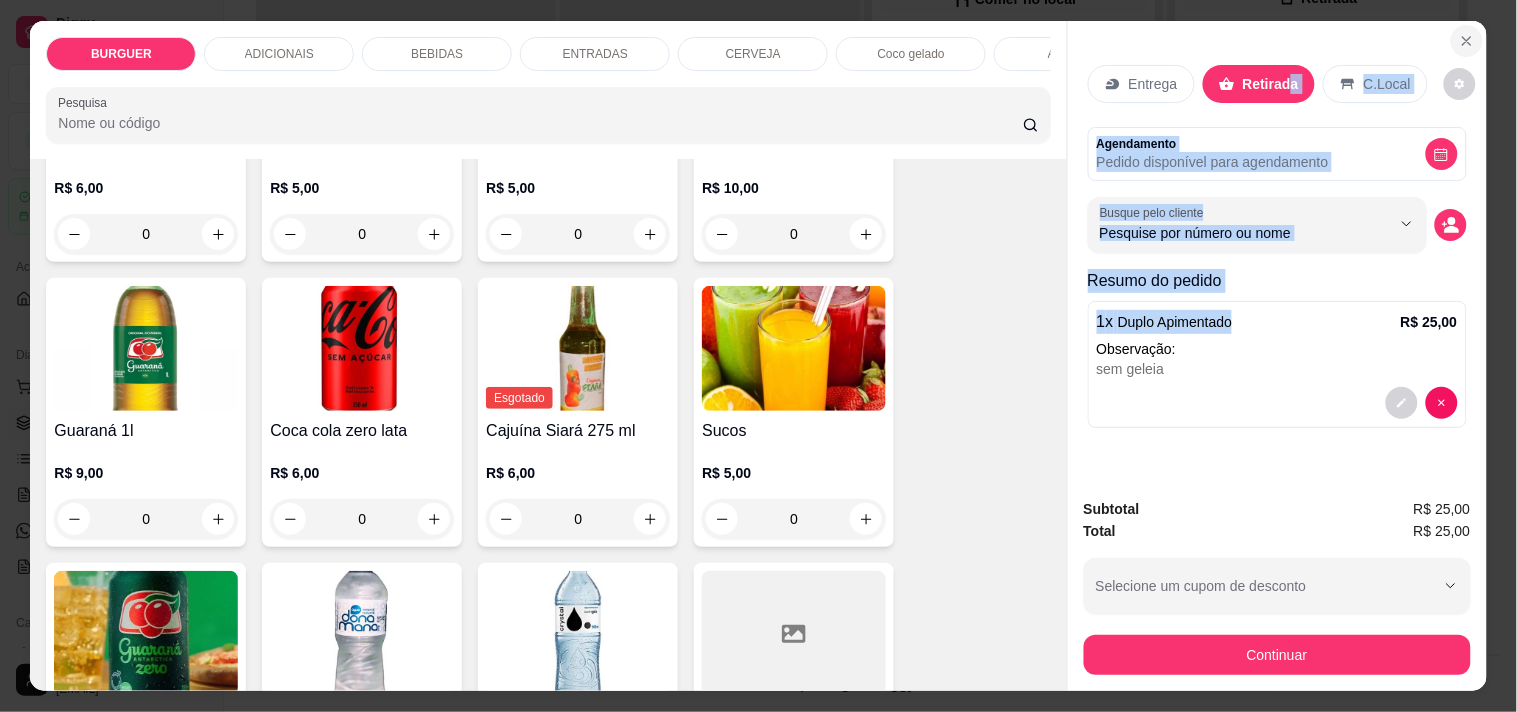 click at bounding box center [1467, 41] 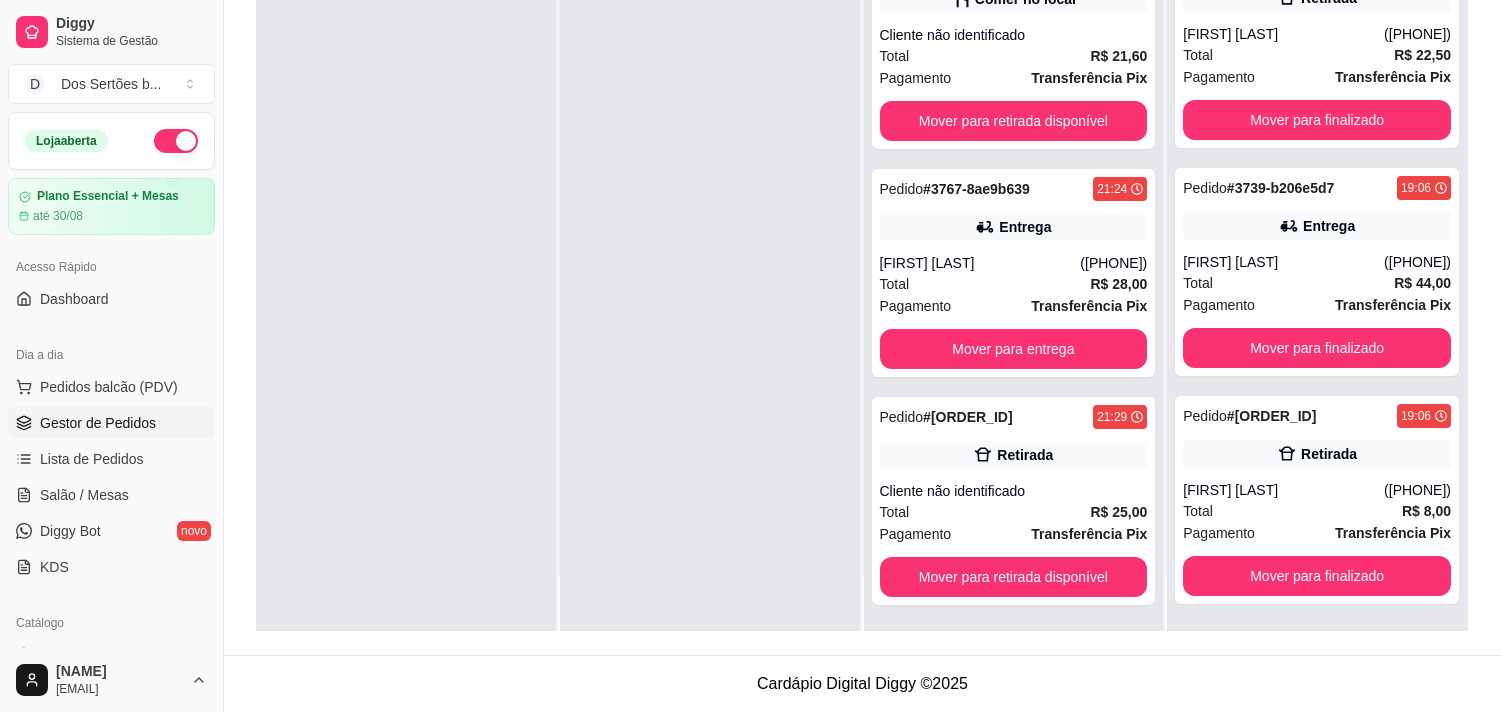 drag, startPoint x: 1131, startPoint y: 145, endPoint x: 1152, endPoint y: 146, distance: 21.023796 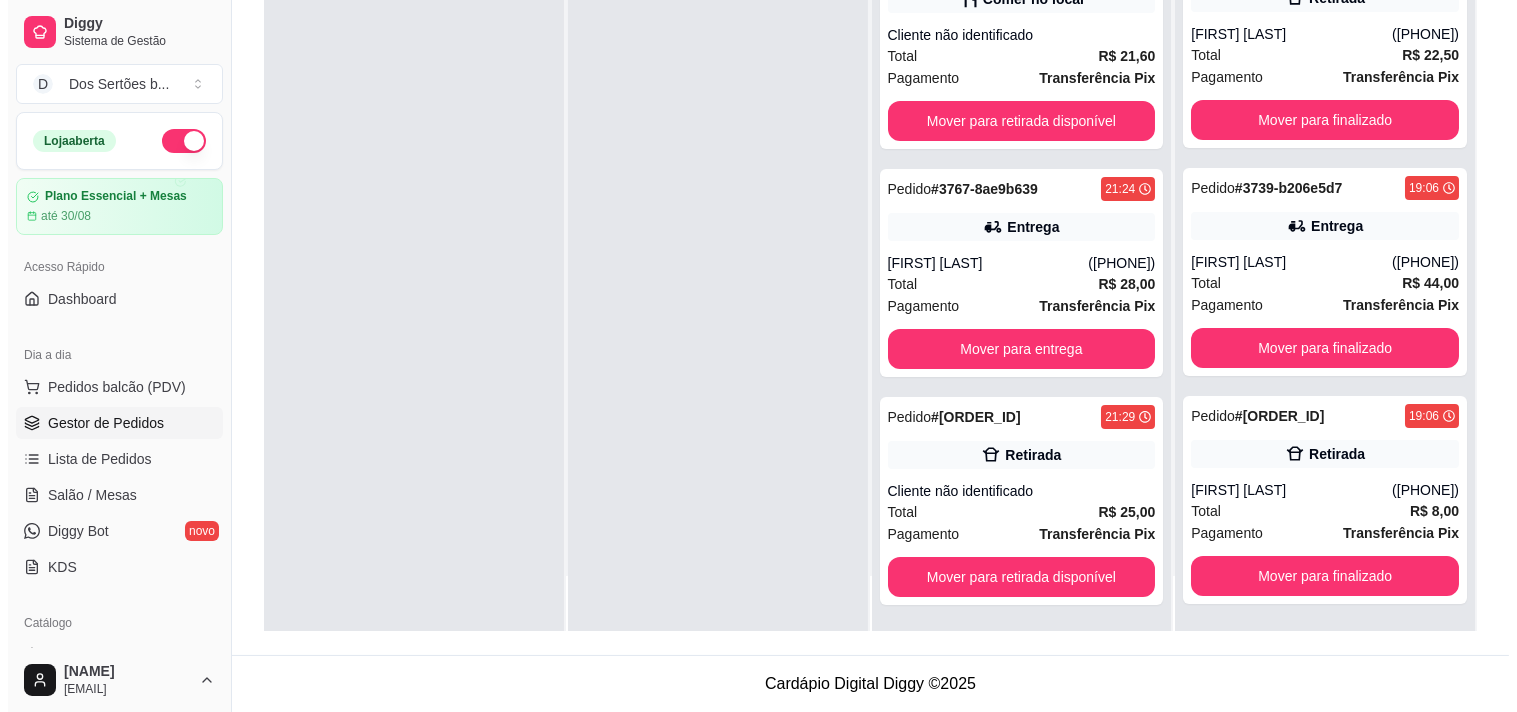 scroll, scrollTop: 0, scrollLeft: 0, axis: both 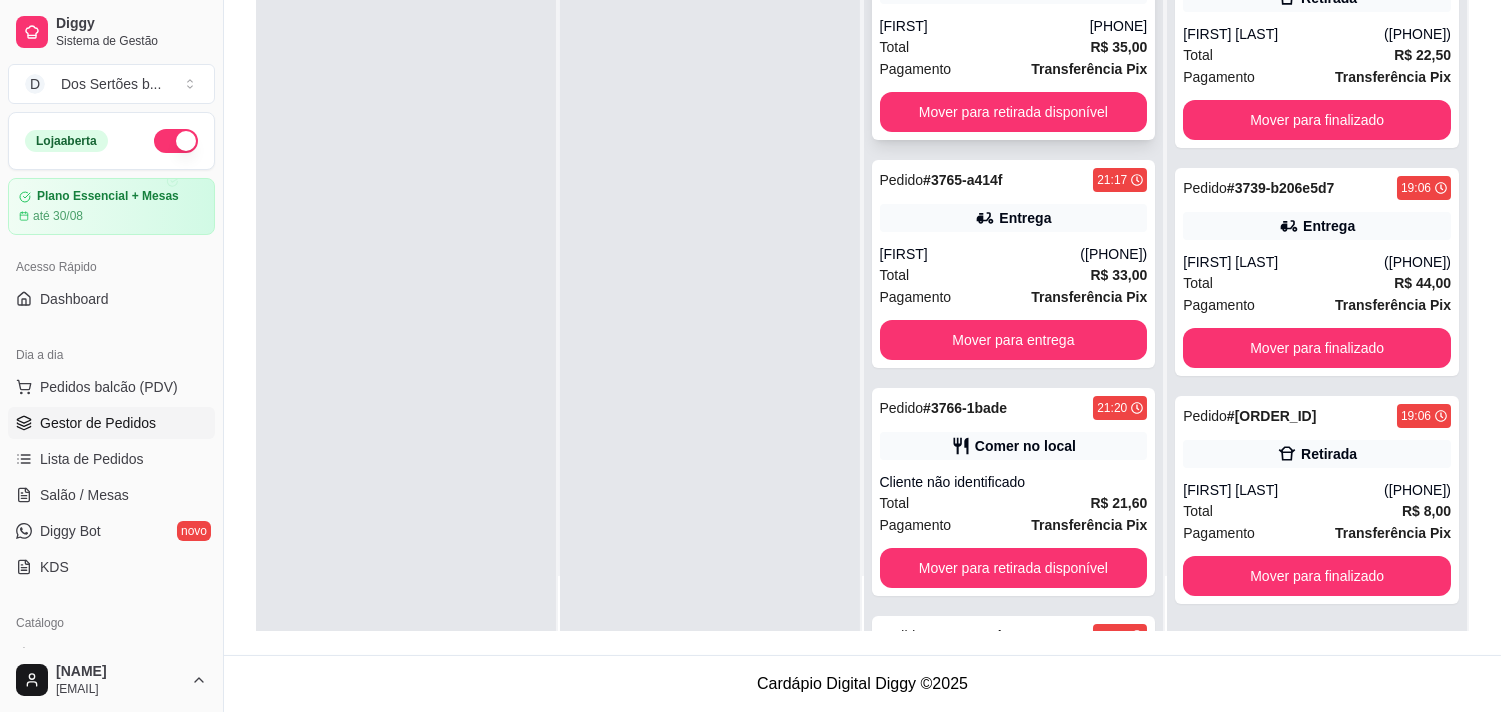 click on "Pagamento Transferência Pix" at bounding box center [1014, 69] 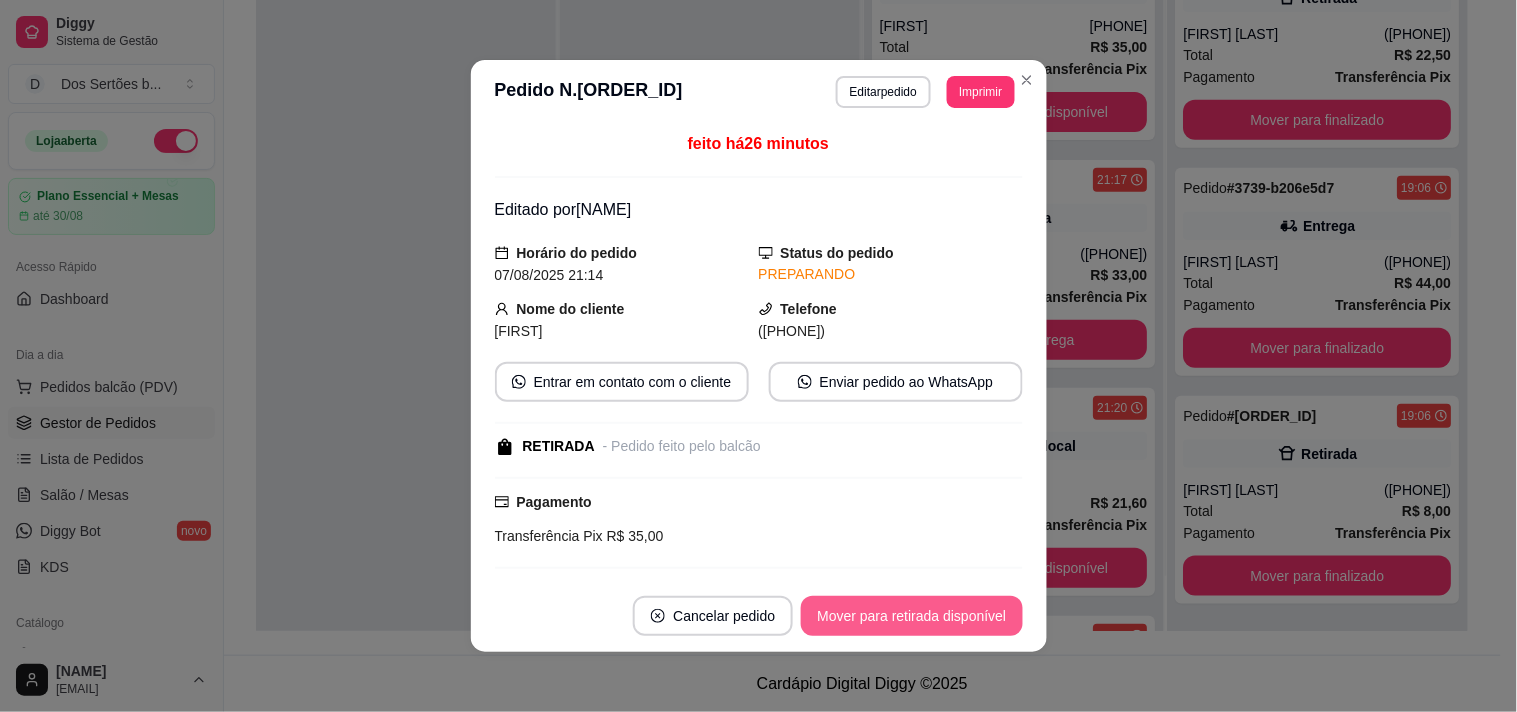 click on "Mover para retirada disponível" at bounding box center (911, 616) 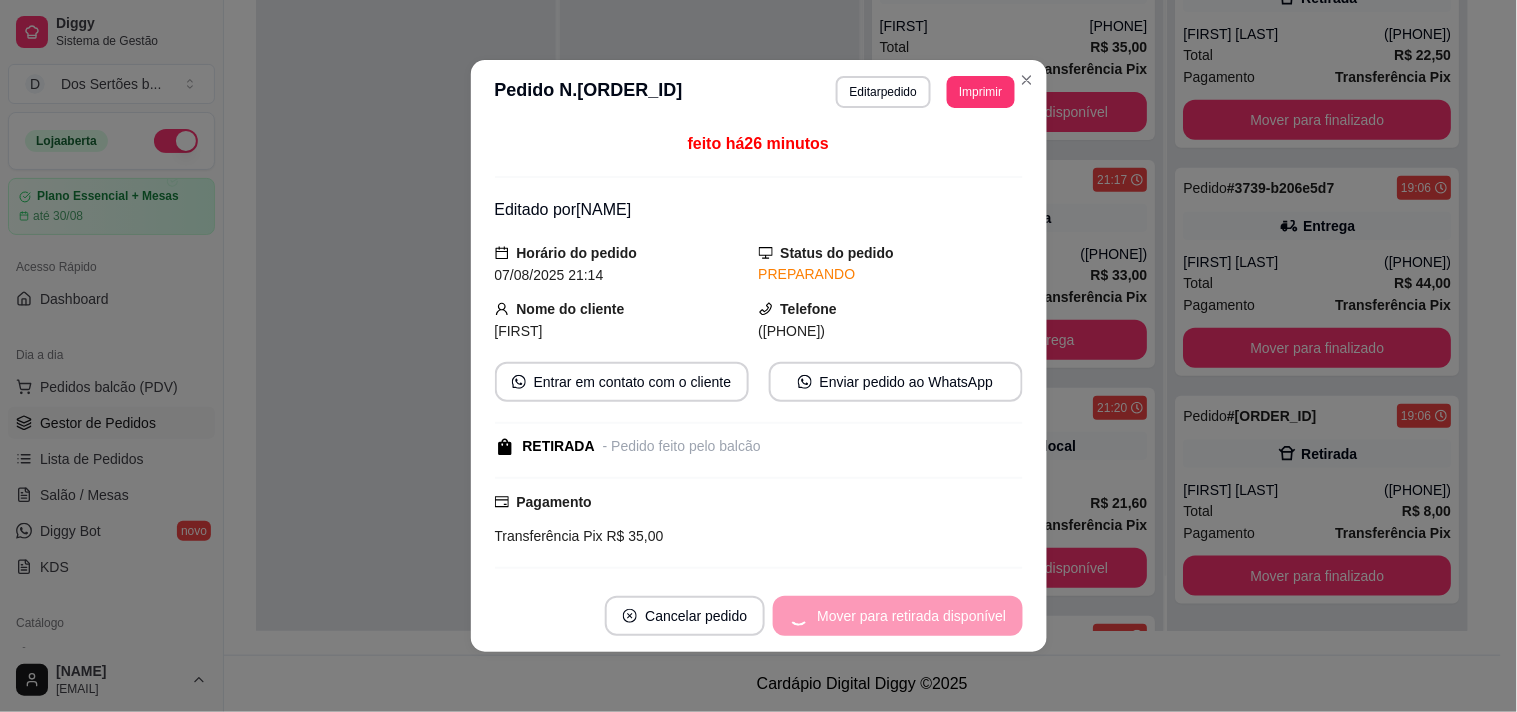 scroll, scrollTop: 467, scrollLeft: 0, axis: vertical 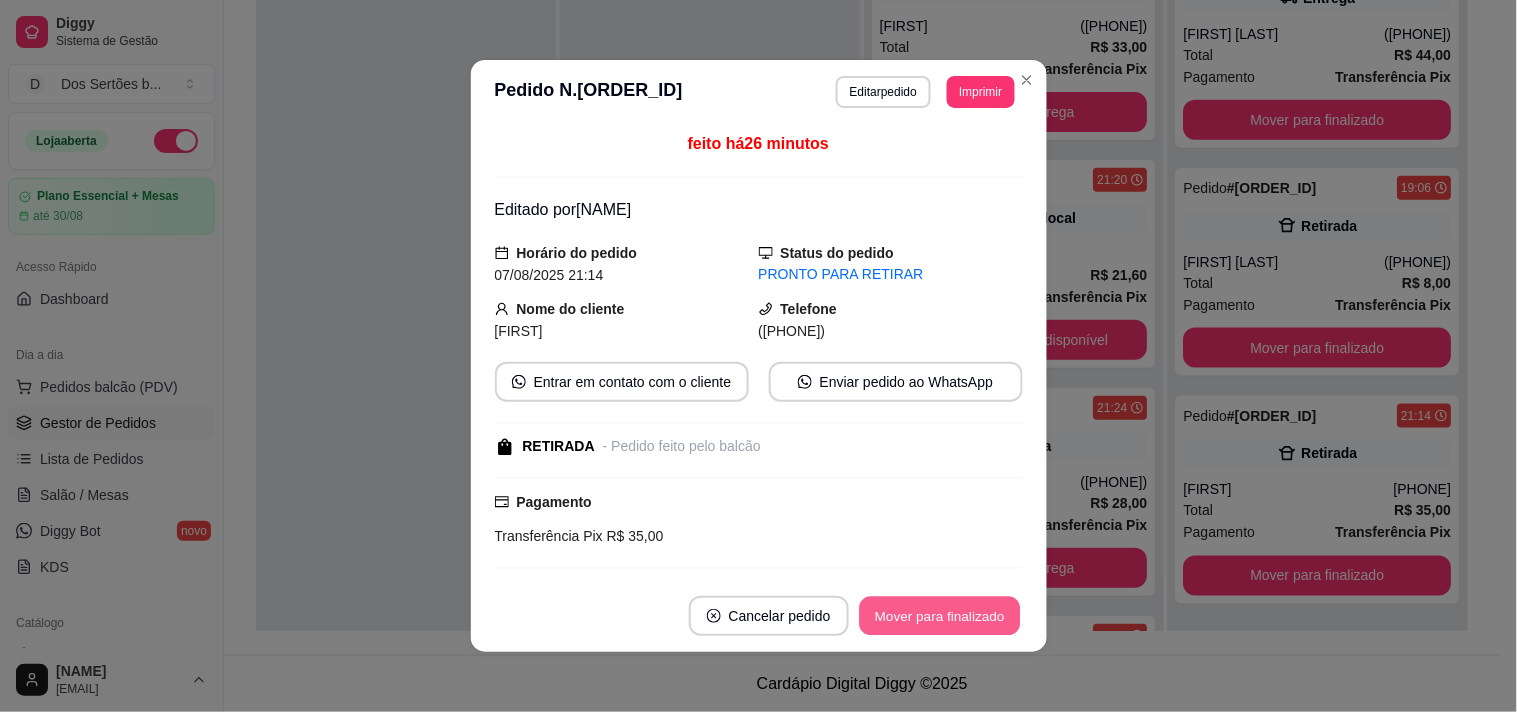 click on "Mover para finalizado" at bounding box center (939, 616) 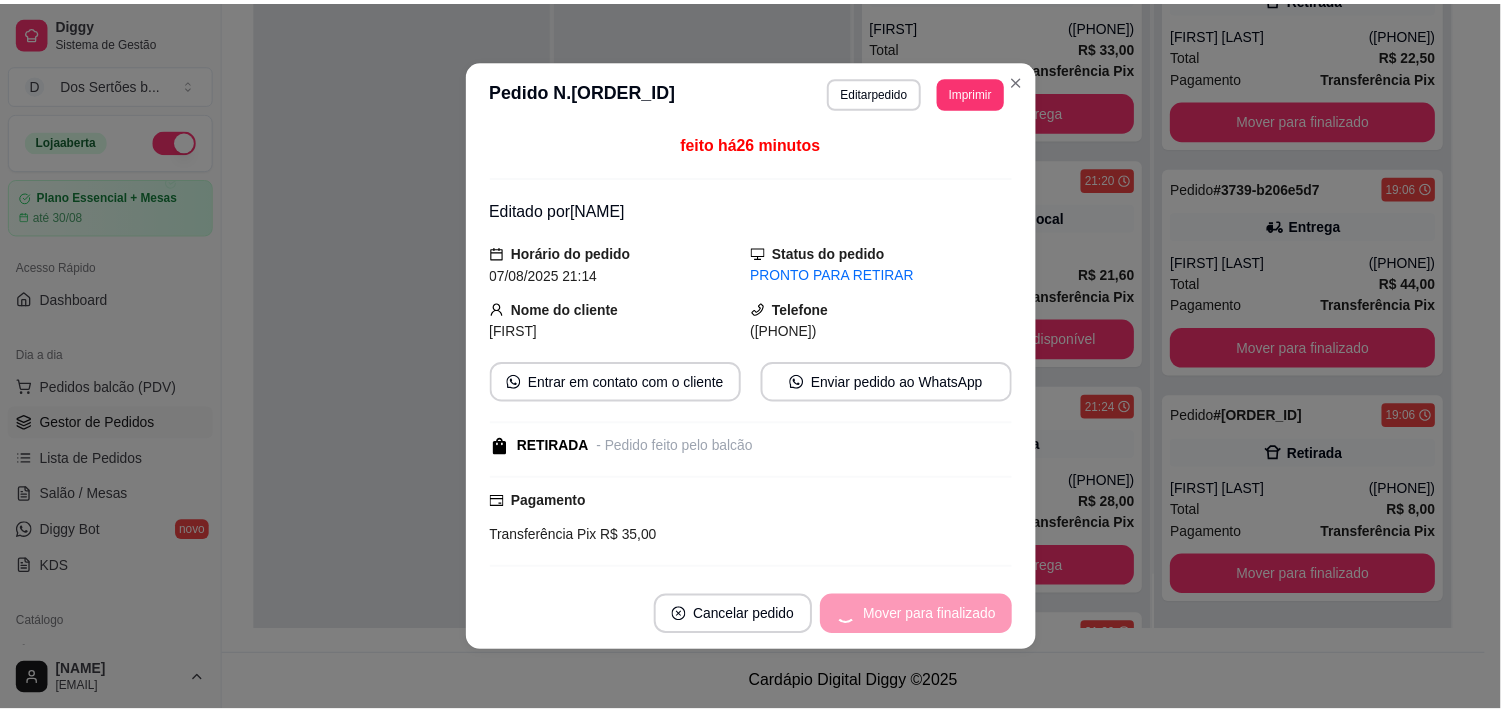 scroll, scrollTop: 238, scrollLeft: 0, axis: vertical 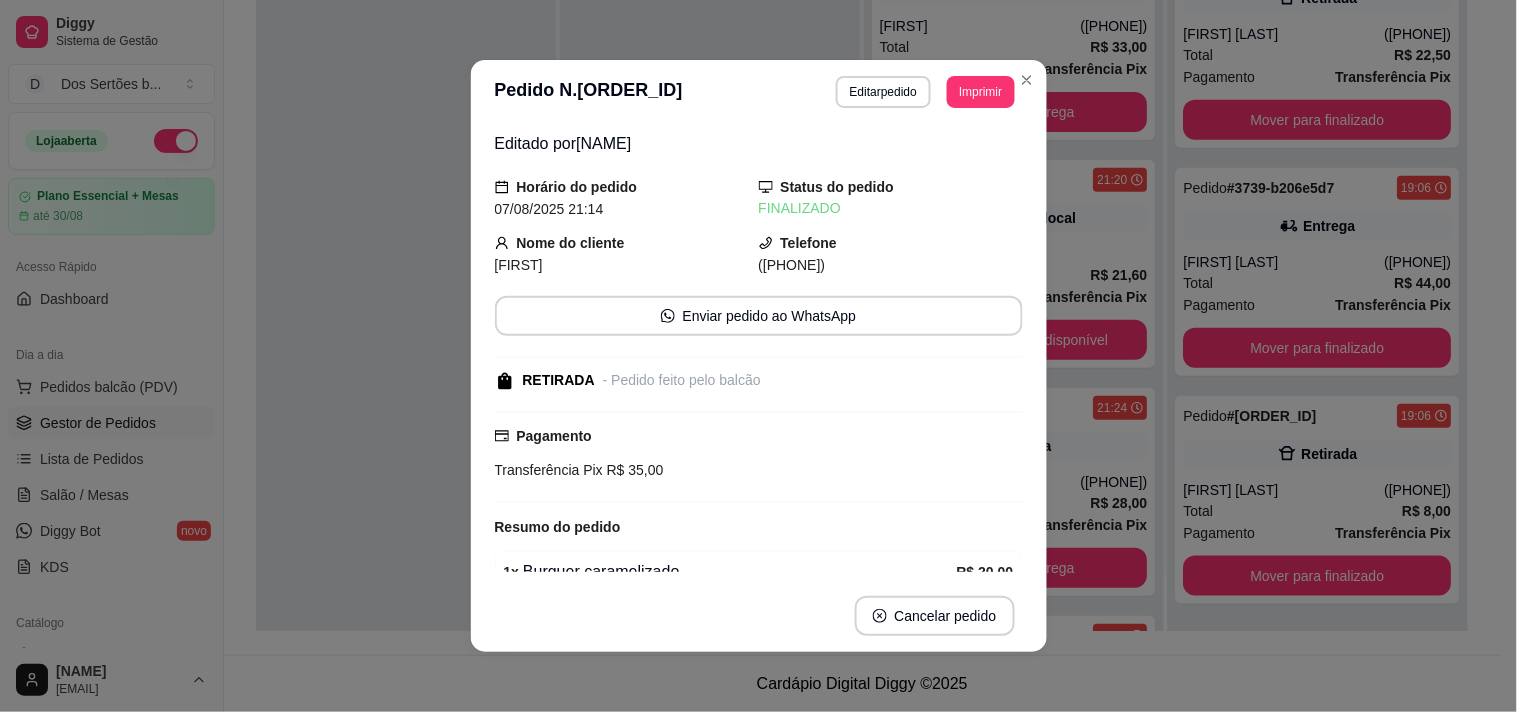 click on "**********" at bounding box center (759, 92) 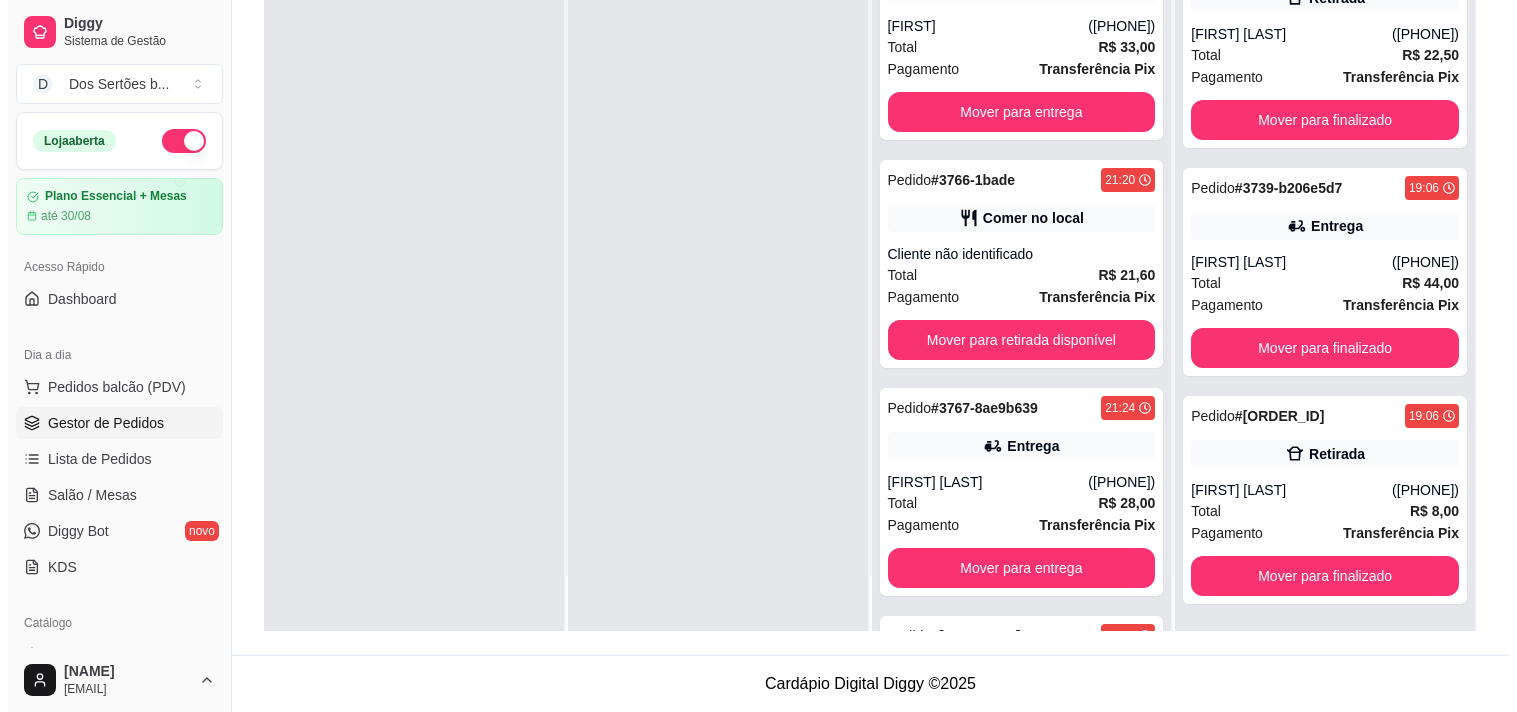 scroll, scrollTop: 218, scrollLeft: 0, axis: vertical 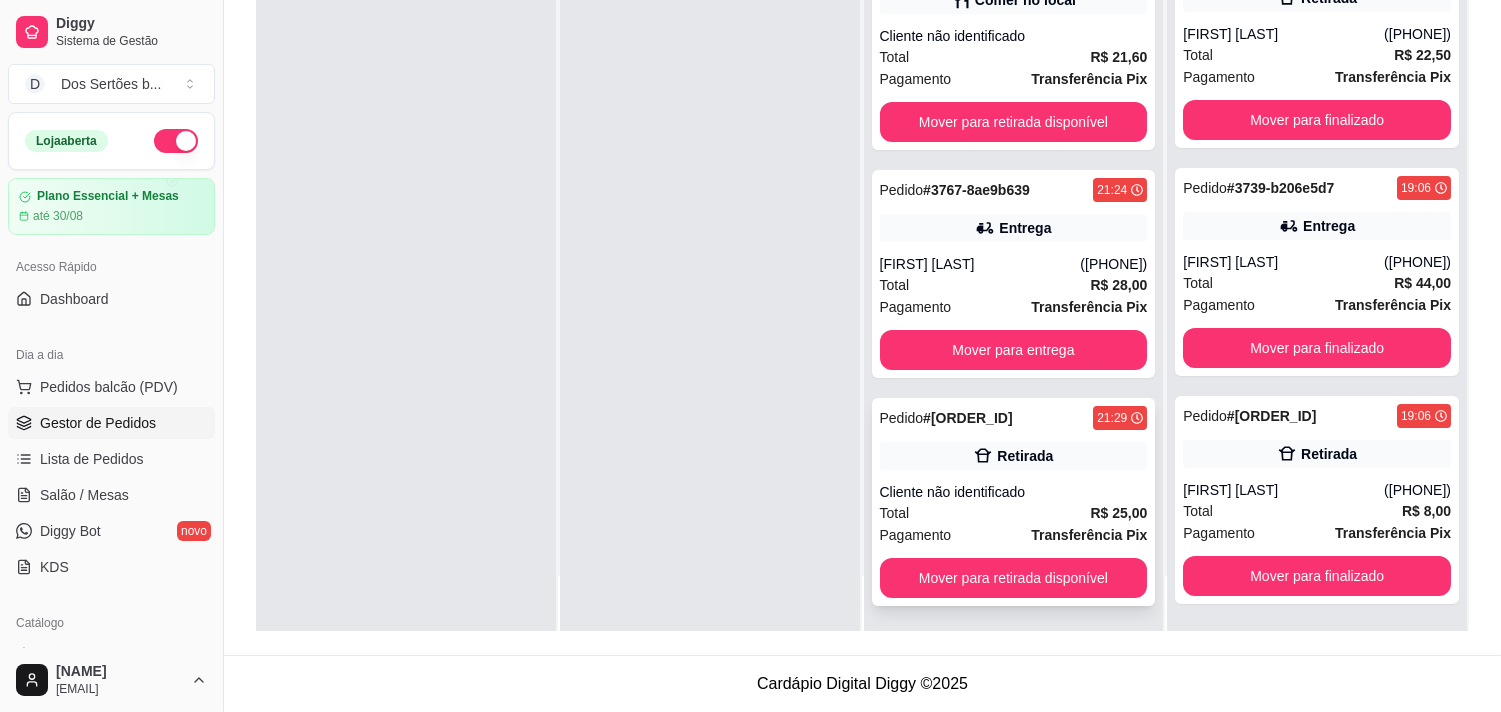click on "Cliente não identificado" at bounding box center (1014, 492) 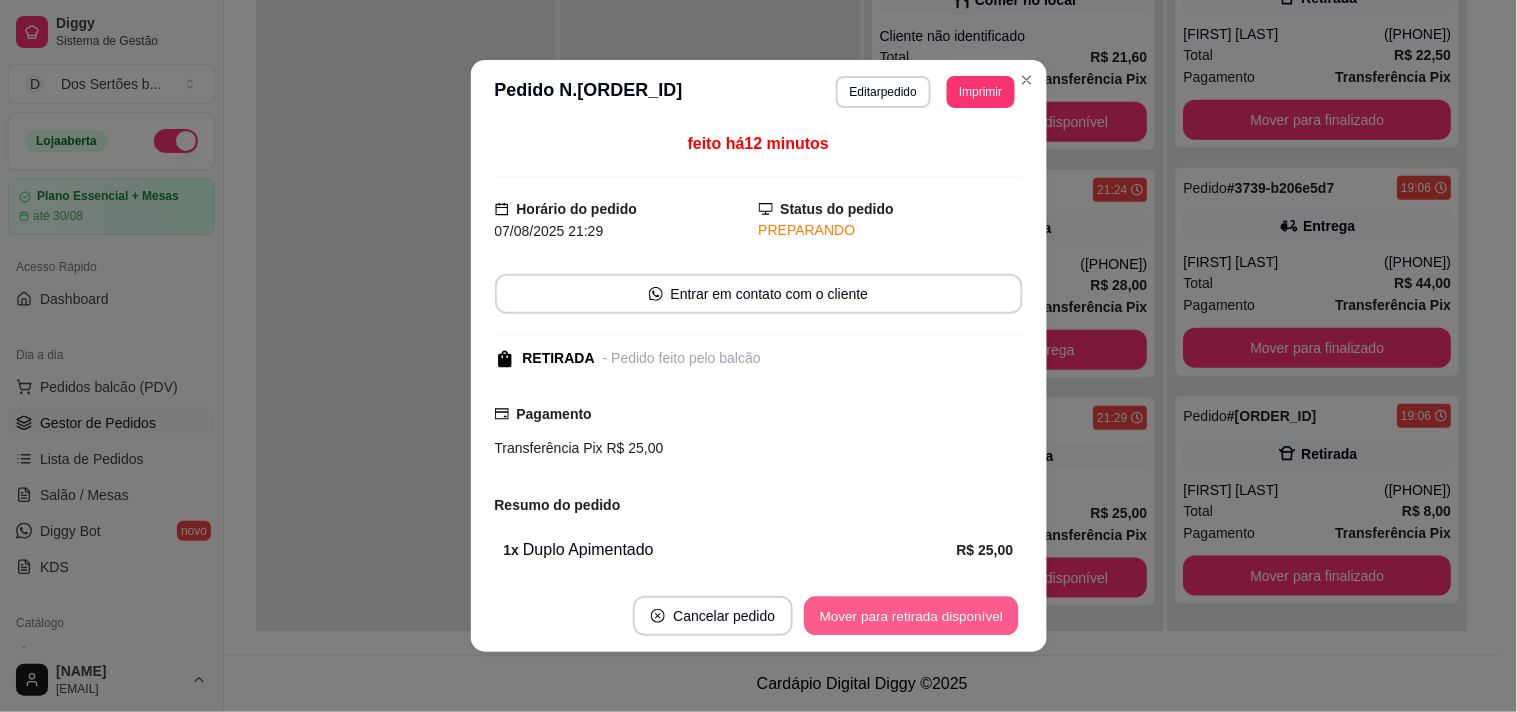 click on "Mover para retirada disponível" at bounding box center (912, 616) 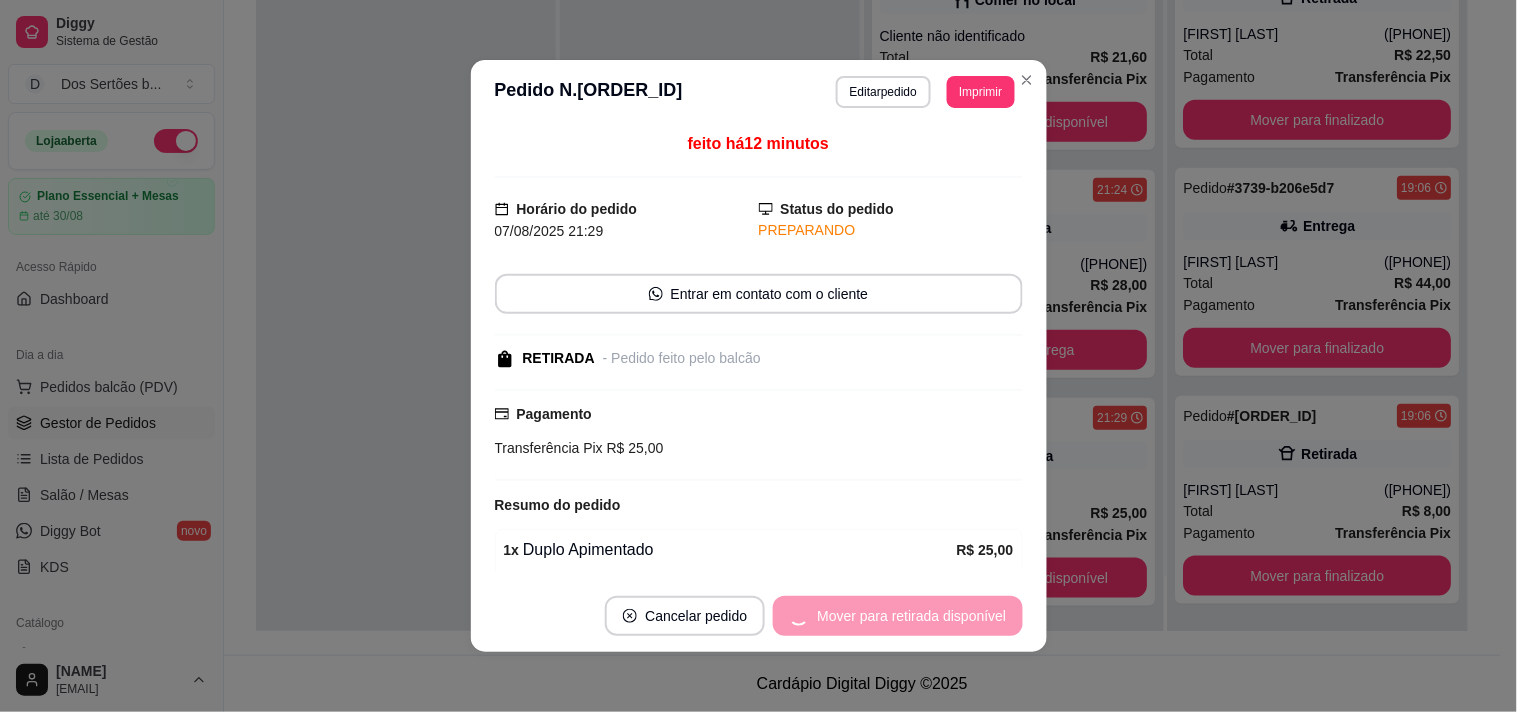 scroll, scrollTop: 0, scrollLeft: 0, axis: both 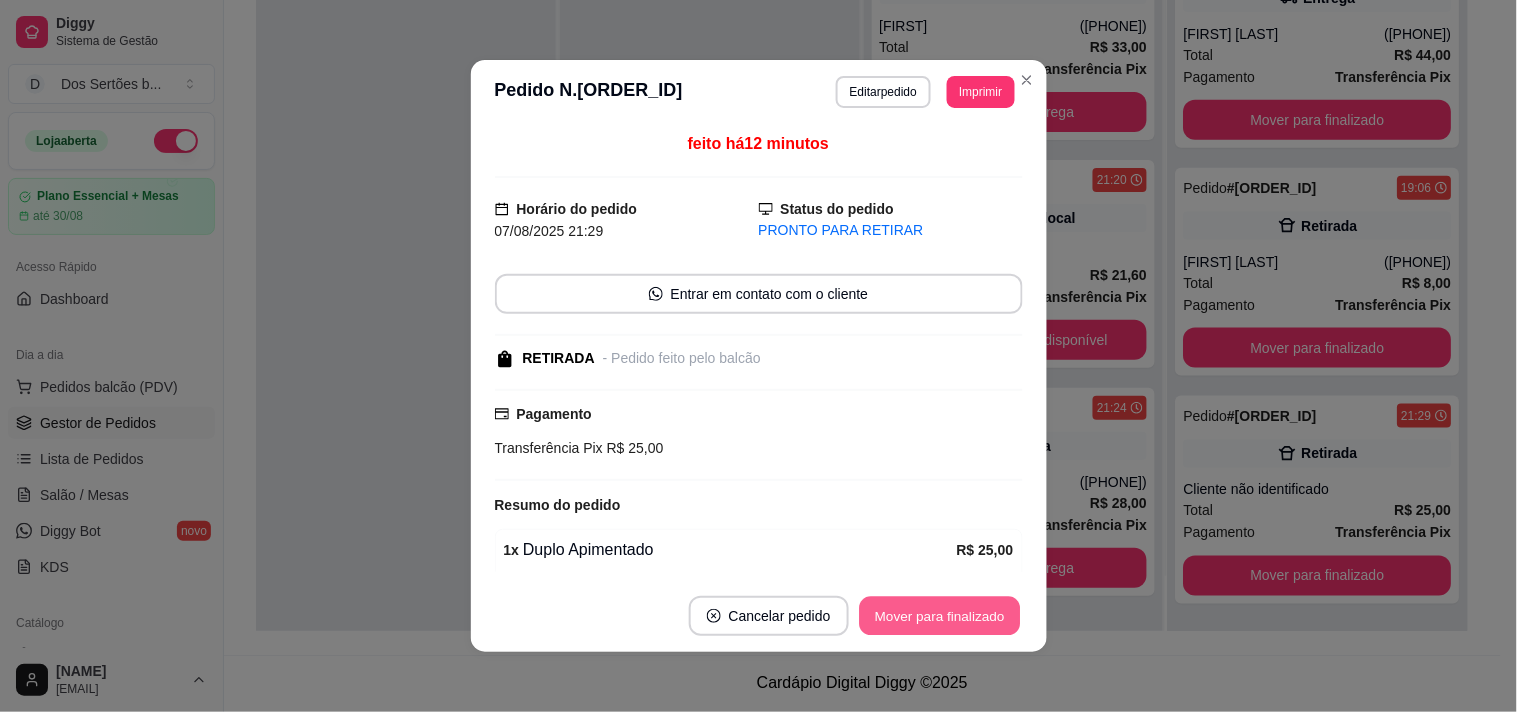 click on "Mover para finalizado" at bounding box center [939, 616] 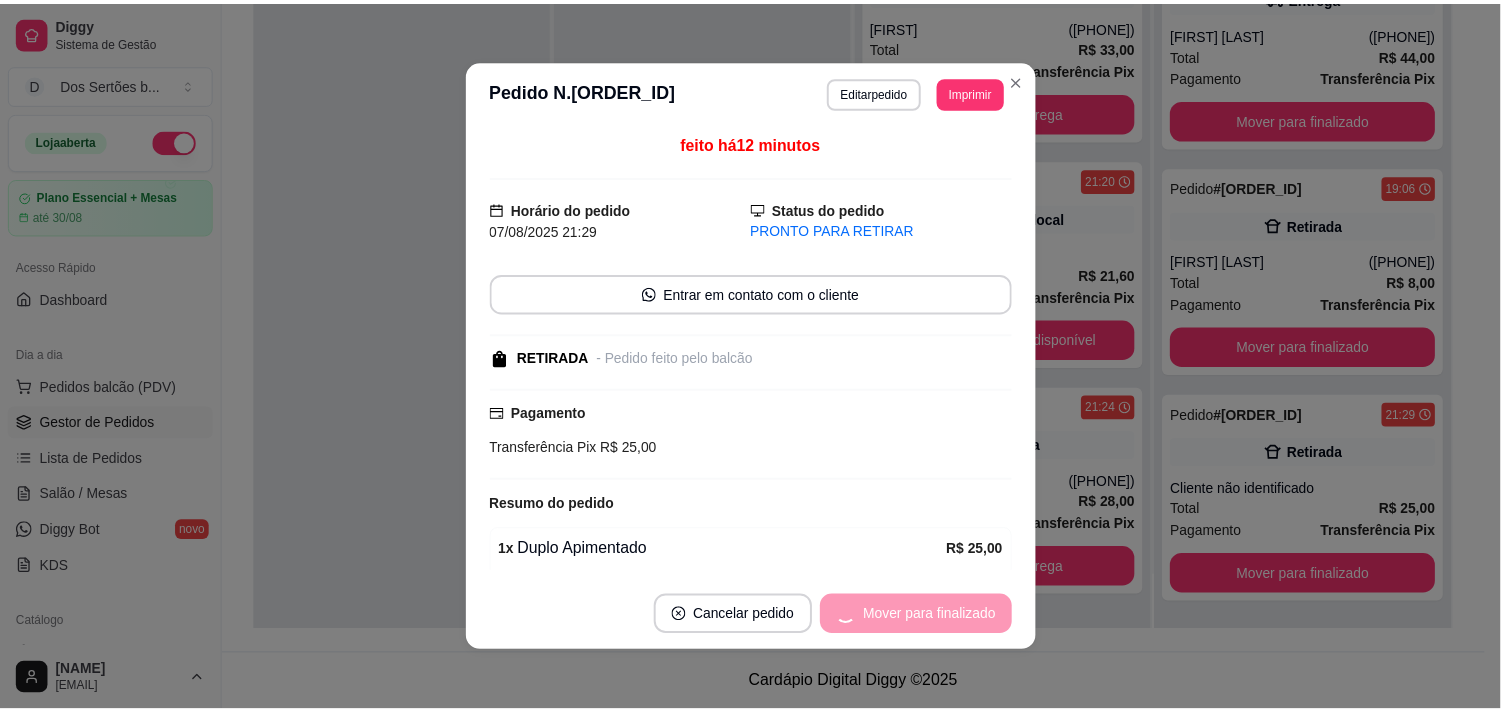 scroll, scrollTop: 238, scrollLeft: 0, axis: vertical 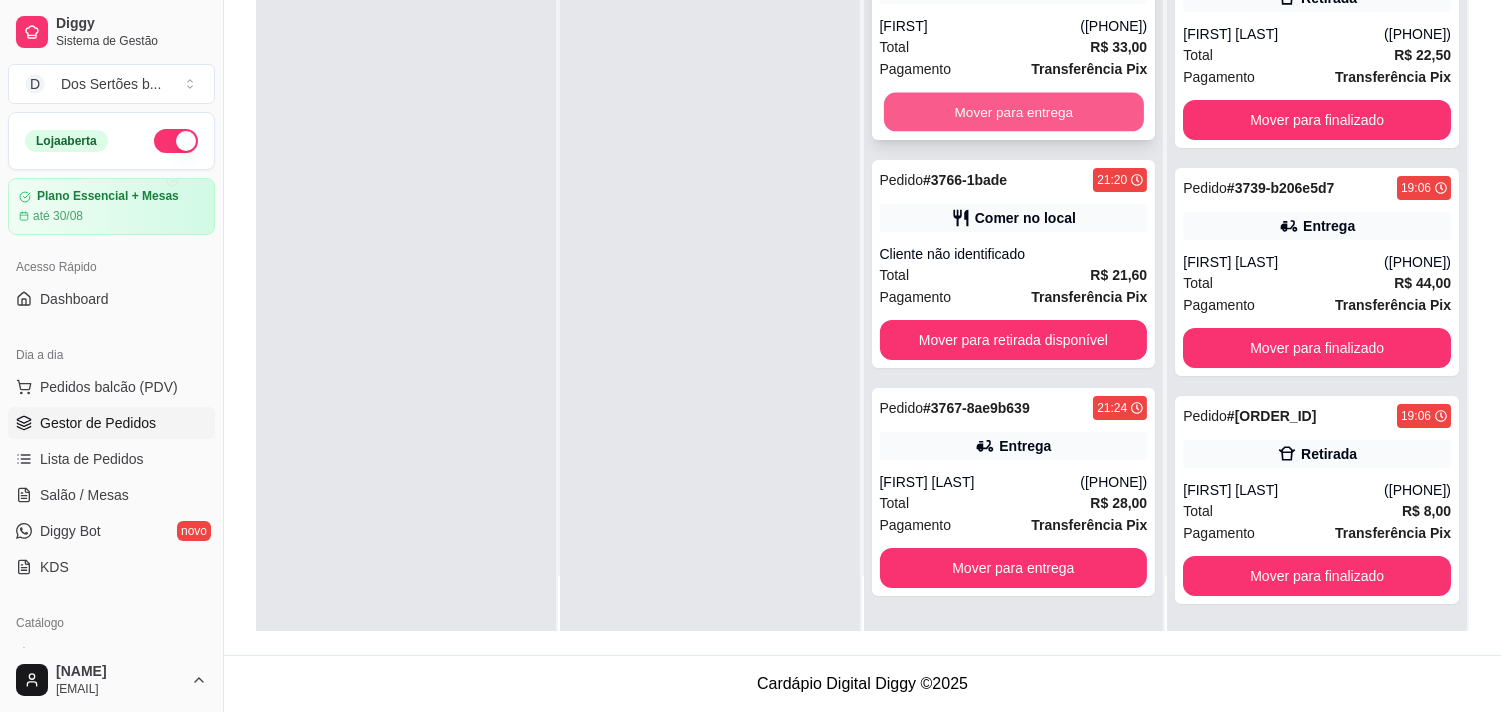 click on "Mover para entrega" at bounding box center [1014, 112] 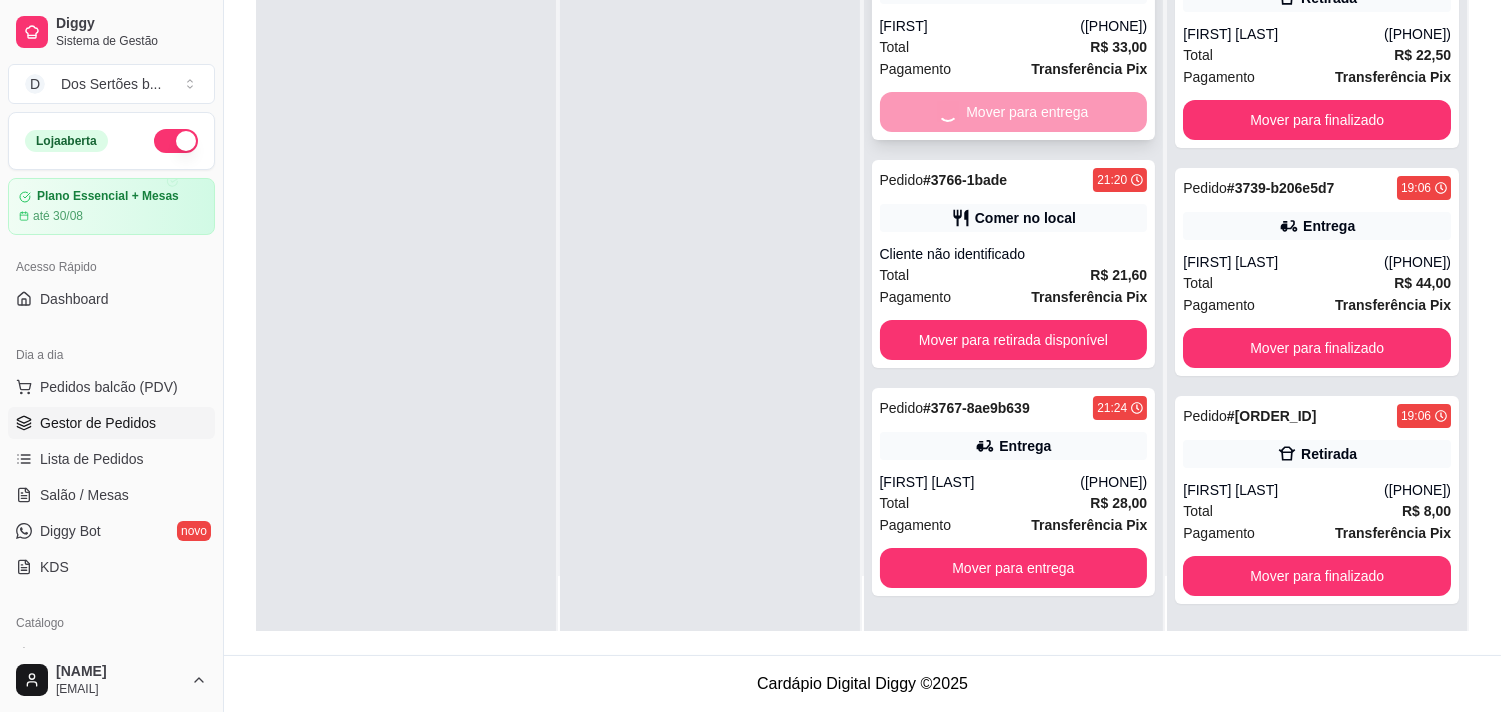 scroll, scrollTop: 467, scrollLeft: 0, axis: vertical 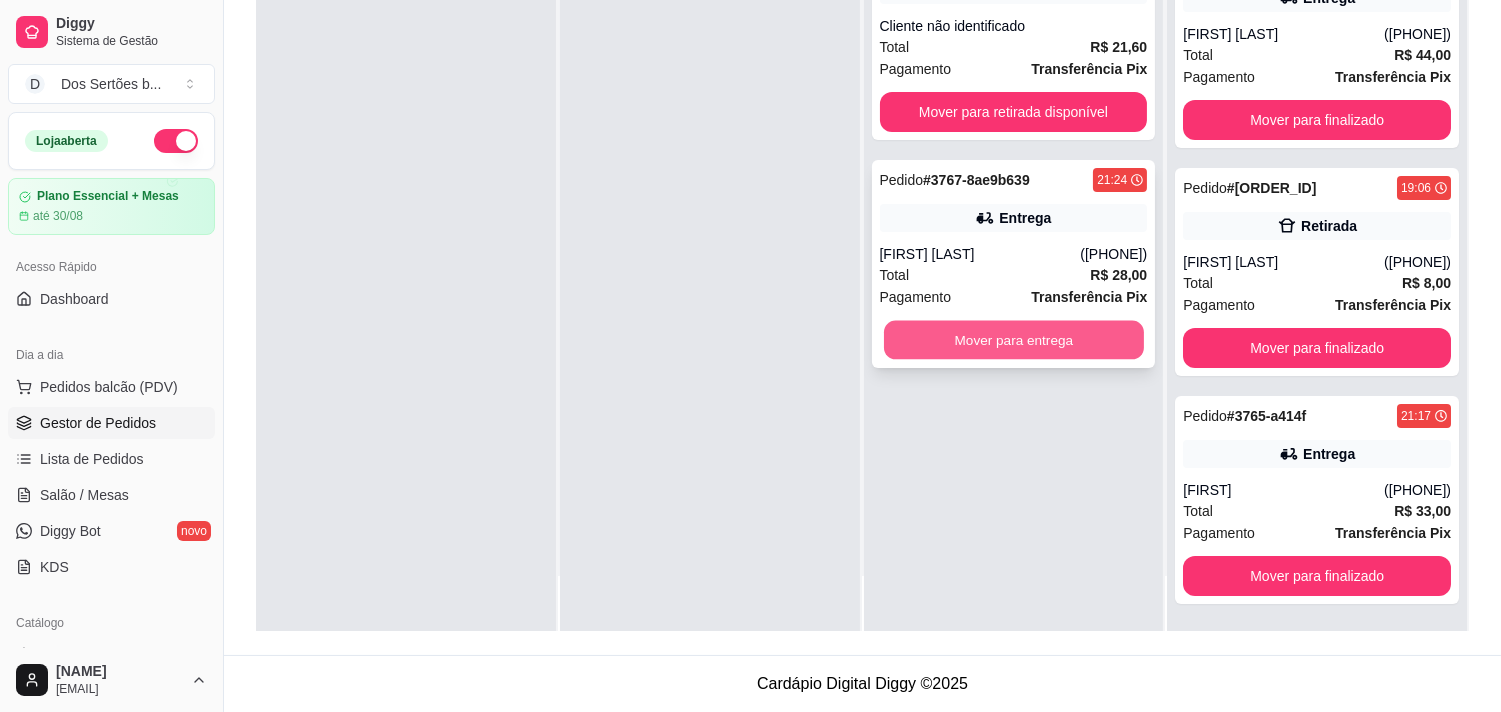 click on "Mover para entrega" at bounding box center [1014, 340] 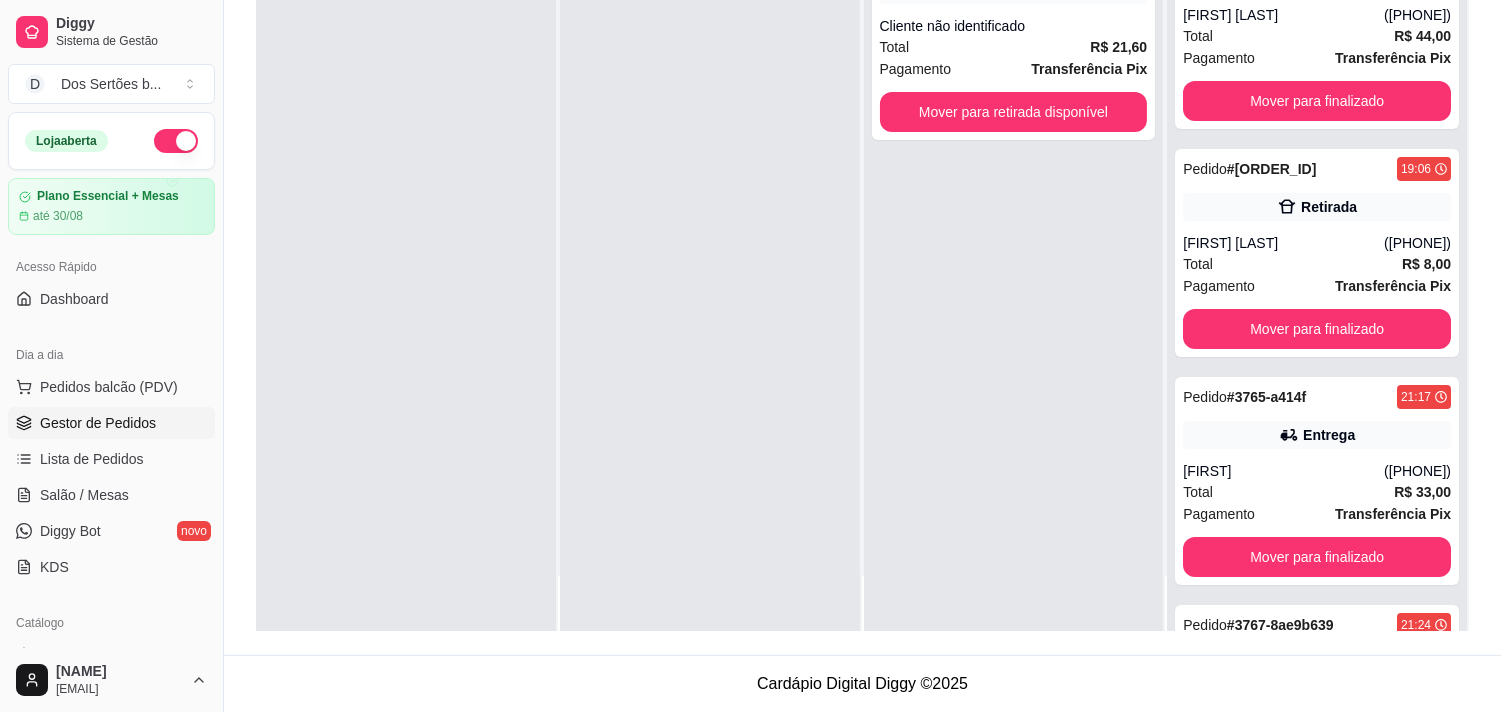 scroll, scrollTop: 695, scrollLeft: 0, axis: vertical 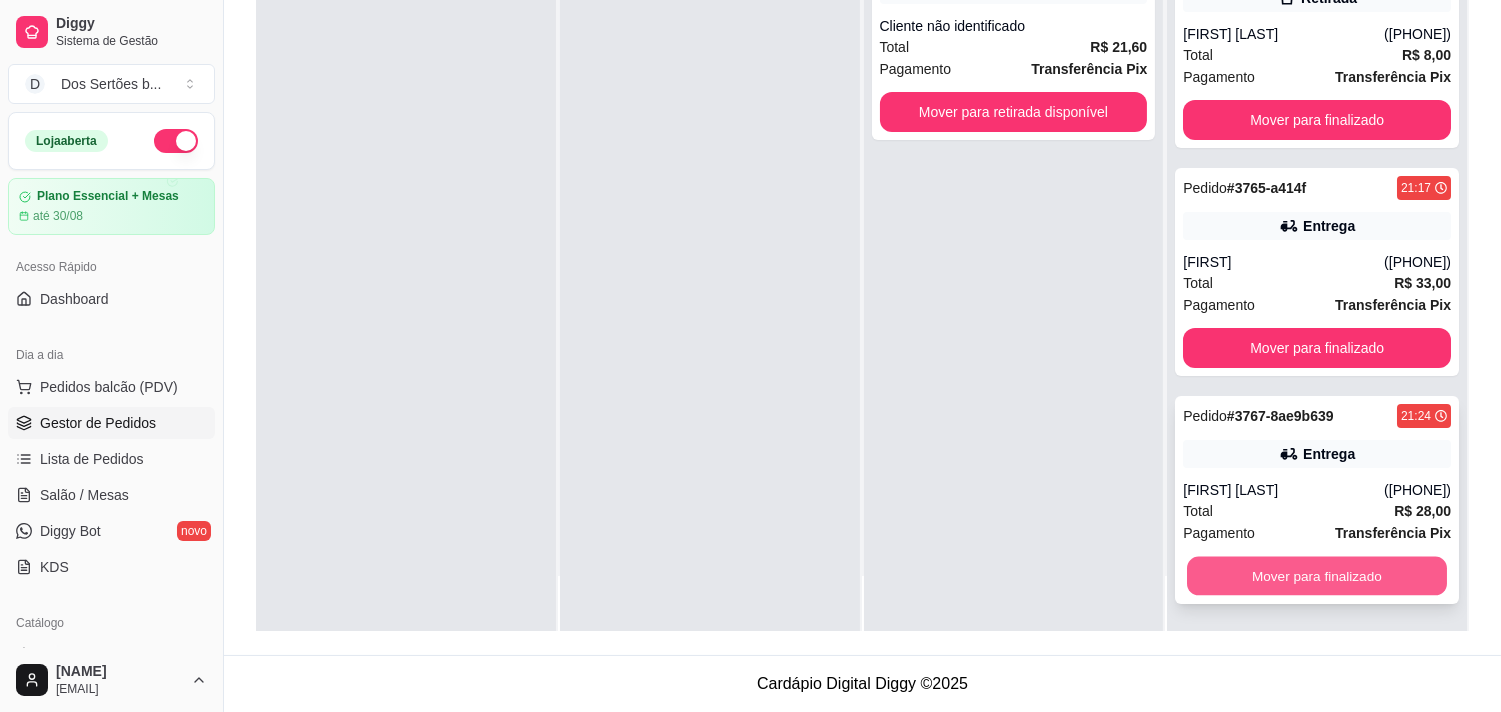 click on "Mover para finalizado" at bounding box center (1317, 576) 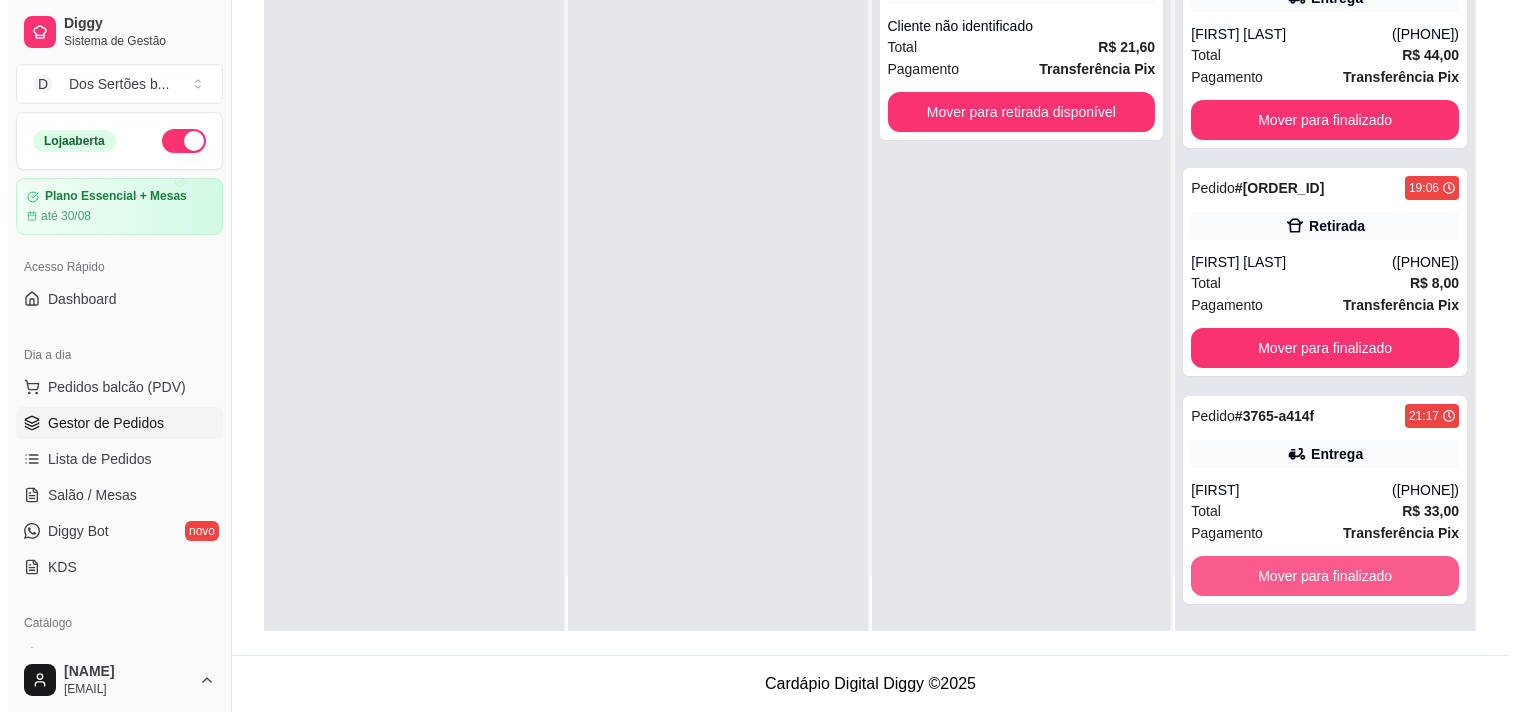 scroll, scrollTop: 467, scrollLeft: 0, axis: vertical 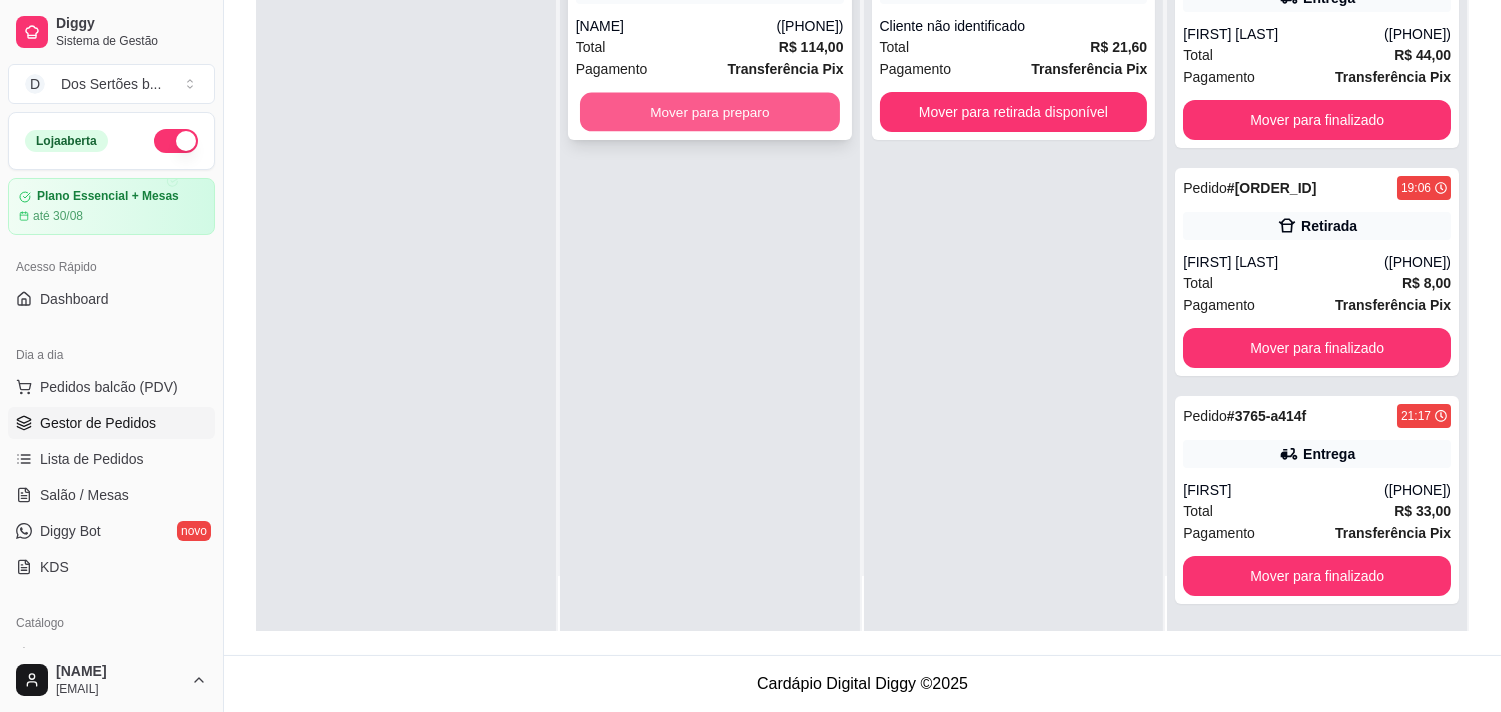 click on "Mover para preparo" at bounding box center [710, 112] 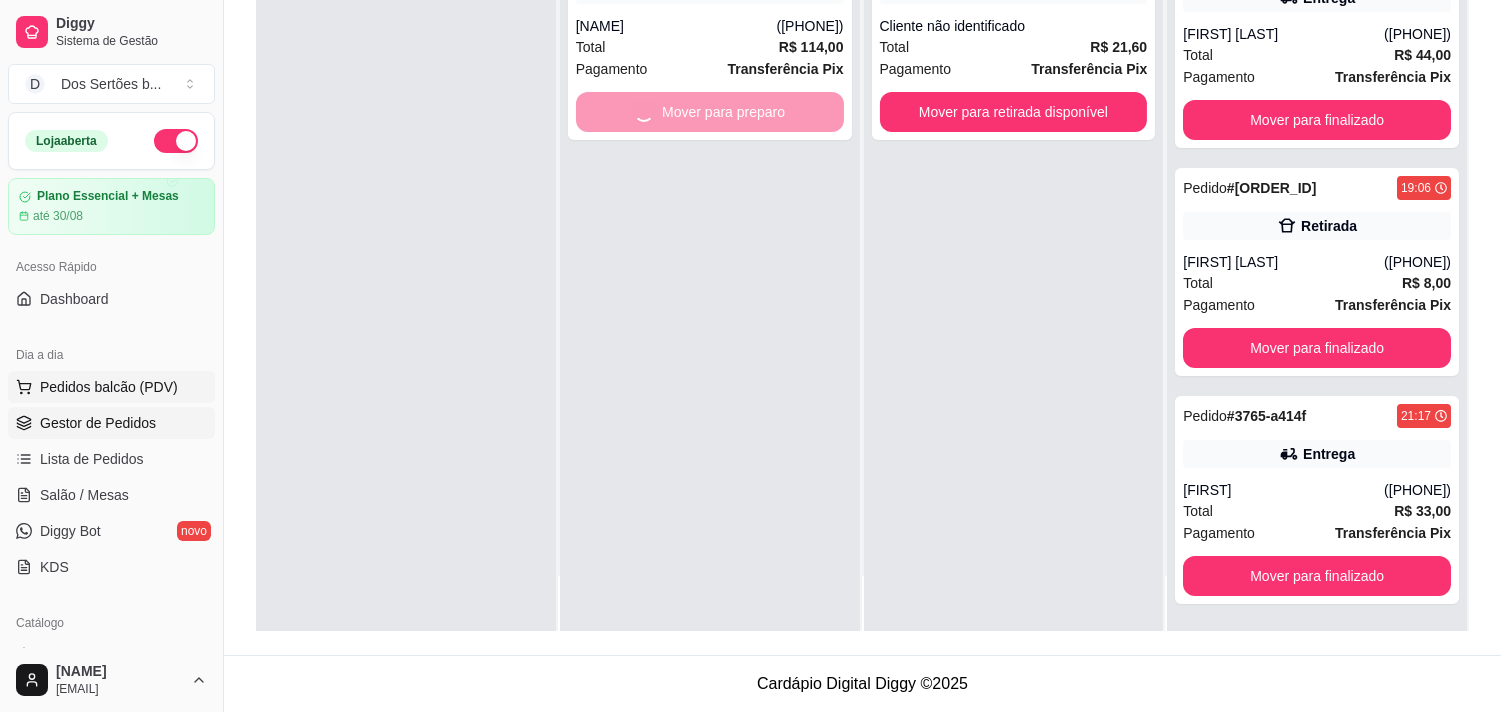 click on "Pedidos balcão (PDV)" at bounding box center (111, 387) 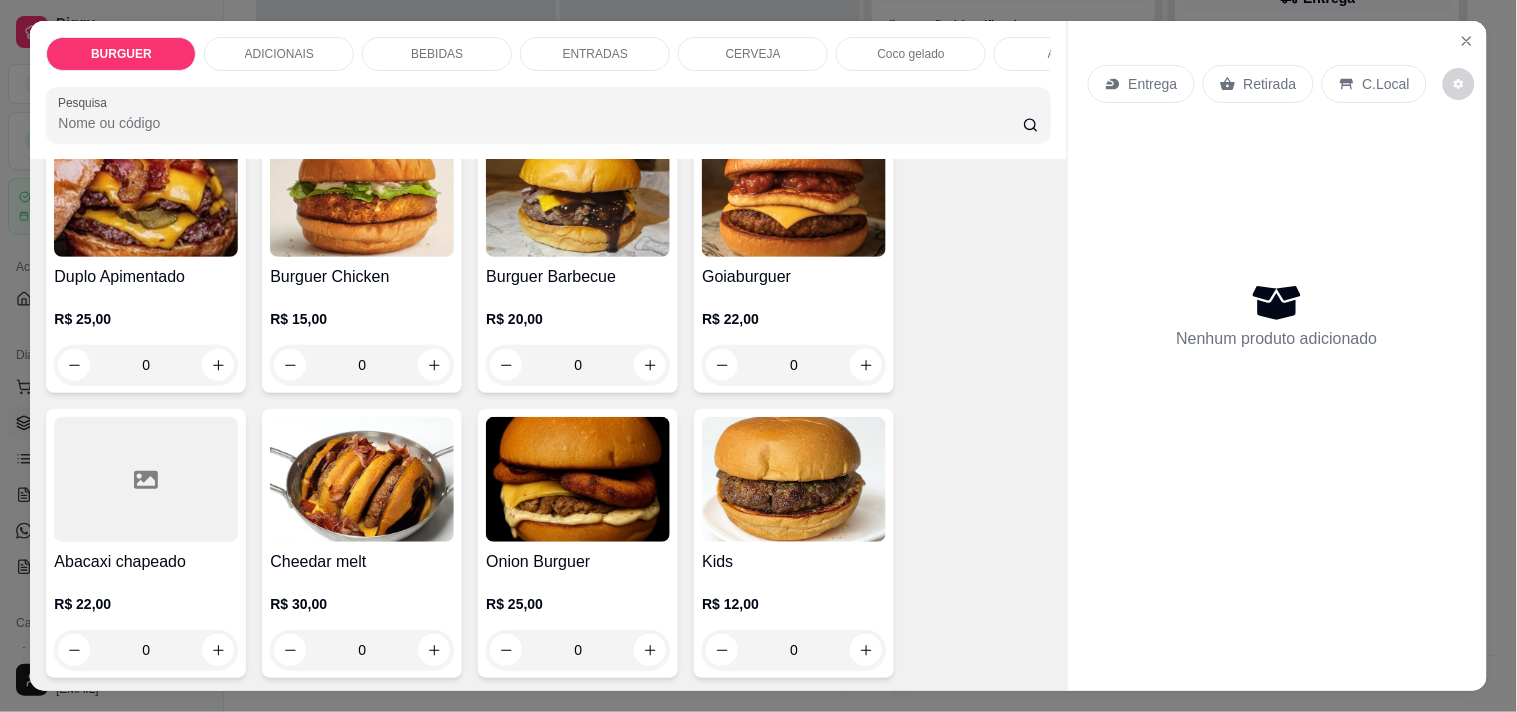 scroll, scrollTop: 900, scrollLeft: 0, axis: vertical 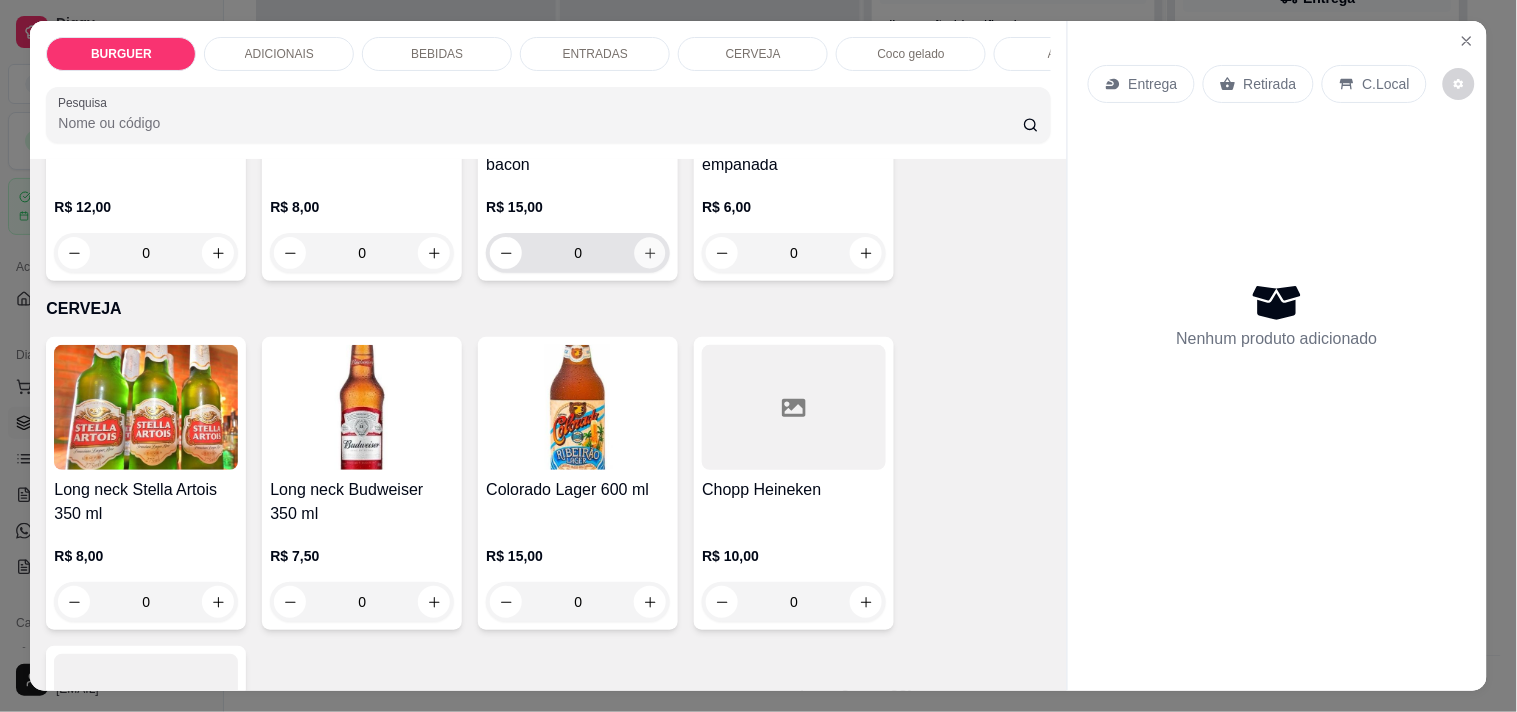 click 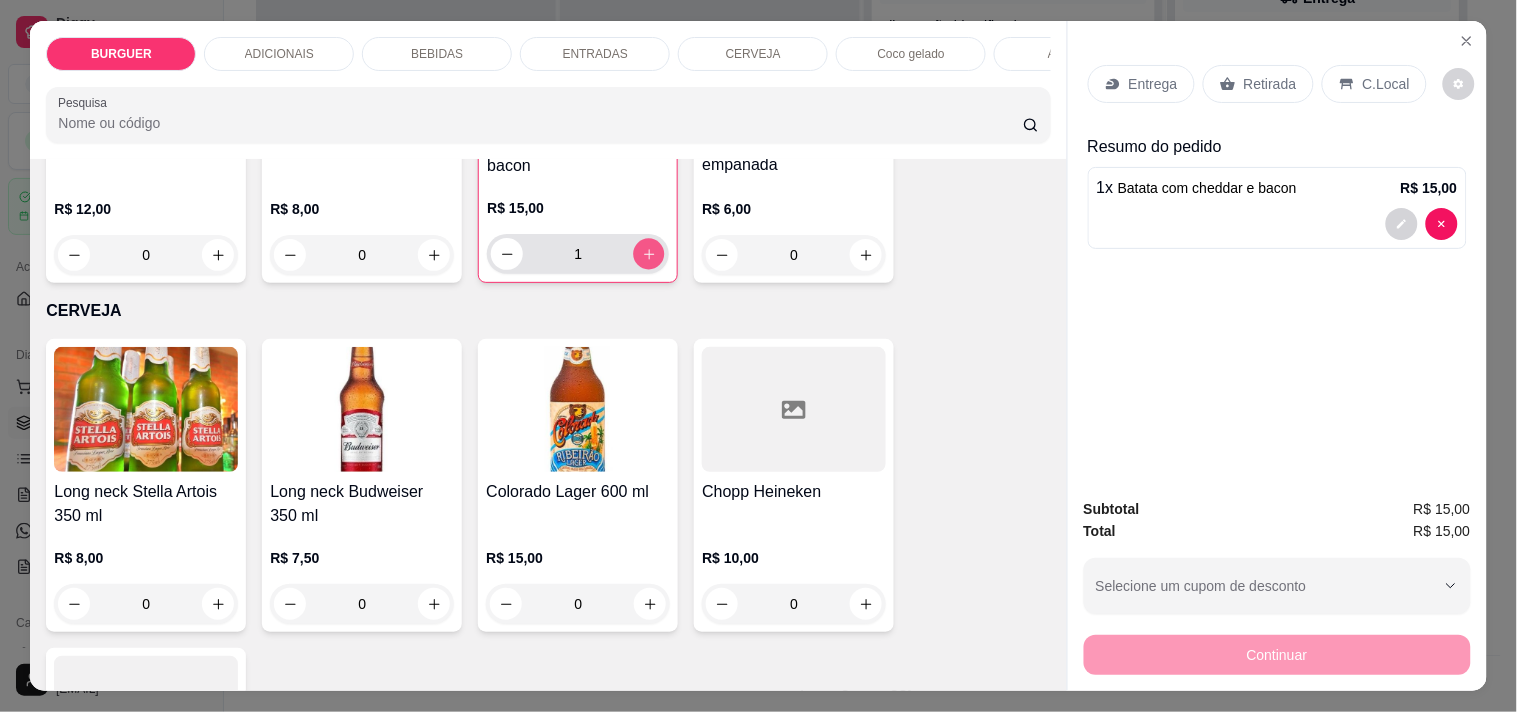 click 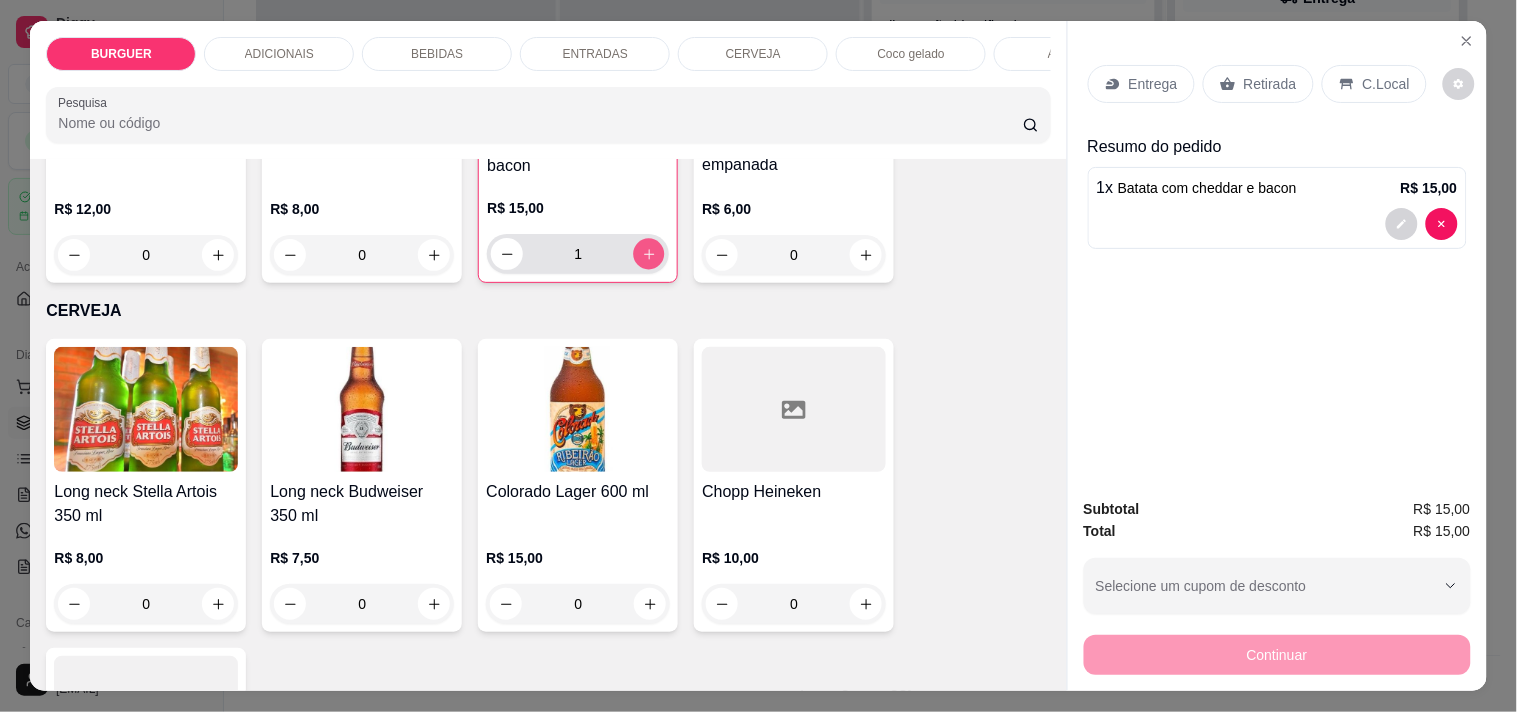type on "2" 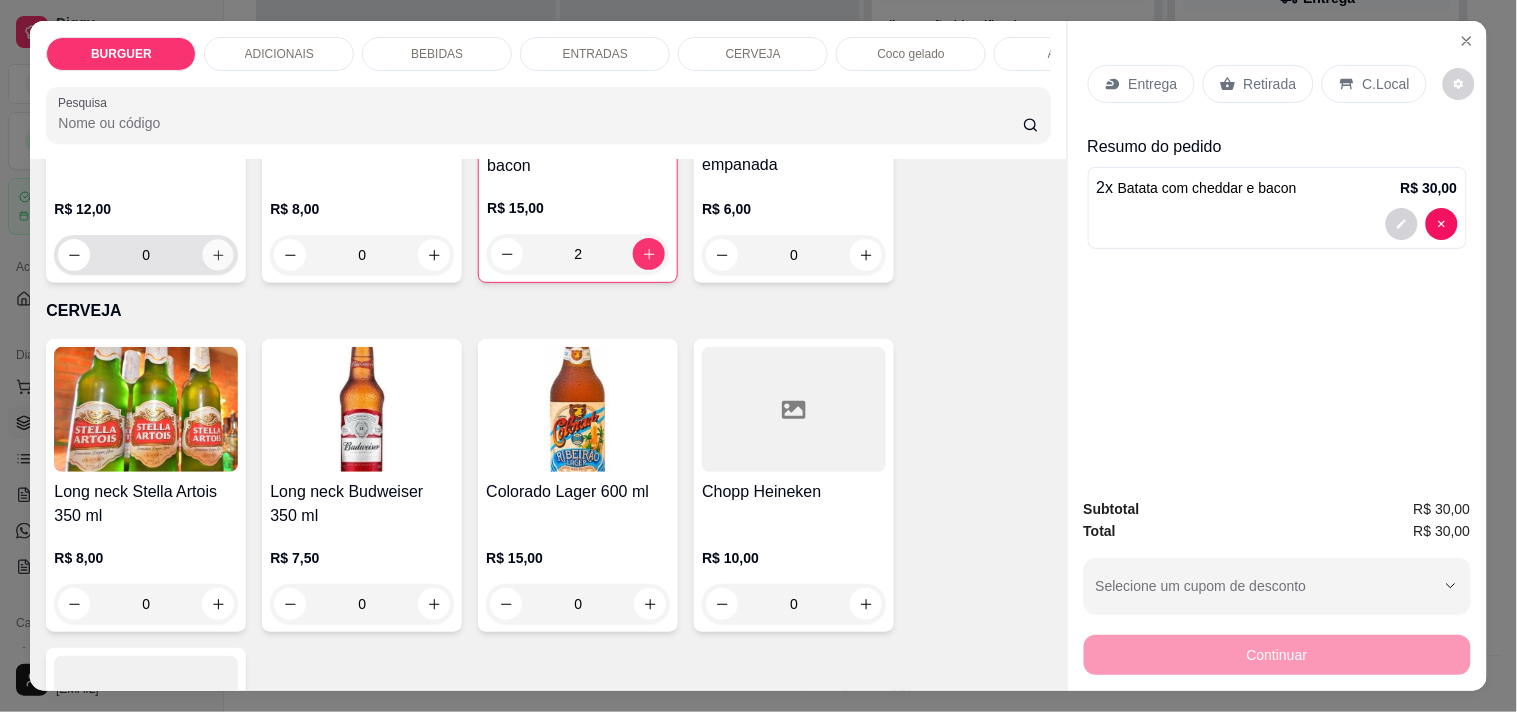 click 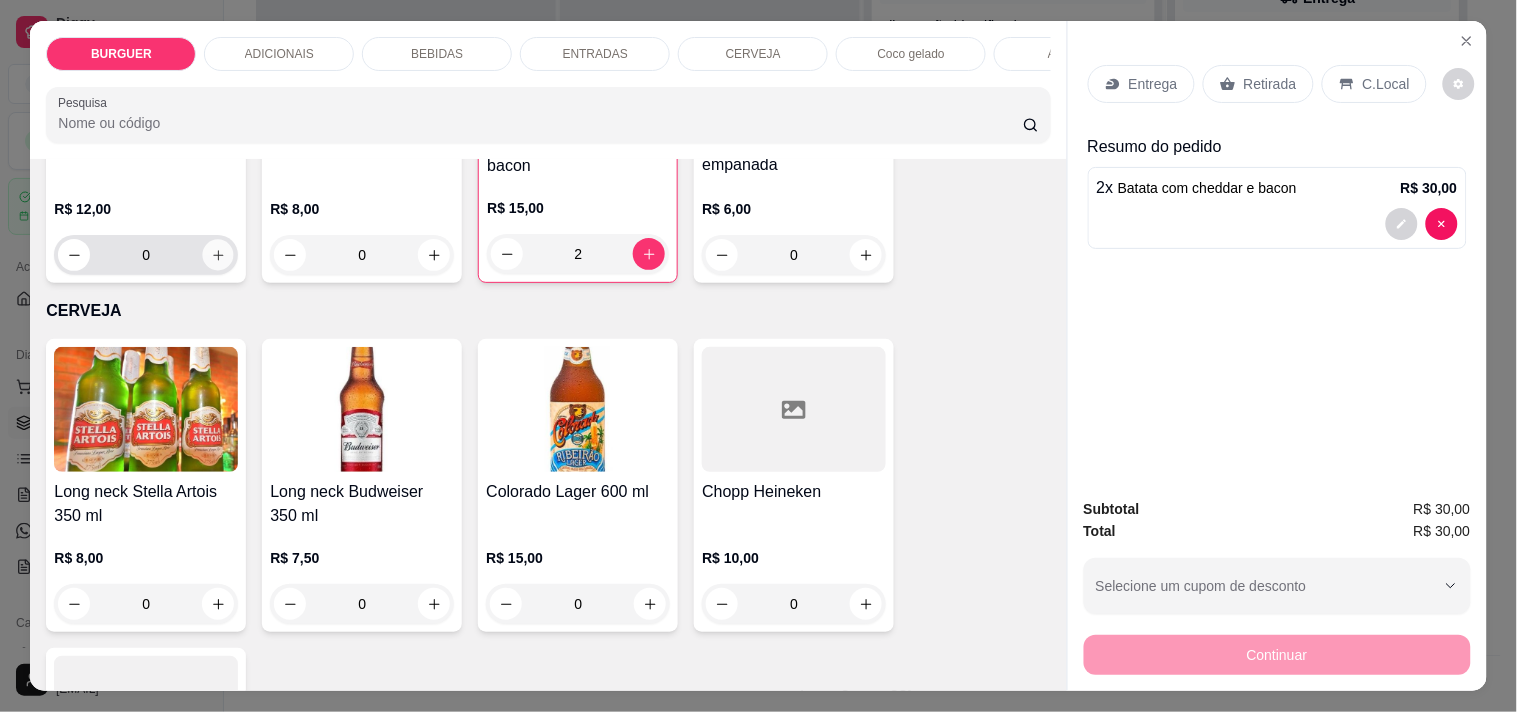 type on "1" 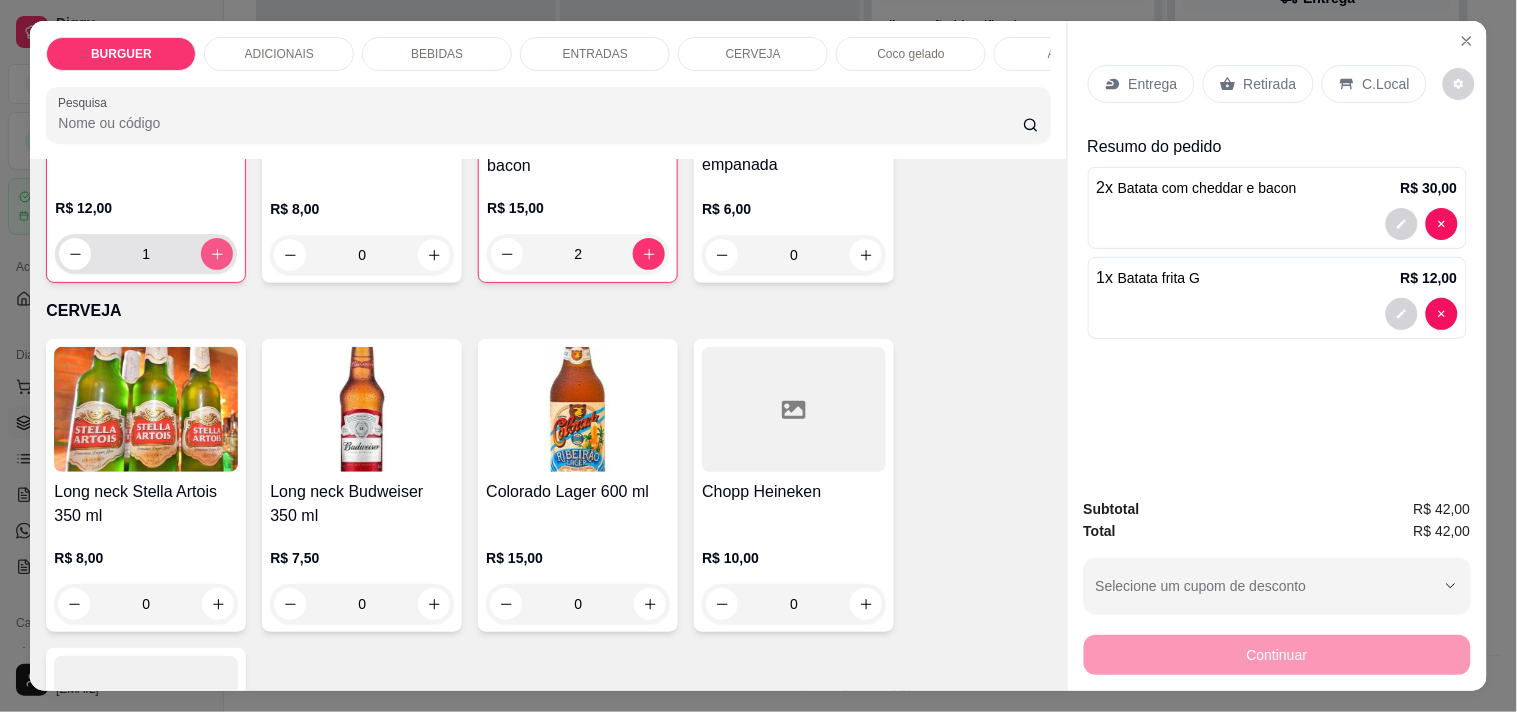 scroll, scrollTop: 2702, scrollLeft: 0, axis: vertical 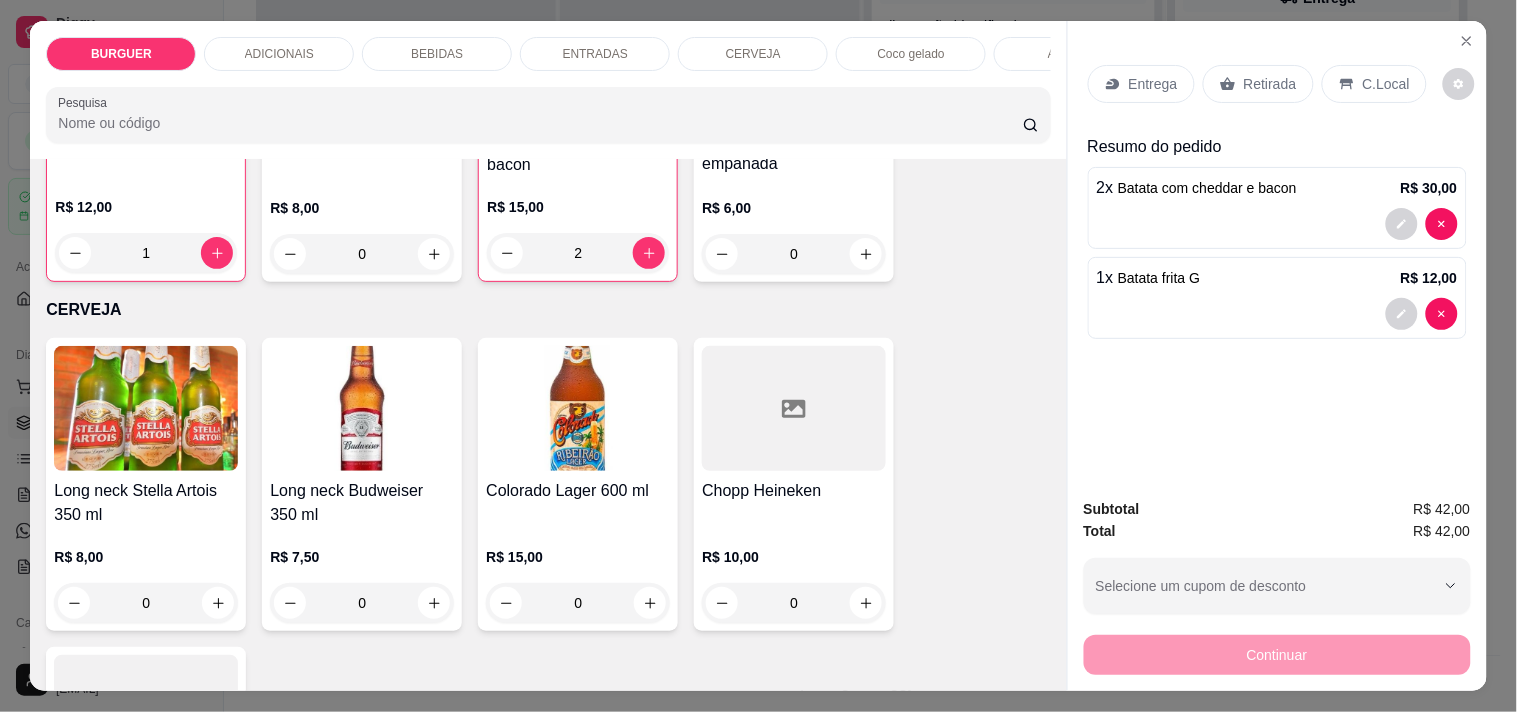 click on "Retirada" at bounding box center (1258, 84) 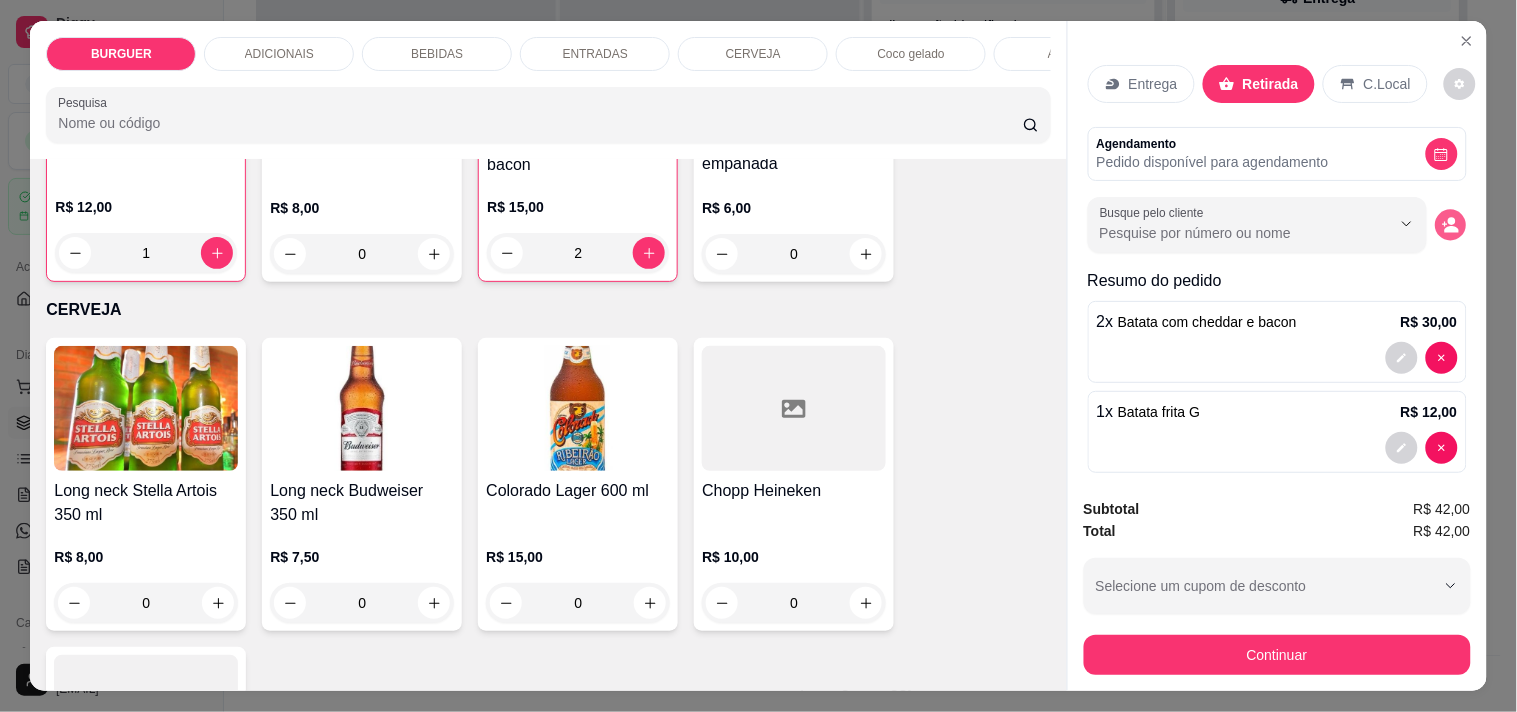 click 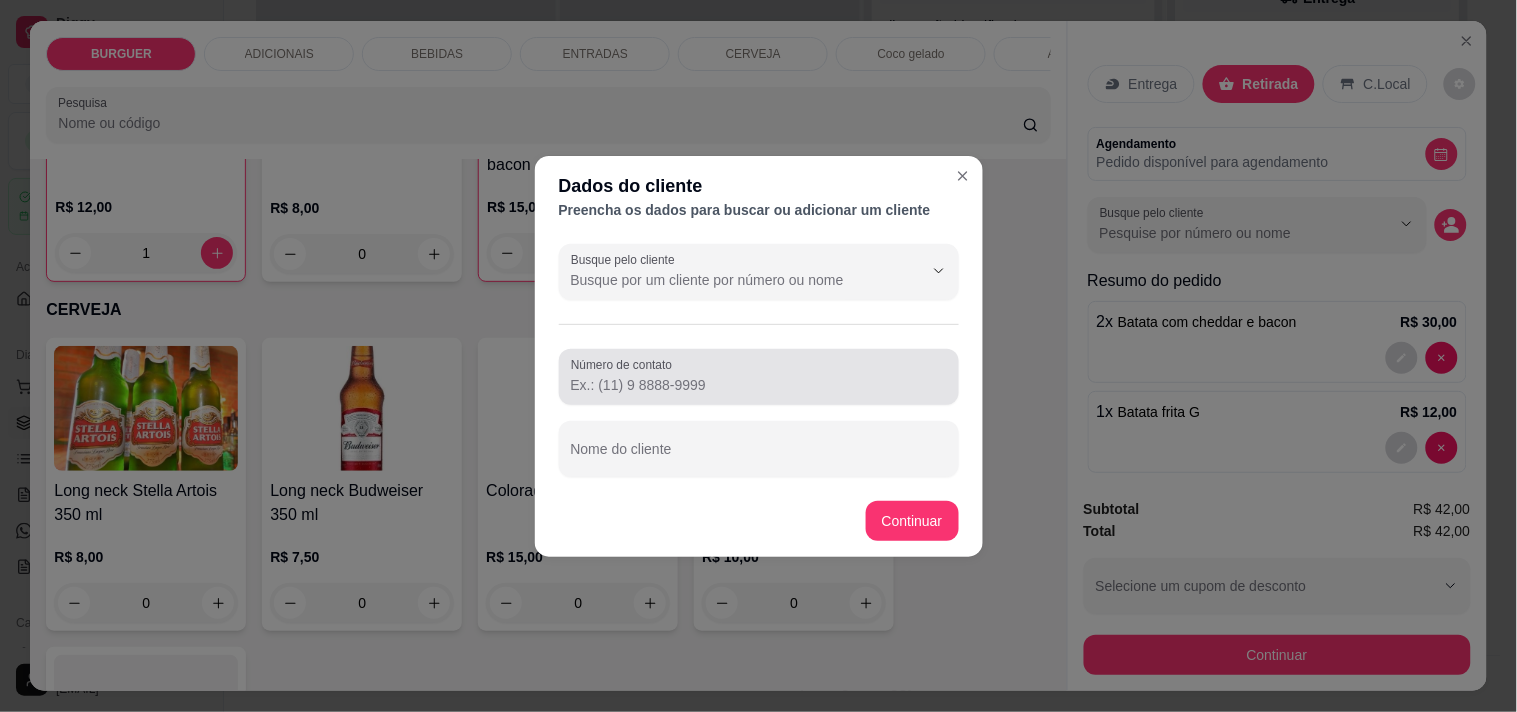 click on "Número de contato" at bounding box center [759, 377] 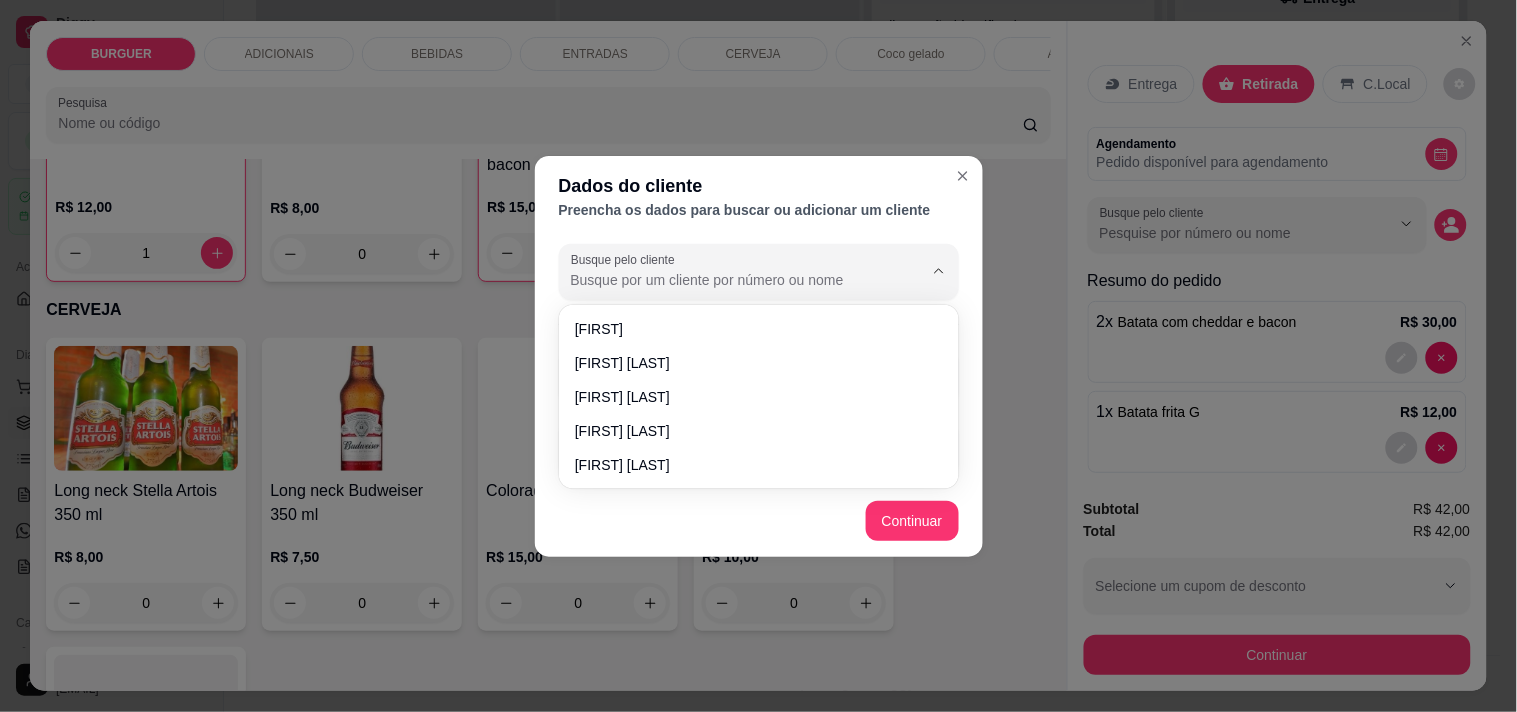 click on "Busque pelo cliente" at bounding box center [731, 280] 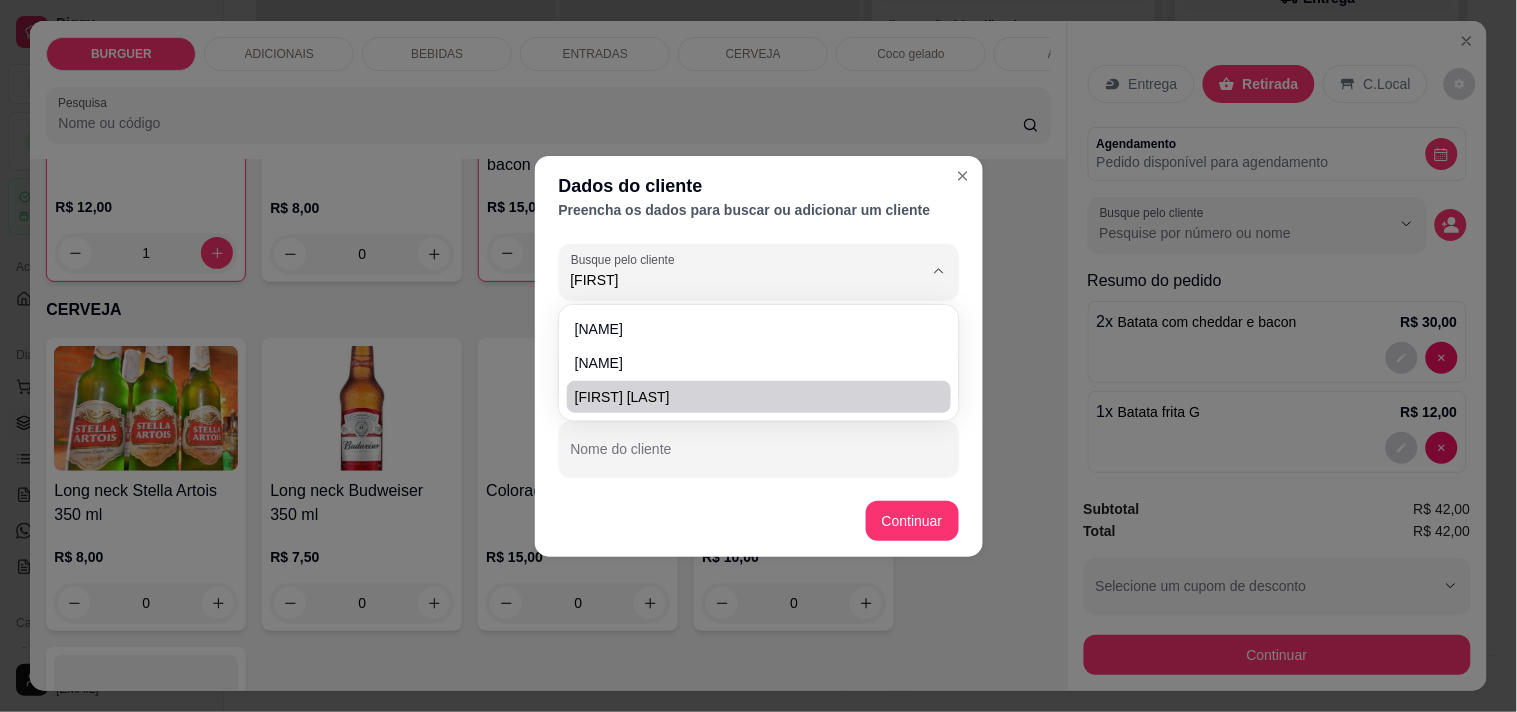 click on "[FIRST] [LAST]" at bounding box center [749, 397] 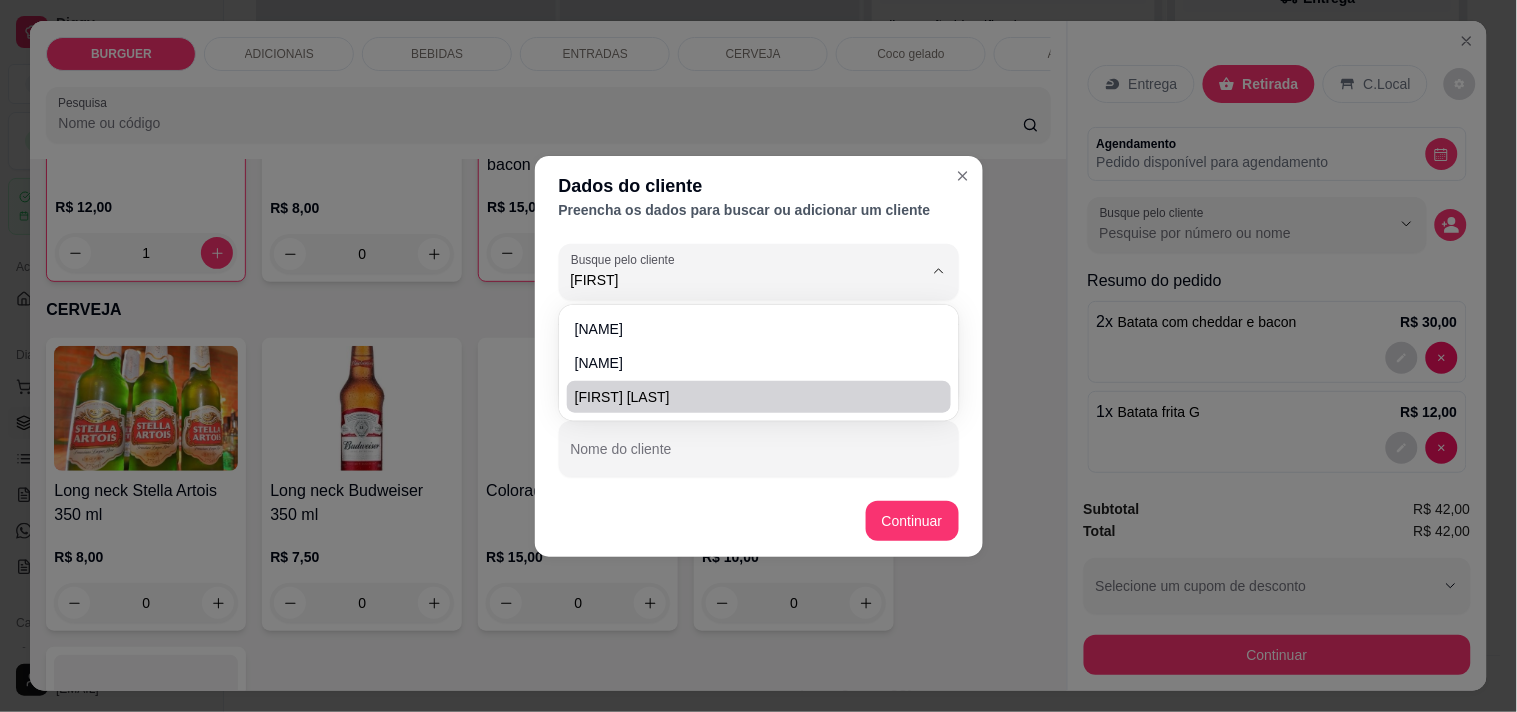 type on "[FIRST] [LAST]" 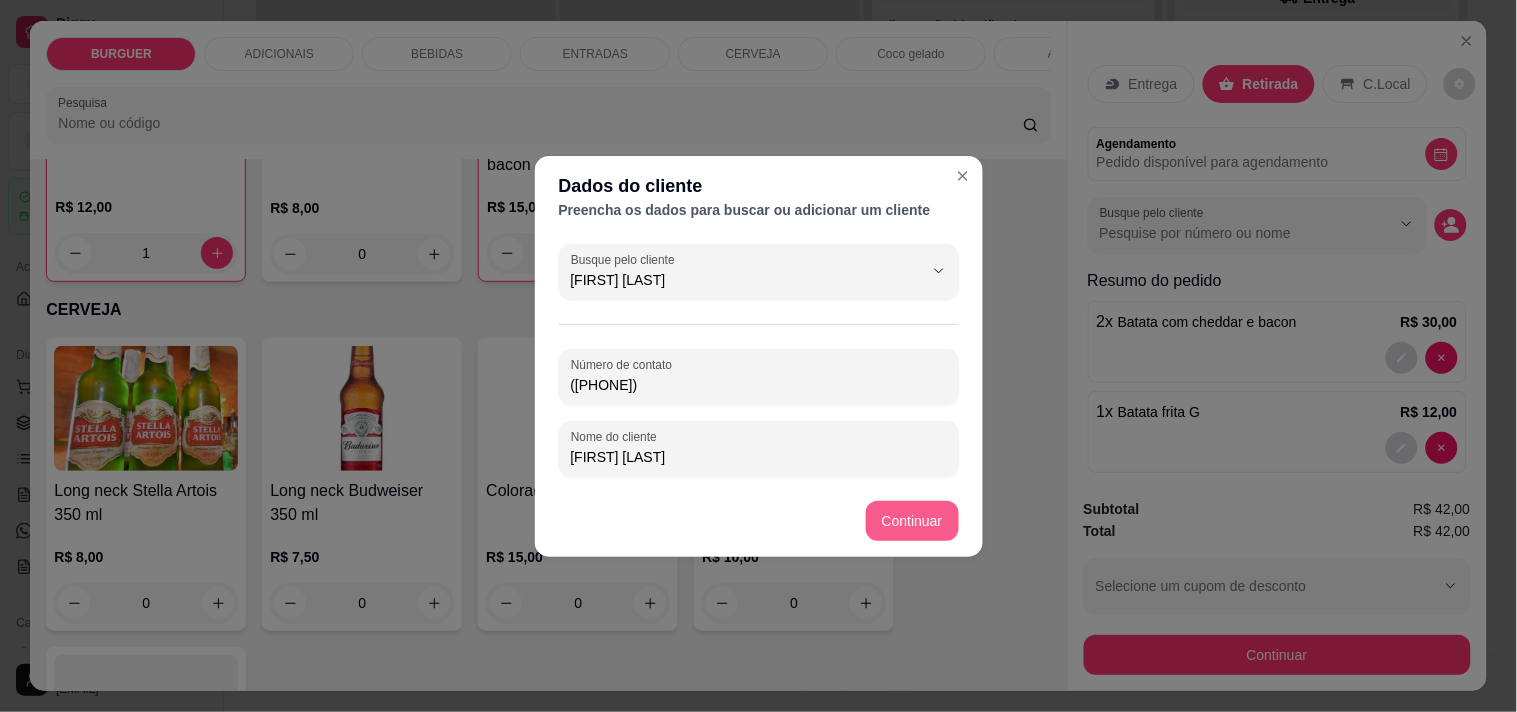 type on "[FIRST] [LAST]" 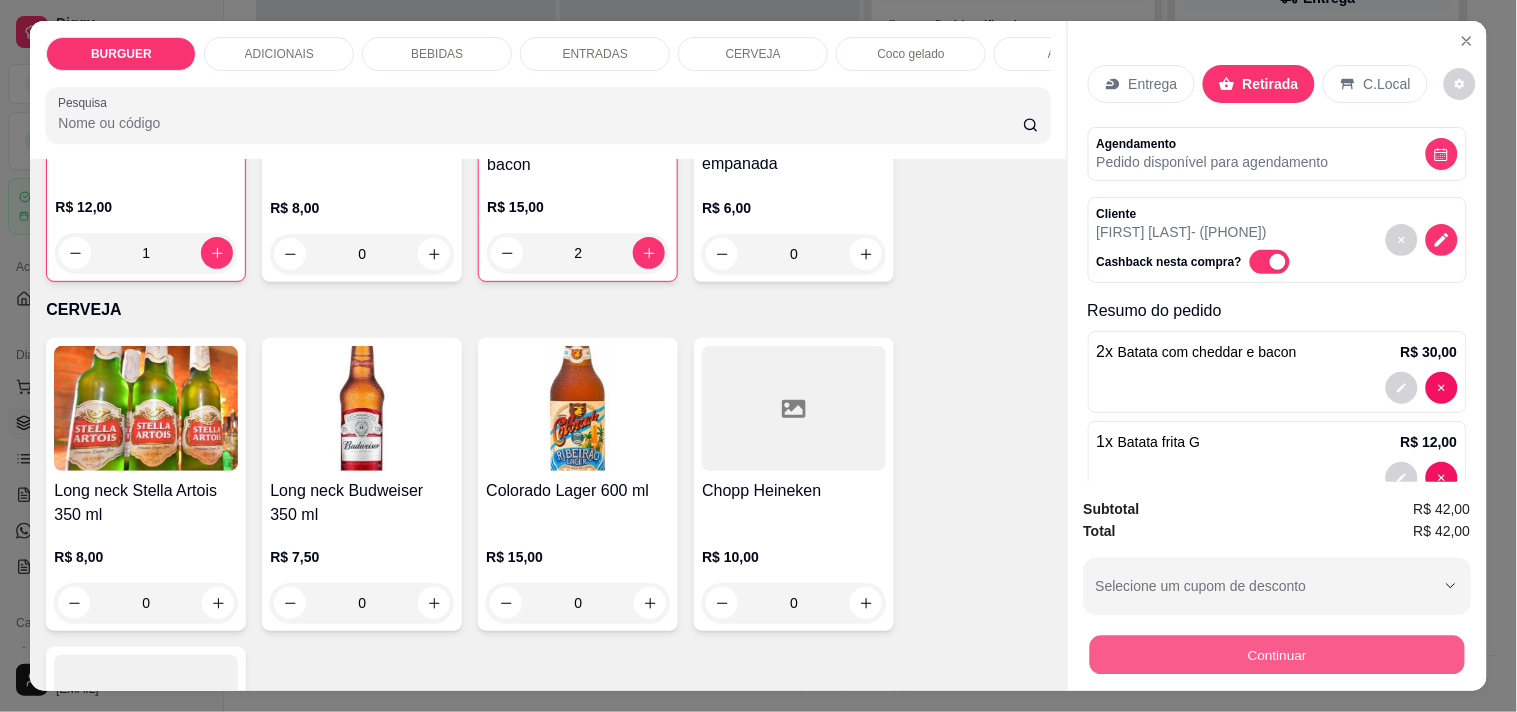 click on "Continuar" at bounding box center (1276, 654) 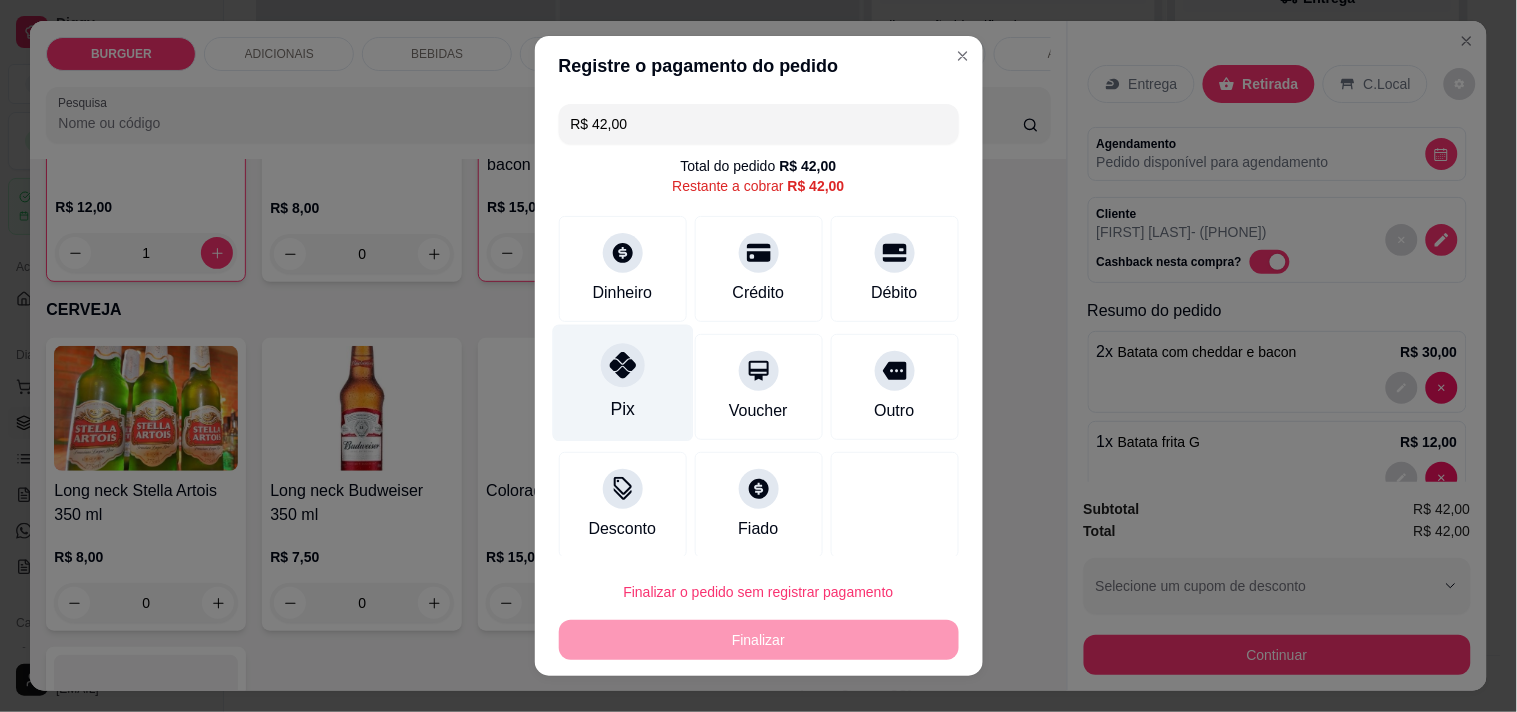 click on "Pix" at bounding box center [622, 382] 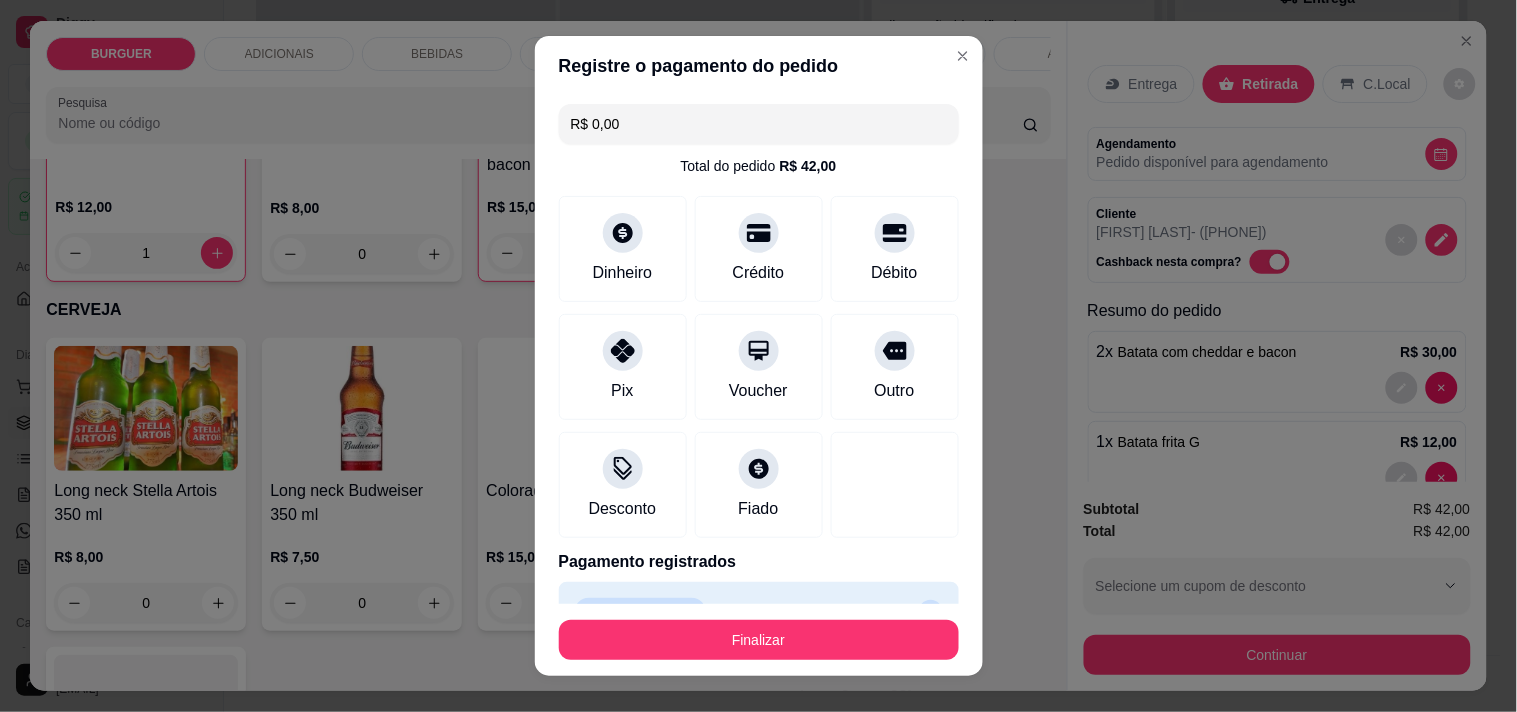 scroll, scrollTop: 44, scrollLeft: 0, axis: vertical 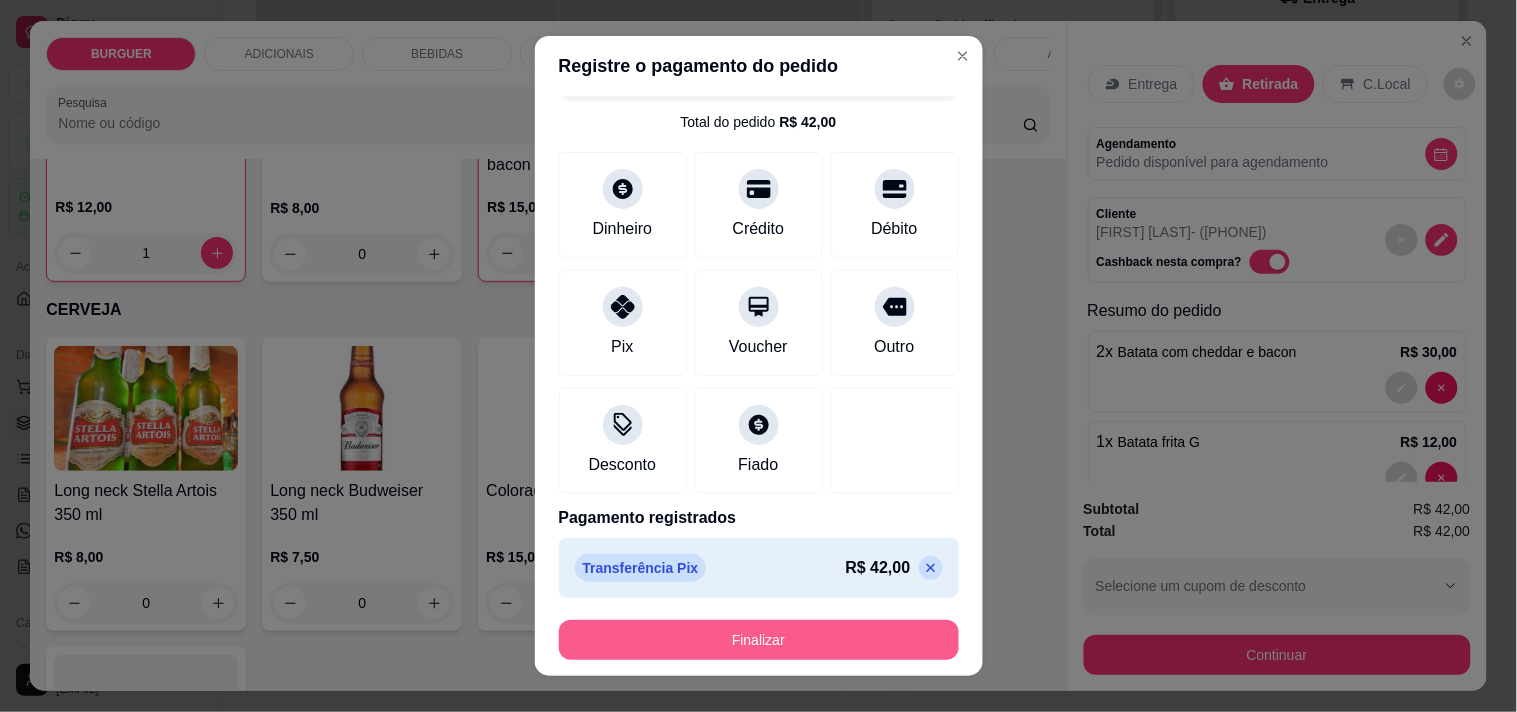 click on "Finalizar" at bounding box center [759, 640] 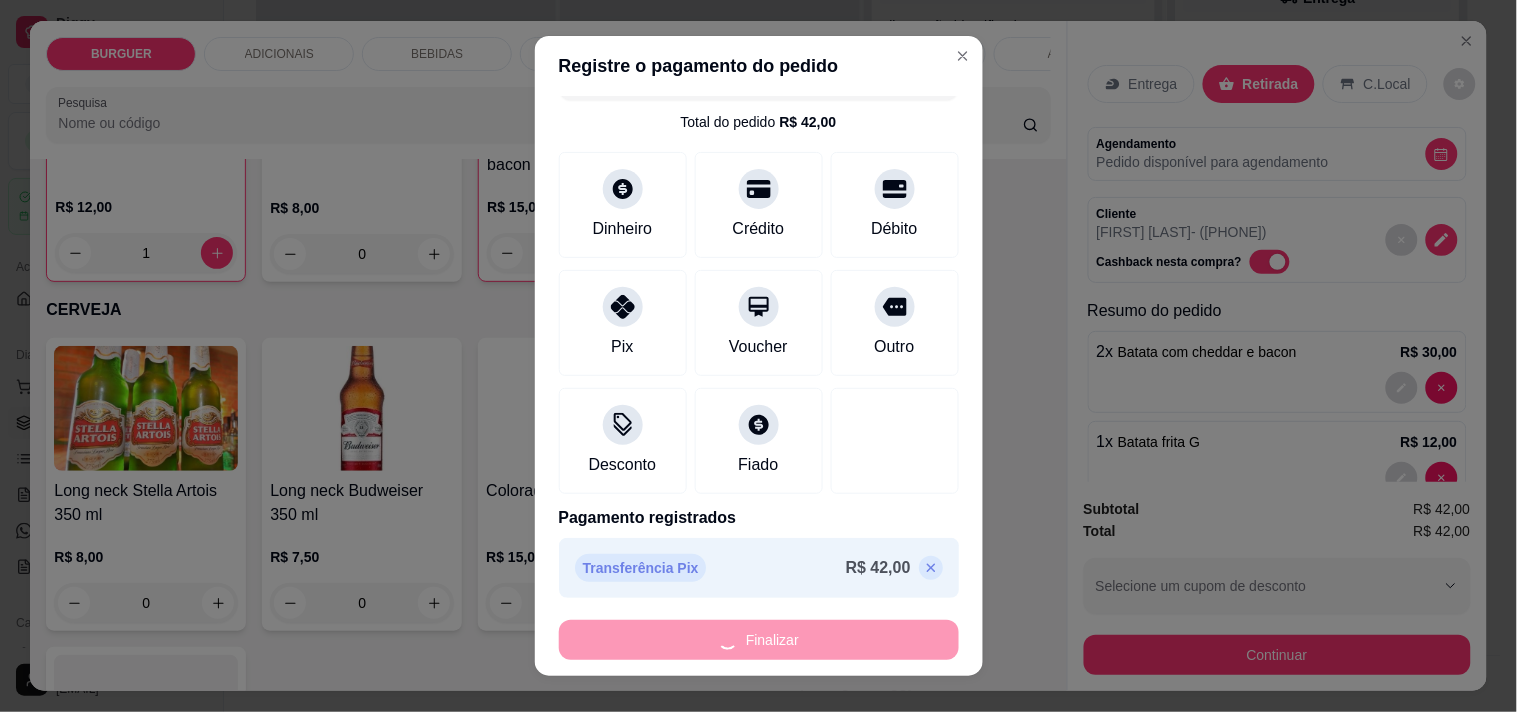 type on "0" 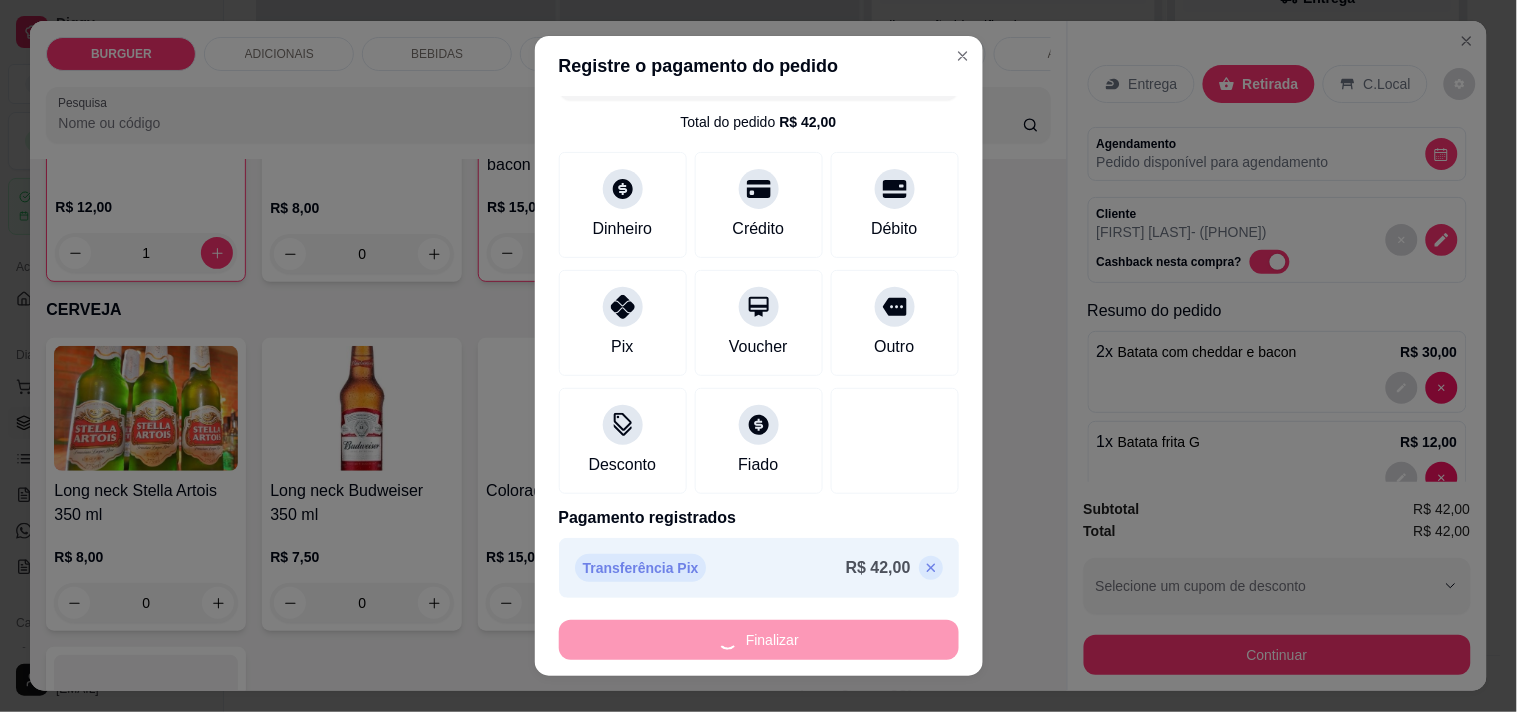 type on "0" 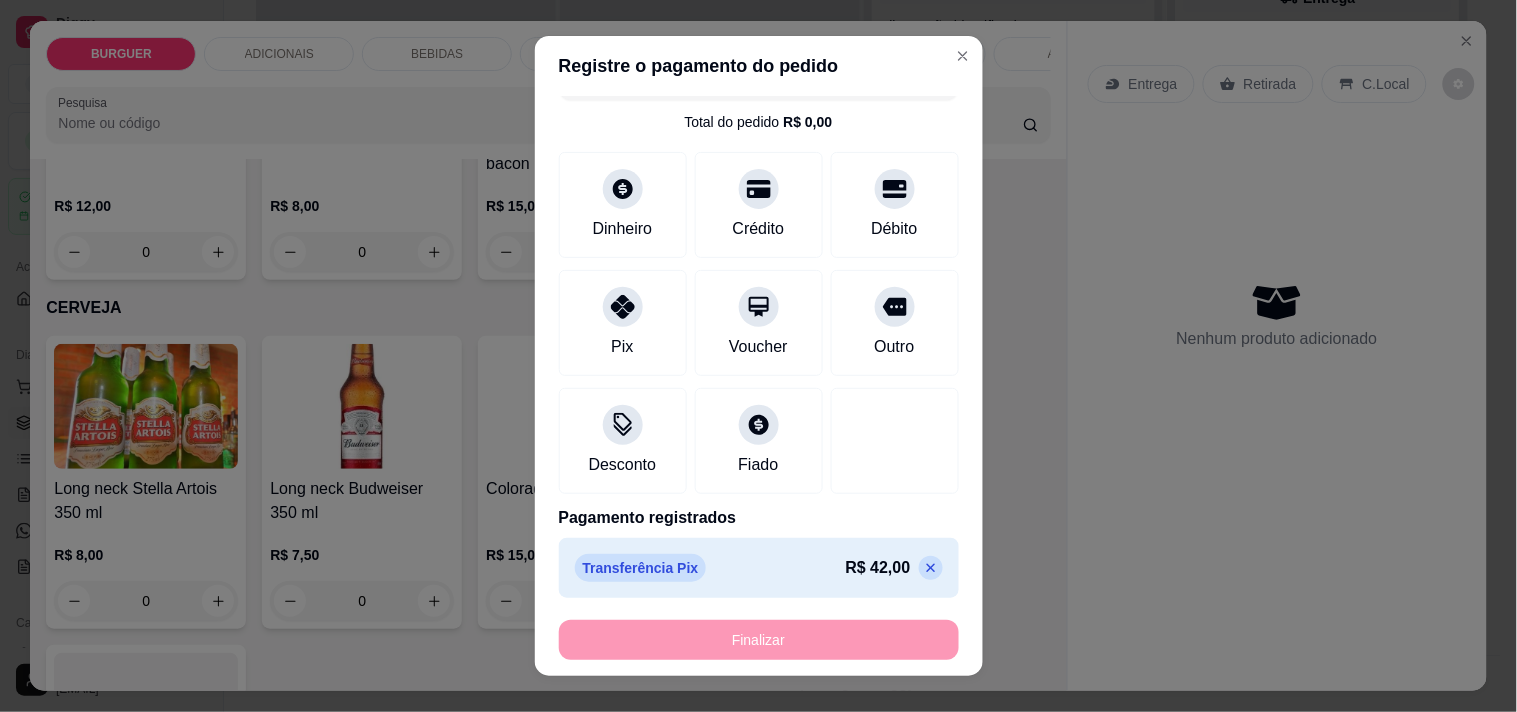 type on "-R$ 42,00" 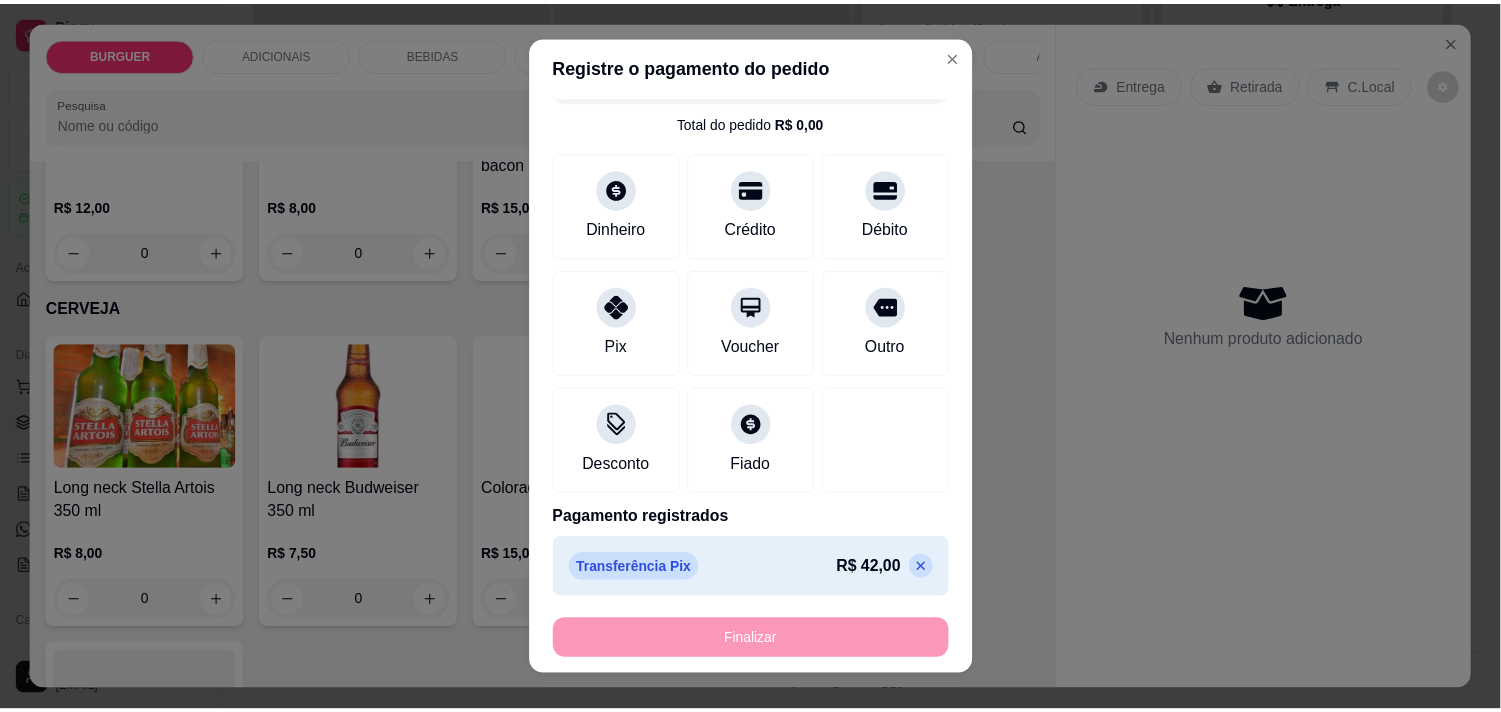 scroll, scrollTop: 2701, scrollLeft: 0, axis: vertical 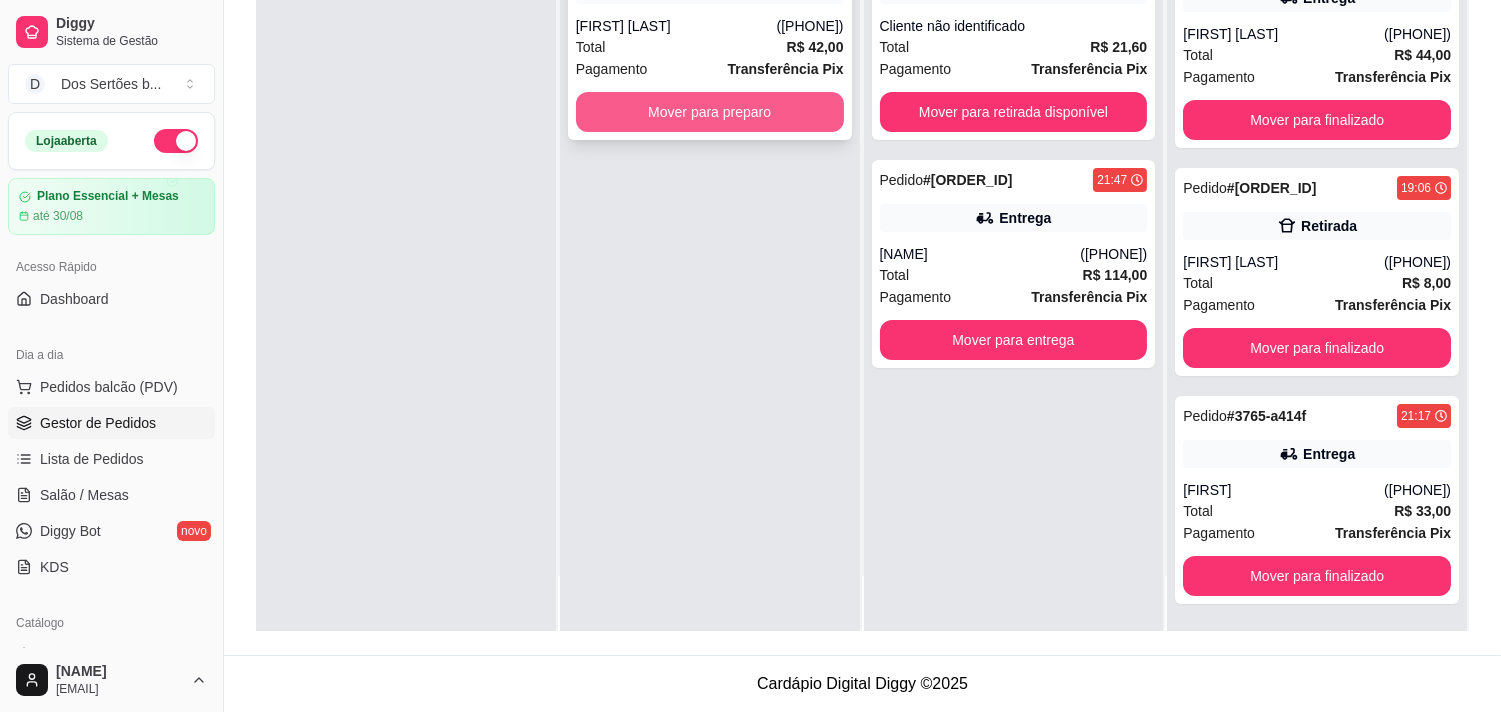 click on "Mover para preparo" at bounding box center [710, 112] 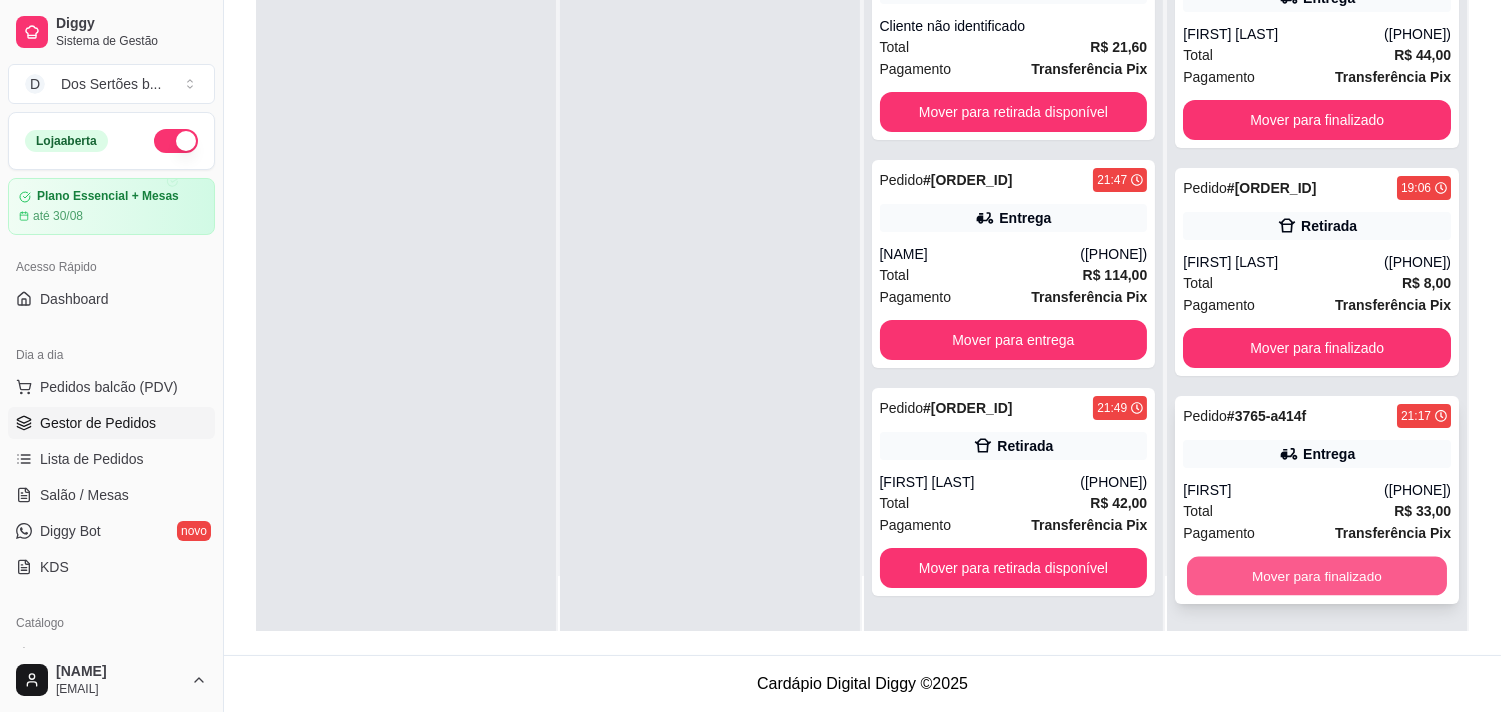 click on "Mover para finalizado" at bounding box center (1317, 576) 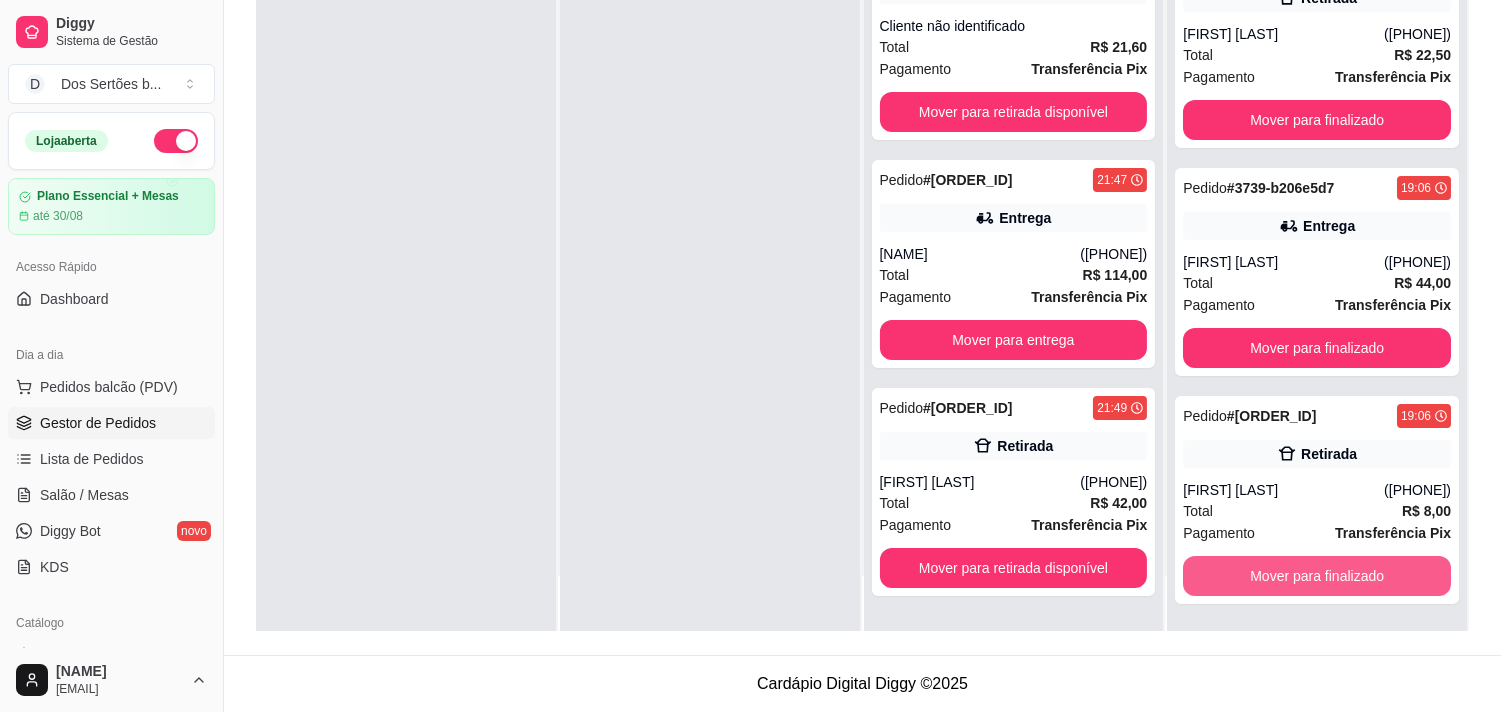 scroll, scrollTop: 238, scrollLeft: 0, axis: vertical 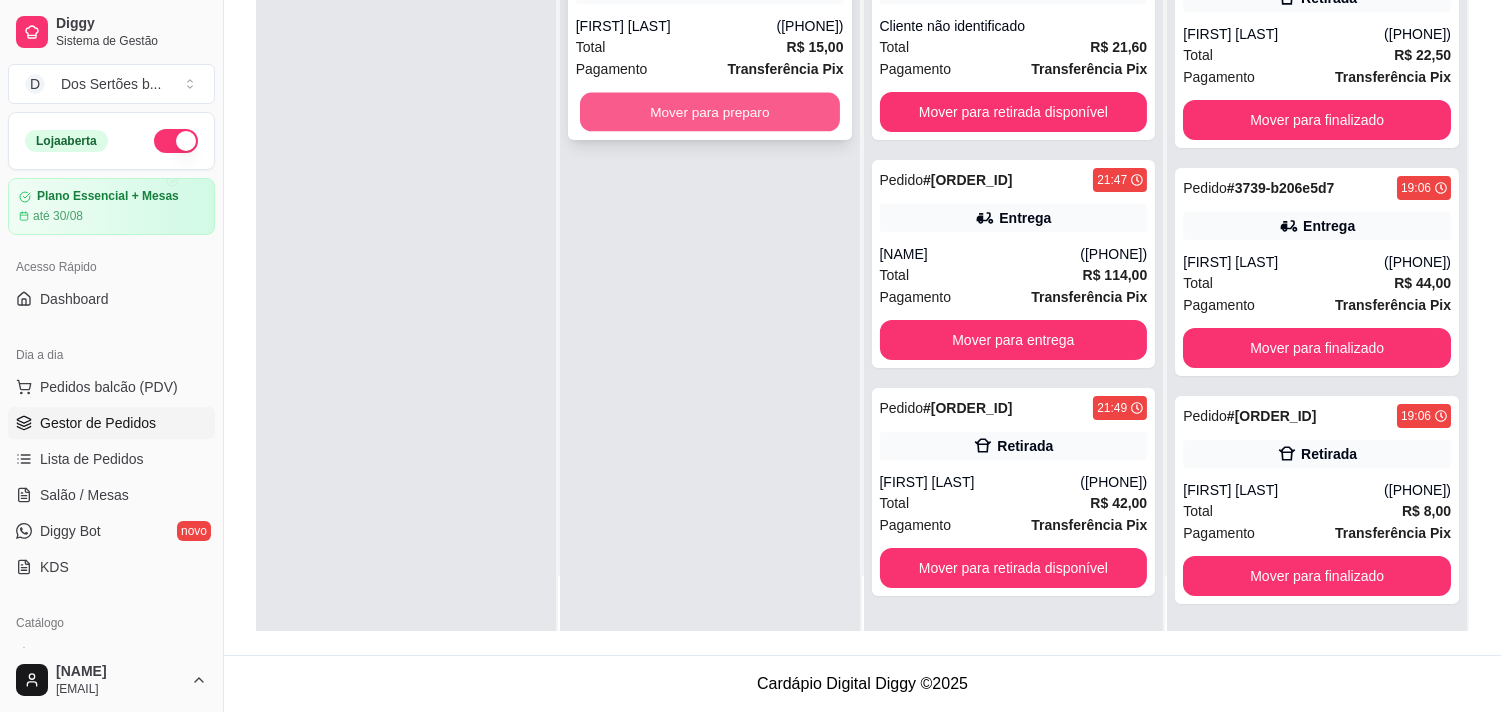 click on "Mover para preparo" at bounding box center [710, 112] 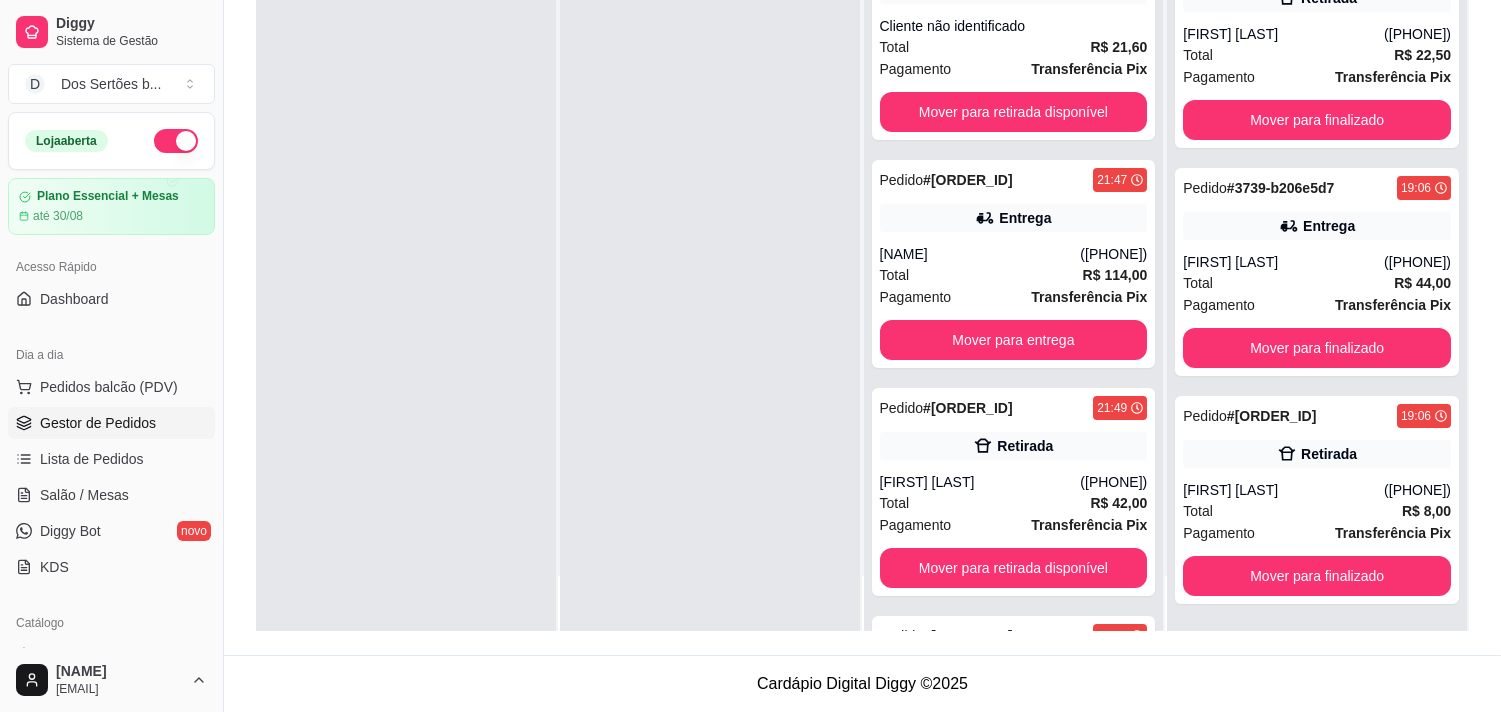 scroll, scrollTop: 218, scrollLeft: 0, axis: vertical 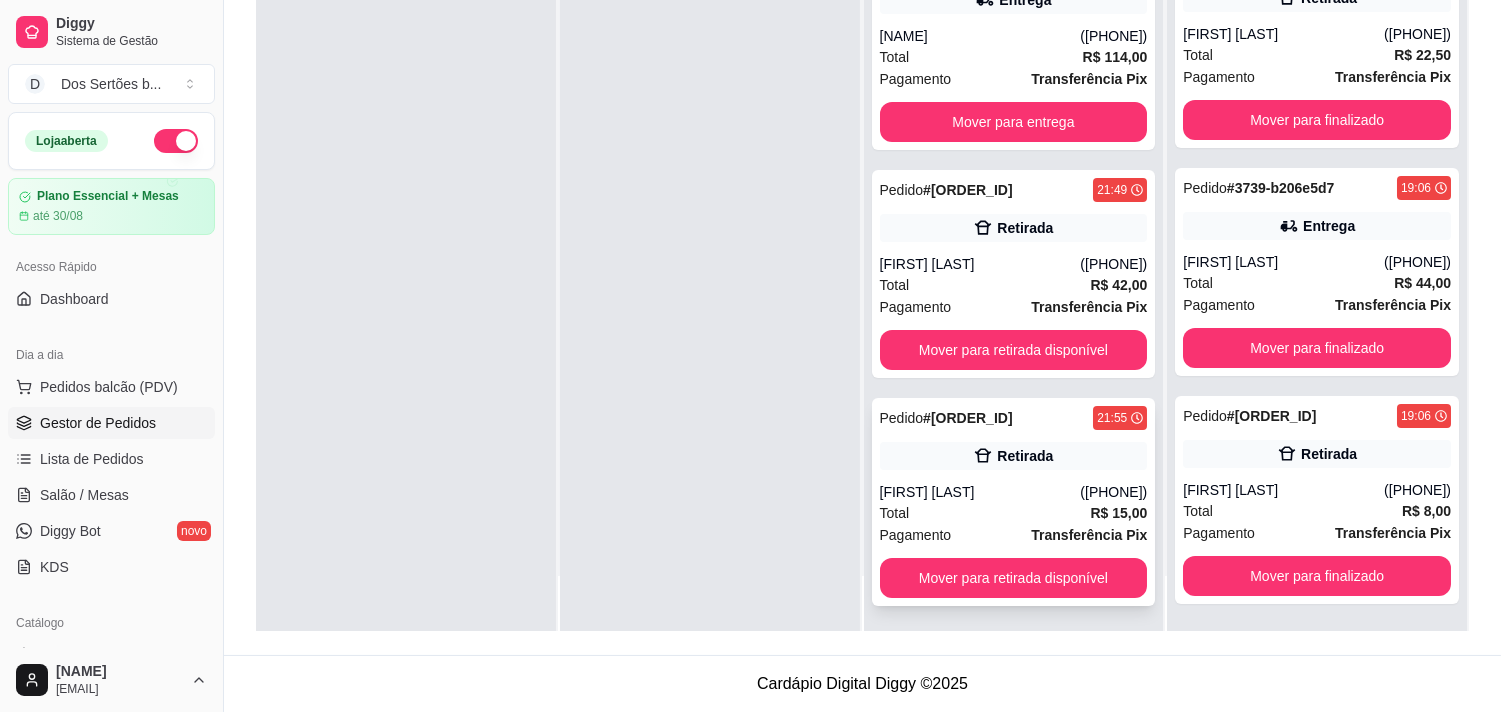 click on "Total R$ 15,00" at bounding box center (1014, 513) 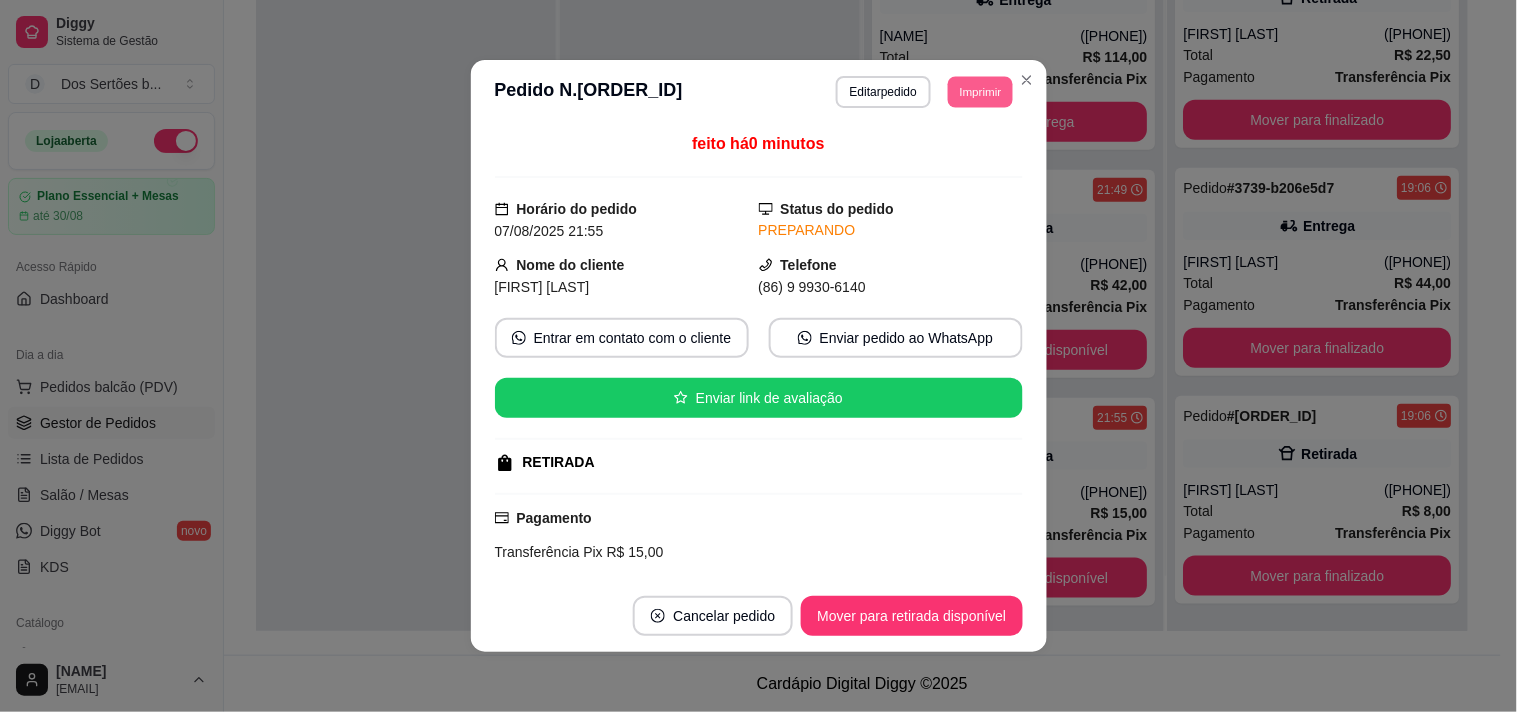 click on "Imprimir" at bounding box center [980, 91] 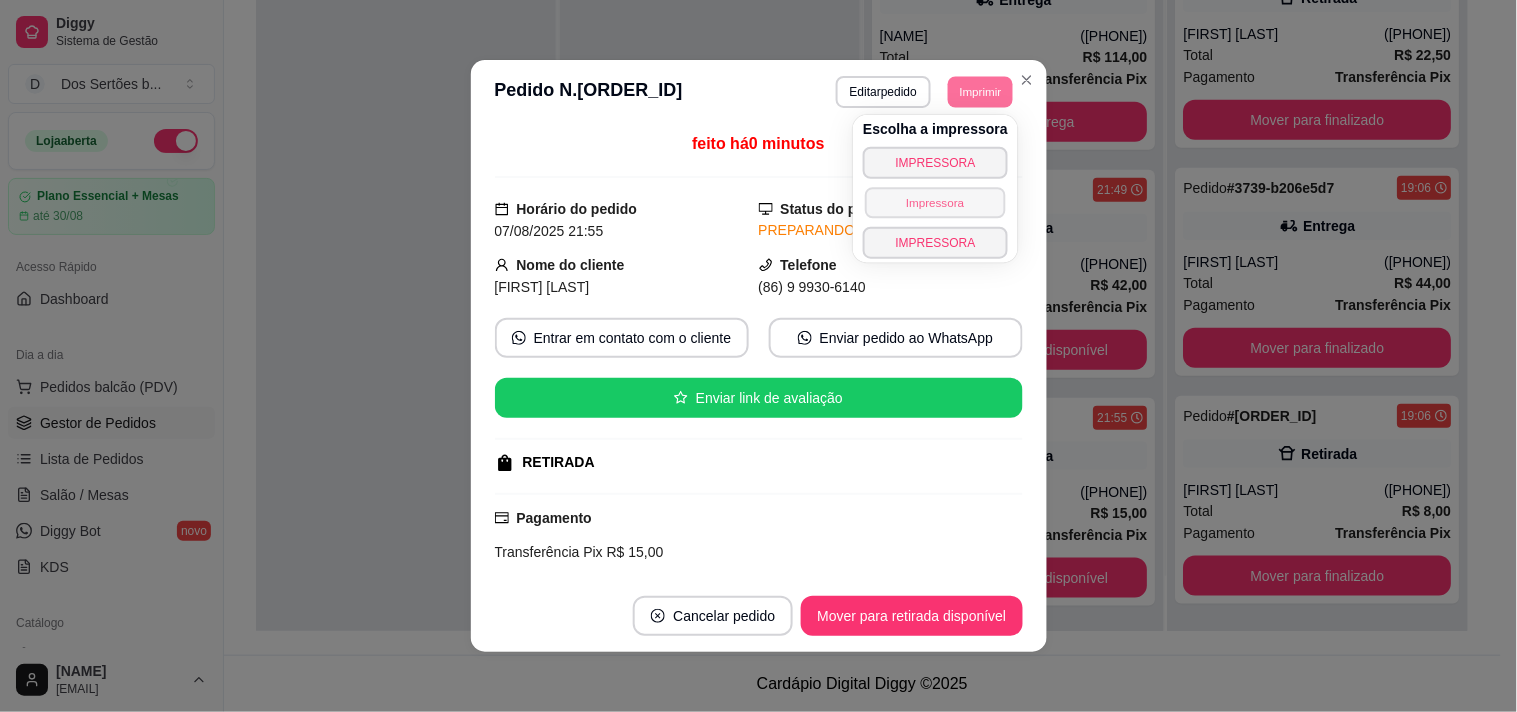click on "Impressora" at bounding box center [935, 202] 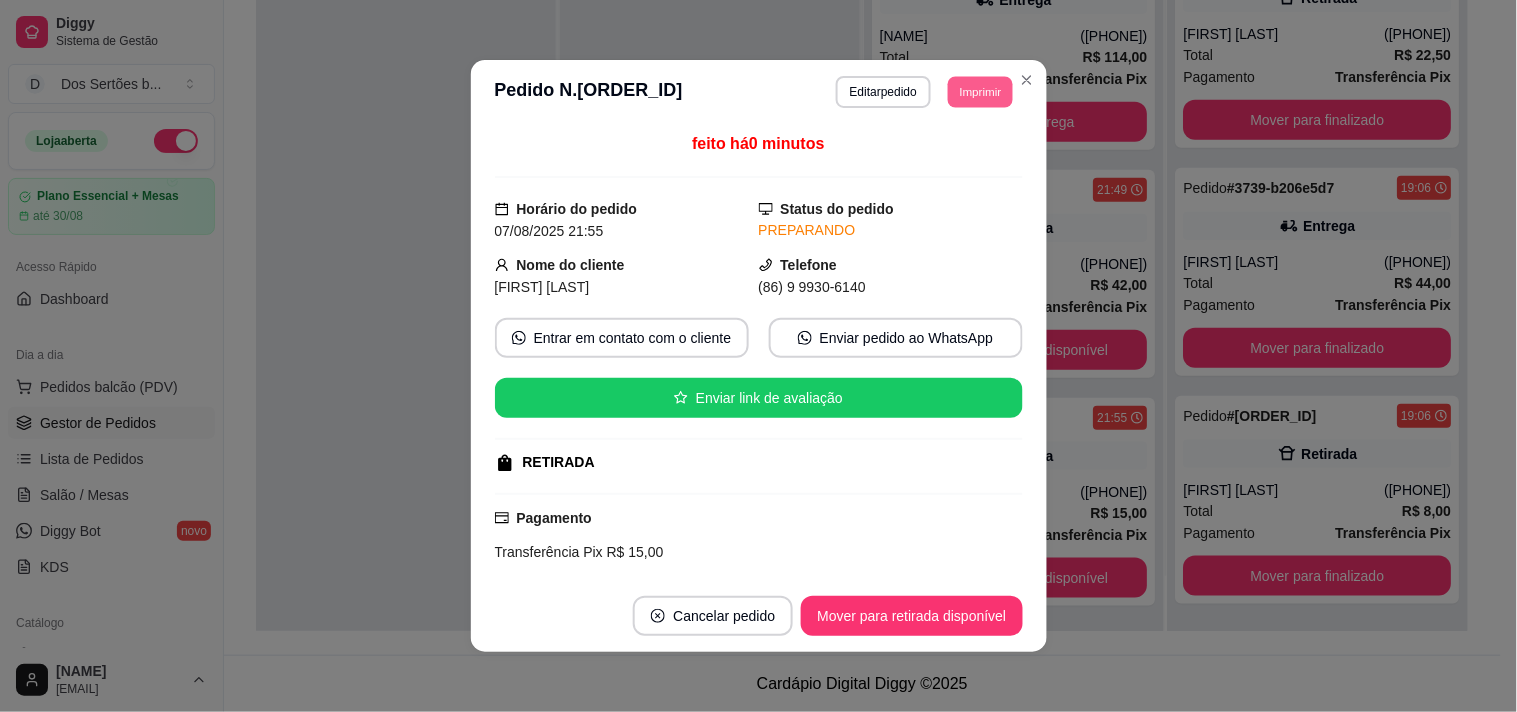 click on "Imprimir" at bounding box center (980, 91) 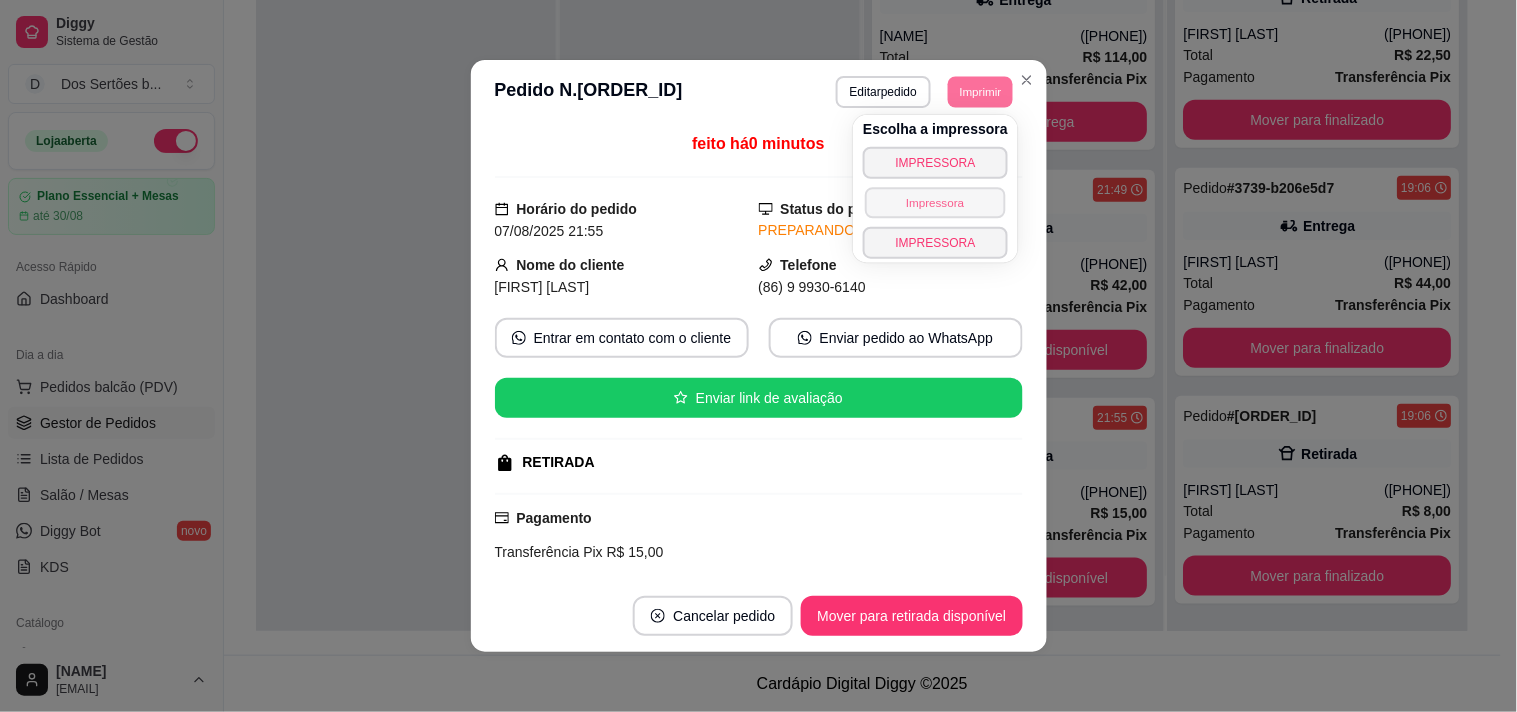 click on "Impressora" at bounding box center (935, 202) 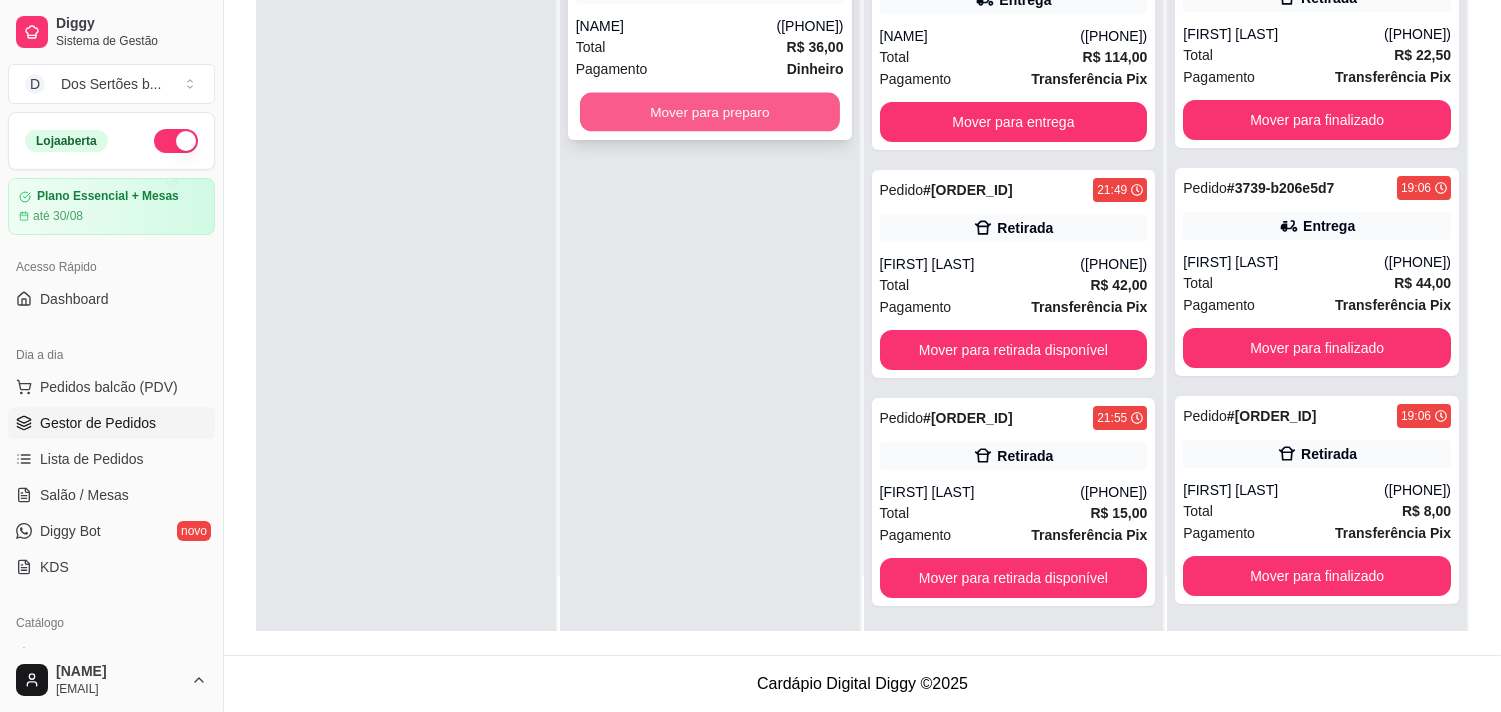 click on "Mover para preparo" at bounding box center [710, 112] 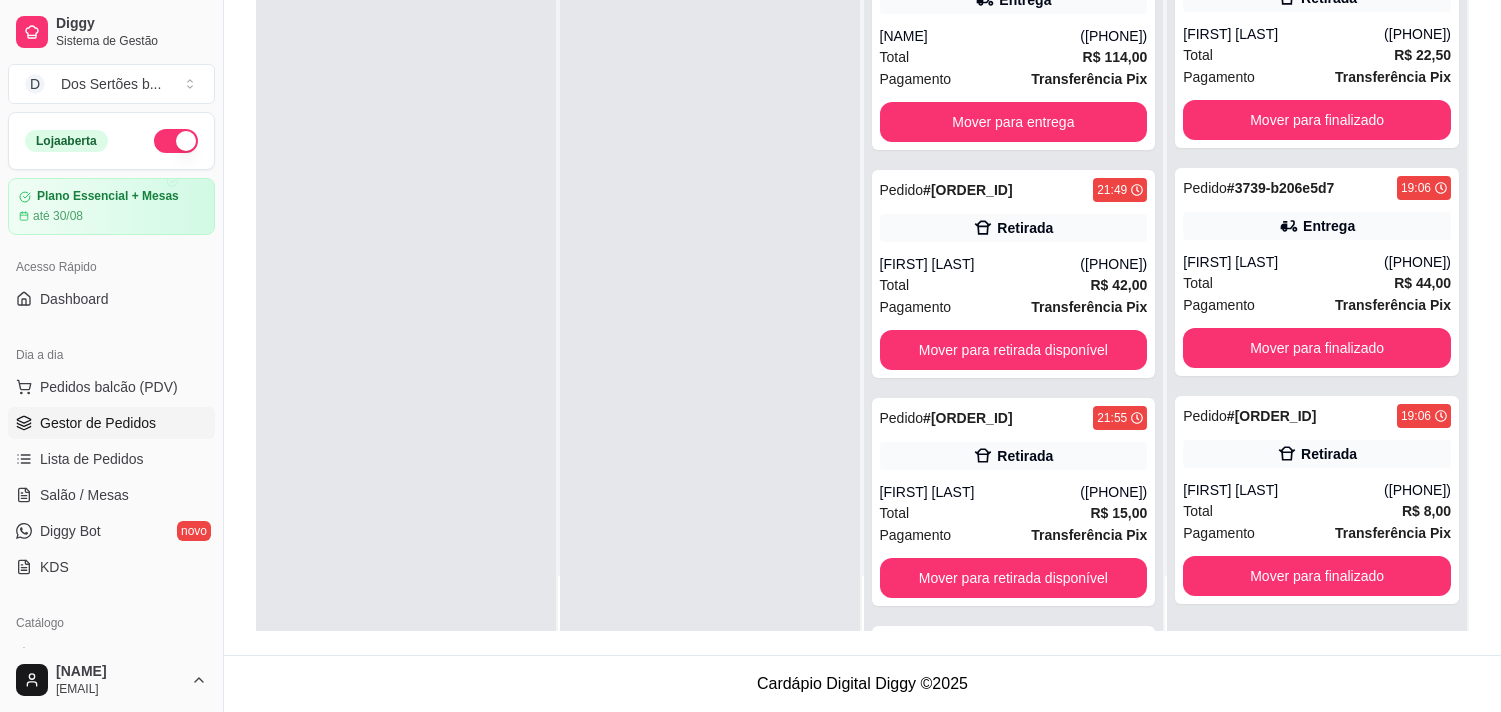 scroll, scrollTop: 467, scrollLeft: 0, axis: vertical 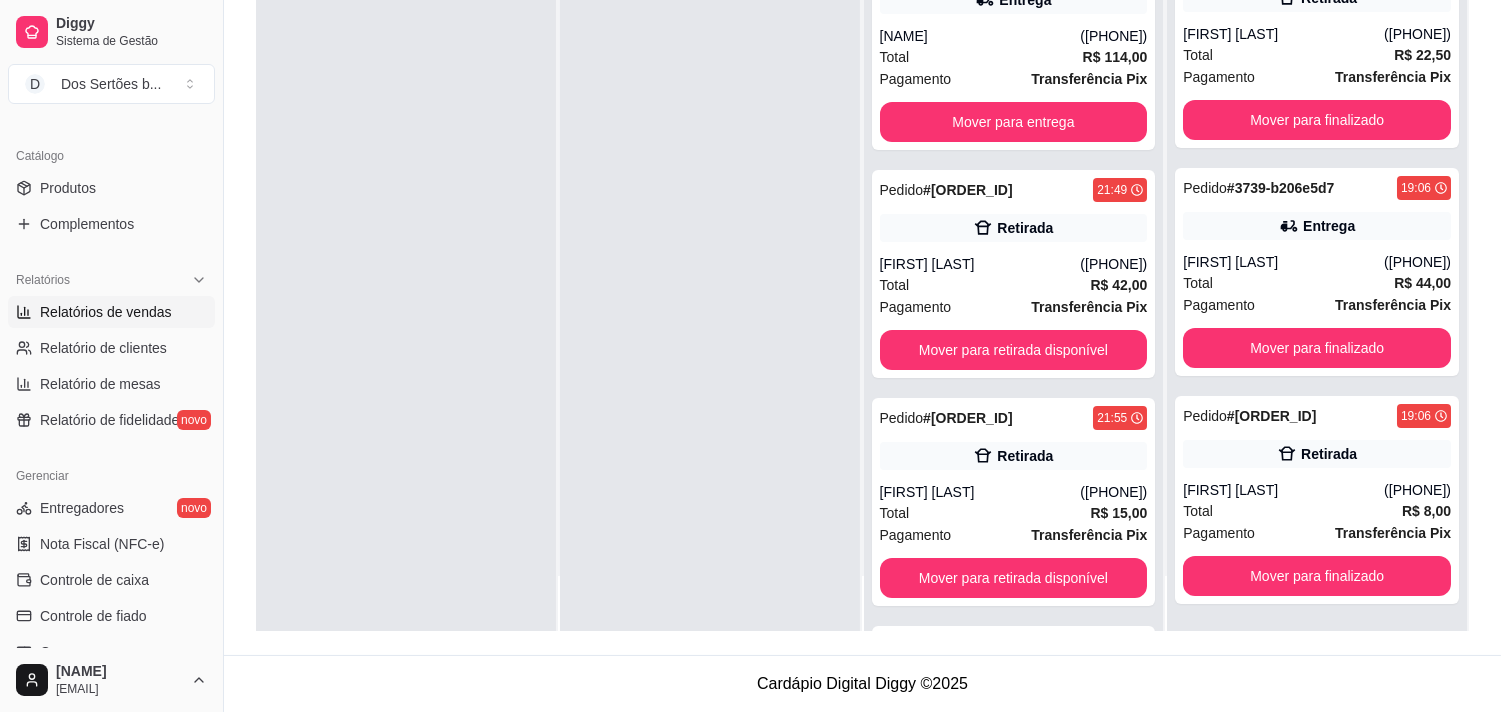 click on "Relatórios de vendas" at bounding box center (111, 312) 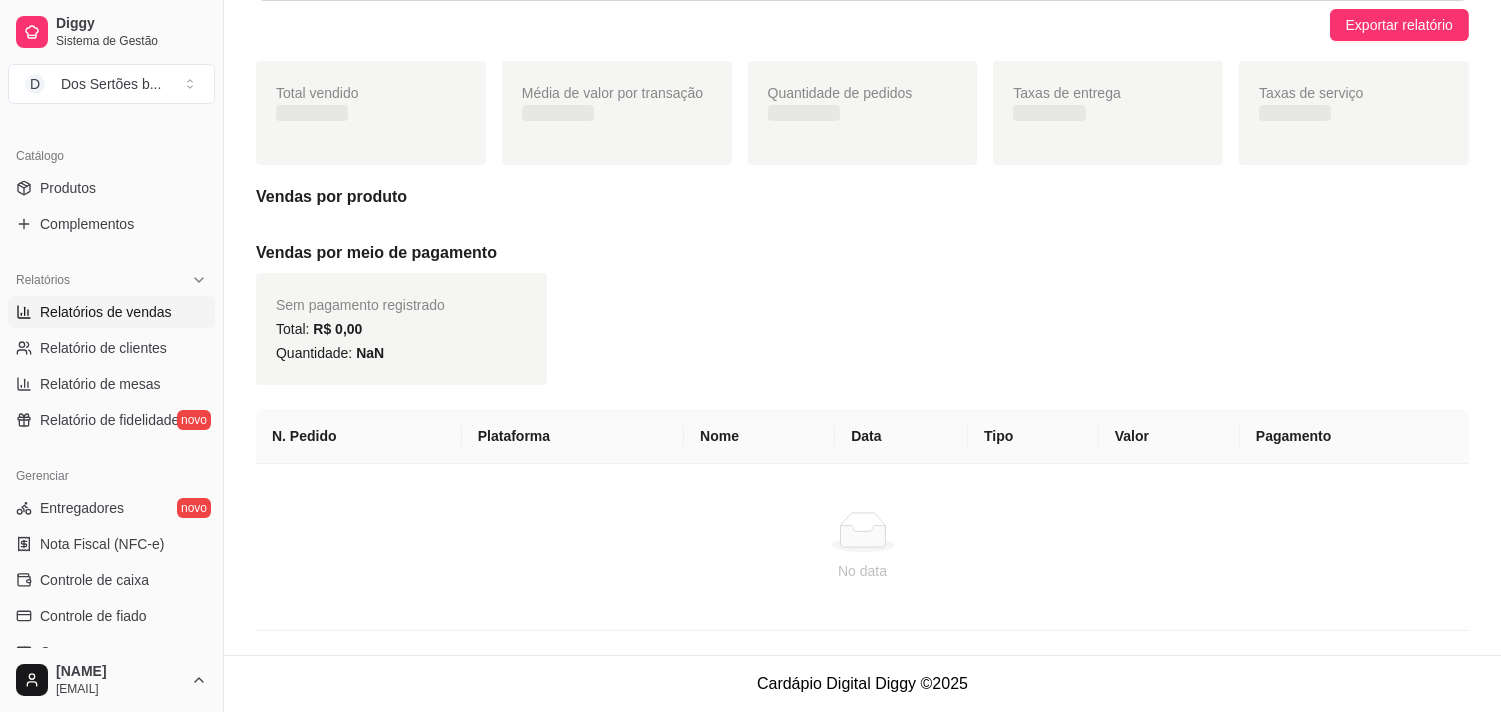 scroll, scrollTop: 0, scrollLeft: 0, axis: both 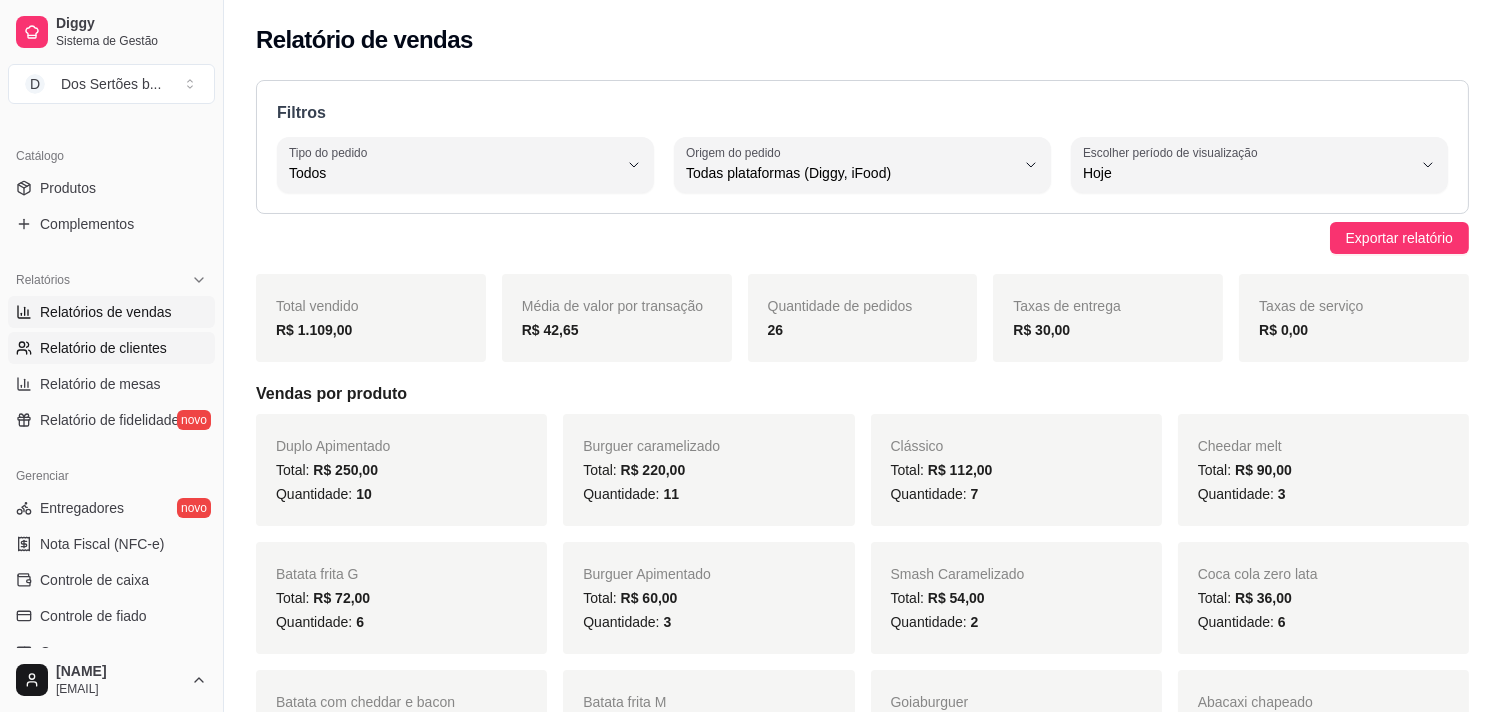 click on "Relatório de clientes" at bounding box center [103, 348] 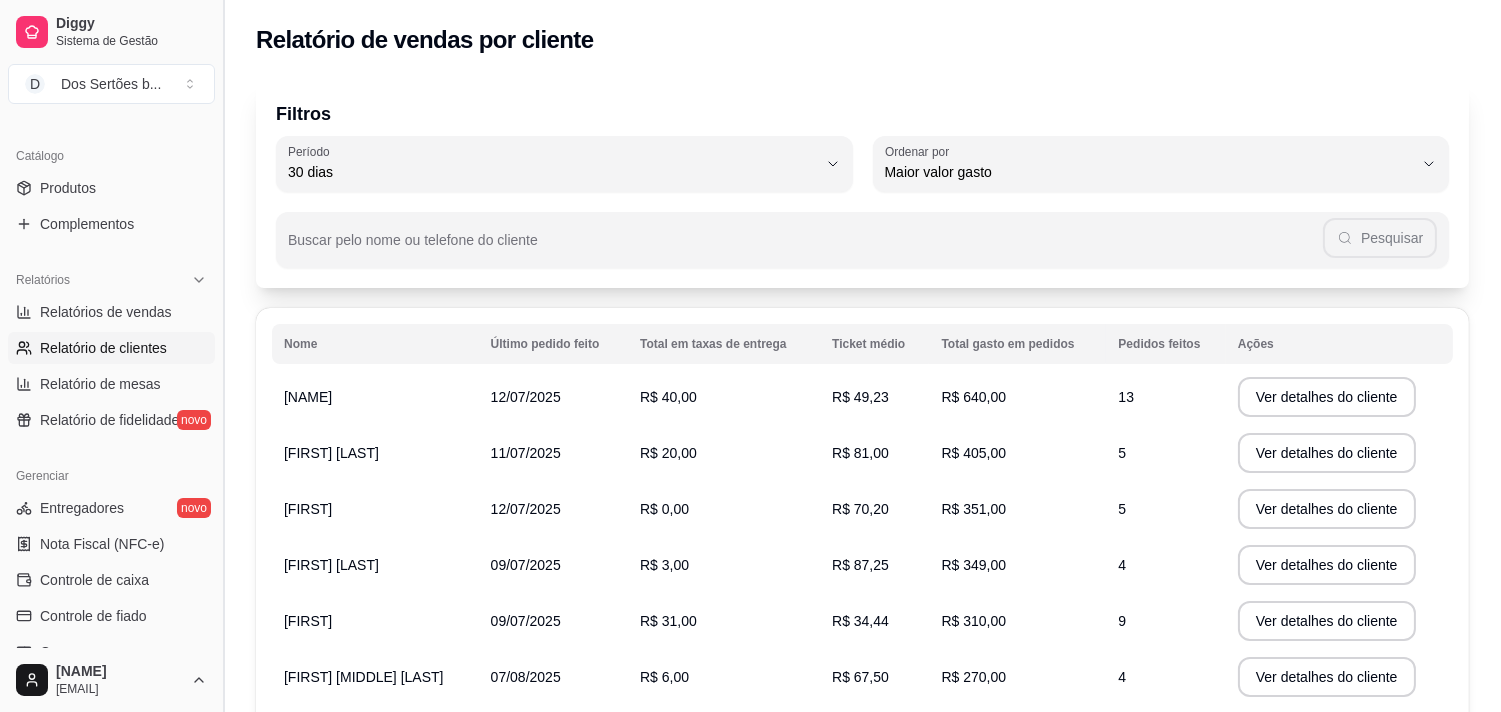 click at bounding box center [223, 356] 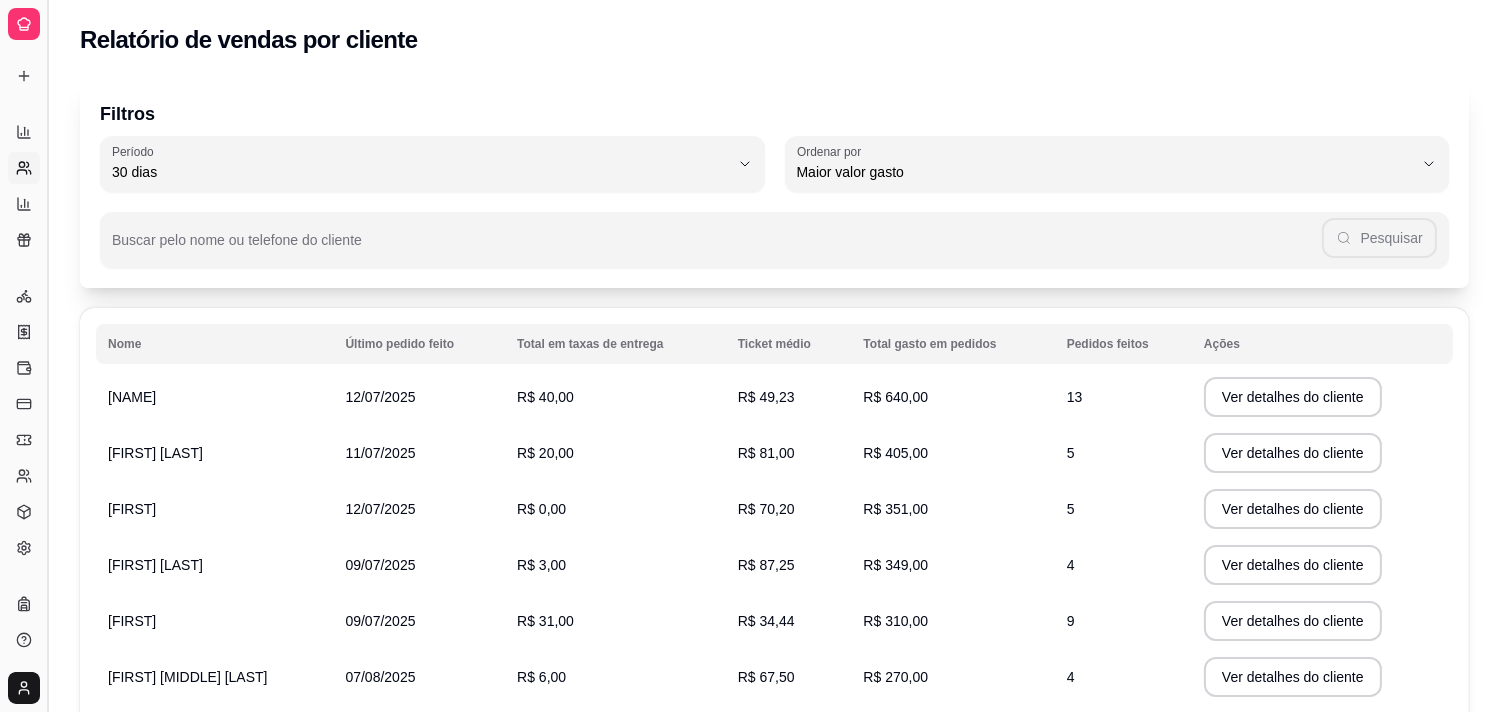 scroll, scrollTop: 306, scrollLeft: 0, axis: vertical 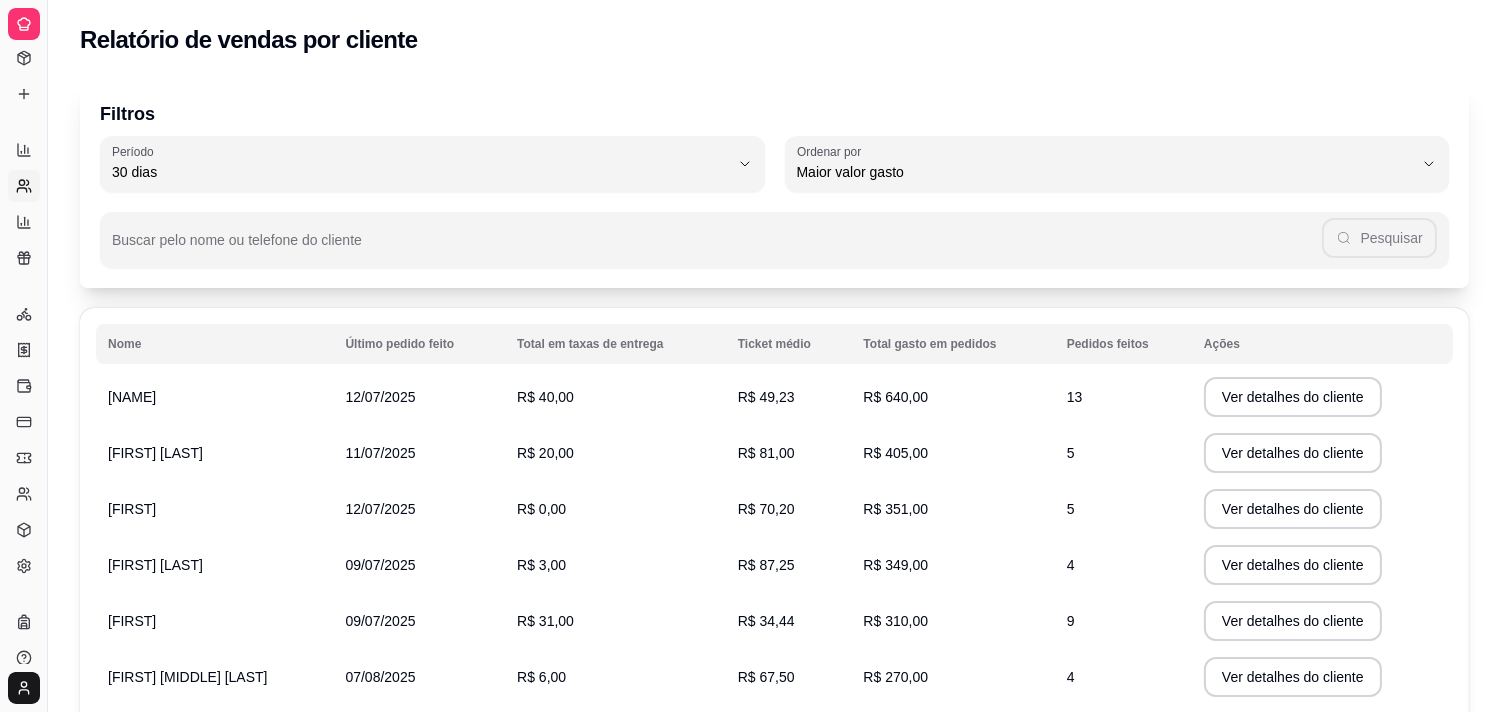 click on "Filtros 30 Período Hoje Ontem 7 dias 15 dias 30 dias 45 dias 60 dias Período 30 dias HIGHEST_TOTAL_SPENT_WITH_ORDERS Ordenar por Maior número de pedidos Maior ticket médio Maior valor gasto Último pedido feito Ordenar por Maior valor gasto Buscar pelo nome ou telefone do cliente Pesquisar Nome Último pedido feito Total em taxas de entrega Ticket médio Total gasto em pedidos Pedidos feitos Ações [NAME] [DATE] R$ 40,00 R$ 49,23 R$ 640,00 13 Ver detalhes do cliente [NAME] [DATE] R$ 20,00 R$ 81,00 R$ 405,00 5 Ver detalhes do cliente [NAME] [DATE] R$ 0,00 R$ 70,20 R$ 351,00 5 Ver detalhes do cliente [NAME] [DATE] R$ 3,00 R$ 87,25 R$ 349,00 4 Ver detalhes do cliente [NAME] [DATE] R$ 31,00 R$ 34,44 R$ 310,00 9 Ver detalhes do cliente [NAME] [DATE] R$ 6,00 R$ 67,50 R$ 270,00 4 Ver detalhes do cliente [NAME] [DATE] R$ 0,00 R$ 24,07 R$ 264,80 11 Ver detalhes do cliente [NAME] [DATE] R$ 16,00 R$ 63,50 4 3 4 1" at bounding box center (774, 544) 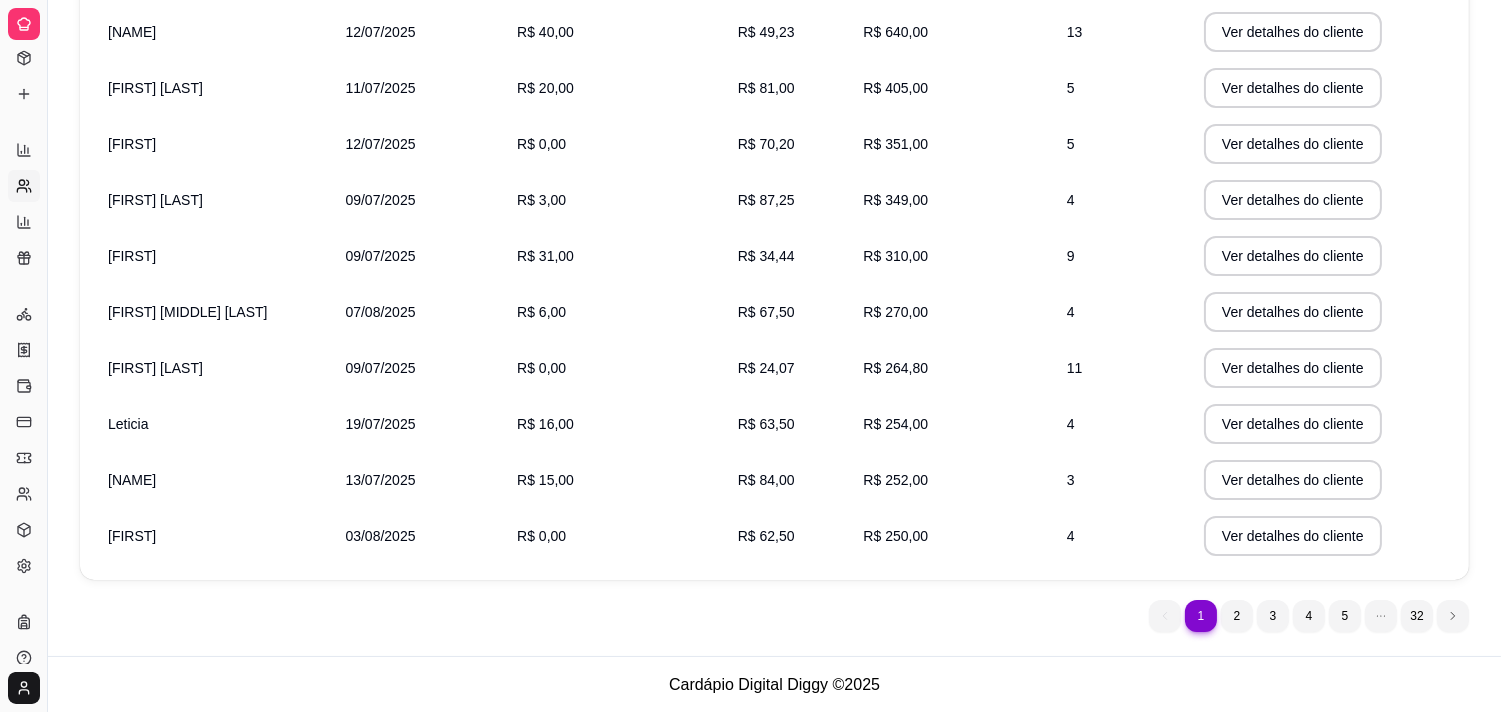 scroll, scrollTop: 0, scrollLeft: 0, axis: both 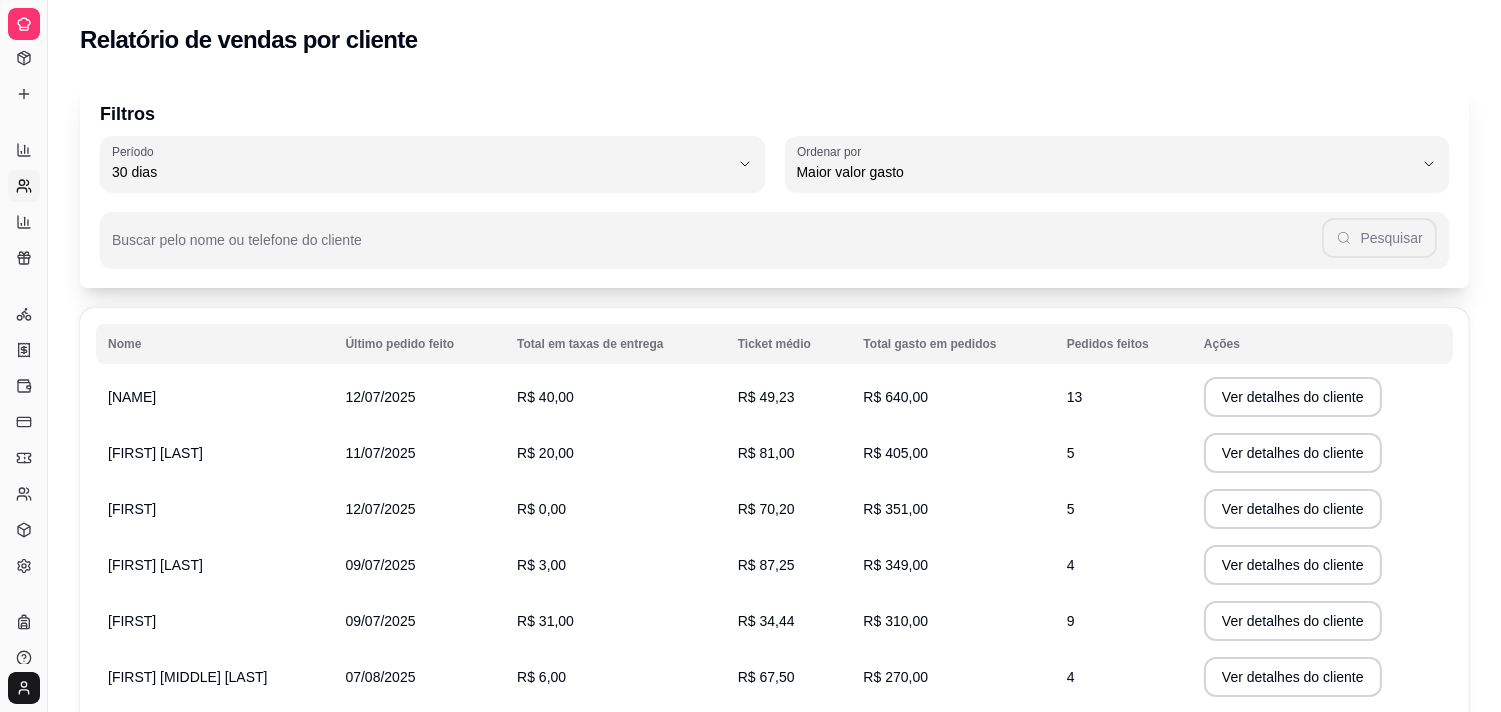 click on "Filtros 30 Período Hoje Ontem 7 dias 15 dias 30 dias 45 dias 60 dias Período 30 dias HIGHEST_TOTAL_SPENT_WITH_ORDERS Ordenar por Maior número de pedidos Maior ticket médio Maior valor gasto Último pedido feito Ordenar por Maior valor gasto Buscar pelo nome ou telefone do cliente Pesquisar Nome Último pedido feito Total em taxas de entrega Ticket médio Total gasto em pedidos Pedidos feitos Ações [NAME] [DATE] R$ 40,00 R$ 49,23 R$ 640,00 13 Ver detalhes do cliente [NAME] [DATE] R$ 20,00 R$ 81,00 R$ 405,00 5 Ver detalhes do cliente [NAME] [DATE] R$ 0,00 R$ 70,20 R$ 351,00 5 Ver detalhes do cliente [NAME] [DATE] R$ 3,00 R$ 87,25 R$ 349,00 4 Ver detalhes do cliente [NAME] [DATE] R$ 31,00 R$ 34,44 R$ 310,00 9 Ver detalhes do cliente [NAME] [DATE] R$ 6,00 R$ 67,50 R$ 270,00 4 Ver detalhes do cliente [NAME] [DATE] R$ 0,00 R$ 24,07 R$ 264,80 11 Ver detalhes do cliente [NAME] [DATE] R$ 16,00 R$ 63,50 4 3 4 1" at bounding box center (774, 544) 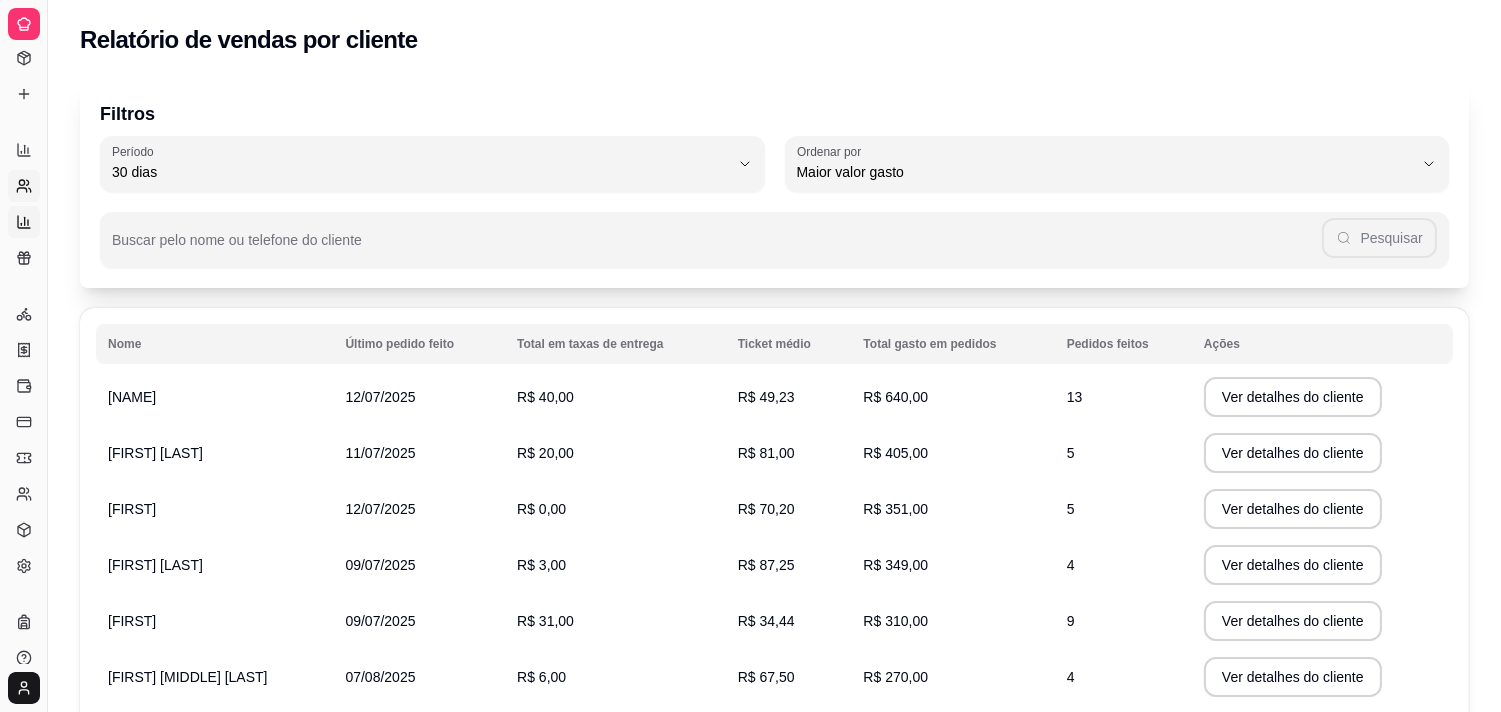 click 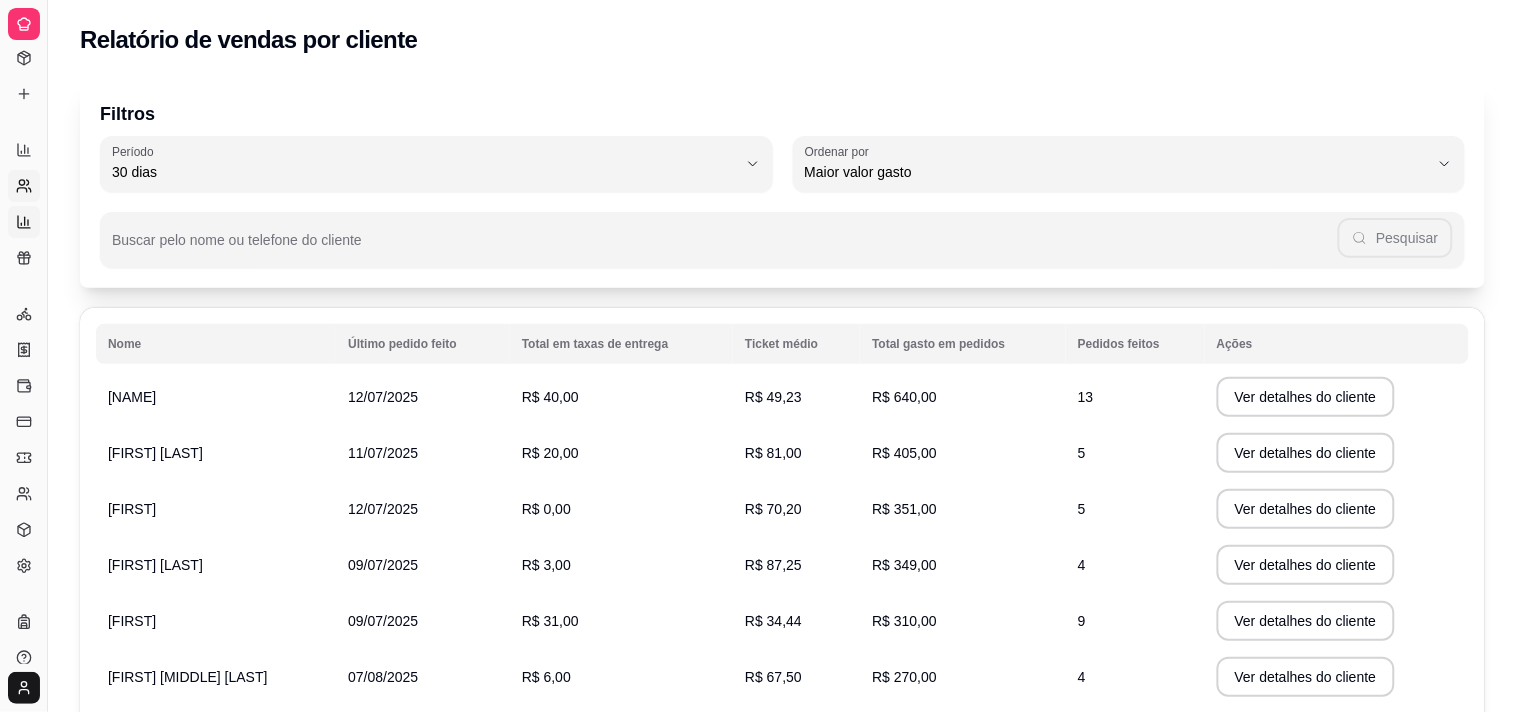 select on "TOTAL_OF_ORDERS" 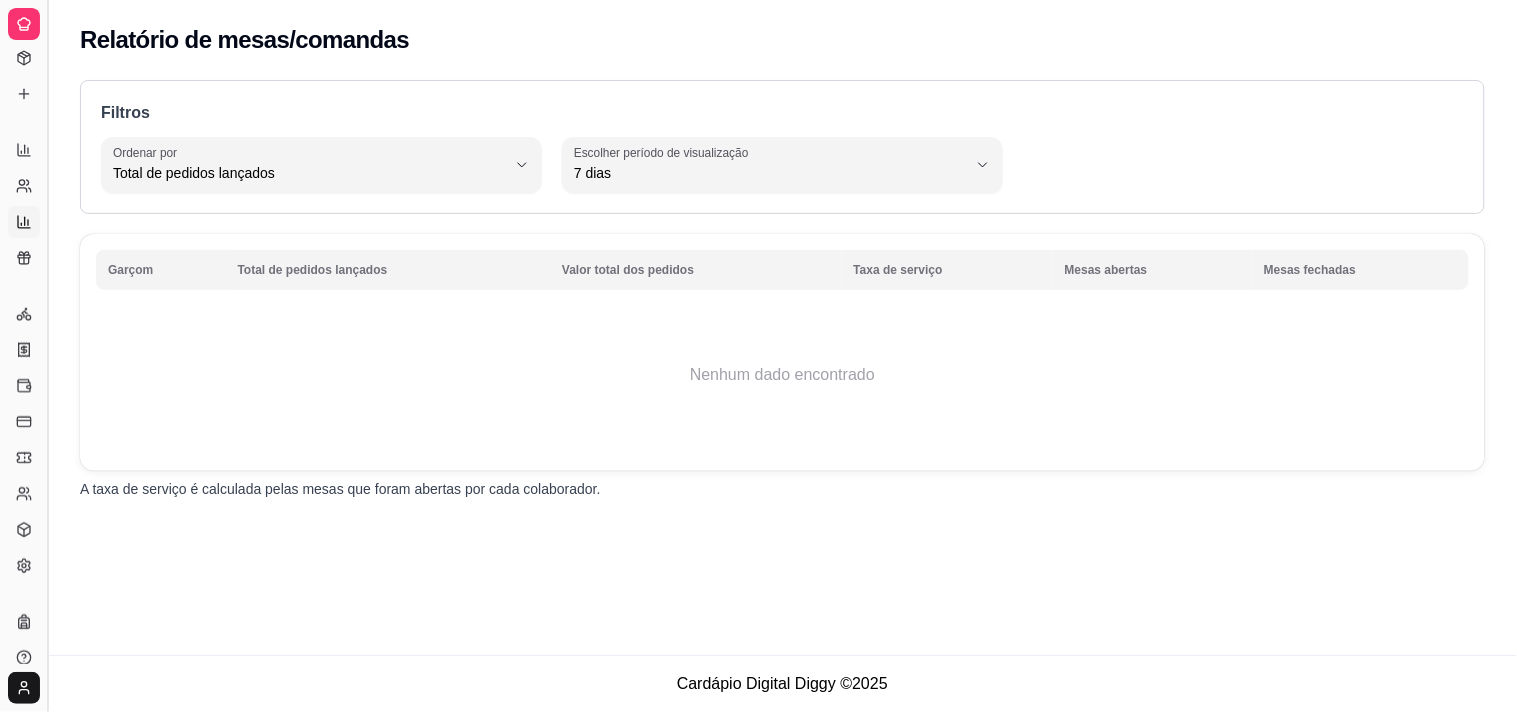 select on "30" 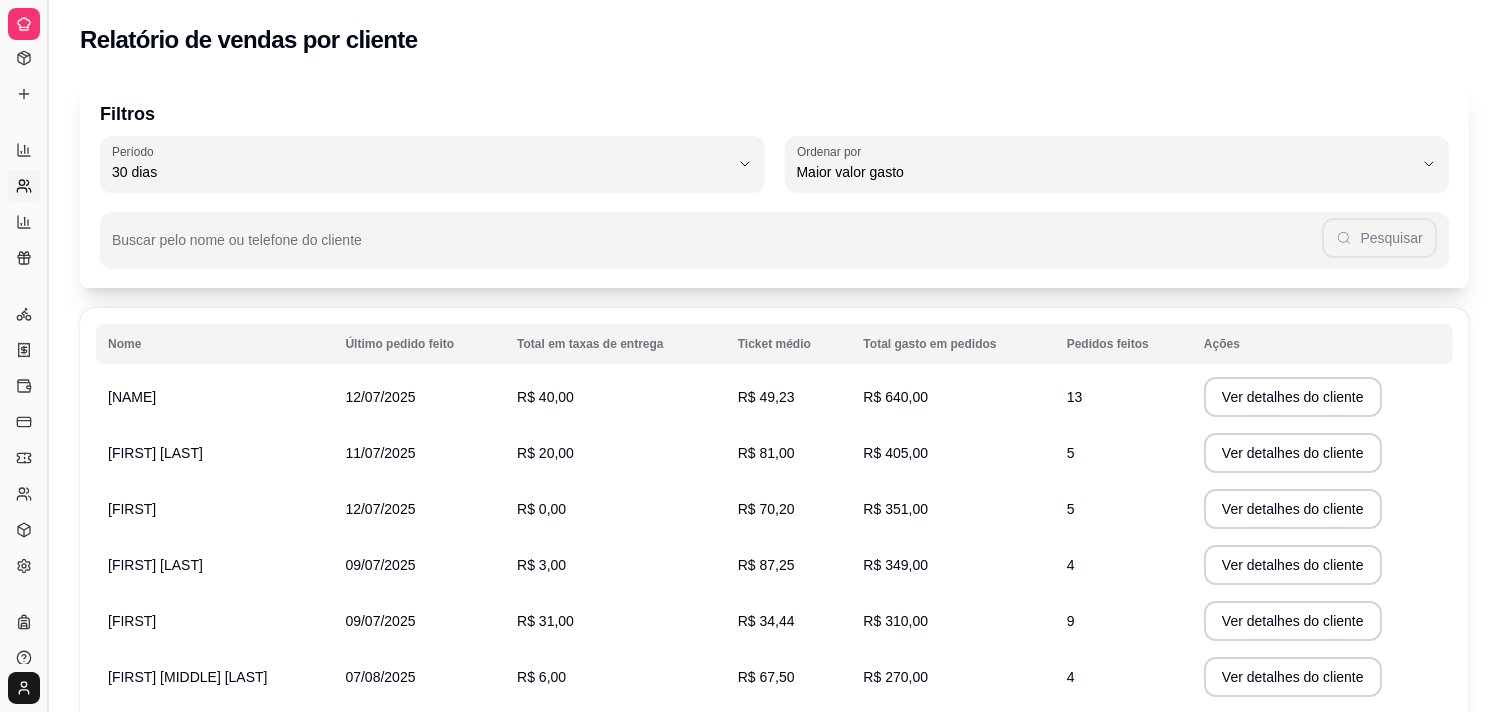 select on "ALL" 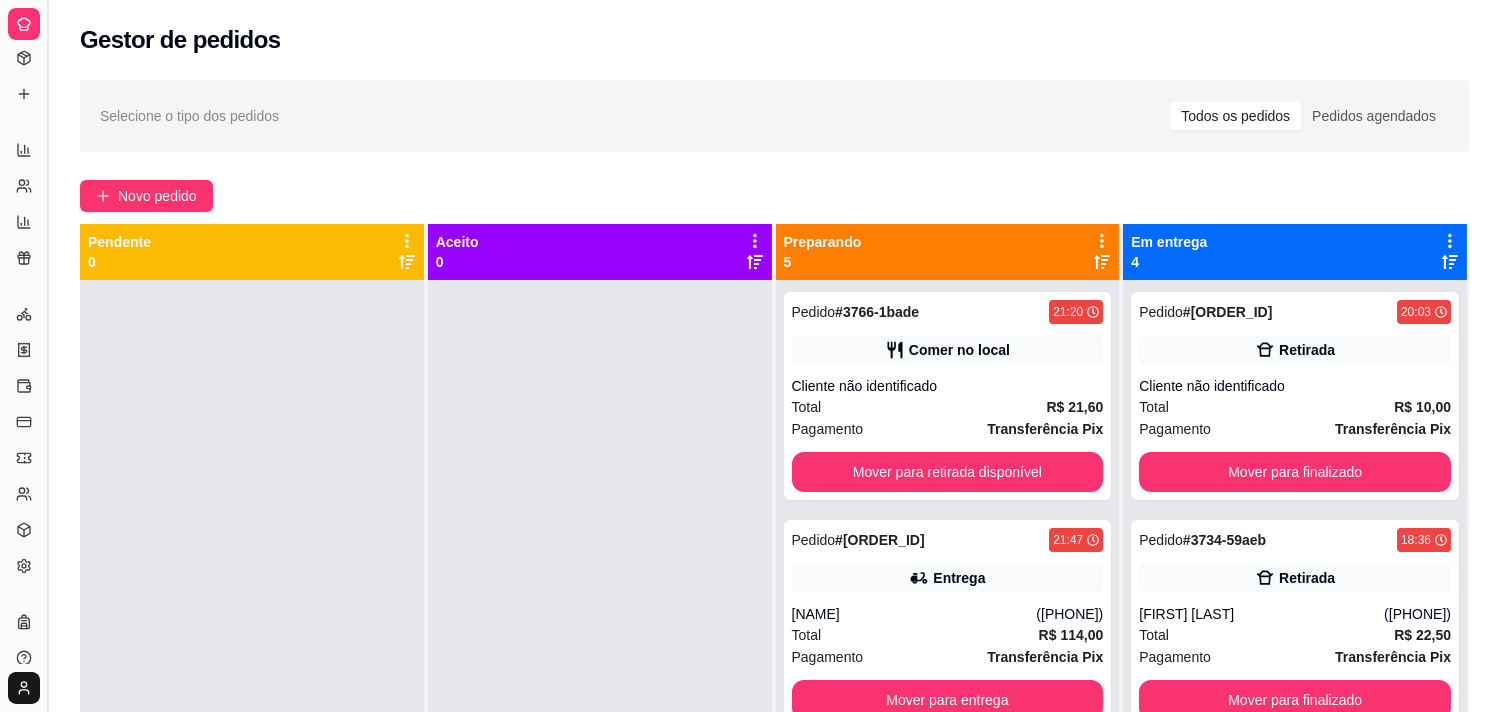 scroll, scrollTop: 305, scrollLeft: 0, axis: vertical 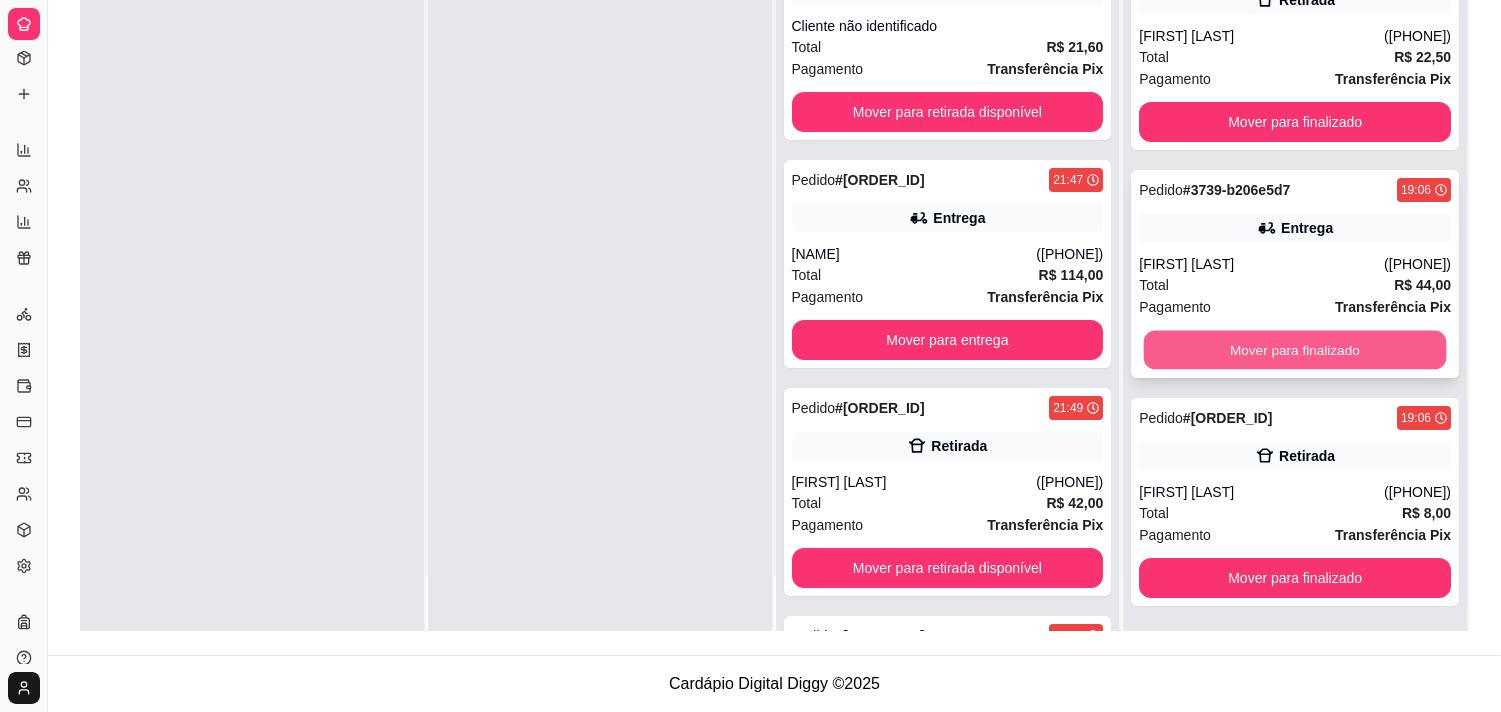 click on "Mover para finalizado" at bounding box center [1295, 350] 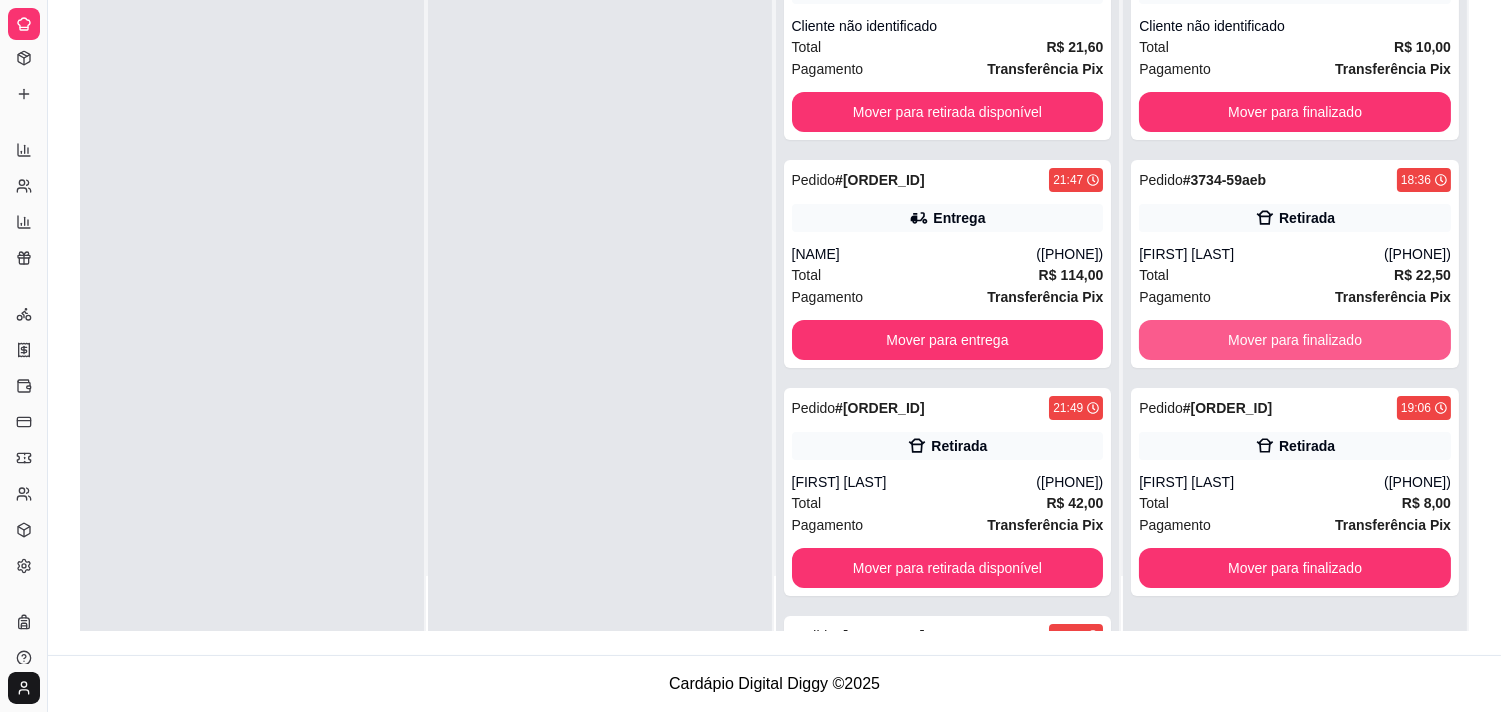 scroll, scrollTop: 0, scrollLeft: 0, axis: both 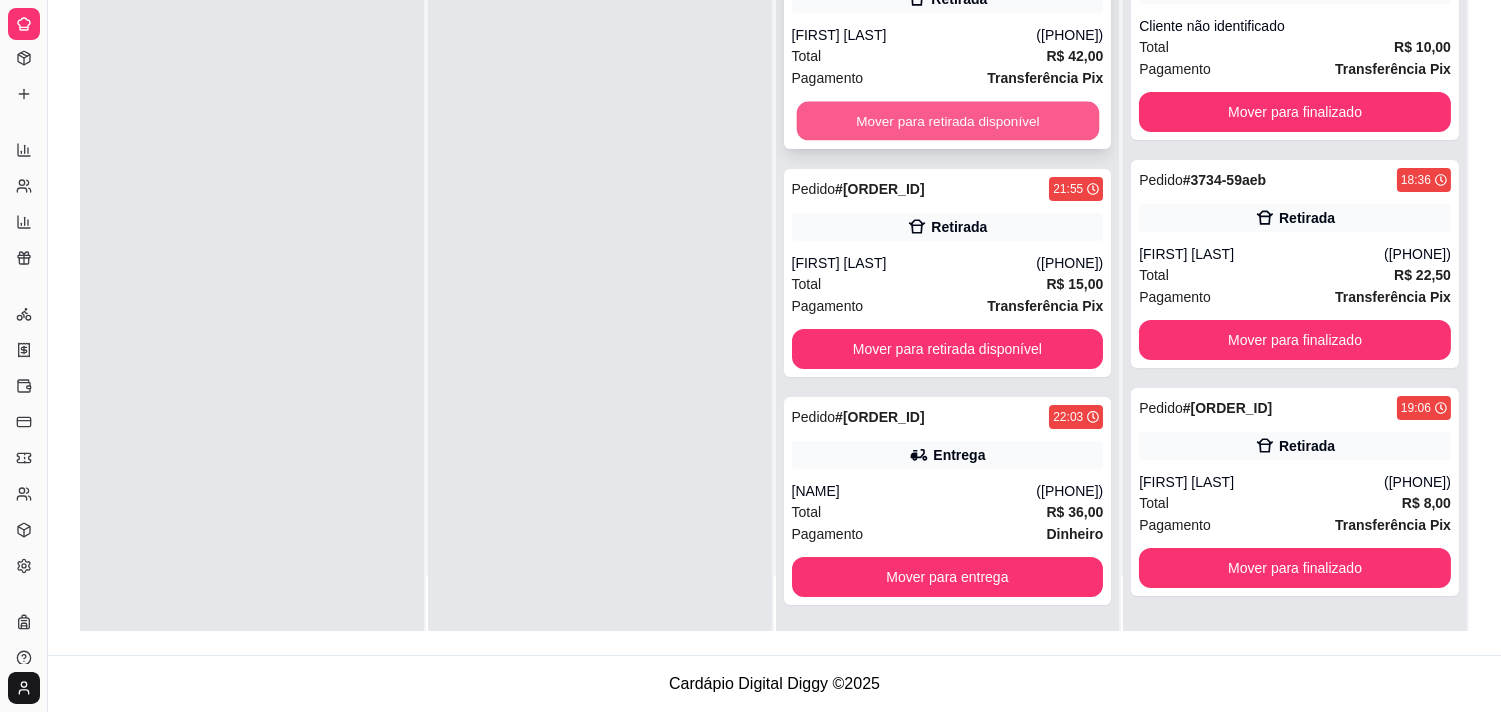 click on "Mover para retirada disponível" at bounding box center (947, 121) 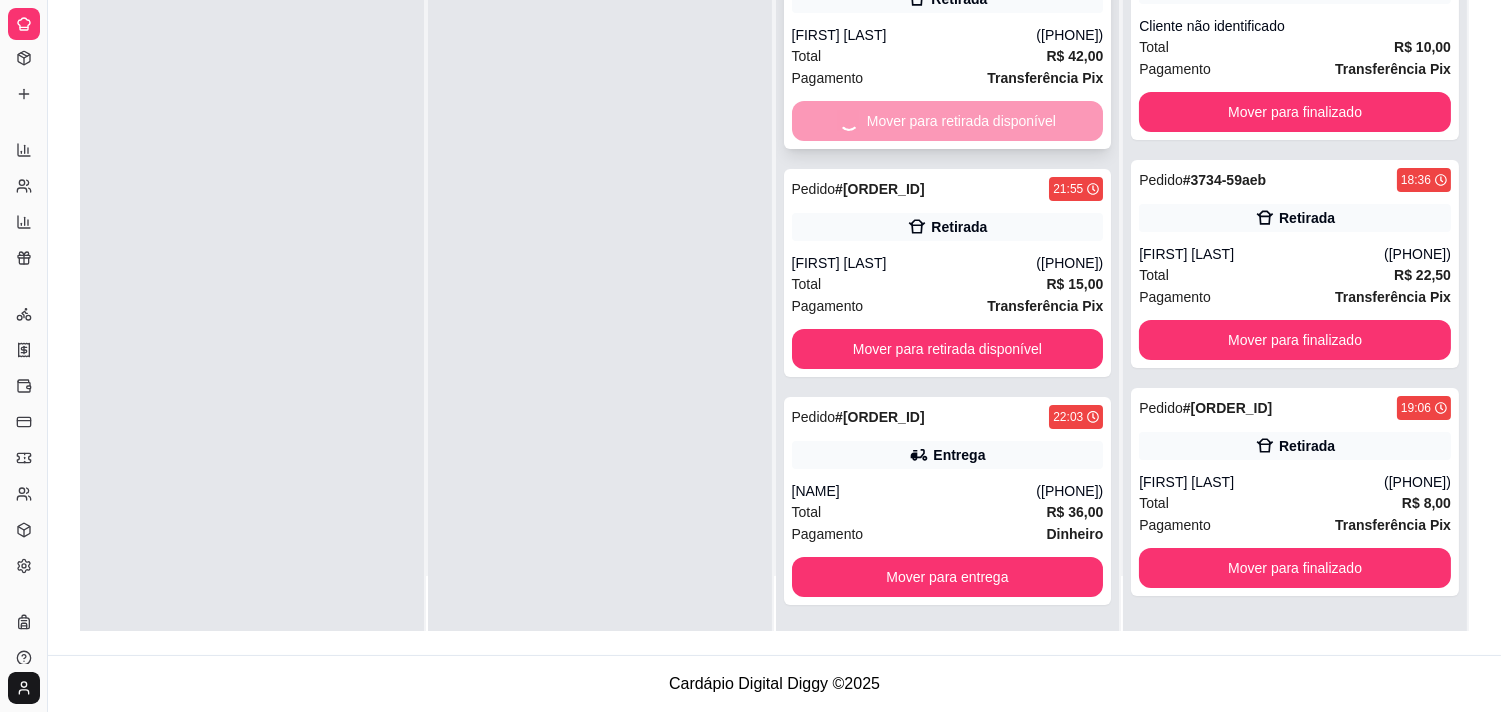 scroll, scrollTop: 218, scrollLeft: 0, axis: vertical 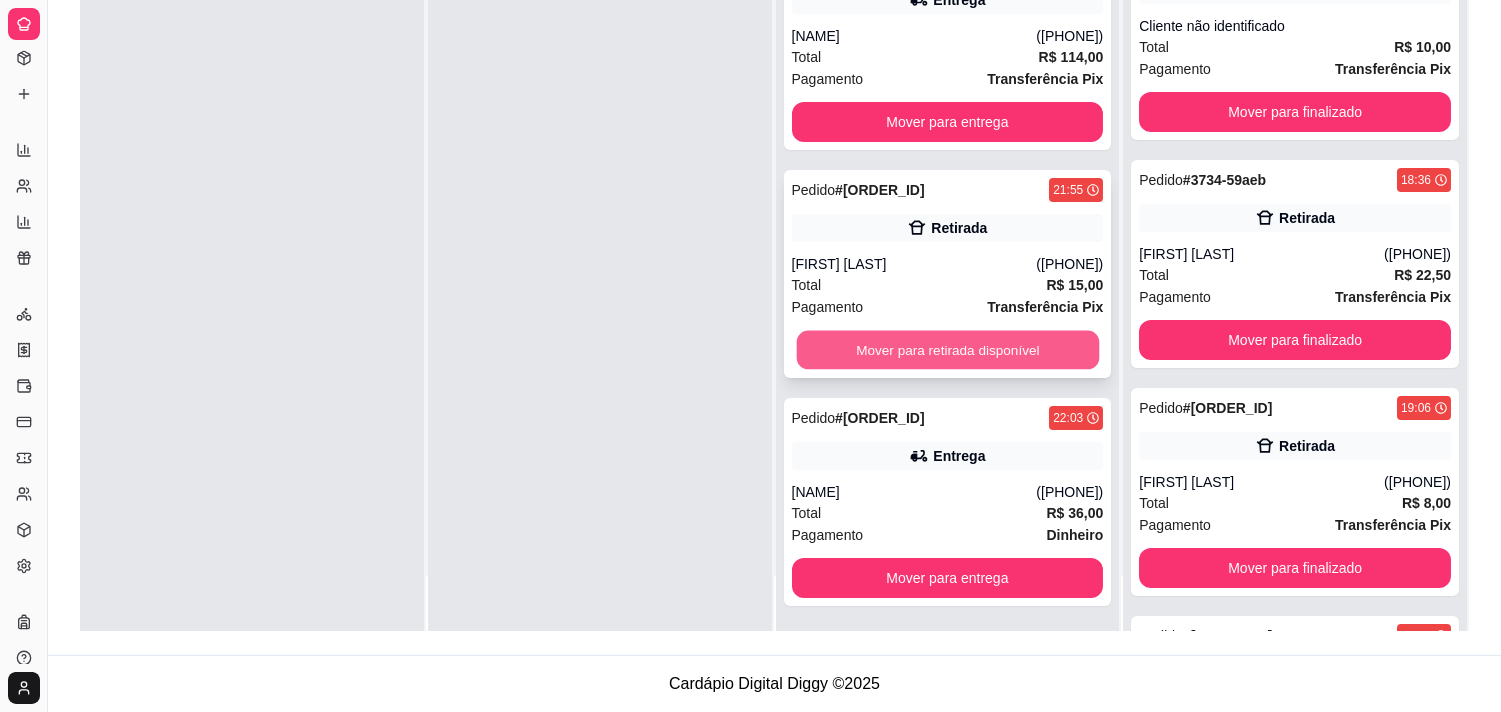 click on "Mover para retirada disponível" at bounding box center (947, 350) 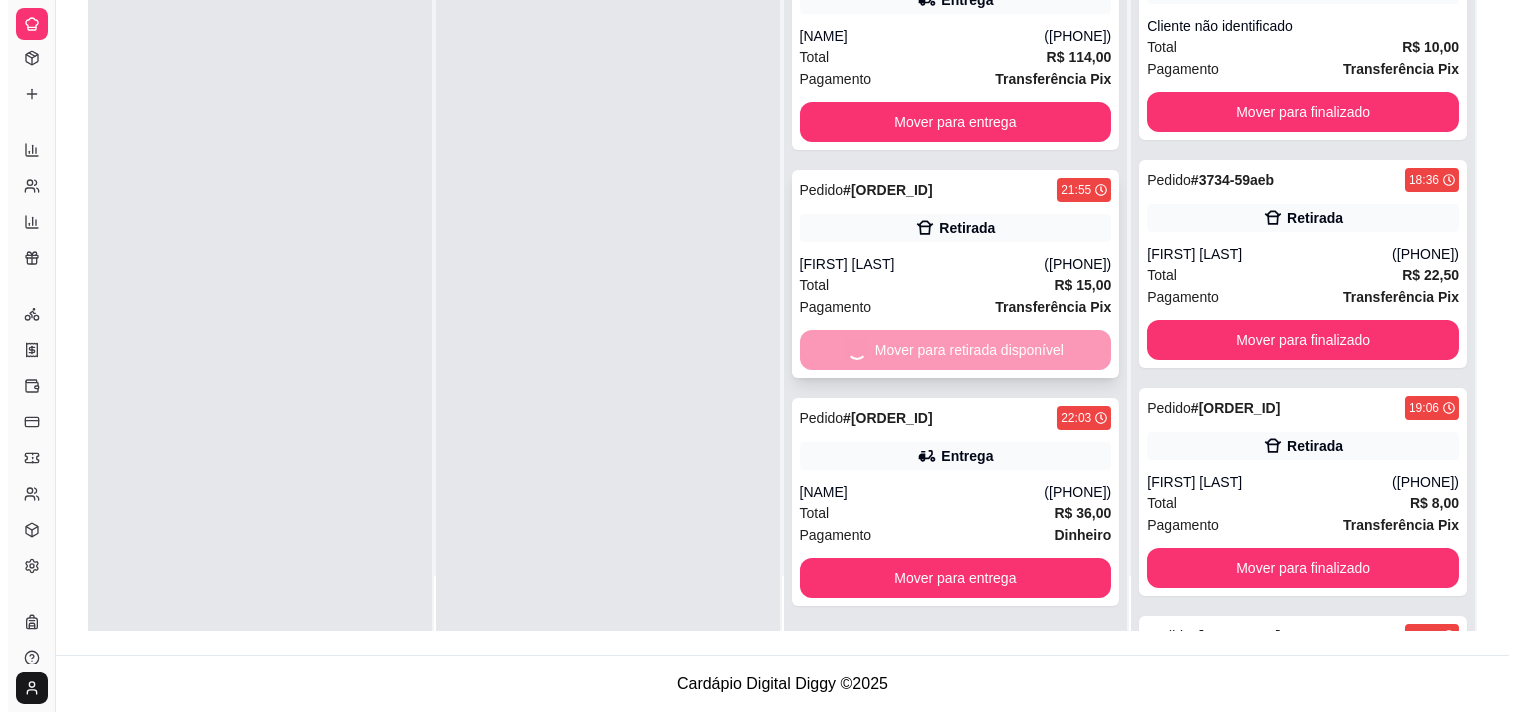 scroll, scrollTop: 0, scrollLeft: 0, axis: both 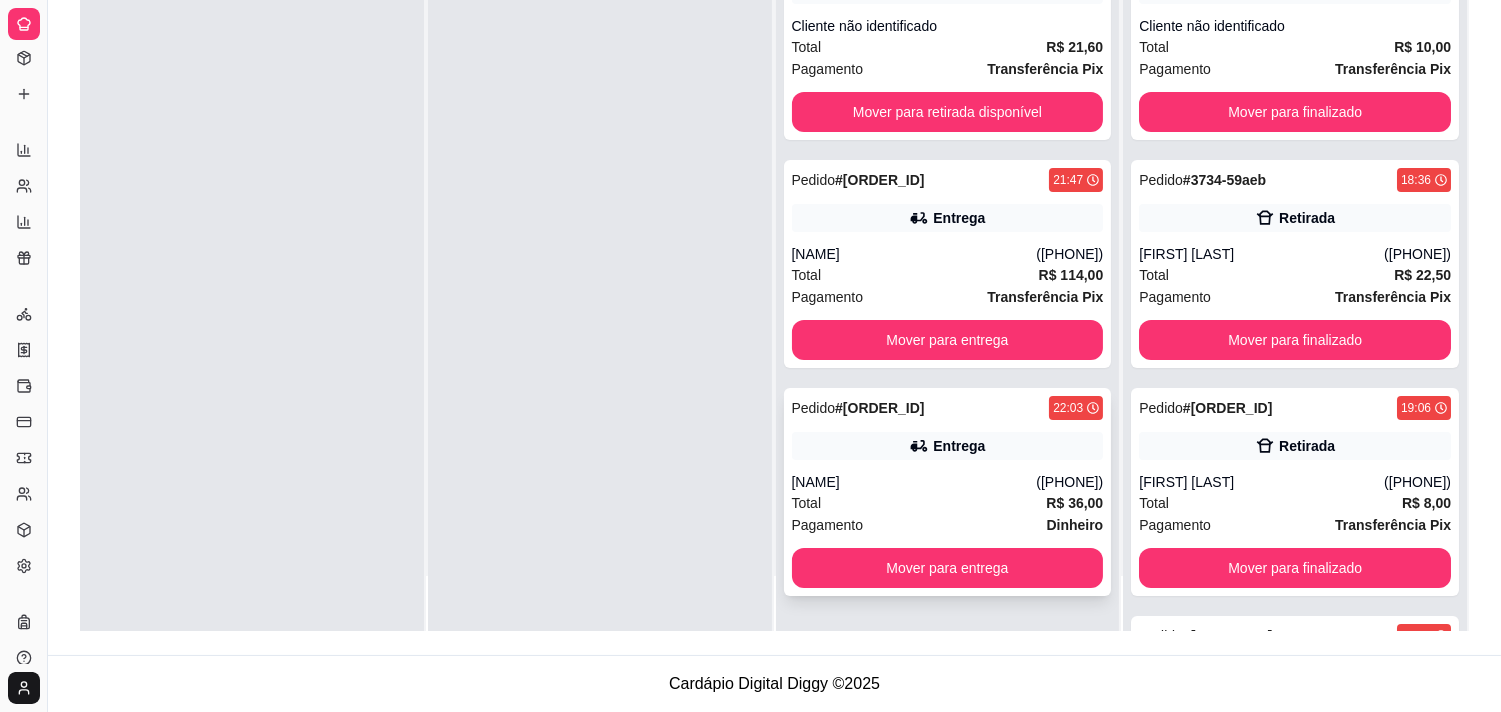 click on "Pedido # [ORDER_ID] 22:03 Entrega [FIRST] ([PHONE]) Total R$ 36,00 Pagamento Dinheiro Mover para entrega" at bounding box center (948, 492) 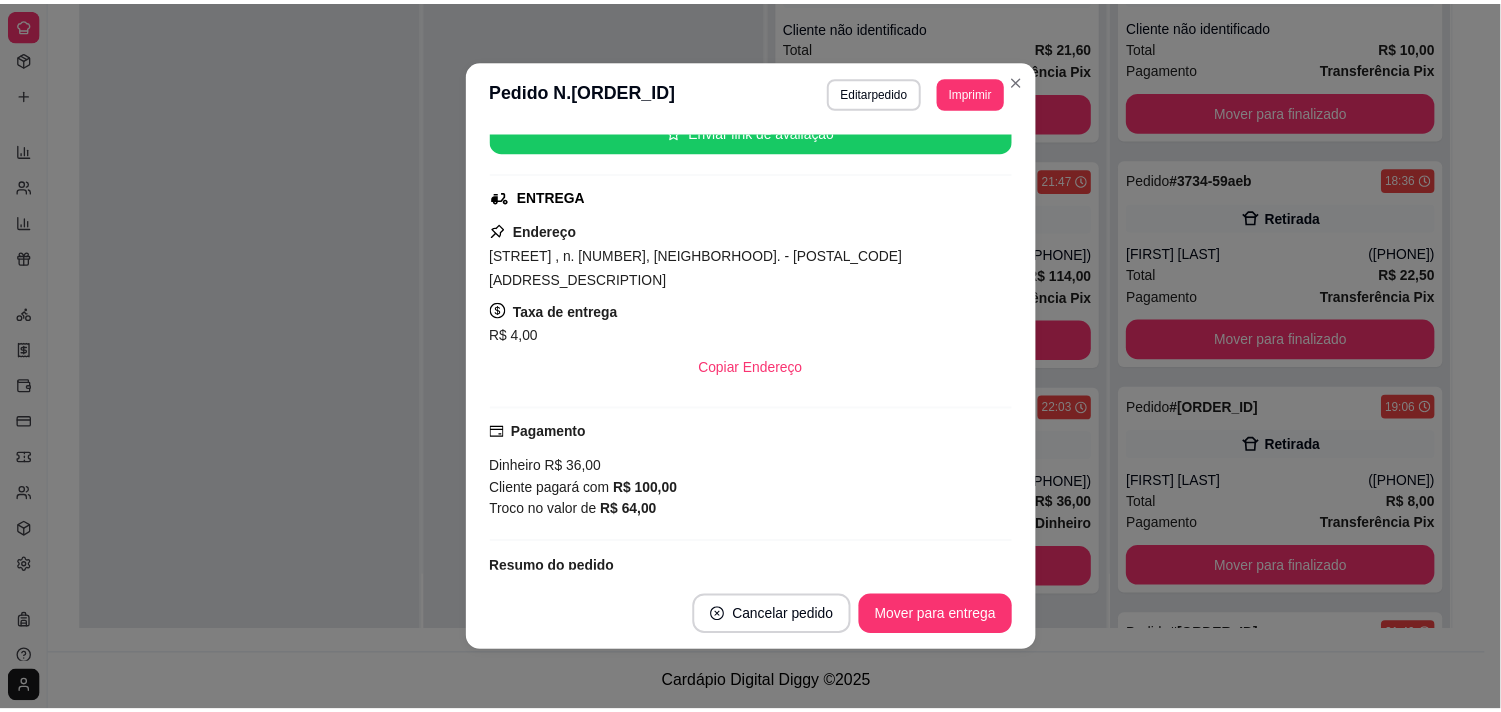 scroll, scrollTop: 311, scrollLeft: 0, axis: vertical 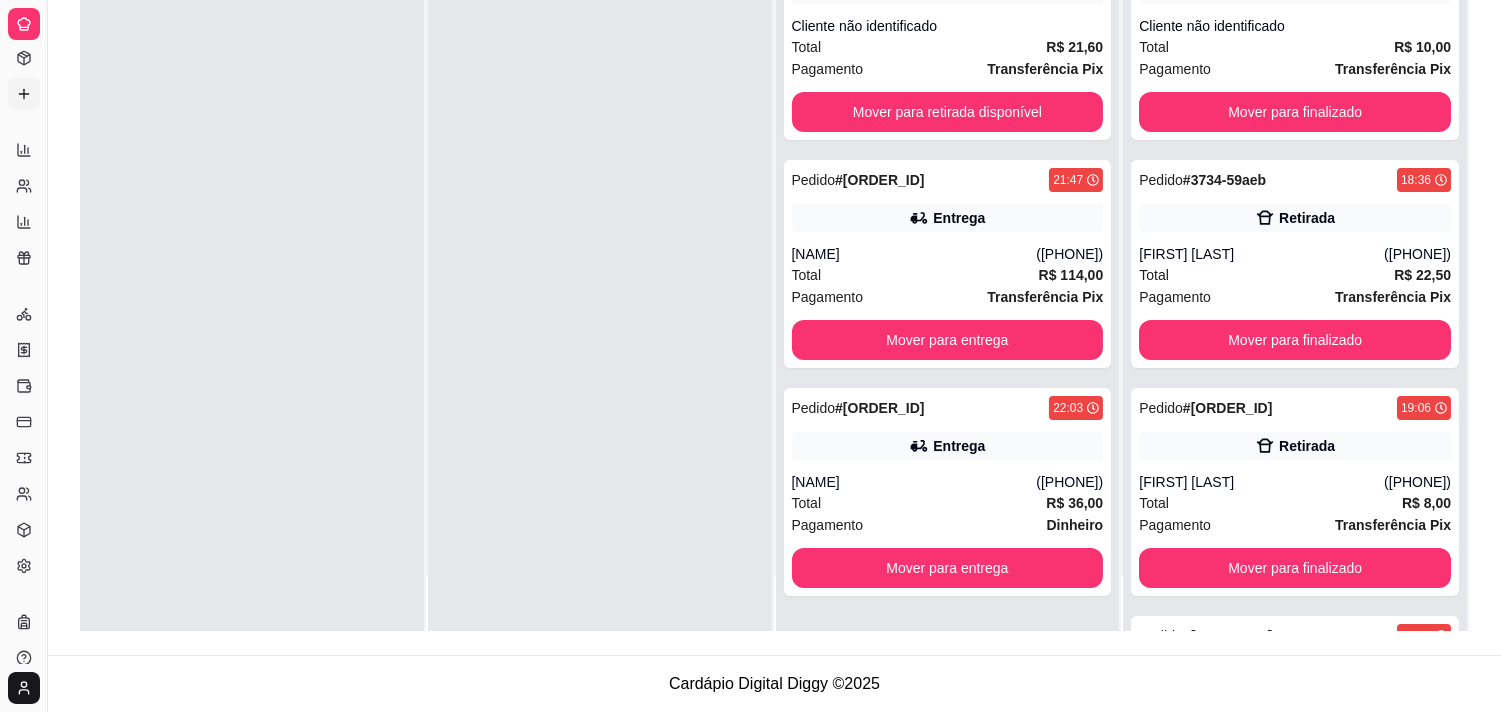 click 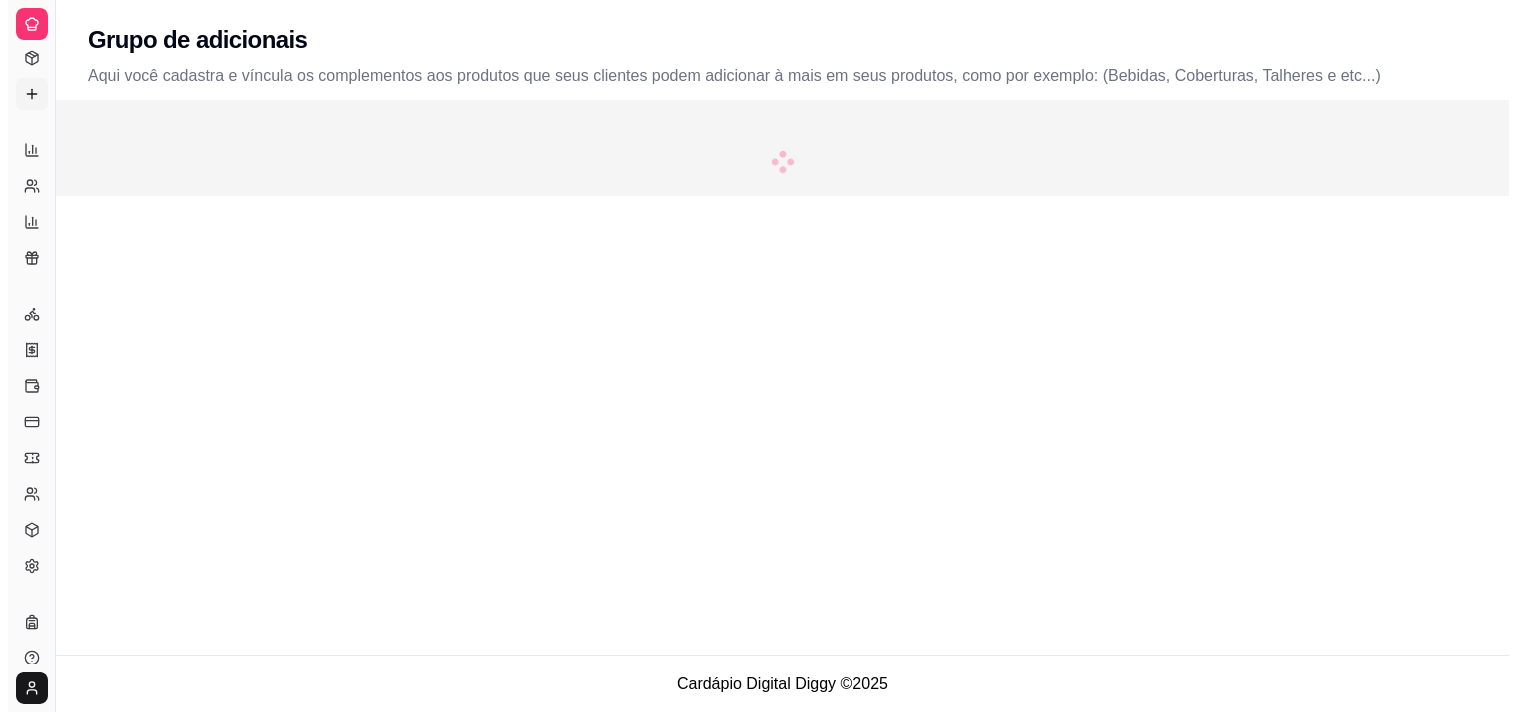 scroll, scrollTop: 0, scrollLeft: 0, axis: both 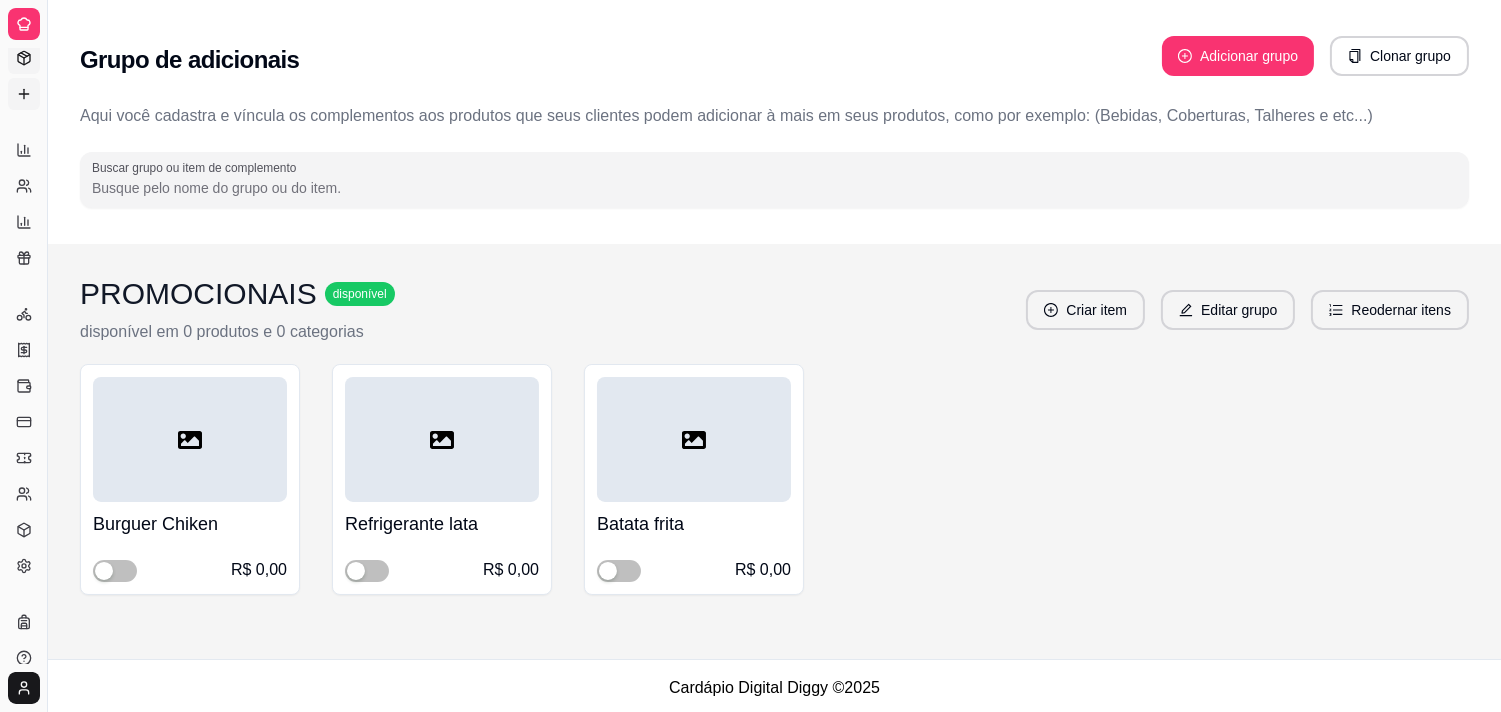 click 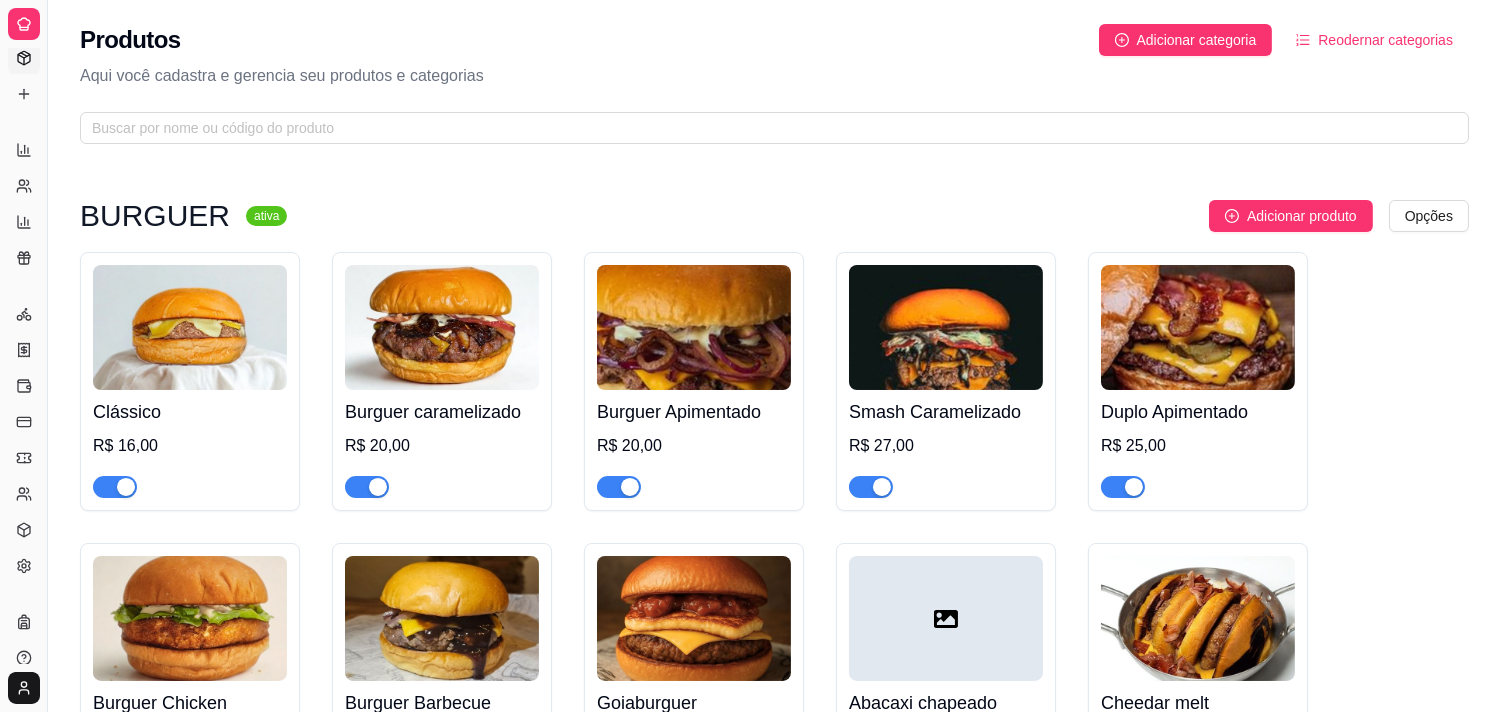click 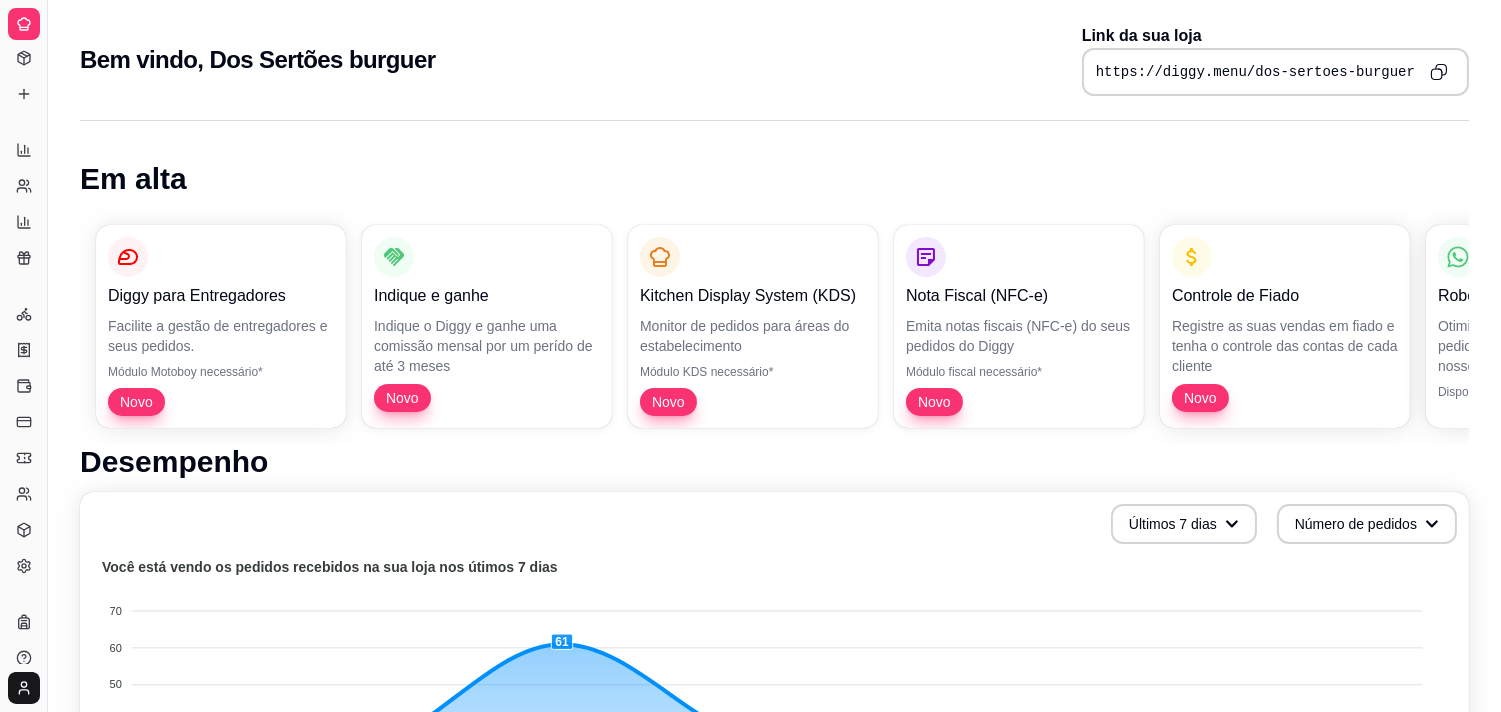 click on "Diggy Sistema de Gestão D Dos Sertões b ..." at bounding box center [23, 24] 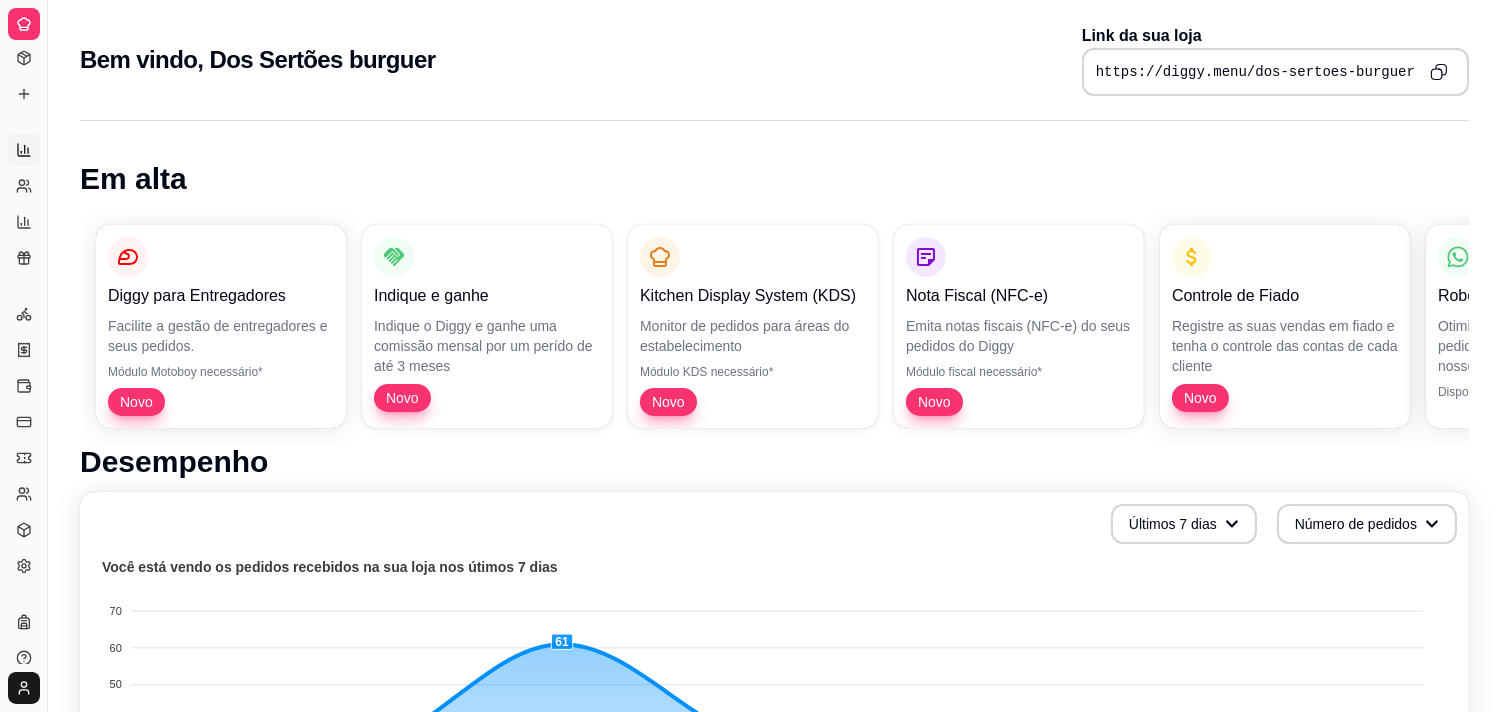 click on "Relatórios de vendas" at bounding box center (24, 150) 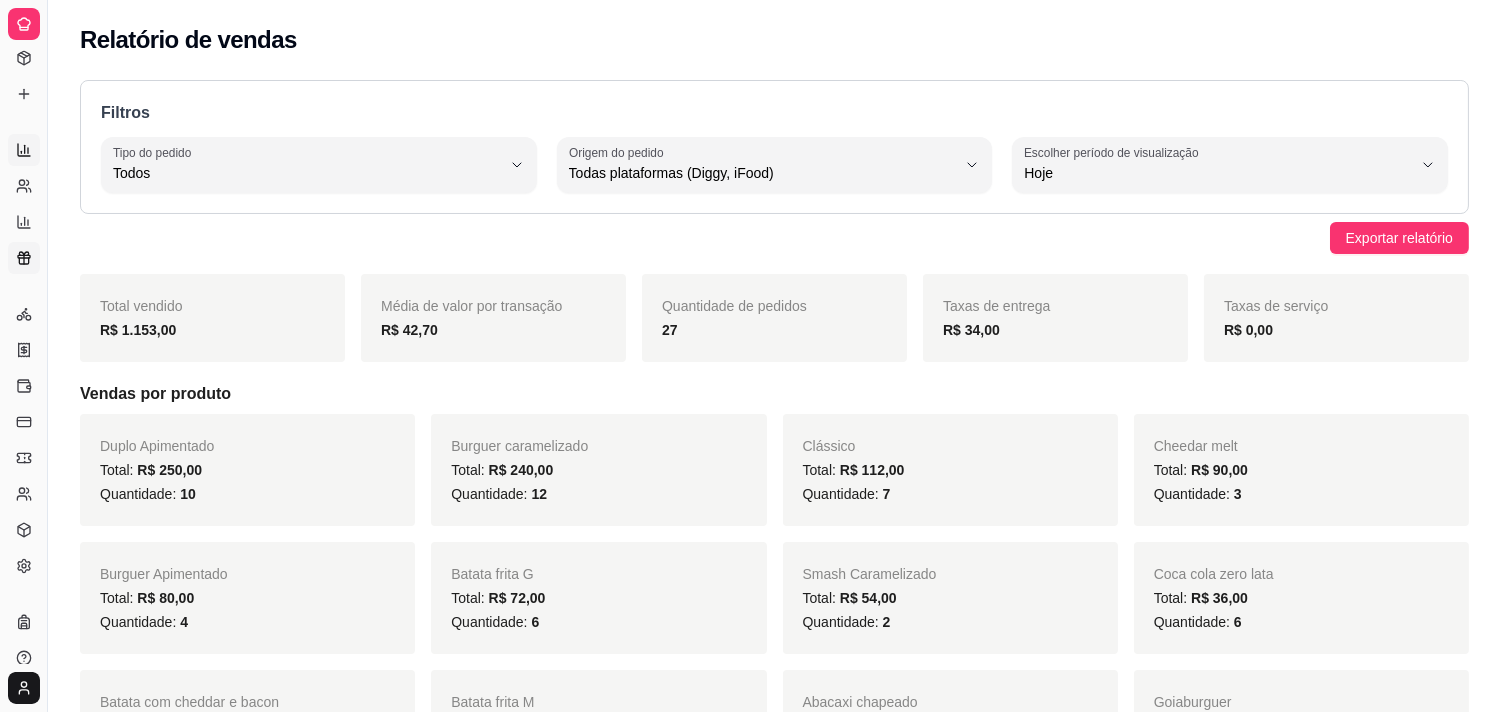 click 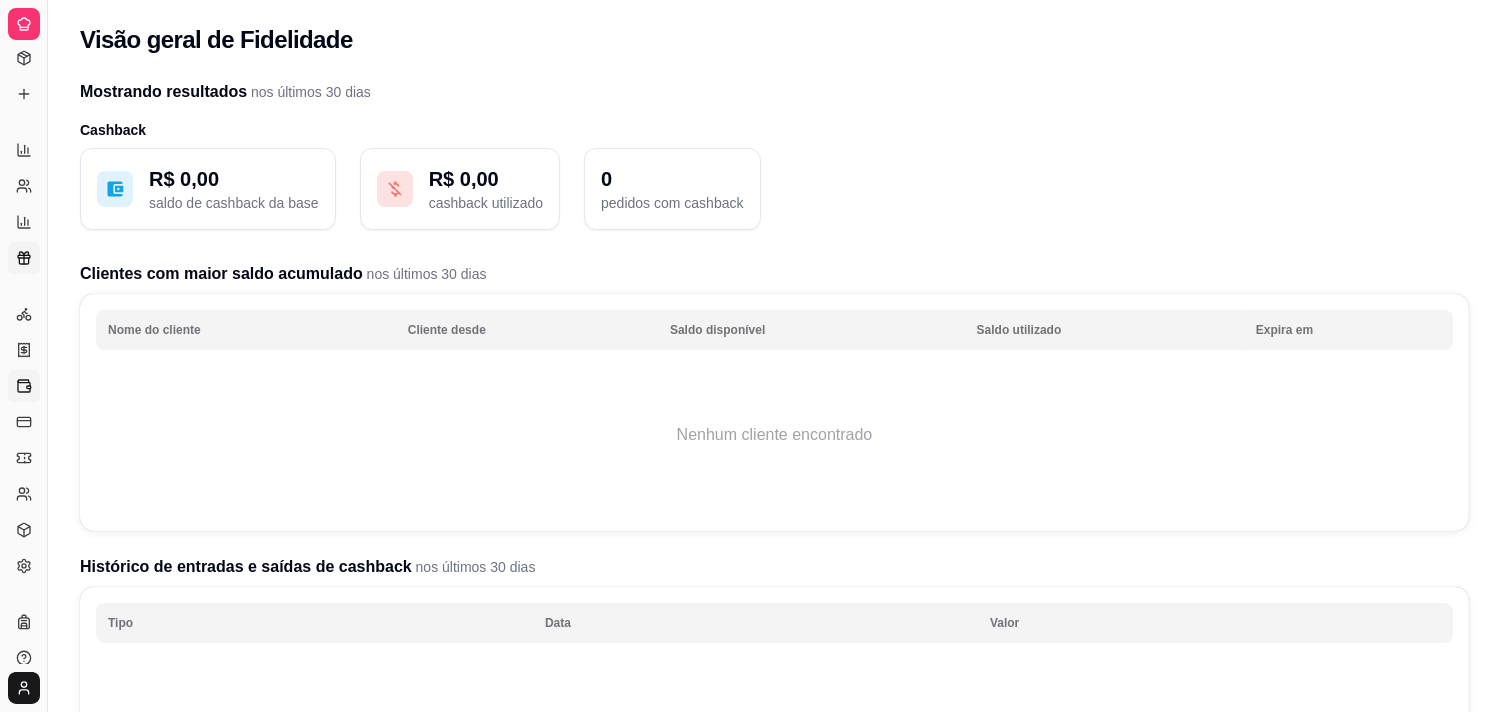 click on "Controle de caixa" at bounding box center [24, 386] 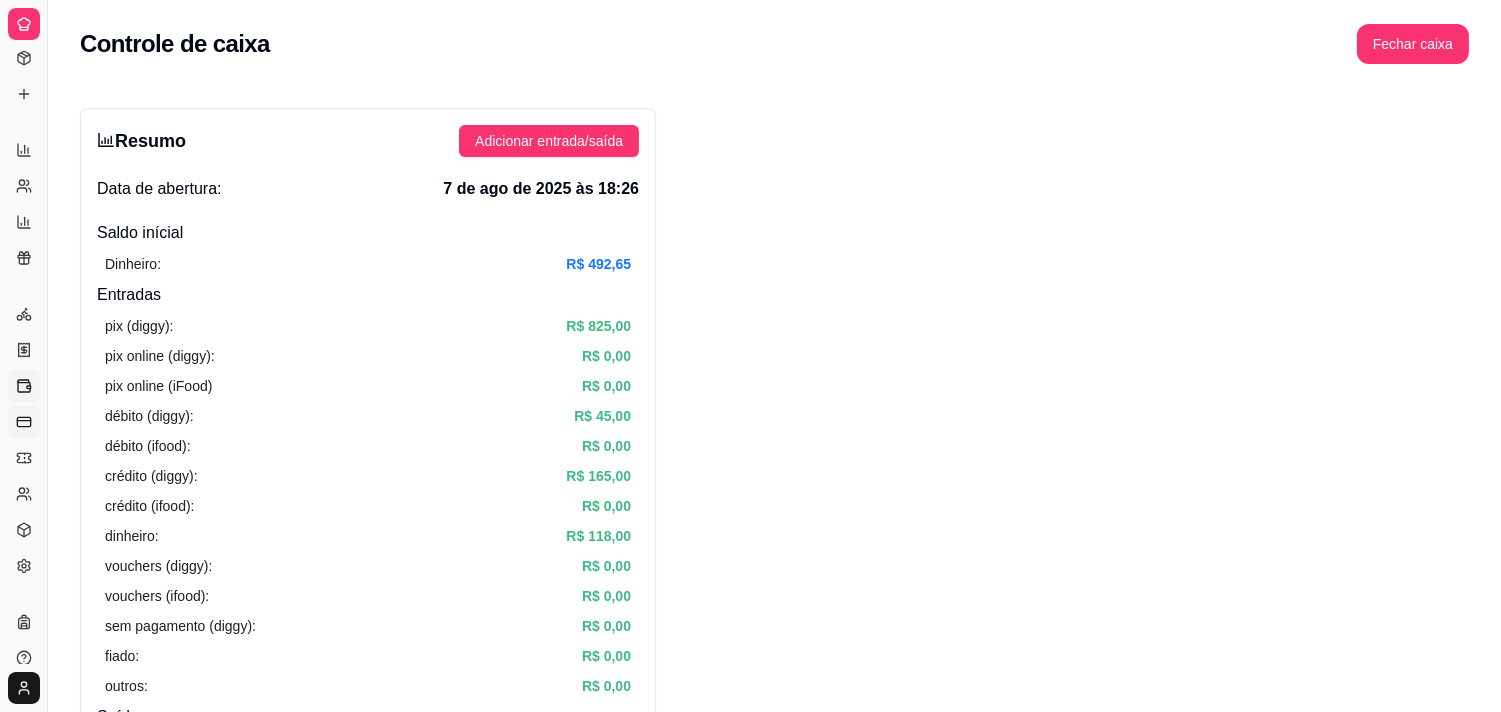 click on "Controle de fiado" at bounding box center (24, 422) 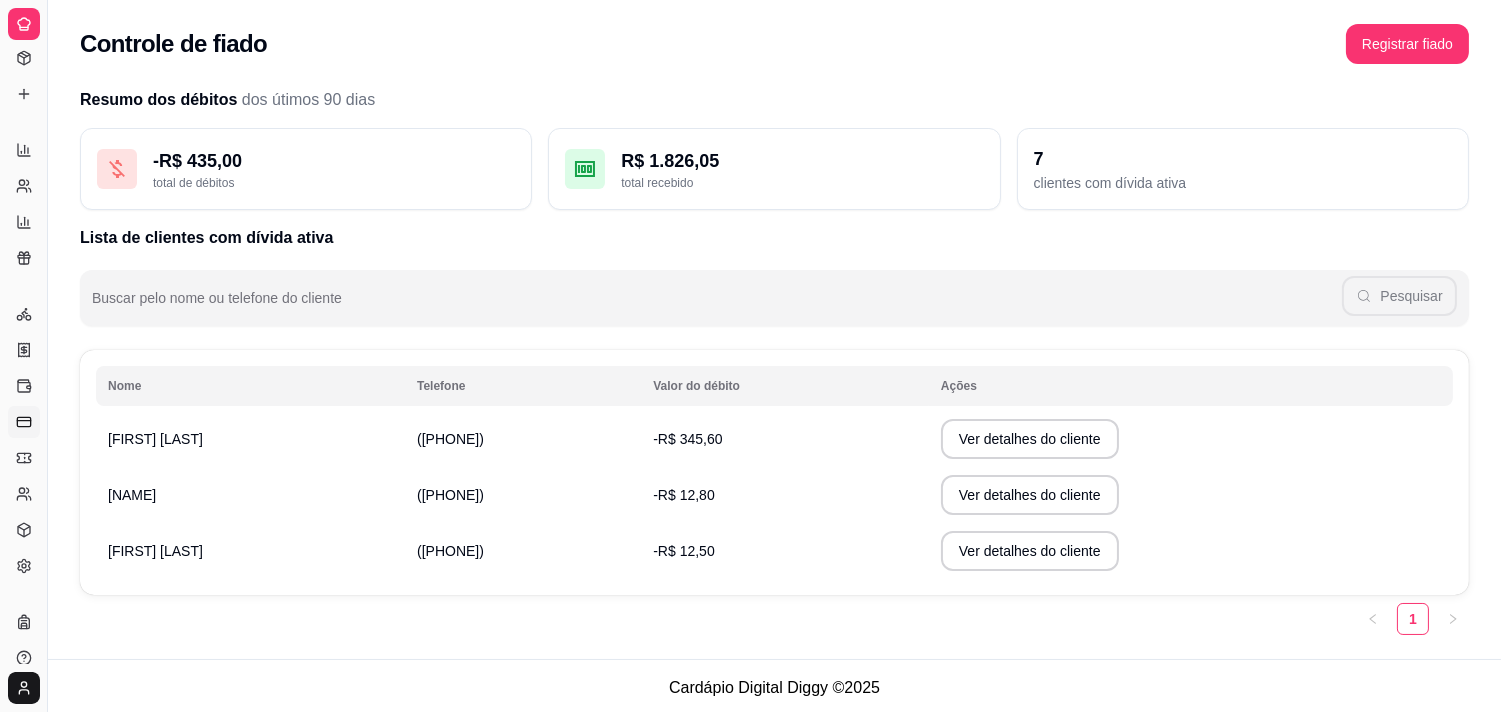 click 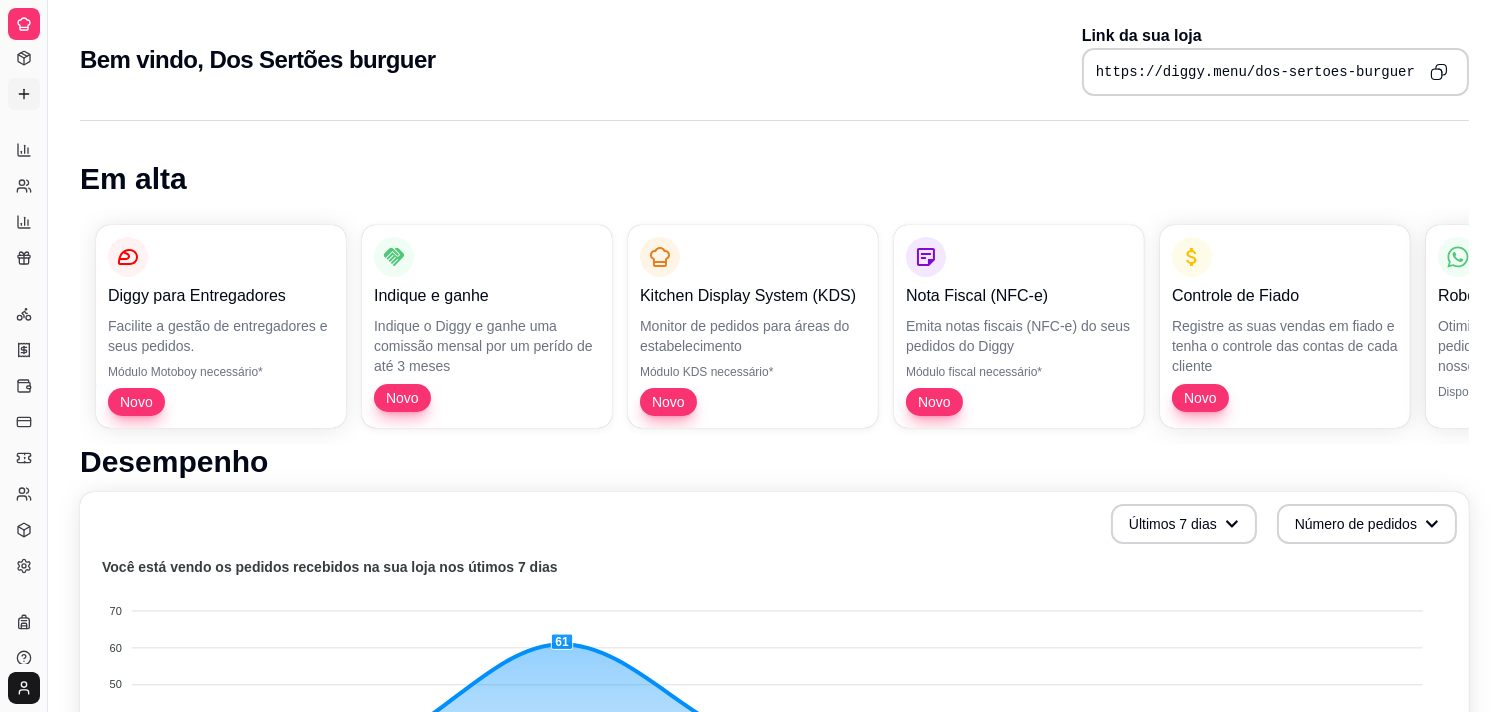 click on "Complementos" at bounding box center [24, 94] 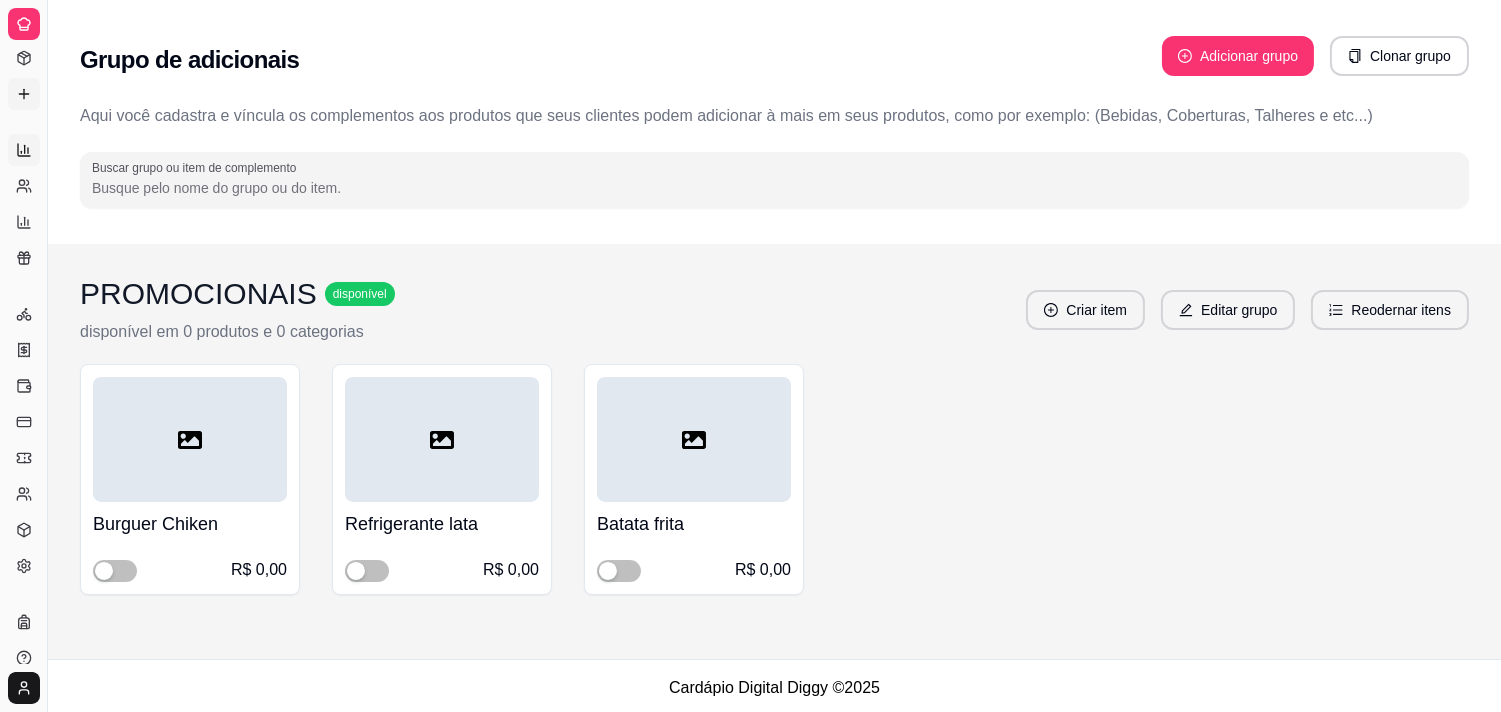 click 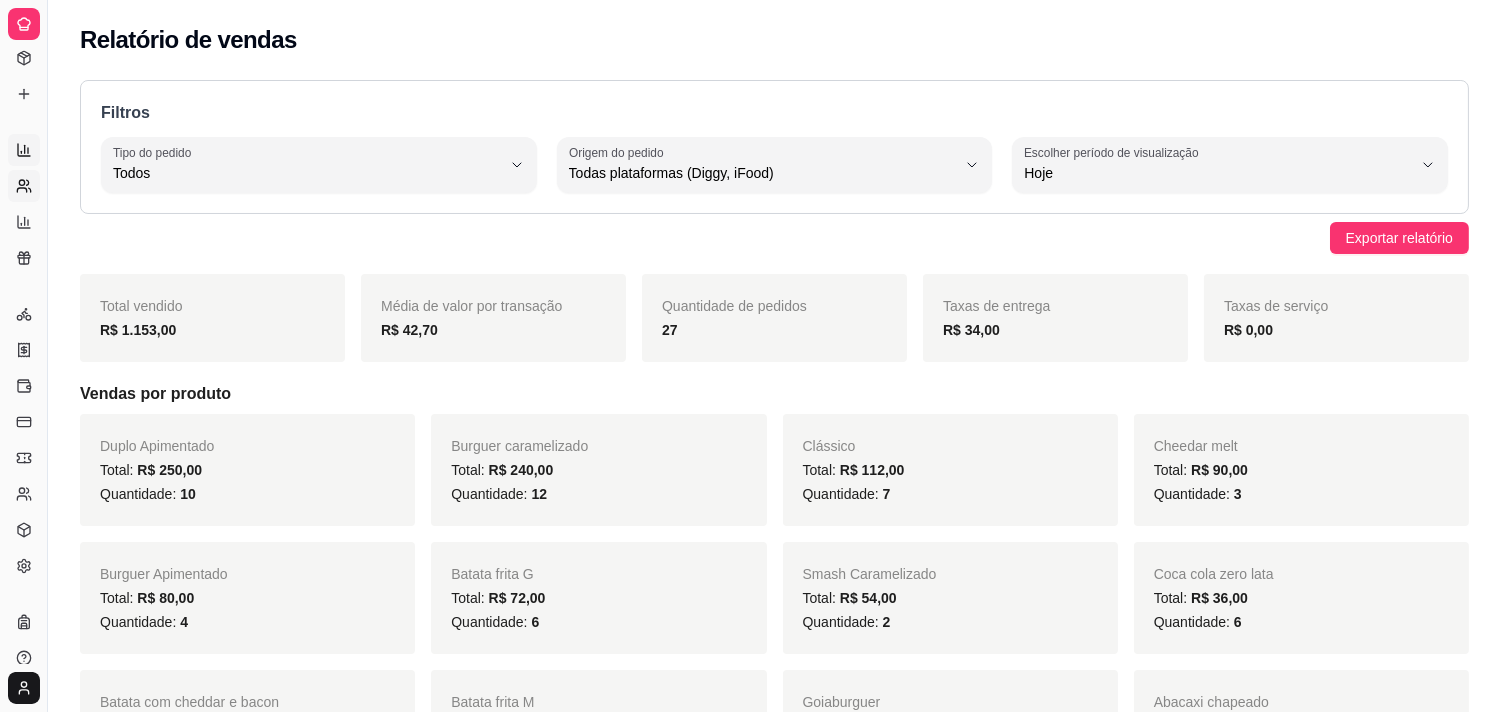 click 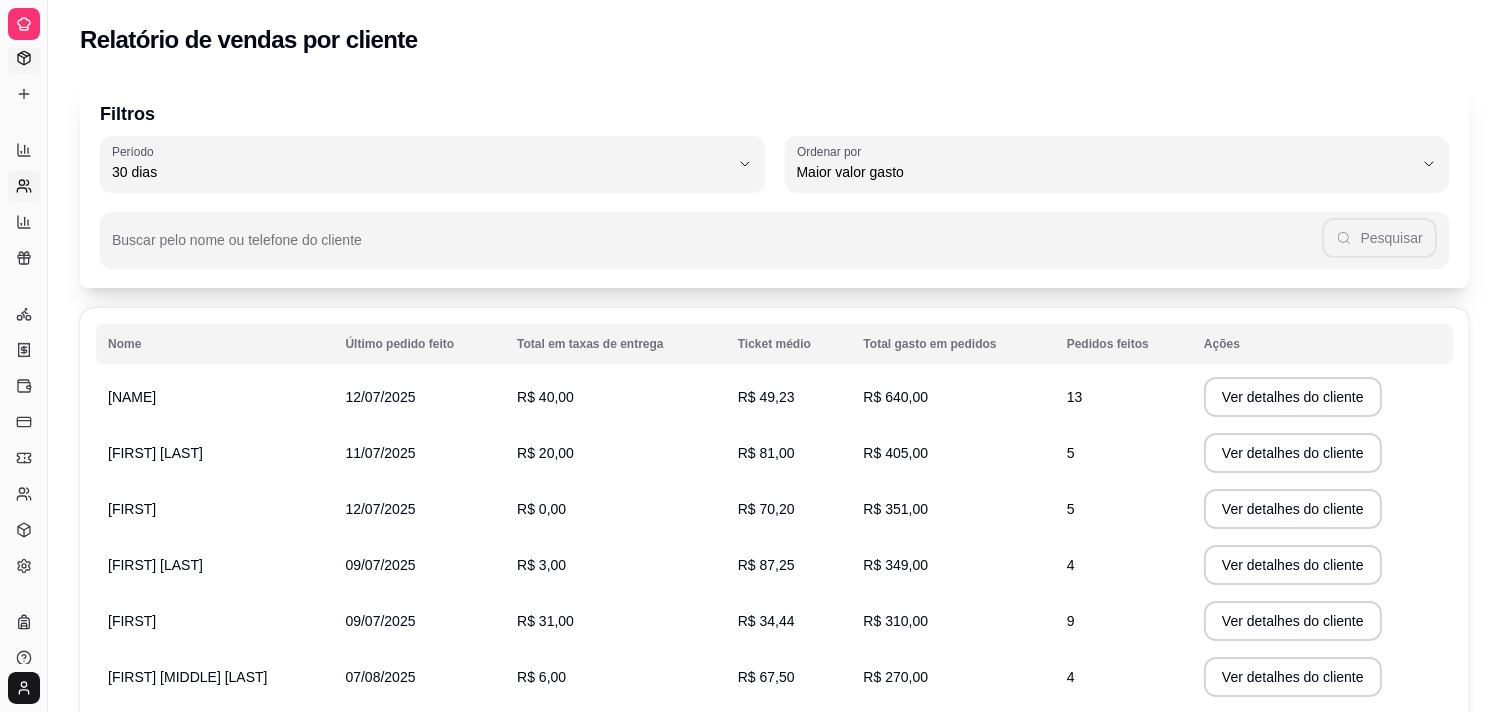 click 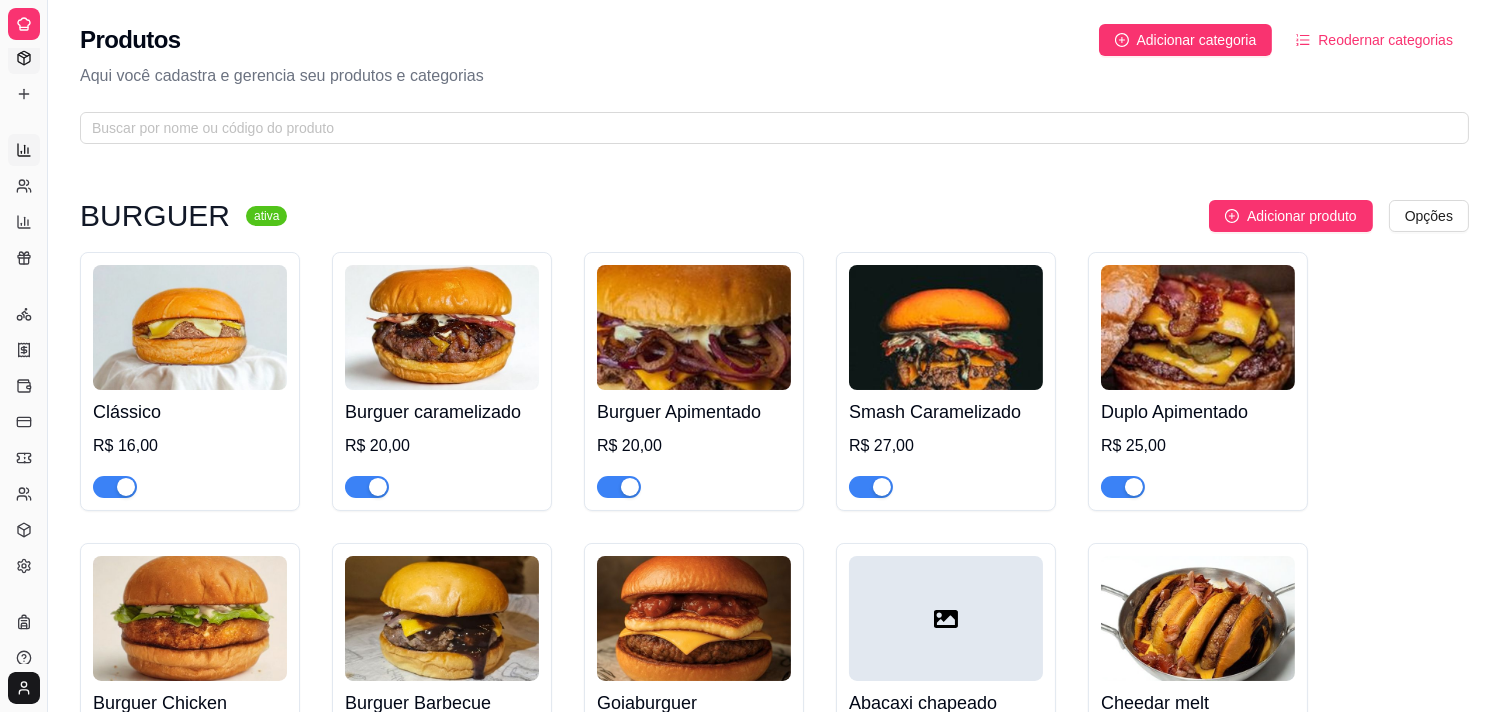 click on "Relatórios de vendas" at bounding box center [24, 150] 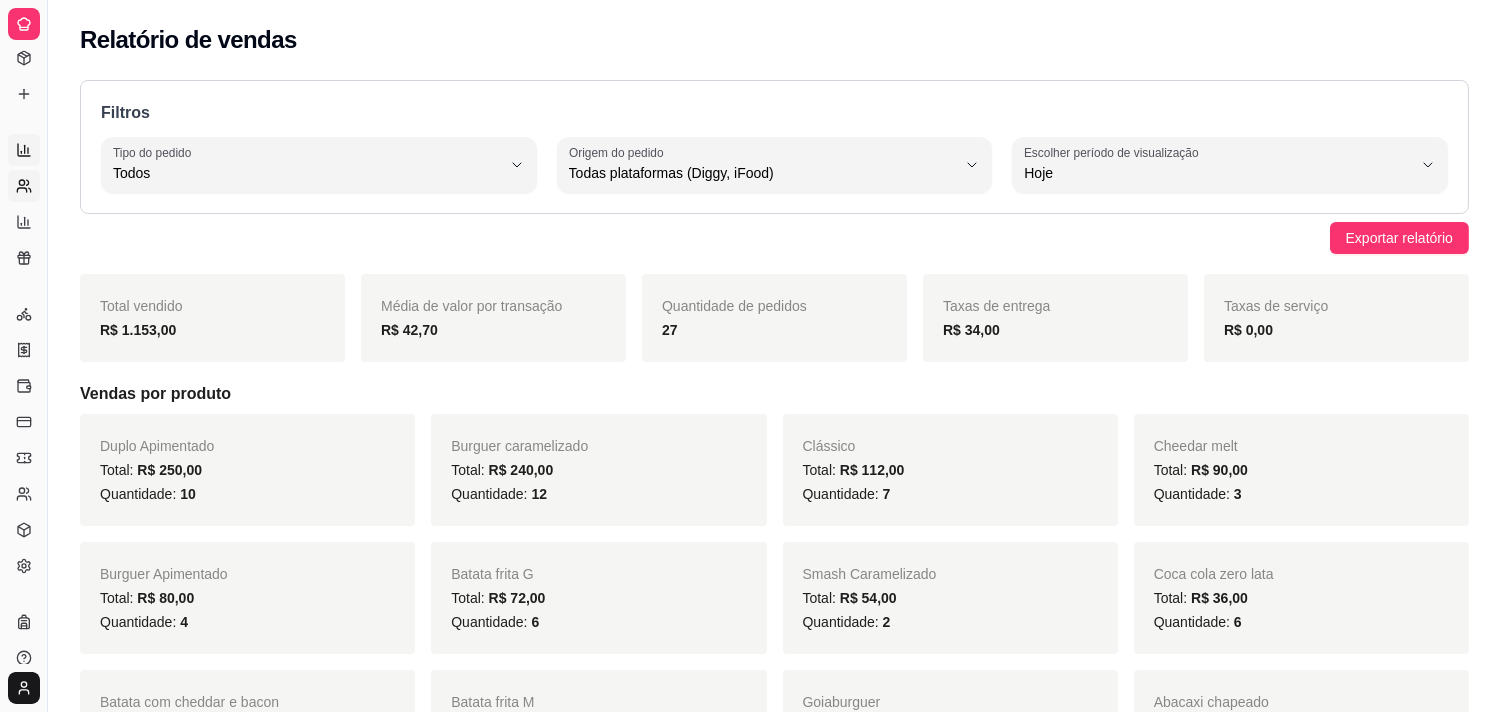click on "Relatório de clientes" at bounding box center (24, 186) 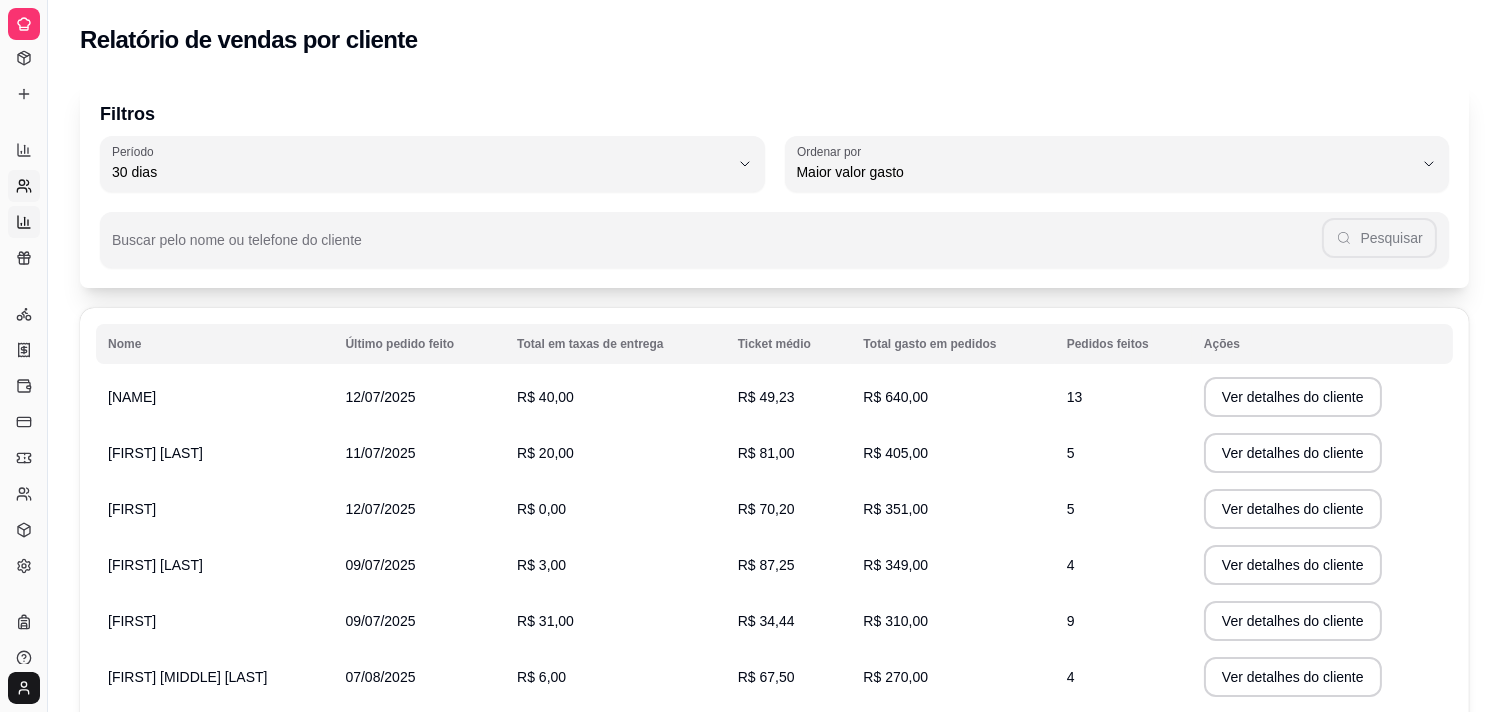 click 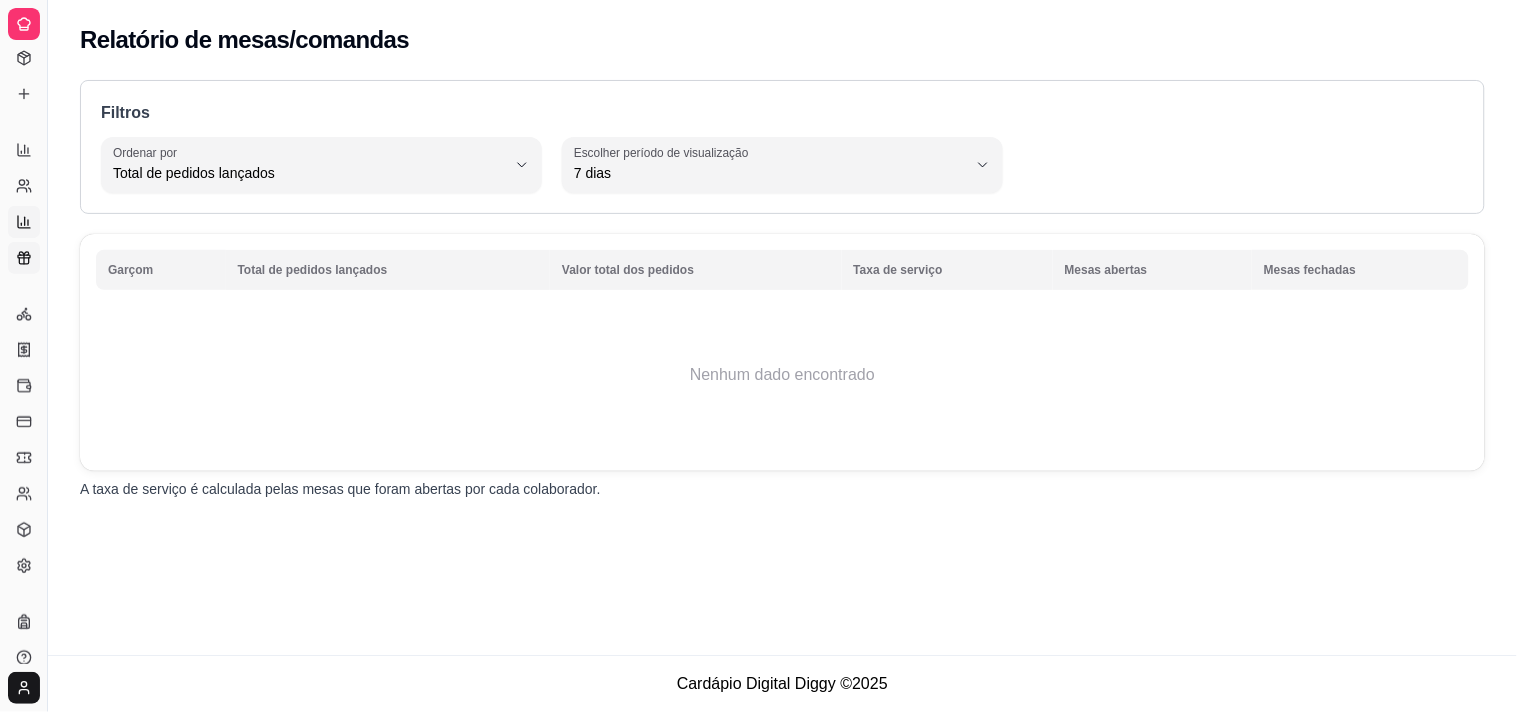 click 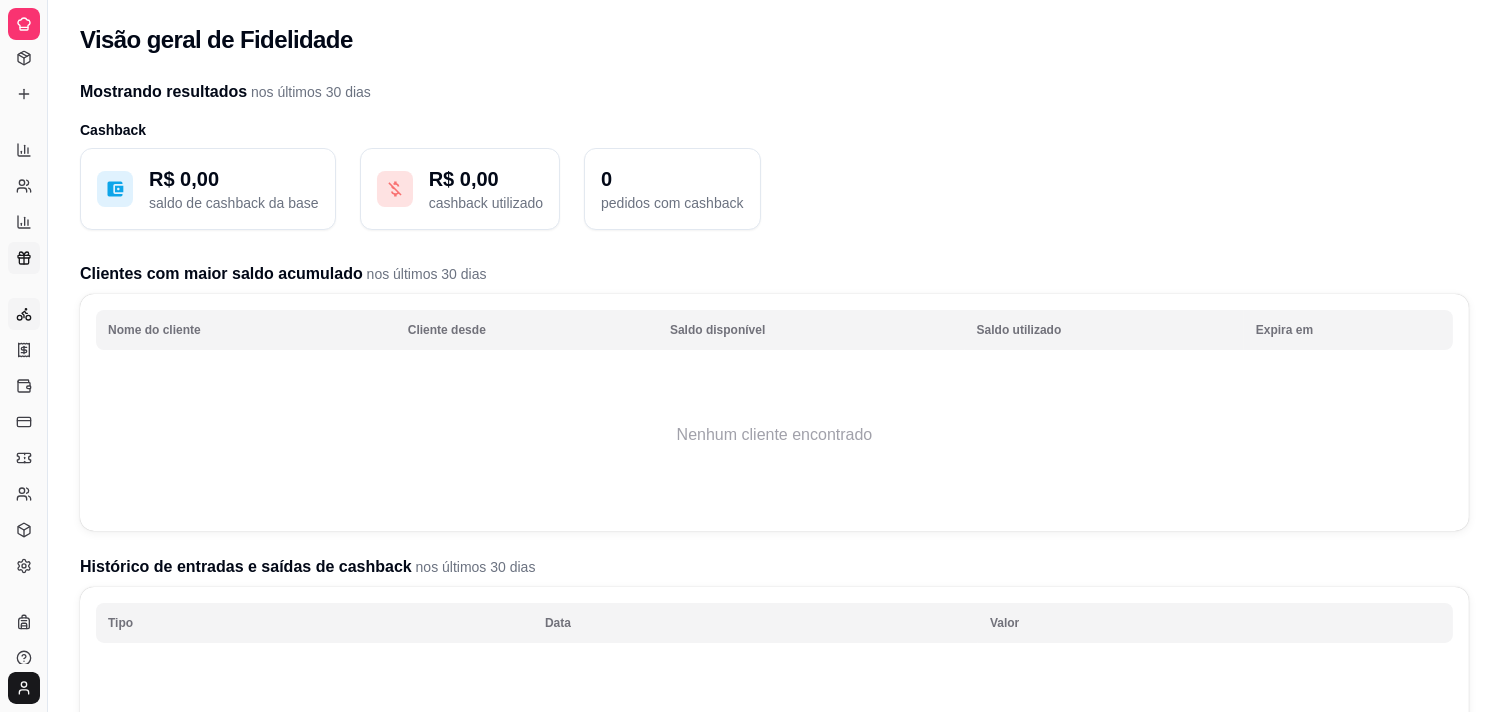 click 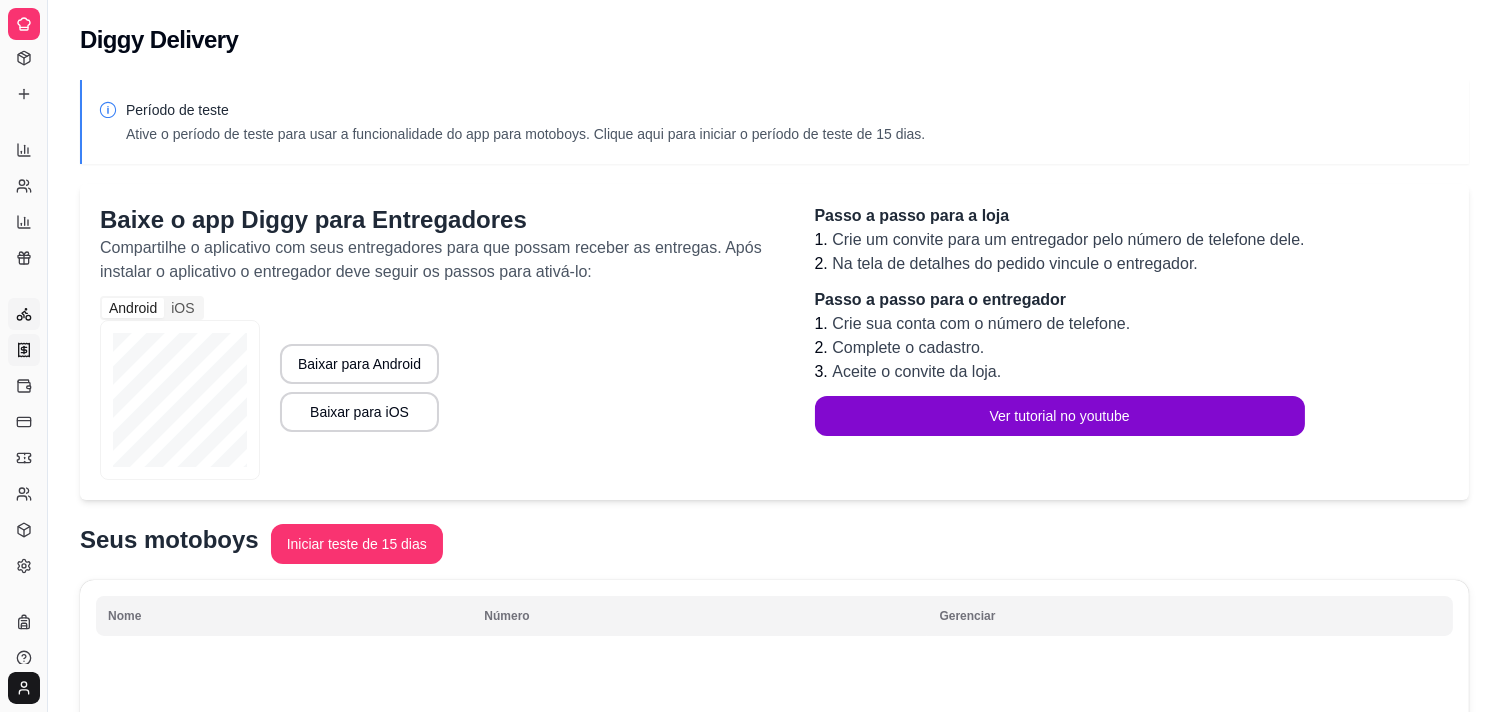 click 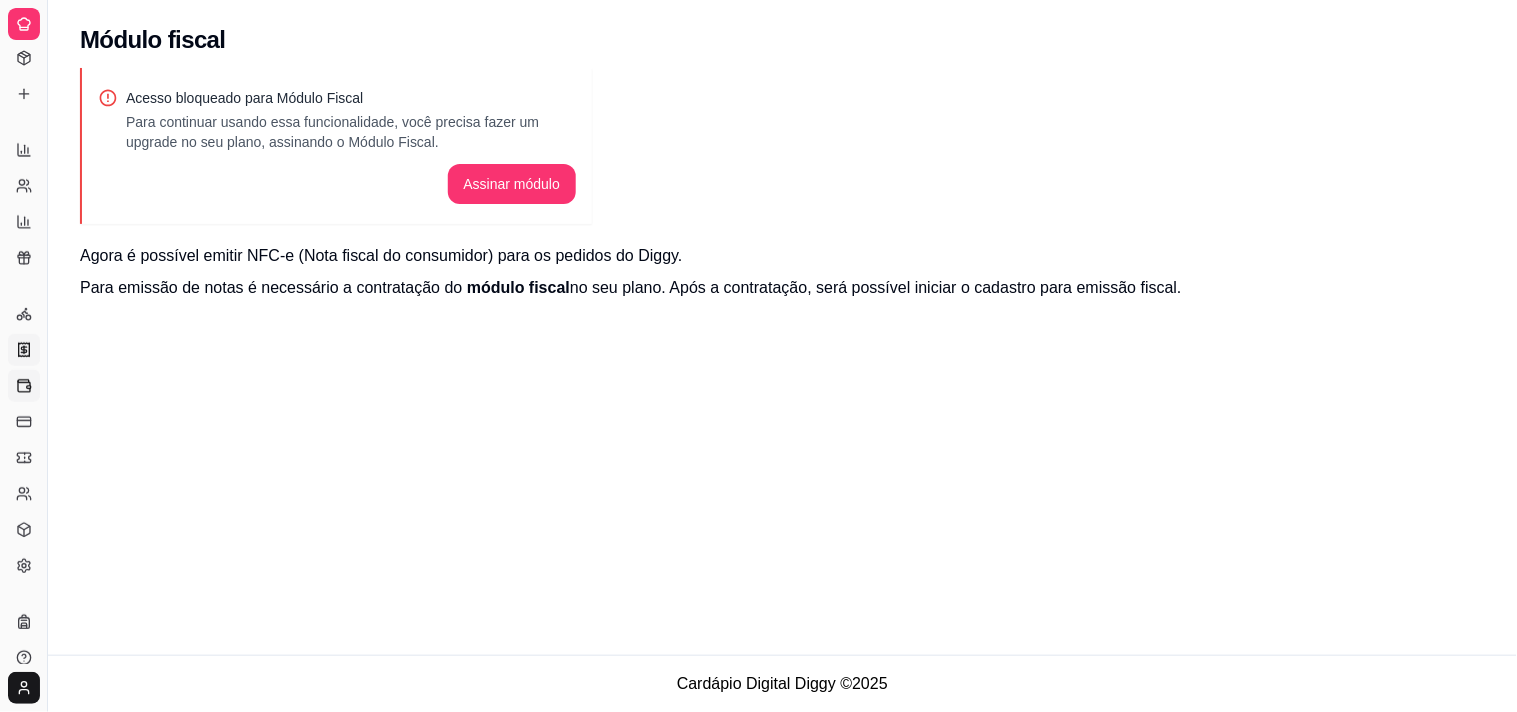 click 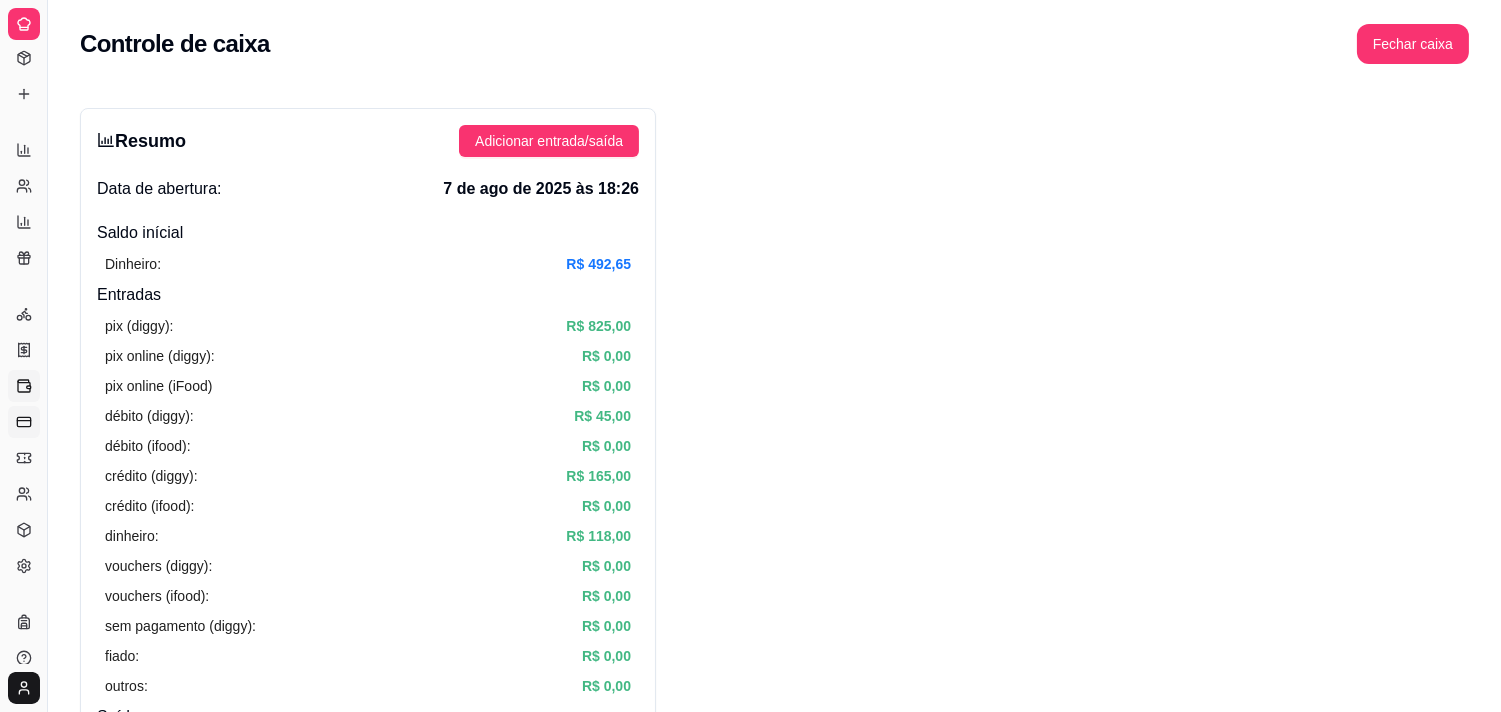 click 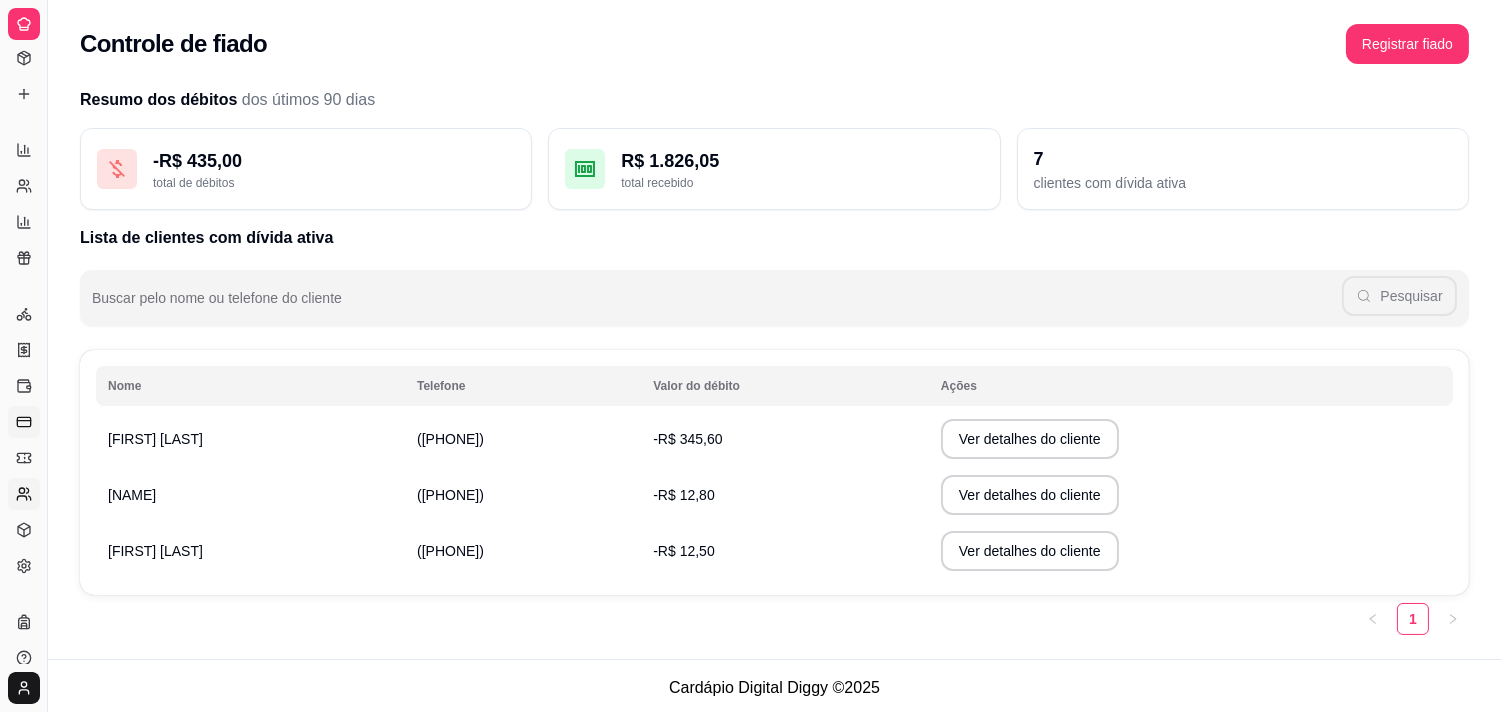 click 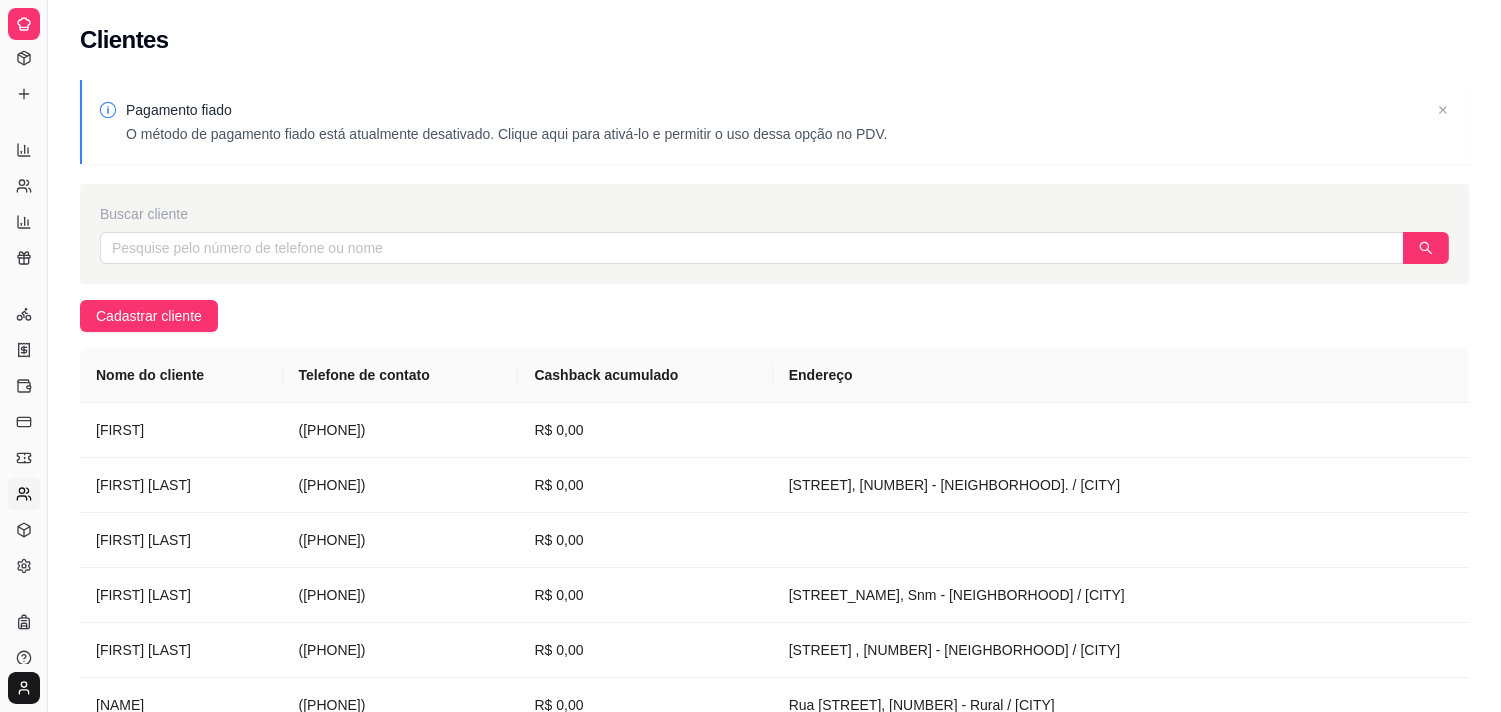 click 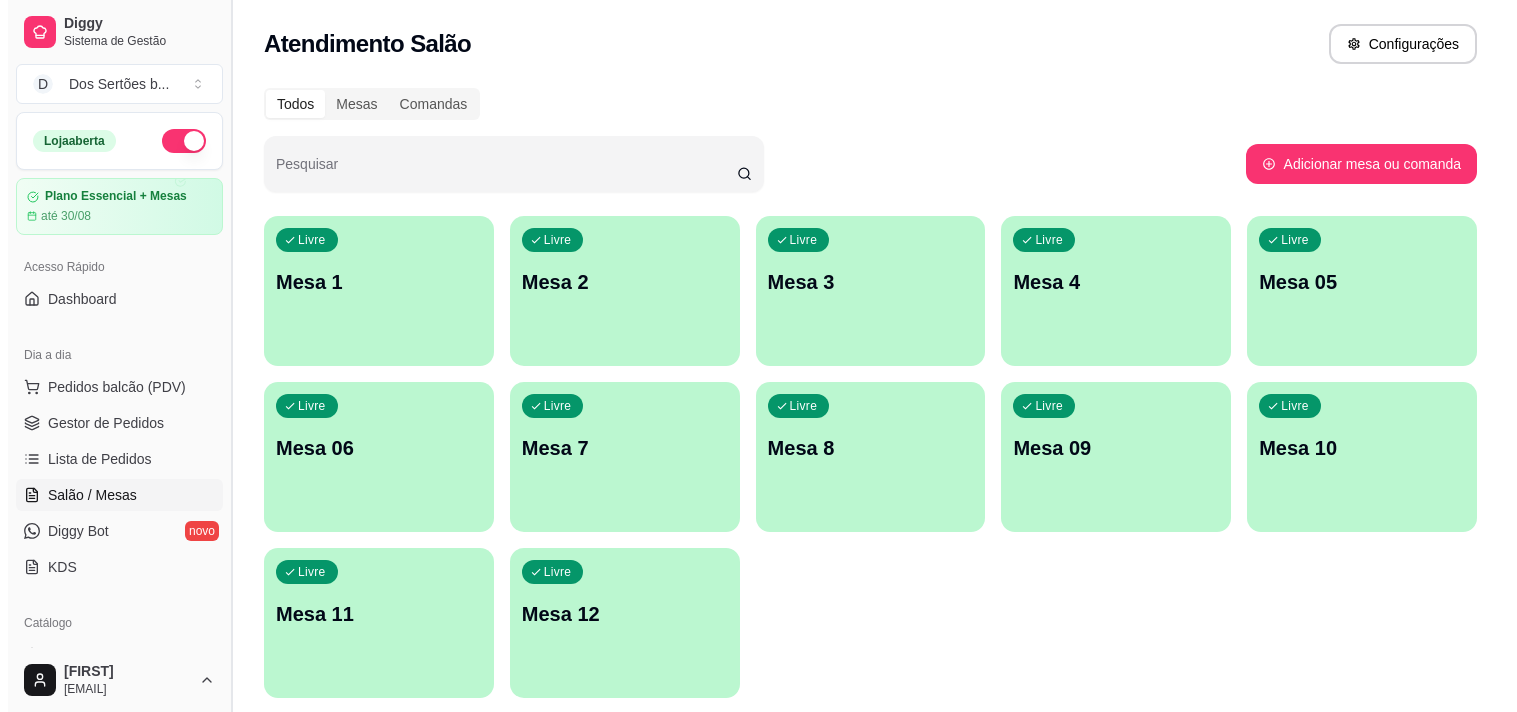 scroll, scrollTop: 0, scrollLeft: 0, axis: both 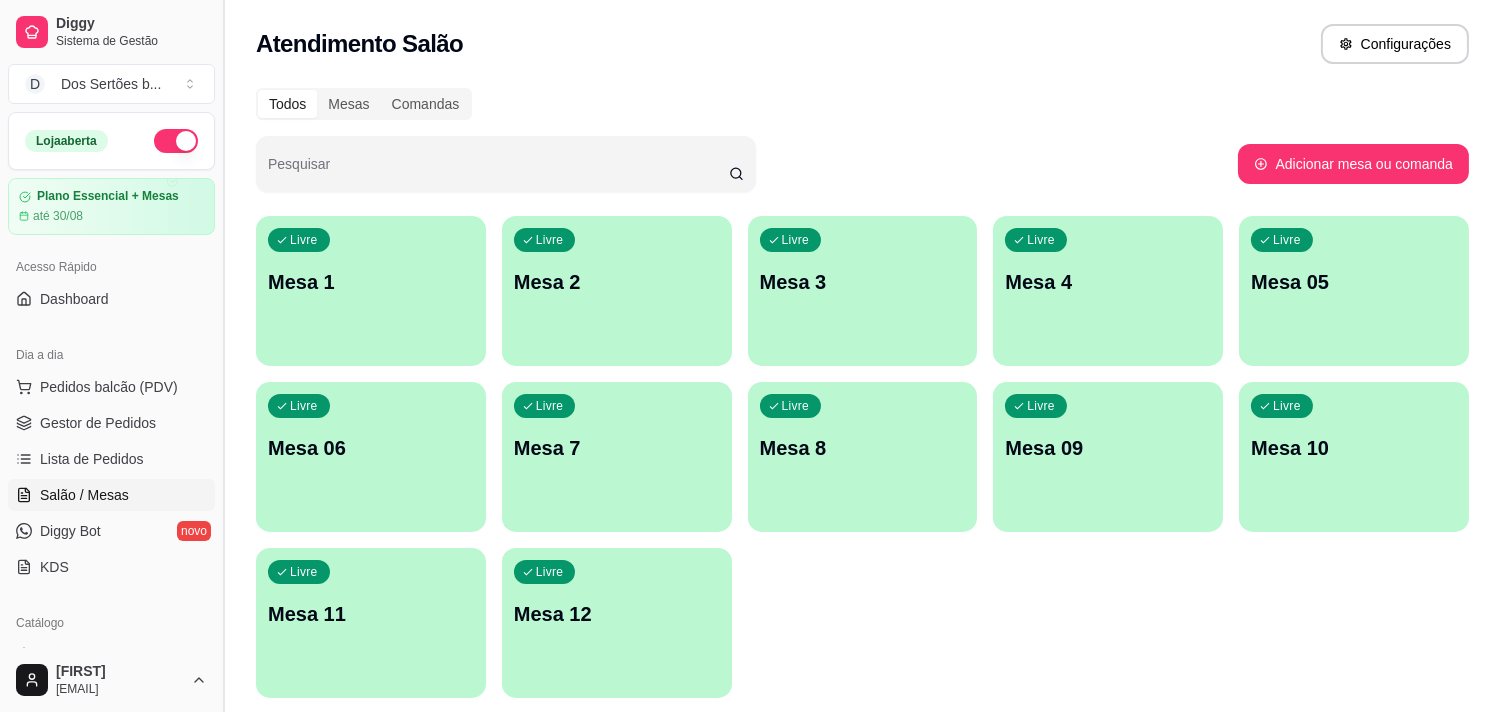 click at bounding box center (223, 356) 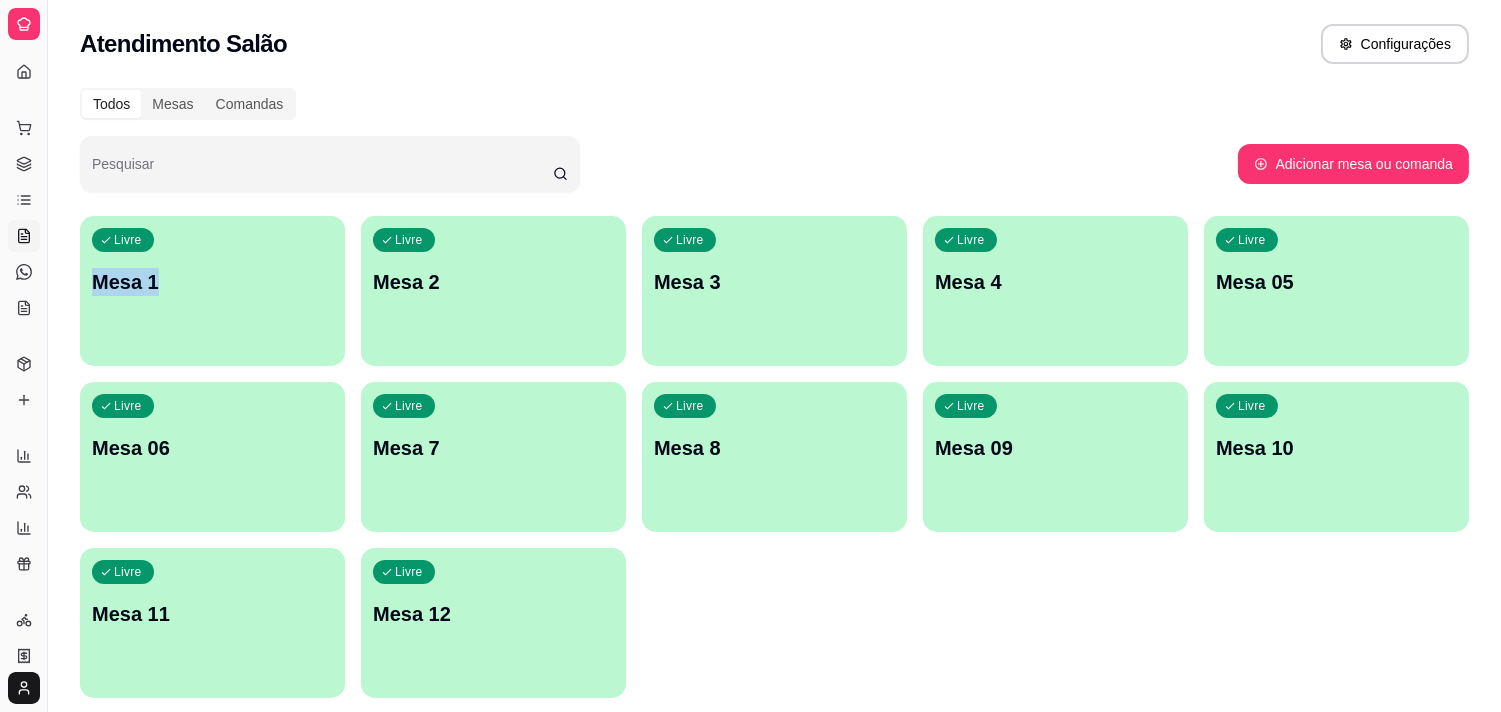 drag, startPoint x: 147, startPoint y: 193, endPoint x: 61, endPoint y: 346, distance: 175.51353 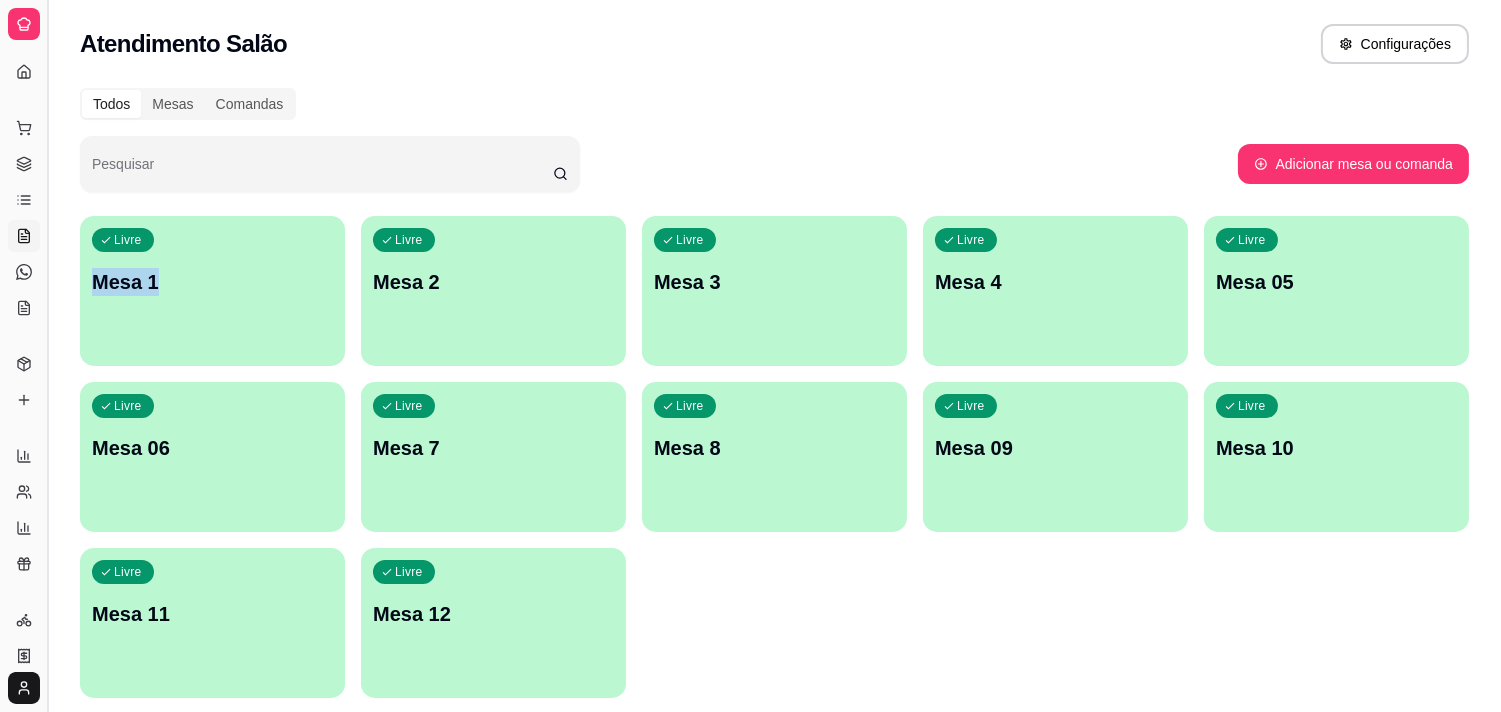 click at bounding box center (47, 356) 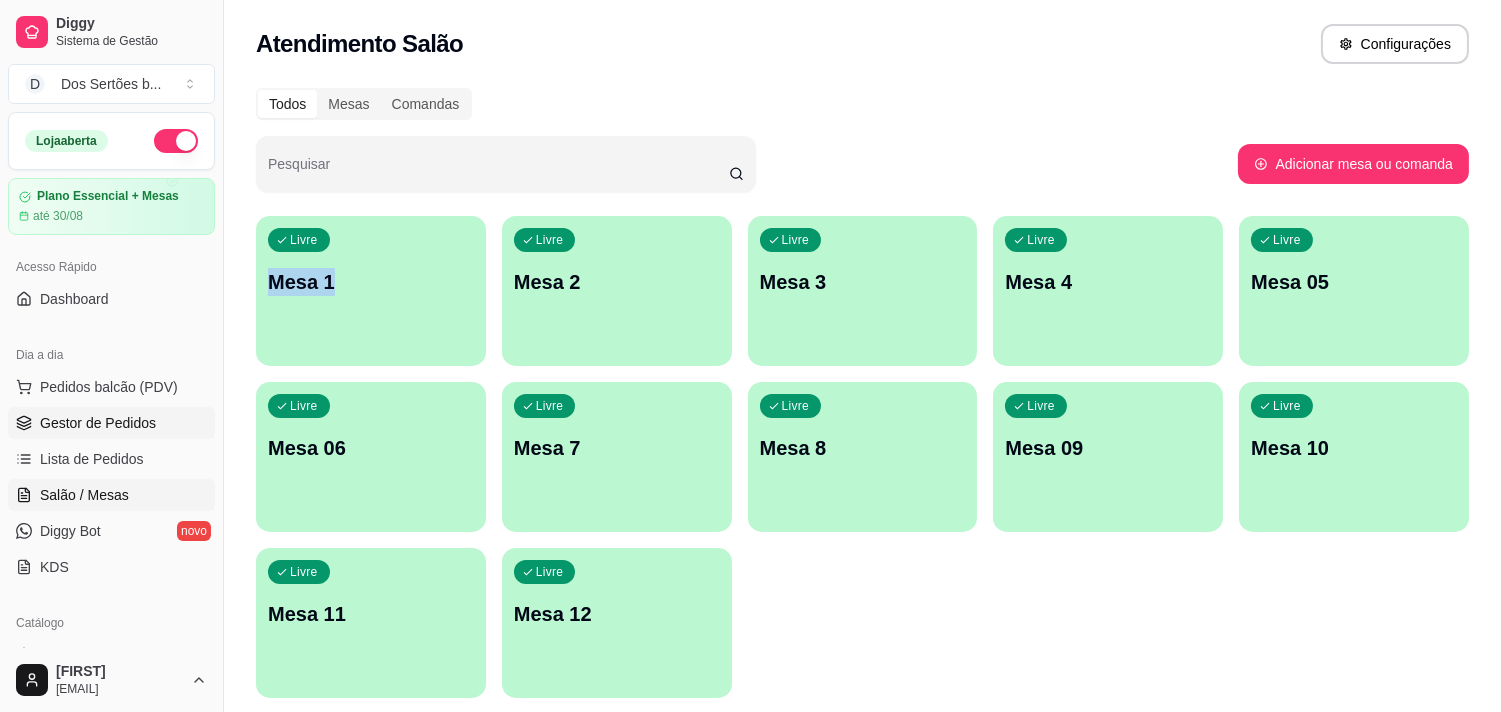 click on "Gestor de Pedidos" at bounding box center (98, 423) 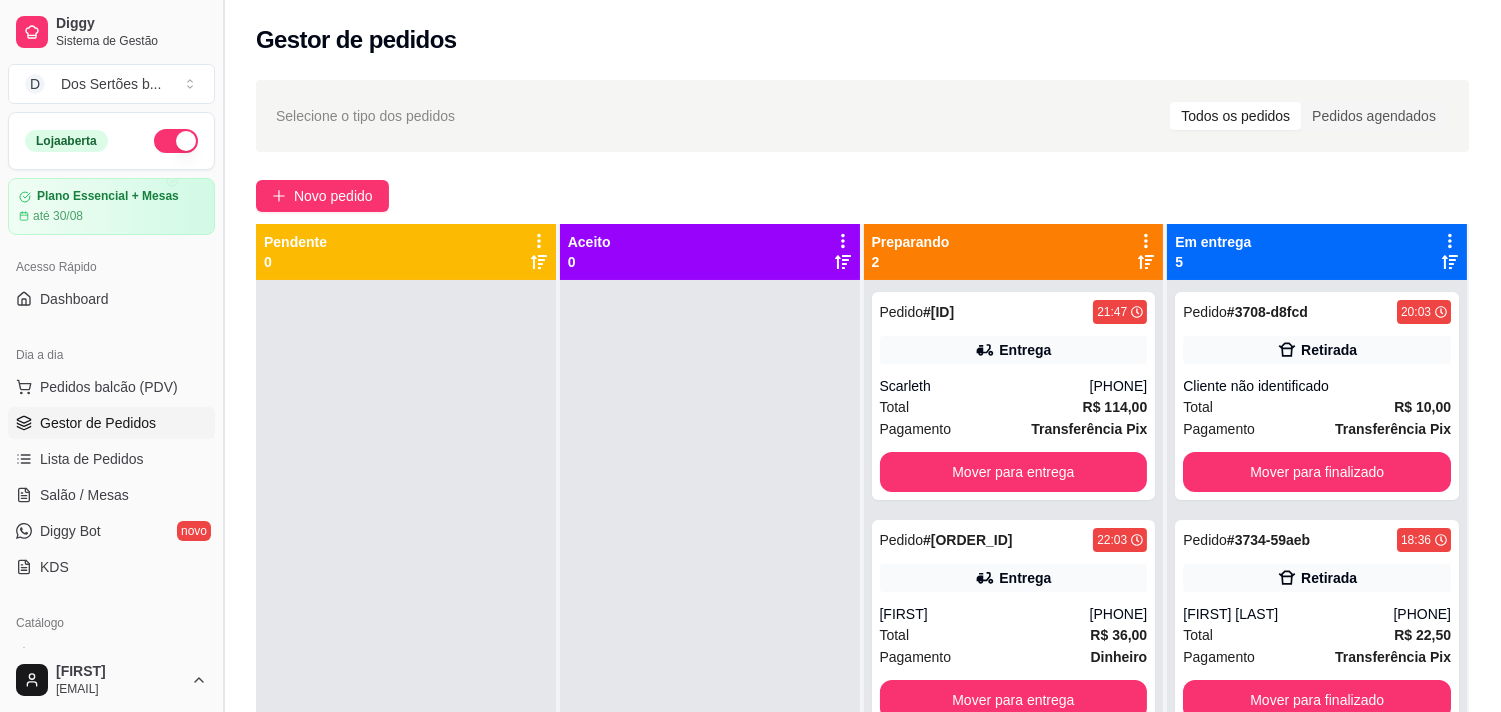 click at bounding box center (223, 356) 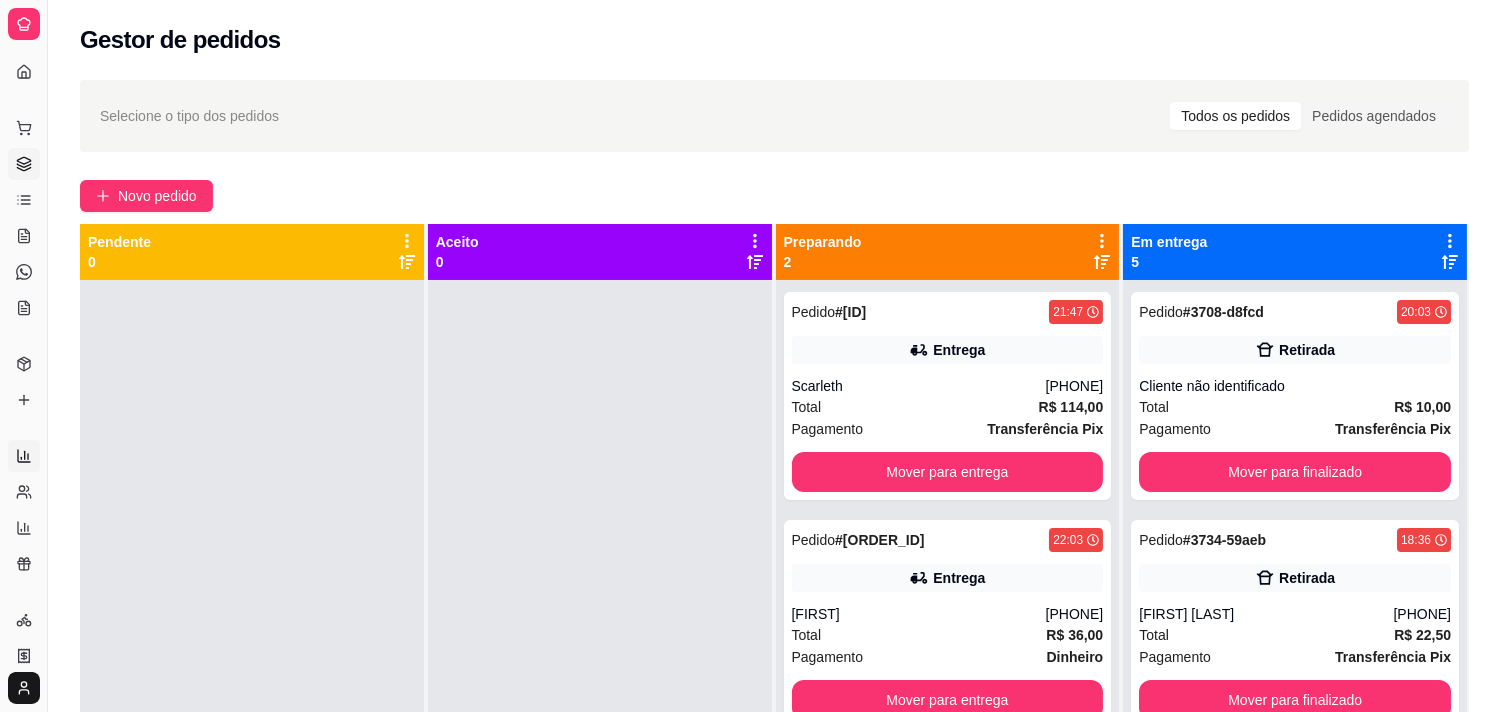 click on "Relatórios de vendas" at bounding box center (24, 456) 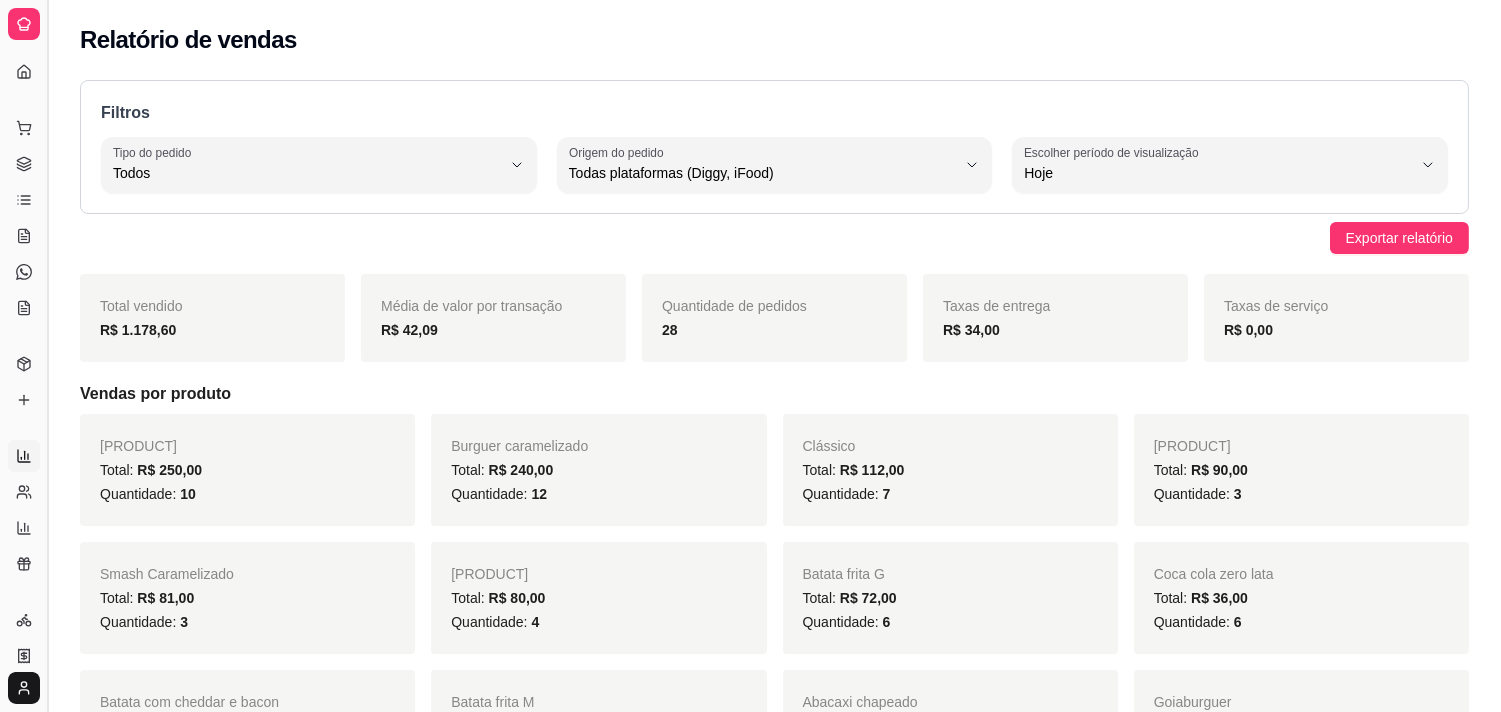 click at bounding box center [47, 356] 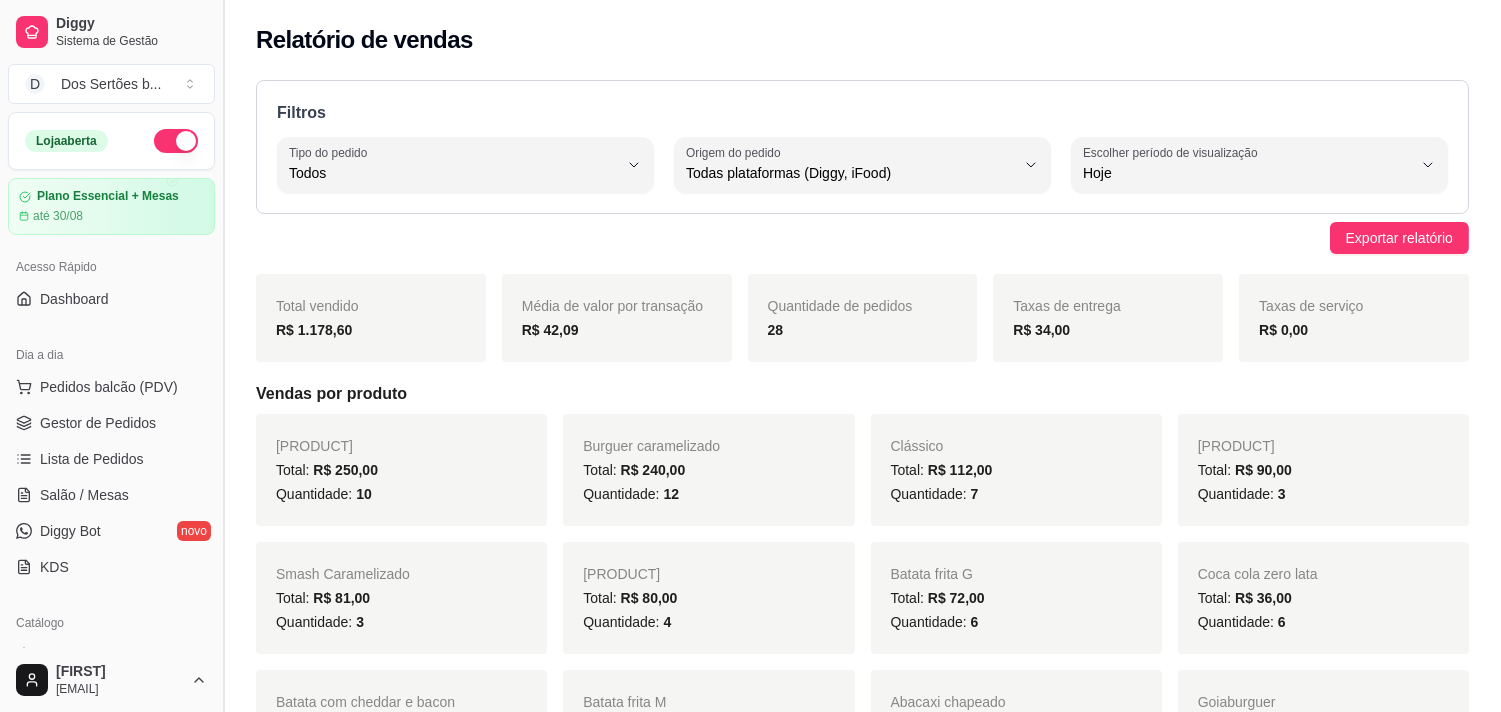 click at bounding box center (223, 356) 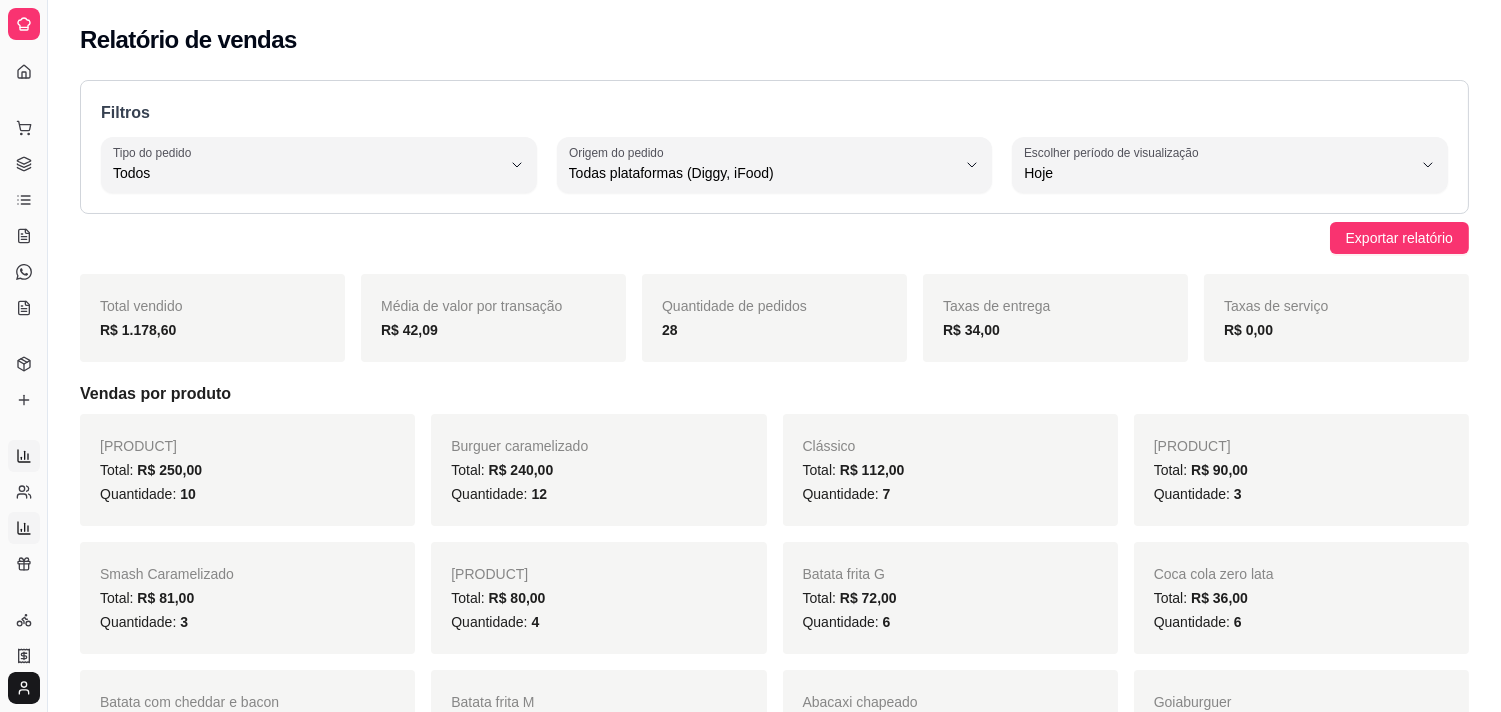 click on "Relatório de mesas" at bounding box center [24, 528] 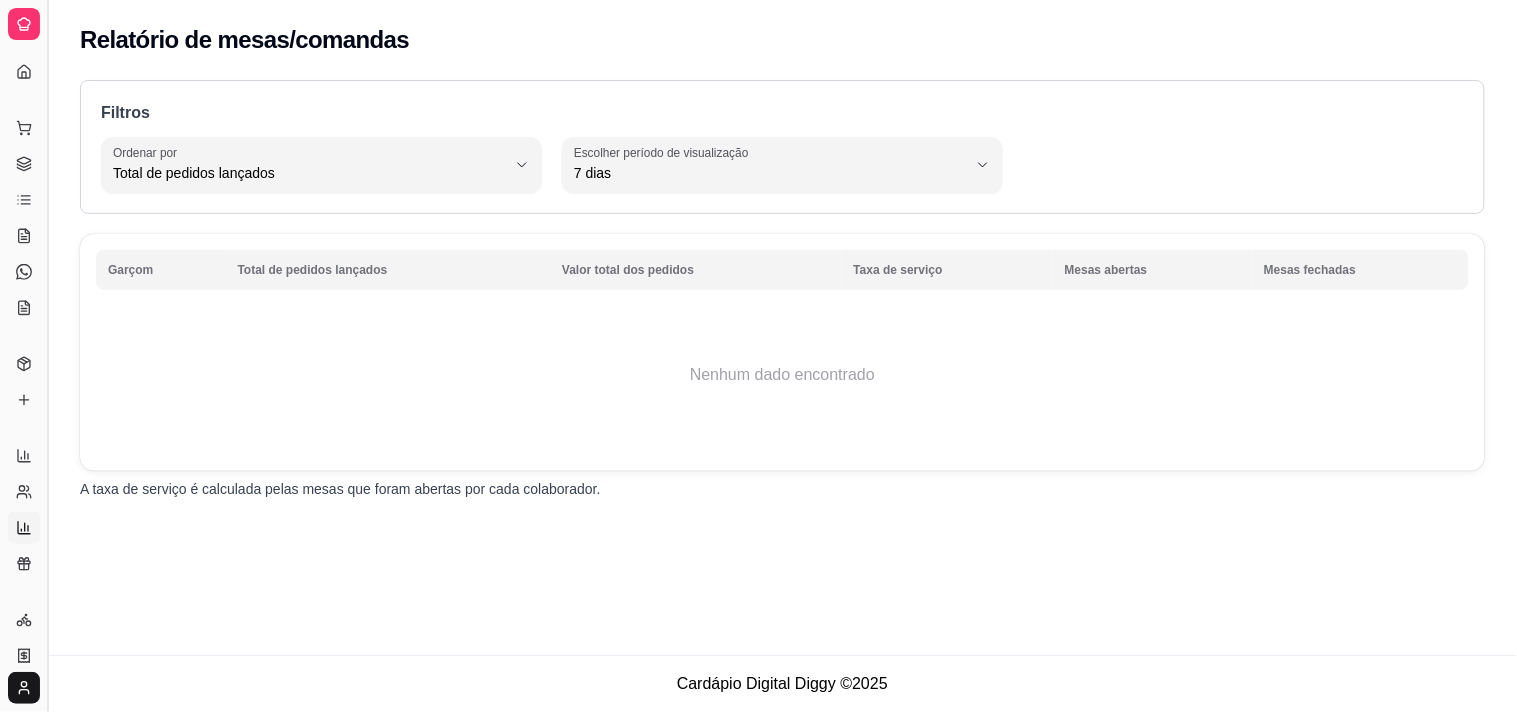 click at bounding box center [47, 356] 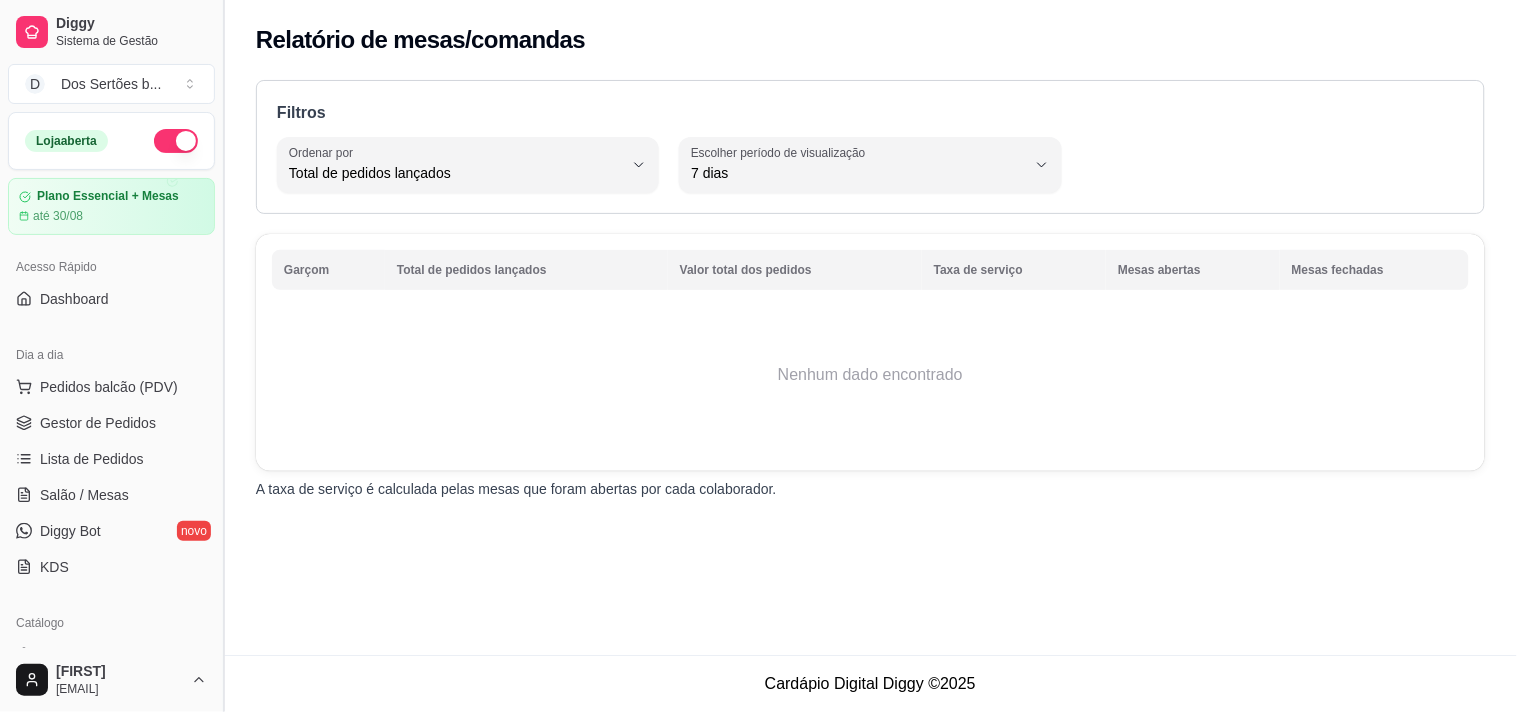 click at bounding box center (223, 356) 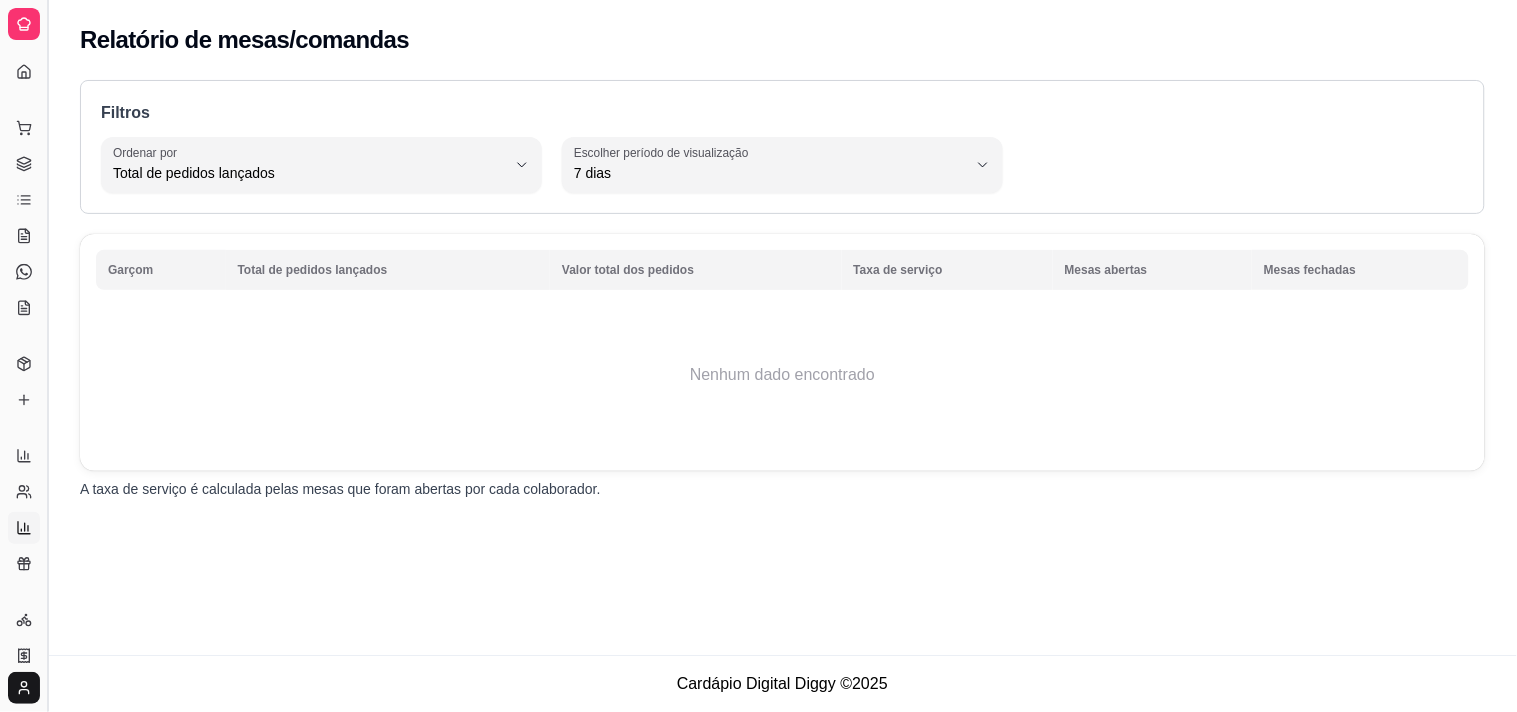 click at bounding box center [47, 356] 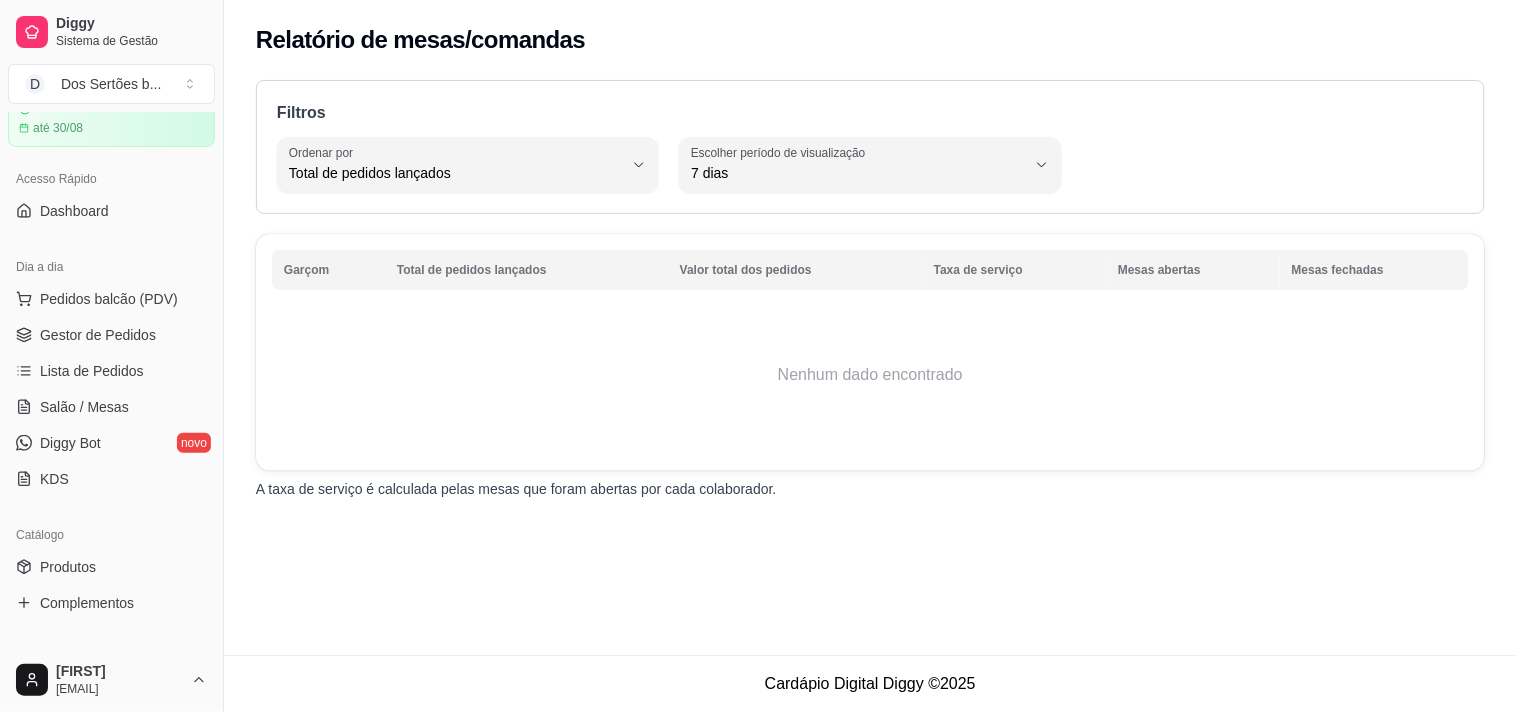 scroll, scrollTop: 133, scrollLeft: 0, axis: vertical 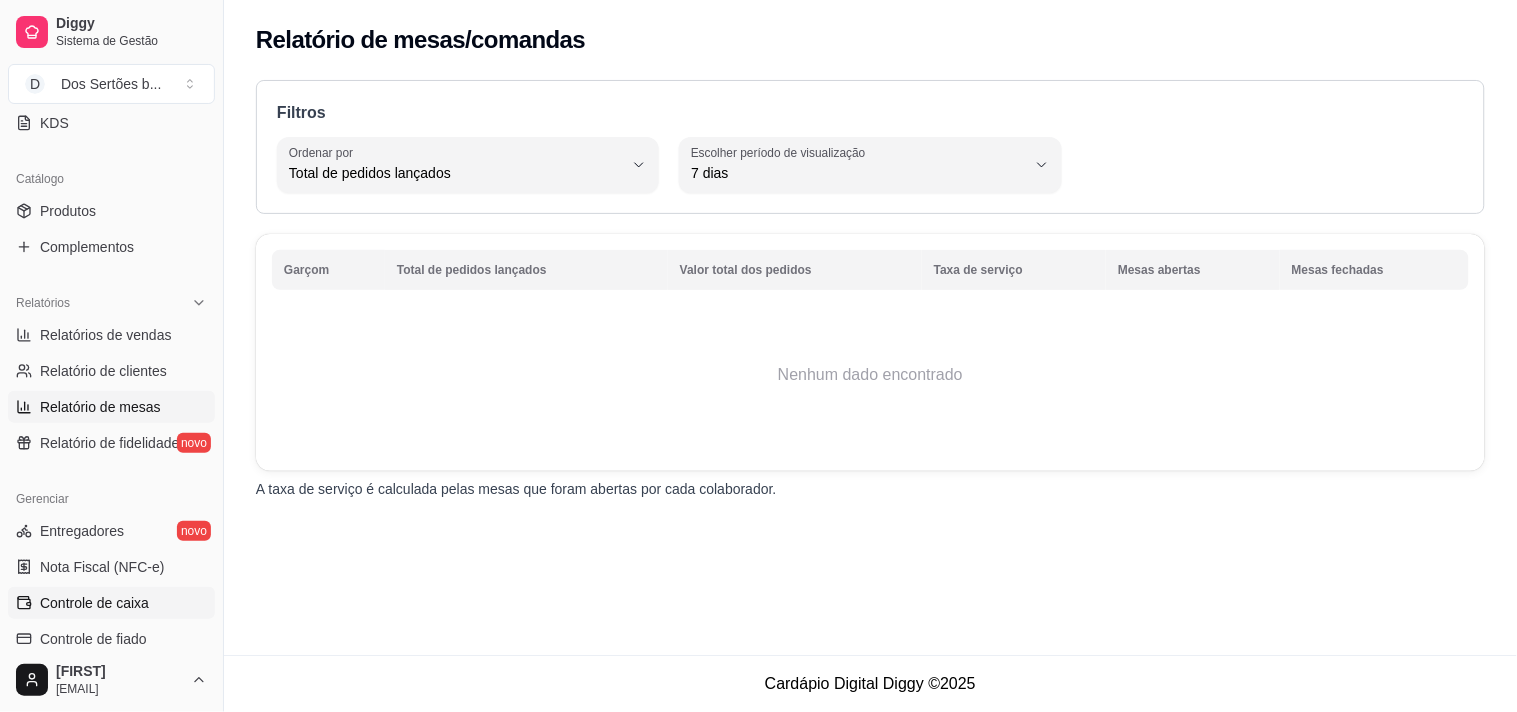 click on "Controle de caixa" at bounding box center (111, 603) 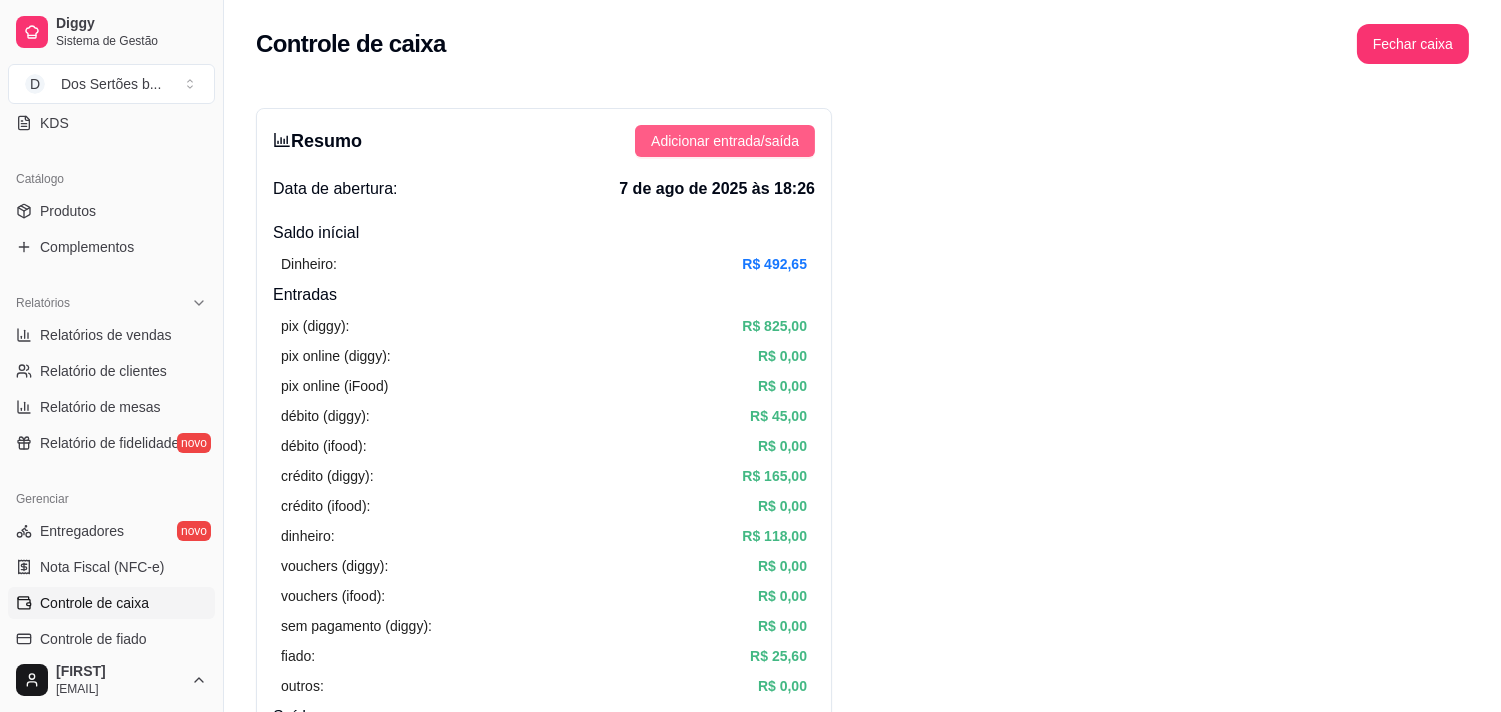 click on "Adicionar entrada/saída" at bounding box center (725, 141) 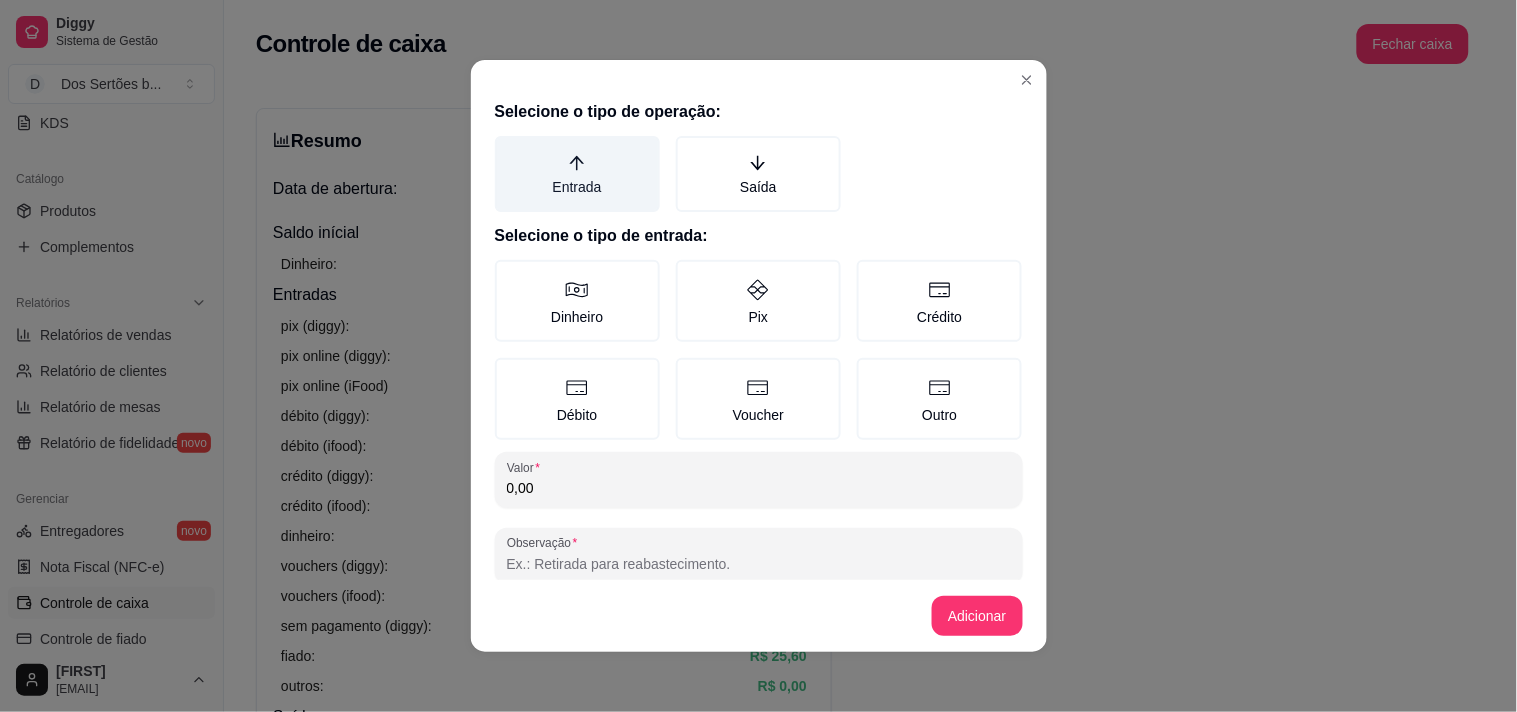 click on "Entrada" at bounding box center [577, 174] 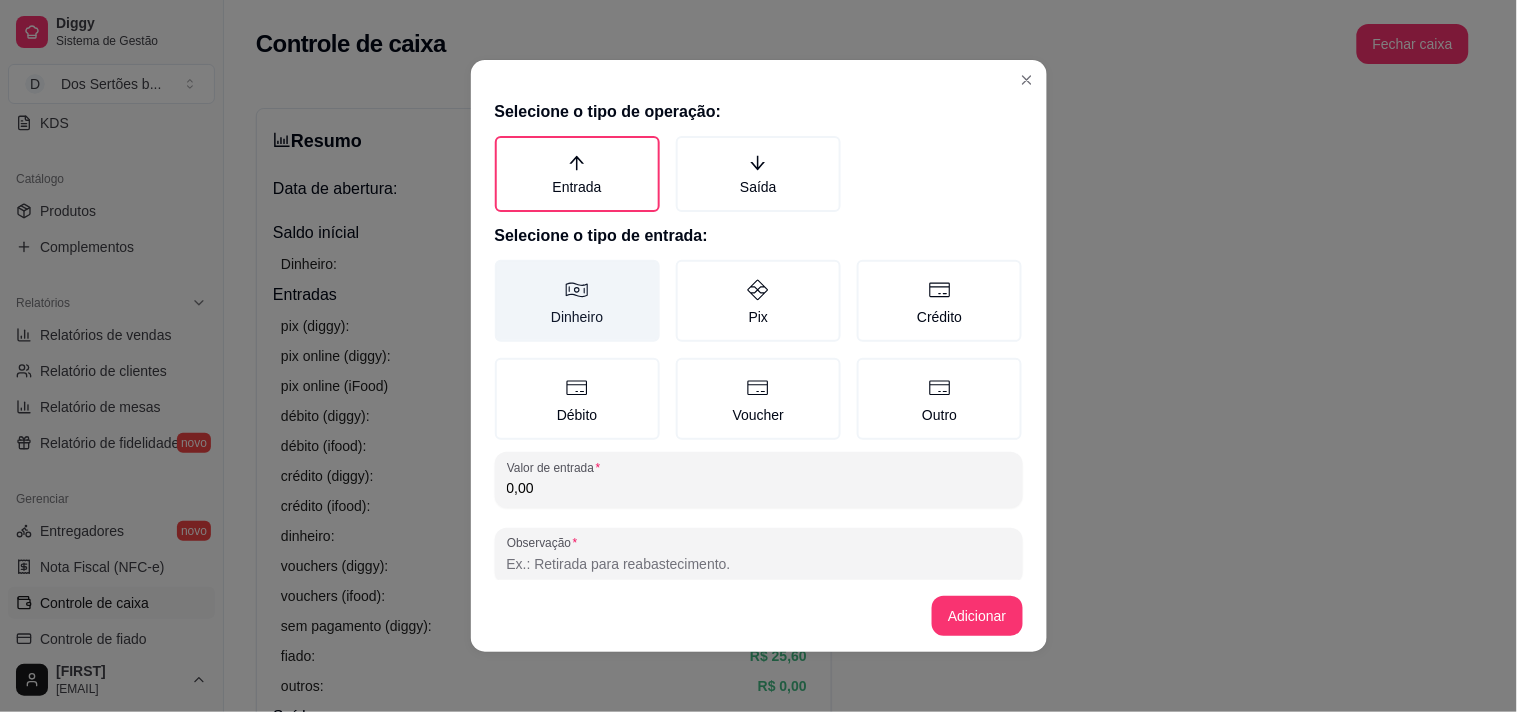 click 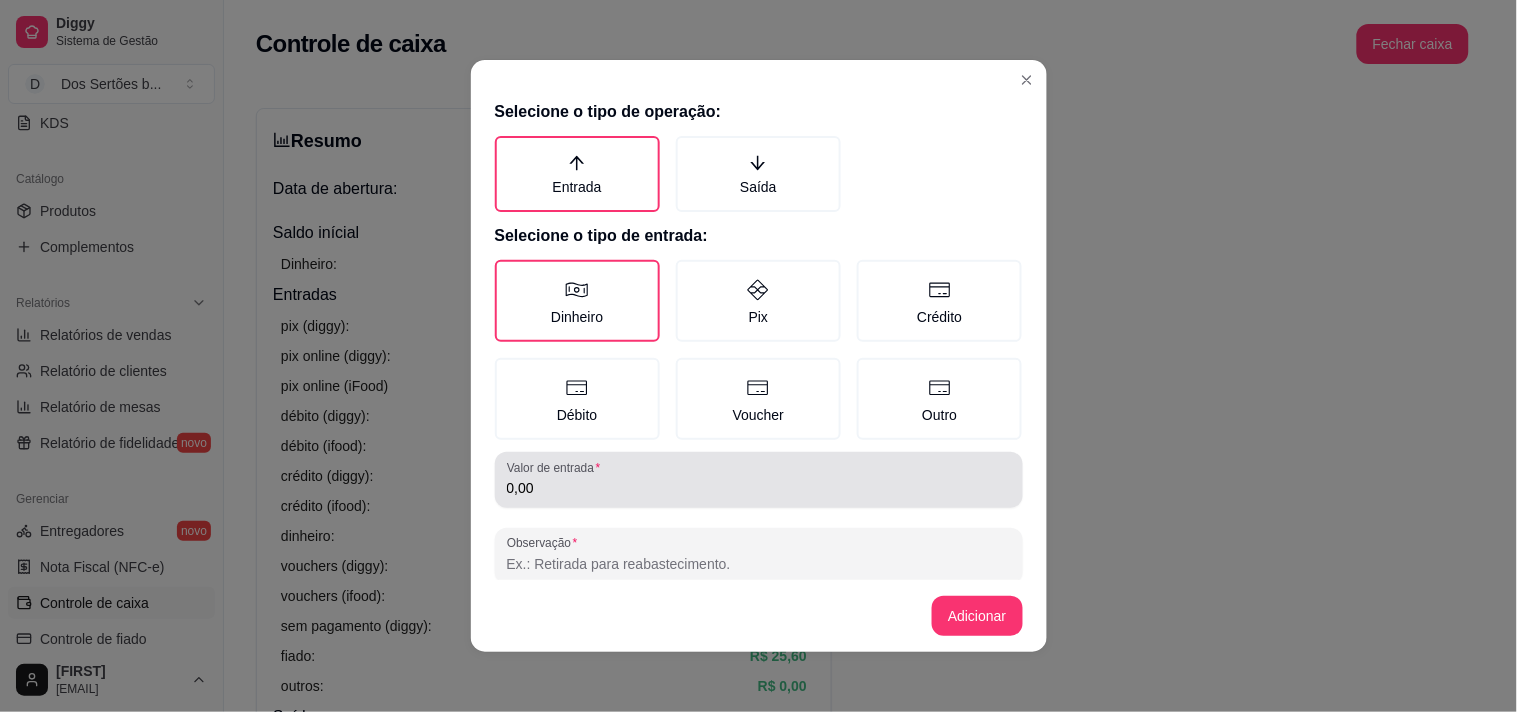 click on "Valor  de entrada" at bounding box center [557, 467] 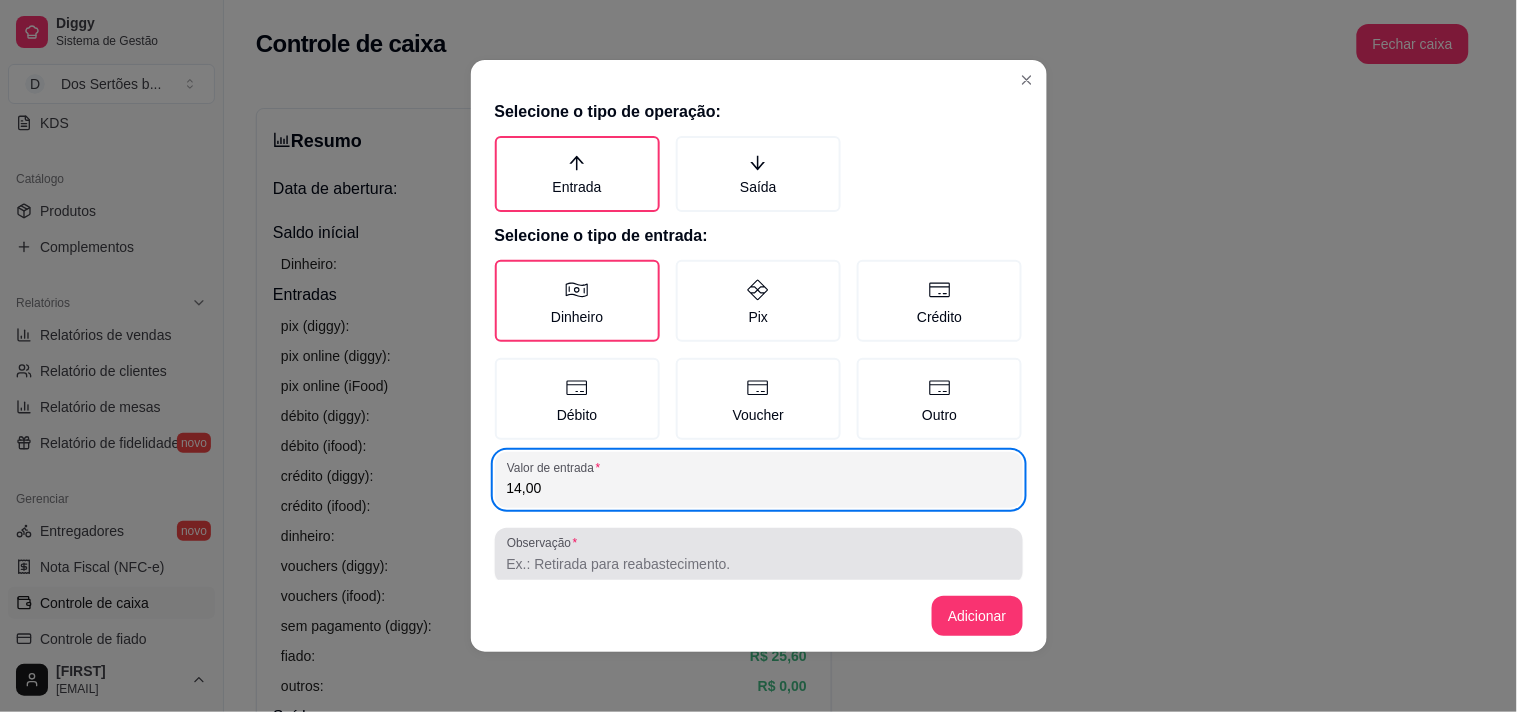 type on "14,00" 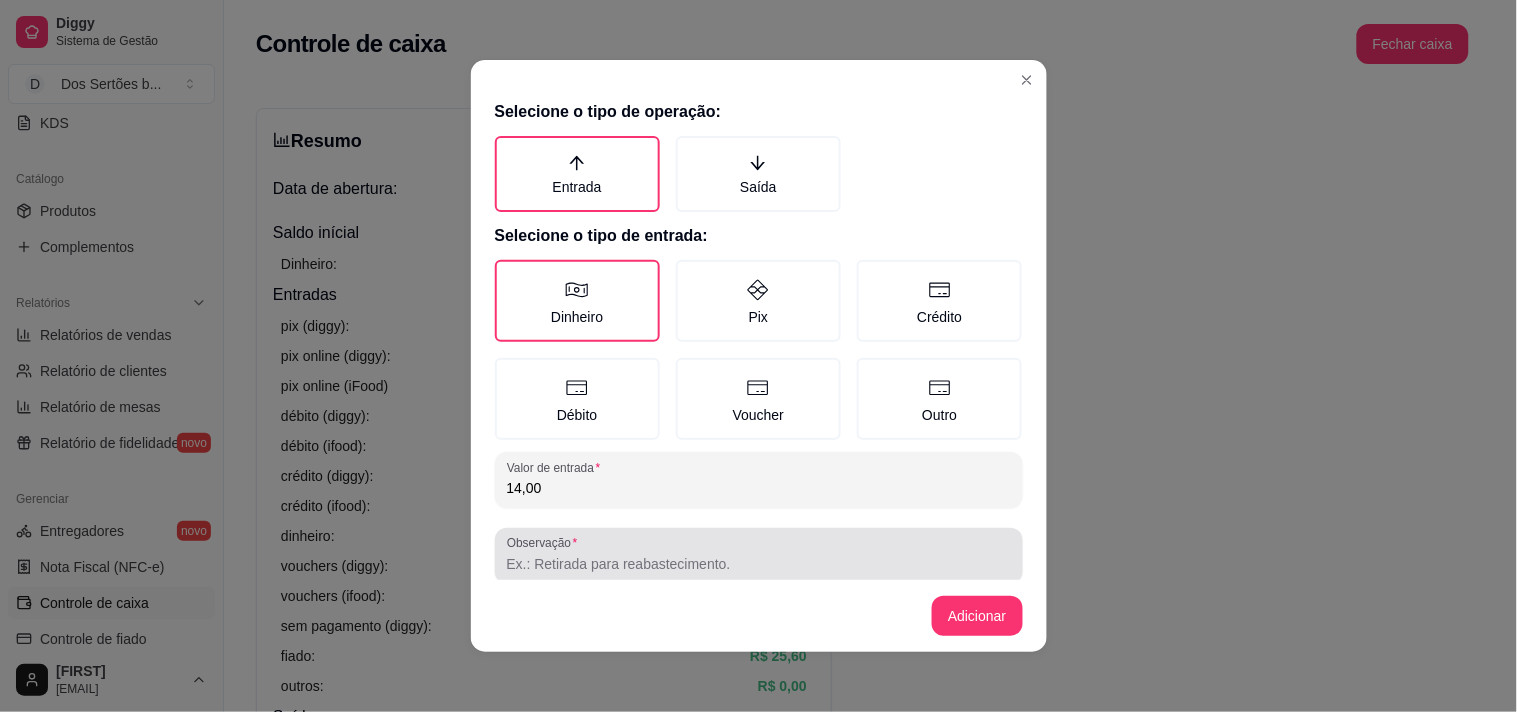 click on "Observação" at bounding box center (545, 543) 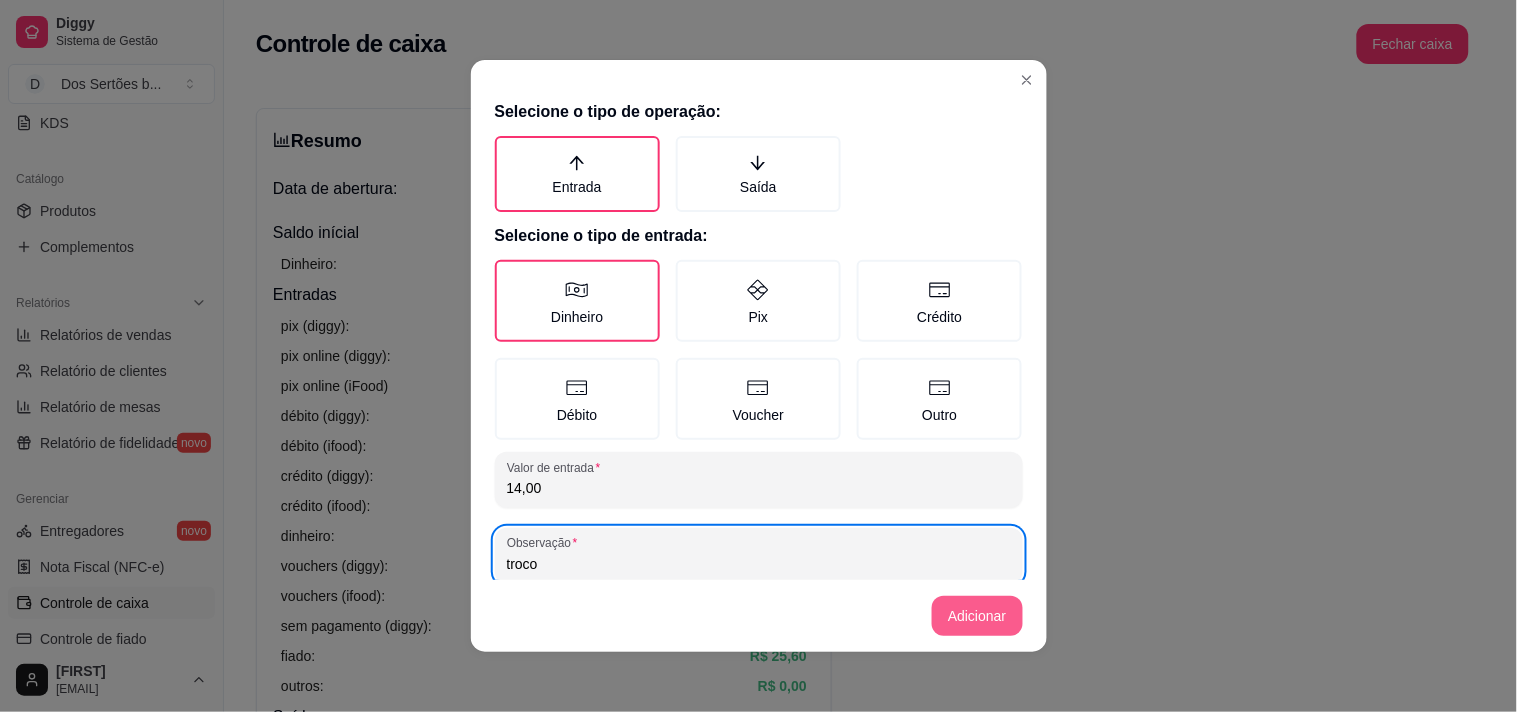 type on "troco" 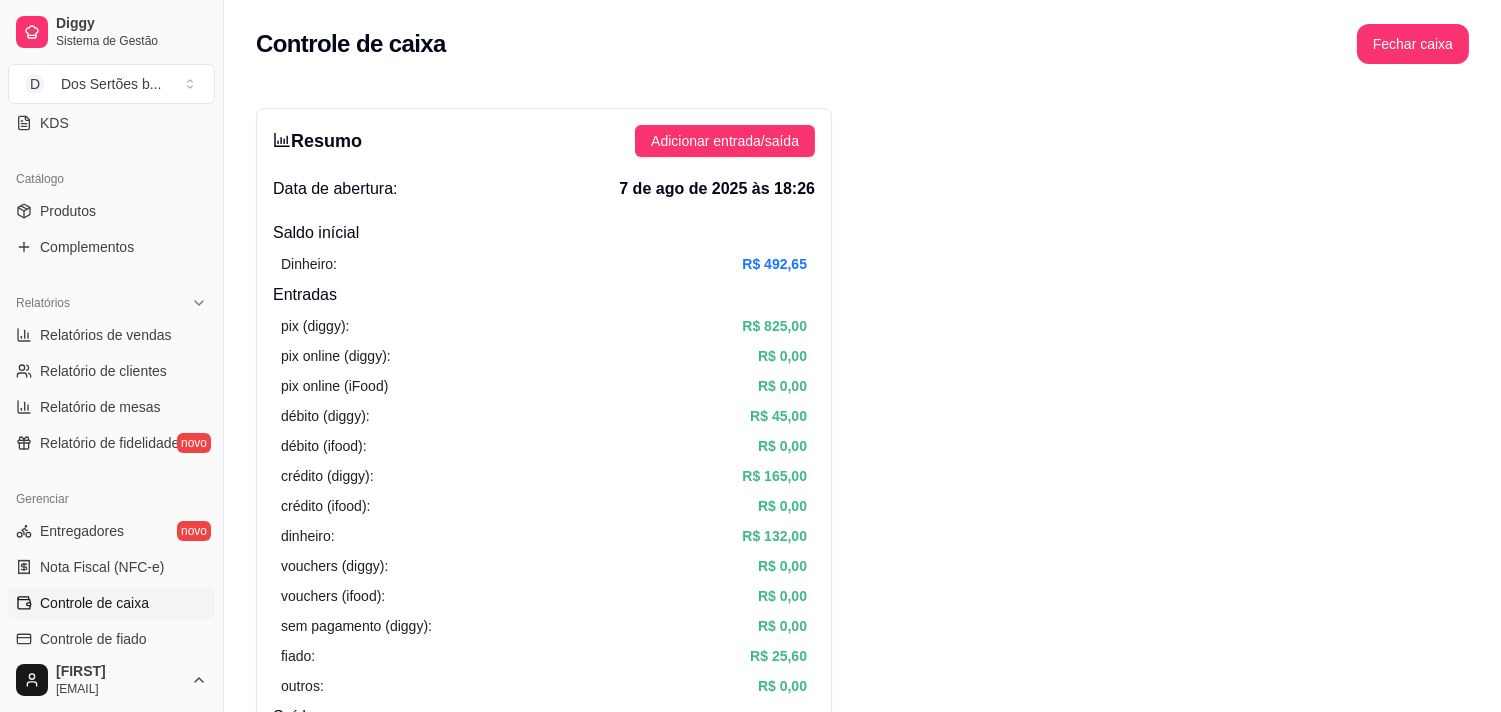 click on "Resumo Adicionar entrada/saída Data de abertura: 7 de ago de 2025 às 18:26 Saldo inícial Dinheiro: R$ 492,65 Entradas pix (diggy): R$ 825,00 pix online (diggy): R$ 0,00 pix online (iFood) R$ 0,00 débito (diggy): R$ 45,00 débito (ifood): R$ 0,00 crédito (diggy): R$ 165,00 crédito (ifood): R$ 0,00 dinheiro: R$ 132,00 vouchers (diggy): R$ 0,00 vouchers (ifood): R$ 0,00 sem pagamento (diggy): R$ 0,00 fiado: R$ 25,60 outros: R$ 0,00 Saídas pix (diggy): R$ 0,00 dinheiro: R$ 0,00 débito (diggy): R$ 0,00 débito (ifood): R$ 0,00 crédito (diggy): R$ 0,00 crédito (ifood): R$ 0,00 vouchers (diggy): R$ 0,00 vouchers (ifood): R$ 0,00 outros: R$ 0,00 Saldo final dinheiro em caixa: R$ 624,65 total: R$ 1.192,60" at bounding box center [544, 636] 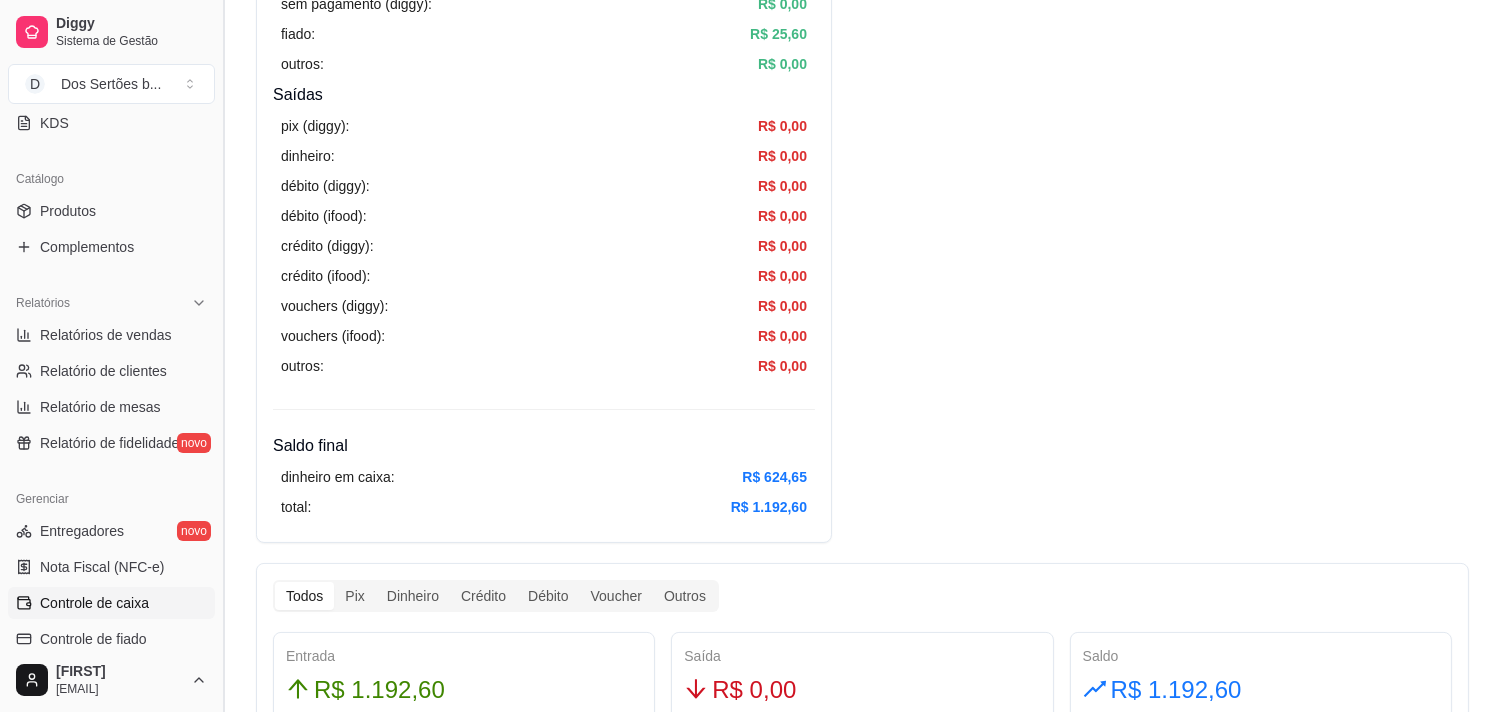 click at bounding box center (223, 356) 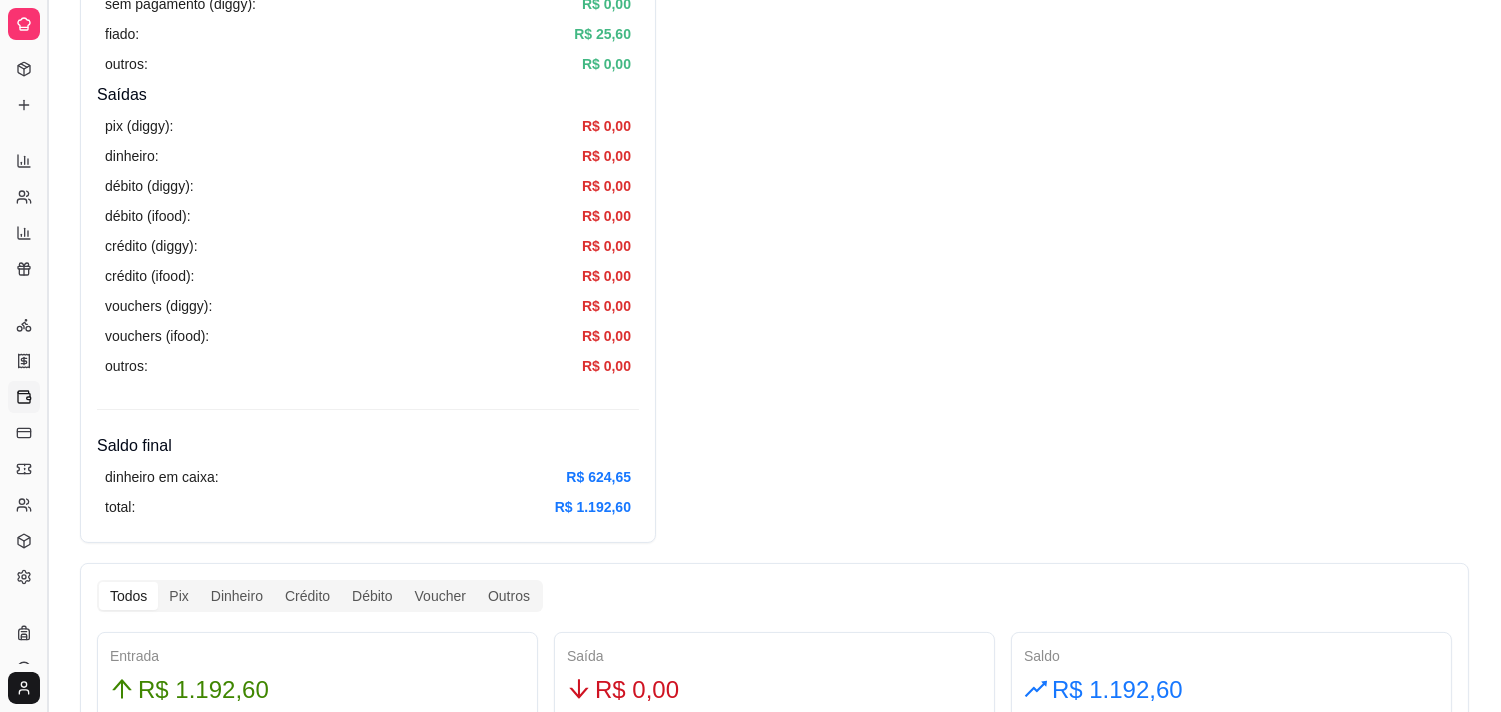 scroll, scrollTop: 285, scrollLeft: 0, axis: vertical 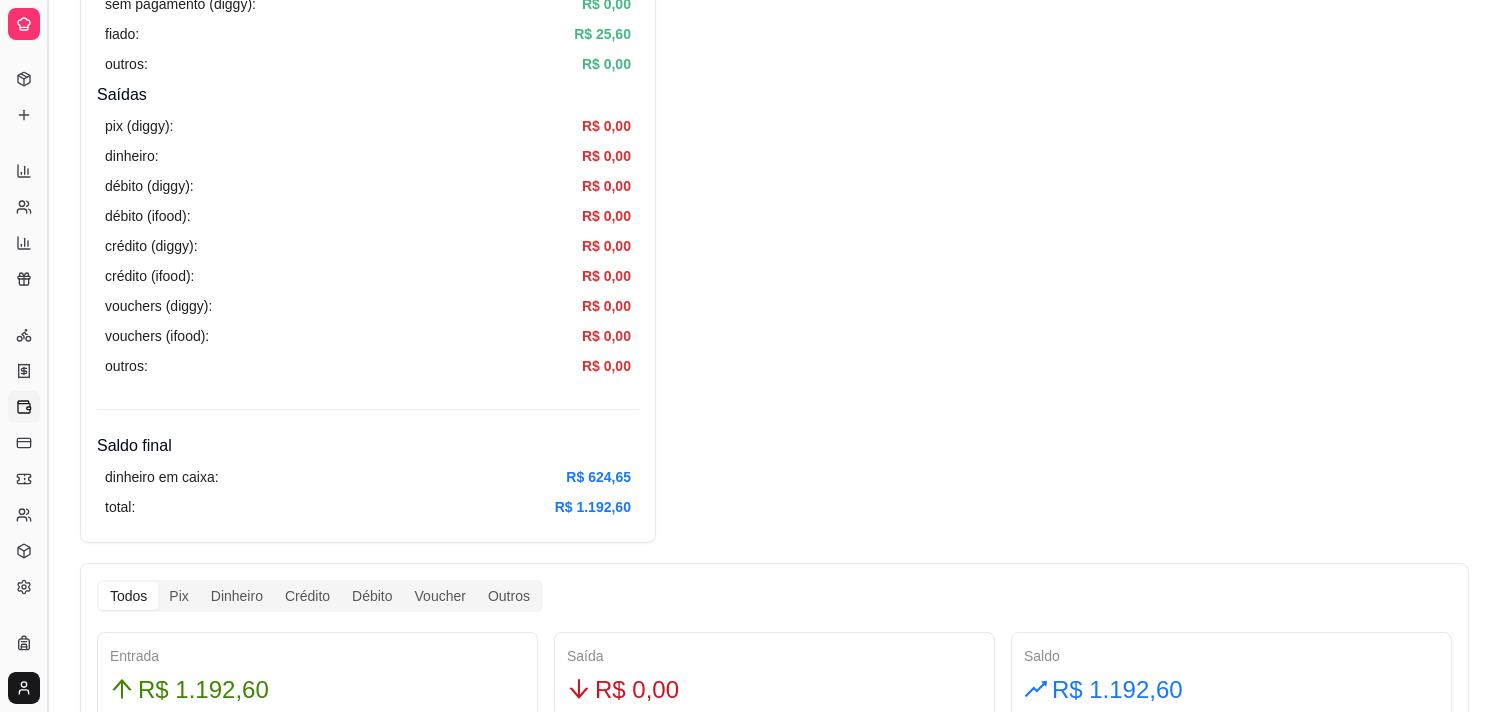 click at bounding box center [47, 356] 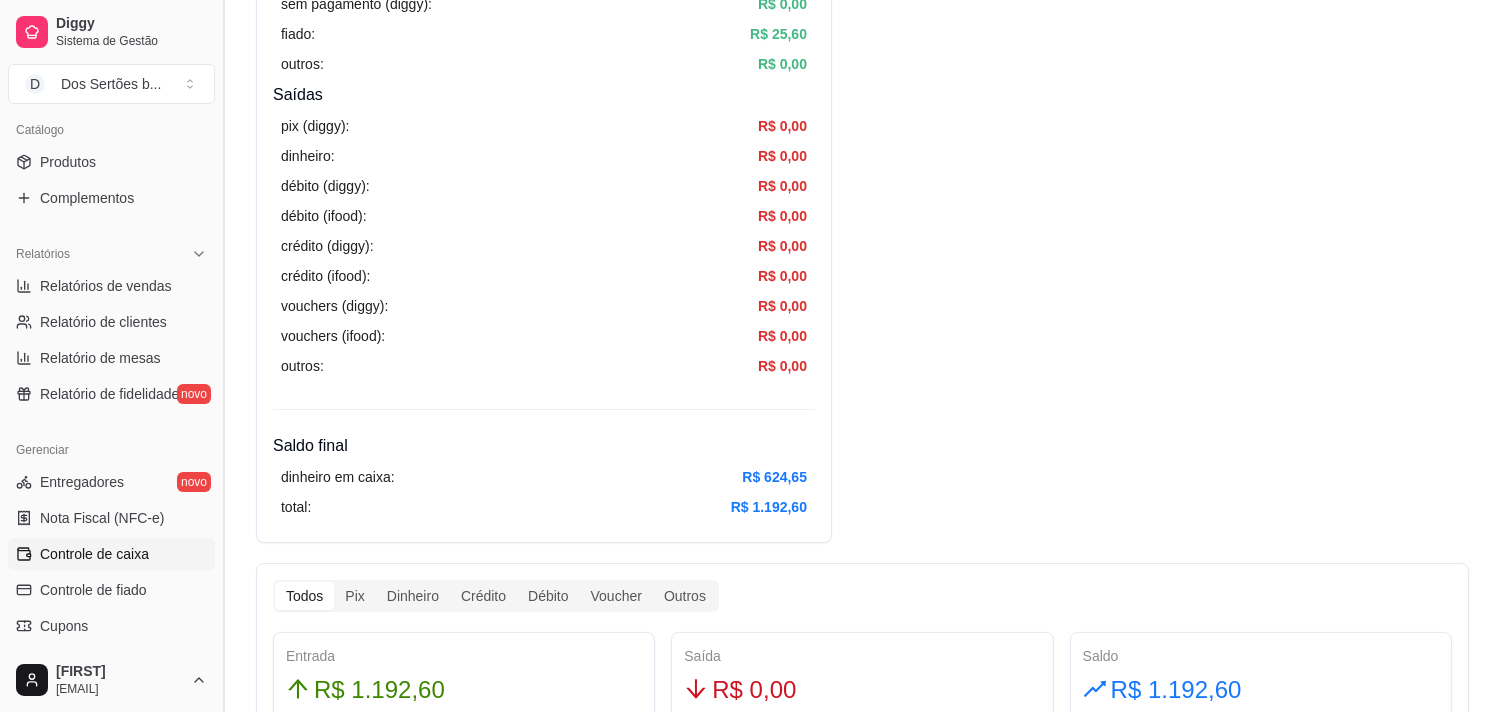 scroll, scrollTop: 481, scrollLeft: 0, axis: vertical 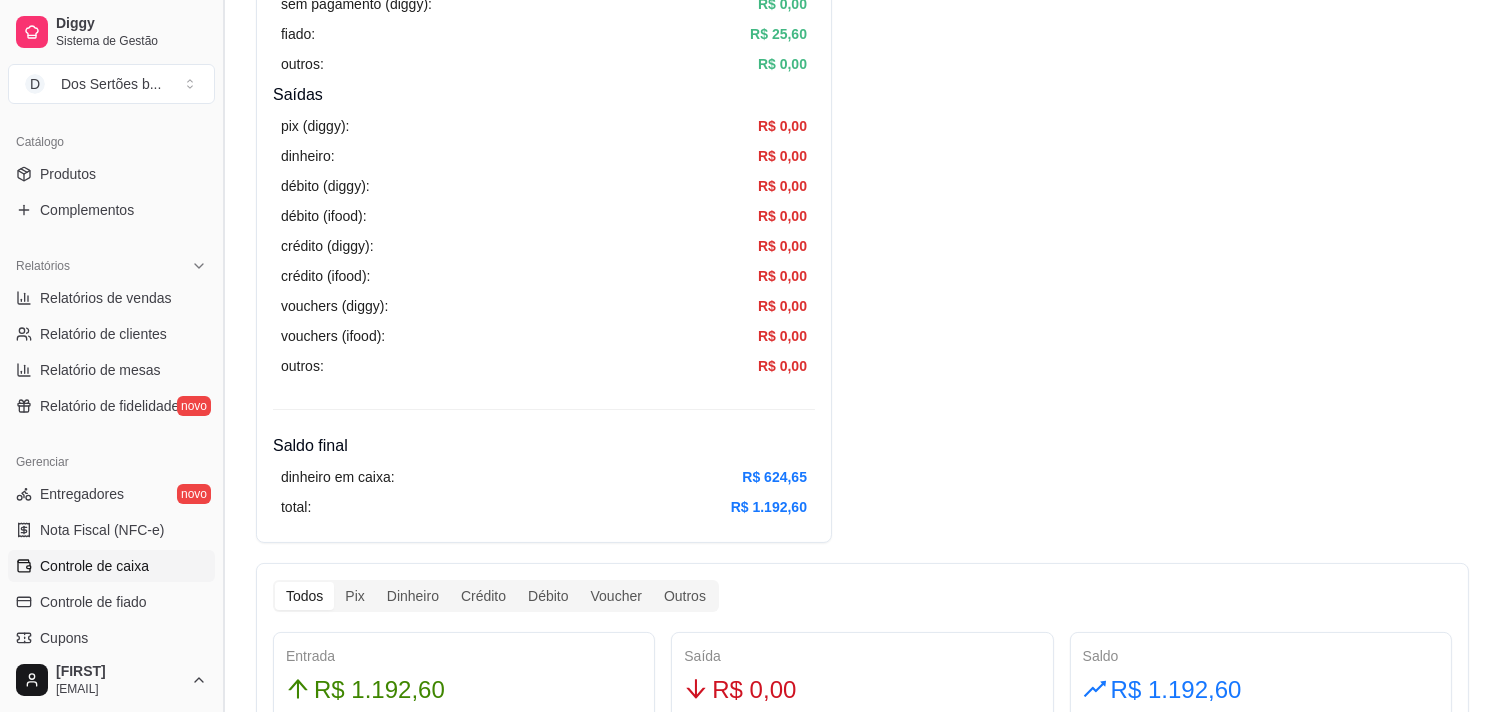click at bounding box center [223, 356] 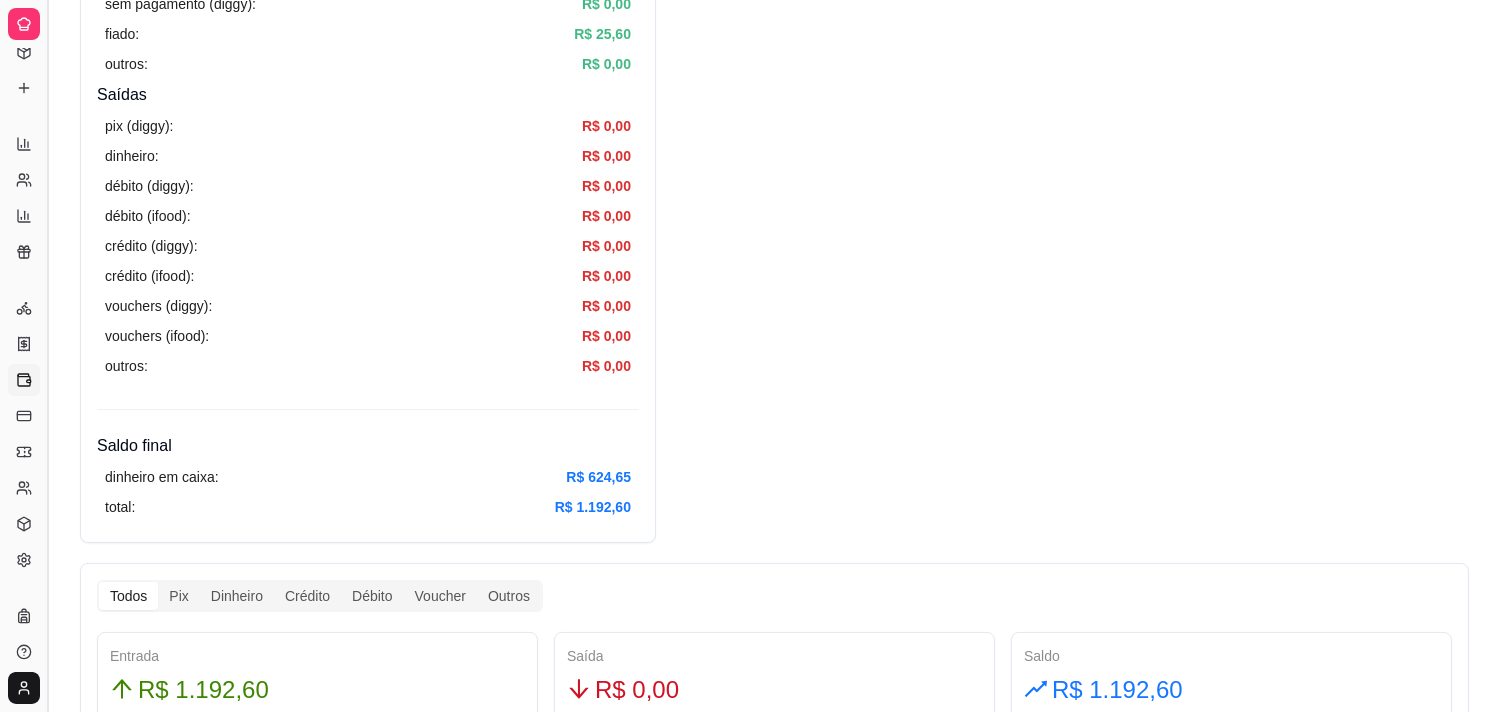 scroll, scrollTop: 285, scrollLeft: 0, axis: vertical 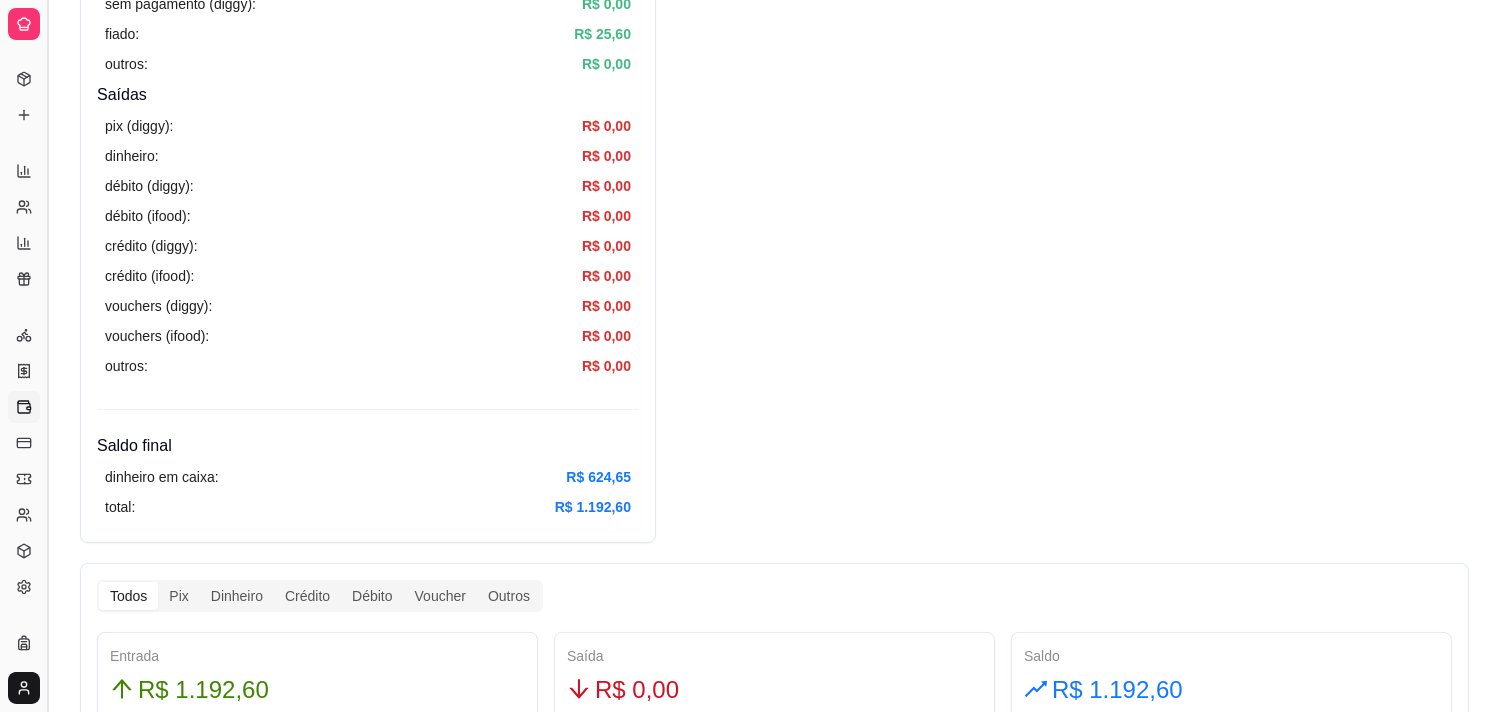 click at bounding box center [47, 356] 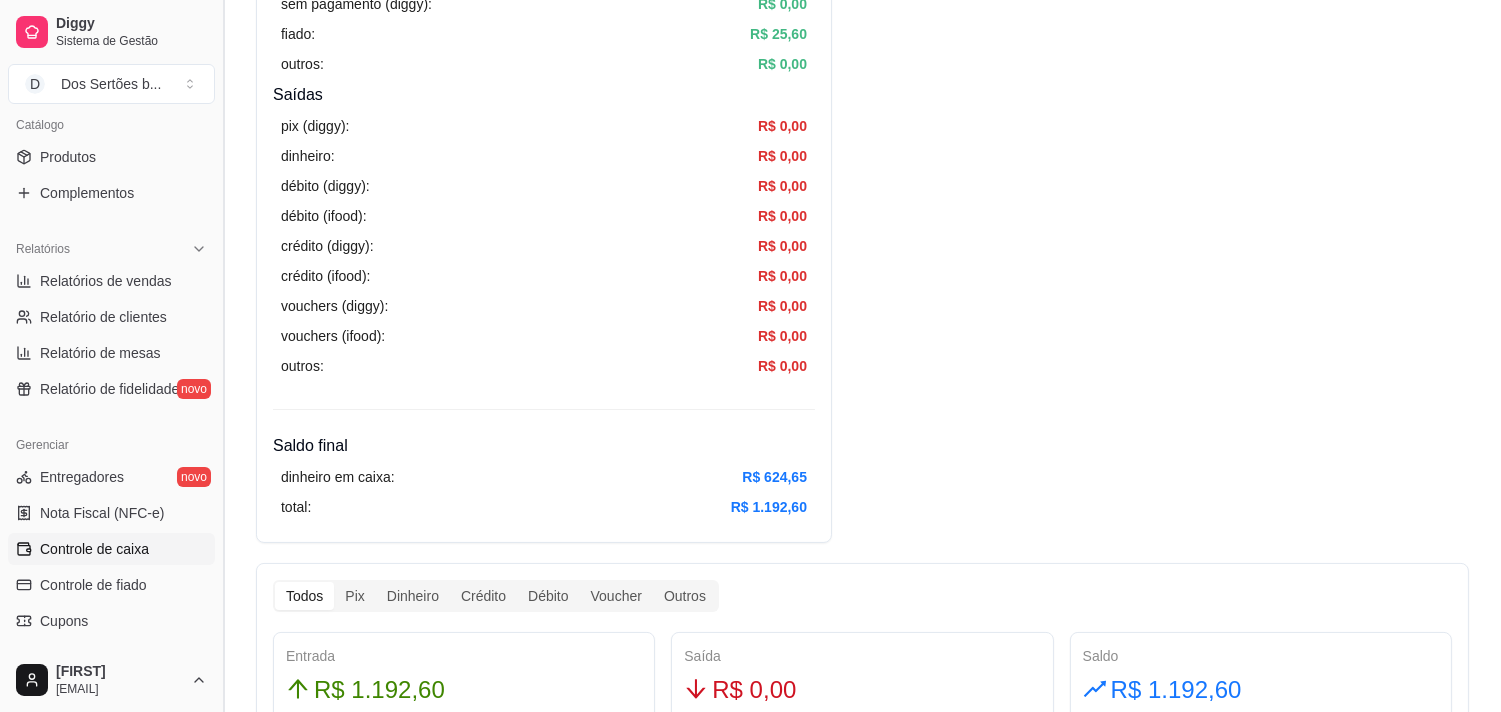 scroll, scrollTop: 481, scrollLeft: 0, axis: vertical 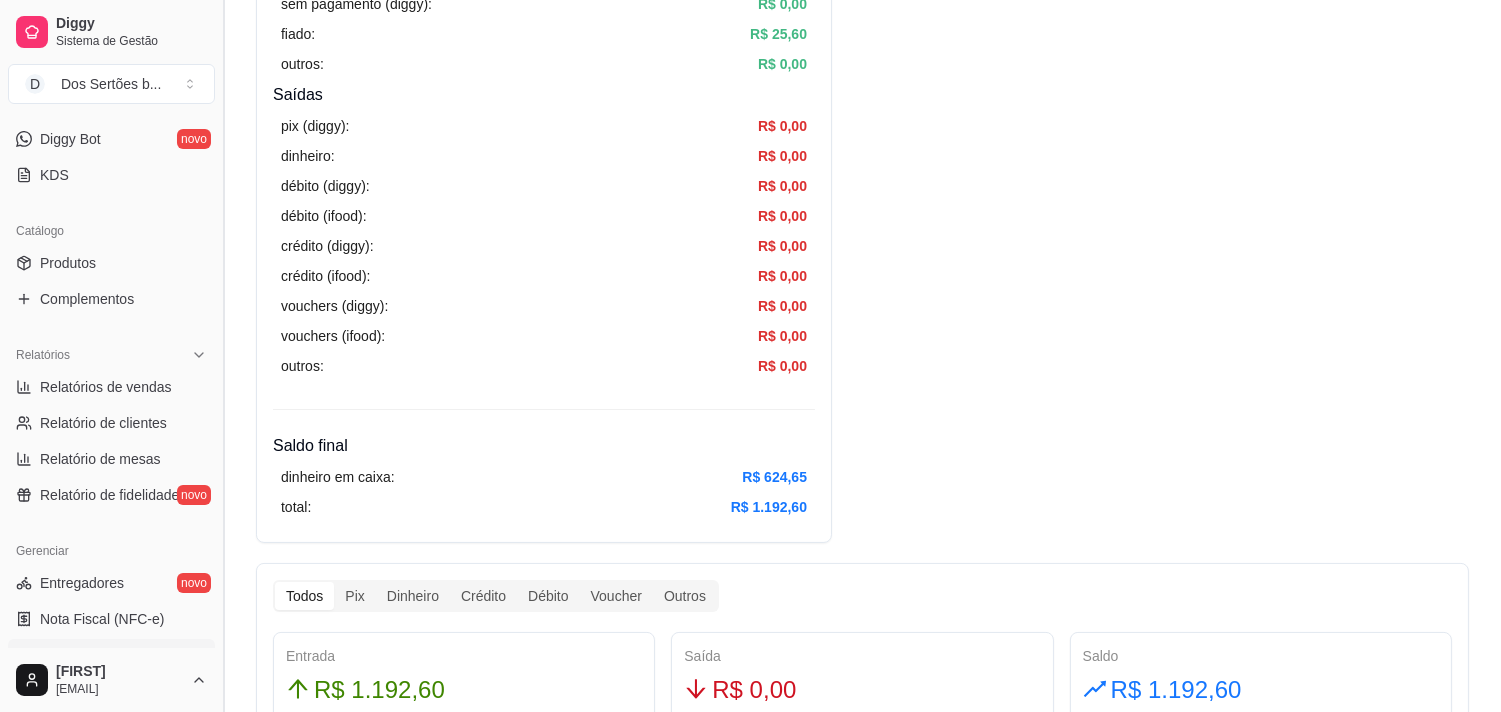 click at bounding box center (223, 356) 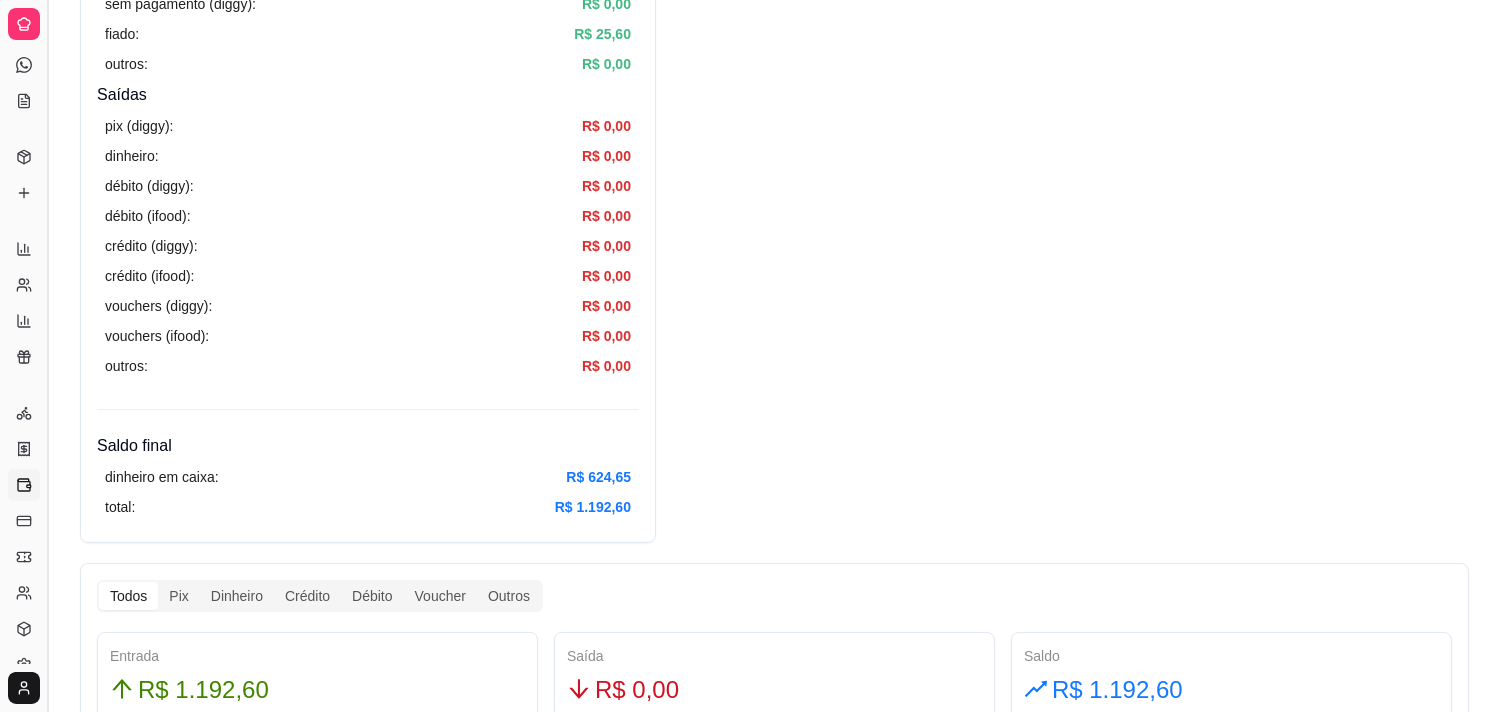 scroll, scrollTop: 207, scrollLeft: 0, axis: vertical 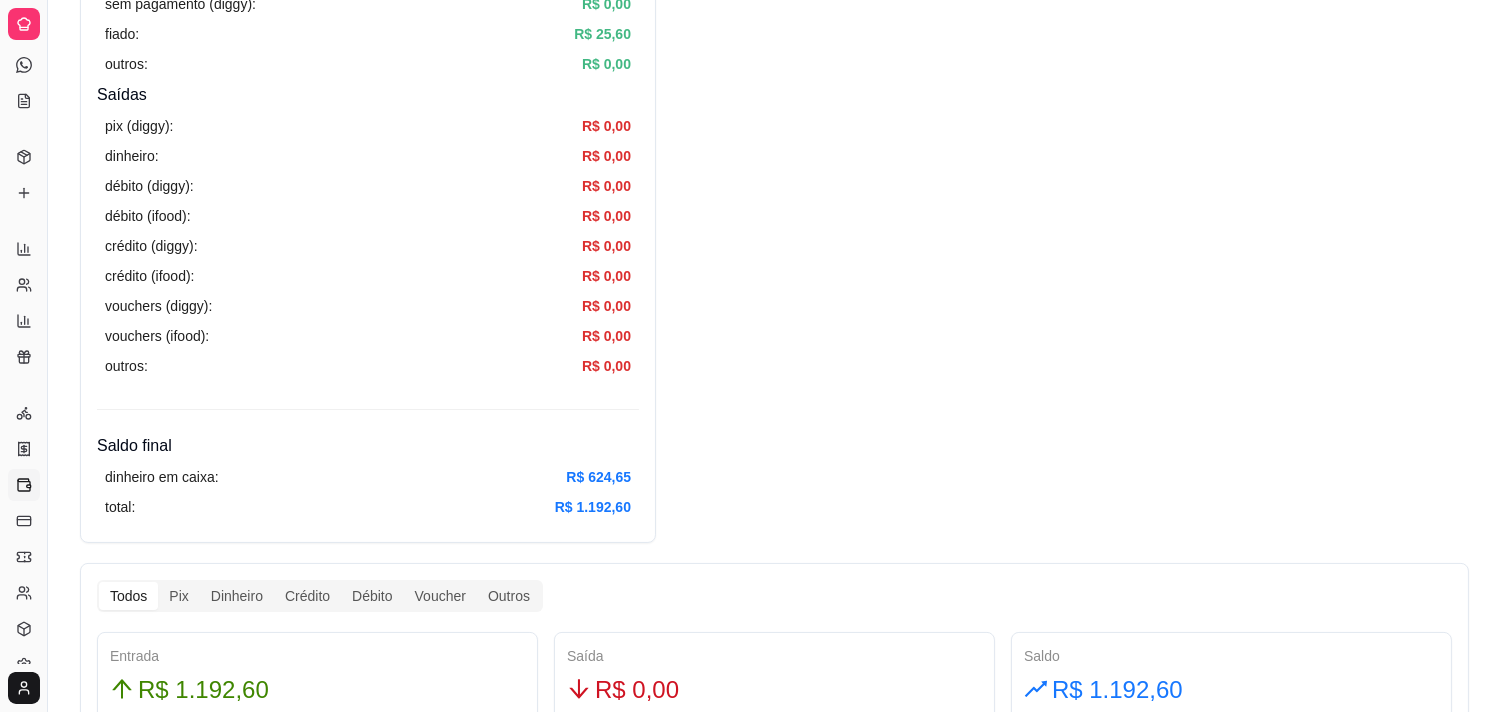 click on "Resumo Adicionar entrada/saída Data de abertura: 7 de ago de 2025 às 18:26 Saldo inícial Dinheiro: R$ 492,65 Entradas pix (diggy): R$ 825,00 pix online (diggy): R$ 0,00 pix online (iFood) R$ 0,00 débito (diggy): R$ 45,00 débito (ifood): R$ 0,00 crédito (diggy): R$ 165,00 crédito (ifood): R$ 0,00 dinheiro: R$ 132,00 vouchers (diggy): R$ 0,00 vouchers (ifood): R$ 0,00 sem pagamento (diggy): R$ 0,00 fiado: R$ 25,60 outros: R$ 0,00 Saídas pix (diggy): R$ 0,00 dinheiro: R$ 0,00 débito (diggy): R$ 0,00 débito (ifood): R$ 0,00 crédito (diggy): R$ 0,00 crédito (ifood): R$ 0,00 vouchers (diggy): R$ 0,00 vouchers (ifood): R$ 0,00 outros: R$ 0,00 Saldo final dinheiro em caixa: R$ 624,65 total: R$ 1.192,60 Todos Pix Dinheiro Crédito Débito Voucher Outros Entrada R$ 1.192,60 Saída R$ 0,00 Saldo R$ 1.192,60 Tipo de pagamento Data - Hora Entrada ou Saída Descrição Valor Descrição Dinheiro 7 de ago de 2025 às 22:23 Entrada troco R$ 14,00 Editar Transferência Pix Entrada 1 2" at bounding box center [774, 986] 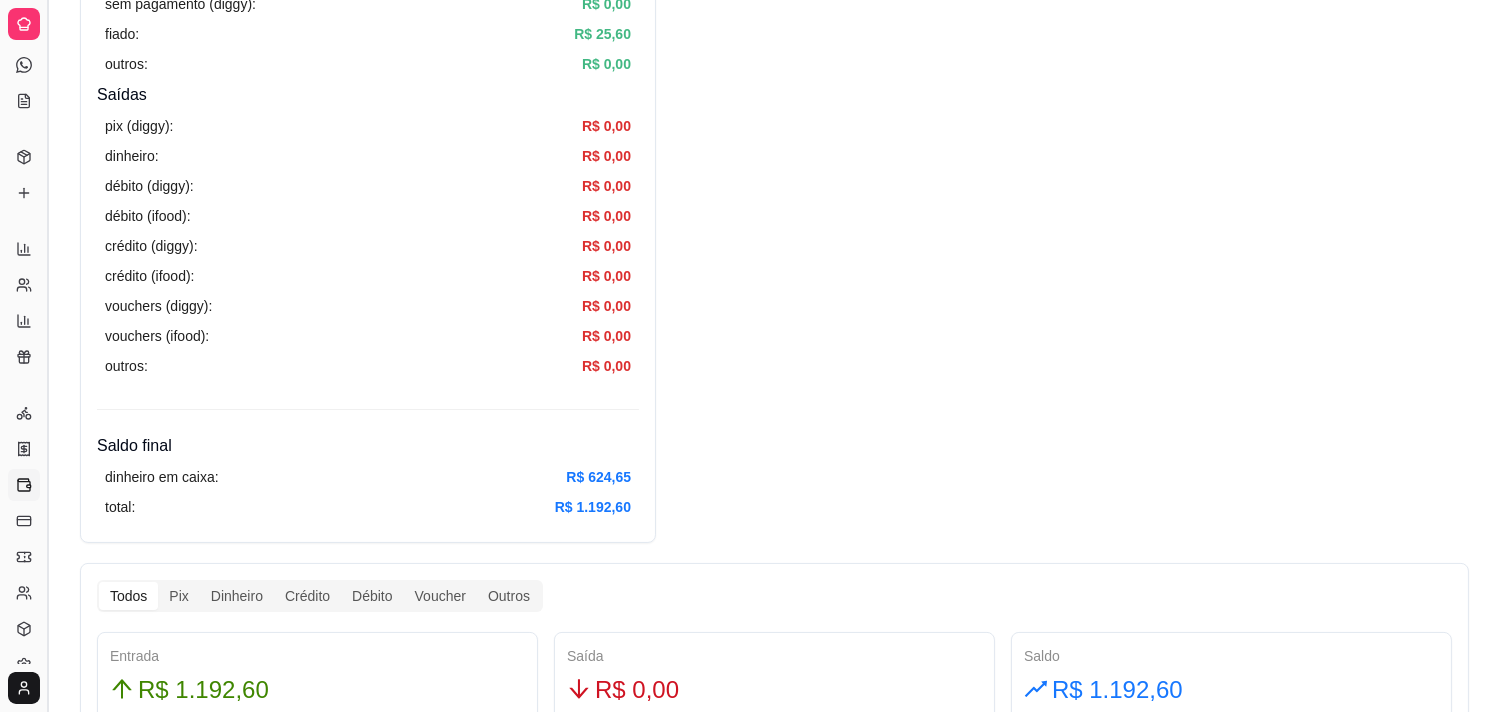 click at bounding box center (47, 356) 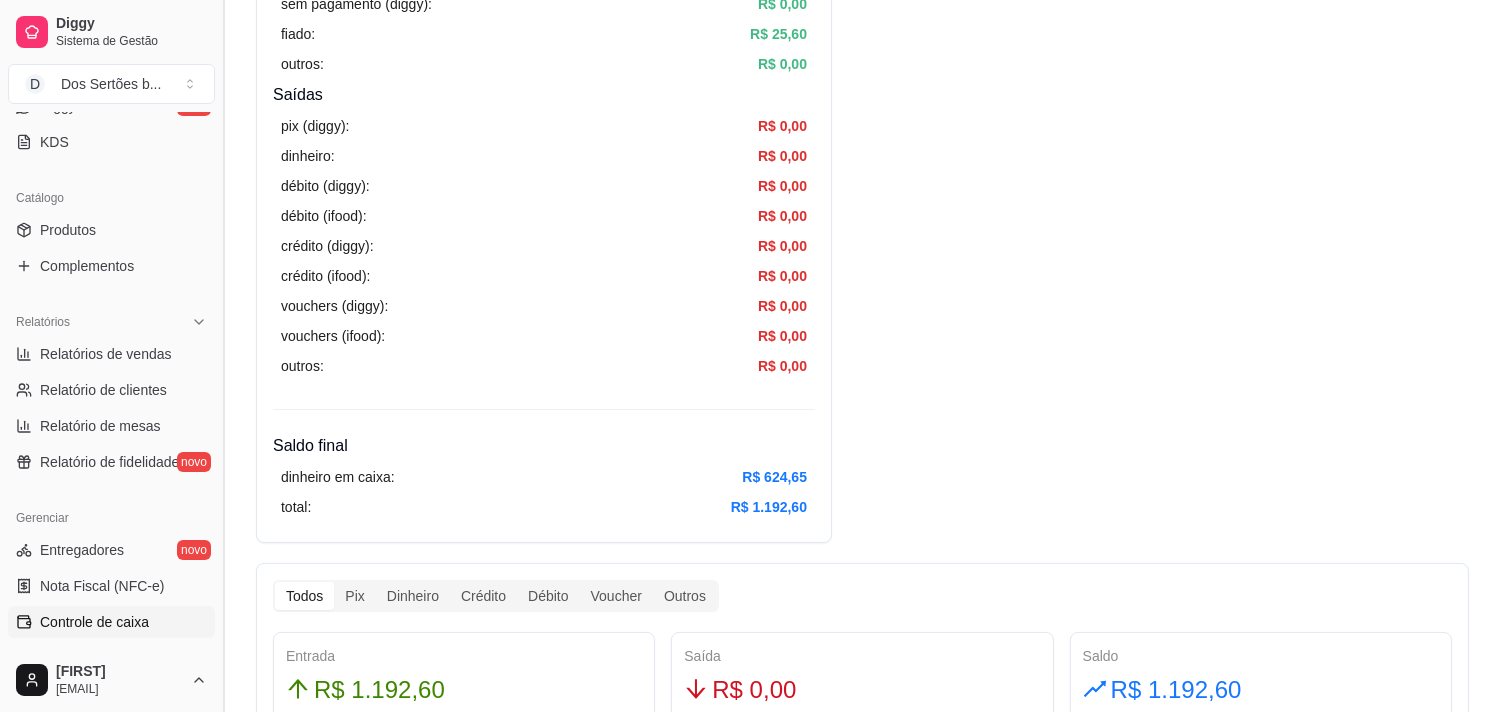 scroll, scrollTop: 403, scrollLeft: 0, axis: vertical 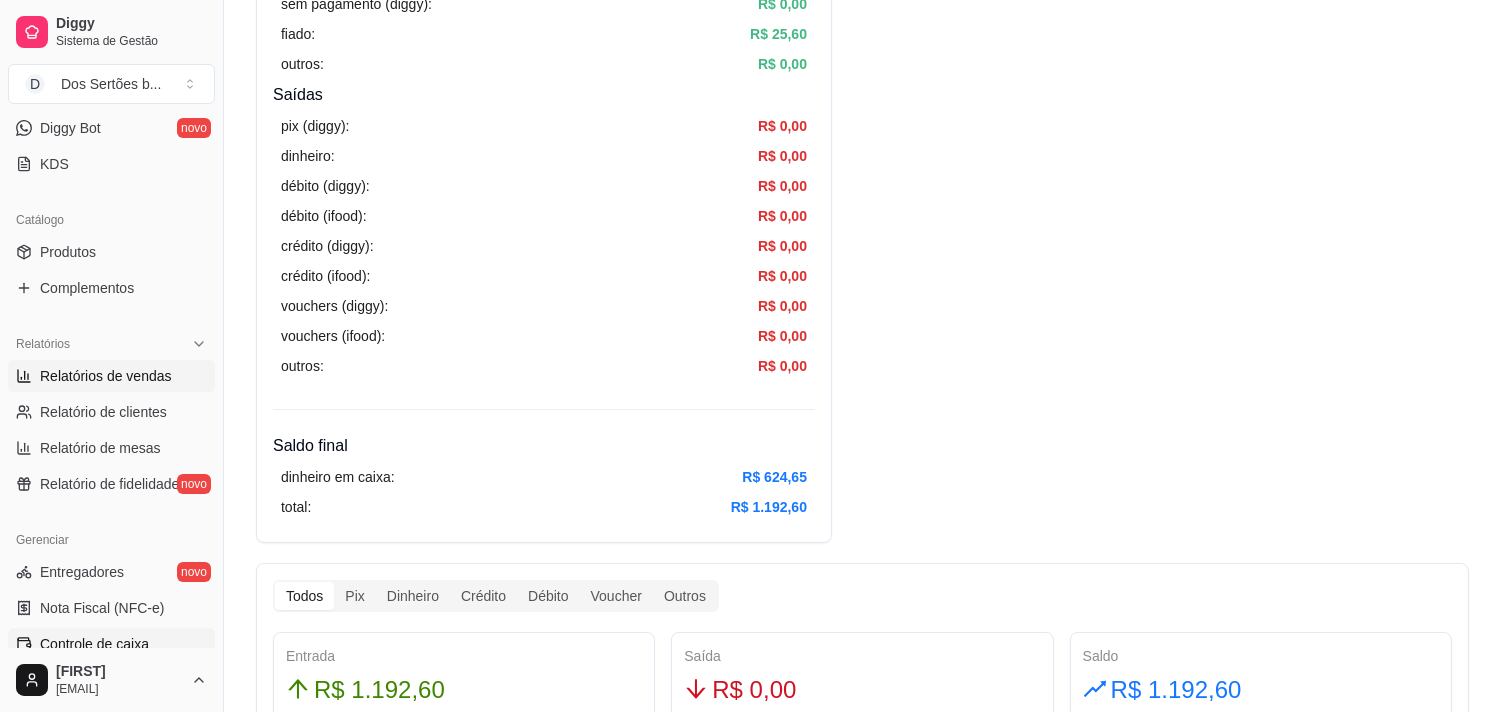 click on "Relatórios de vendas" at bounding box center (111, 376) 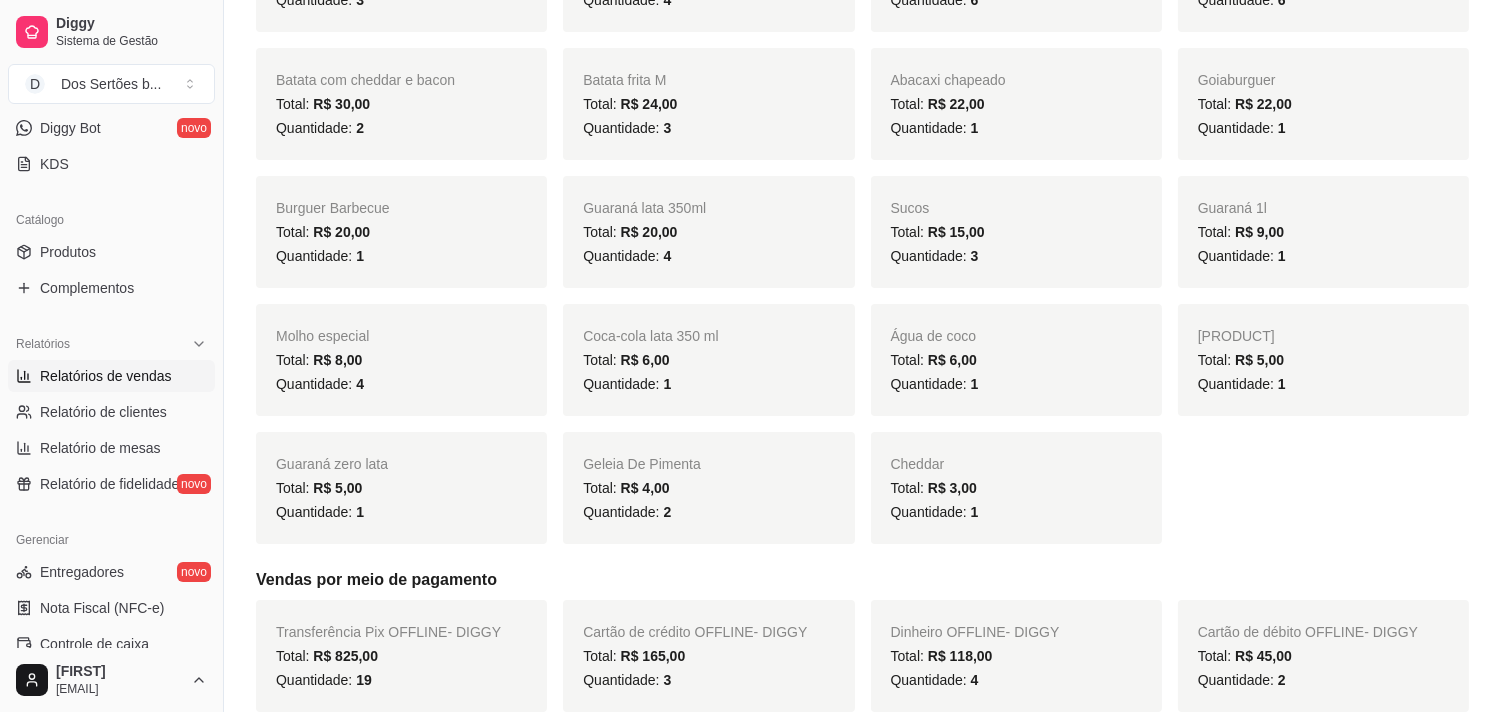 scroll, scrollTop: 0, scrollLeft: 0, axis: both 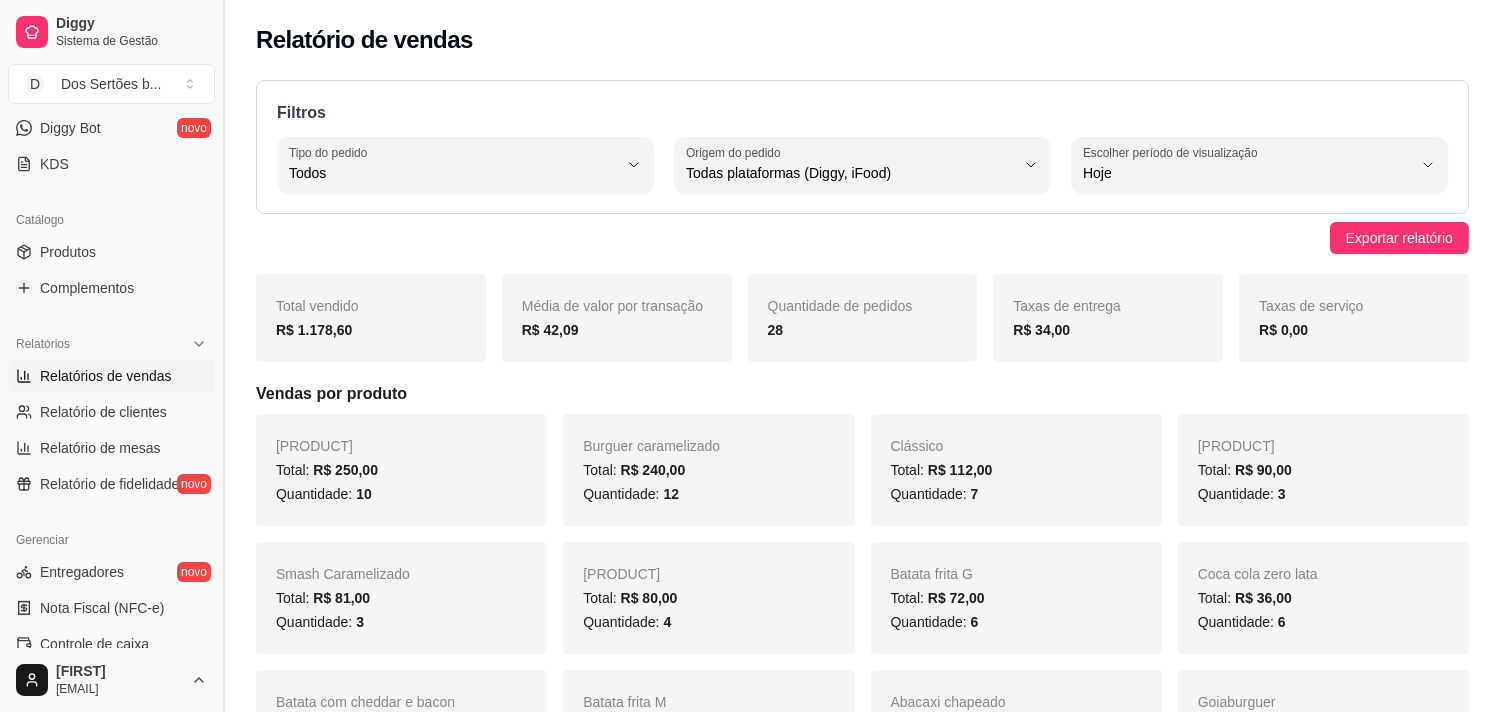 click at bounding box center (223, 356) 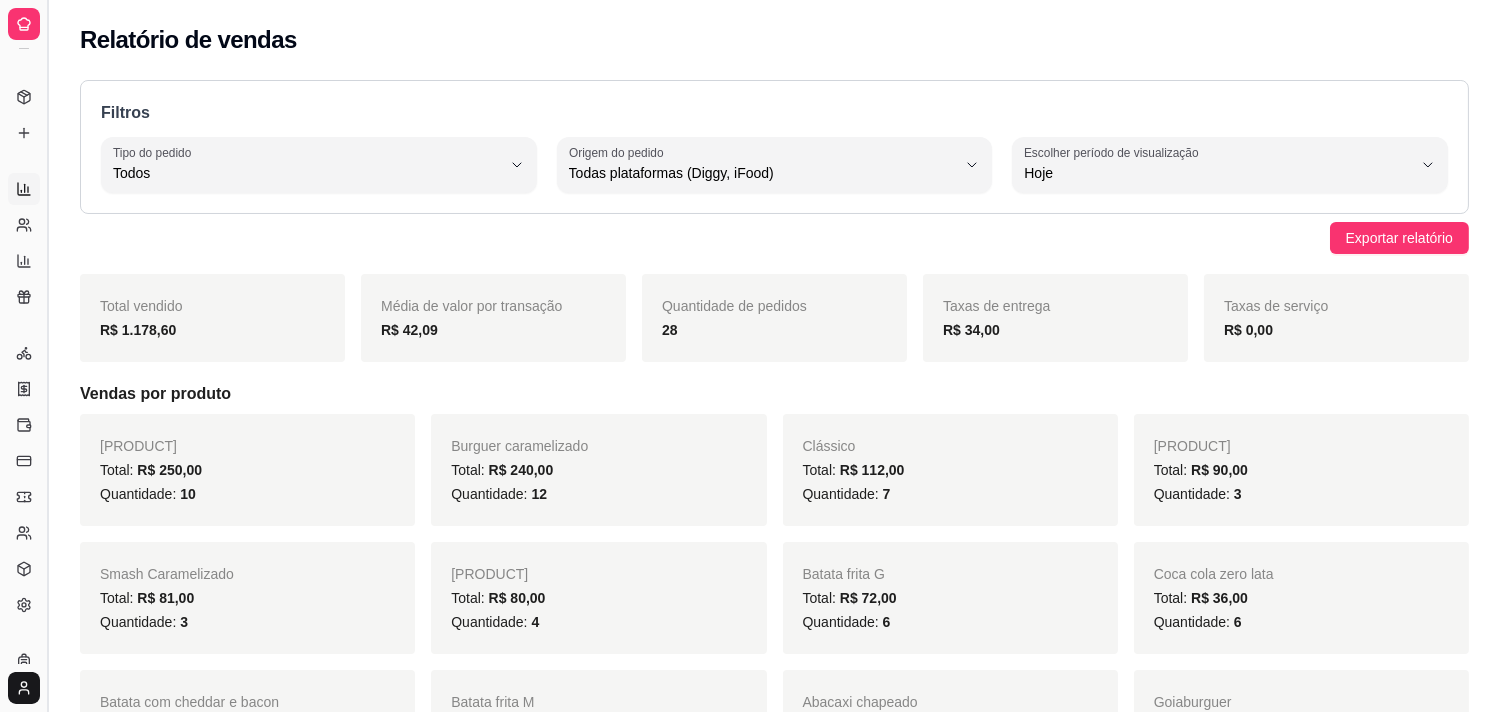 scroll, scrollTop: 241, scrollLeft: 0, axis: vertical 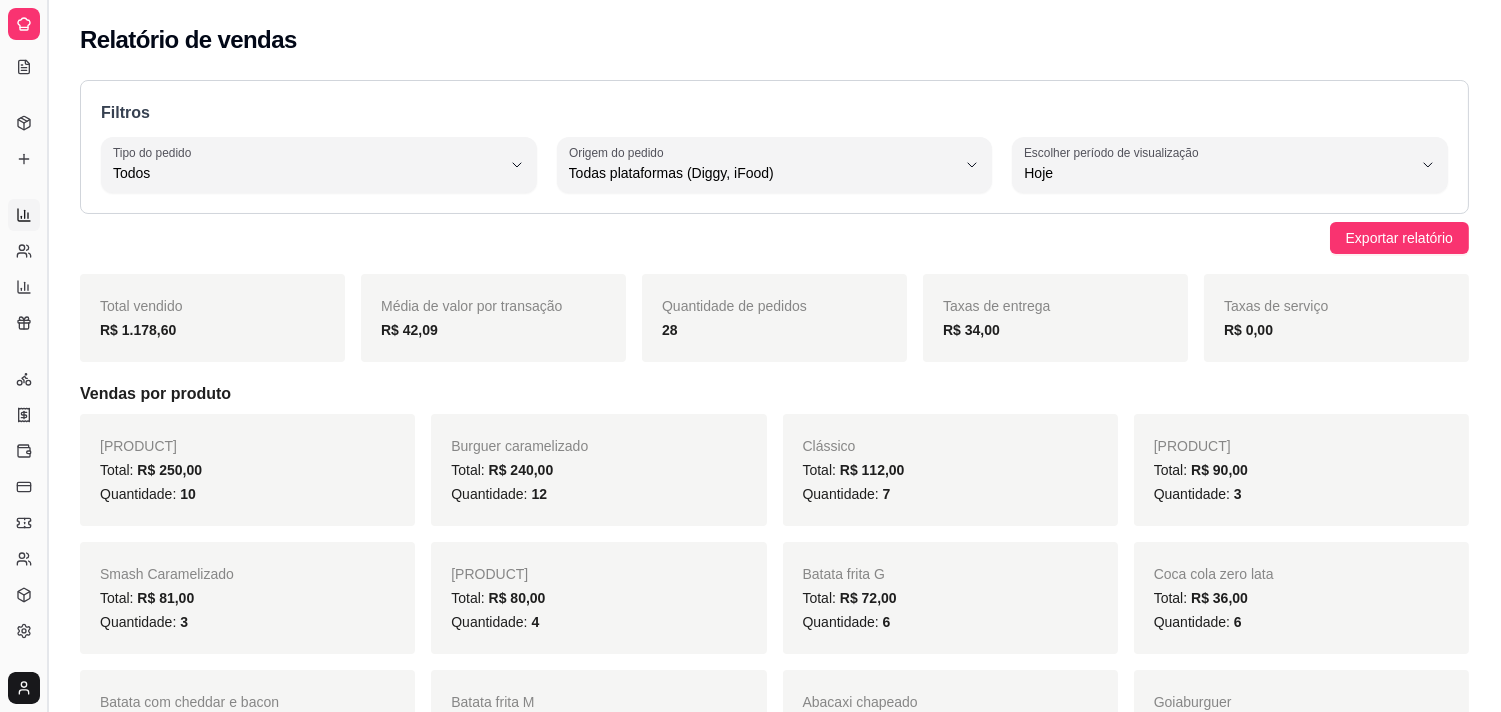click at bounding box center [47, 356] 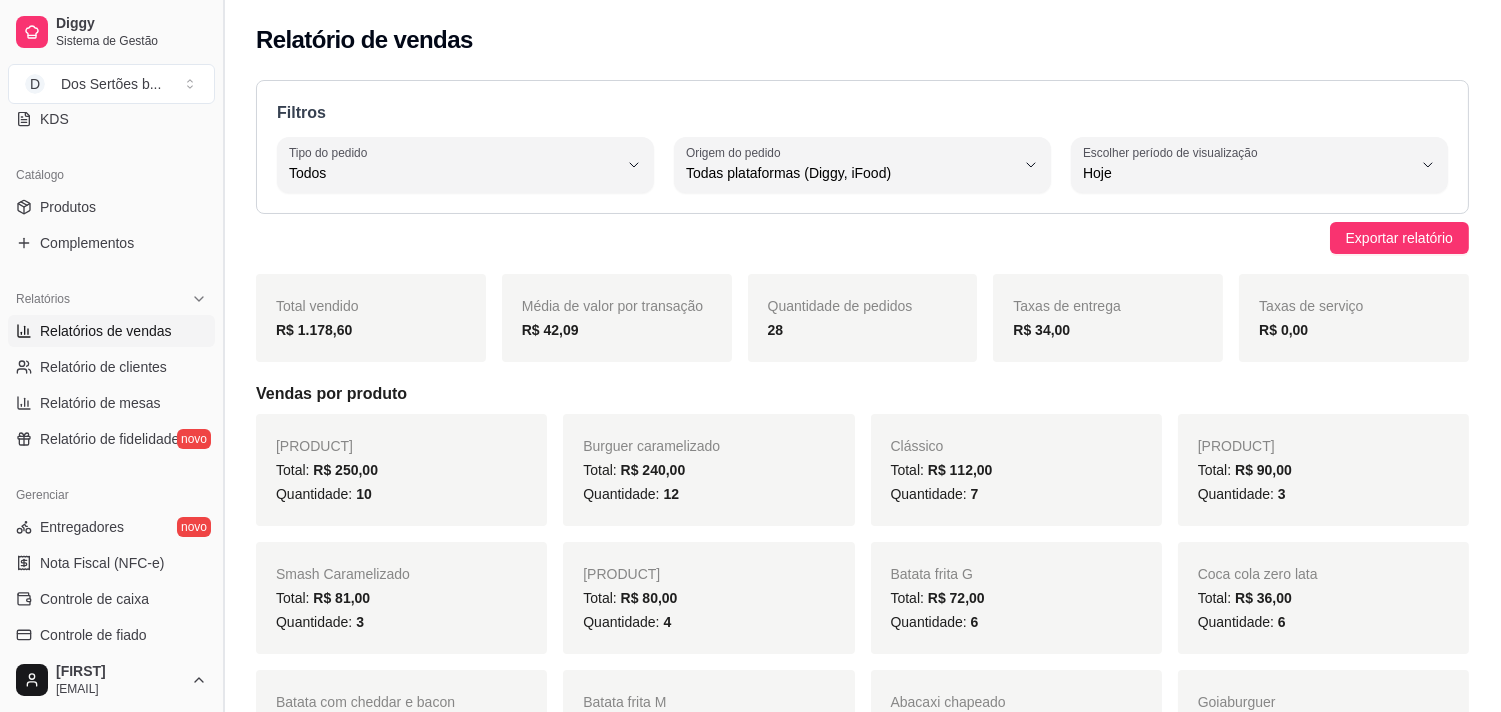 scroll, scrollTop: 435, scrollLeft: 0, axis: vertical 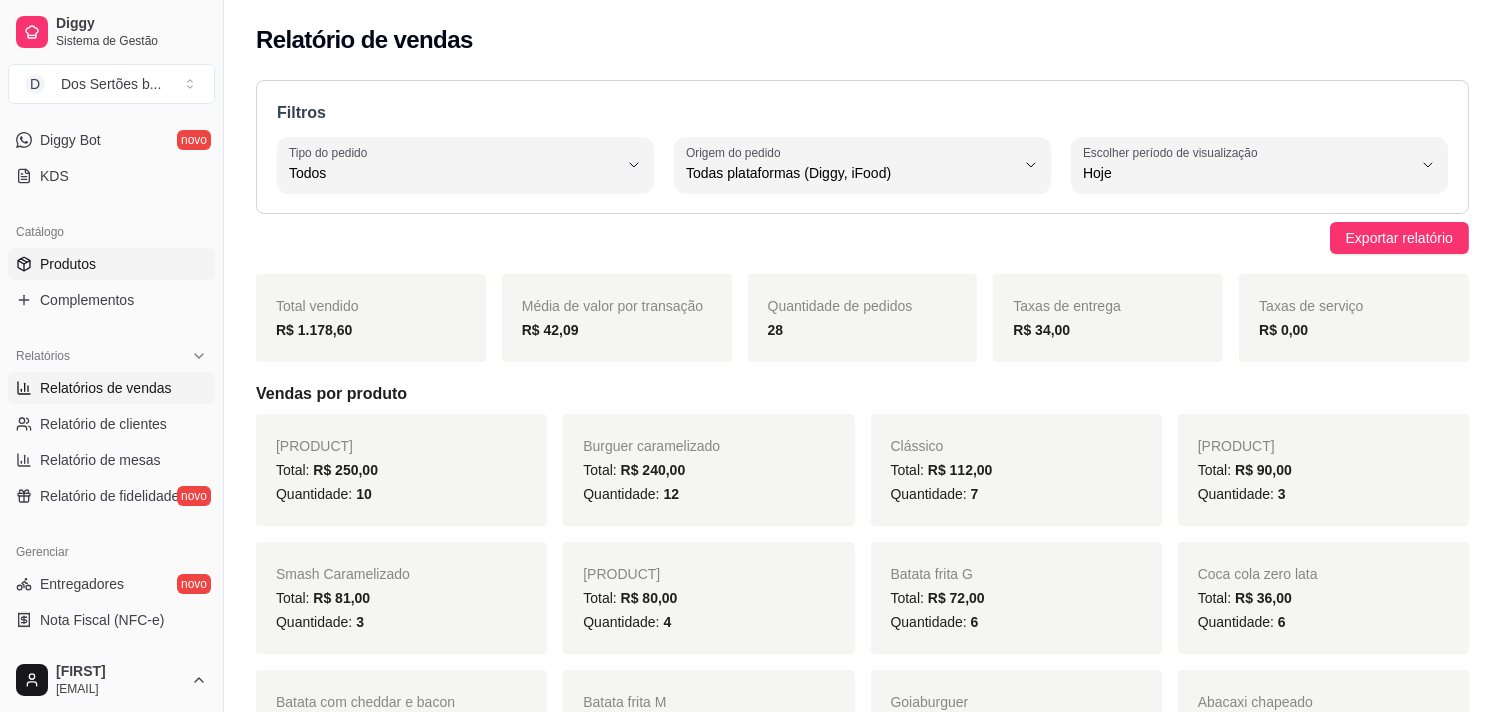 click on "Produtos" at bounding box center [68, 264] 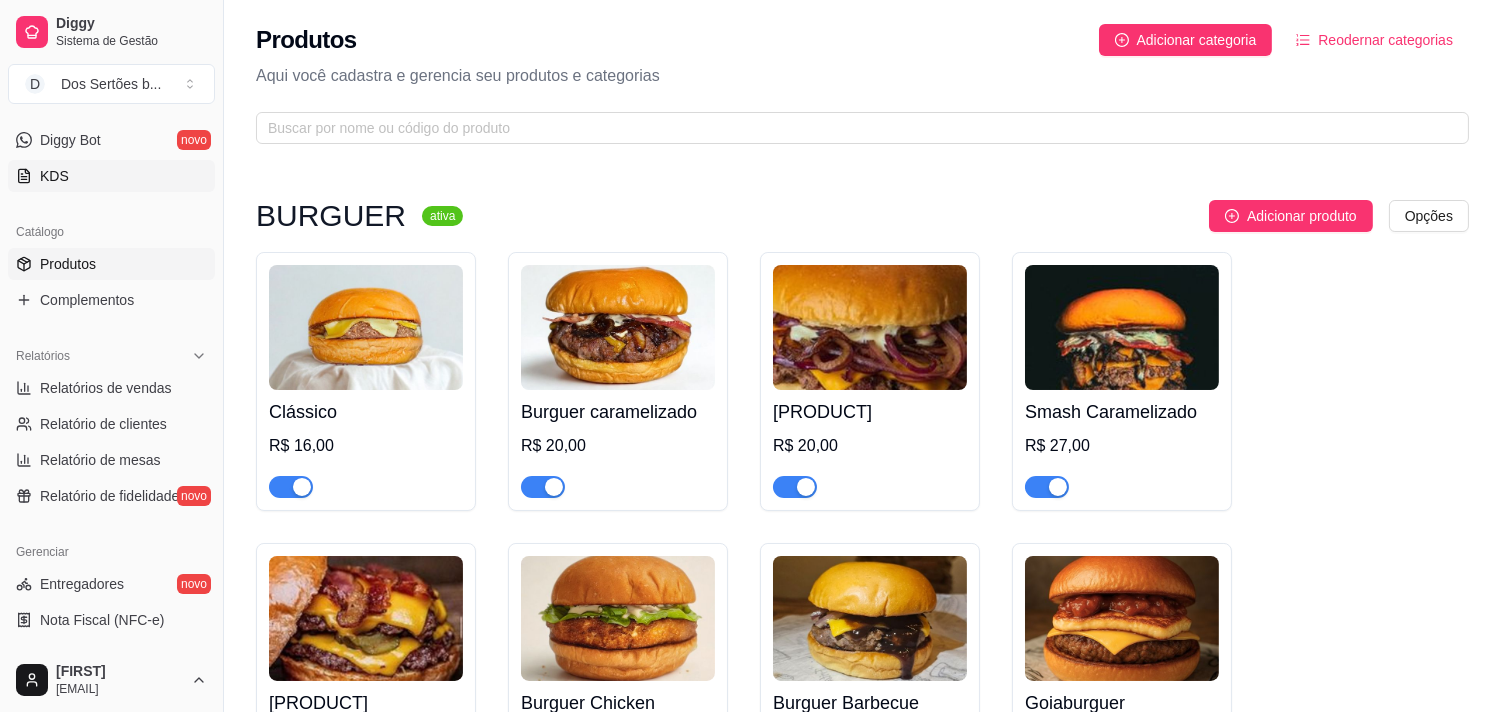 click on "KDS" at bounding box center [111, 176] 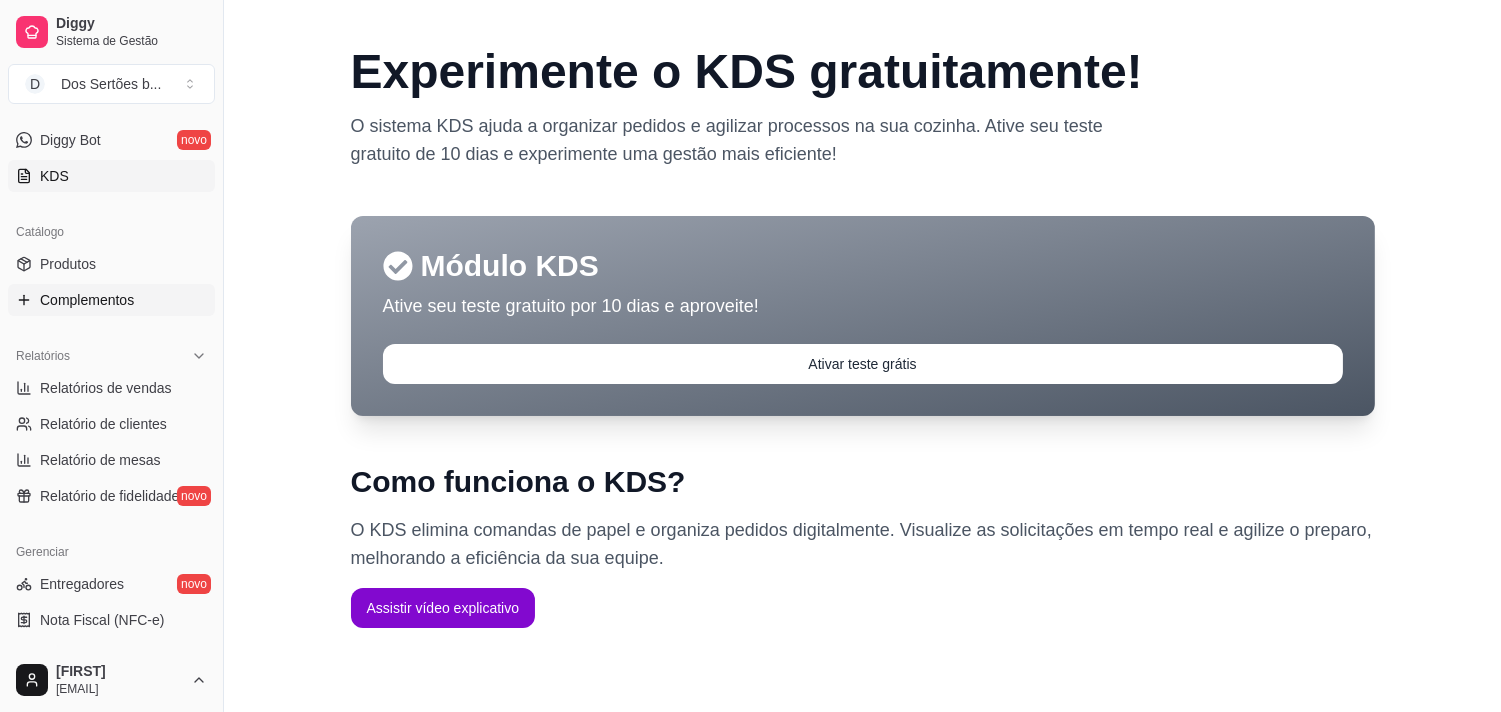 click on "Complementos" at bounding box center (87, 300) 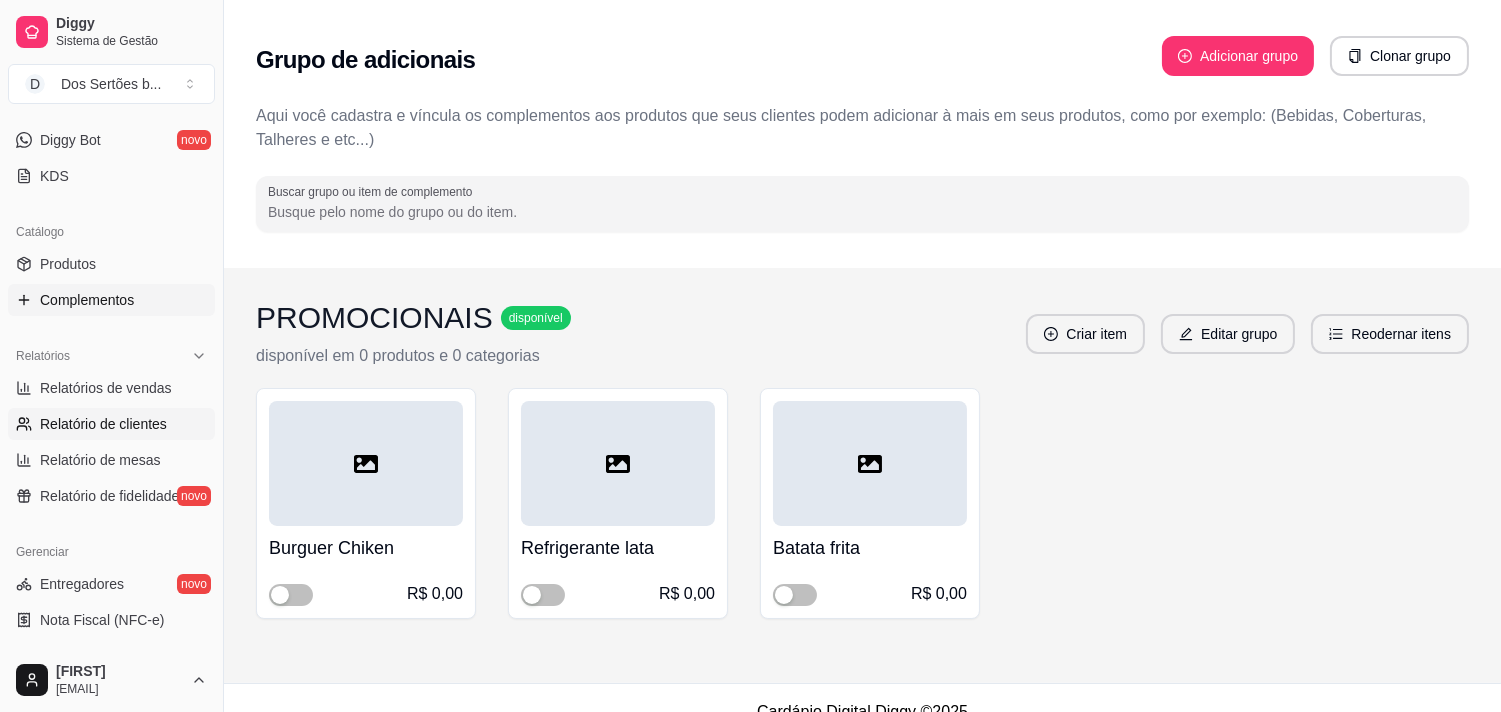 click on "Relatório de clientes" at bounding box center (111, 424) 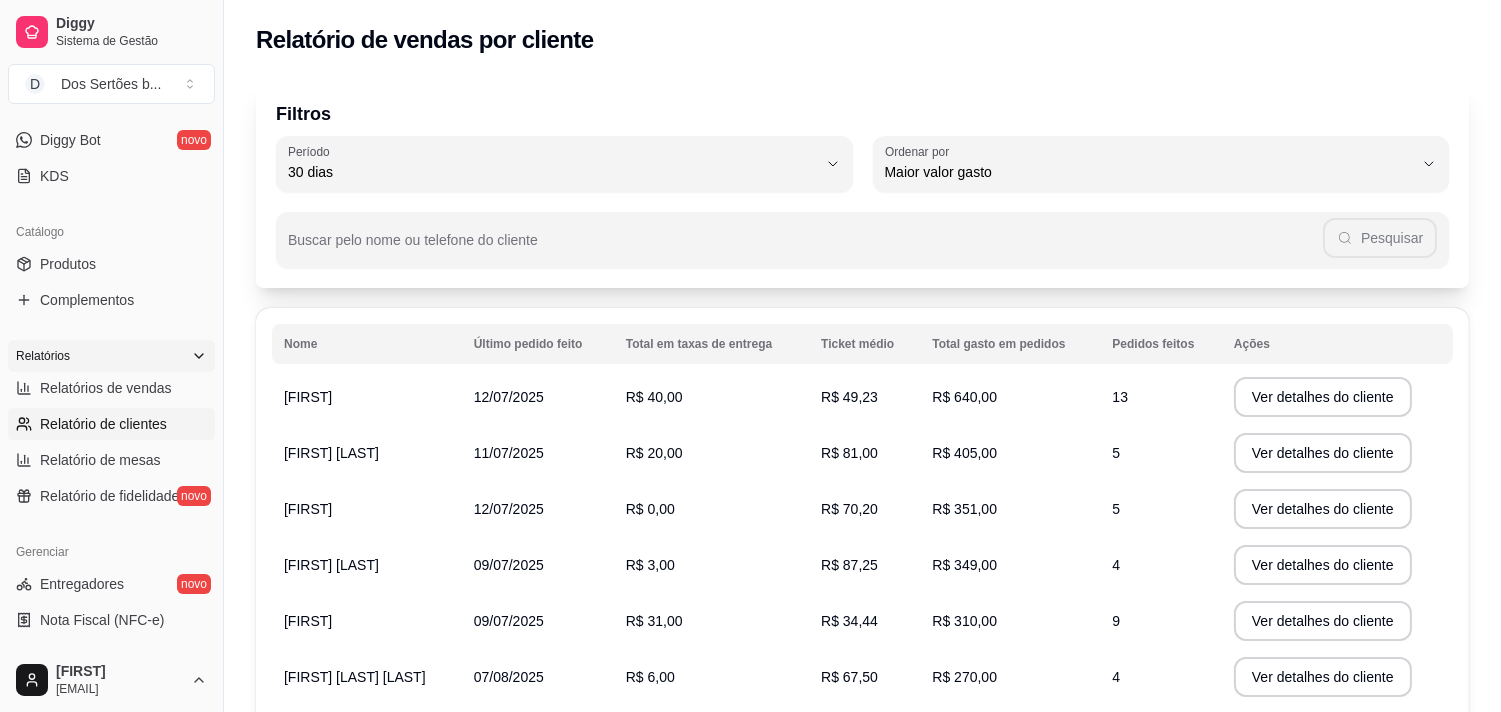 click 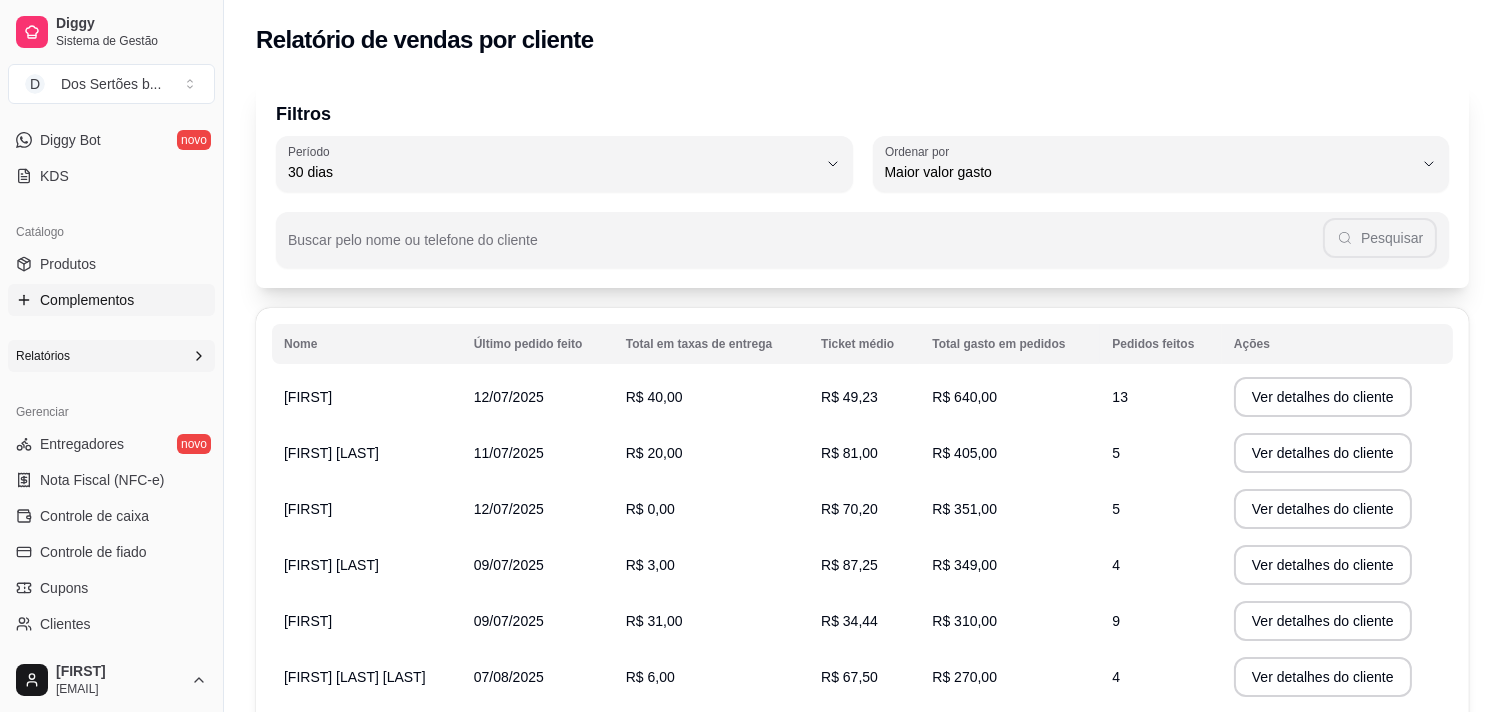 click on "Complementos" at bounding box center [87, 300] 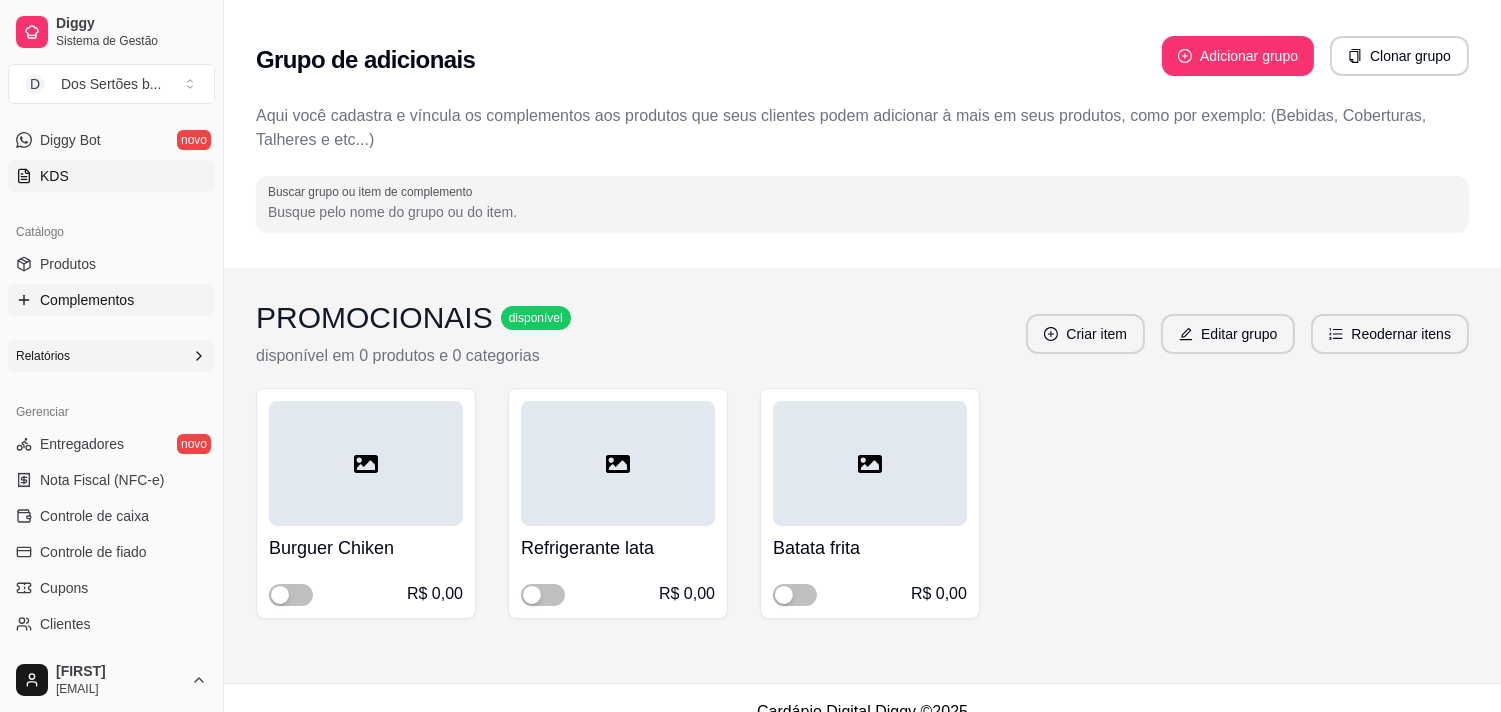click on "KDS" at bounding box center [111, 176] 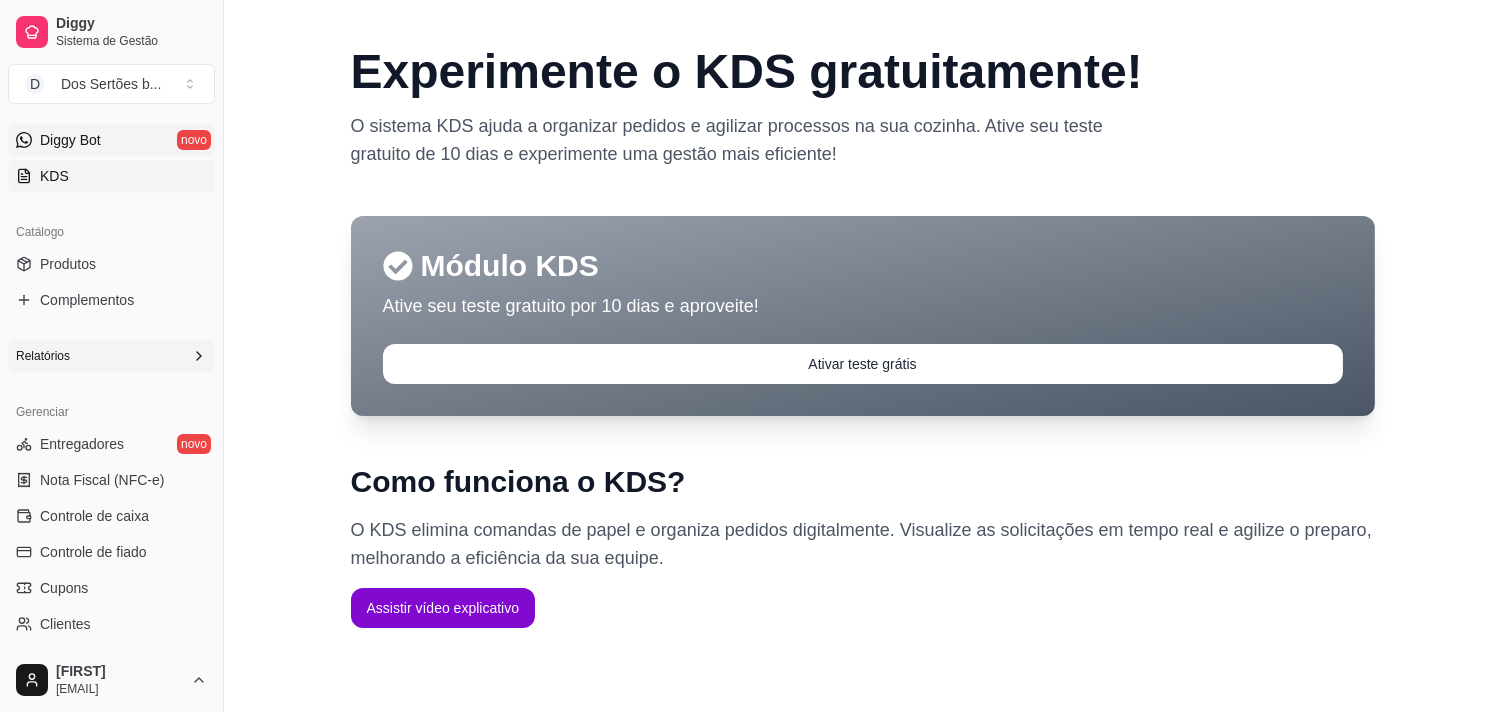 click on "Diggy Bot" at bounding box center (70, 140) 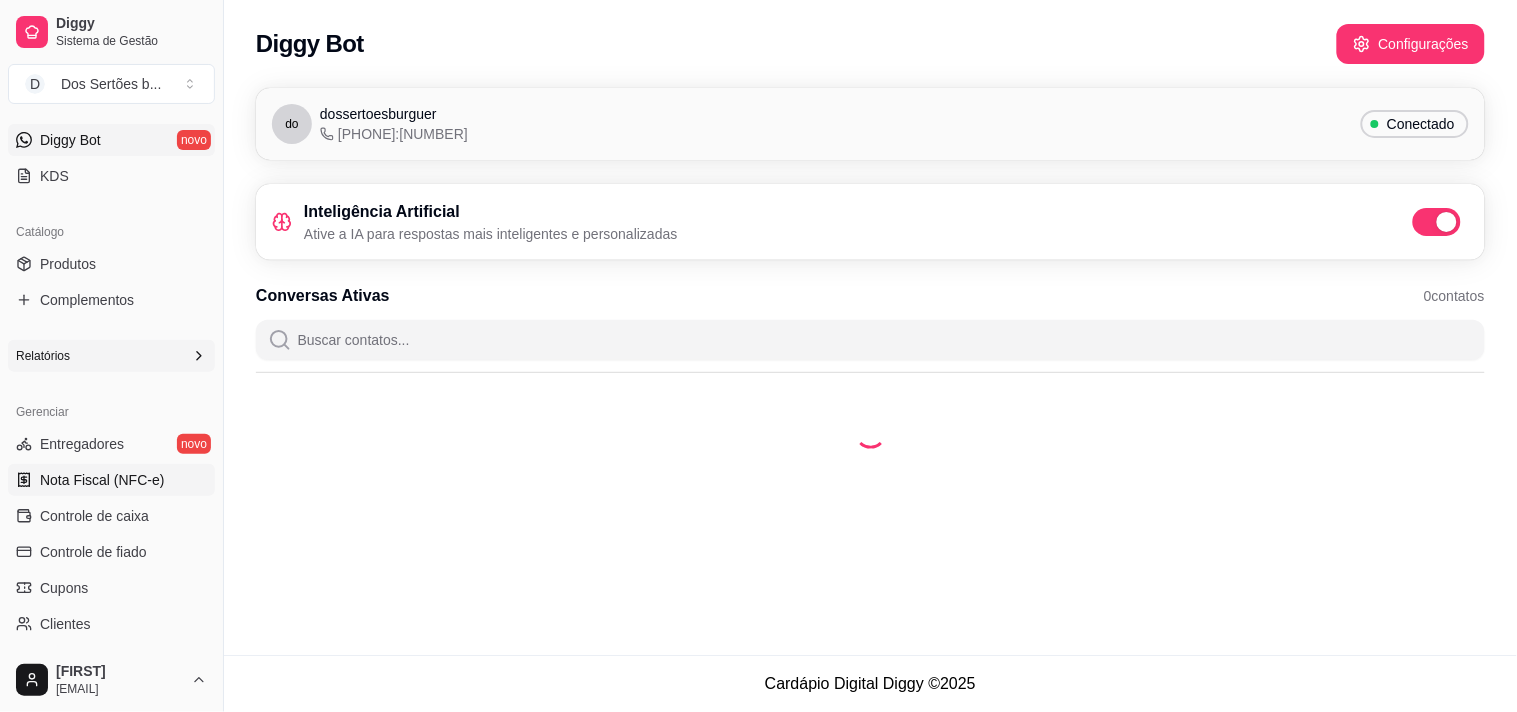 click on "Nota Fiscal (NFC-e)" at bounding box center (102, 480) 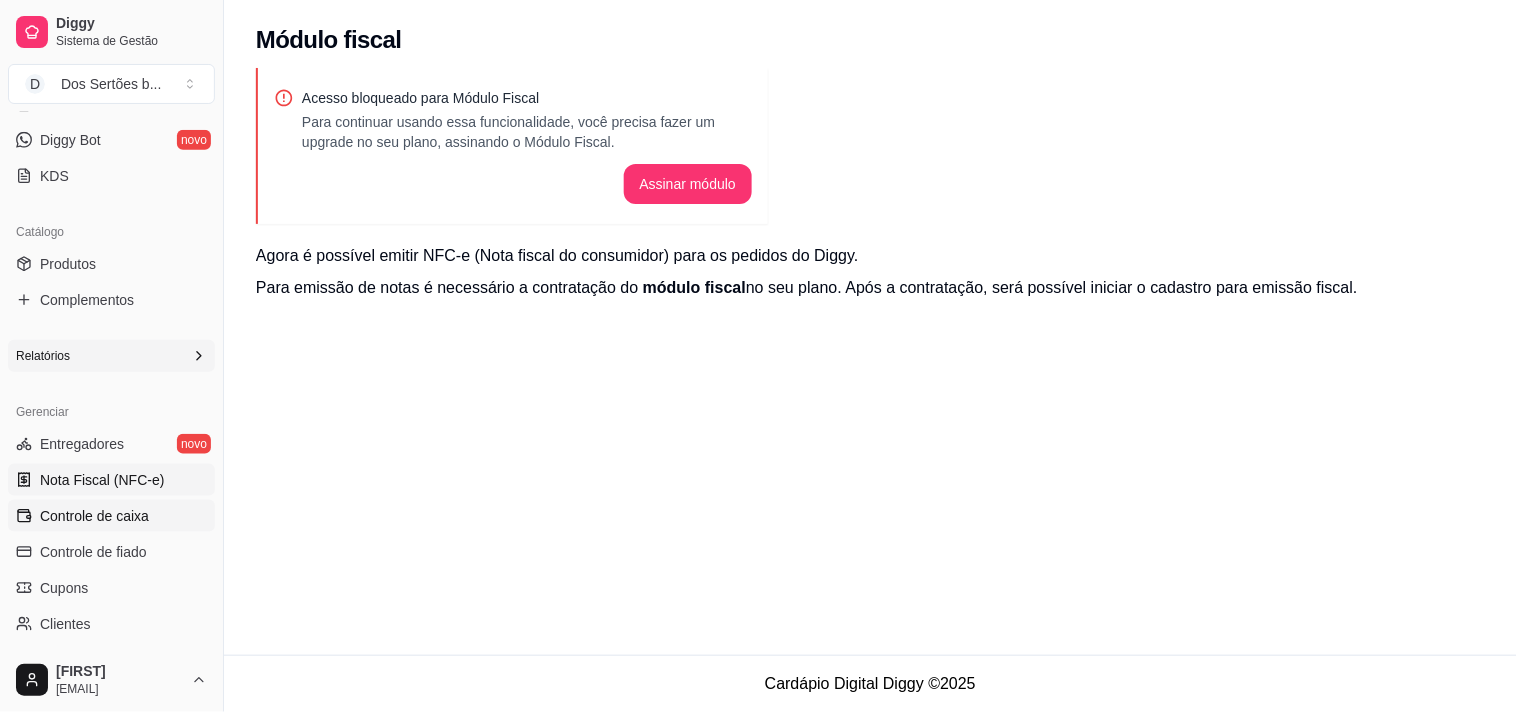 click on "Controle de caixa" at bounding box center [94, 516] 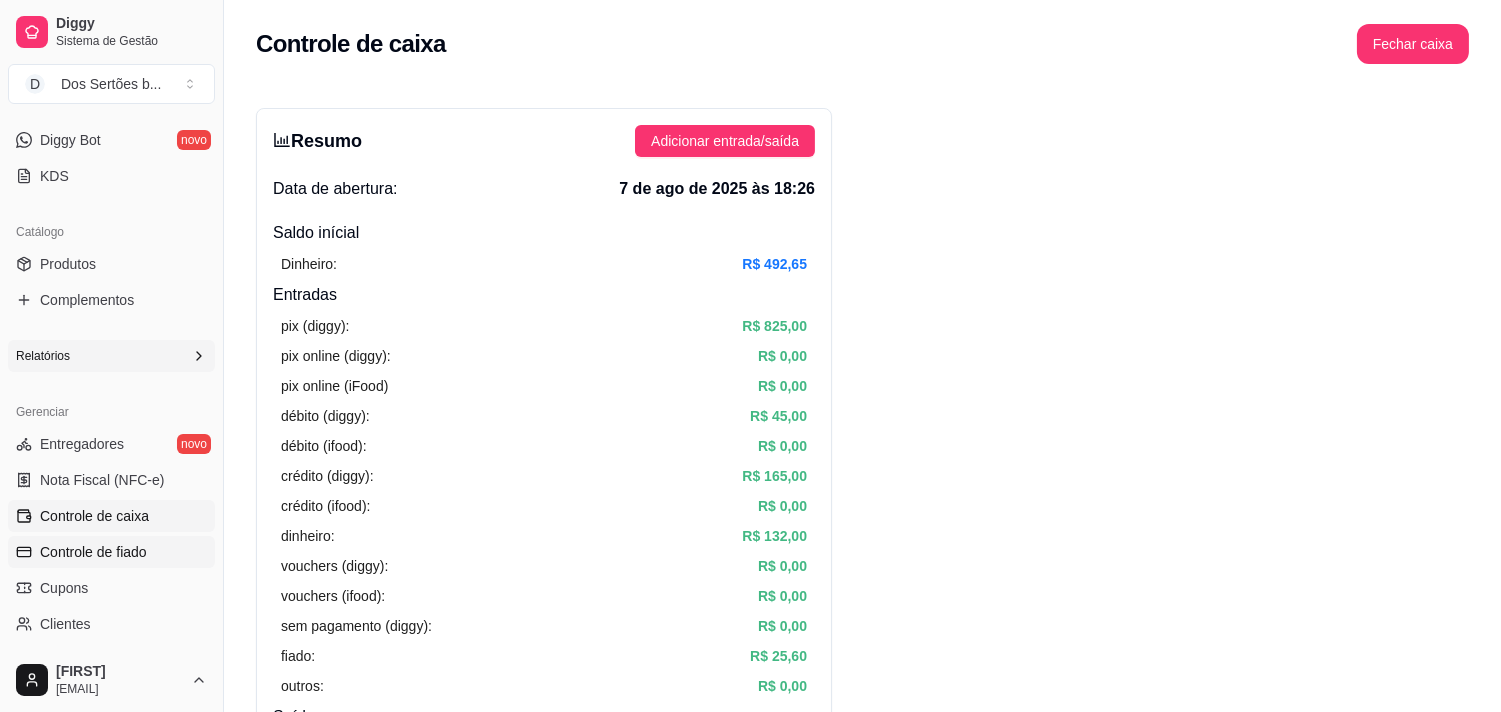 click on "Controle de fiado" at bounding box center (93, 552) 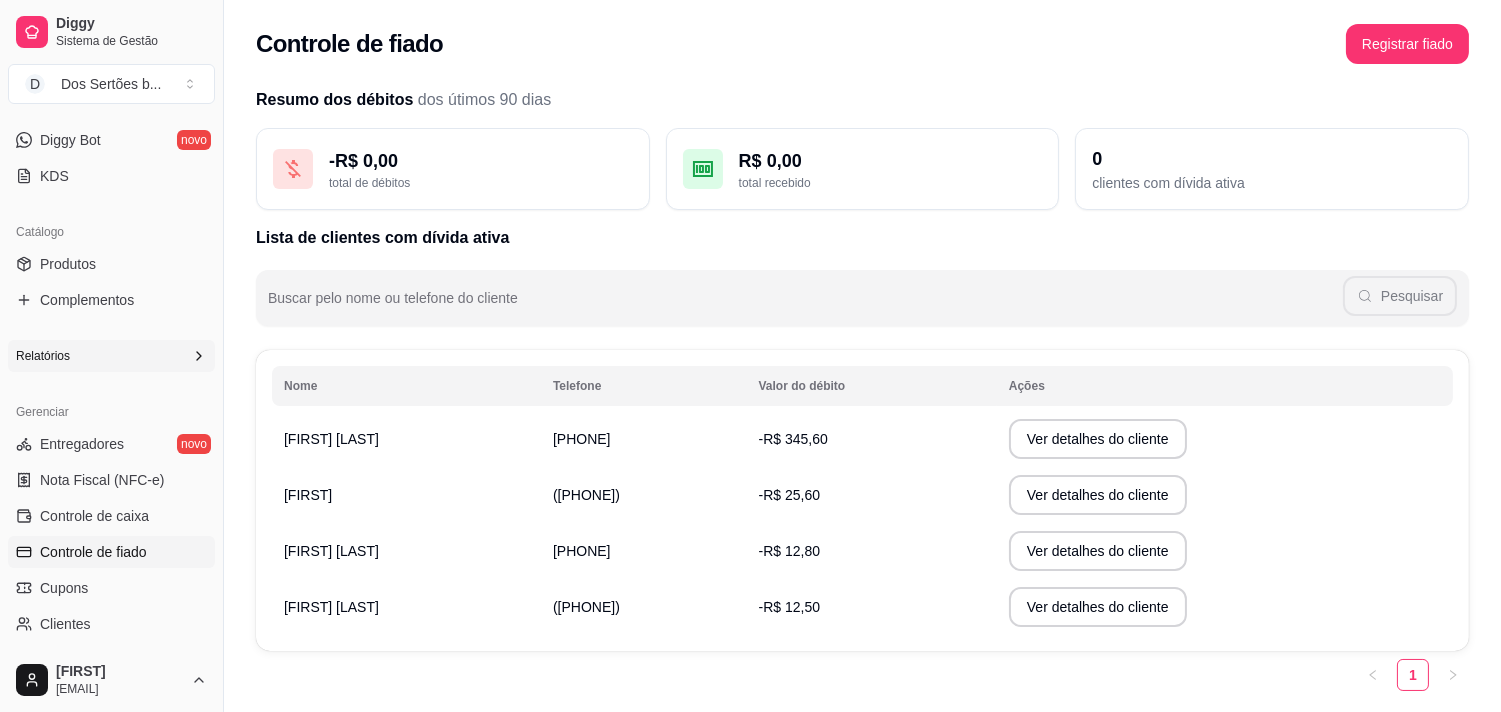 scroll, scrollTop: 586, scrollLeft: 0, axis: vertical 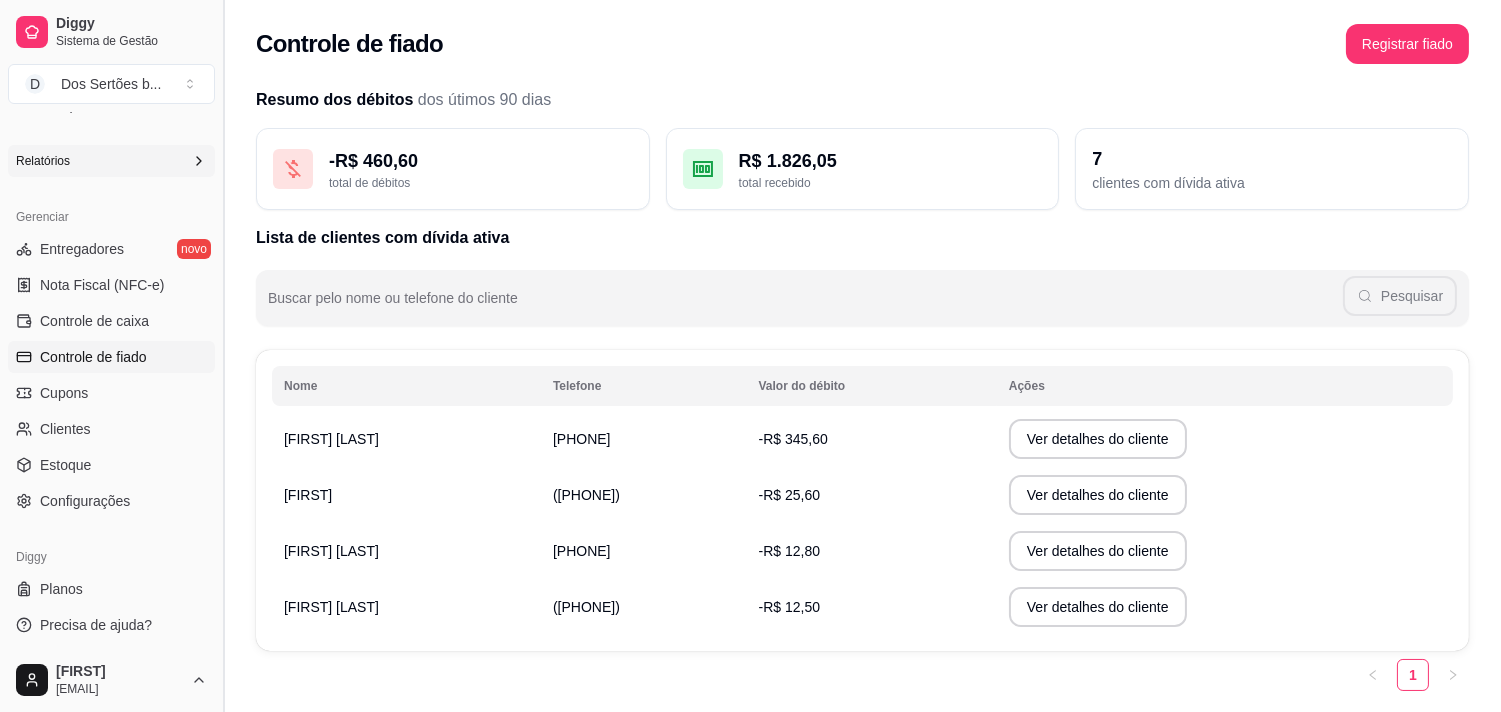 click at bounding box center [223, 356] 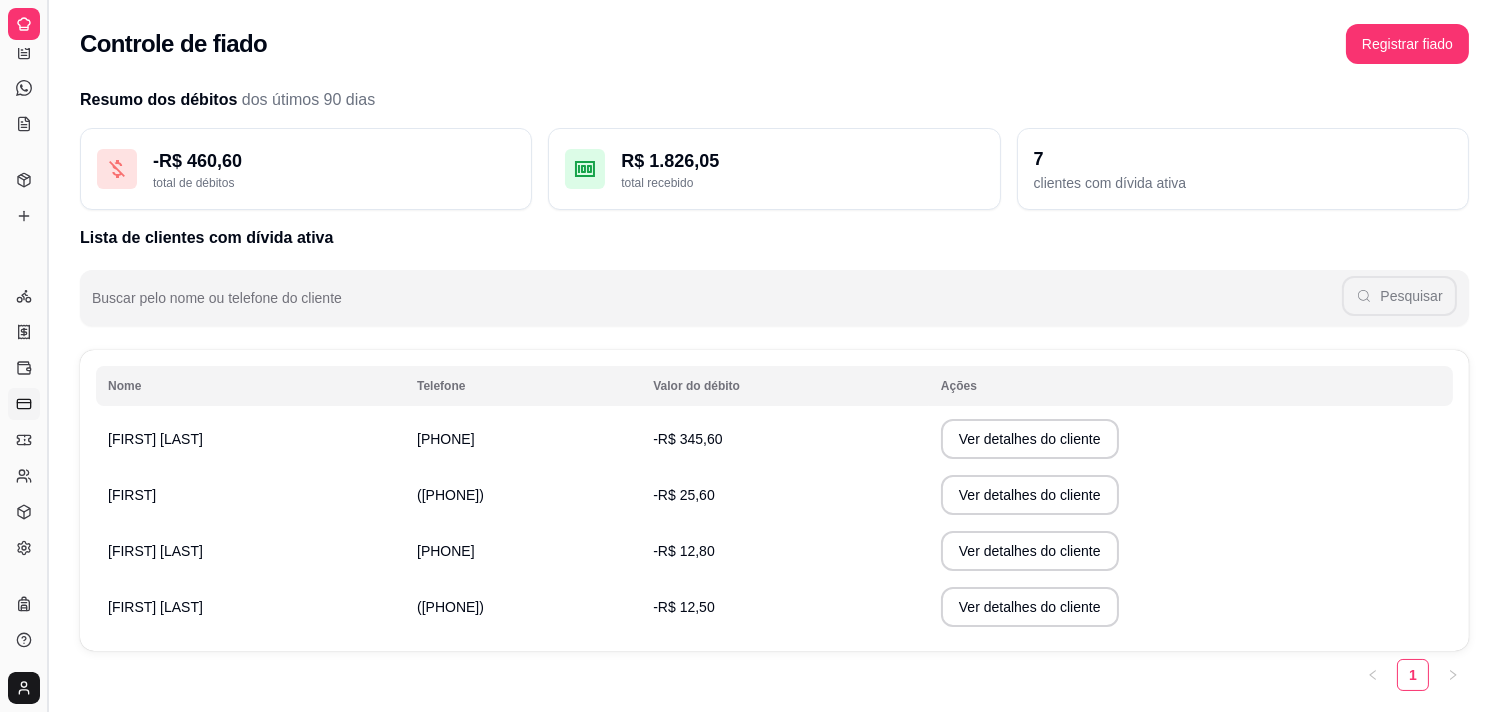 scroll, scrollTop: 183, scrollLeft: 0, axis: vertical 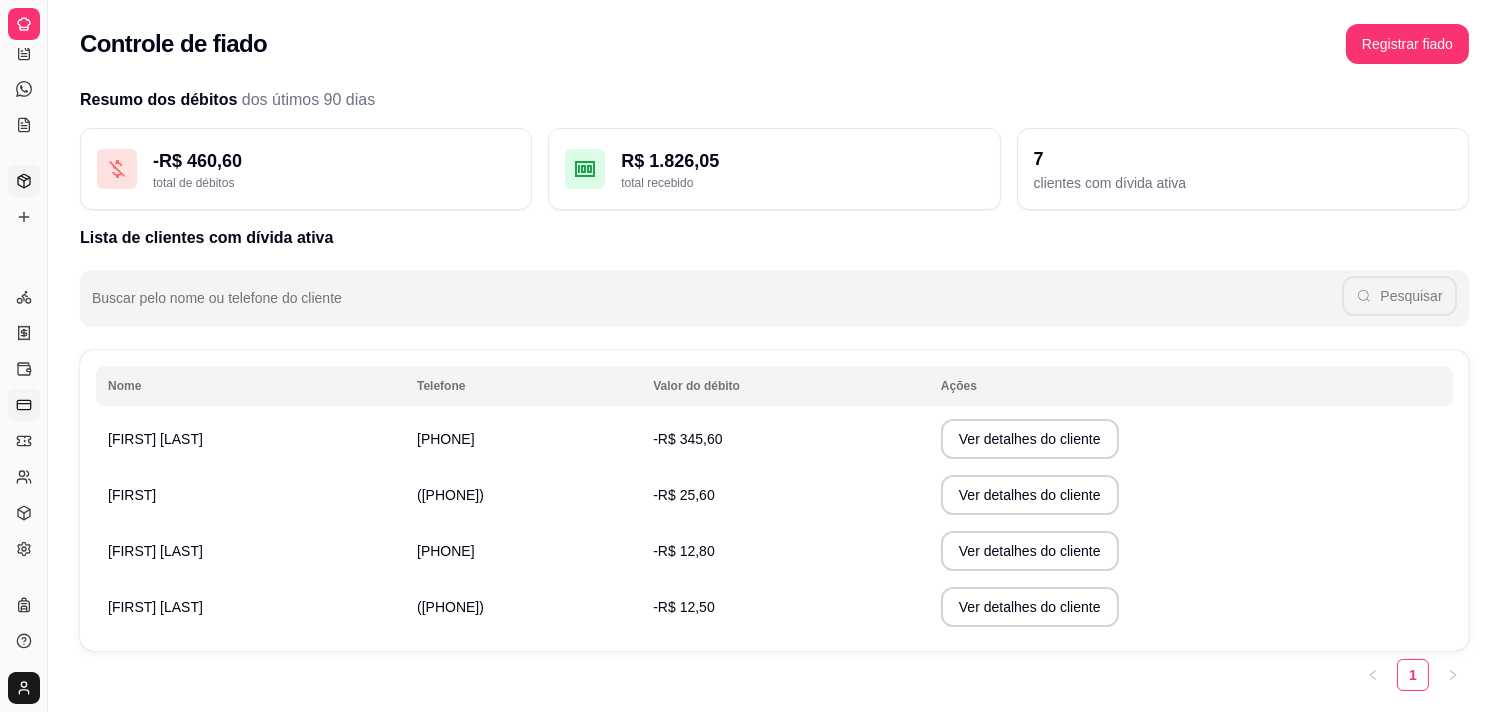 click on "Produtos" at bounding box center [24, 181] 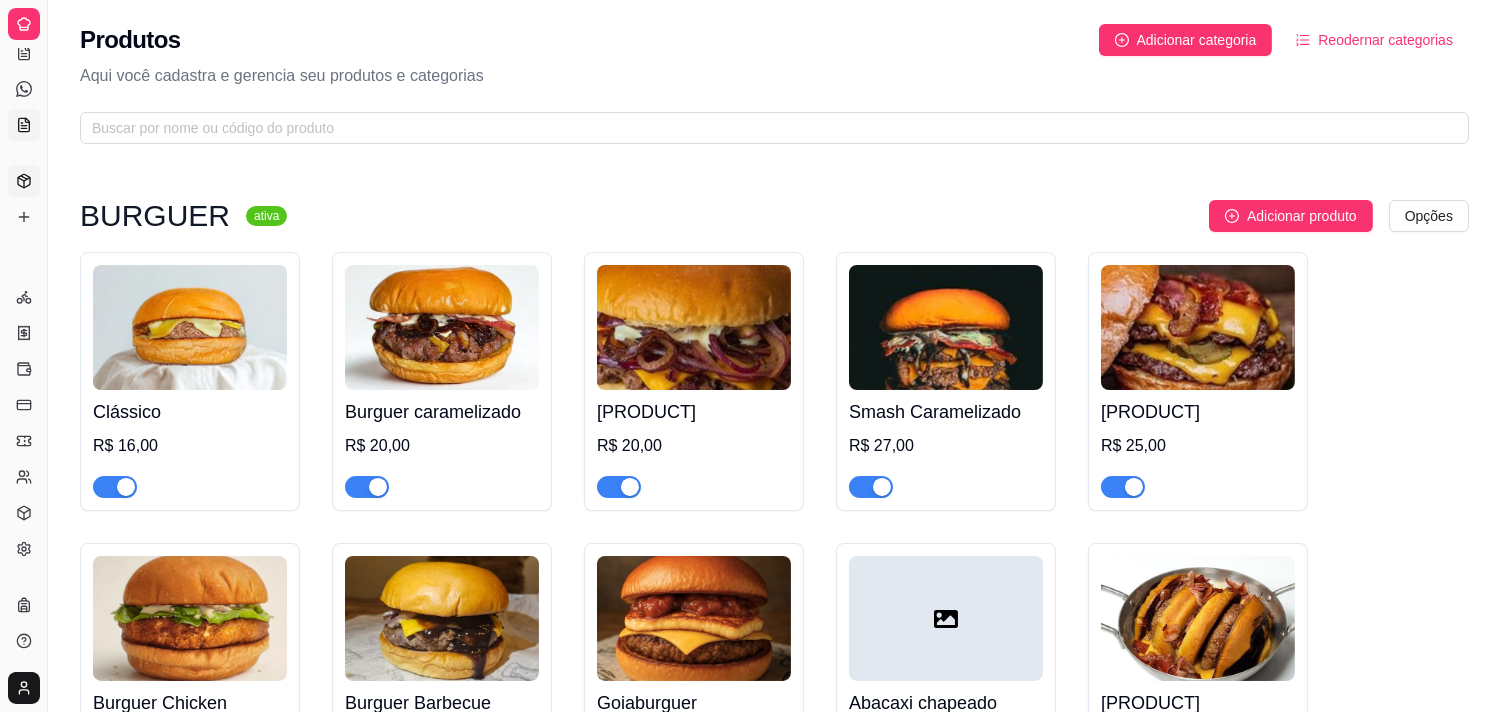 click 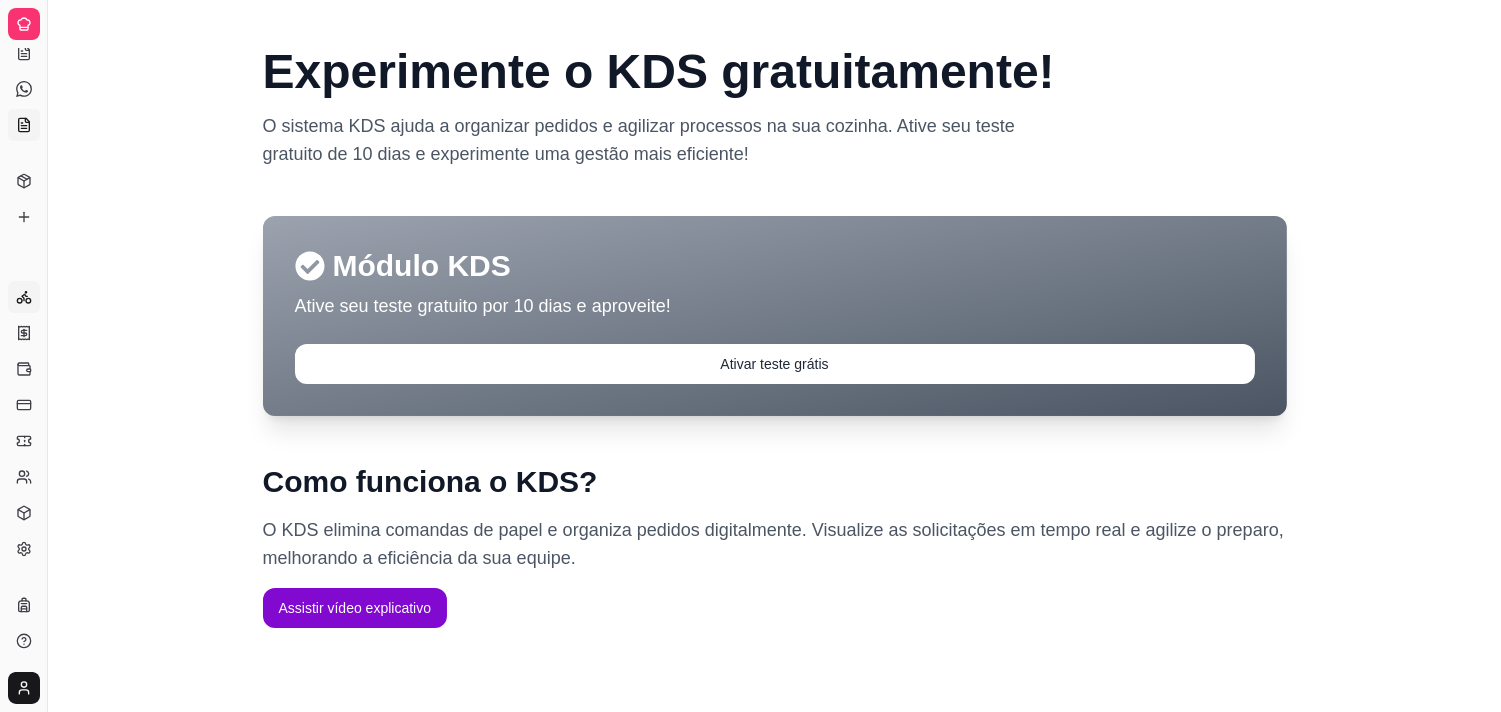 click 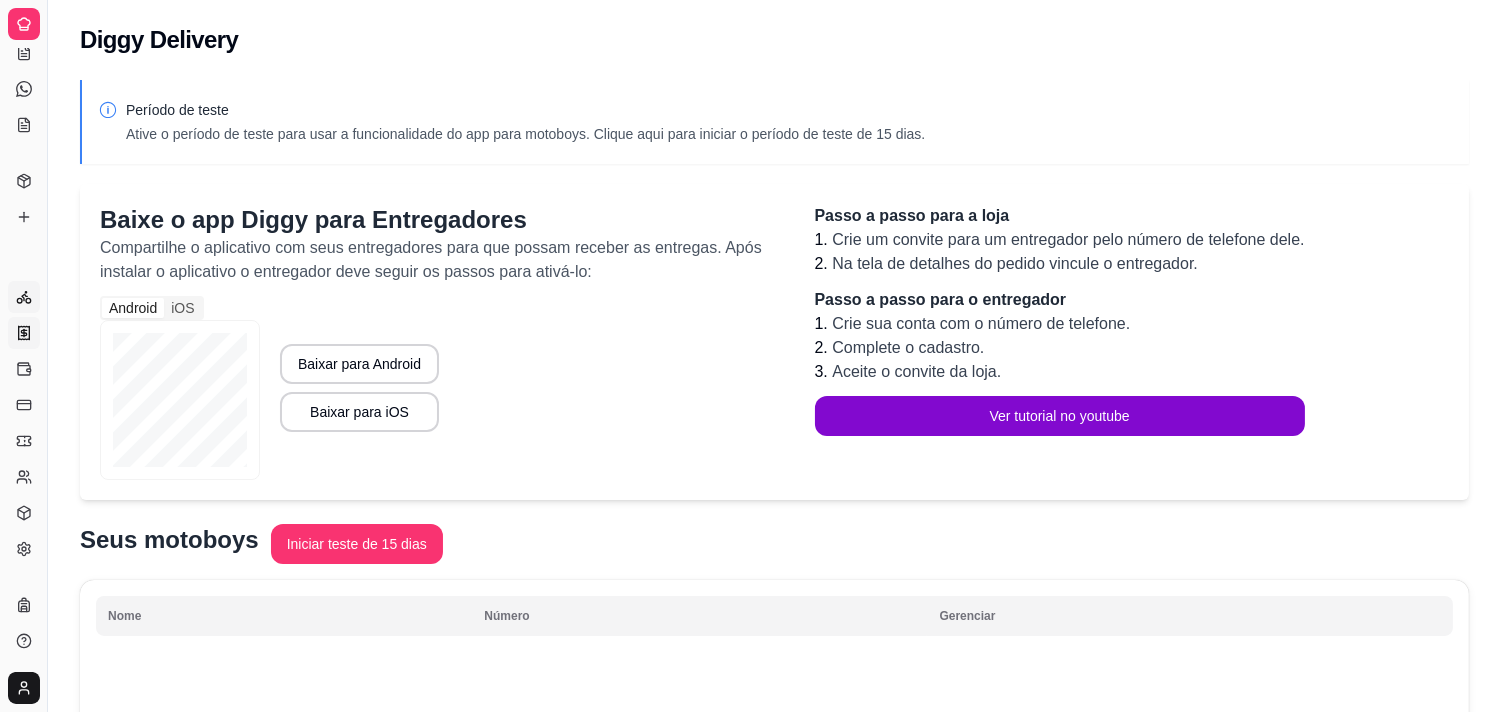 click 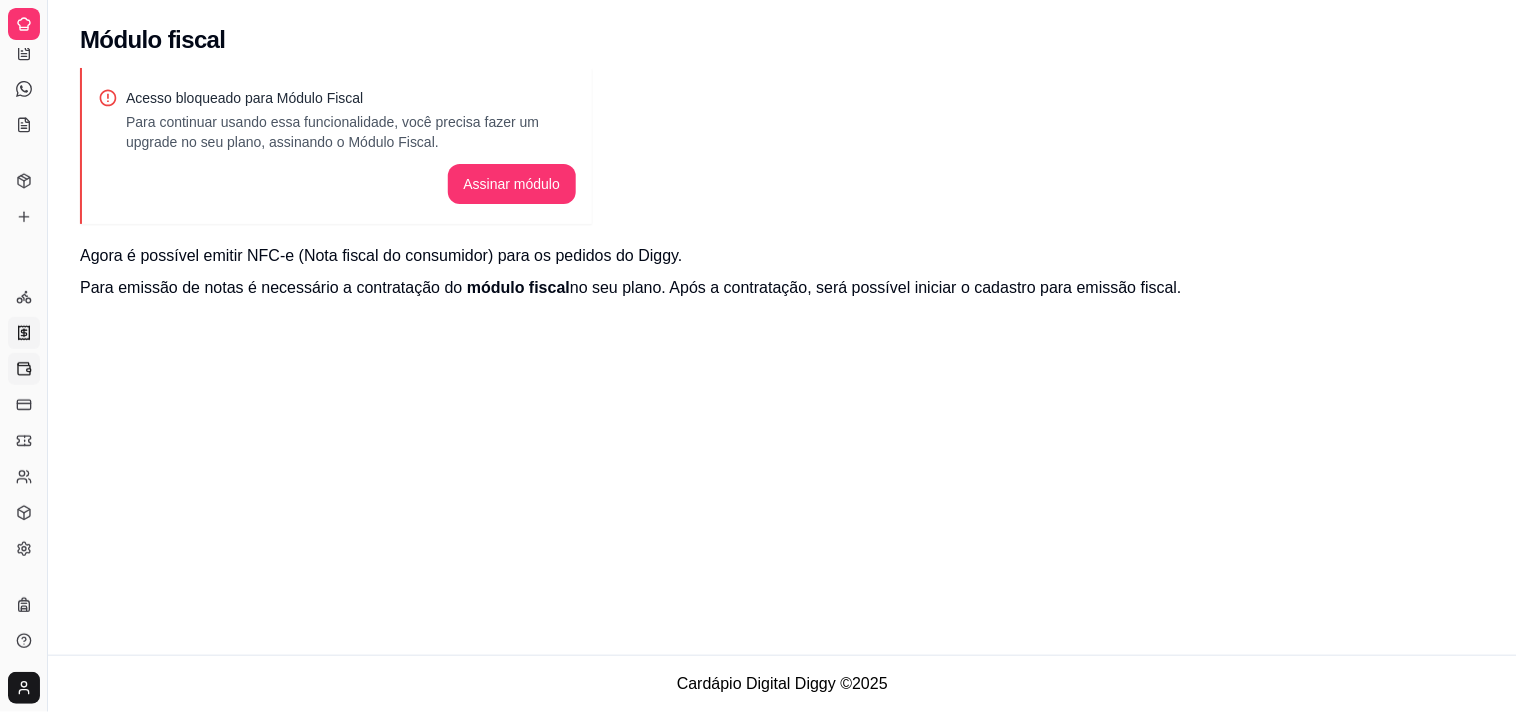 click on "Controle de caixa" at bounding box center [24, 369] 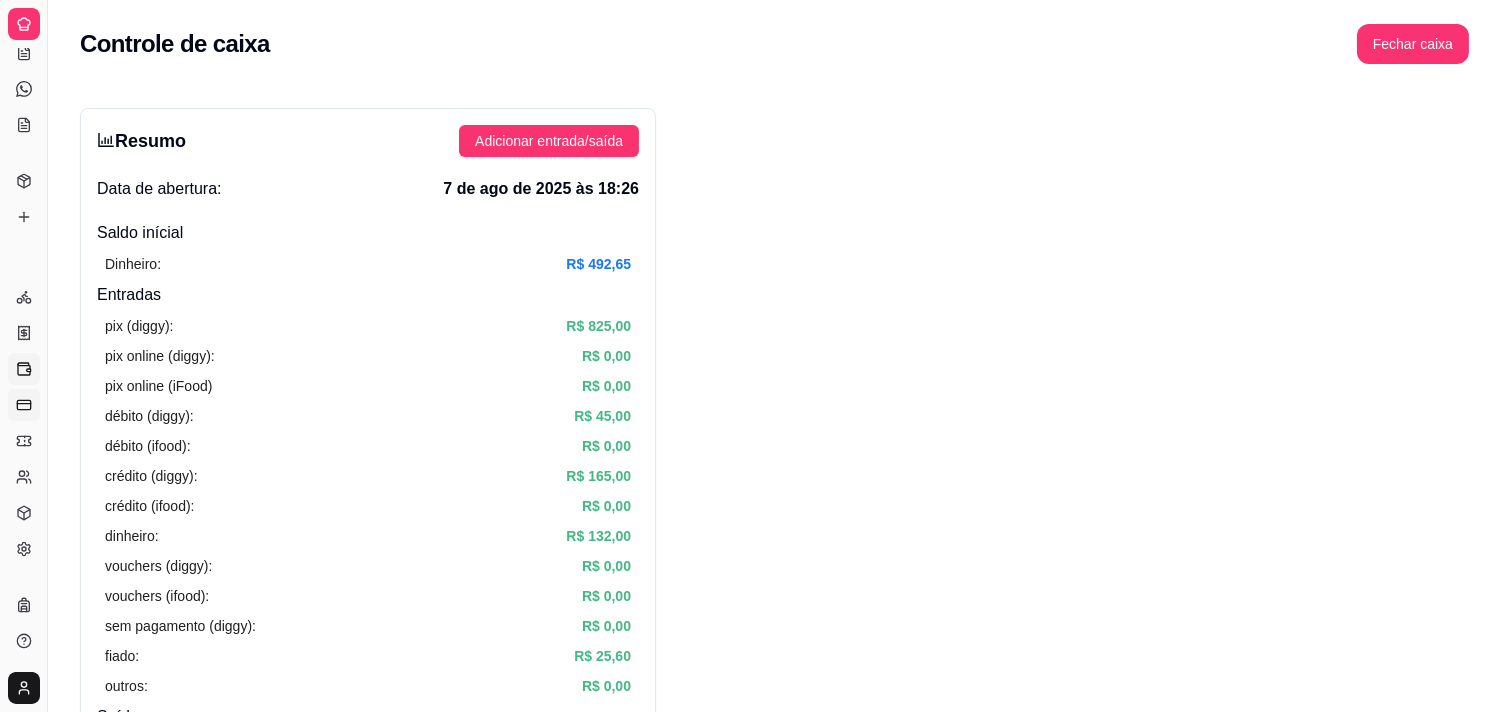 click 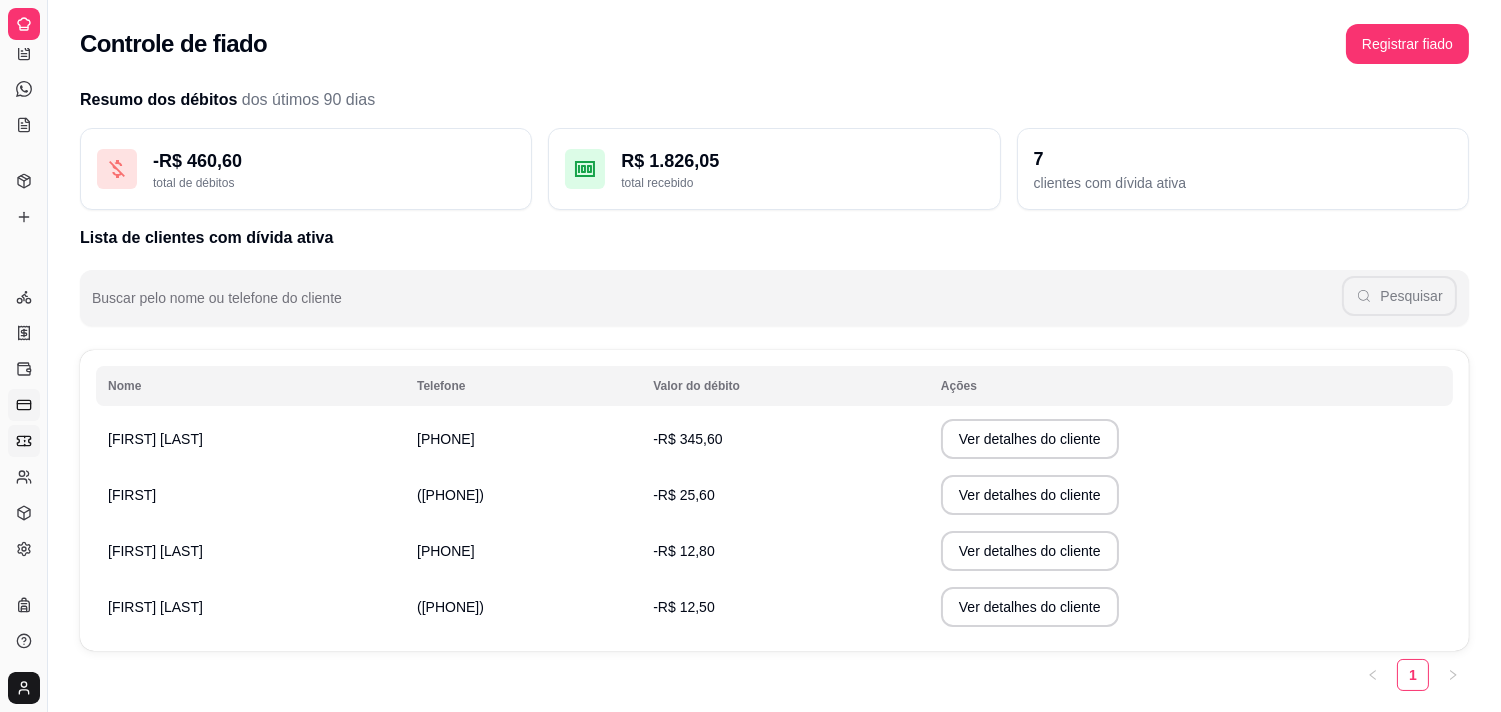 click 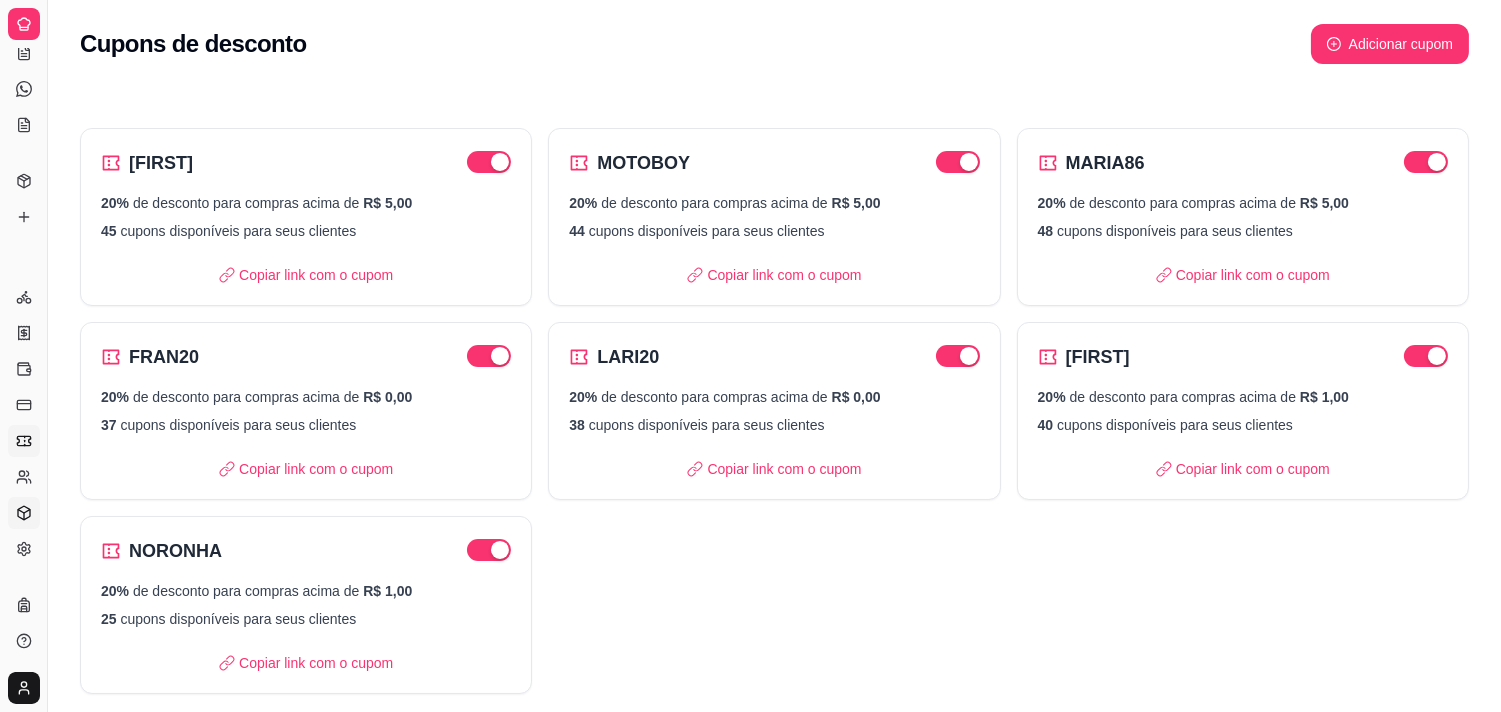 click 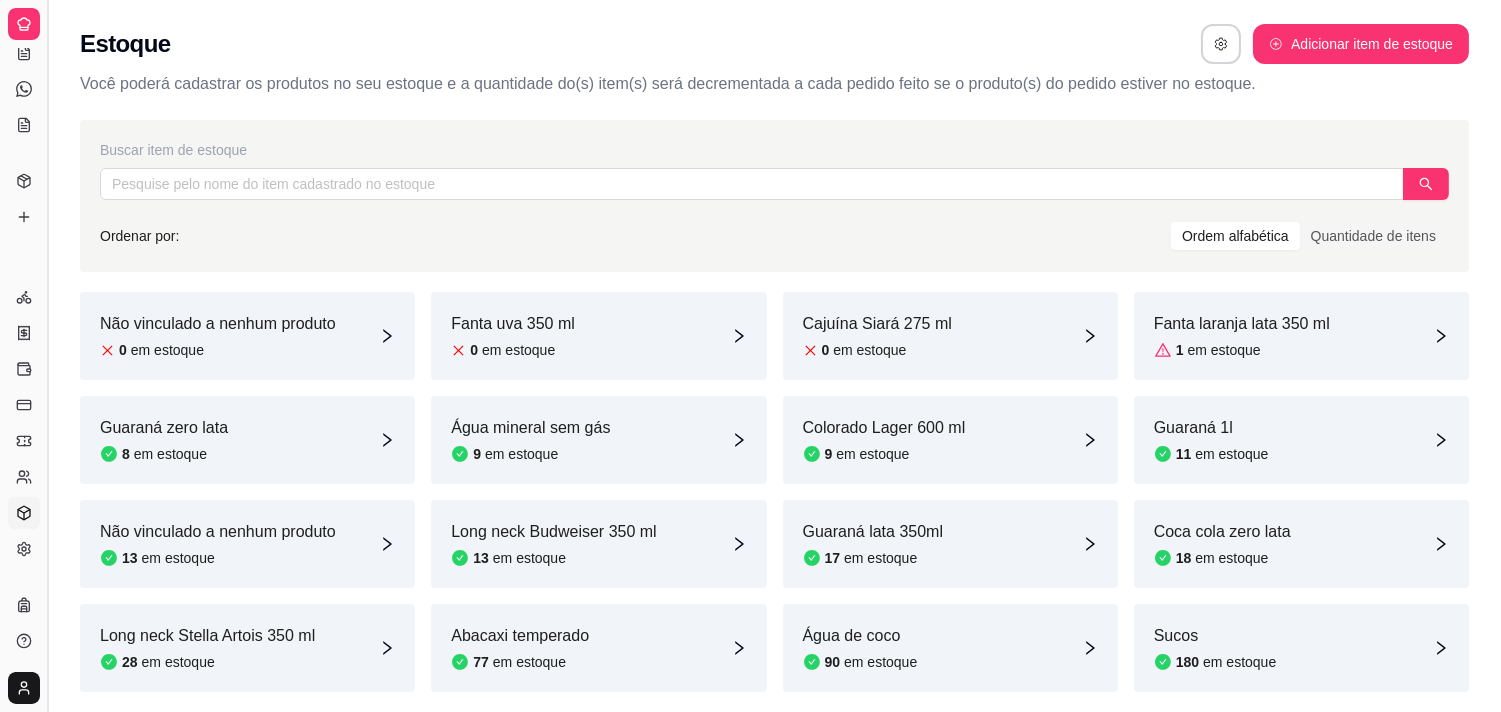 click at bounding box center [47, 356] 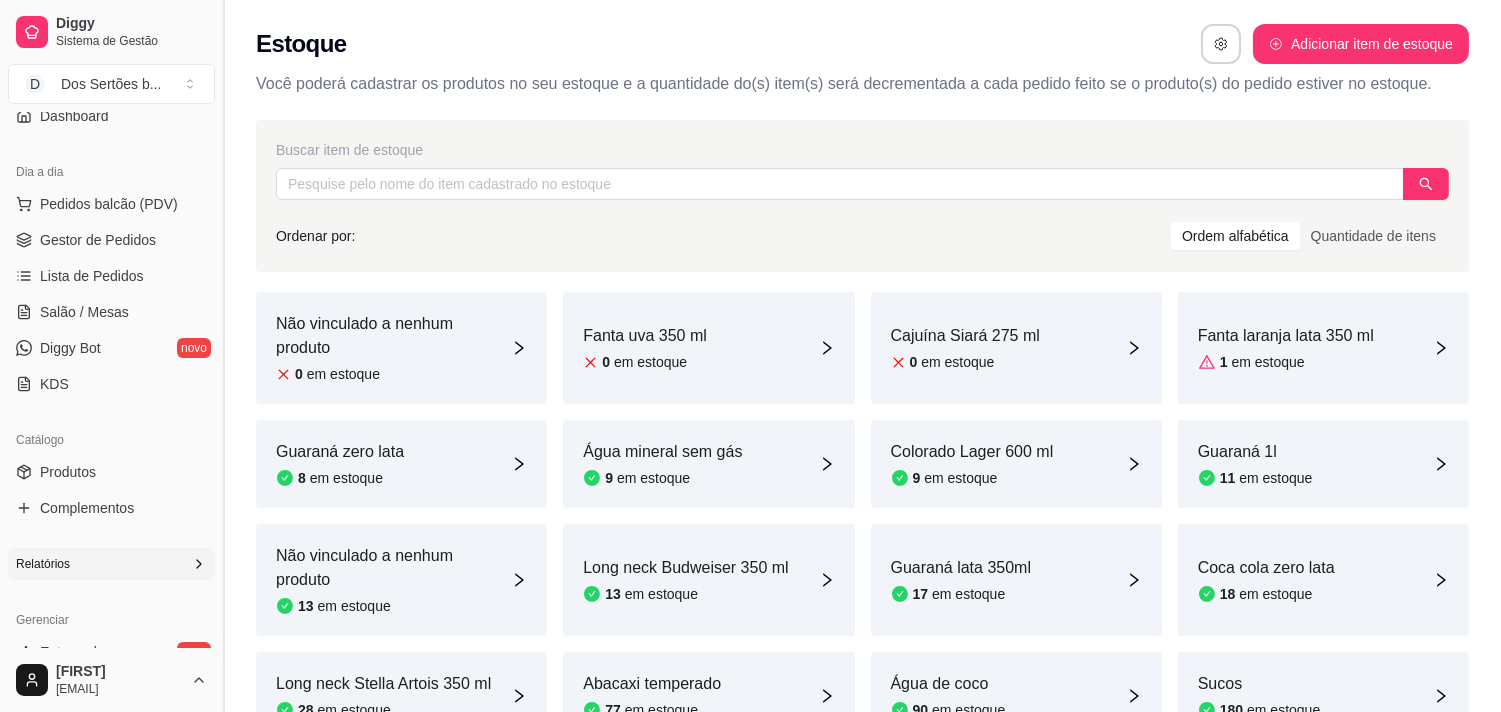 scroll, scrollTop: 170, scrollLeft: 0, axis: vertical 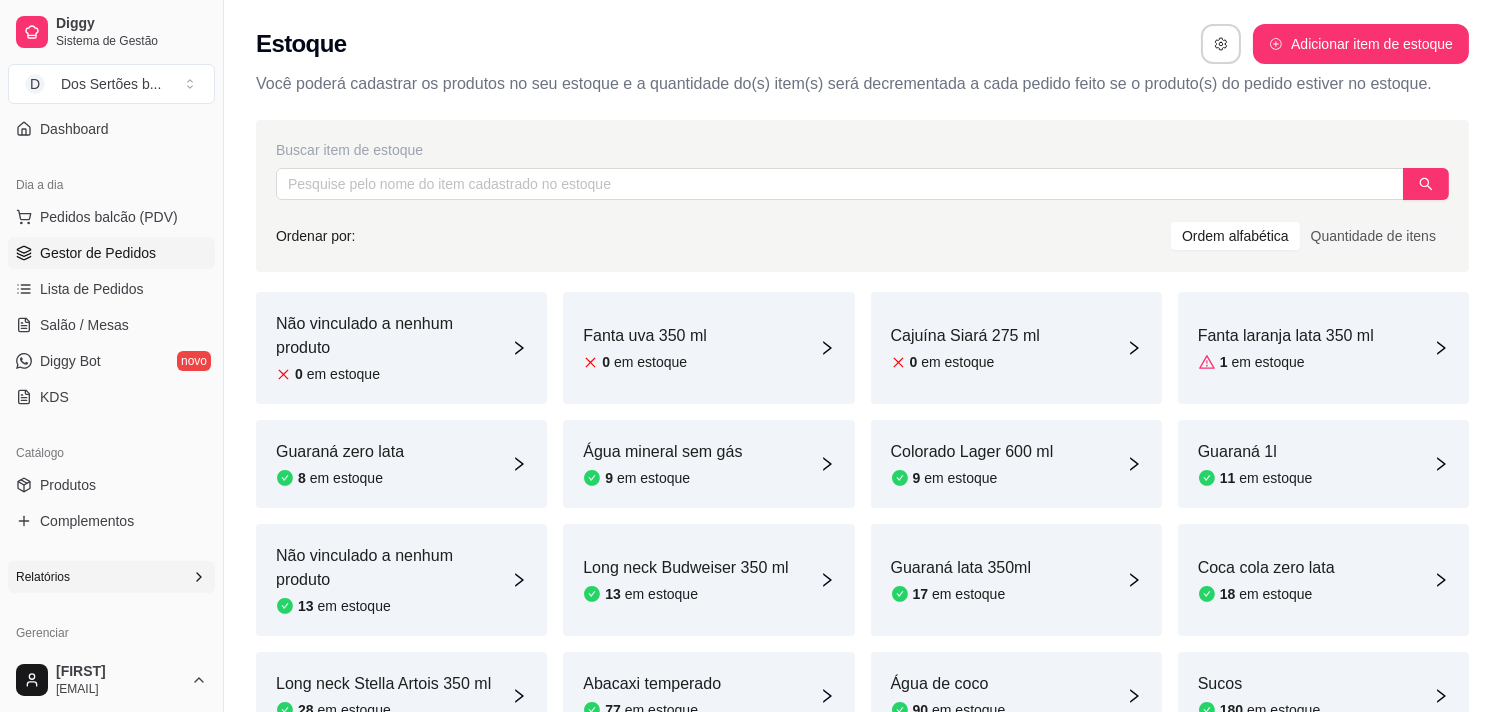 click on "Gestor de Pedidos" at bounding box center (98, 253) 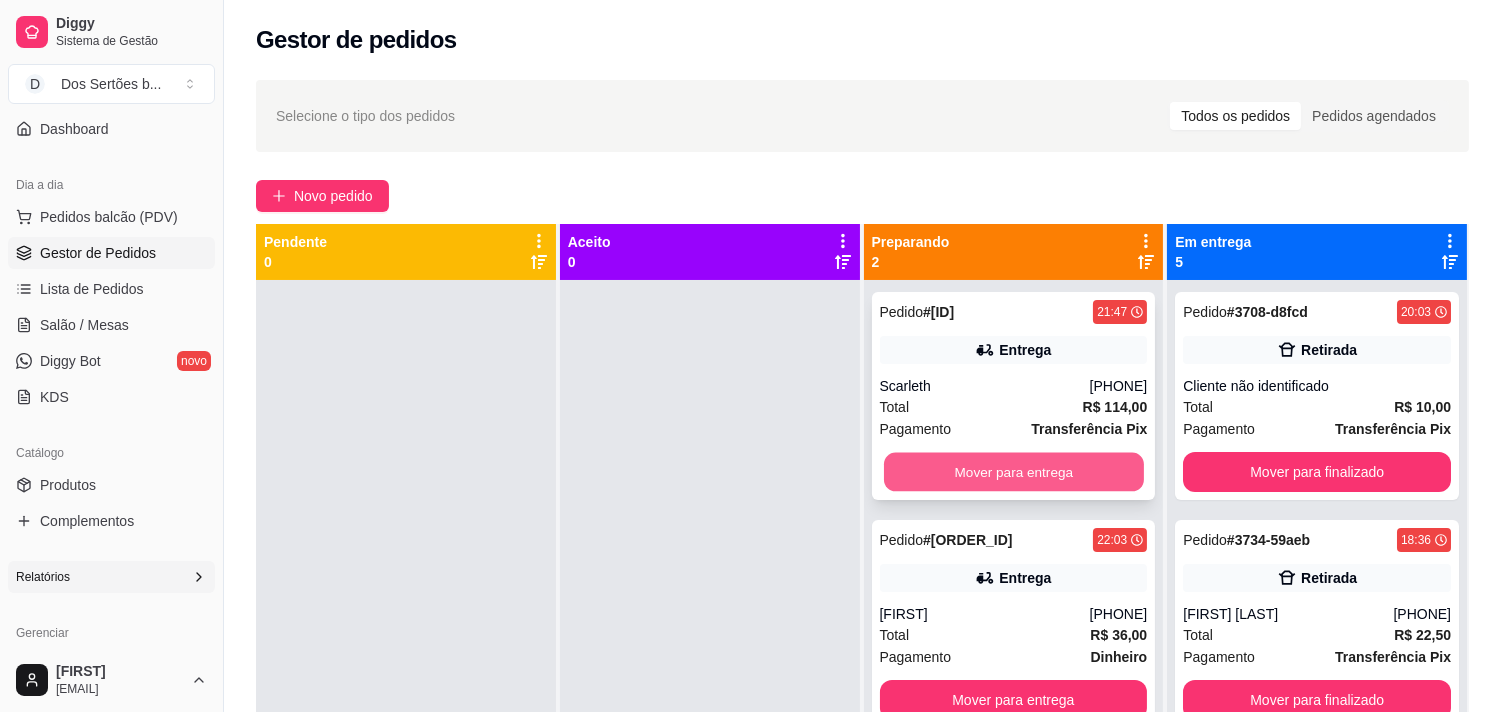 click on "Mover para entrega" at bounding box center [1014, 472] 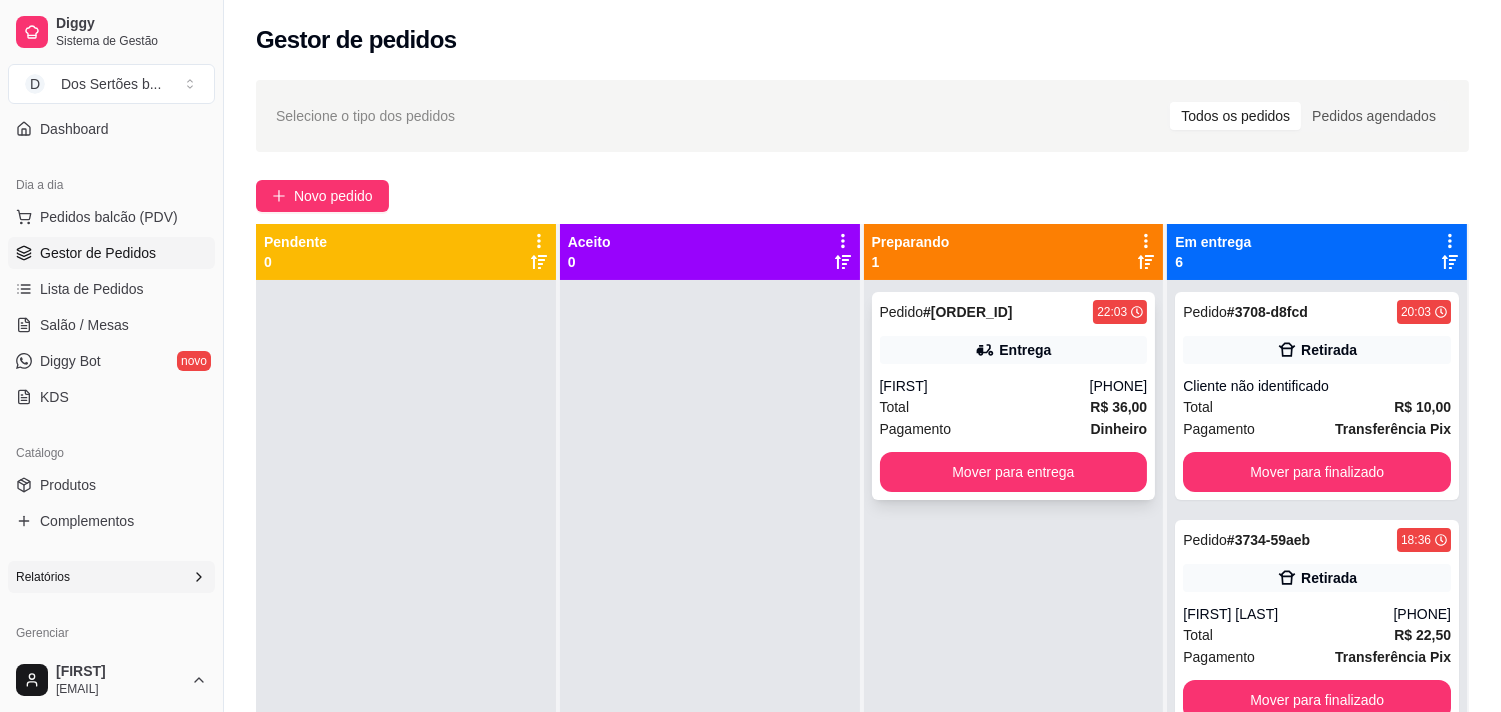 click on "Pedido # [ORDER_ID] 22:03 Entrega [FIRST] ([PHONE]) Total R$ 36,00 Pagamento Dinheiro Mover para entrega" at bounding box center [1014, 396] 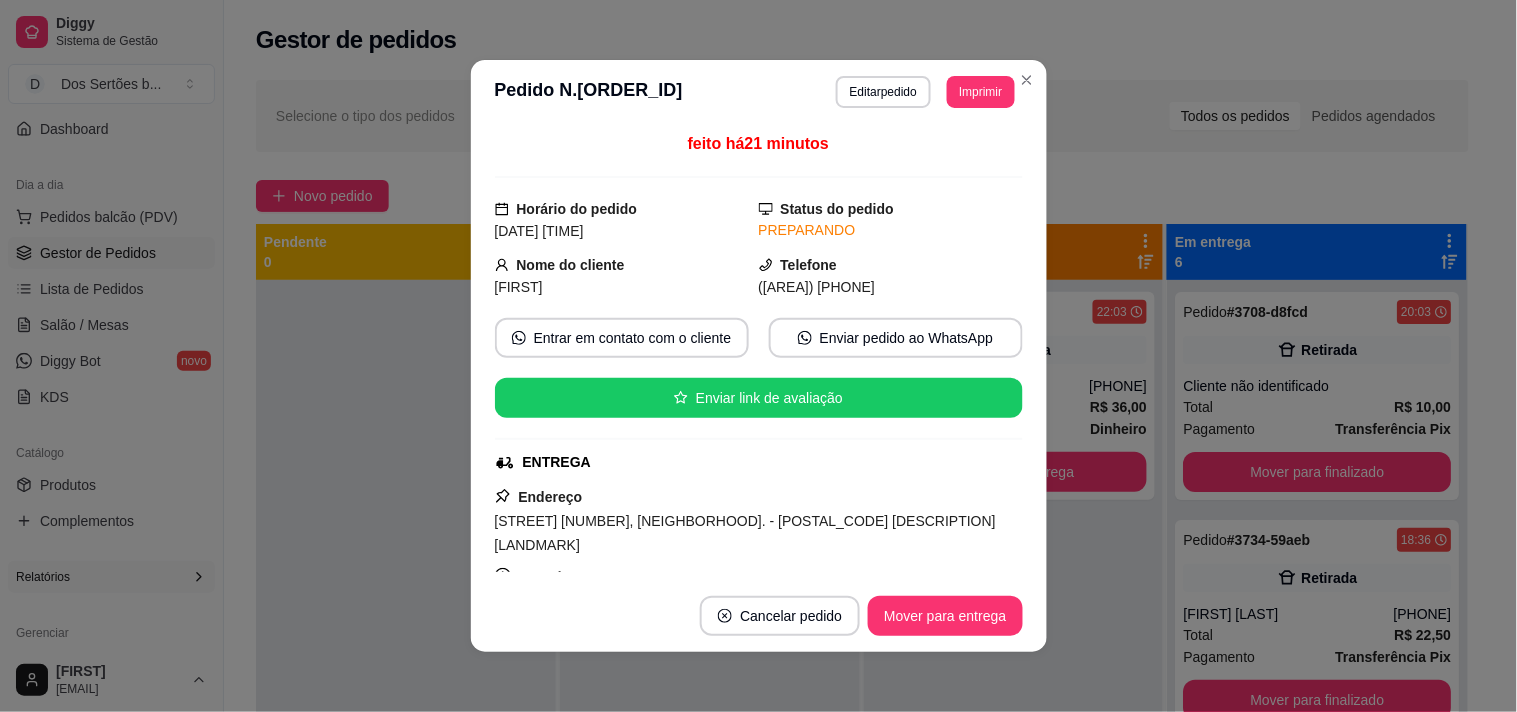 click on "ENTREGA" at bounding box center (757, 462) 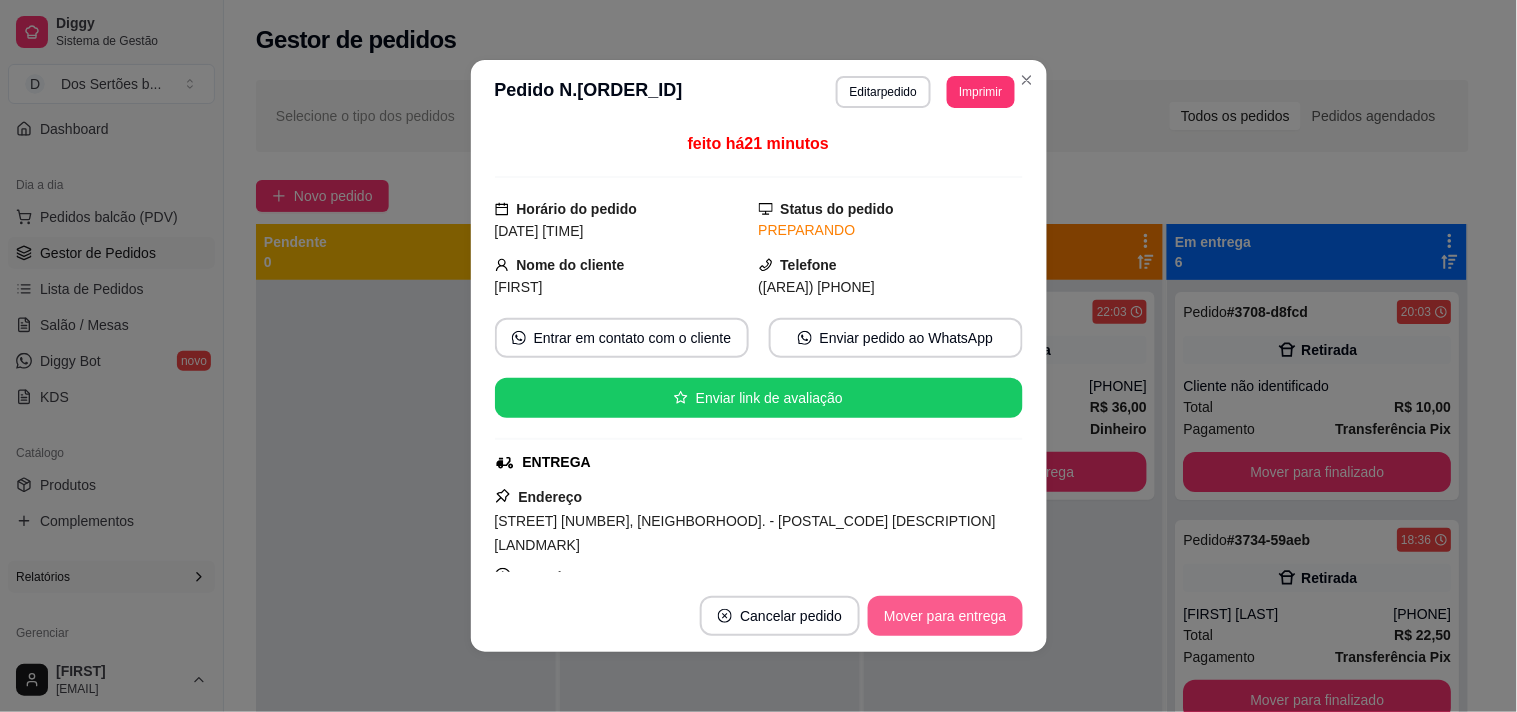 click on "Mover para entrega" at bounding box center [945, 616] 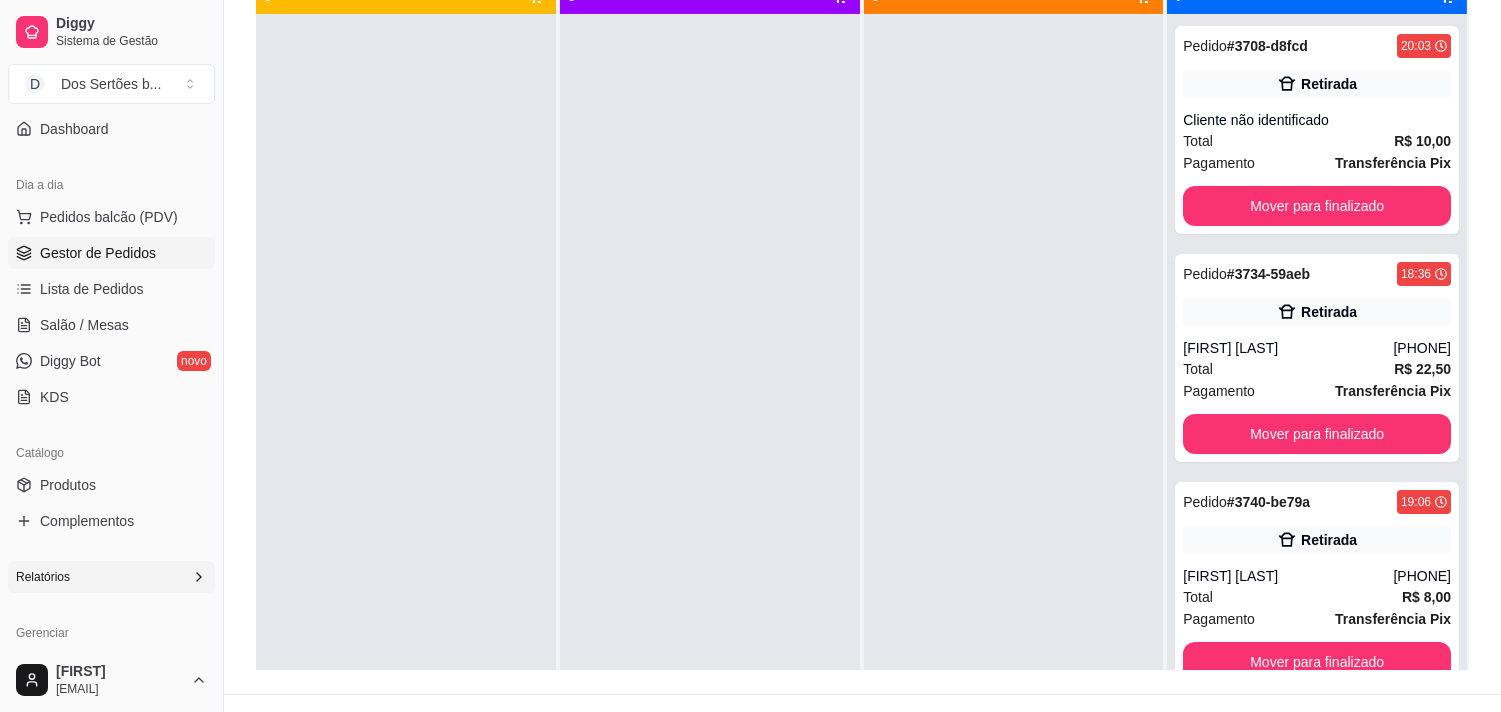 scroll, scrollTop: 305, scrollLeft: 0, axis: vertical 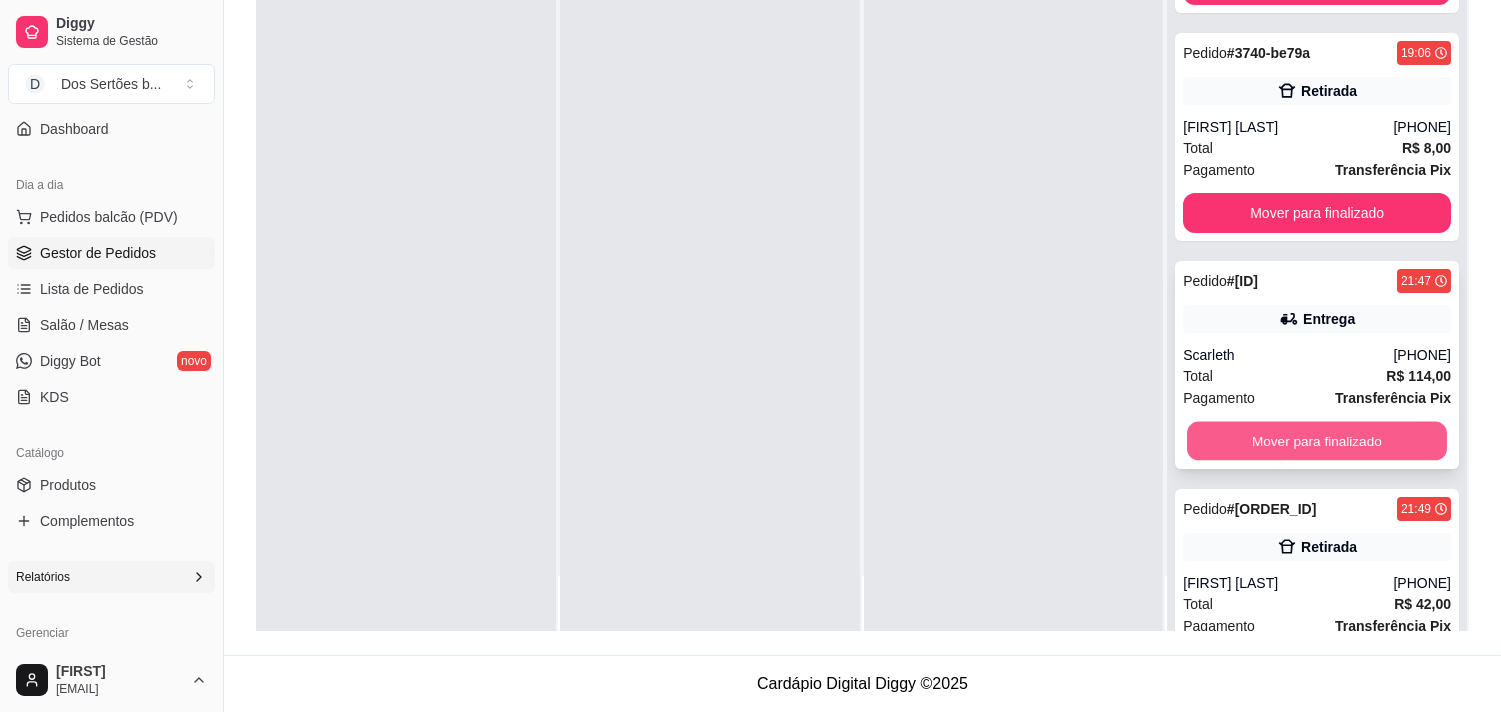 click on "Mover para finalizado" at bounding box center (1317, 441) 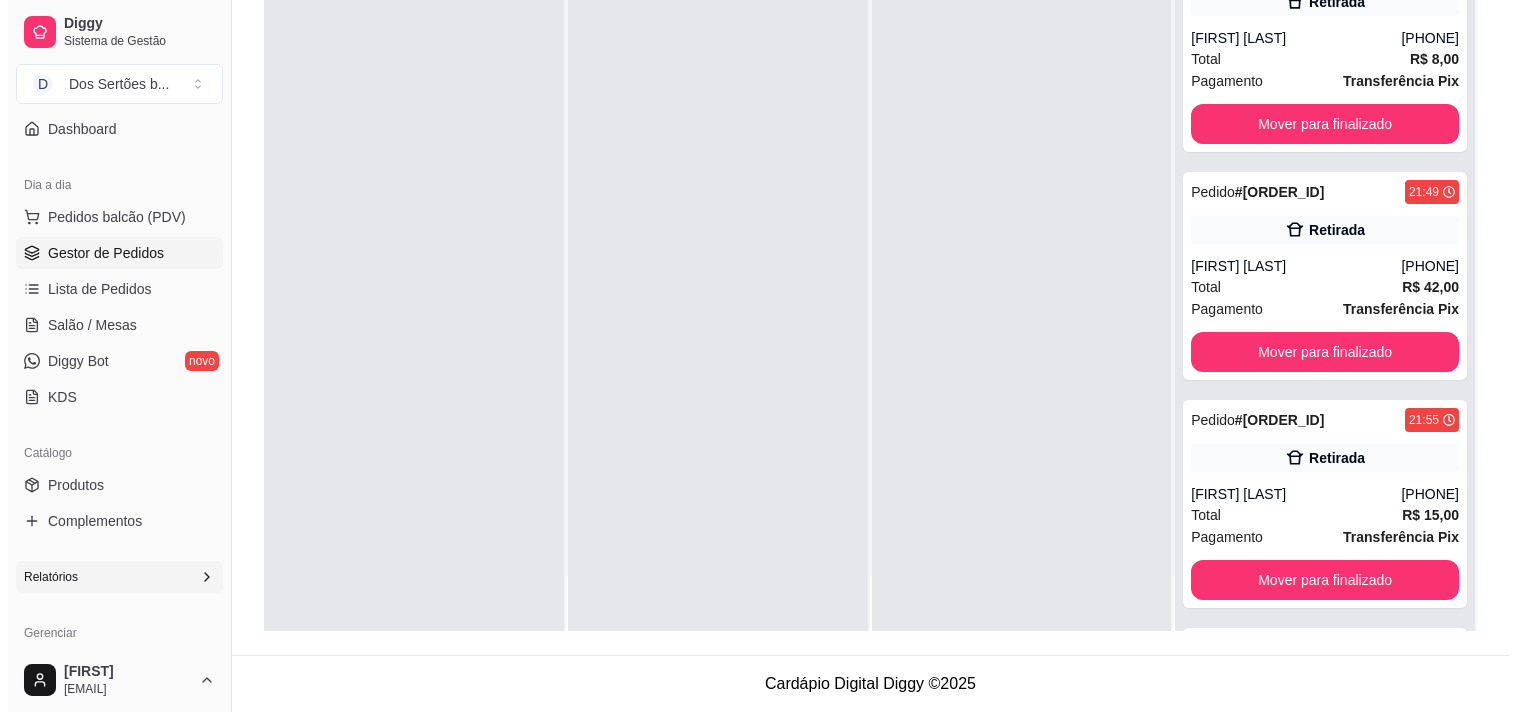 scroll, scrollTop: 488, scrollLeft: 0, axis: vertical 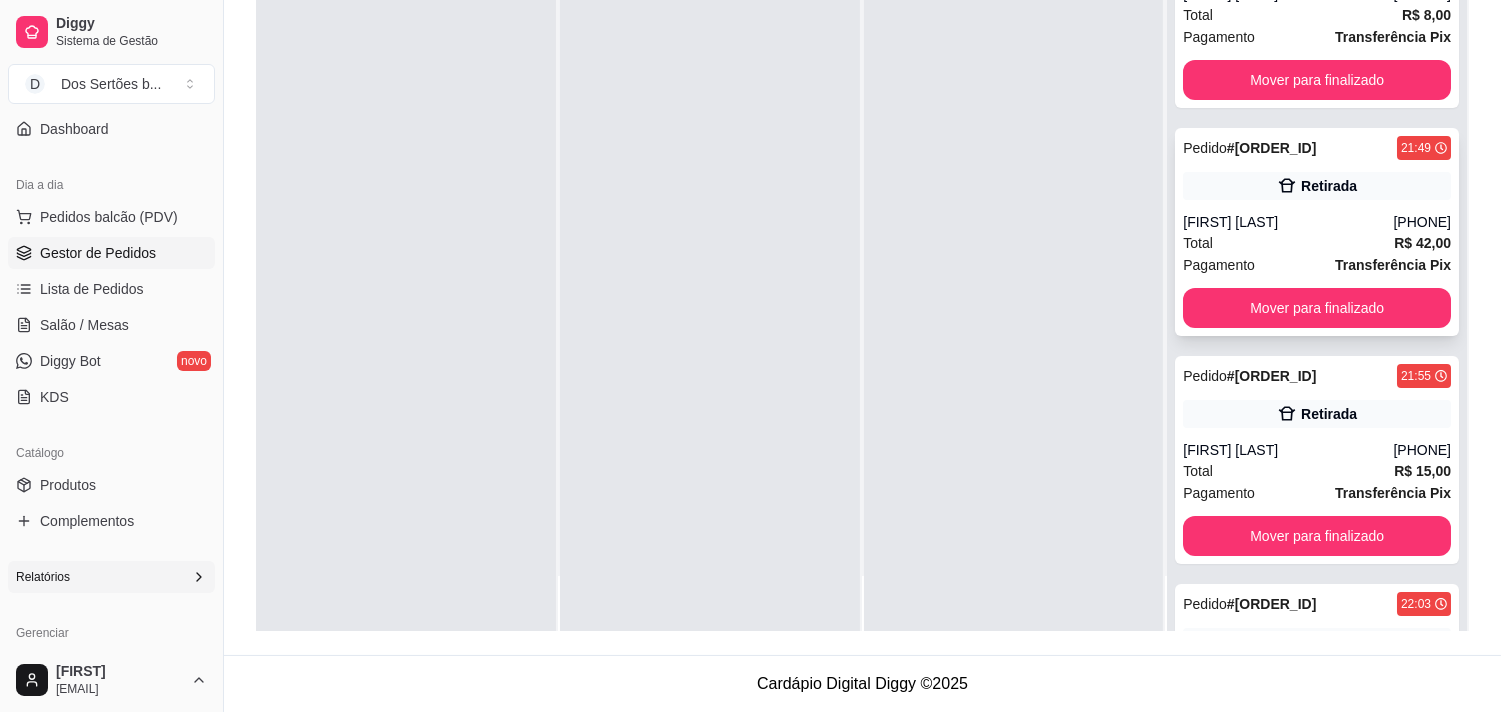 click on "Total R$ 42,00" at bounding box center (1317, 243) 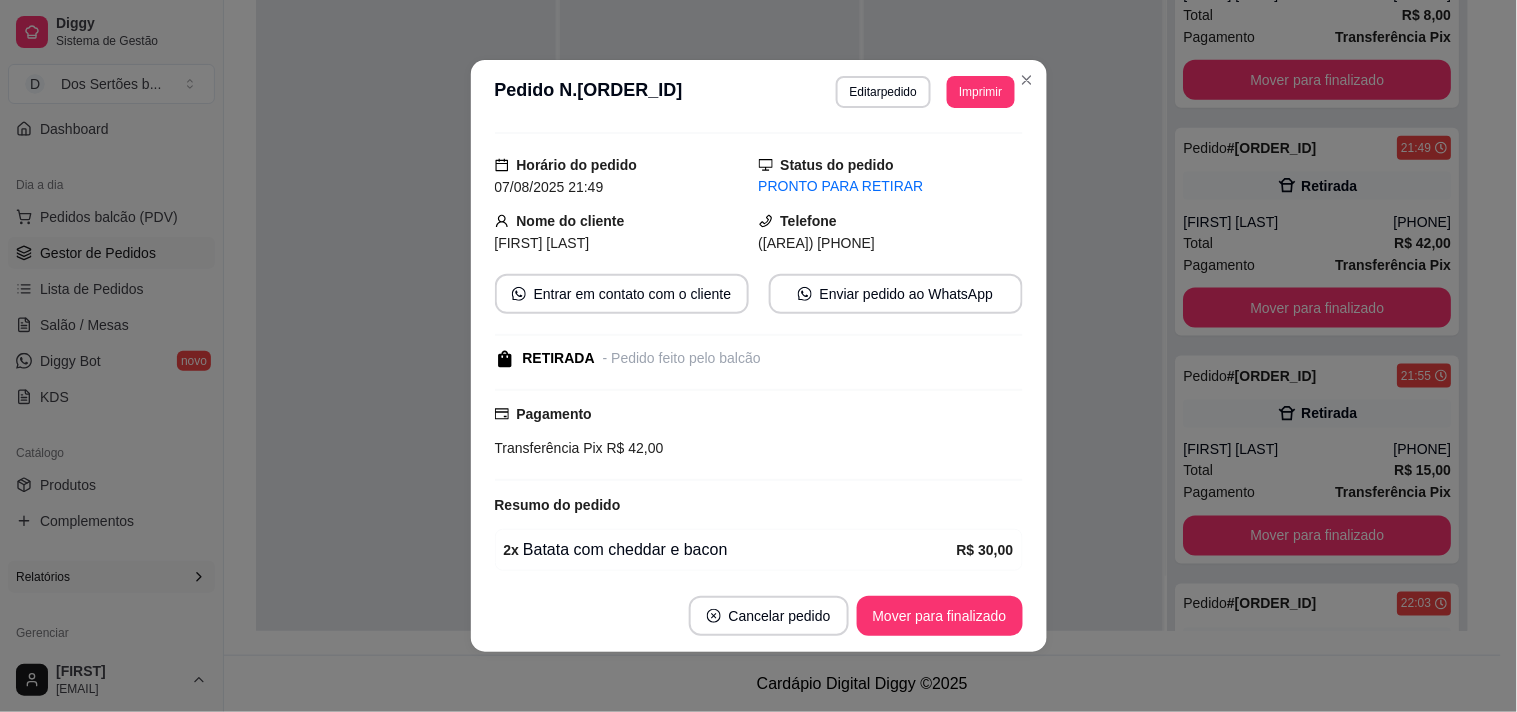 scroll, scrollTop: 88, scrollLeft: 0, axis: vertical 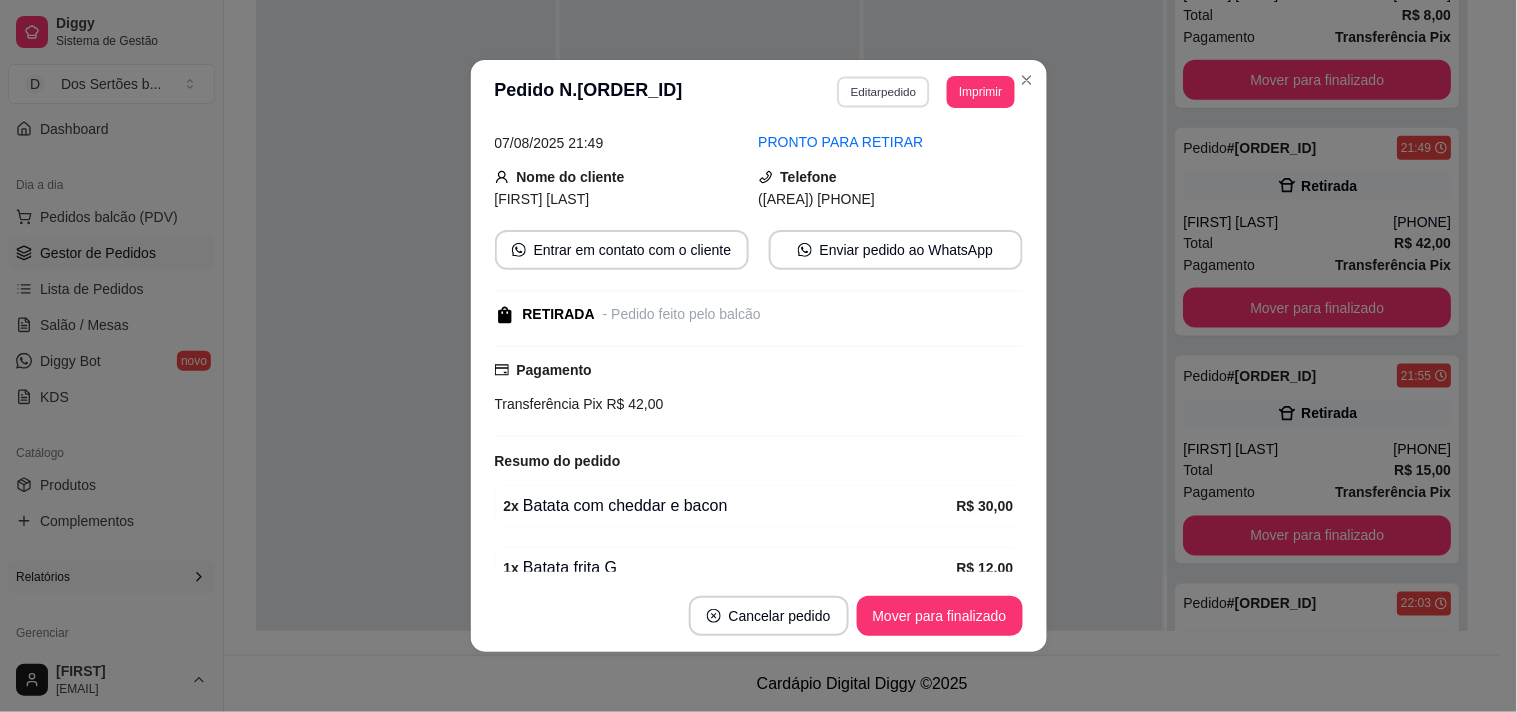 click on "Editar  pedido" at bounding box center (883, 91) 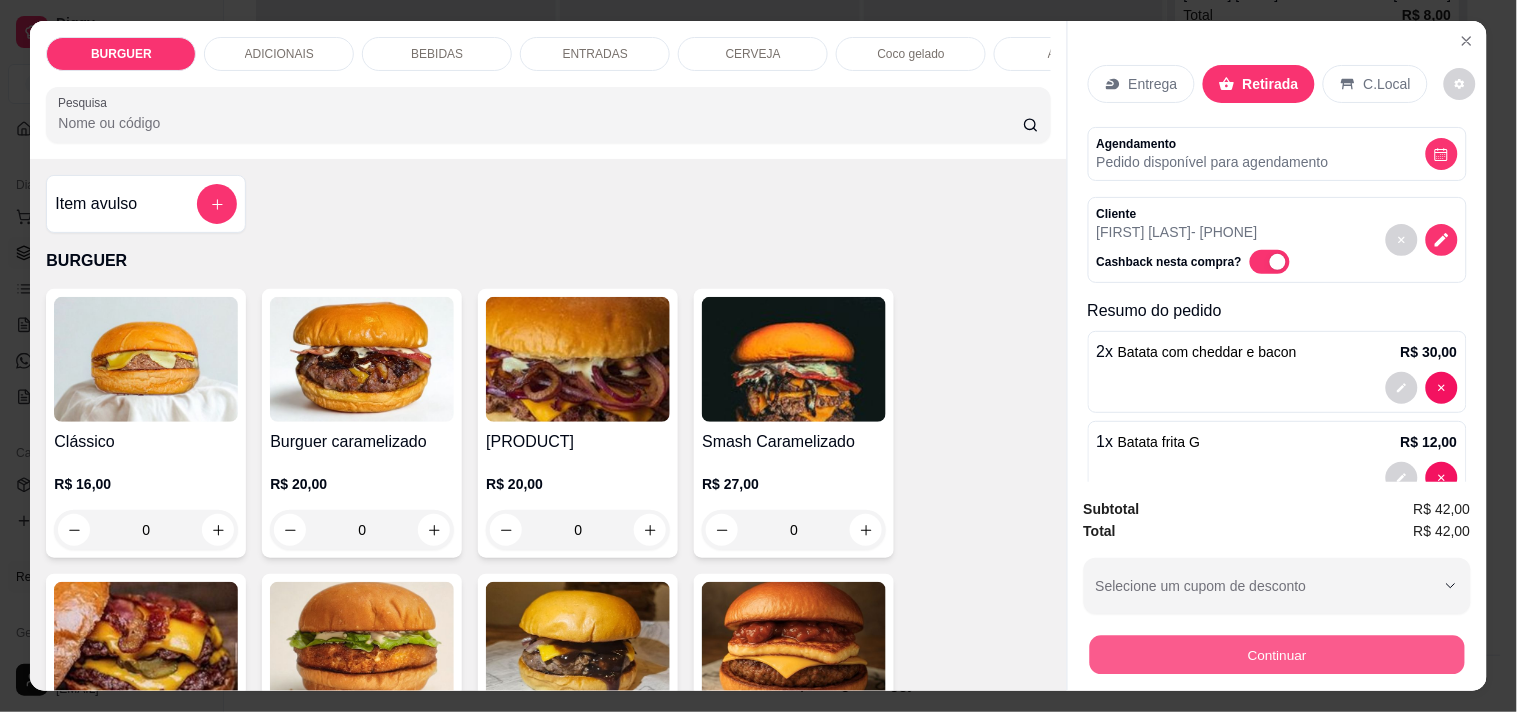 click on "Continuar" at bounding box center [1276, 654] 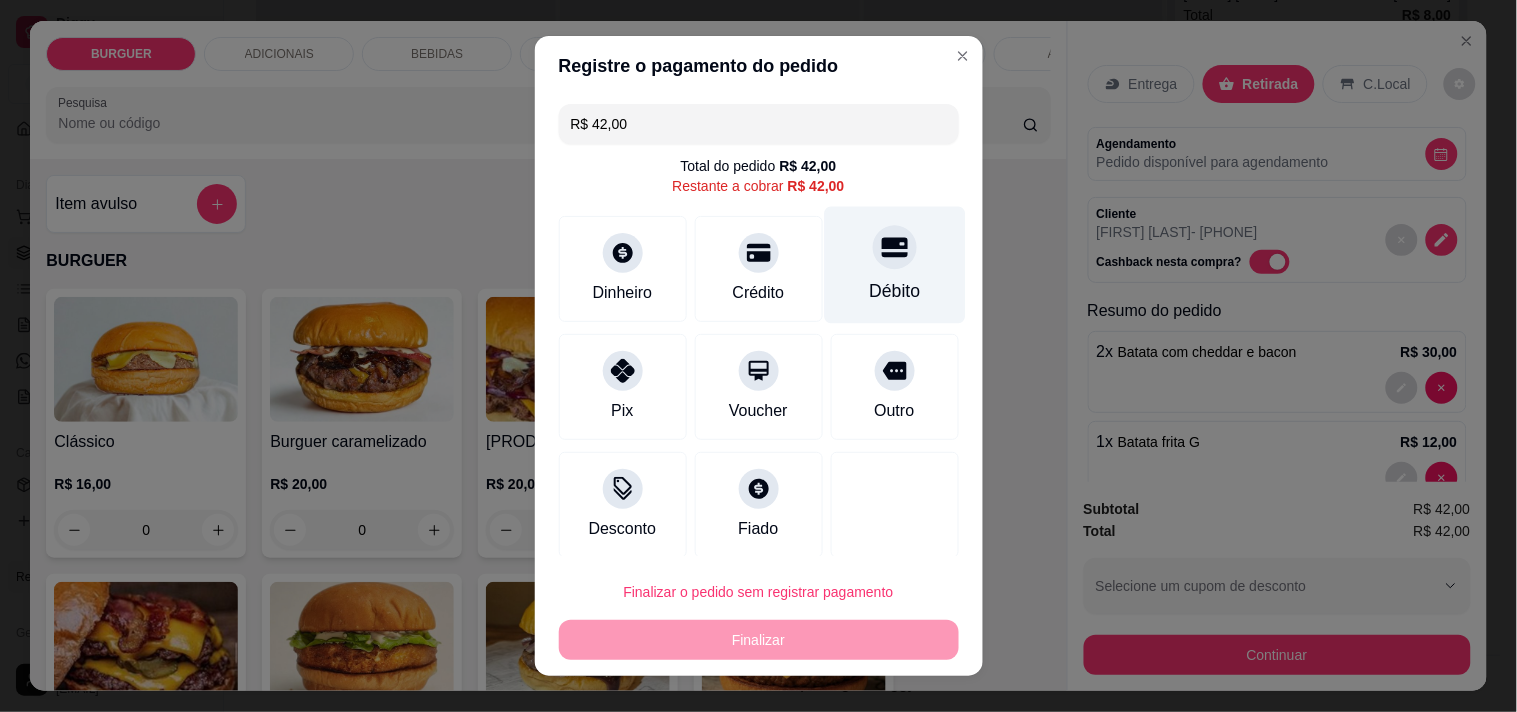 click on "Débito" at bounding box center (894, 291) 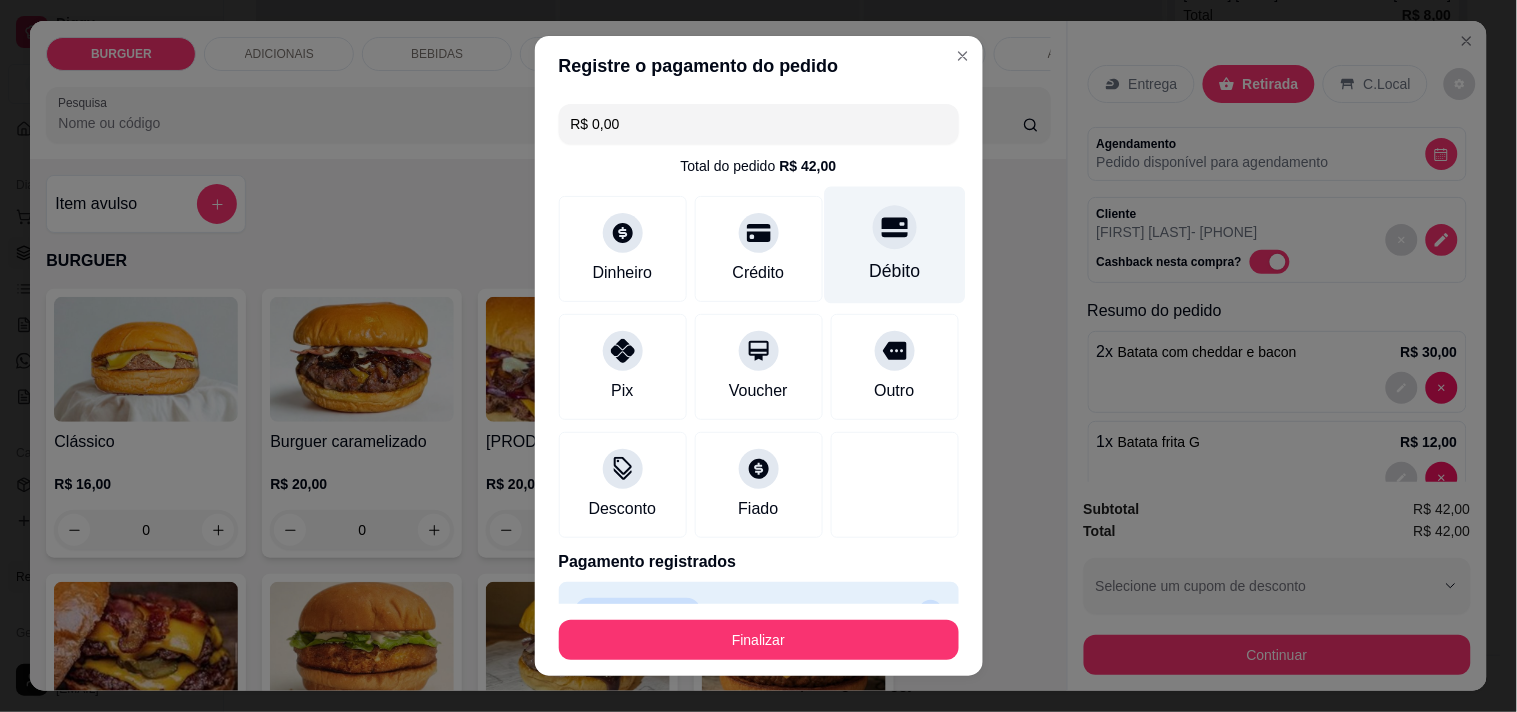 type on "R$ 0,00" 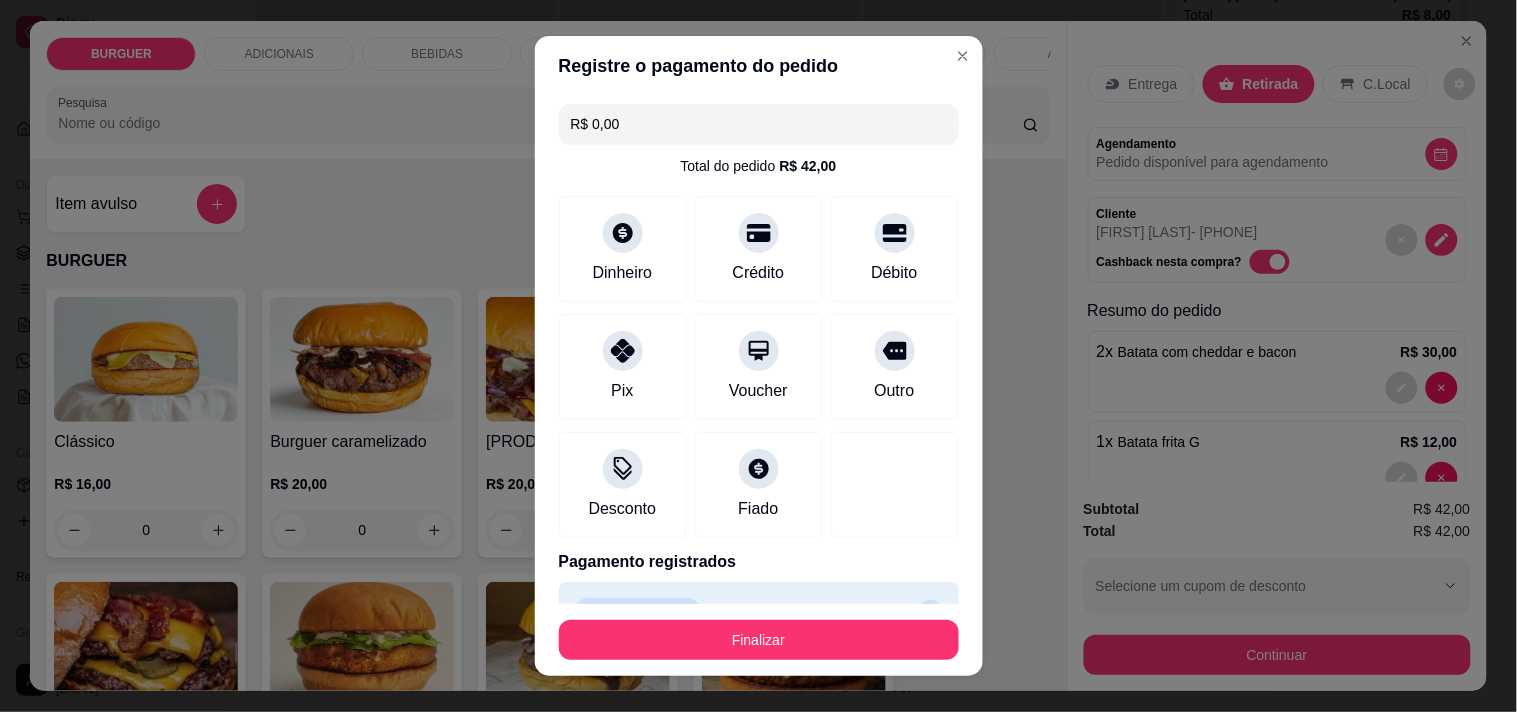 scroll, scrollTop: 44, scrollLeft: 0, axis: vertical 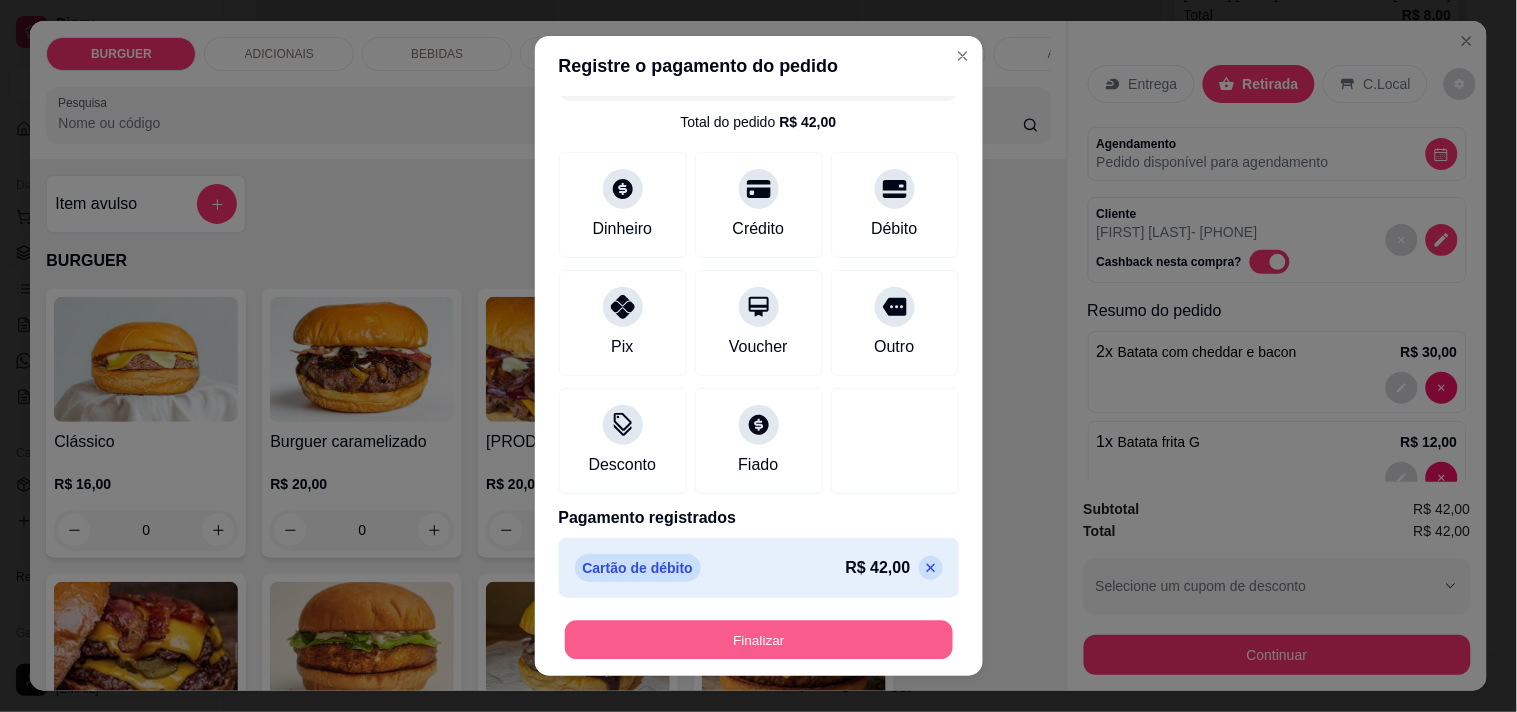 click on "Finalizar" at bounding box center (759, 640) 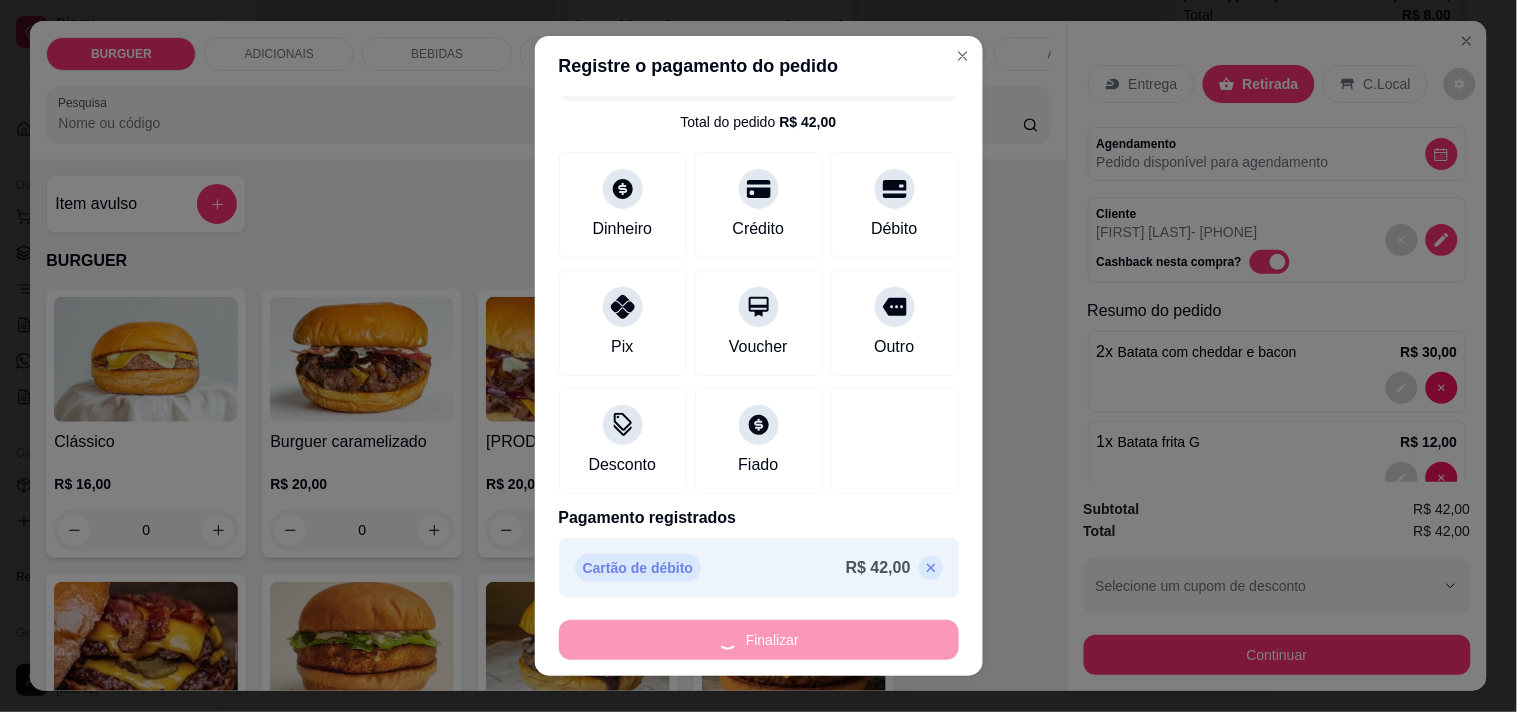type on "0" 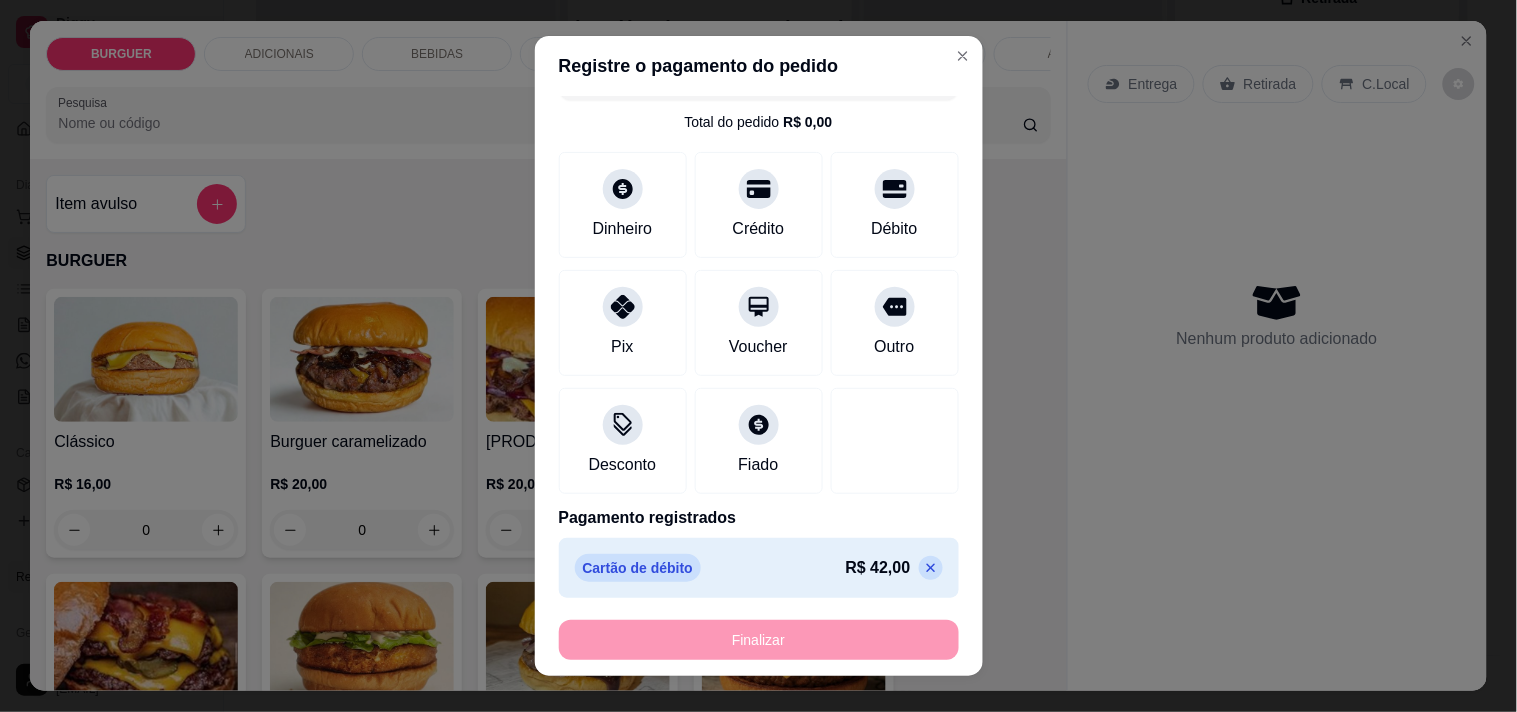 type on "-R$ 42,00" 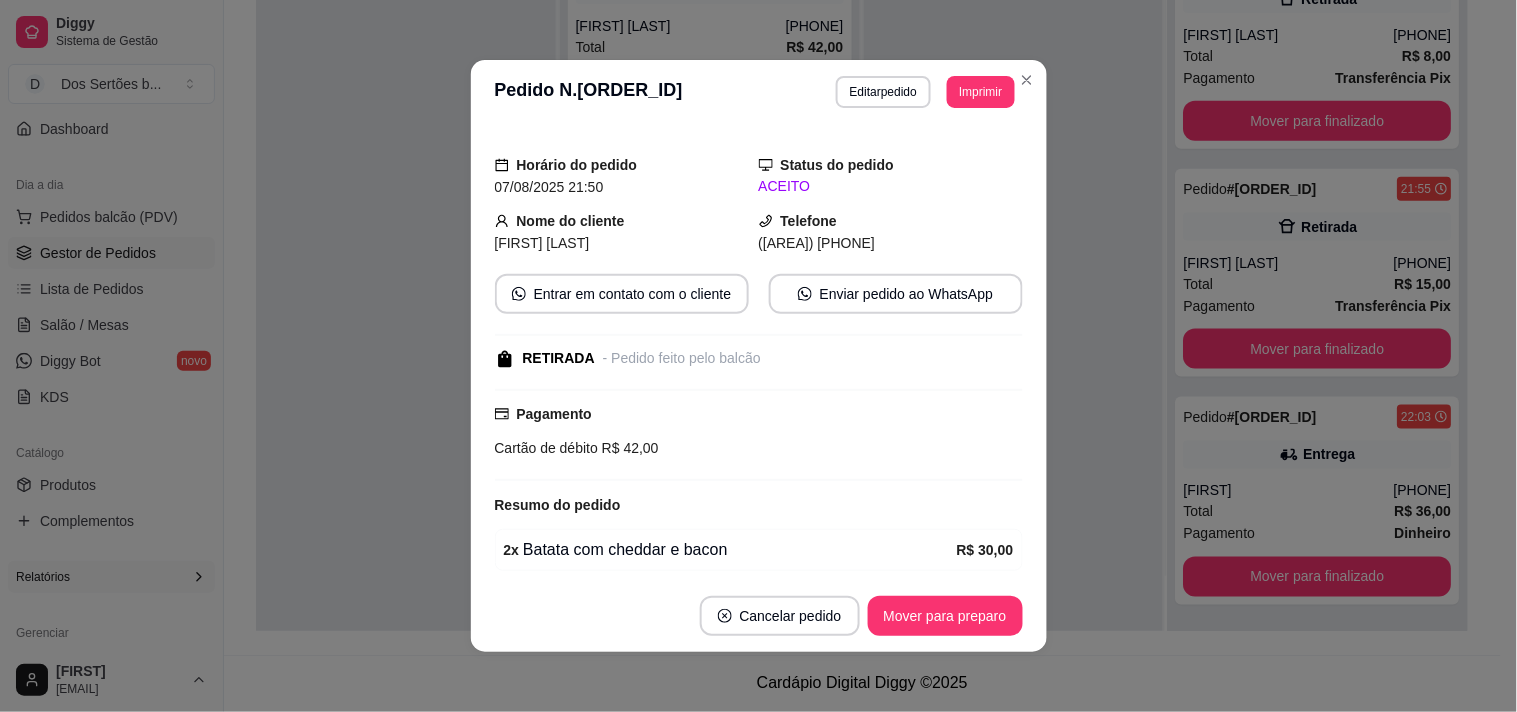 scroll, scrollTop: 132, scrollLeft: 0, axis: vertical 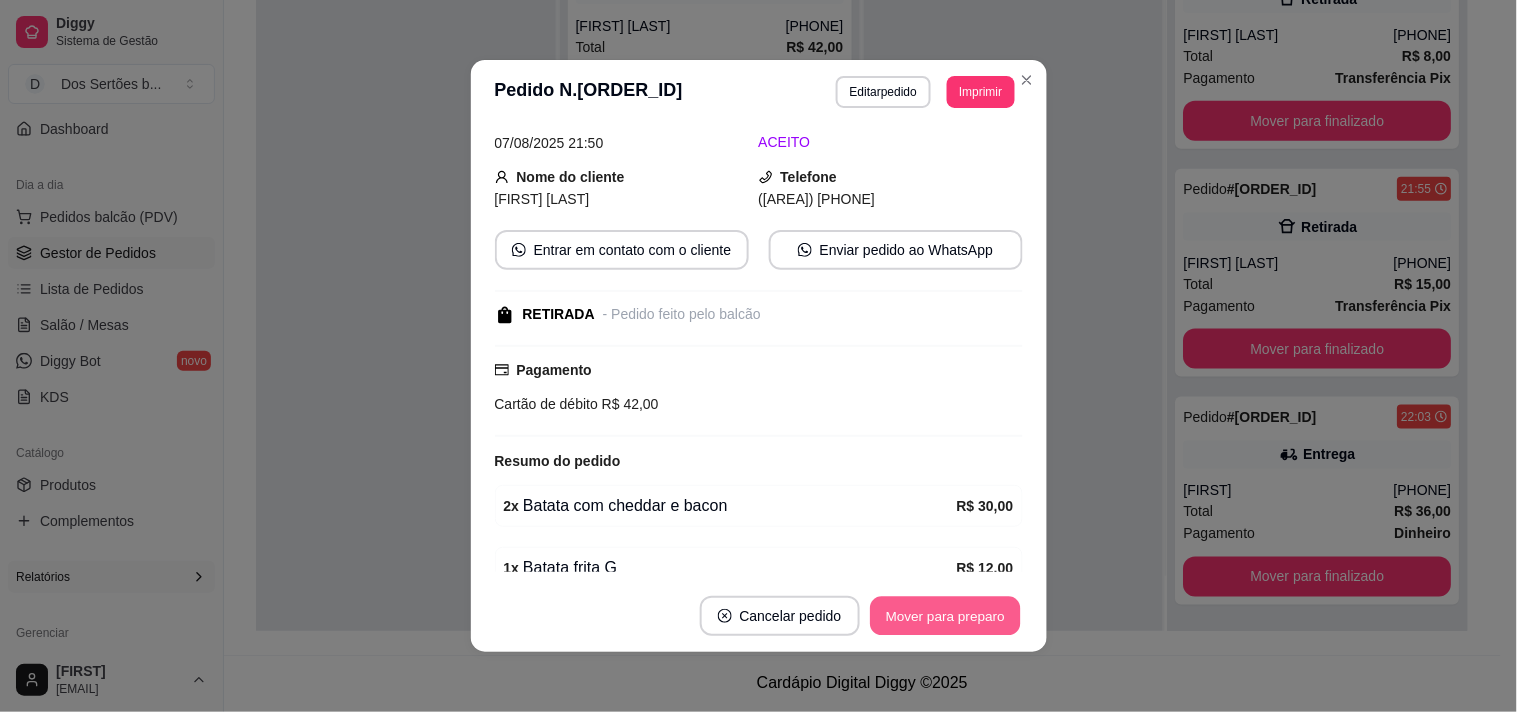 click on "Mover para preparo" at bounding box center (945, 616) 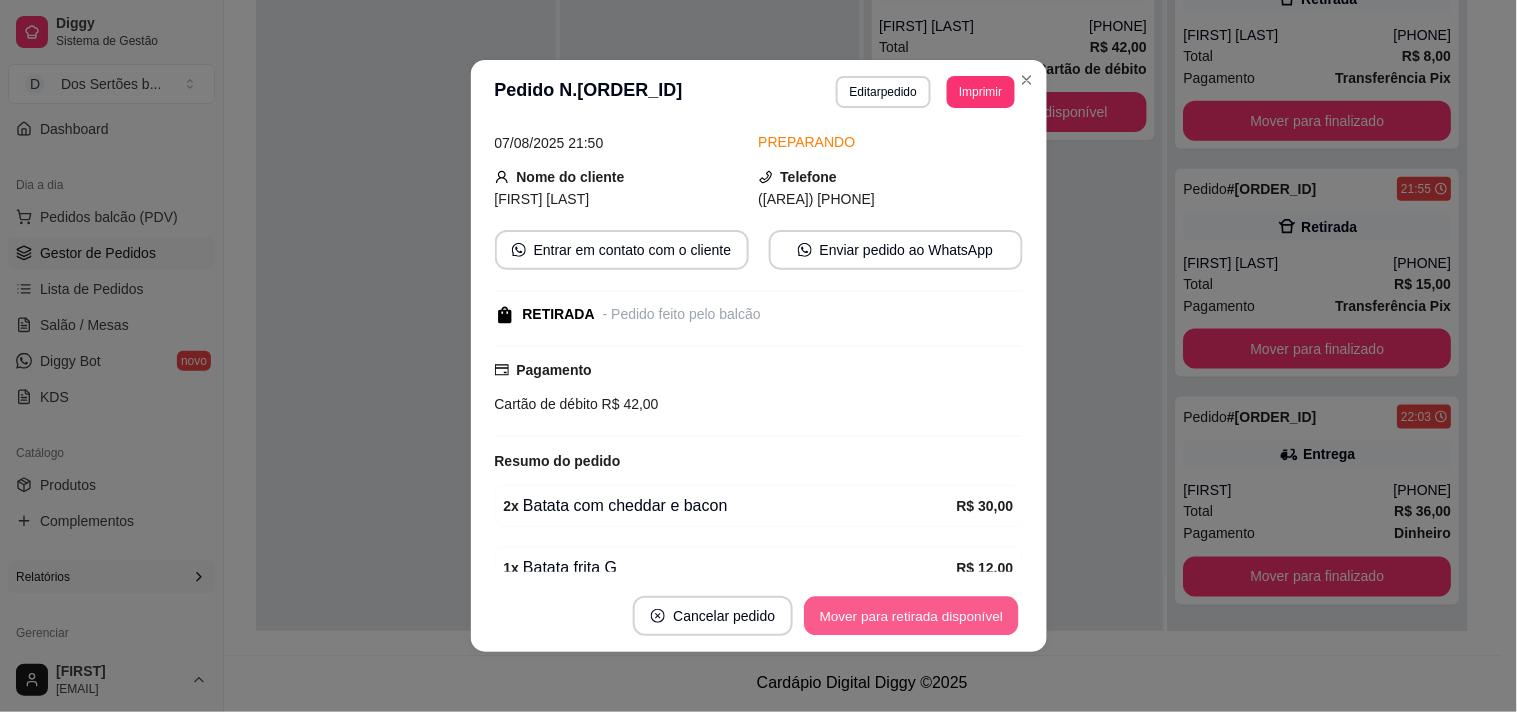 click on "Mover para retirada disponível" at bounding box center [912, 616] 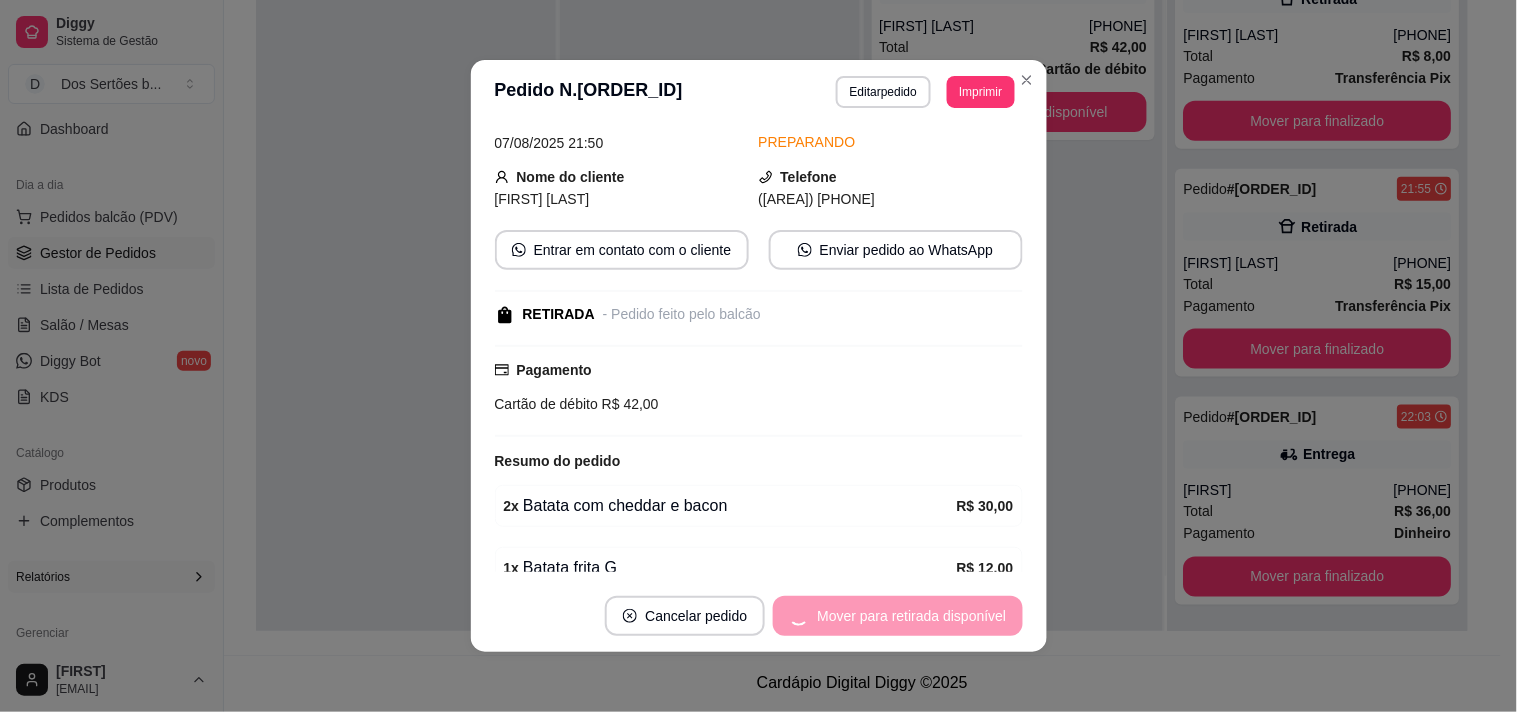 scroll, scrollTop: 488, scrollLeft: 0, axis: vertical 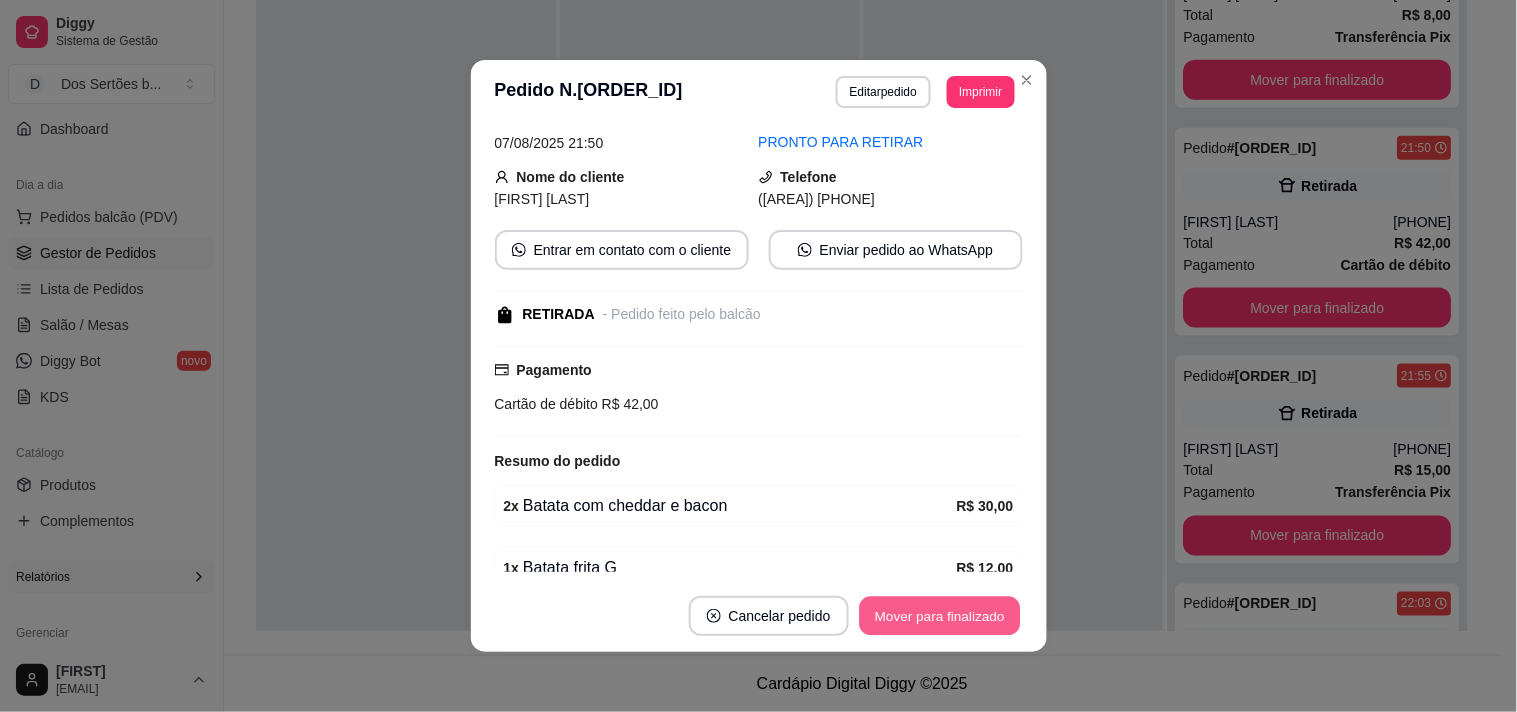 click on "Mover para finalizado" at bounding box center [939, 616] 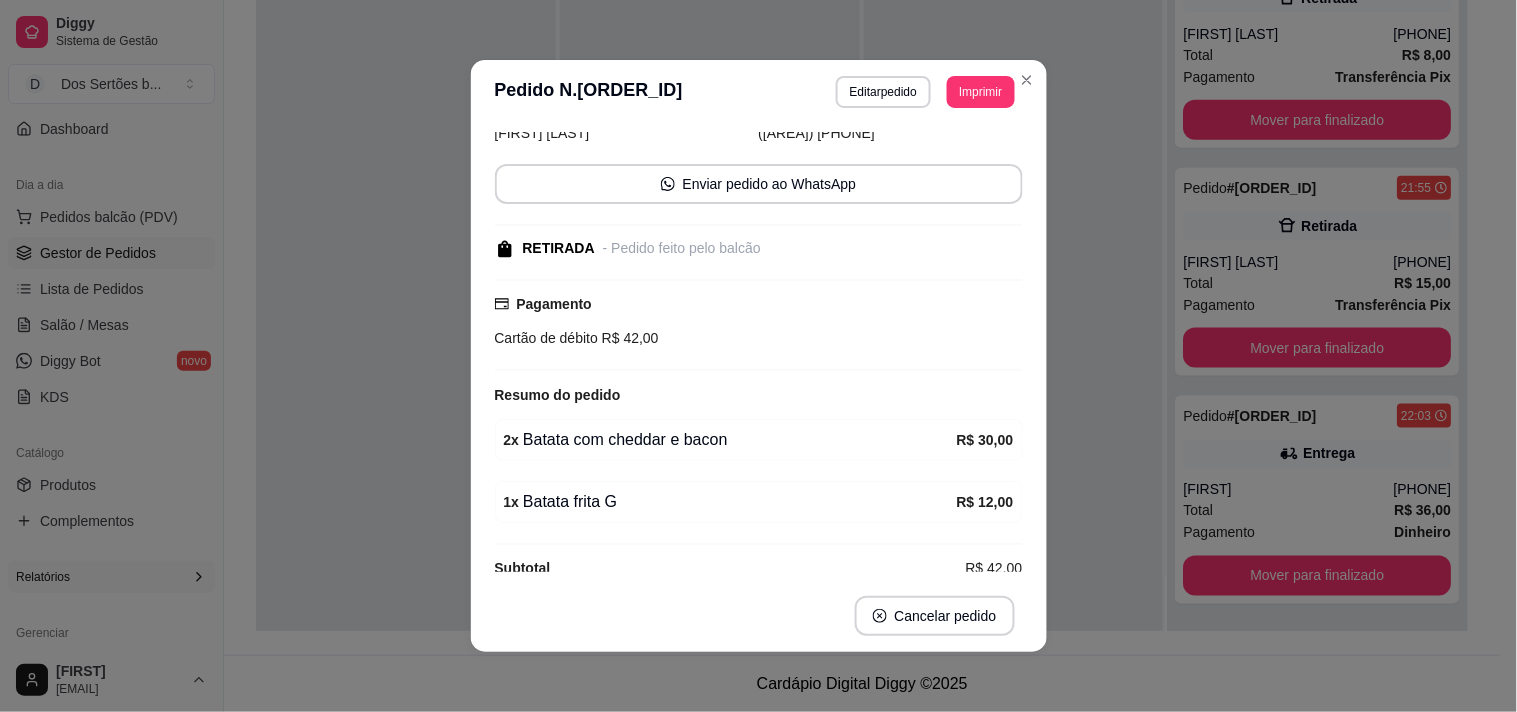 scroll, scrollTop: 447, scrollLeft: 0, axis: vertical 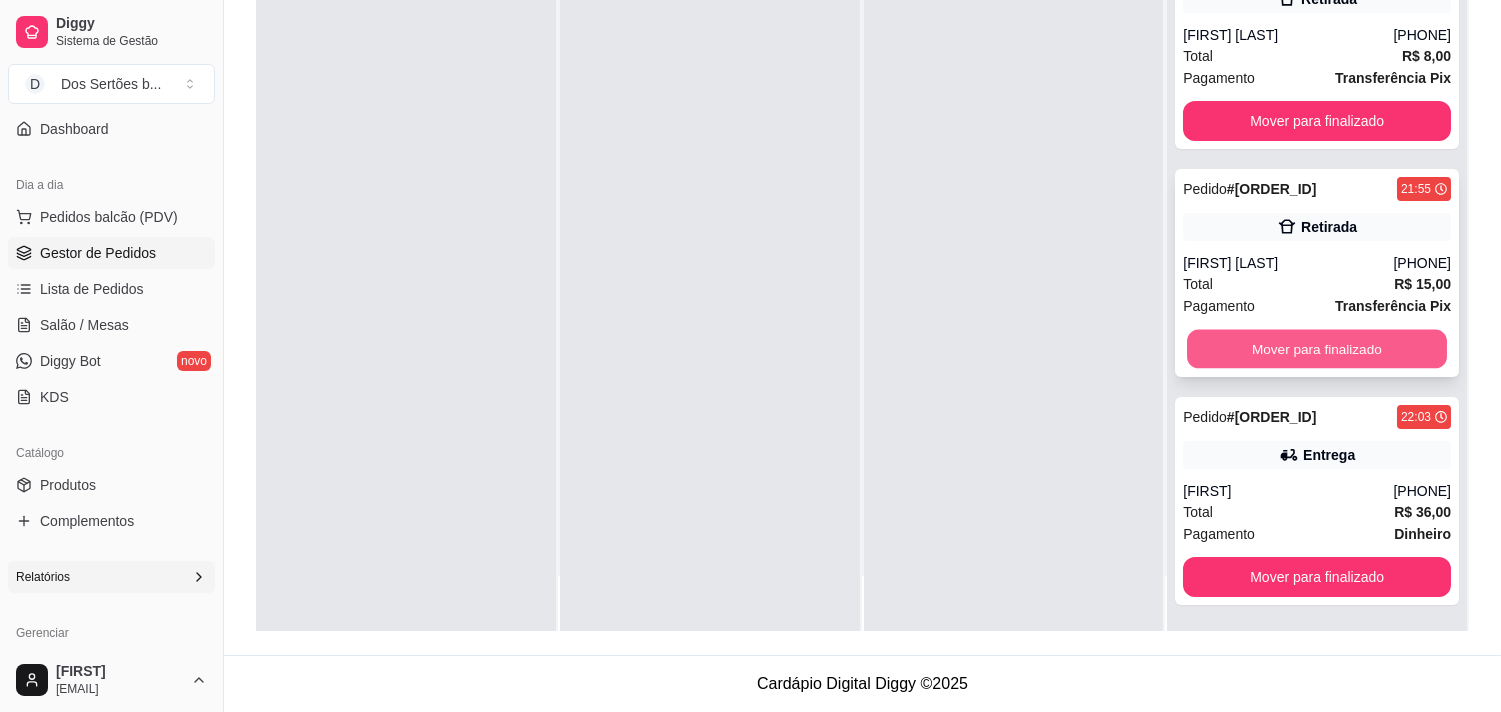click on "Mover para finalizado" at bounding box center (1317, 349) 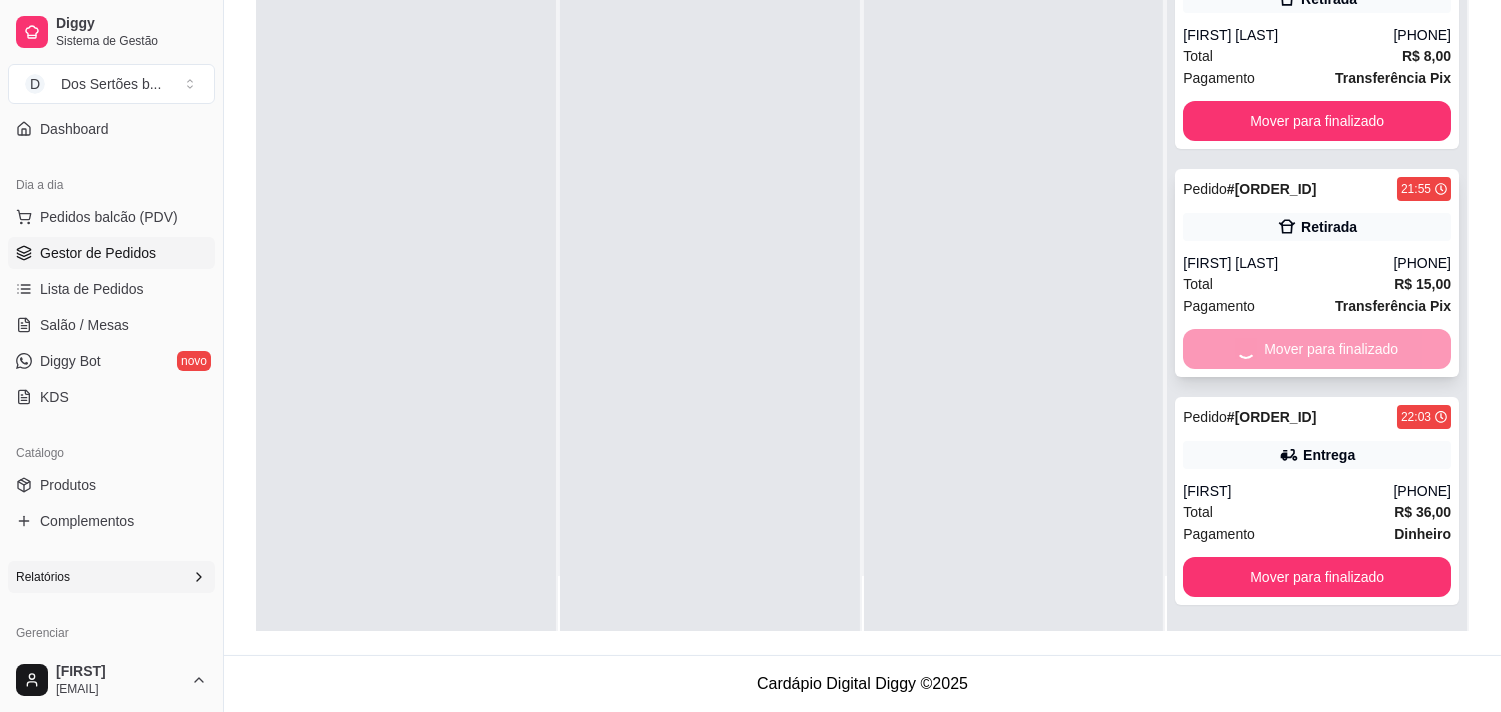 scroll, scrollTop: 218, scrollLeft: 0, axis: vertical 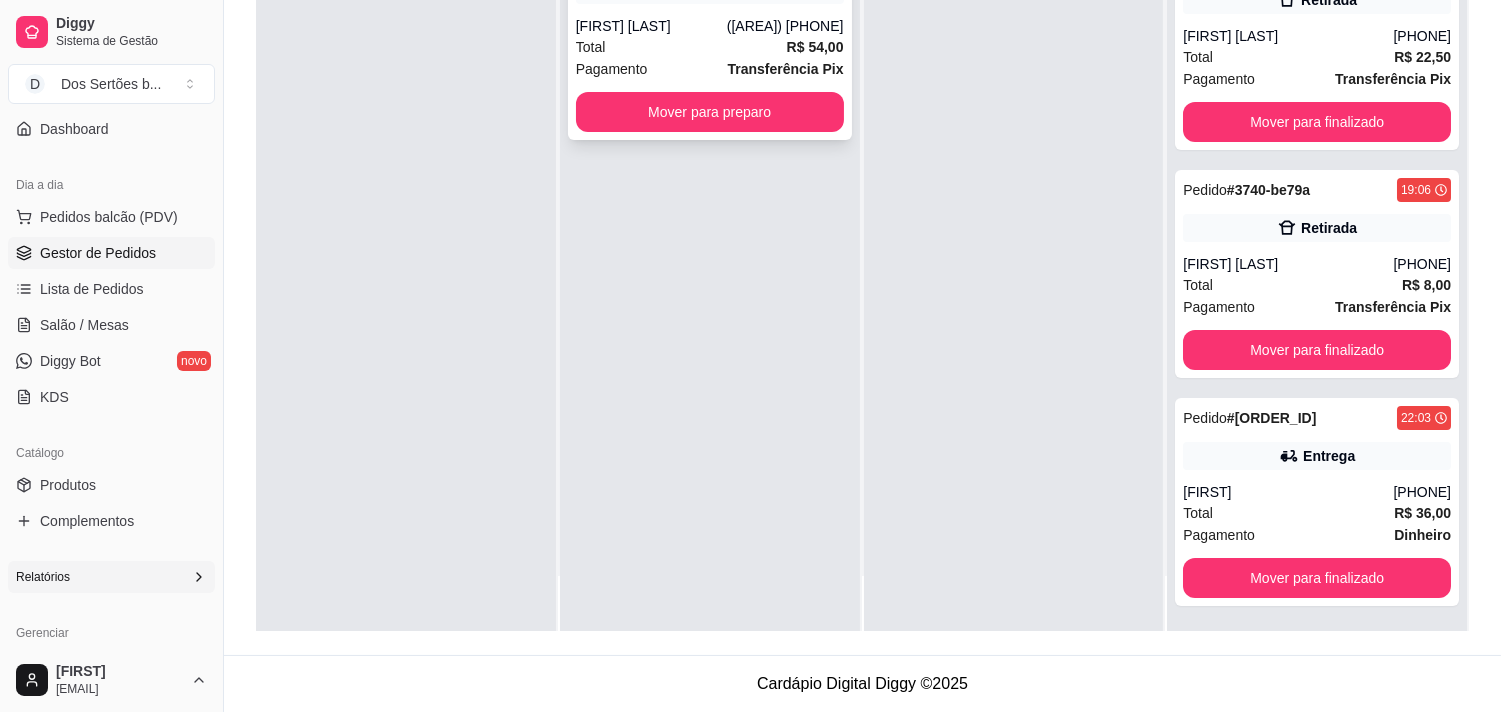 click on "Total R$ 54,00" at bounding box center [710, 47] 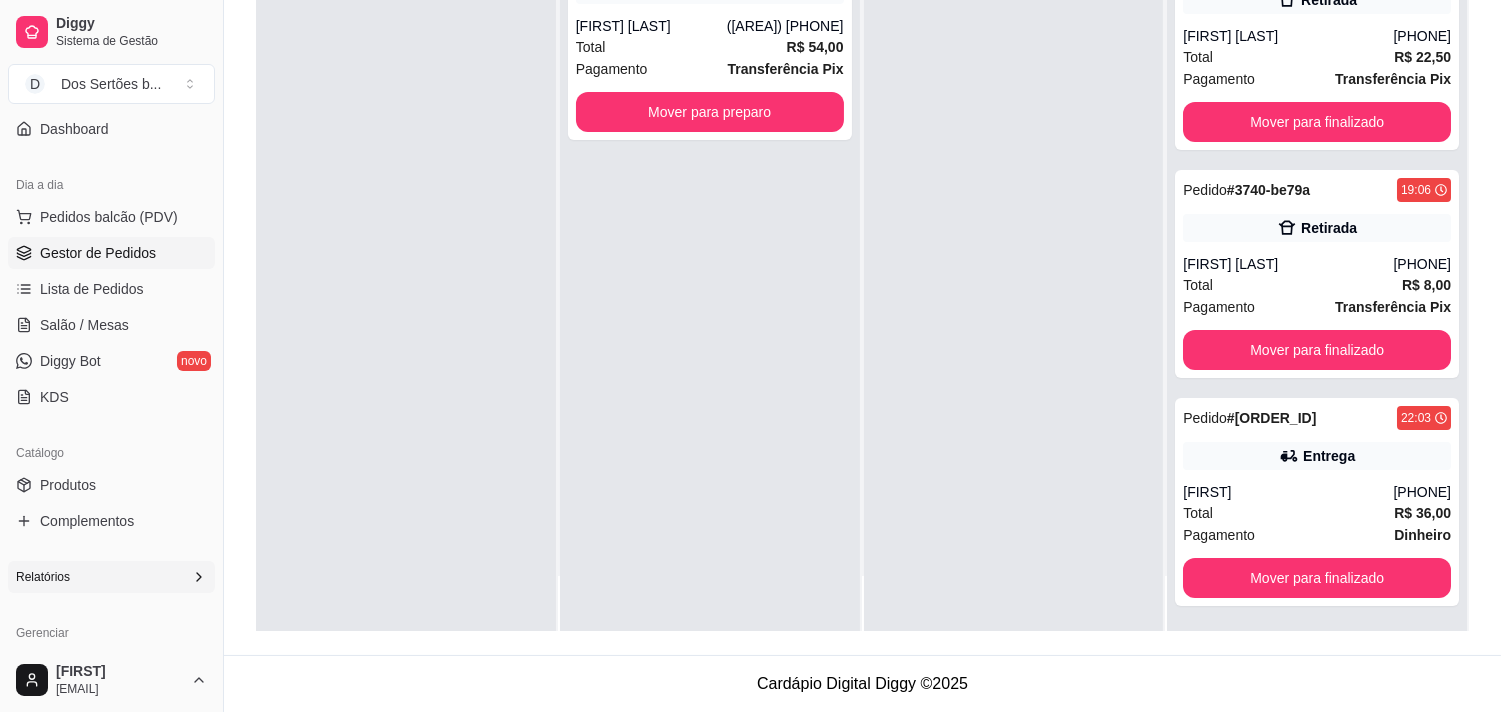 scroll, scrollTop: 125, scrollLeft: 0, axis: vertical 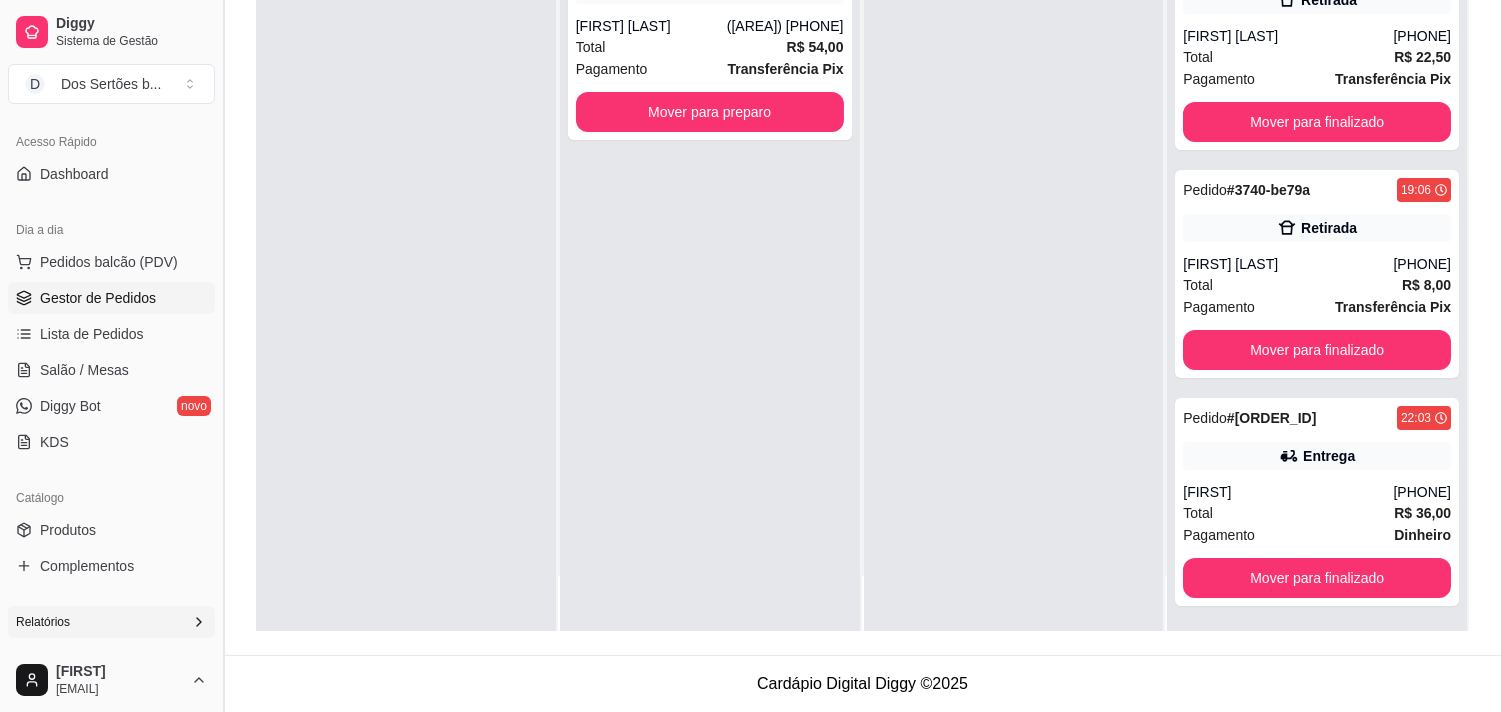 click at bounding box center [223, 356] 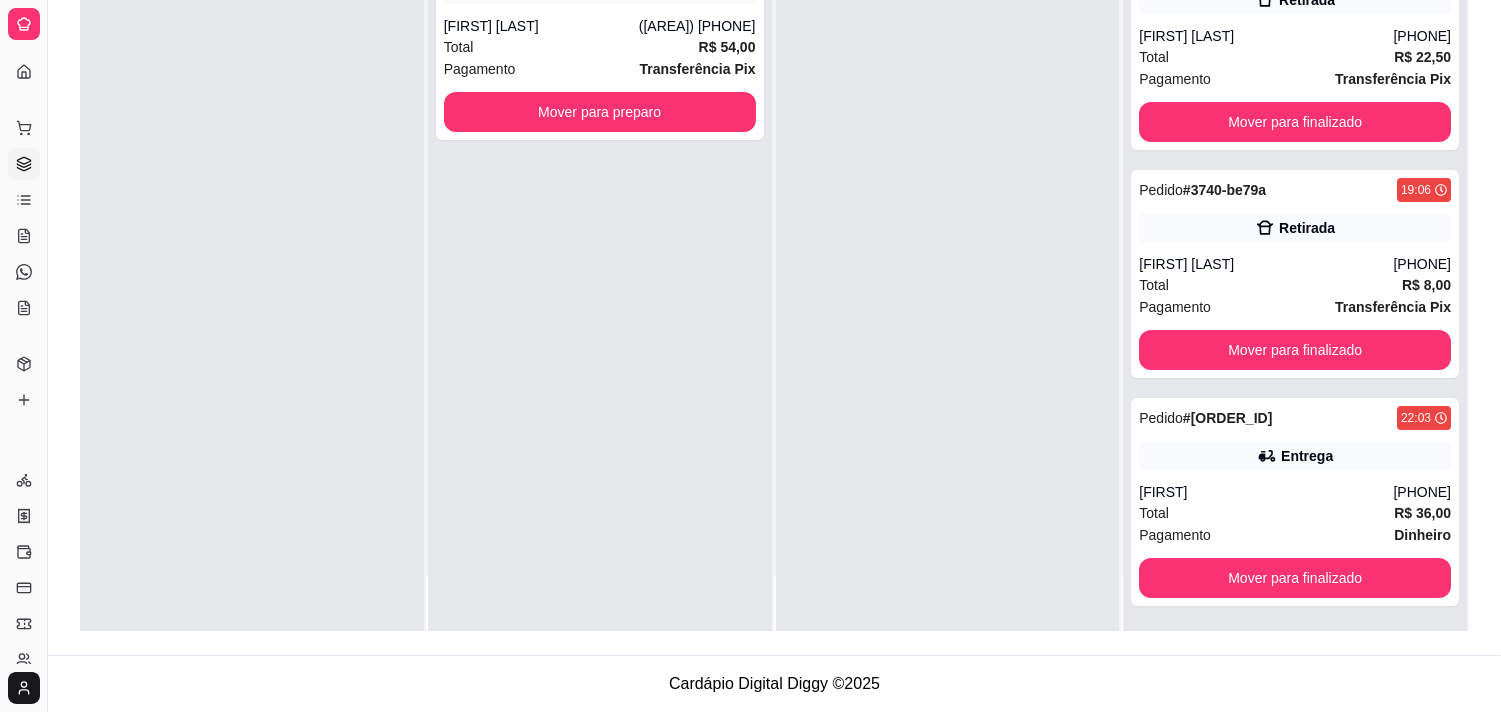 click on "Selecione o tipo dos pedidos Todos os pedidos Pedidos agendados Novo pedido Pendente 0 Aceito 1 Pedido  # 3773-a1fd98bf 22:33 Retirada Rodrigo Silva  (86) 99518-4794 Total R$ 54,00 Pagamento Transferência Pix Mover para preparo Preparando 0 Em entrega 4 Pedido  # 3708-d8fcd 20:03 Retirada Cliente não identificado Total R$ 10,00 Pagamento Transferência Pix Mover para finalizado Pedido  # 3734-59aeb 18:36 Retirada Luis Carlos (86) 99878-8786 Total R$ 22,50 Pagamento Transferência Pix Mover para finalizado Pedido  # 3740-be79a 19:06 Retirada Luis Carlos (86) 99878-8786 Total R$ 8,00 Pagamento Transferência Pix Mover para finalizado Pedido  # 3772-d59b5390 22:03 Entrega Heryson  (86) 99998-4817 Total R$ 36,00 Pagamento Dinheiro Mover para finalizado" at bounding box center (774, 209) 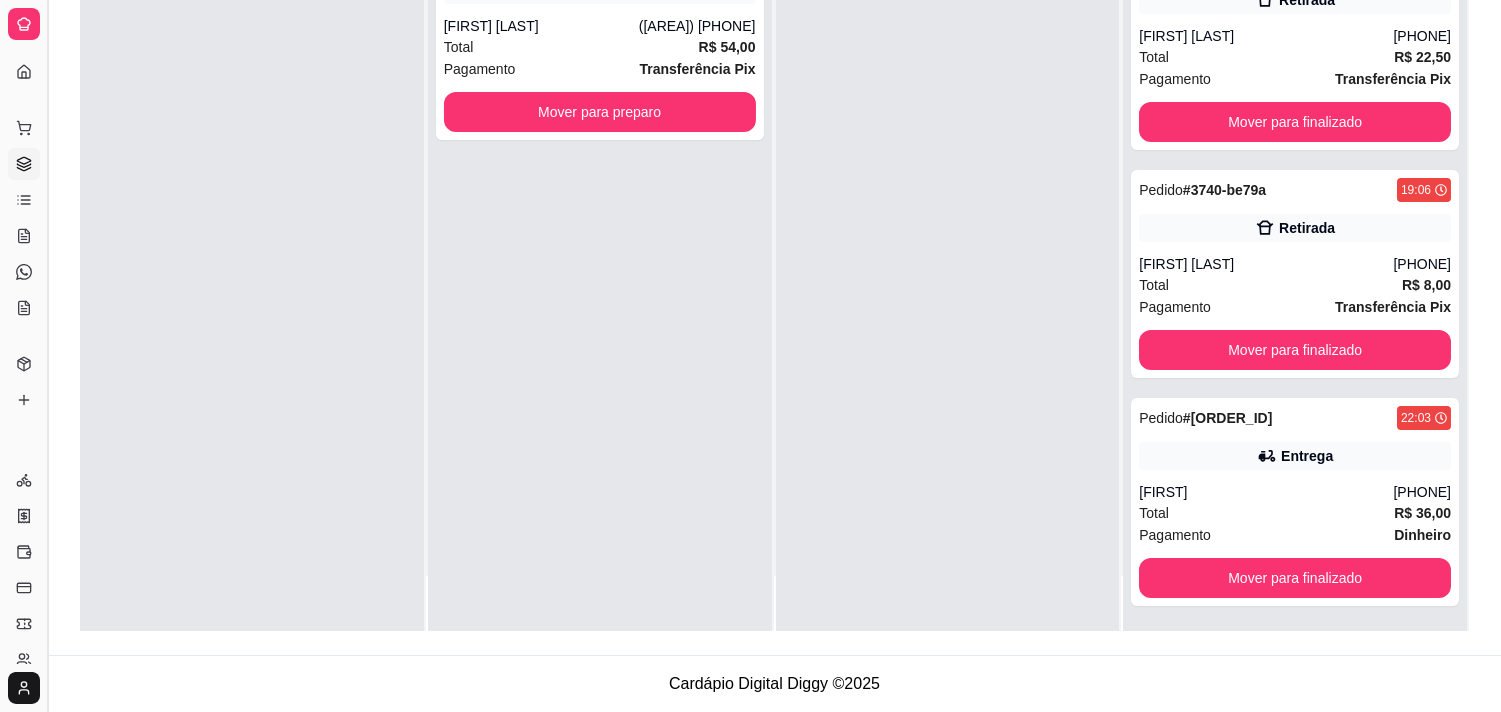 click at bounding box center [47, 356] 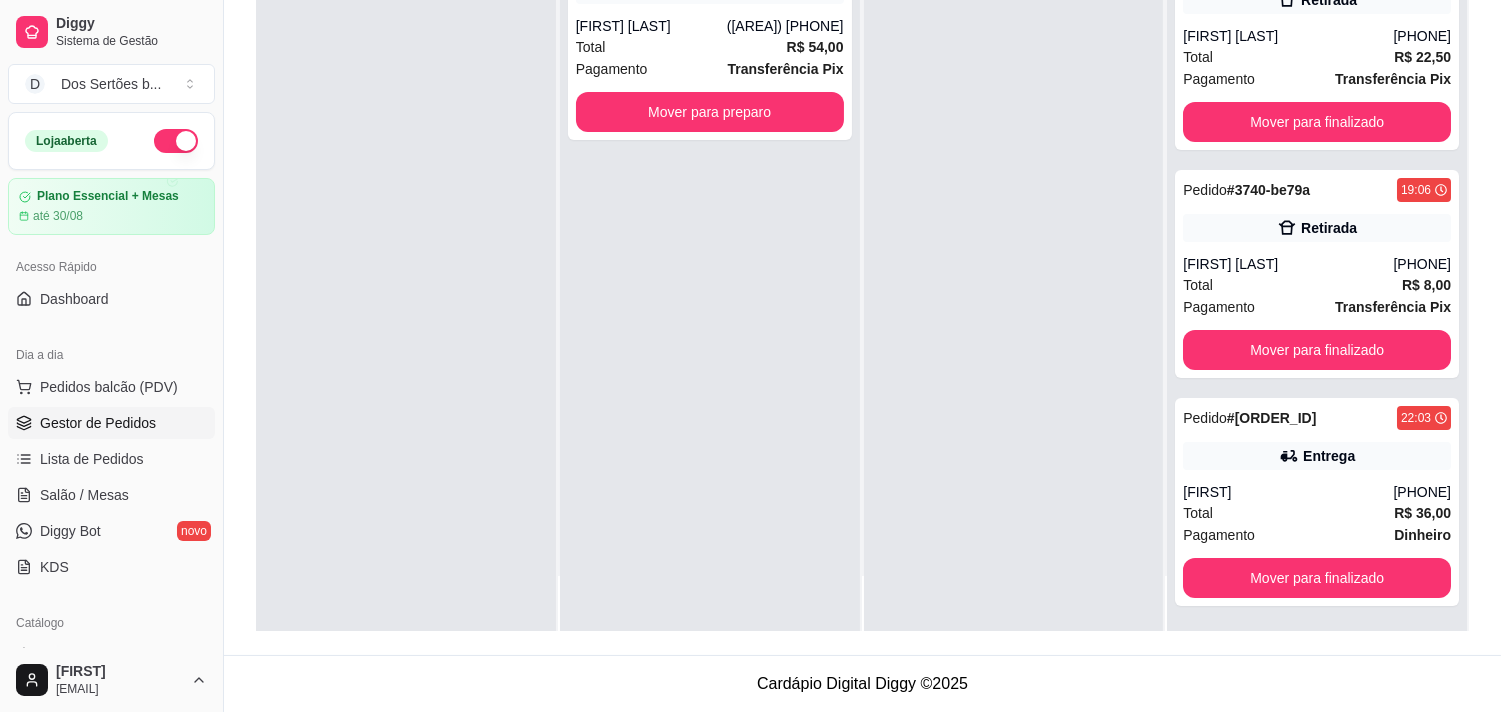click at bounding box center [176, 141] 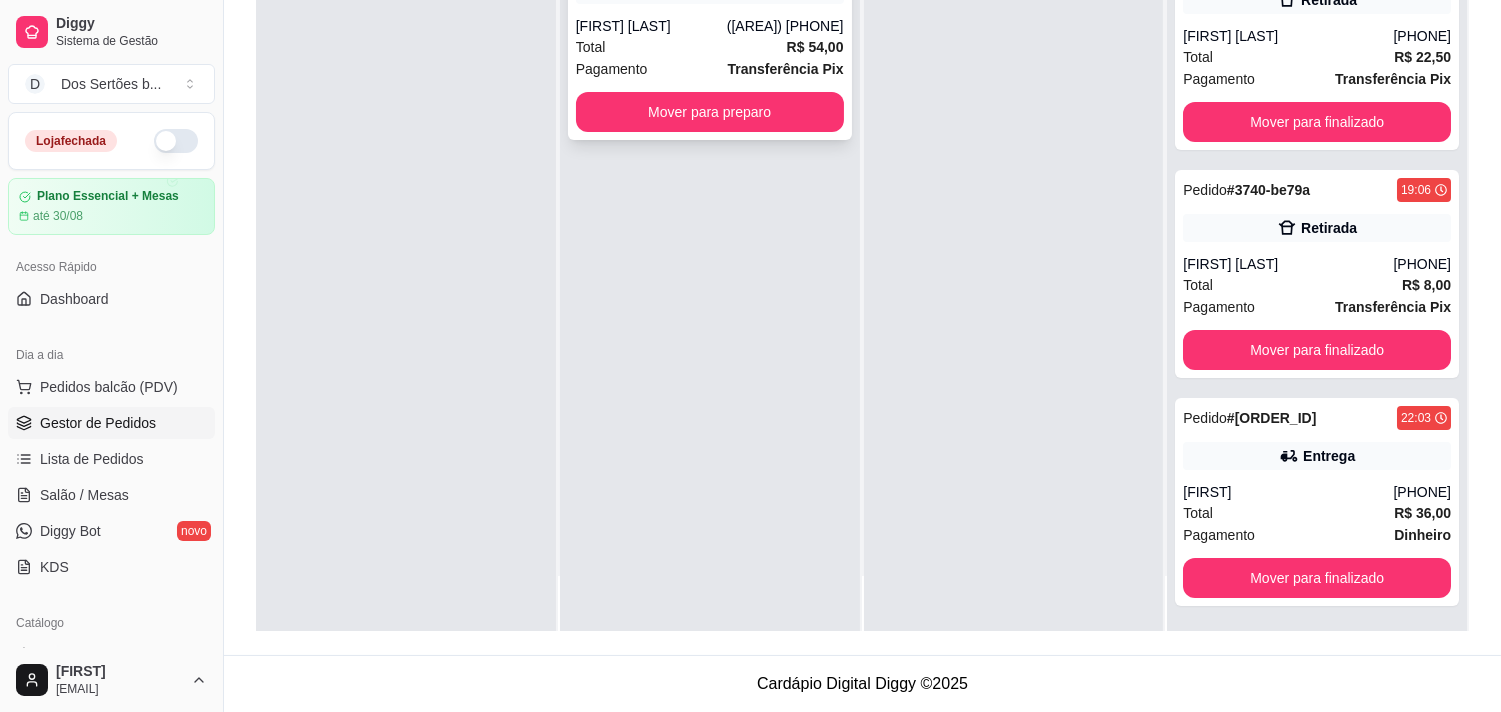 click on "Rodrigo Silva" at bounding box center (651, 26) 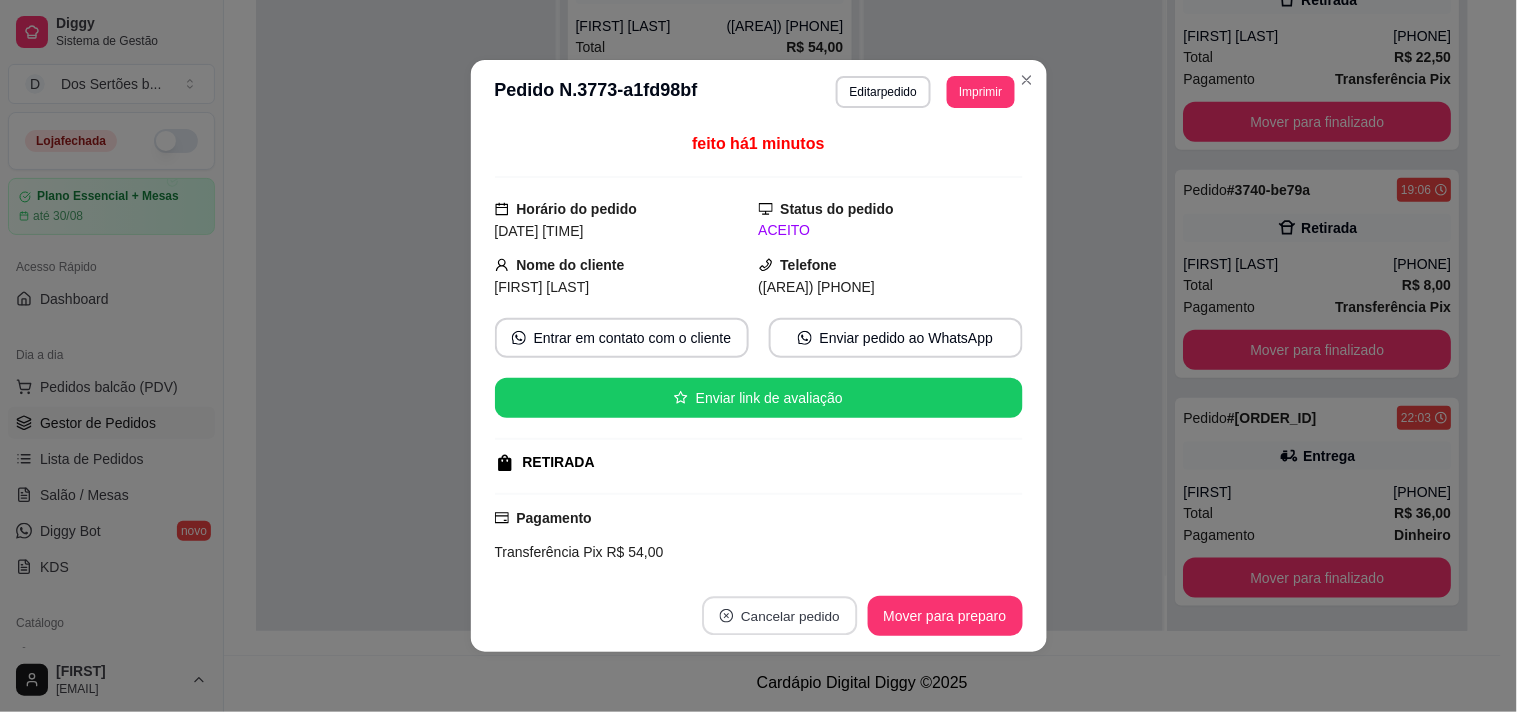 click on "Cancelar pedido" at bounding box center [779, 616] 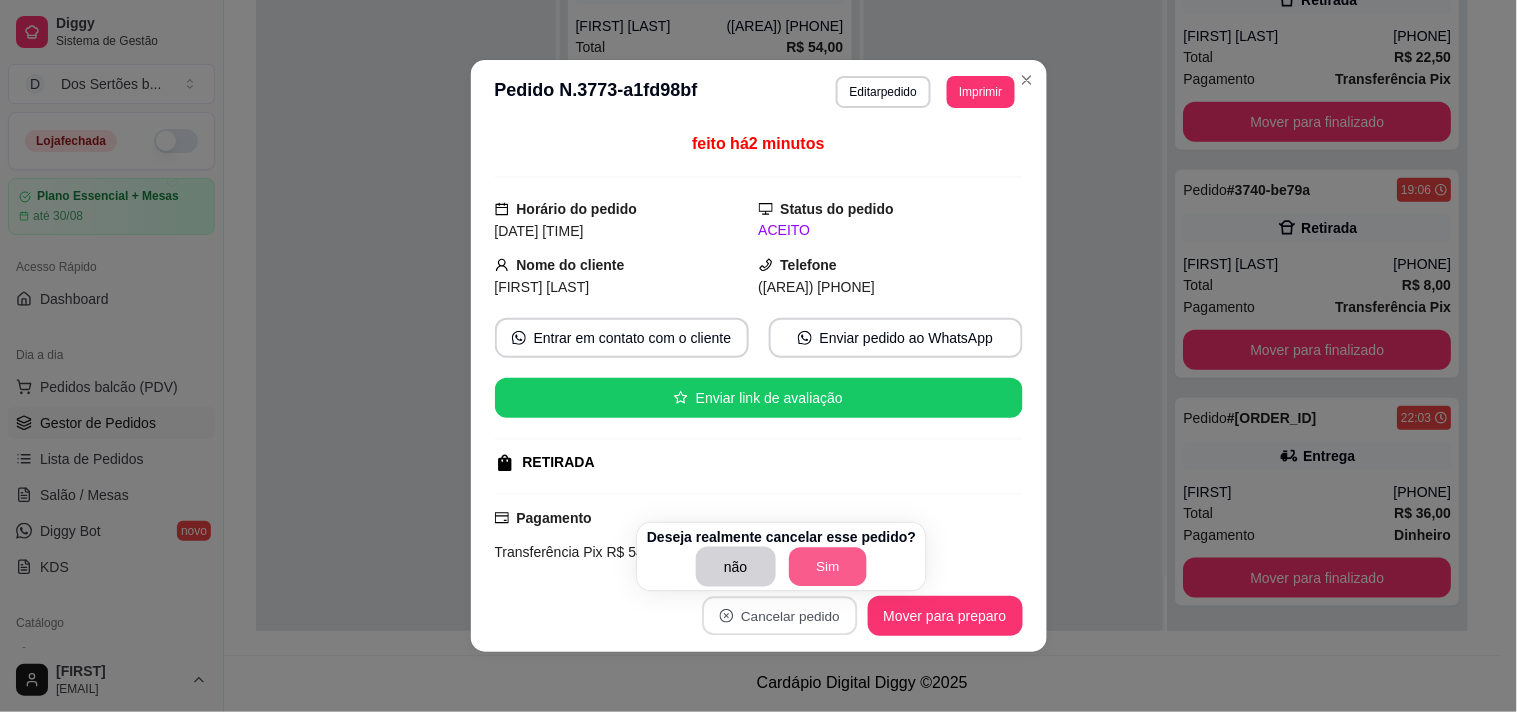 click on "Sim" at bounding box center (828, 567) 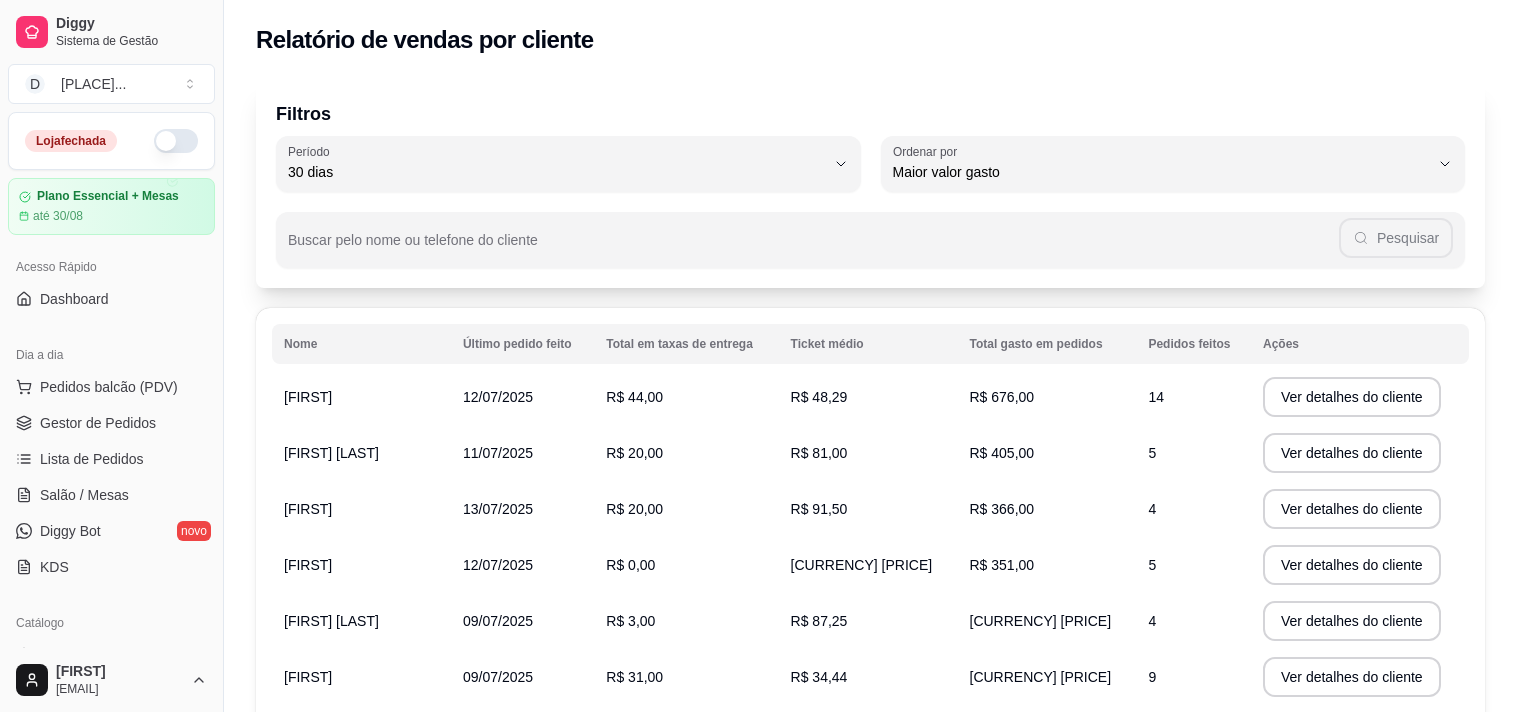 select on "30" 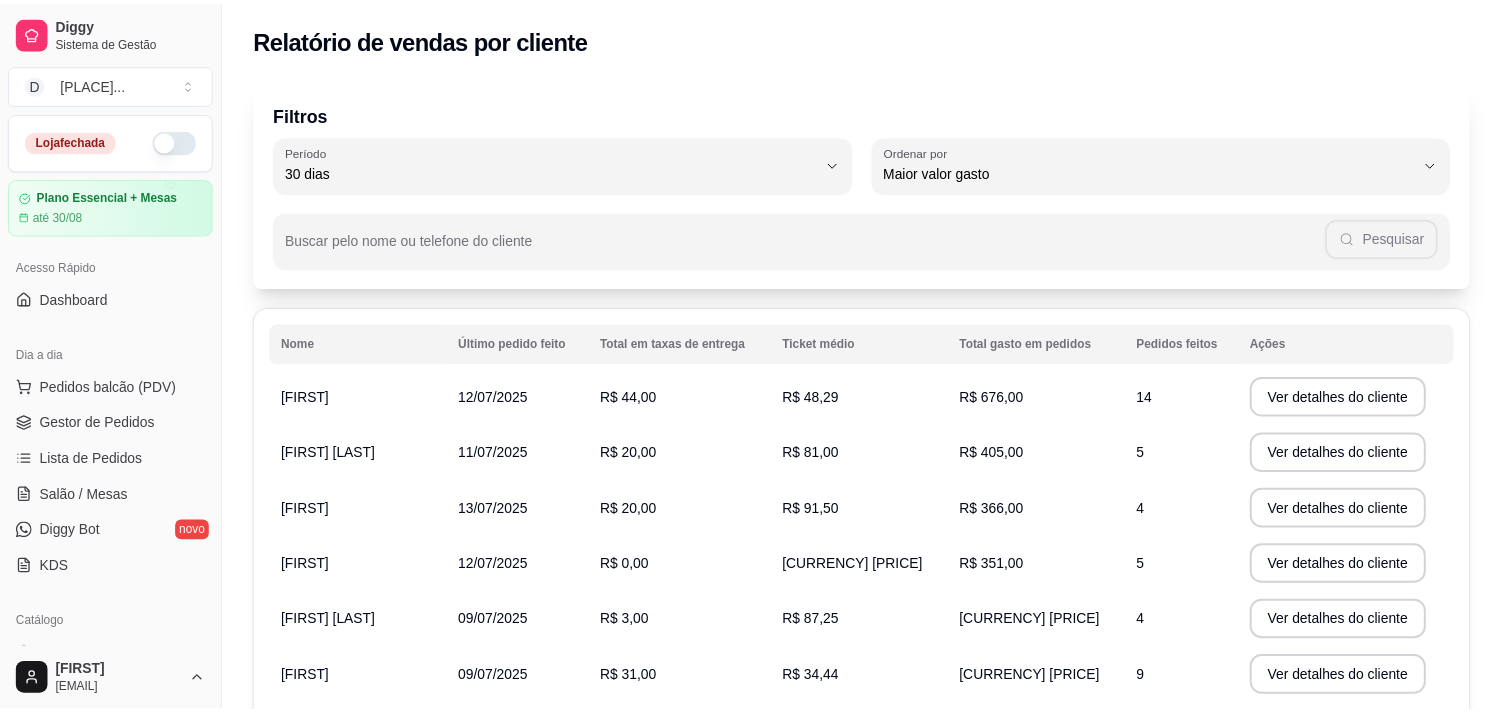 scroll, scrollTop: 0, scrollLeft: 0, axis: both 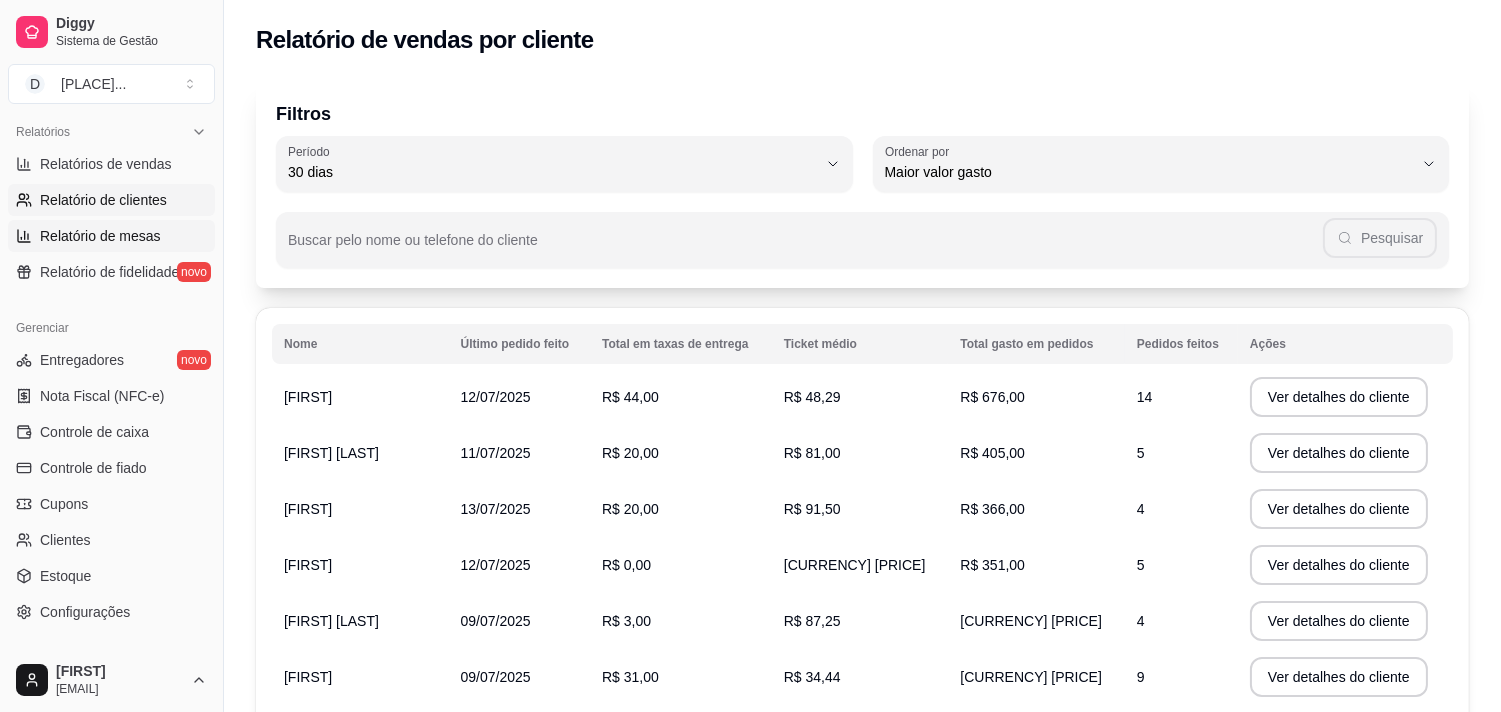click on "Relatório de mesas" at bounding box center (111, 236) 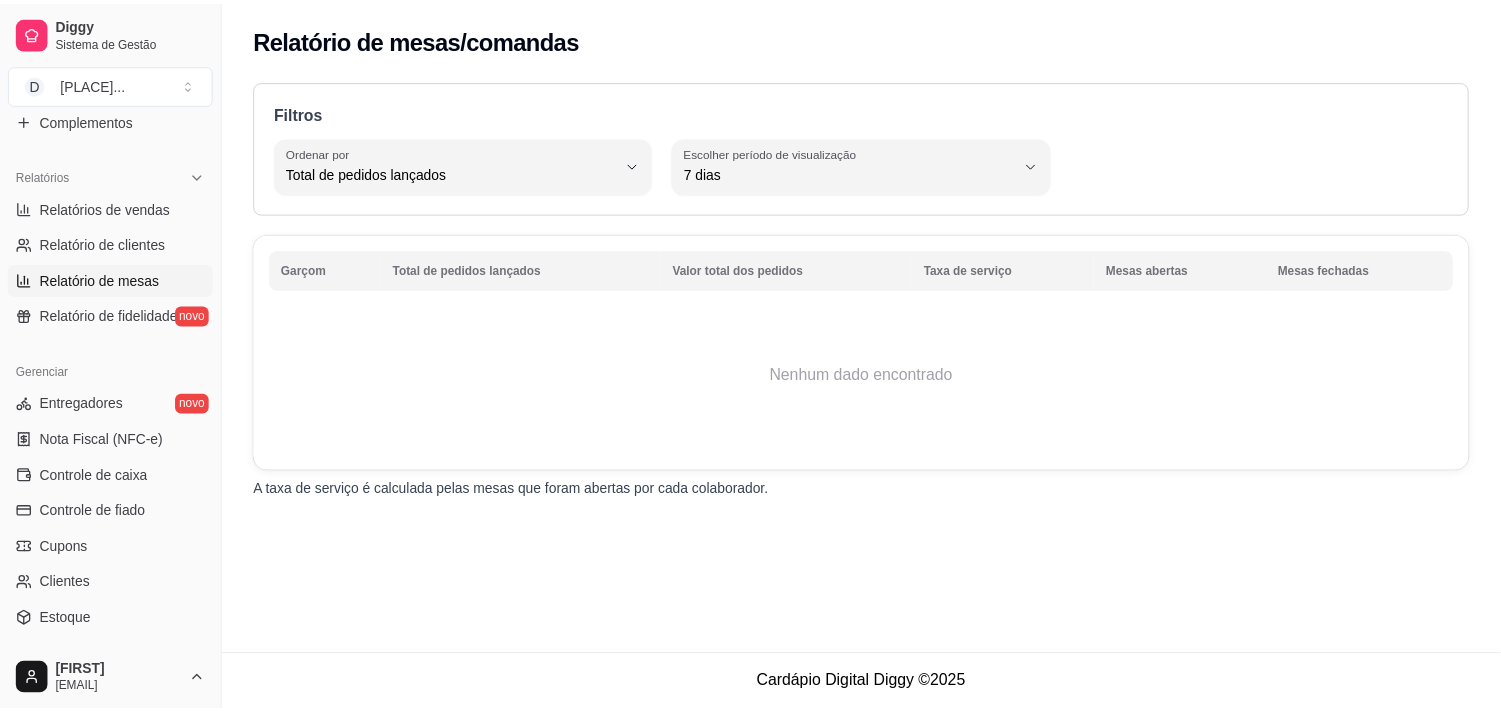 scroll, scrollTop: 103, scrollLeft: 0, axis: vertical 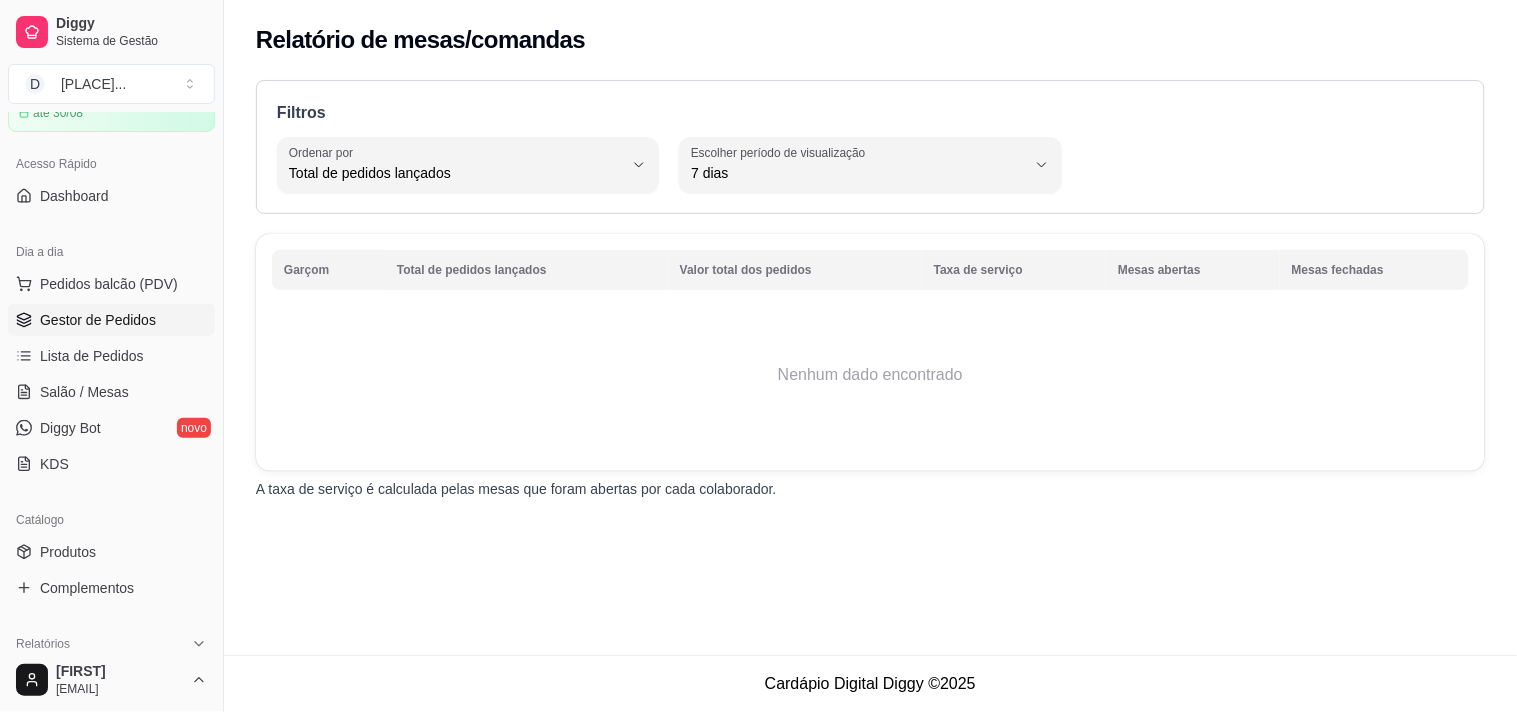 click on "Gestor de Pedidos" at bounding box center [98, 320] 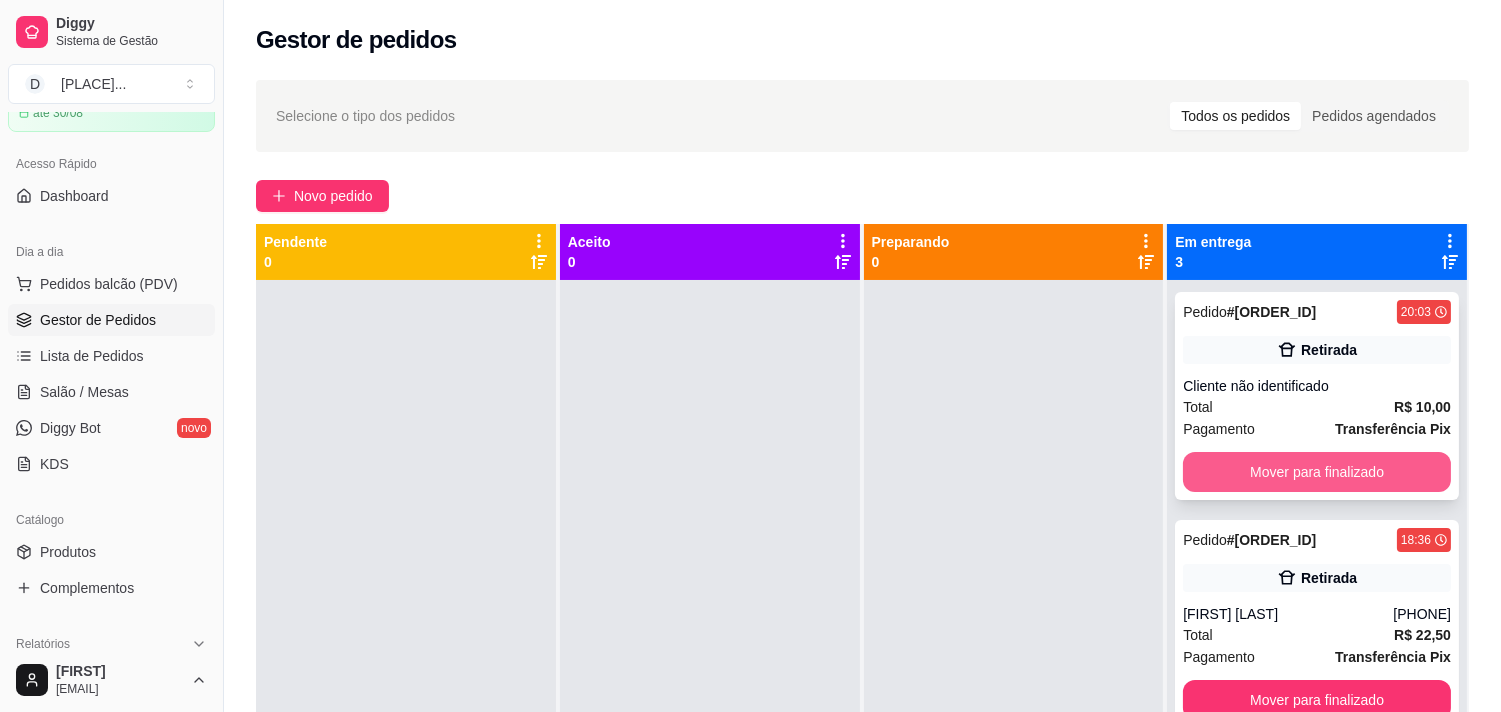 click on "Mover para finalizado" at bounding box center (1317, 472) 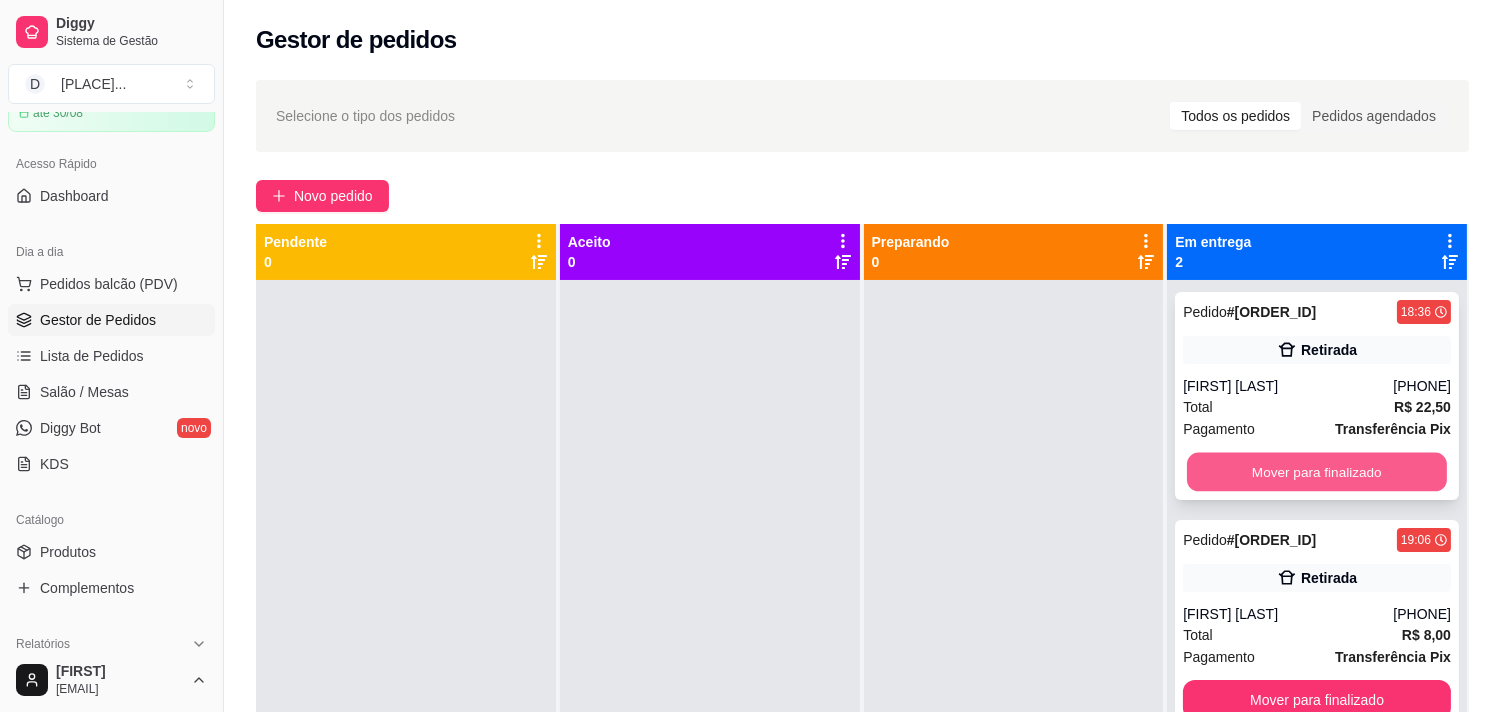 click on "Mover para finalizado" at bounding box center [1317, 472] 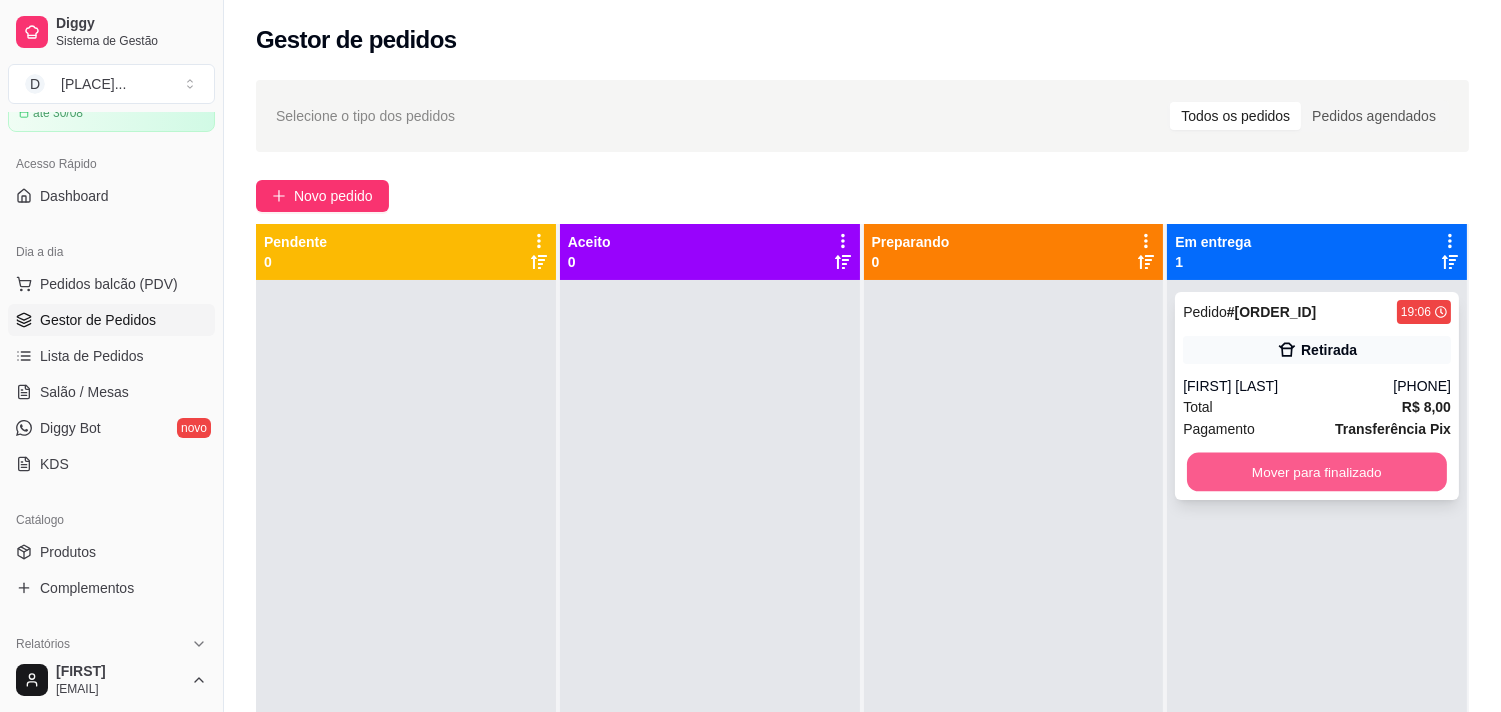 click on "Mover para finalizado" at bounding box center [1317, 472] 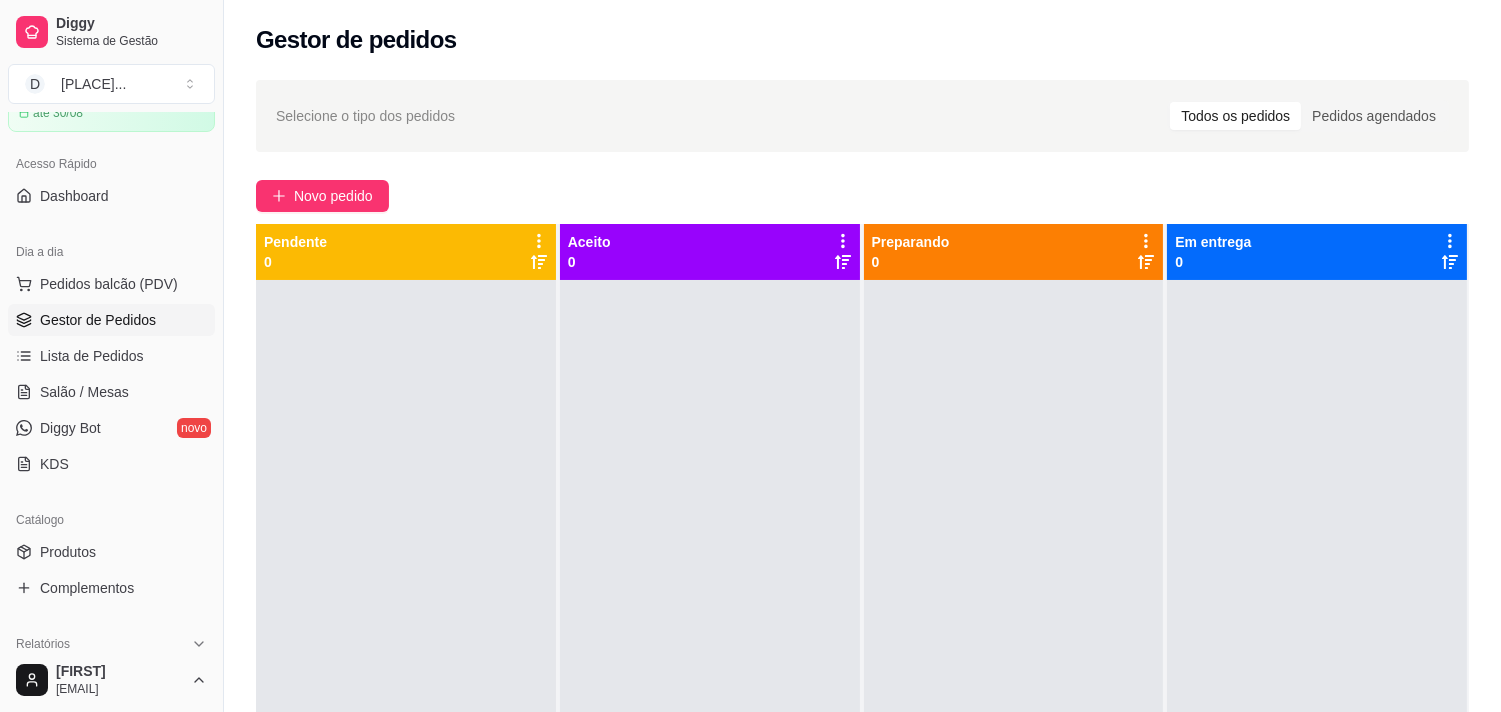 click on "Relatórios Relatórios de vendas Relatório de clientes Relatório de mesas Relatório de fidelidade novo" at bounding box center [111, 714] 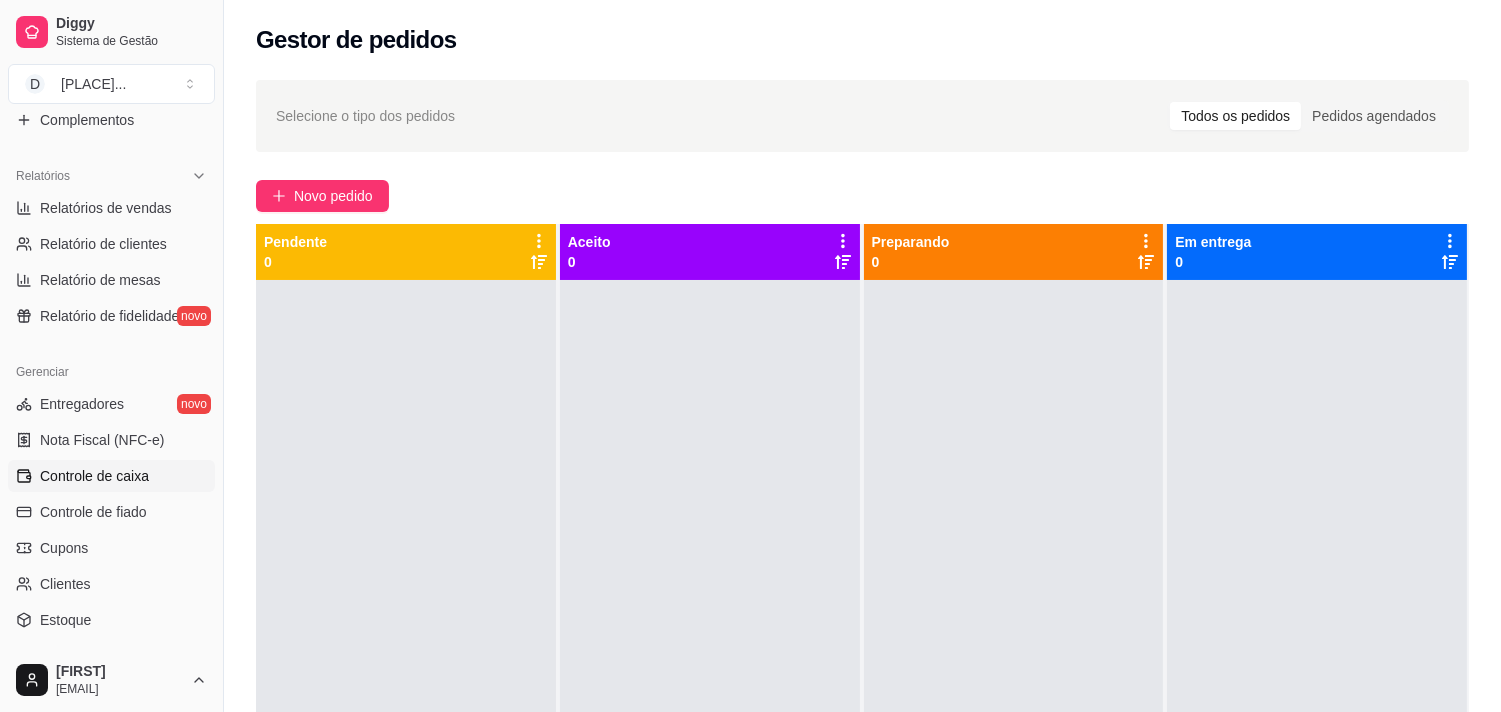 click on "Controle de caixa" at bounding box center (94, 476) 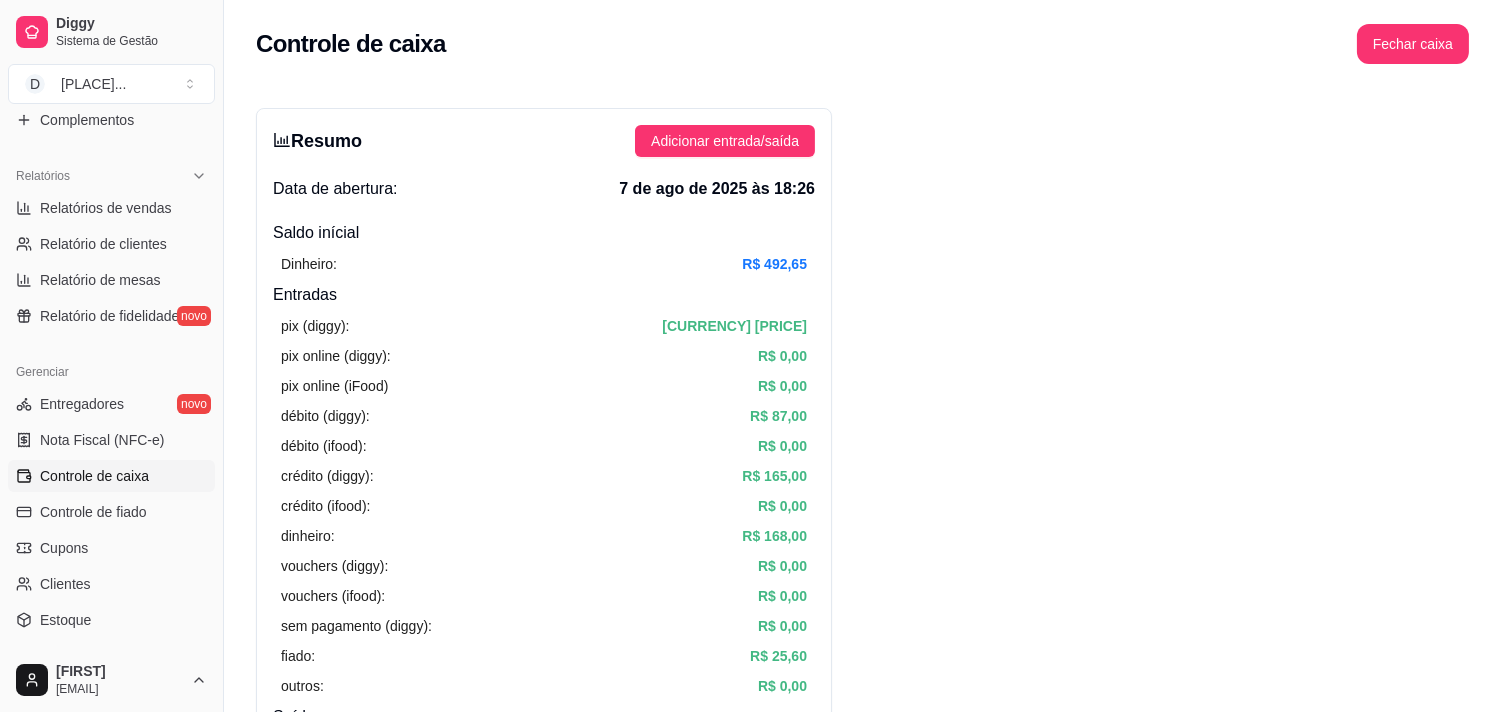 scroll, scrollTop: 622, scrollLeft: 0, axis: vertical 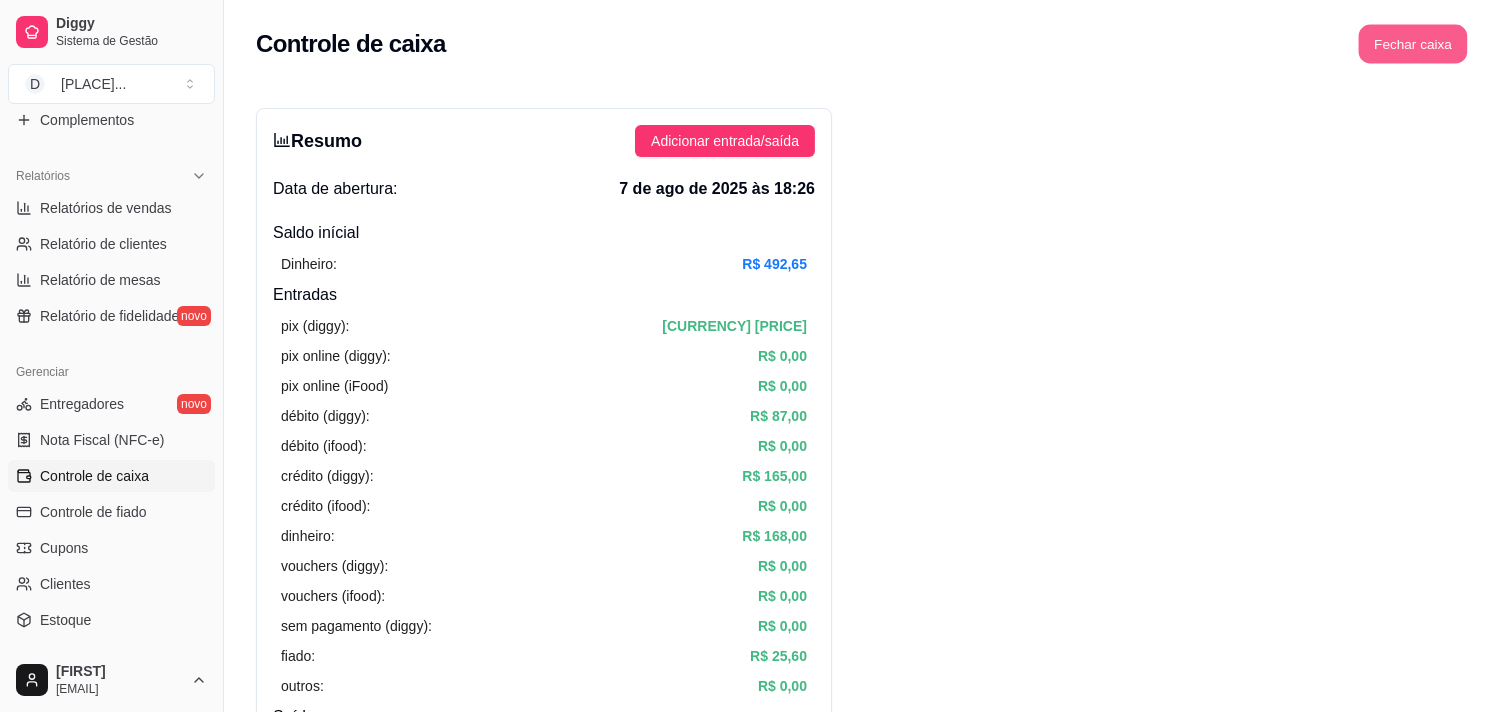 click on "Fechar caixa" at bounding box center [1413, 44] 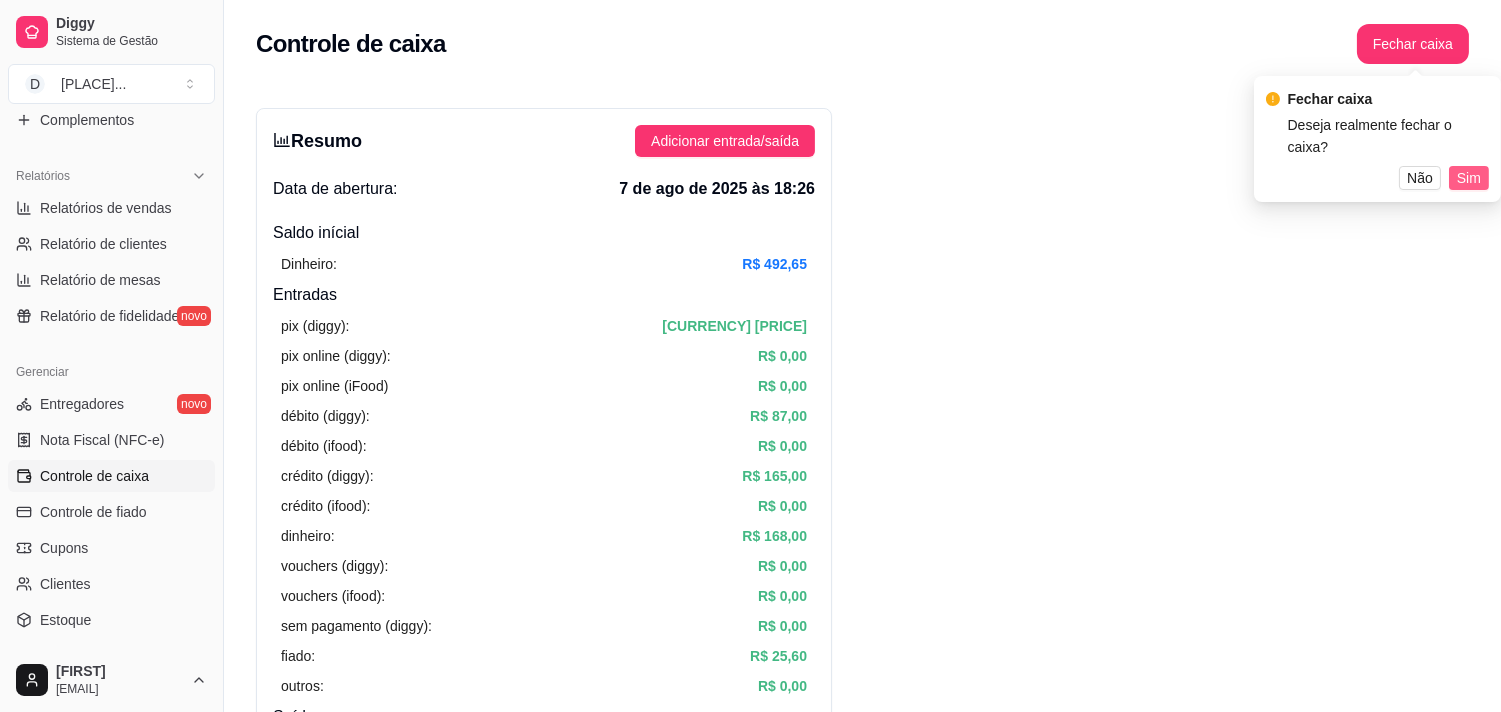 click on "Sim" at bounding box center [1469, 178] 